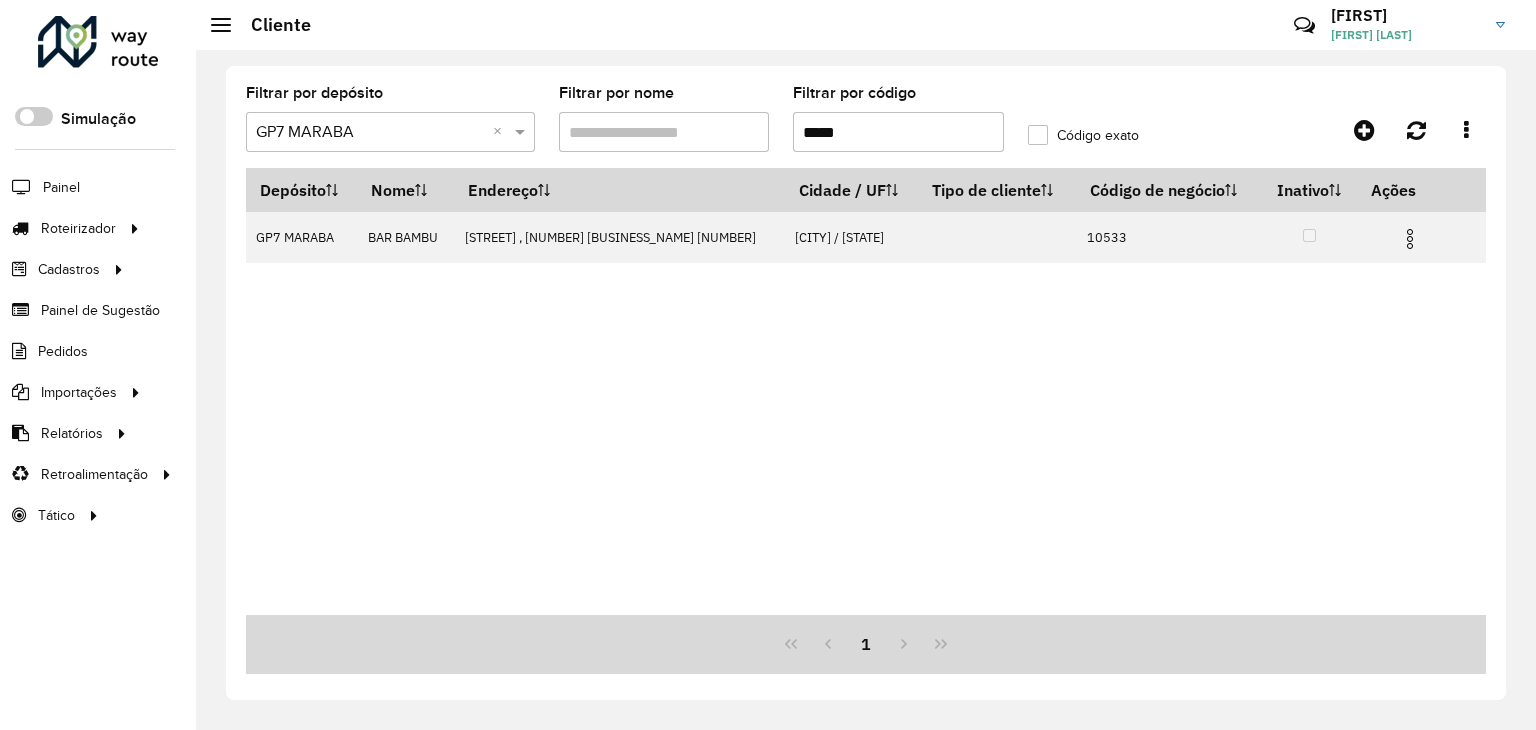 scroll, scrollTop: 0, scrollLeft: 0, axis: both 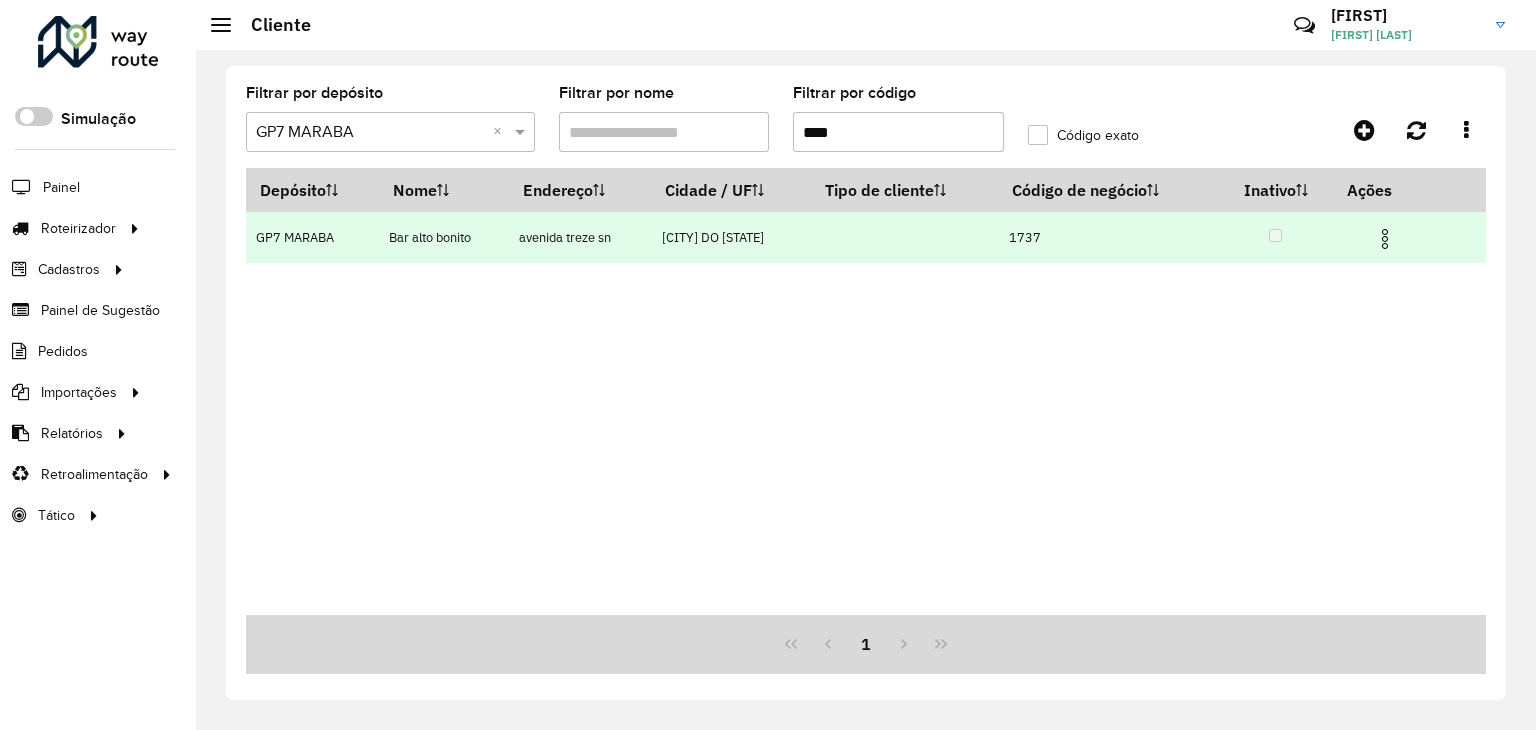 type on "****" 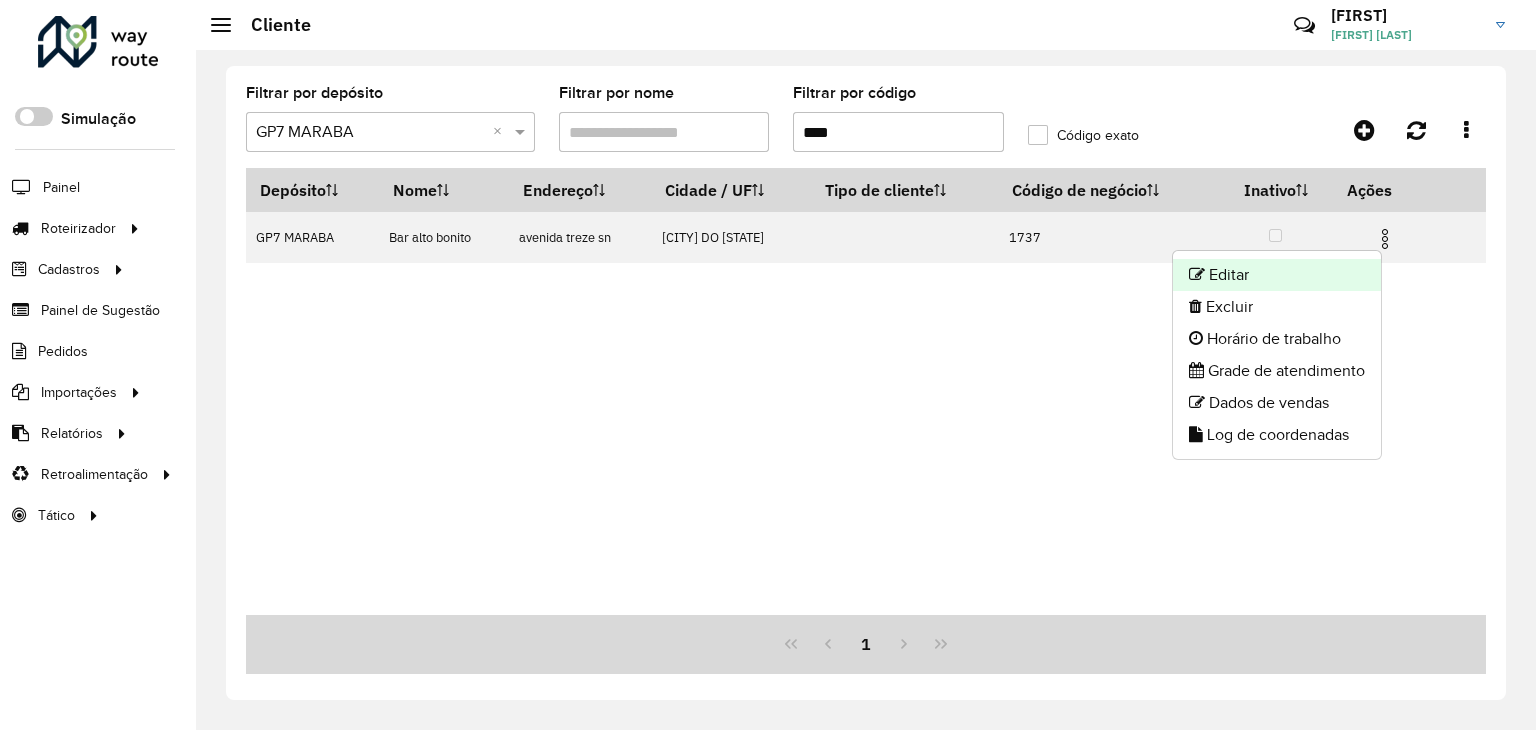 click on "Editar" 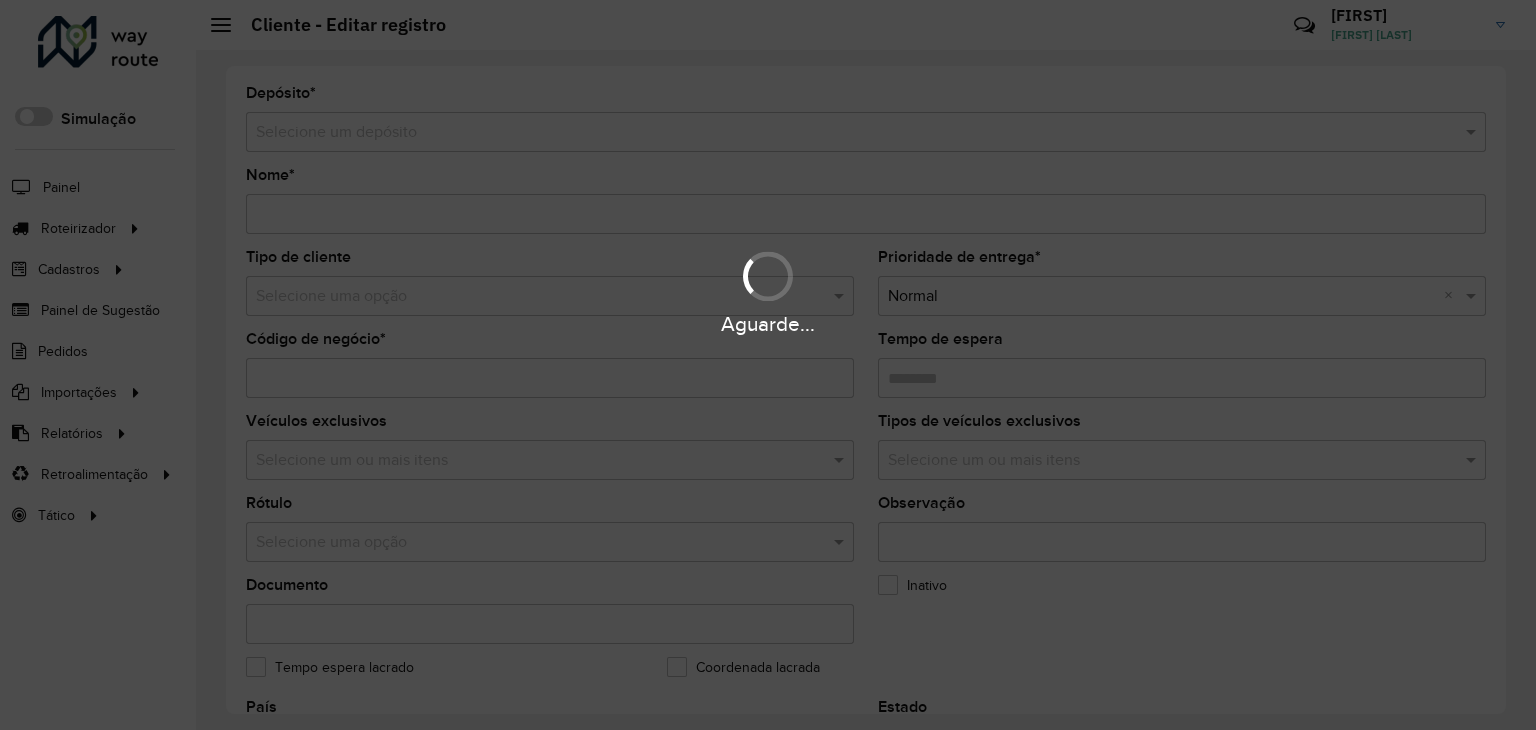type on "**********" 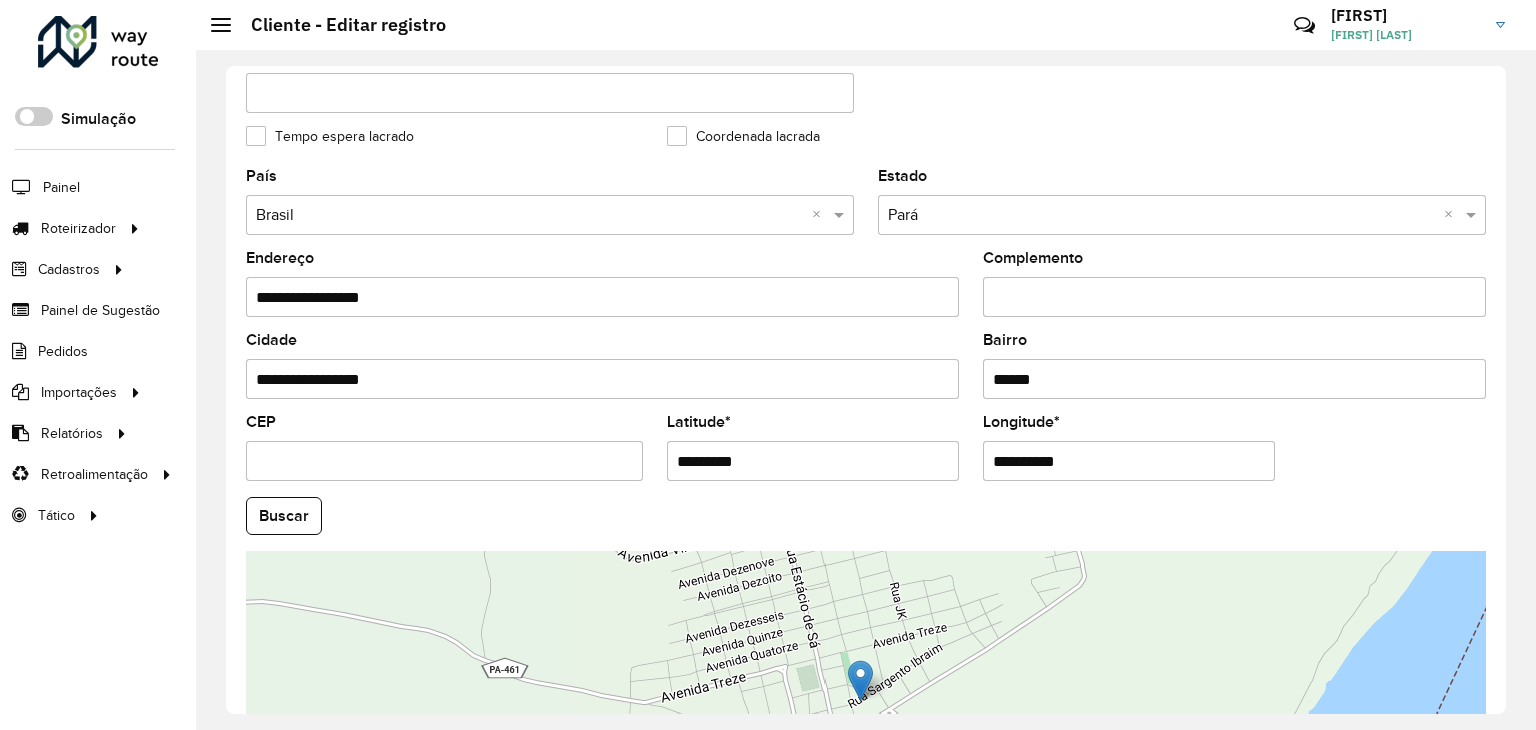 scroll, scrollTop: 600, scrollLeft: 0, axis: vertical 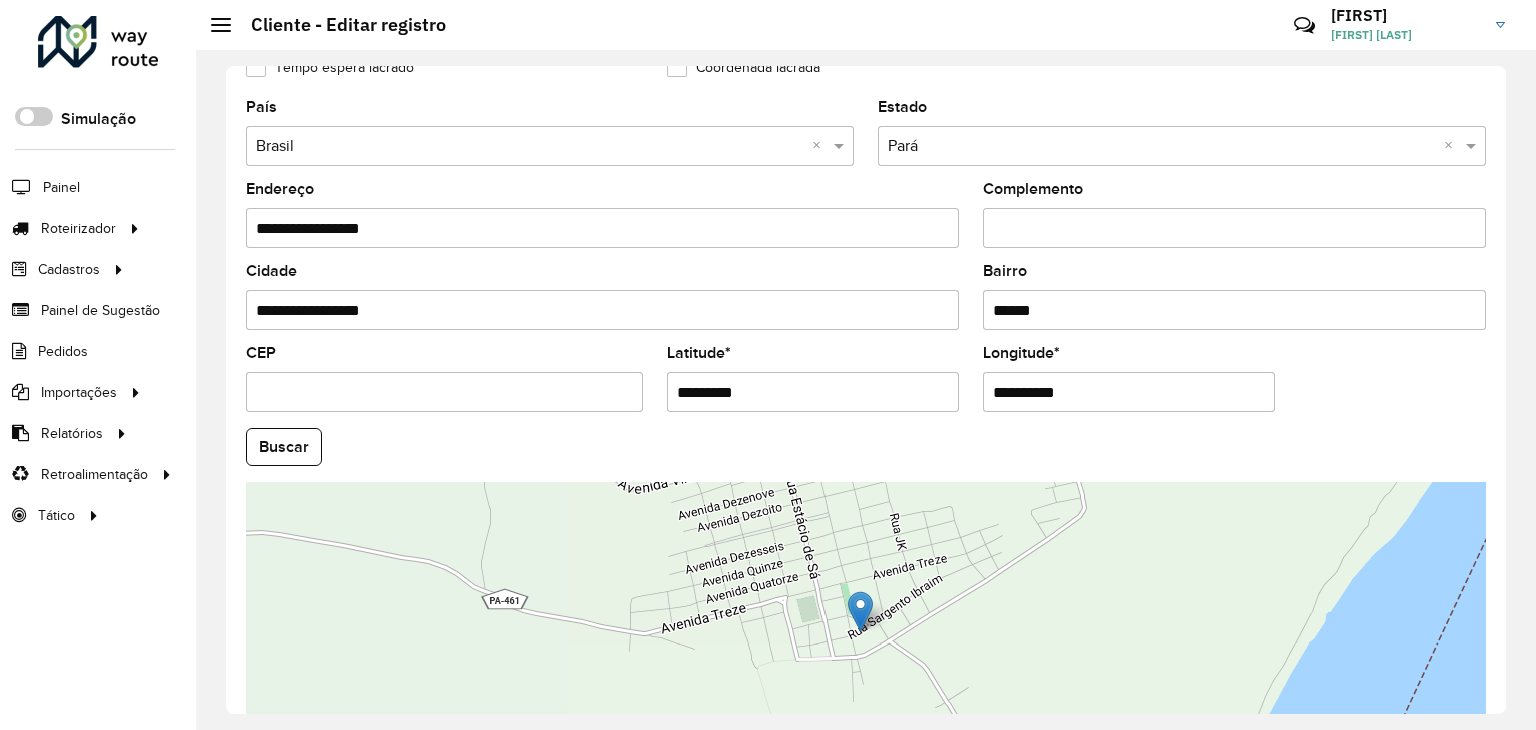 drag, startPoint x: 799, startPoint y: 394, endPoint x: 679, endPoint y: 385, distance: 120.33703 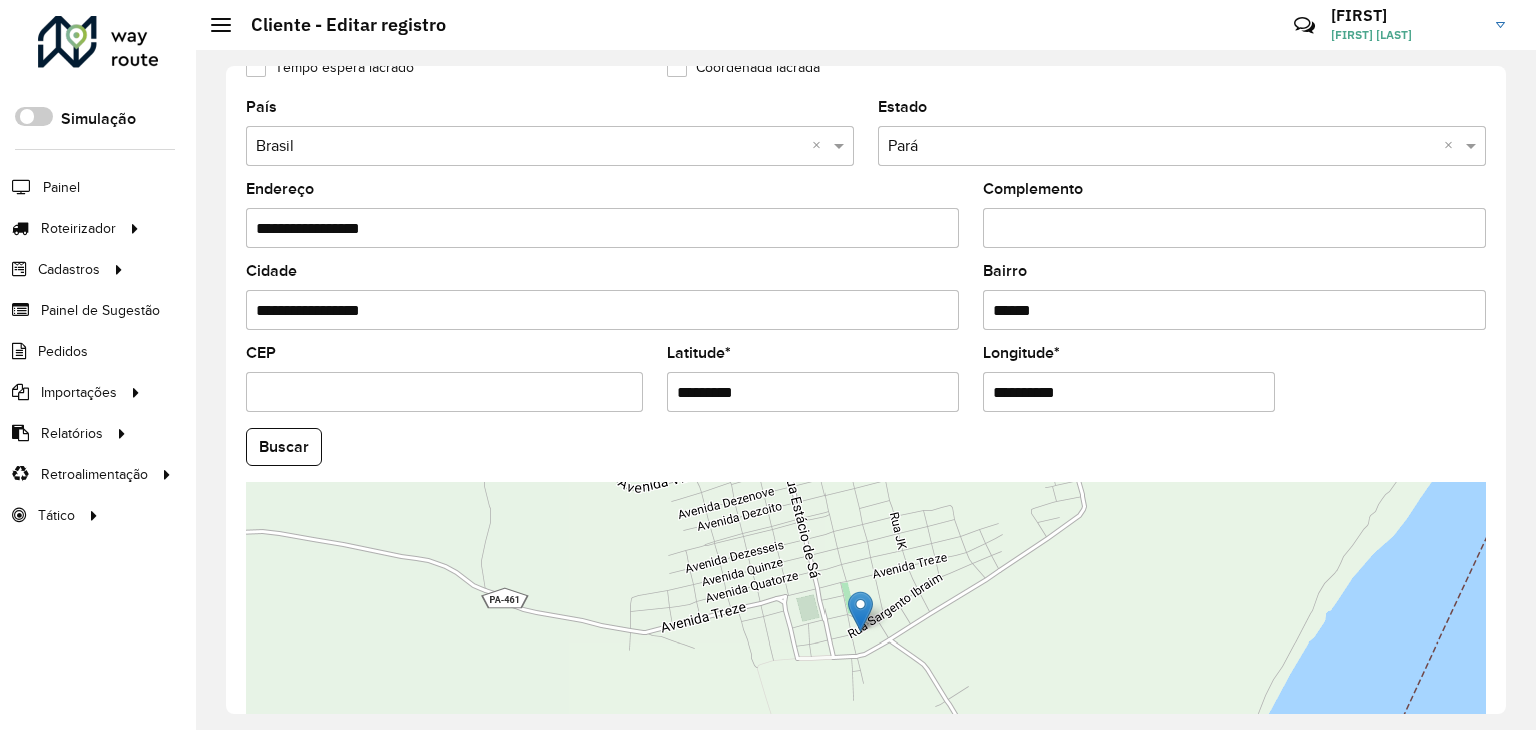 drag, startPoint x: 1112, startPoint y: 392, endPoint x: 995, endPoint y: 381, distance: 117.51595 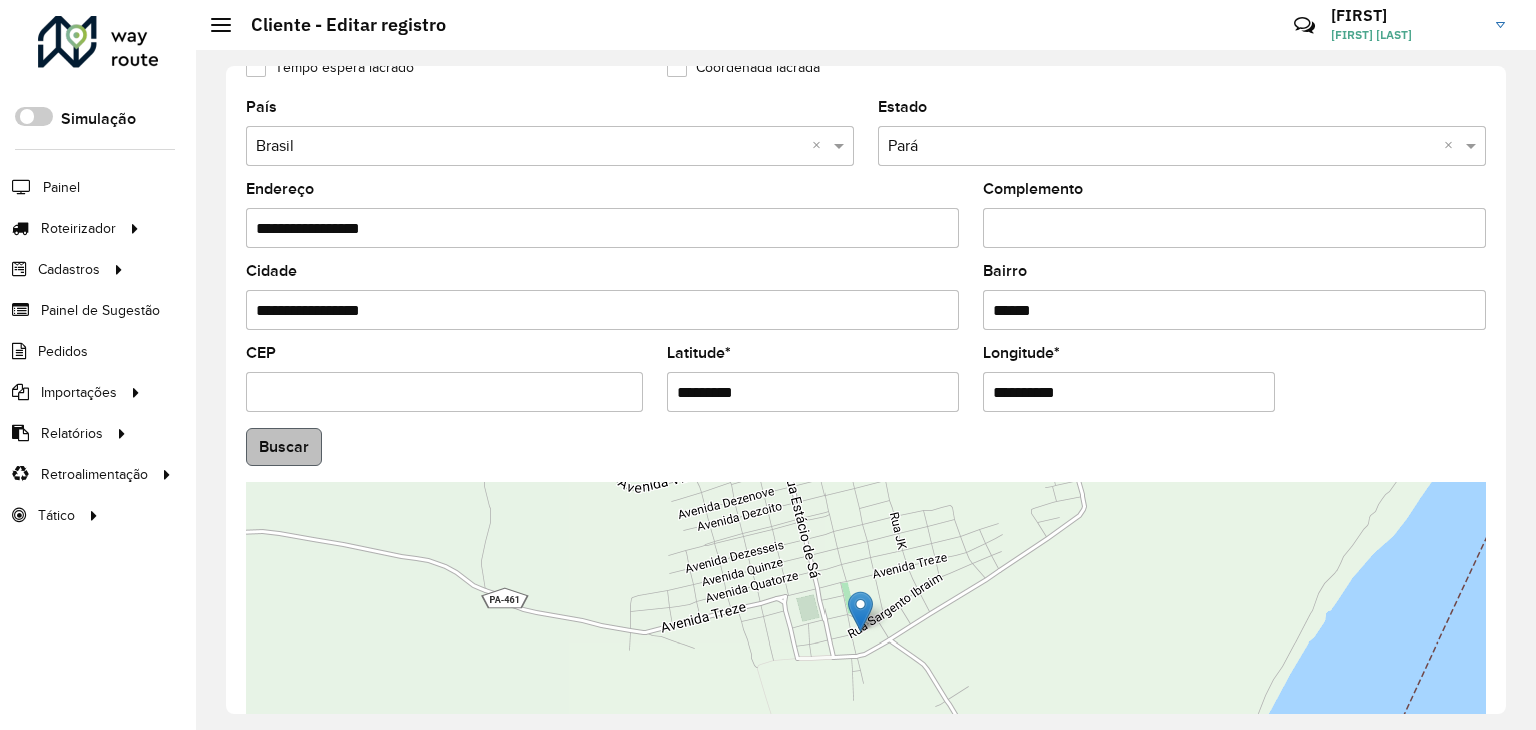 type on "**********" 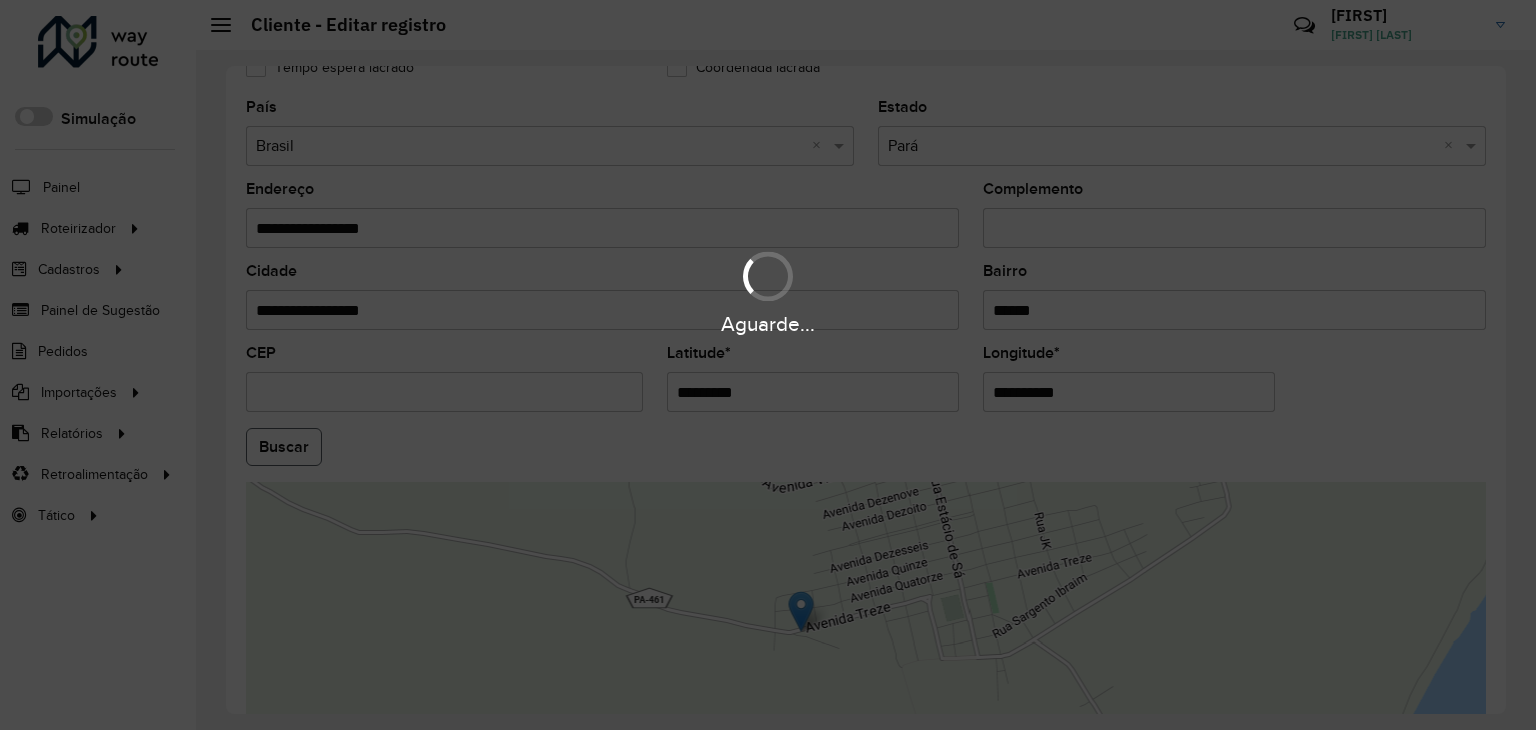 click on "Aguarde...  Pop-up bloqueado!  Seu navegador bloqueou automáticamente a abertura de uma nova janela.   Acesse as configurações e adicione o endereço do sistema a lista de permissão.   Fechar  Roteirizador AmbevTech Simulação Painel Roteirizador Entregas Vendas Cadastros Checkpoint Classificações de venda Cliente Consulta de setores Depósito Disponibilidade de veículos Fator tipo de produto Gabarito planner Grupo Rota Fator Tipo Produto Grupo de rotas exclusiva Grupo de setores Layout integração Modelo Parada Pedágio Perfil de Vendedor Ponto de apoio FAD Produto Restrição de Atendimento Planner Rodízio de placa Rota exclusiva FAD Rótulo Setor Setor Planner Tipo de cliente Tipo de veículo Tipo de veículo RN Transportadora Vendedor Veículo Painel de Sugestão Pedidos Importações Classificação e volume de venda Clientes Fator tipo produto Gabarito planner Grade de atendimento Janela de atendimento Localização Pedidos Restrição de Atendimento Planner Tempo de espera Vendedor Veículos" at bounding box center [768, 365] 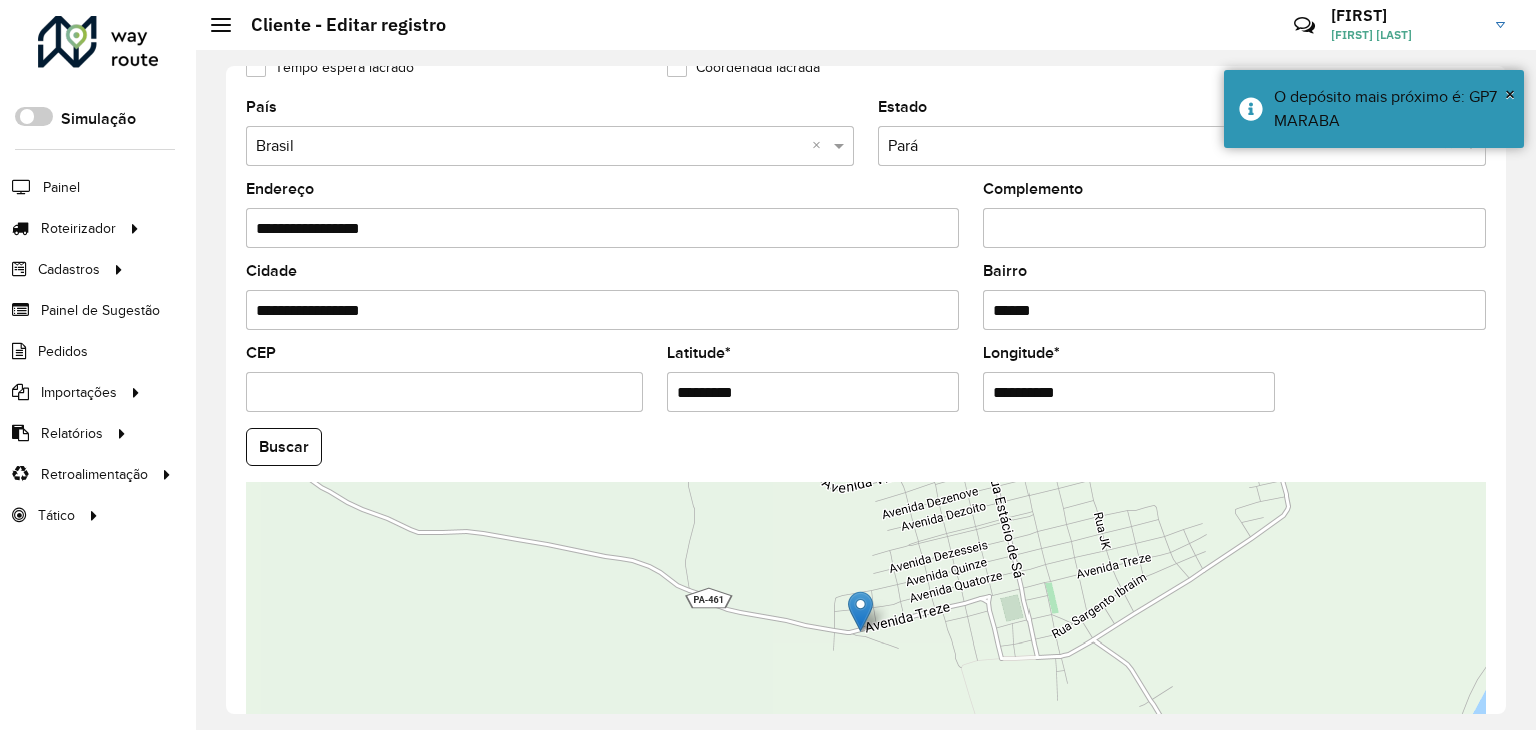 scroll, scrollTop: 750, scrollLeft: 0, axis: vertical 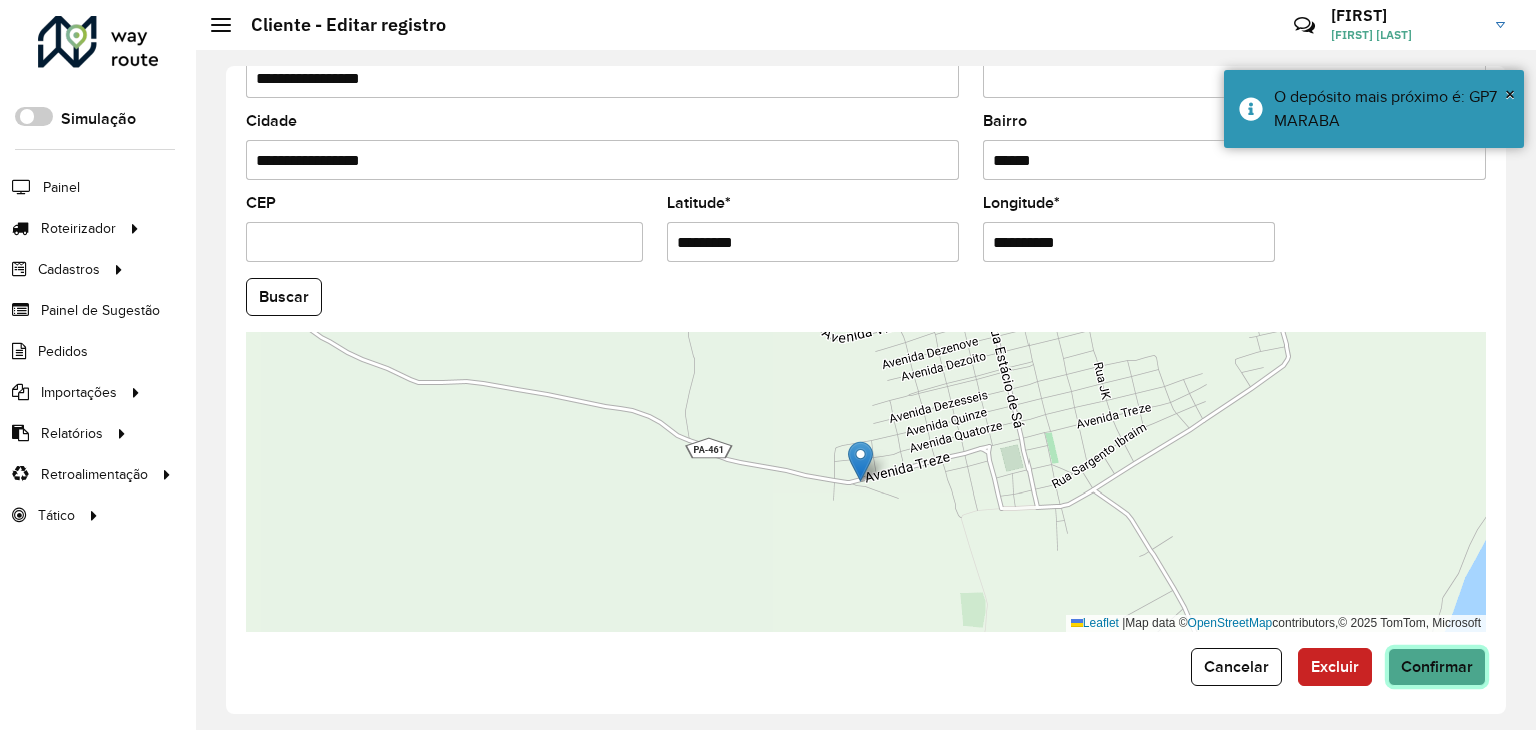 click on "Confirmar" 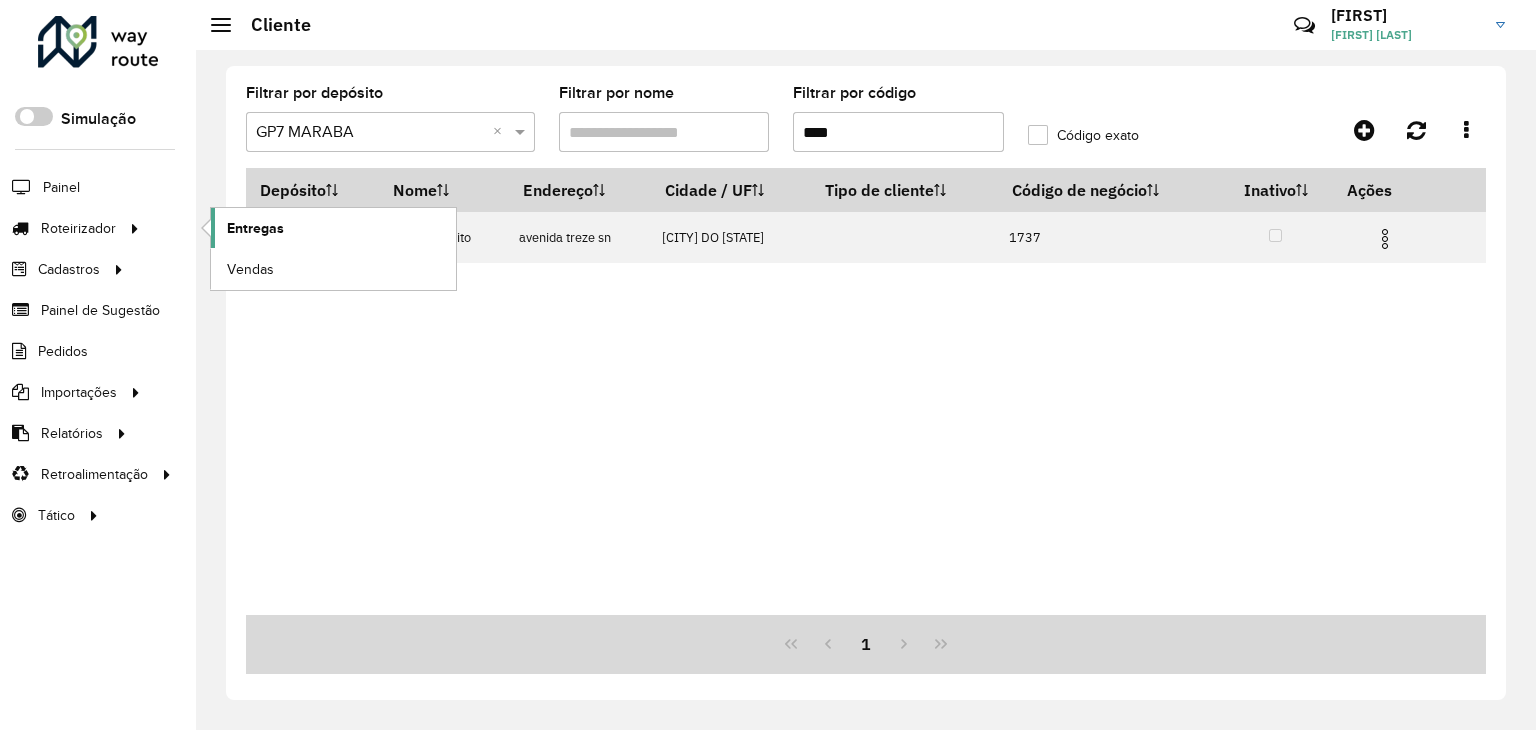 click on "Entregas" 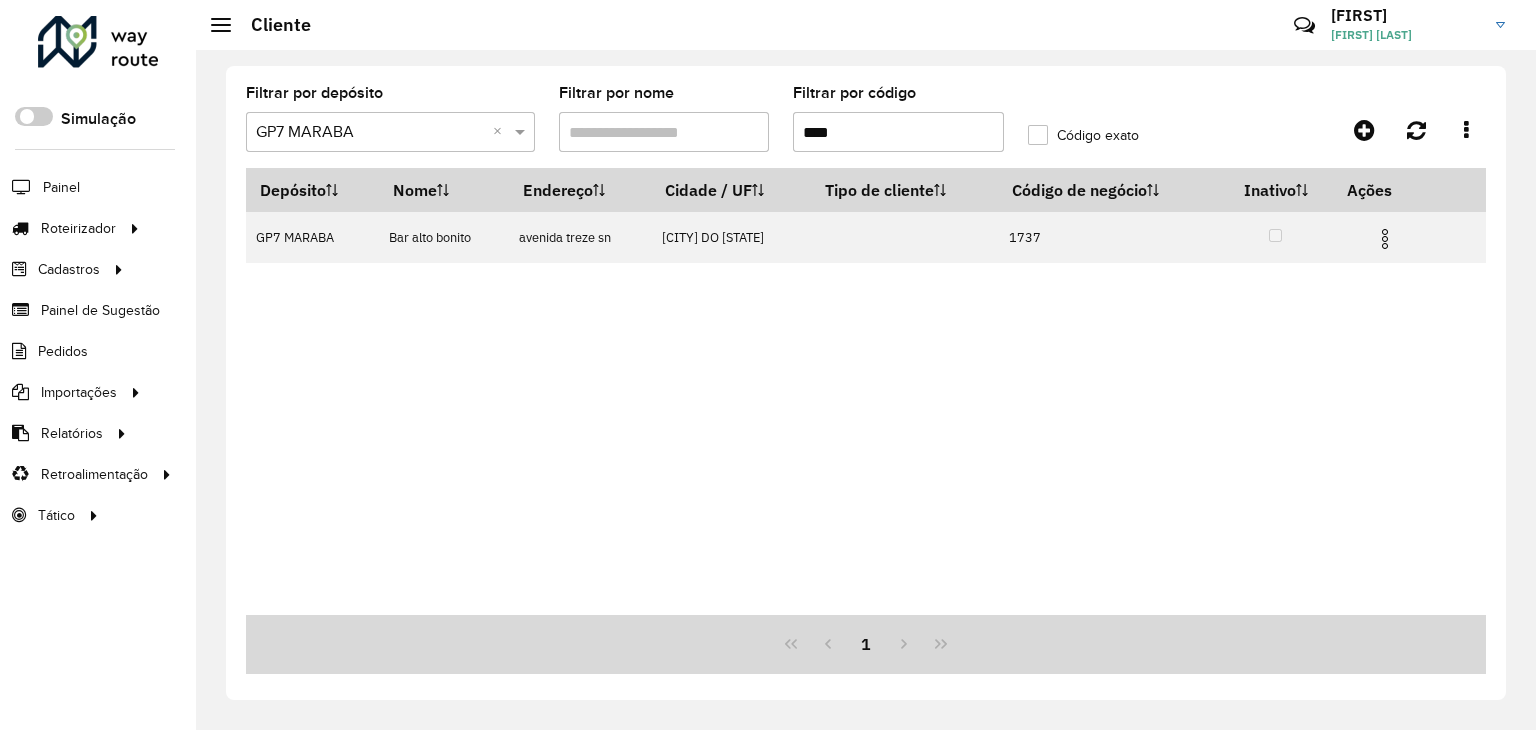 click on "****" at bounding box center [898, 132] 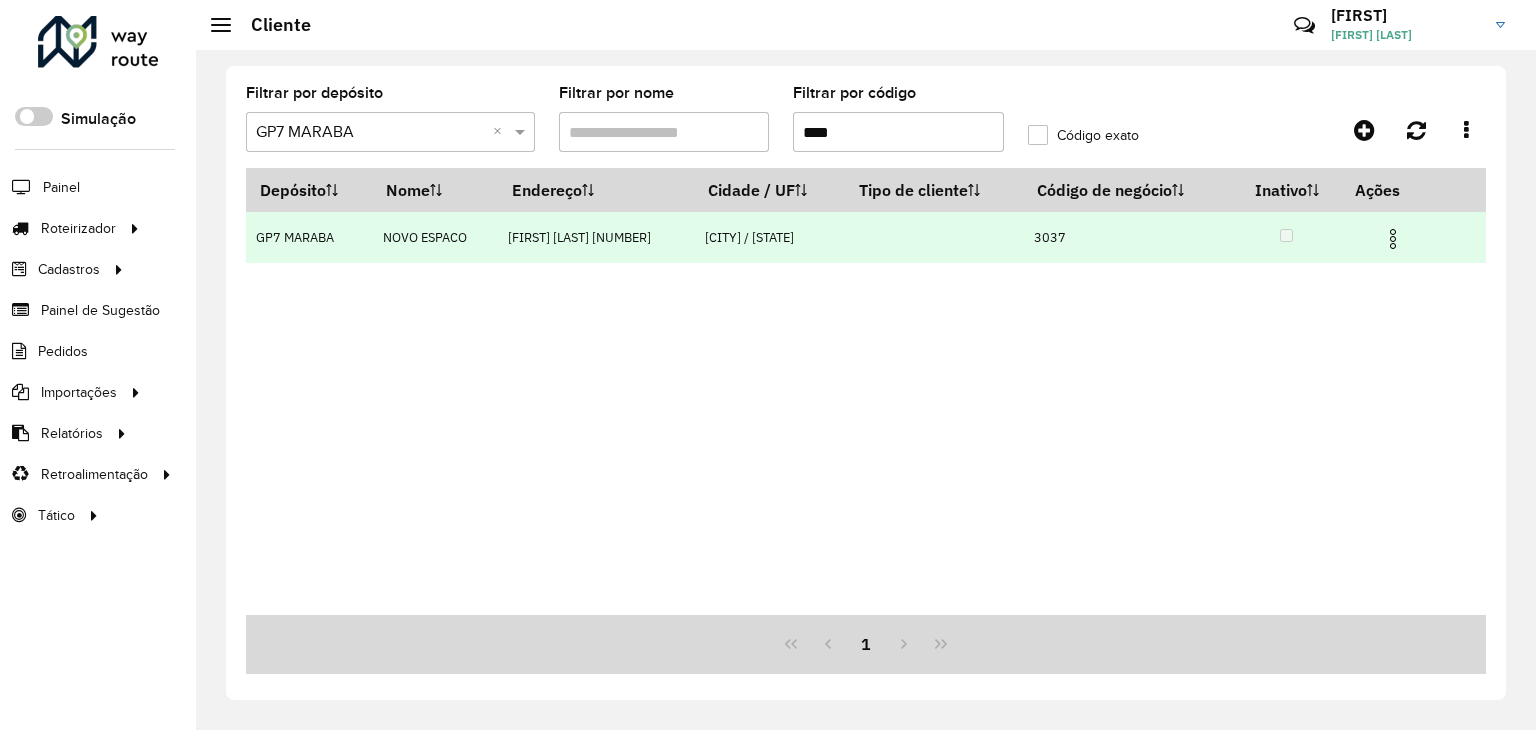 type on "****" 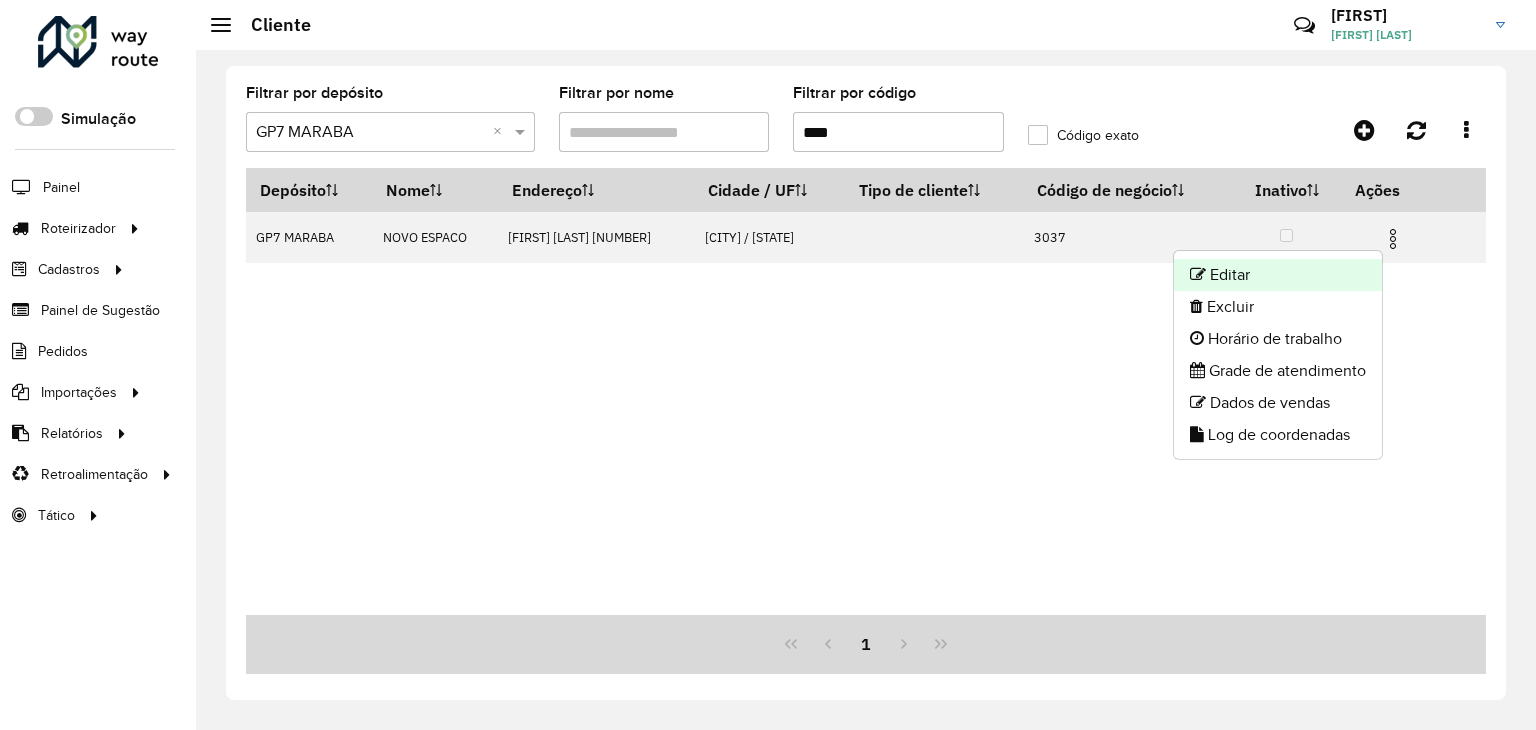 click on "Editar" 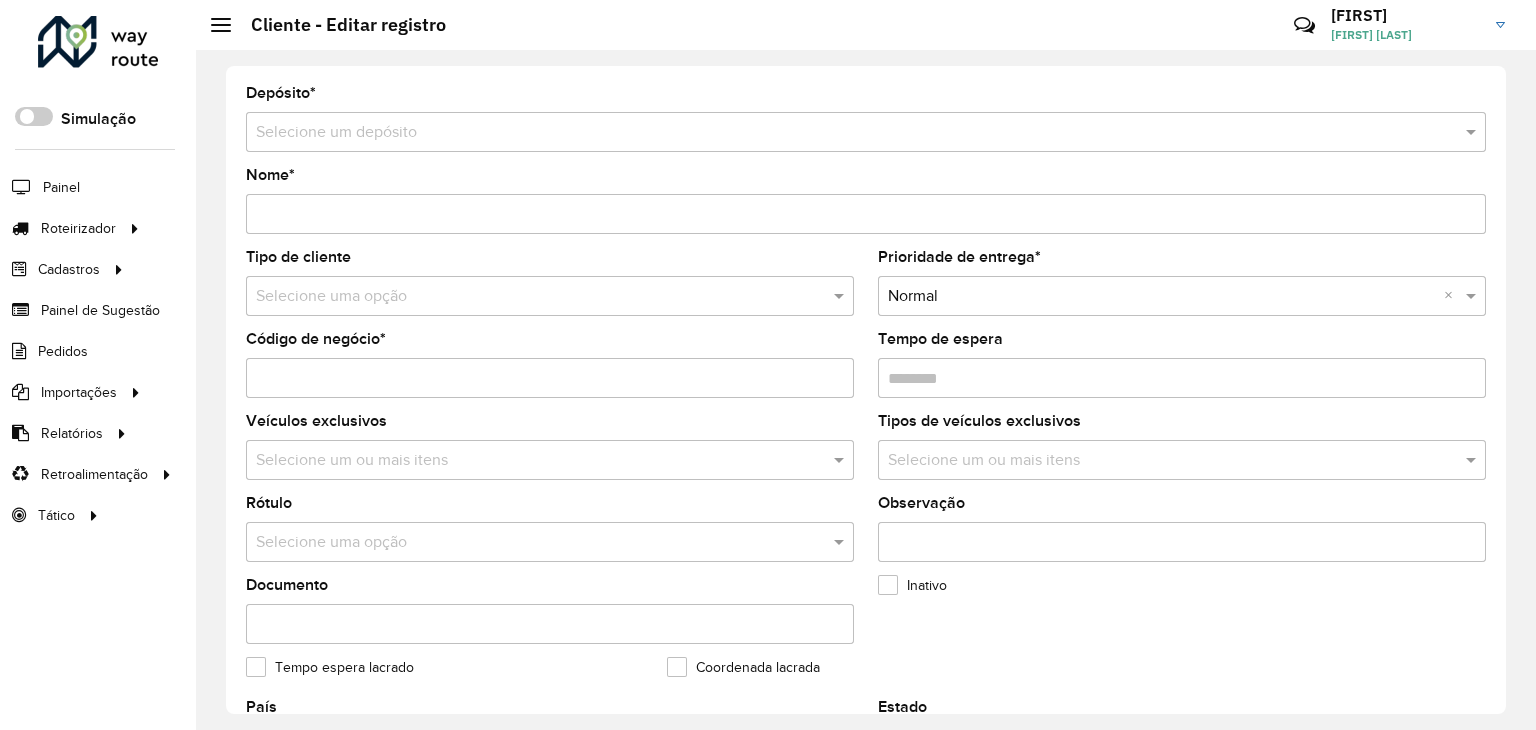 type on "**********" 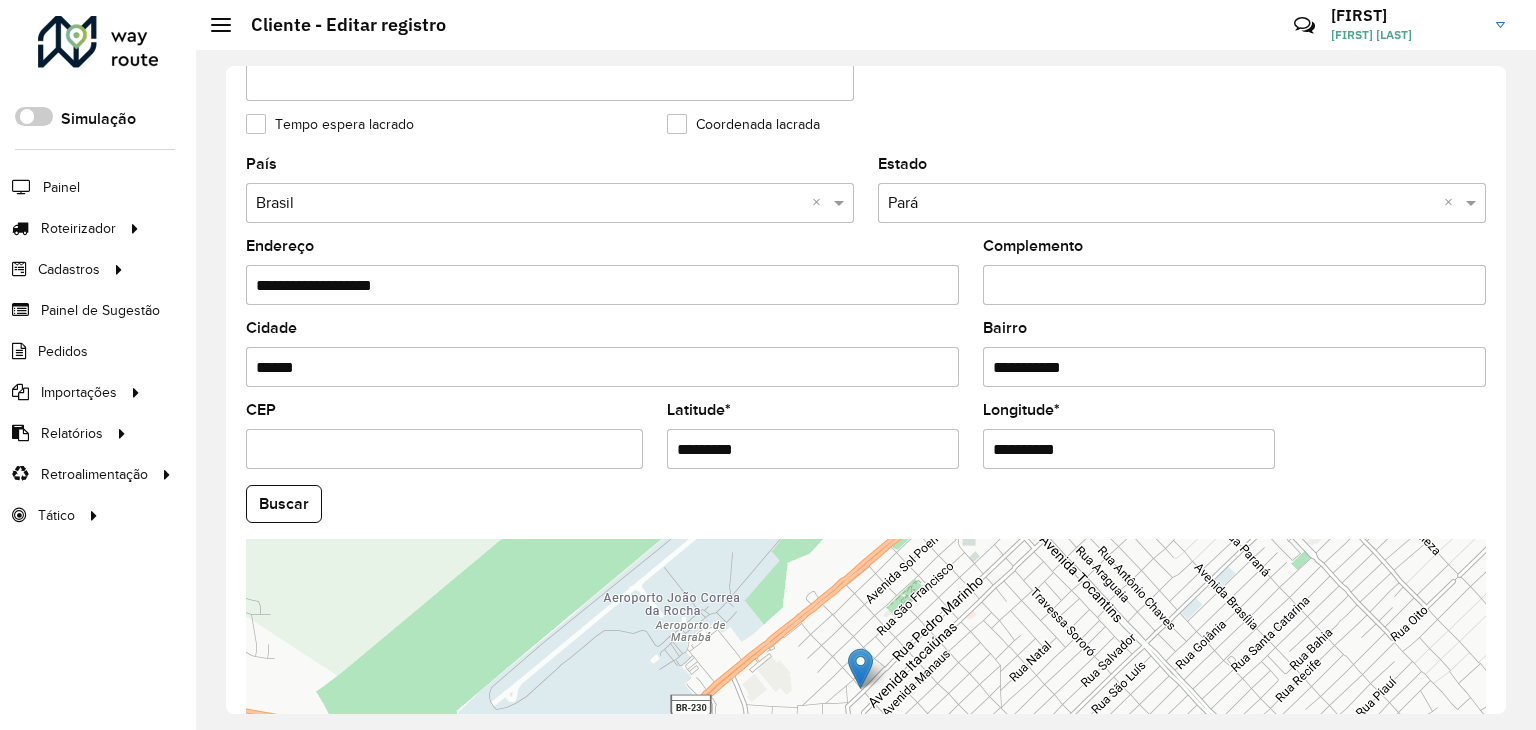 scroll, scrollTop: 700, scrollLeft: 0, axis: vertical 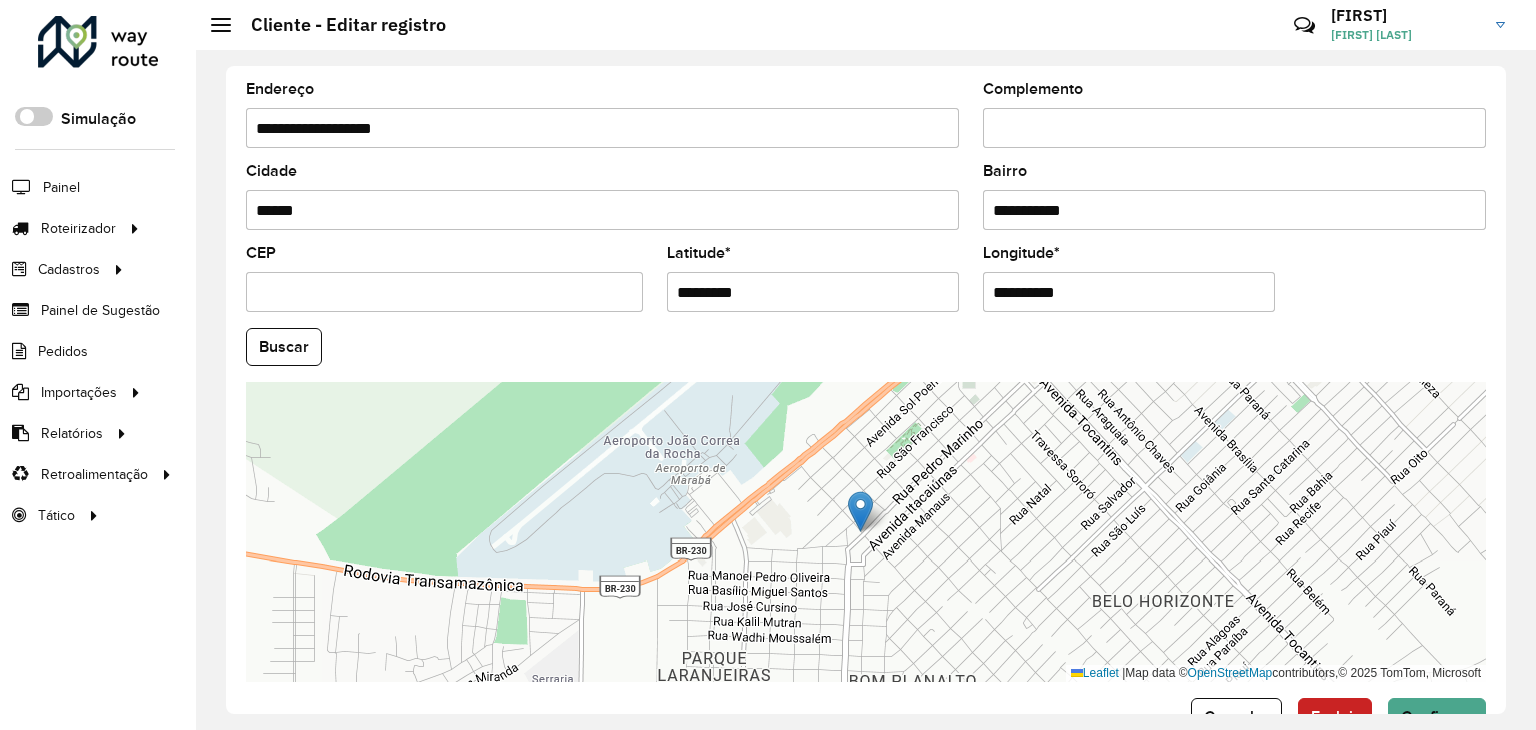 drag, startPoint x: 768, startPoint y: 281, endPoint x: 684, endPoint y: 286, distance: 84.14868 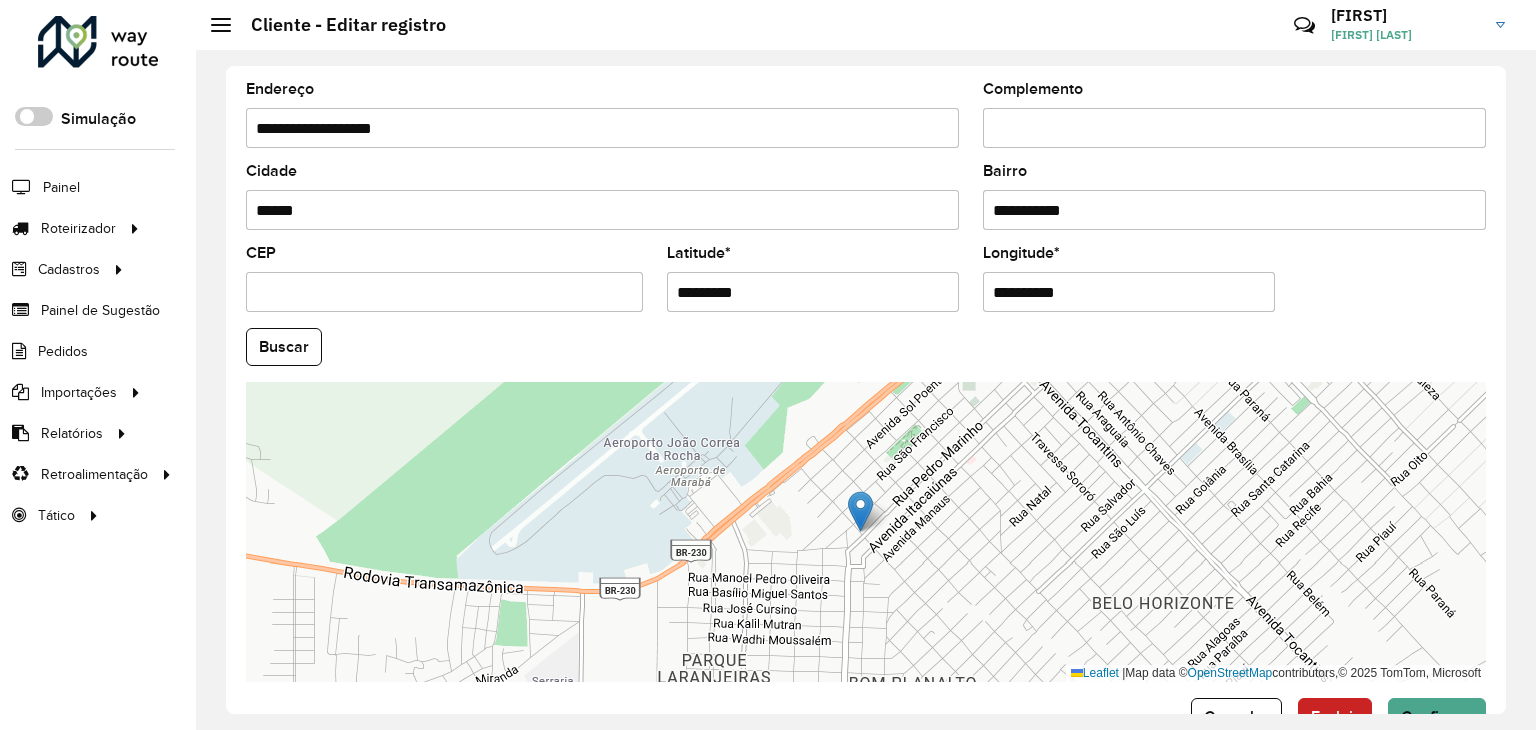 drag, startPoint x: 1110, startPoint y: 295, endPoint x: 996, endPoint y: 285, distance: 114.43776 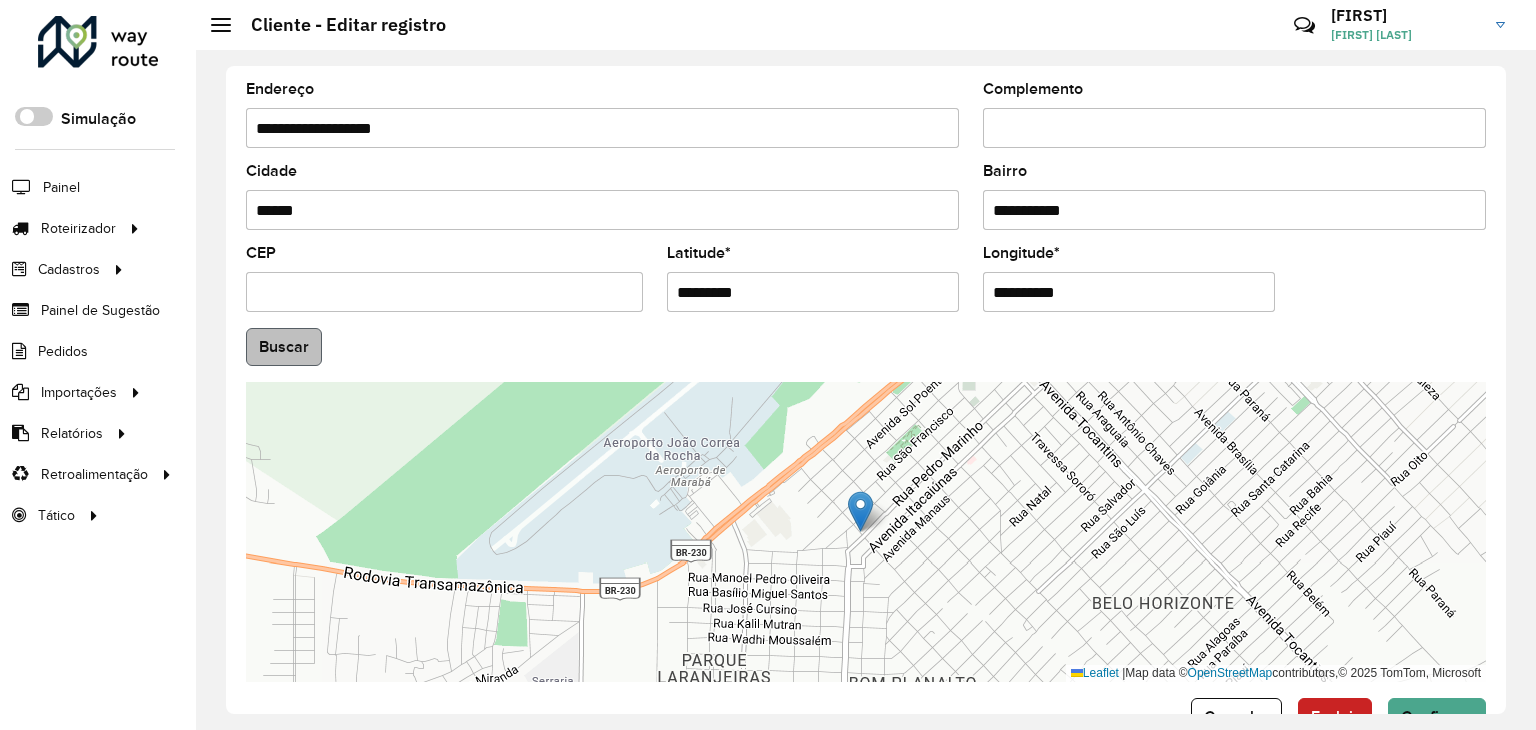 type on "**********" 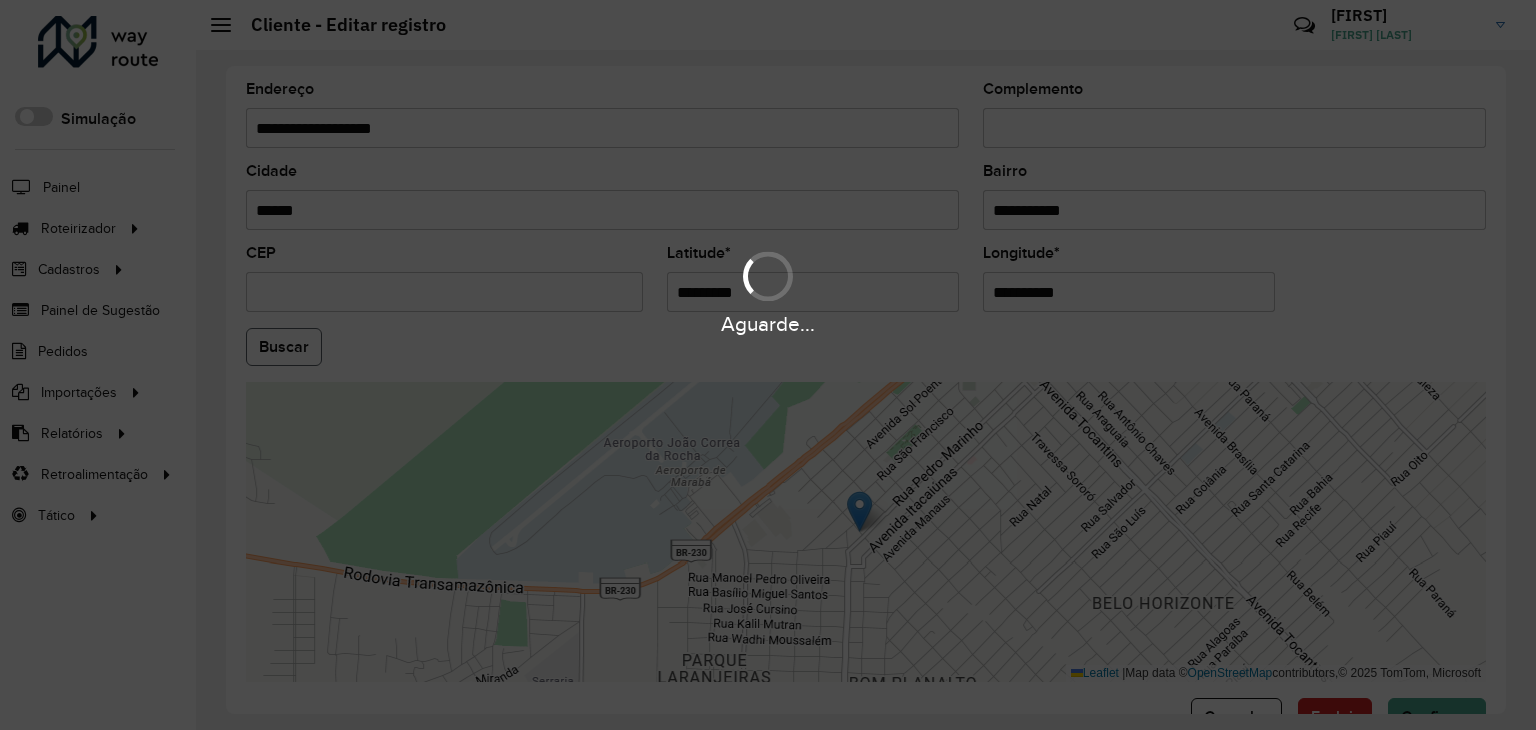 click on "Aguarde...  Pop-up bloqueado!  Seu navegador bloqueou automáticamente a abertura de uma nova janela.   Acesse as configurações e adicione o endereço do sistema a lista de permissão.   Fechar  Roteirizador AmbevTech Simulação Painel Roteirizador Entregas Vendas Cadastros Checkpoint Classificações de venda Cliente Consulta de setores Depósito Disponibilidade de veículos Fator tipo de produto Gabarito planner Grupo Rota Fator Tipo Produto Grupo de rotas exclusiva Grupo de setores Layout integração Modelo Parada Pedágio Perfil de Vendedor Ponto de apoio FAD Produto Restrição de Atendimento Planner Rodízio de placa Rota exclusiva FAD Rótulo Setor Setor Planner Tipo de cliente Tipo de veículo Tipo de veículo RN Transportadora Vendedor Veículo Painel de Sugestão Pedidos Importações Classificação e volume de venda Clientes Fator tipo produto Gabarito planner Grade de atendimento Janela de atendimento Localização Pedidos Restrição de Atendimento Planner Tempo de espera Vendedor Veículos" at bounding box center [768, 365] 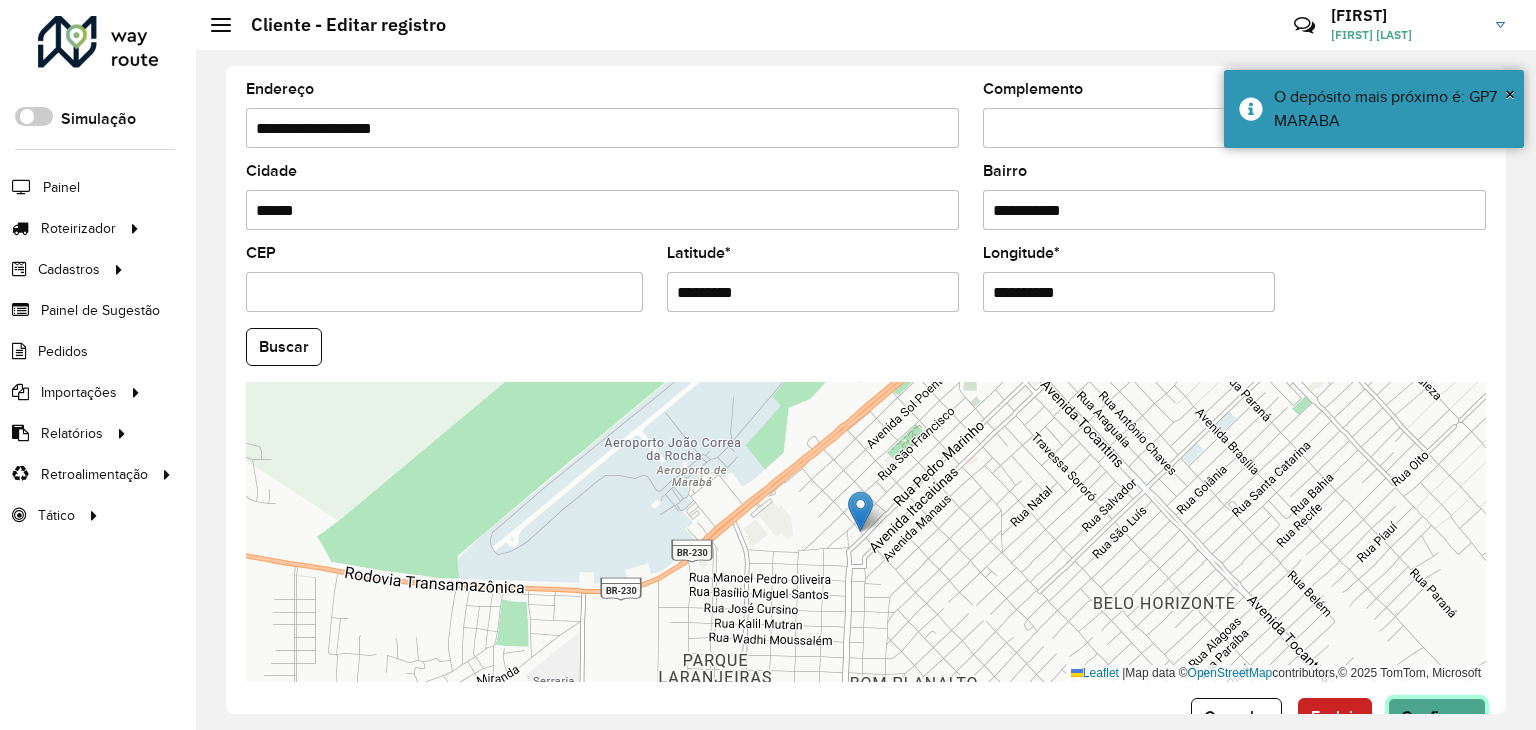 click on "Confirmar" 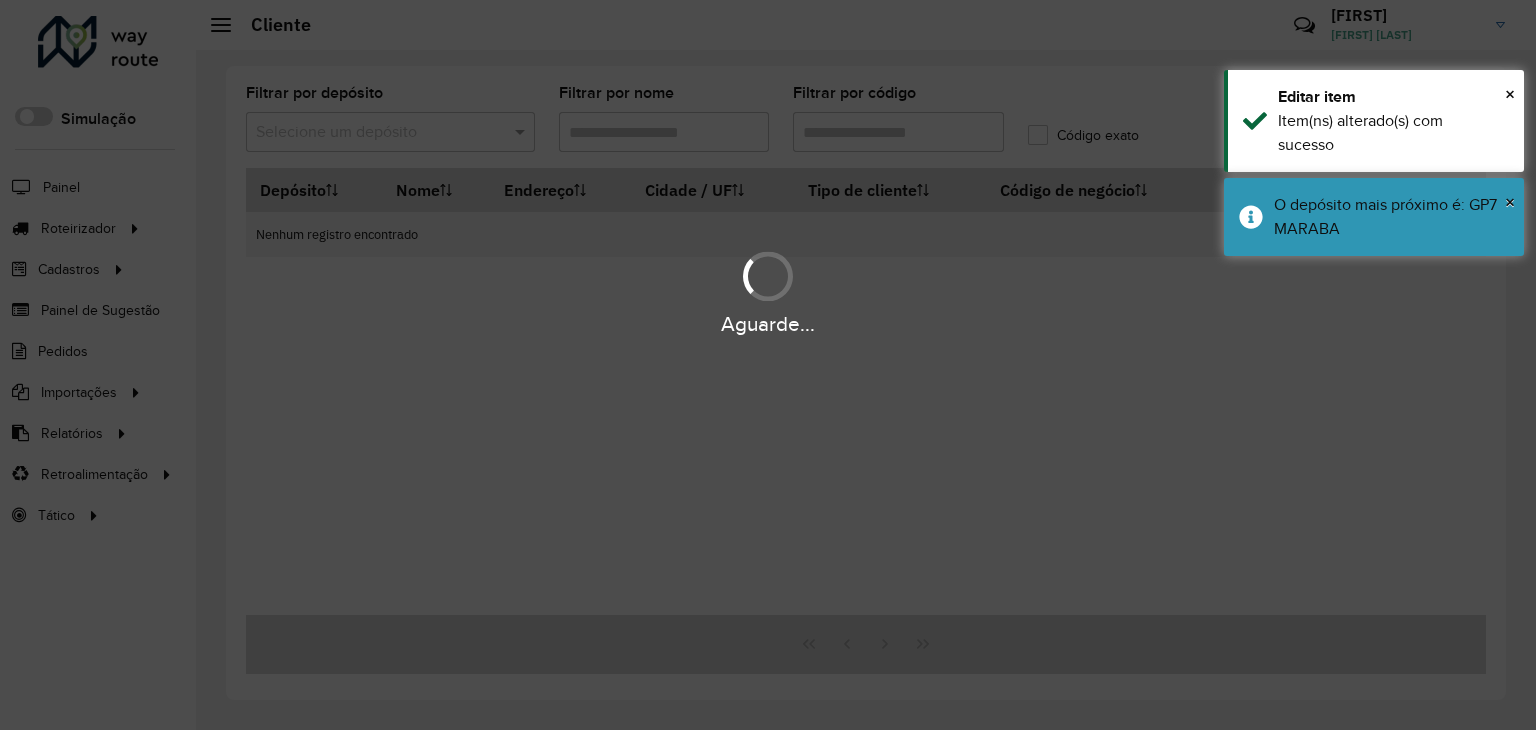 type on "****" 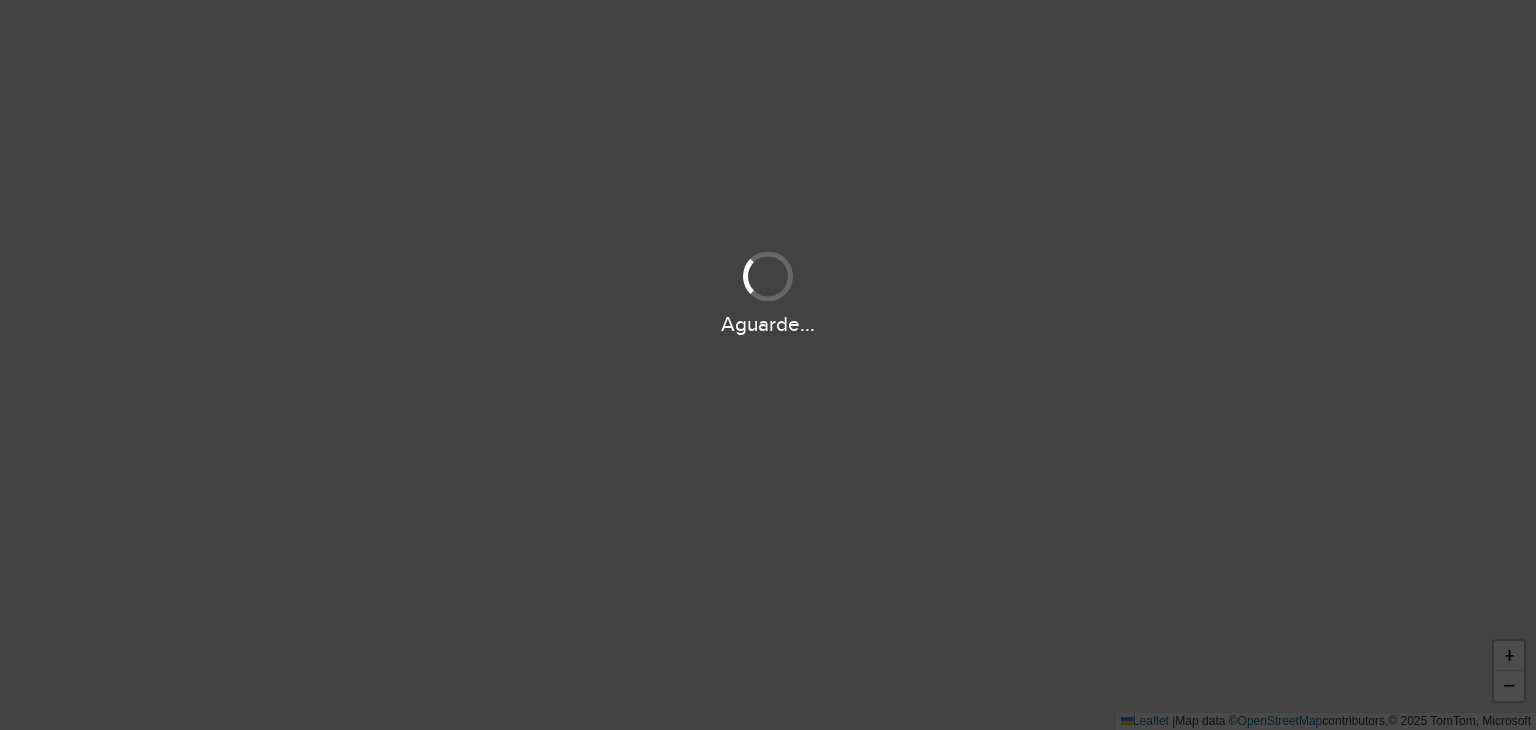 scroll, scrollTop: 0, scrollLeft: 0, axis: both 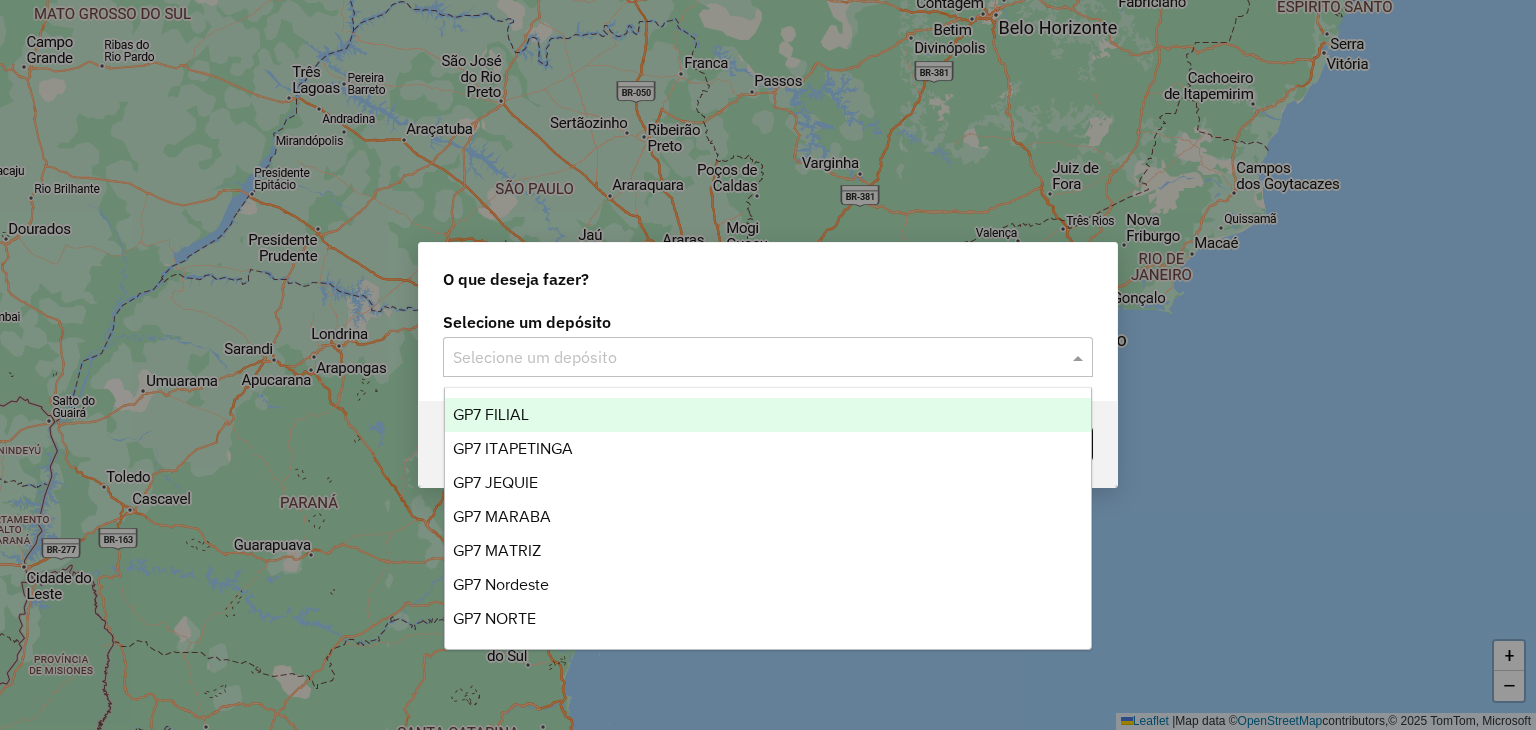 click 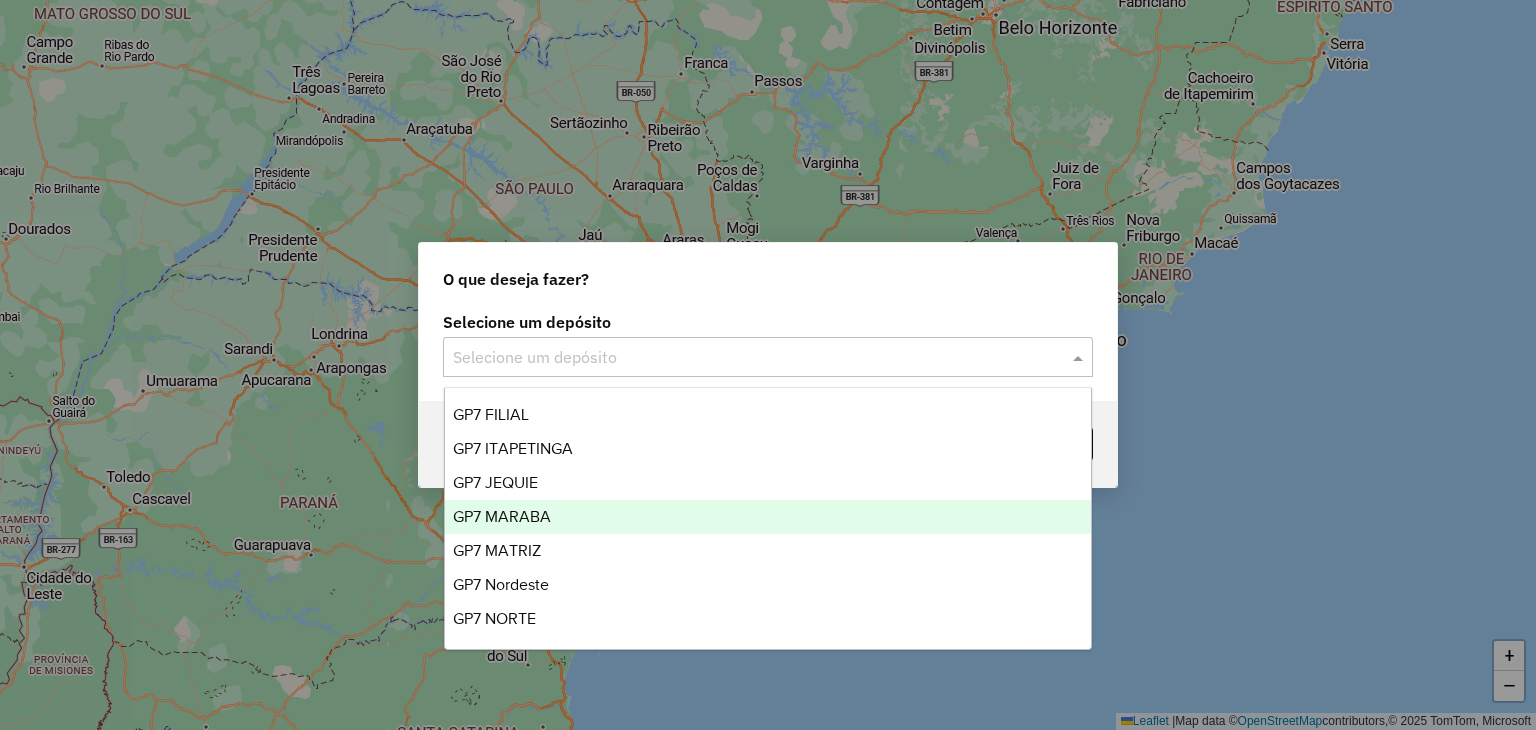 click on "GP7 MARABA" at bounding box center [768, 517] 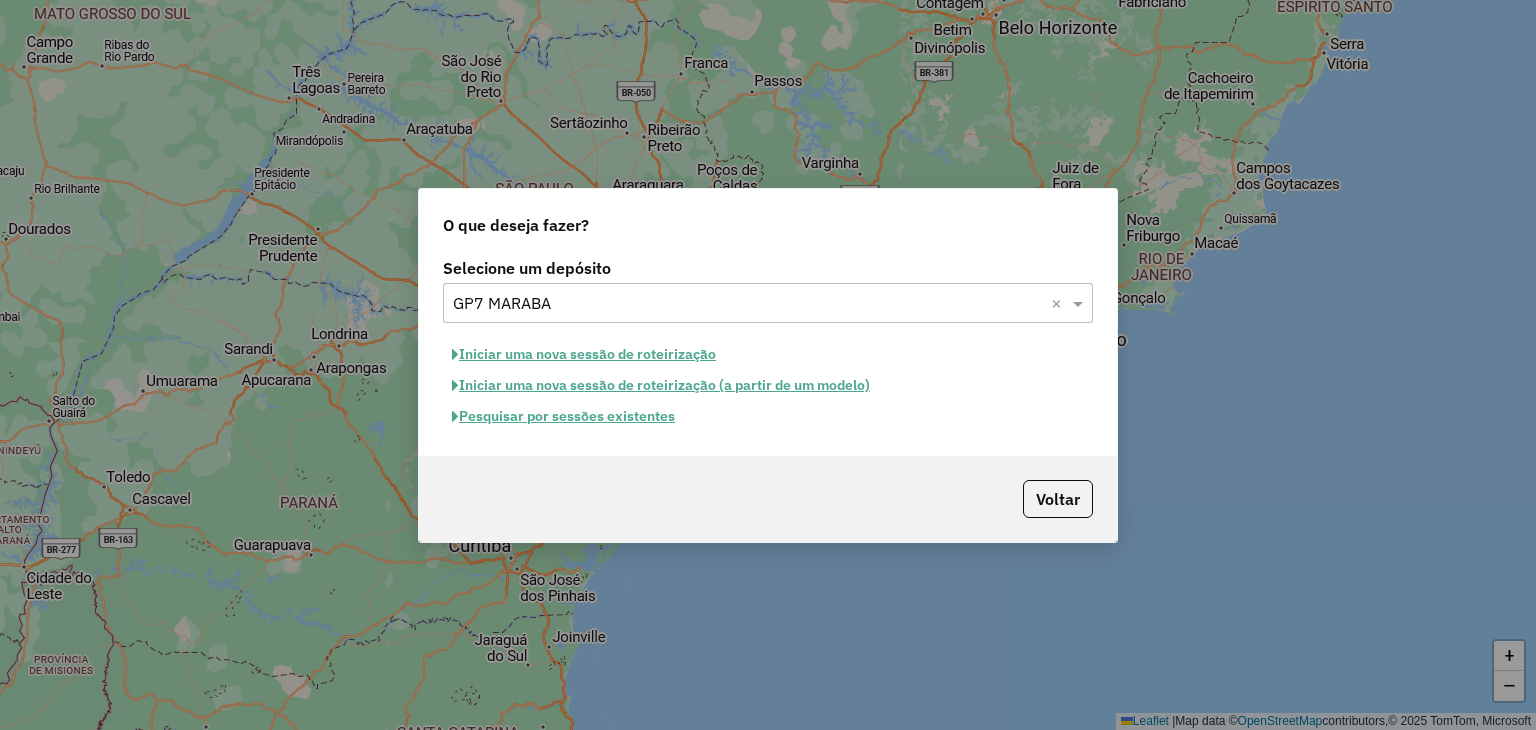 click on "Pesquisar por sessões existentes" 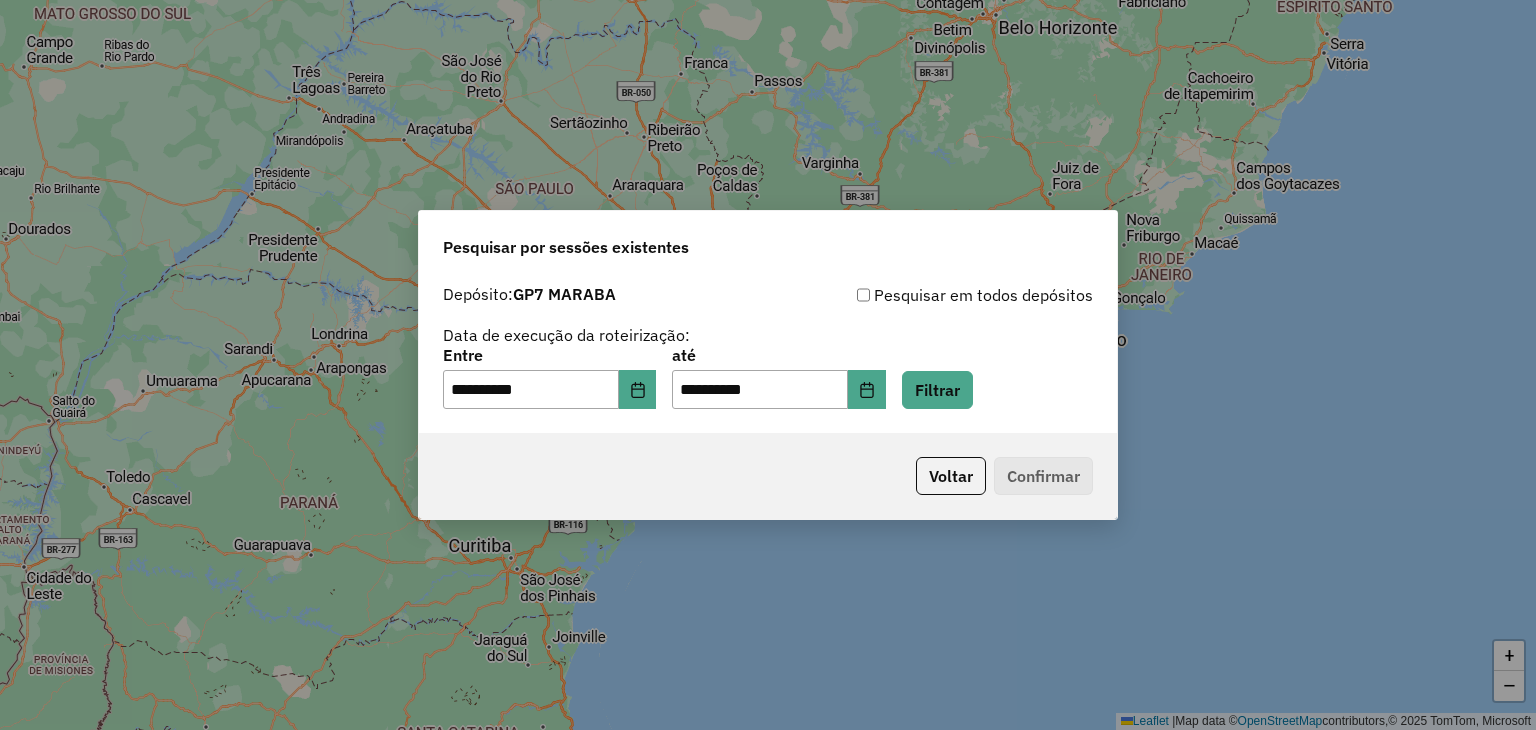click on "**********" 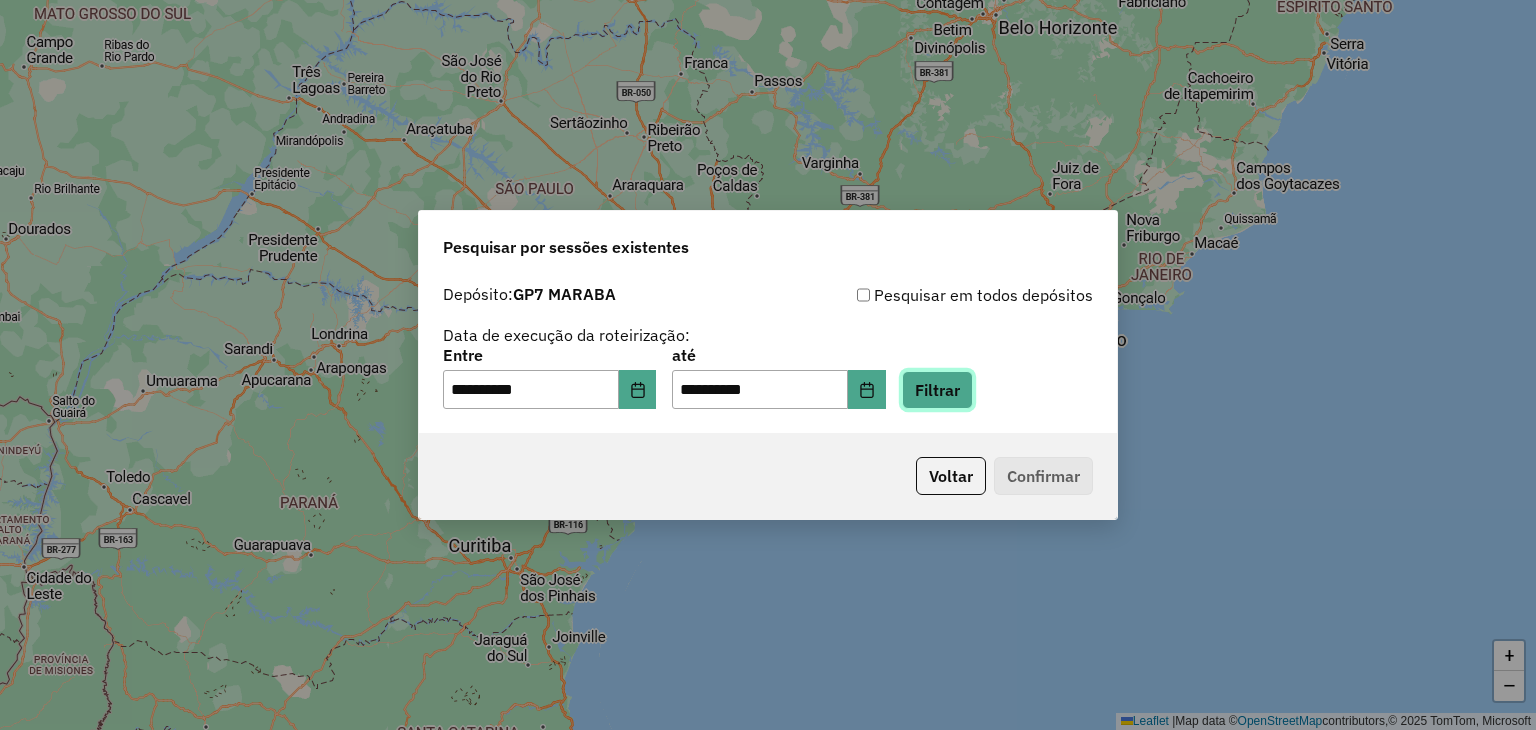 click on "Filtrar" 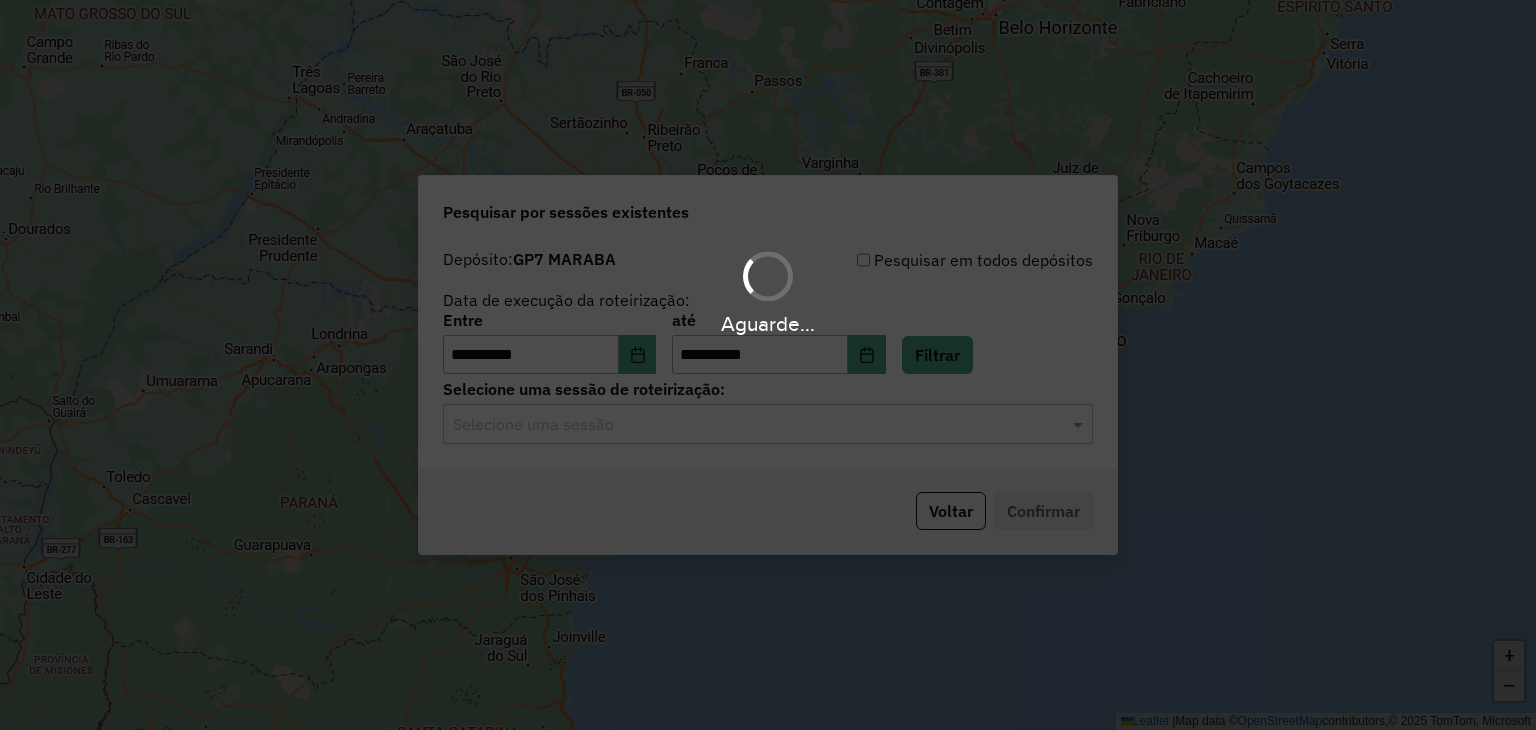 click on "**********" at bounding box center [768, 365] 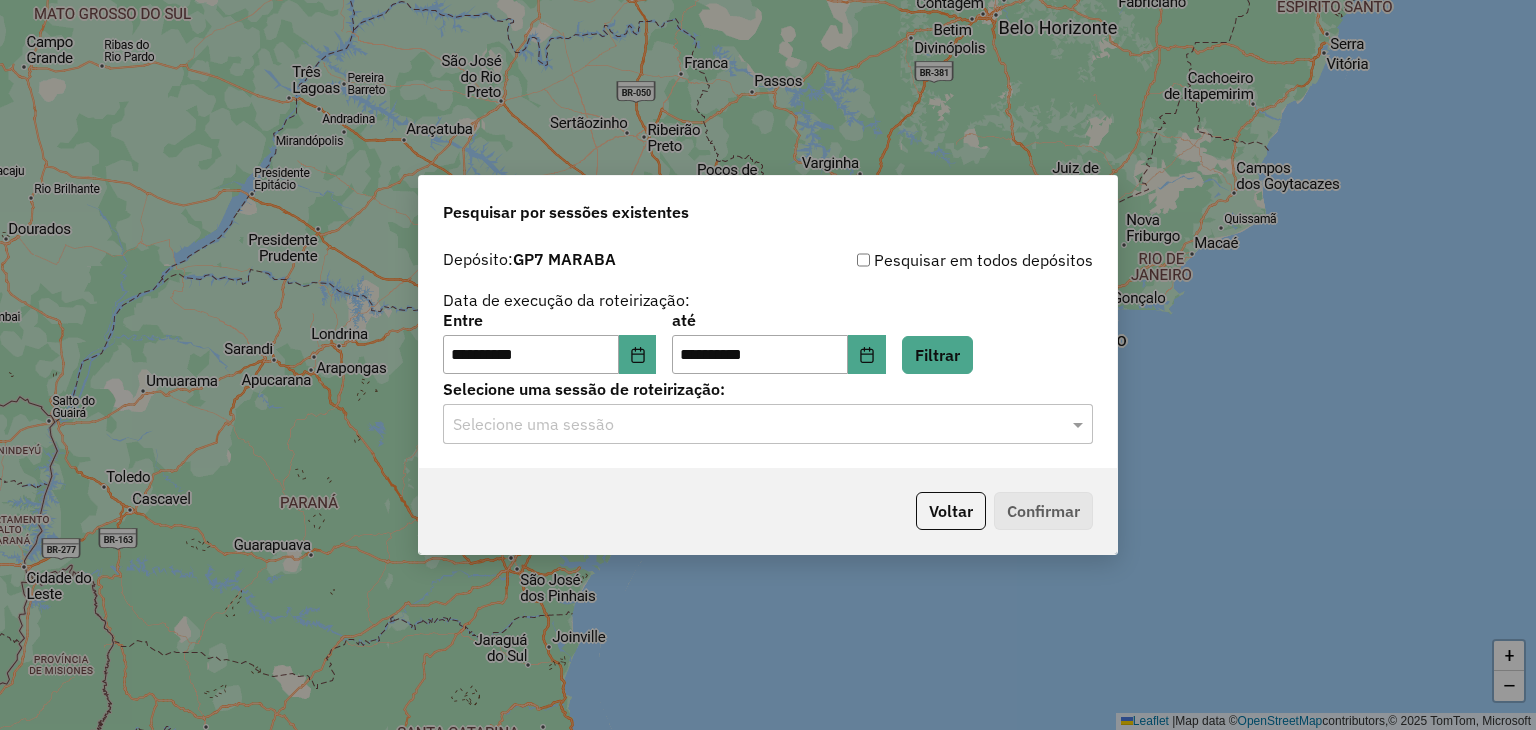 click 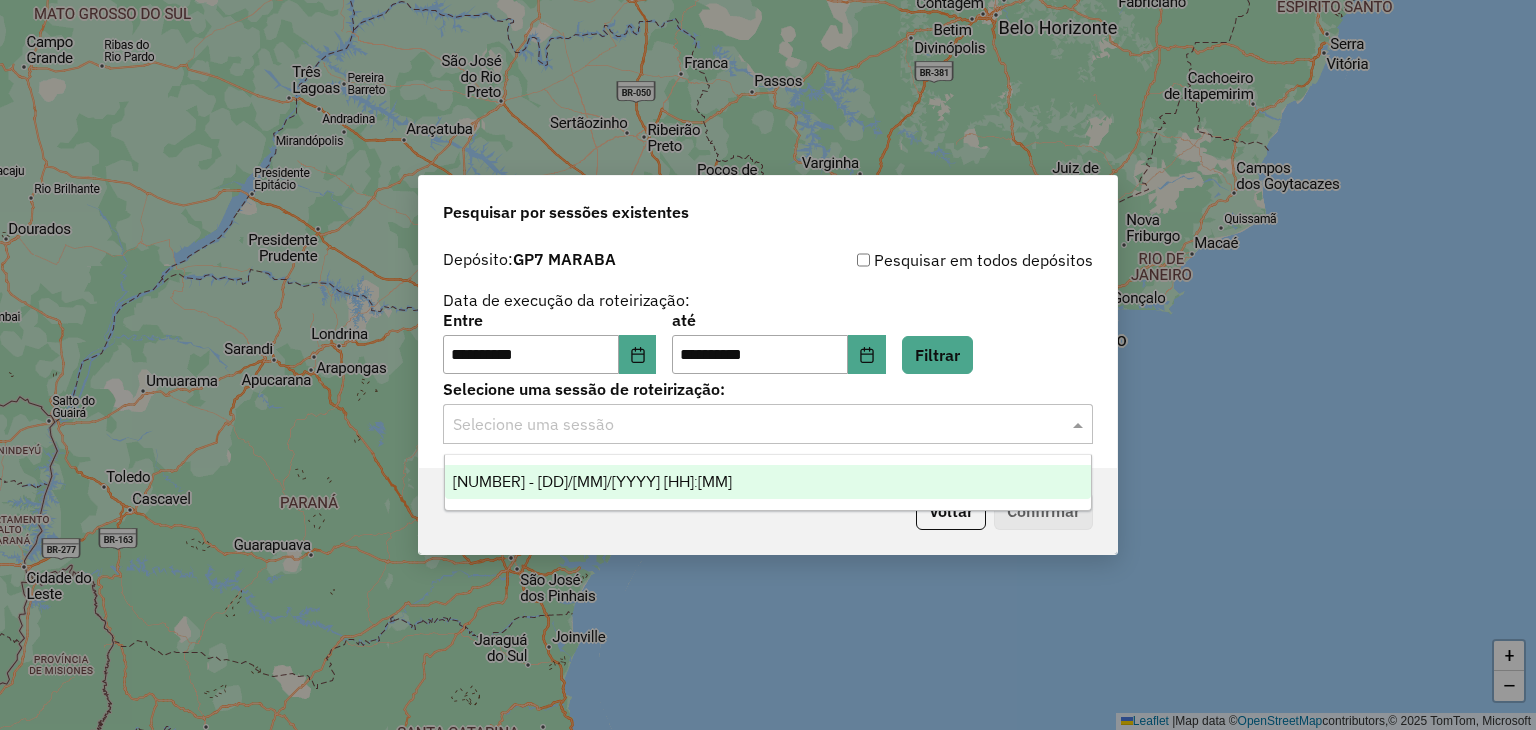 click on "[NUMBER] - [DD]/[MM]/[YYYY] [HH]:[MM]" at bounding box center (768, 482) 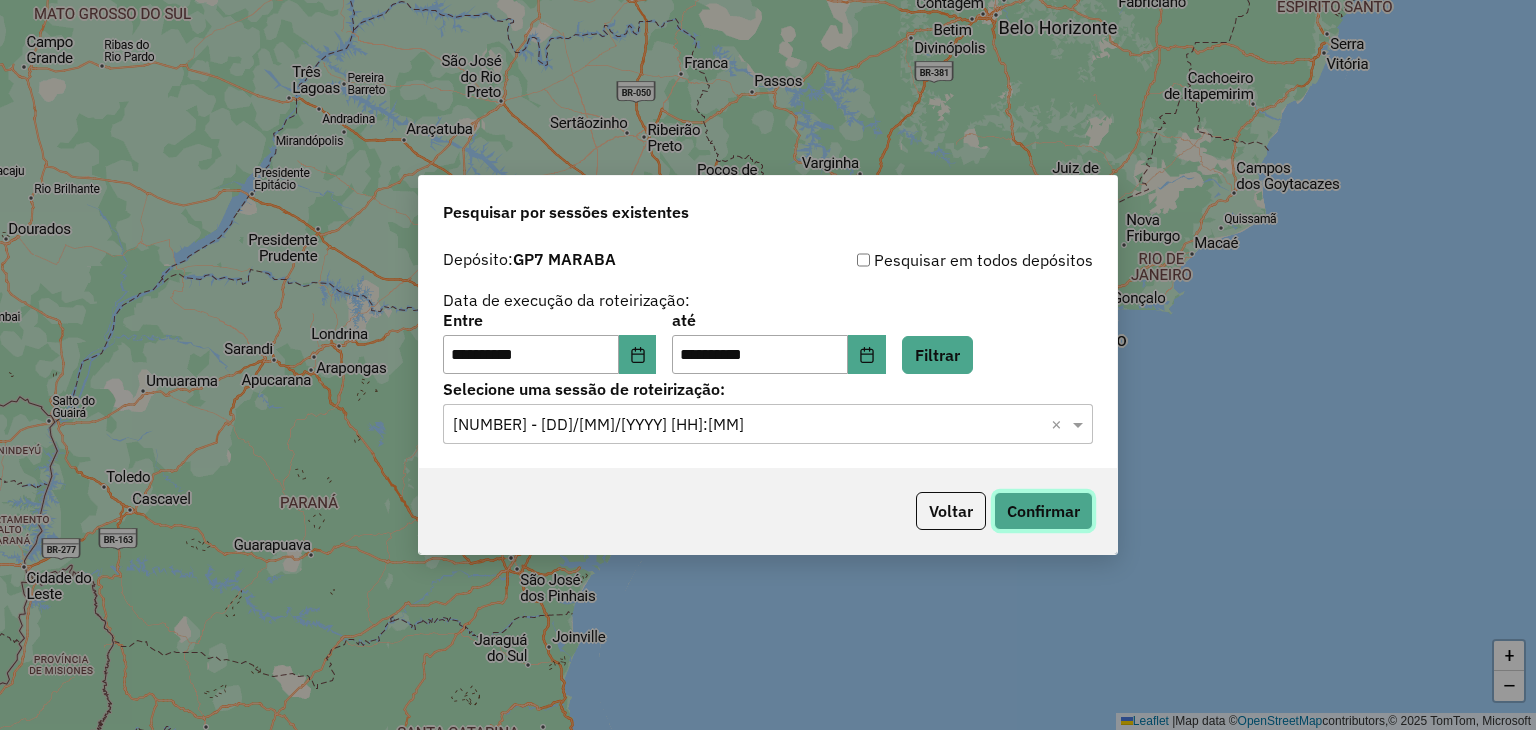 click on "Confirmar" 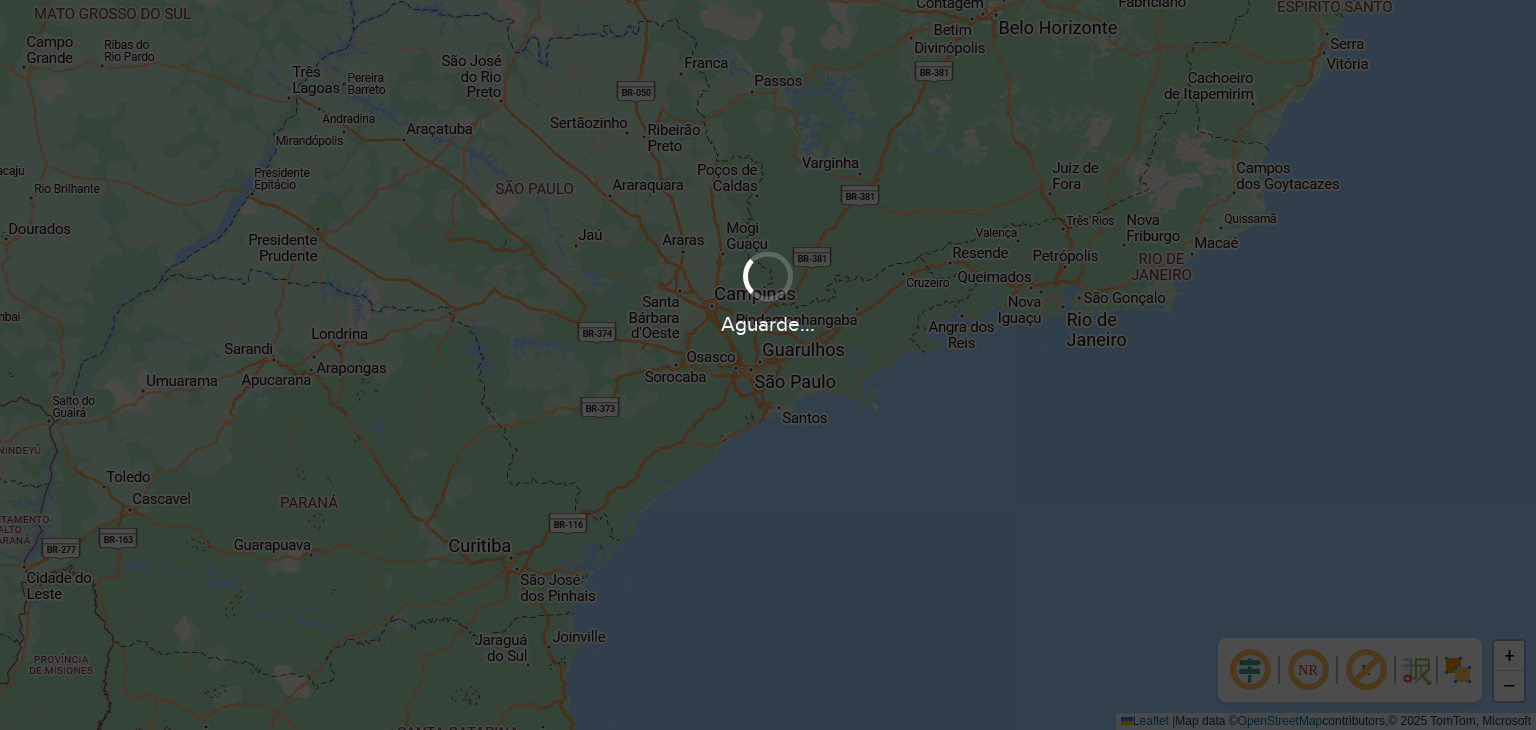 scroll, scrollTop: 0, scrollLeft: 0, axis: both 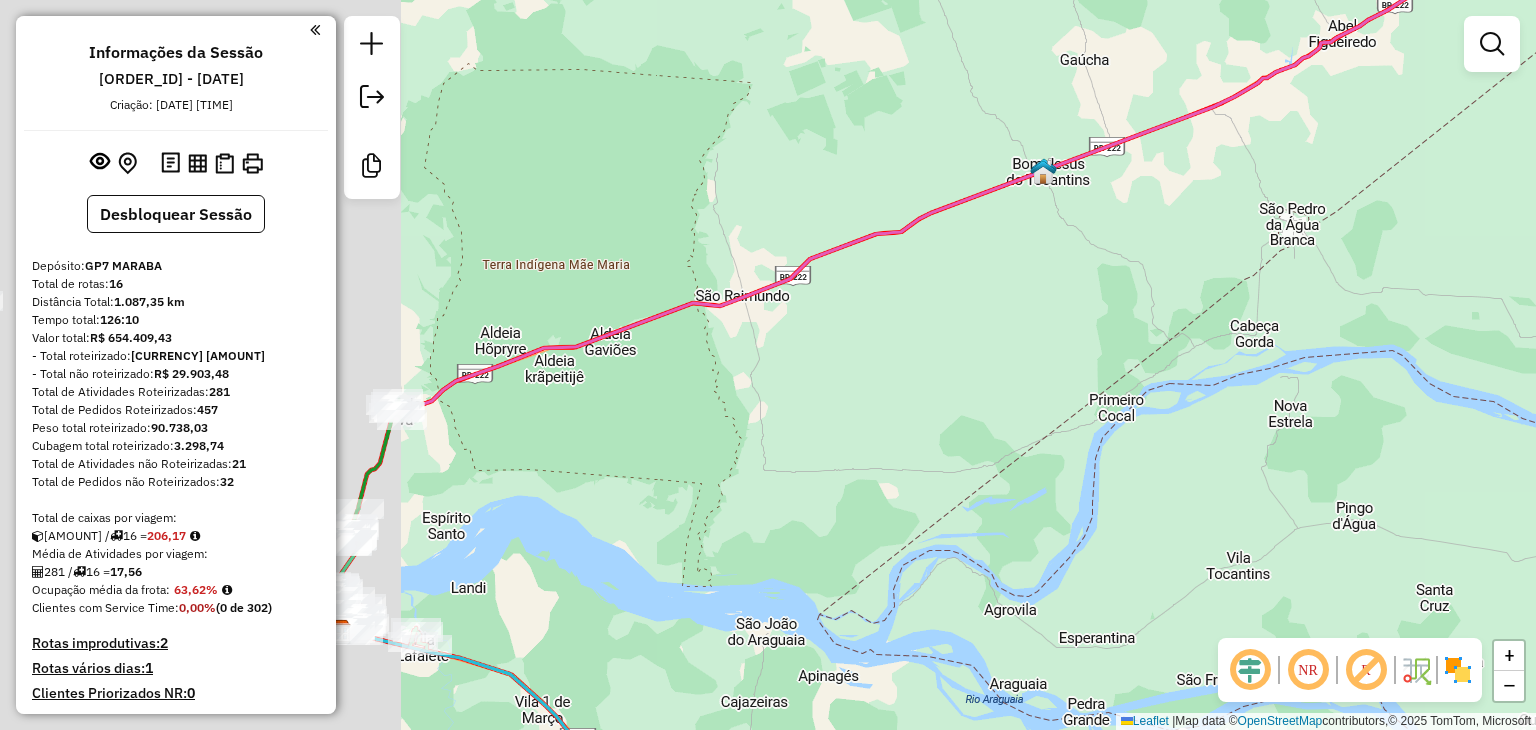 drag, startPoint x: 666, startPoint y: 373, endPoint x: 1110, endPoint y: 366, distance: 444.05518 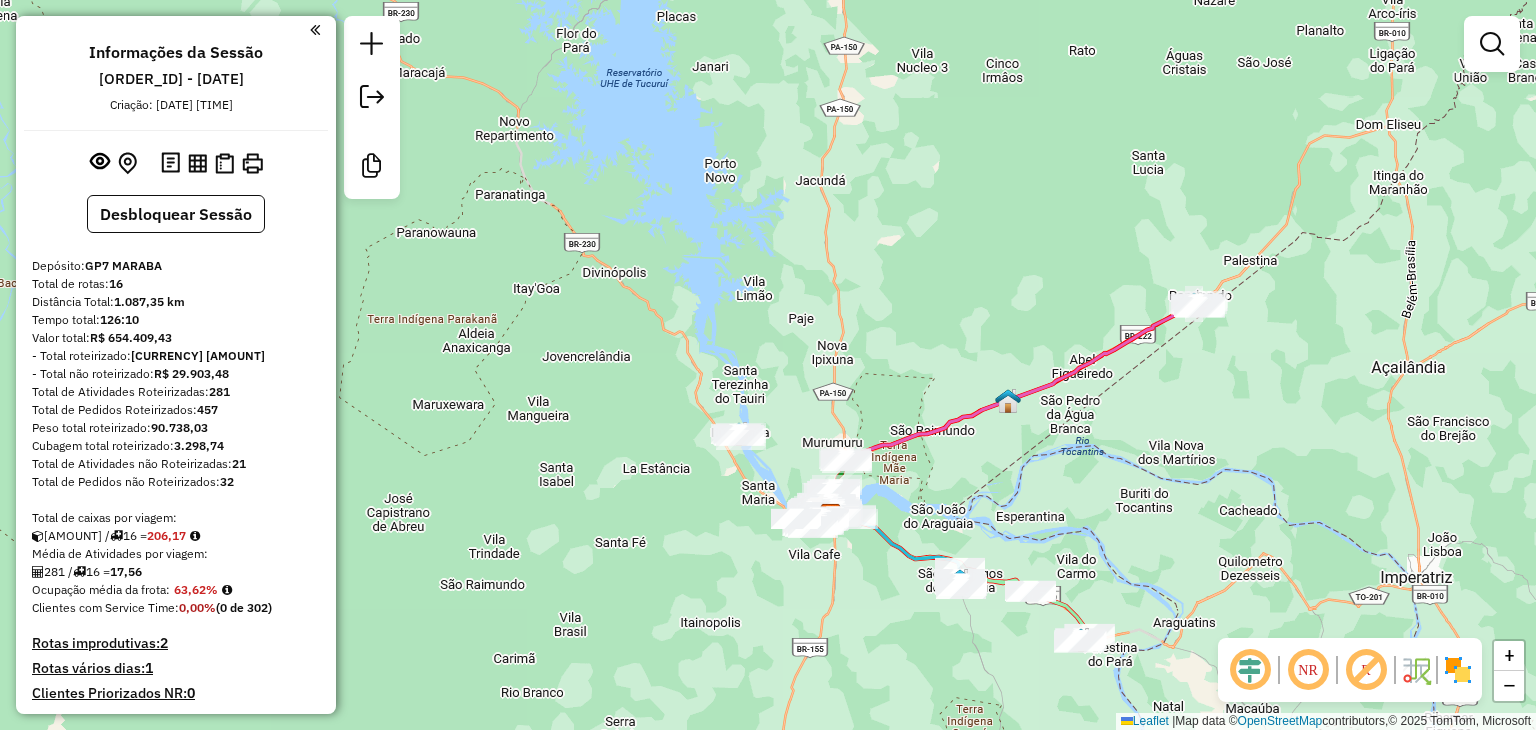 drag, startPoint x: 1096, startPoint y: 389, endPoint x: 978, endPoint y: 313, distance: 140.35669 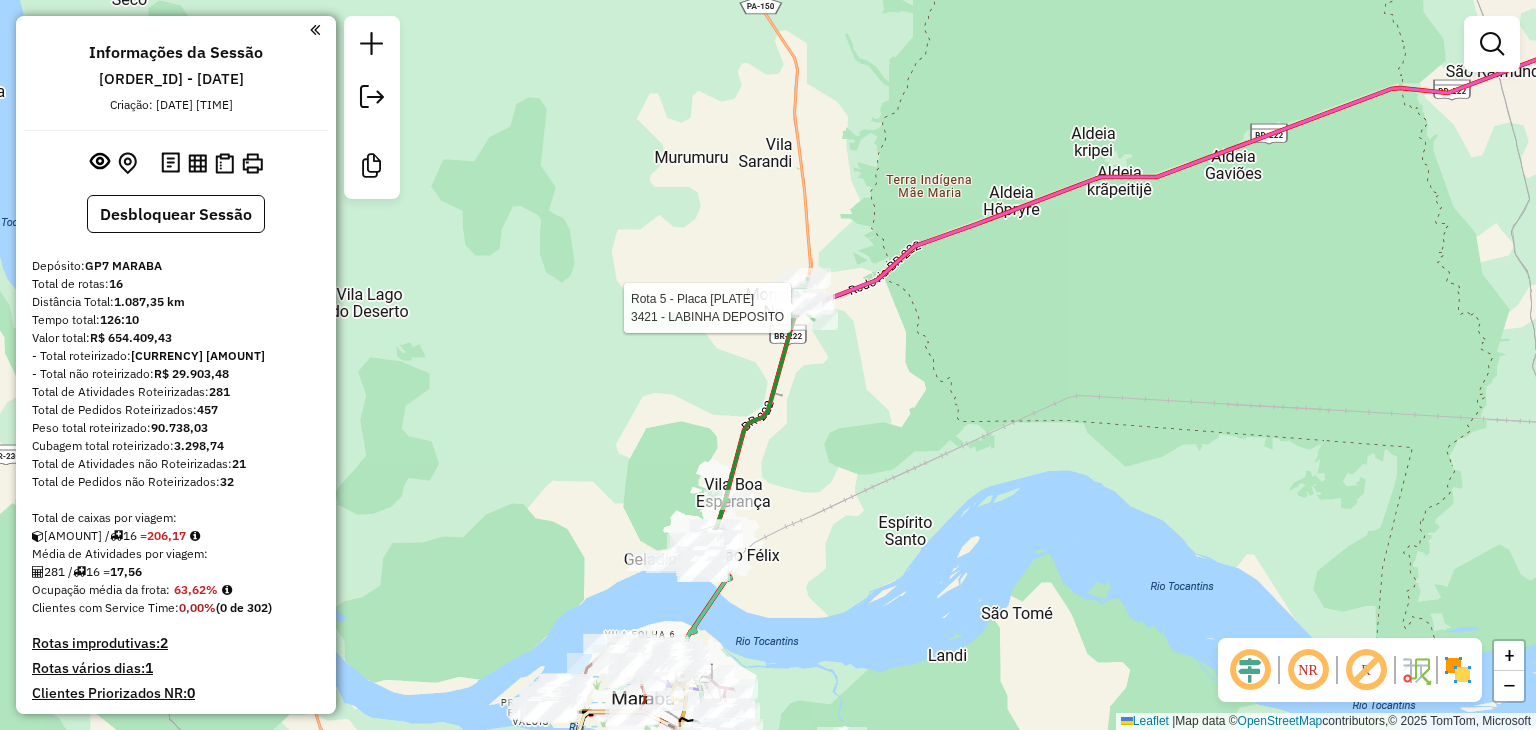 select on "**********" 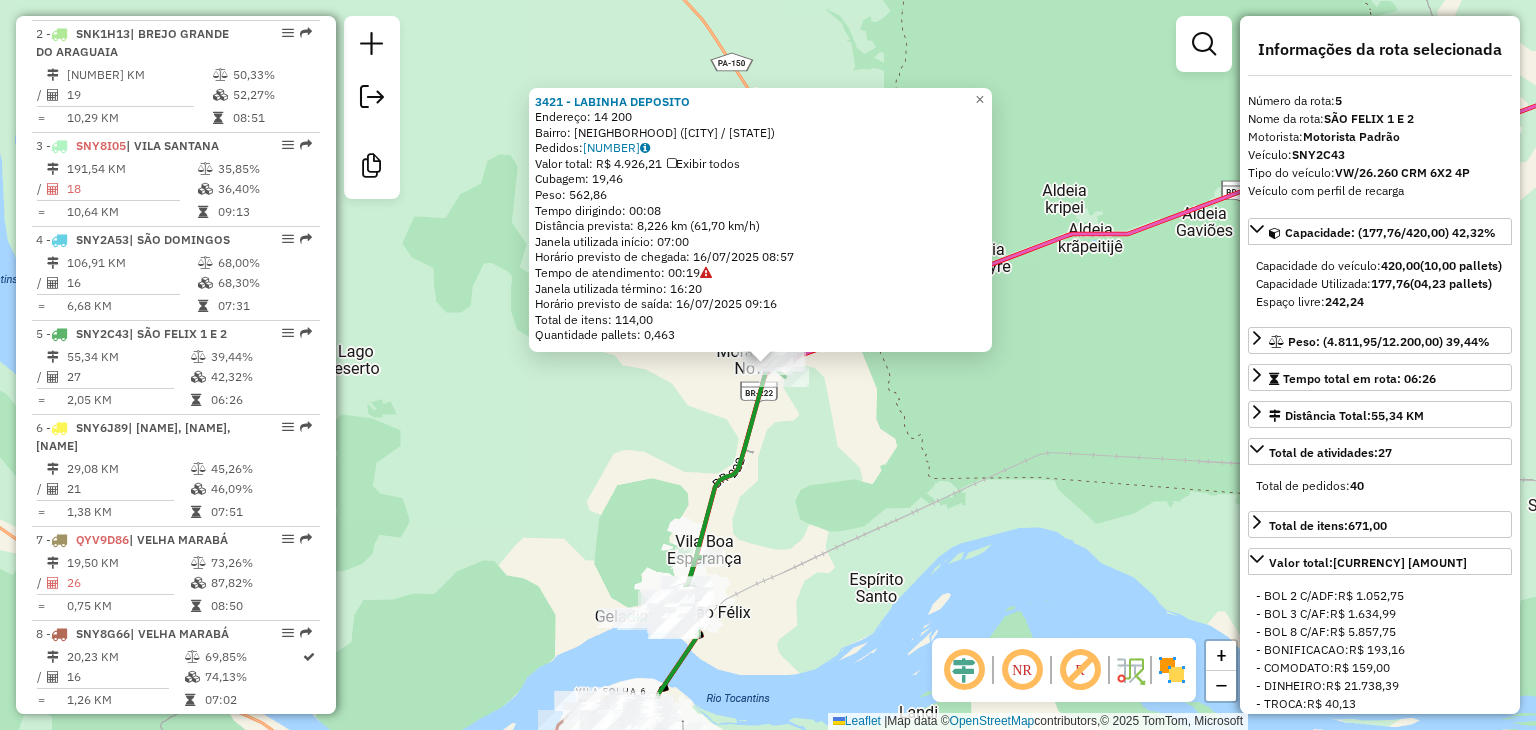 scroll, scrollTop: 1203, scrollLeft: 0, axis: vertical 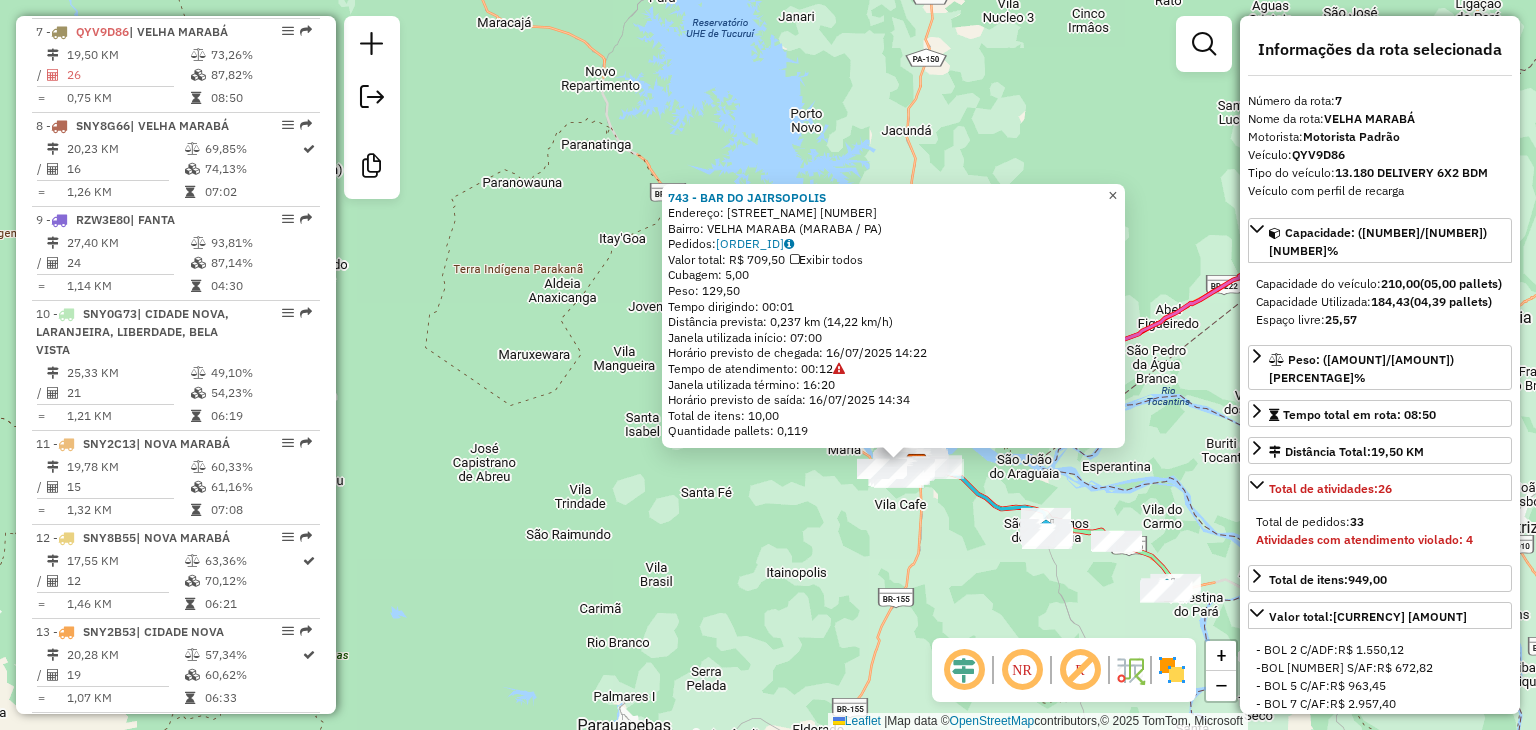 click on "×" 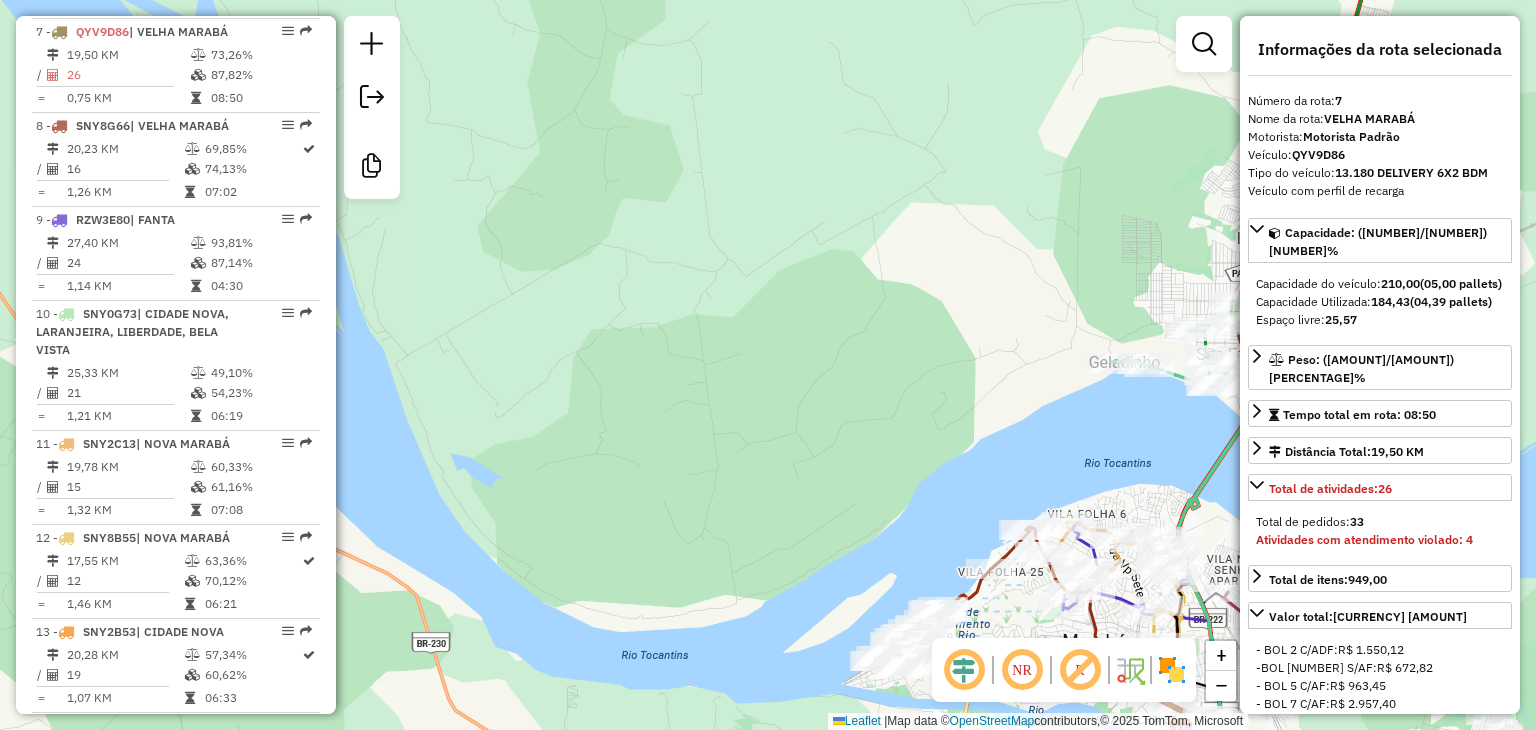 drag, startPoint x: 851, startPoint y: 479, endPoint x: 813, endPoint y: 390, distance: 96.77293 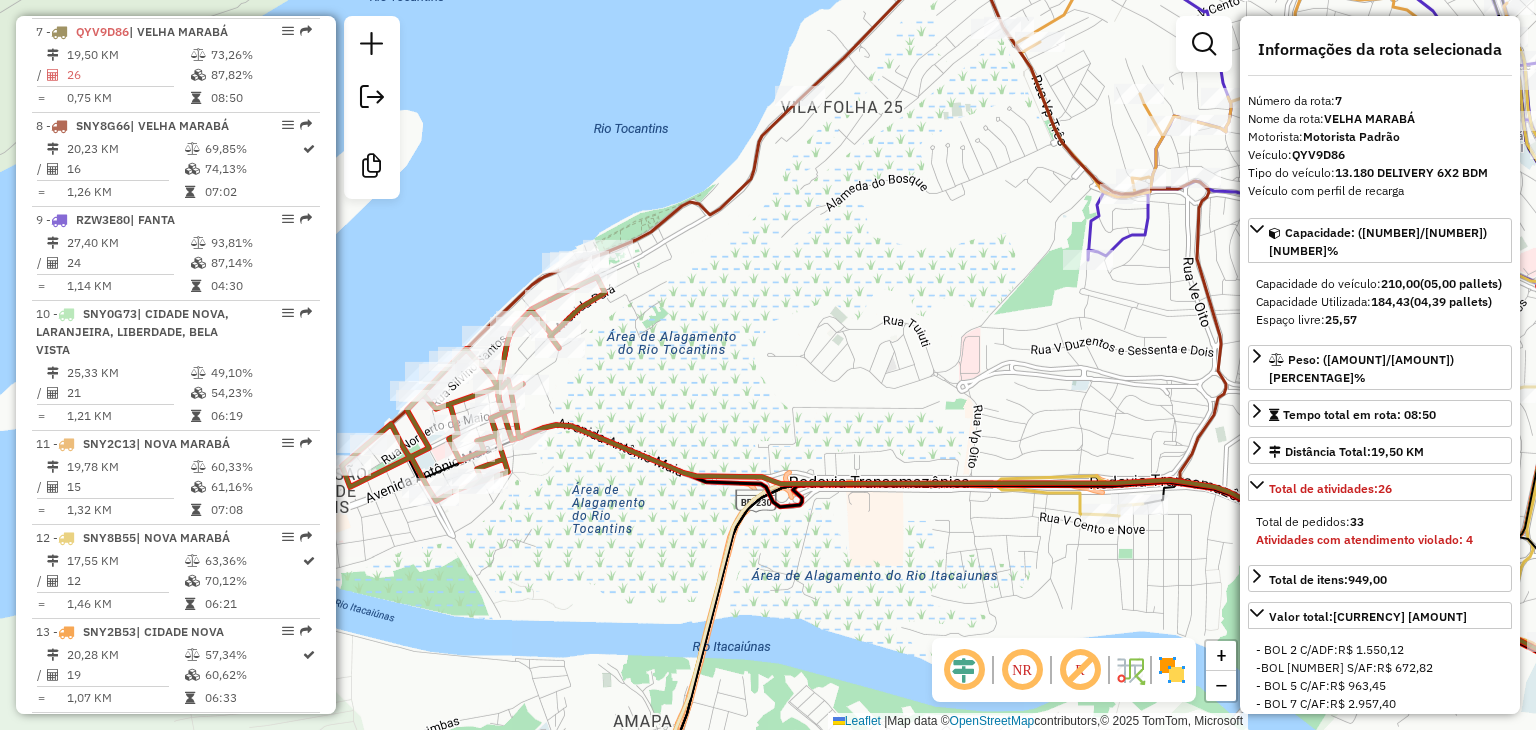 click on "Janela de atendimento Grade de atendimento Capacidade Transportadoras Veículos Cliente Pedidos  Rotas Selecione os dias de semana para filtrar as janelas de atendimento  Seg   Ter   Qua   Qui   Sex   Sáb   Dom  Informe o período da janela de atendimento: De: Até:  Filtrar exatamente a janela do cliente  Considerar janela de atendimento padrão  Selecione os dias de semana para filtrar as grades de atendimento  Seg   Ter   Qua   Qui   Sex   Sáb   Dom   Considerar clientes sem dia de atendimento cadastrado  Clientes fora do dia de atendimento selecionado Filtrar as atividades entre os valores definidos abaixo:  Peso mínimo:   Peso máximo:   Cubagem mínima:   Cubagem máxima:   De:   Até:  Filtrar as atividades entre o tempo de atendimento definido abaixo:  De:   Até:   Considerar capacidade total dos clientes não roteirizados Transportadora: Selecione um ou mais itens Tipo de veículo: Selecione um ou mais itens Veículo: Selecione um ou mais itens Motorista: Selecione um ou mais itens Nome: Rótulo:" 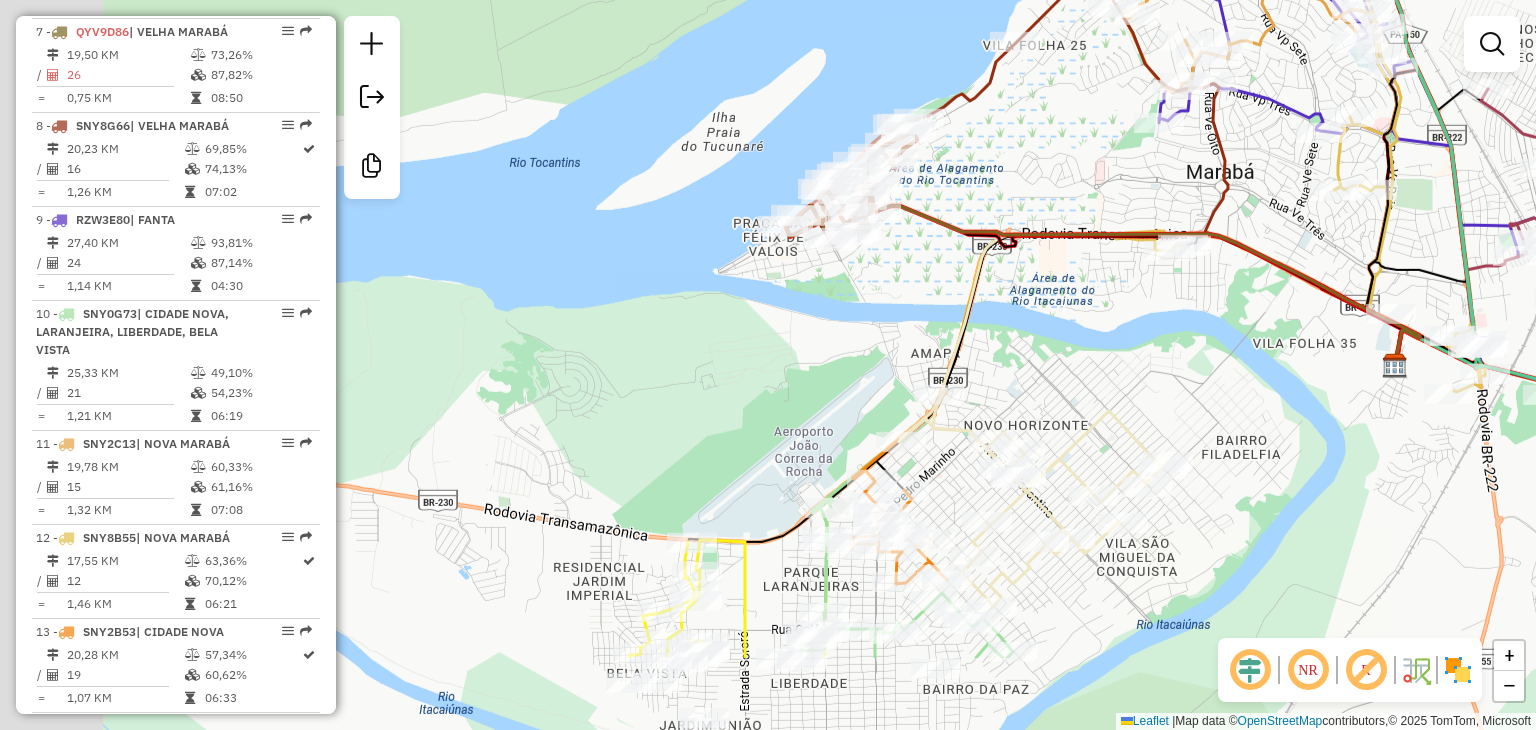 drag, startPoint x: 633, startPoint y: 529, endPoint x: 866, endPoint y: 343, distance: 298.13586 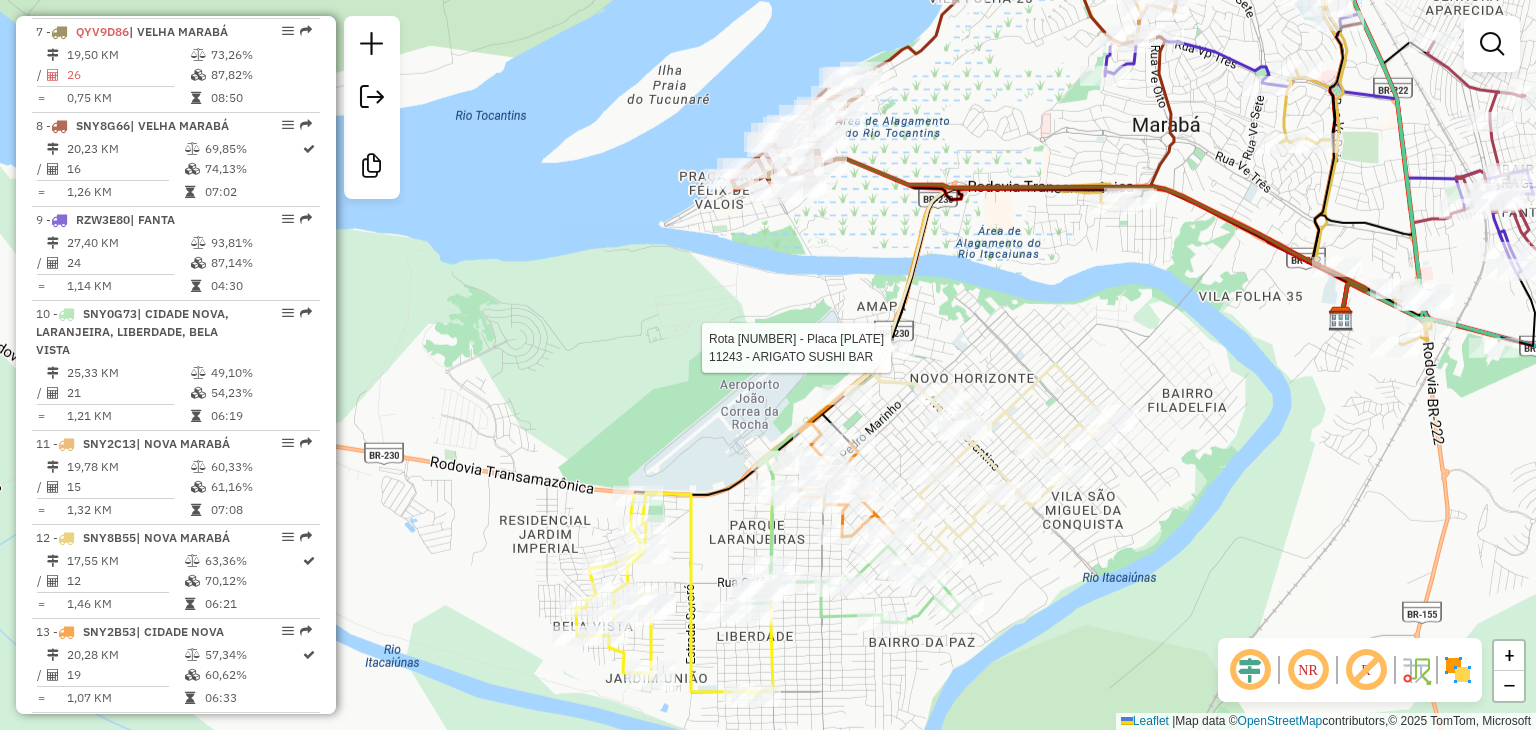 select on "**********" 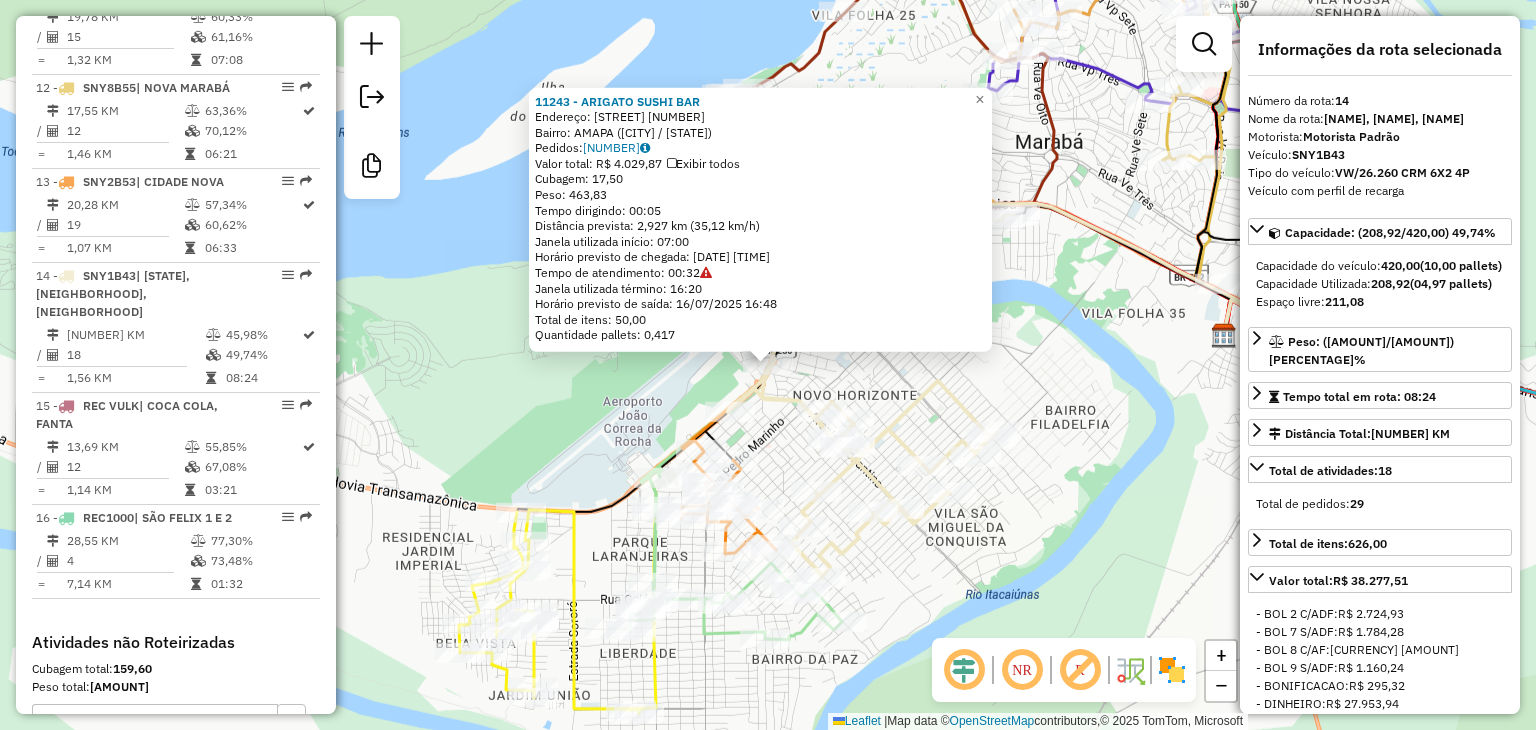 scroll, scrollTop: 2069, scrollLeft: 0, axis: vertical 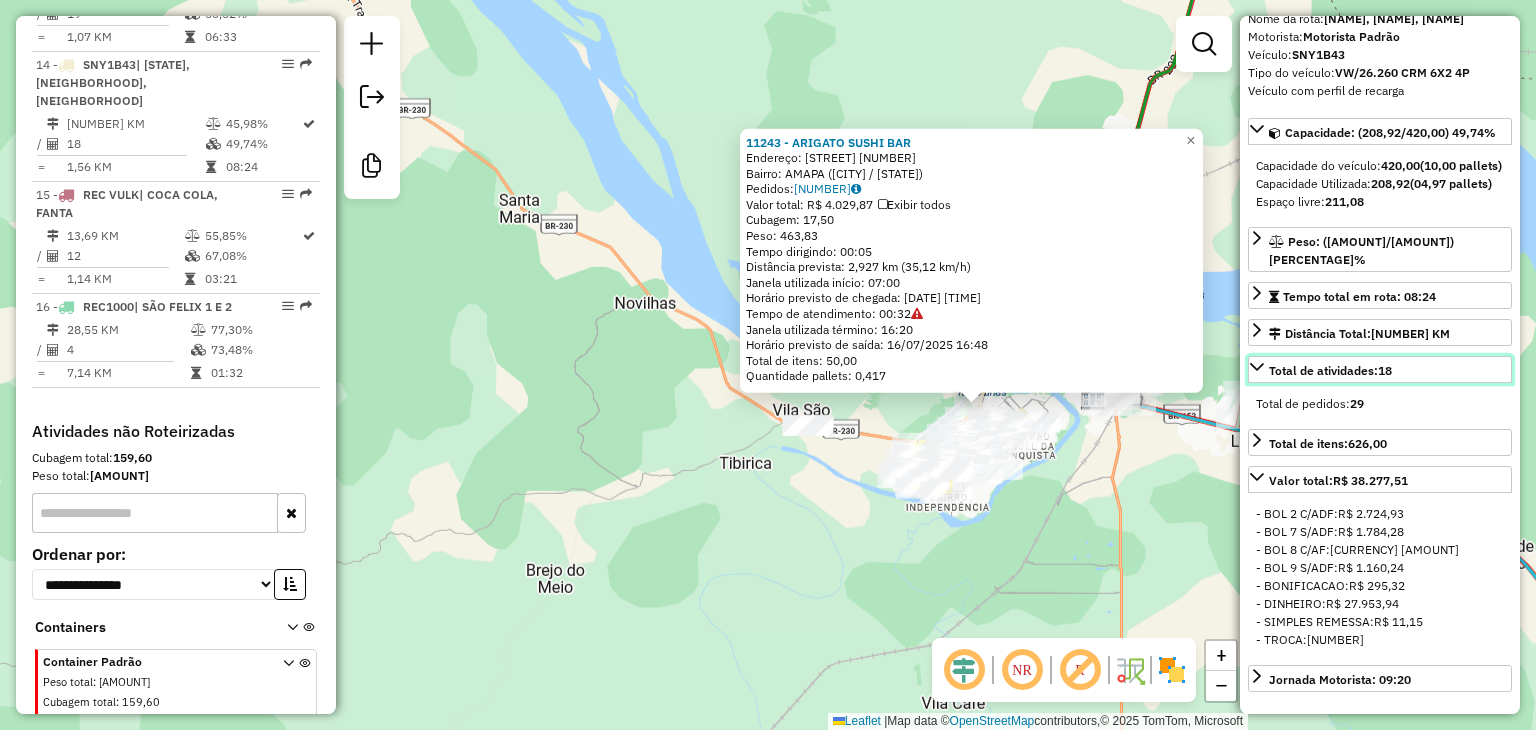 click 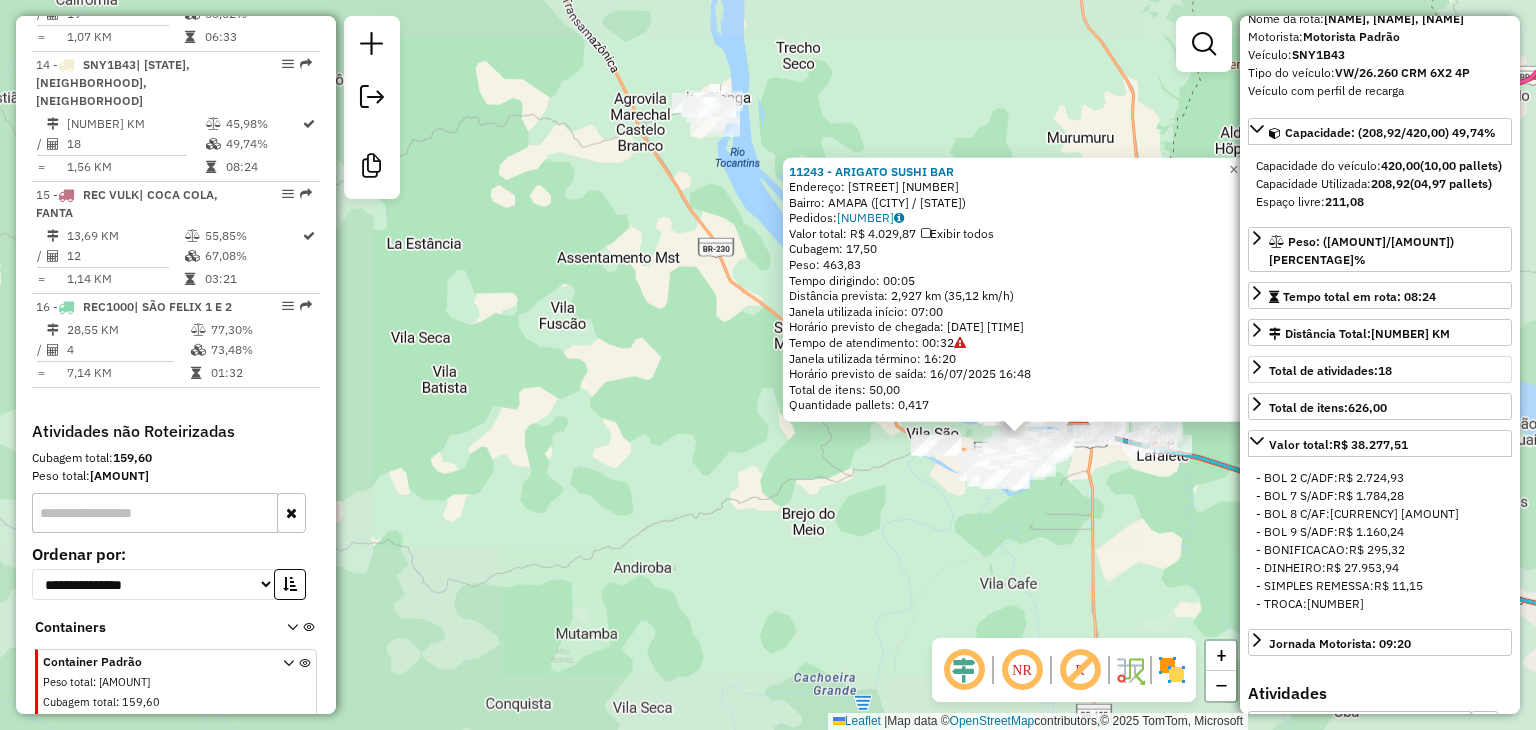 click on "11243 - ARIGATO SUSHI BAR  Endereço:  TRANSAMAZONICA 15   Bairro: AMAPA (MARABA / PA)   Pedidos:  15214835   Valor total: R$ 4.029,87   Exibir todos   Cubagem: 17,50  Peso: 463,83  Tempo dirigindo: 00:05   Distância prevista: 2,927 km (35,12 km/h)   Janela utilizada início: 07:00   Horário previsto de chegada: 16/07/2025 16:16   Tempo de atendimento: 00:32   Janela utilizada término: 16:20   Horário previsto de saída: 16/07/2025 16:48   Total de itens: 50,00   Quantidade pallets: 0,417  × Janela de atendimento Grade de atendimento Capacidade Transportadoras Veículos Cliente Pedidos  Rotas Selecione os dias de semana para filtrar as janelas de atendimento  Seg   Ter   Qua   Qui   Sex   Sáb   Dom  Informe o período da janela de atendimento: De: Até:  Filtrar exatamente a janela do cliente  Considerar janela de atendimento padrão  Selecione os dias de semana para filtrar as grades de atendimento  Seg   Ter   Qua   Qui   Sex   Sáb   Dom   Considerar clientes sem dia de atendimento cadastrado  De:  +" 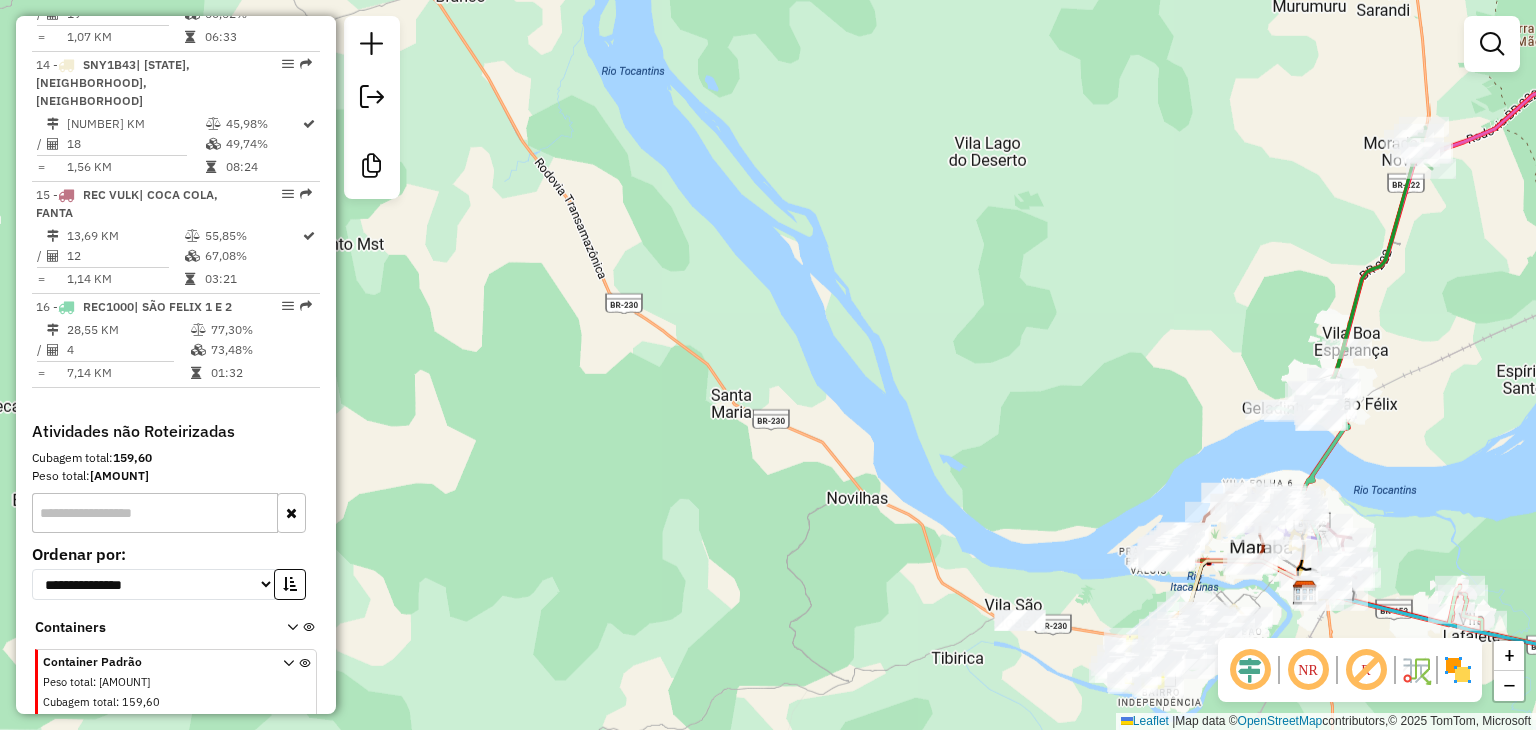 drag, startPoint x: 978, startPoint y: 456, endPoint x: 668, endPoint y: 233, distance: 381.87564 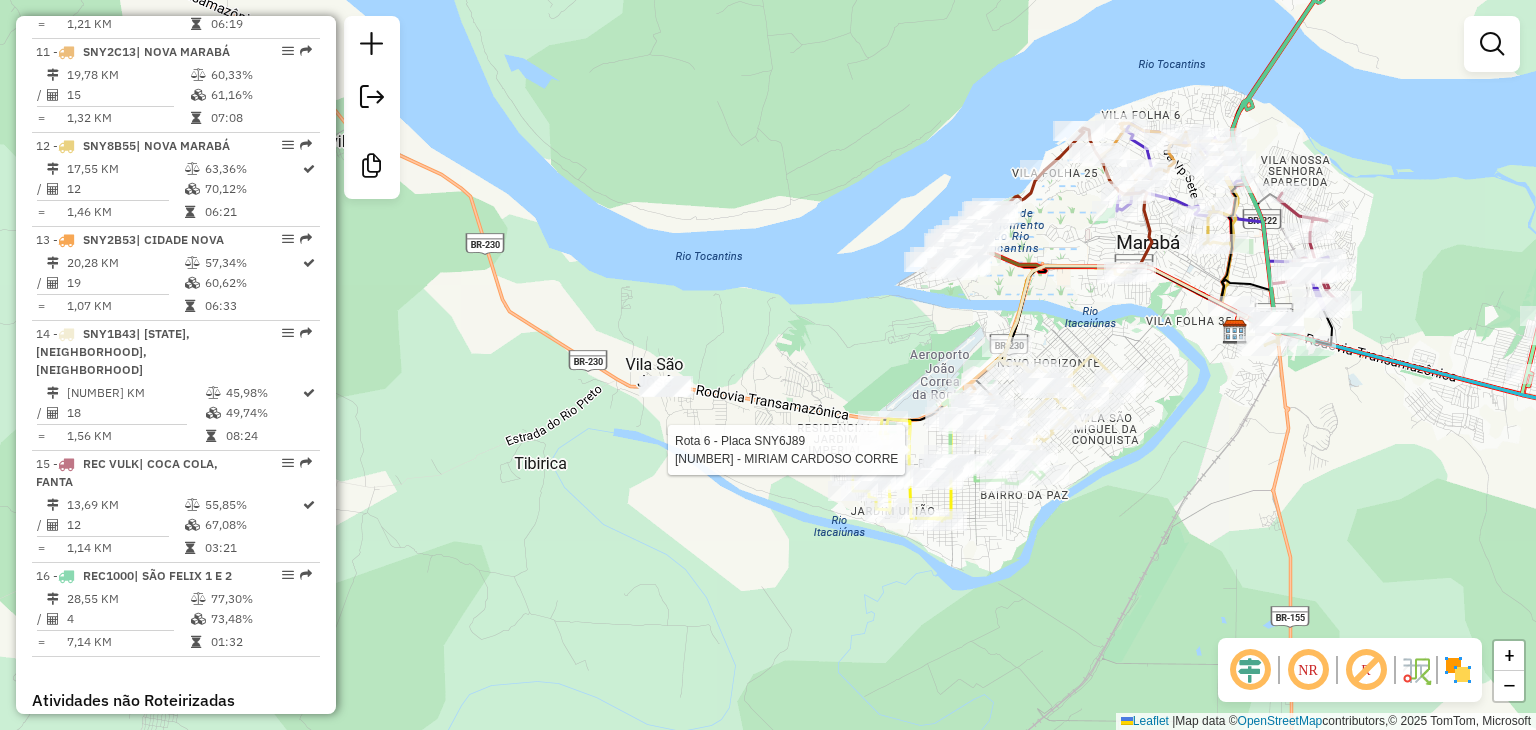 select on "**********" 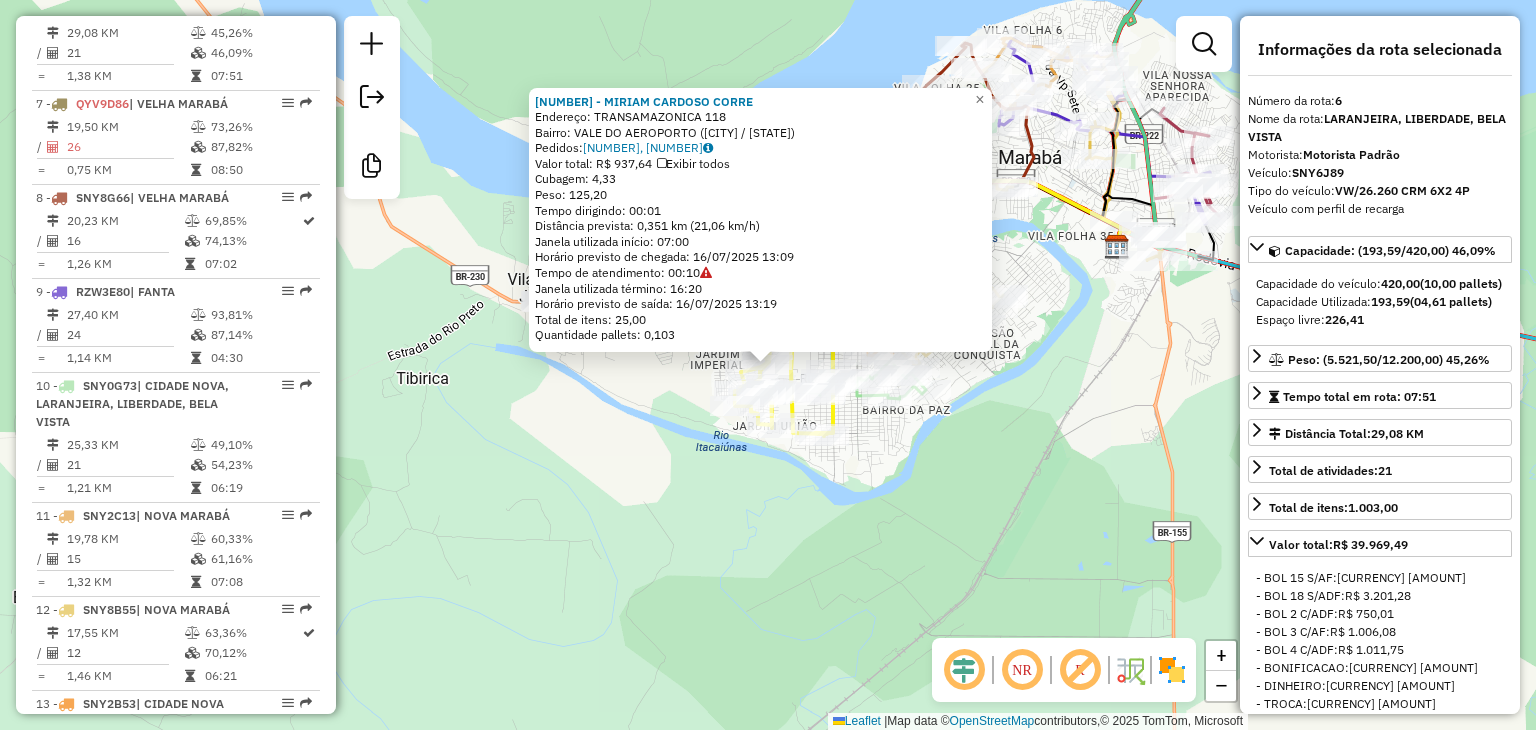 scroll, scrollTop: 1296, scrollLeft: 0, axis: vertical 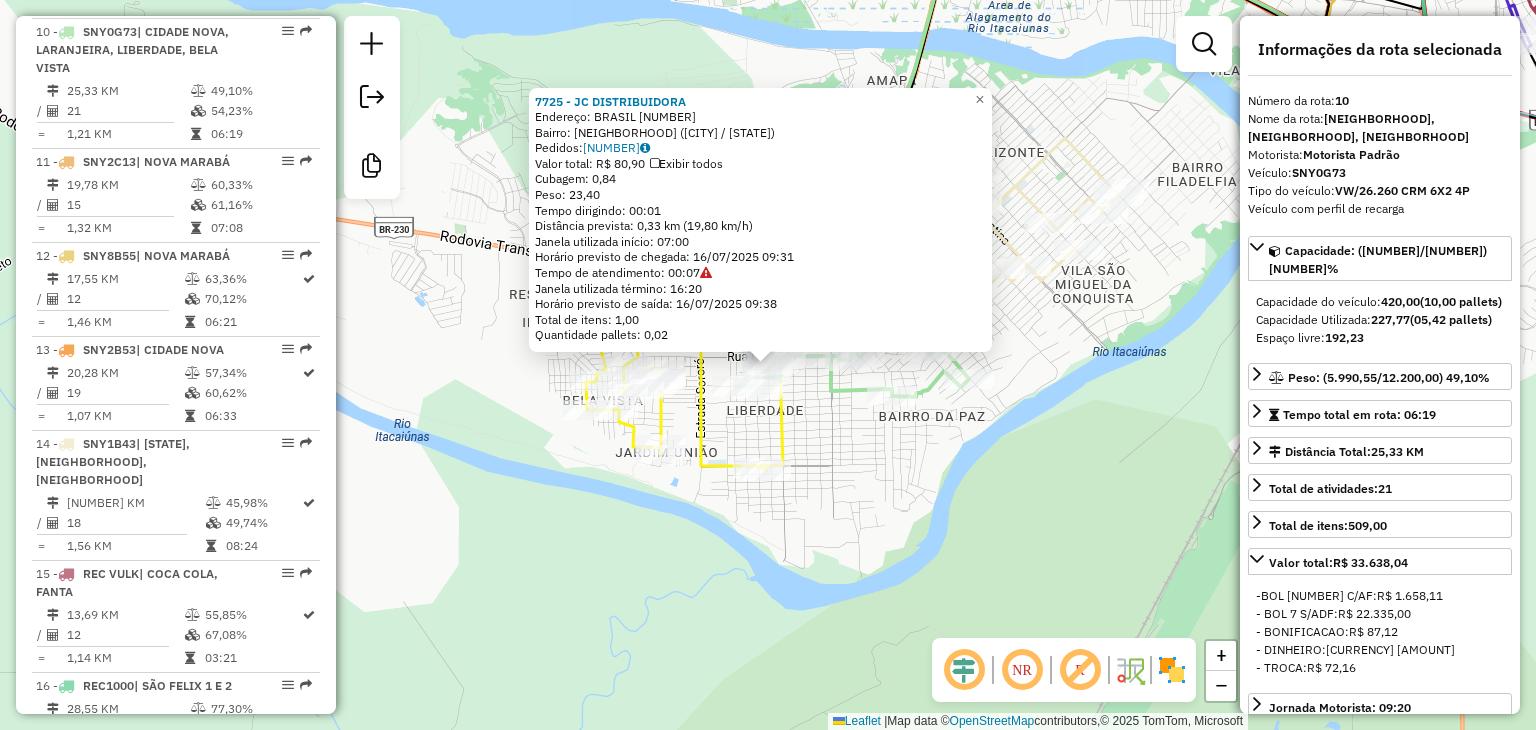 click on "7725 - JC DISTRIBUIDORA  Endereço:  BRASIL 331   Bairro: INDEPENDENCIA (MARABA / PA)   Pedidos:  15214873   Valor total: R$ 80,90   Exibir todos   Cubagem: 0,84  Peso: 23,40  Tempo dirigindo: 00:01   Distância prevista: 0,33 km (19,80 km/h)   Janela utilizada início: 07:00   Horário previsto de chegada: 16/07/2025 09:31   Tempo de atendimento: 00:07   Janela utilizada término: 16:20   Horário previsto de saída: 16/07/2025 09:38   Total de itens: 1,00   Quantidade pallets: 0,02  × Janela de atendimento Grade de atendimento Capacidade Transportadoras Veículos Cliente Pedidos  Rotas Selecione os dias de semana para filtrar as janelas de atendimento  Seg   Ter   Qua   Qui   Sex   Sáb   Dom  Informe o período da janela de atendimento: De: Até:  Filtrar exatamente a janela do cliente  Considerar janela de atendimento padrão  Selecione os dias de semana para filtrar as grades de atendimento  Seg   Ter   Qua   Qui   Sex   Sáb   Dom   Considerar clientes sem dia de atendimento cadastrado  Peso mínimo:" 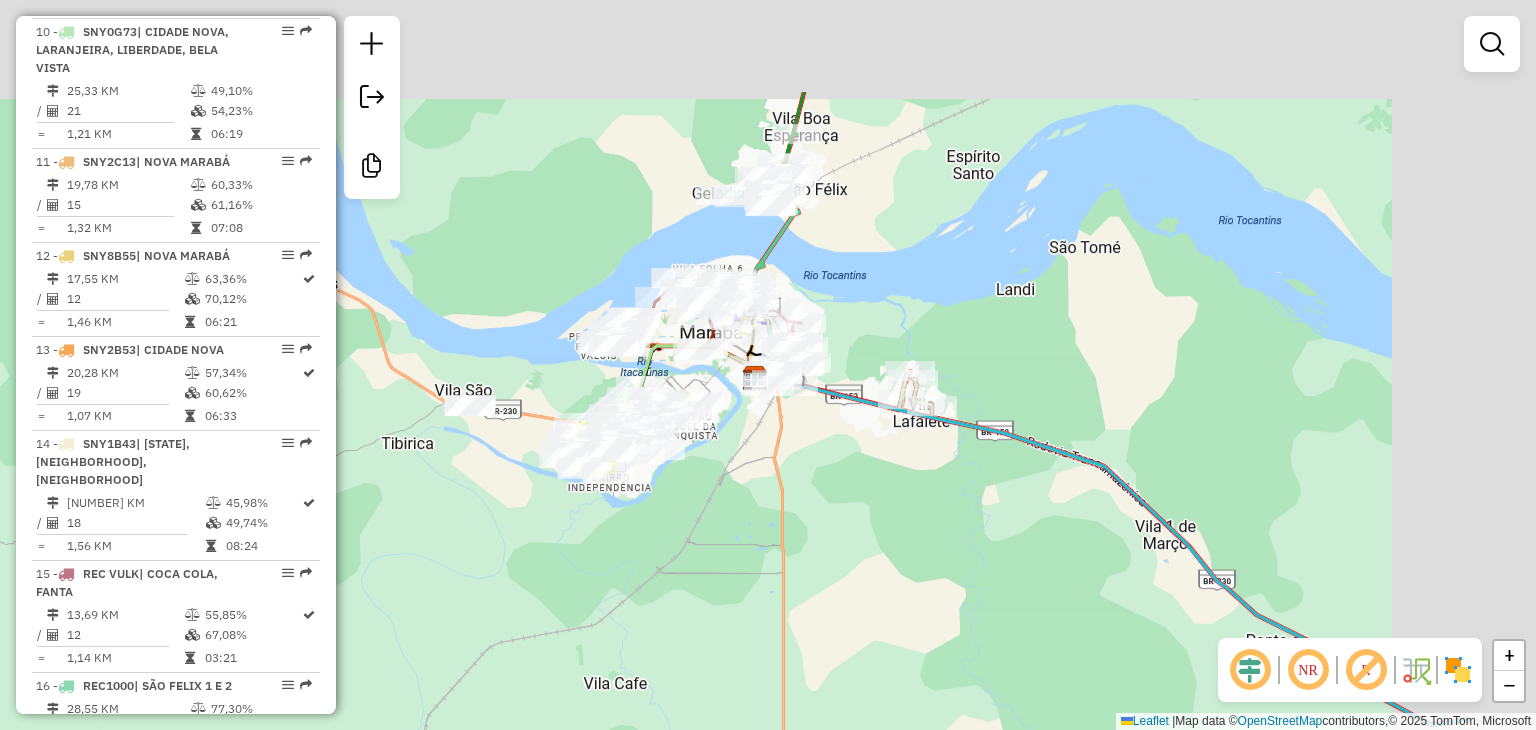 drag, startPoint x: 820, startPoint y: 216, endPoint x: 492, endPoint y: 441, distance: 397.75494 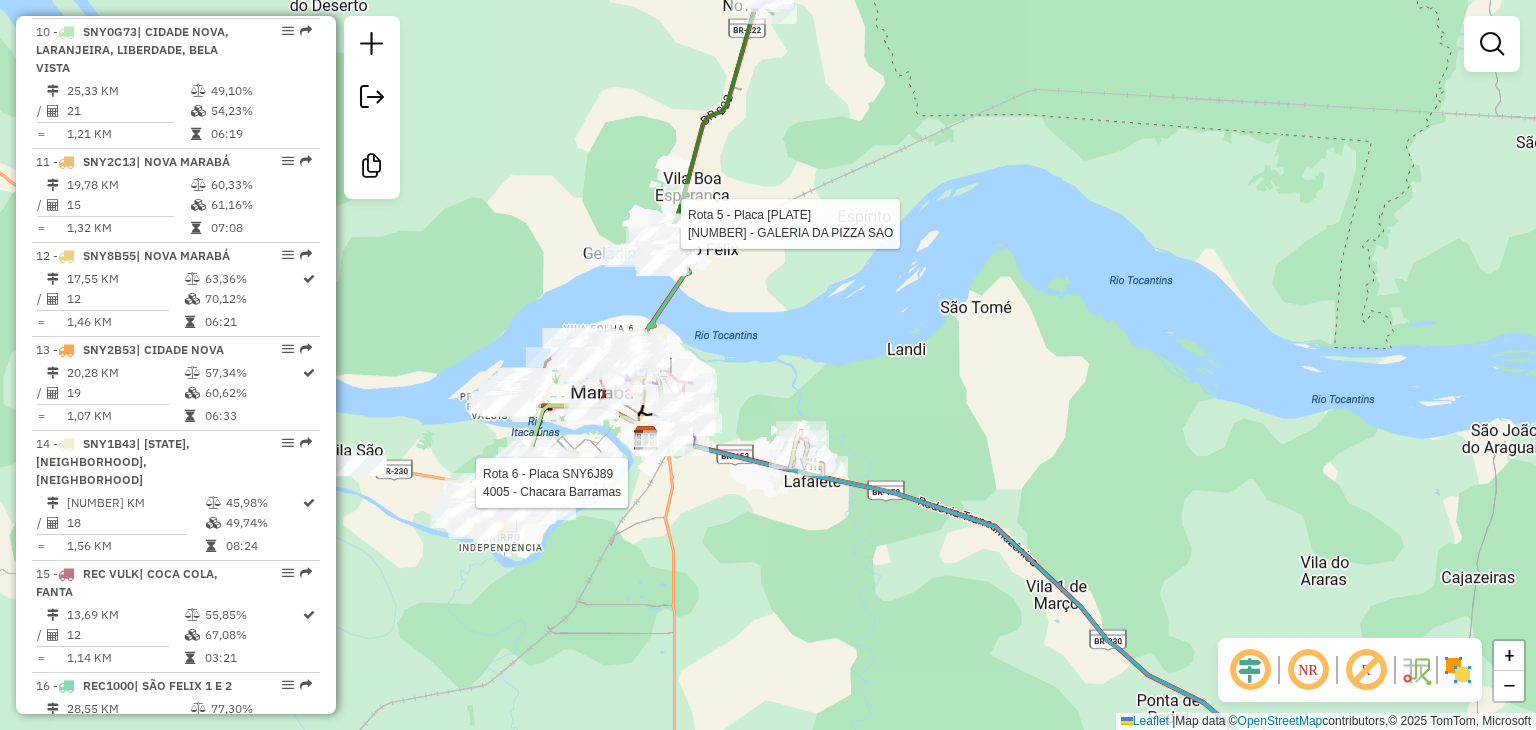 select on "**********" 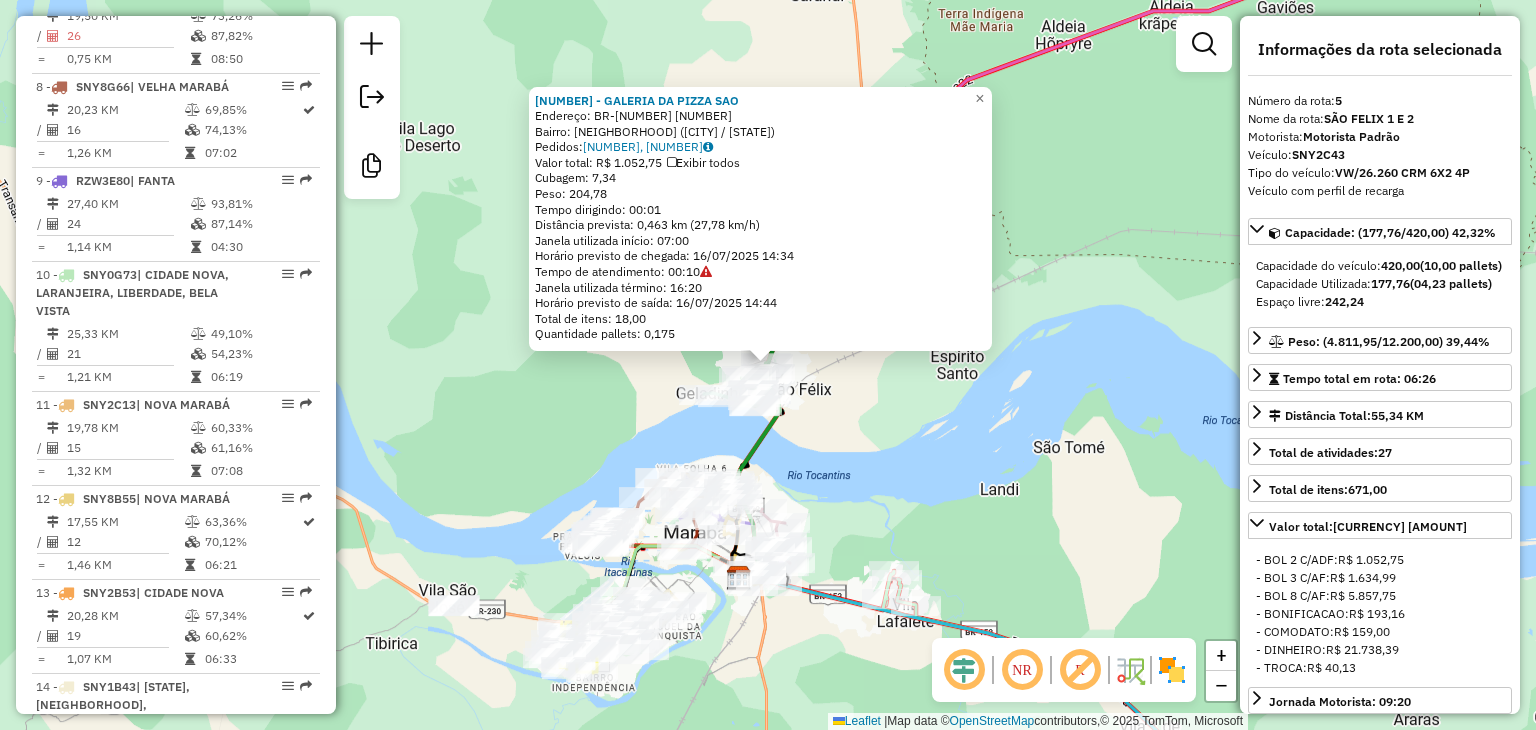 scroll, scrollTop: 1203, scrollLeft: 0, axis: vertical 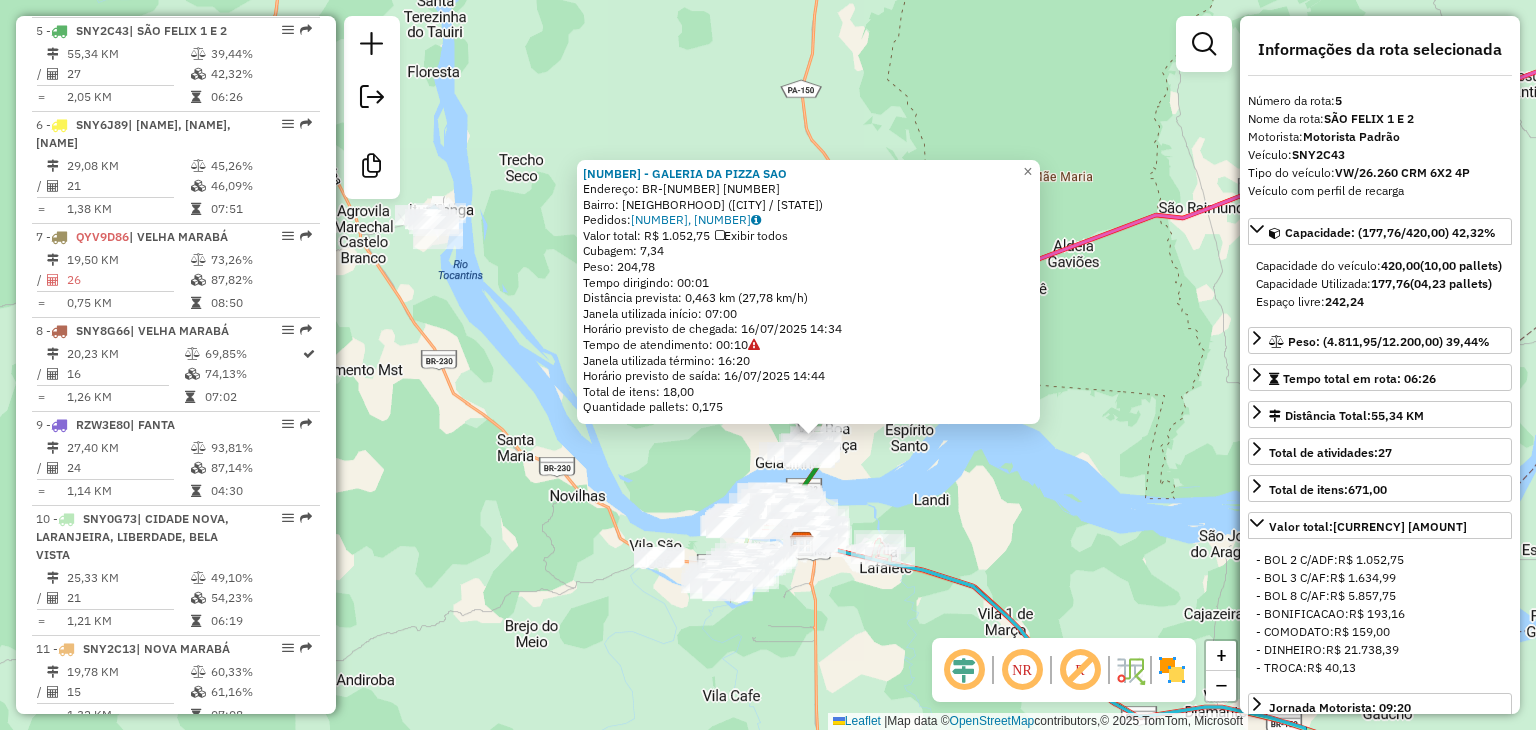 click on "8258 - GALERIA DA PIZZA SAO  Endereço:  BR-222 00   Bairro: SAO FELIX I (MARABA / PA)   Pedidos:  15214707, 15214717   Valor total: R$ 1.052,75   Exibir todos   Cubagem: 7,34  Peso: 204,78  Tempo dirigindo: 00:01   Distância prevista: 0,463 km (27,78 km/h)   Janela utilizada início: 07:00   Horário previsto de chegada: 16/07/2025 14:34   Tempo de atendimento: 00:10   Janela utilizada término: 16:20   Horário previsto de saída: 16/07/2025 14:44   Total de itens: 18,00   Quantidade pallets: 0,175  × Janela de atendimento Grade de atendimento Capacidade Transportadoras Veículos Cliente Pedidos  Rotas Selecione os dias de semana para filtrar as janelas de atendimento  Seg   Ter   Qua   Qui   Sex   Sáb   Dom  Informe o período da janela de atendimento: De: Até:  Filtrar exatamente a janela do cliente  Considerar janela de atendimento padrão  Selecione os dias de semana para filtrar as grades de atendimento  Seg   Ter   Qua   Qui   Sex   Sáb   Dom   Clientes fora do dia de atendimento selecionado De:" 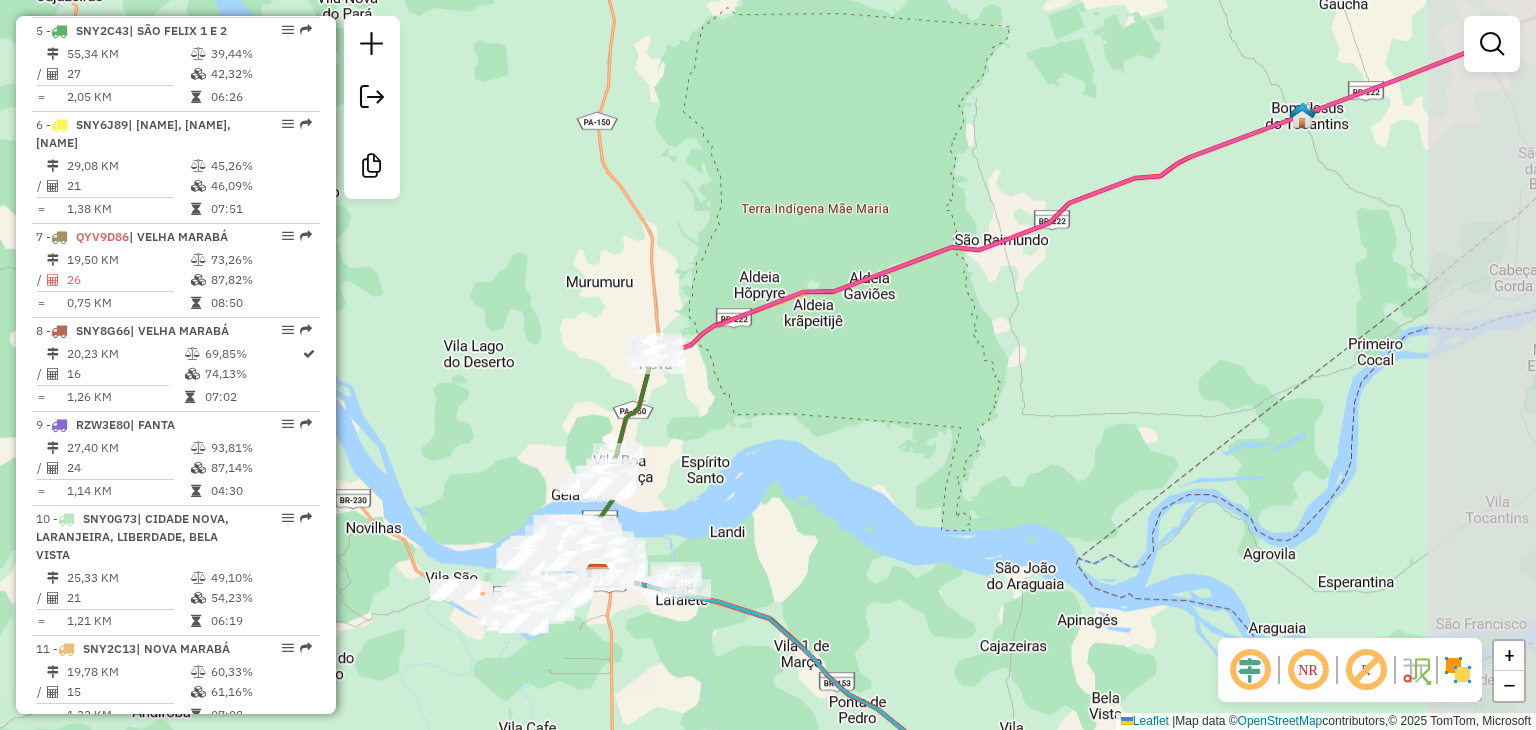 drag, startPoint x: 904, startPoint y: 365, endPoint x: 696, endPoint y: 398, distance: 210.60152 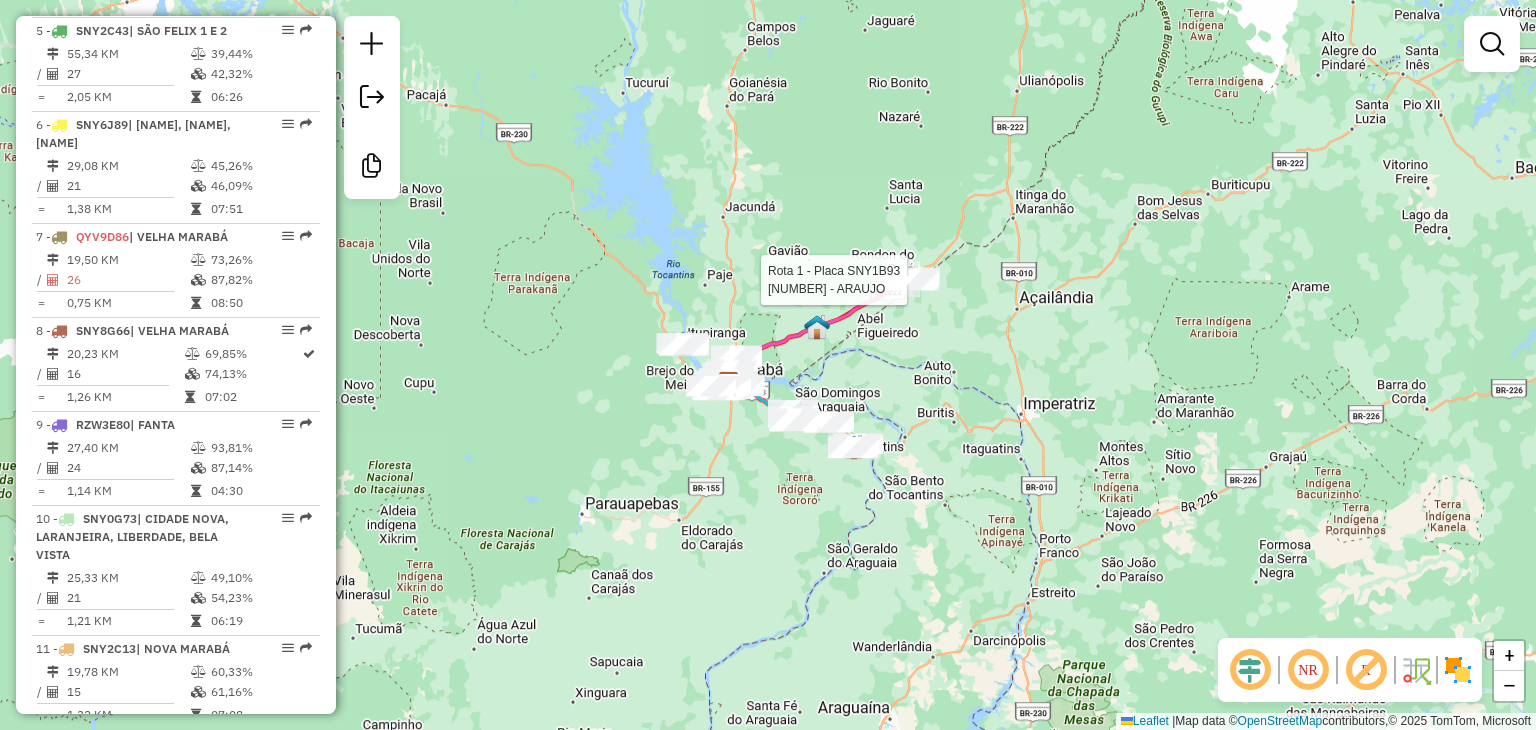 select on "**********" 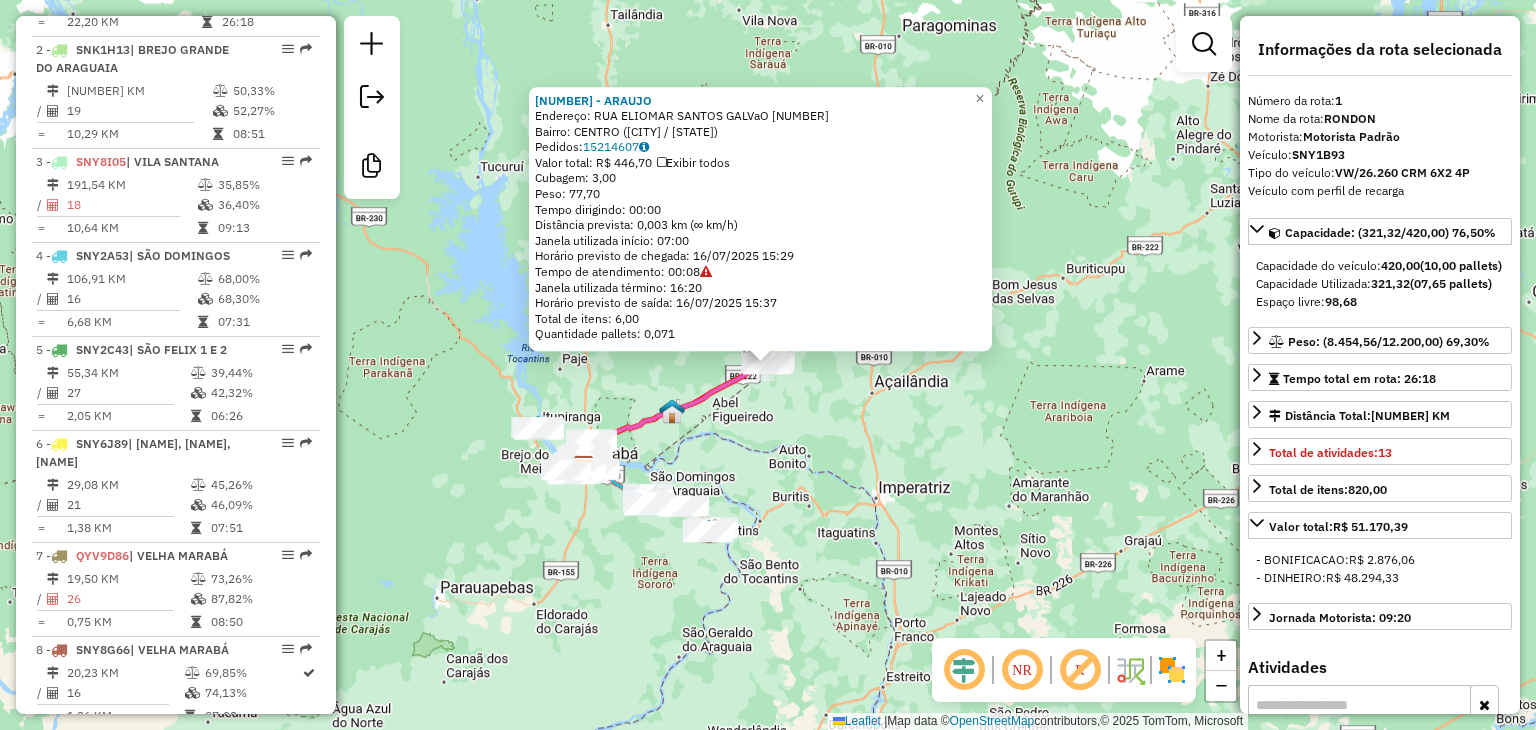 scroll, scrollTop: 806, scrollLeft: 0, axis: vertical 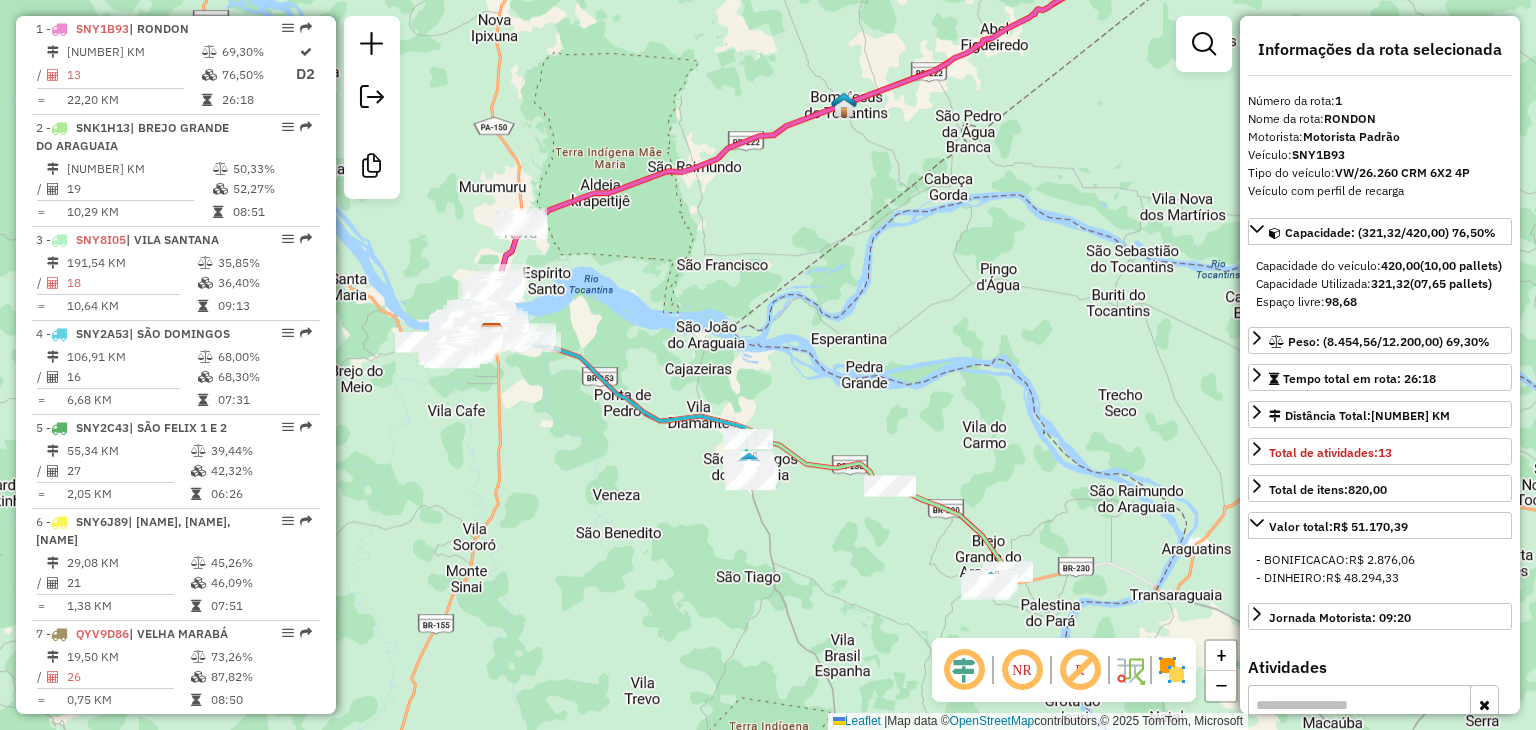 click on "10516 - ARAUJO  Endereço:  RUA ELIOMAR SANTOS GALVaO 368   Bairro: CENTRO (RONDON DO PARA / PA)   Pedidos:  15214607   Valor total: R$ 446,70   Exibir todos   Cubagem: 3,00  Peso: 77,70  Tempo dirigindo: 00:00   Distância prevista: 0,003 km (∞ km/h)   Janela utilizada início: 07:00   Horário previsto de chegada: 16/07/2025 15:29   Tempo de atendimento: 00:08   Janela utilizada término: 16:20   Horário previsto de saída: 16/07/2025 15:37   Total de itens: 6,00   Quantidade pallets: 0,071  × Janela de atendimento Grade de atendimento Capacidade Transportadoras Veículos Cliente Pedidos  Rotas Selecione os dias de semana para filtrar as janelas de atendimento  Seg   Ter   Qua   Qui   Sex   Sáb   Dom  Informe o período da janela de atendimento: De: Até:  Filtrar exatamente a janela do cliente  Considerar janela de atendimento padrão  Selecione os dias de semana para filtrar as grades de atendimento  Seg   Ter   Qua   Qui   Sex   Sáb   Dom   Considerar clientes sem dia de atendimento cadastrado De:" 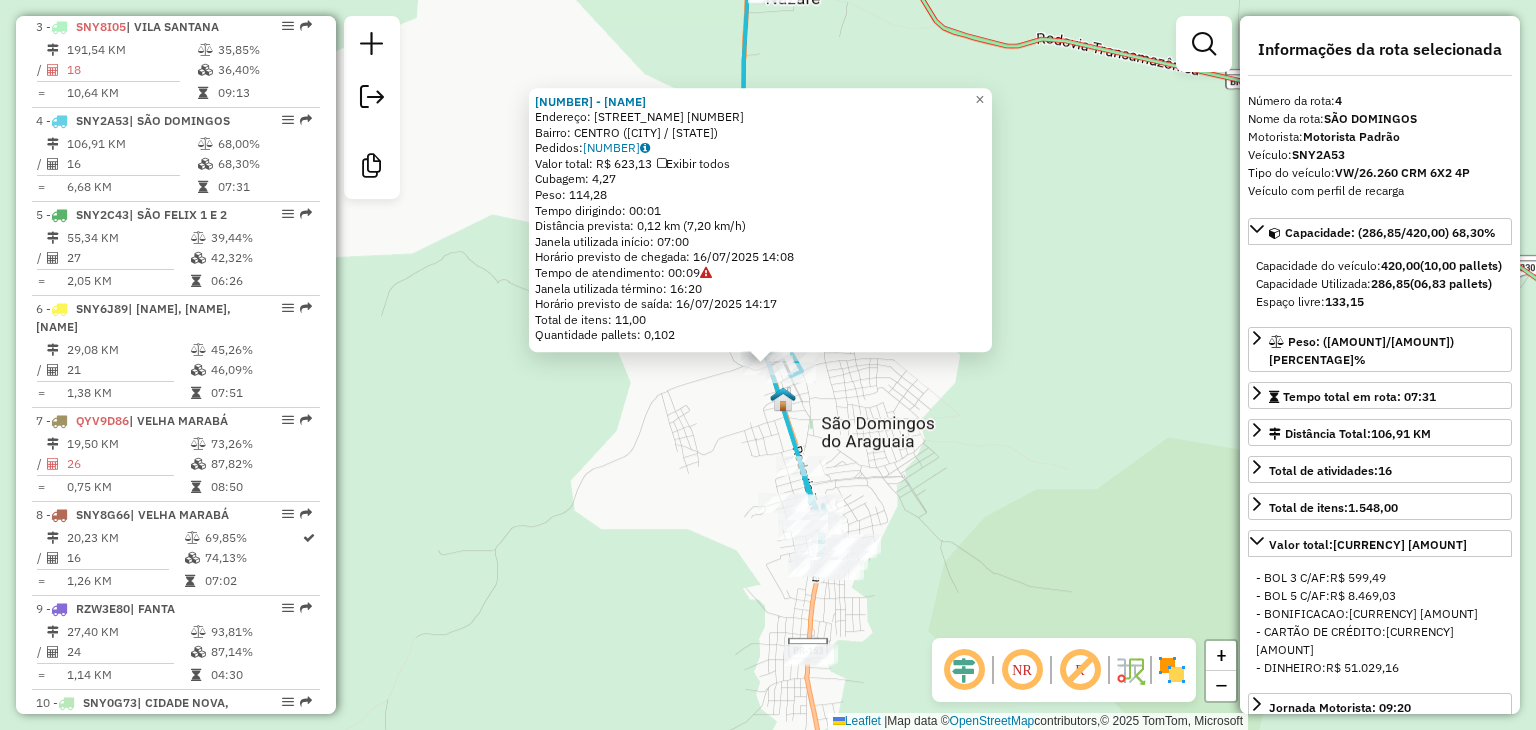 scroll, scrollTop: 1110, scrollLeft: 0, axis: vertical 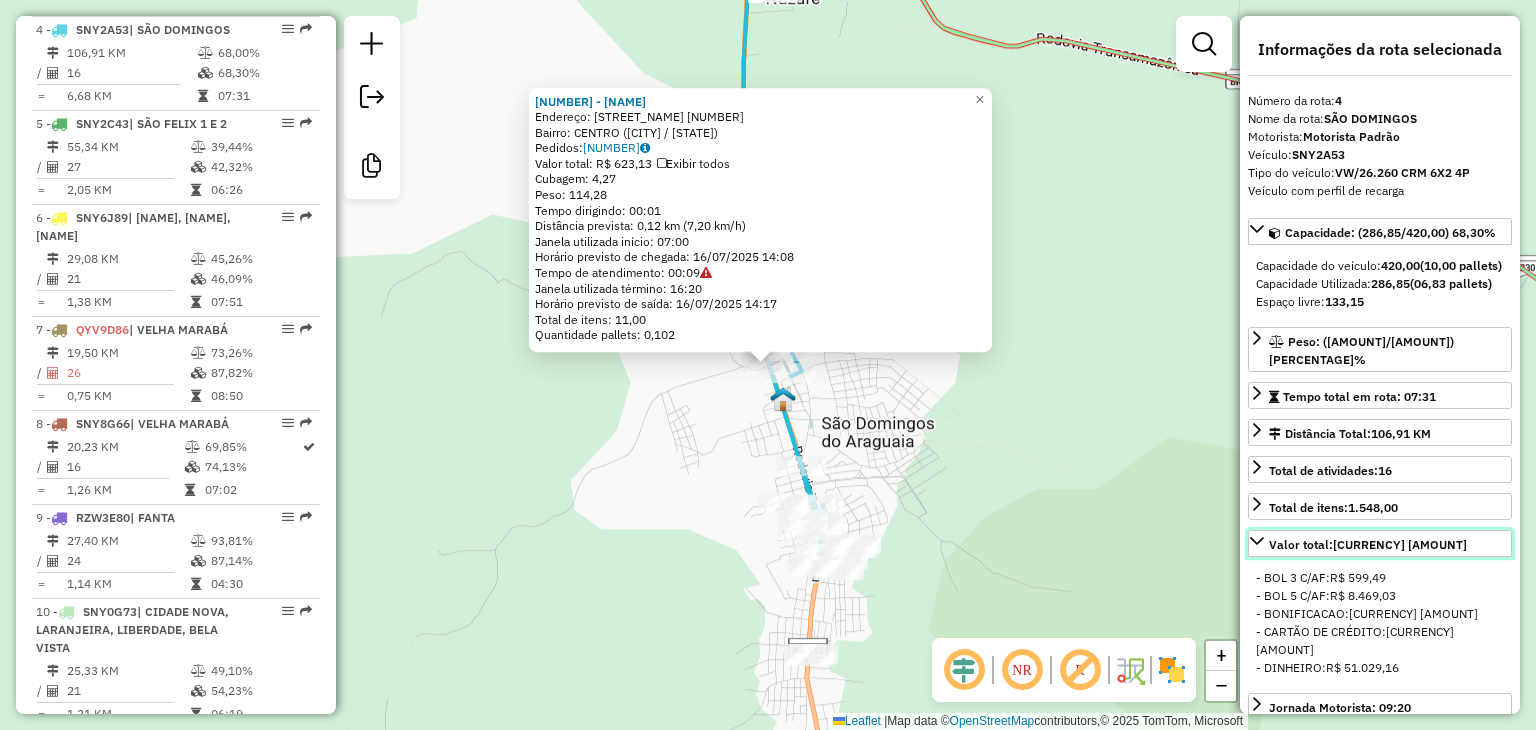 click 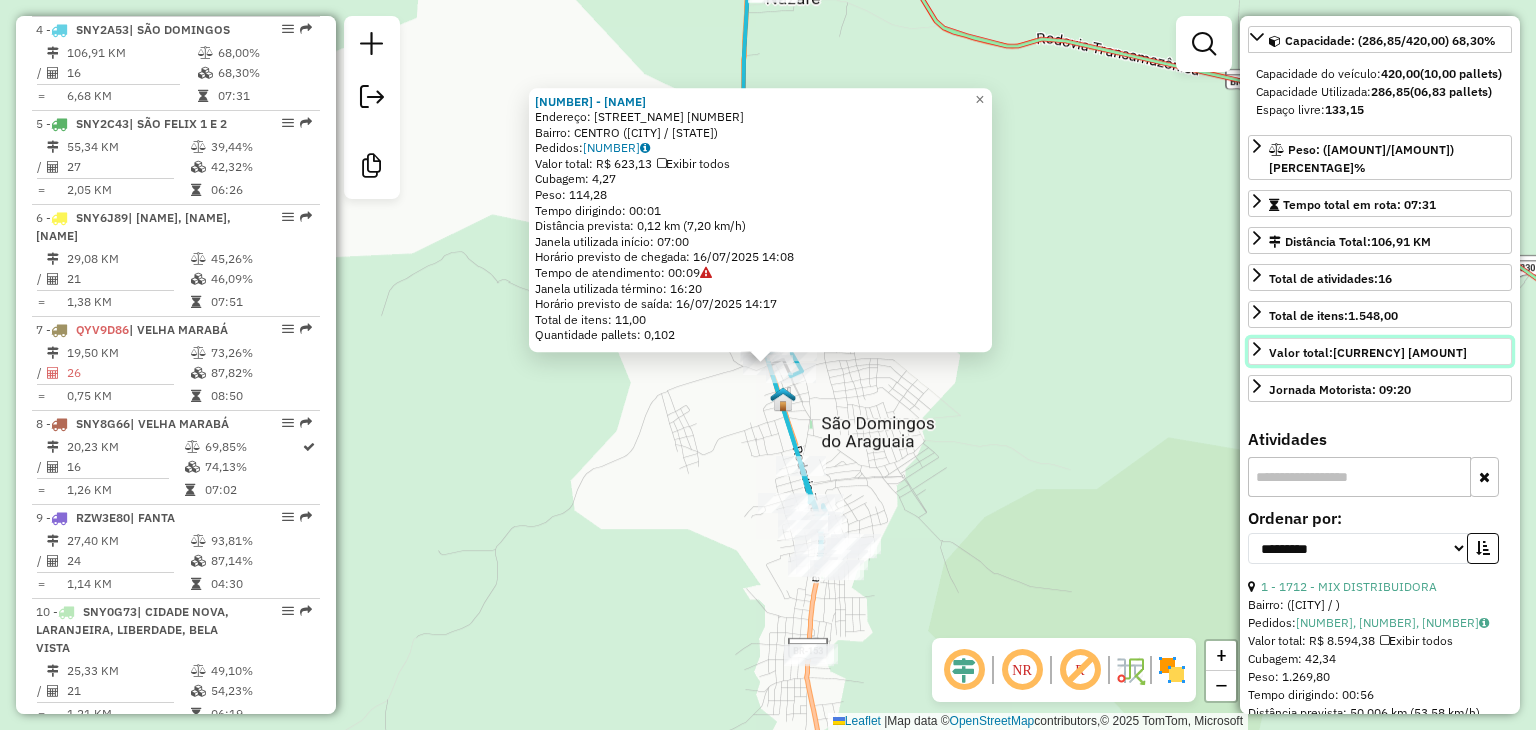 scroll, scrollTop: 200, scrollLeft: 0, axis: vertical 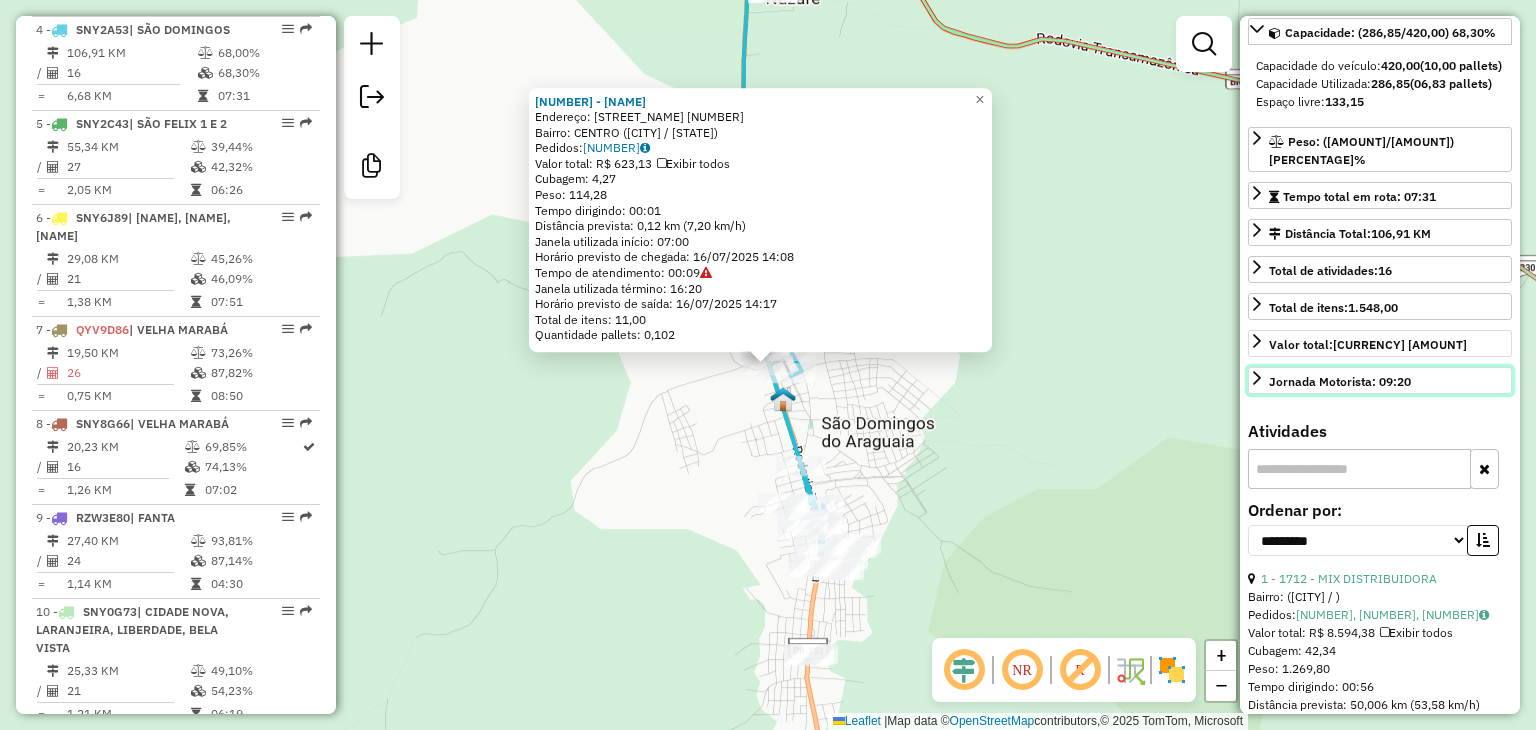 click on "Jornada Motorista: 09:20" at bounding box center (1380, 380) 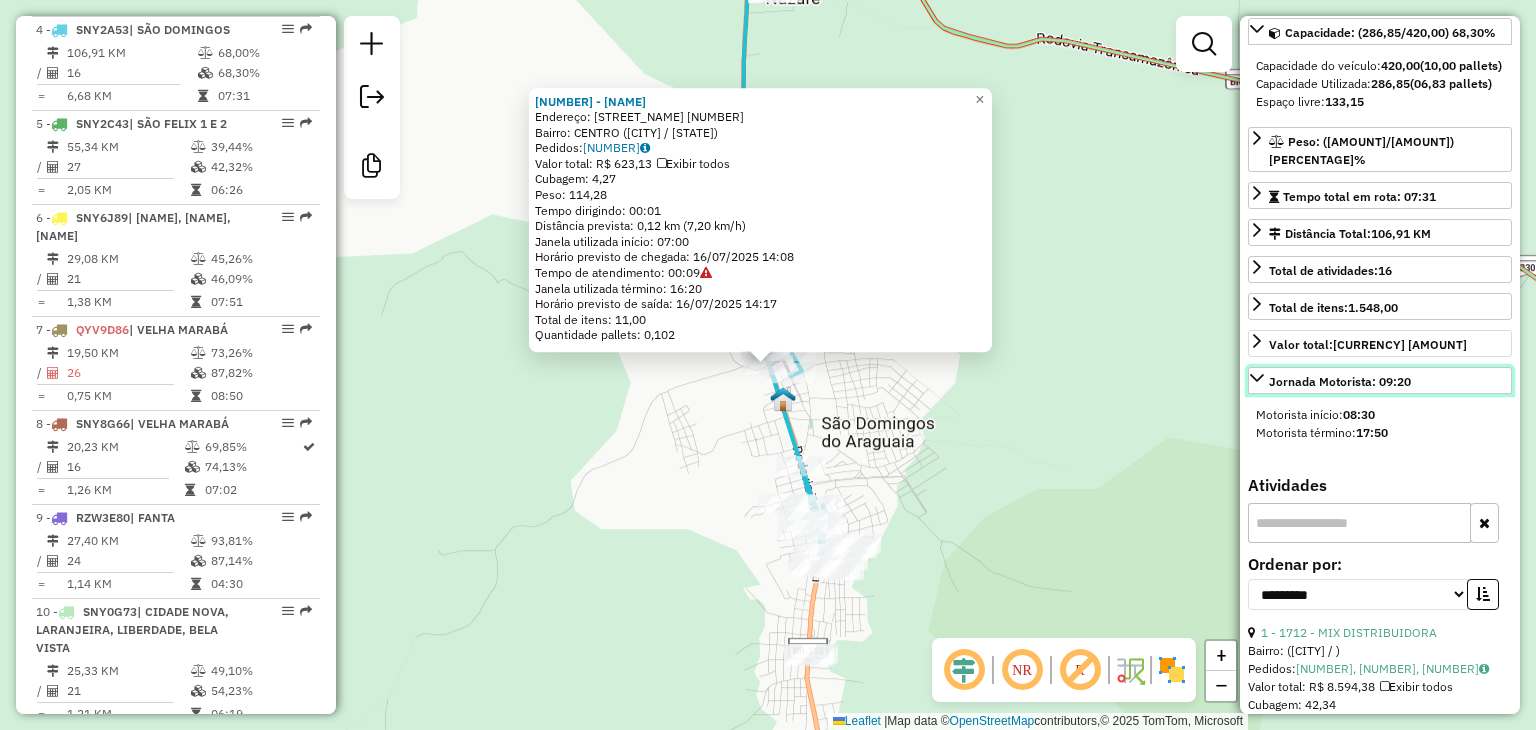 click on "Jornada Motorista: 09:20" at bounding box center [1380, 380] 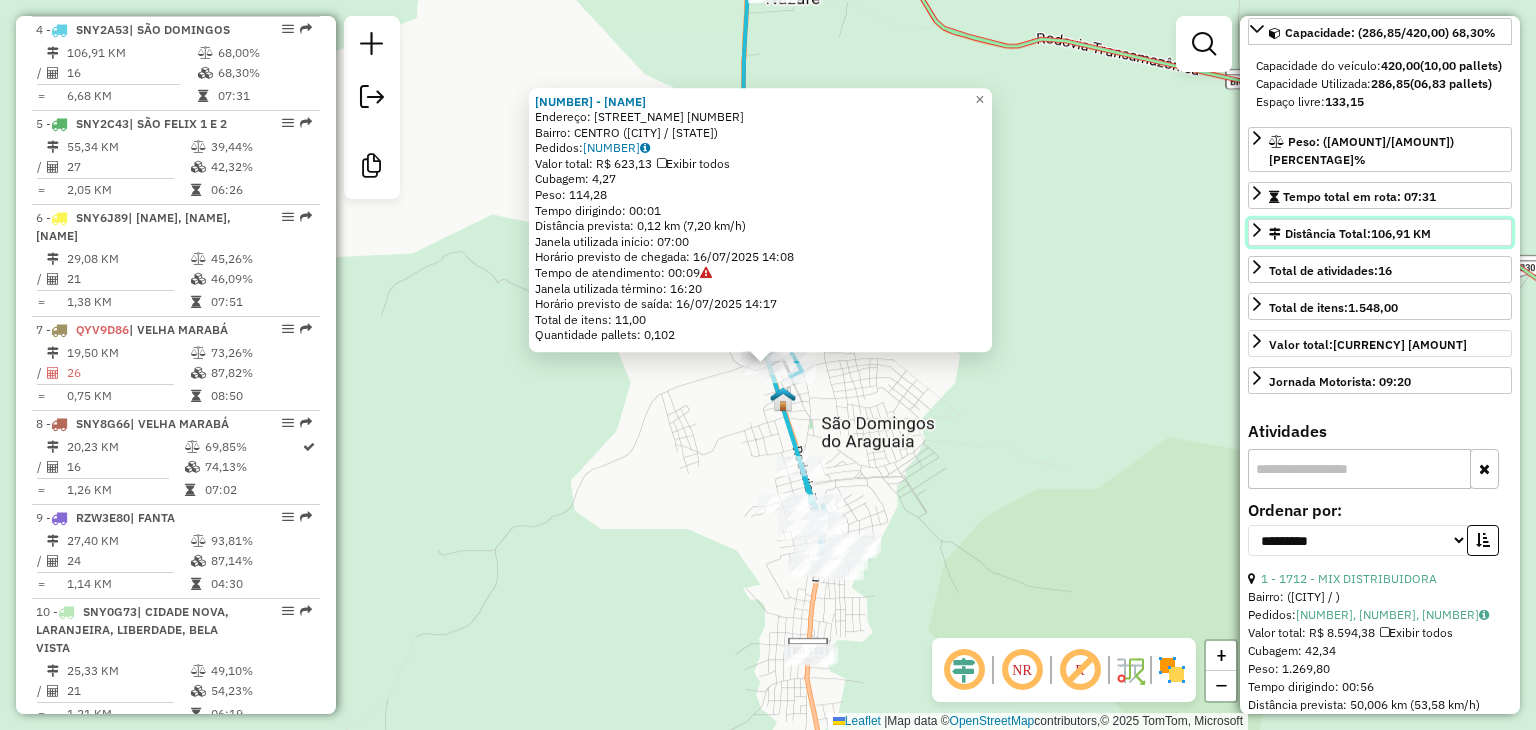 click 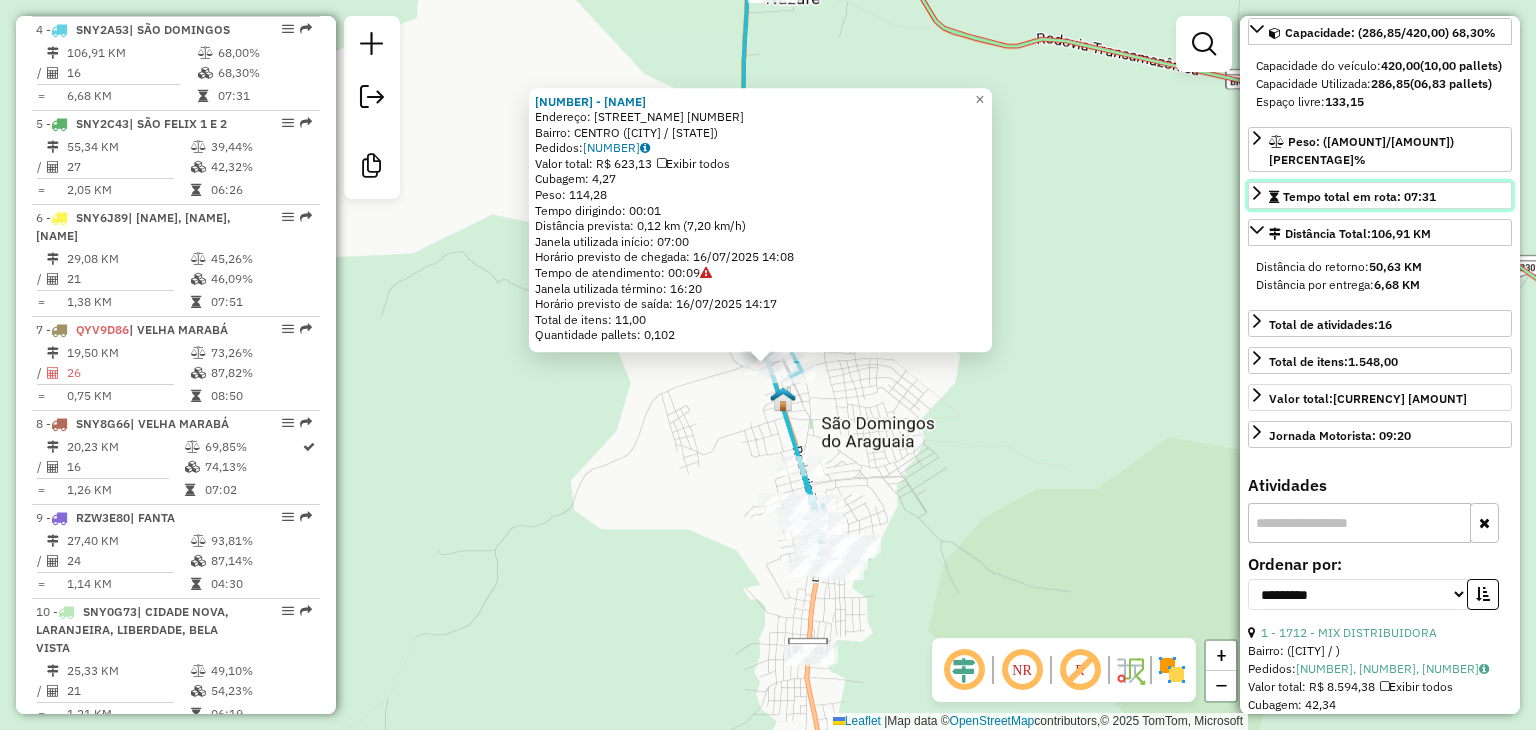 click on "Tempo total em rota: 07:31" at bounding box center (1352, 197) 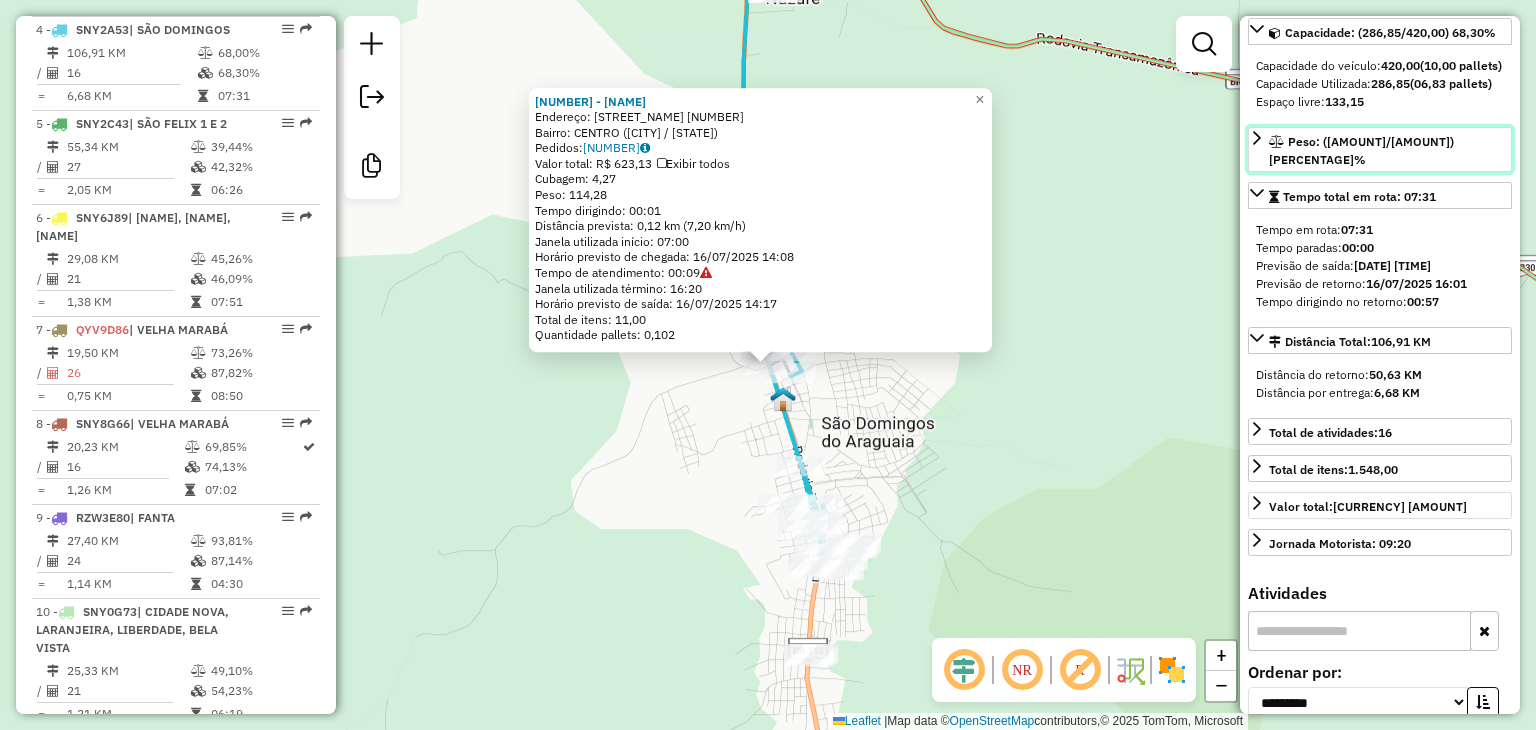click at bounding box center [1276, 142] 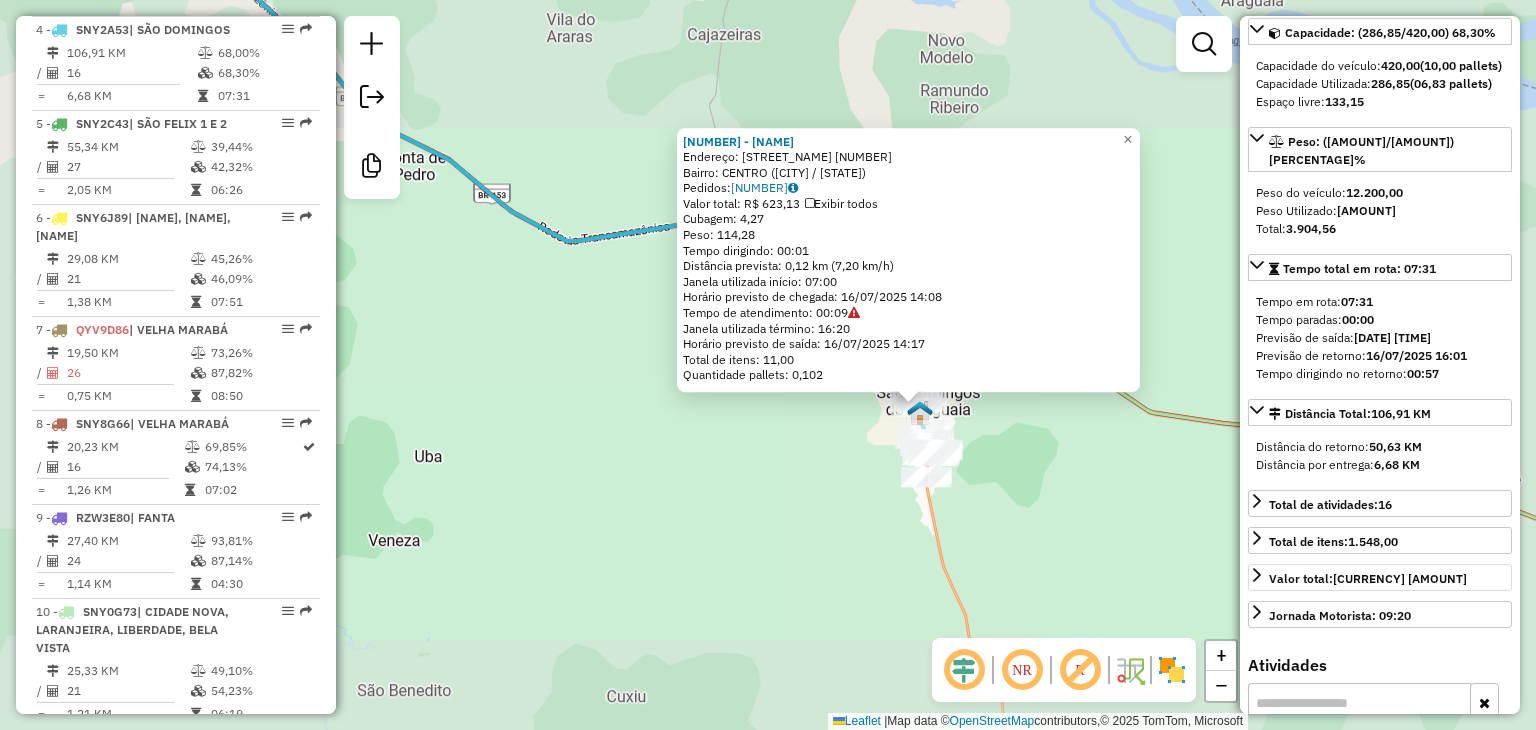 click on "2368 - BAFOMETRO  Endereço:  DUUE DE CAXIAS 80   Bairro: CENTRO (SAO DOMINGOS DO ARAGUAIA / PA)   Pedidos:  15214948   Valor total: R$ 623,13   Exibir todos   Cubagem: 4,27  Peso: 114,28  Tempo dirigindo: 00:01   Distância prevista: 0,12 km (7,20 km/h)   Janela utilizada início: 07:00   Horário previsto de chegada: 16/07/2025 14:08   Tempo de atendimento: 00:09   Janela utilizada término: 16:20   Horário previsto de saída: 16/07/2025 14:17   Total de itens: 11,00   Quantidade pallets: 0,102  × Janela de atendimento Grade de atendimento Capacidade Transportadoras Veículos Cliente Pedidos  Rotas Selecione os dias de semana para filtrar as janelas de atendimento  Seg   Ter   Qua   Qui   Sex   Sáb   Dom  Informe o período da janela de atendimento: De: Até:  Filtrar exatamente a janela do cliente  Considerar janela de atendimento padrão  Selecione os dias de semana para filtrar as grades de atendimento  Seg   Ter   Qua   Qui   Sex   Sáb   Dom   Considerar clientes sem dia de atendimento cadastrado +" 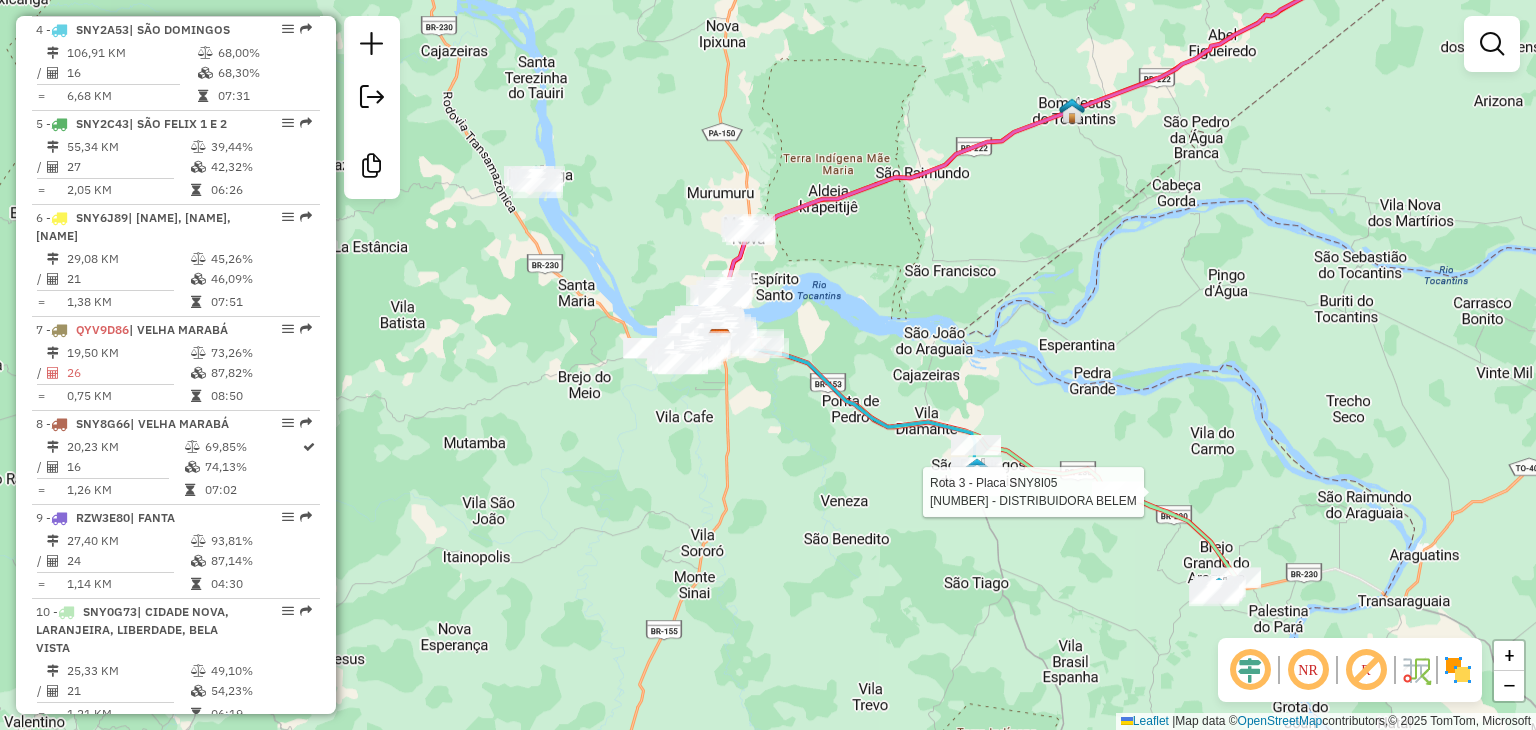 select on "**********" 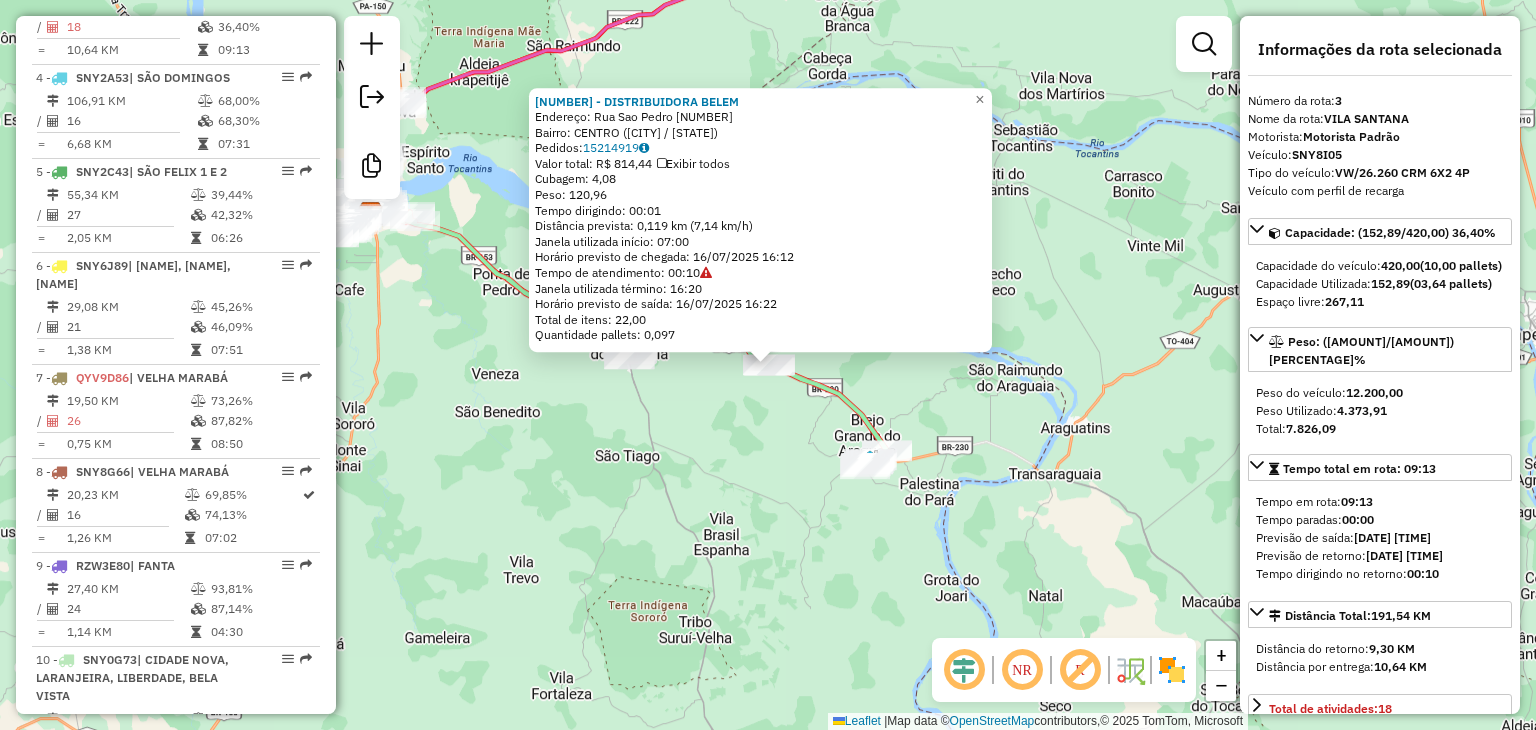 scroll, scrollTop: 1016, scrollLeft: 0, axis: vertical 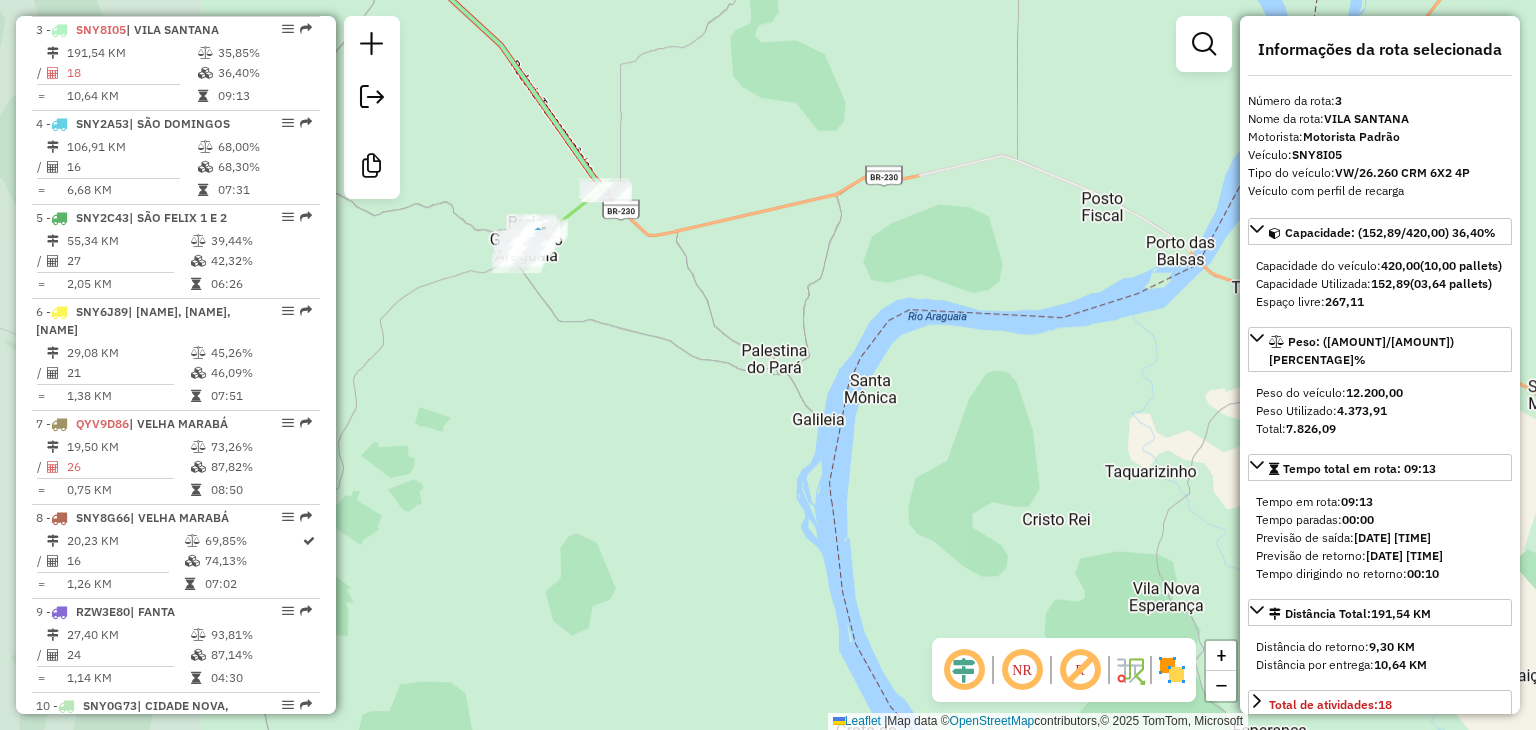 drag, startPoint x: 995, startPoint y: 469, endPoint x: 1335, endPoint y: 545, distance: 348.3906 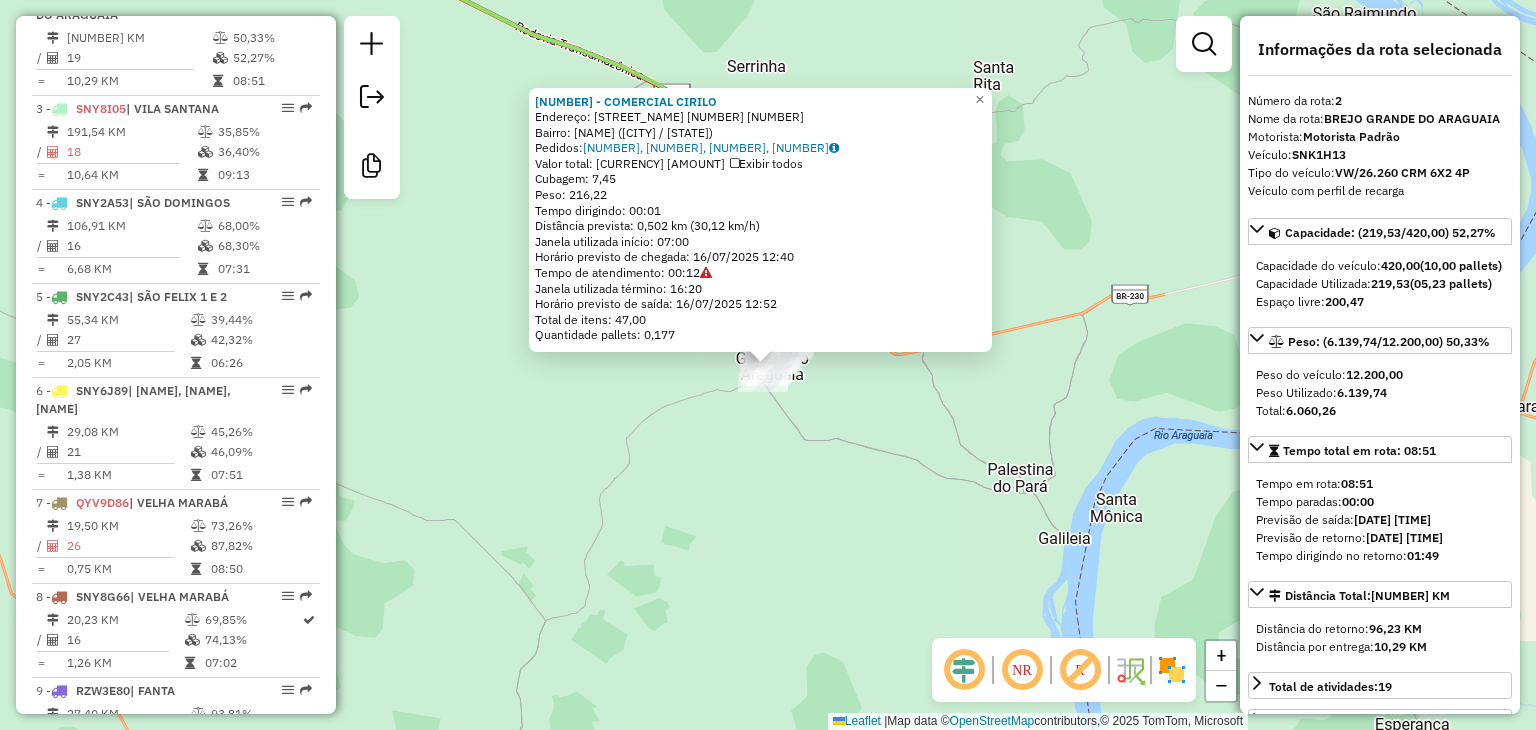 scroll, scrollTop: 904, scrollLeft: 0, axis: vertical 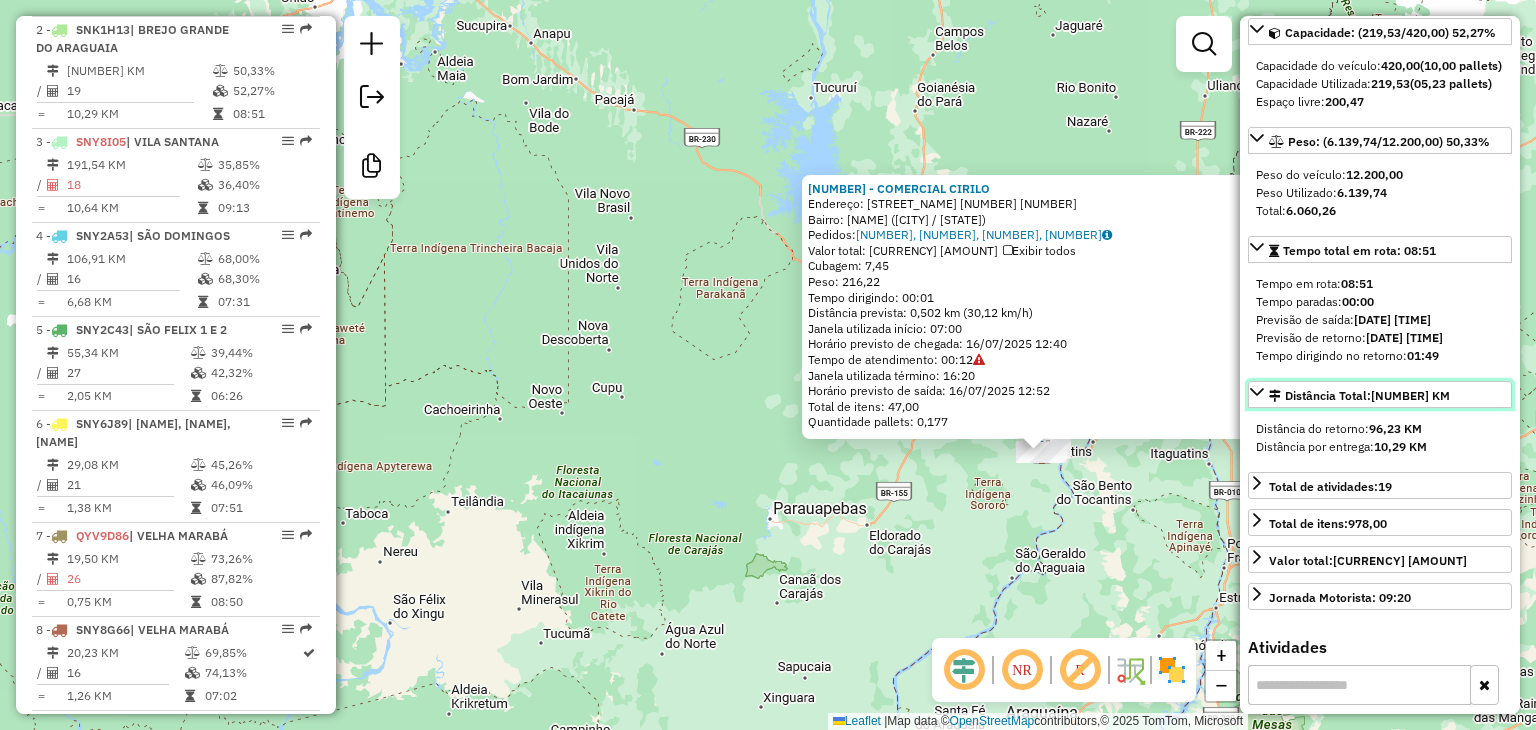 click 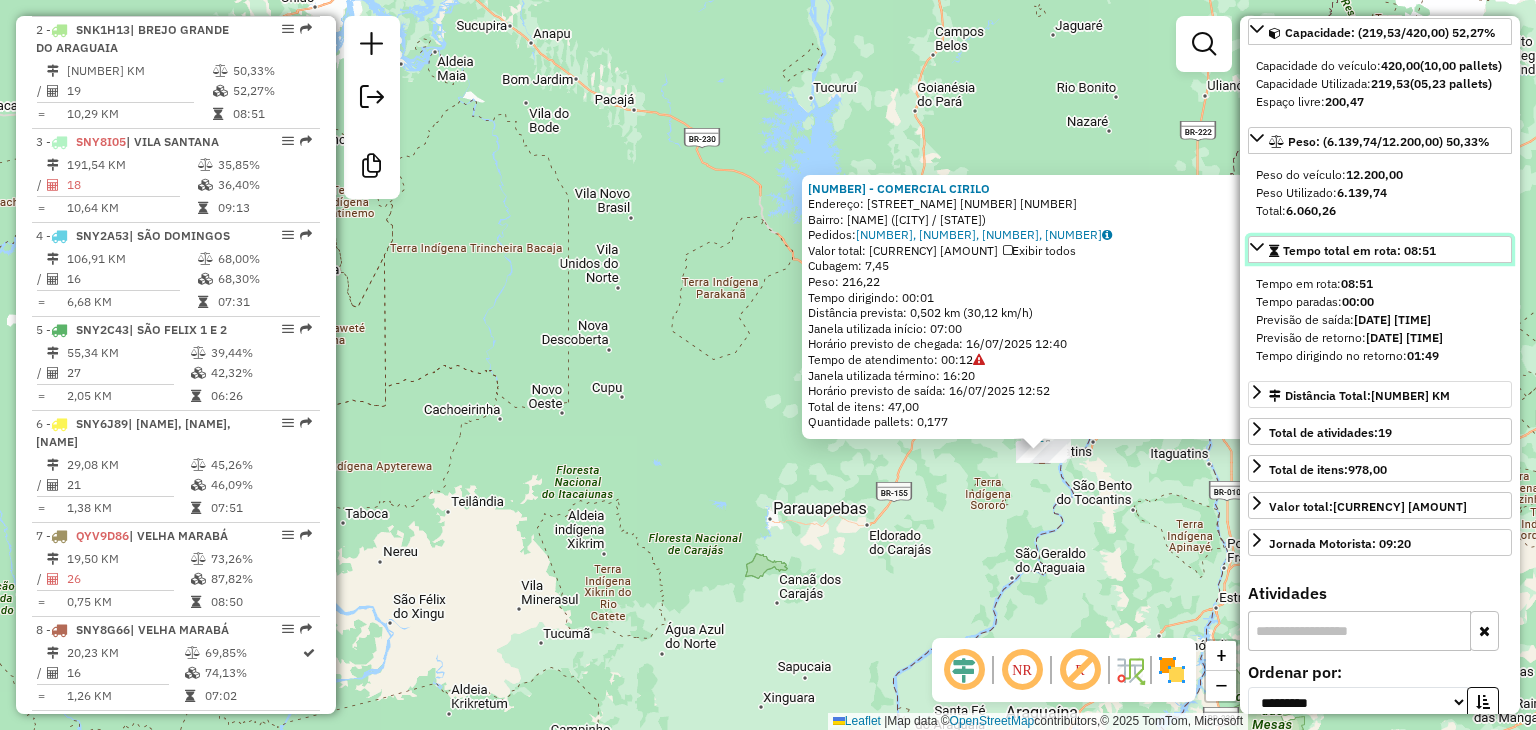 click 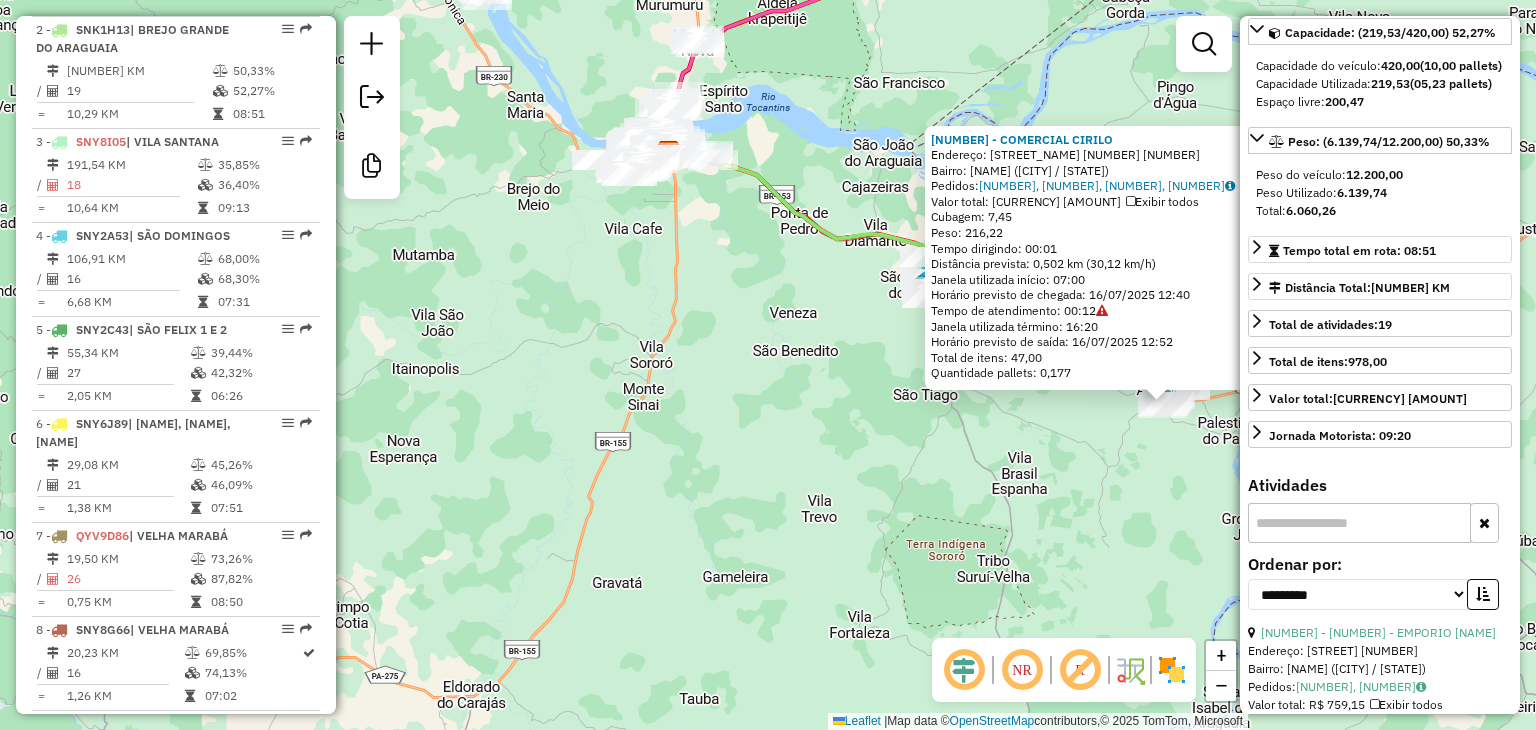 click on "6673 - COMERCIAL CIRILO  Endereço:  13 DE MAIO 401 401   Bairro: CENTRO (BREJO GRANDE DO ARAGUAIA / PA)   Pedidos:  15214734, 15214735, 15214738, 15214742   Valor total: R$ 1.841,92   Exibir todos   Cubagem: 7,45  Peso: 216,22  Tempo dirigindo: 00:01   Distância prevista: 0,502 km (30,12 km/h)   Janela utilizada início: 07:00   Horário previsto de chegada: 16/07/2025 12:40   Tempo de atendimento: 00:12   Janela utilizada término: 16:20   Horário previsto de saída: 16/07/2025 12:52   Total de itens: 47,00   Quantidade pallets: 0,177  × Janela de atendimento Grade de atendimento Capacidade Transportadoras Veículos Cliente Pedidos  Rotas Selecione os dias de semana para filtrar as janelas de atendimento  Seg   Ter   Qua   Qui   Sex   Sáb   Dom  Informe o período da janela de atendimento: De: Até:  Filtrar exatamente a janela do cliente  Considerar janela de atendimento padrão  Selecione os dias de semana para filtrar as grades de atendimento  Seg   Ter   Qua   Qui   Sex   Sáb   Dom   Peso mínimo:" 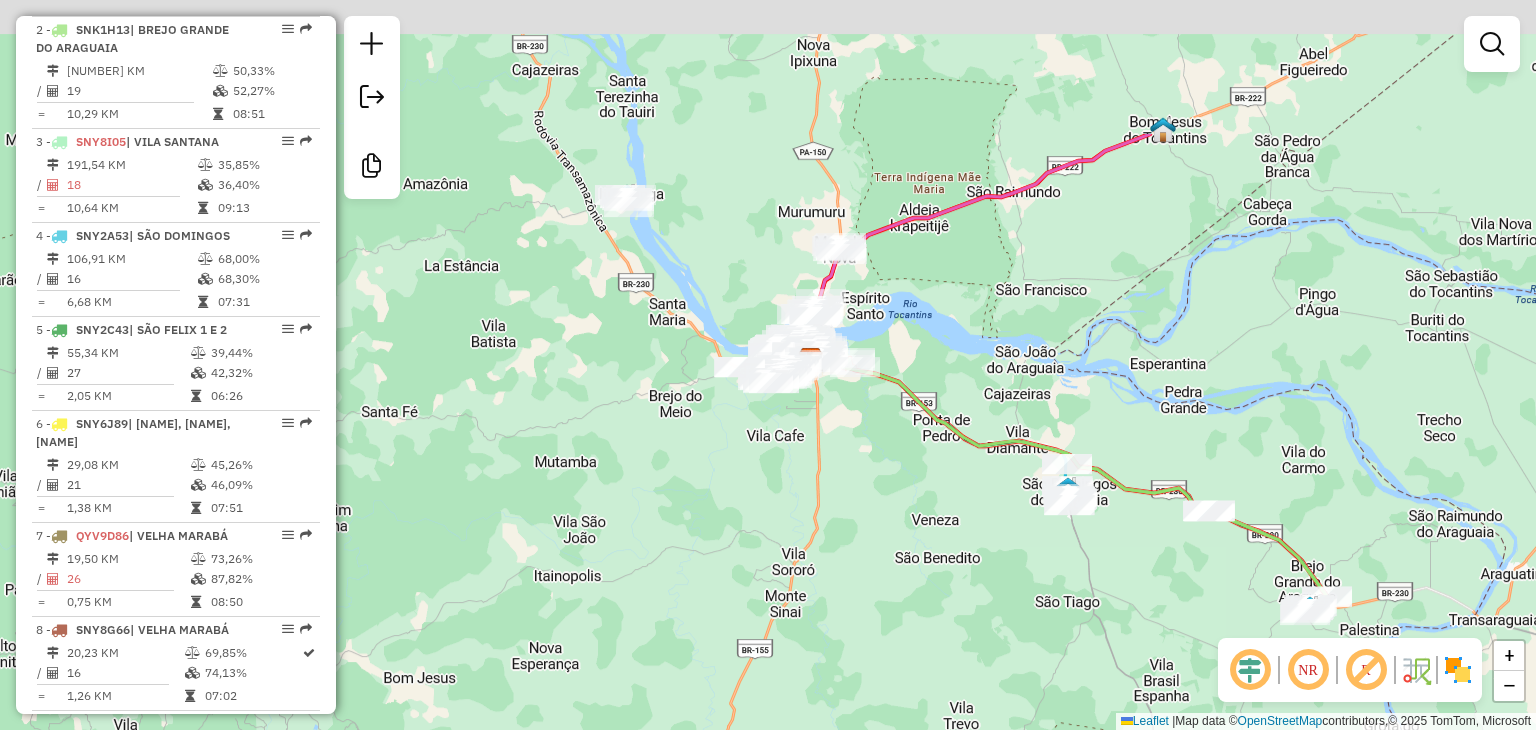 drag, startPoint x: 785, startPoint y: 377, endPoint x: 902, endPoint y: 730, distance: 371.8844 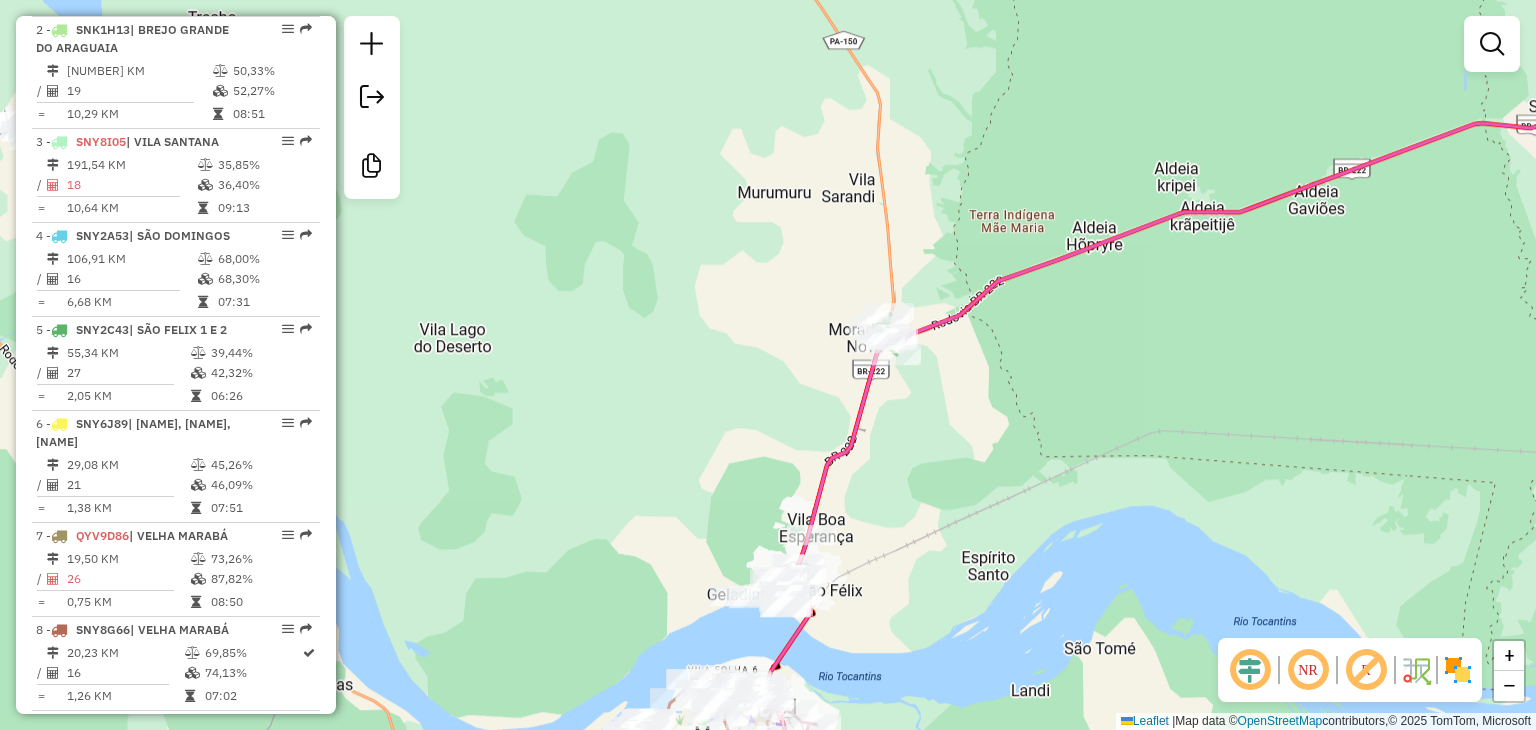 click on "Janela de atendimento Grade de atendimento Capacidade Transportadoras Veículos Cliente Pedidos  Rotas Selecione os dias de semana para filtrar as janelas de atendimento  Seg   Ter   Qua   Qui   Sex   Sáb   Dom  Informe o período da janela de atendimento: De: Até:  Filtrar exatamente a janela do cliente  Considerar janela de atendimento padrão  Selecione os dias de semana para filtrar as grades de atendimento  Seg   Ter   Qua   Qui   Sex   Sáb   Dom   Considerar clientes sem dia de atendimento cadastrado  Clientes fora do dia de atendimento selecionado Filtrar as atividades entre os valores definidos abaixo:  Peso mínimo:   Peso máximo:   Cubagem mínima:   Cubagem máxima:   De:   Até:  Filtrar as atividades entre o tempo de atendimento definido abaixo:  De:   Até:   Considerar capacidade total dos clientes não roteirizados Transportadora: Selecione um ou mais itens Tipo de veículo: Selecione um ou mais itens Veículo: Selecione um ou mais itens Motorista: Selecione um ou mais itens Nome: Rótulo:" 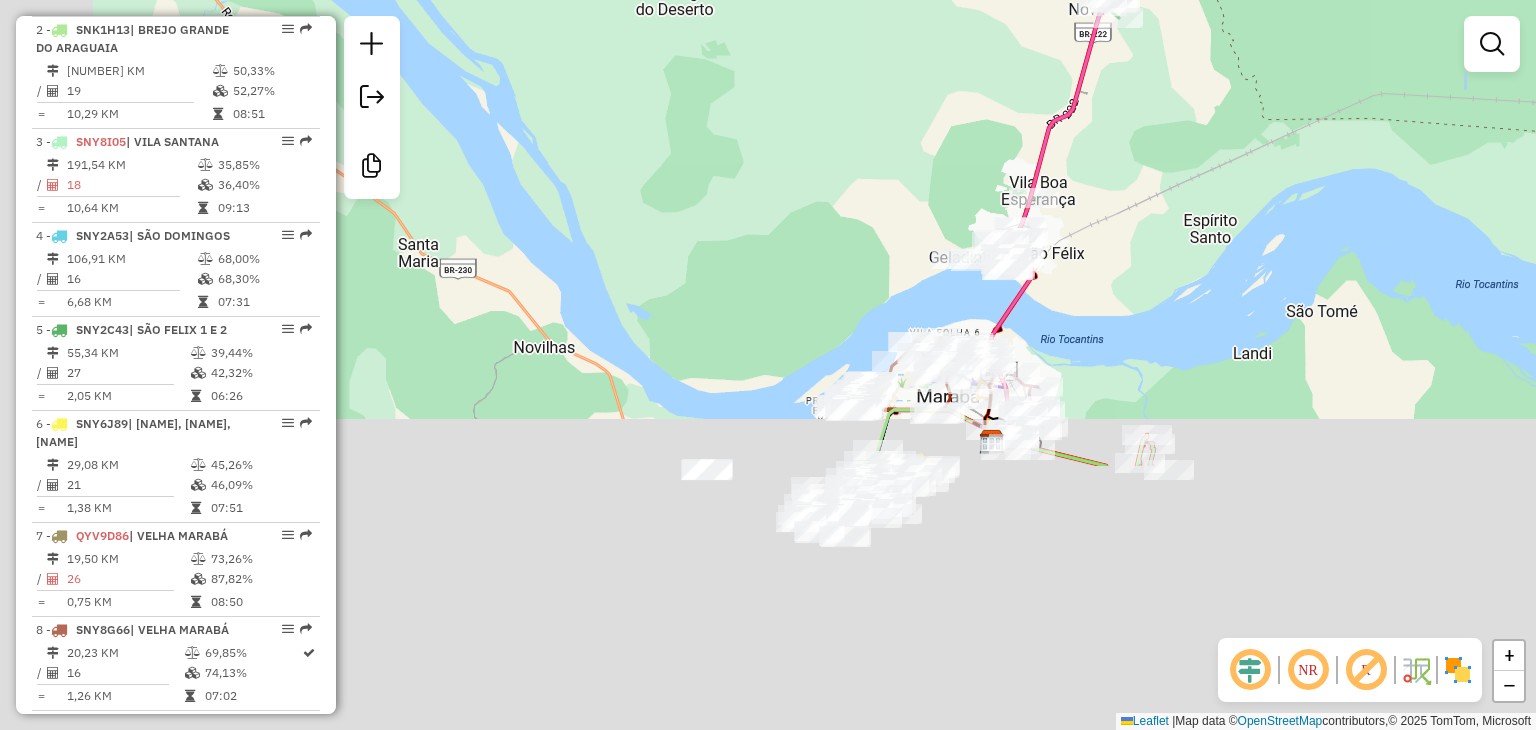 drag, startPoint x: 689, startPoint y: 497, endPoint x: 968, endPoint y: 93, distance: 490.97556 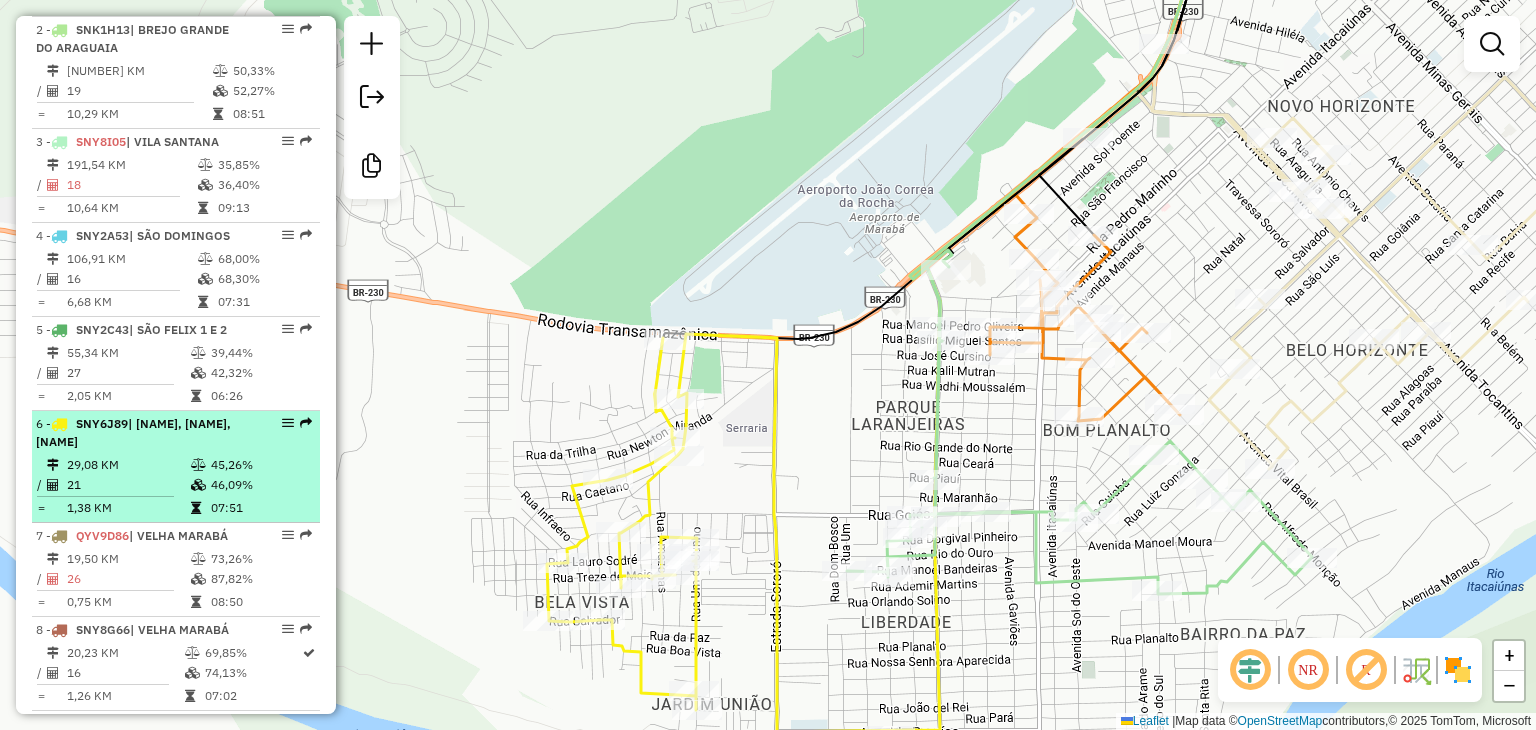 click on "29,08 KM" at bounding box center (128, 465) 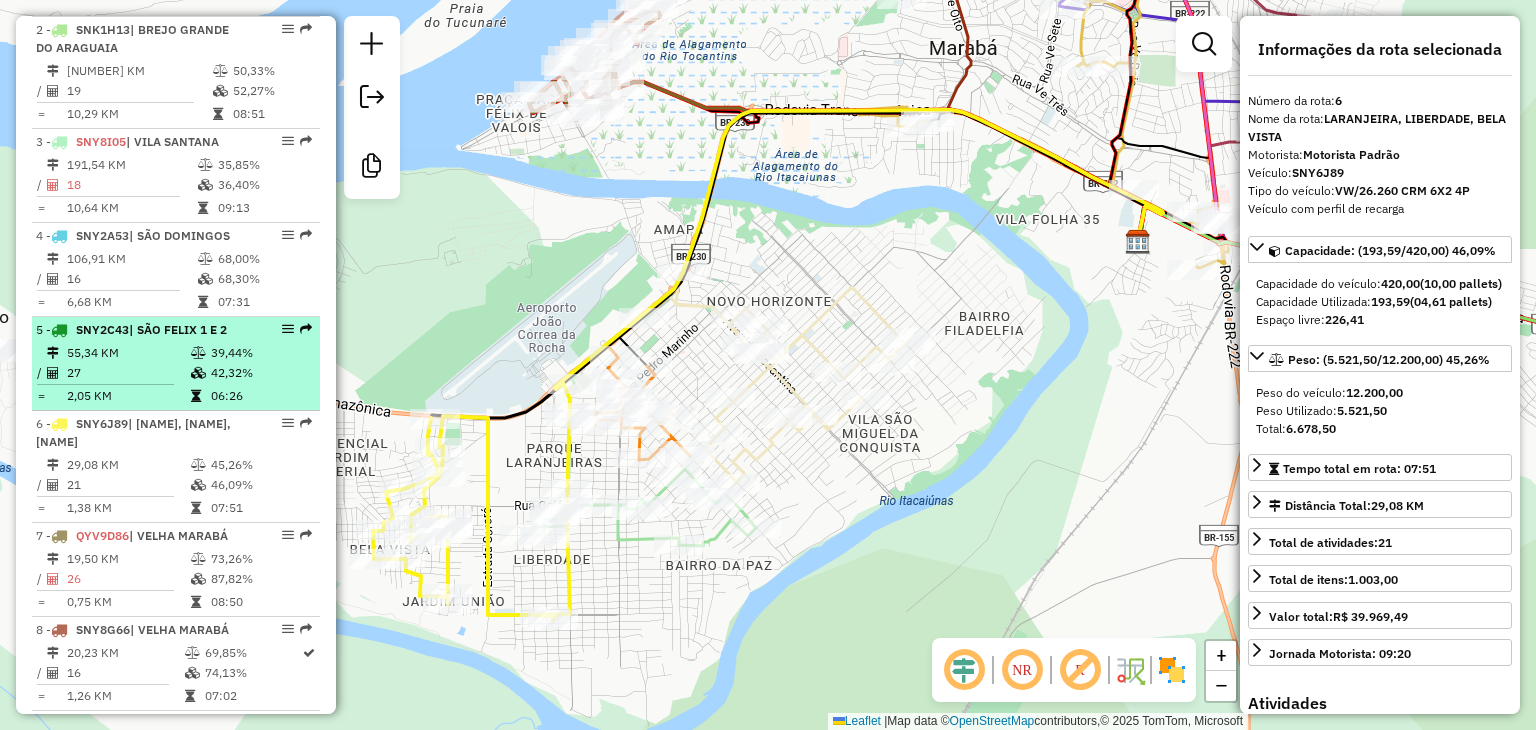 click on "| SÃO FELIX 1 E 2" at bounding box center [178, 329] 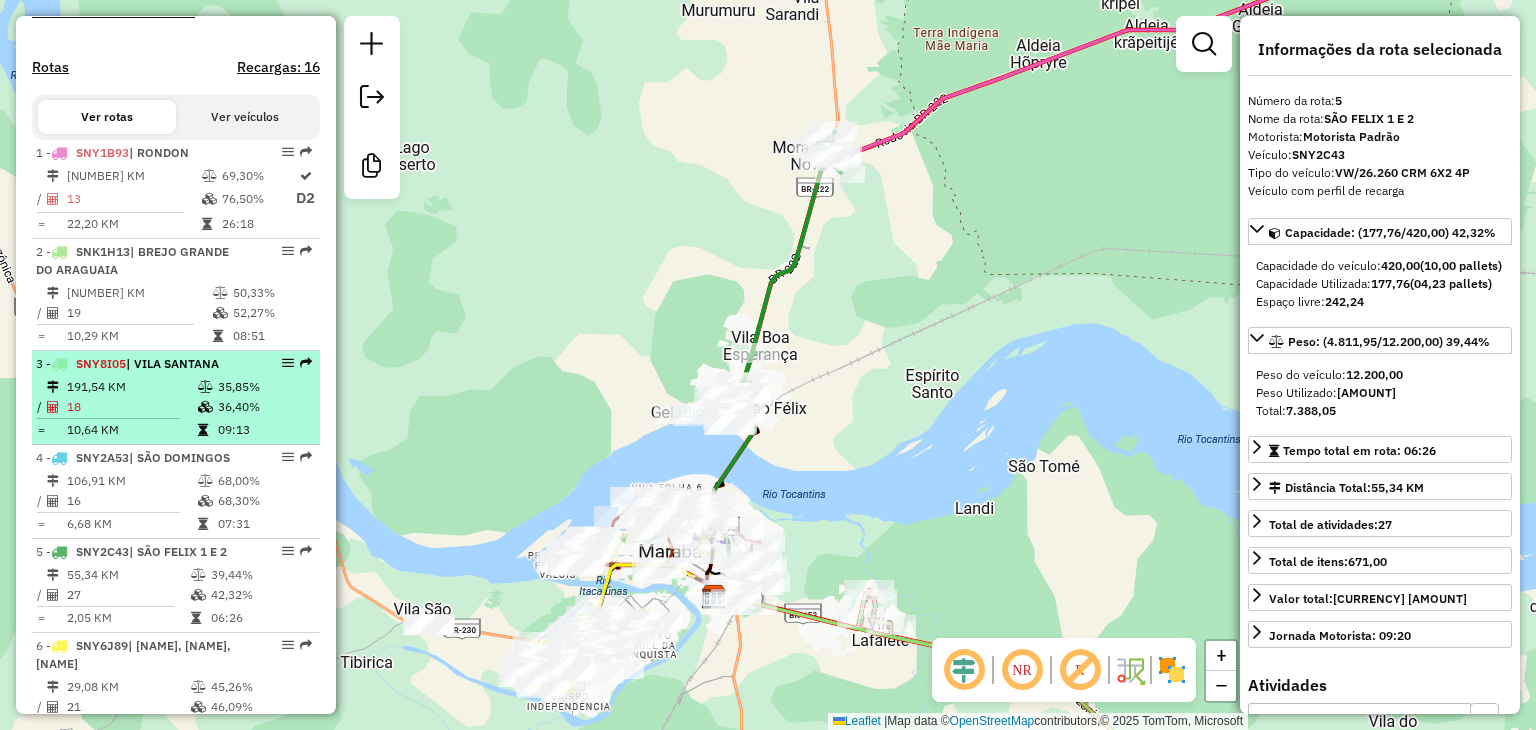 scroll, scrollTop: 604, scrollLeft: 0, axis: vertical 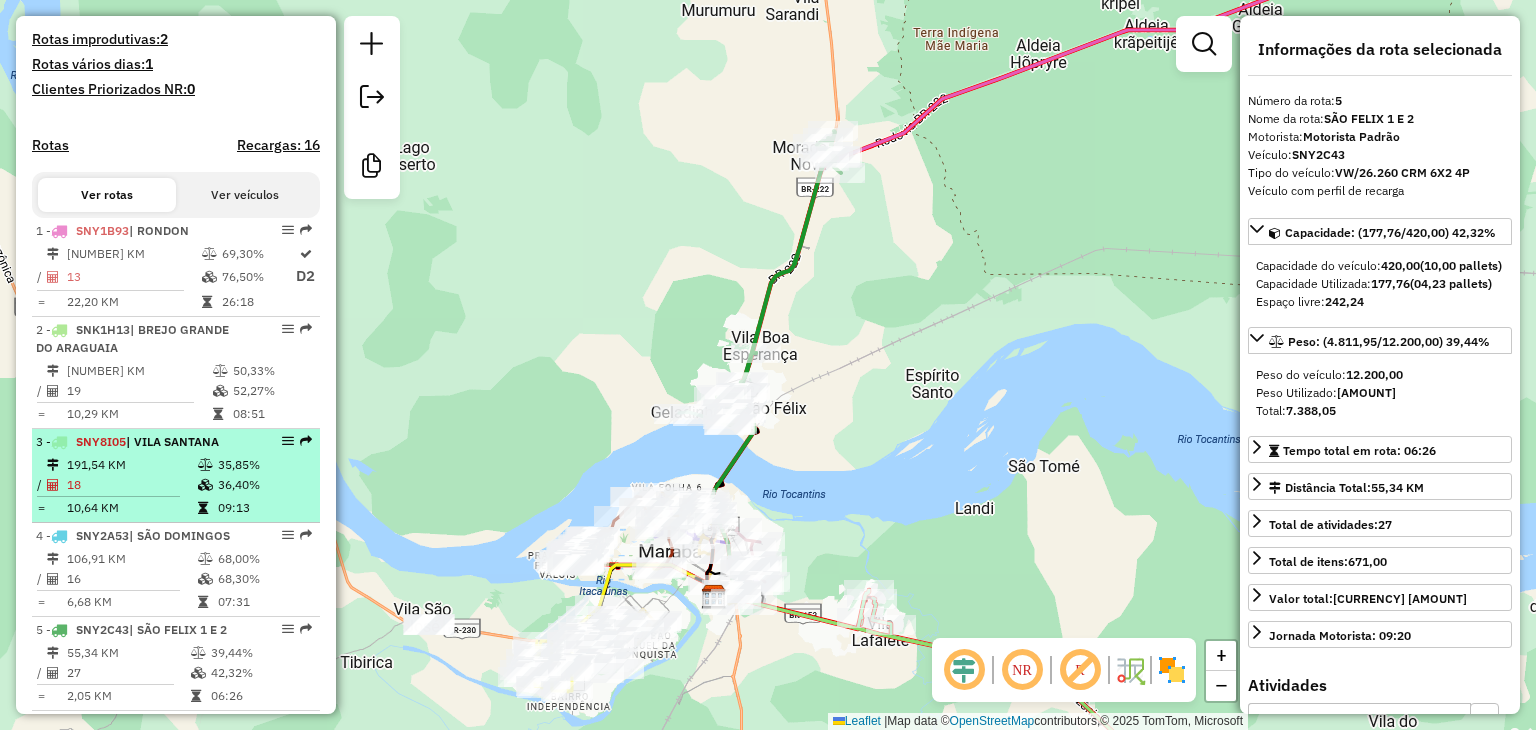 click on "195,47 KM" at bounding box center [139, 371] 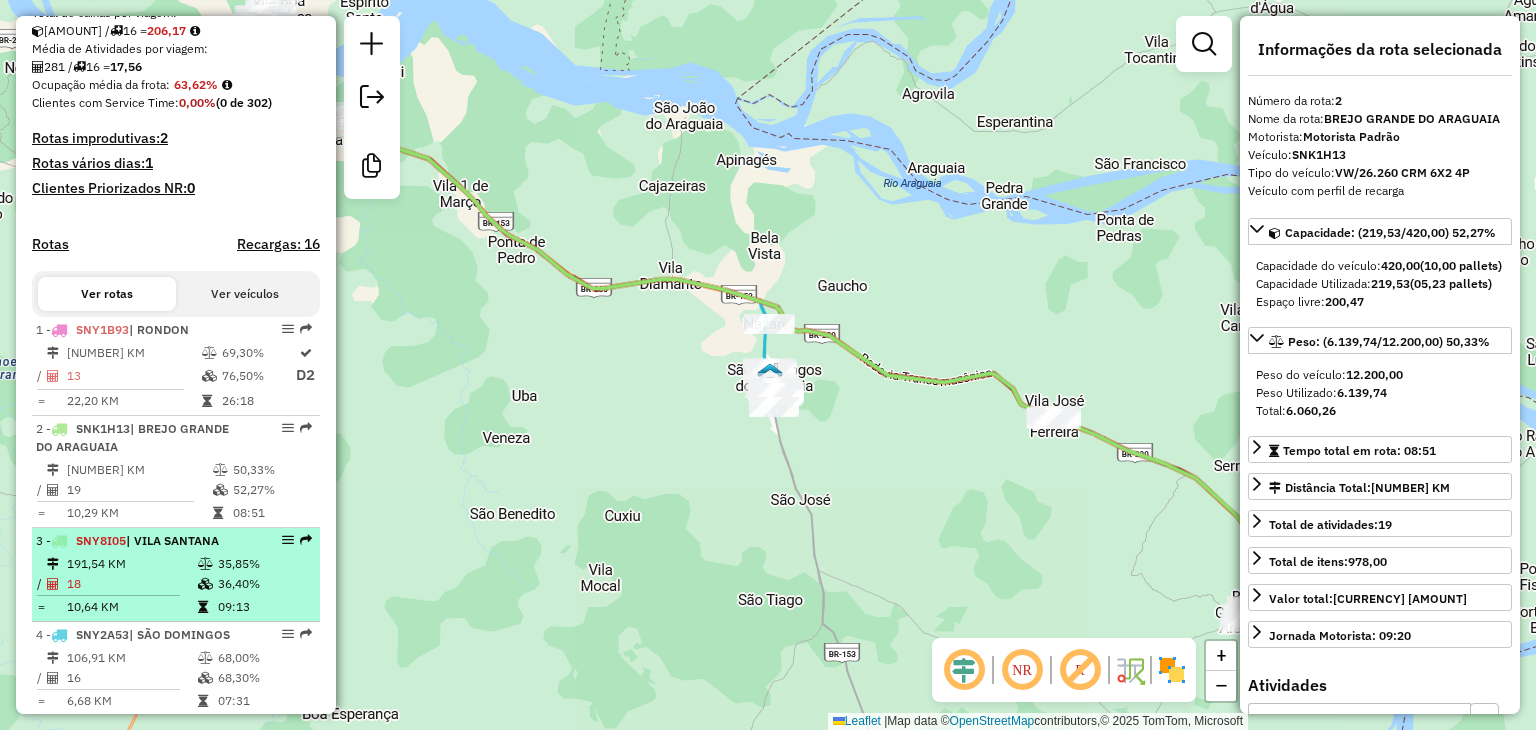scroll, scrollTop: 504, scrollLeft: 0, axis: vertical 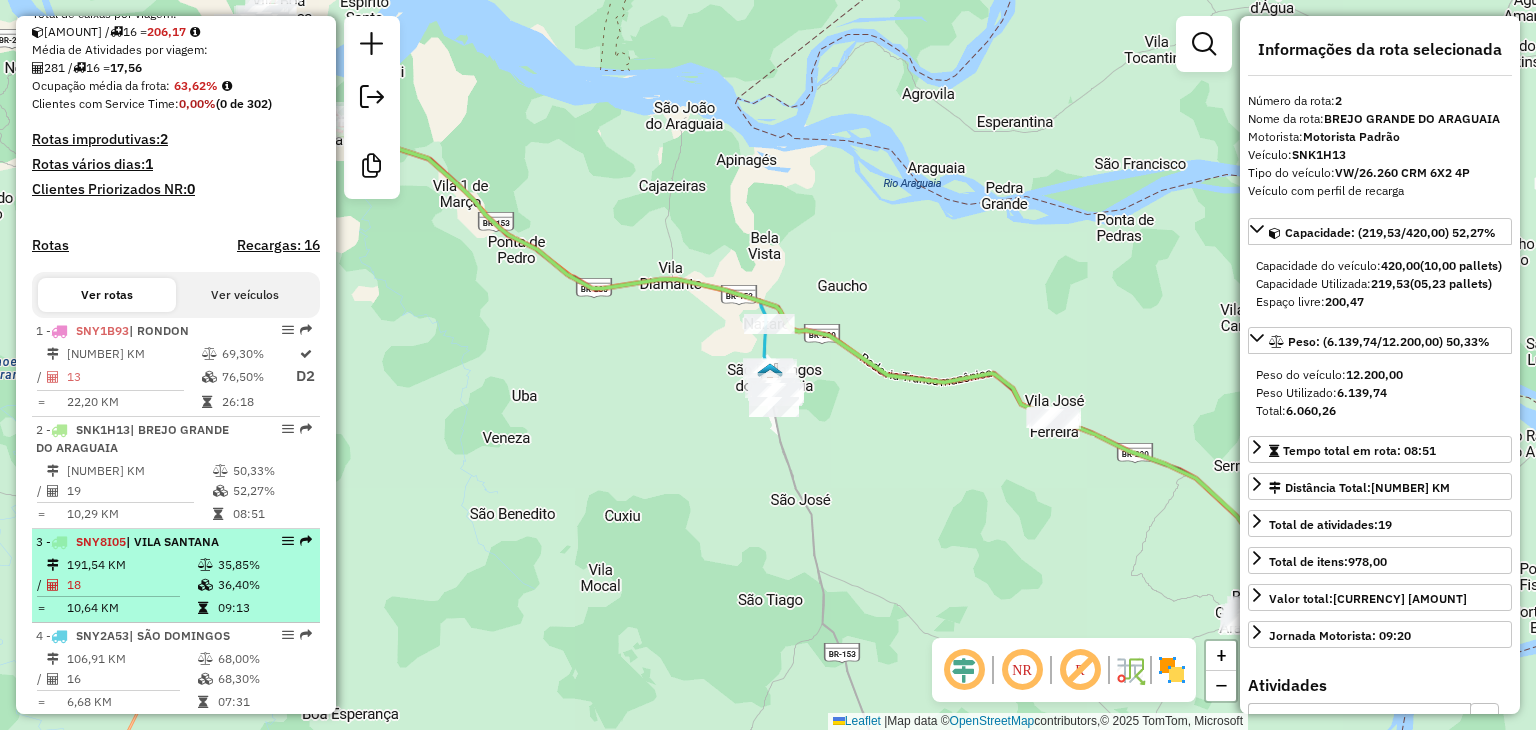 click at bounding box center [211, 354] 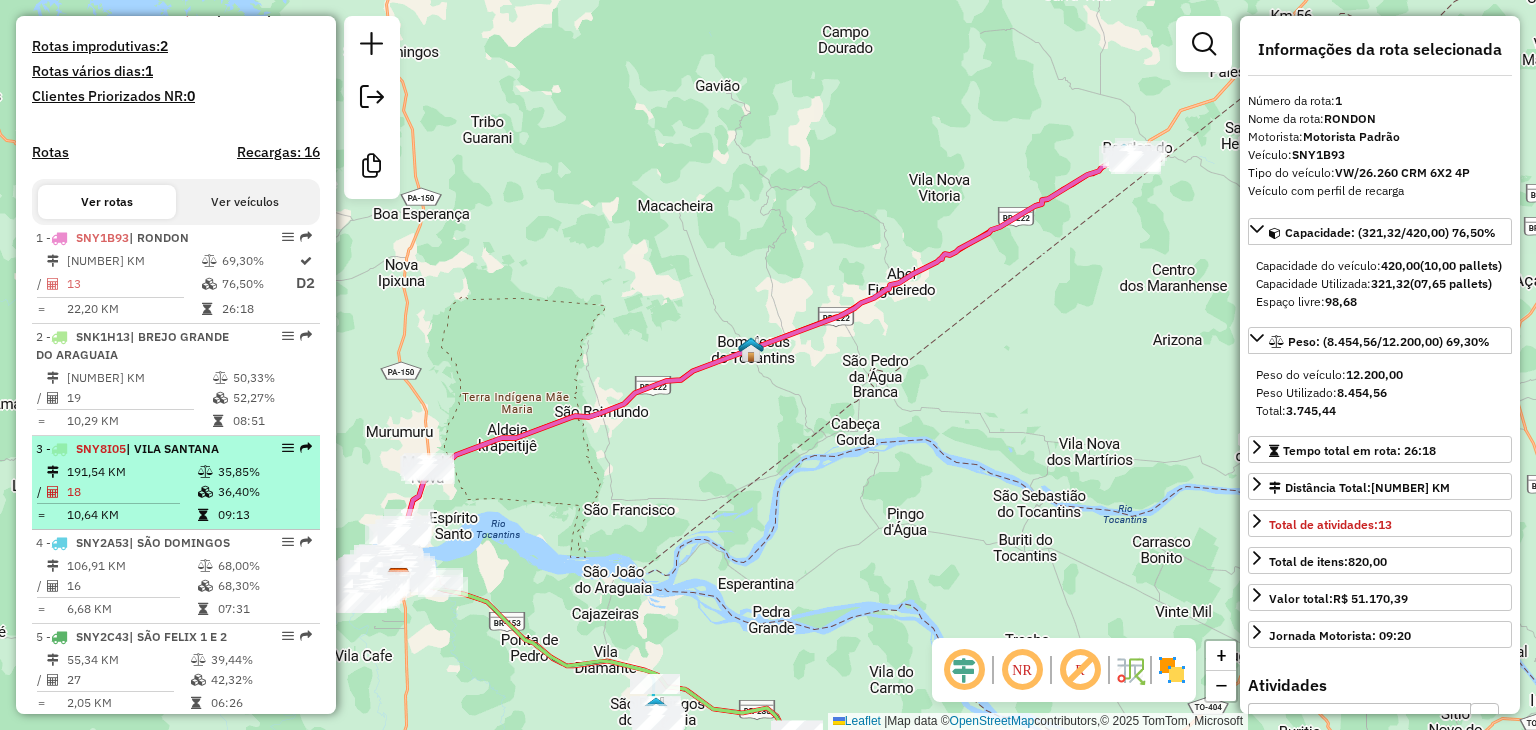 scroll, scrollTop: 604, scrollLeft: 0, axis: vertical 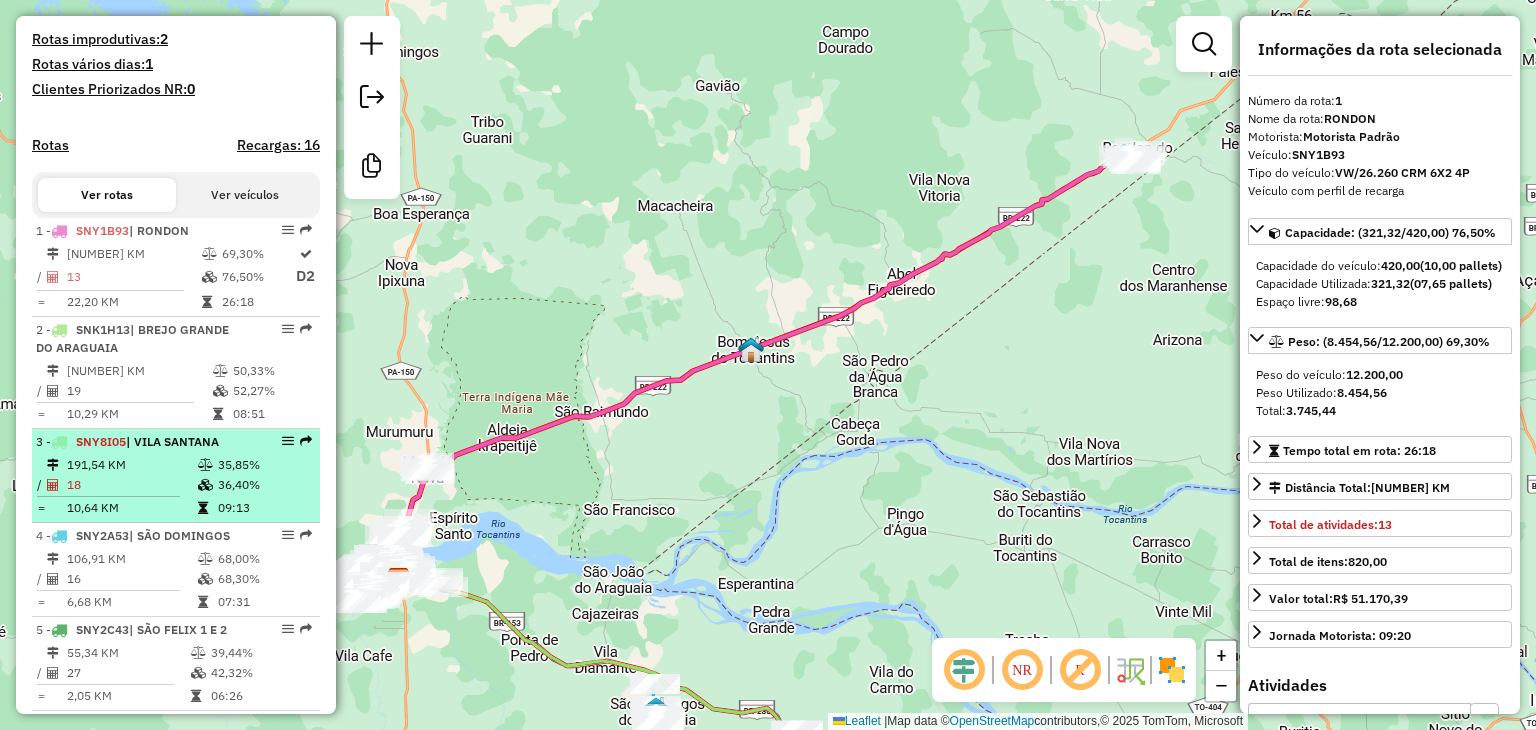 click on "195,47 KM" at bounding box center [139, 371] 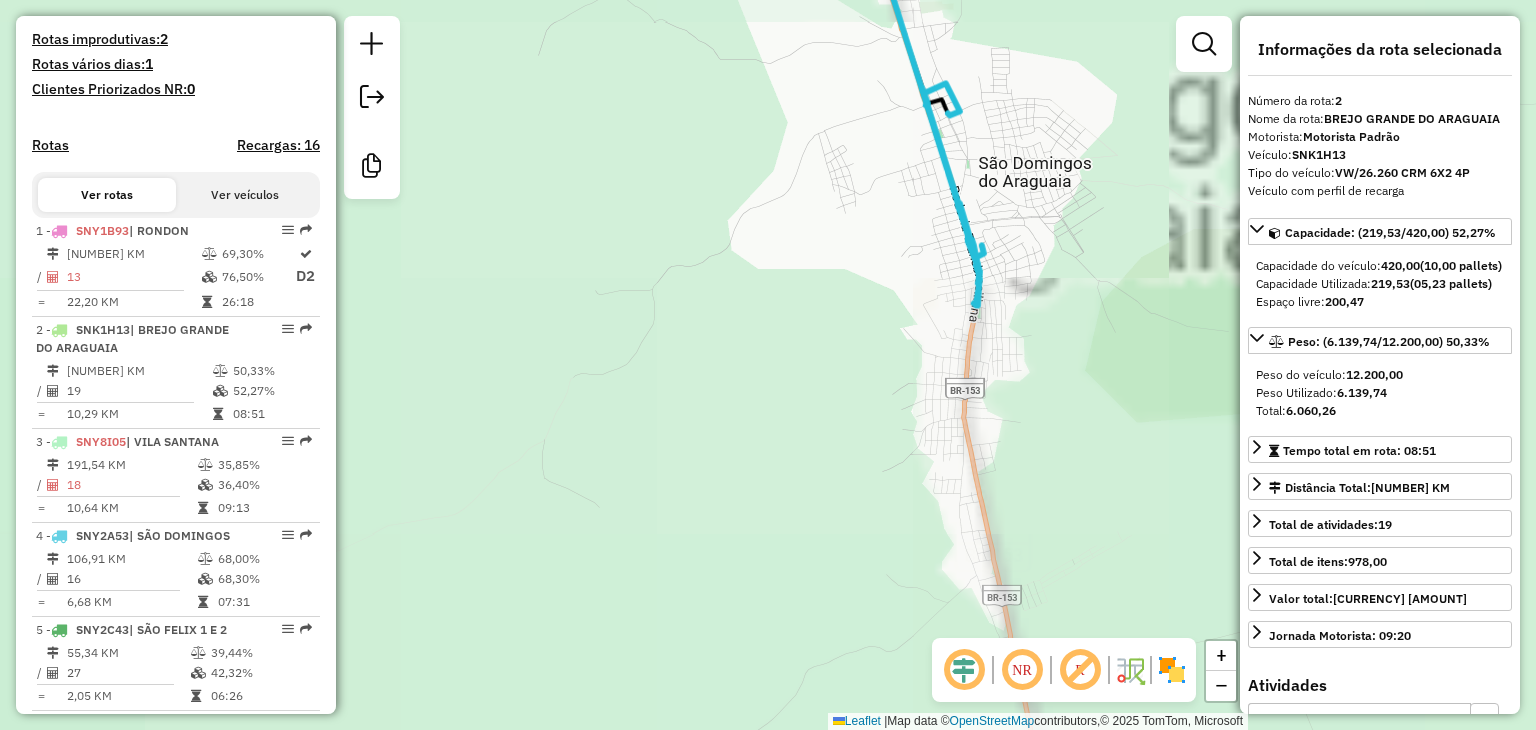 drag, startPoint x: 816, startPoint y: 166, endPoint x: 918, endPoint y: 161, distance: 102.122475 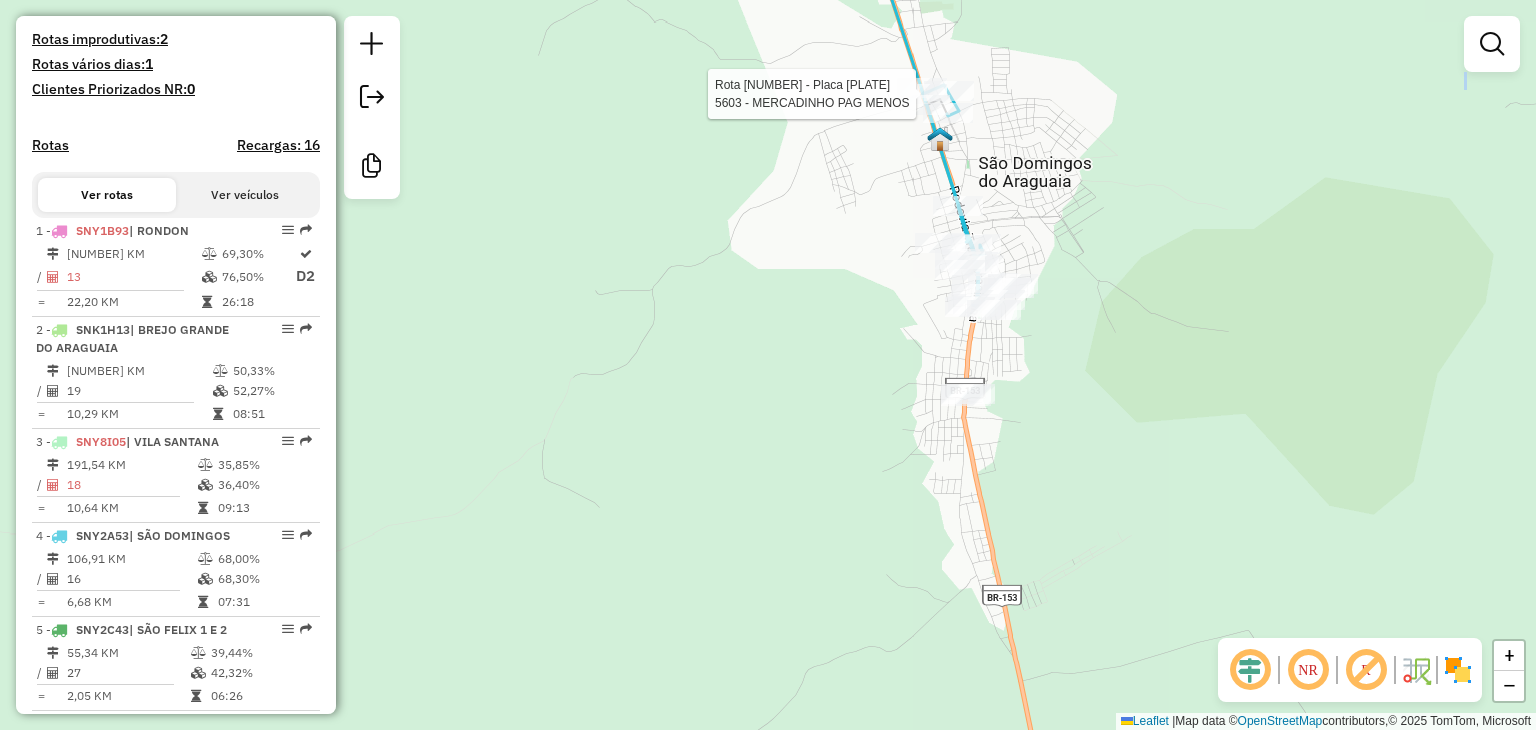select on "**********" 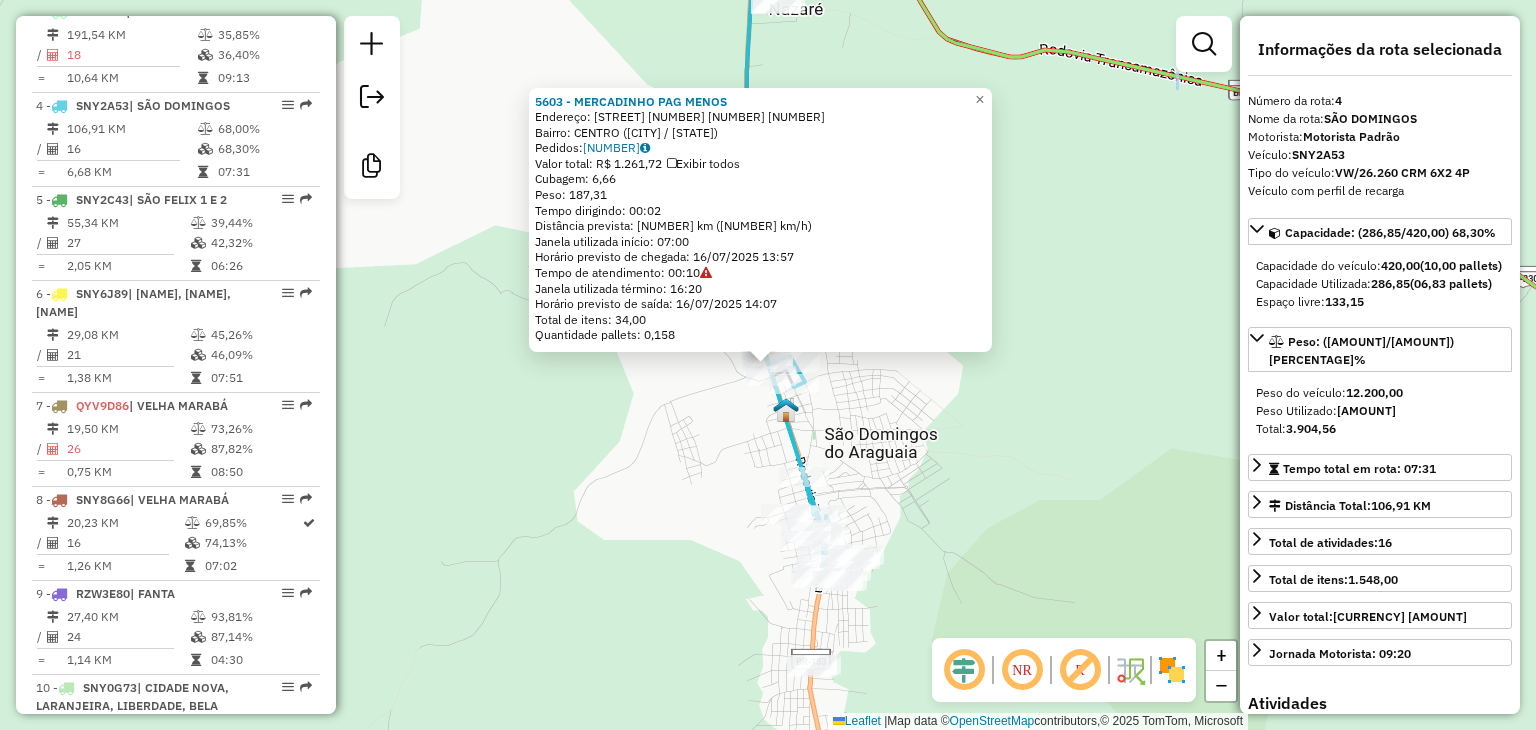 scroll, scrollTop: 1110, scrollLeft: 0, axis: vertical 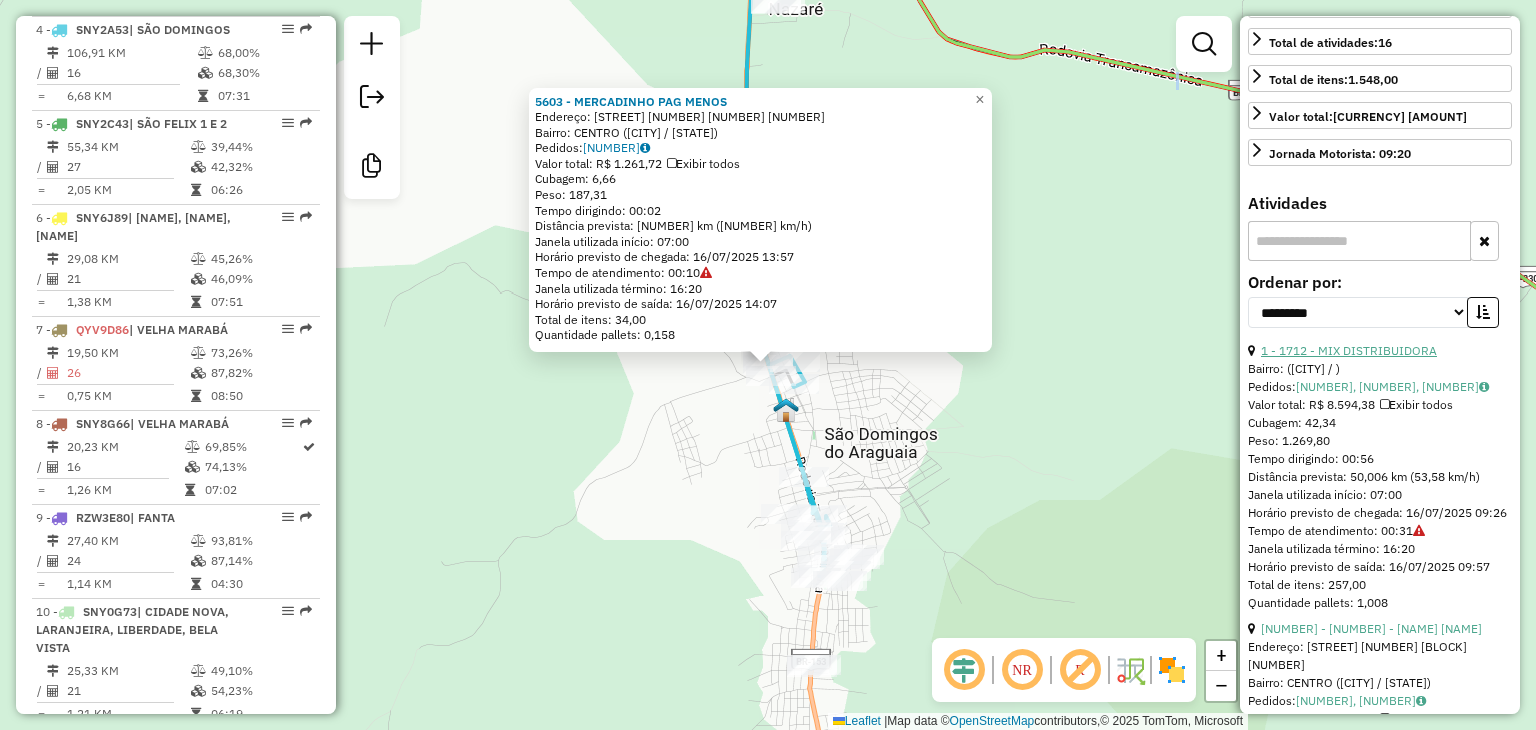 click on "1 - 1712 - MIX DISTRIBUIDORA" at bounding box center (1349, 350) 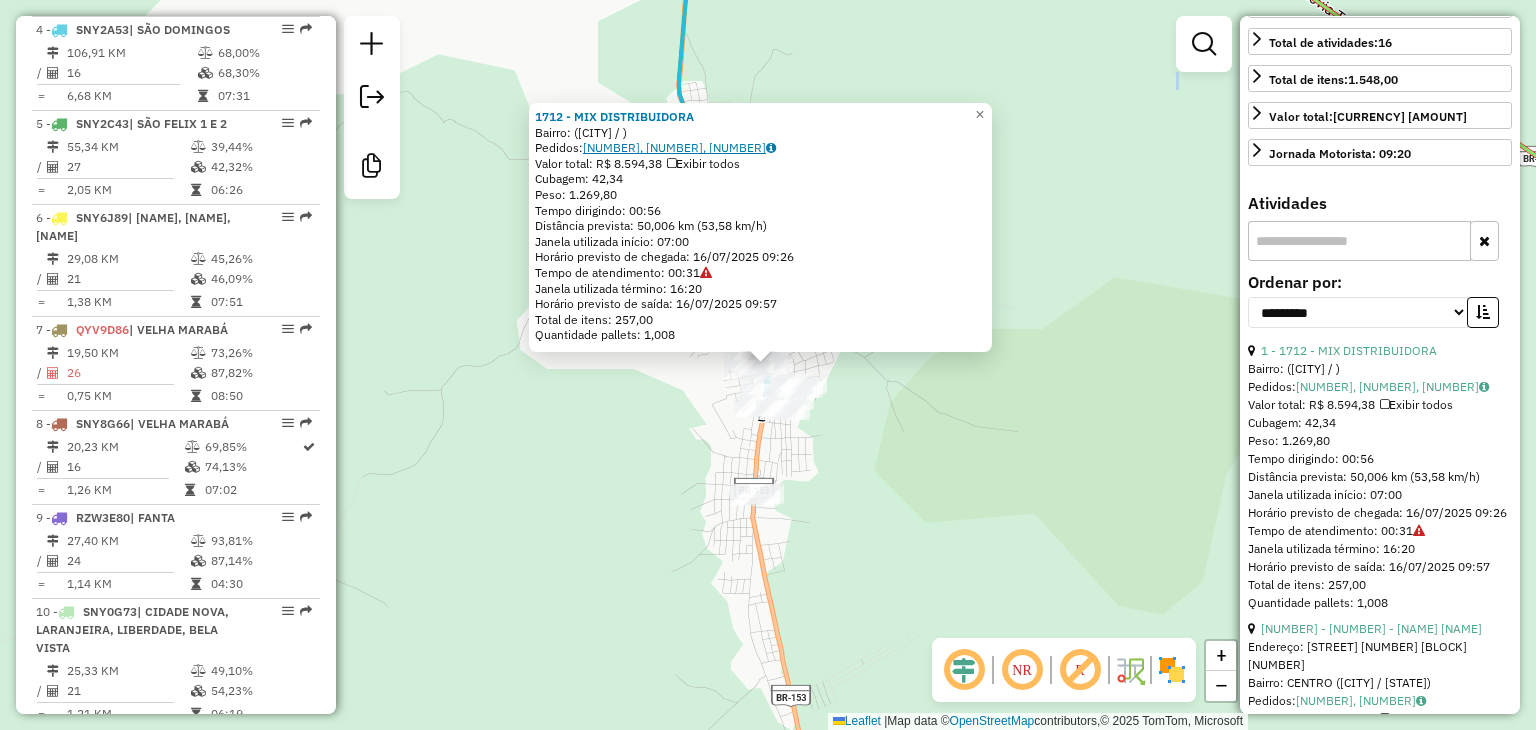 click on "15214681, 15214682, 15214683" 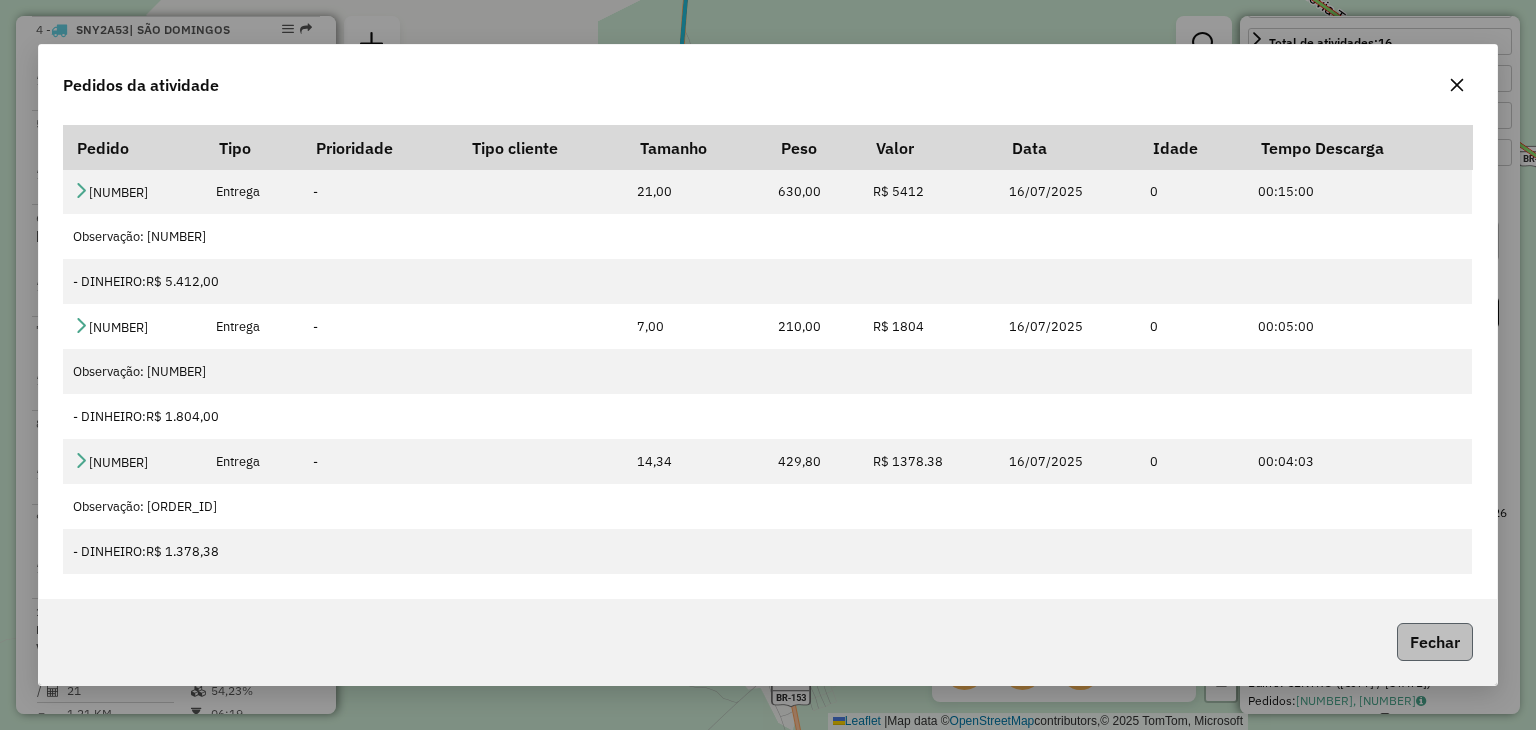 click on "Fechar" 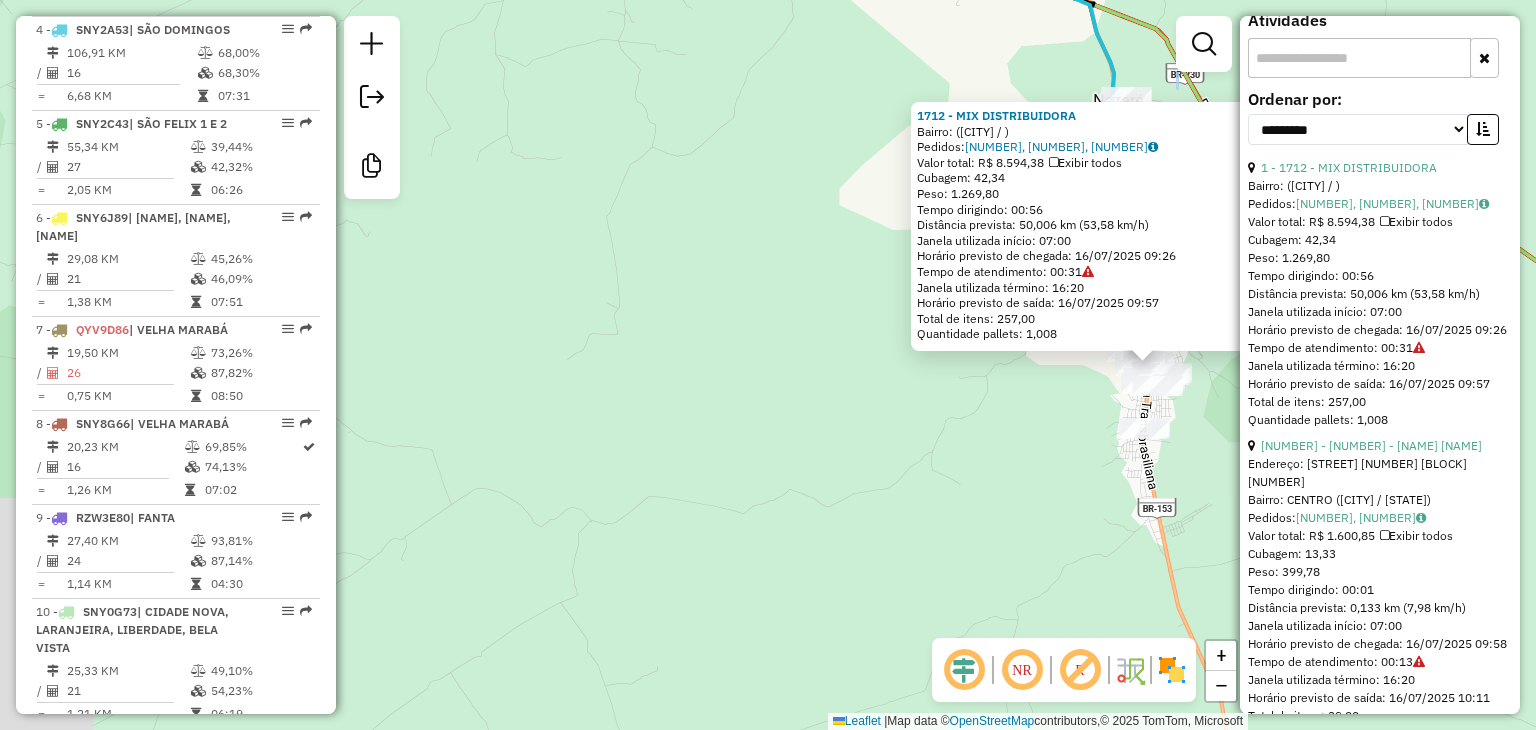 scroll, scrollTop: 700, scrollLeft: 0, axis: vertical 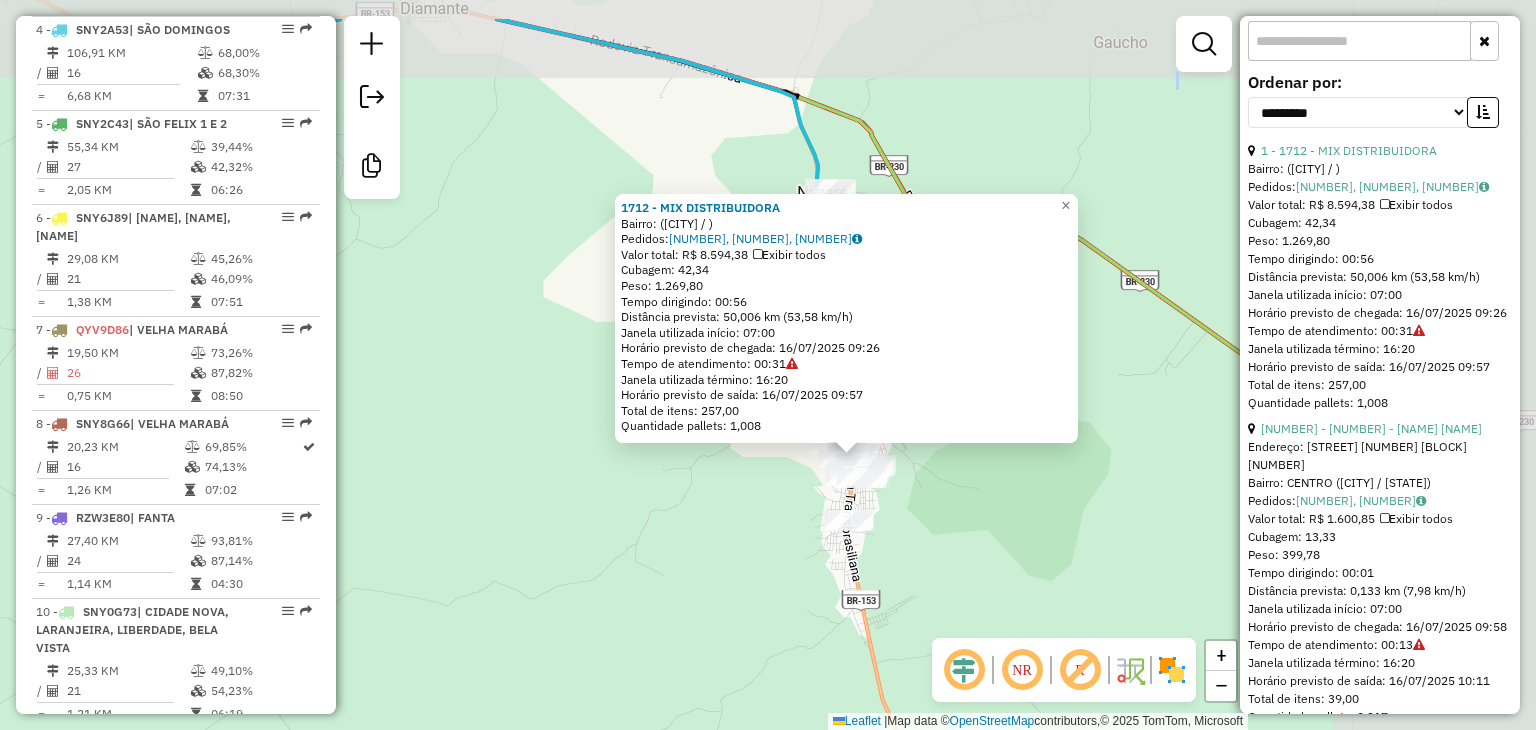 drag, startPoint x: 876, startPoint y: 512, endPoint x: 580, endPoint y: 604, distance: 309.96774 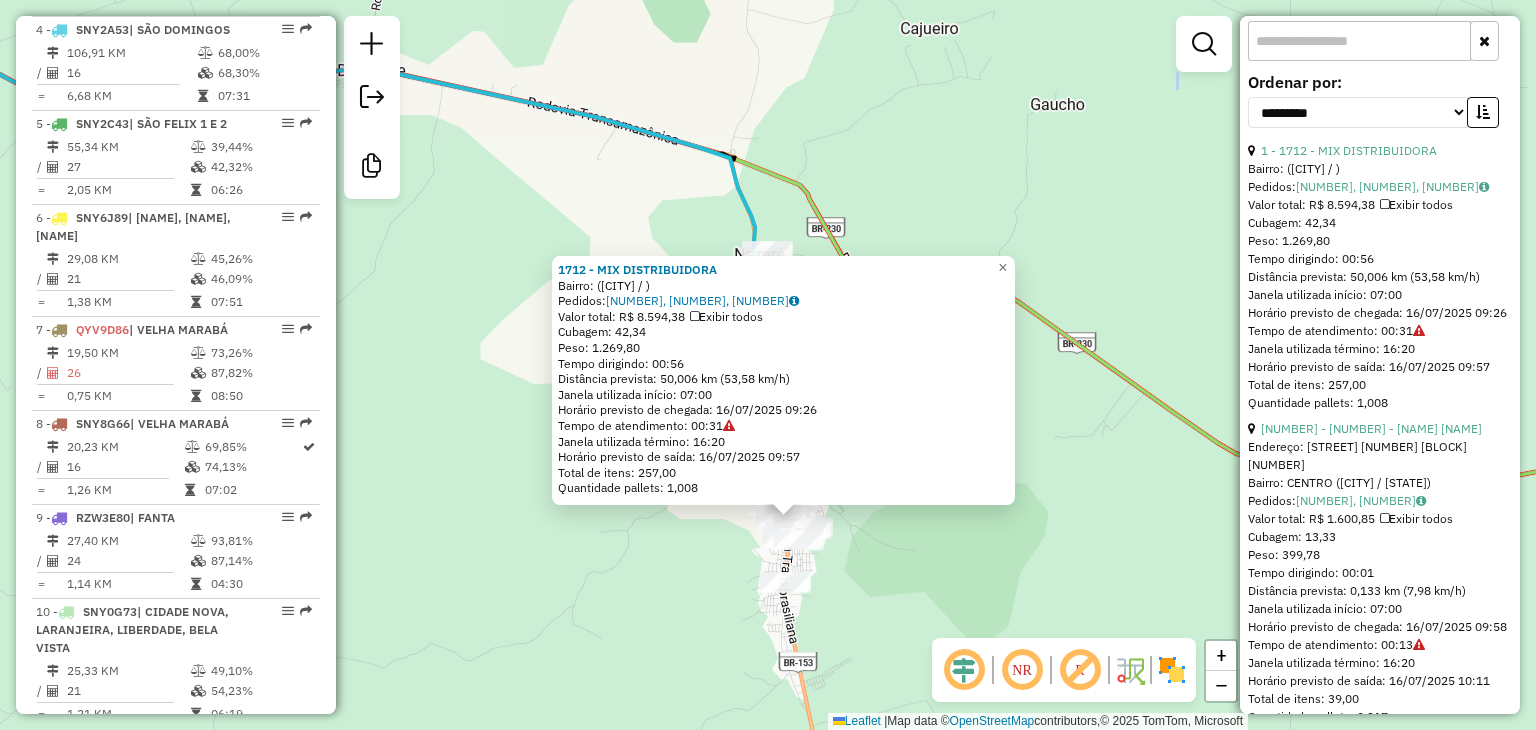drag, startPoint x: 661, startPoint y: 512, endPoint x: 616, endPoint y: 601, distance: 99.72964 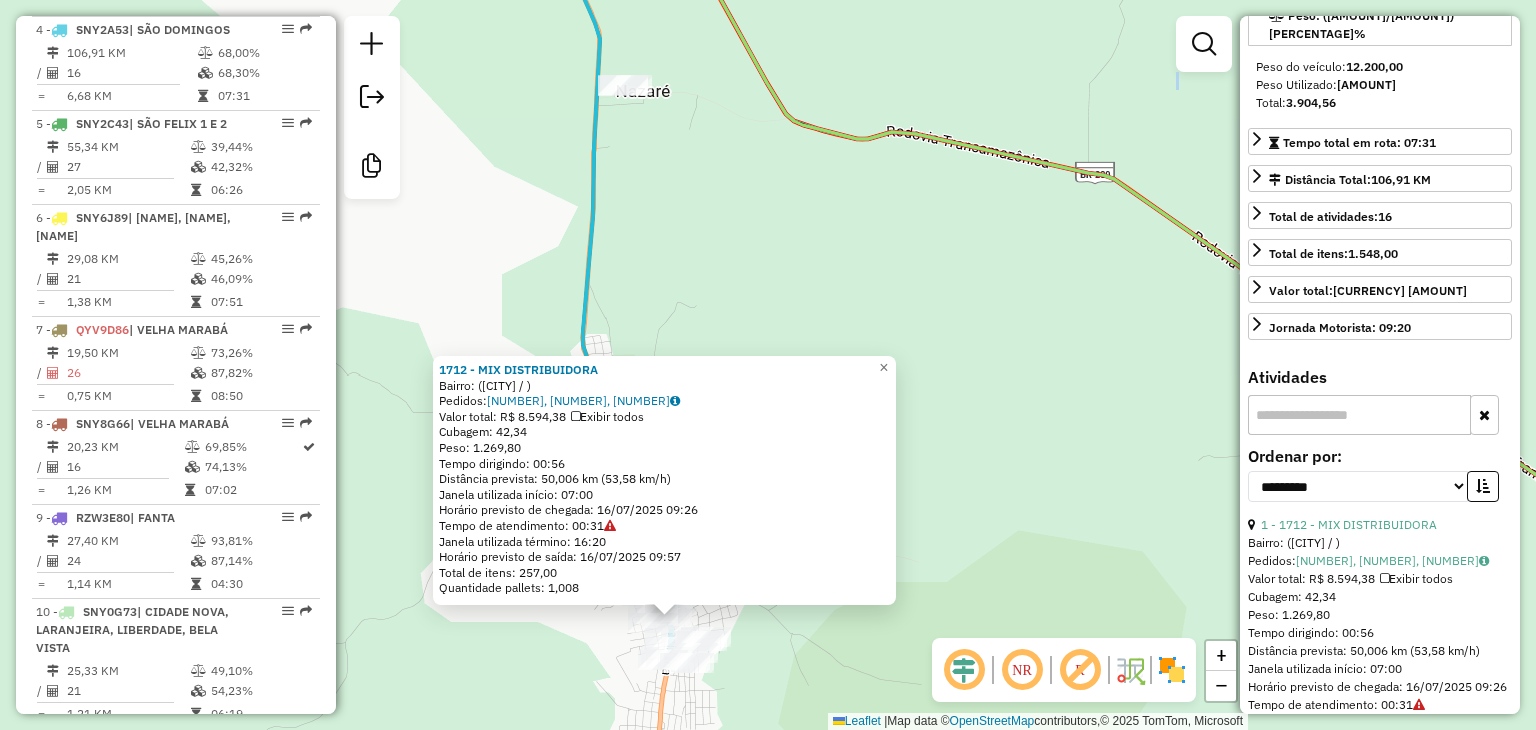 scroll, scrollTop: 200, scrollLeft: 0, axis: vertical 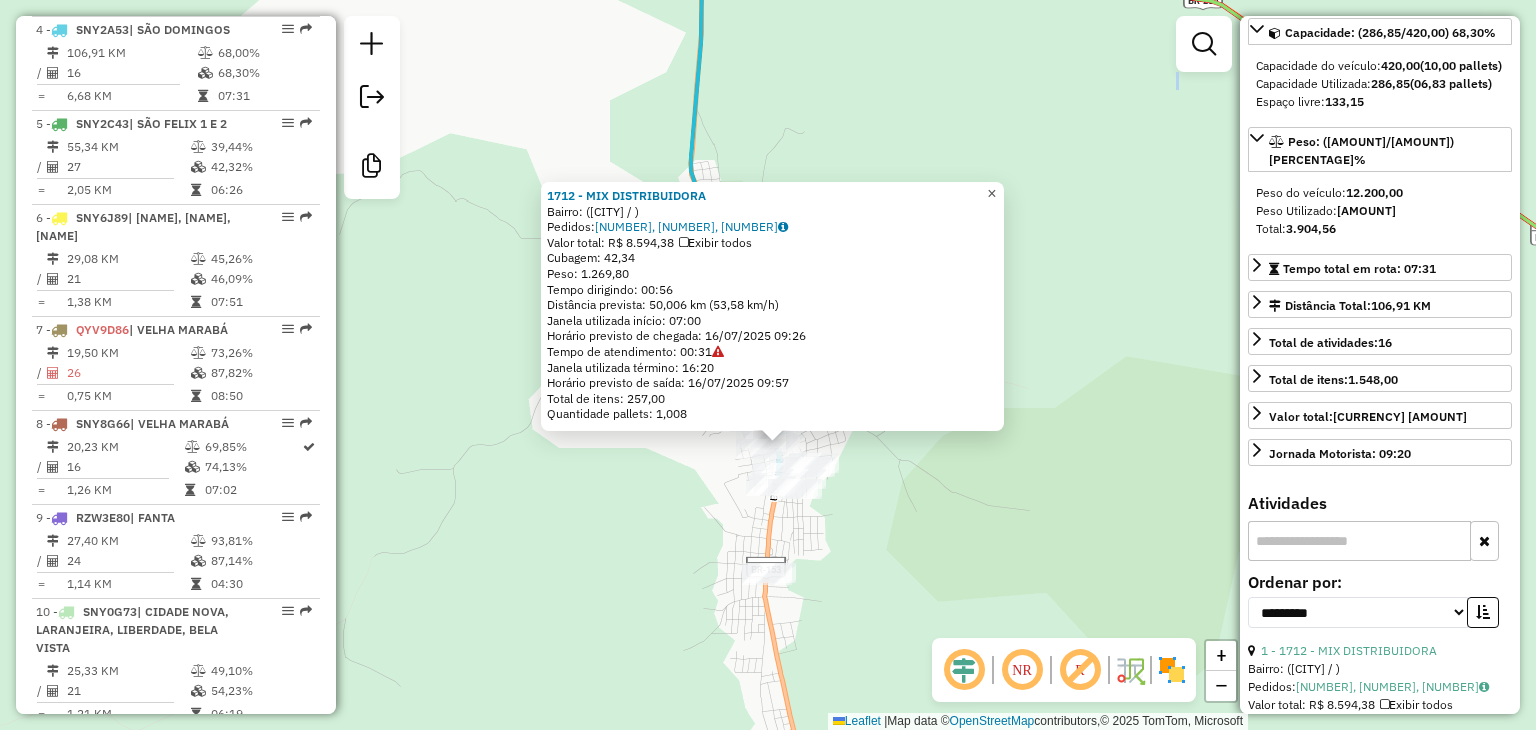 click on "×" 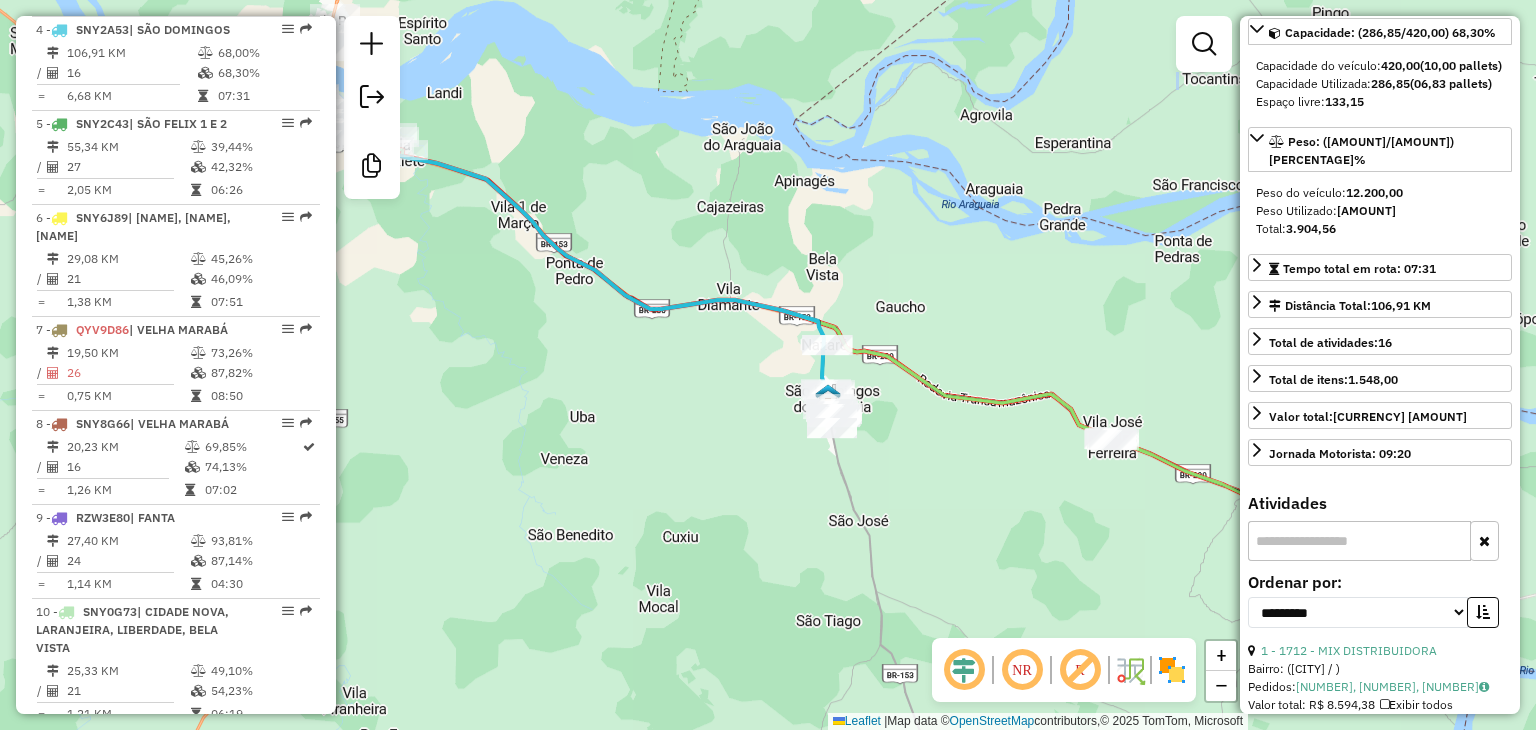 drag, startPoint x: 946, startPoint y: 169, endPoint x: 898, endPoint y: 343, distance: 180.49931 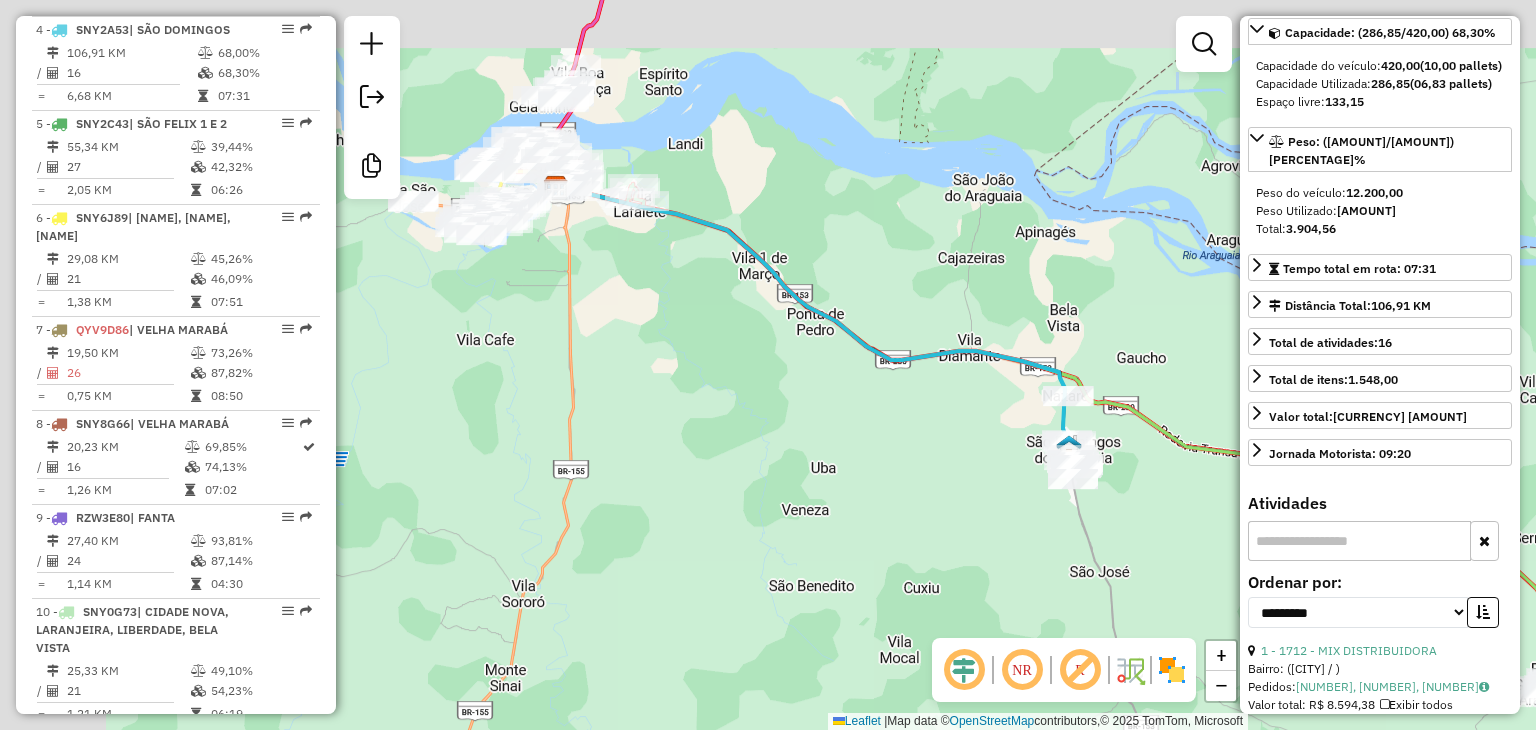 drag, startPoint x: 583, startPoint y: 389, endPoint x: 858, endPoint y: 436, distance: 278.98746 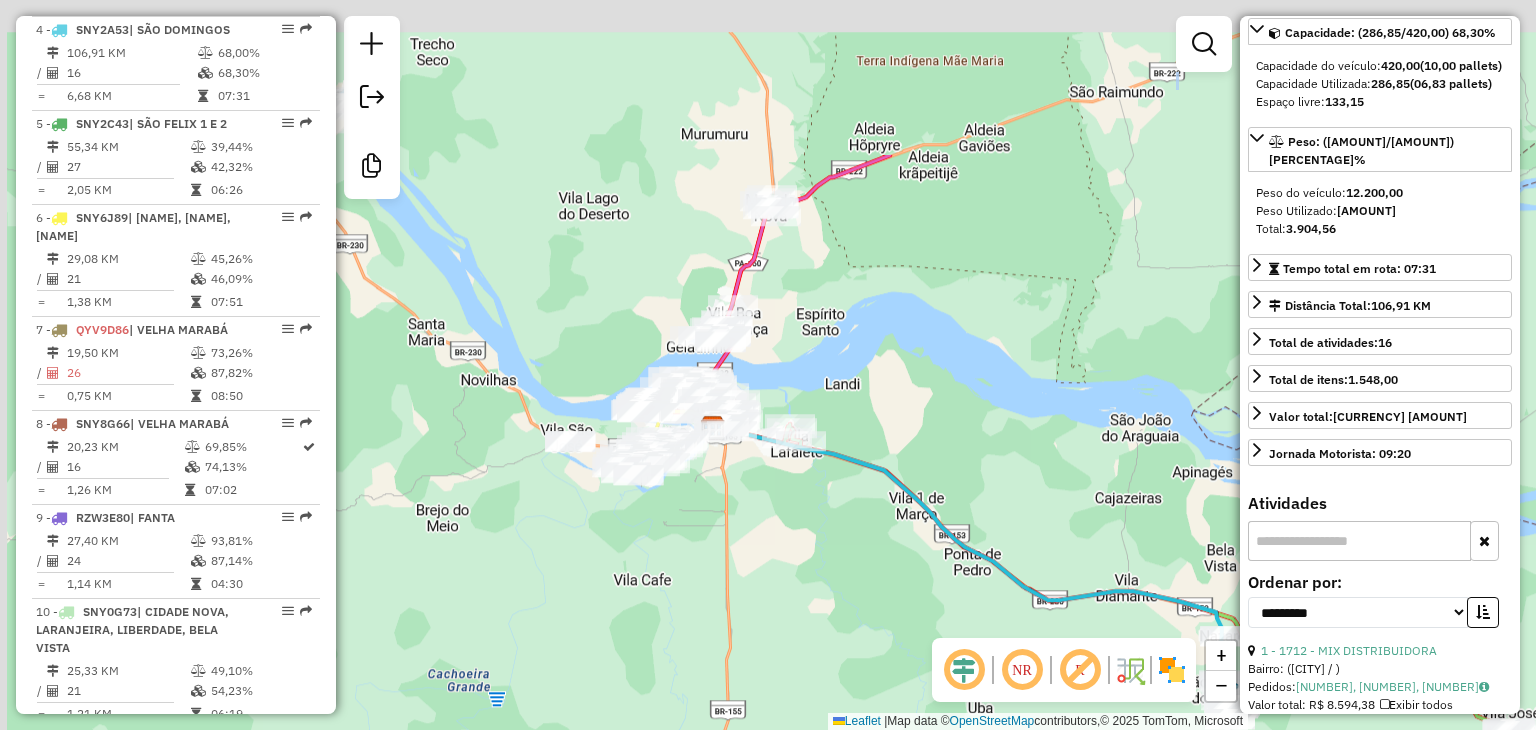 drag, startPoint x: 500, startPoint y: 158, endPoint x: 636, endPoint y: 489, distance: 357.85052 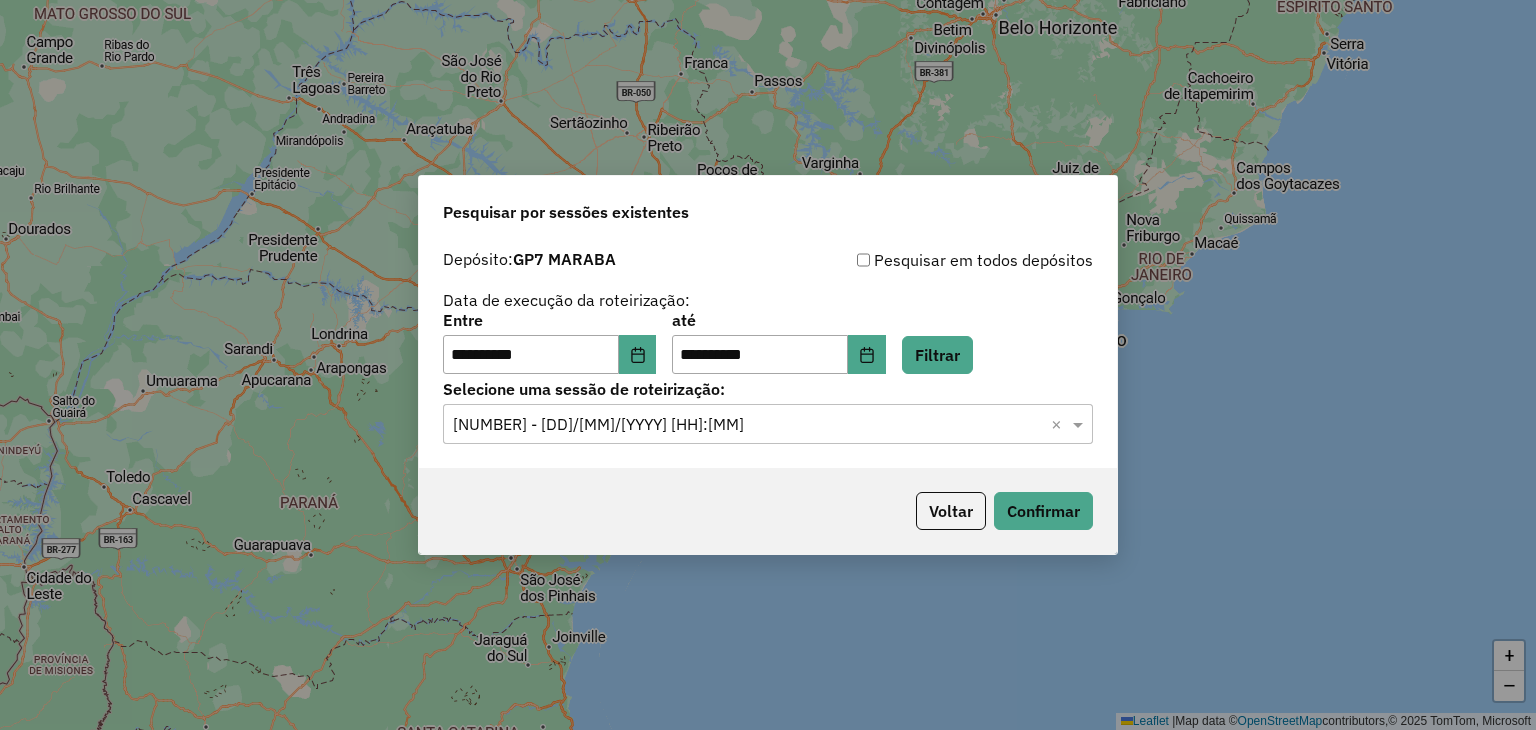 scroll, scrollTop: 0, scrollLeft: 0, axis: both 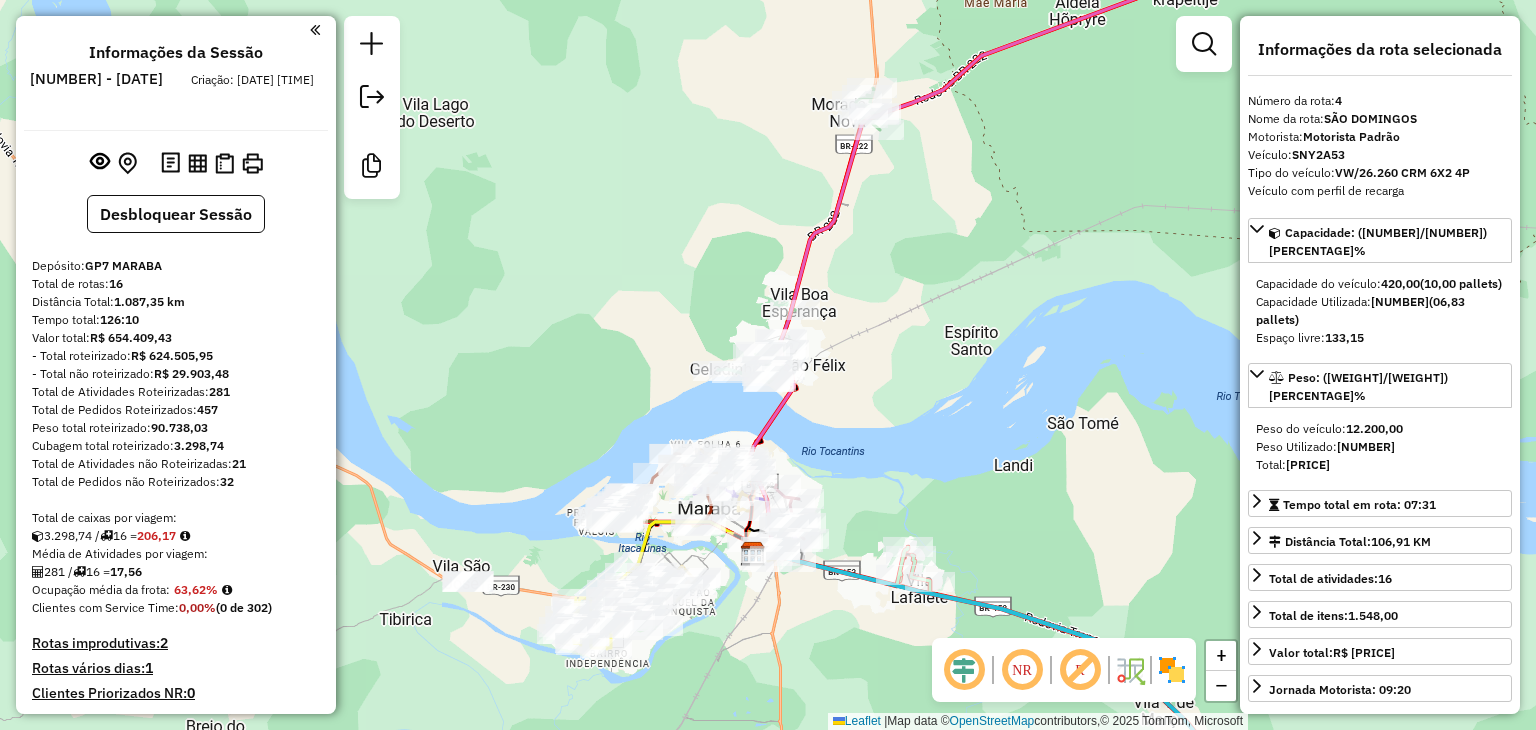 select on "**********" 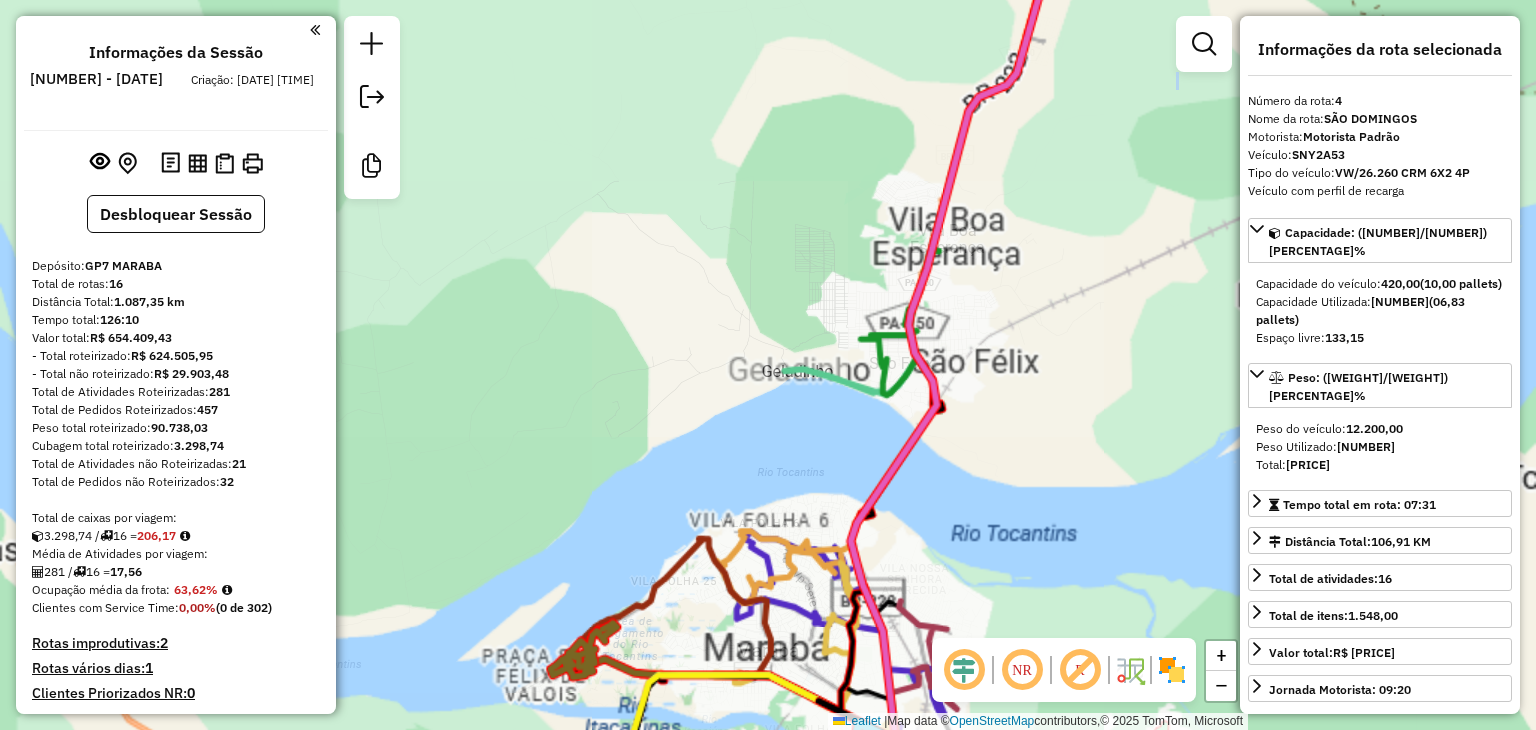 scroll, scrollTop: 1110, scrollLeft: 0, axis: vertical 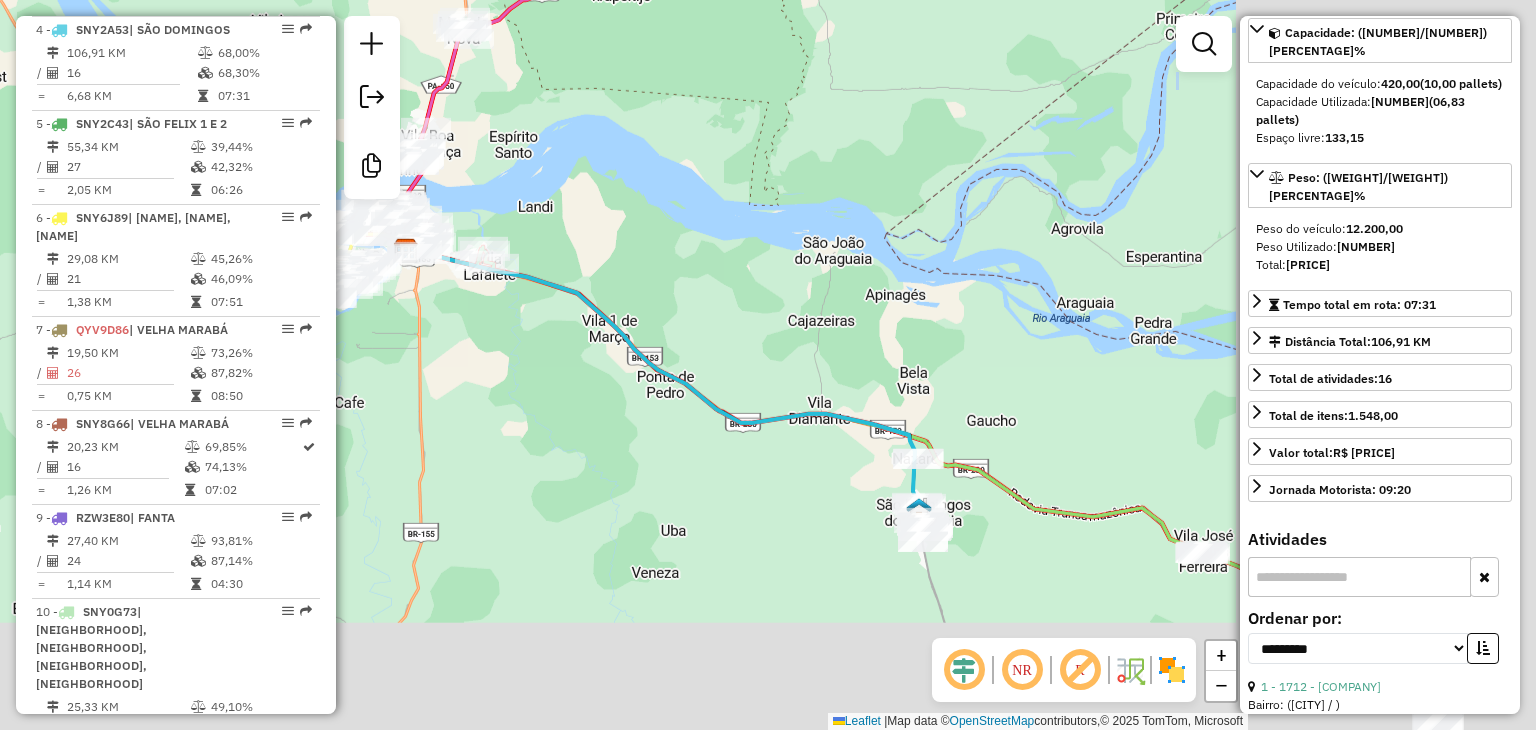 drag, startPoint x: 960, startPoint y: 446, endPoint x: 634, endPoint y: 222, distance: 395.54013 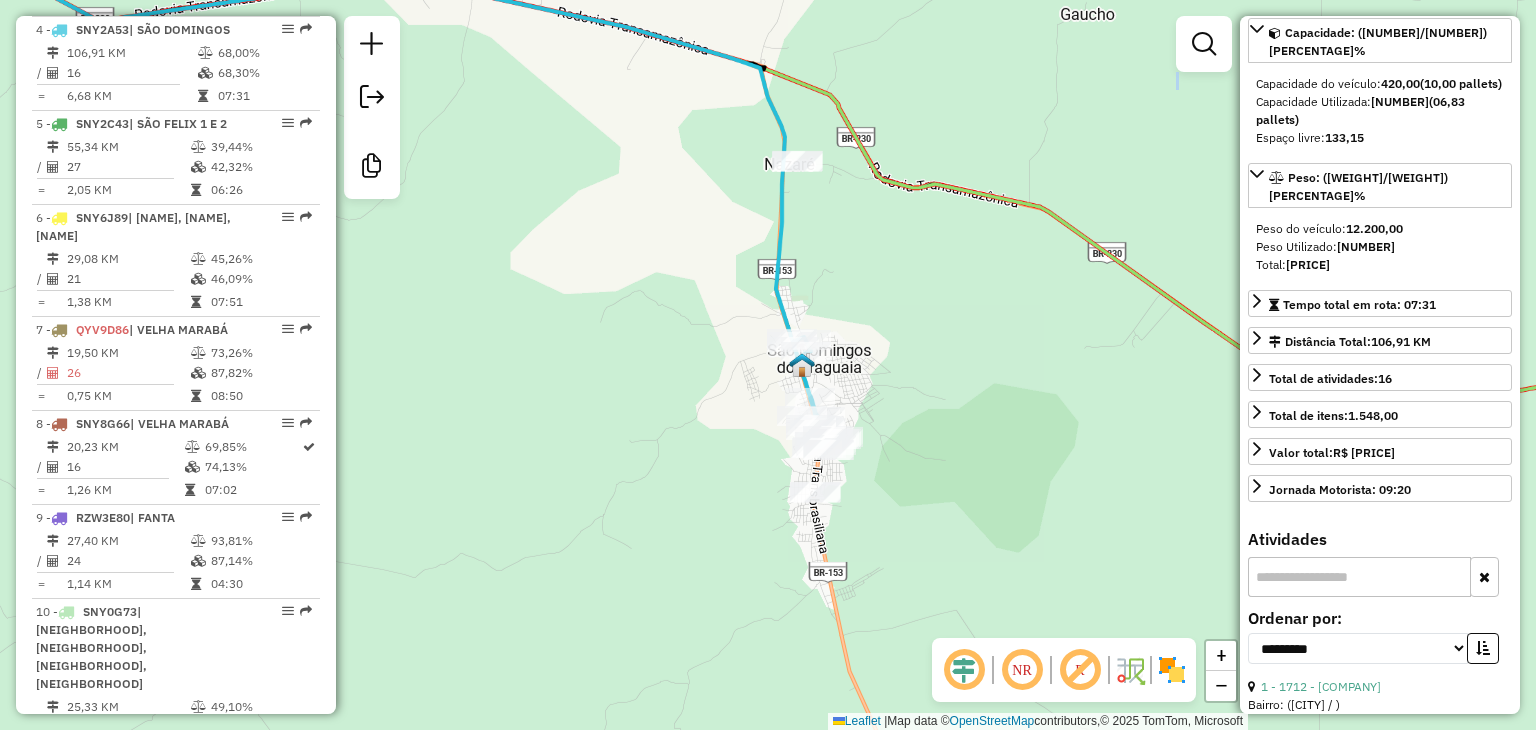 drag, startPoint x: 637, startPoint y: 476, endPoint x: 581, endPoint y: 316, distance: 169.51697 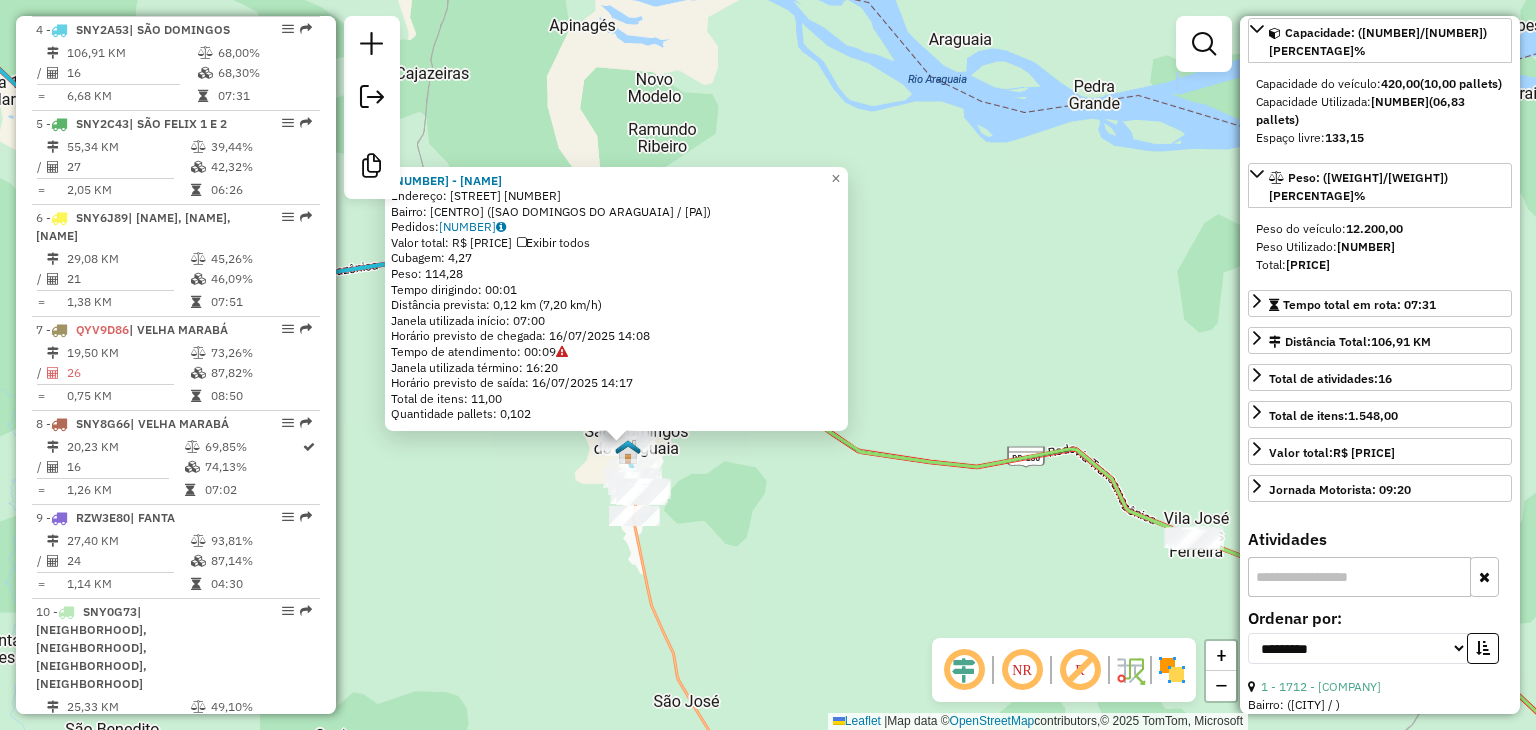 click on "2368 - BAFOMETRO  Endereço:  DUUE DE CAXIAS 80   Bairro: CENTRO (SAO DOMINGOS DO ARAGUAIA / PA)   Pedidos:  15214948   Valor total: R$ 623,13   Exibir todos   Cubagem: 4,27  Peso: 114,28  Tempo dirigindo: 00:01   Distância prevista: 0,12 km (7,20 km/h)   Janela utilizada início: 07:00   Horário previsto de chegada: 16/07/2025 14:08   Tempo de atendimento: 00:09   Janela utilizada término: 16:20   Horário previsto de saída: 16/07/2025 14:17   Total de itens: 11,00   Quantidade pallets: 0,102  × Janela de atendimento Grade de atendimento Capacidade Transportadoras Veículos Cliente Pedidos  Rotas Selecione os dias de semana para filtrar as janelas de atendimento  Seg   Ter   Qua   Qui   Sex   Sáb   Dom  Informe o período da janela de atendimento: De: Até:  Filtrar exatamente a janela do cliente  Considerar janela de atendimento padrão  Selecione os dias de semana para filtrar as grades de atendimento  Seg   Ter   Qua   Qui   Sex   Sáb   Dom   Considerar clientes sem dia de atendimento cadastrado +" 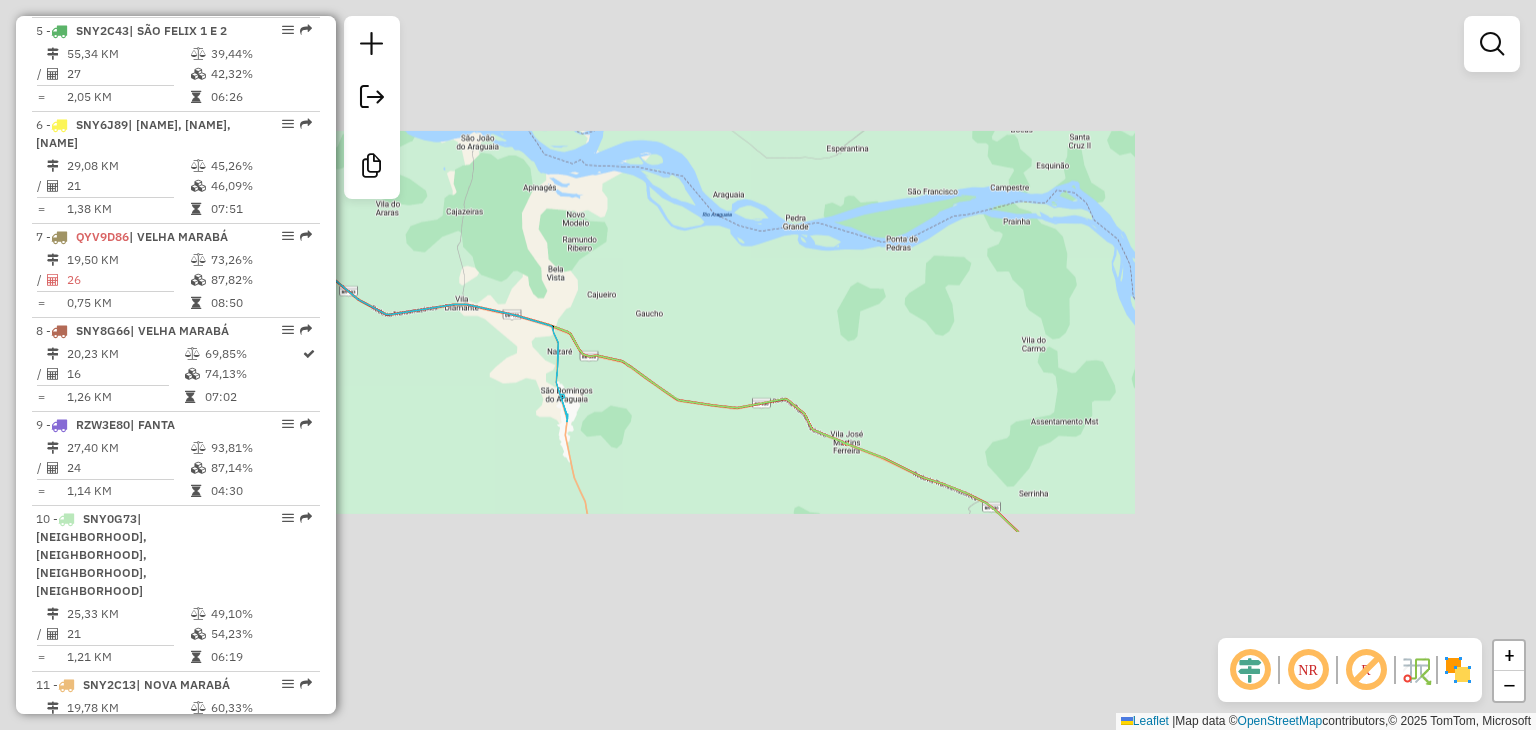 scroll, scrollTop: 1210, scrollLeft: 0, axis: vertical 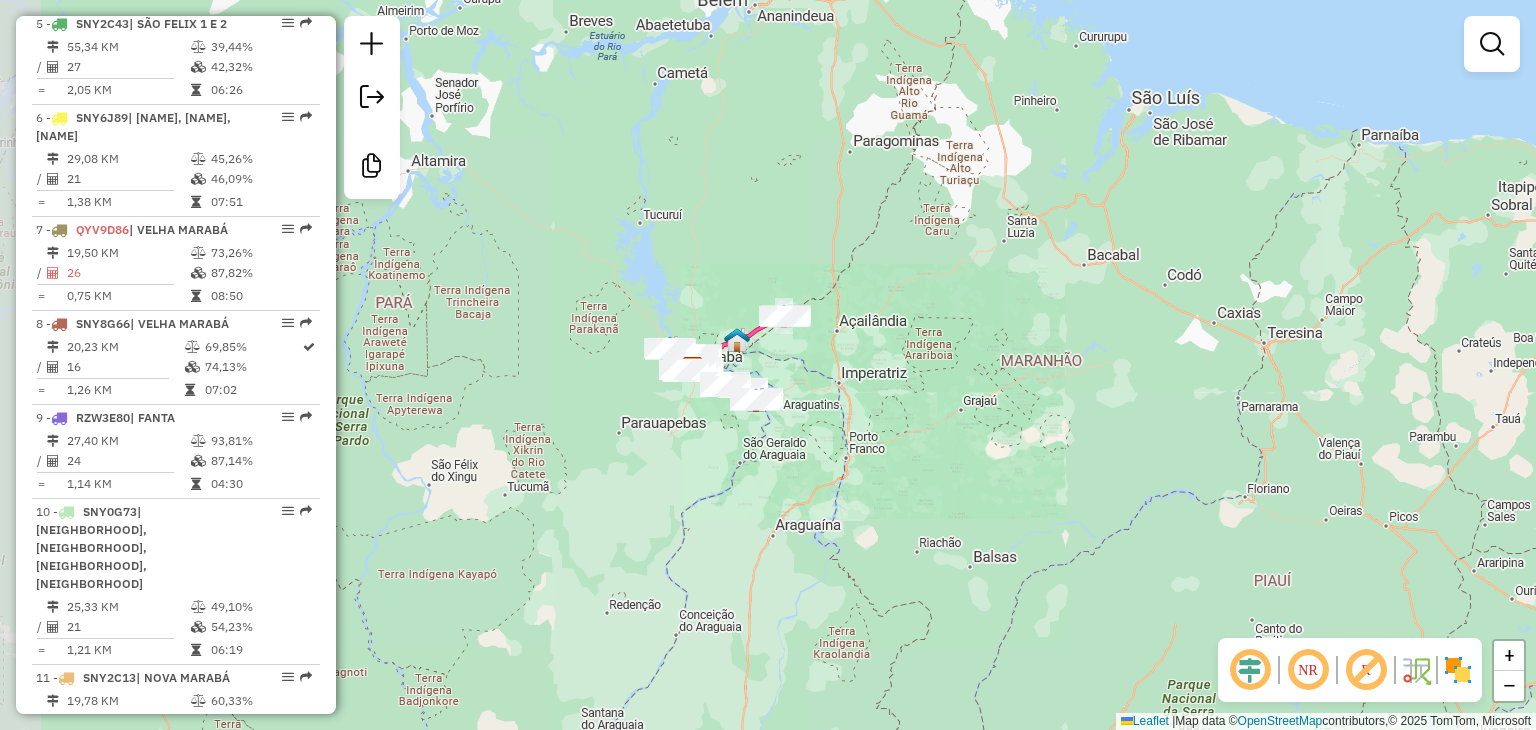 drag, startPoint x: 605, startPoint y: 281, endPoint x: 729, endPoint y: 334, distance: 134.85178 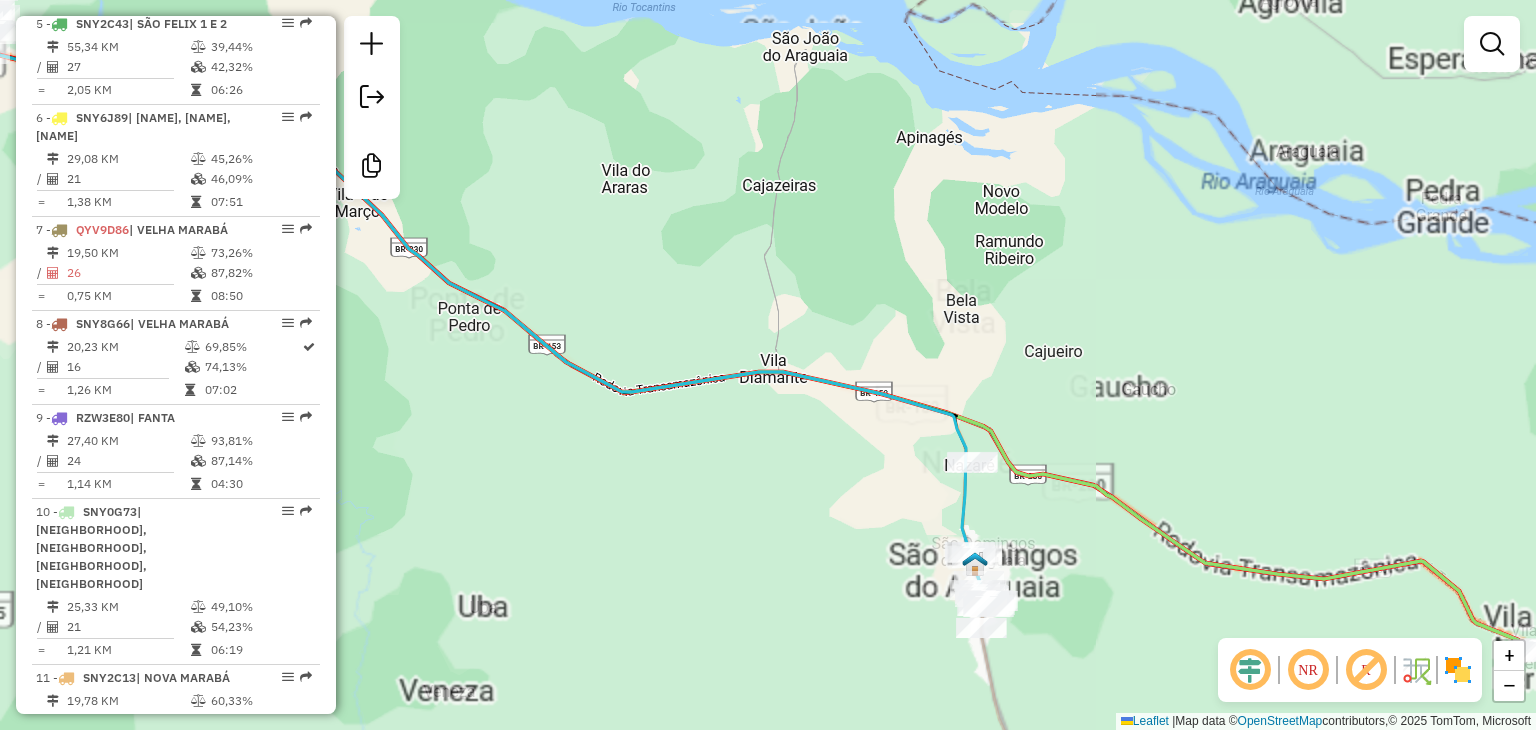 click 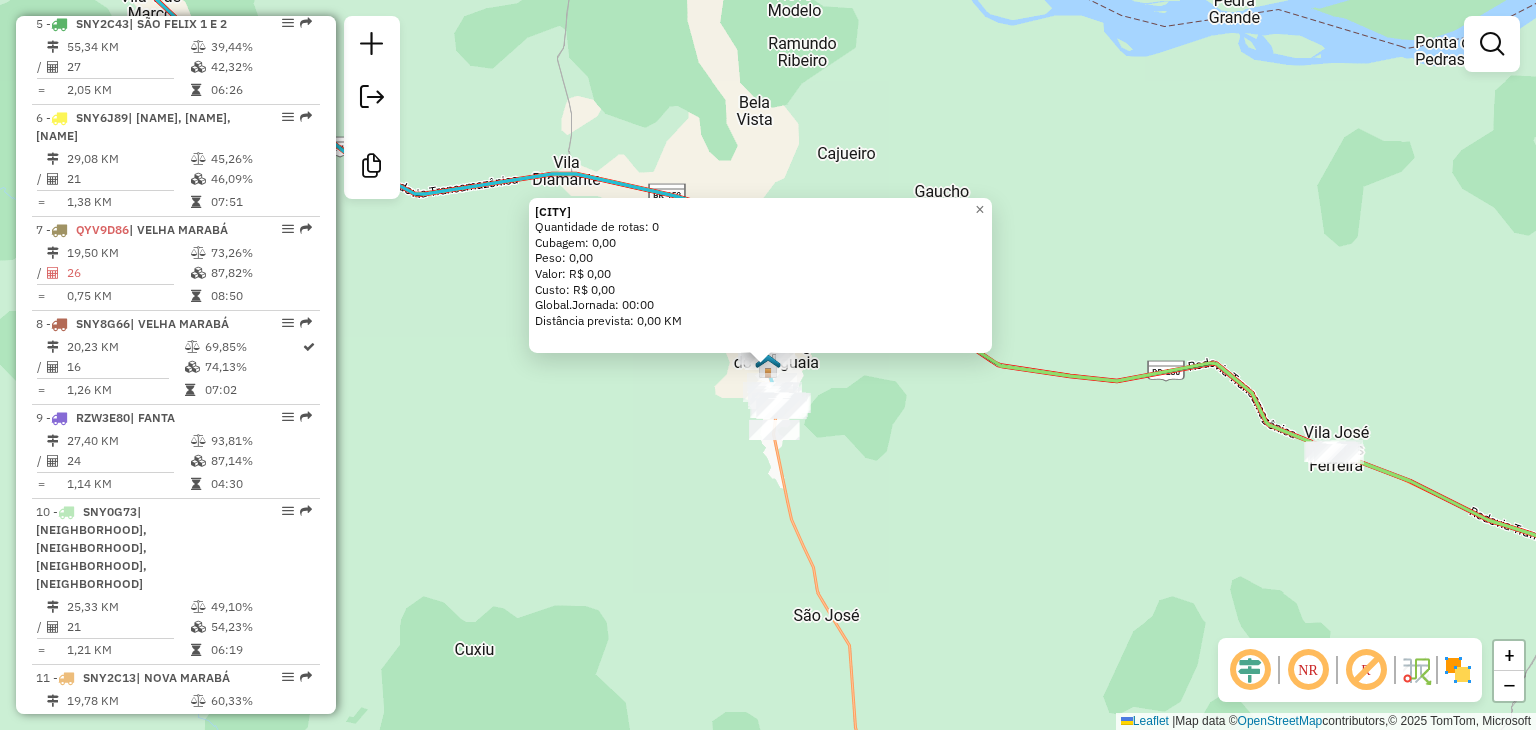 click on "SÃO DOMINGOS DO ARAGUAIA  Quantidade de rotas: 0   Cubagem: 0,00  Peso: 0,00  Valor: R$ 0,00   Custo: R$ 0,00  Global.Jornada: 00:00  Distância prevista: 0,00 KM  × Janela de atendimento Grade de atendimento Capacidade Transportadoras Veículos Cliente Pedidos  Rotas Selecione os dias de semana para filtrar as janelas de atendimento  Seg   Ter   Qua   Qui   Sex   Sáb   Dom  Informe o período da janela de atendimento: De: Até:  Filtrar exatamente a janela do cliente  Considerar janela de atendimento padrão  Selecione os dias de semana para filtrar as grades de atendimento  Seg   Ter   Qua   Qui   Sex   Sáb   Dom   Considerar clientes sem dia de atendimento cadastrado  Clientes fora do dia de atendimento selecionado Filtrar as atividades entre os valores definidos abaixo:  Peso mínimo:   Peso máximo:   Cubagem mínima:   Cubagem máxima:   De:   Até:  Filtrar as atividades entre o tempo de atendimento definido abaixo:  De:   Até:   Considerar capacidade total dos clientes não roteirizados Veículo:" 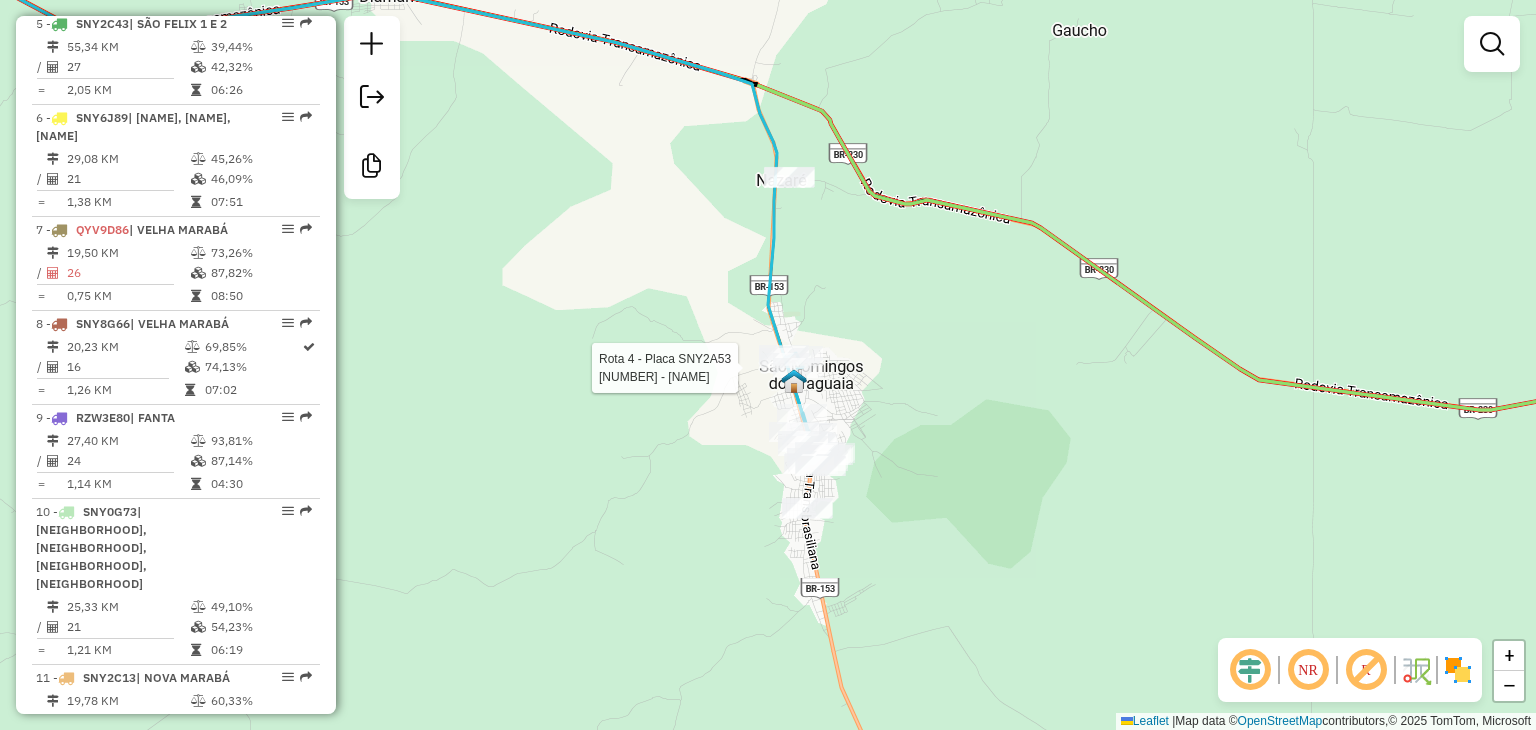 select on "**********" 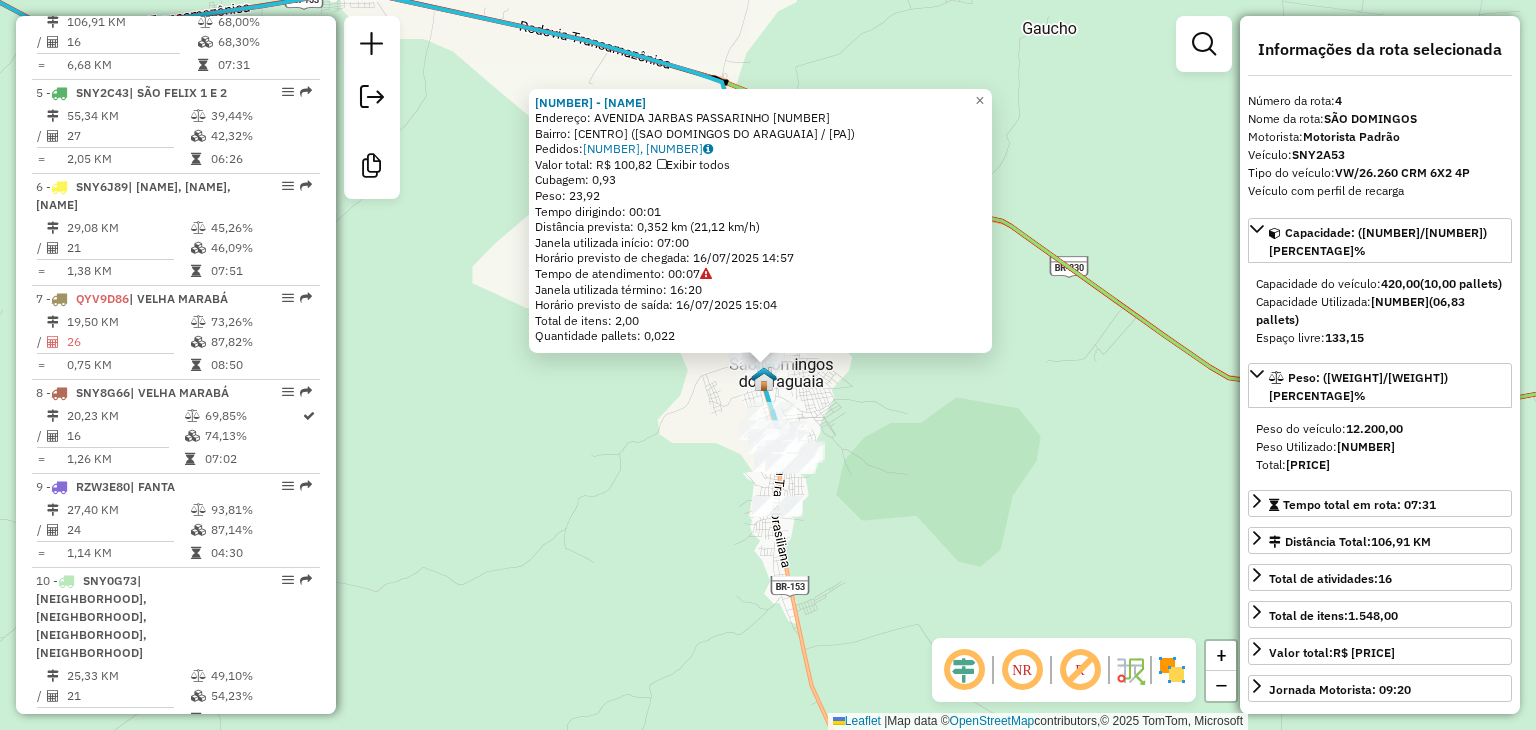 scroll, scrollTop: 1110, scrollLeft: 0, axis: vertical 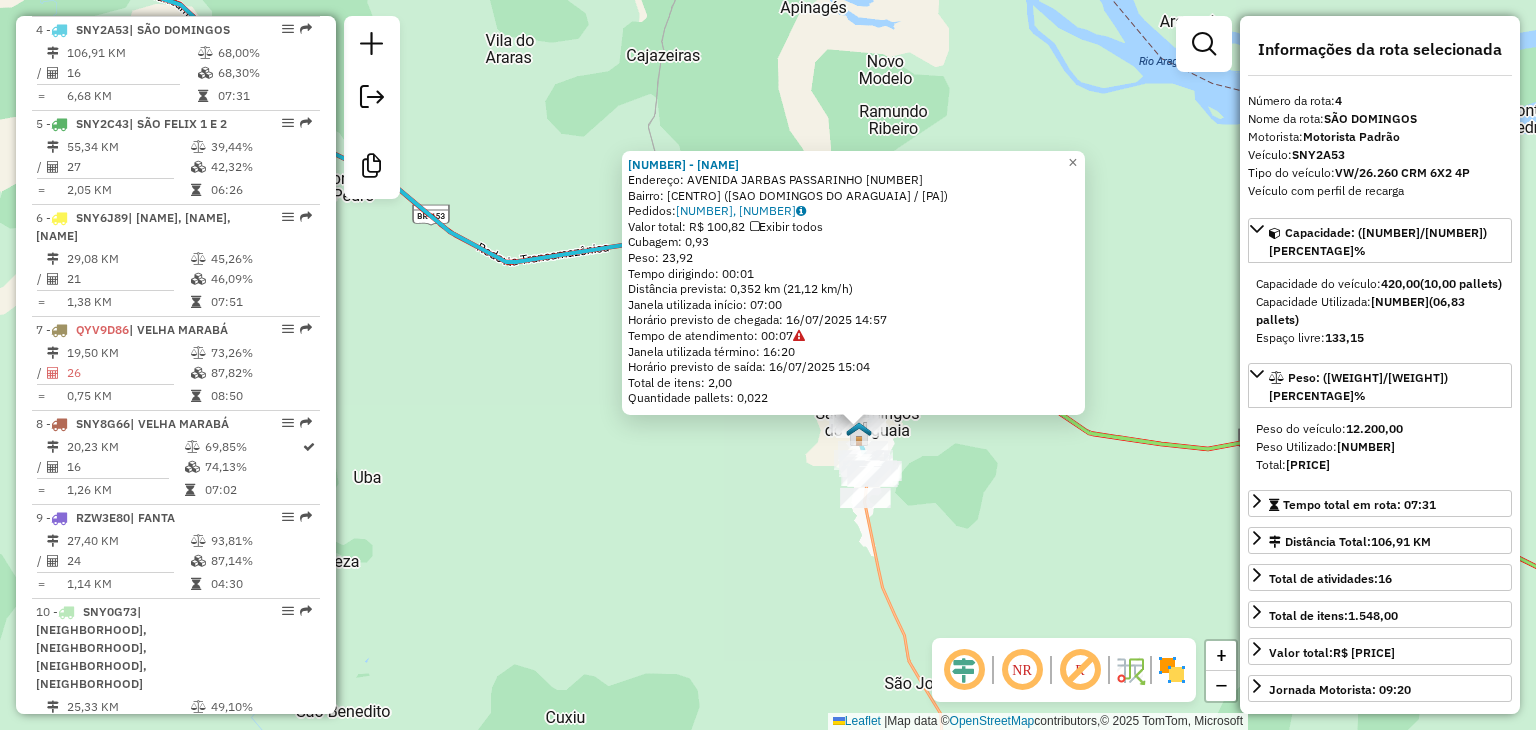 click on "11782 - MORAES CACA E PESCA  Endereço:  AVENIDA JARBAS PASSARINHO 235   Bairro: CENTRO (SAO DOMINGOS DO ARAGUAIA / PA)   Pedidos:  15214782, 15214783   Valor total: R$ 100,82   Exibir todos   Cubagem: 0,93  Peso: 23,92  Tempo dirigindo: 00:01   Distância prevista: 0,352 km (21,12 km/h)   Janela utilizada início: 07:00   Horário previsto de chegada: 16/07/2025 14:57   Tempo de atendimento: 00:07   Janela utilizada término: 16:20   Horário previsto de saída: 16/07/2025 15:04   Total de itens: 2,00   Quantidade pallets: 0,022  × Janela de atendimento Grade de atendimento Capacidade Transportadoras Veículos Cliente Pedidos  Rotas Selecione os dias de semana para filtrar as janelas de atendimento  Seg   Ter   Qua   Qui   Sex   Sáb   Dom  Informe o período da janela de atendimento: De: Até:  Filtrar exatamente a janela do cliente  Considerar janela de atendimento padrão  Selecione os dias de semana para filtrar as grades de atendimento  Seg   Ter   Qua   Qui   Sex   Sáb   Dom   Peso mínimo:   De:  +" 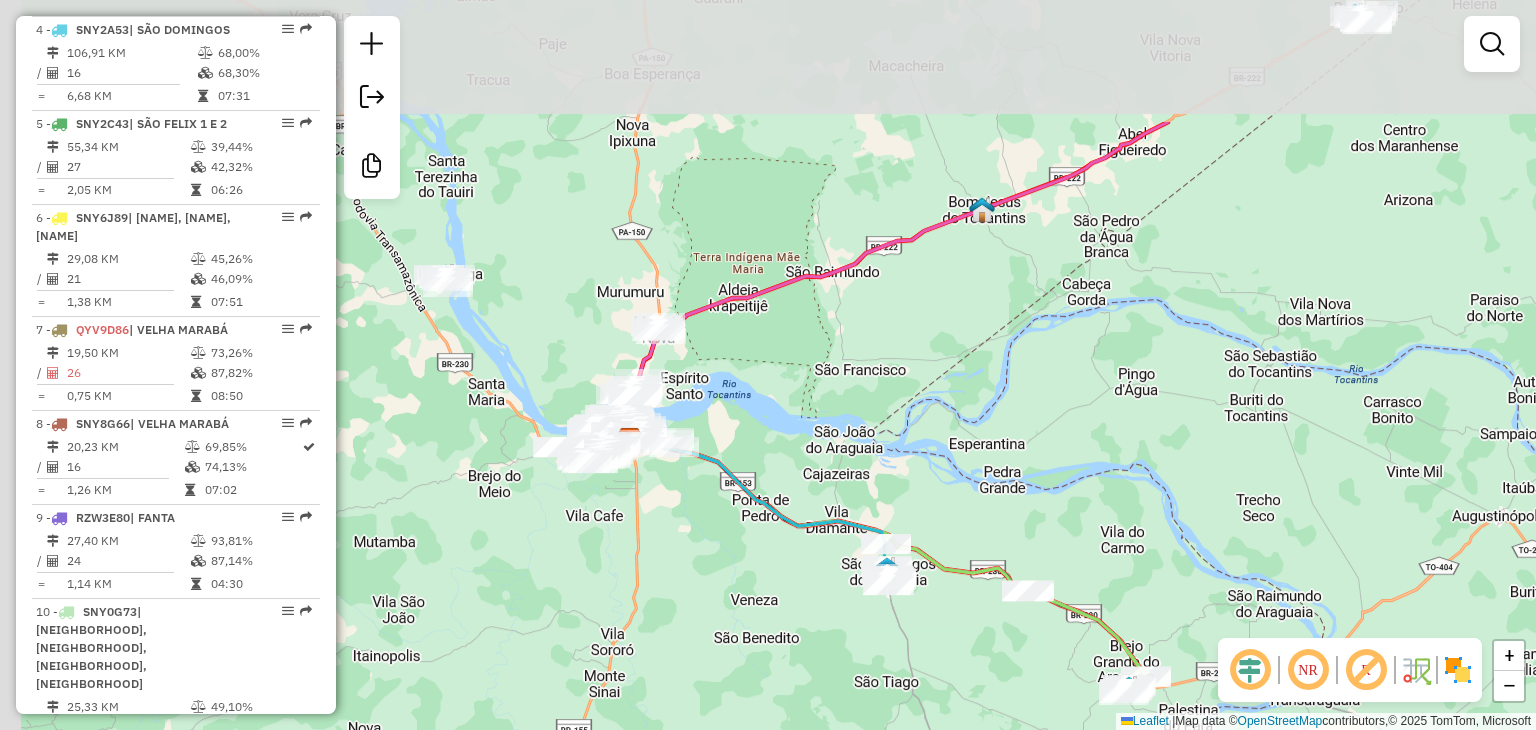 drag, startPoint x: 601, startPoint y: 322, endPoint x: 792, endPoint y: 541, distance: 290.58905 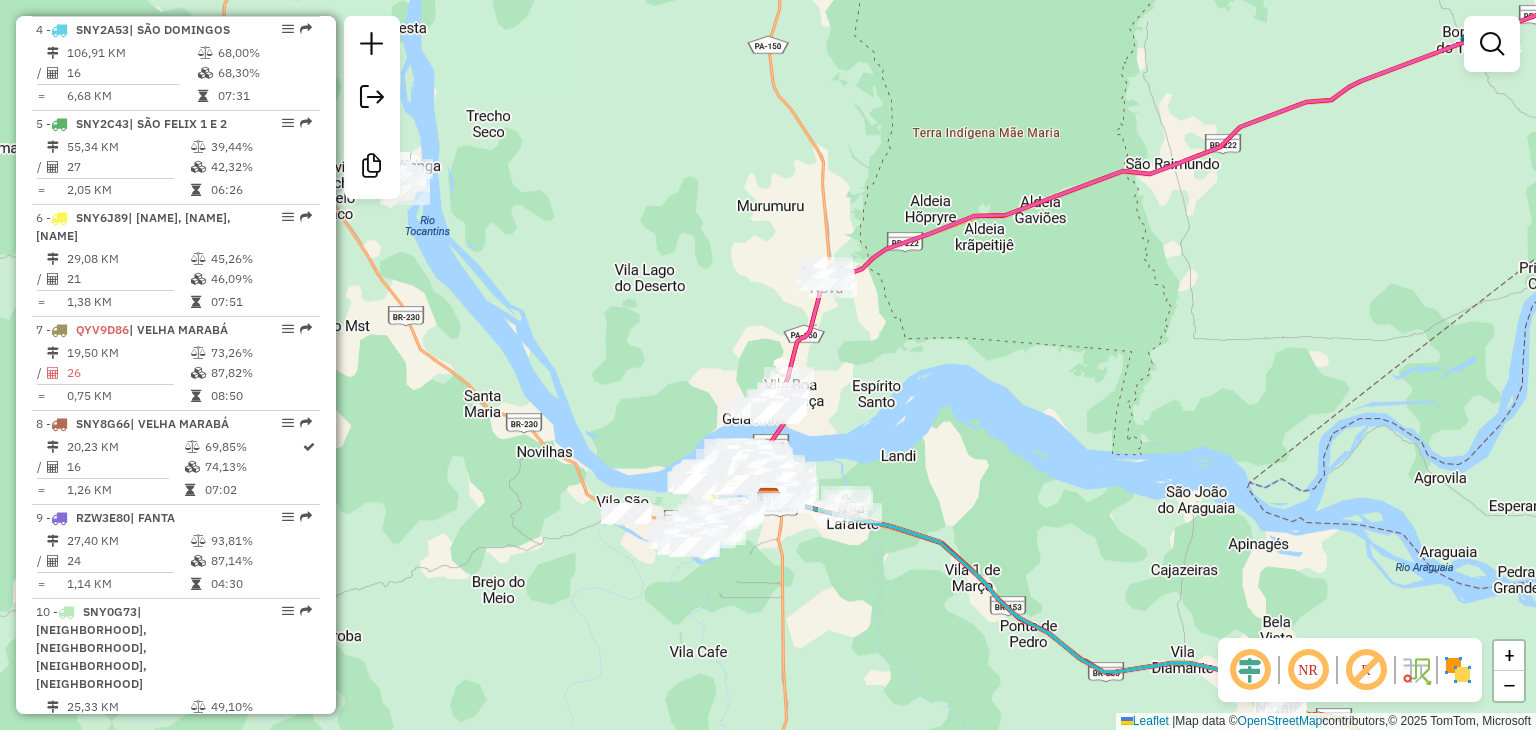 drag, startPoint x: 617, startPoint y: 486, endPoint x: 596, endPoint y: 321, distance: 166.331 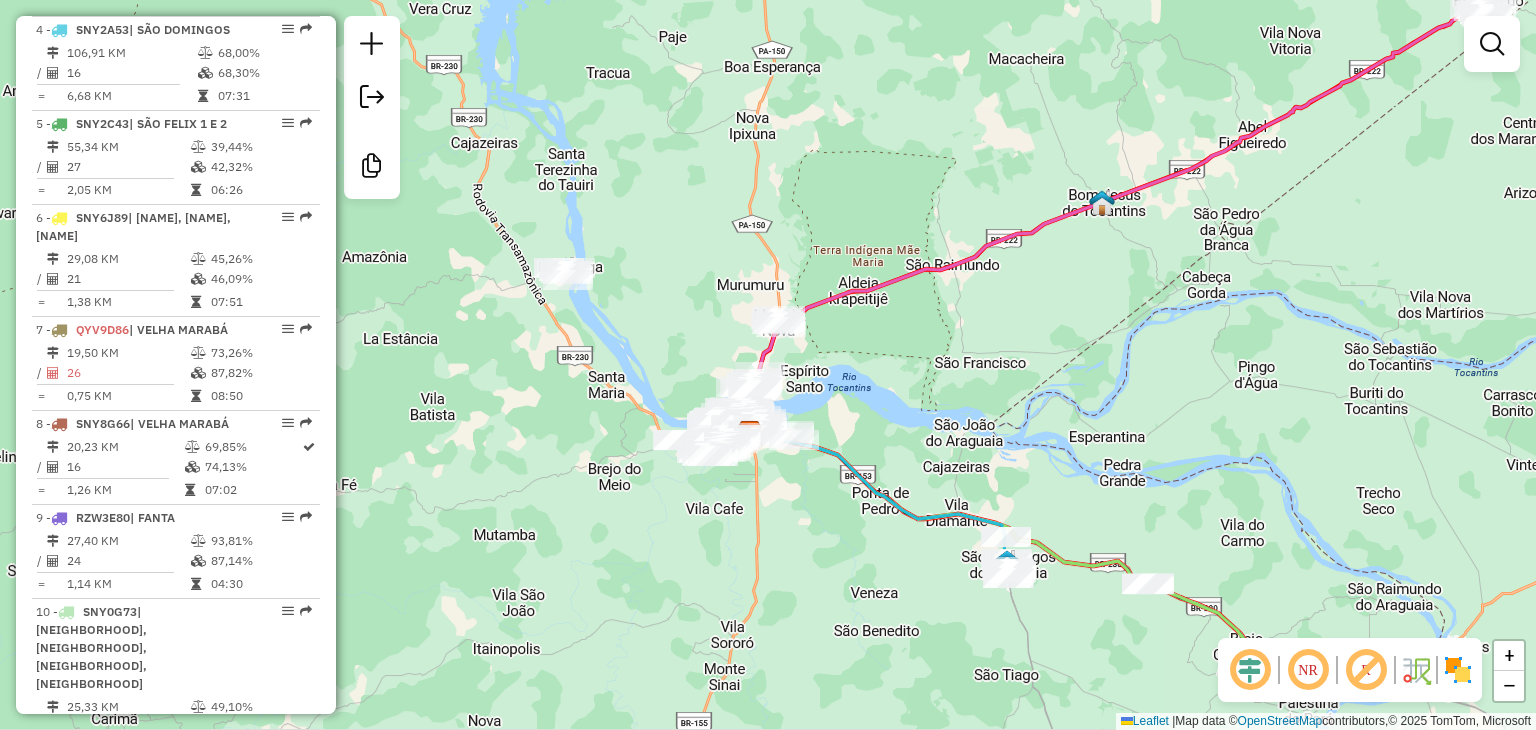 drag, startPoint x: 596, startPoint y: 305, endPoint x: 661, endPoint y: 382, distance: 100.76706 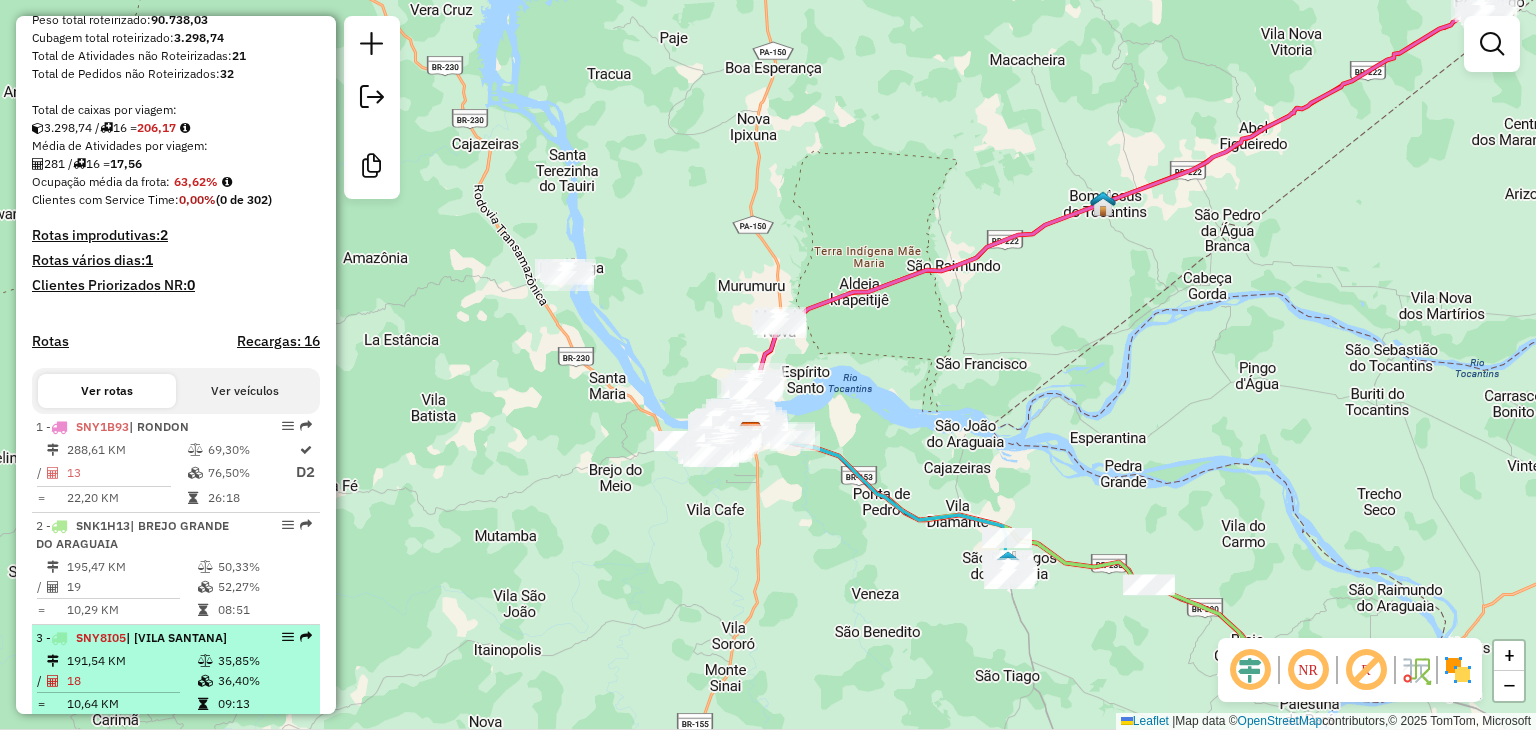 scroll, scrollTop: 410, scrollLeft: 0, axis: vertical 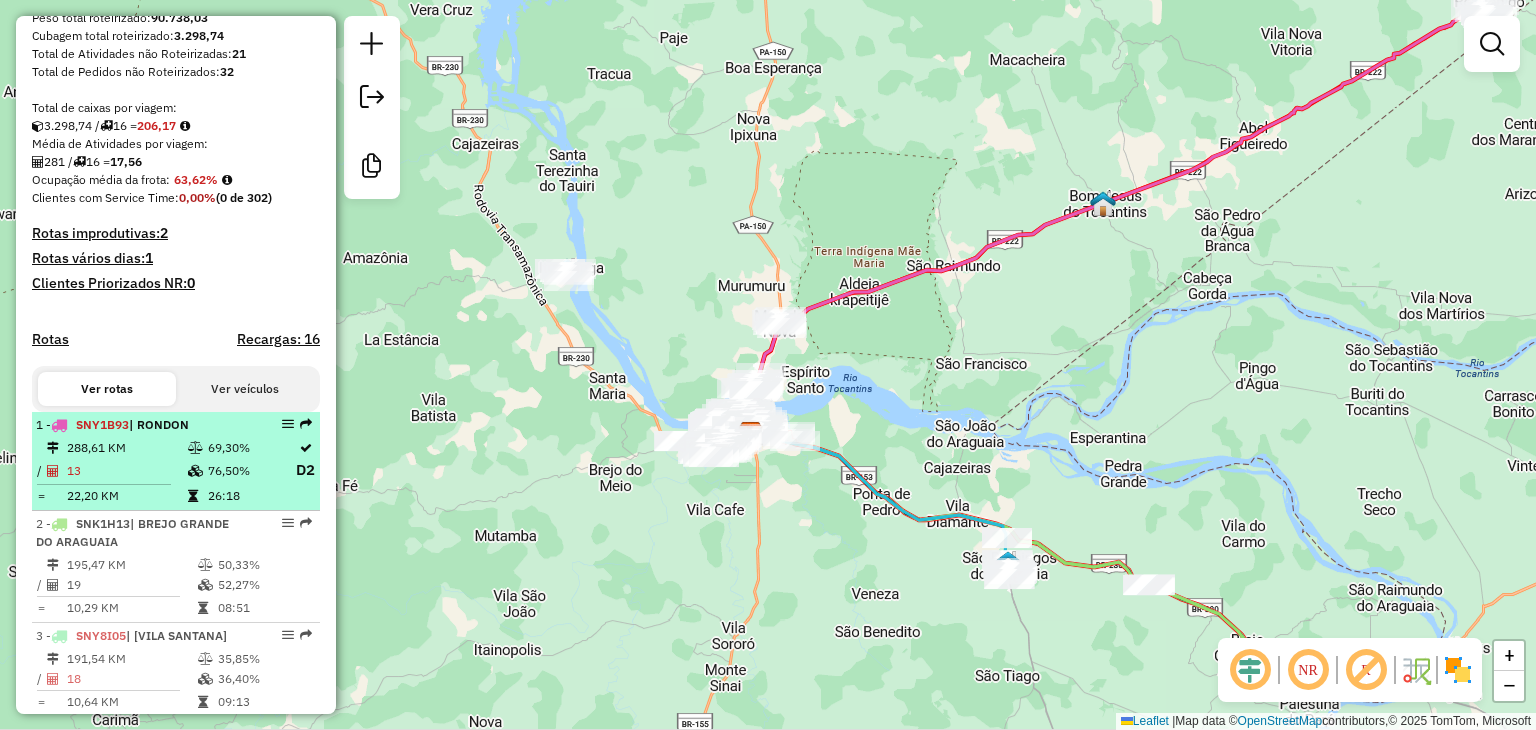 click on "13" at bounding box center (126, 470) 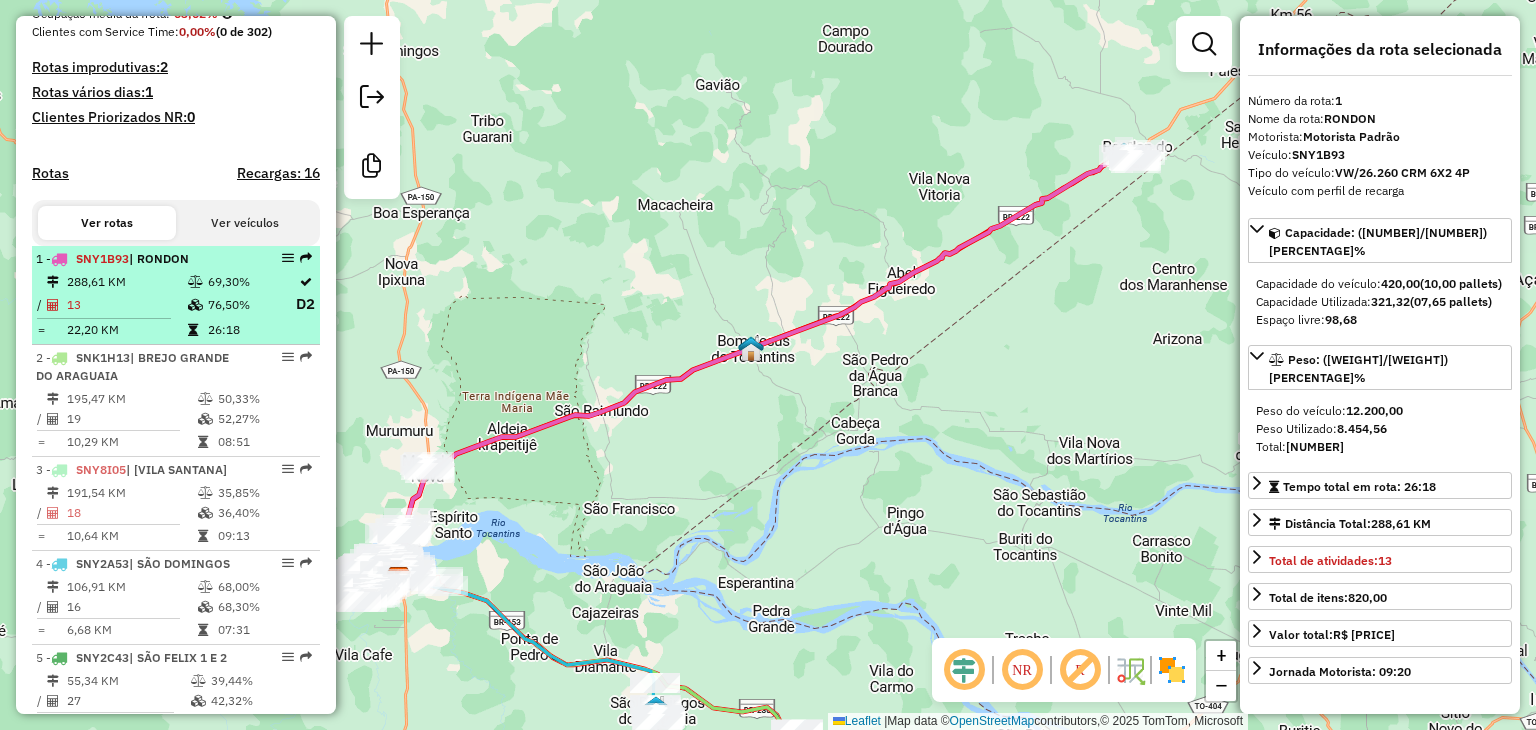 scroll, scrollTop: 610, scrollLeft: 0, axis: vertical 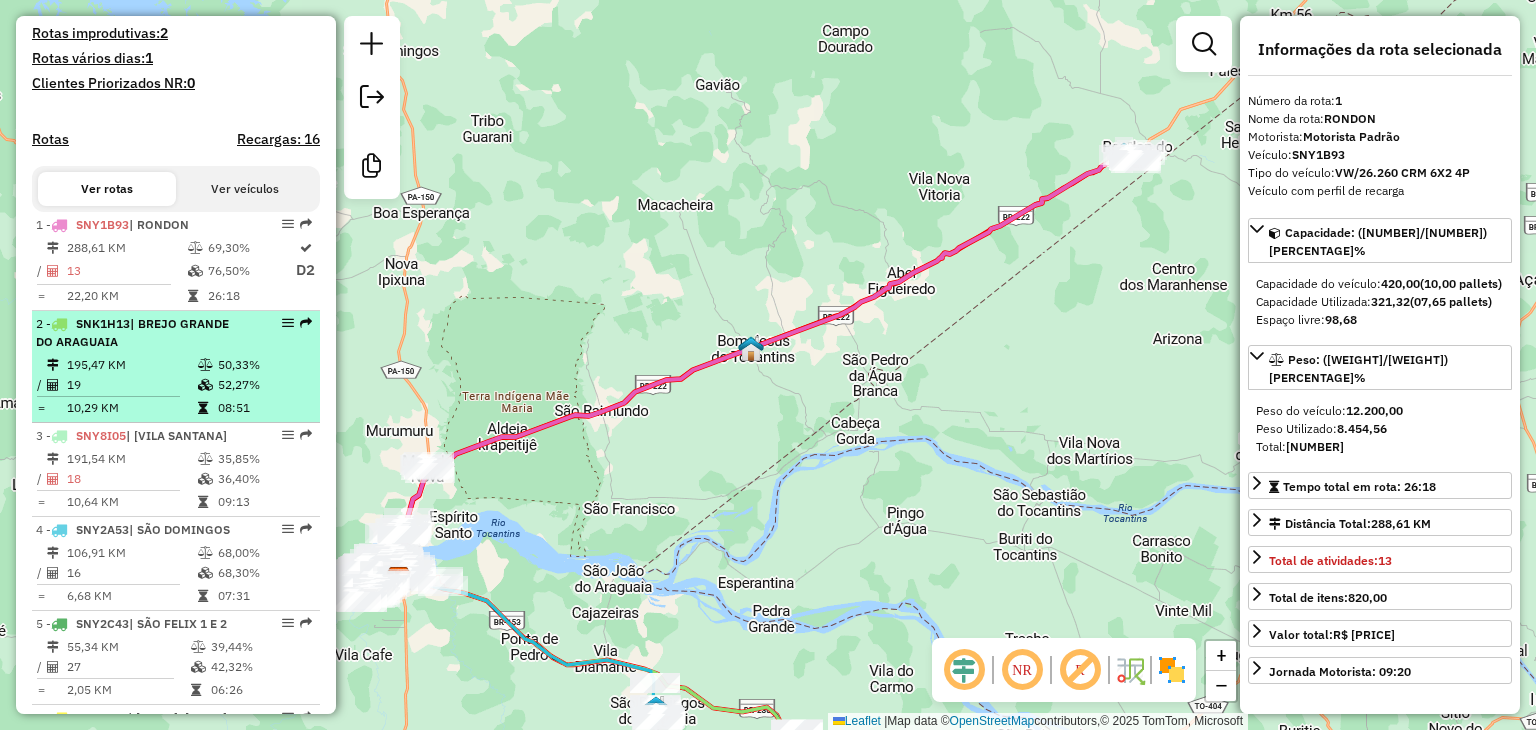 click on "| BREJO GRANDE DO ARAGUAIA" at bounding box center (132, 332) 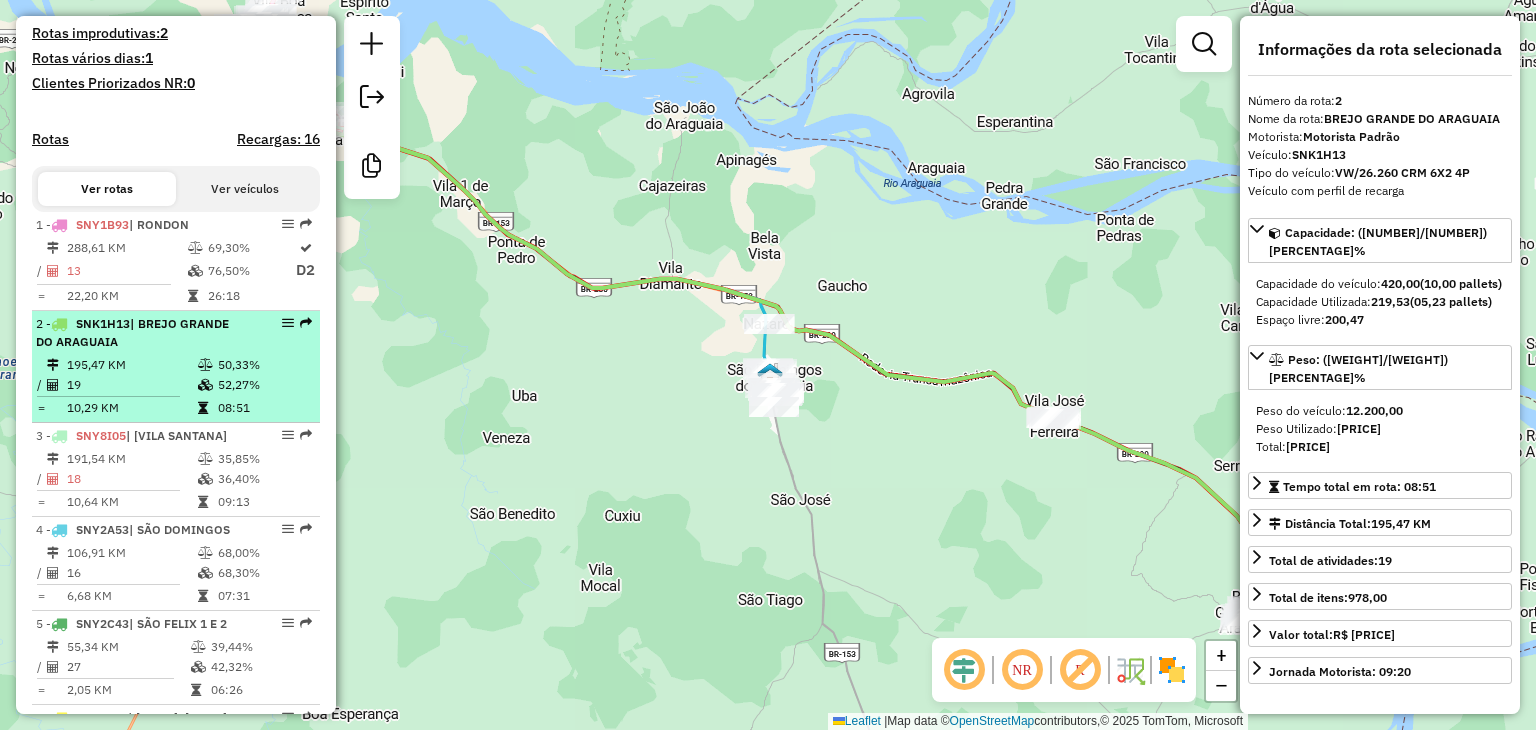 scroll, scrollTop: 710, scrollLeft: 0, axis: vertical 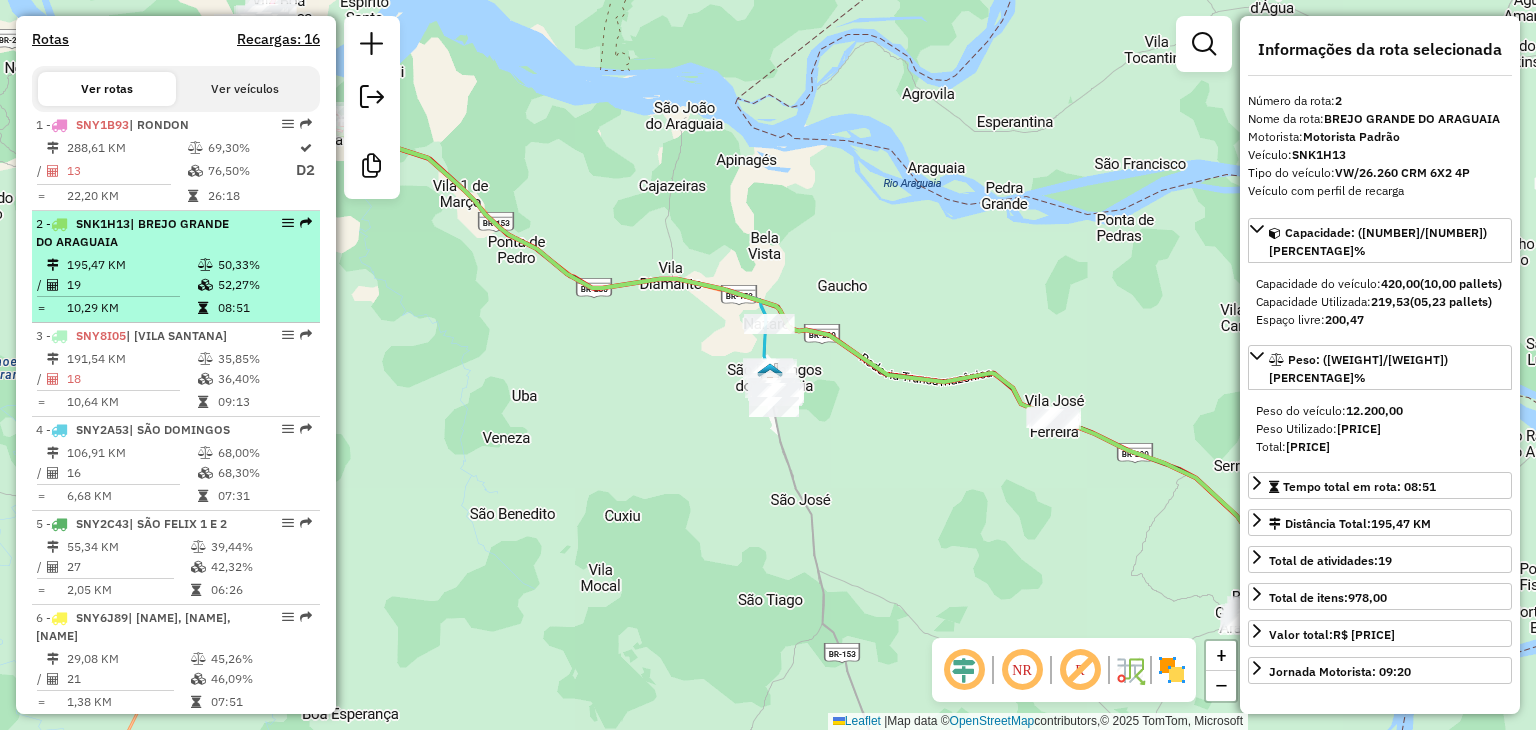 click on "191,54 KM" at bounding box center (131, 359) 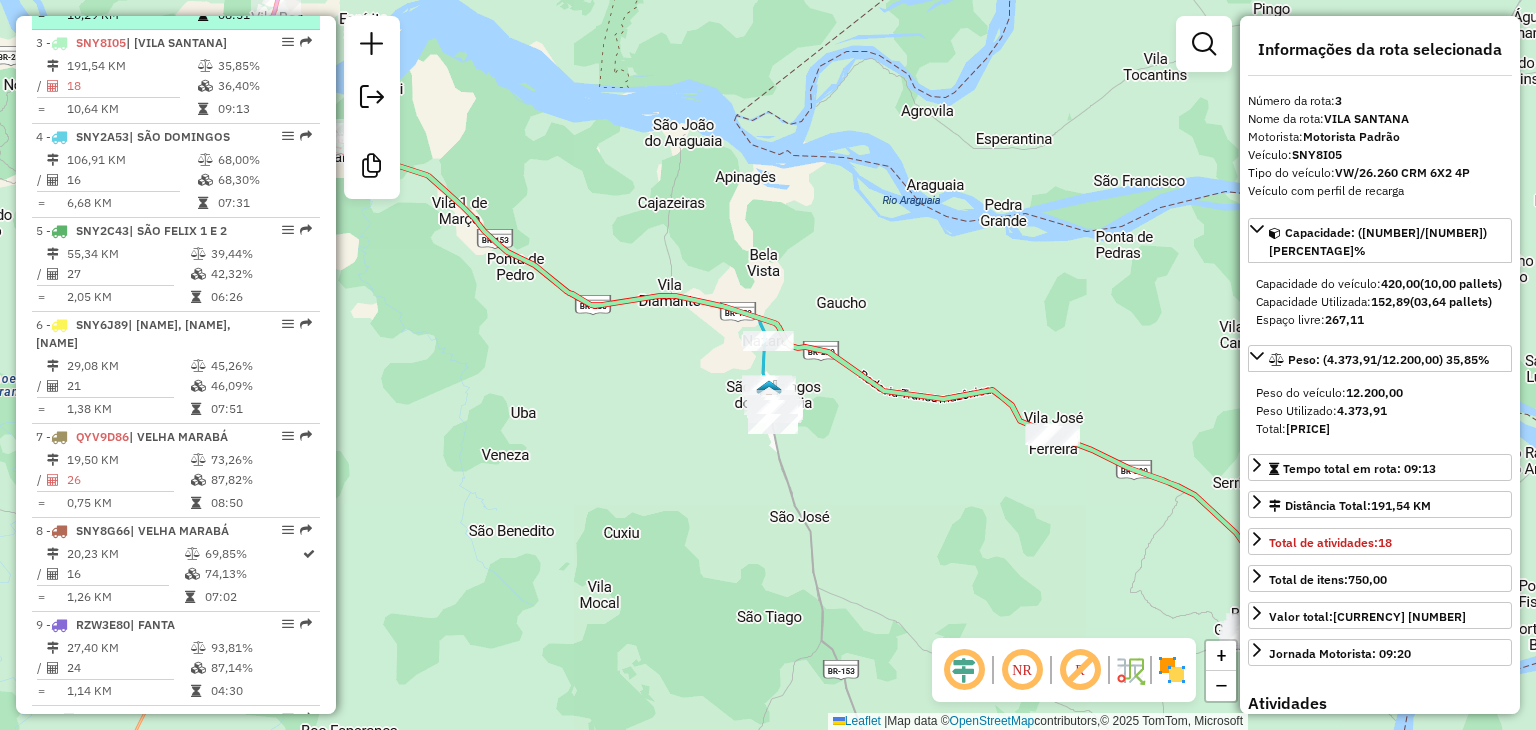 scroll, scrollTop: 1010, scrollLeft: 0, axis: vertical 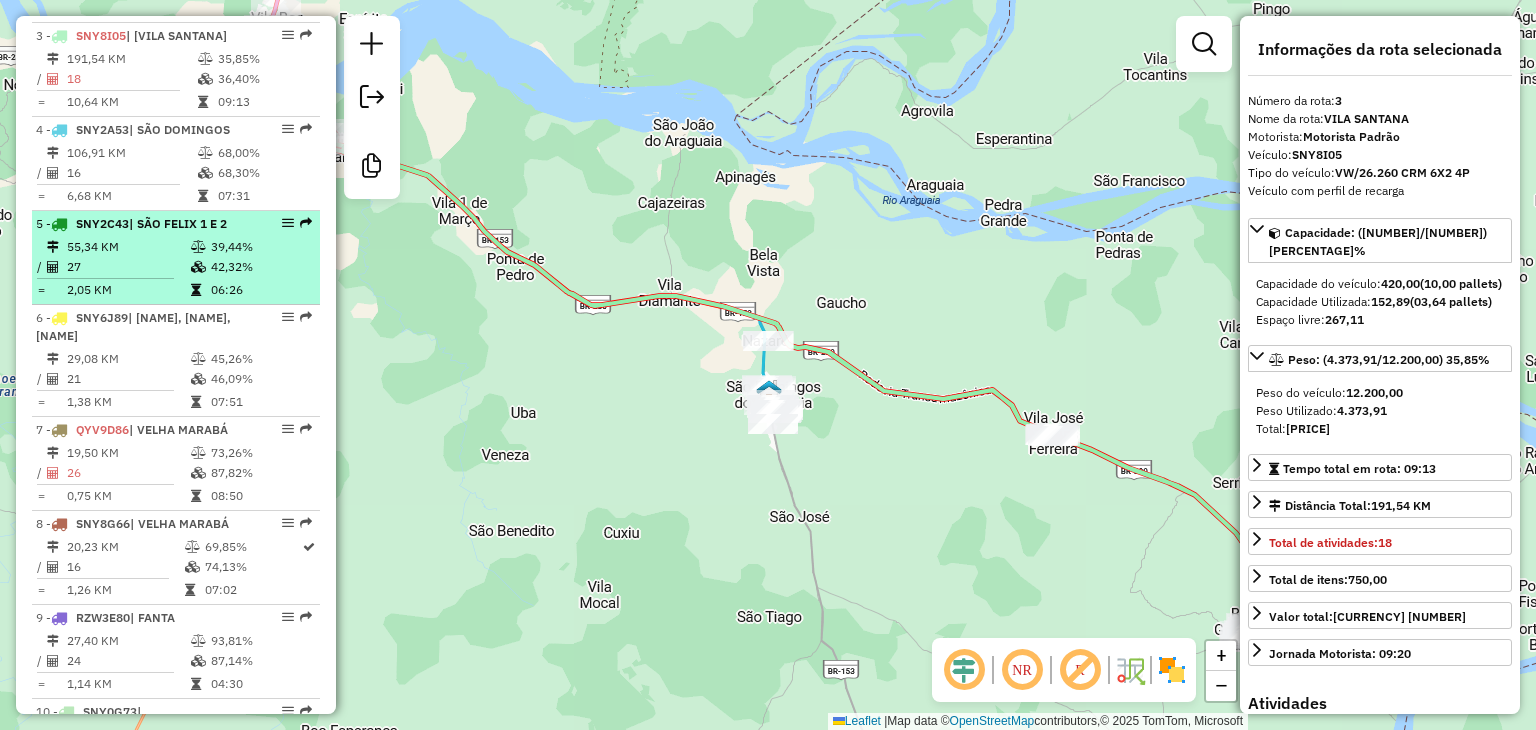 click on "55,34 KM" at bounding box center [128, 247] 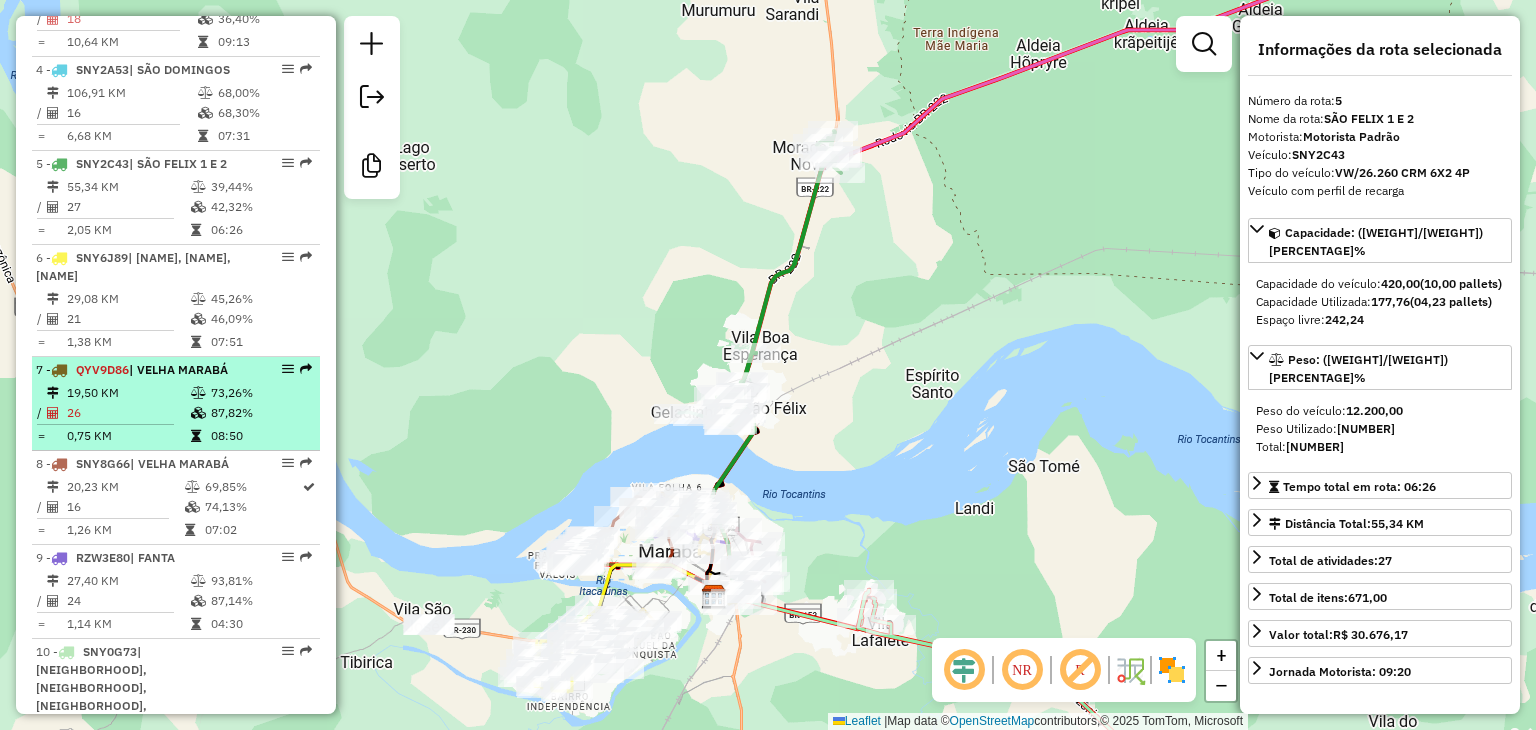 scroll, scrollTop: 1110, scrollLeft: 0, axis: vertical 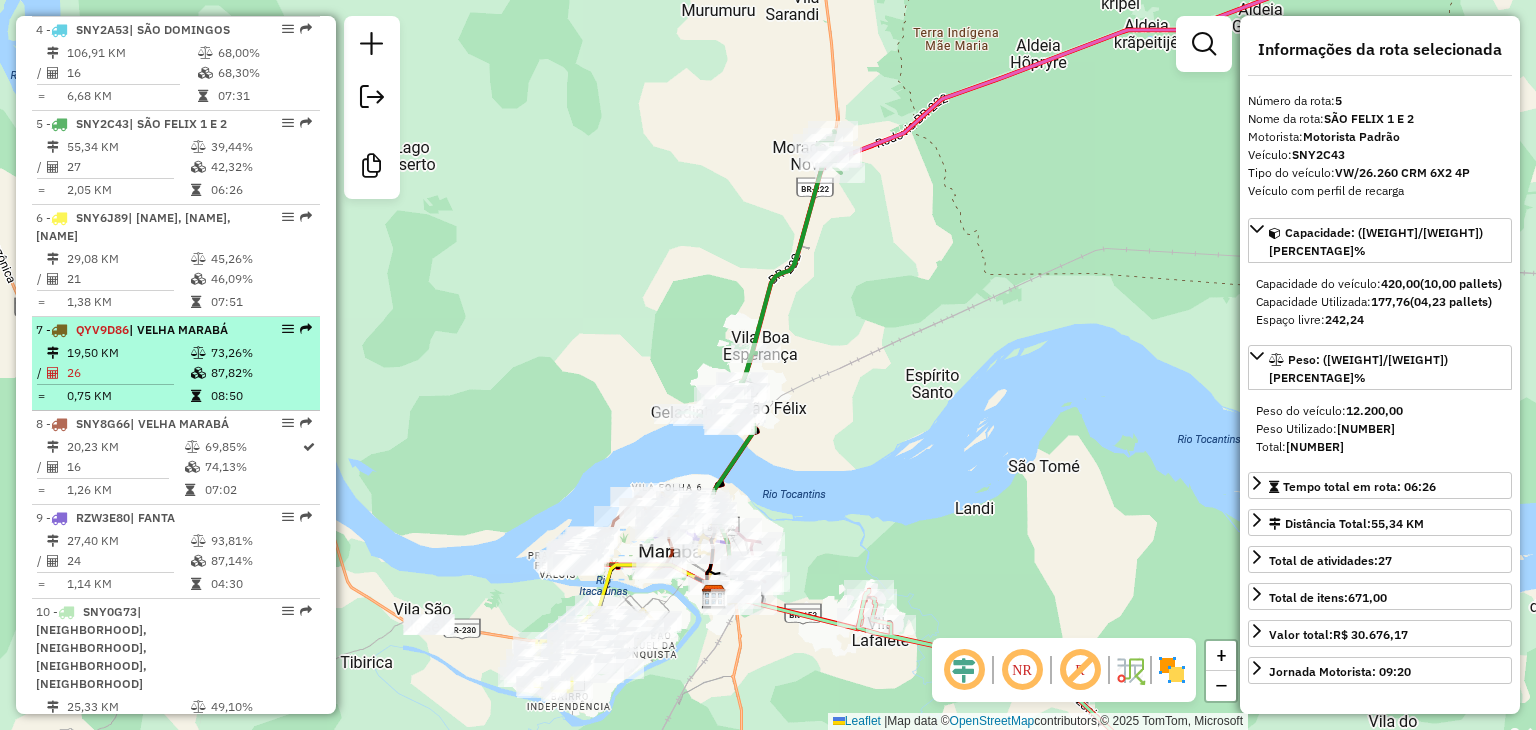 click on "0,75 KM" at bounding box center [128, 396] 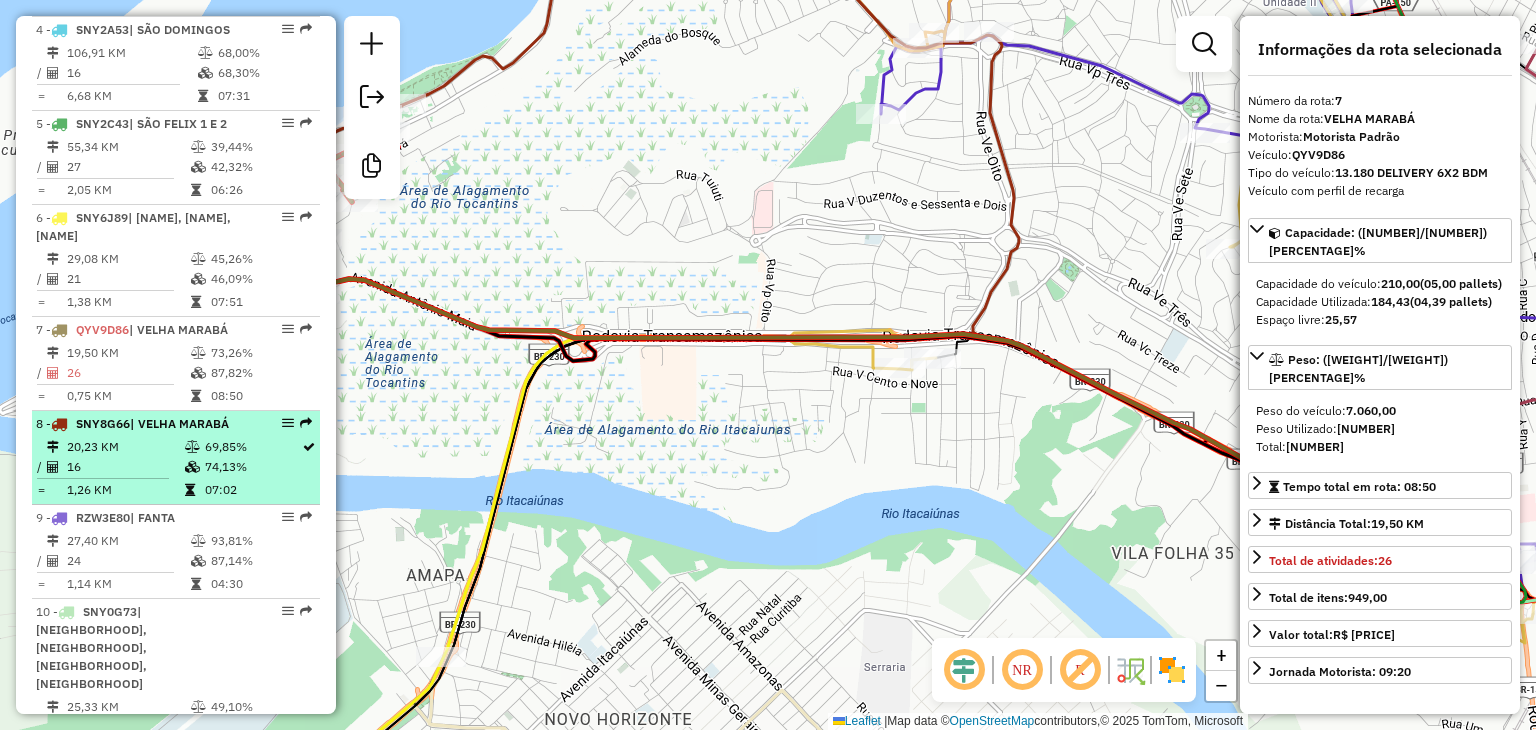 click on "20,23 KM" at bounding box center (125, 447) 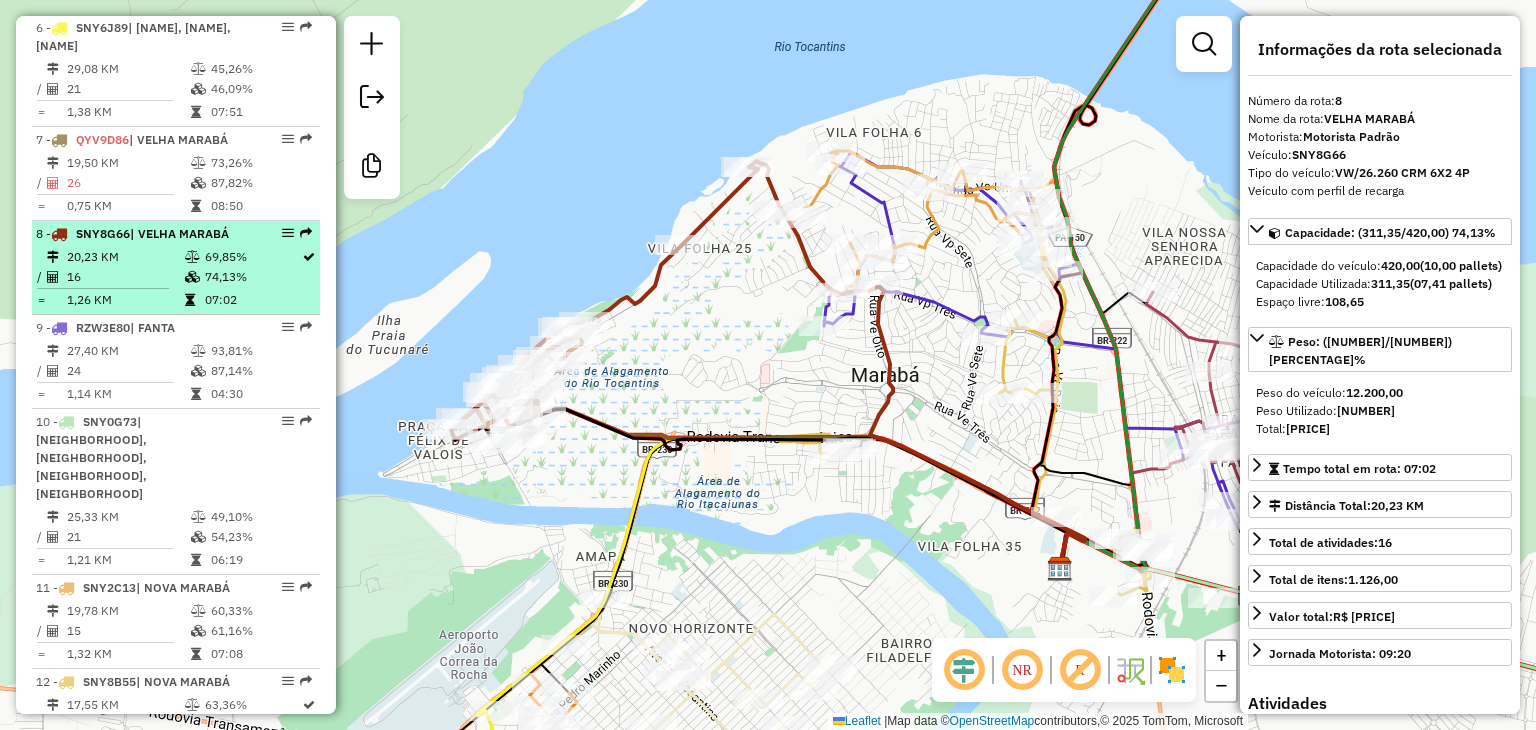 scroll, scrollTop: 1310, scrollLeft: 0, axis: vertical 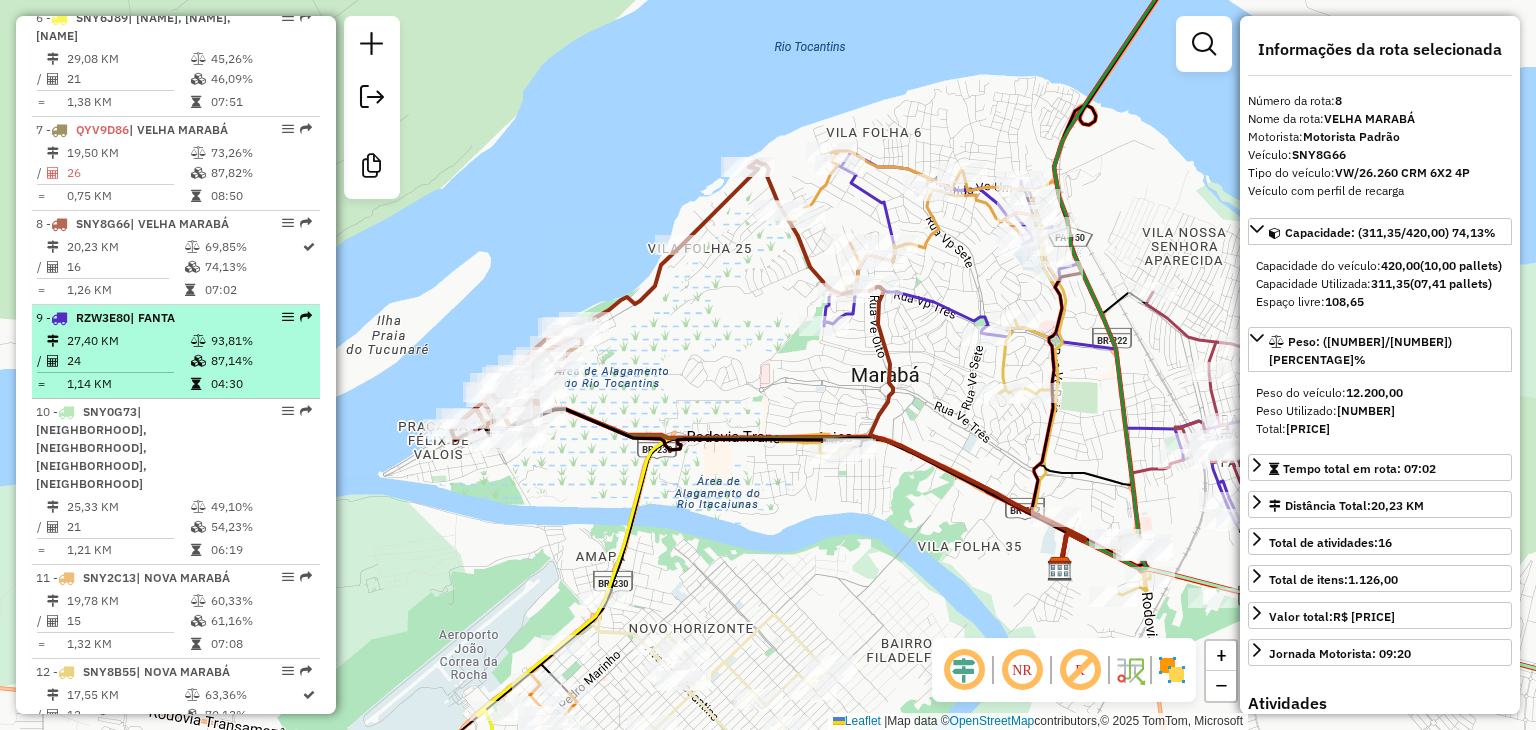 click on "27,40 KM" at bounding box center [128, 341] 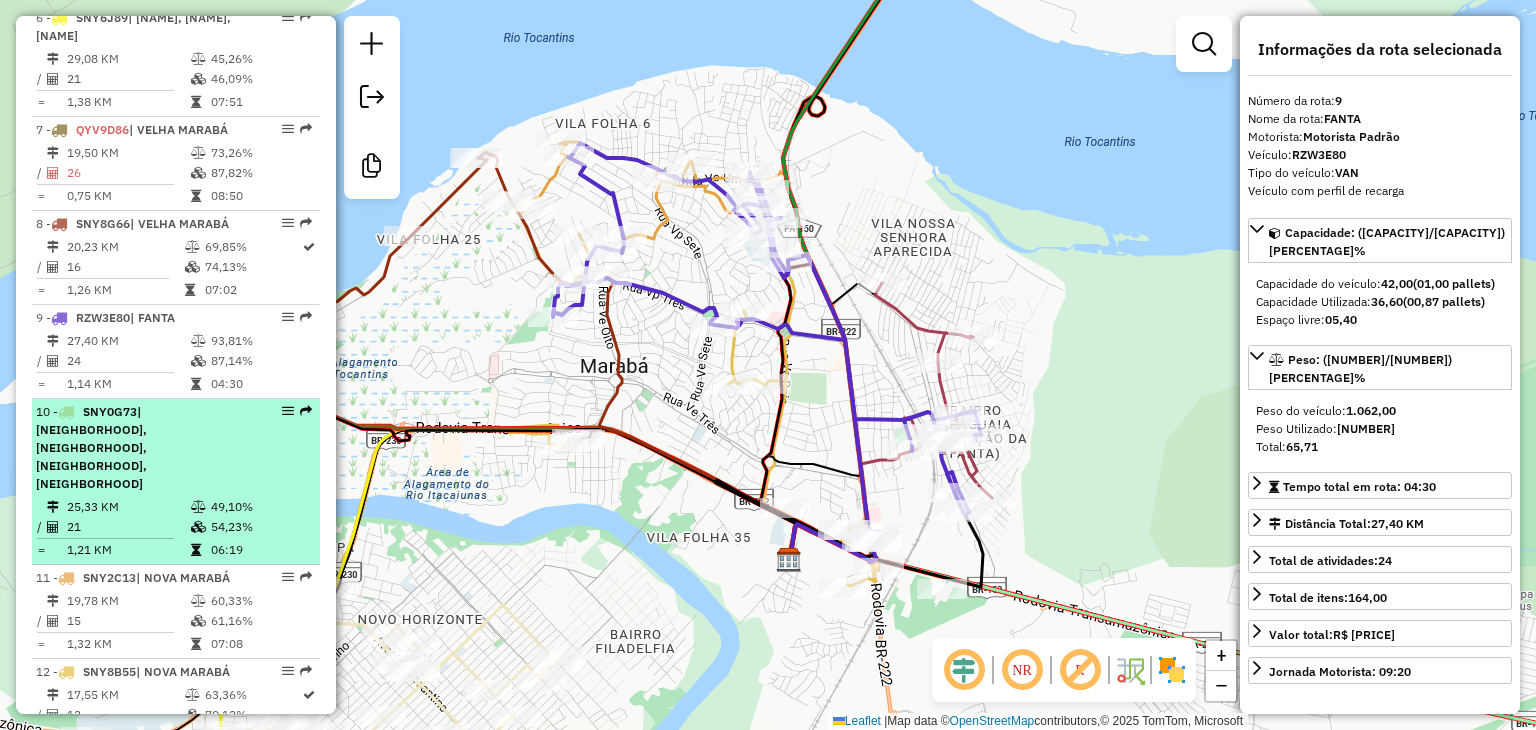 click on "| CIDADE NOVA, LARANJEIRA, LIBERDADE, BELA VISTA" at bounding box center (91, 447) 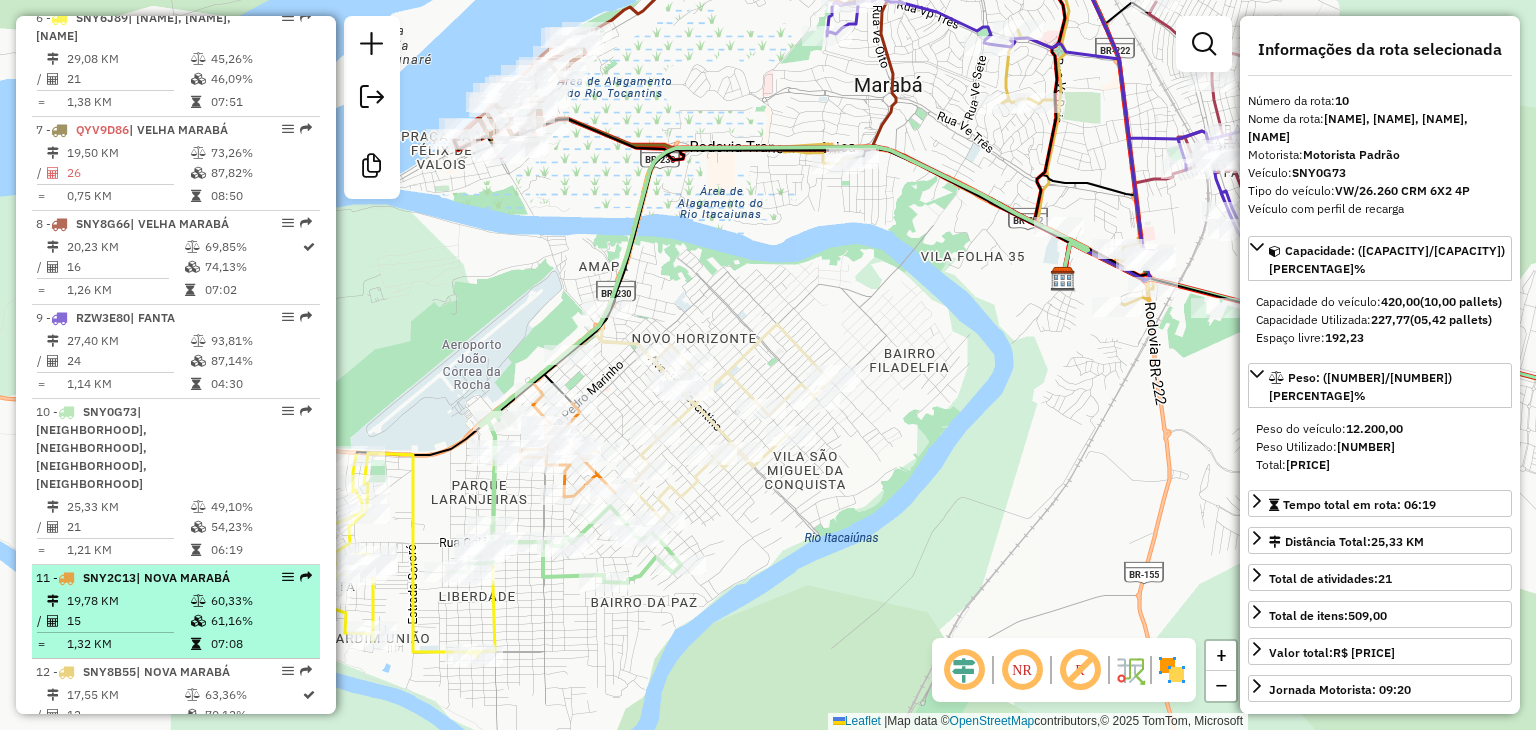 click on "19,78 KM" at bounding box center (128, 601) 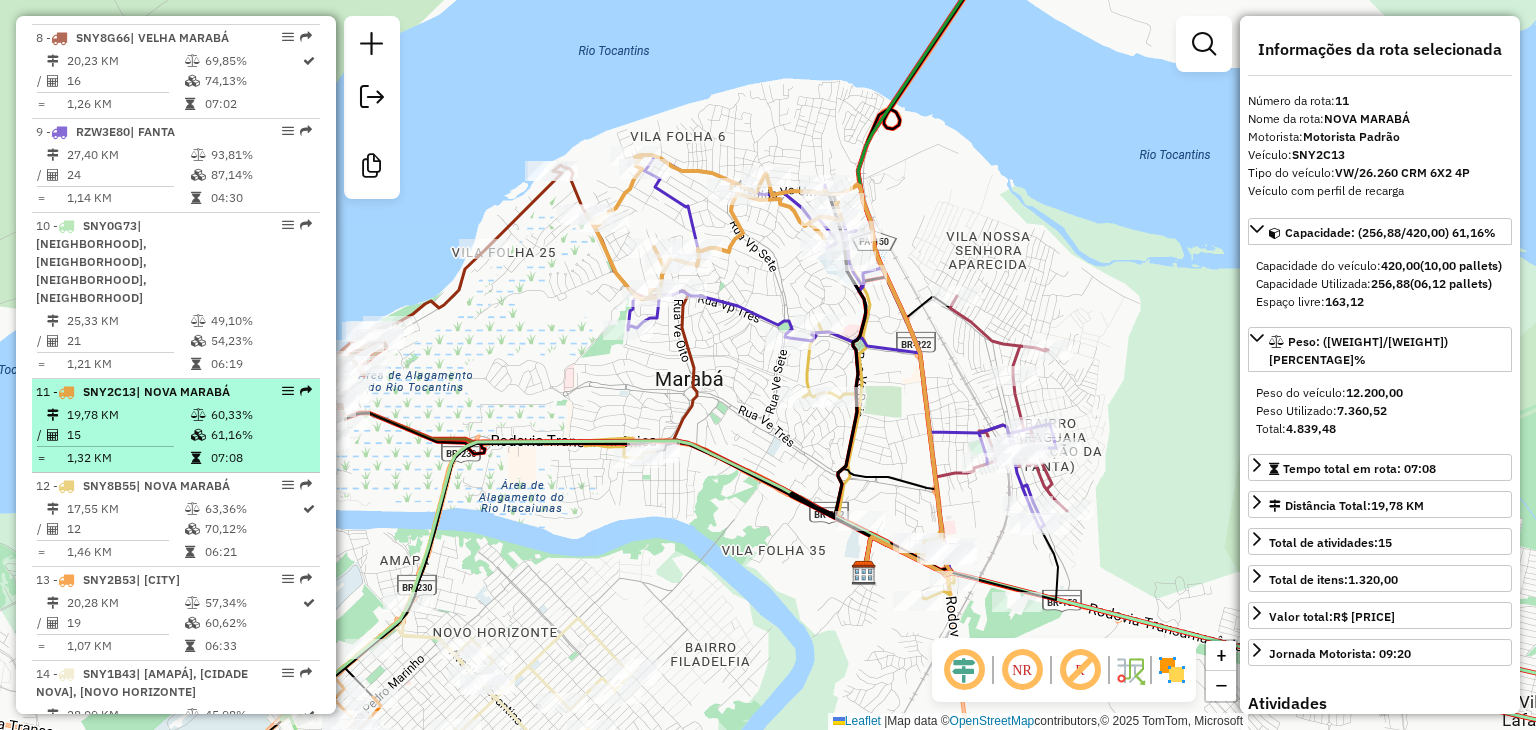 scroll, scrollTop: 1510, scrollLeft: 0, axis: vertical 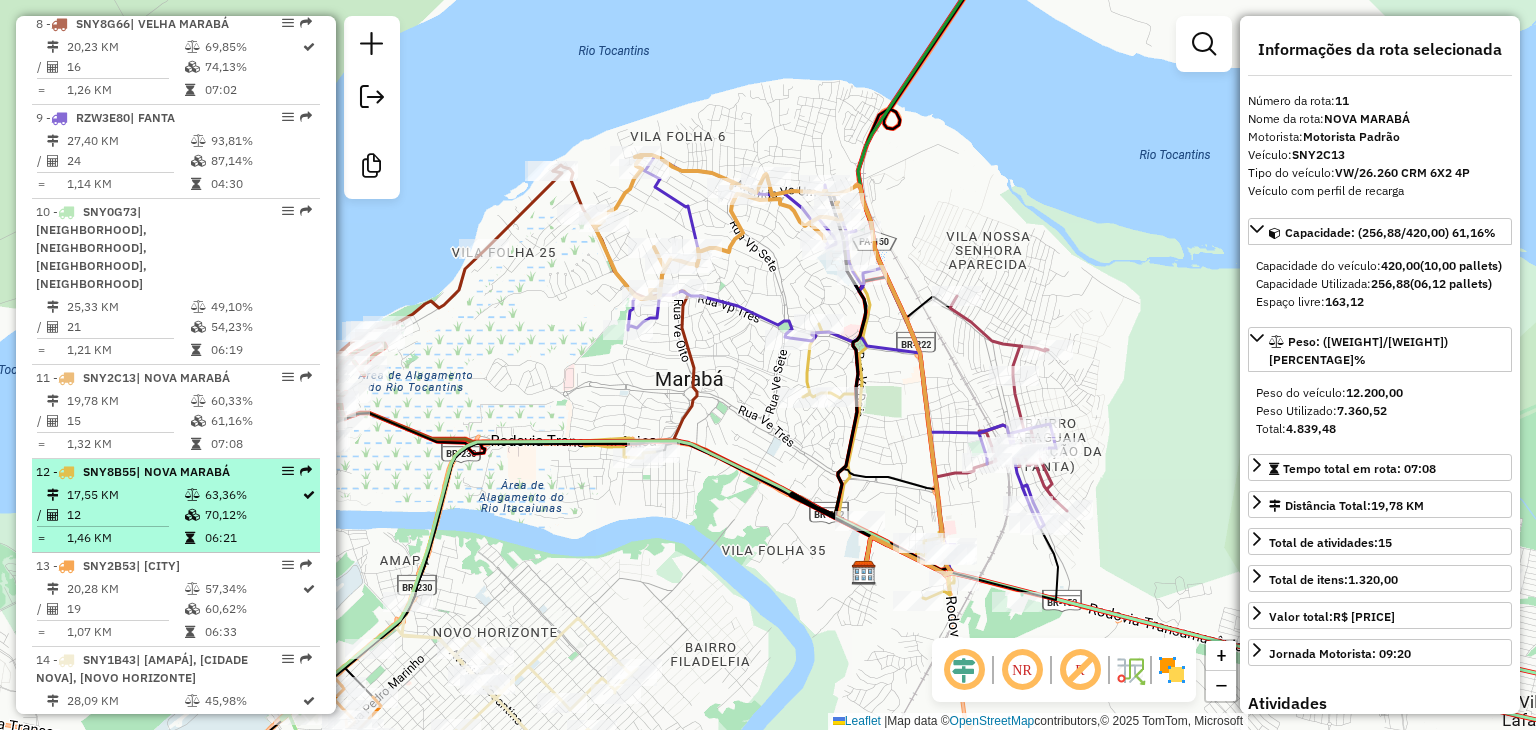 click on "12" at bounding box center [125, 515] 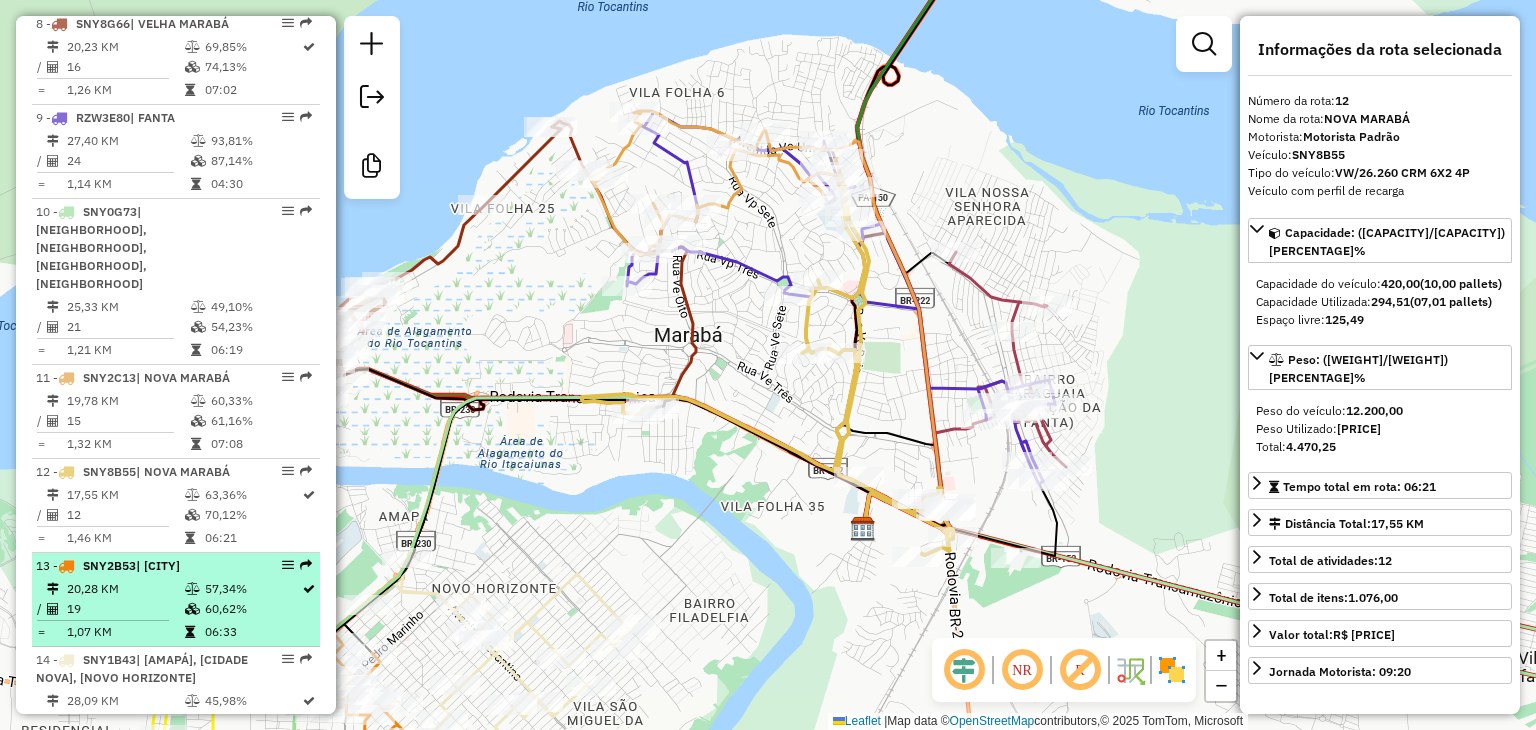 click on "19" at bounding box center [125, 609] 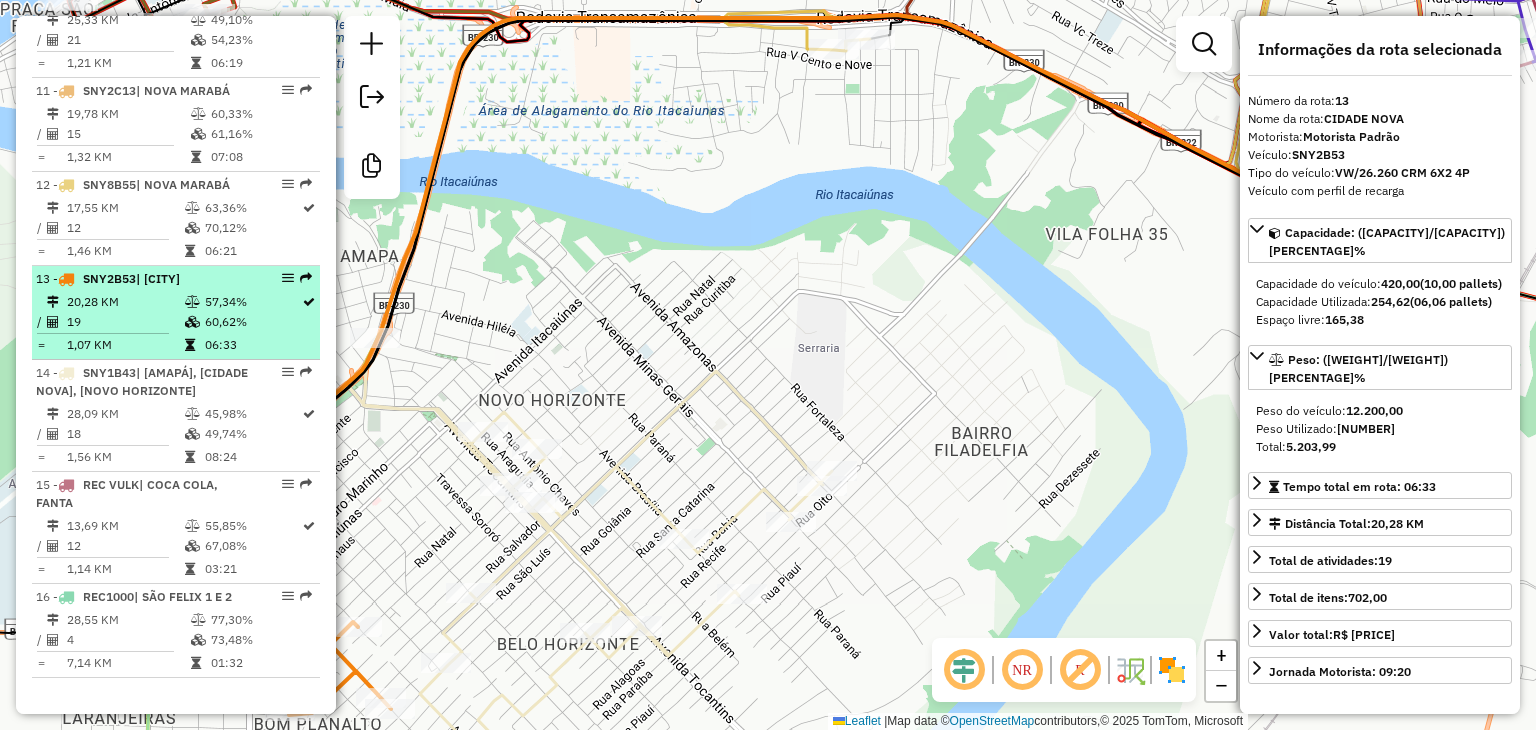 scroll, scrollTop: 1810, scrollLeft: 0, axis: vertical 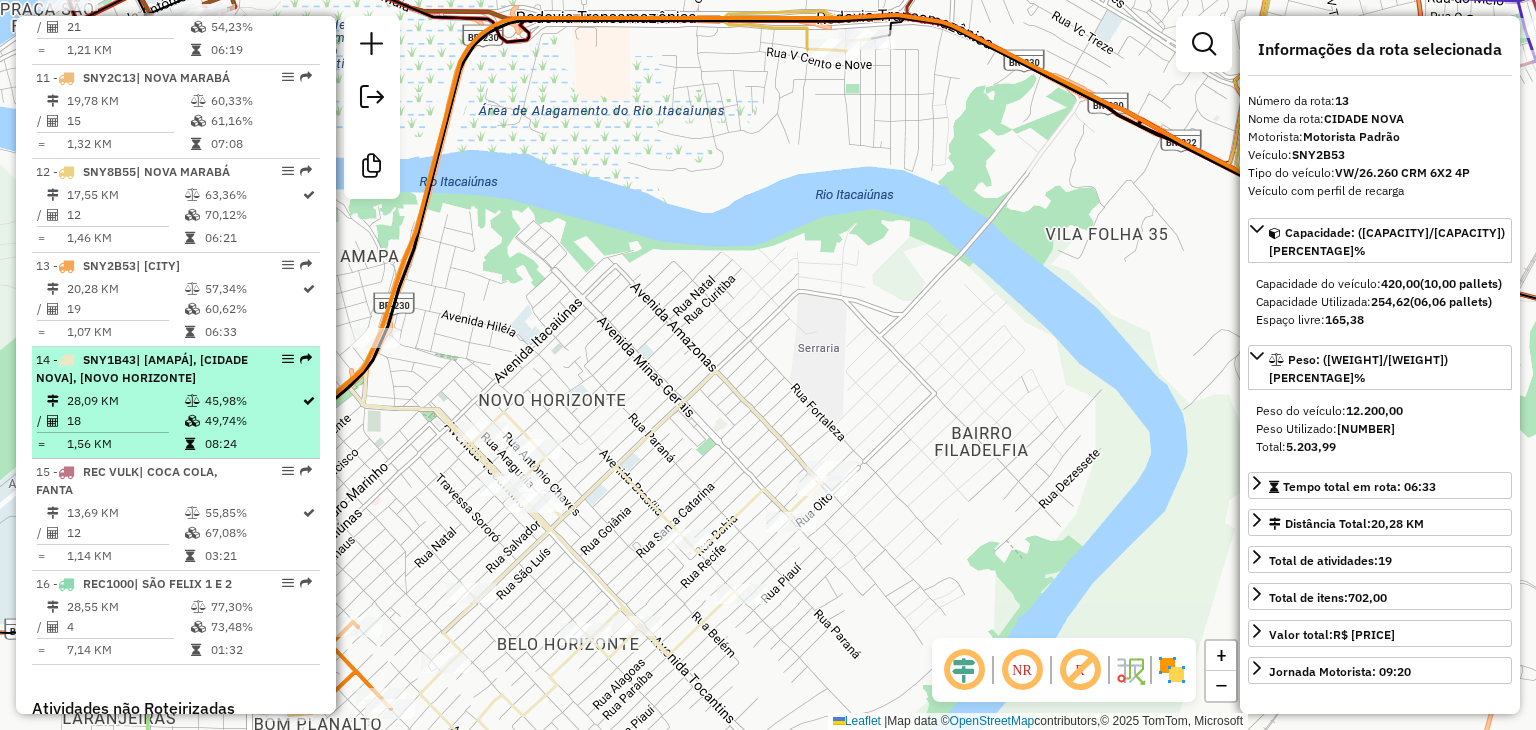 click on "18" at bounding box center [125, 421] 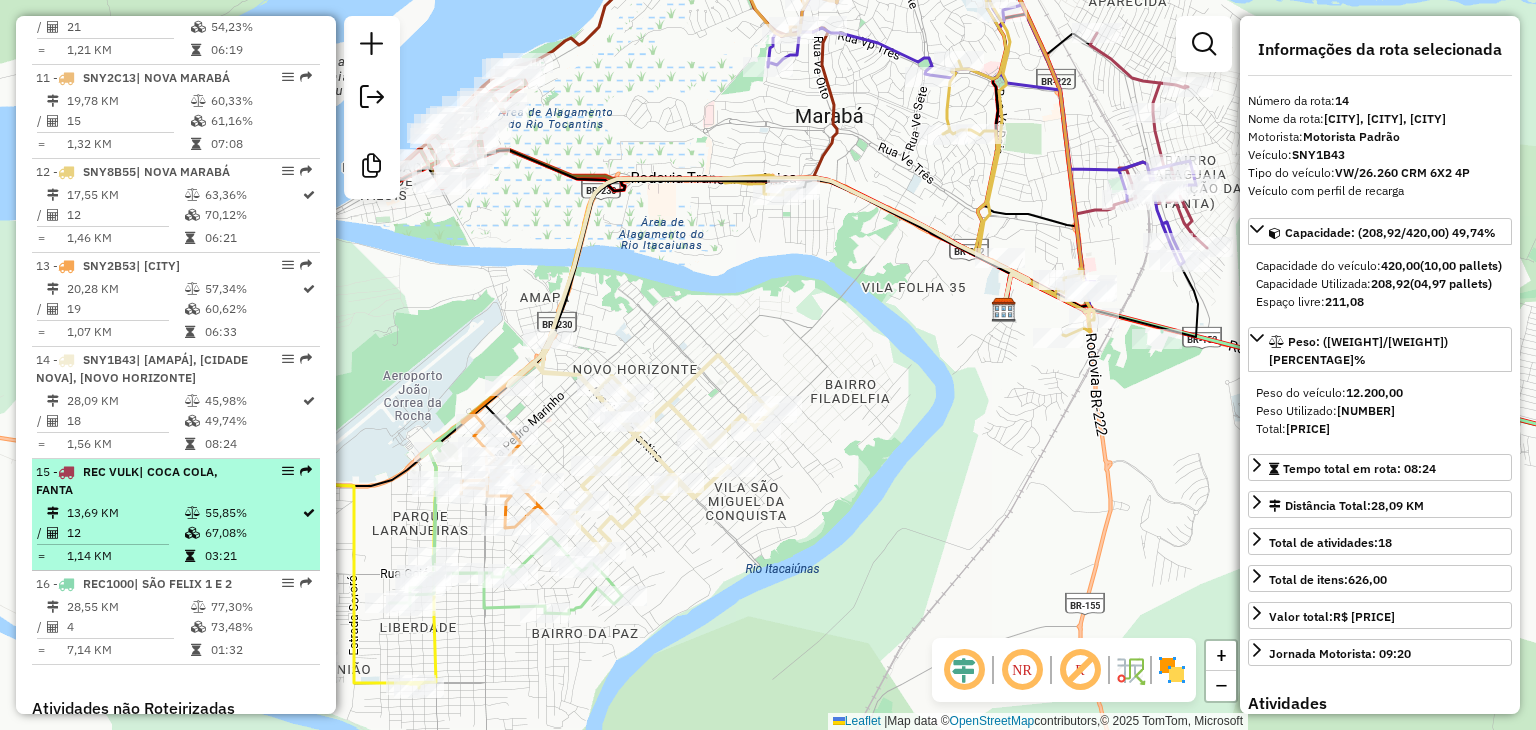 click at bounding box center [194, 513] 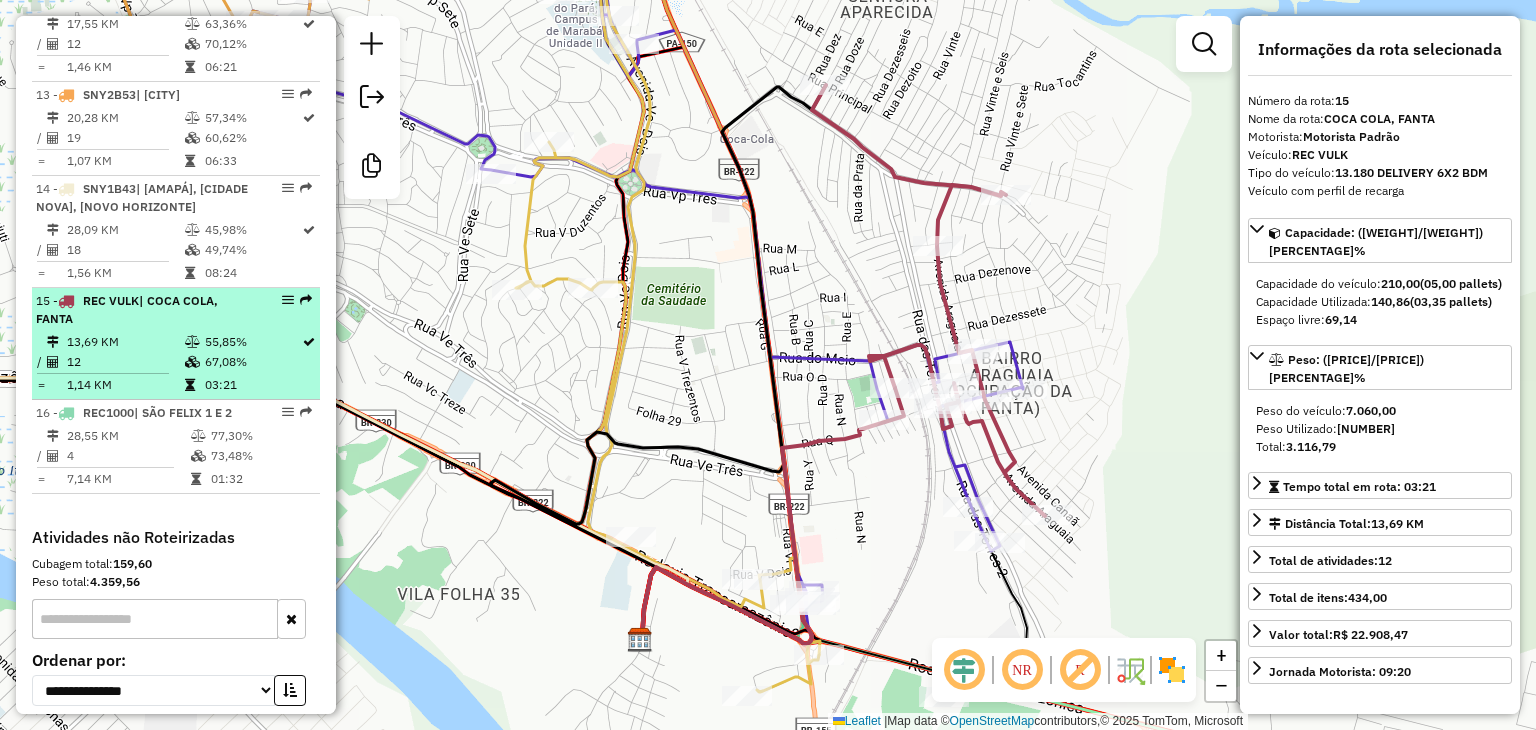 scroll, scrollTop: 2010, scrollLeft: 0, axis: vertical 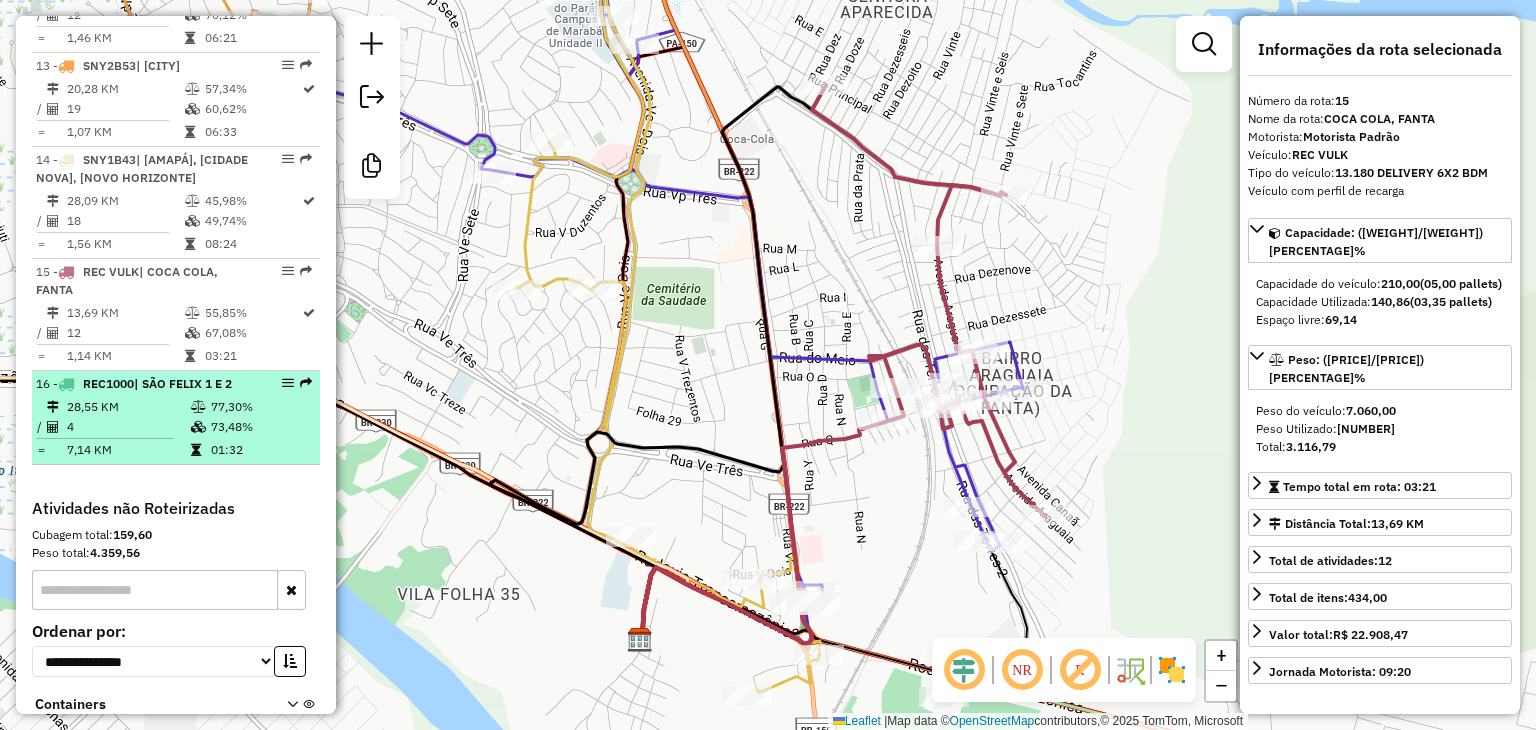 click at bounding box center [200, 427] 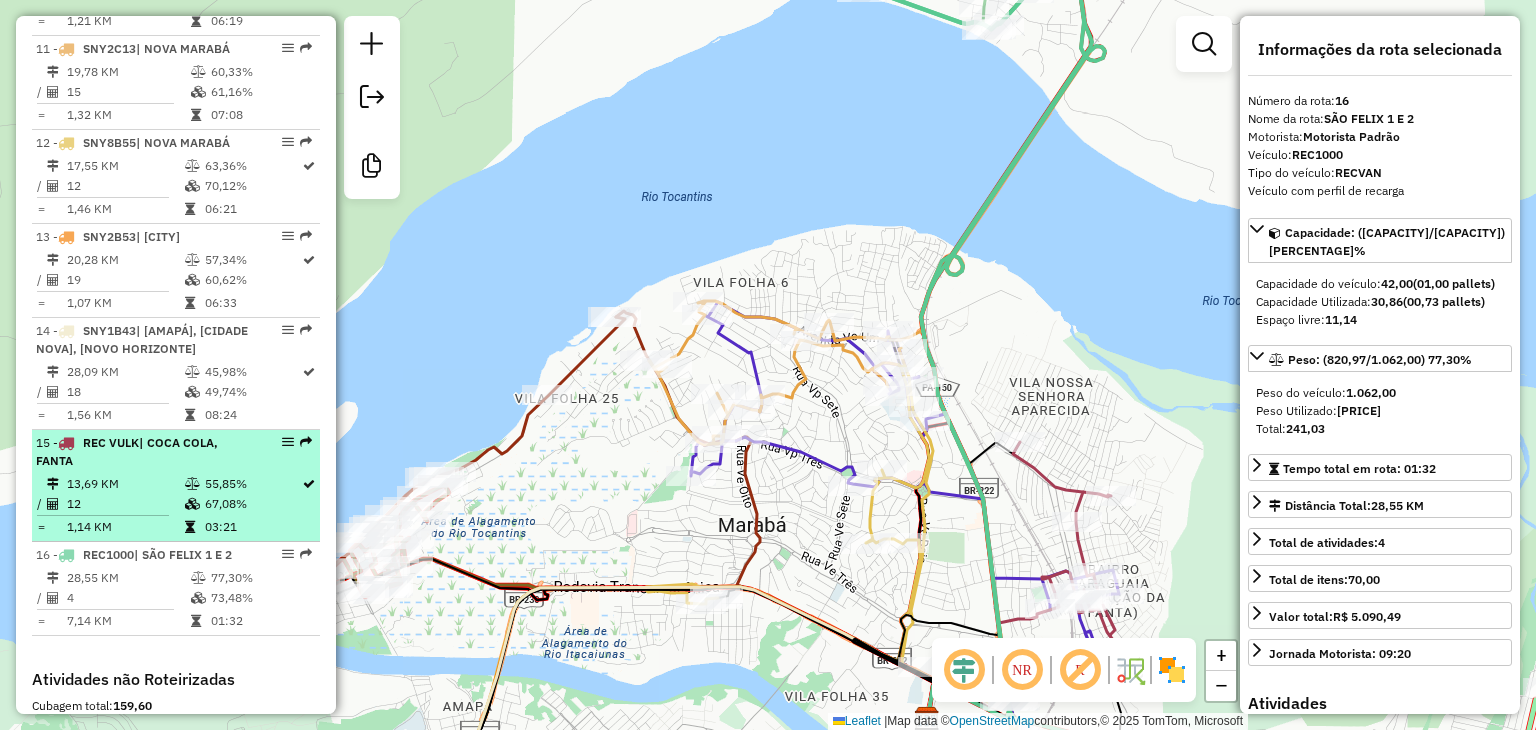 scroll, scrollTop: 1869, scrollLeft: 0, axis: vertical 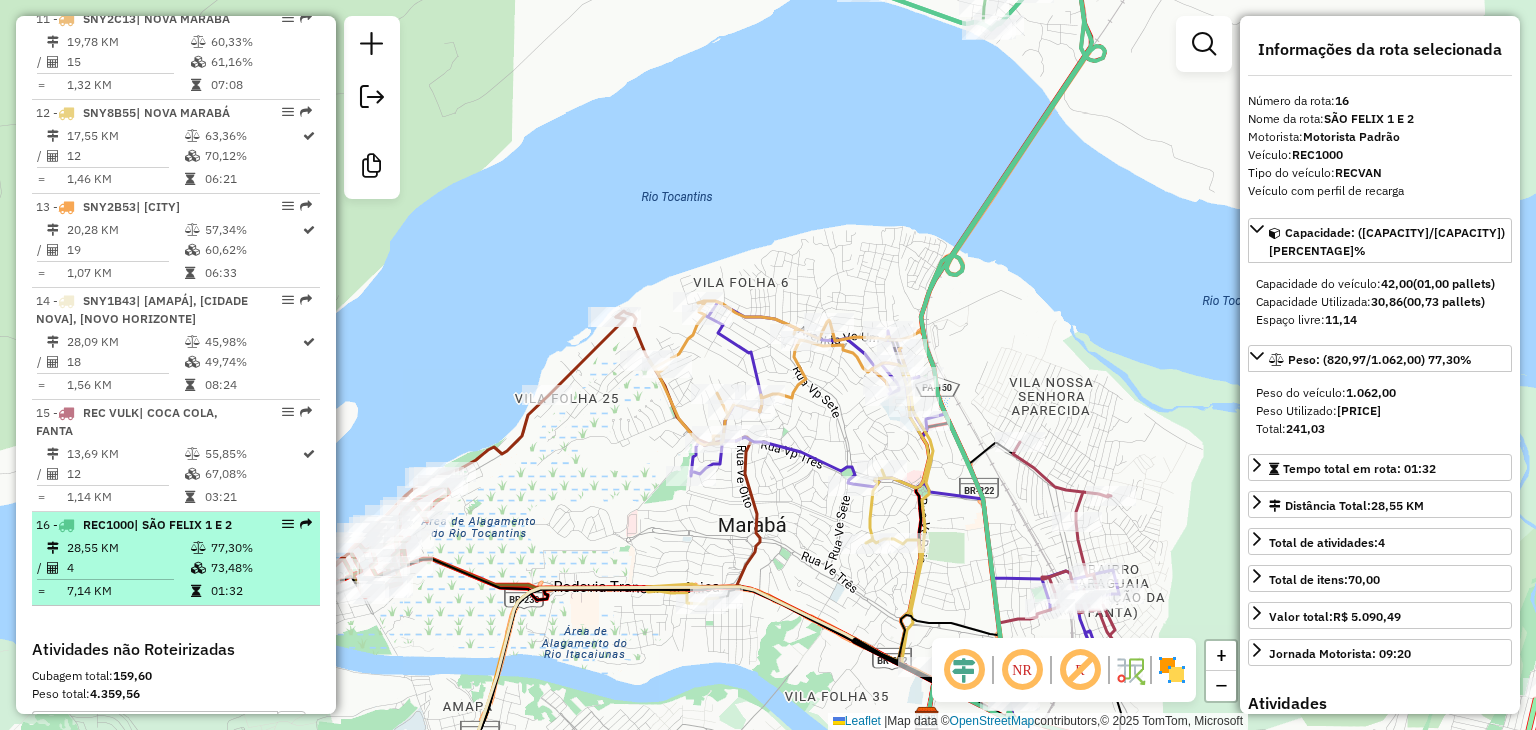 click on "16 -       REC1000   | SÃO FELIX 1 E 2  28,55 KM   77,30%  /  4   73,48%     =  7,14 KM   01:32" at bounding box center [176, 559] 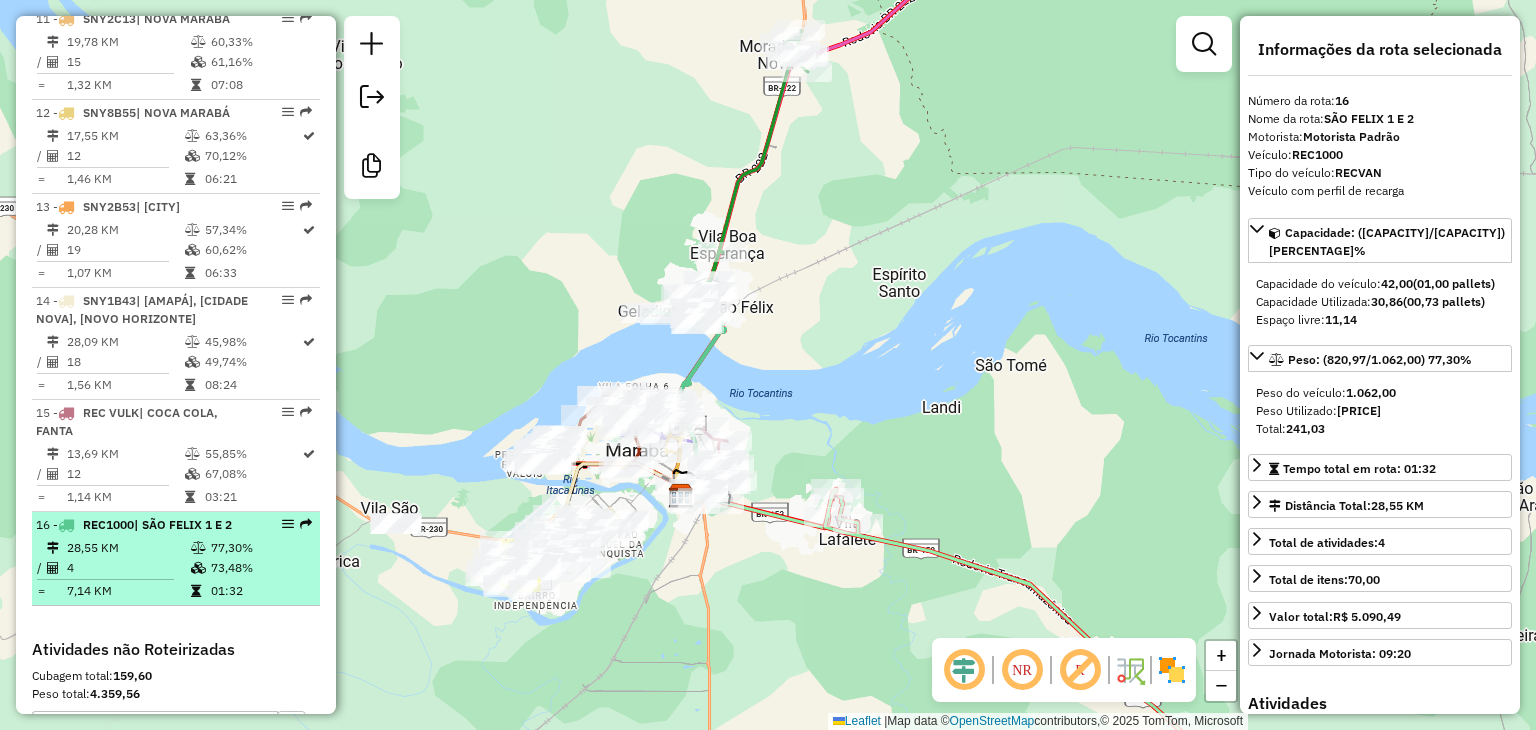 click on "7,14 KM" at bounding box center (128, 591) 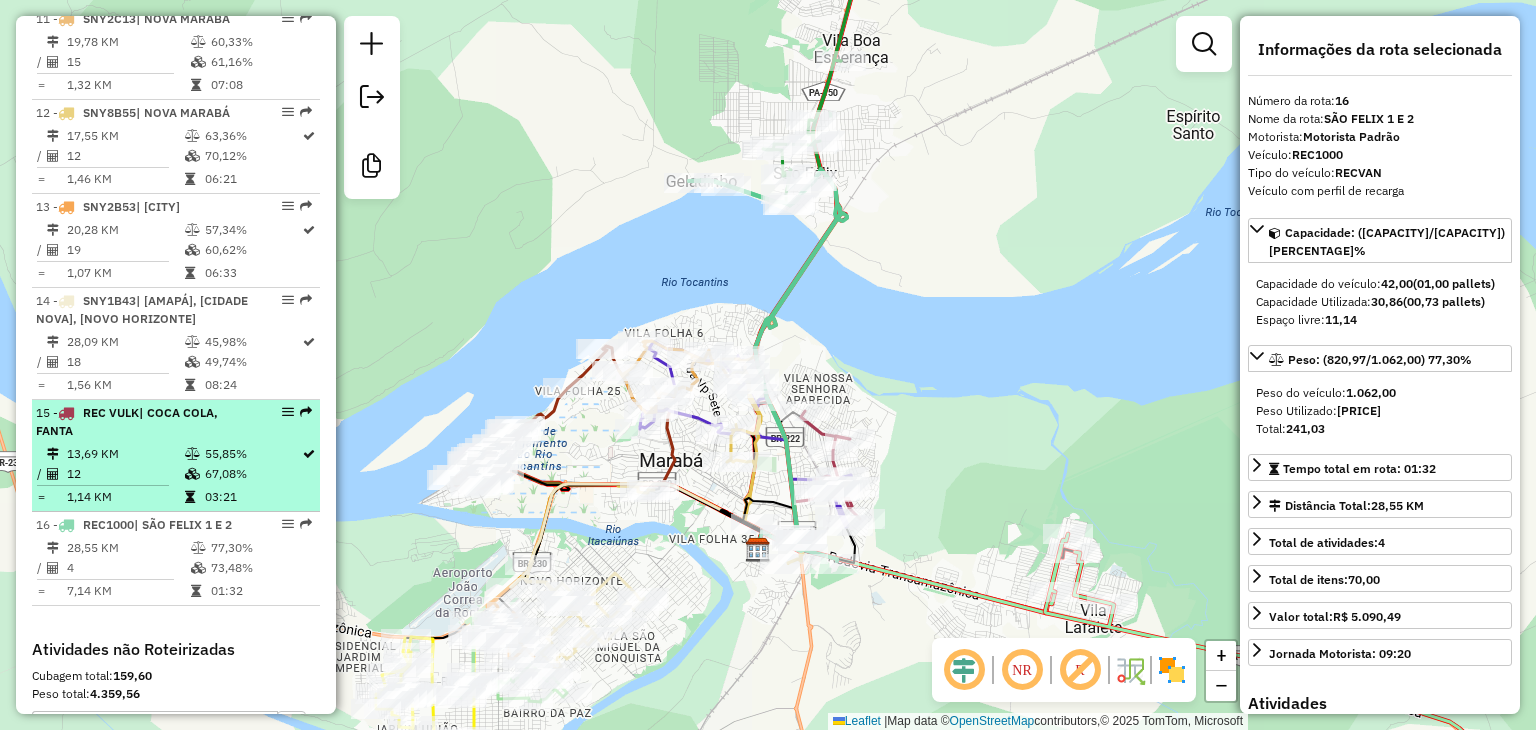 click on "15 -       REC VULK   | COCA COLA, FANTA  13,69 KM   55,85%  /  12   67,08%     =  1,14 KM   03:21" at bounding box center [176, 456] 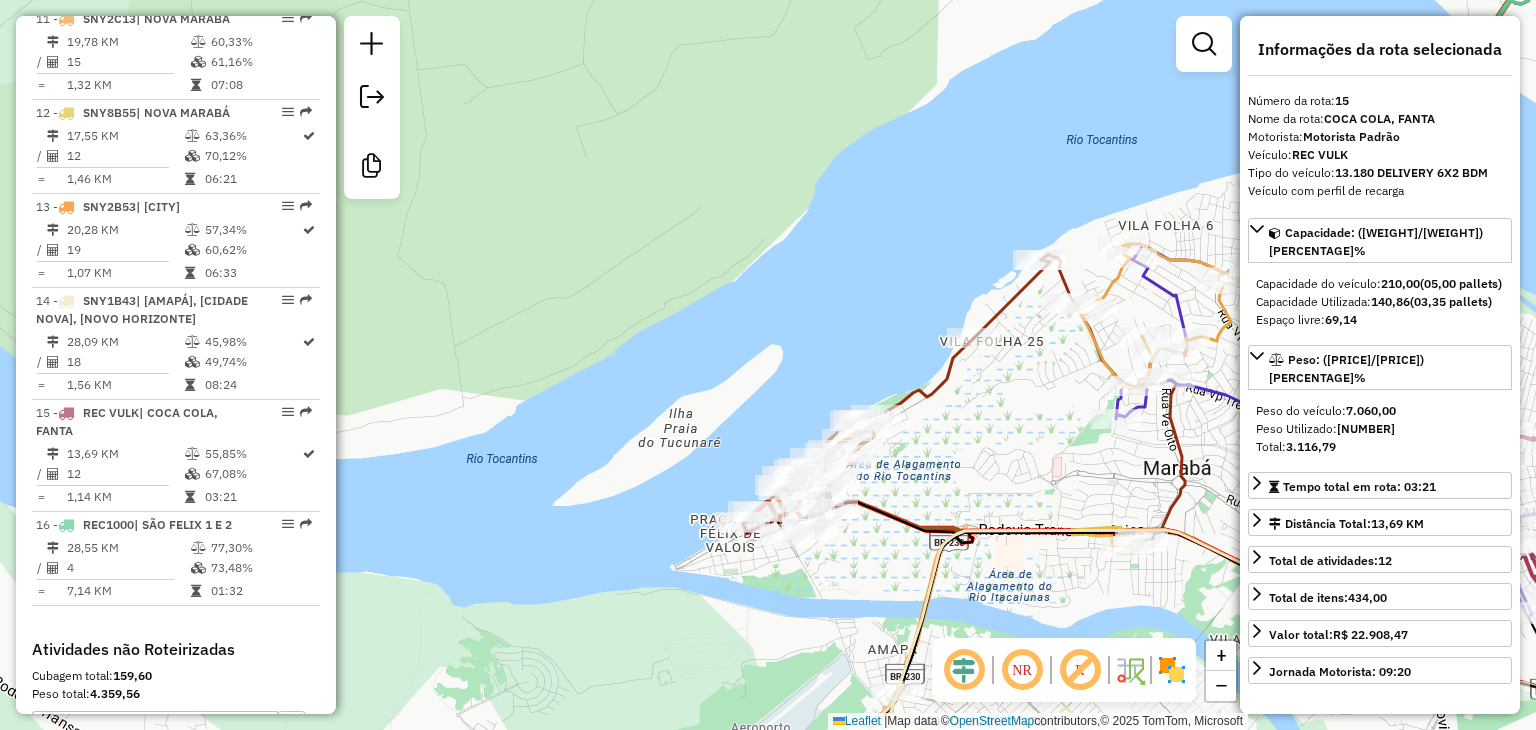 drag, startPoint x: 676, startPoint y: 532, endPoint x: 648, endPoint y: 473, distance: 65.30697 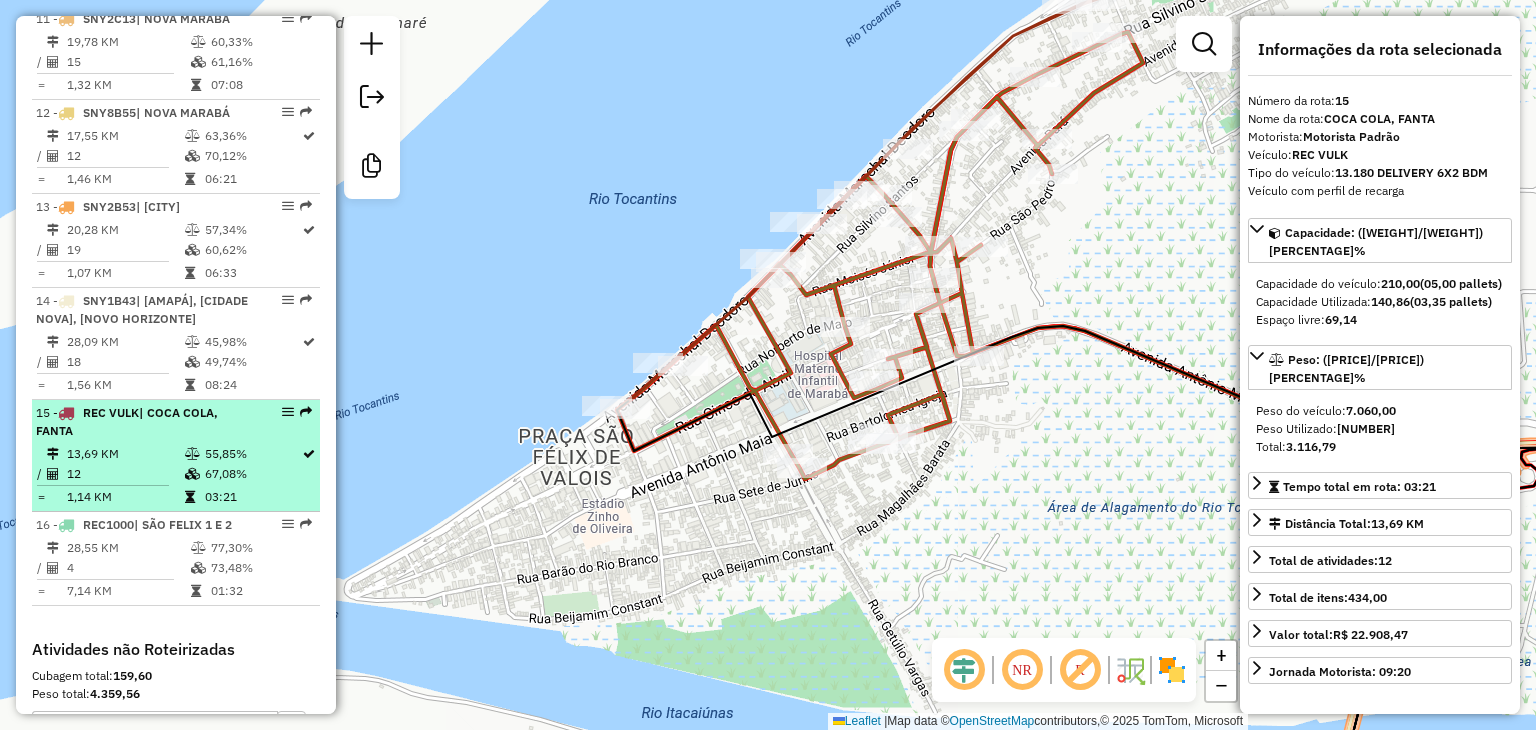 click on "13,69 KM" at bounding box center [125, 454] 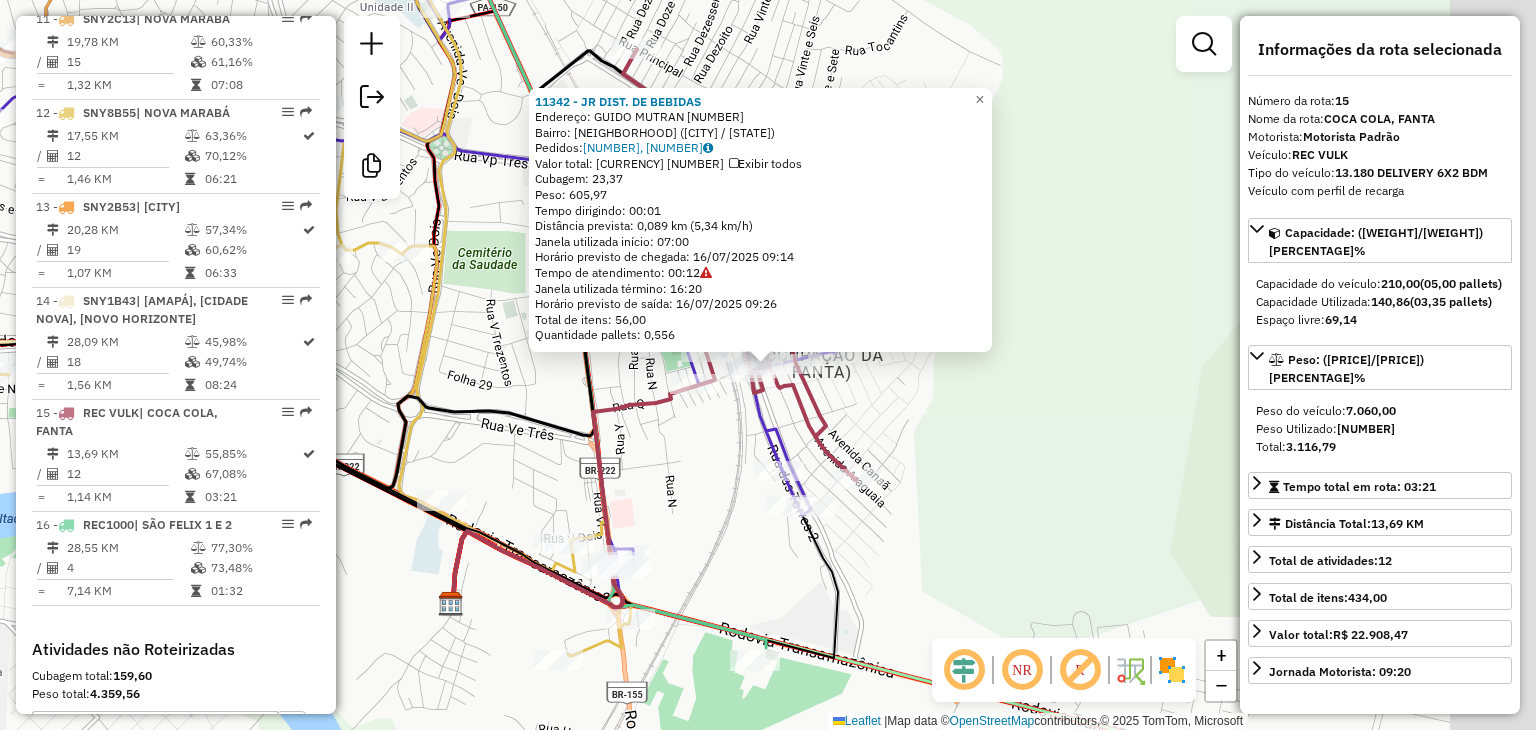scroll, scrollTop: 2069, scrollLeft: 0, axis: vertical 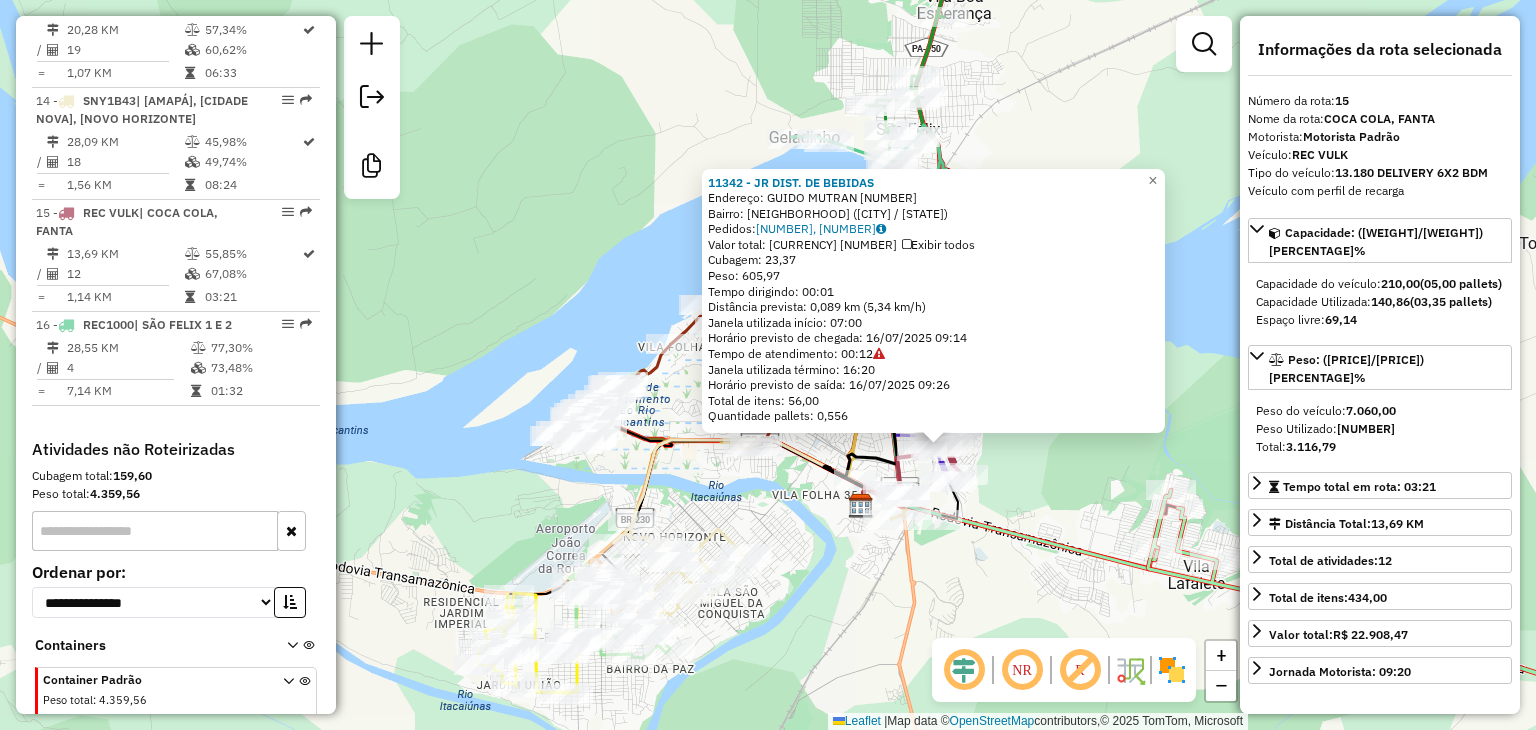 click on "11342 - JR DIST. DE BEBIDAS  Endereço:  GUIDO MUTRAN 02   Bairro: NOVA MARABA (MARABA / PA)   Pedidos:  15214769, 15214770   Valor total: R$ 4.207,23   Exibir todos   Cubagem: 23,37  Peso: 605,97  Tempo dirigindo: 00:01   Distância prevista: 0,089 km (5,34 km/h)   Janela utilizada início: 07:00   Horário previsto de chegada: 16/07/2025 09:14   Tempo de atendimento: 00:12   Janela utilizada término: 16:20   Horário previsto de saída: 16/07/2025 09:26   Total de itens: 56,00   Quantidade pallets: 0,556  × Janela de atendimento Grade de atendimento Capacidade Transportadoras Veículos Cliente Pedidos  Rotas Selecione os dias de semana para filtrar as janelas de atendimento  Seg   Ter   Qua   Qui   Sex   Sáb   Dom  Informe o período da janela de atendimento: De: Até:  Filtrar exatamente a janela do cliente  Considerar janela de atendimento padrão  Selecione os dias de semana para filtrar as grades de atendimento  Seg   Ter   Qua   Qui   Sex   Sáb   Dom   Peso mínimo:   Peso máximo:   De:   Até:  +" 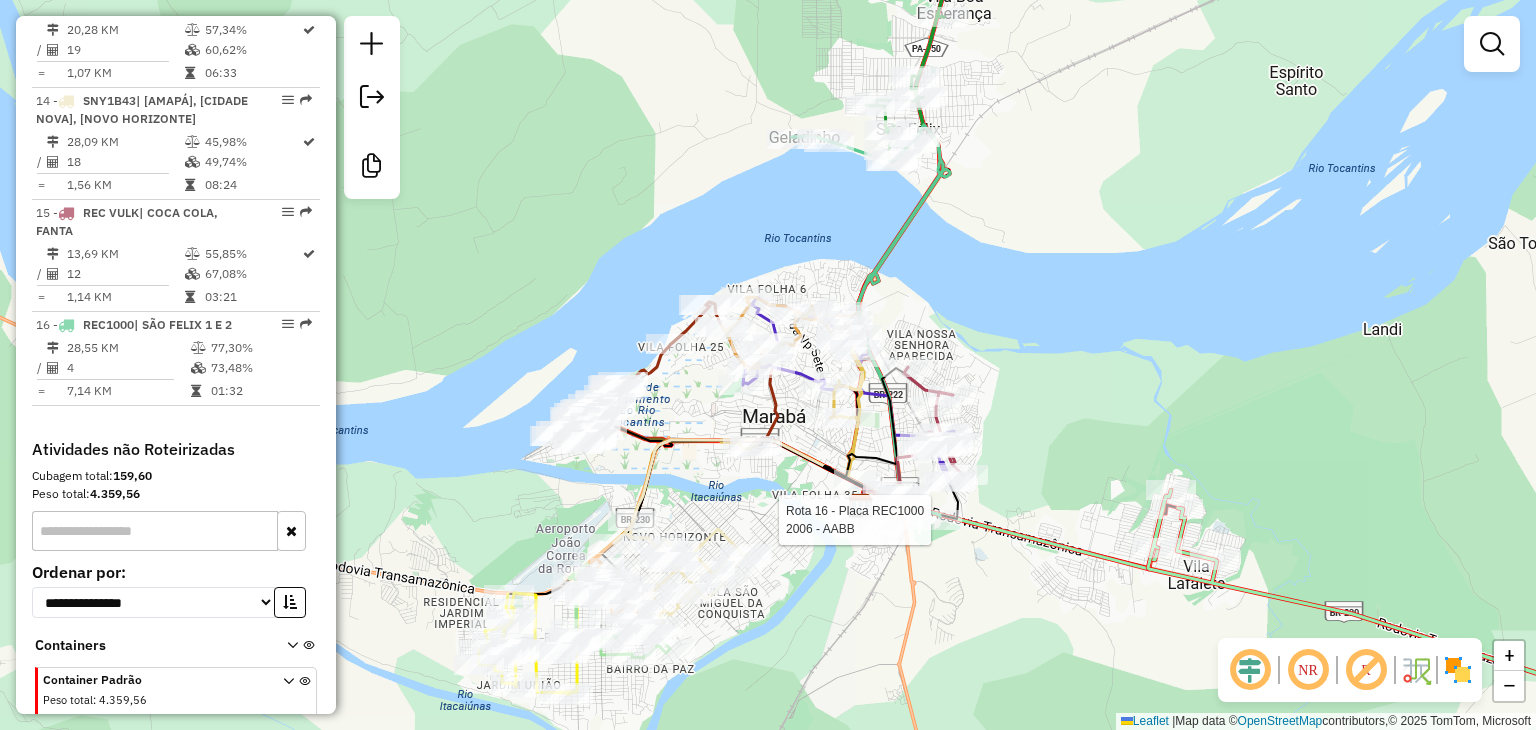 select on "**********" 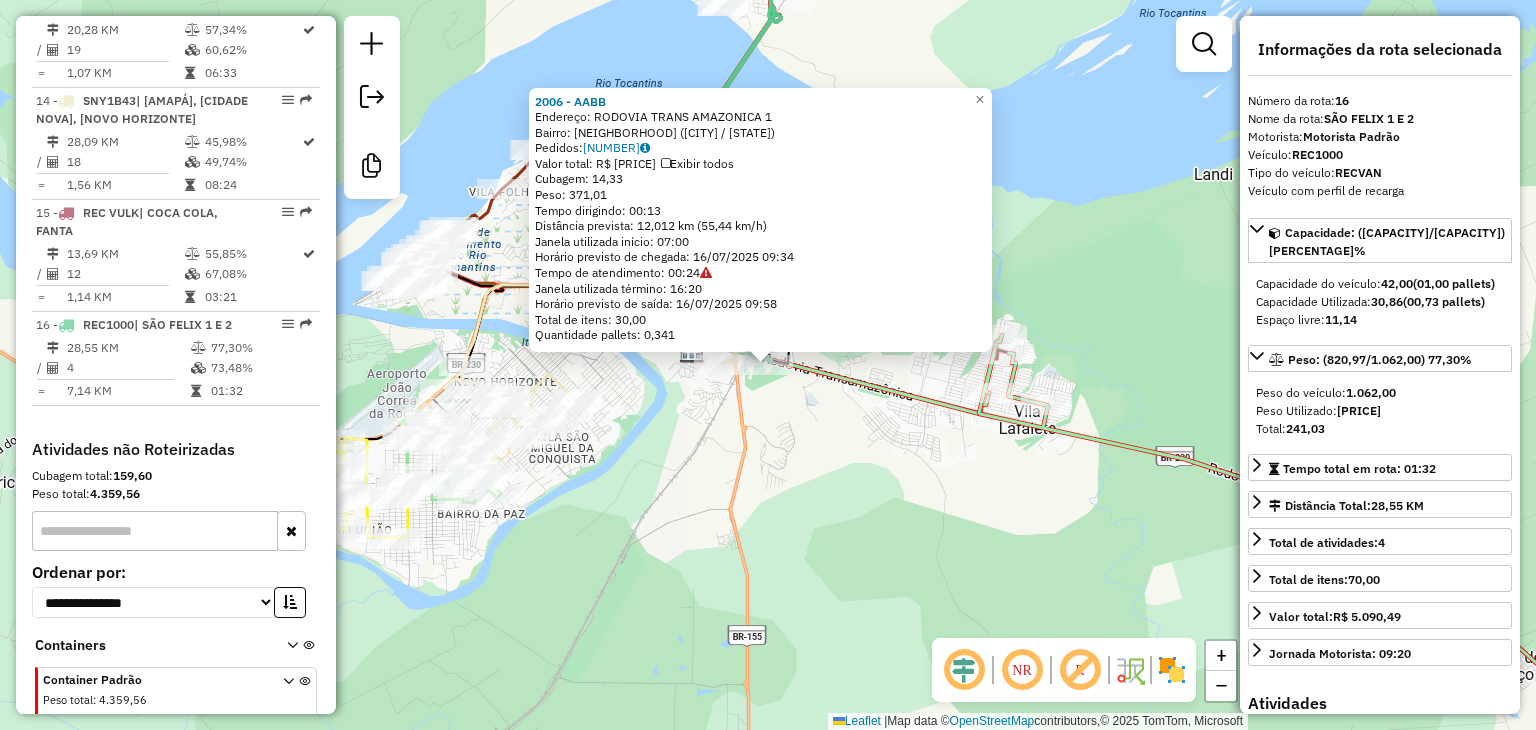 click on "2006 - AABB  Endereço:  RODOVIA TRANS AMAZONICA 1   Bairro: NOVA MARABA (MARABA / PA)   Pedidos:  15214945   Valor total: R$ 2.465,83   Exibir todos   Cubagem: 14,33  Peso: 371,01  Tempo dirigindo: 00:13   Distância prevista: 12,012 km (55,44 km/h)   Janela utilizada início: 07:00   Horário previsto de chegada: 16/07/2025 09:34   Tempo de atendimento: 00:24   Janela utilizada término: 16:20   Horário previsto de saída: 16/07/2025 09:58   Total de itens: 30,00   Quantidade pallets: 0,341  × Janela de atendimento Grade de atendimento Capacidade Transportadoras Veículos Cliente Pedidos  Rotas Selecione os dias de semana para filtrar as janelas de atendimento  Seg   Ter   Qua   Qui   Sex   Sáb   Dom  Informe o período da janela de atendimento: De: Até:  Filtrar exatamente a janela do cliente  Considerar janela de atendimento padrão  Selecione os dias de semana para filtrar as grades de atendimento  Seg   Ter   Qua   Qui   Sex   Sáb   Dom   Considerar clientes sem dia de atendimento cadastrado  De:" 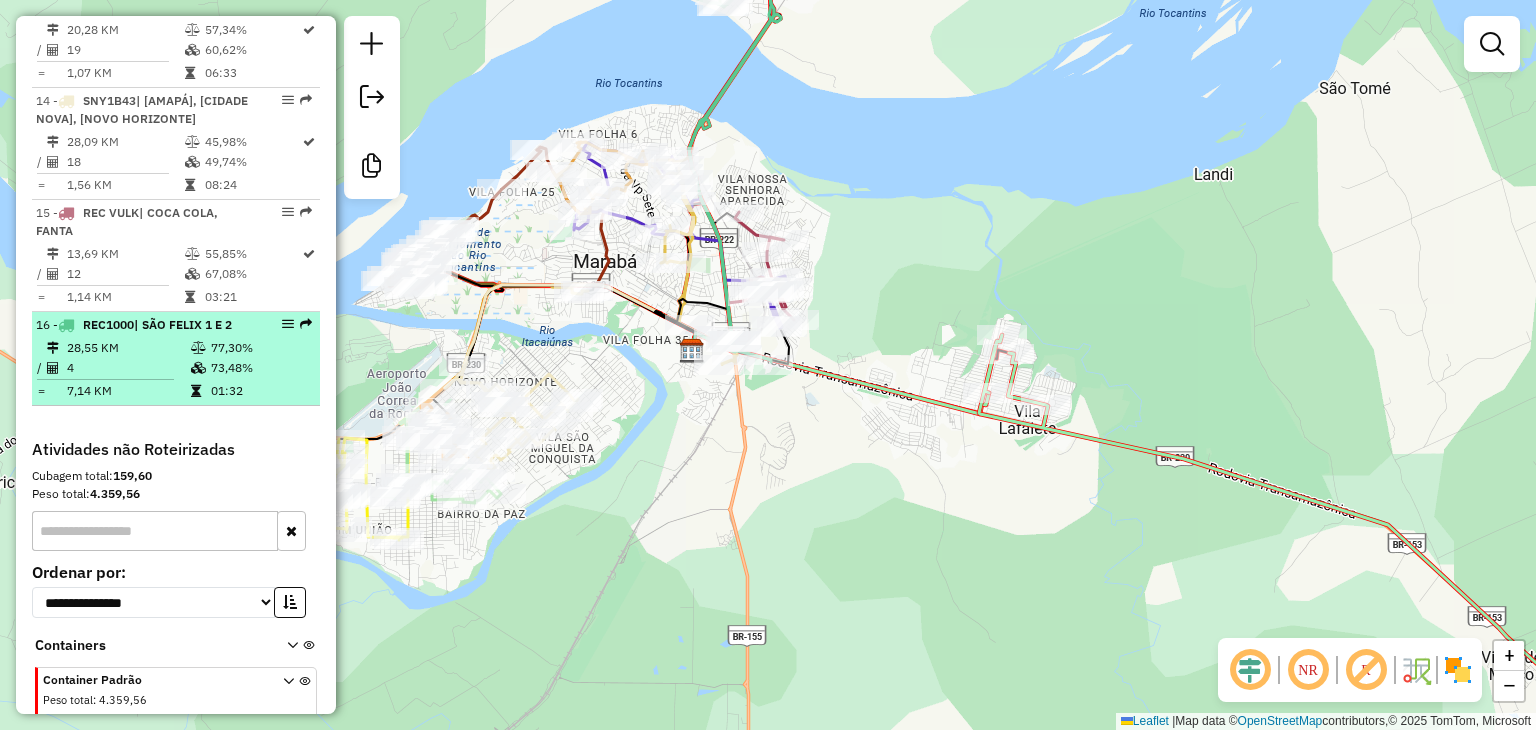 click on "77,30%" at bounding box center [260, 348] 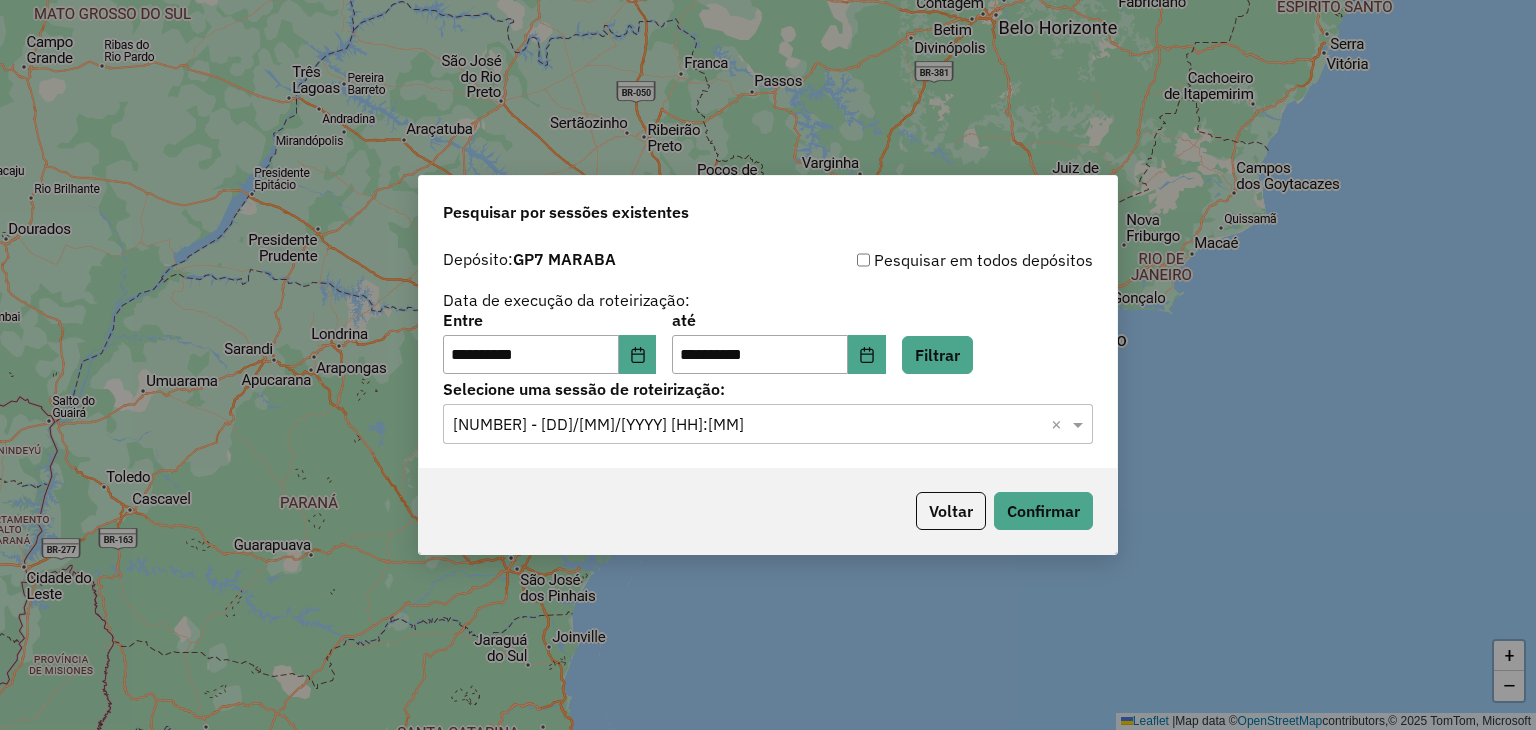 scroll, scrollTop: 0, scrollLeft: 0, axis: both 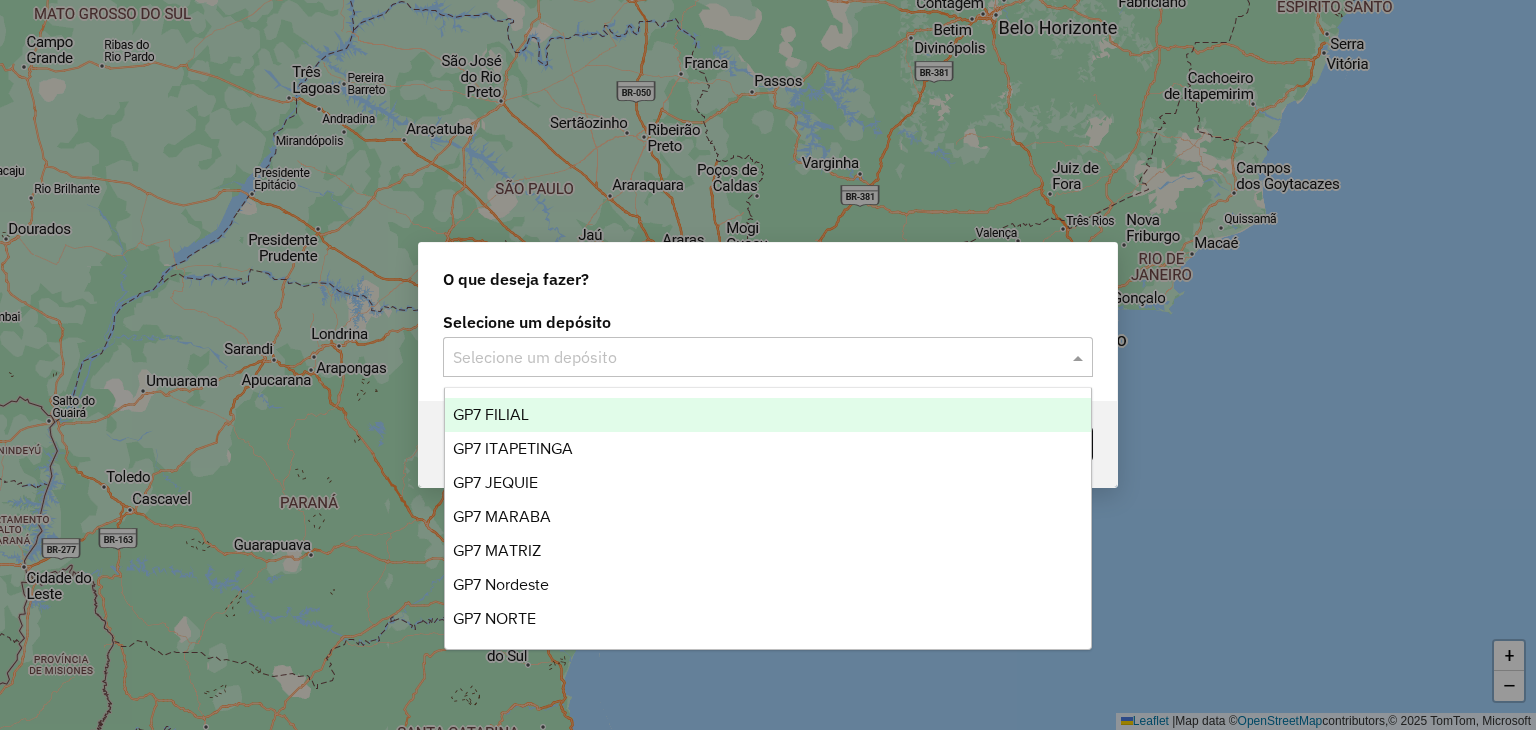 click 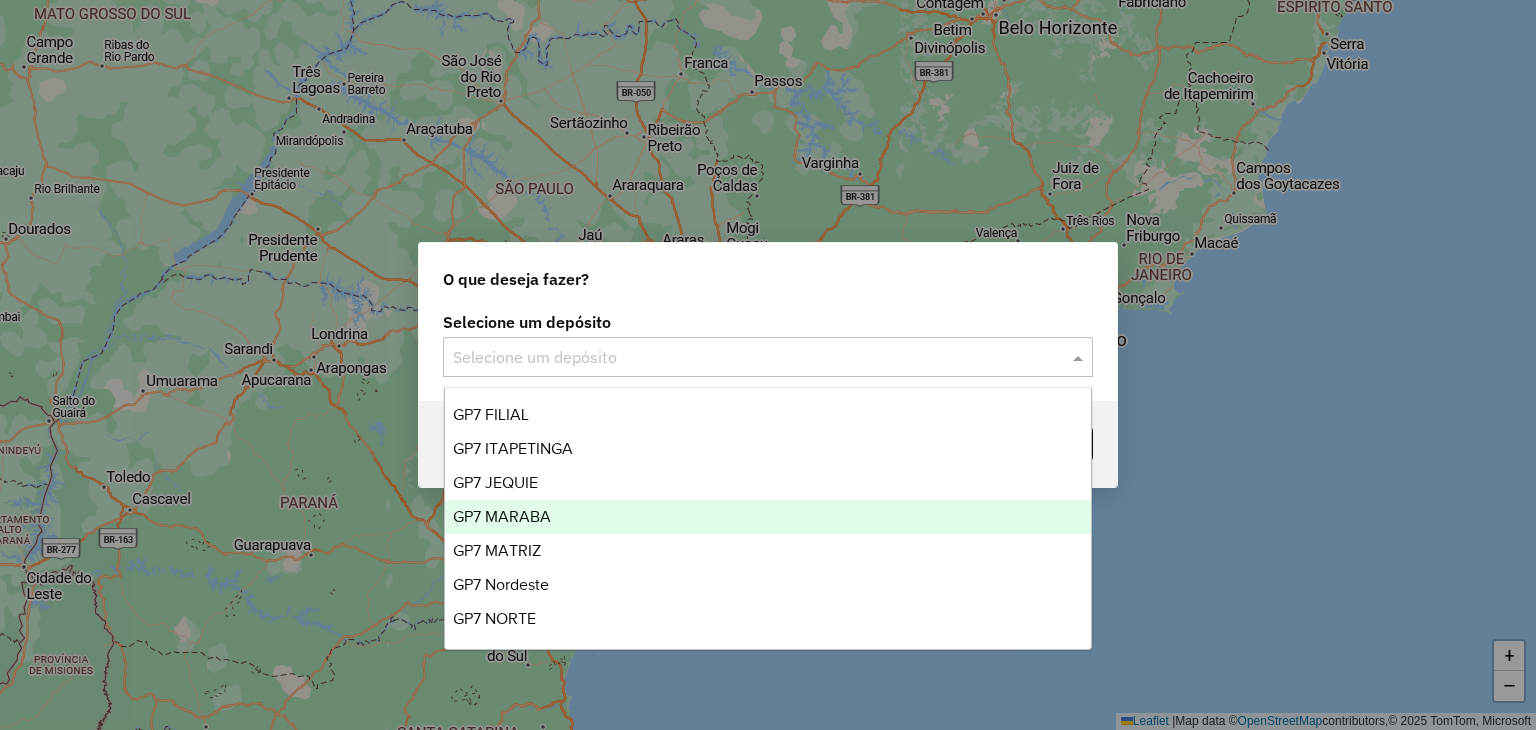 click on "GP7 MARABA" at bounding box center [768, 517] 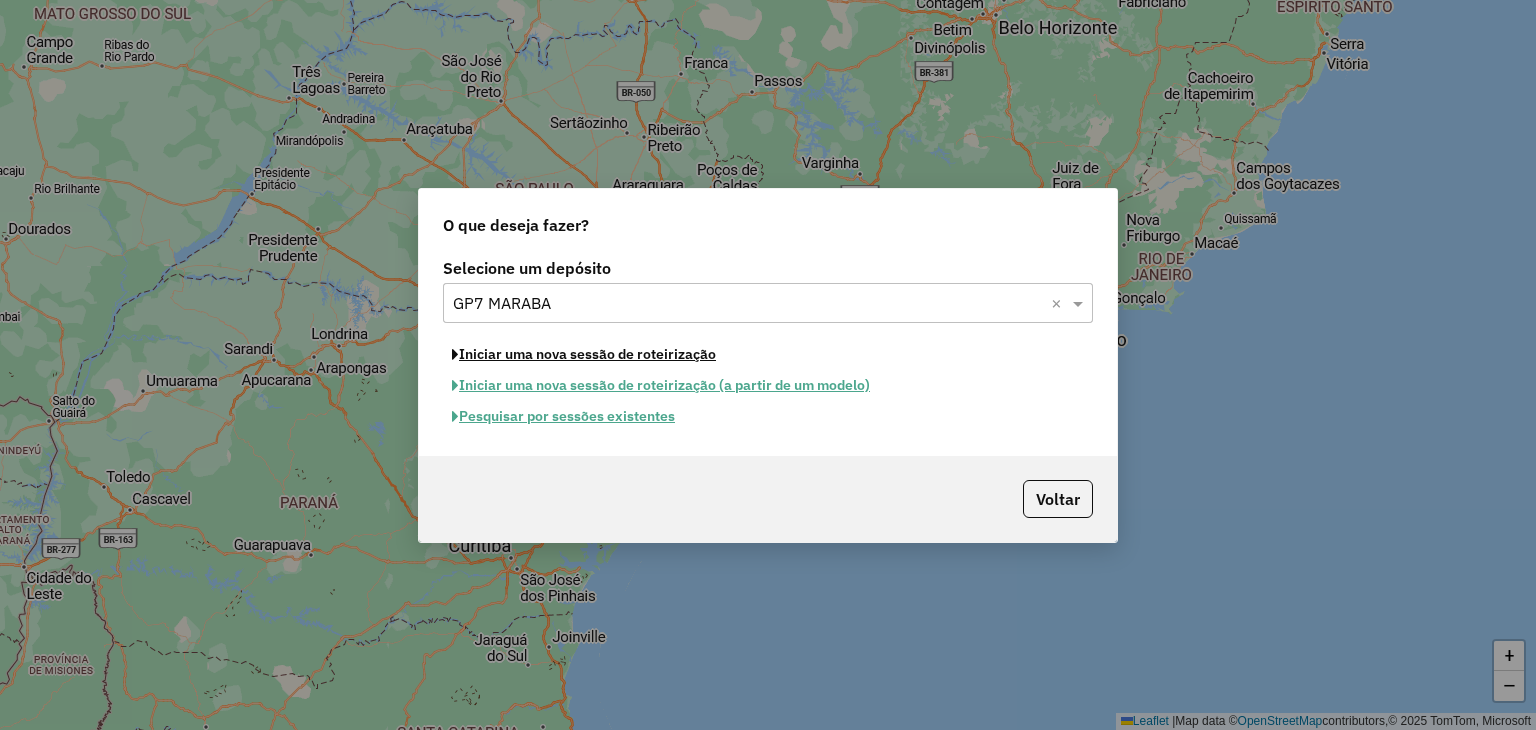 click on "Iniciar uma nova sessão de roteirização" 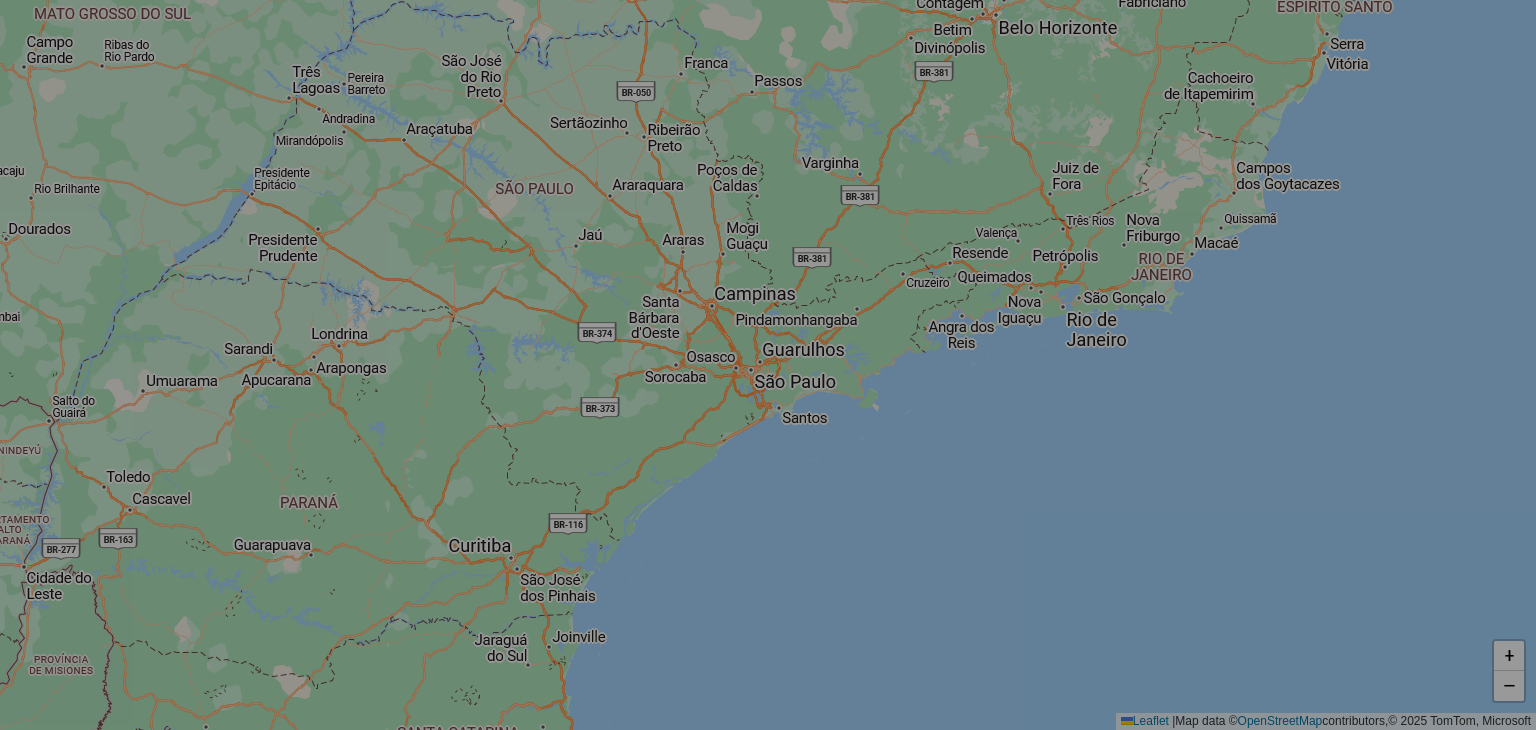 select on "*" 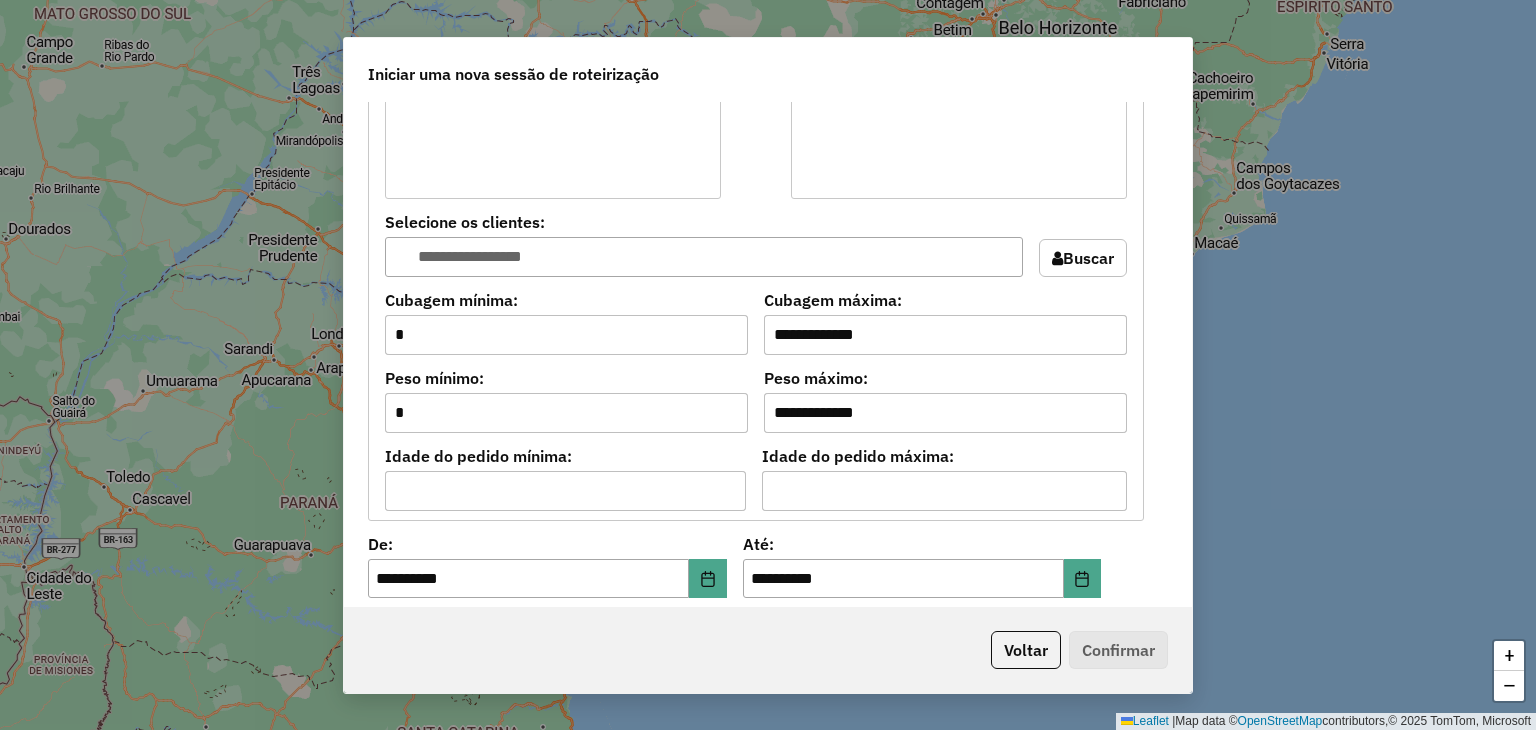 scroll, scrollTop: 2029, scrollLeft: 0, axis: vertical 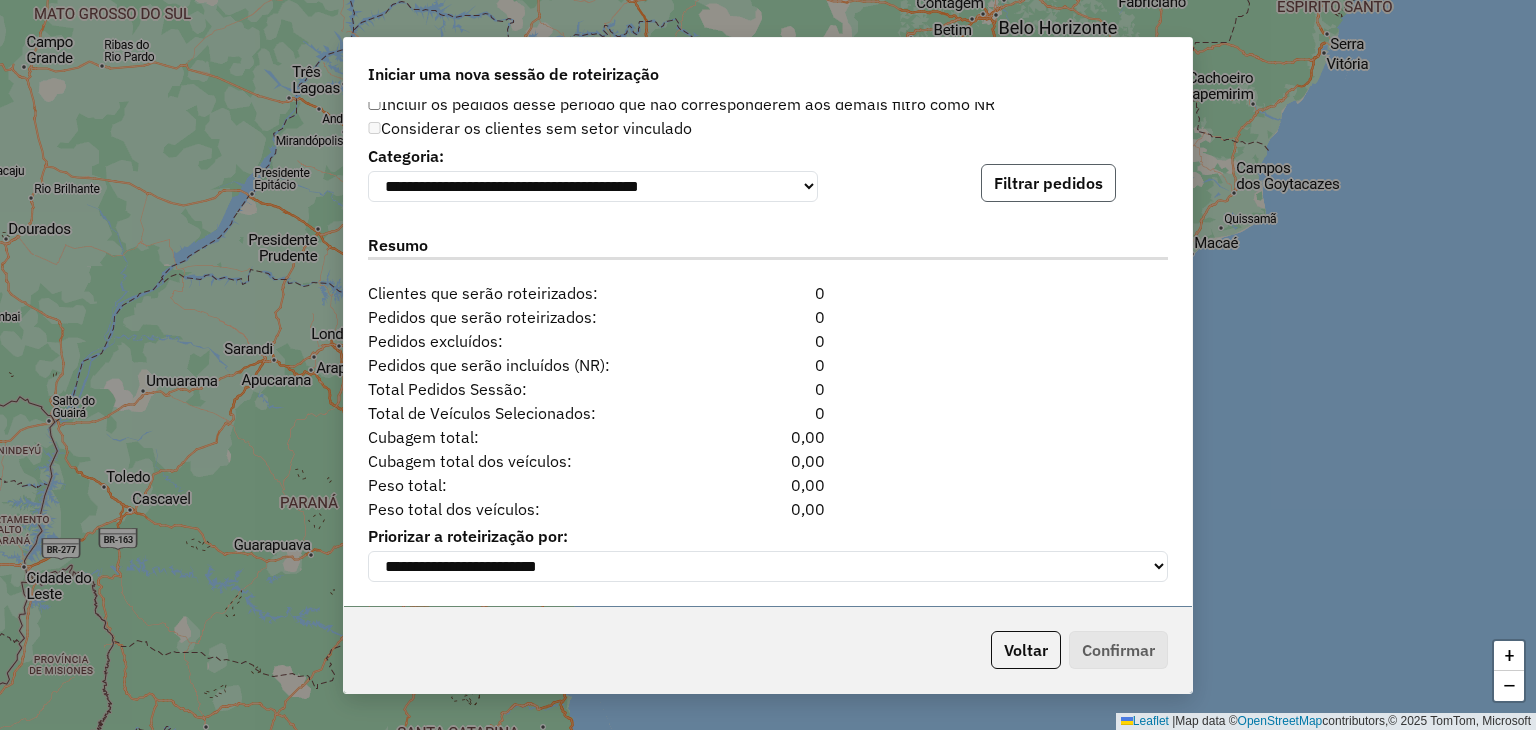 click on "Filtrar pedidos" 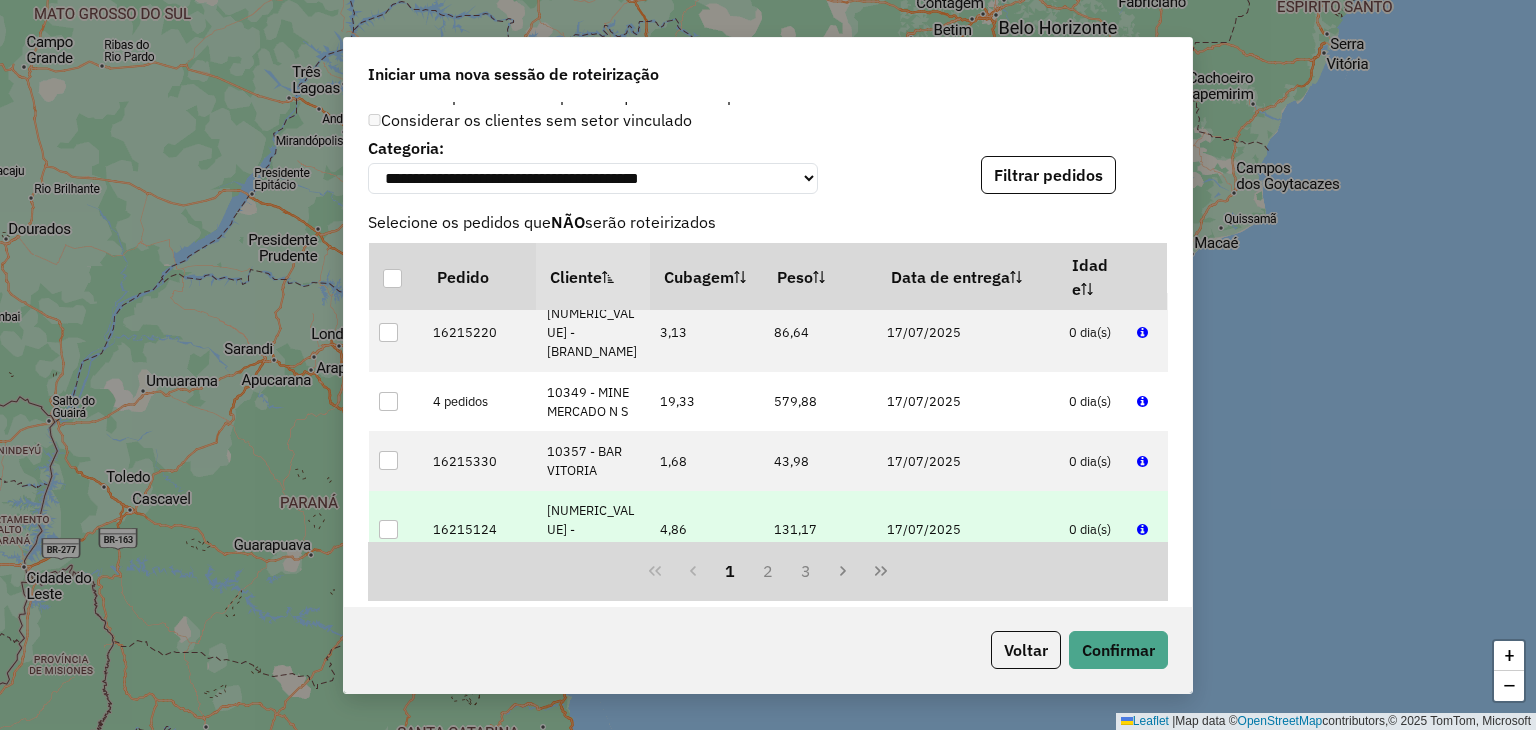 scroll, scrollTop: 700, scrollLeft: 0, axis: vertical 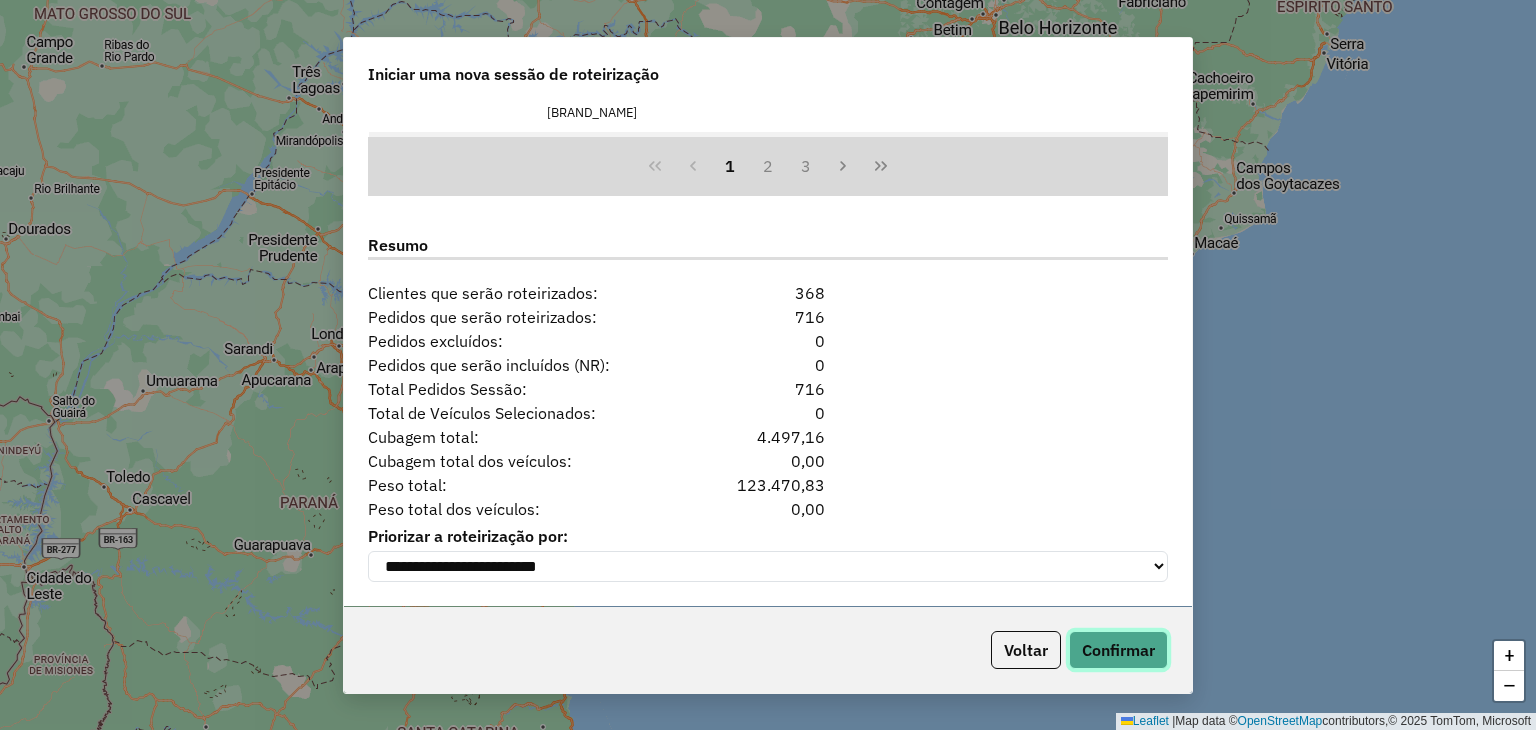 click on "Confirmar" 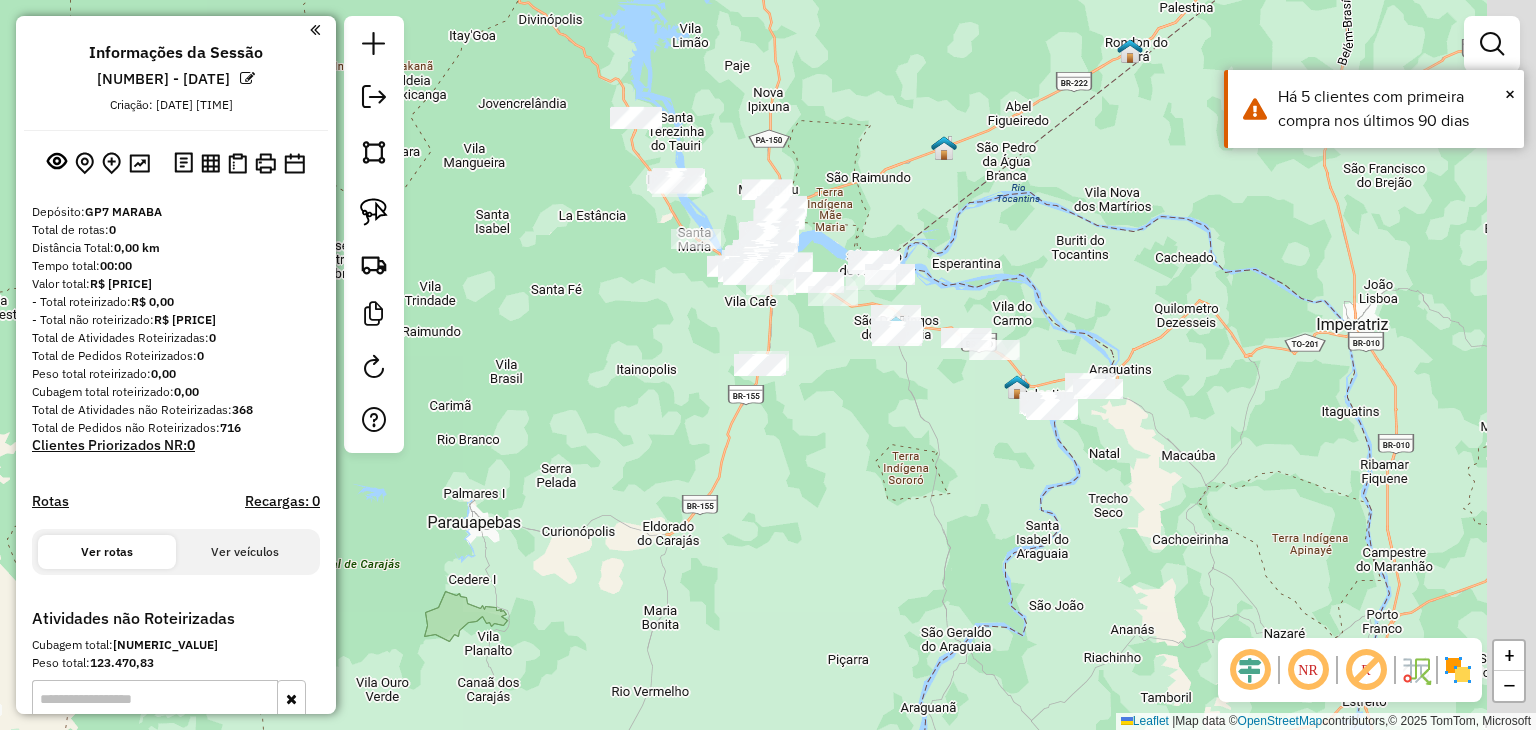 drag, startPoint x: 987, startPoint y: 269, endPoint x: 791, endPoint y: 184, distance: 213.63754 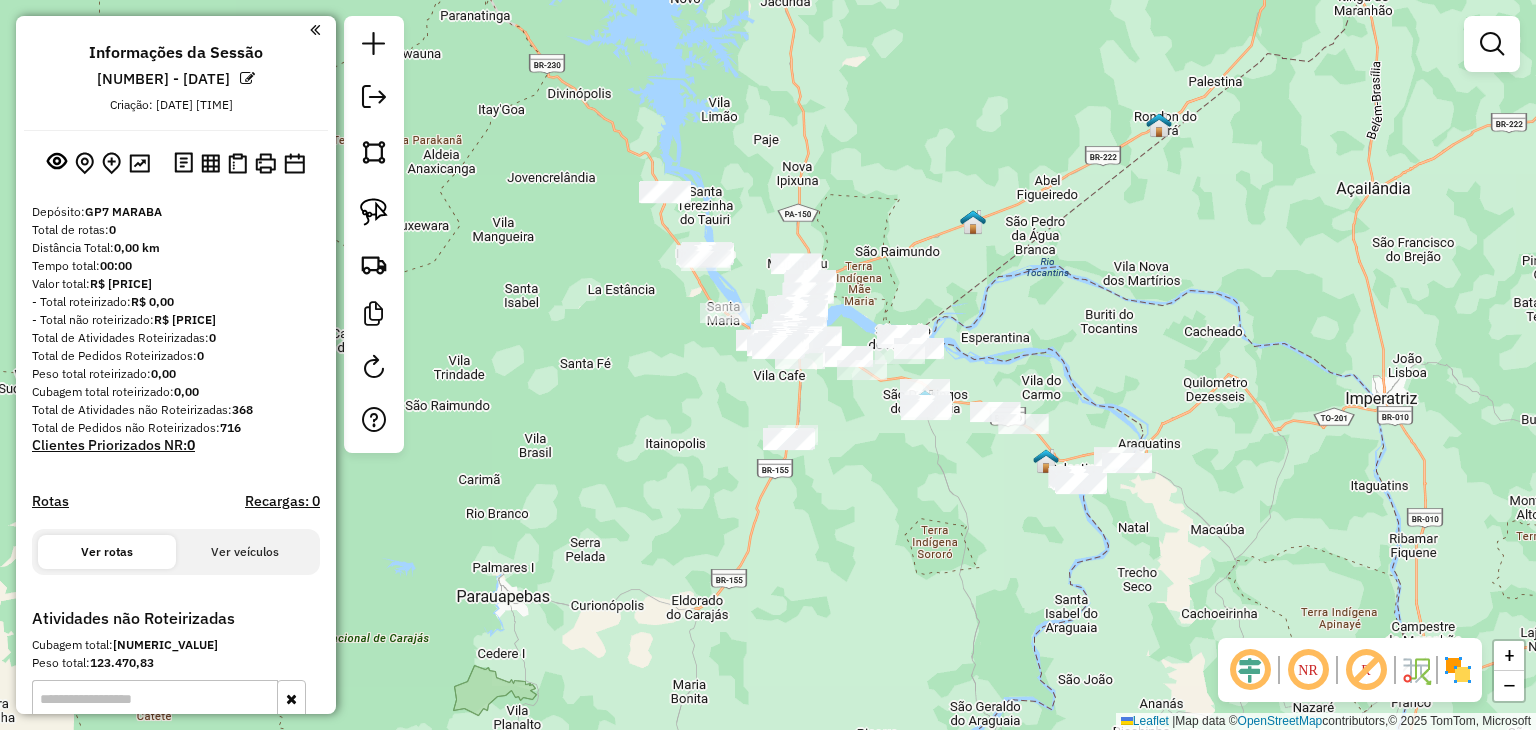drag, startPoint x: 664, startPoint y: 261, endPoint x: 815, endPoint y: 410, distance: 212.13675 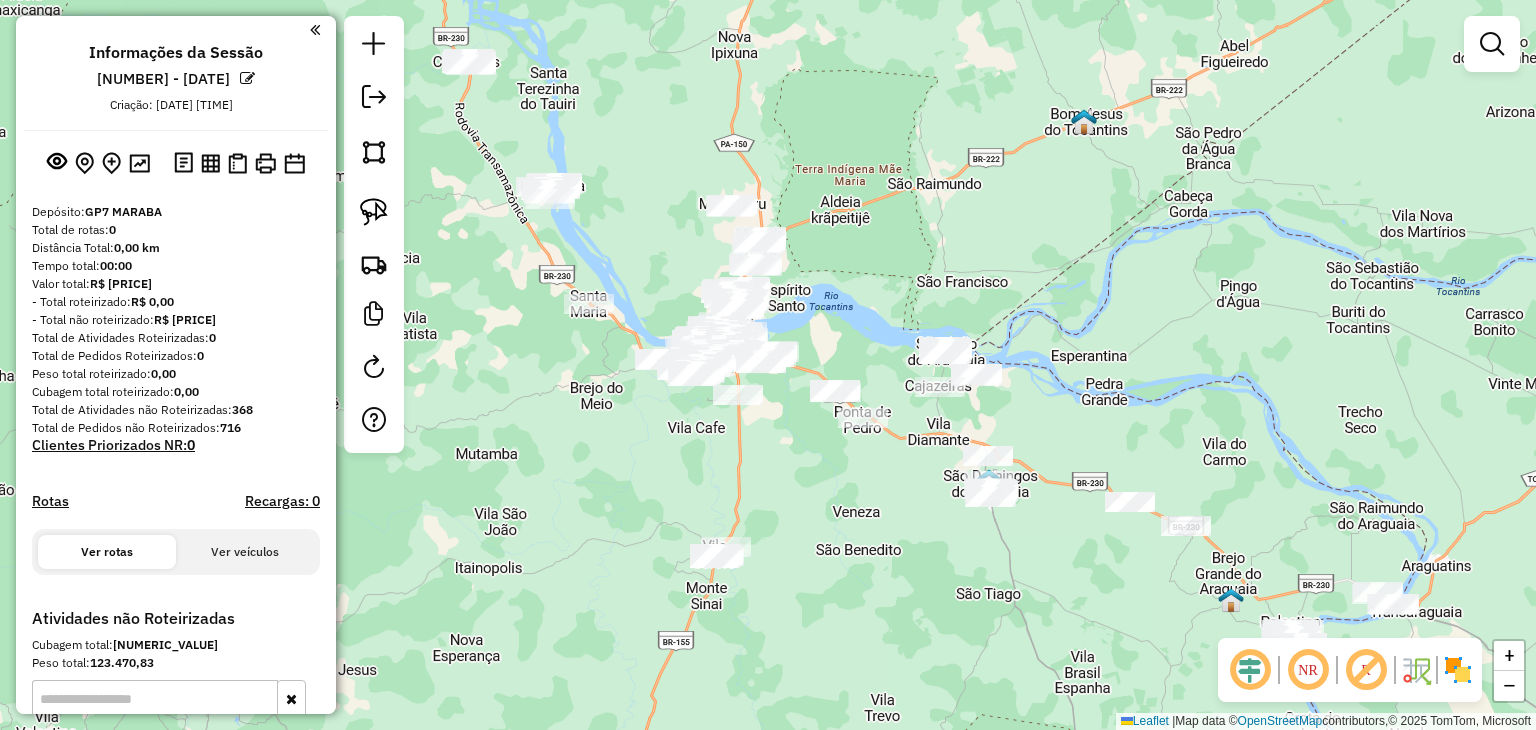 drag, startPoint x: 764, startPoint y: 318, endPoint x: 612, endPoint y: 263, distance: 161.64467 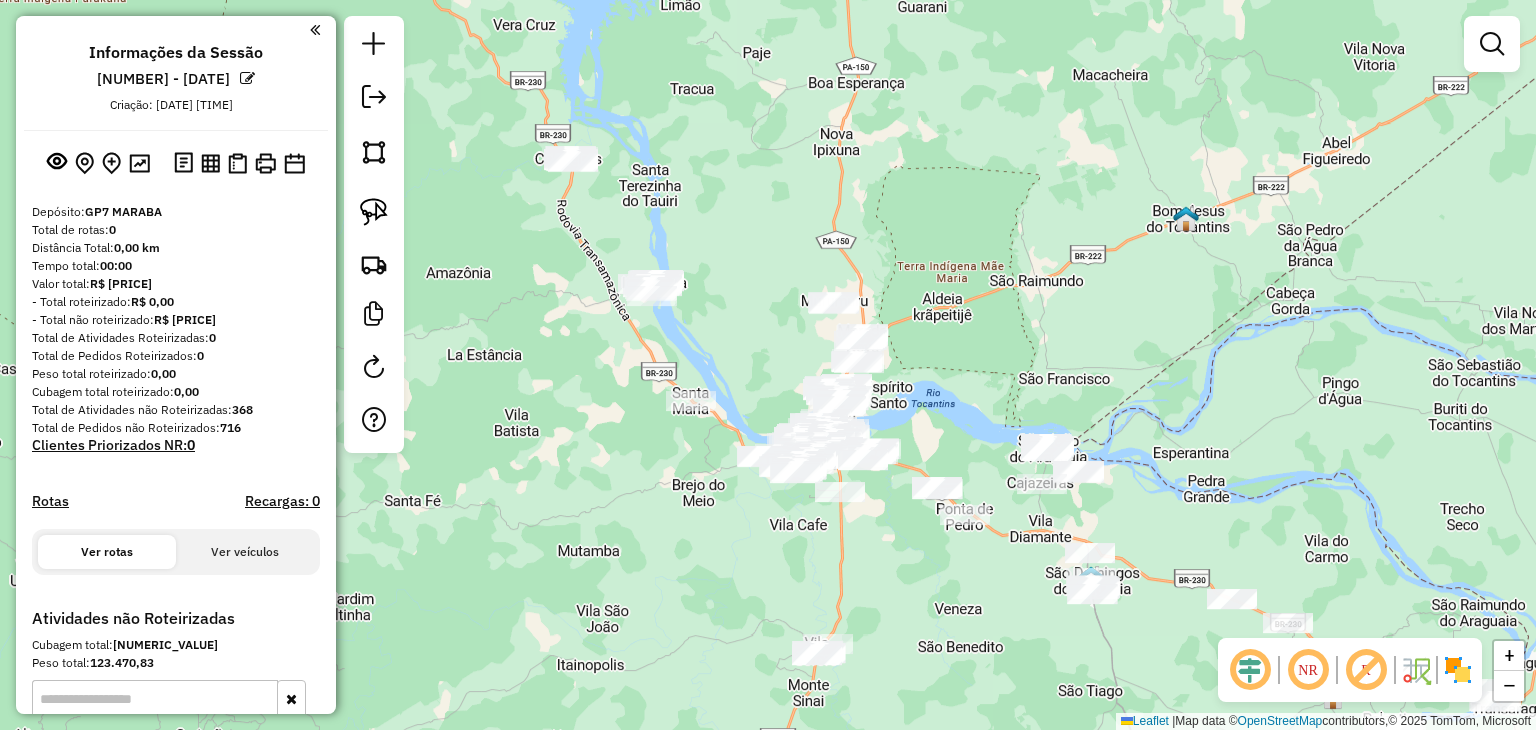 drag, startPoint x: 484, startPoint y: 156, endPoint x: 624, endPoint y: 333, distance: 225.67455 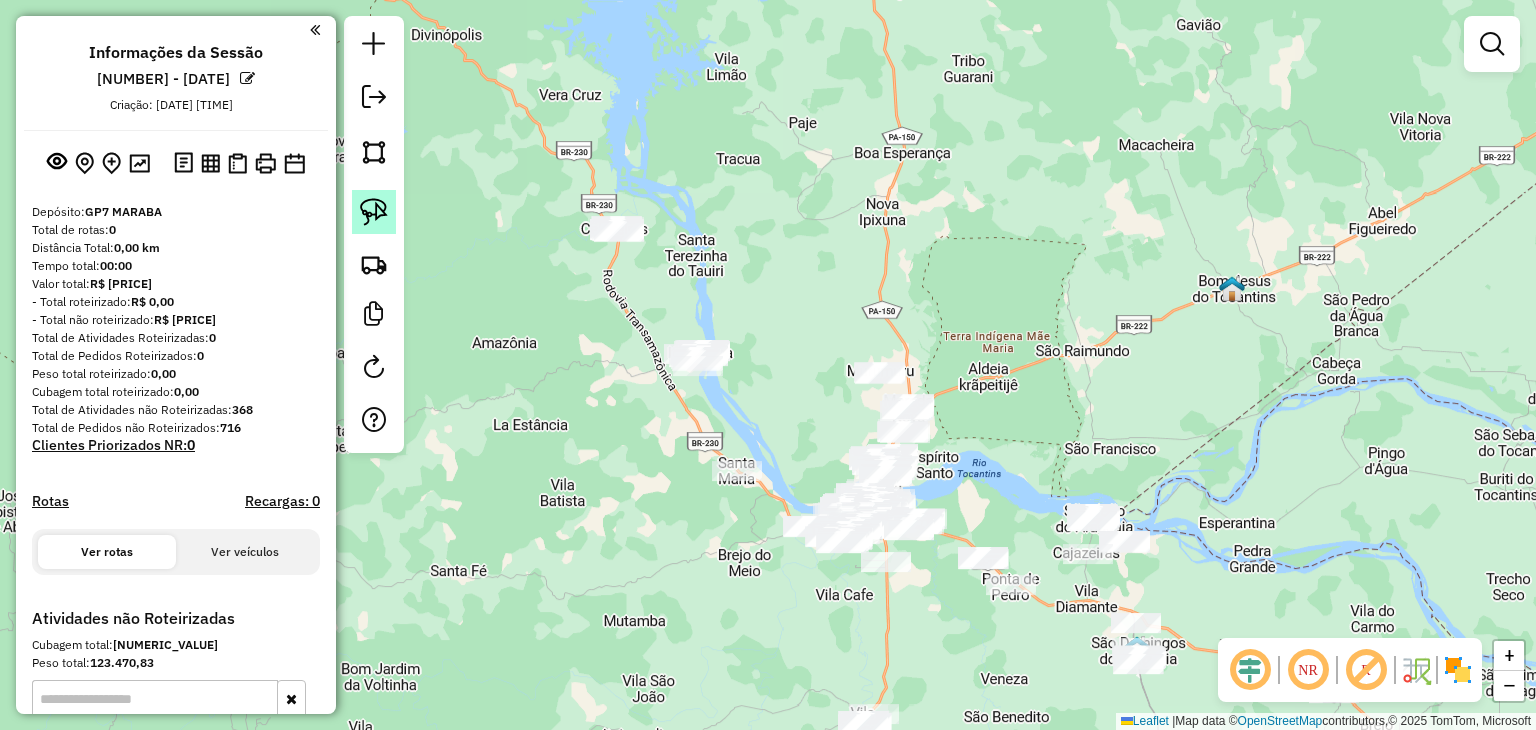 click 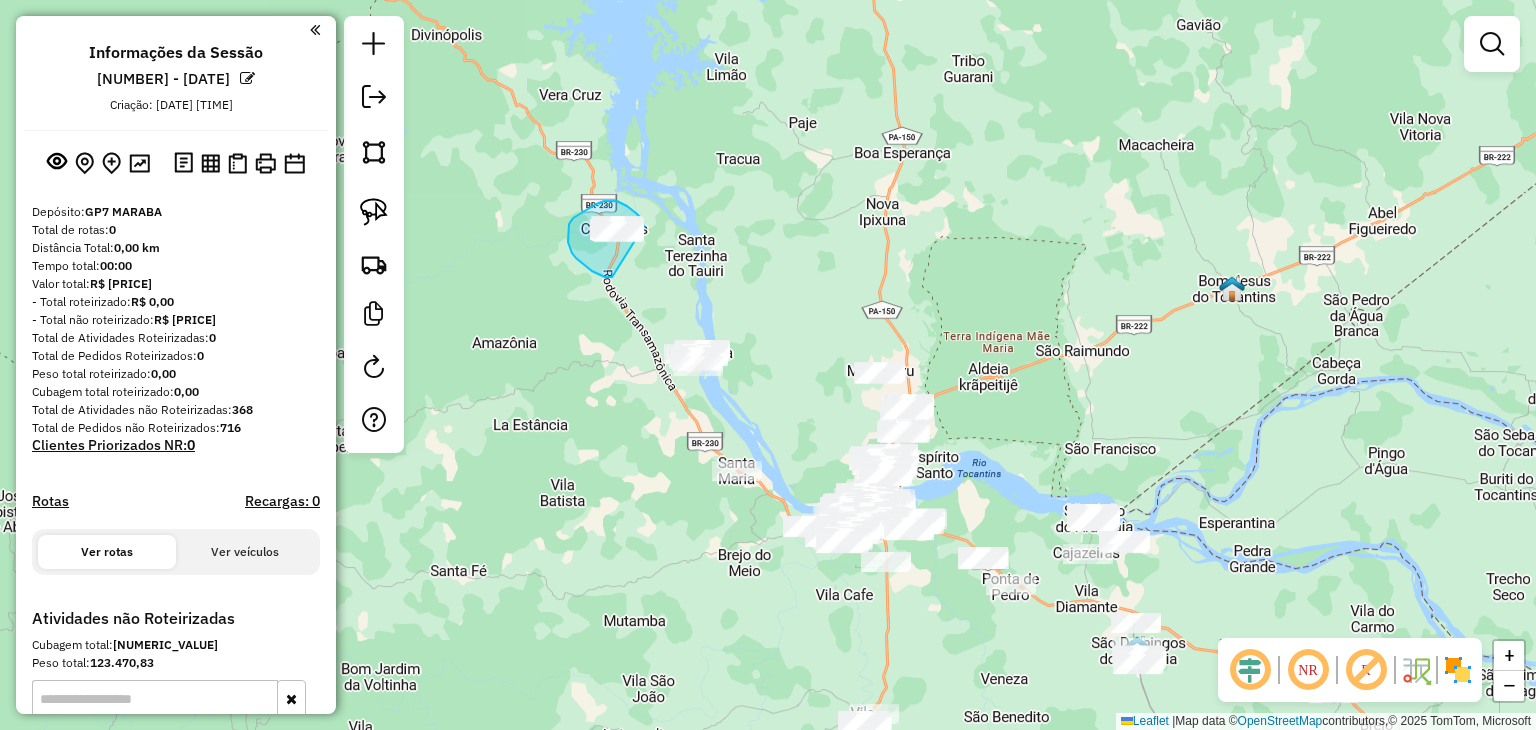 drag, startPoint x: 612, startPoint y: 277, endPoint x: 649, endPoint y: 237, distance: 54.48853 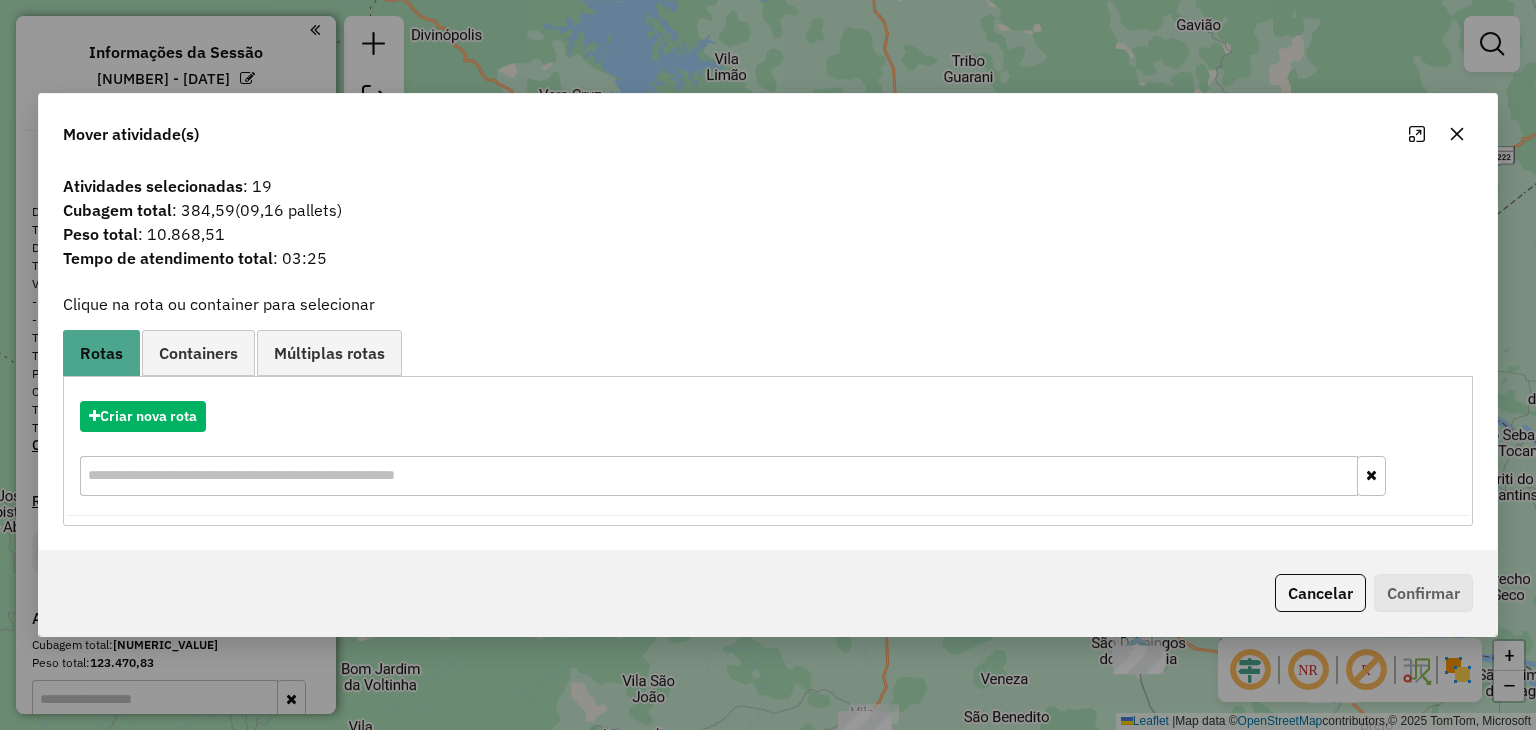 click 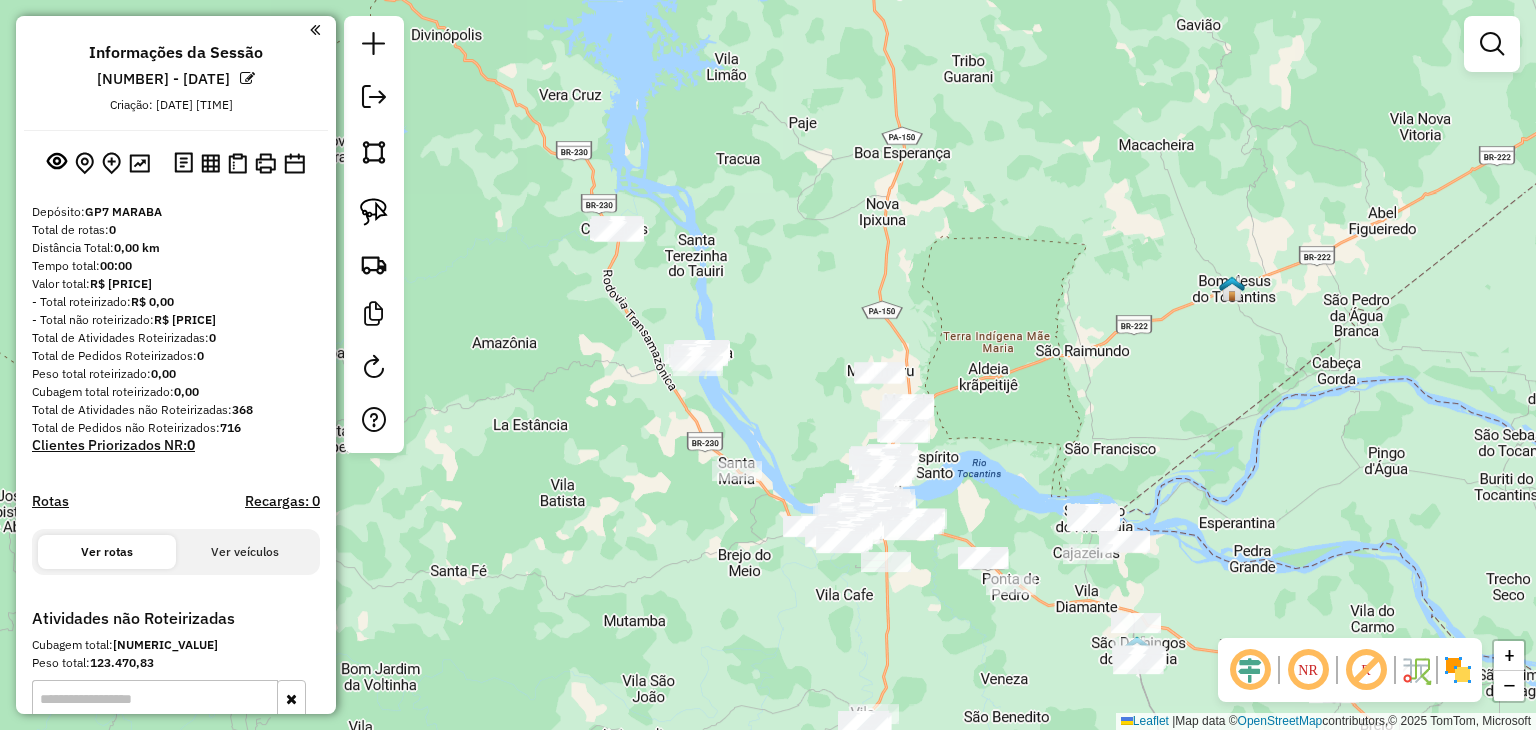 drag, startPoint x: 1257, startPoint y: 515, endPoint x: 924, endPoint y: 253, distance: 423.71335 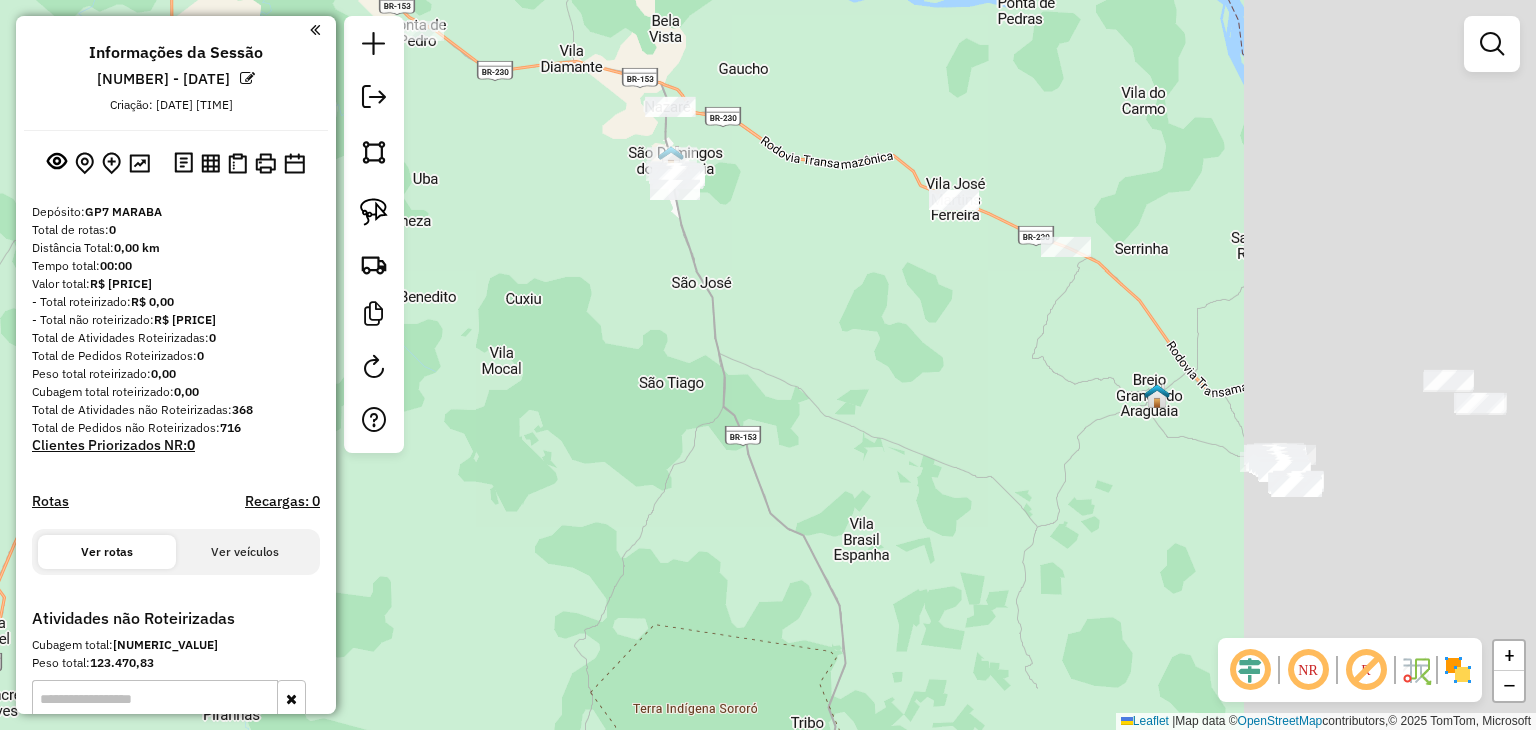 drag, startPoint x: 1144, startPoint y: 426, endPoint x: 667, endPoint y: 291, distance: 495.7358 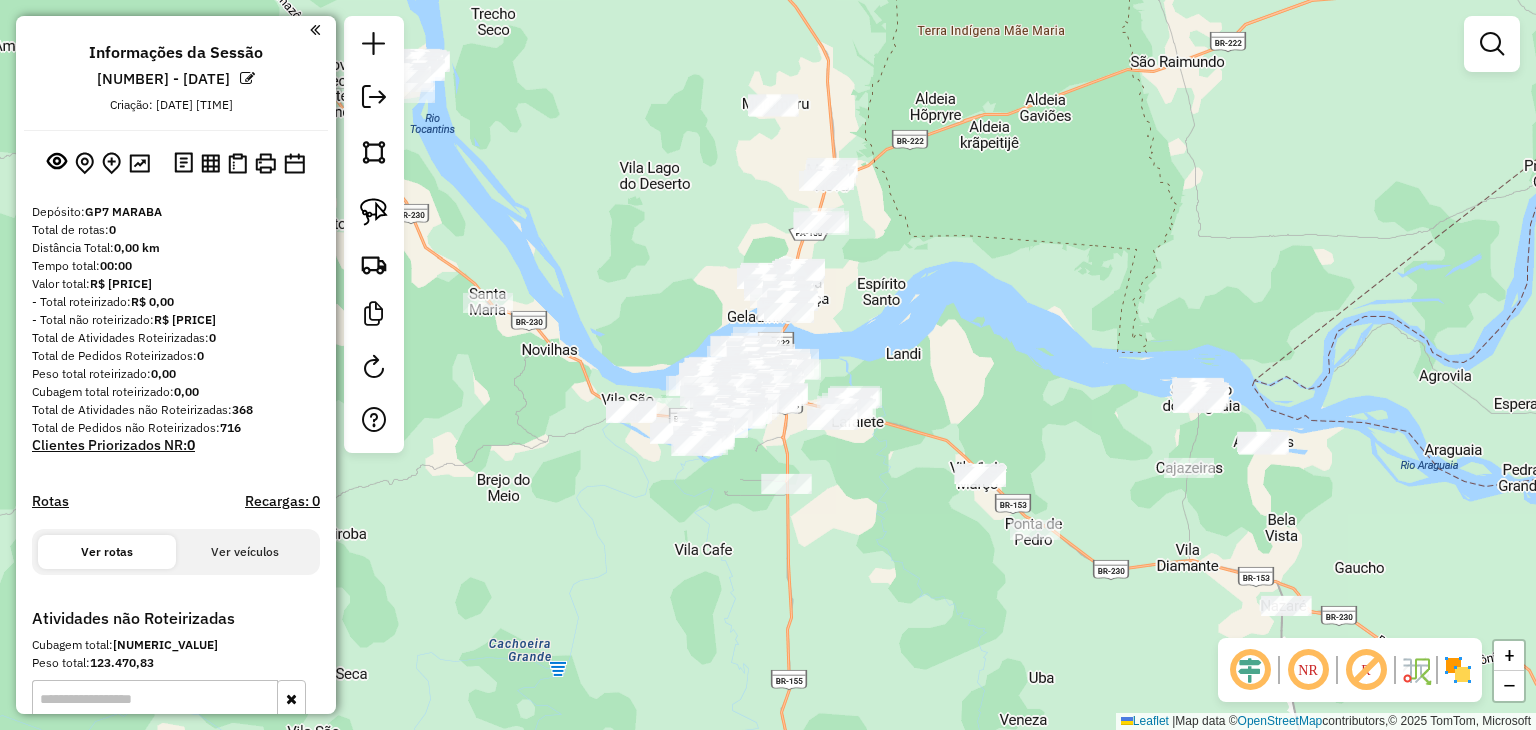drag, startPoint x: 787, startPoint y: 149, endPoint x: 716, endPoint y: 186, distance: 80.06248 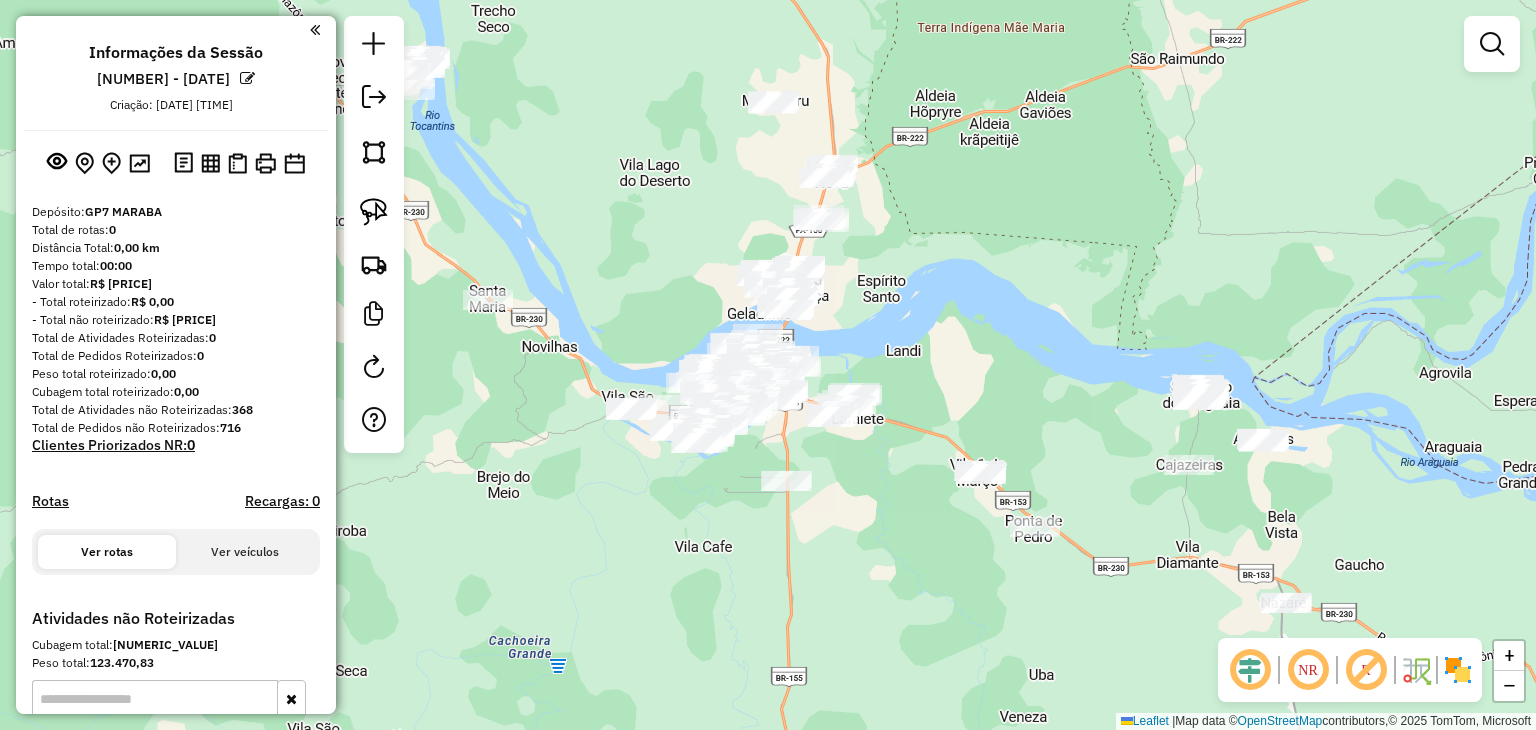 click 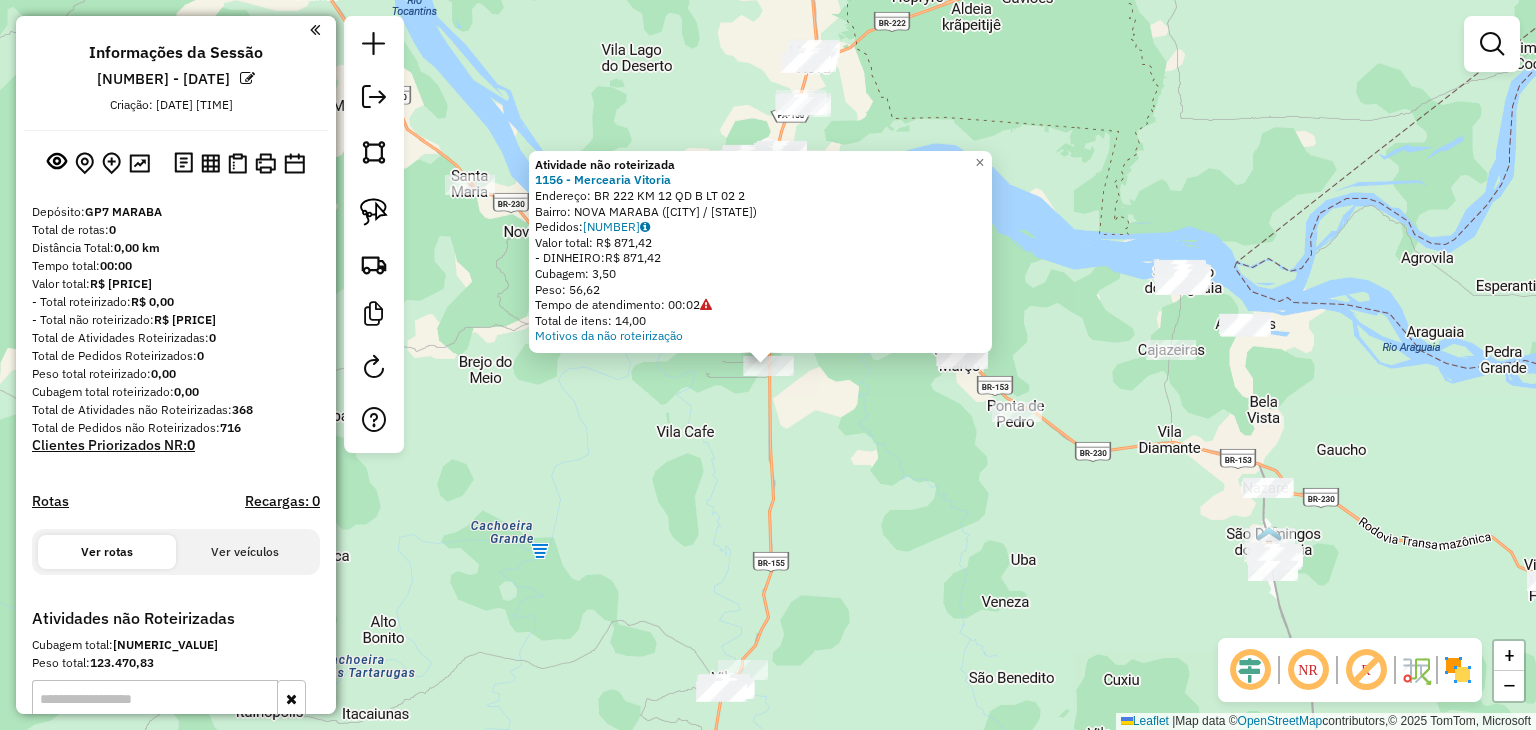 click on "Atividade não roteirizada 1156 - Mercearia Vitoria  Endereço:  BR 222 KM 12 QD B LT 02 2   Bairro: NOVA MARABA (MARABA / PA)   Pedidos:  16215571   Valor total: R$ 871,42   - DINHEIRO:  R$ 871,42   Cubagem: 3,50   Peso: 56,62   Tempo de atendimento: 00:02   Total de itens: 14,00  Motivos da não roteirização × Janela de atendimento Grade de atendimento Capacidade Transportadoras Veículos Cliente Pedidos  Rotas Selecione os dias de semana para filtrar as janelas de atendimento  Seg   Ter   Qua   Qui   Sex   Sáb   Dom  Informe o período da janela de atendimento: De: Até:  Filtrar exatamente a janela do cliente  Considerar janela de atendimento padrão  Selecione os dias de semana para filtrar as grades de atendimento  Seg   Ter   Qua   Qui   Sex   Sáb   Dom   Considerar clientes sem dia de atendimento cadastrado  Clientes fora do dia de atendimento selecionado Filtrar as atividades entre os valores definidos abaixo:  Peso mínimo:   Peso máximo:   Cubagem mínima:   Cubagem máxima:   De:   Até:  +" 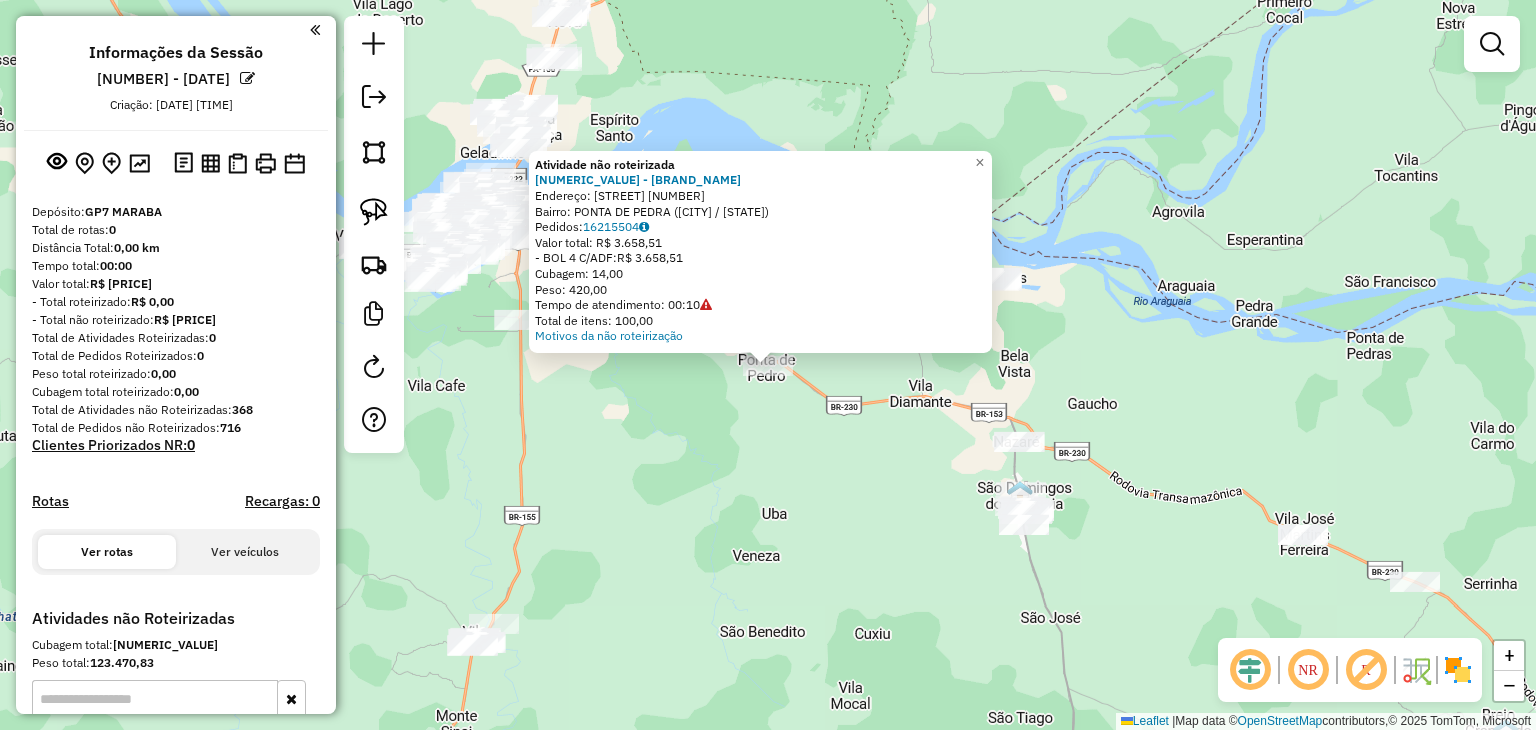 click on "Atividade não roteirizada 6385 - SUPERMERCADO BOM PRE  Endereço:  RUA CENTRAL 07   Bairro: PONTA DE PEDRA (SAO JOAO DO ARAGUAIA / PA)   Pedidos:  16215504   Valor total: R$ 3.658,51   - BOL 4 C/ADF:  R$ 3.658,51   Cubagem: 14,00   Peso: 420,00   Tempo de atendimento: 00:10   Total de itens: 100,00  Motivos da não roteirização × Janela de atendimento Grade de atendimento Capacidade Transportadoras Veículos Cliente Pedidos  Rotas Selecione os dias de semana para filtrar as janelas de atendimento  Seg   Ter   Qua   Qui   Sex   Sáb   Dom  Informe o período da janela de atendimento: De: Até:  Filtrar exatamente a janela do cliente  Considerar janela de atendimento padrão  Selecione os dias de semana para filtrar as grades de atendimento  Seg   Ter   Qua   Qui   Sex   Sáb   Dom   Considerar clientes sem dia de atendimento cadastrado  Clientes fora do dia de atendimento selecionado Filtrar as atividades entre os valores definidos abaixo:  Peso mínimo:   Peso máximo:   Cubagem mínima:   De:   Até:  +" 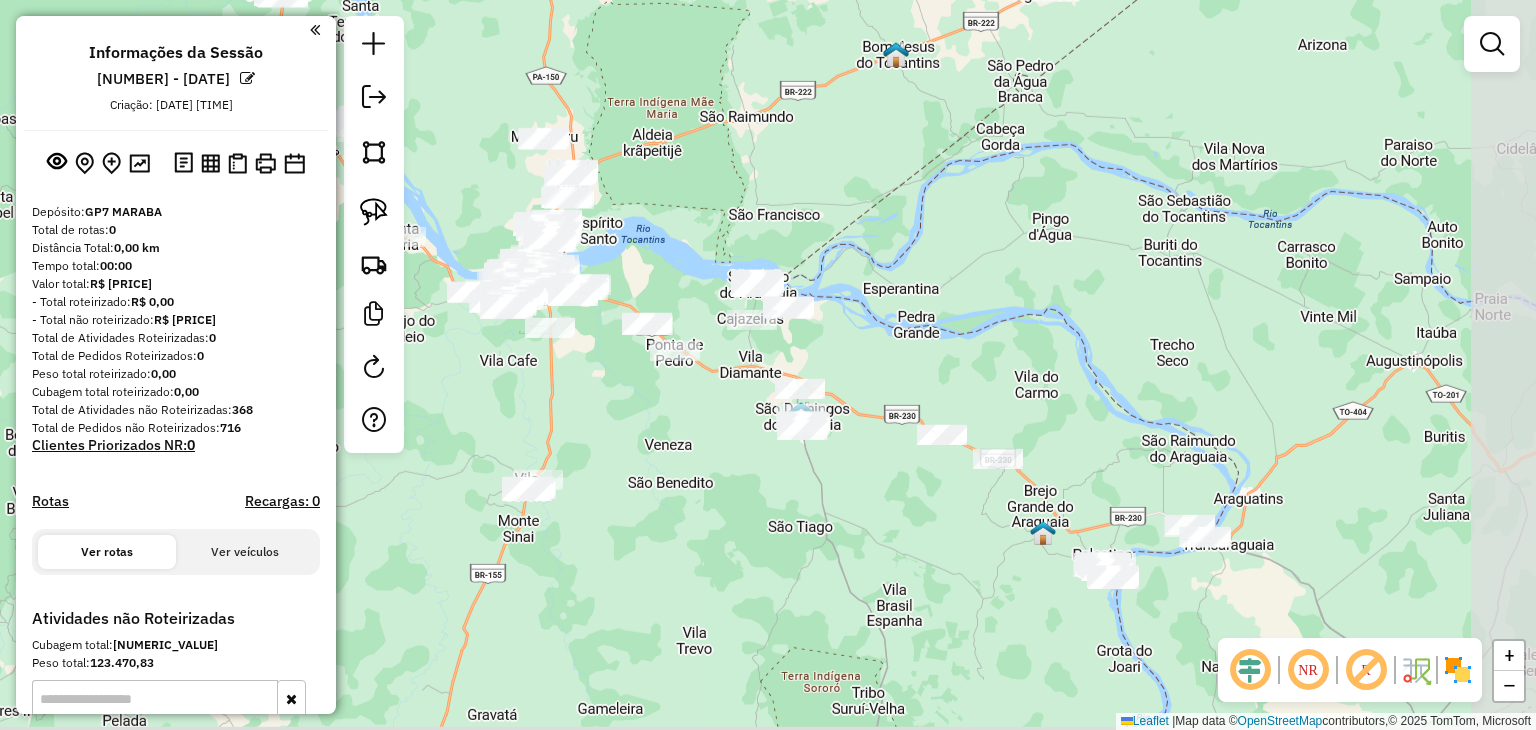 drag, startPoint x: 1060, startPoint y: 469, endPoint x: 866, endPoint y: 390, distance: 209.46837 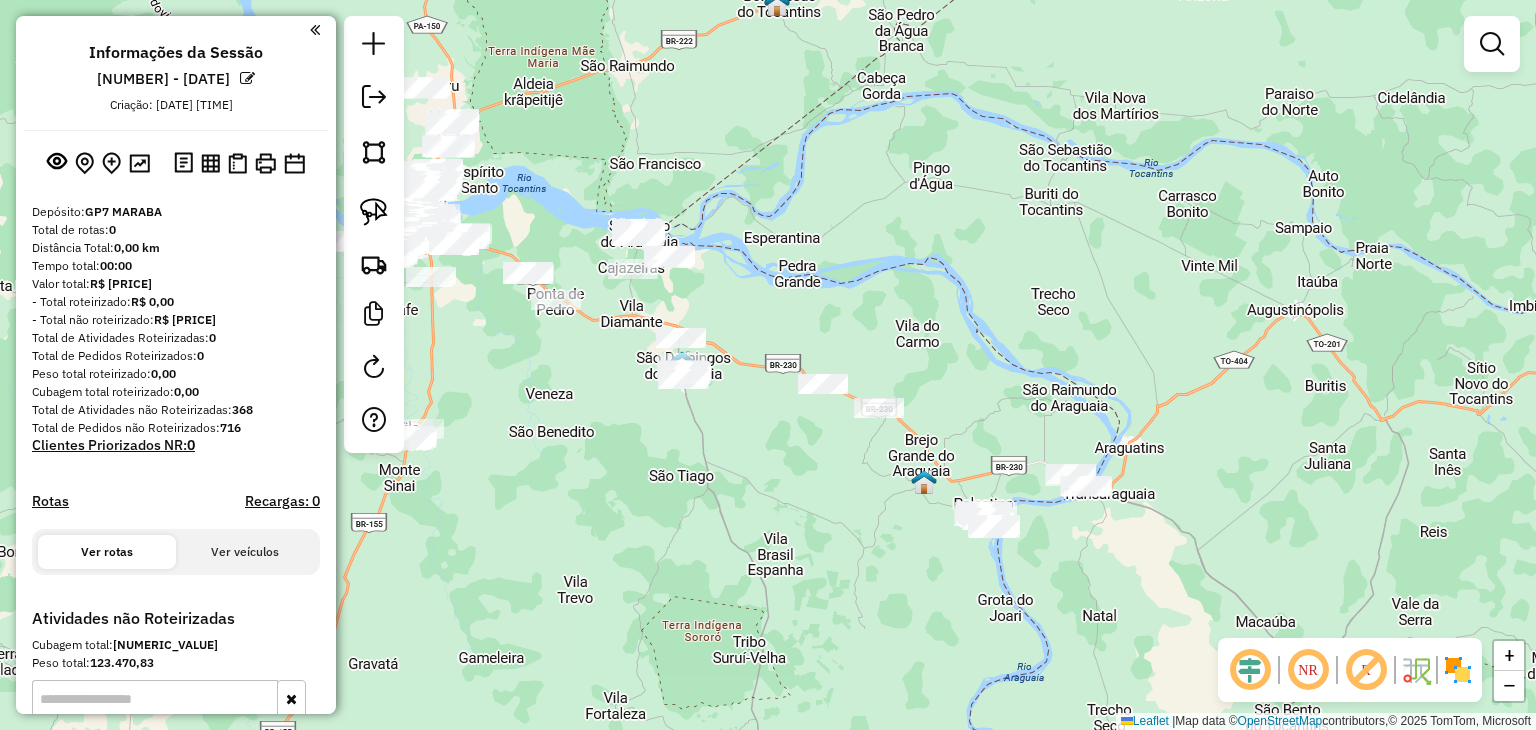 drag, startPoint x: 1040, startPoint y: 439, endPoint x: 916, endPoint y: 381, distance: 136.89412 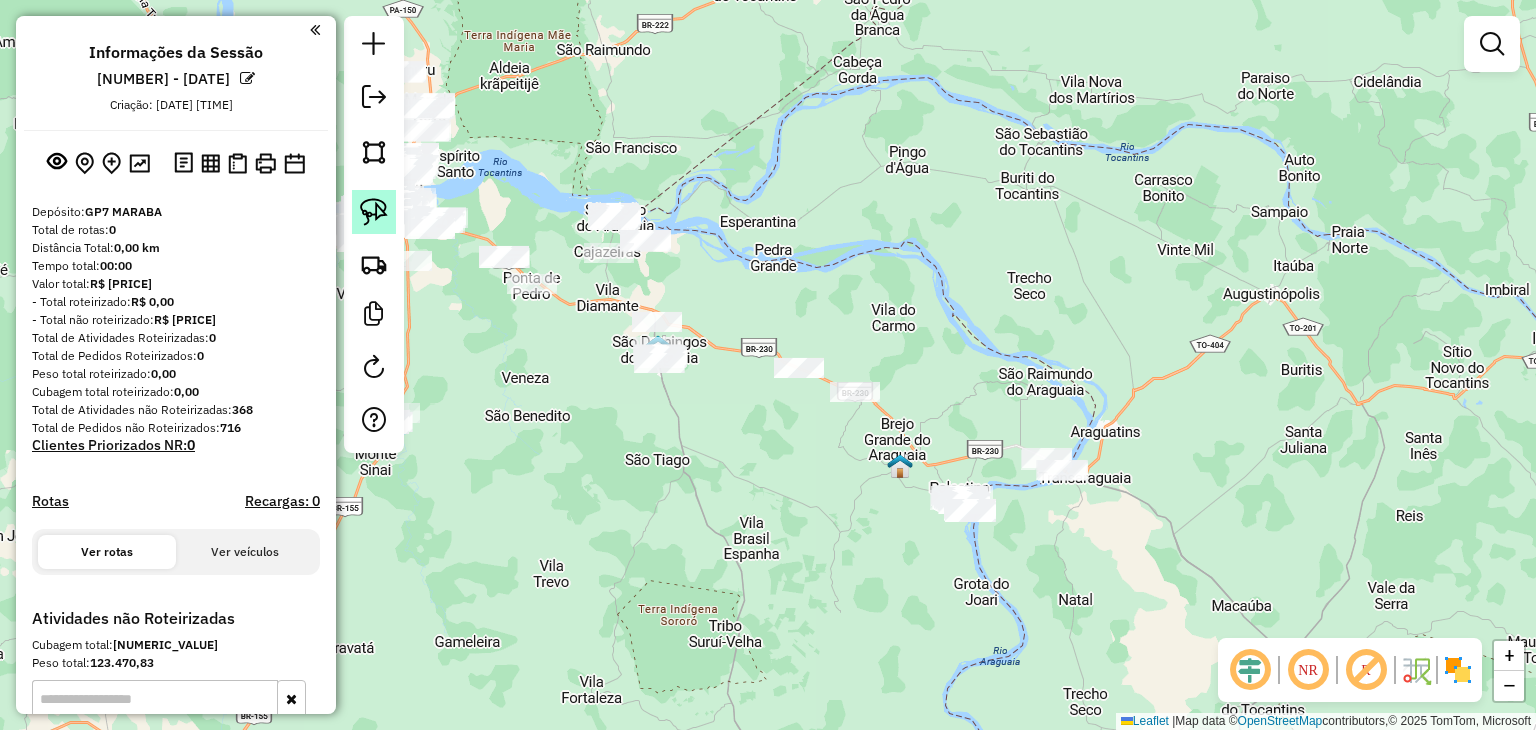 click 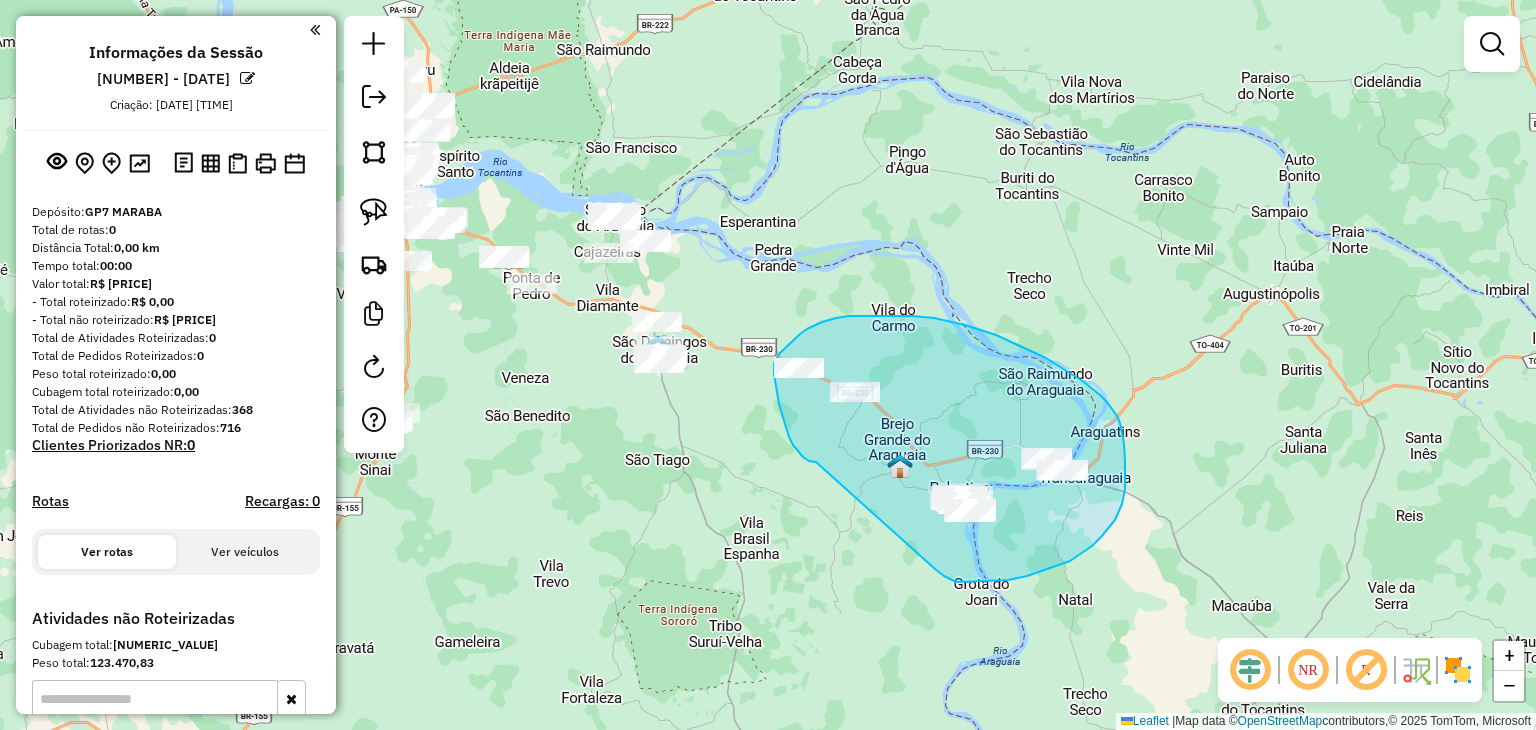 drag, startPoint x: 816, startPoint y: 462, endPoint x: 933, endPoint y: 567, distance: 157.20686 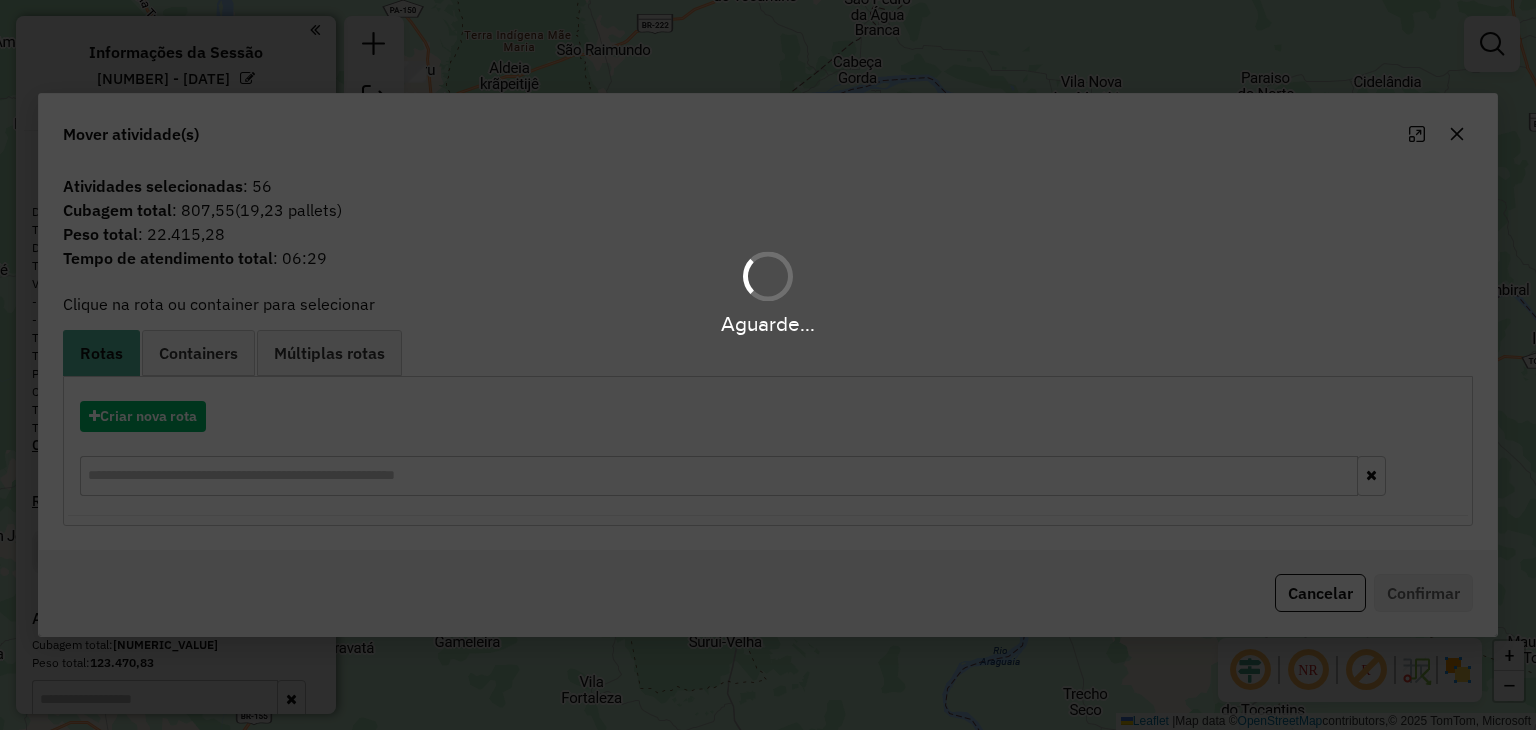 click on "Aguarde..." at bounding box center (768, 365) 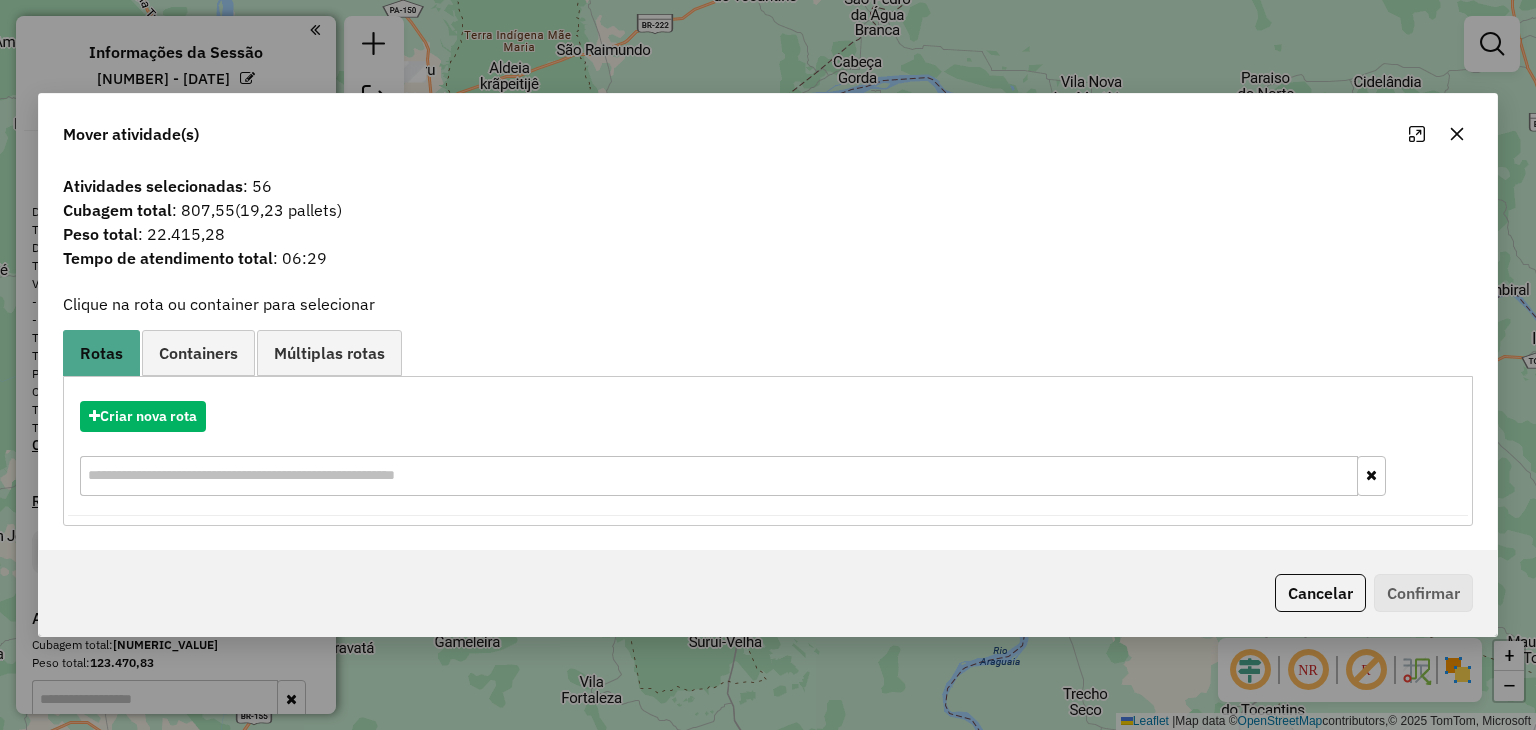 click 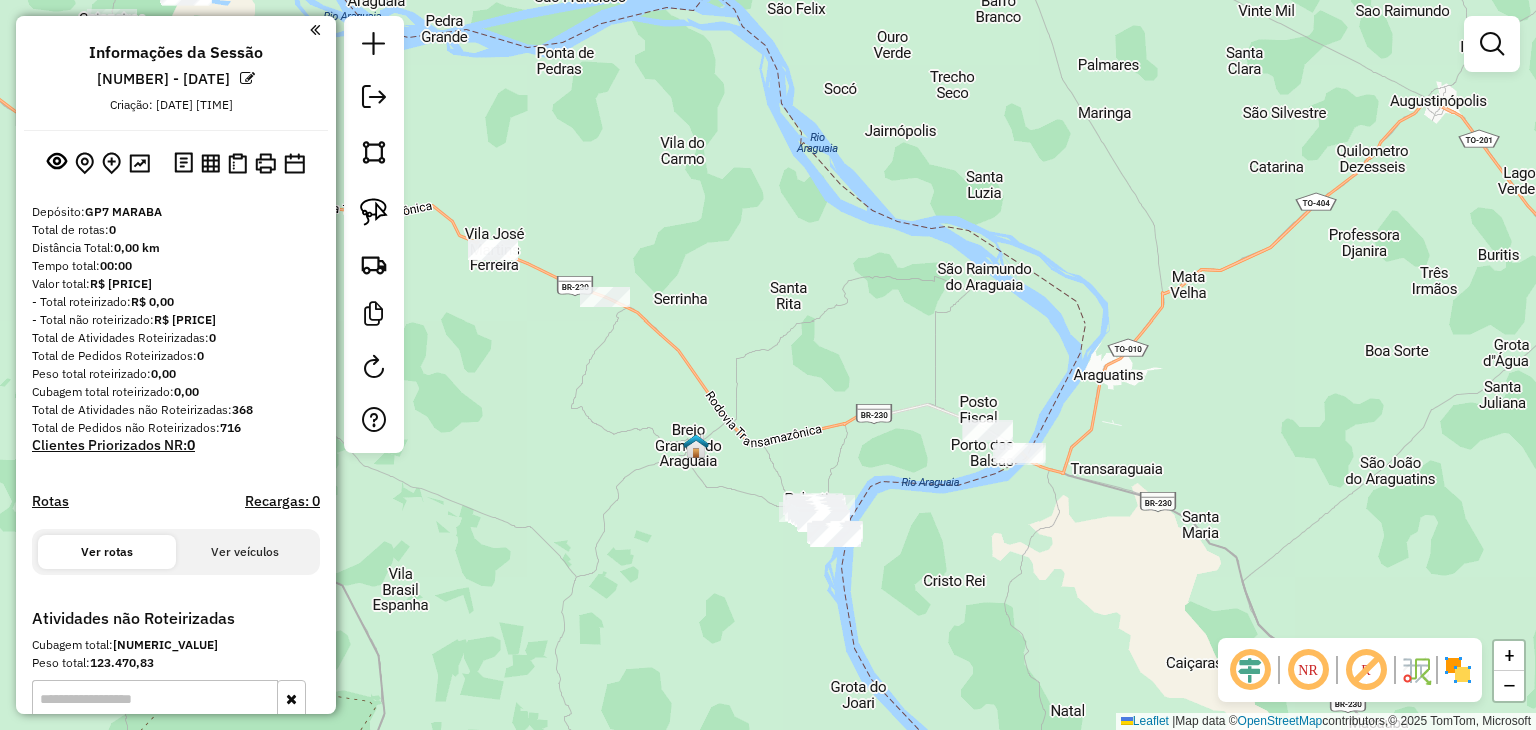 drag, startPoint x: 948, startPoint y: 482, endPoint x: 778, endPoint y: 462, distance: 171.17242 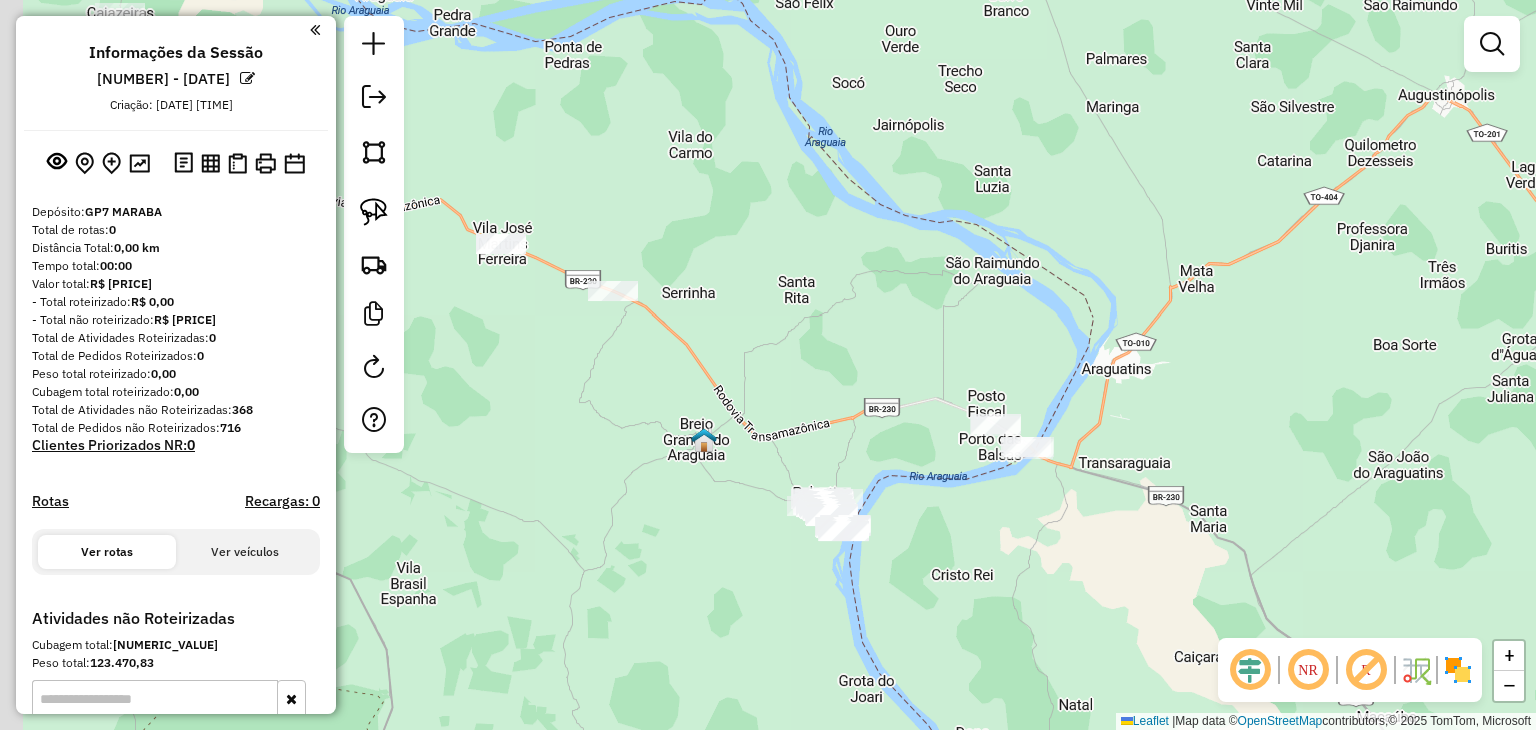 drag, startPoint x: 788, startPoint y: 544, endPoint x: 832, endPoint y: 549, distance: 44.28318 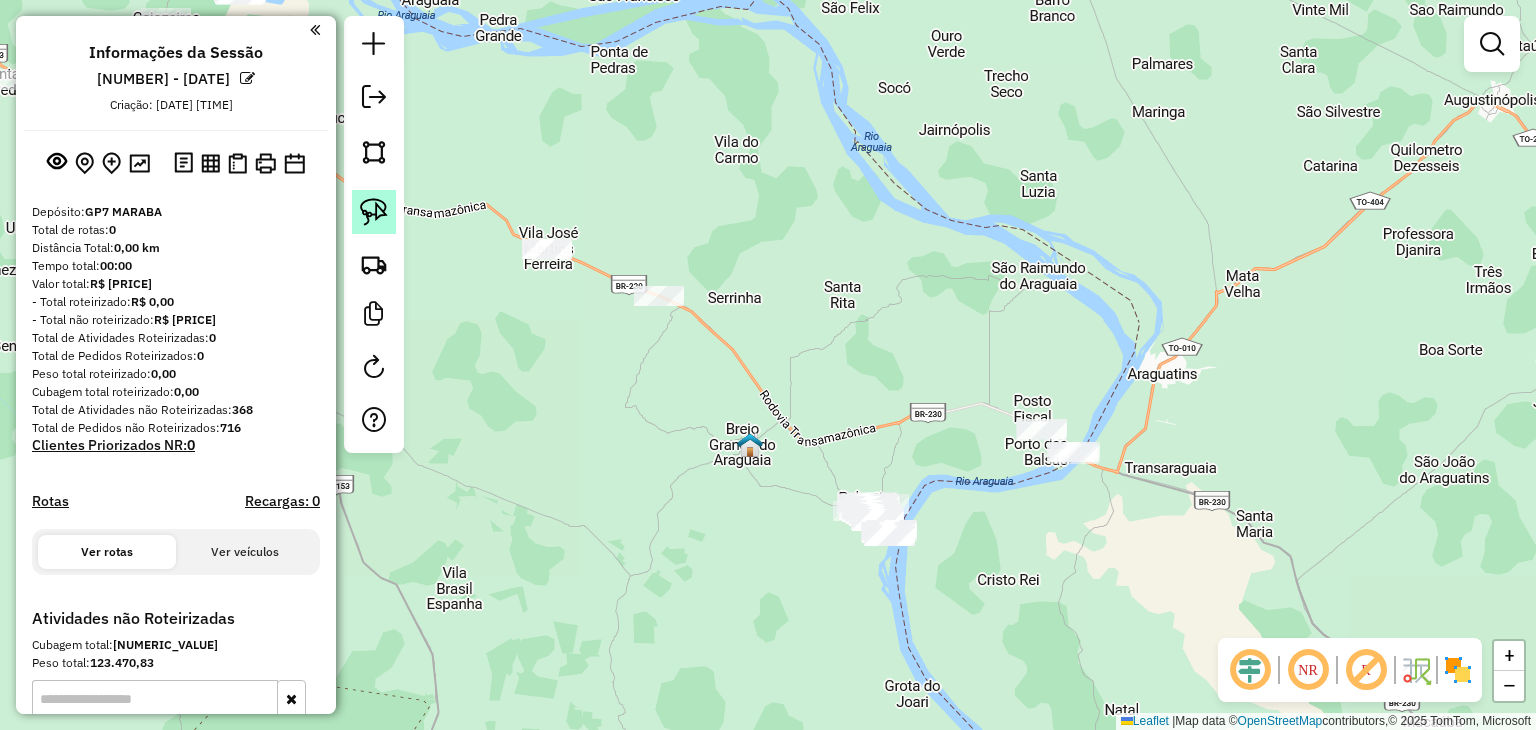 click 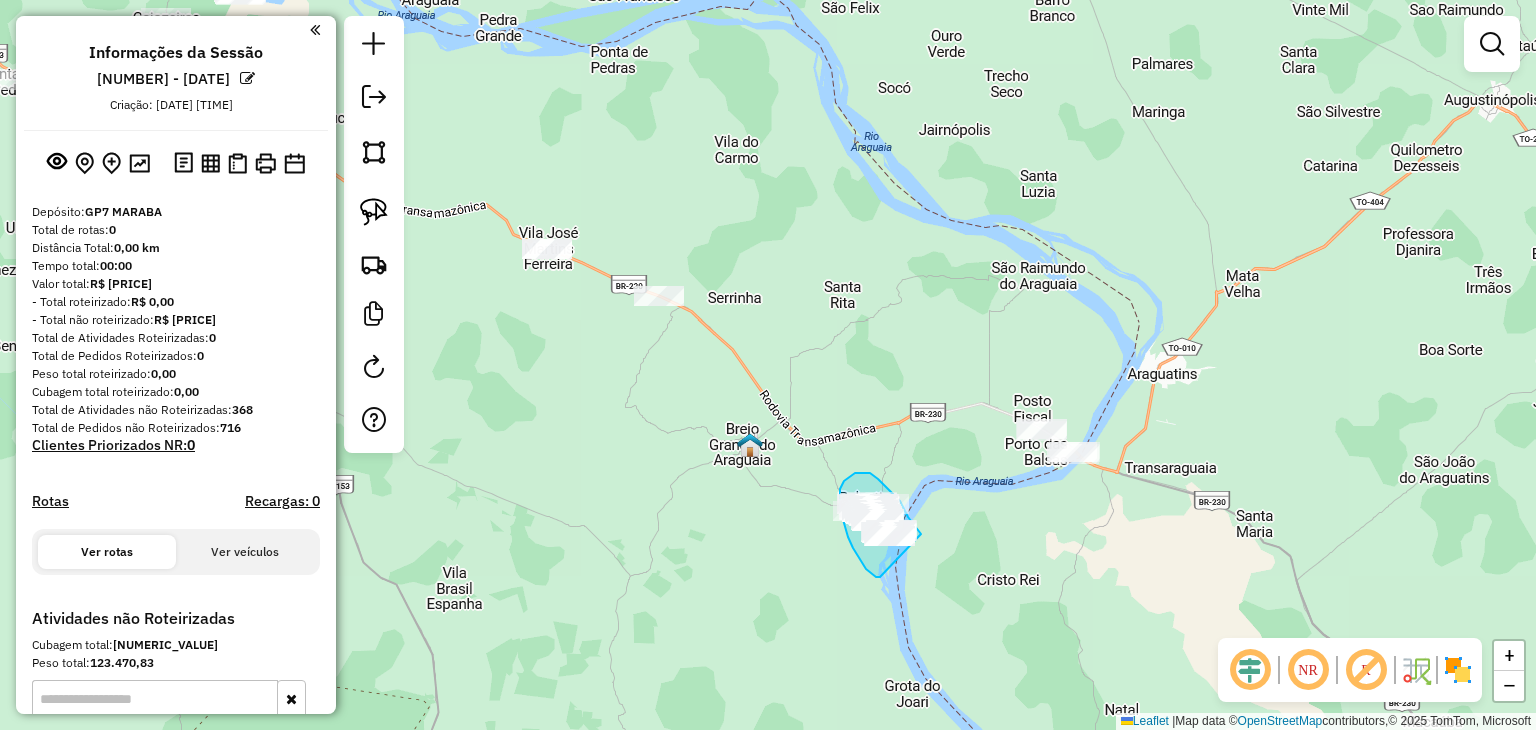 drag, startPoint x: 876, startPoint y: 577, endPoint x: 925, endPoint y: 540, distance: 61.400326 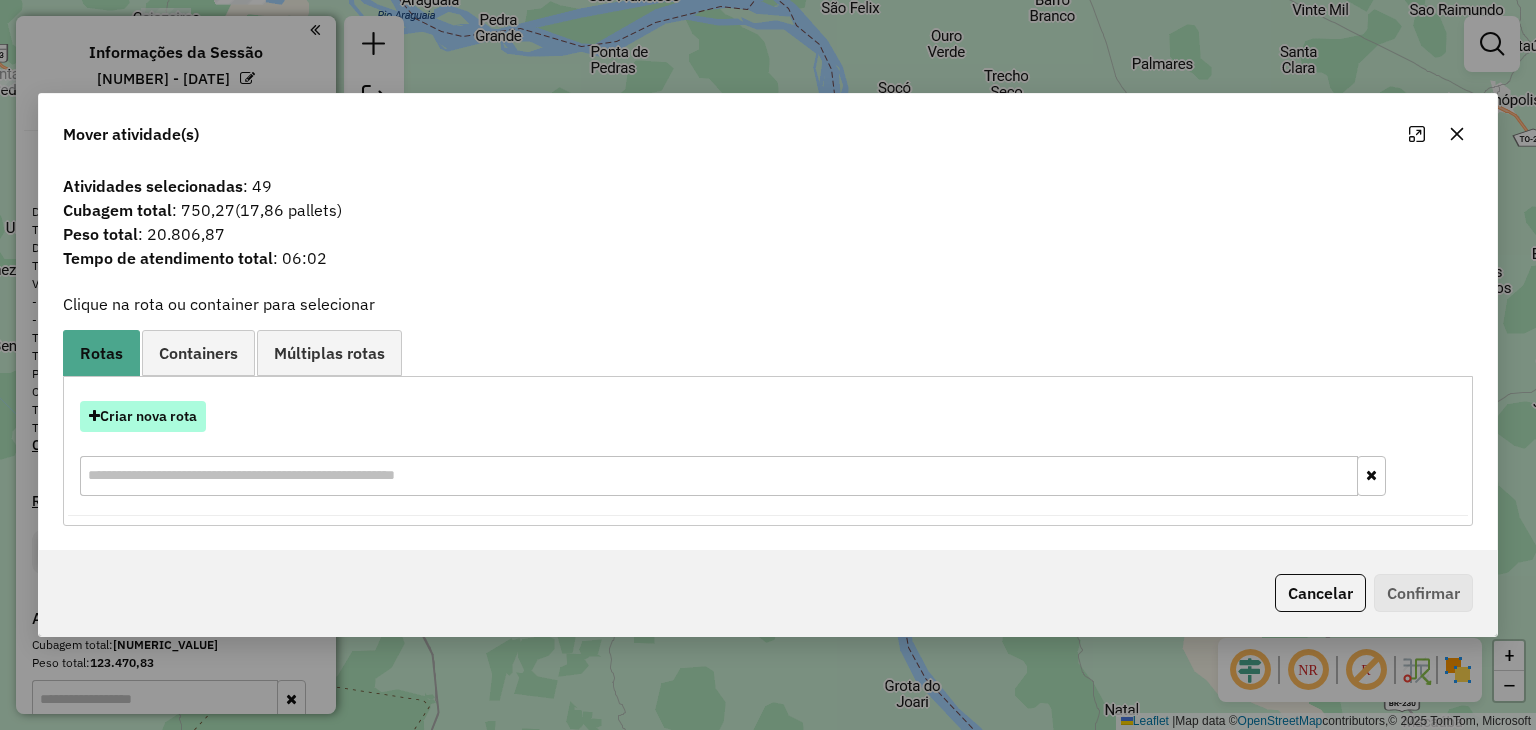 click on "Criar nova rota" at bounding box center [143, 416] 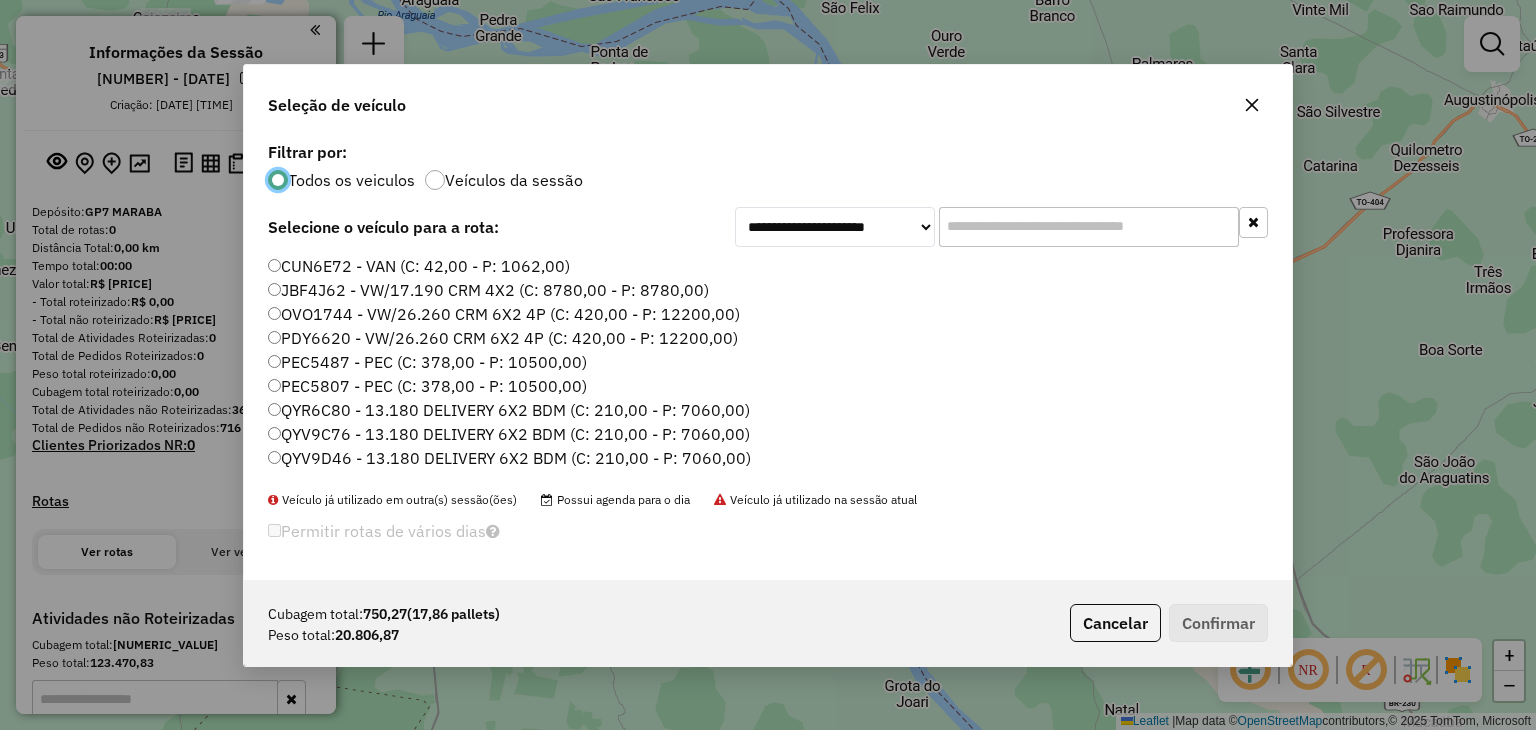scroll, scrollTop: 10, scrollLeft: 6, axis: both 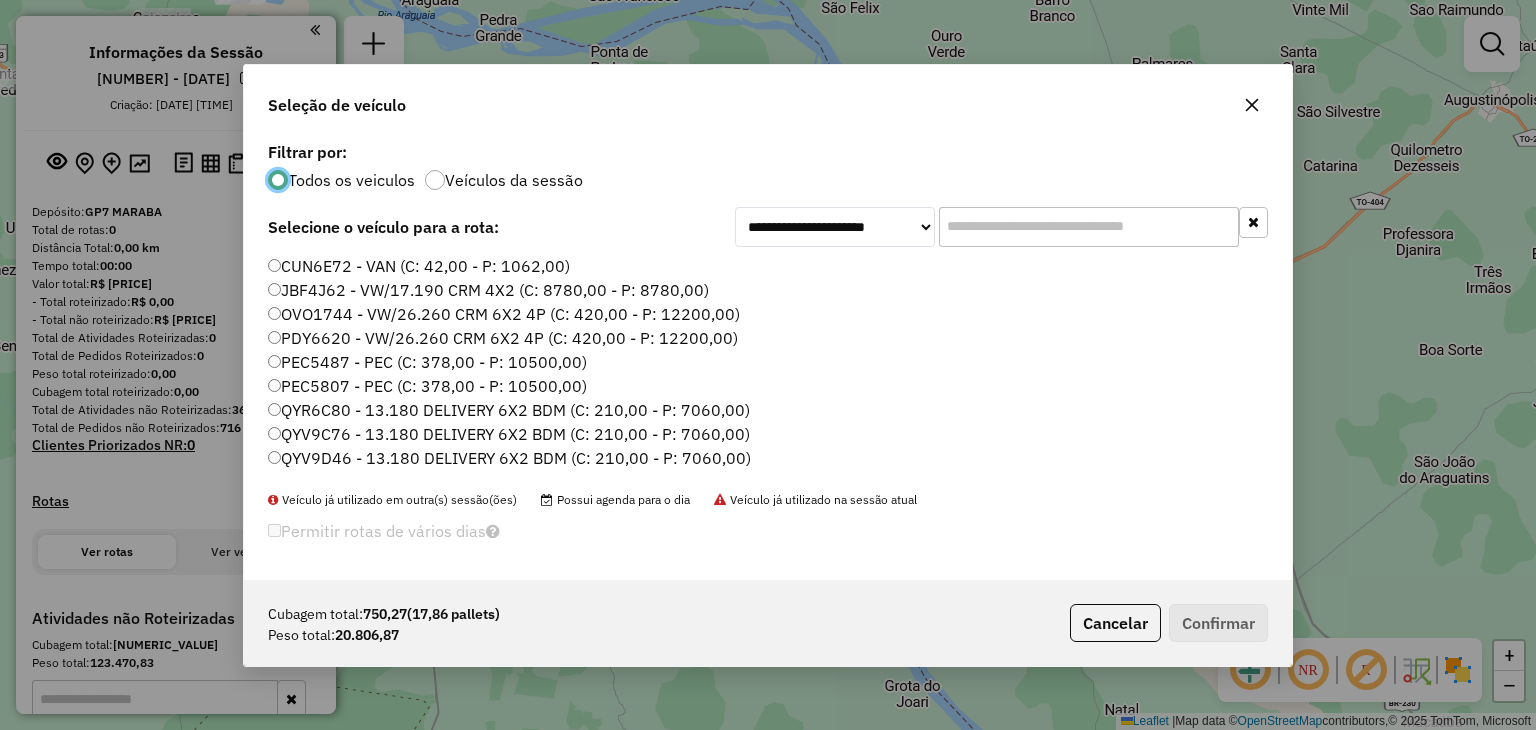 click 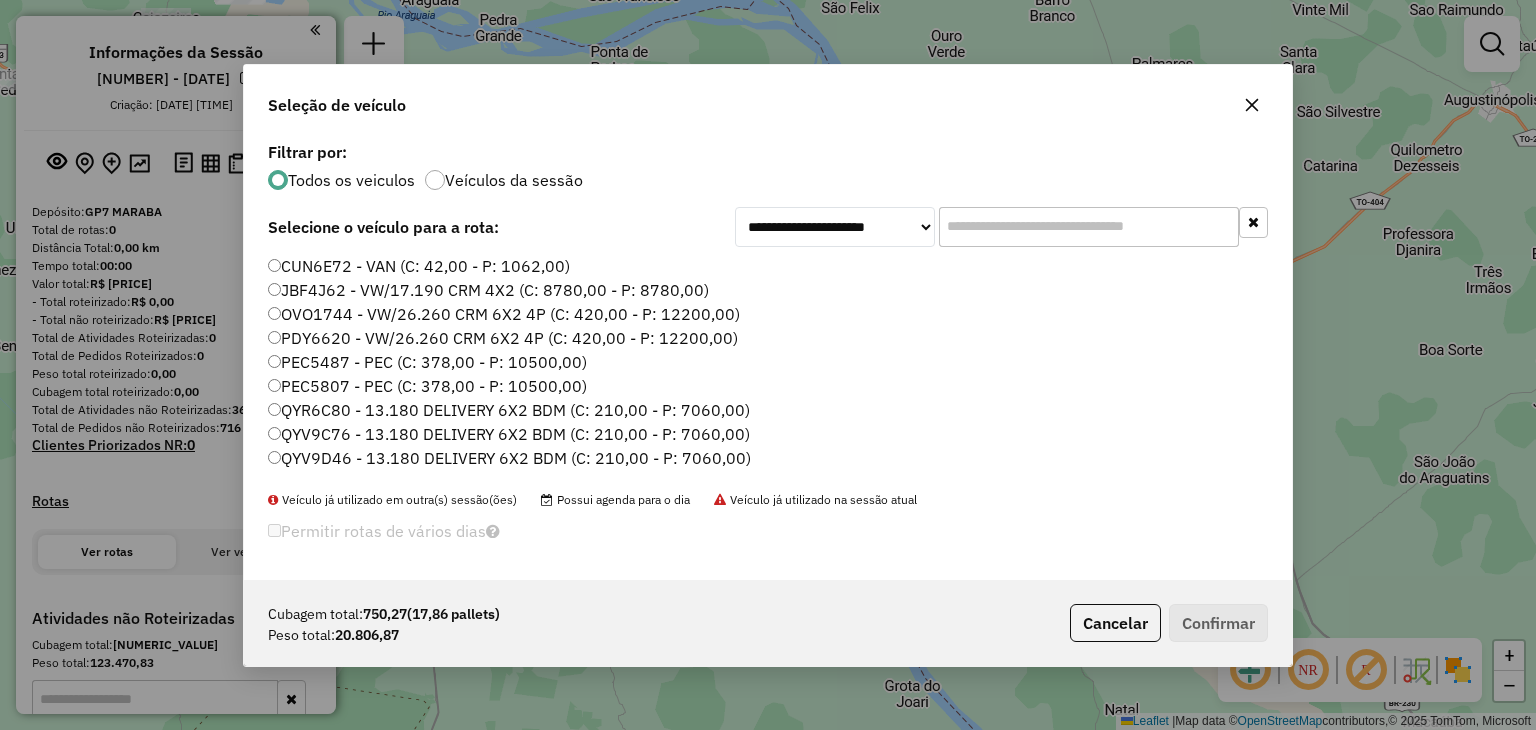 paste on "*******" 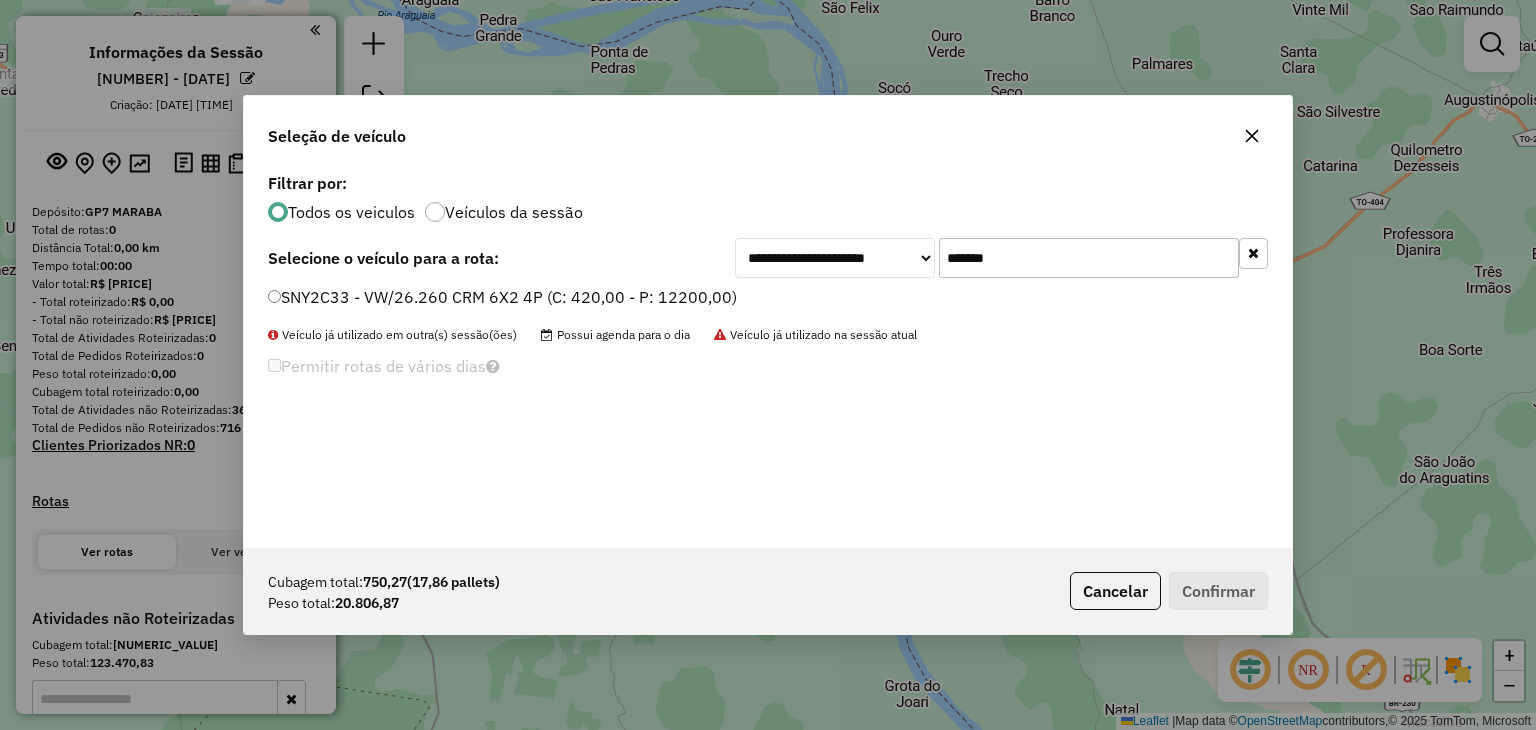 type on "*******" 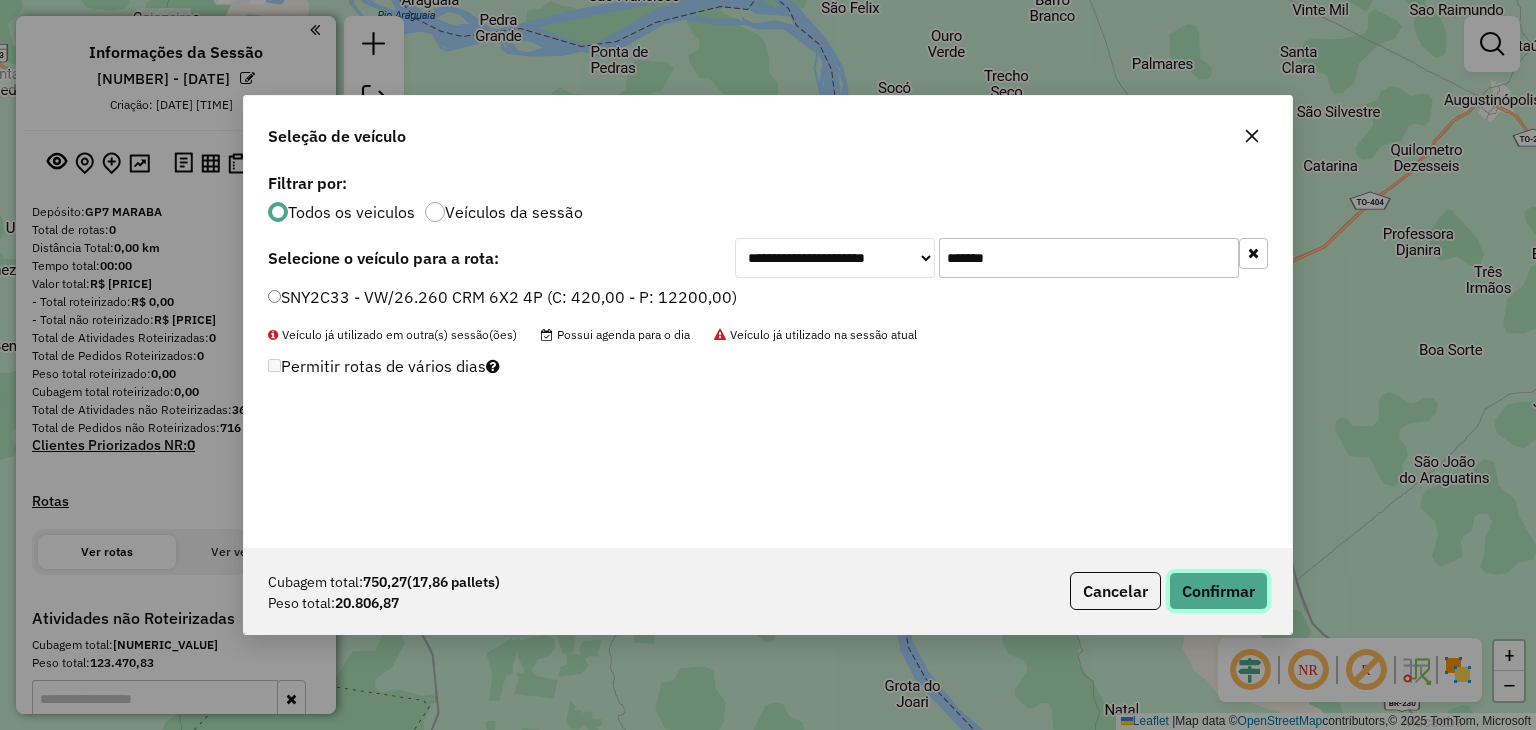 click on "Confirmar" 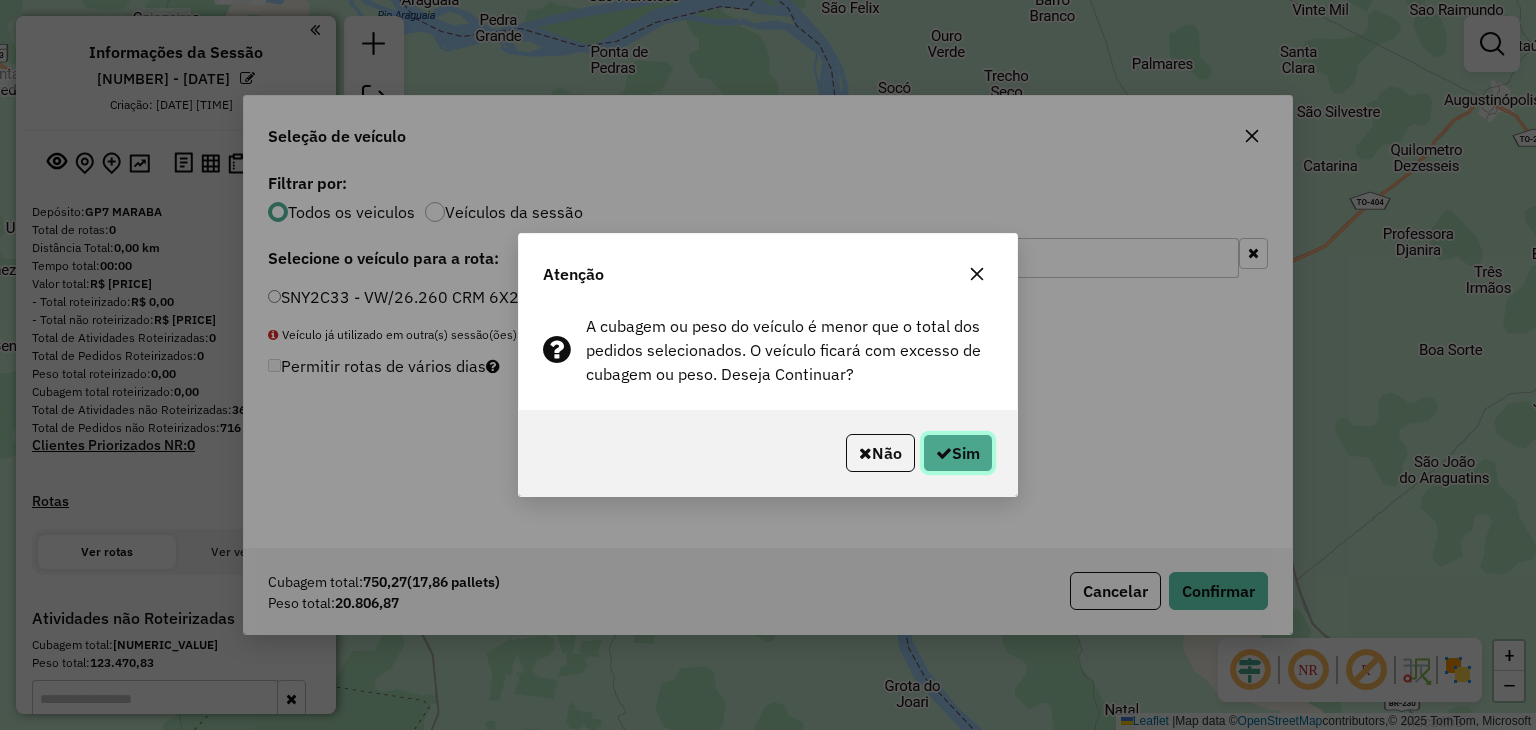 click 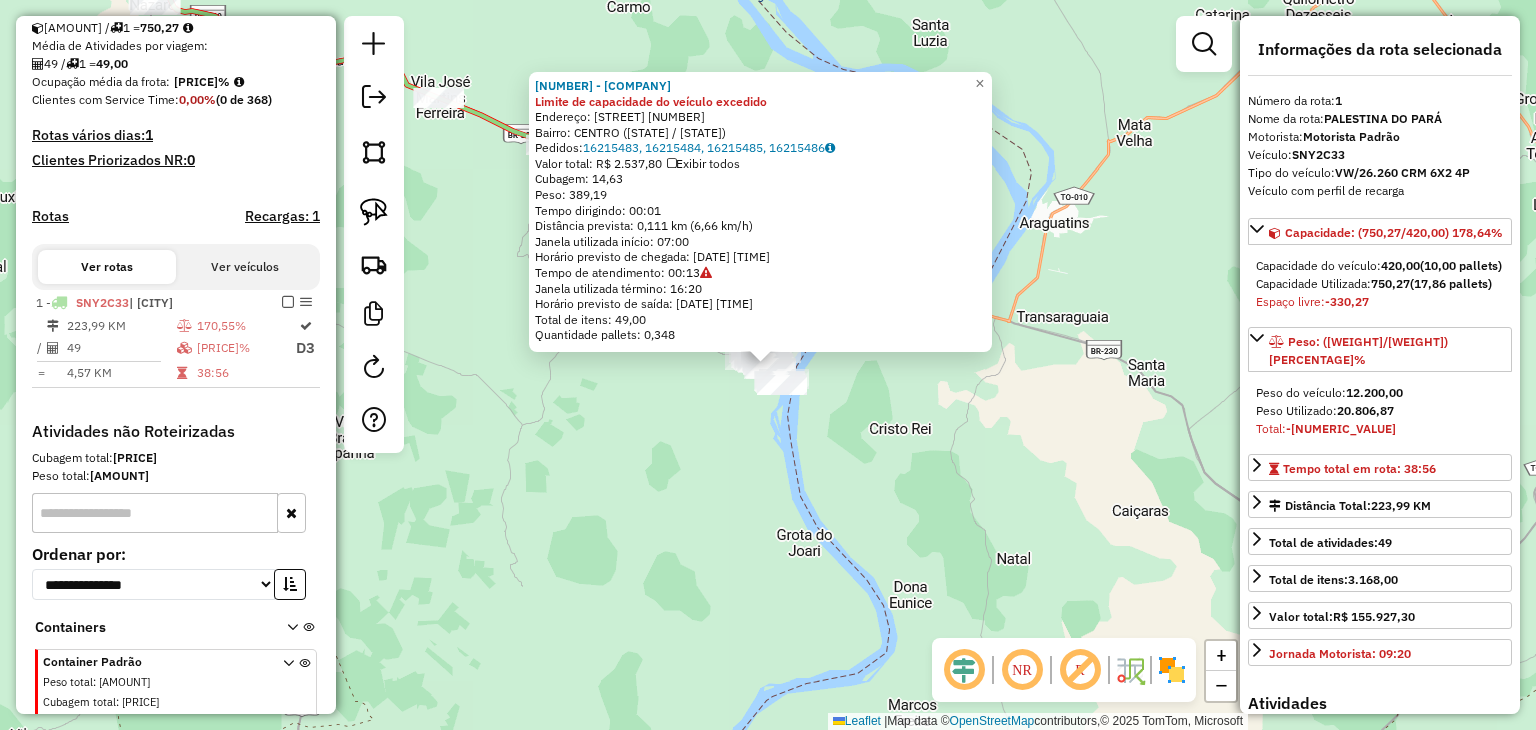 scroll, scrollTop: 539, scrollLeft: 0, axis: vertical 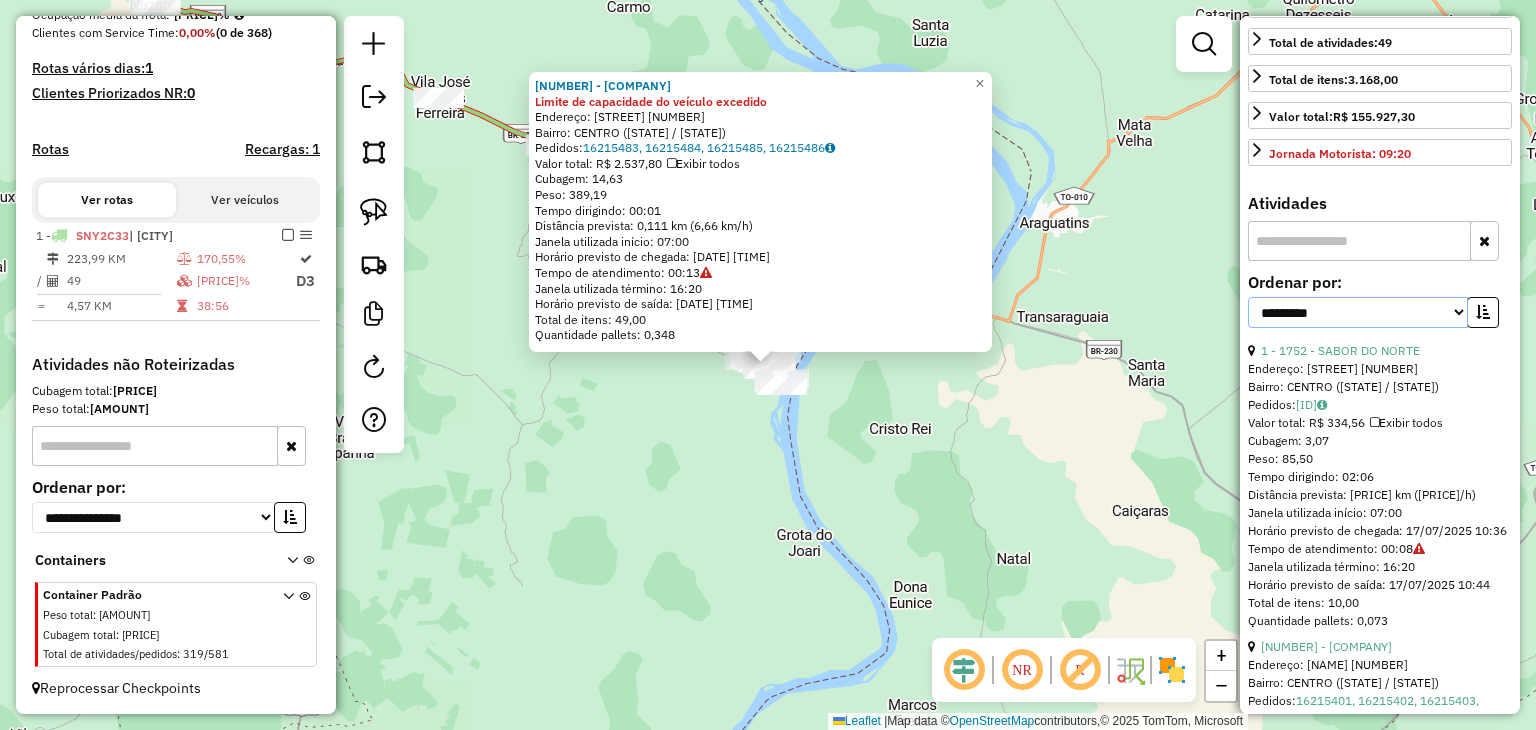 drag, startPoint x: 1370, startPoint y: 361, endPoint x: 1372, endPoint y: 371, distance: 10.198039 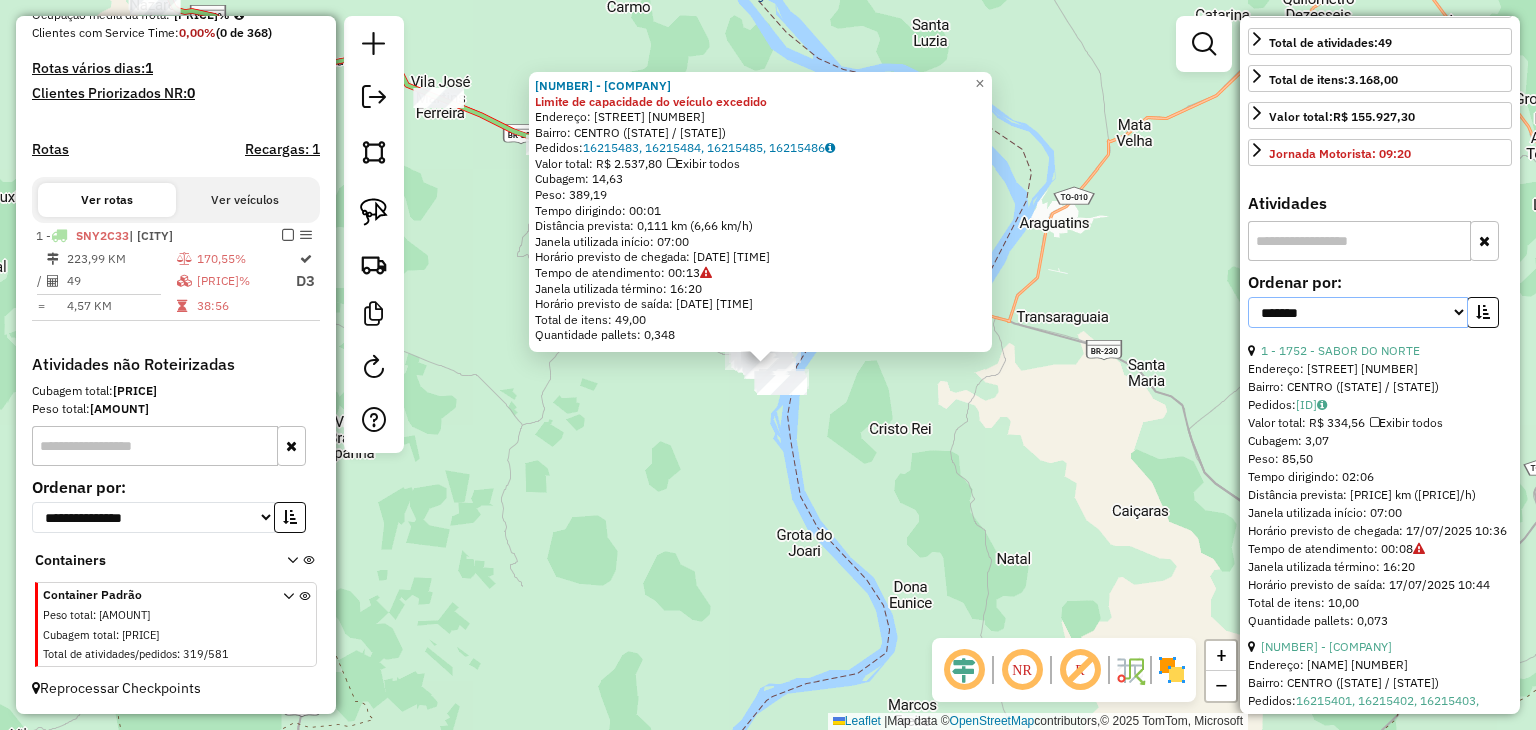 click on "**********" at bounding box center (1358, 312) 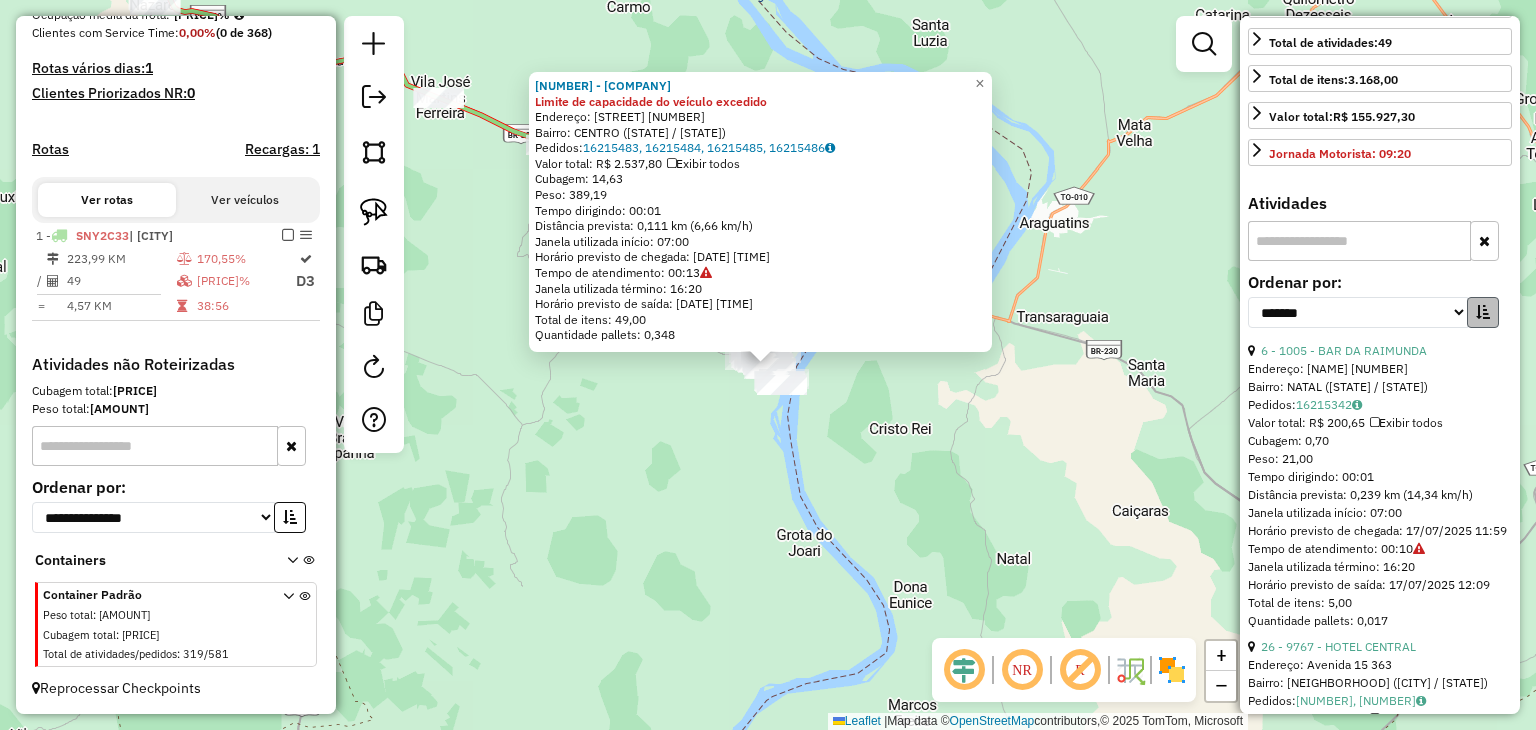 click on "**********" at bounding box center [1380, 308] 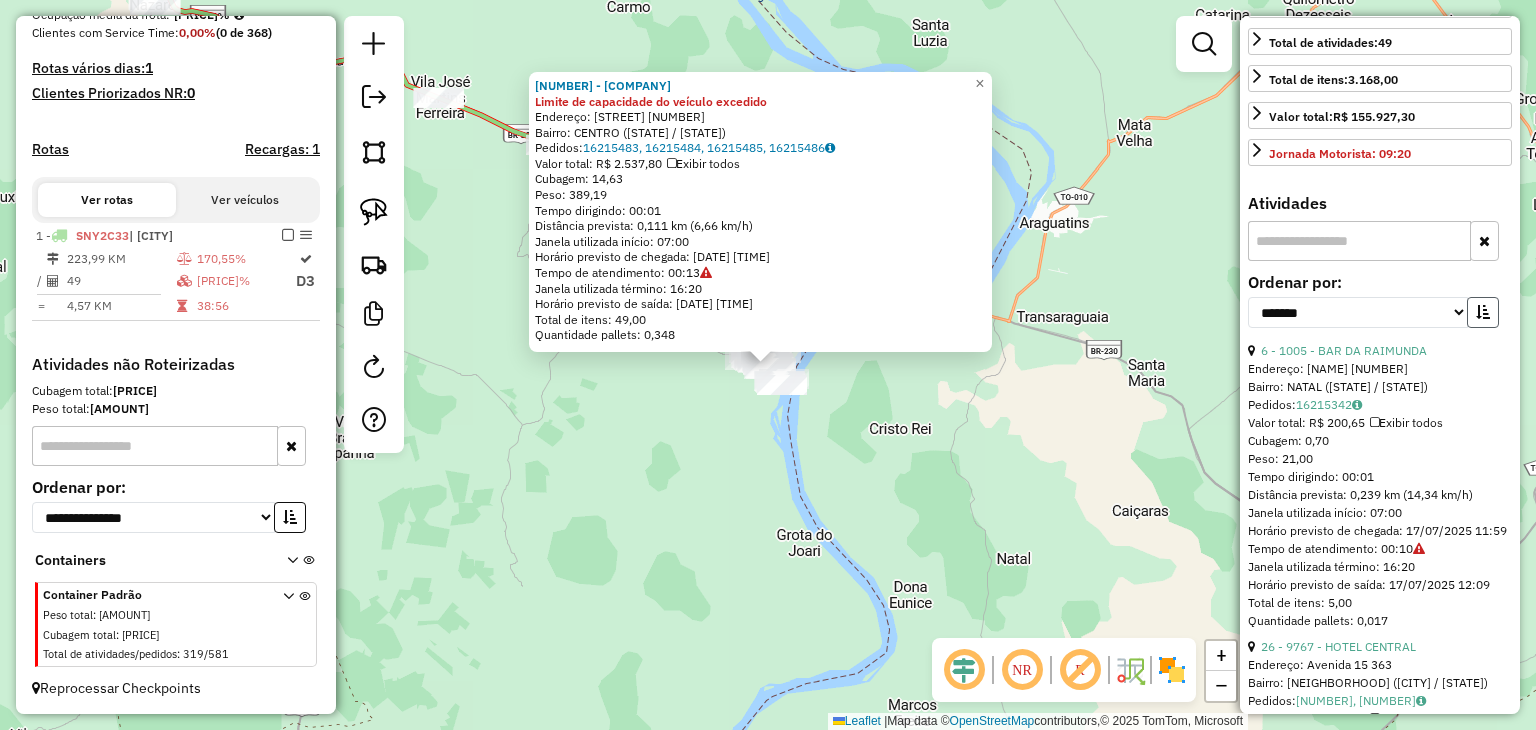 click at bounding box center (1483, 312) 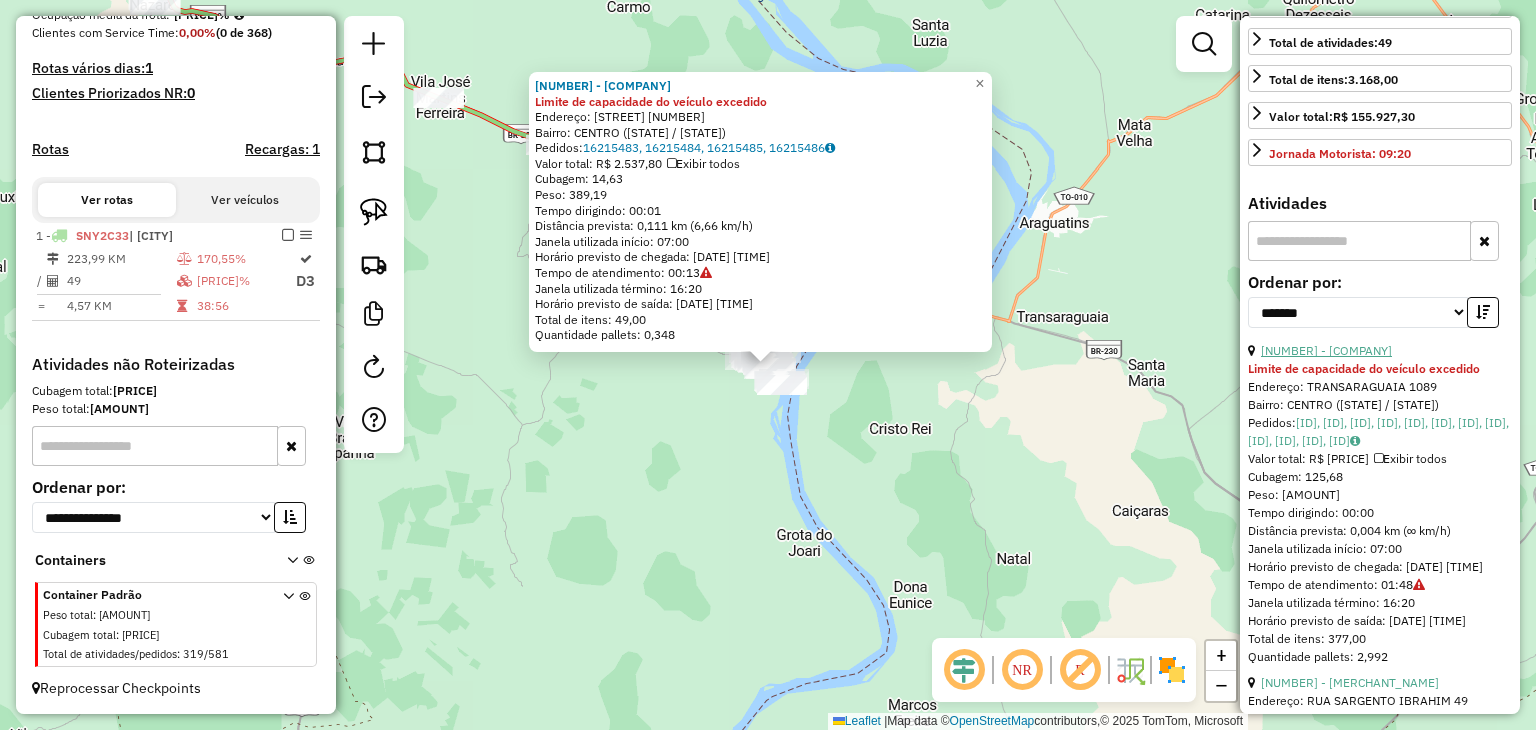 click on "45 - 8193 - DISTRIBUIDORA DINIZ" at bounding box center (1326, 350) 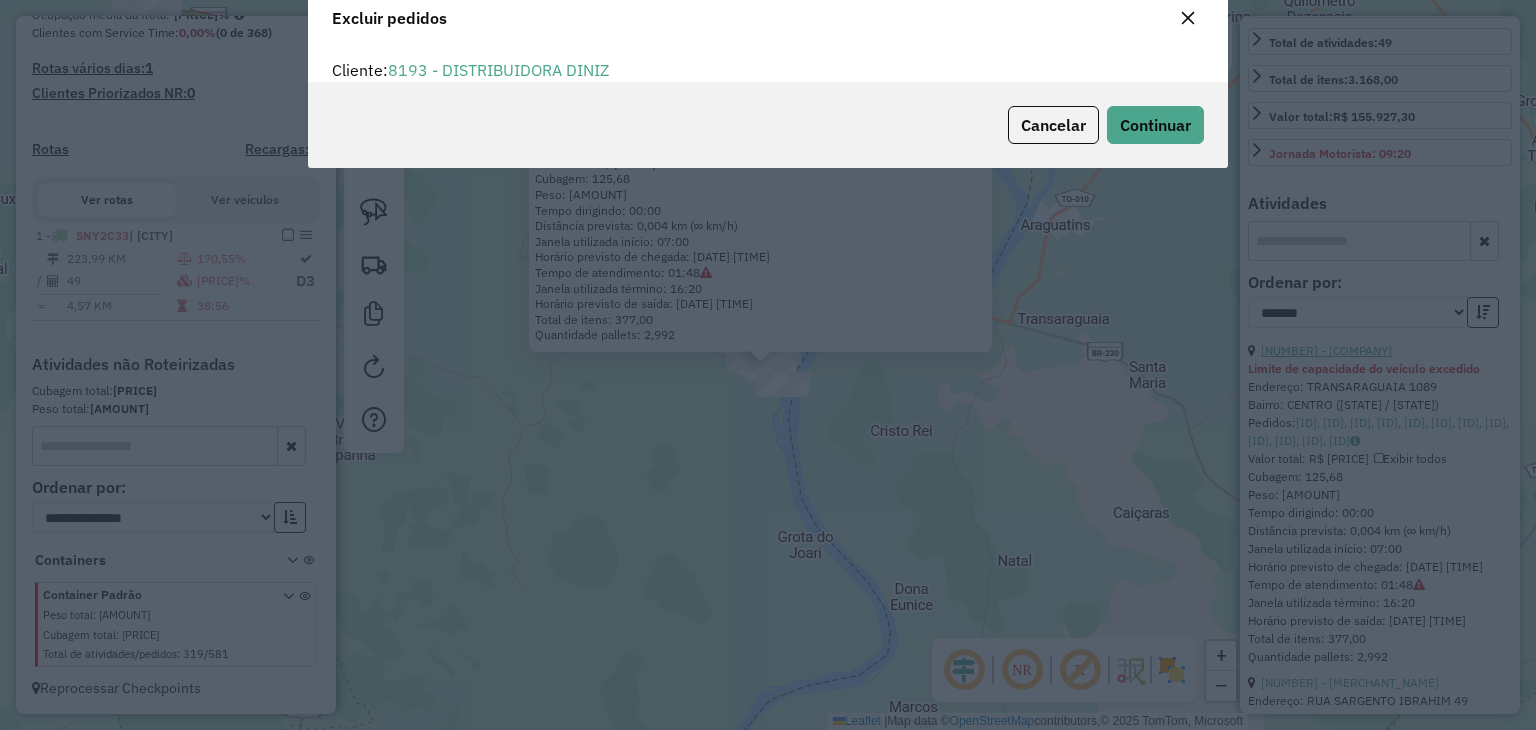 scroll, scrollTop: 69, scrollLeft: 0, axis: vertical 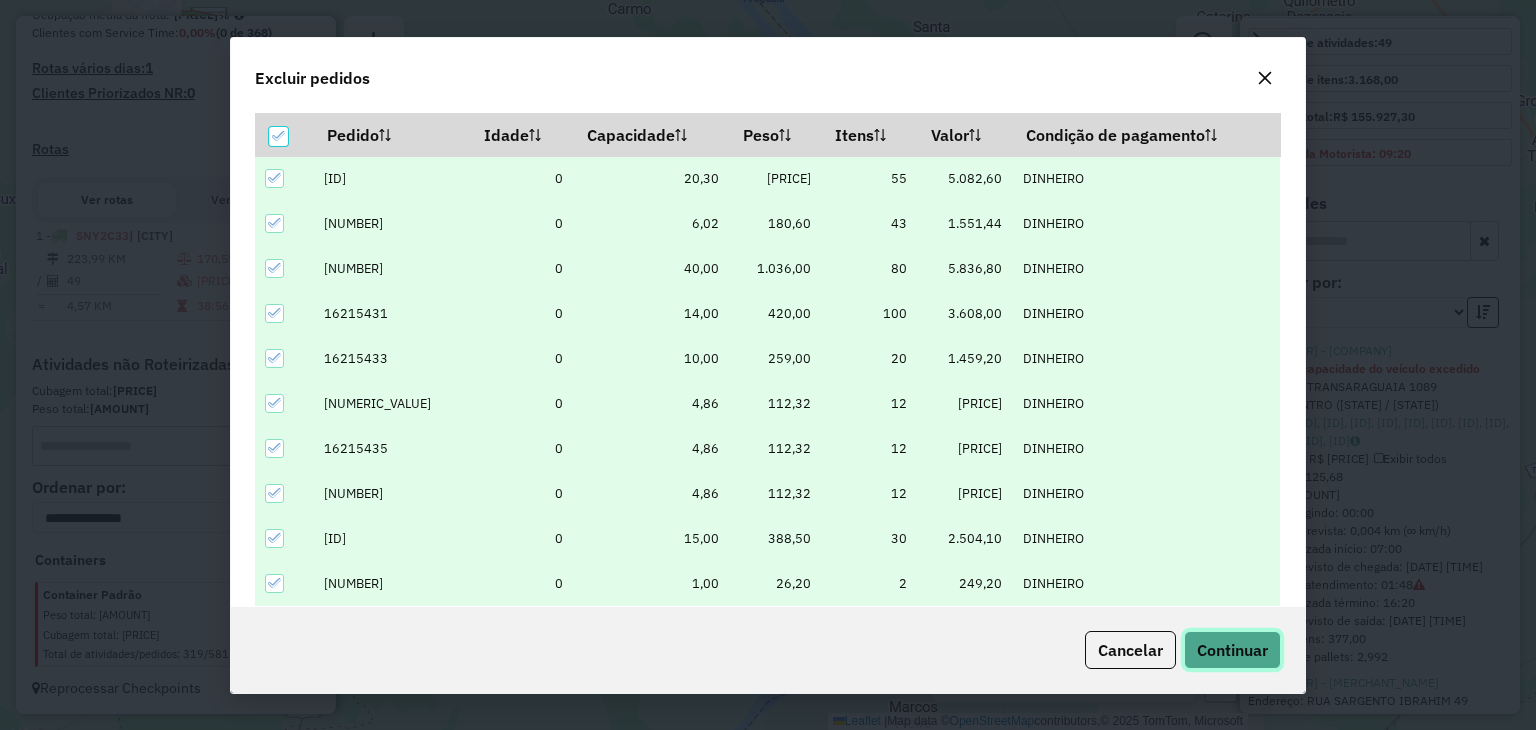 click on "Continuar" 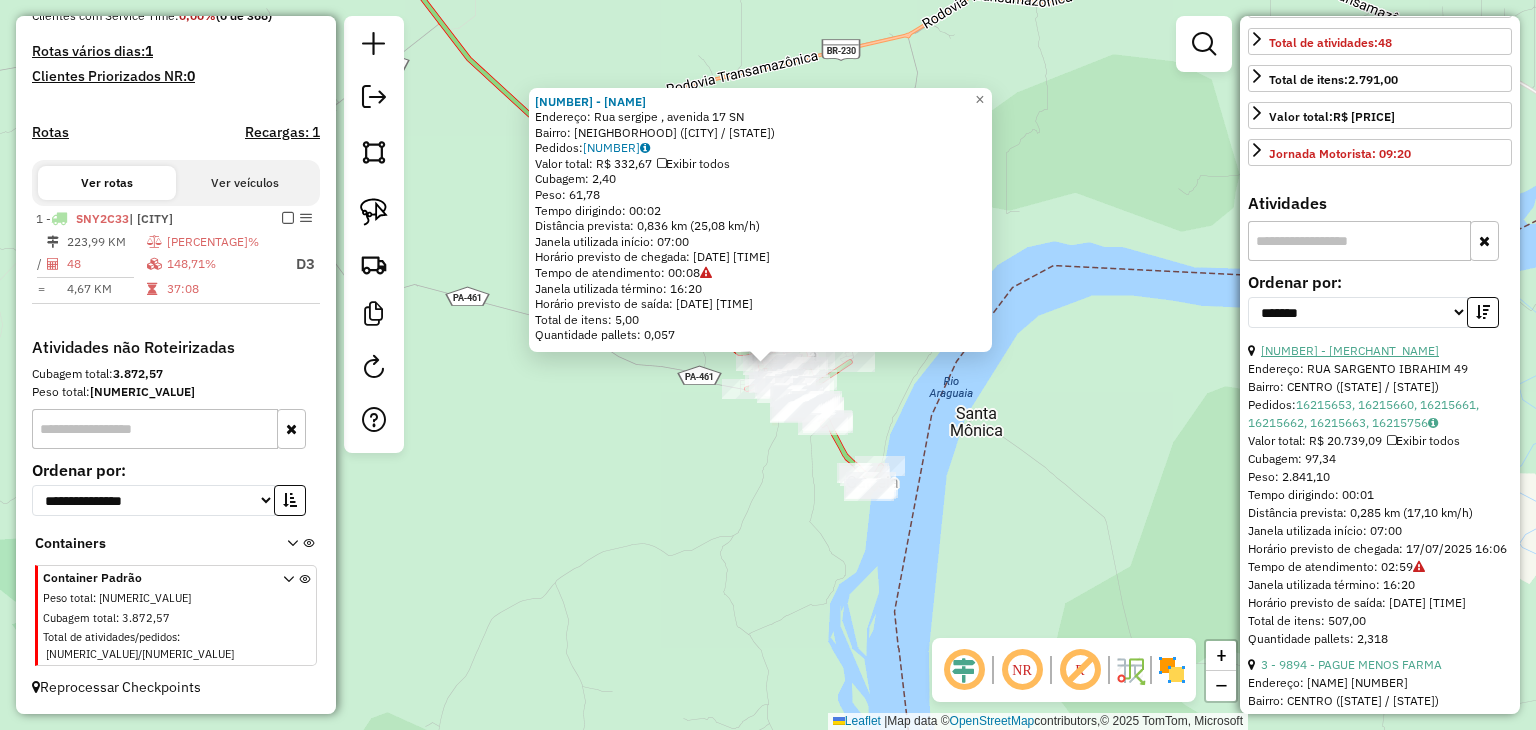 click on "17 - 11750 - SUPER BAIHA PALESTIN" at bounding box center [1350, 350] 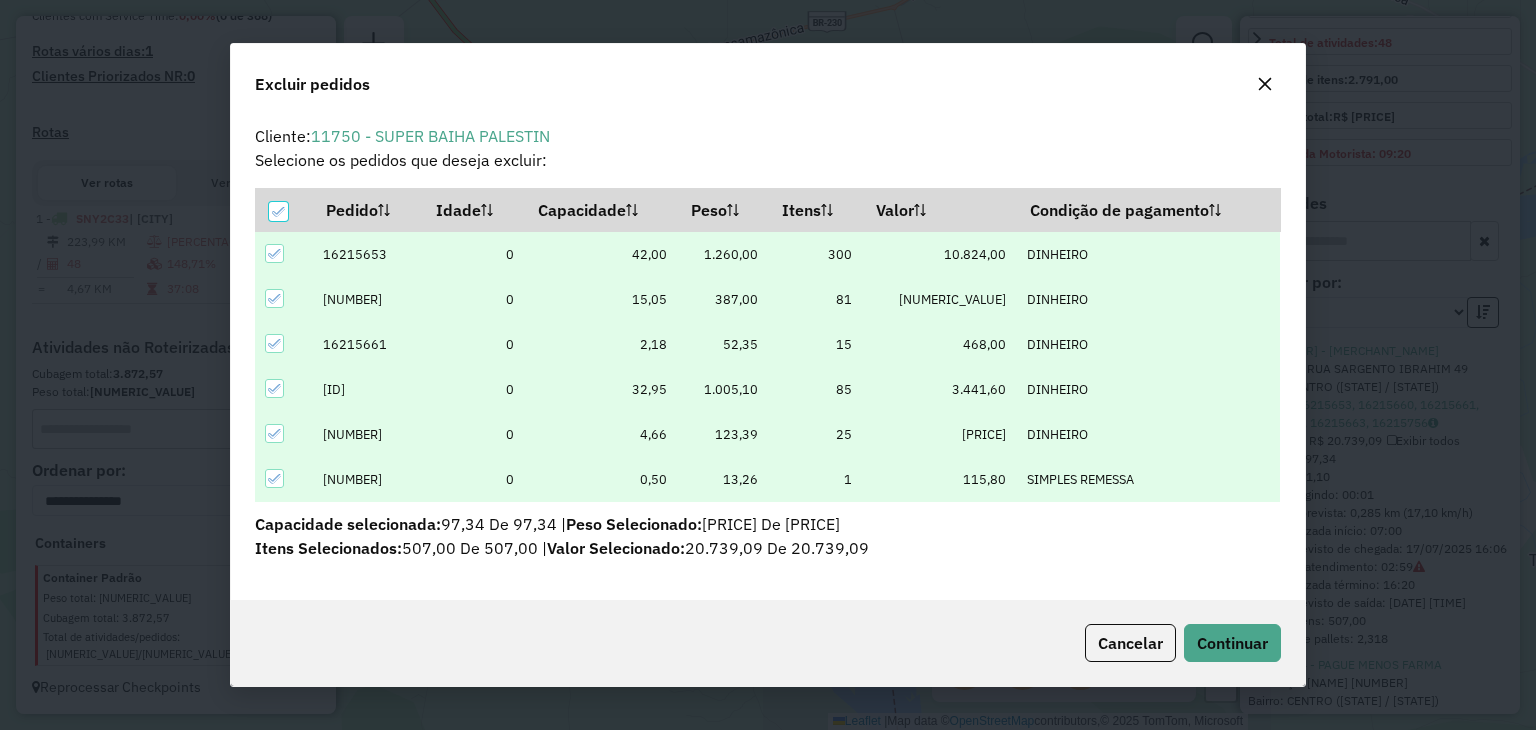 scroll, scrollTop: 69, scrollLeft: 0, axis: vertical 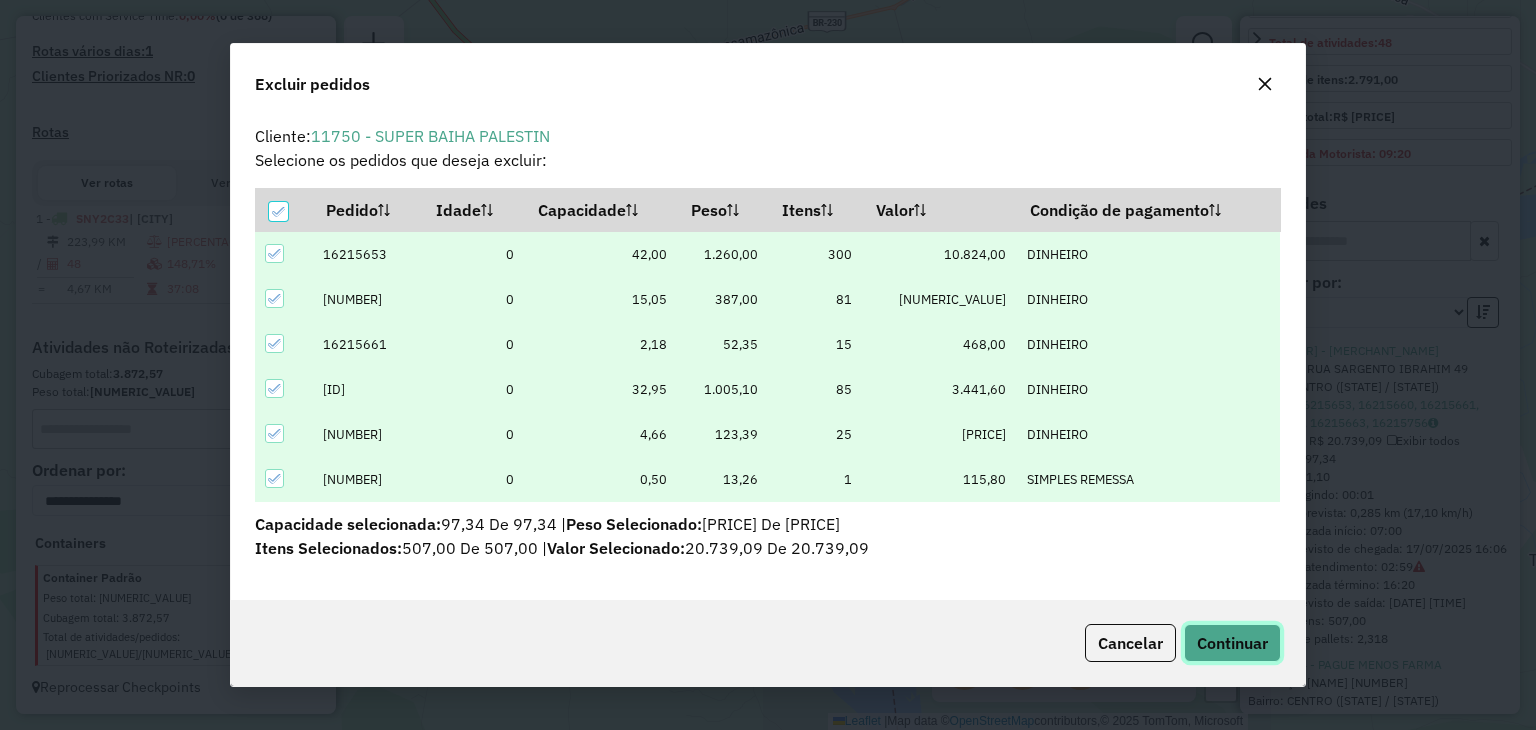 click on "Continuar" 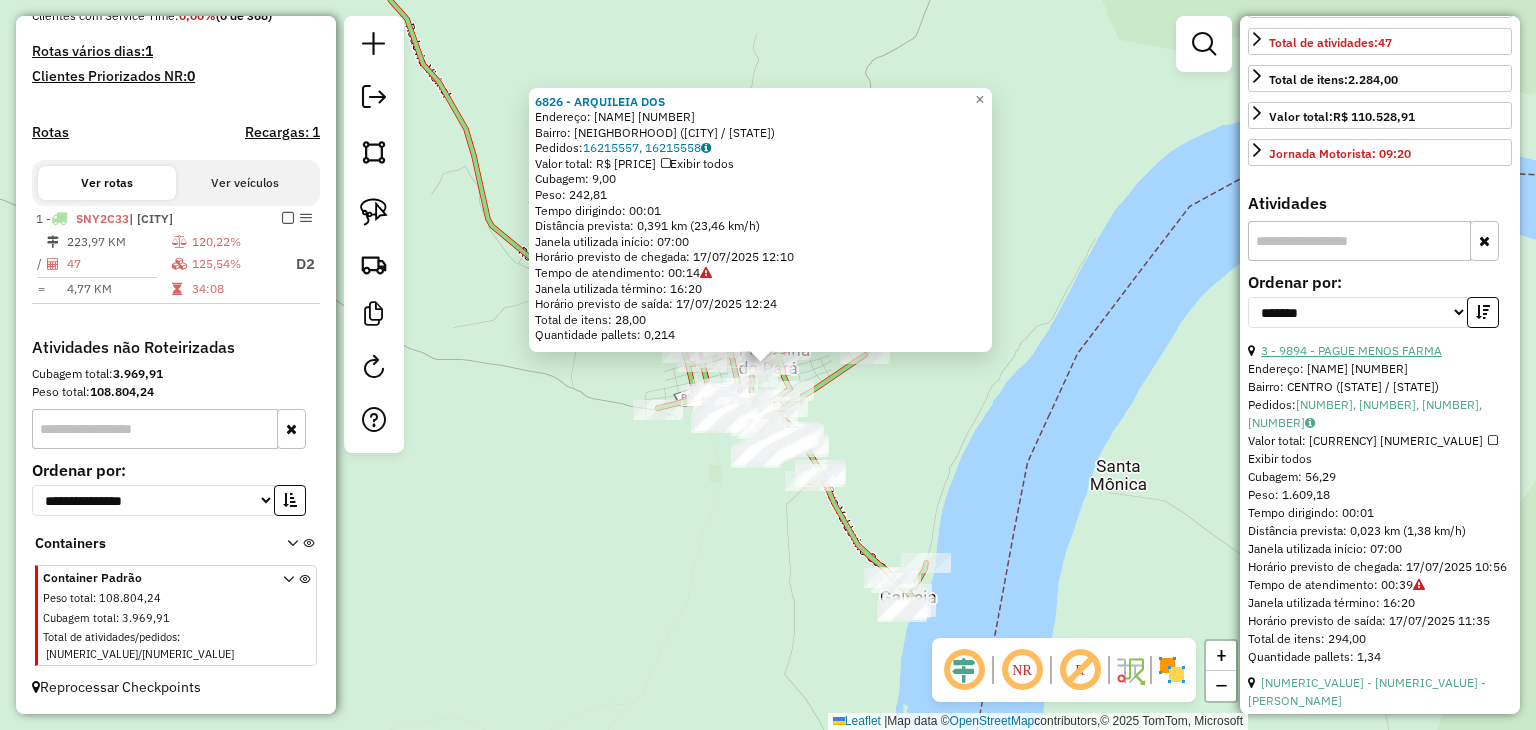 click on "3 - 9894 - PAGUE MENOS FARMA" at bounding box center (1351, 350) 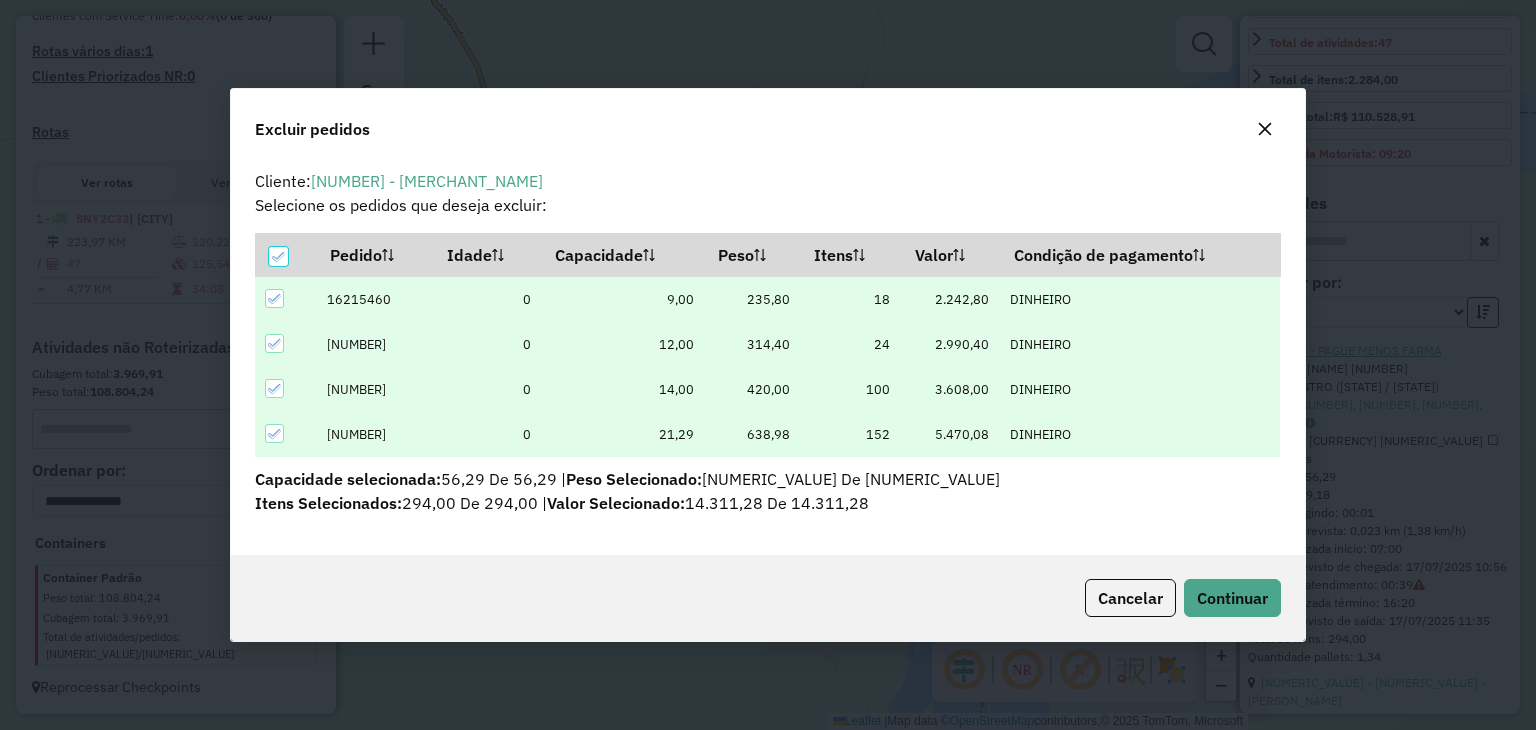 scroll, scrollTop: 0, scrollLeft: 0, axis: both 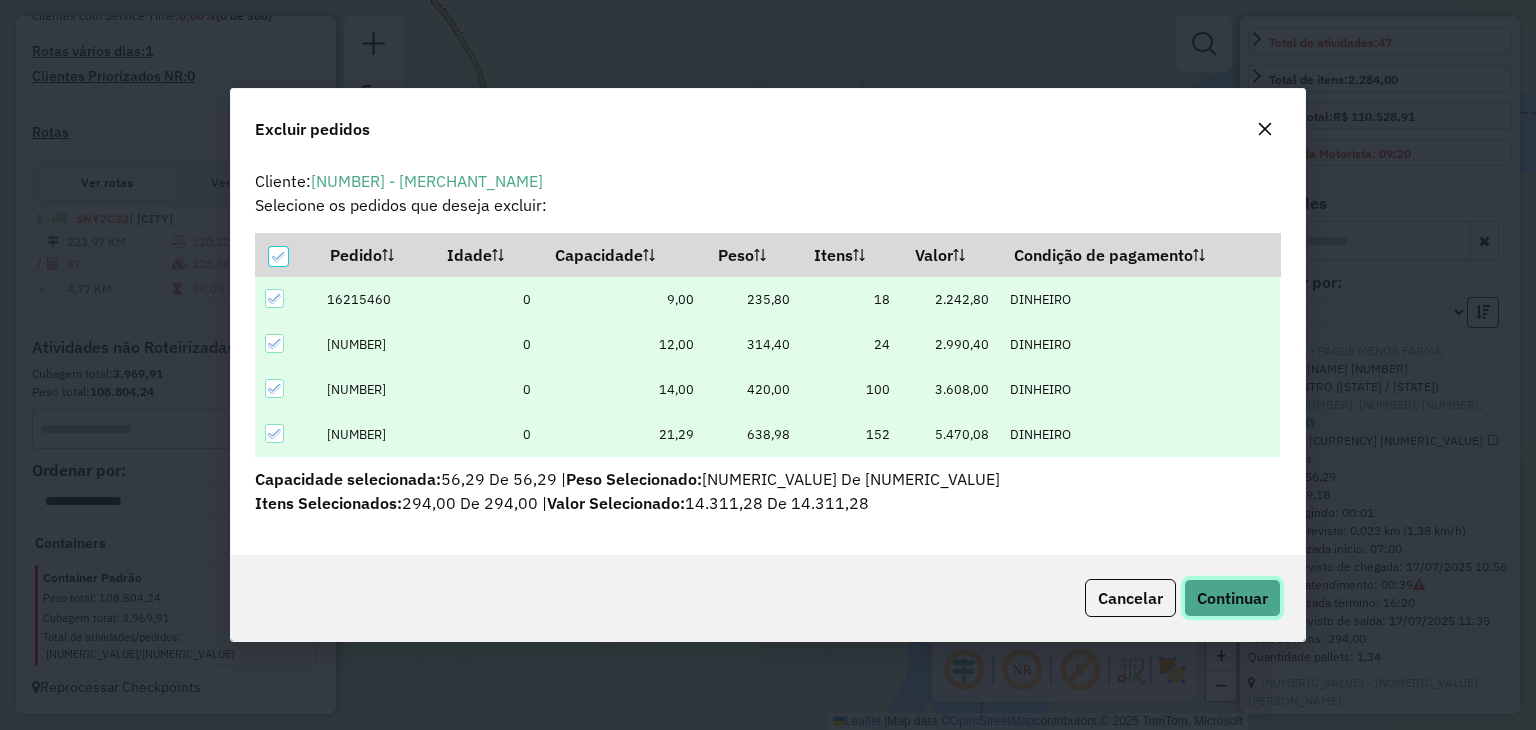 click on "Continuar" 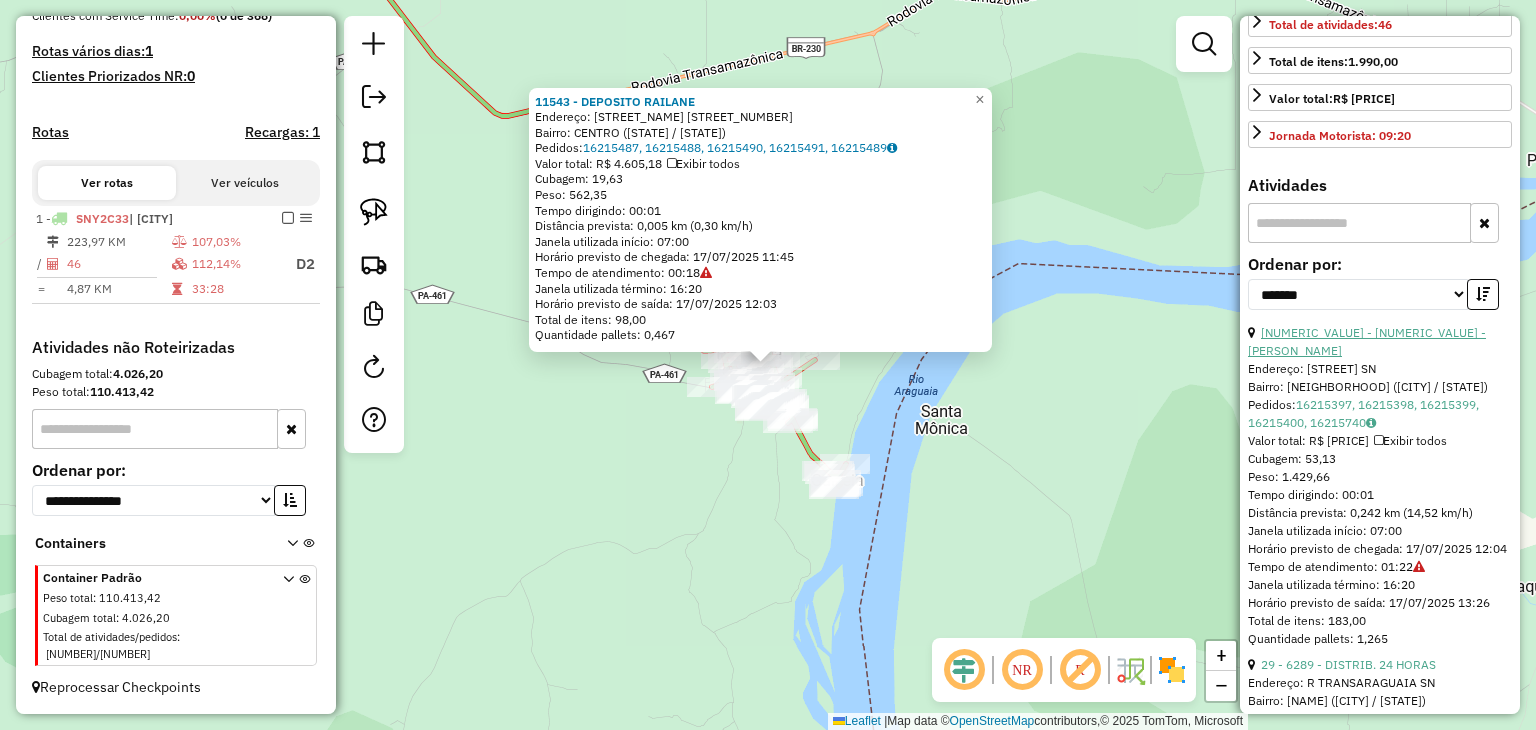 click on "8 - 6319 - RAIMUNDA CARVALHO DO" at bounding box center (1367, 341) 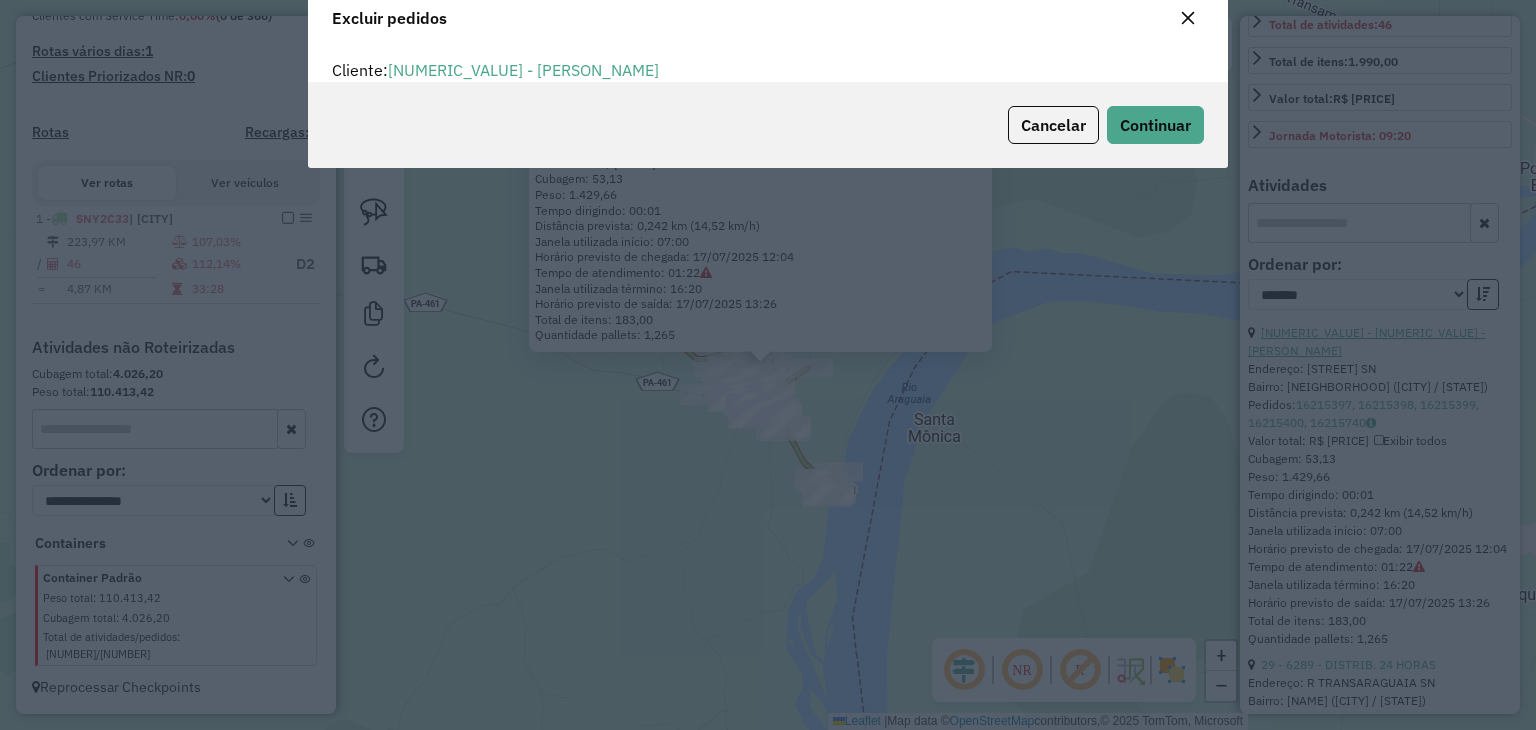 scroll, scrollTop: 69, scrollLeft: 0, axis: vertical 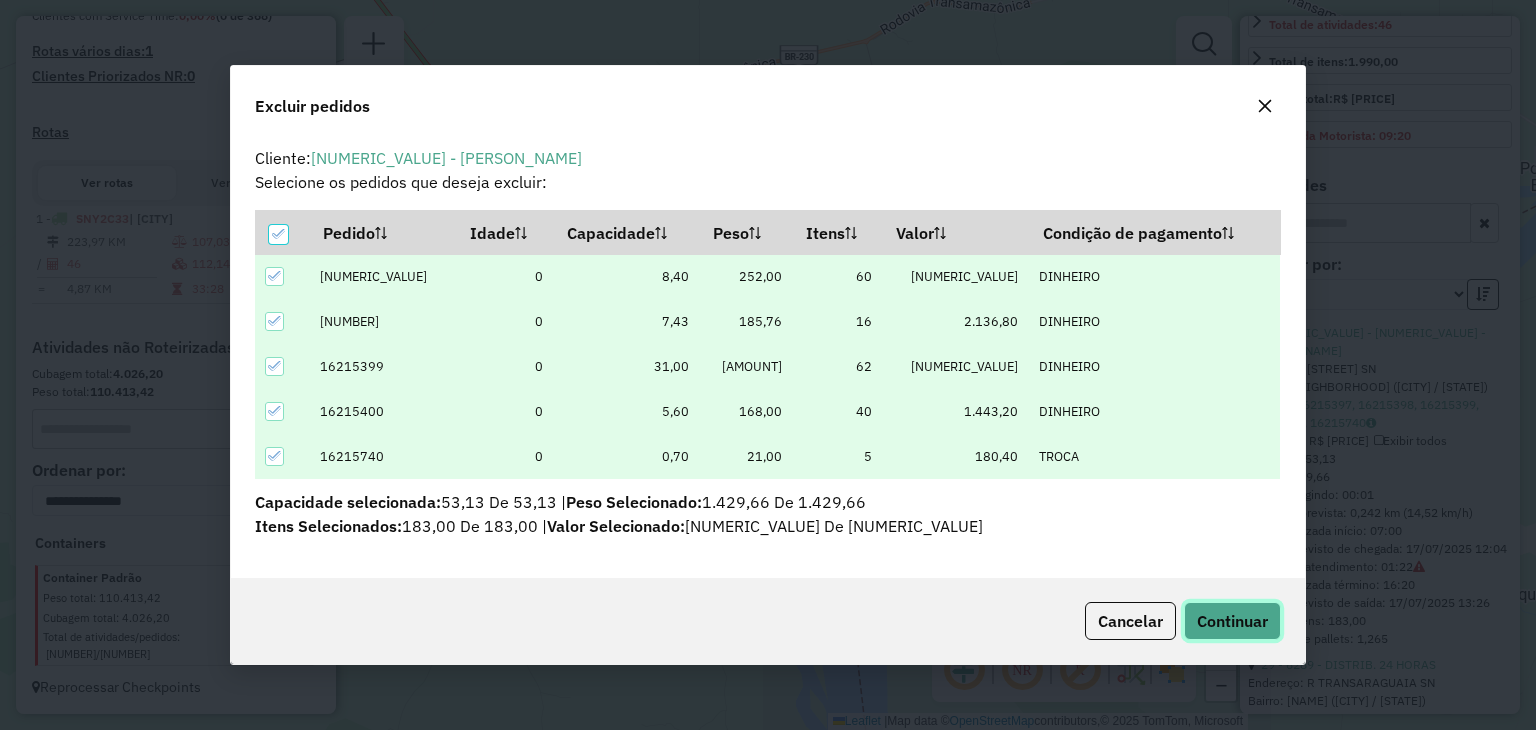 click on "Continuar" 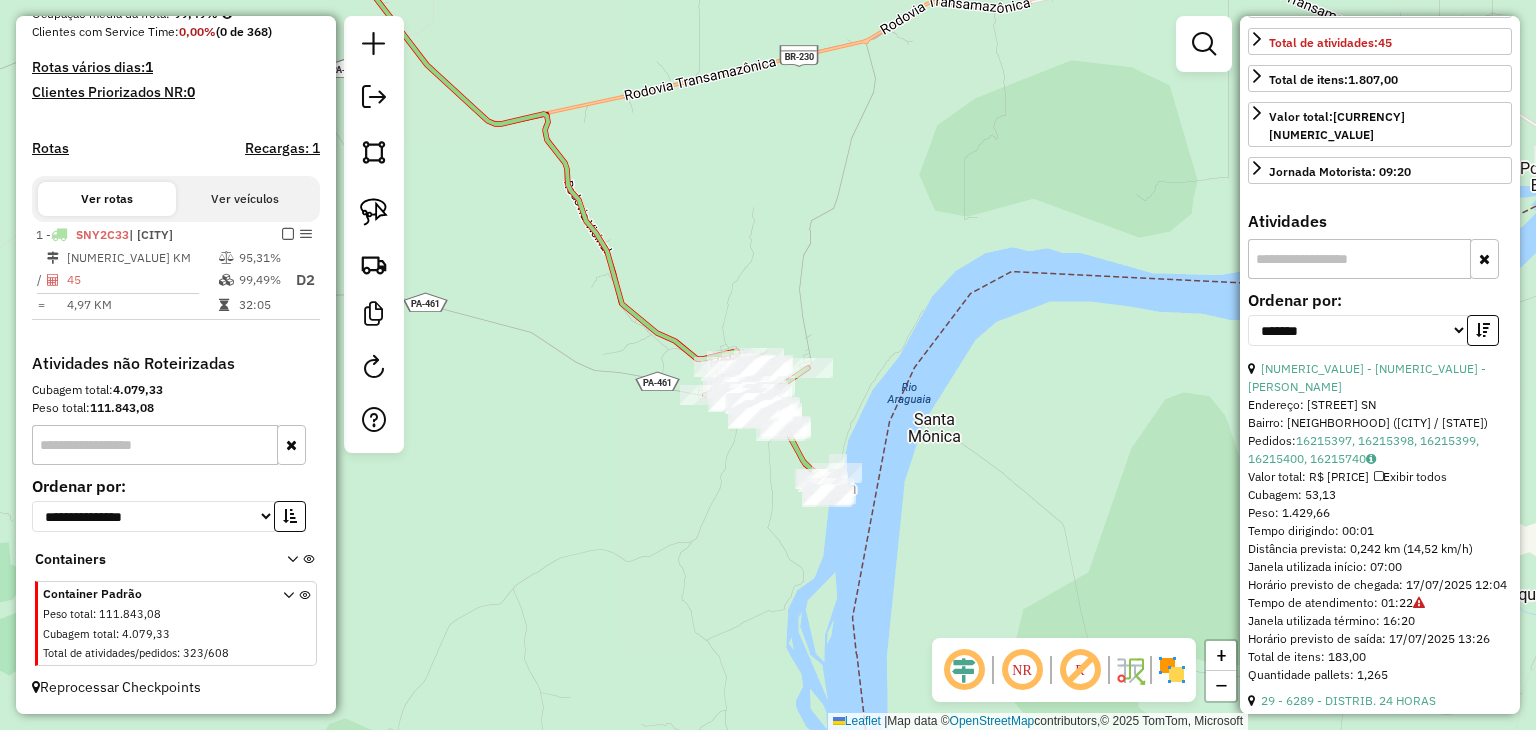scroll, scrollTop: 464, scrollLeft: 0, axis: vertical 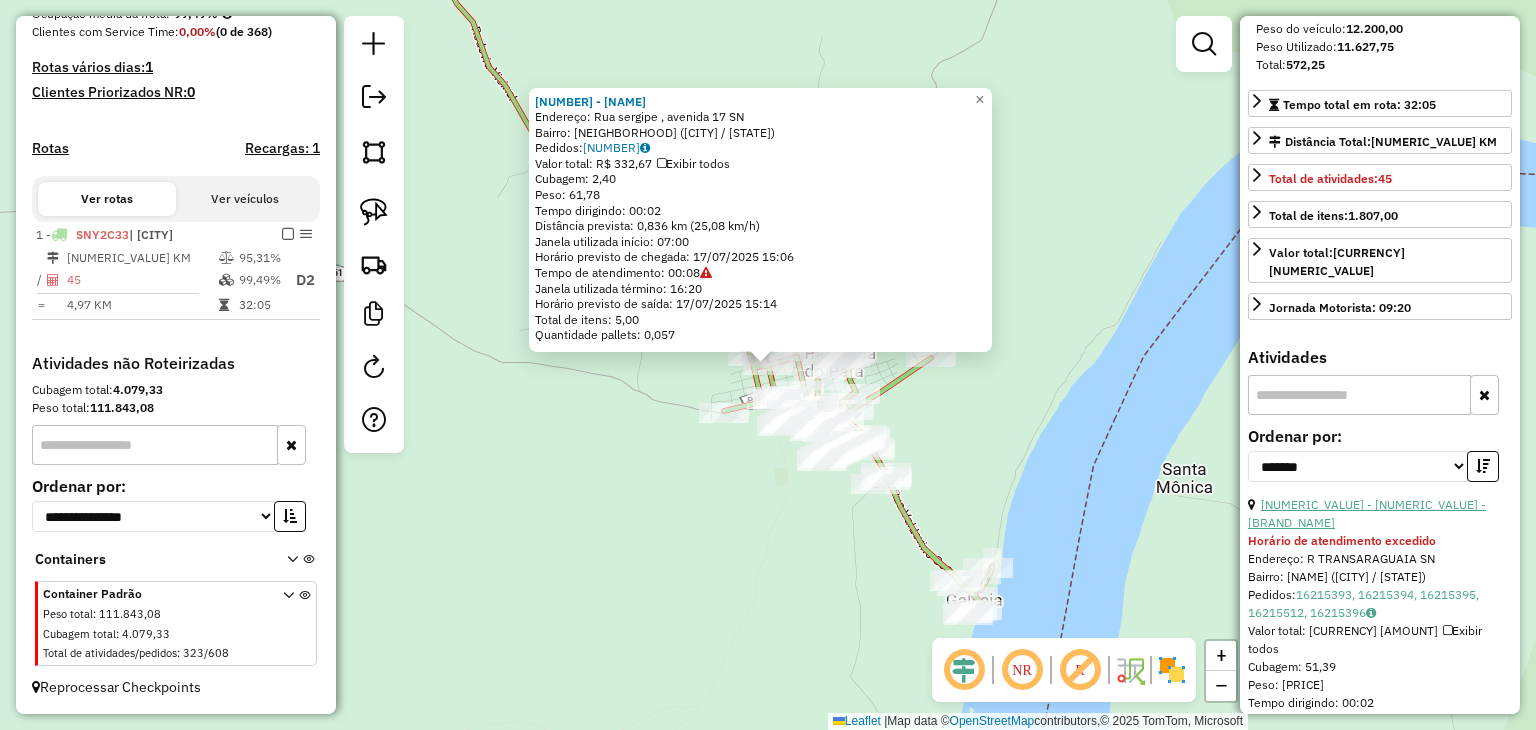 click on "28 - 6289 - DISTRIB. 24 HORAS" at bounding box center [1367, 513] 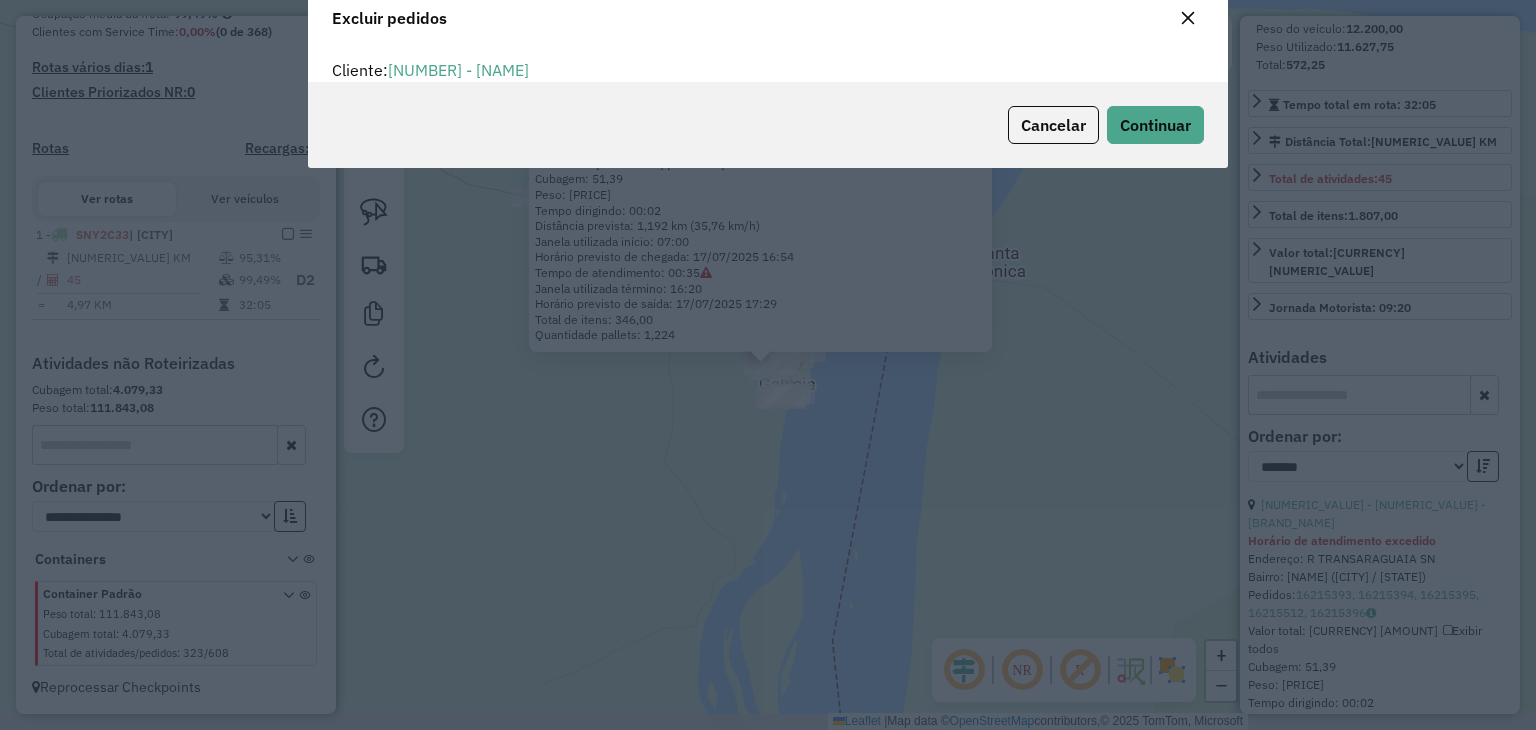 scroll, scrollTop: 69, scrollLeft: 0, axis: vertical 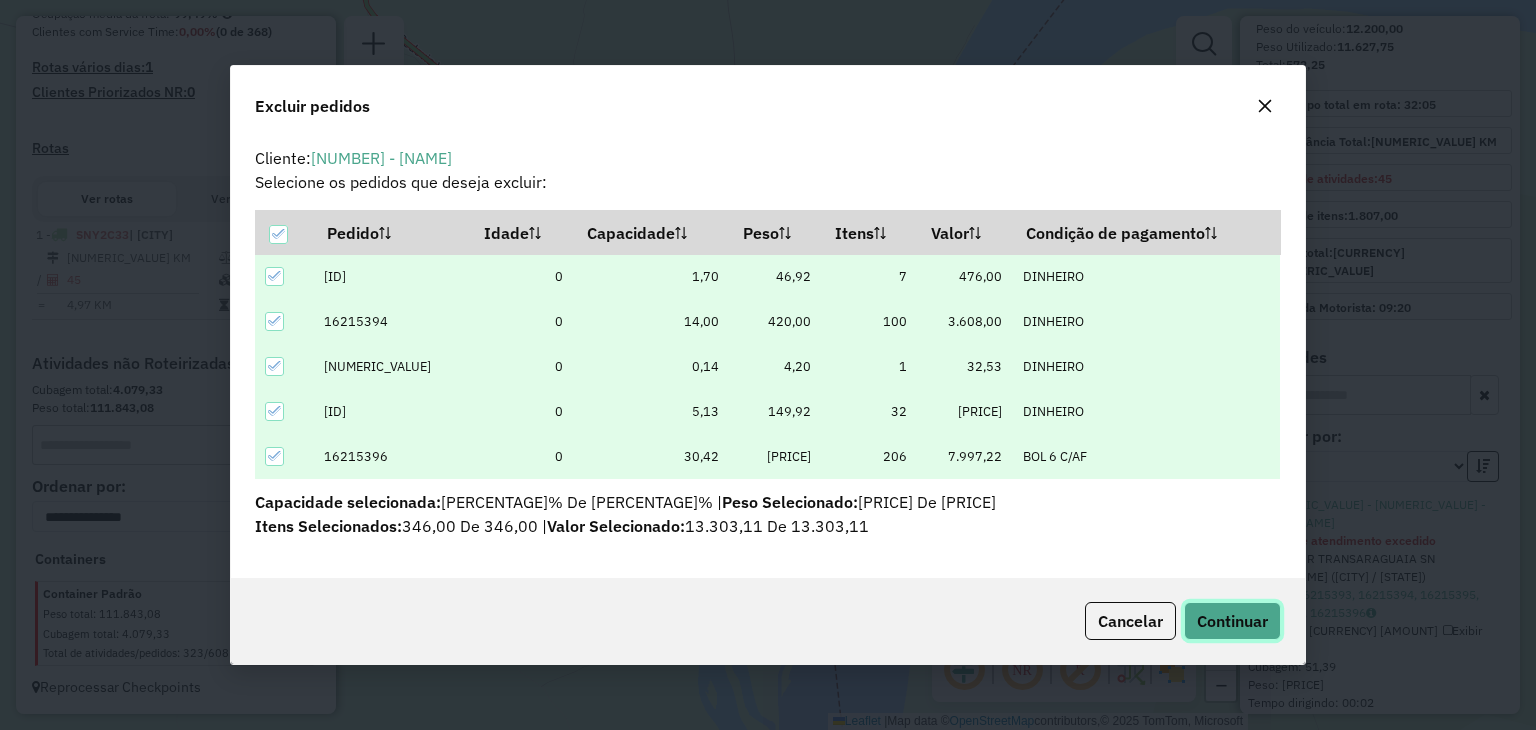 click on "Continuar" 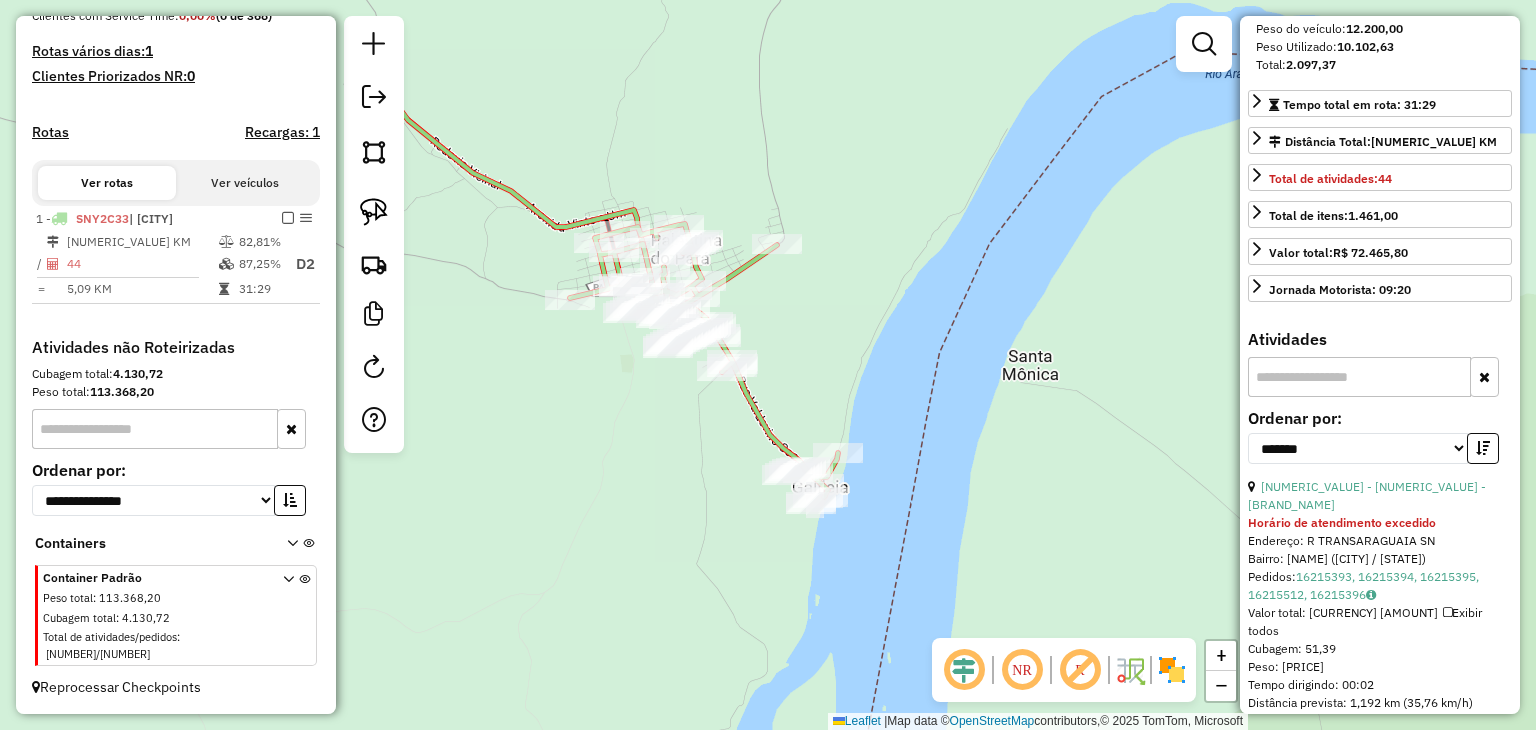 drag, startPoint x: 651, startPoint y: 409, endPoint x: 730, endPoint y: 589, distance: 196.57314 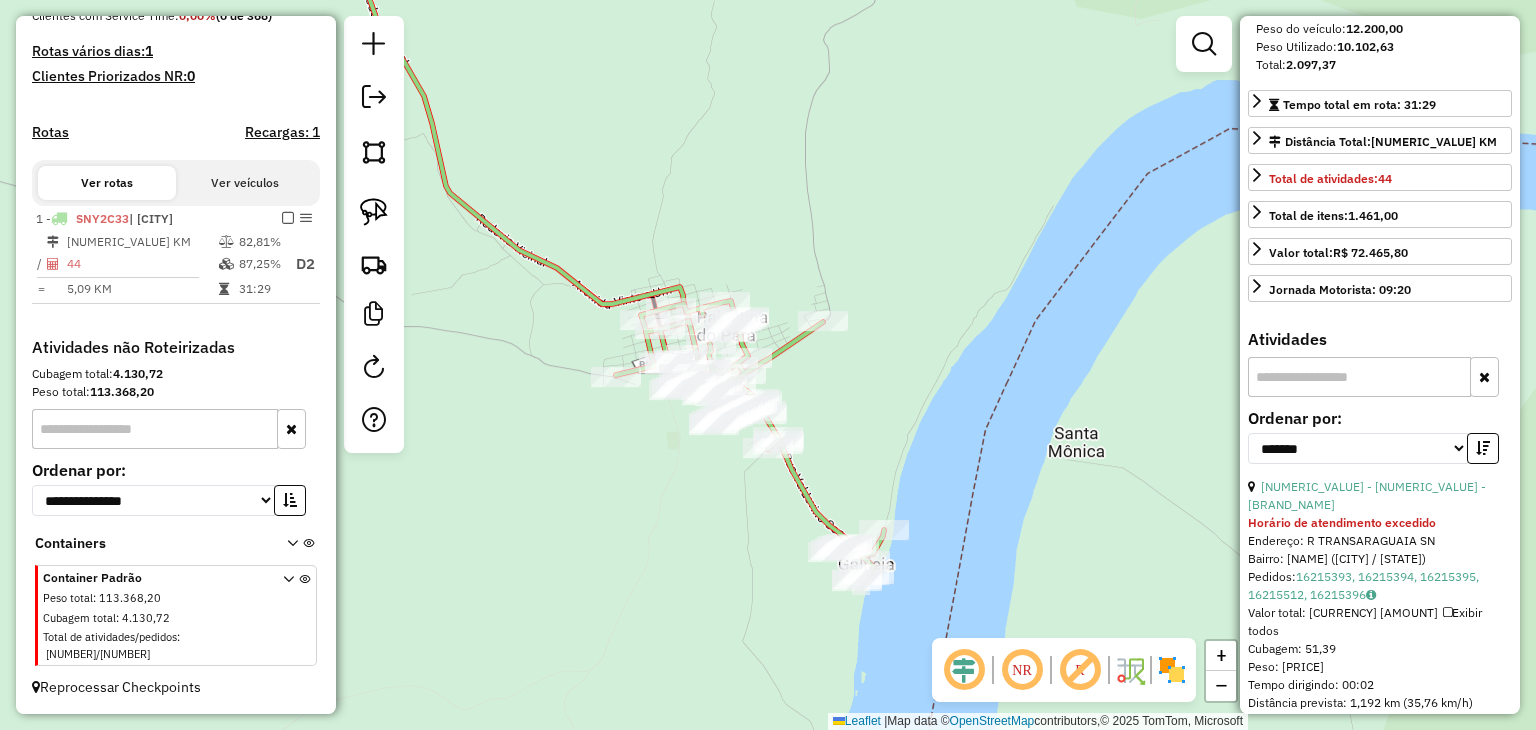click 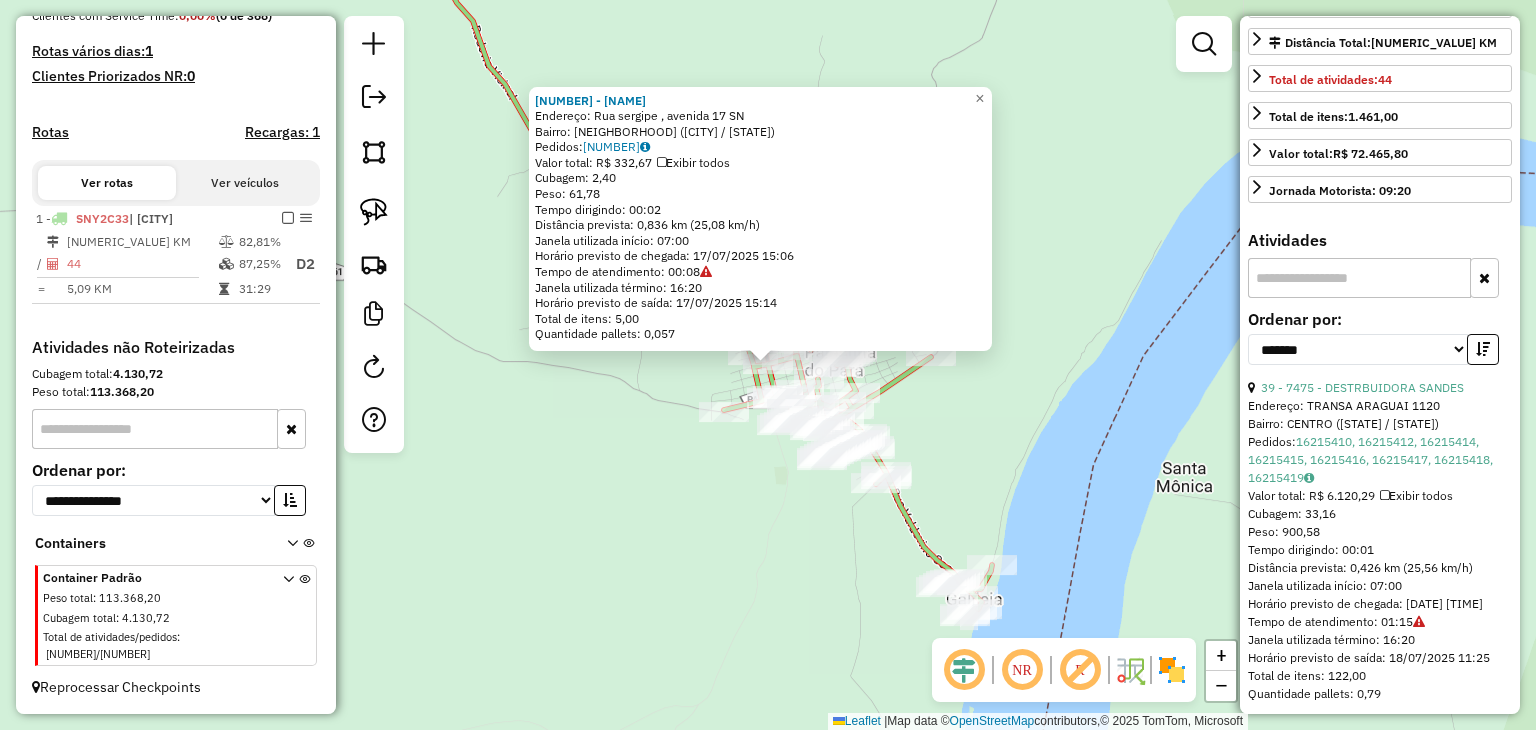 scroll, scrollTop: 464, scrollLeft: 0, axis: vertical 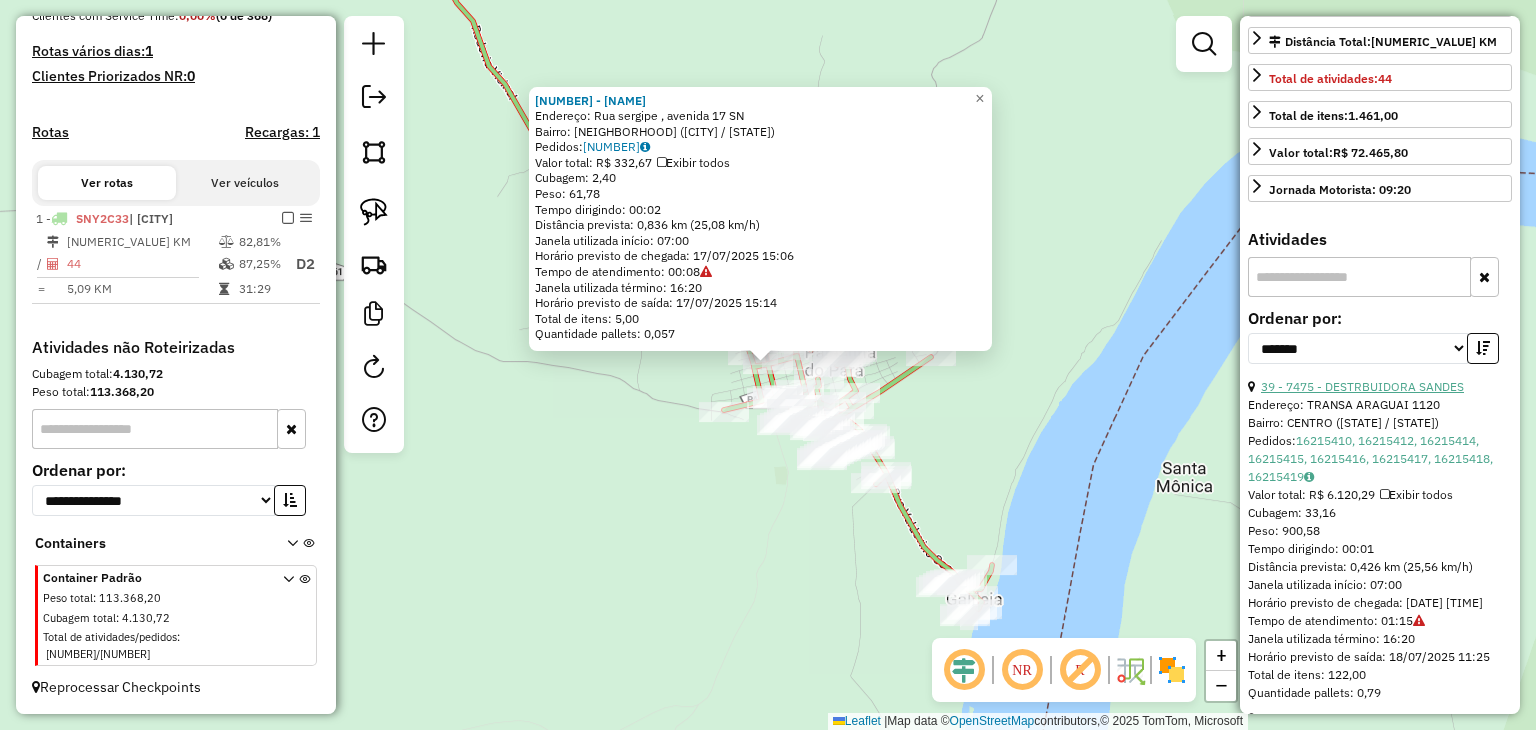 click on "39 - 7475 - DESTRBUIDORA SANDES" at bounding box center [1362, 386] 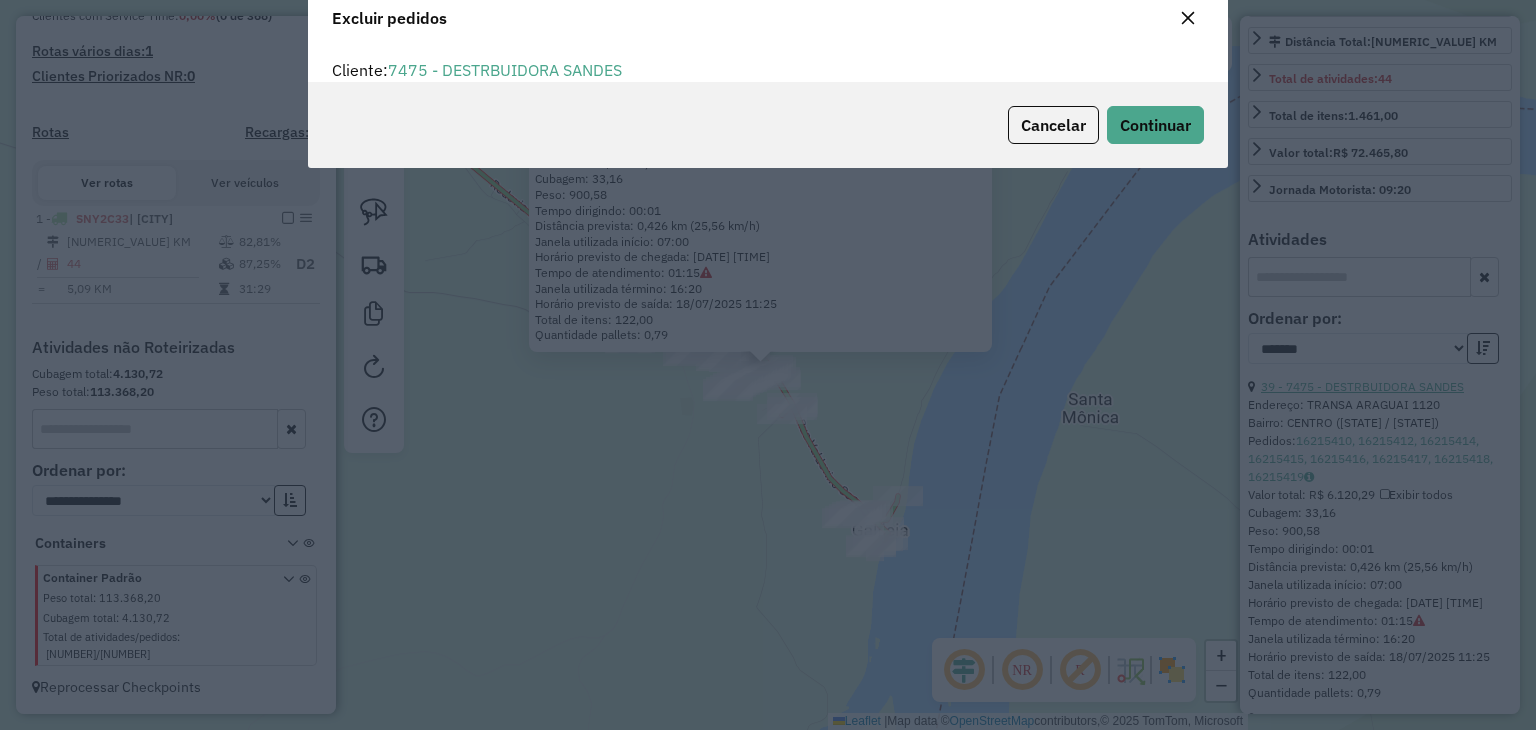 scroll, scrollTop: 10, scrollLeft: 6, axis: both 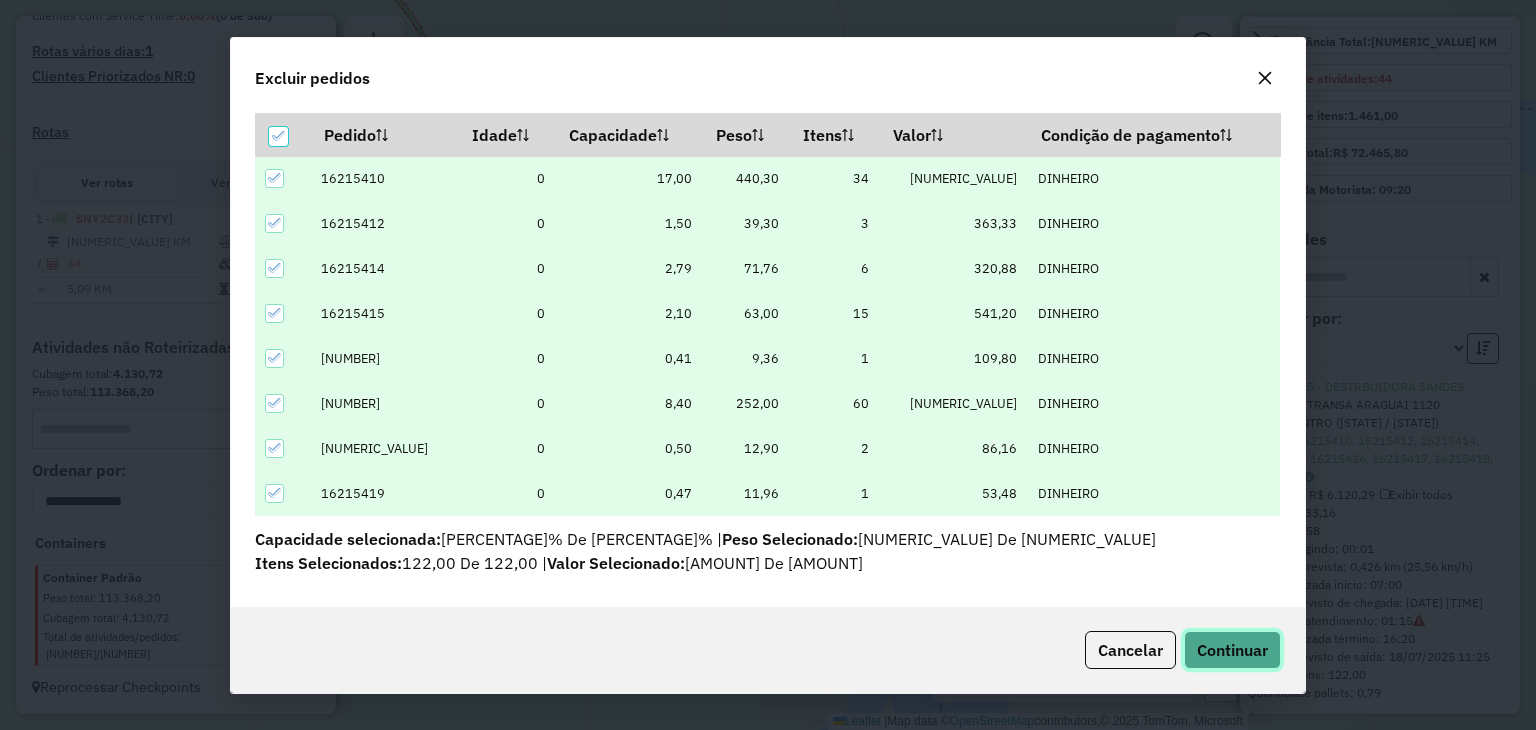 click on "Continuar" 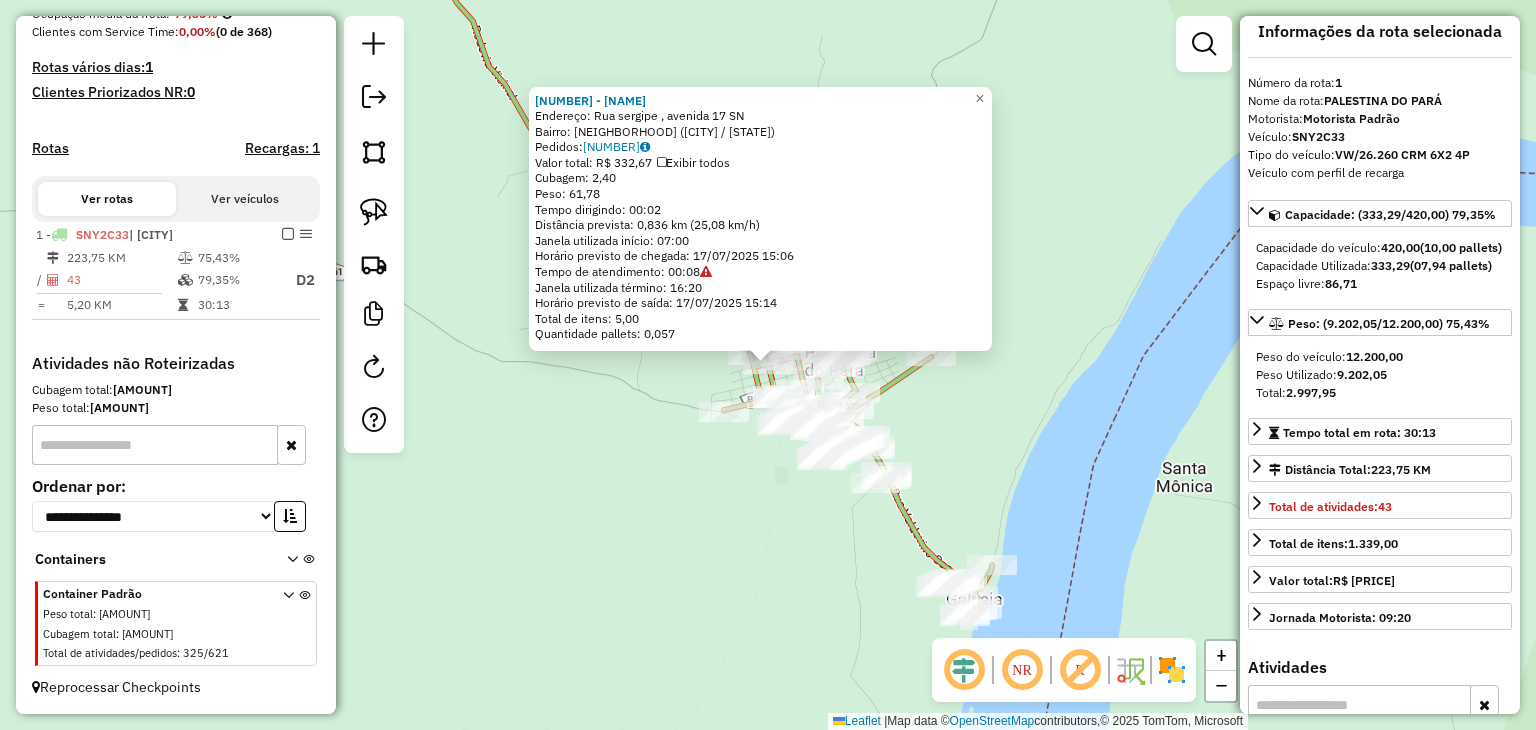 scroll, scrollTop: 0, scrollLeft: 0, axis: both 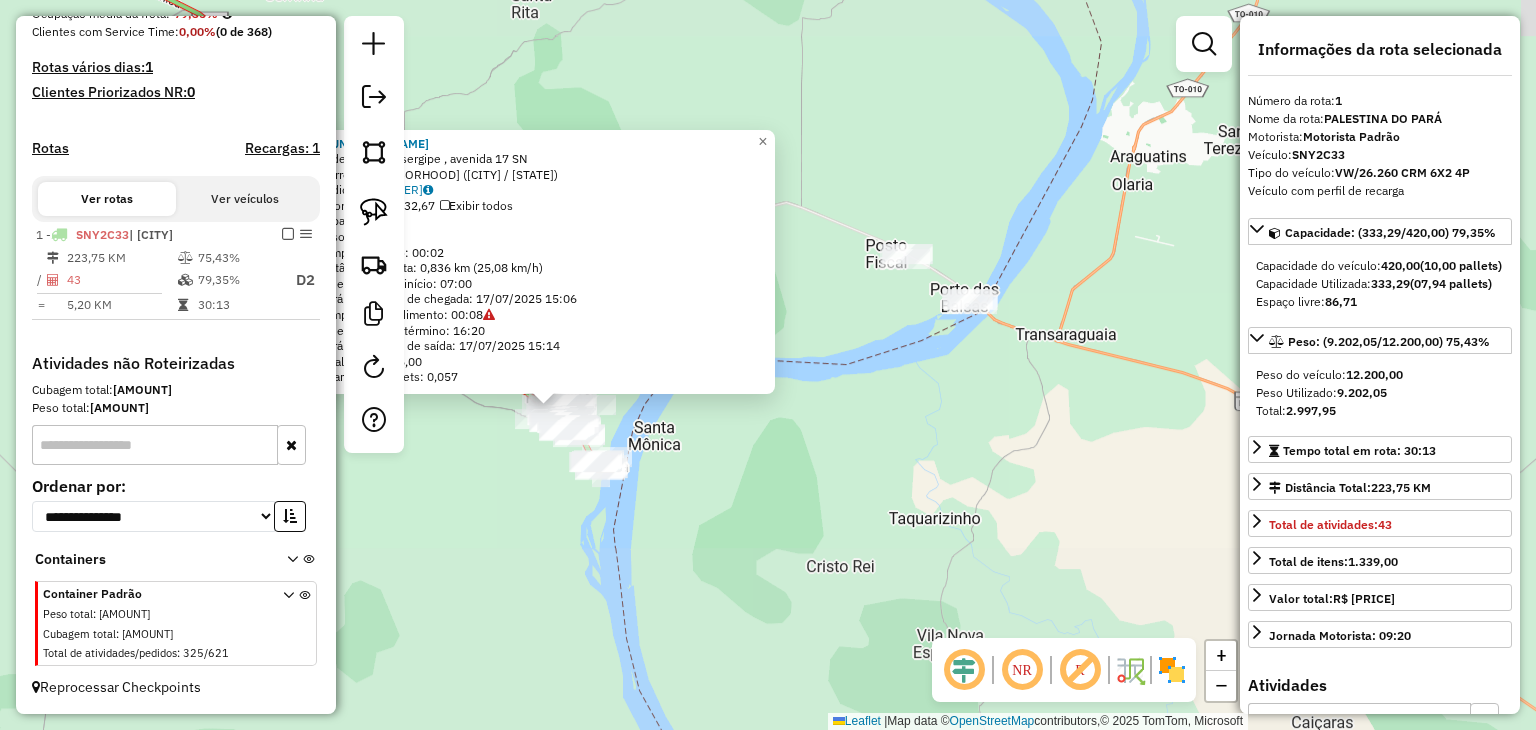 click on "880 - Conveniencia Angolan  Endereço:  Rua sergipe , avenida 17 SN   Bairro: CIDADE NOVA (PALESTINA DO PARA / PA)   Pedidos:  16215544   Valor total: R$ 332,67   Exibir todos   Cubagem: 2,40  Peso: 61,78  Tempo dirigindo: 00:02   Distância prevista: 0,836 km (25,08 km/h)   Janela utilizada início: 07:00   Horário previsto de chegada: 17/07/2025 15:06   Tempo de atendimento: 00:08   Janela utilizada término: 16:20   Horário previsto de saída: 17/07/2025 15:14   Total de itens: 5,00   Quantidade pallets: 0,057  × Janela de atendimento Grade de atendimento Capacidade Transportadoras Veículos Cliente Pedidos  Rotas Selecione os dias de semana para filtrar as janelas de atendimento  Seg   Ter   Qua   Qui   Sex   Sáb   Dom  Informe o período da janela de atendimento: De: Até:  Filtrar exatamente a janela do cliente  Considerar janela de atendimento padrão  Selecione os dias de semana para filtrar as grades de atendimento  Seg   Ter   Qua   Qui   Sex   Sáb   Dom   Peso mínimo:   Peso máximo:   De:  +" 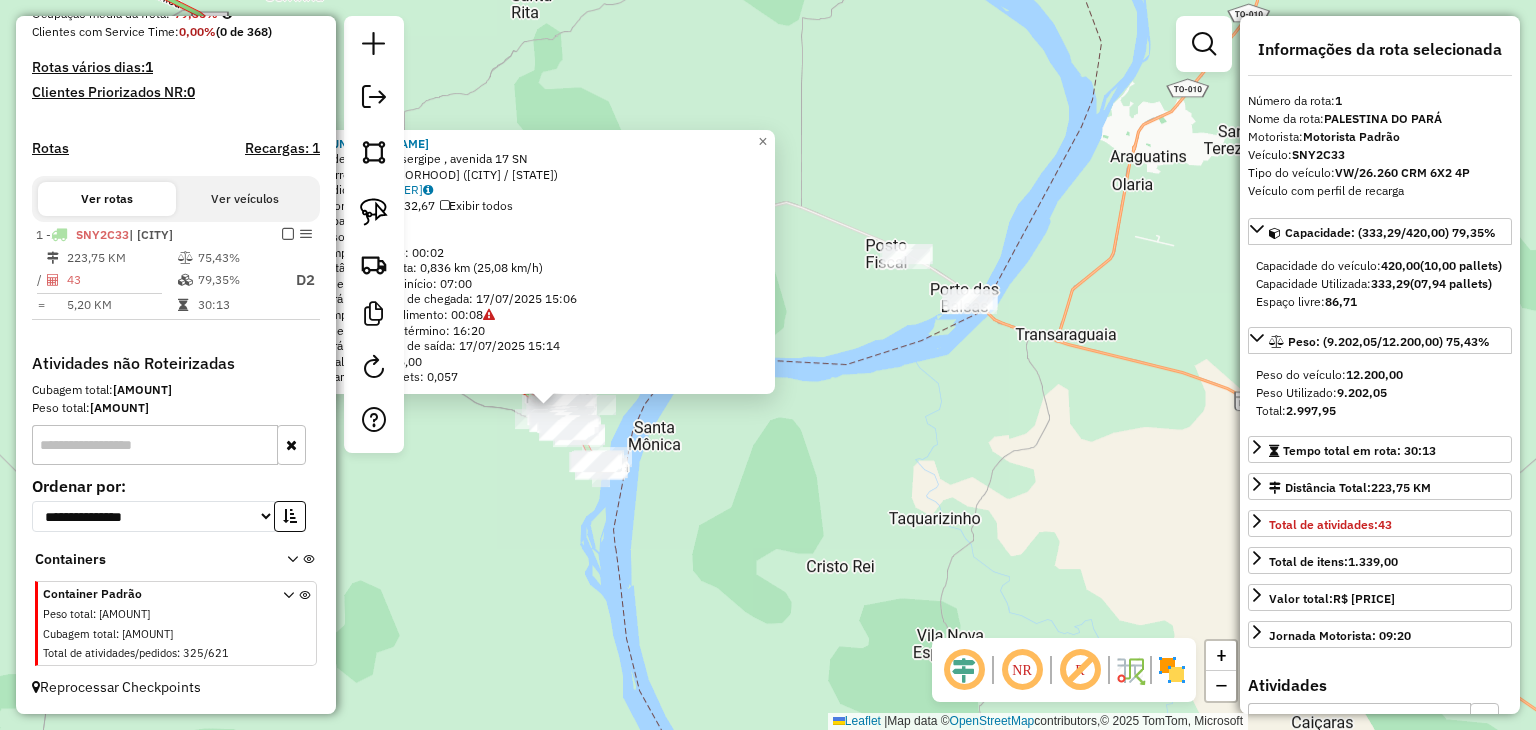 click on "880 - Conveniencia Angolan  Endereço:  Rua sergipe , avenida 17 SN   Bairro: CIDADE NOVA (PALESTINA DO PARA / PA)   Pedidos:  16215544   Valor total: R$ 332,67   Exibir todos   Cubagem: 2,40  Peso: 61,78  Tempo dirigindo: 00:02   Distância prevista: 0,836 km (25,08 km/h)   Janela utilizada início: 07:00   Horário previsto de chegada: 17/07/2025 15:06   Tempo de atendimento: 00:08   Janela utilizada término: 16:20   Horário previsto de saída: 17/07/2025 15:14   Total de itens: 5,00   Quantidade pallets: 0,057  × Janela de atendimento Grade de atendimento Capacidade Transportadoras Veículos Cliente Pedidos  Rotas Selecione os dias de semana para filtrar as janelas de atendimento  Seg   Ter   Qua   Qui   Sex   Sáb   Dom  Informe o período da janela de atendimento: De: Até:  Filtrar exatamente a janela do cliente  Considerar janela de atendimento padrão  Selecione os dias de semana para filtrar as grades de atendimento  Seg   Ter   Qua   Qui   Sex   Sáb   Dom   Peso mínimo:   Peso máximo:   De:  +" 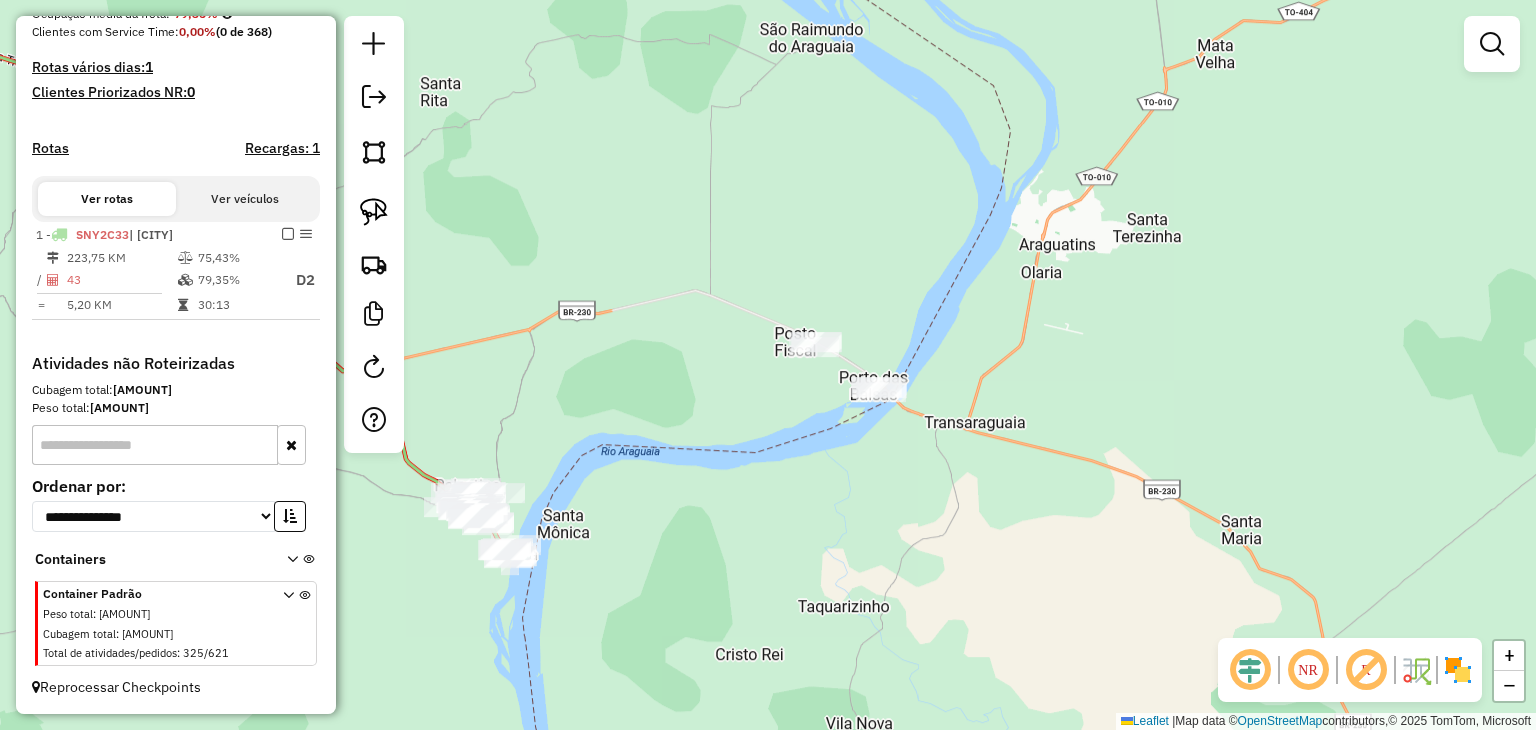 drag, startPoint x: 901, startPoint y: 385, endPoint x: 780, endPoint y: 471, distance: 148.44864 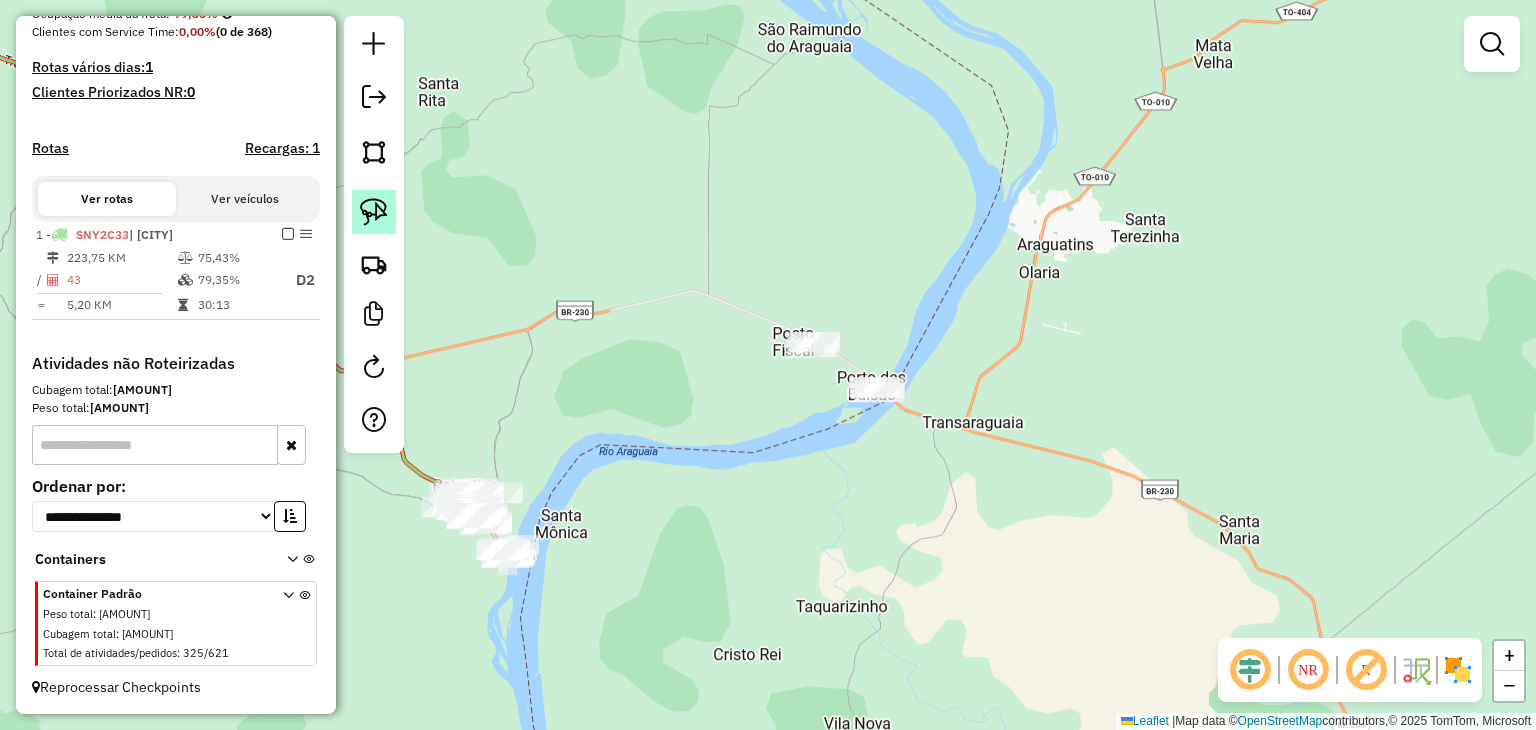 click 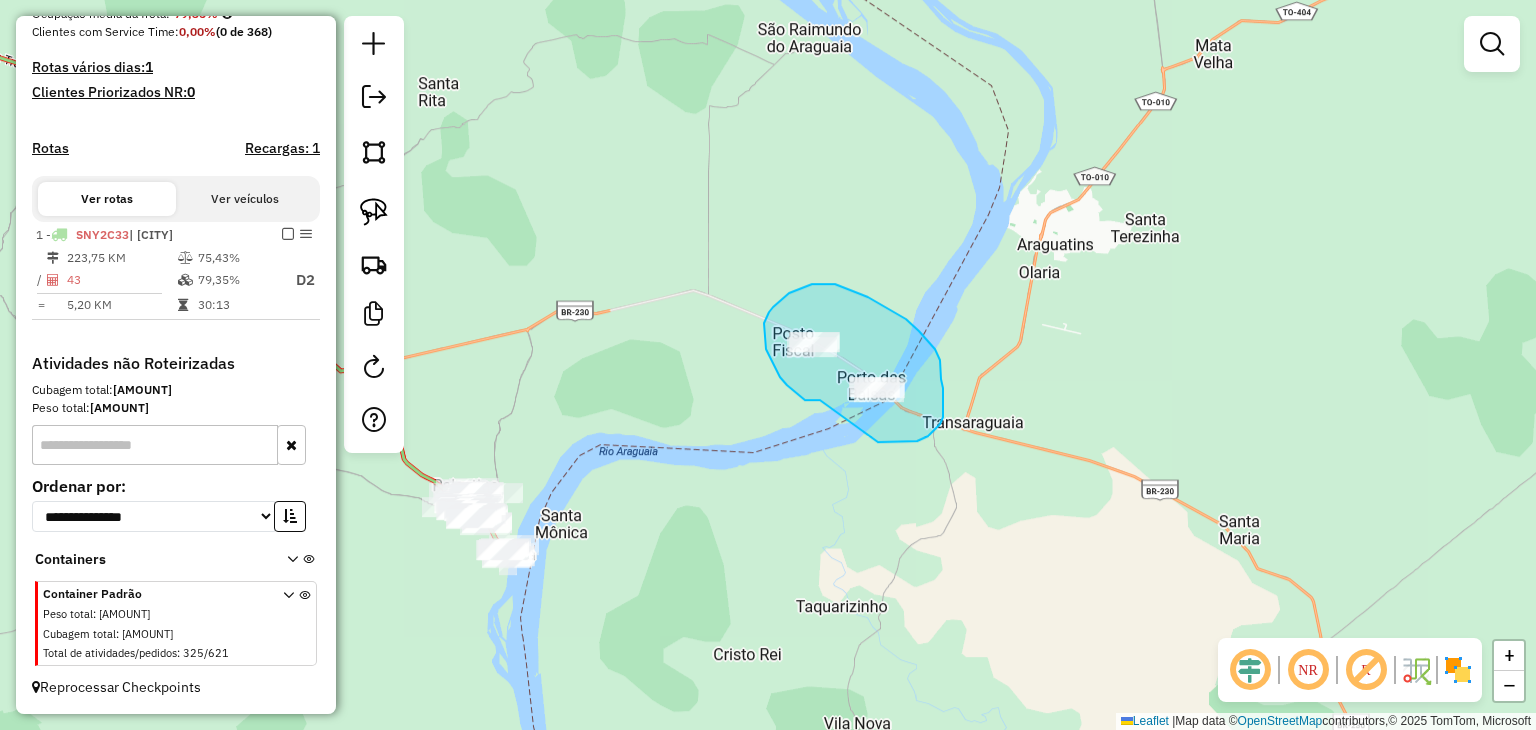 drag, startPoint x: 820, startPoint y: 400, endPoint x: 869, endPoint y: 435, distance: 60.216278 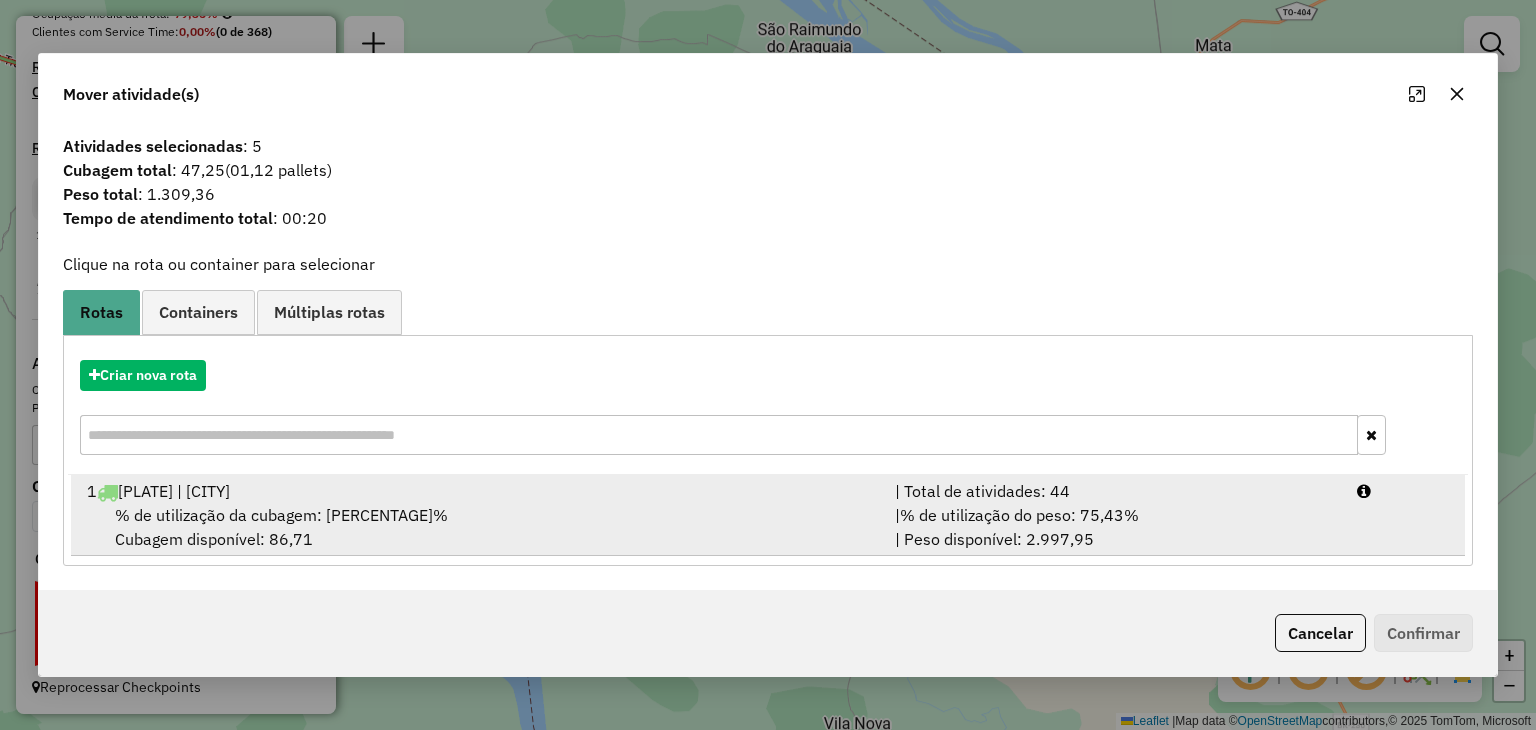 click on "|  % de utilização do peso: 75,43%  | Peso disponível: 2.997,95" at bounding box center [1114, 527] 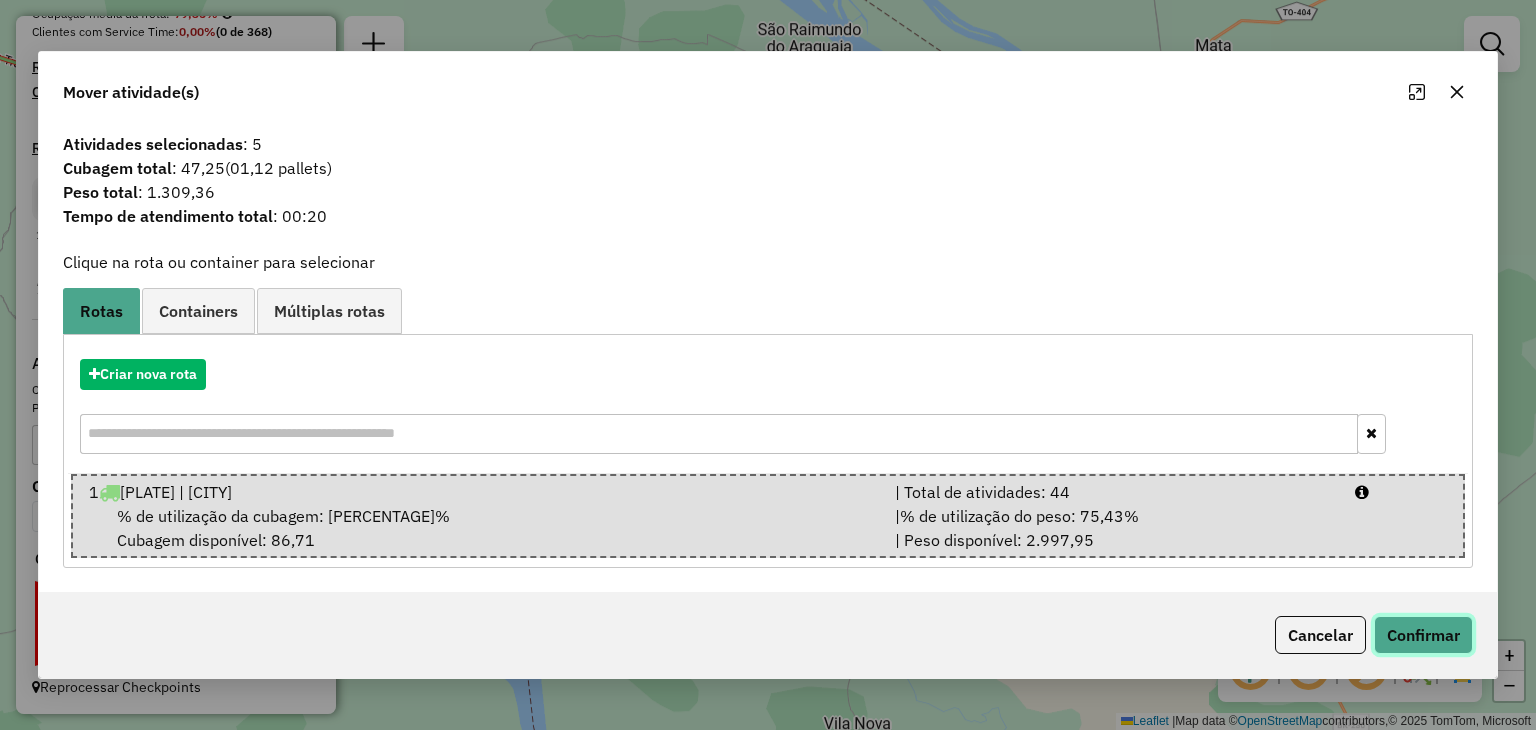 click on "Confirmar" 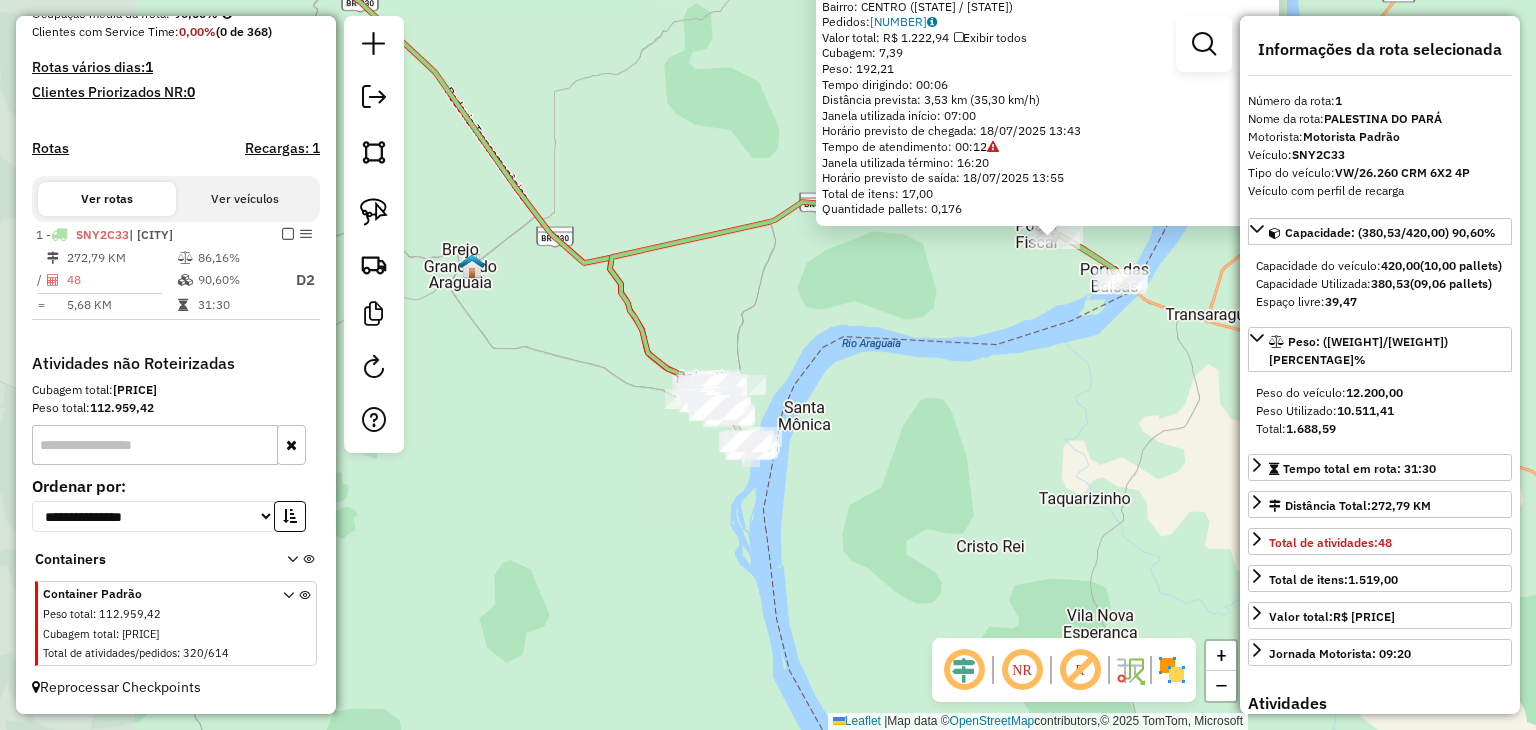 drag, startPoint x: 614, startPoint y: 501, endPoint x: 905, endPoint y: 375, distance: 317.10724 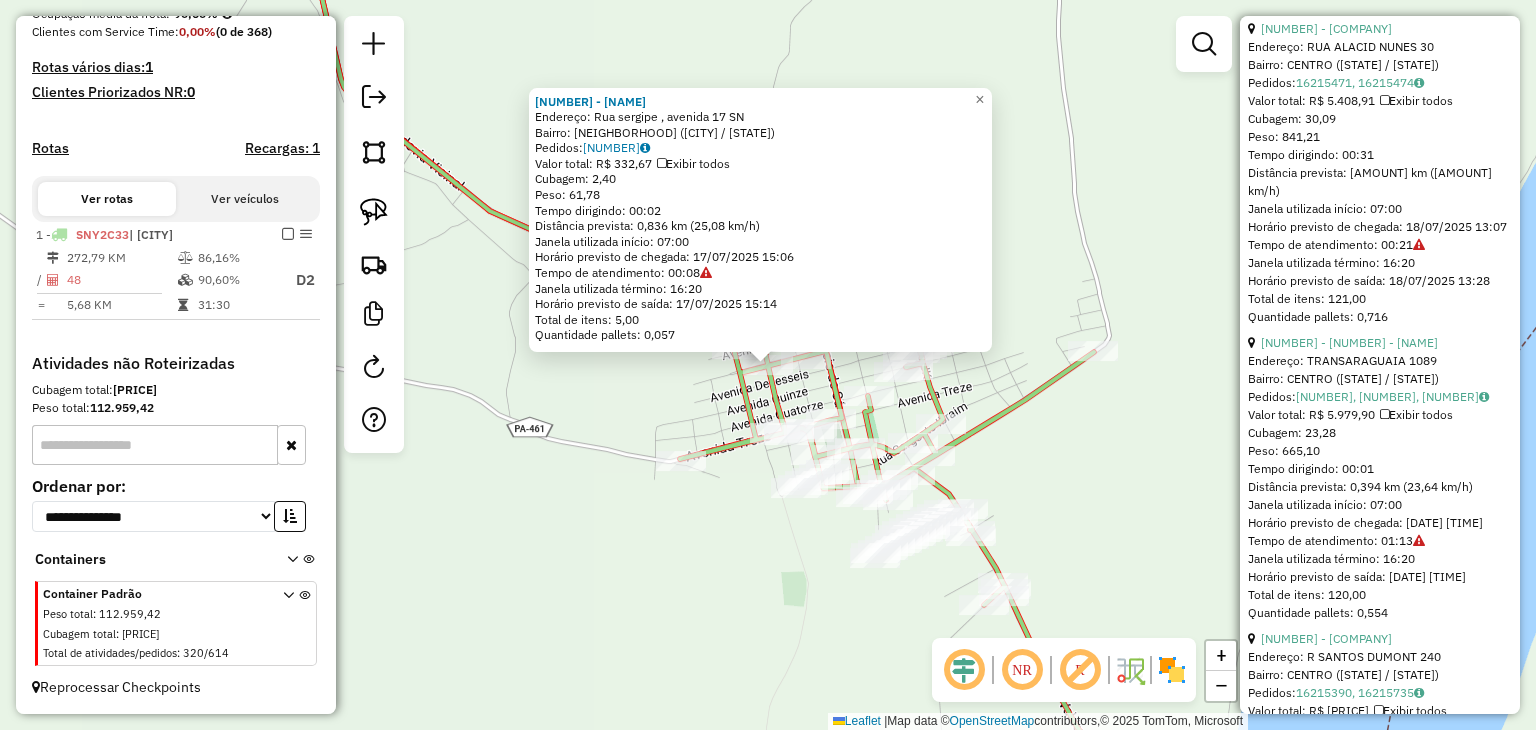 scroll, scrollTop: 900, scrollLeft: 0, axis: vertical 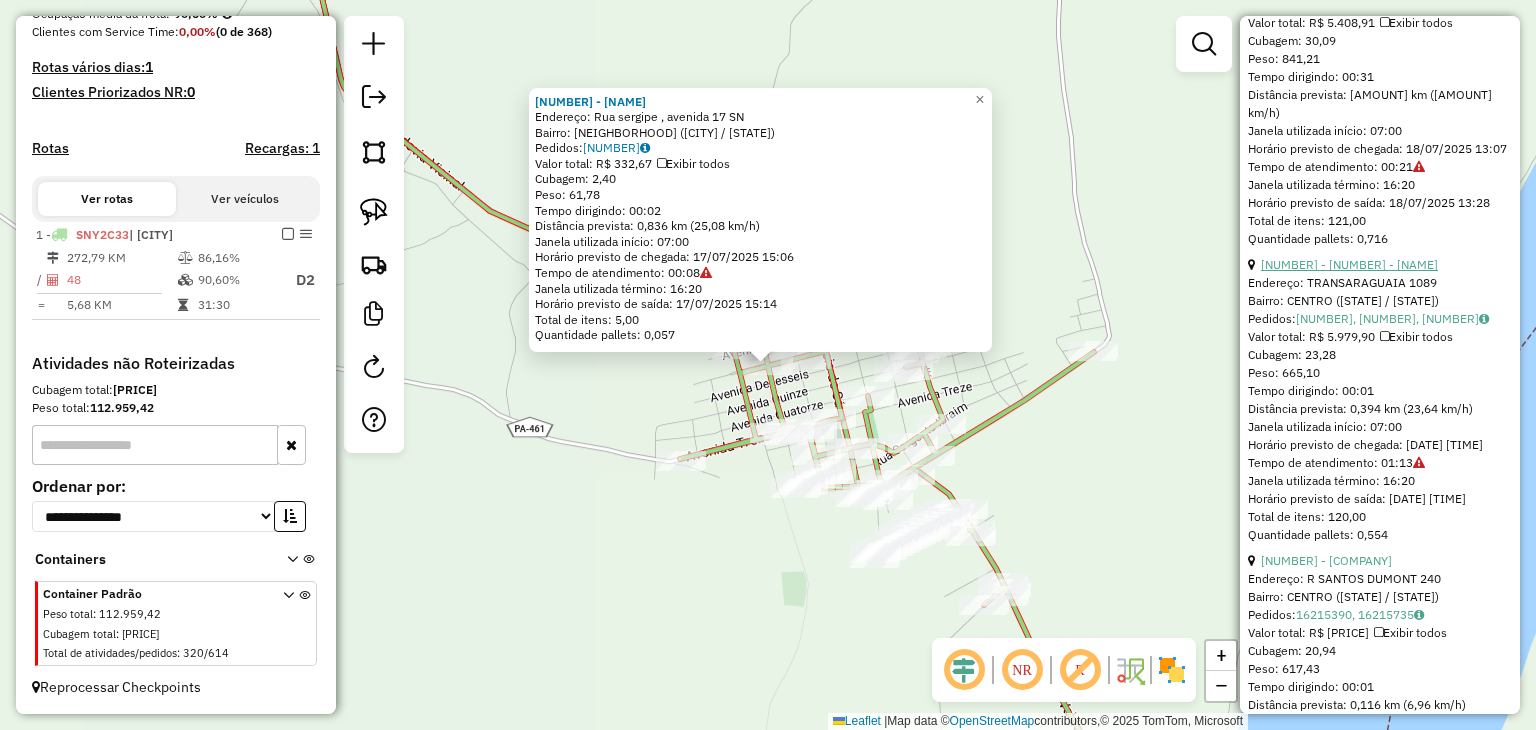 click on "39 - 8134 - IMPERIO BEBIDAS" at bounding box center (1349, 264) 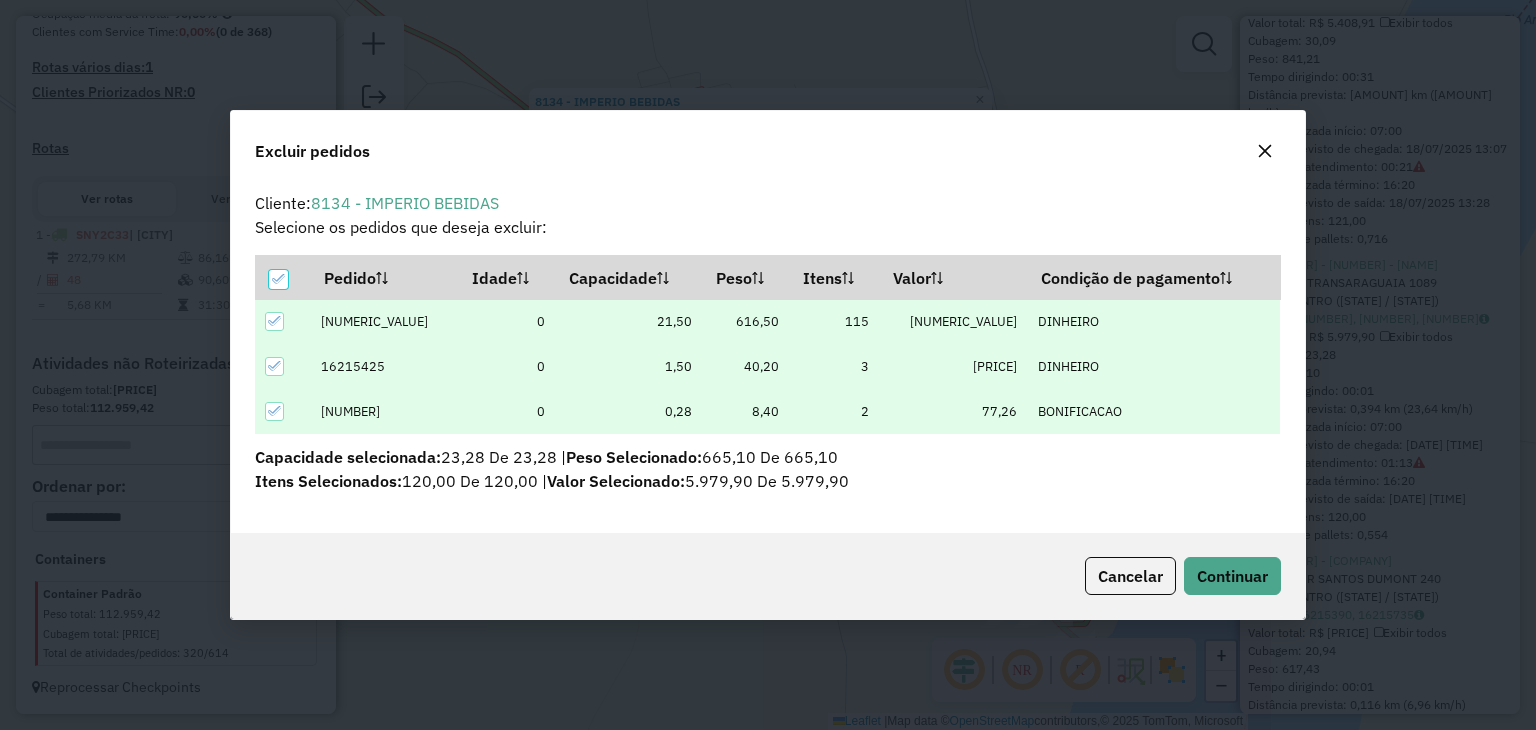 scroll, scrollTop: 0, scrollLeft: 0, axis: both 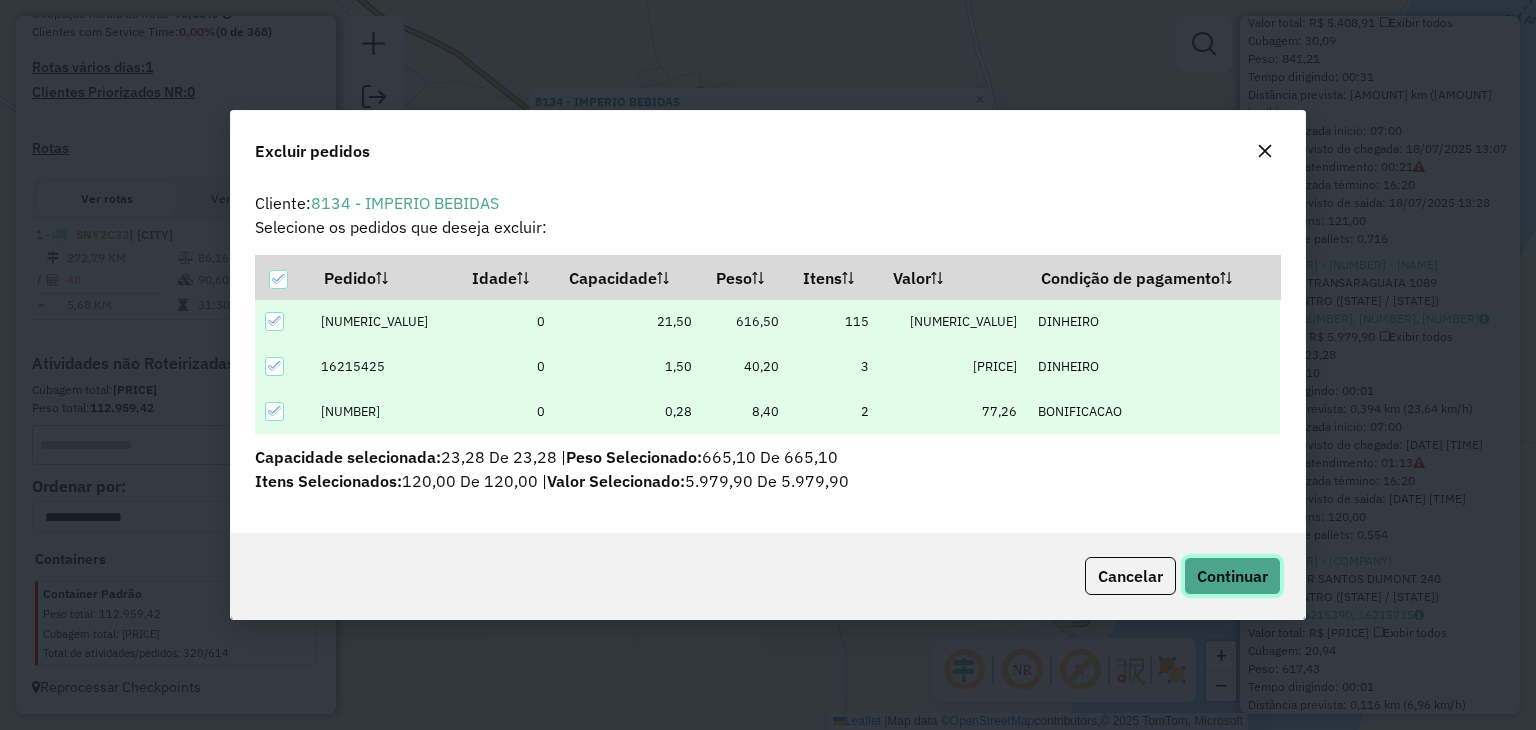 click on "Continuar" 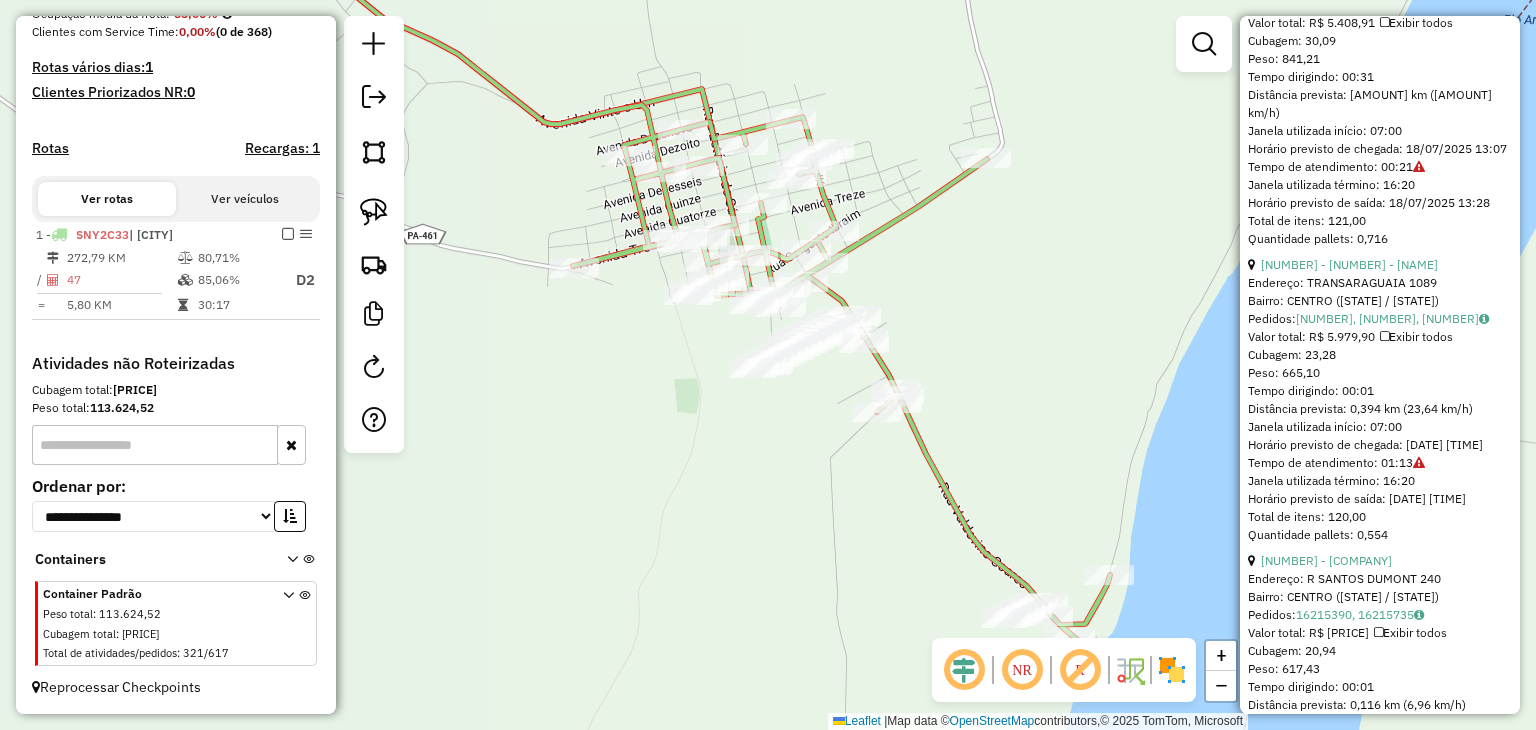 scroll, scrollTop: 586, scrollLeft: 0, axis: vertical 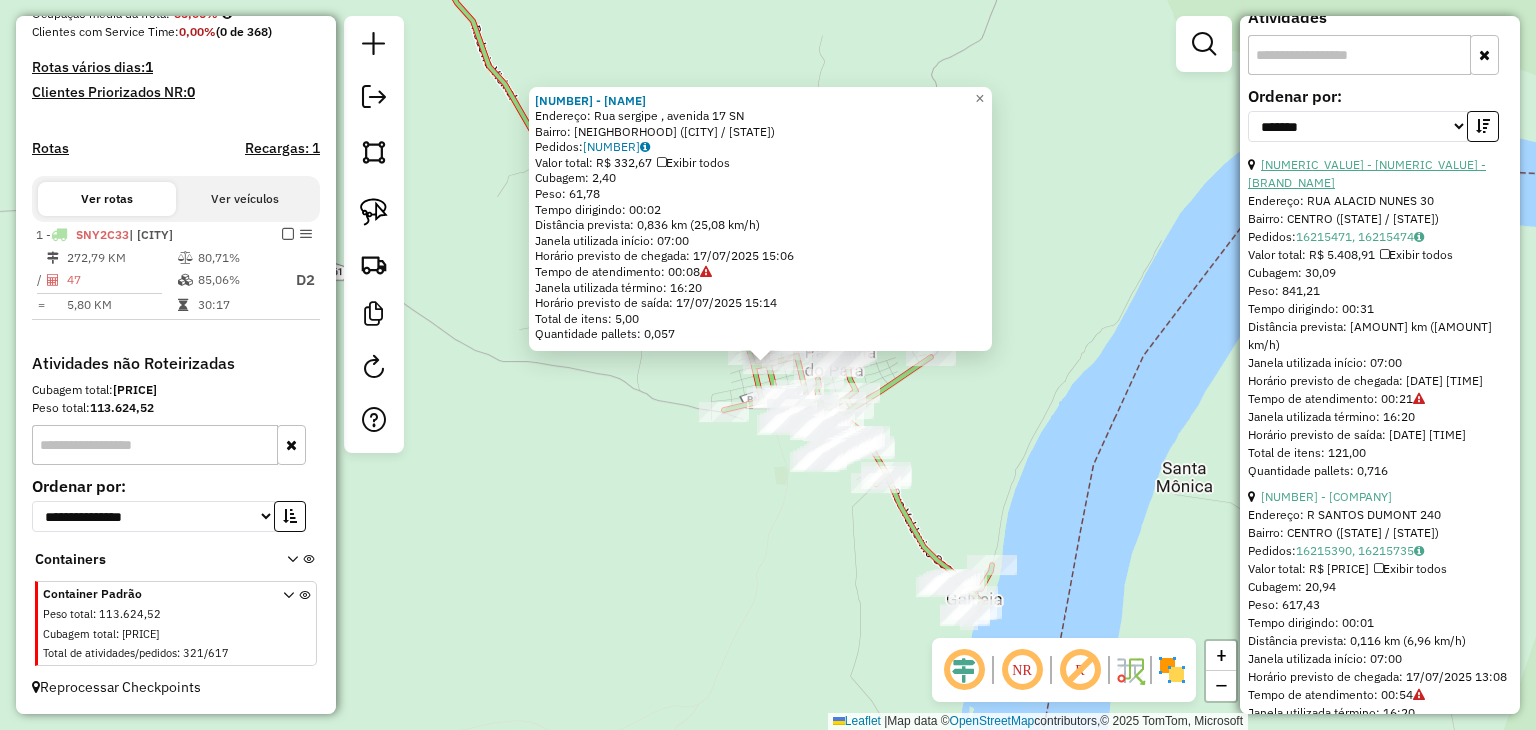 click on "43 - 10929 - Distri. do BATATA" at bounding box center [1367, 173] 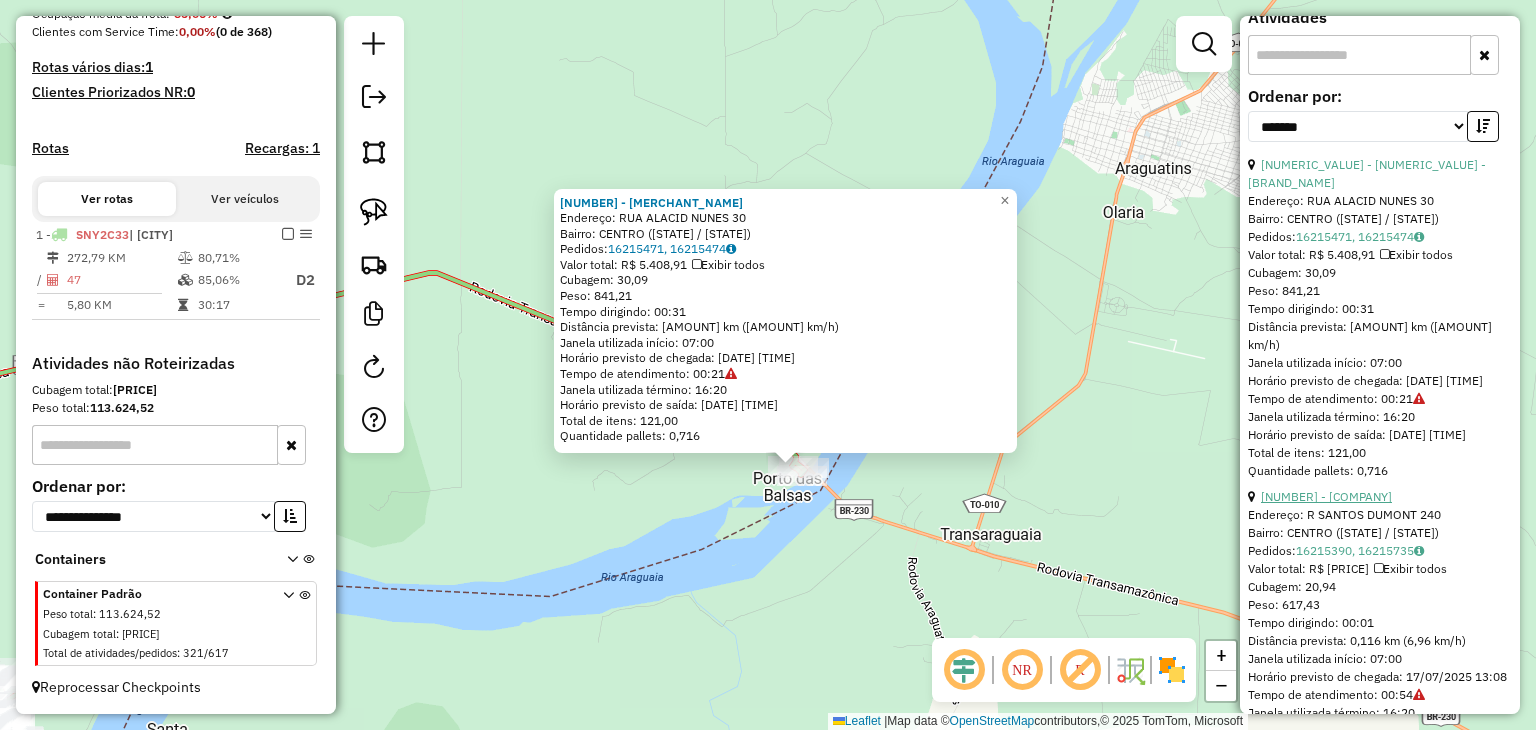 click on "14 - 5480 - MERC SaO JOSE" at bounding box center (1326, 496) 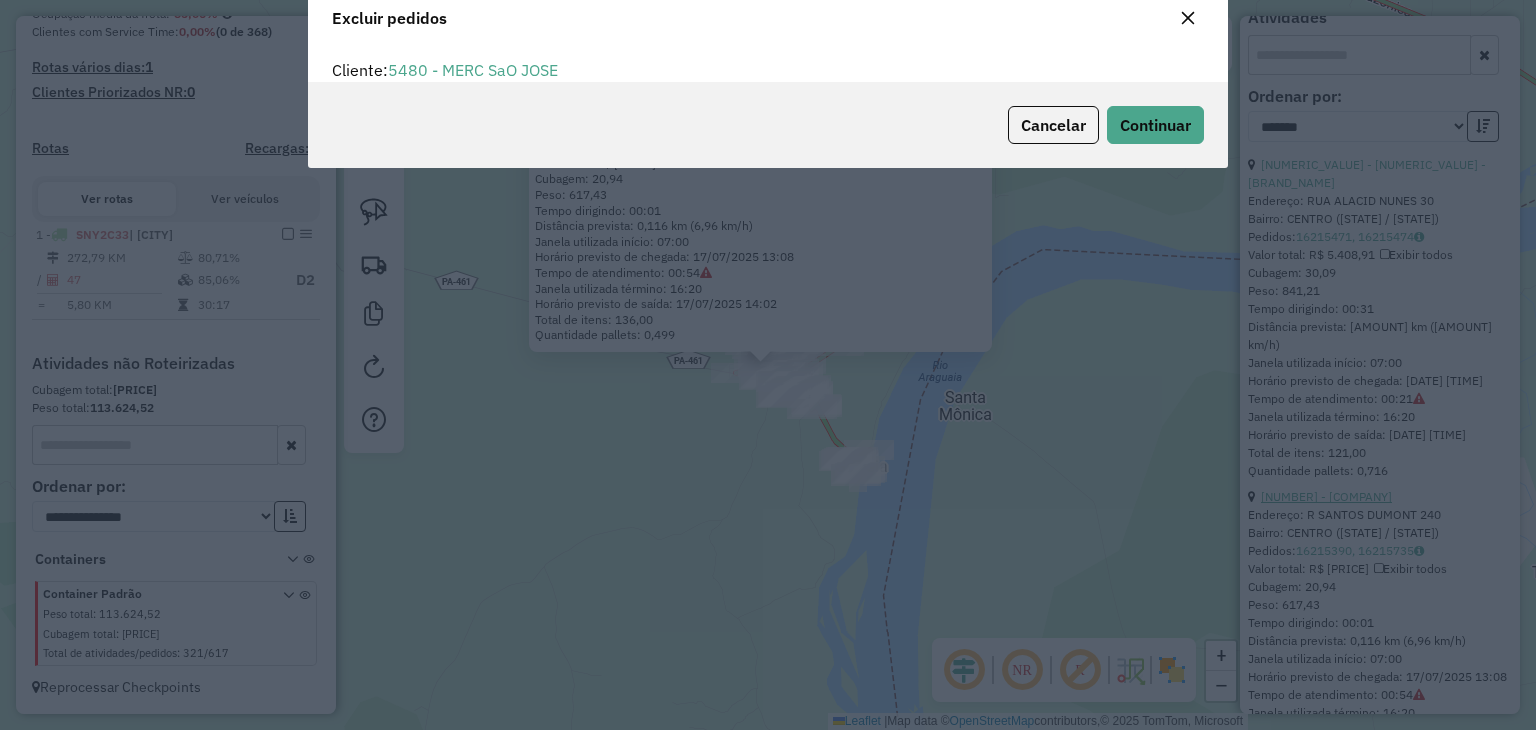 scroll, scrollTop: 10, scrollLeft: 6, axis: both 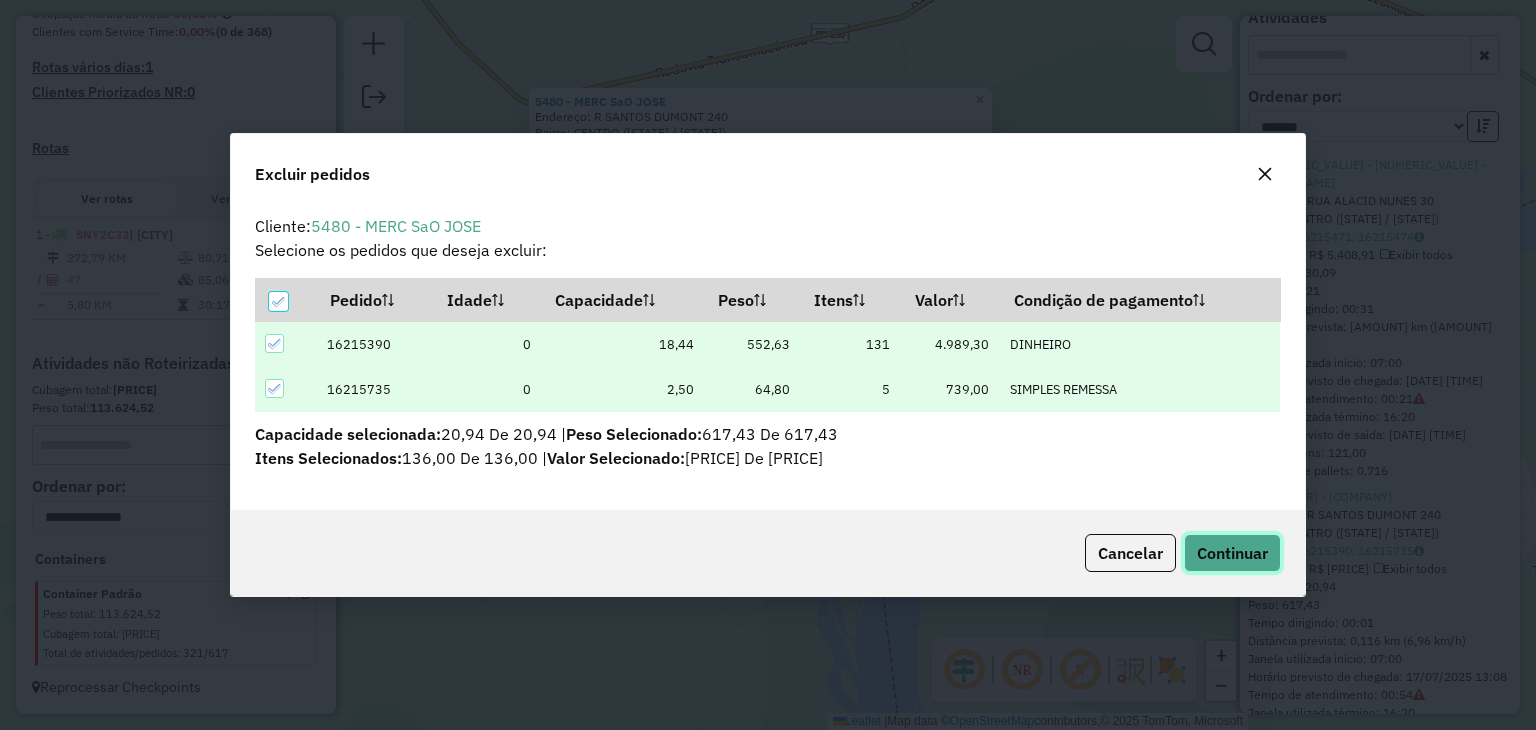 click on "Continuar" 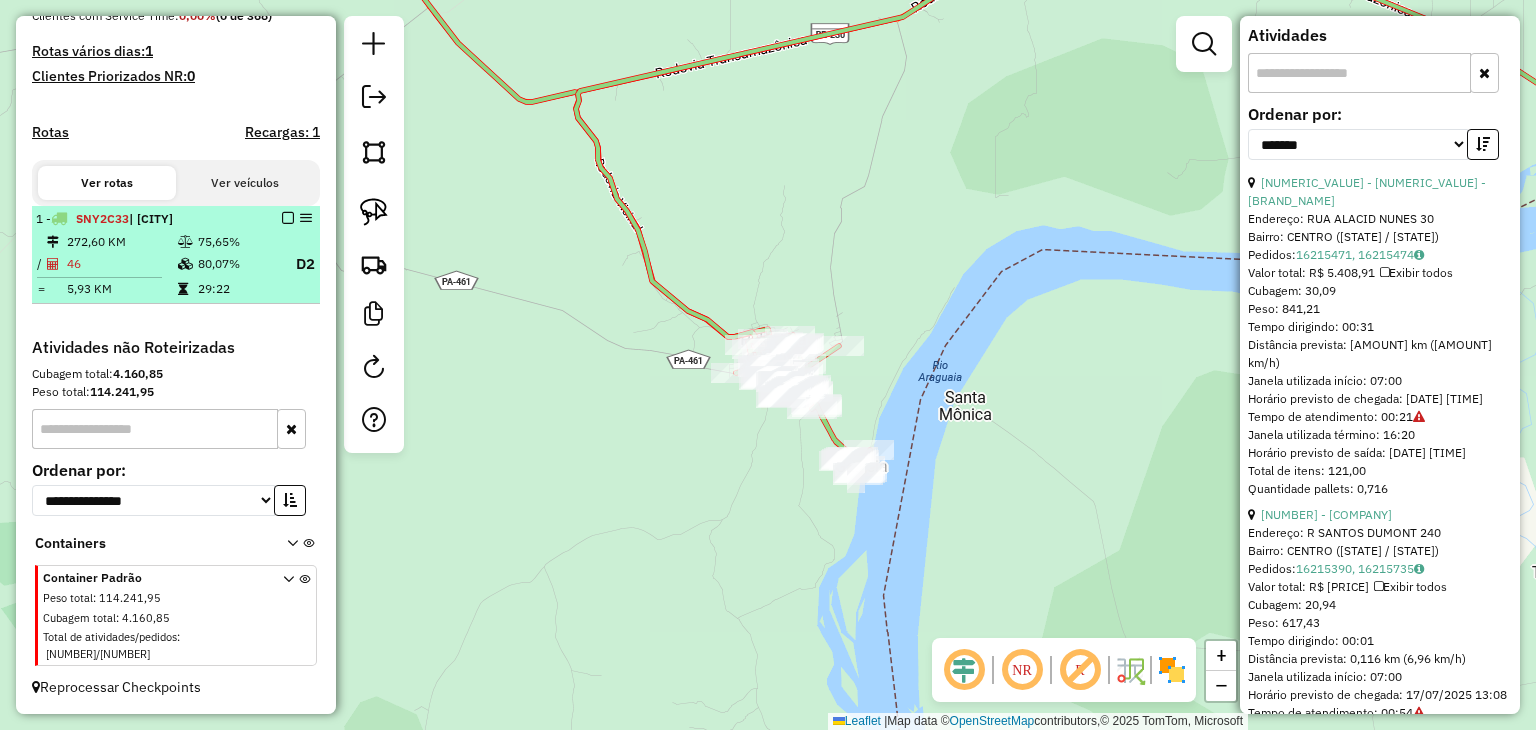 click at bounding box center (288, 218) 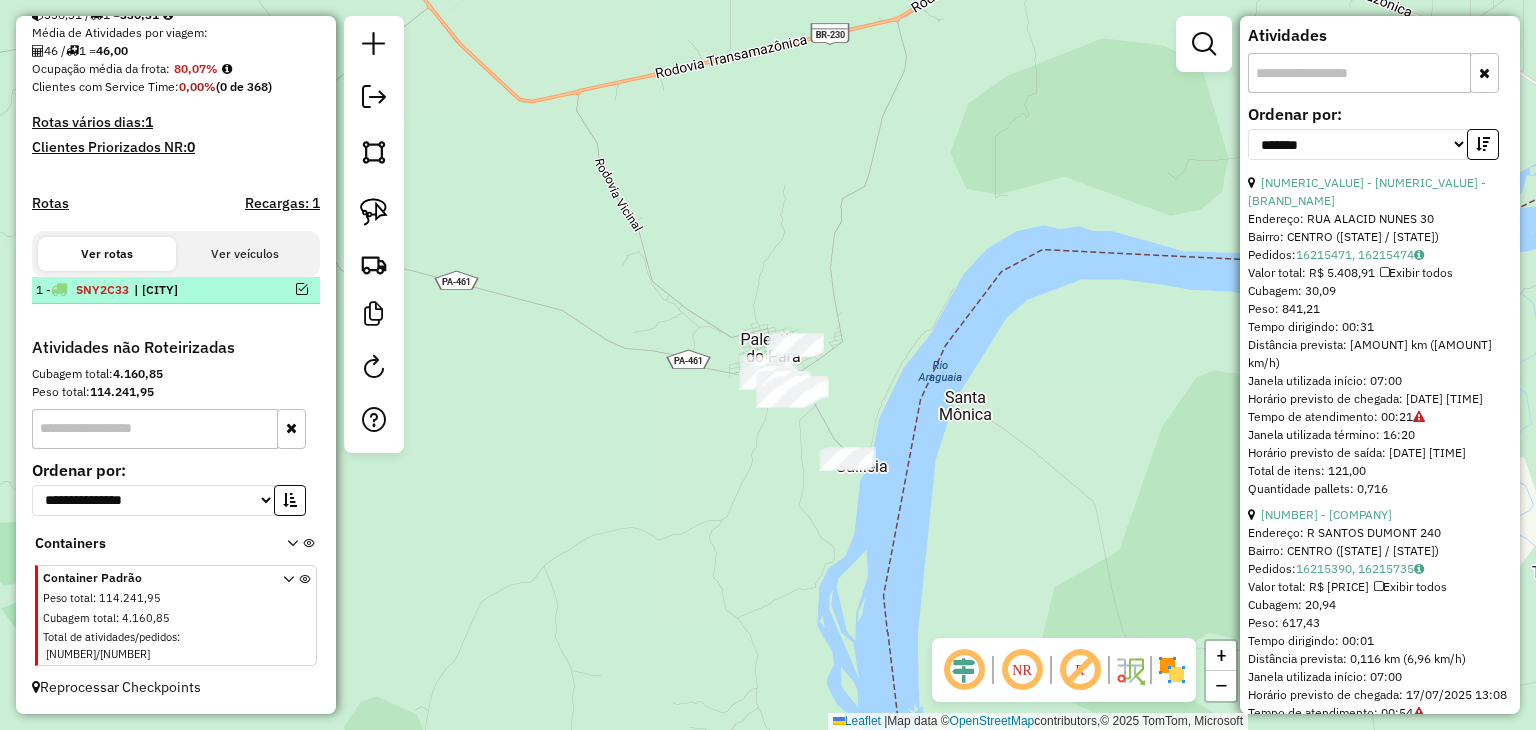 scroll, scrollTop: 449, scrollLeft: 0, axis: vertical 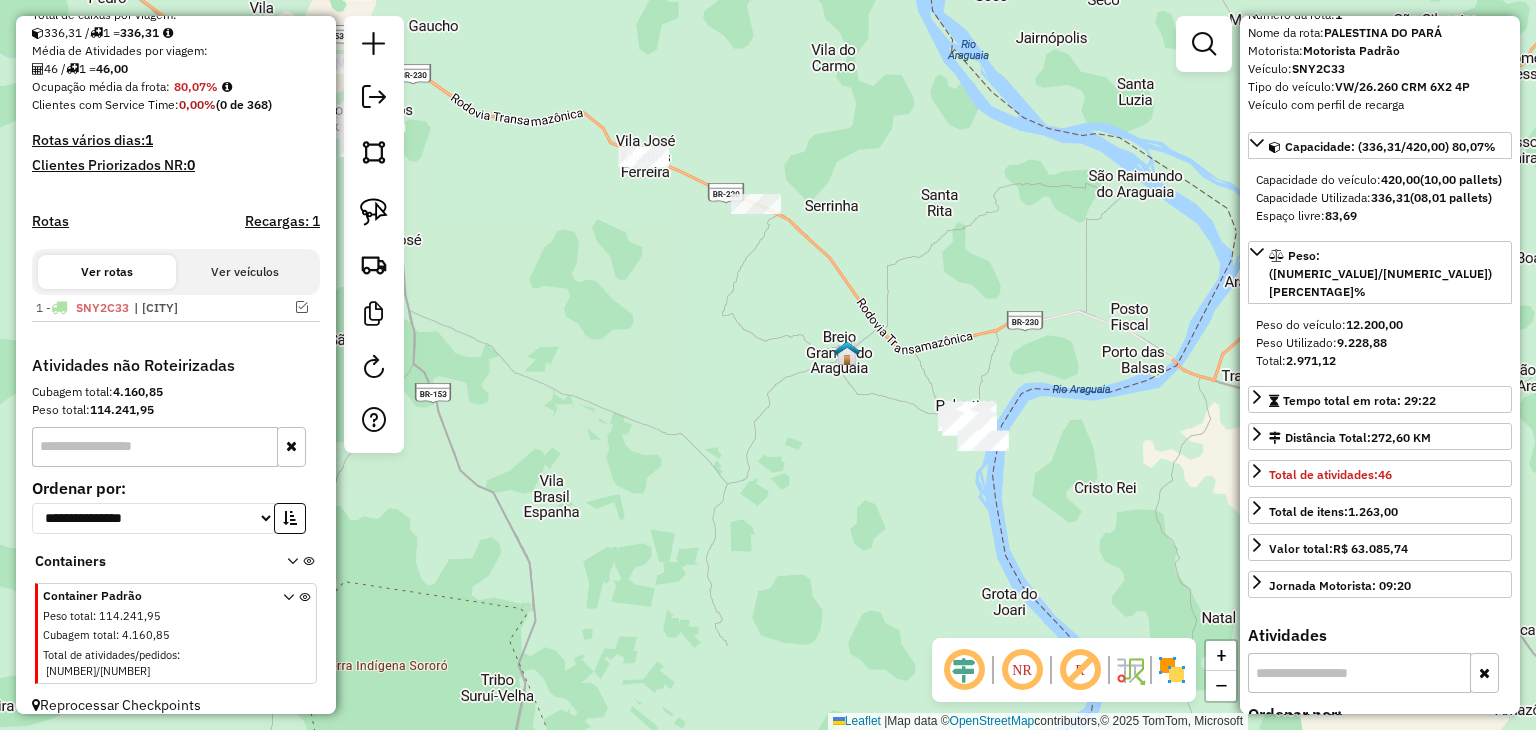 drag, startPoint x: 746, startPoint y: 314, endPoint x: 880, endPoint y: 489, distance: 220.41098 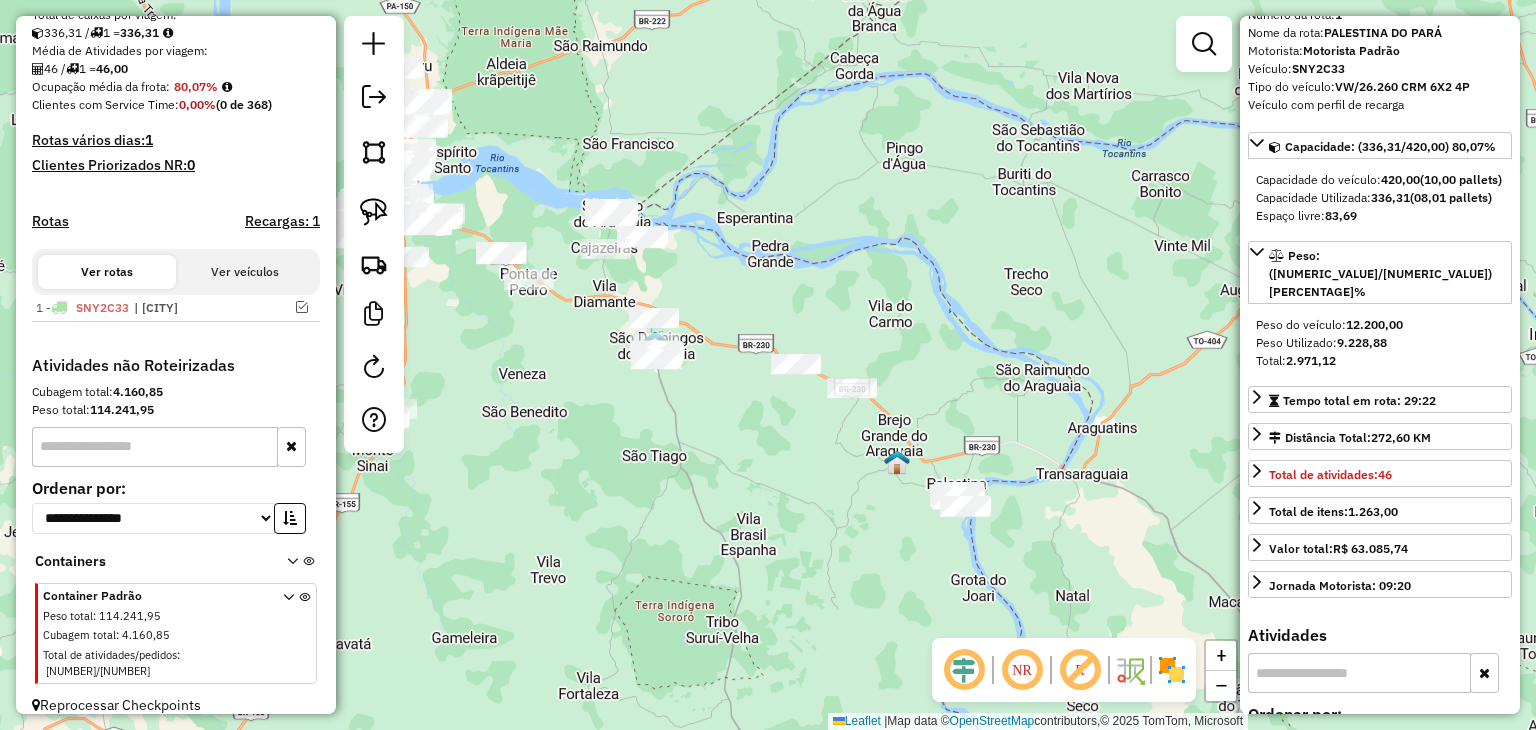 click on "Janela de atendimento Grade de atendimento Capacidade Transportadoras Veículos Cliente Pedidos  Rotas Selecione os dias de semana para filtrar as janelas de atendimento  Seg   Ter   Qua   Qui   Sex   Sáb   Dom  Informe o período da janela de atendimento: De: Até:  Filtrar exatamente a janela do cliente  Considerar janela de atendimento padrão  Selecione os dias de semana para filtrar as grades de atendimento  Seg   Ter   Qua   Qui   Sex   Sáb   Dom   Considerar clientes sem dia de atendimento cadastrado  Clientes fora do dia de atendimento selecionado Filtrar as atividades entre os valores definidos abaixo:  Peso mínimo:   Peso máximo:   Cubagem mínima:   Cubagem máxima:   De:   Até:  Filtrar as atividades entre o tempo de atendimento definido abaixo:  De:   Até:   Considerar capacidade total dos clientes não roteirizados Transportadora: Selecione um ou mais itens Tipo de veículo: Selecione um ou mais itens Veículo: Selecione um ou mais itens Motorista: Selecione um ou mais itens Nome: Rótulo:" 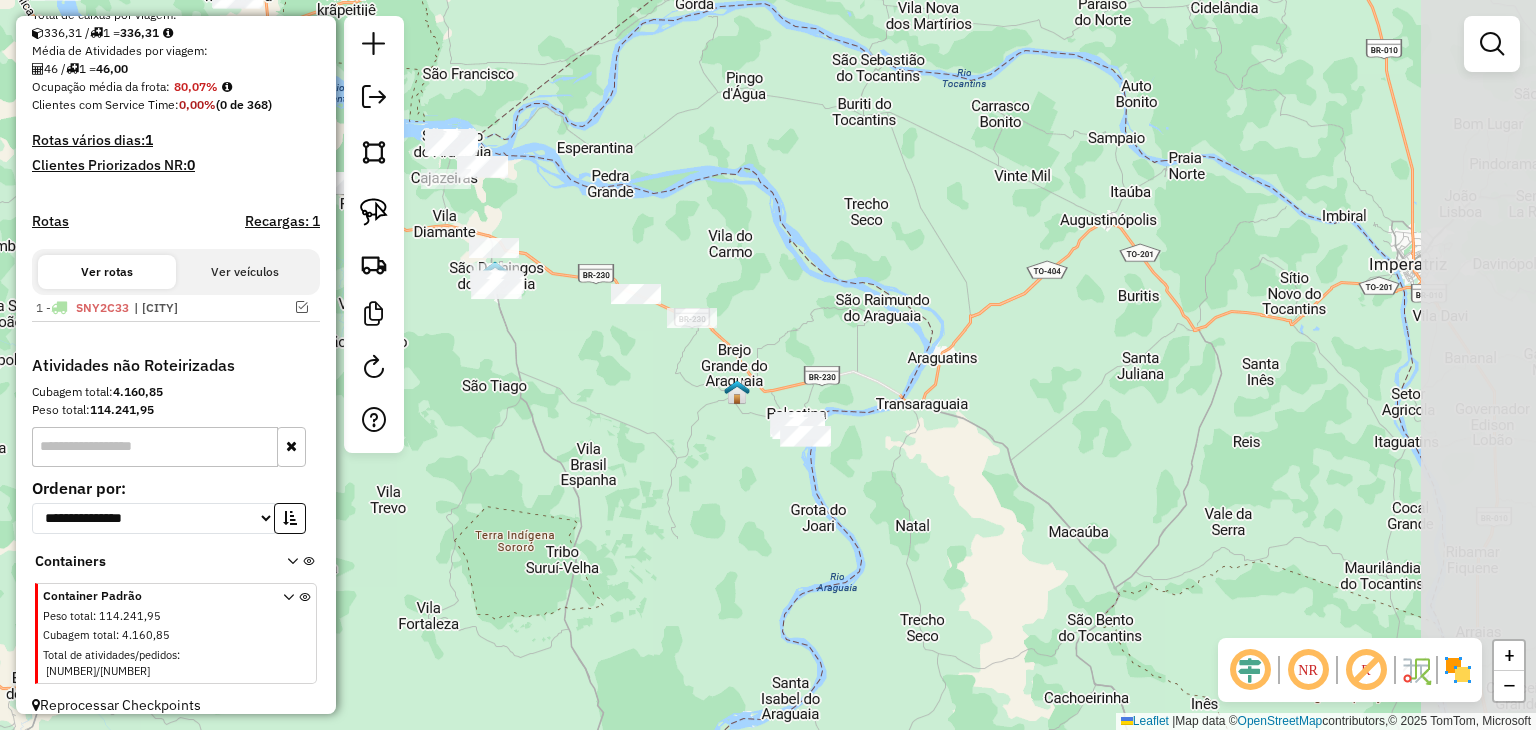drag, startPoint x: 869, startPoint y: 483, endPoint x: 711, endPoint y: 413, distance: 172.81204 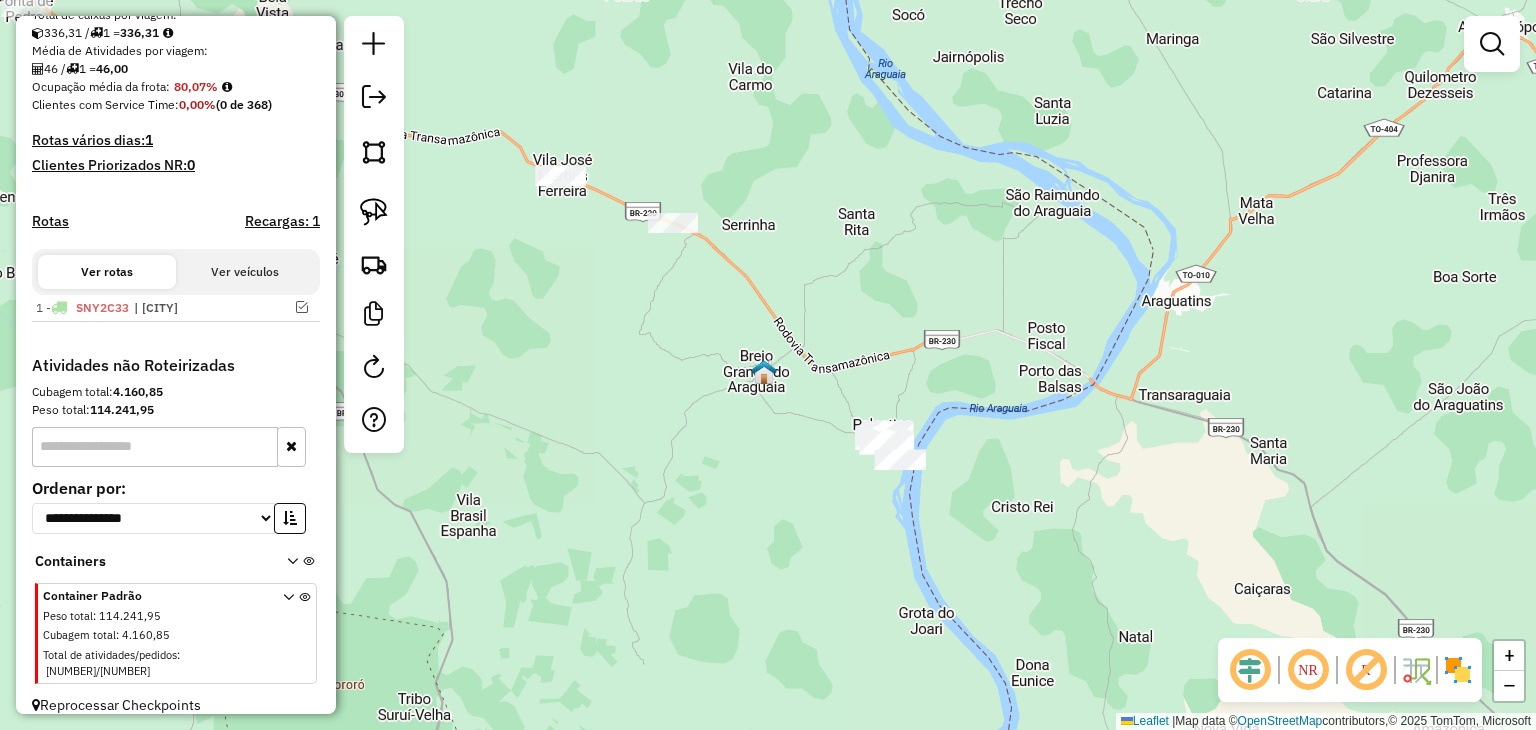 drag, startPoint x: 640, startPoint y: 317, endPoint x: 684, endPoint y: 358, distance: 60.1415 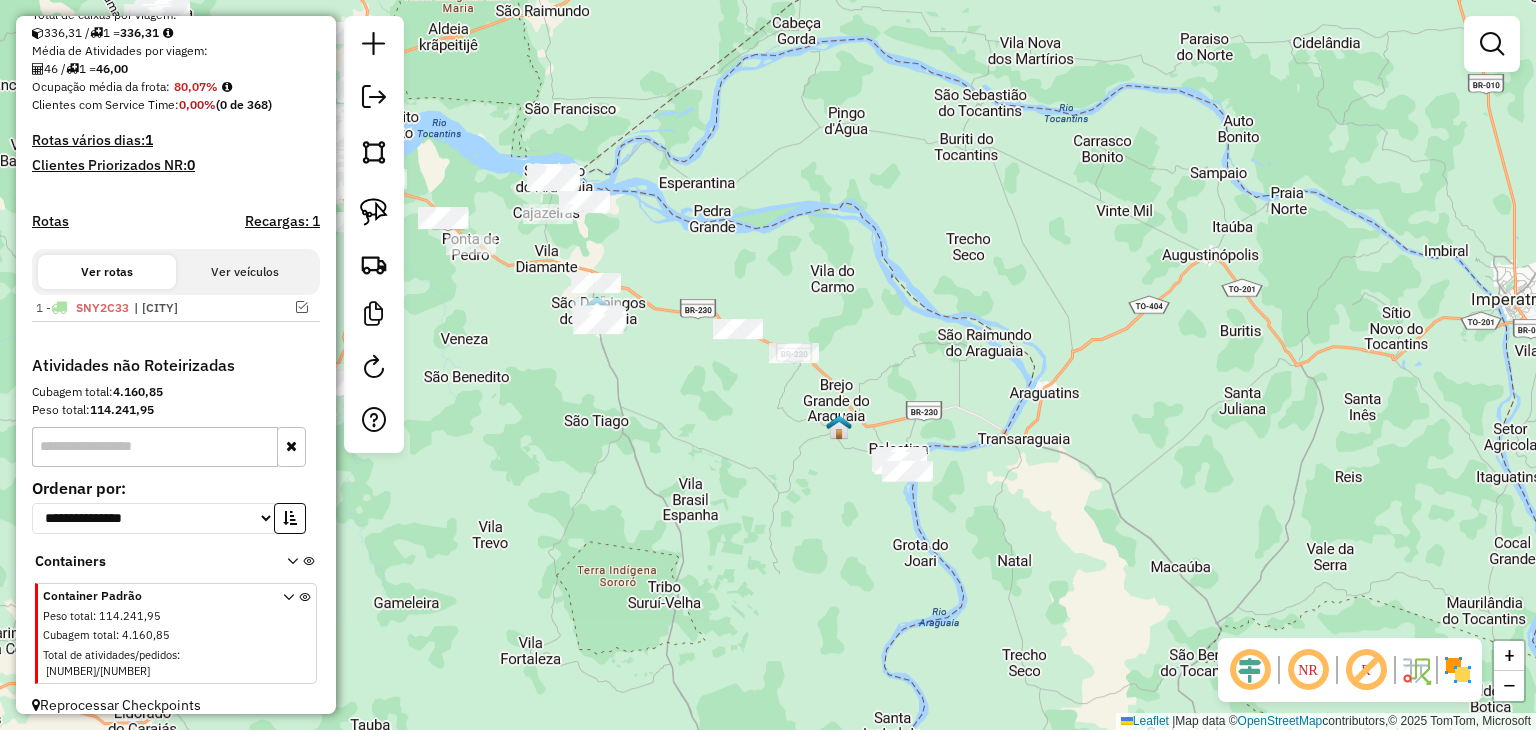 drag, startPoint x: 610, startPoint y: 223, endPoint x: 737, endPoint y: 257, distance: 131.47243 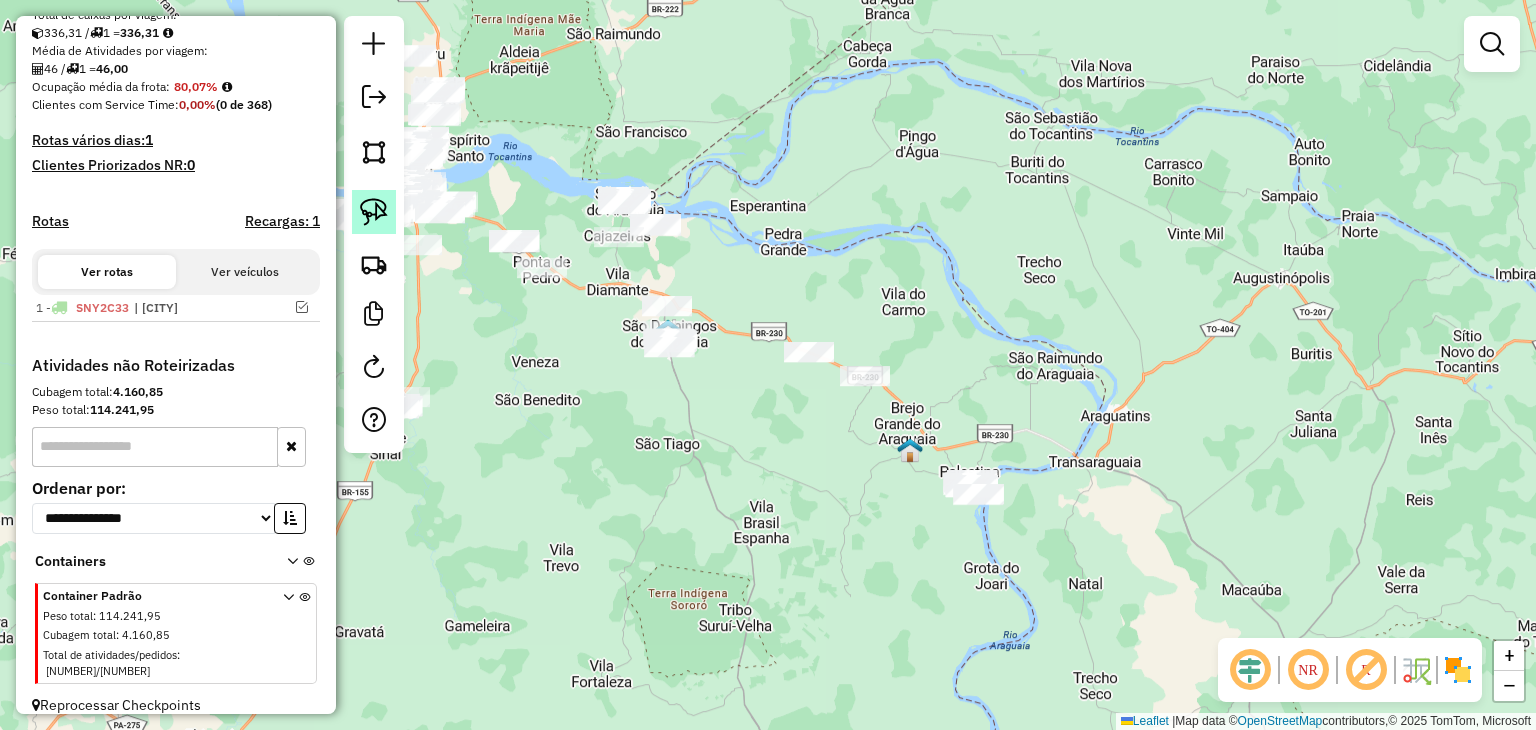 click 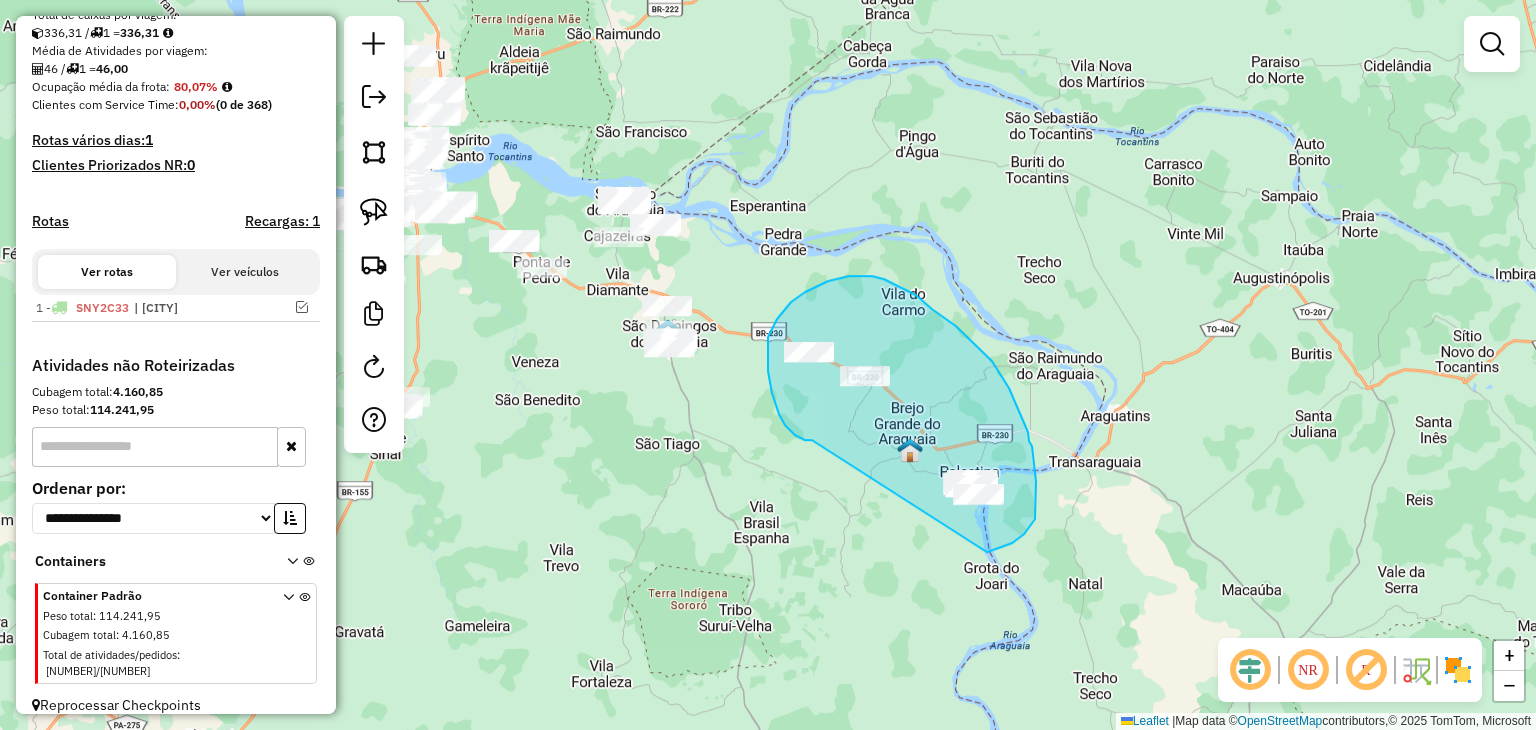 drag, startPoint x: 812, startPoint y: 440, endPoint x: 919, endPoint y: 538, distance: 145.09653 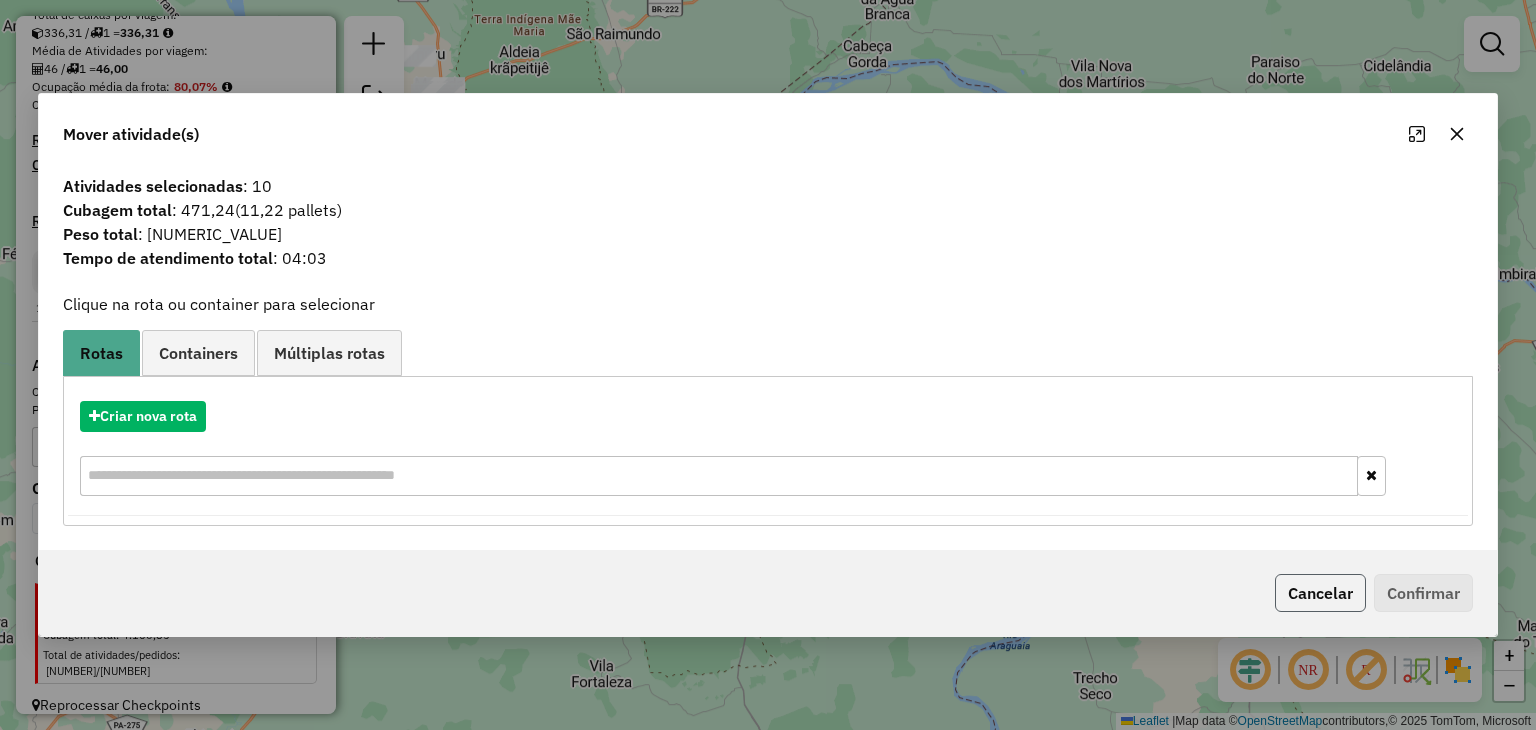click on "Cancelar" 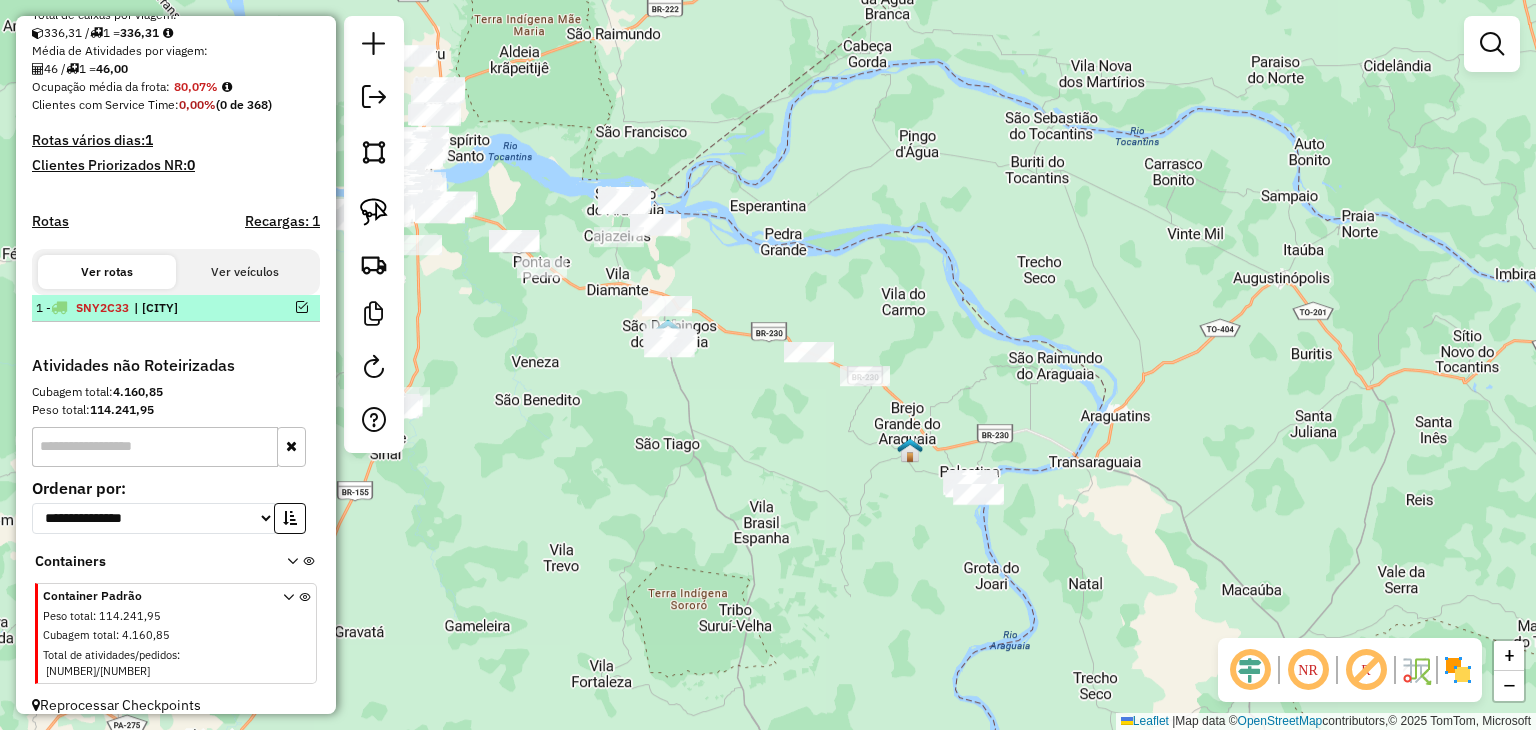 click at bounding box center (302, 307) 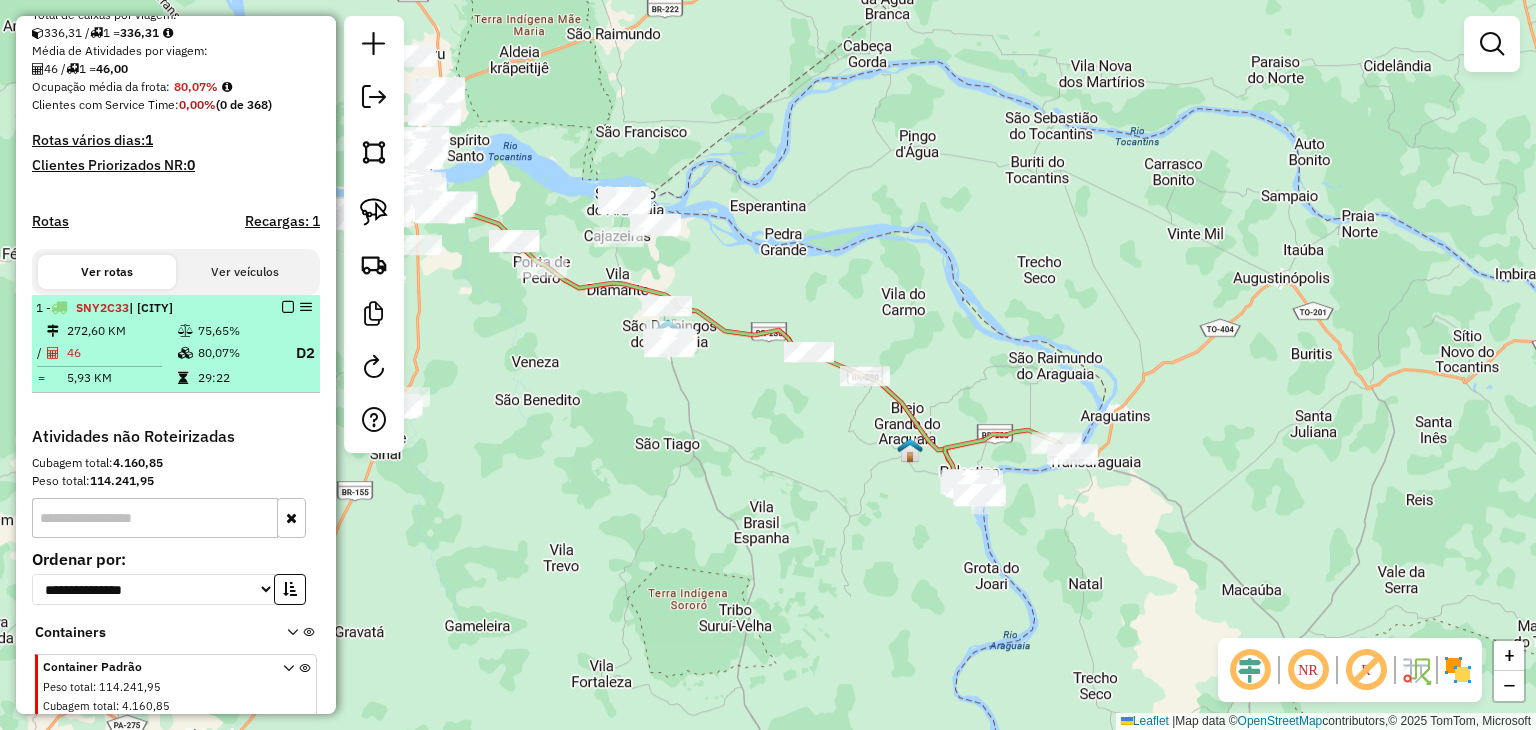scroll, scrollTop: 539, scrollLeft: 0, axis: vertical 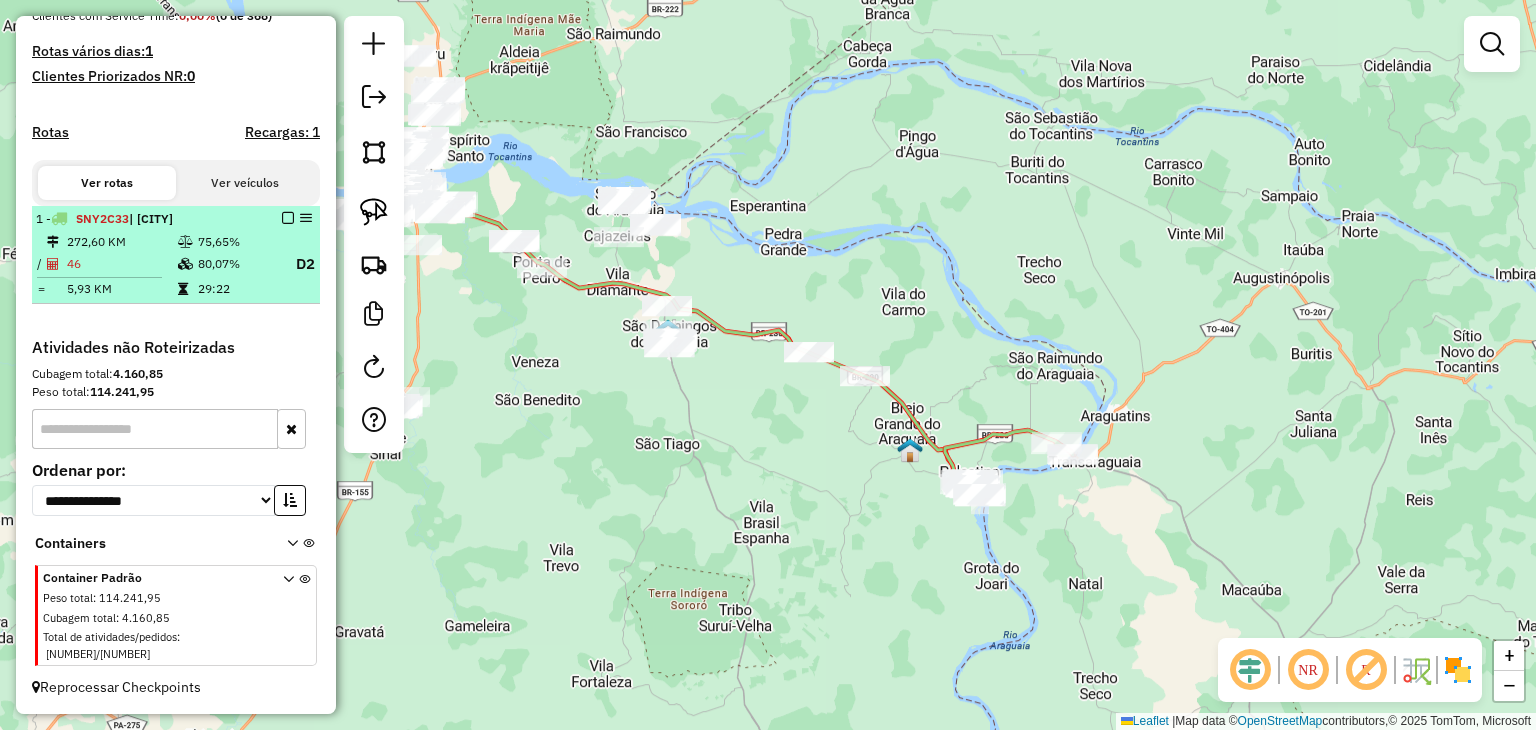 click at bounding box center (288, 218) 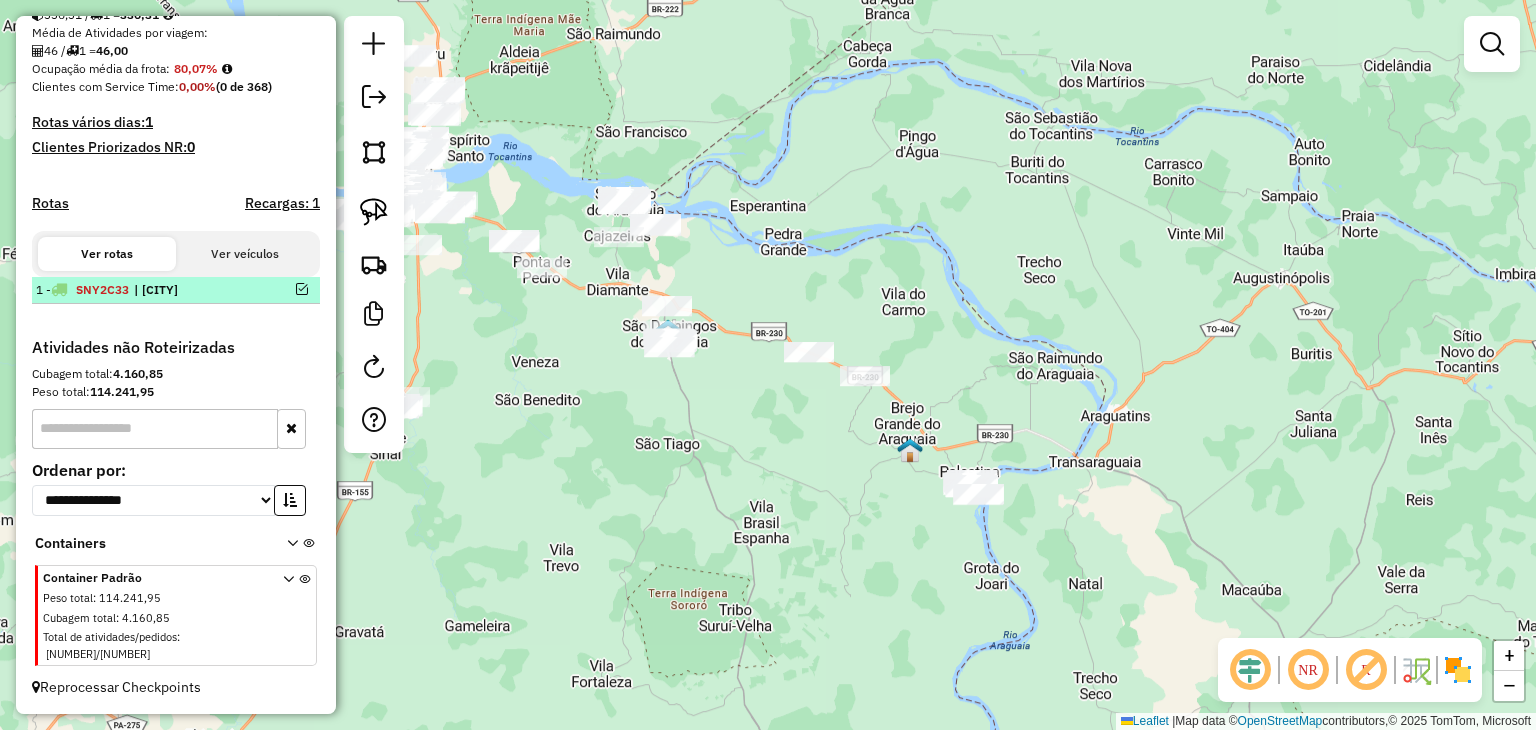 scroll, scrollTop: 449, scrollLeft: 0, axis: vertical 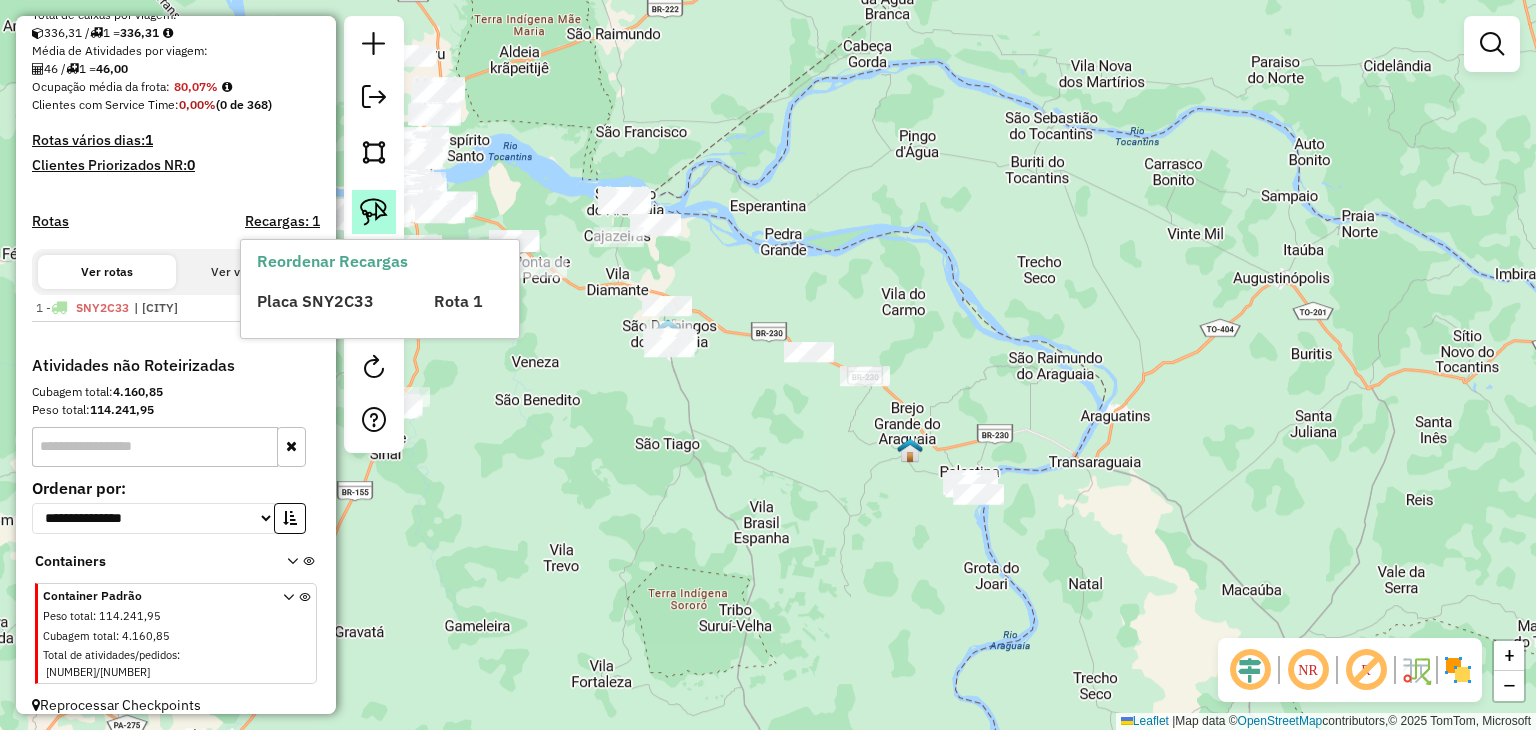 click 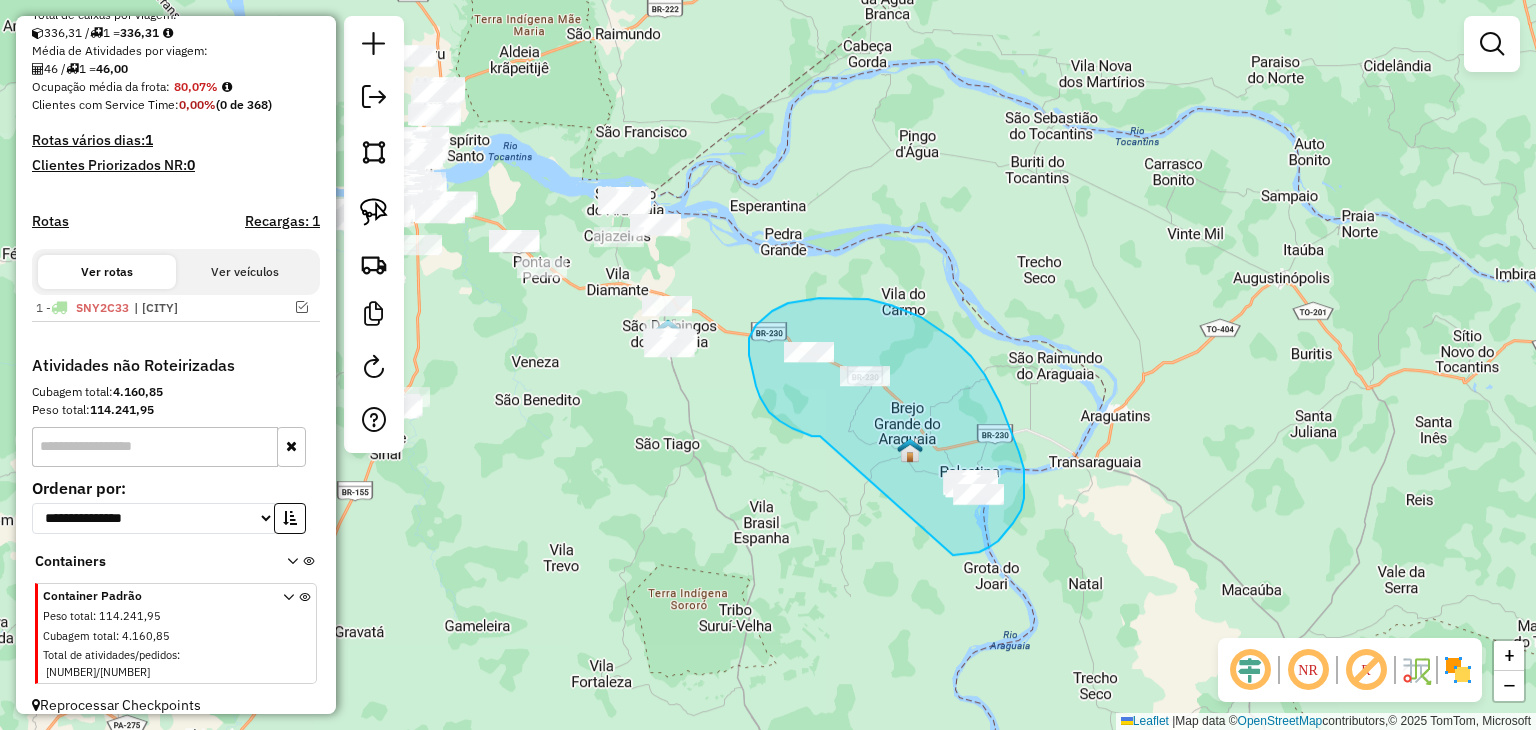 drag, startPoint x: 807, startPoint y: 433, endPoint x: 900, endPoint y: 541, distance: 142.52368 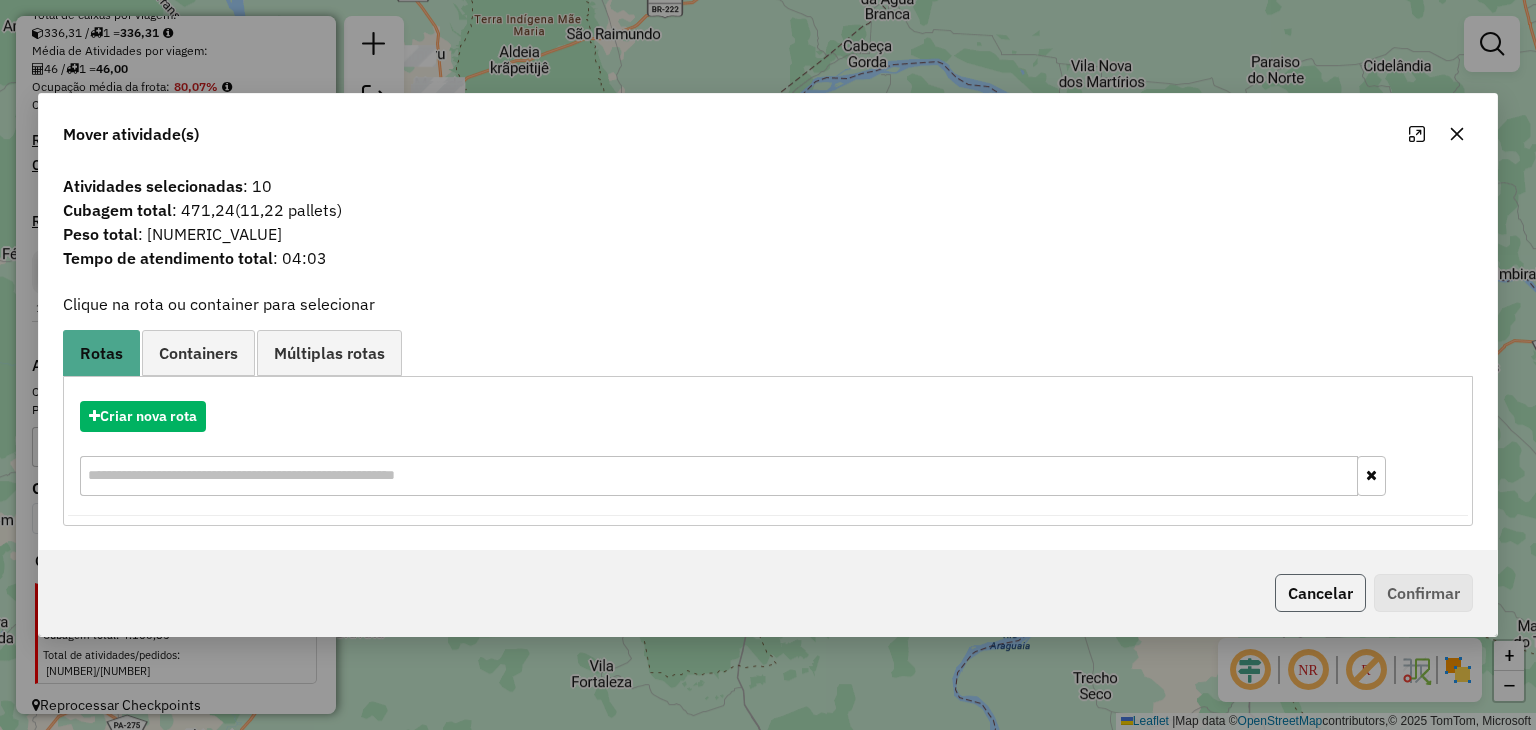 click on "Cancelar" 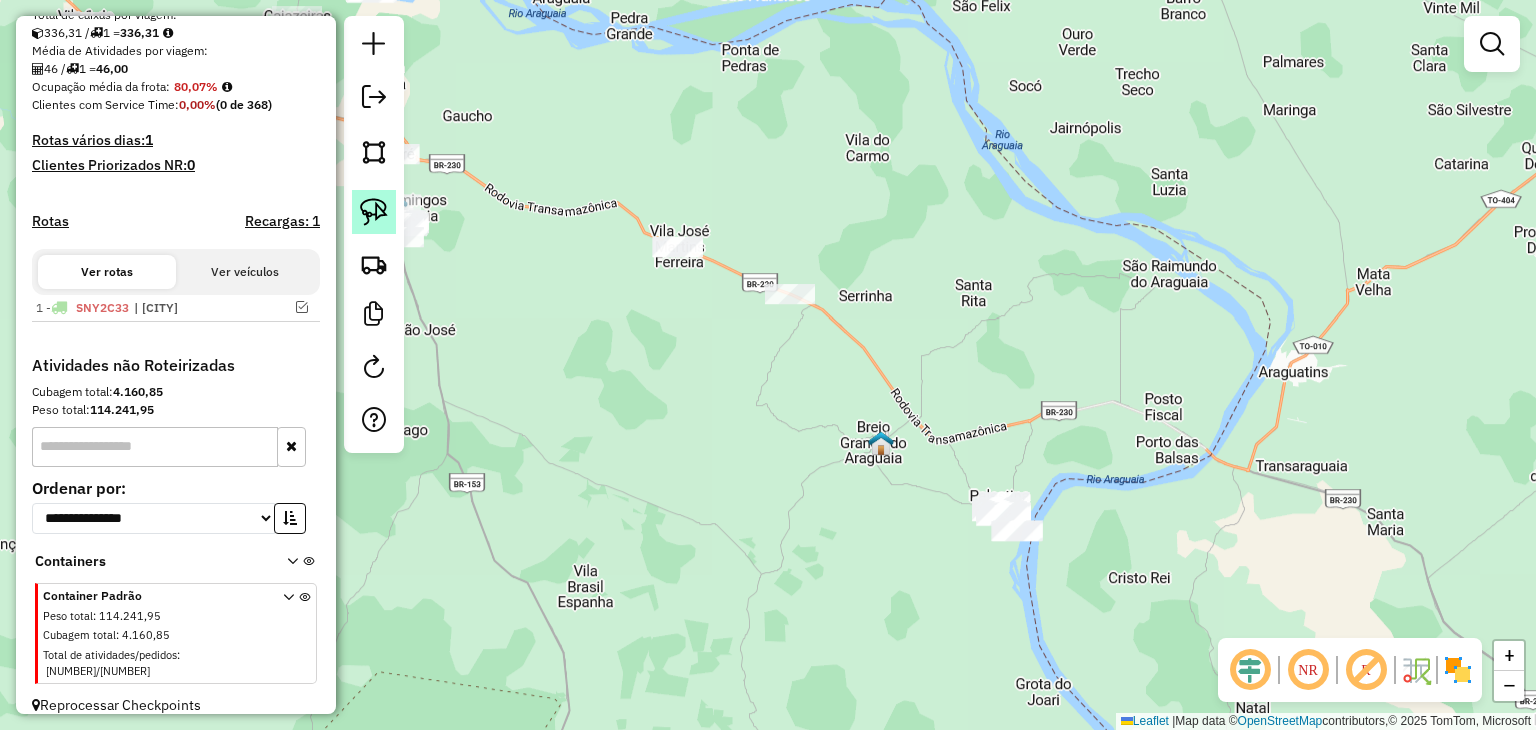 click 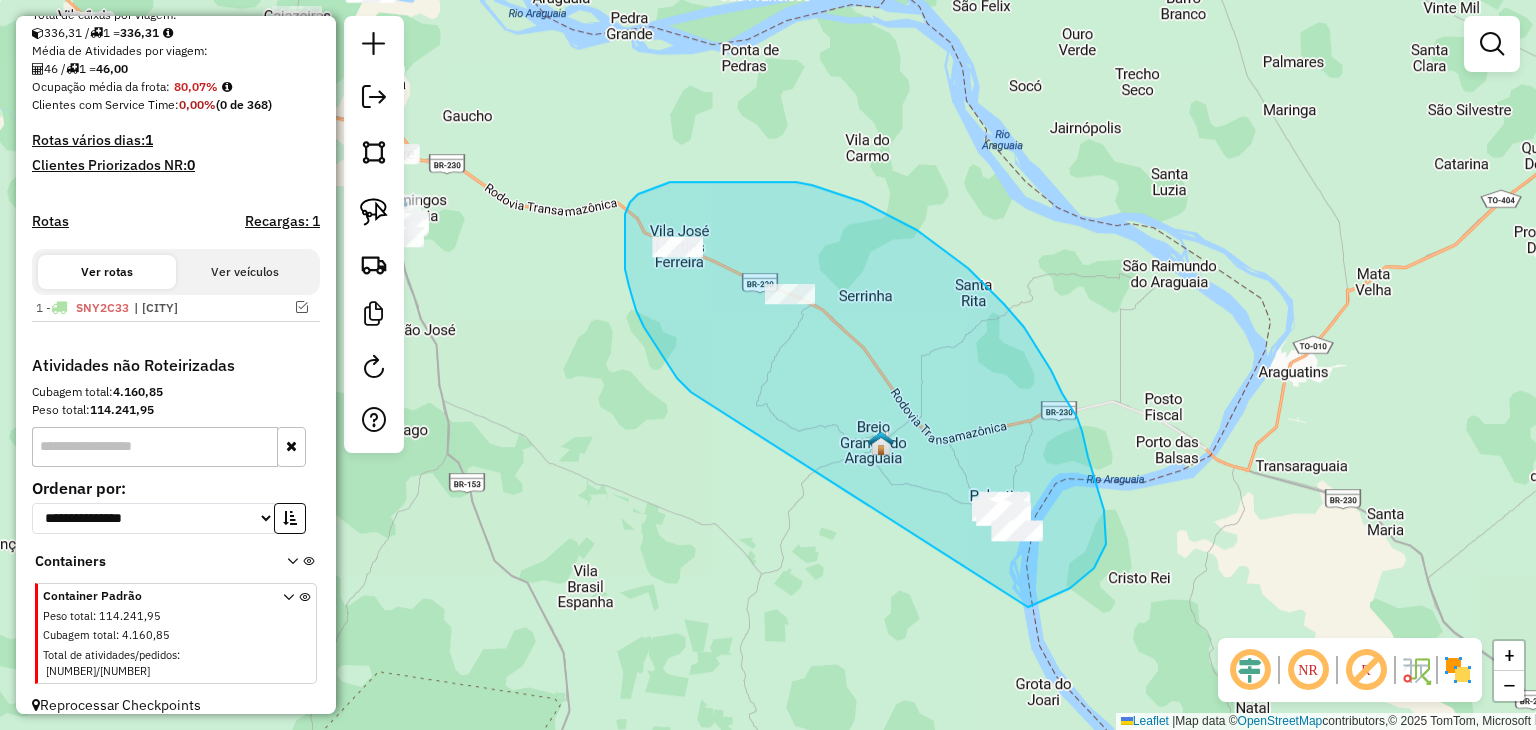 drag, startPoint x: 691, startPoint y: 392, endPoint x: 904, endPoint y: 611, distance: 305.4996 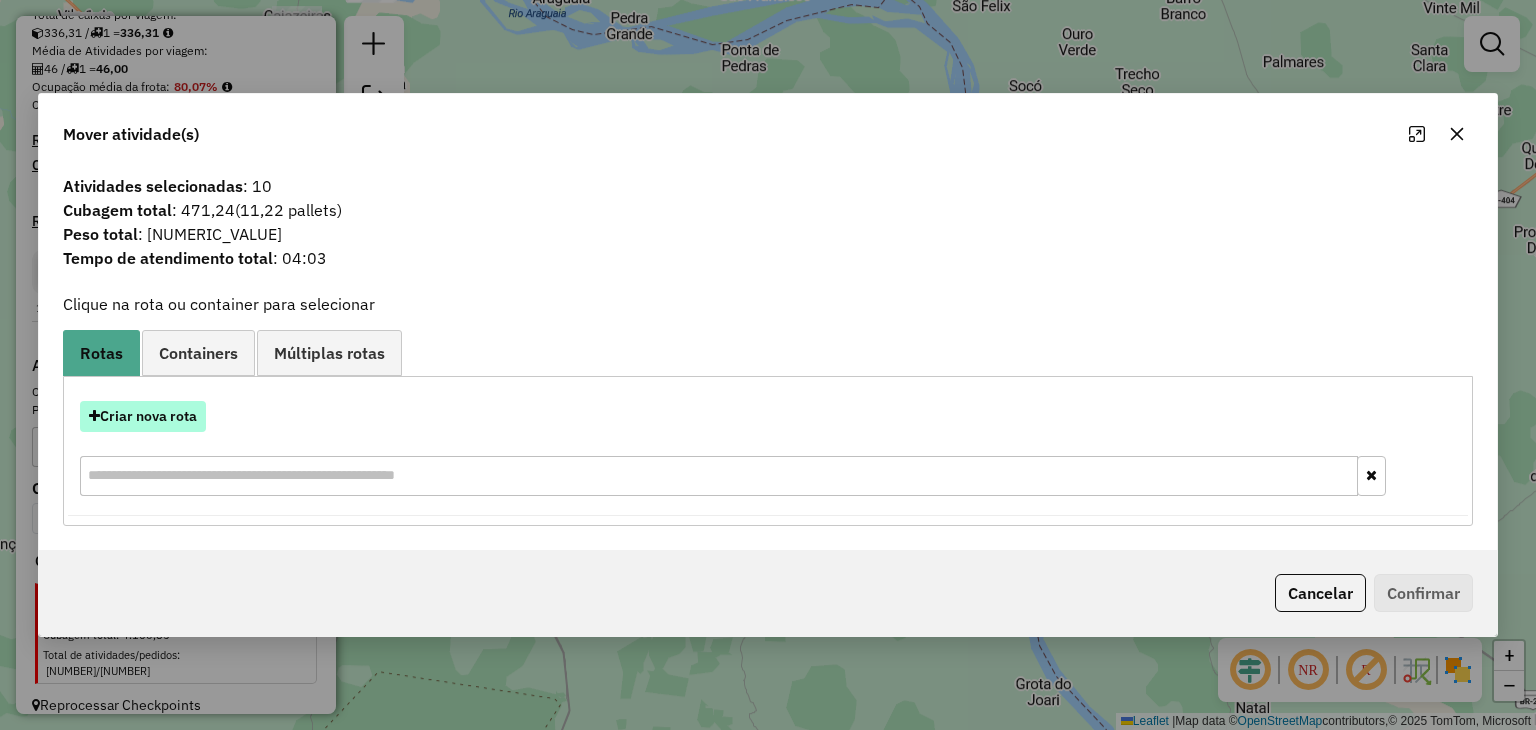 click on "Criar nova rota" at bounding box center (143, 416) 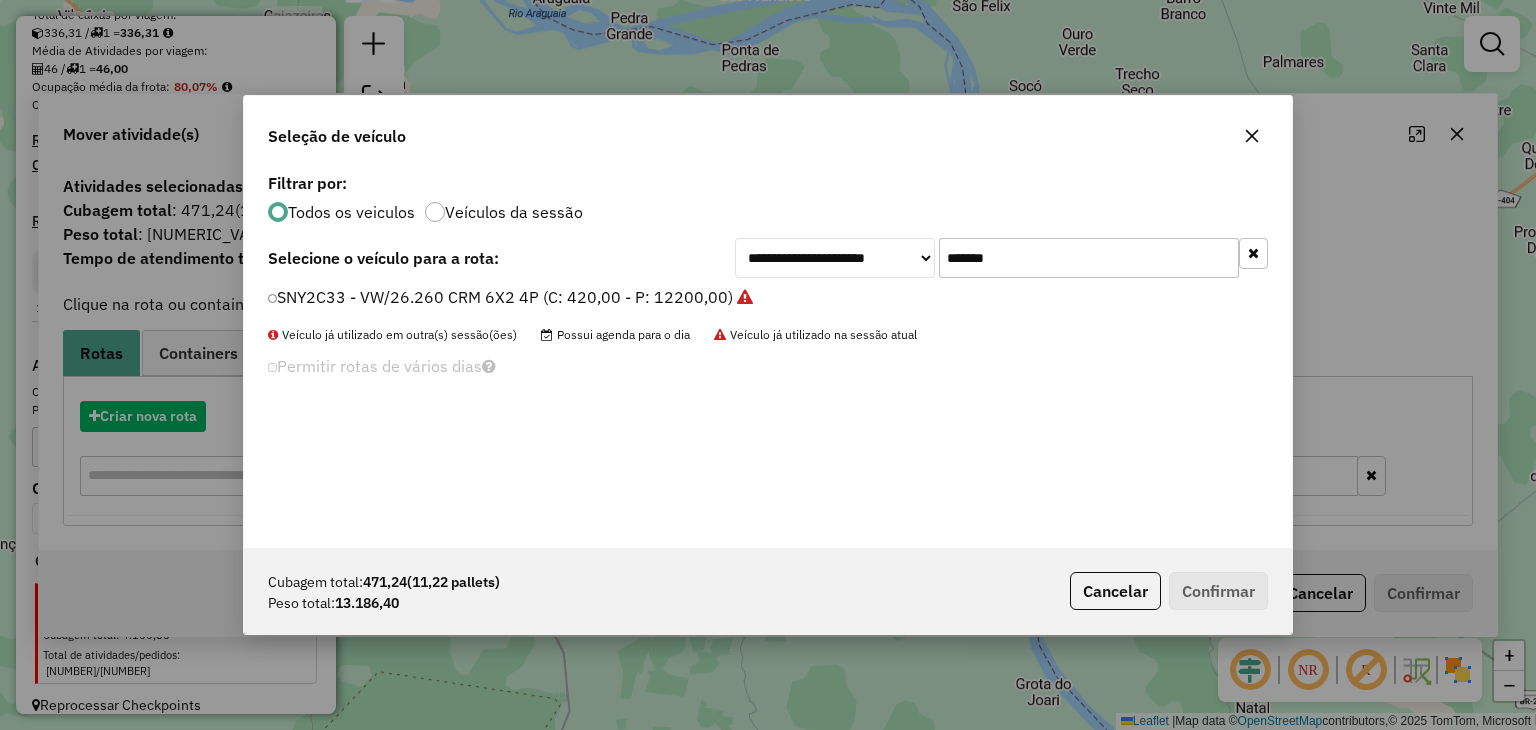 scroll, scrollTop: 10, scrollLeft: 6, axis: both 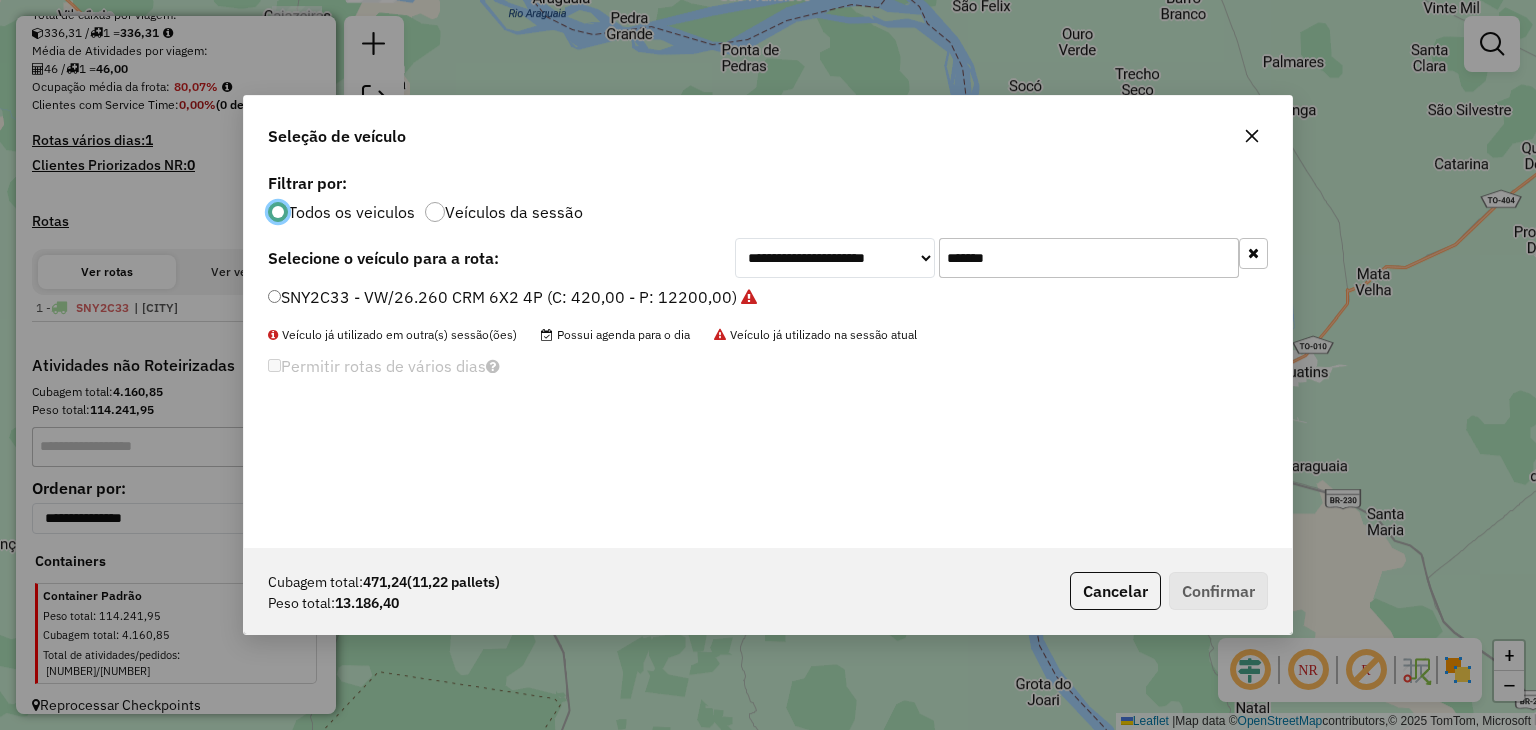 click on "*******" 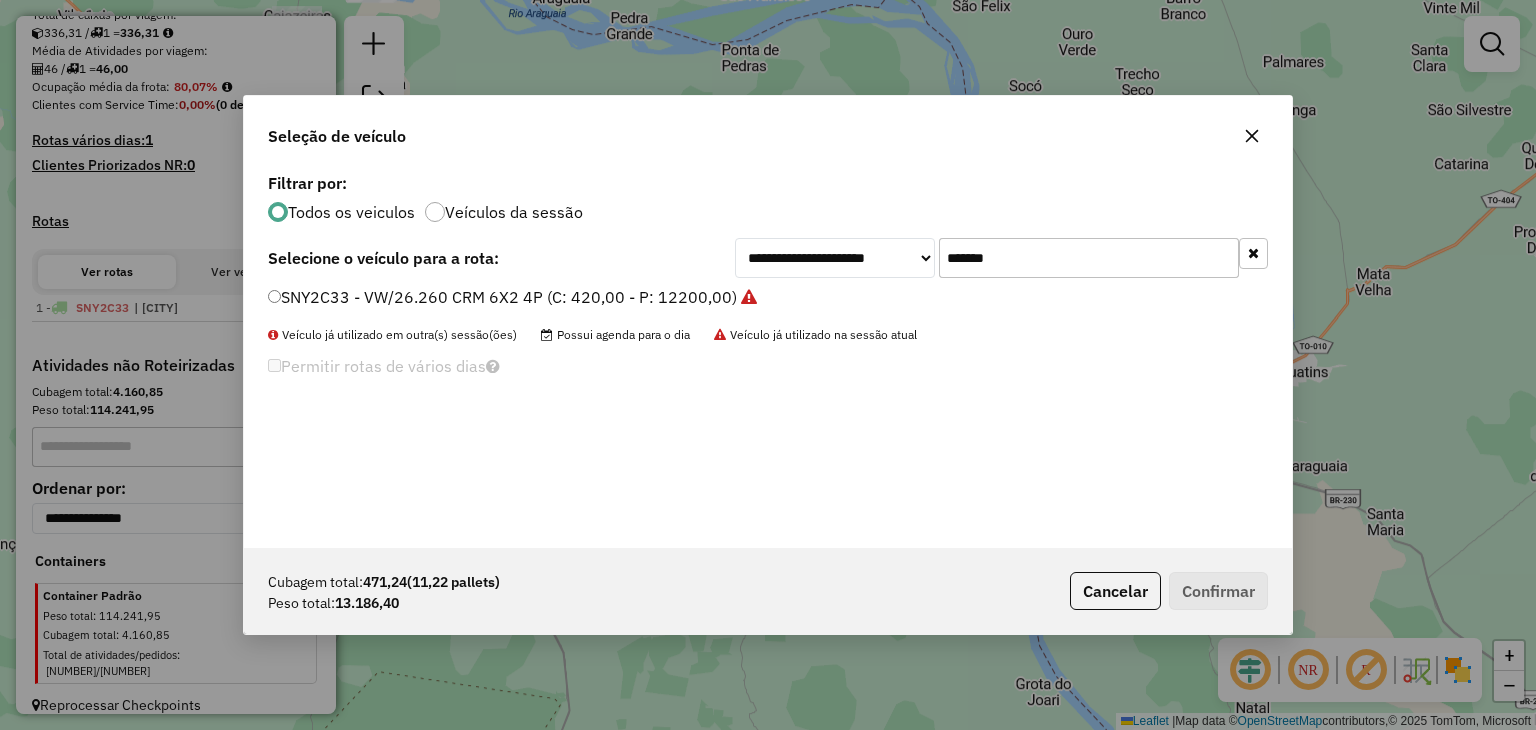 click on "*******" 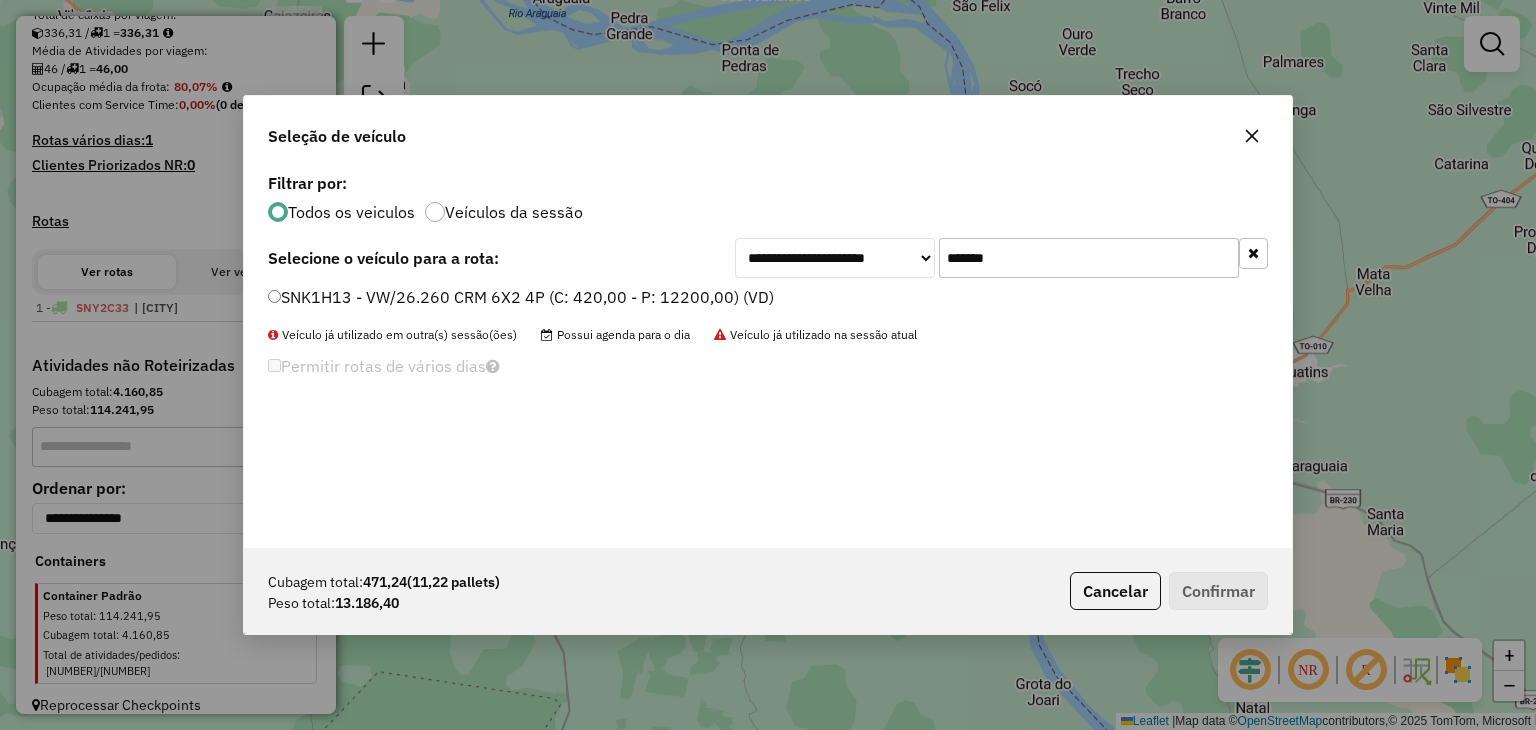 type on "*******" 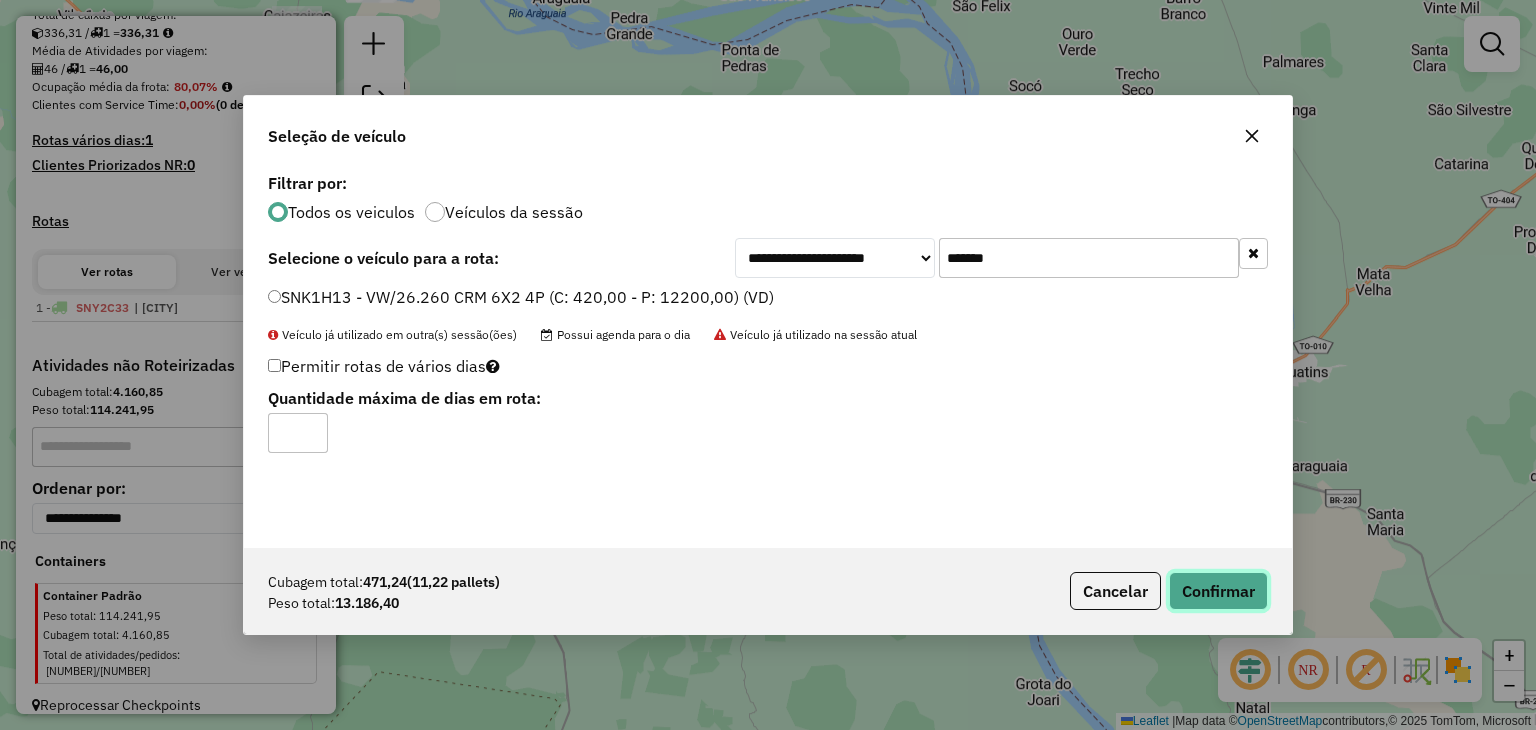 click on "Confirmar" 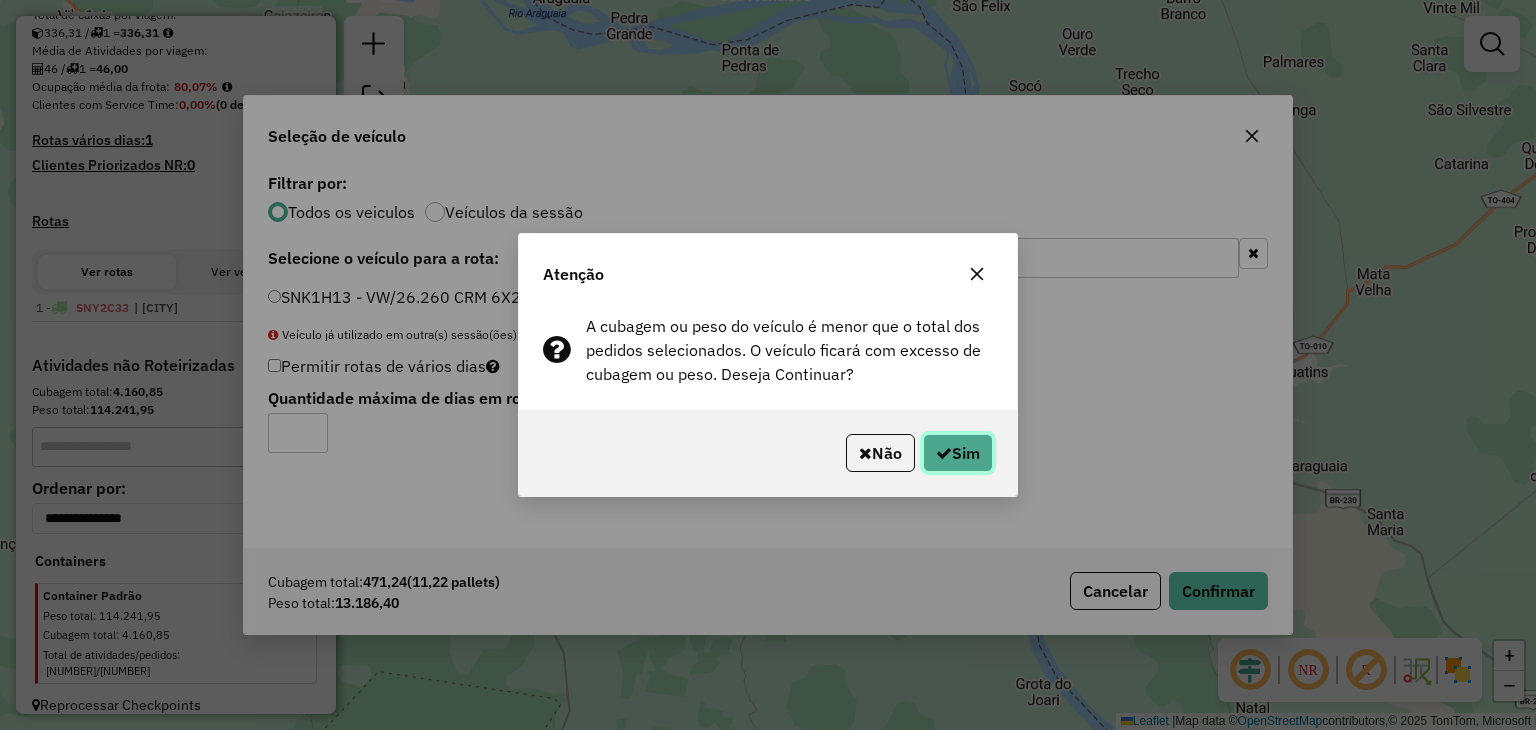click on "Sim" 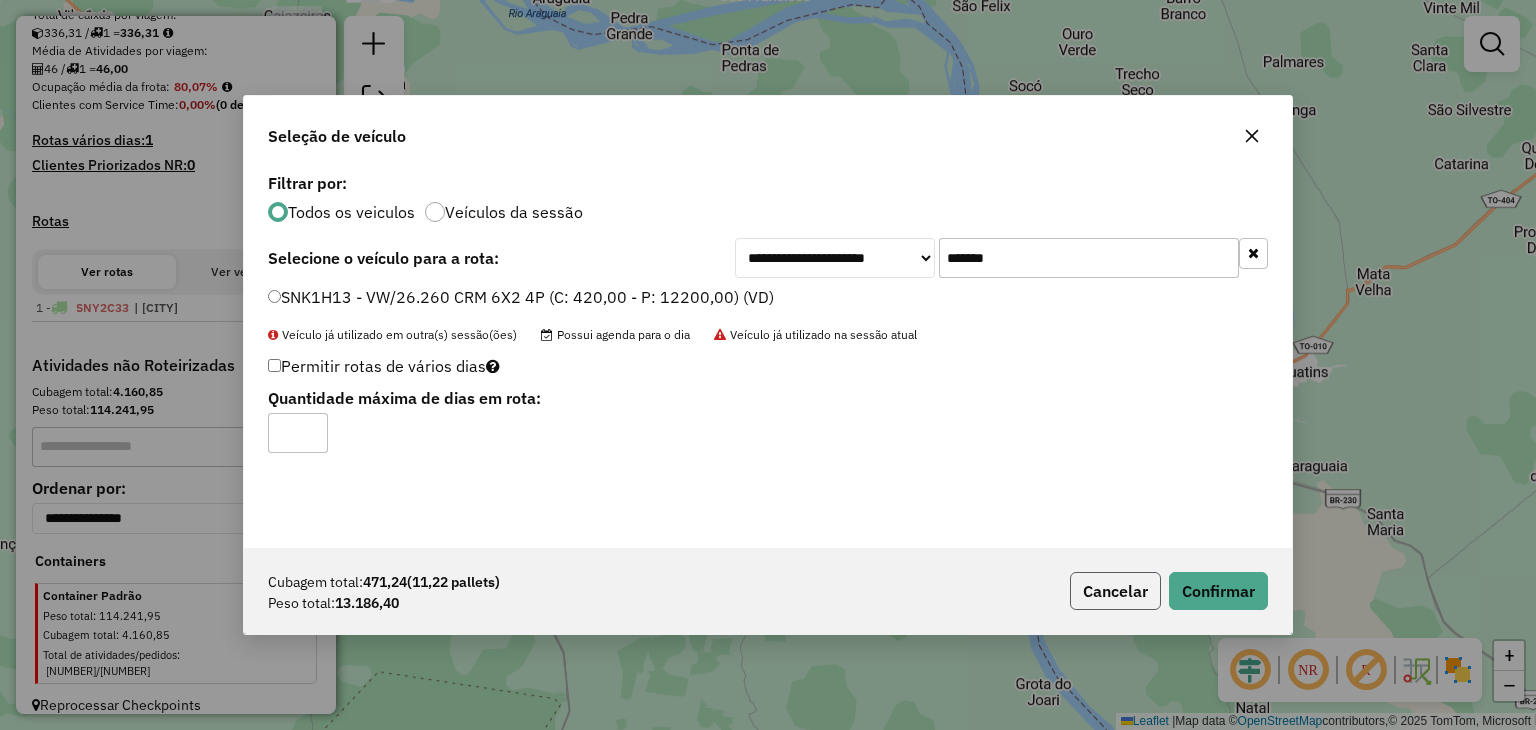 click on "Cancelar" 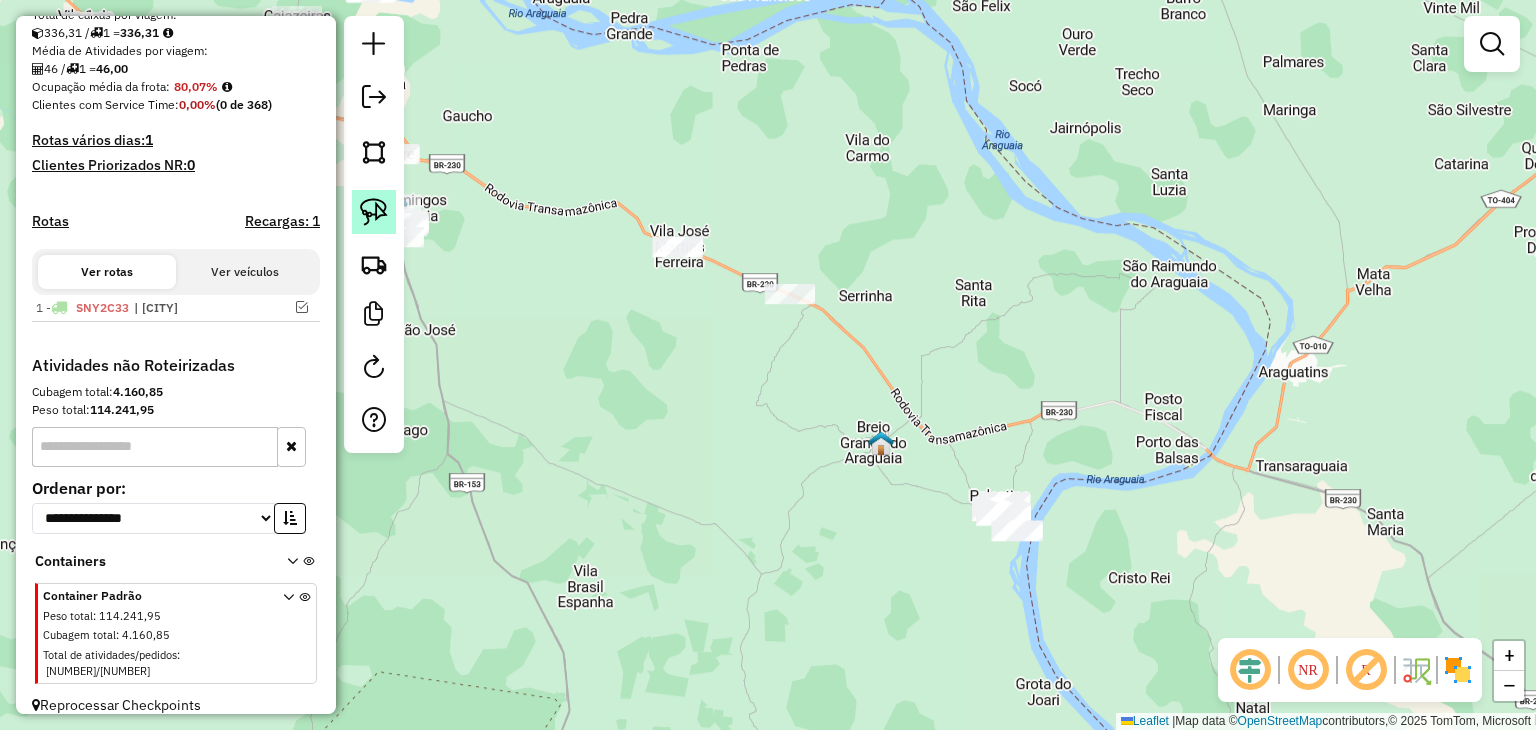 click 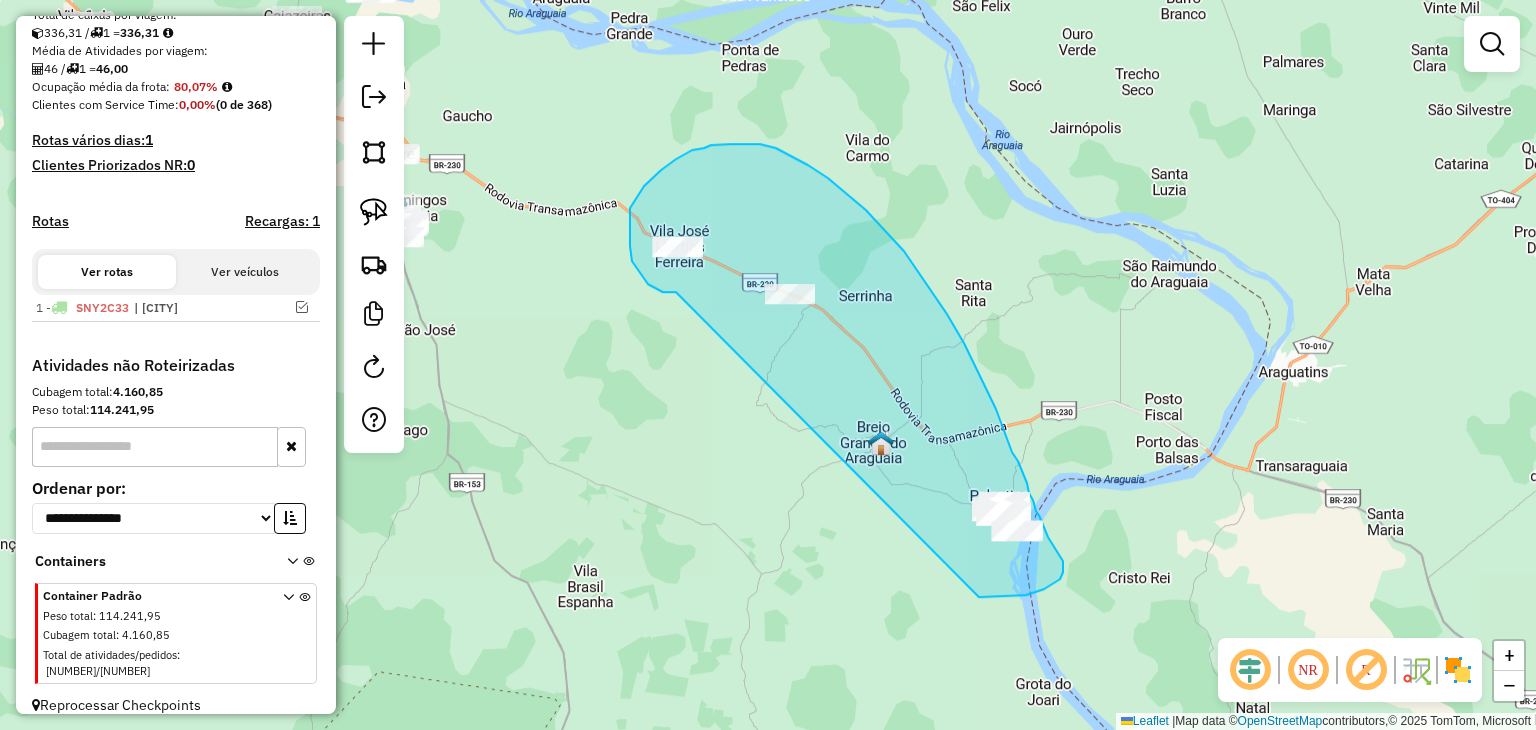 drag, startPoint x: 676, startPoint y: 292, endPoint x: 839, endPoint y: 545, distance: 300.9618 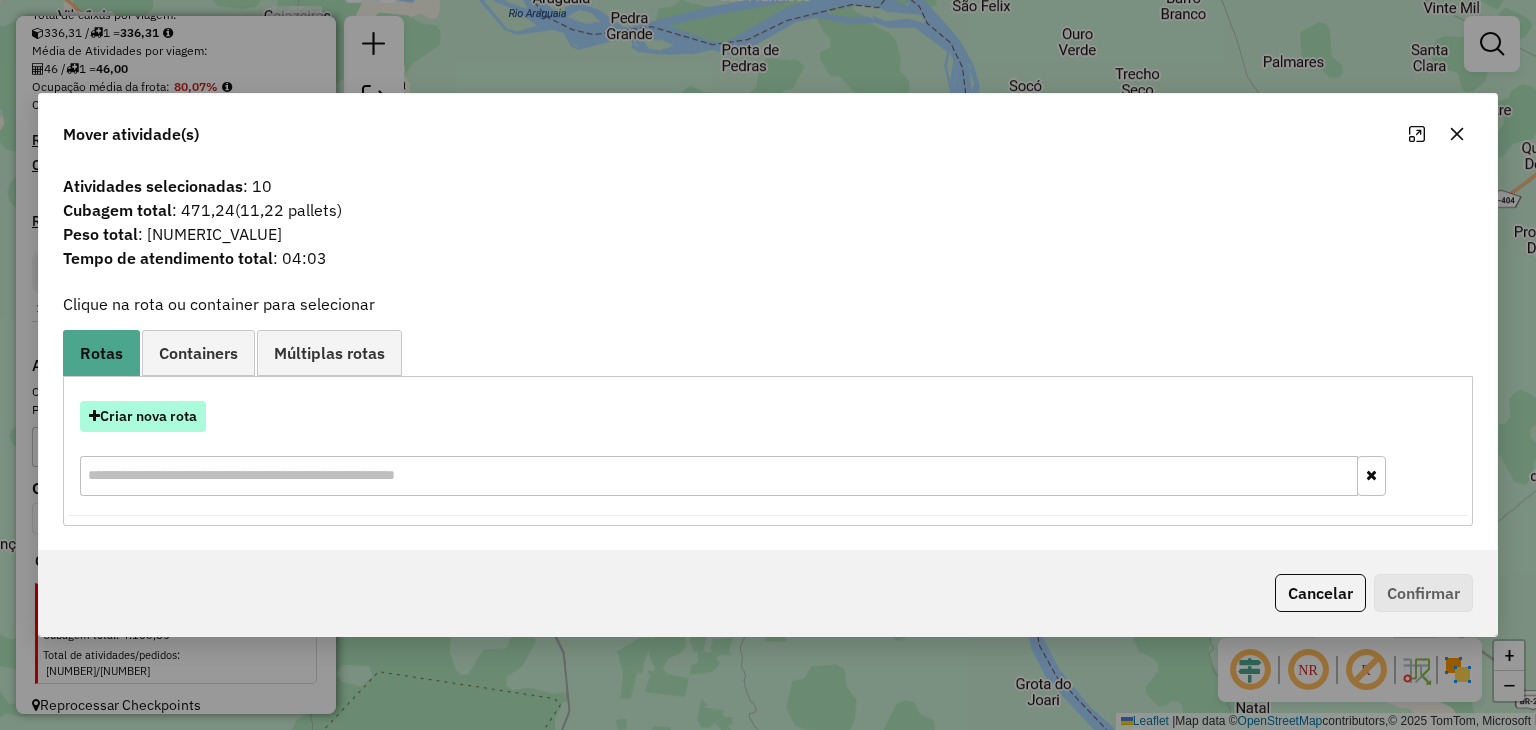 click on "Criar nova rota" at bounding box center (143, 416) 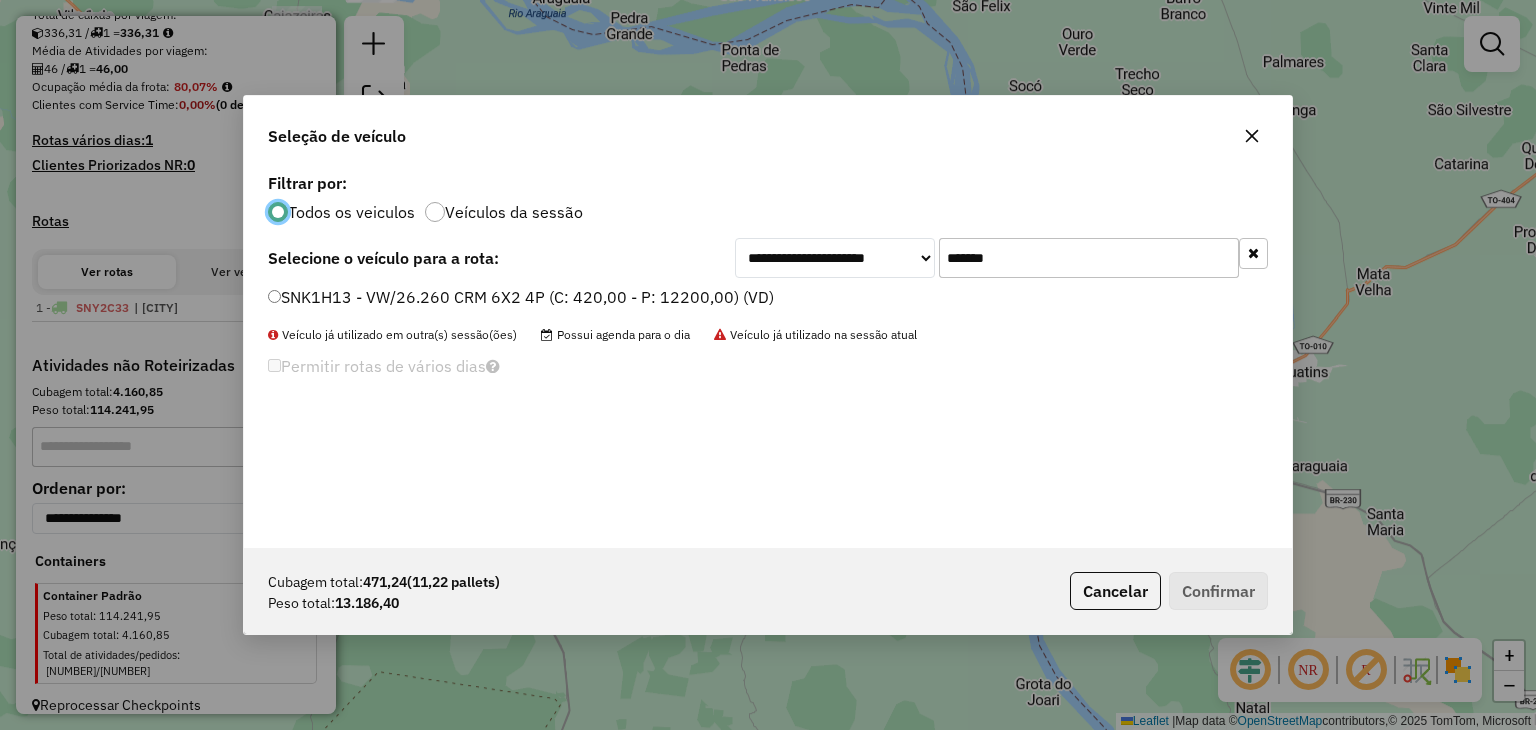 scroll, scrollTop: 10, scrollLeft: 6, axis: both 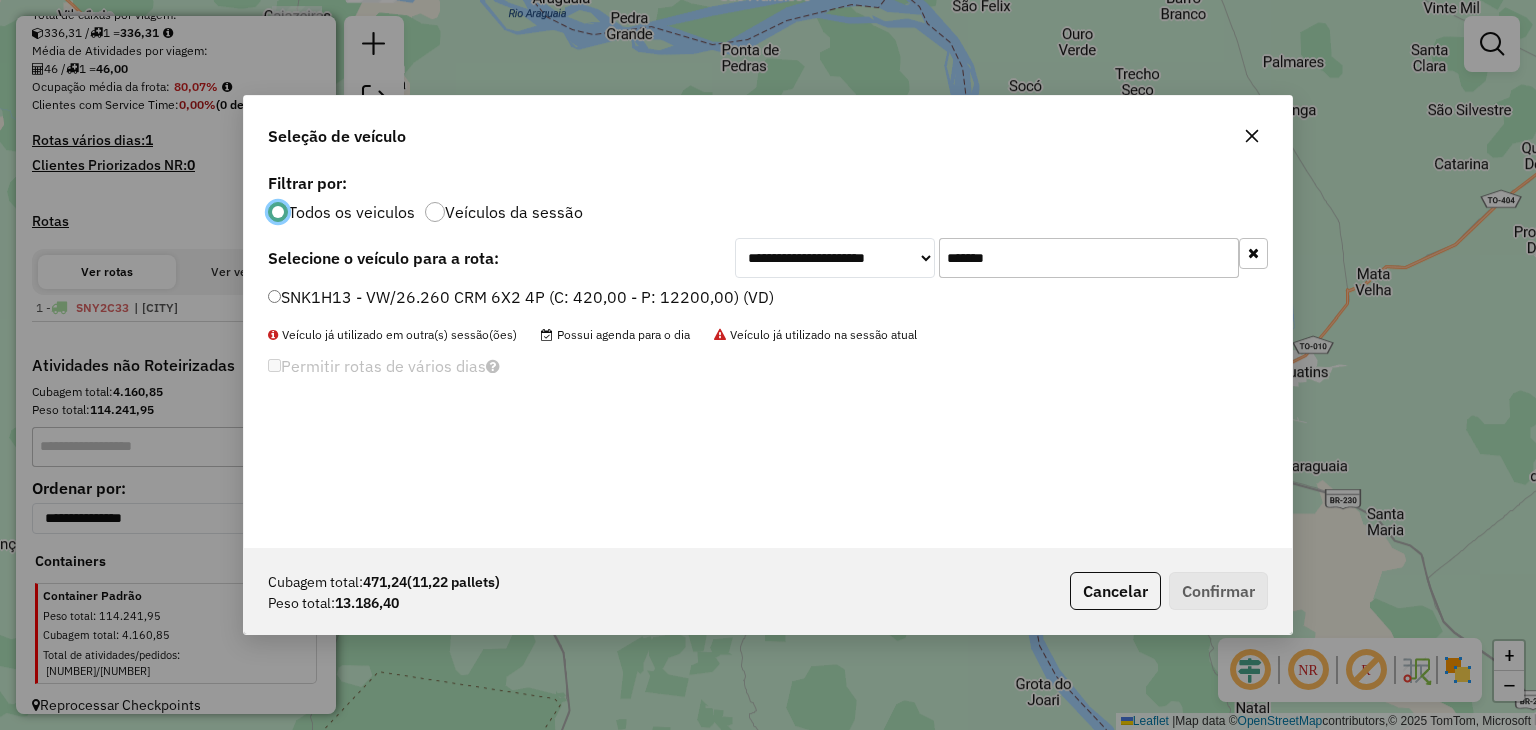click on "*******" 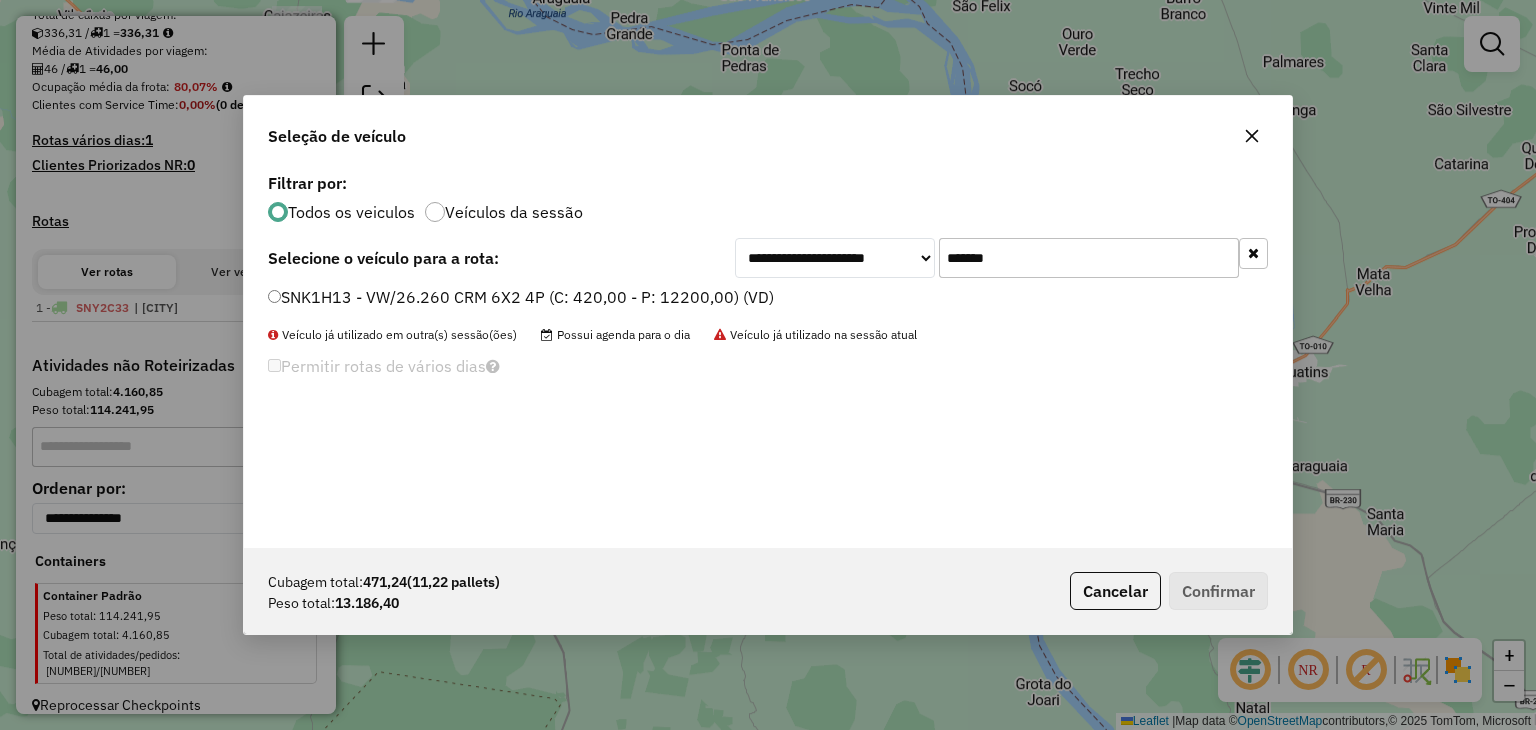 click on "*******" 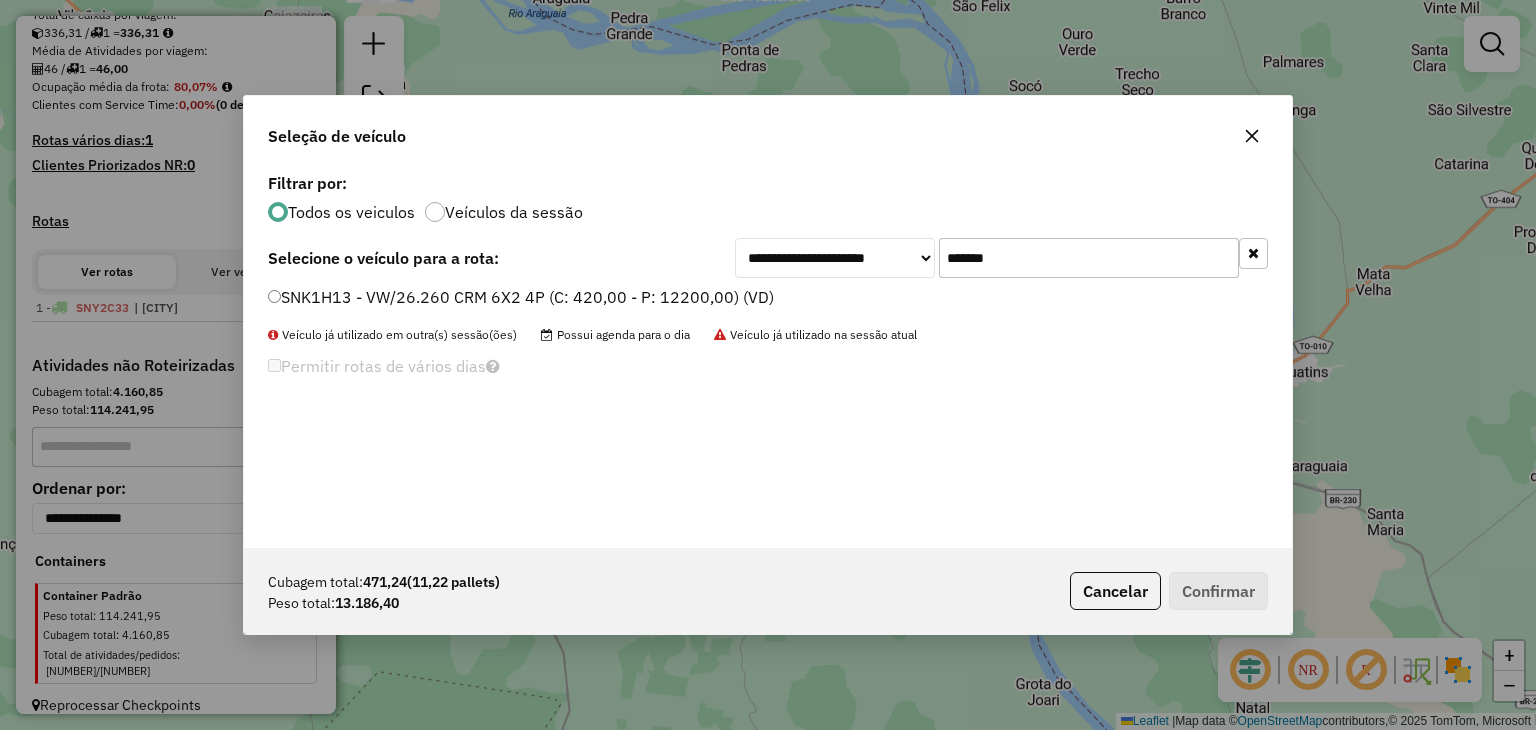 click on "SNK1H13 - VW/26.260 CRM 6X2 4P (C: 420,00 - P: 12200,00) (VD)" 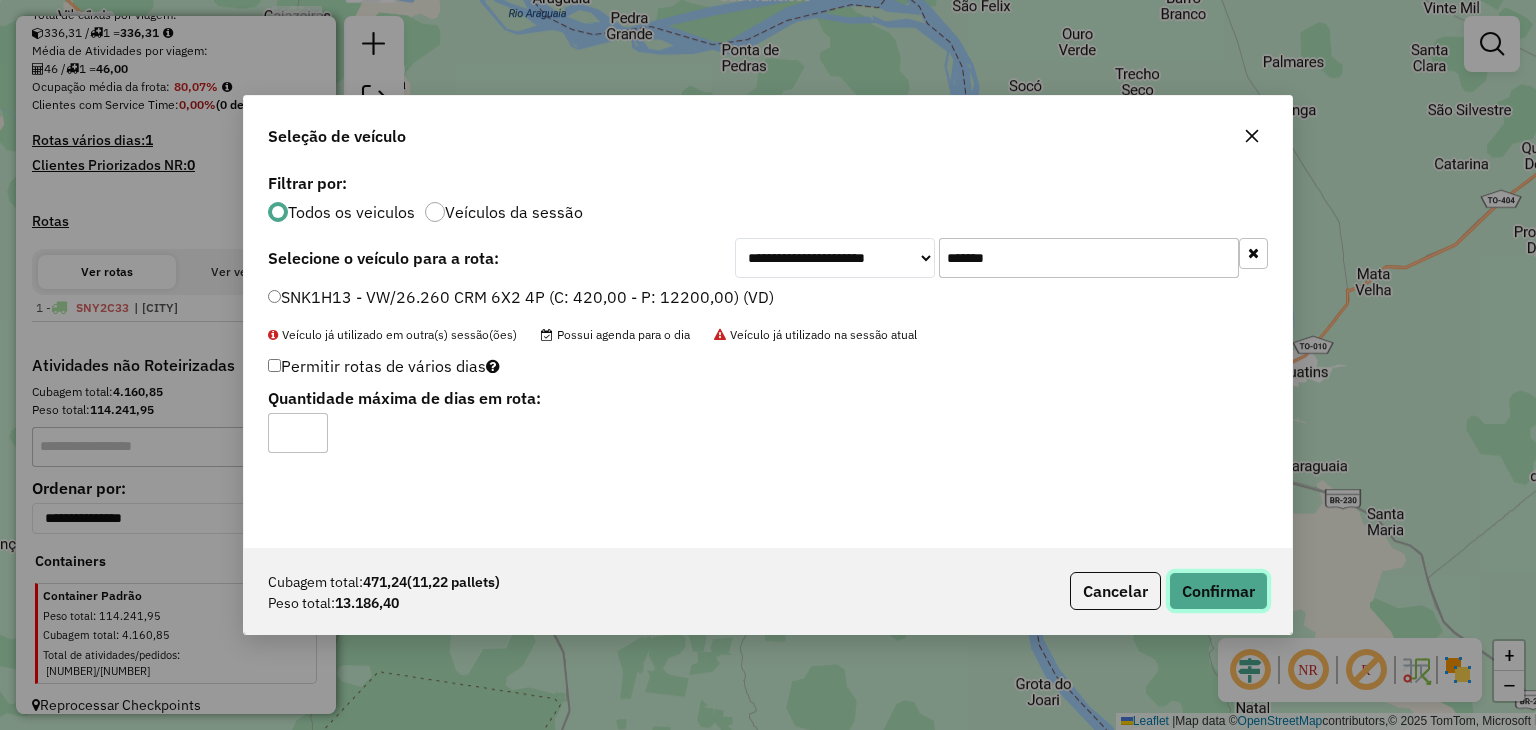 click on "Confirmar" 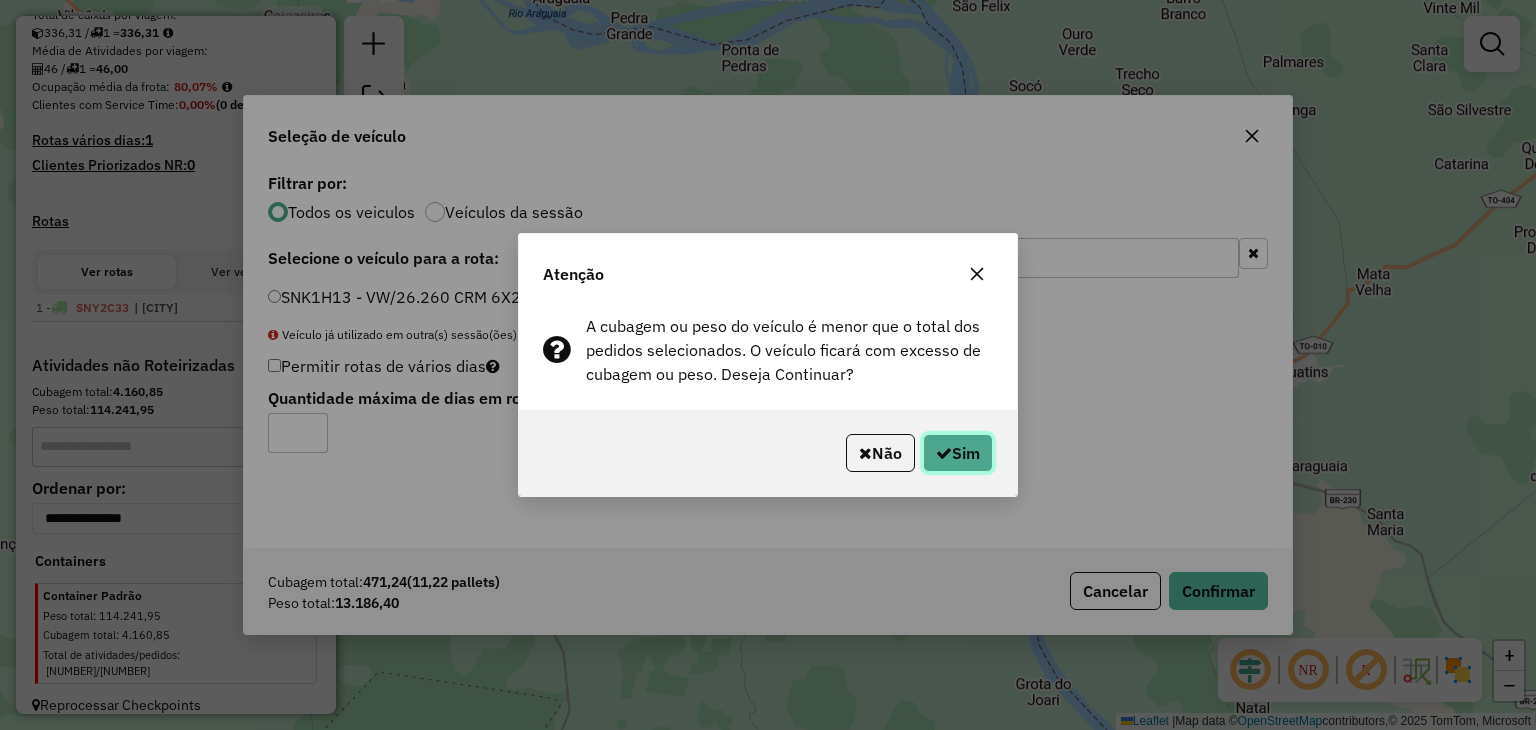 click on "Sim" 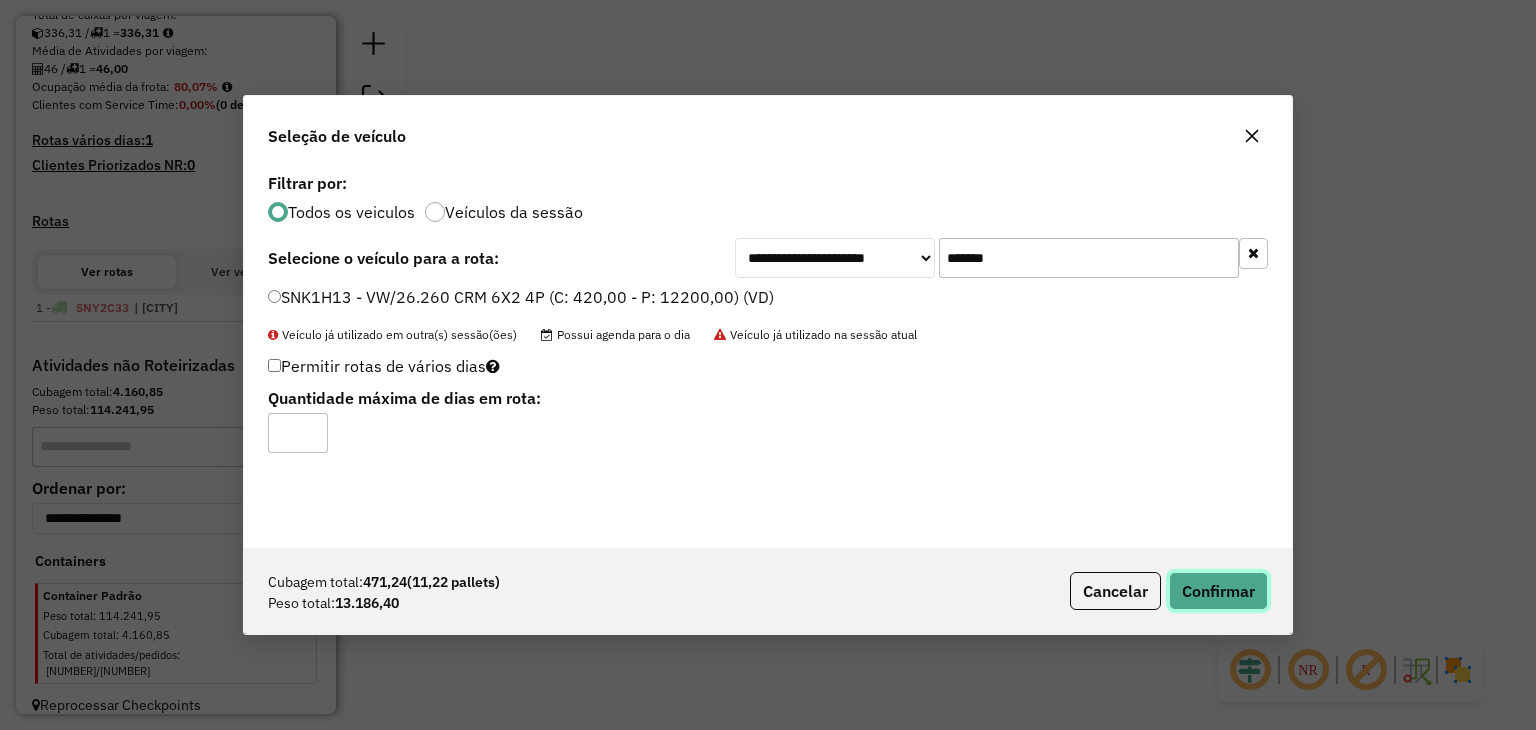click on "Confirmar" 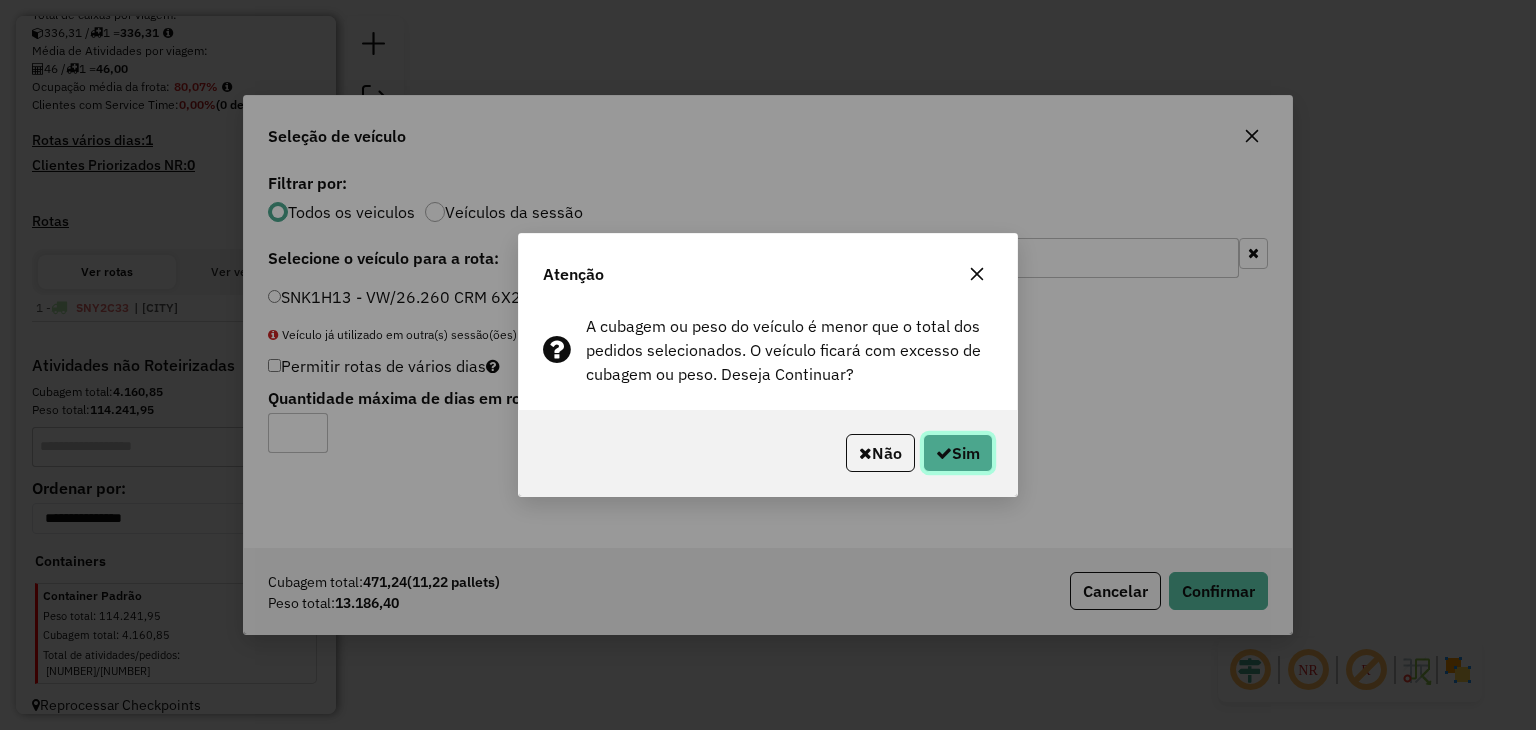 click on "Sim" 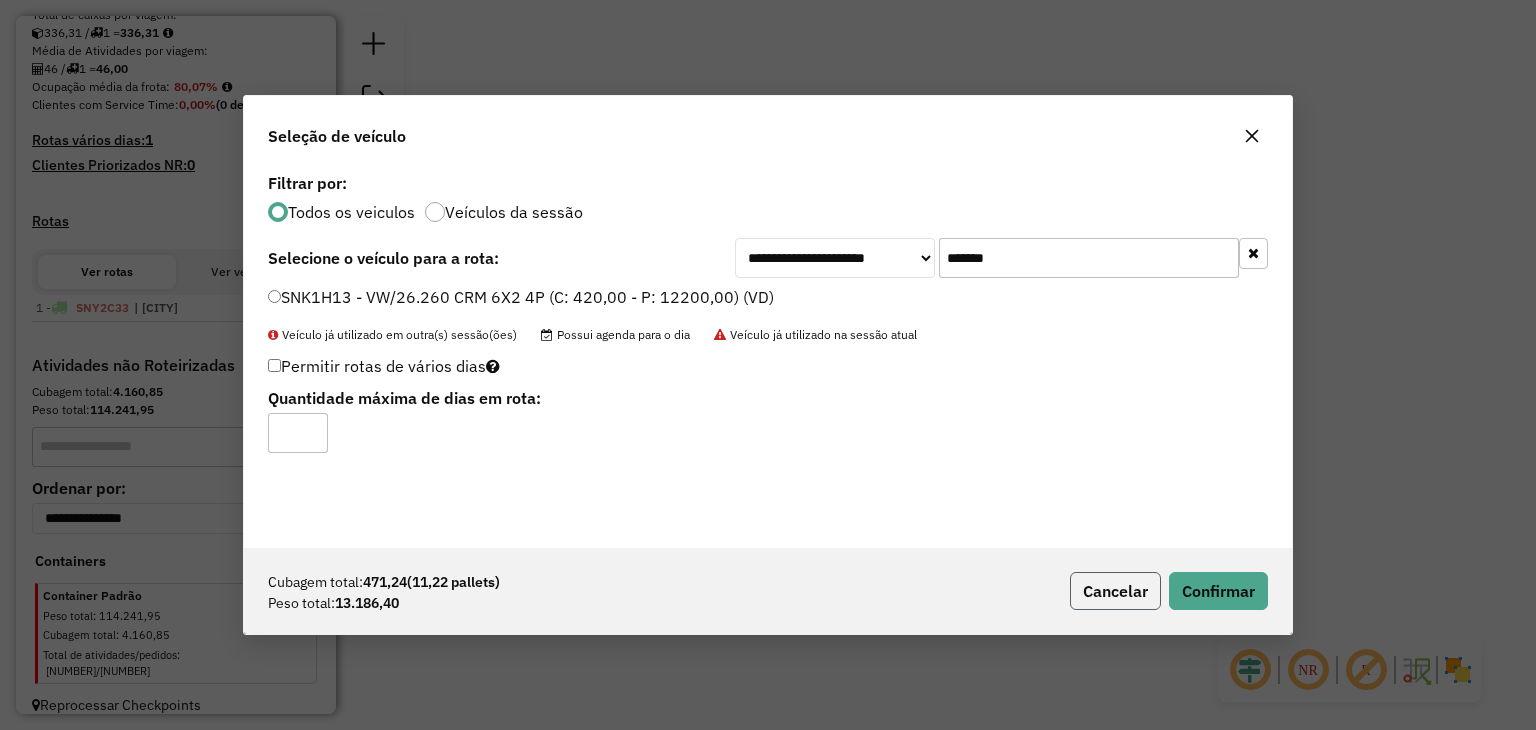 click on "Cancelar" 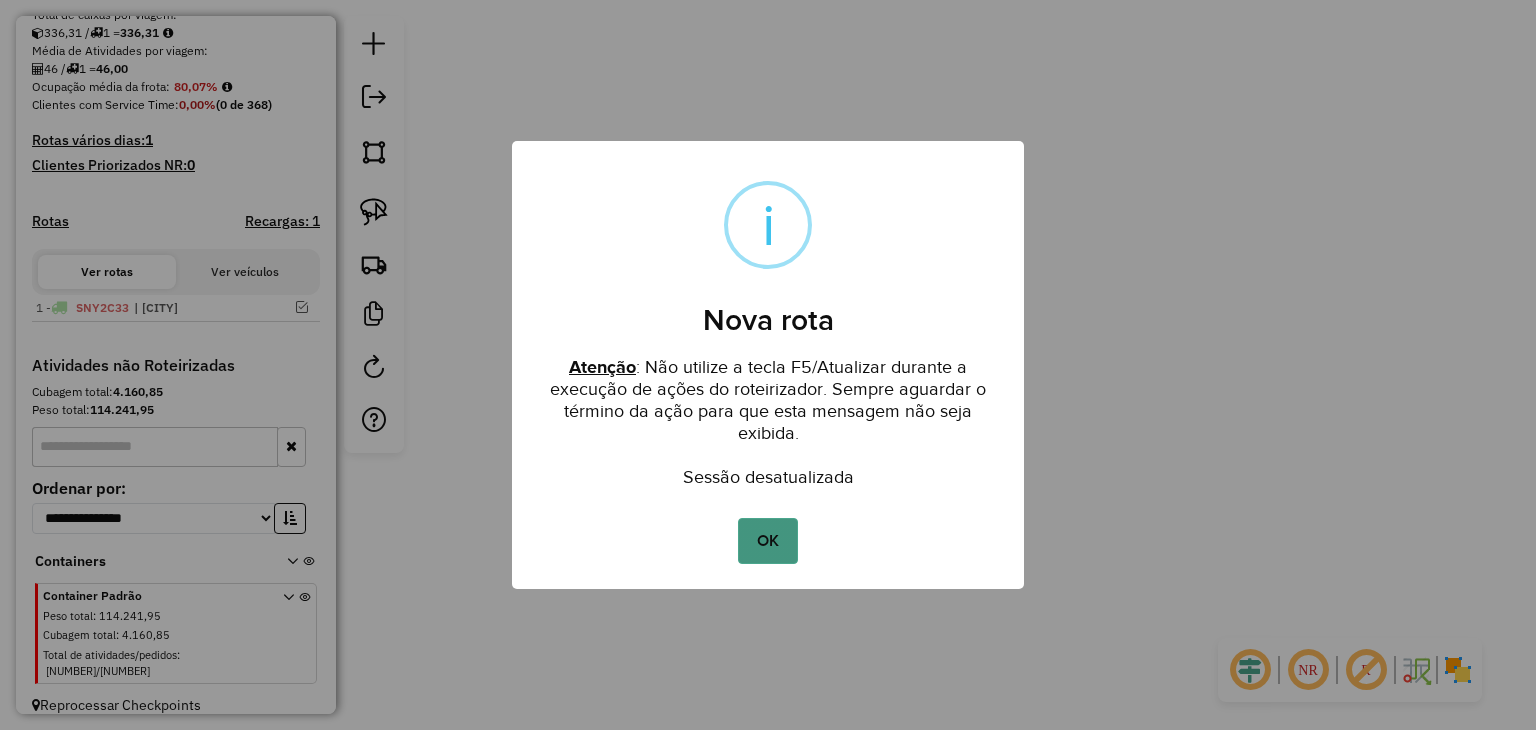 click on "OK" at bounding box center (767, 541) 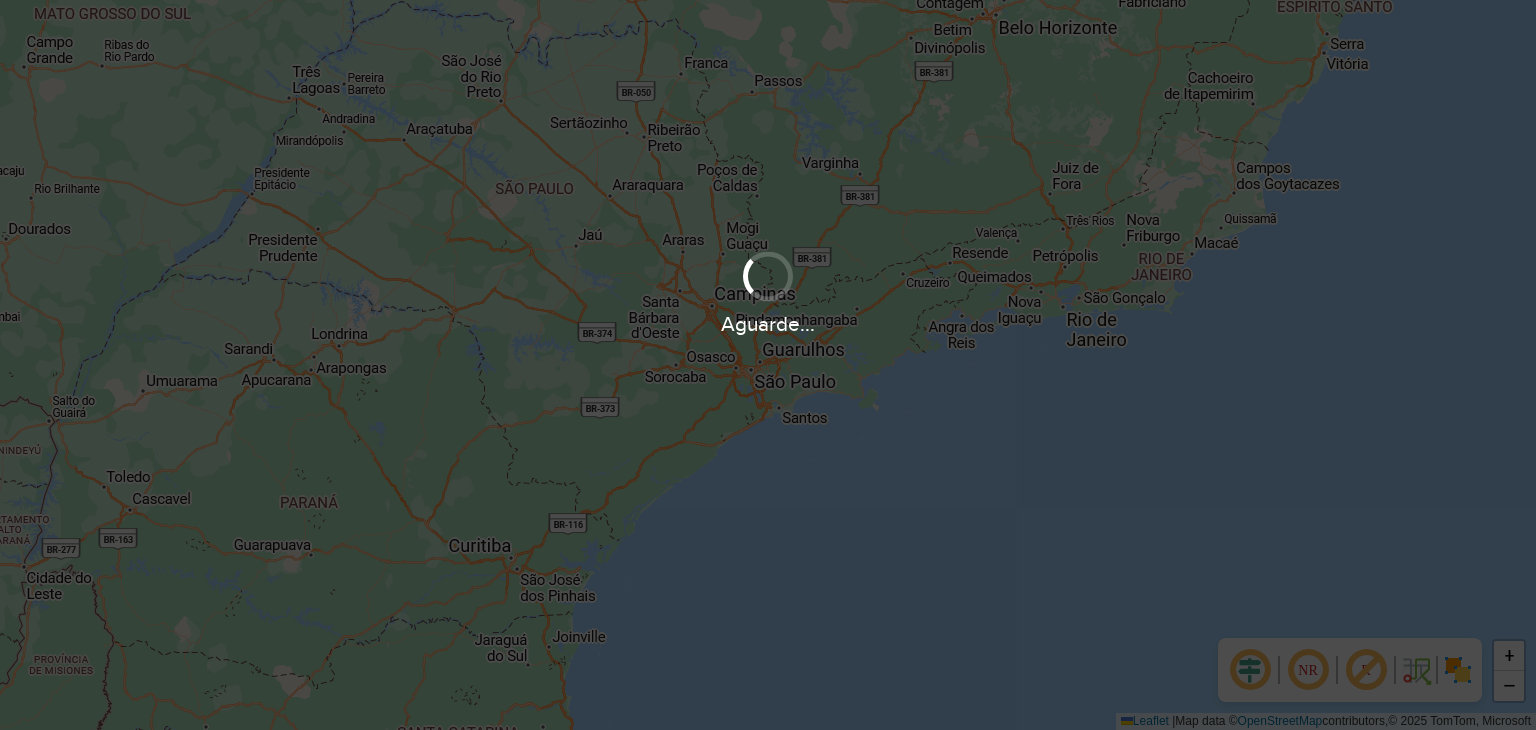 scroll, scrollTop: 0, scrollLeft: 0, axis: both 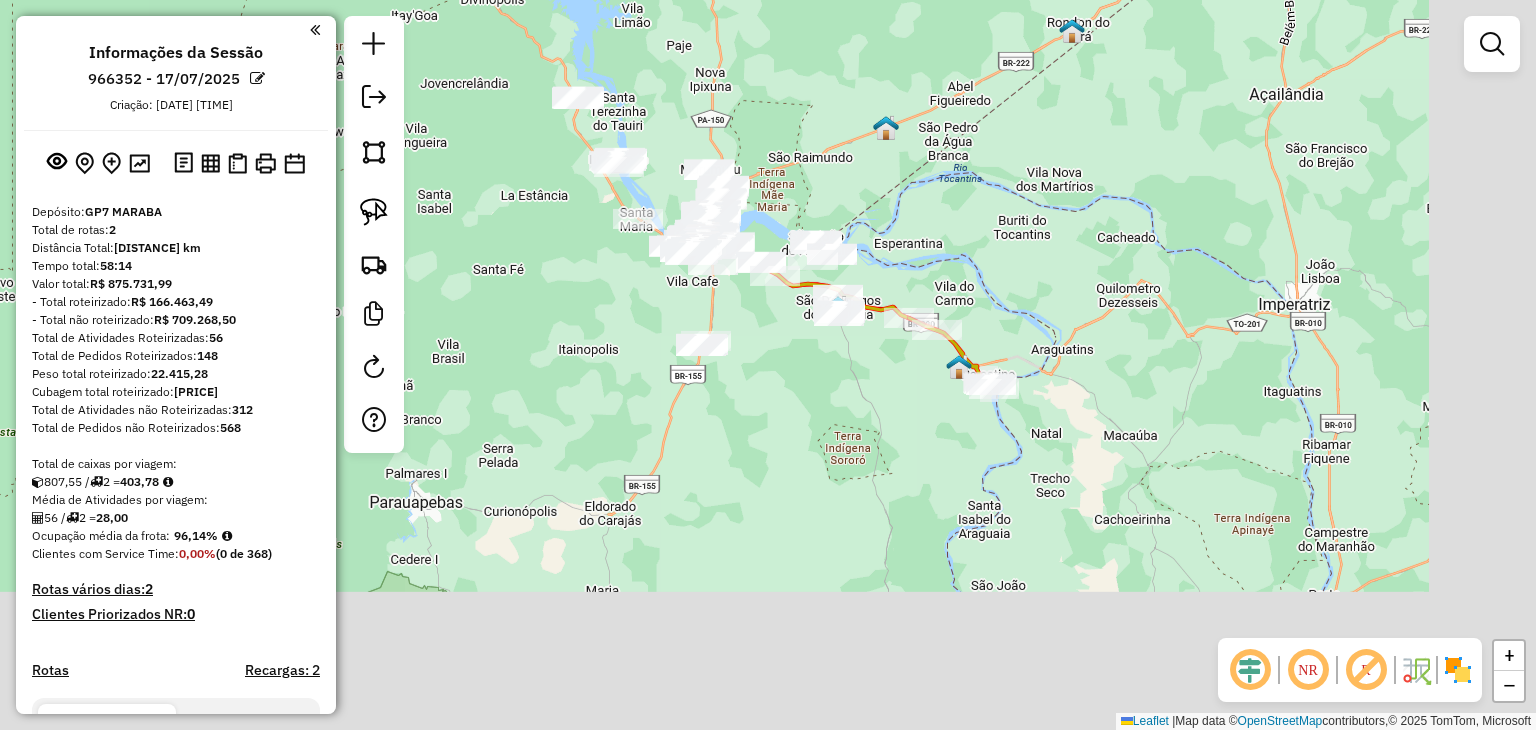 drag, startPoint x: 1030, startPoint y: 306, endPoint x: 899, endPoint y: 190, distance: 174.97714 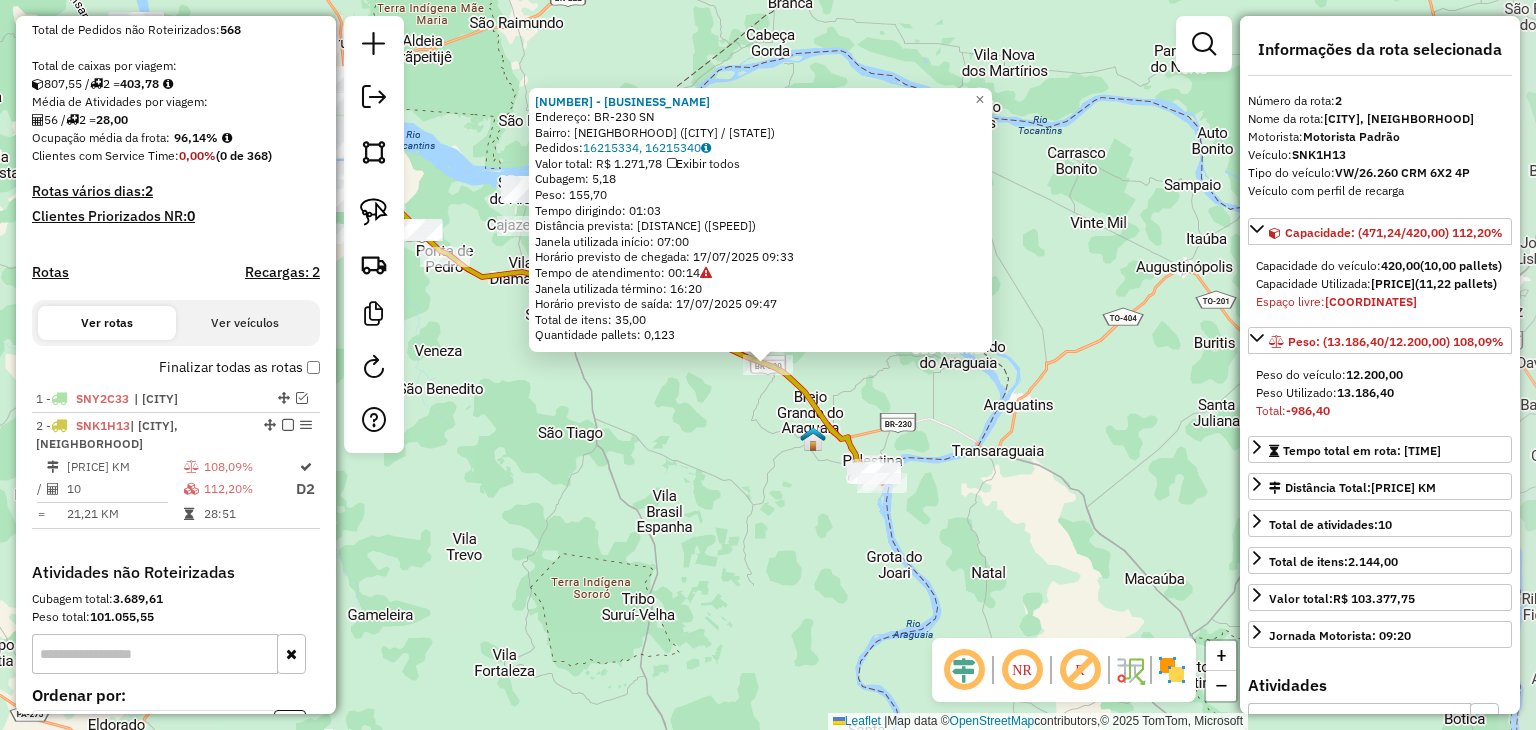 scroll, scrollTop: 605, scrollLeft: 0, axis: vertical 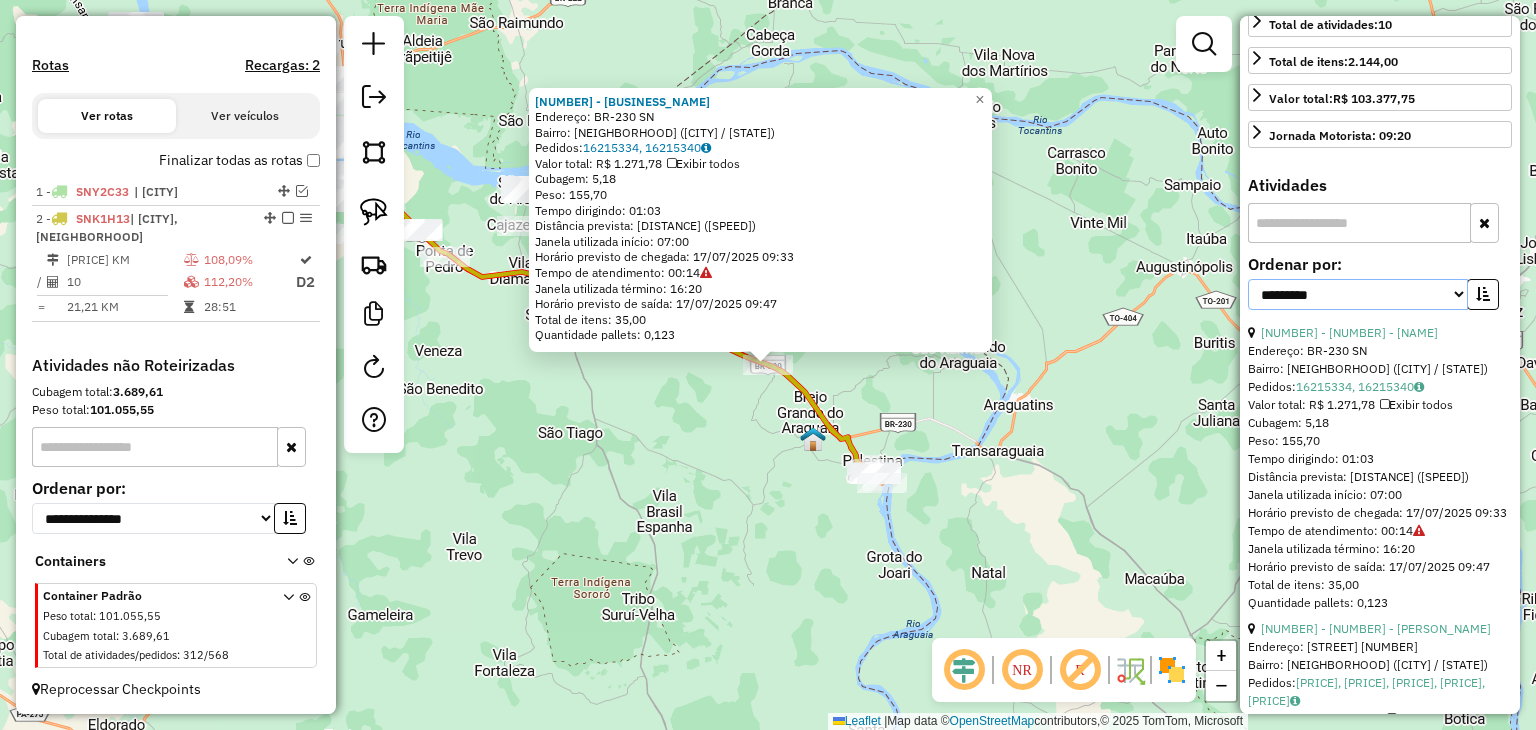 click on "**********" at bounding box center (1358, 294) 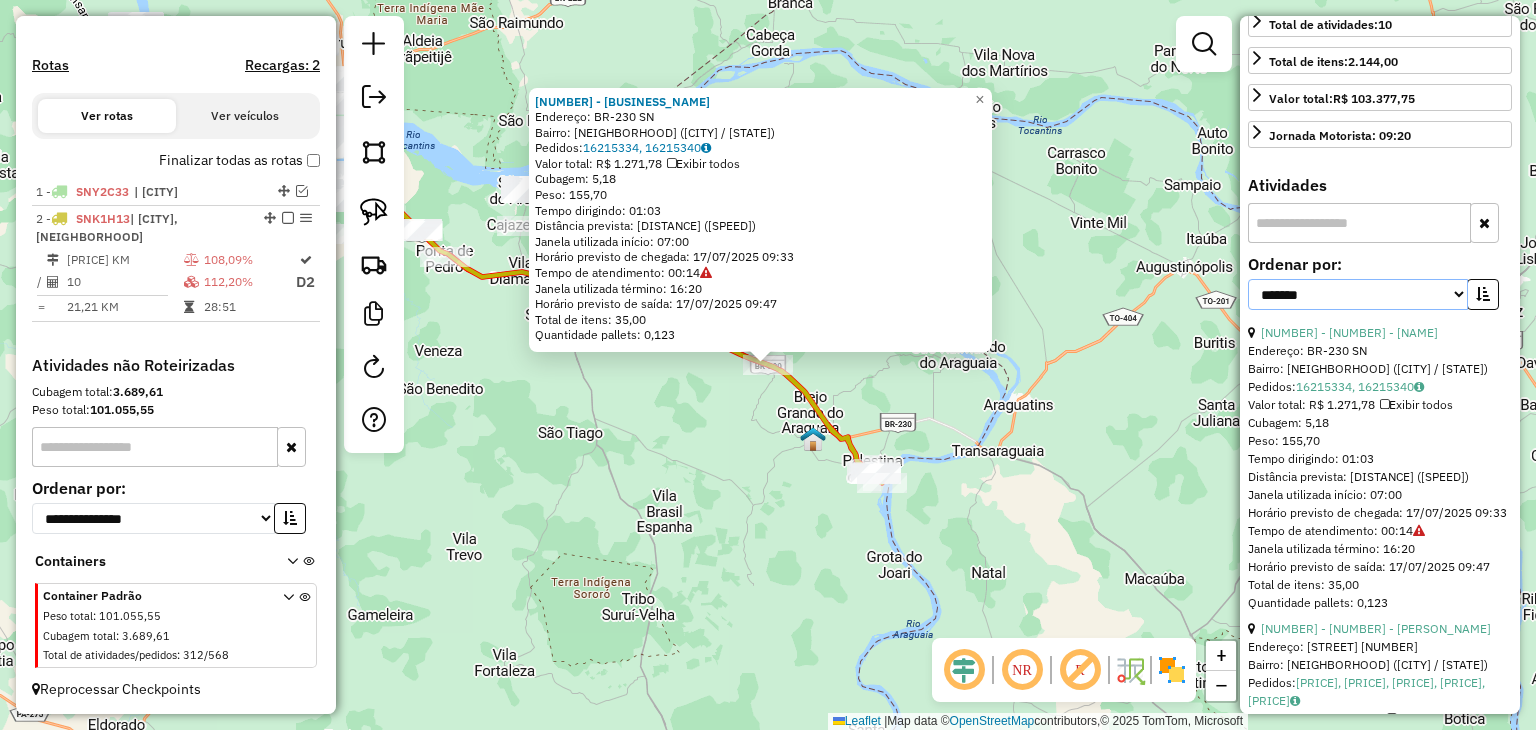 click on "**********" at bounding box center (1358, 294) 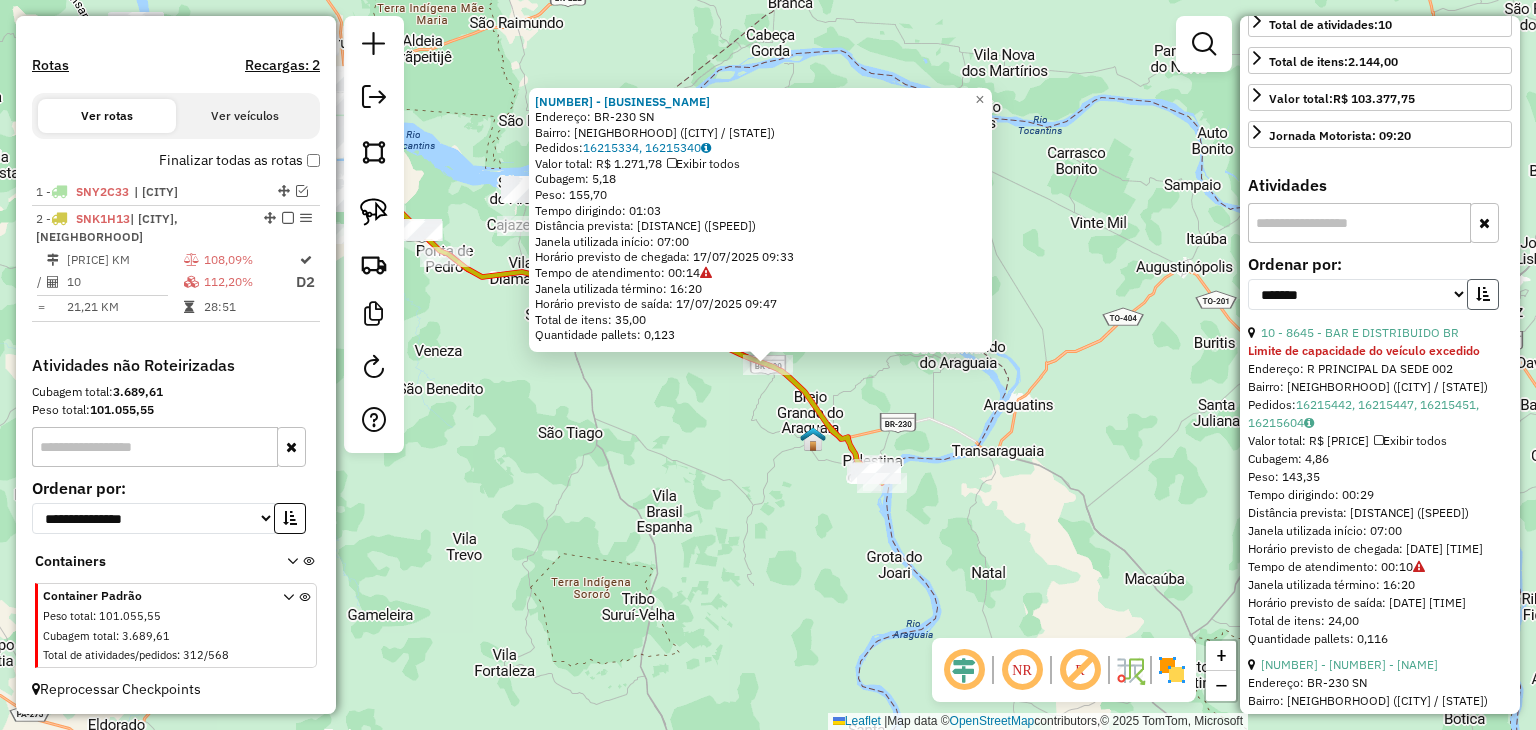 click at bounding box center [1483, 294] 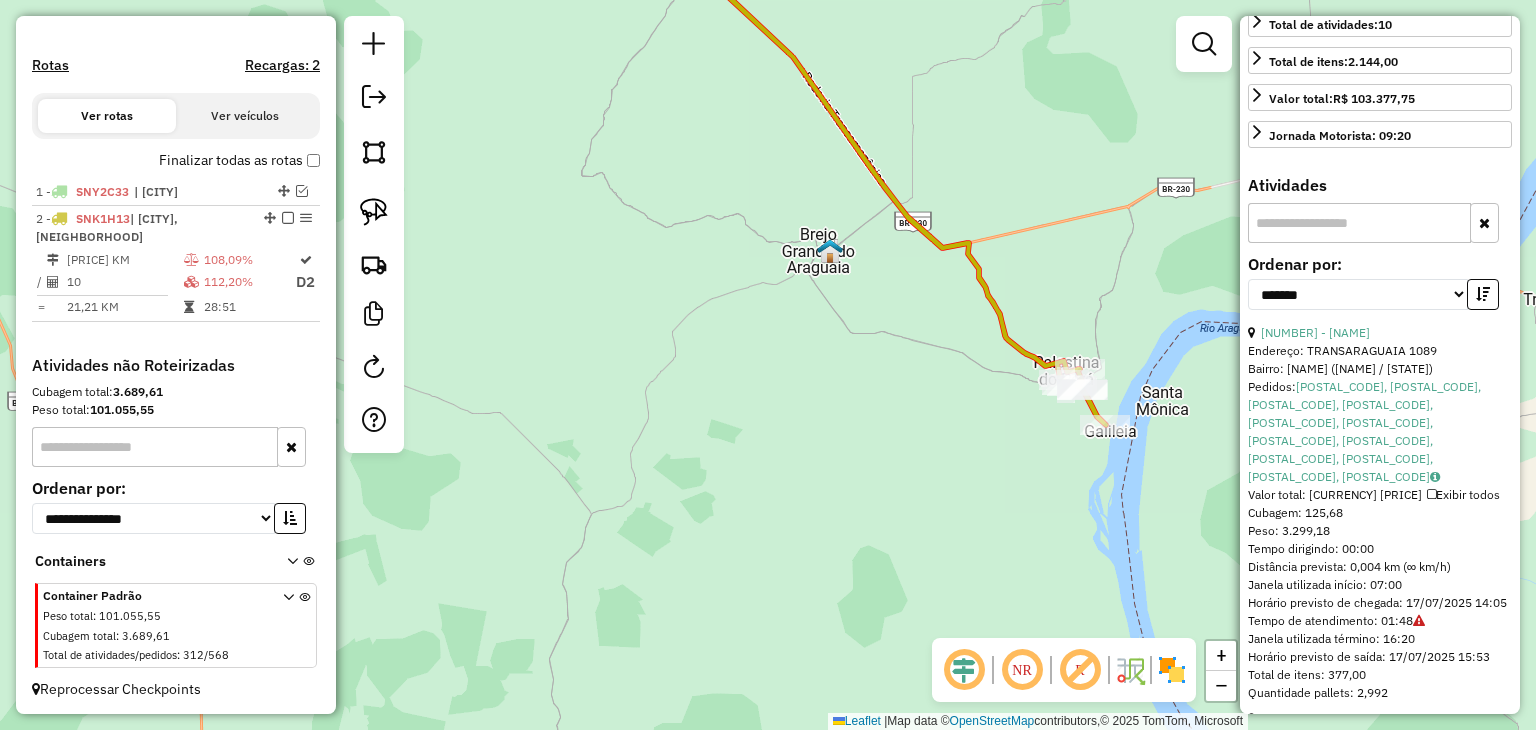 click on "[NUMBER] - [NAME]  Endereço:  [STREET] [NUMBER]   Bairro: [NEIGHBORHOOD] ([CITY] / [STATE])   Pedidos:  [NUMBER], [NUMBER]   Valor total: [CURRENCY] [AMOUNT]   Exibir todos   Cubagem: [AMOUNT]  Peso: [AMOUNT]  Tempo dirigindo: [TIME]   Distância prevista: [AMOUNT] km ([AMOUNT] km/h)   Janela utilizada início: [TIME]   Horário previsto de chegada: [DATE] [TIME]   Tempo de atendimento: [TIME]   Janela utilizada término: [TIME]   Horário previsto de saída: [DATE] [TIME]   Total de itens: [AMOUNT]   Quantidade pallets: [AMOUNT]  × Janela de atendimento Grade de atendimento Capacidade Transportadoras Veículos Cliente Pedidos  Rotas Selecione os dias de semana para filtrar as janelas de atendimento  Seg   Ter   Qua   Qui   Sex   Sáb   Dom  Informe o período da janela de atendimento: De: Até:  Filtrar exatamente a janela do cliente  Considerar janela de atendimento padrão  Selecione os dias de semana para filtrar as grades de atendimento  Seg   Ter   Qua   Qui   Sex   Sáb   Dom   Considerar clientes sem dia de atendimento cadastrado" 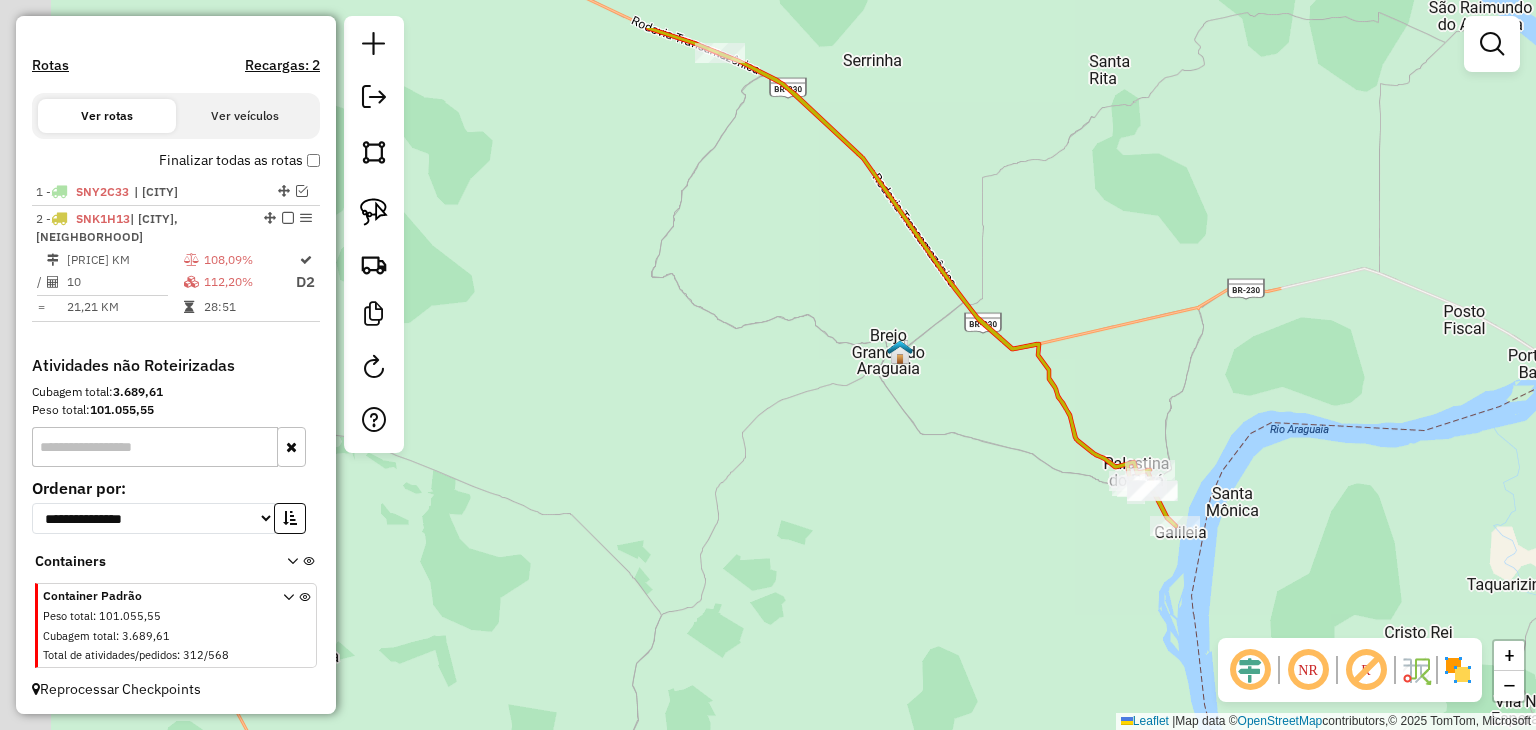 drag, startPoint x: 716, startPoint y: 241, endPoint x: 854, endPoint y: 440, distance: 242.1673 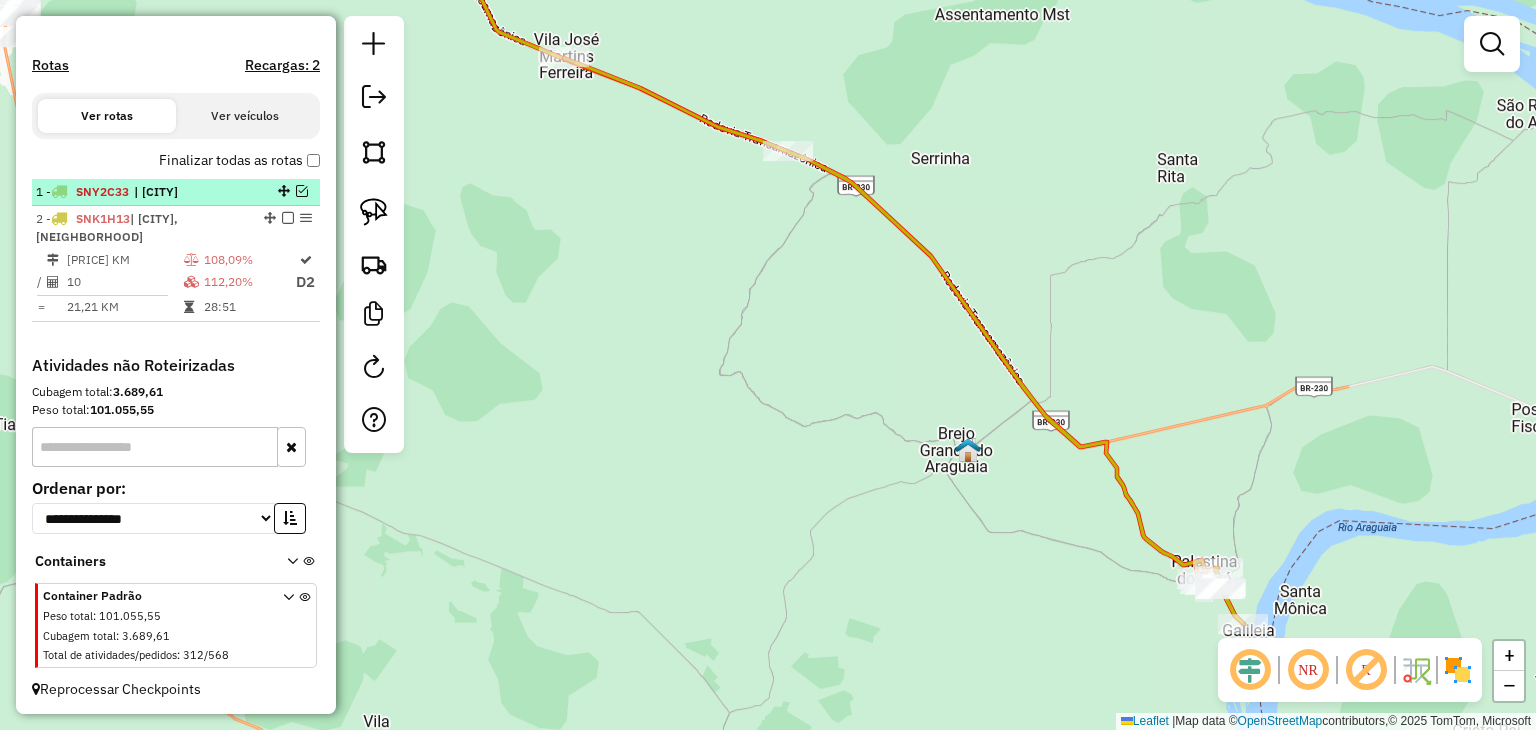 click on "[NUMBER] -     SNY2C33   | [CITY]" at bounding box center [176, 192] 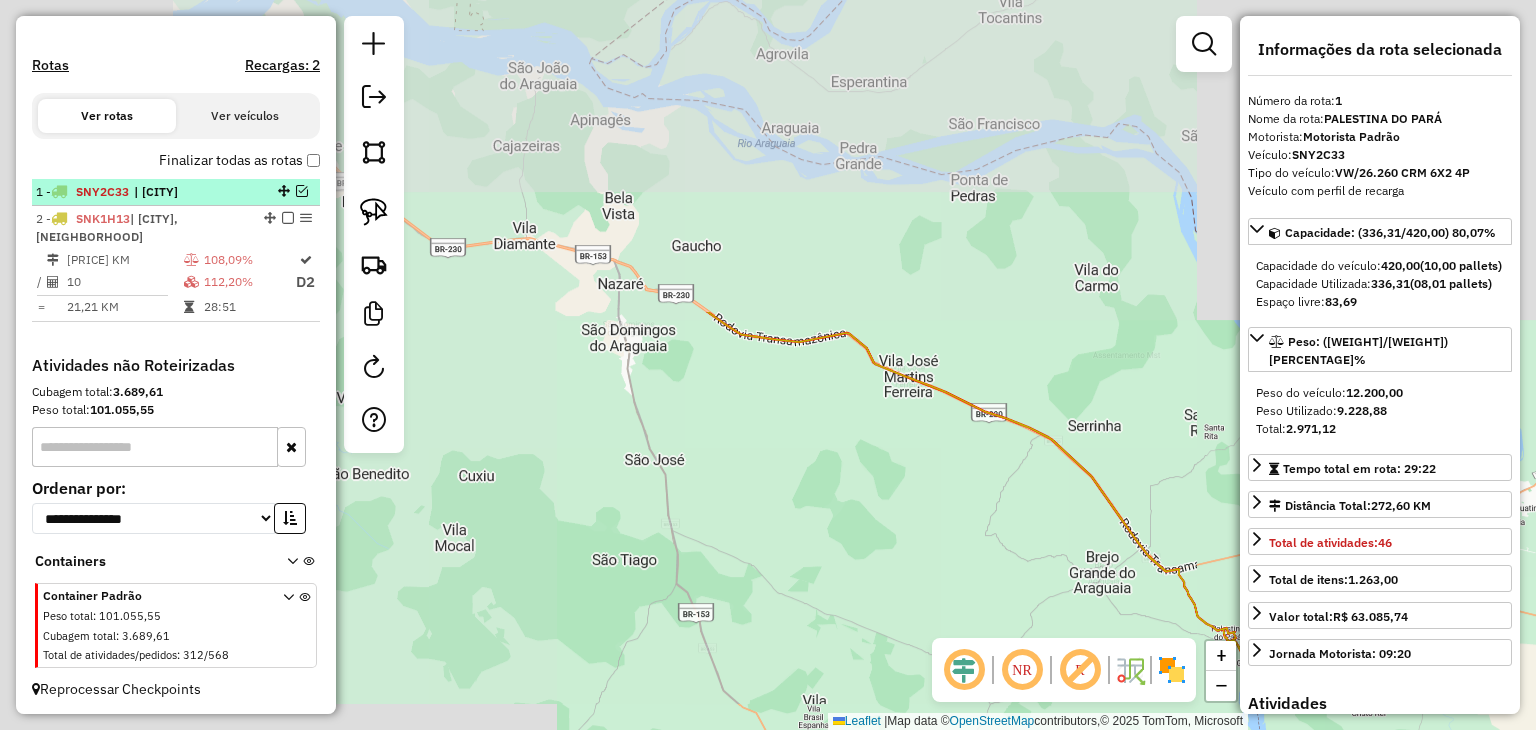 click at bounding box center [302, 191] 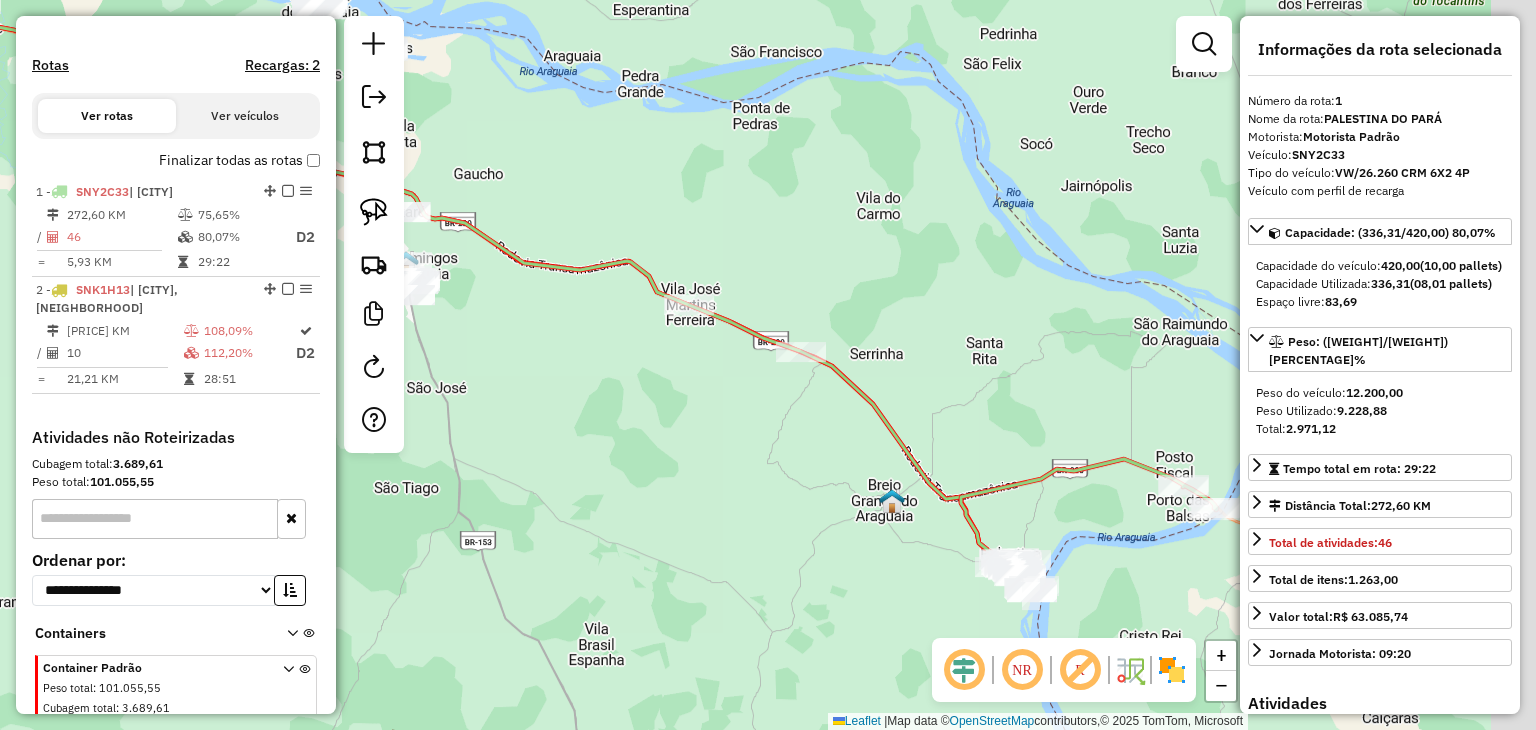 drag, startPoint x: 723, startPoint y: 464, endPoint x: 480, endPoint y: 382, distance: 256.46246 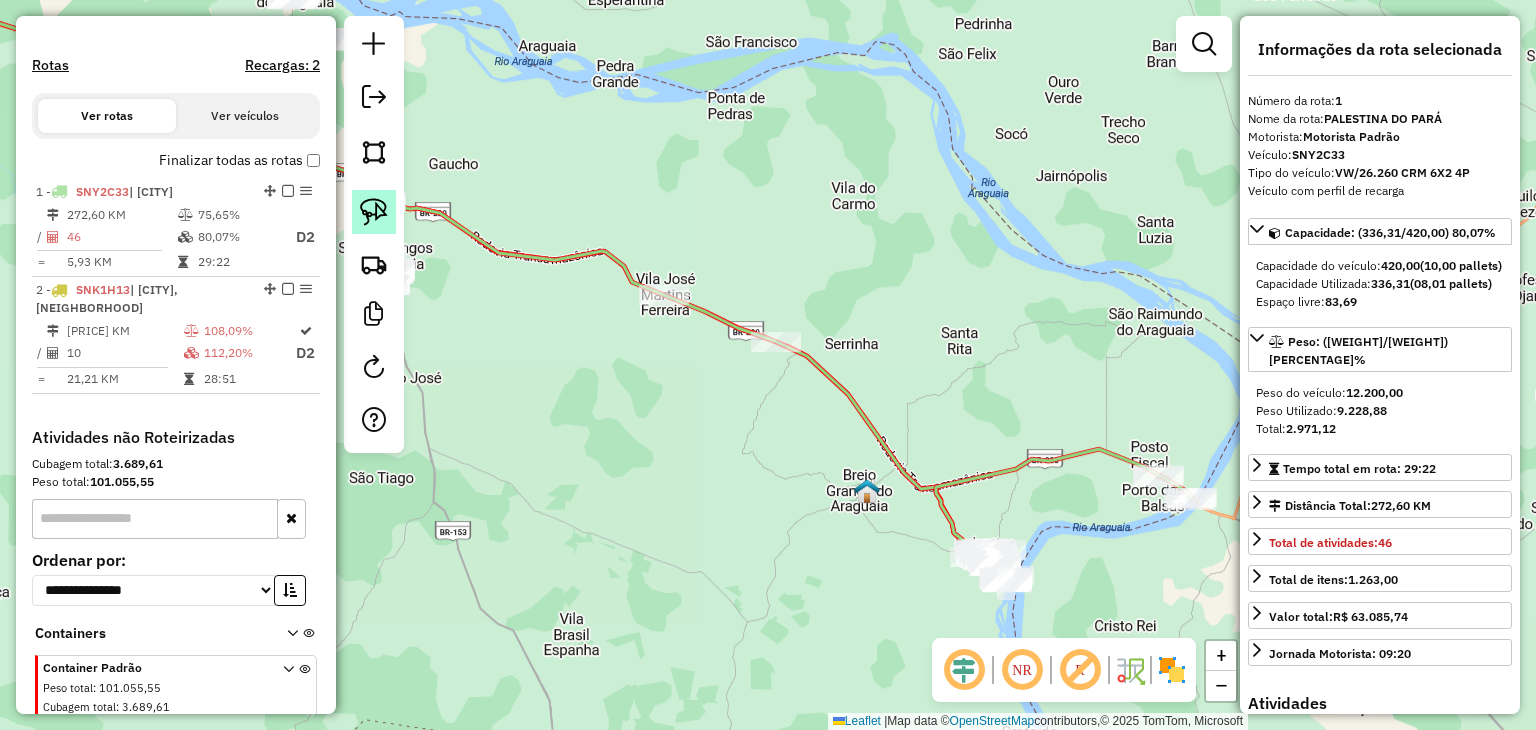 click 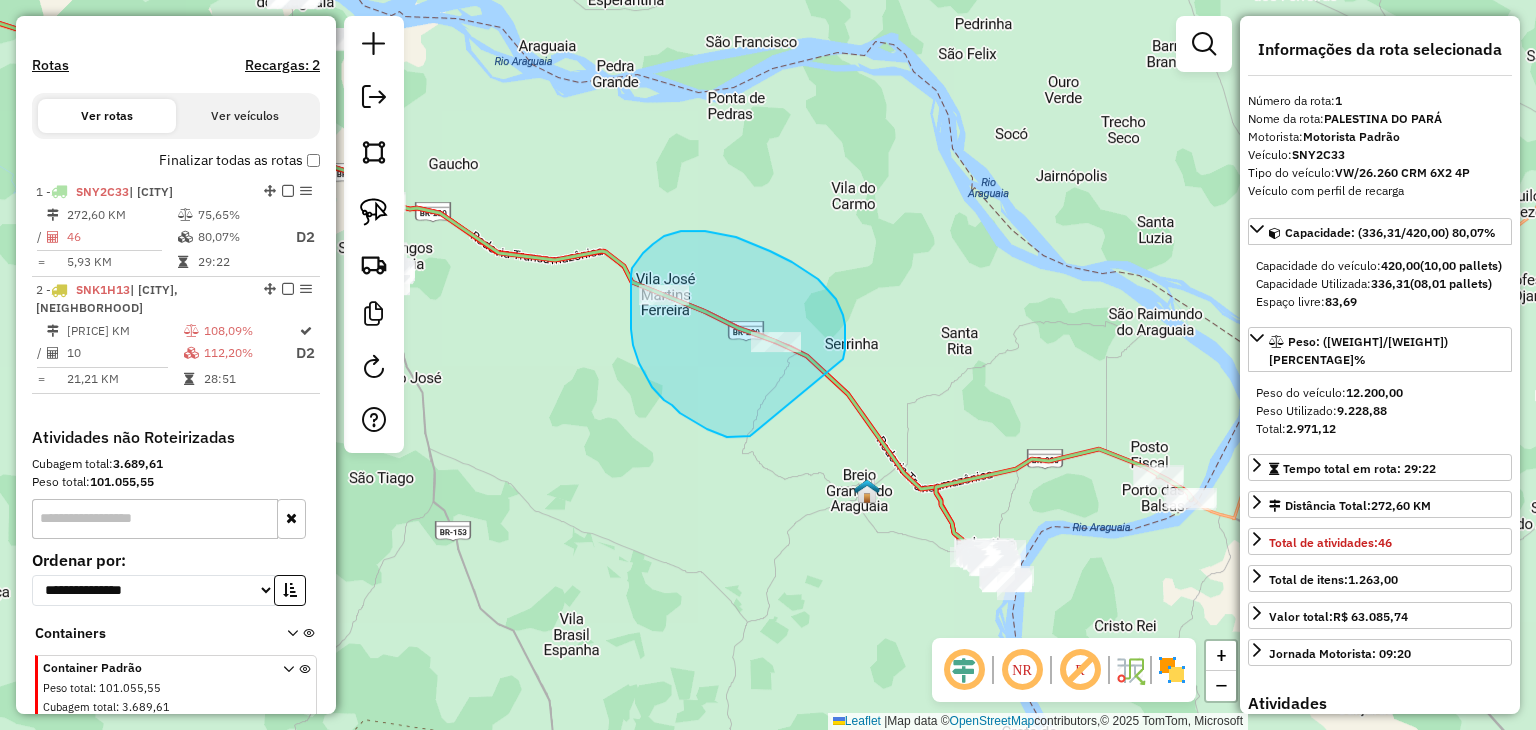 drag, startPoint x: 750, startPoint y: 437, endPoint x: 843, endPoint y: 359, distance: 121.37957 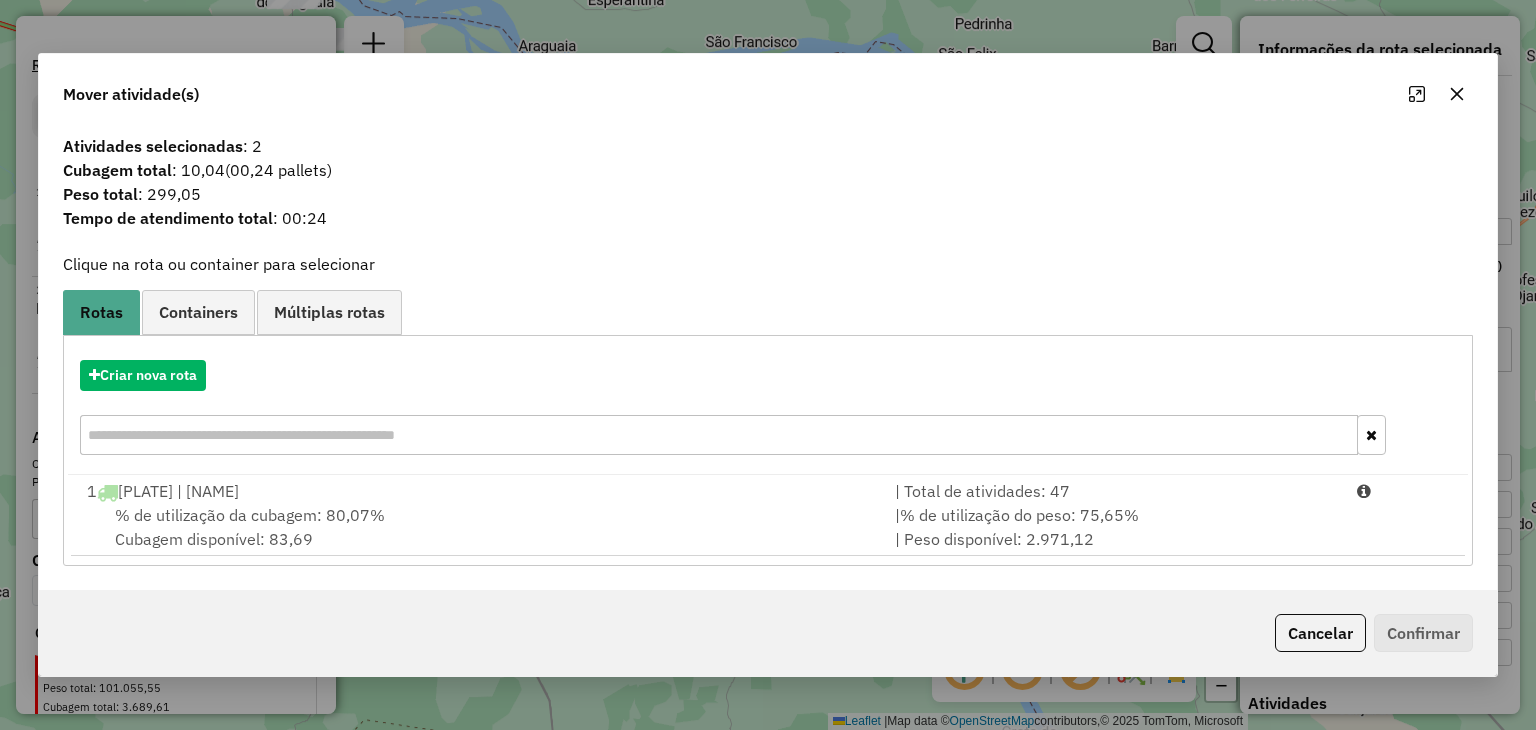 click on "% de utilização da cubagem: 80,07%  Cubagem disponível: 83,69" at bounding box center [479, 527] 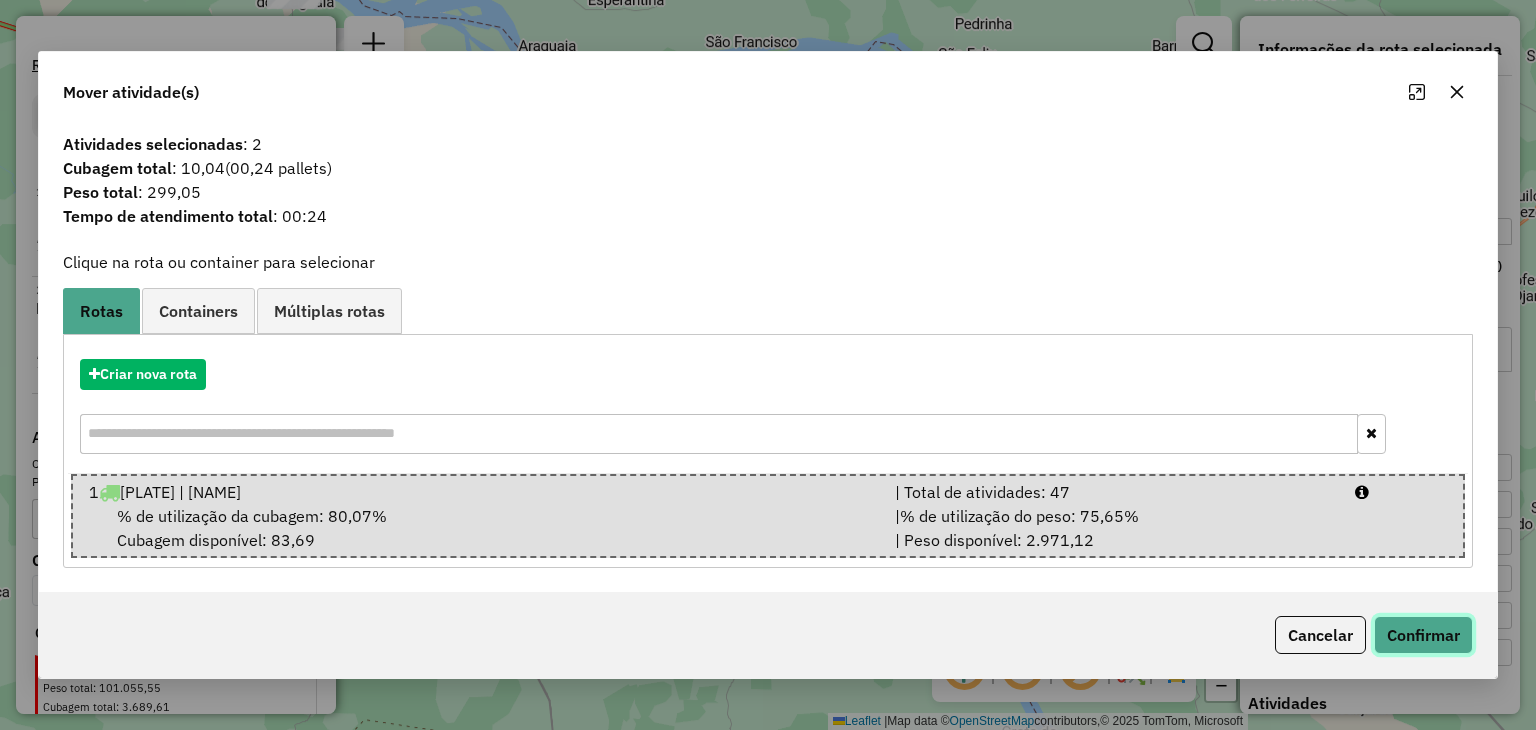 click on "Confirmar" 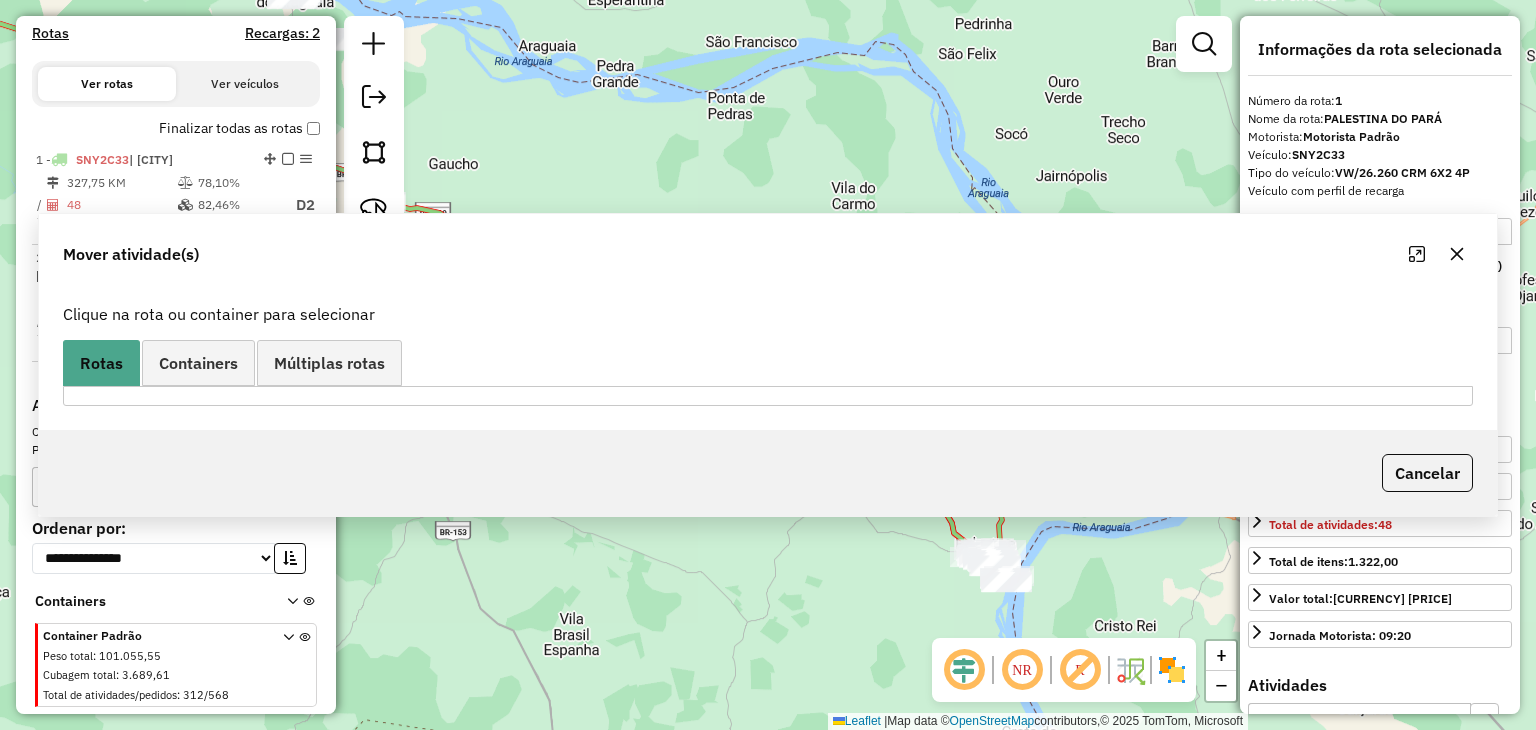 scroll, scrollTop: 695, scrollLeft: 0, axis: vertical 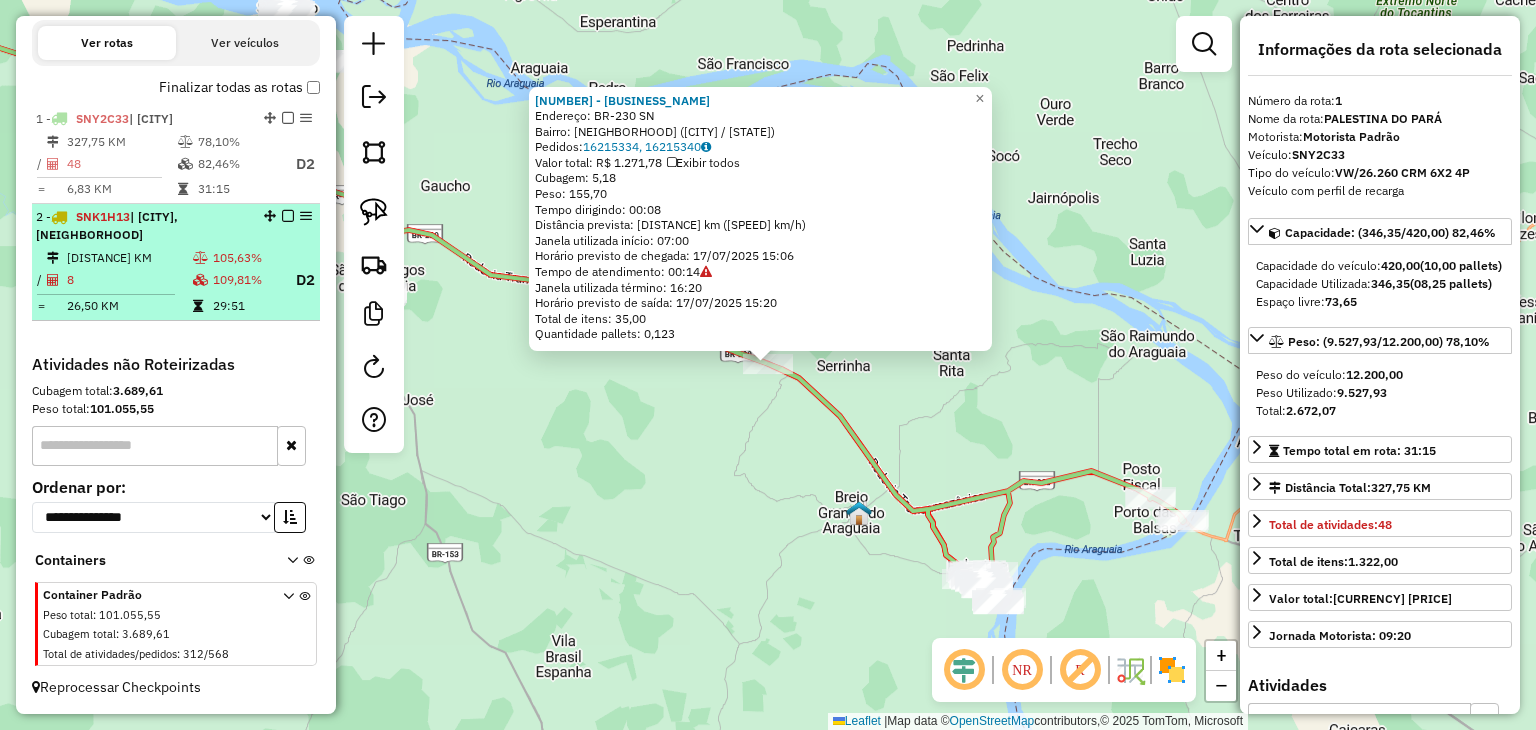 click on "[NUMBER] - [CODE] | [CITY], [NEIGHBORHOOD]" at bounding box center [142, 226] 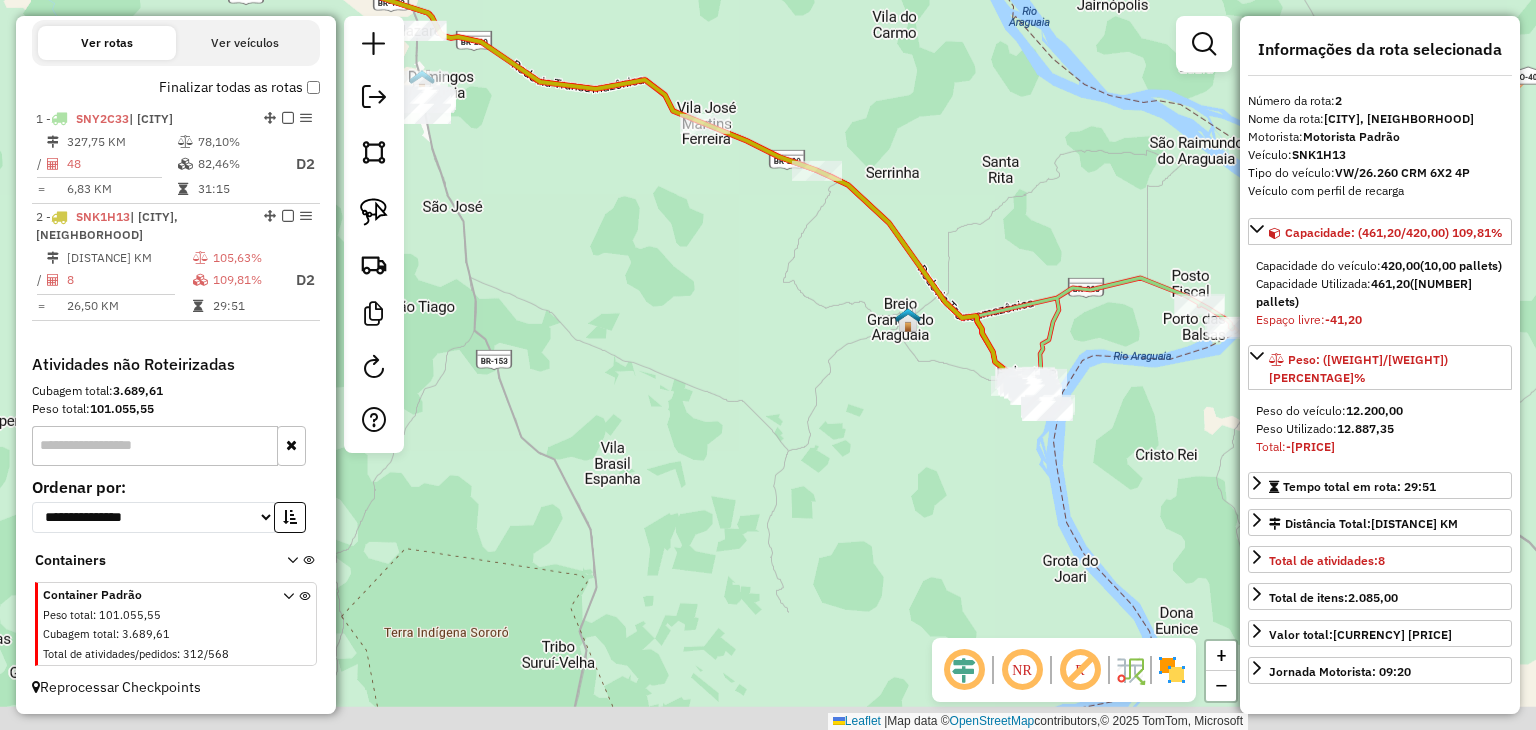 drag, startPoint x: 880, startPoint y: 560, endPoint x: 528, endPoint y: 257, distance: 464.44913 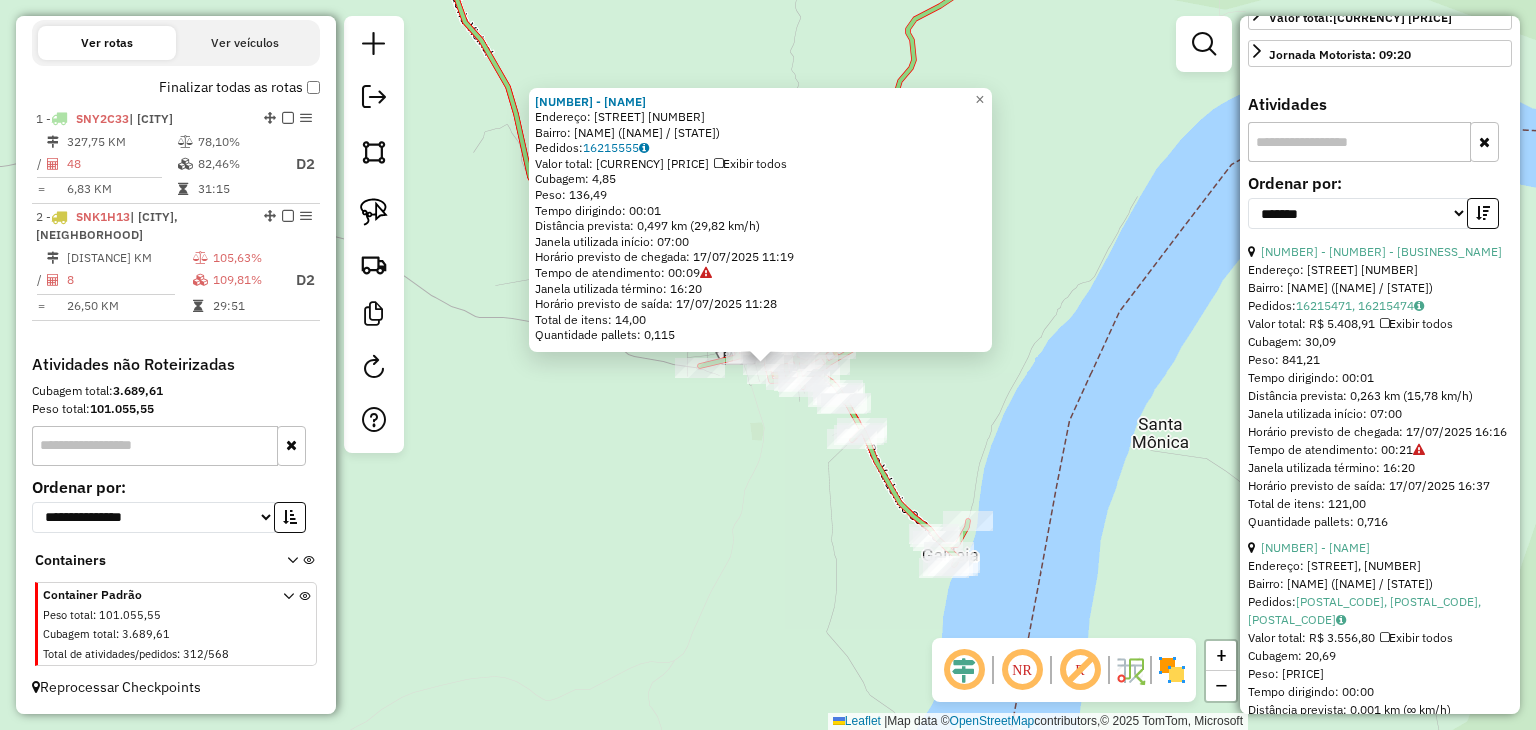 scroll, scrollTop: 600, scrollLeft: 0, axis: vertical 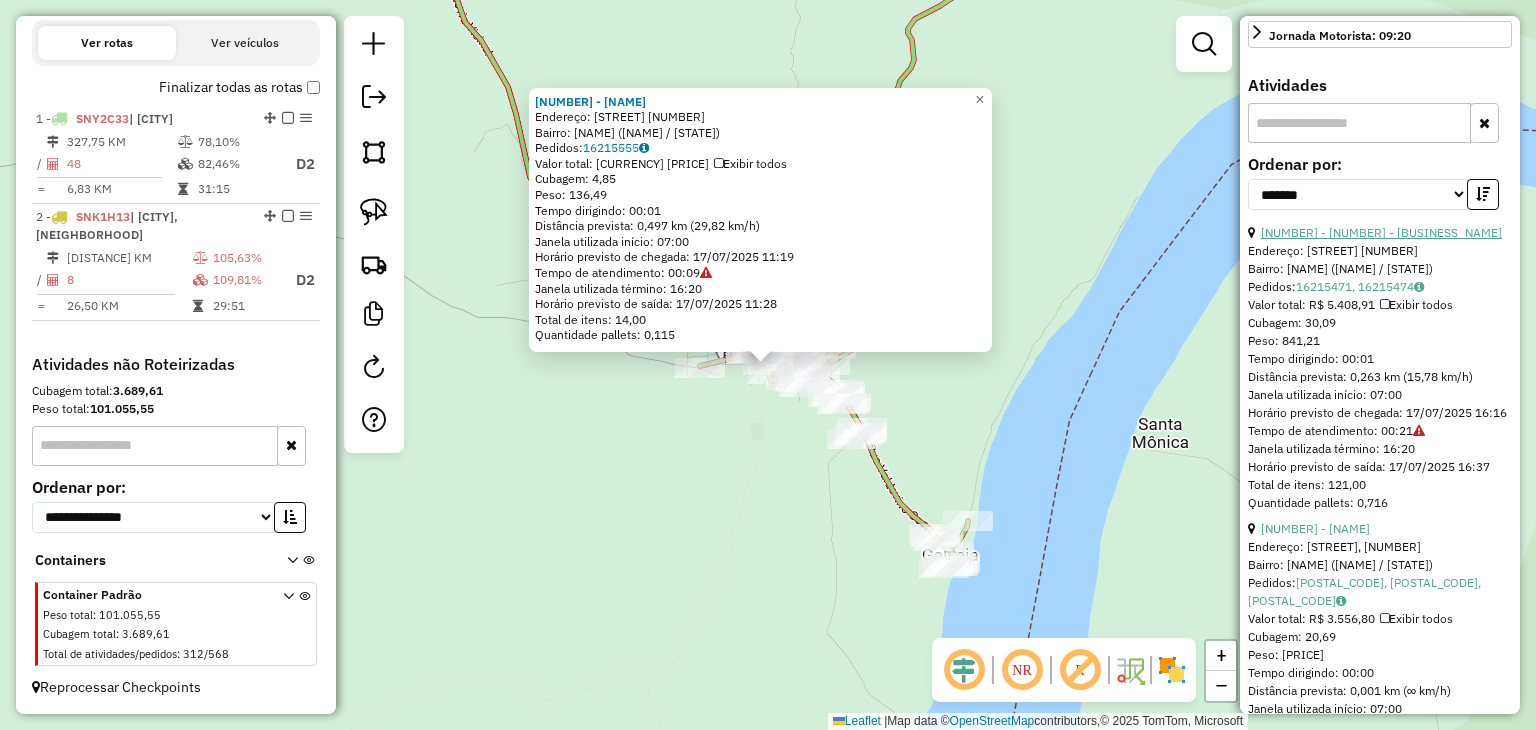 click on "[NUMBER] - [NUMBER] - [BUSINESS_NAME]" at bounding box center [1381, 232] 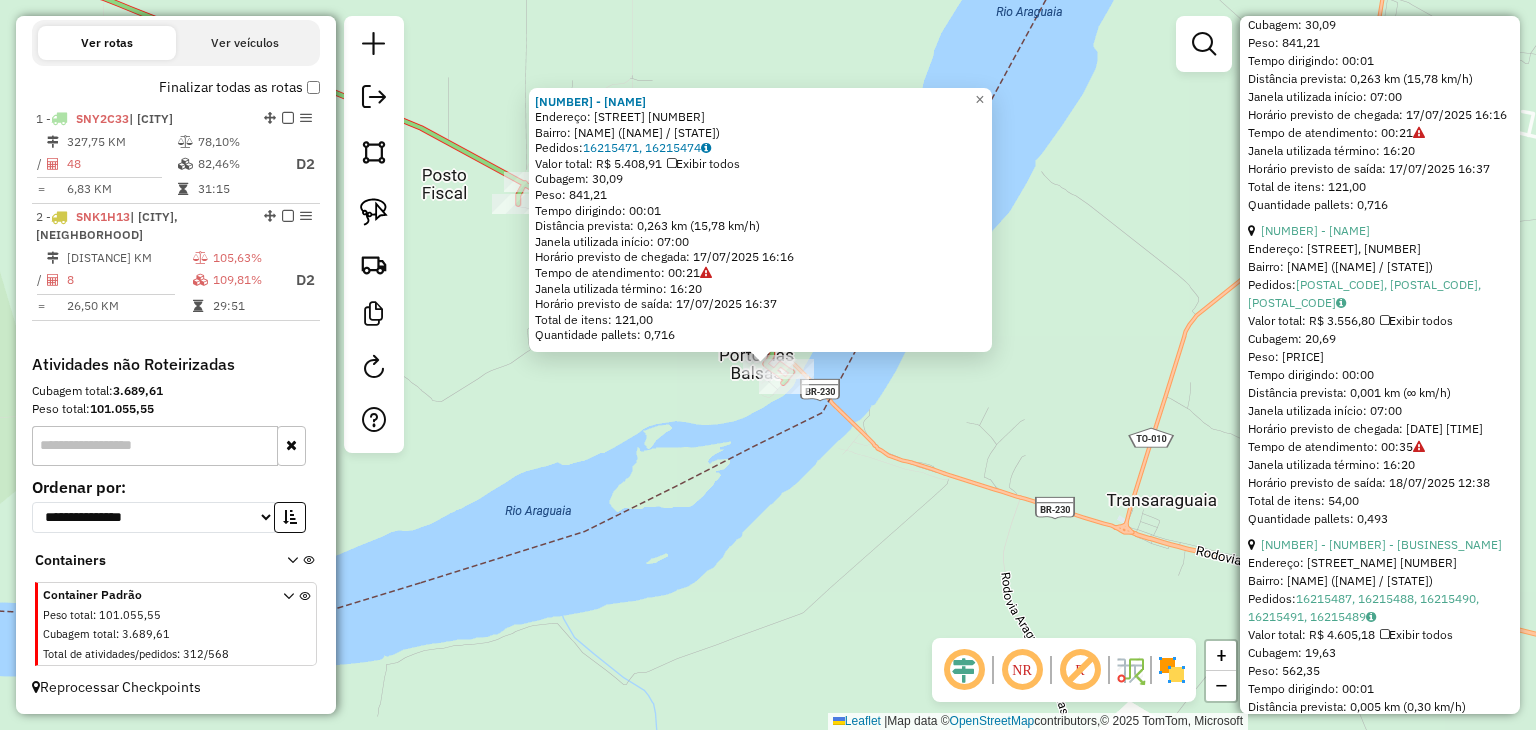 scroll, scrollTop: 900, scrollLeft: 0, axis: vertical 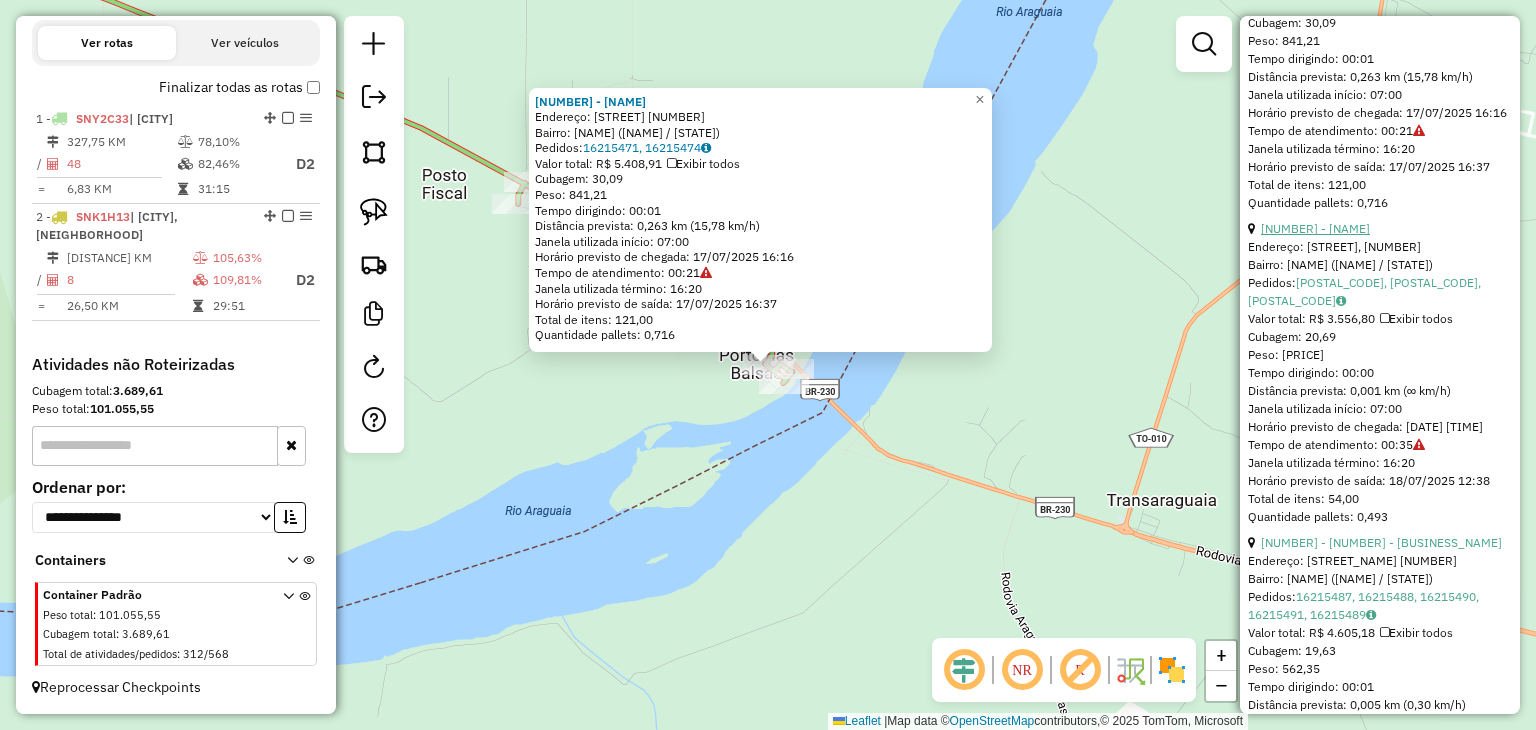 click on "[NUMBER] - [NAME]" at bounding box center [1315, 228] 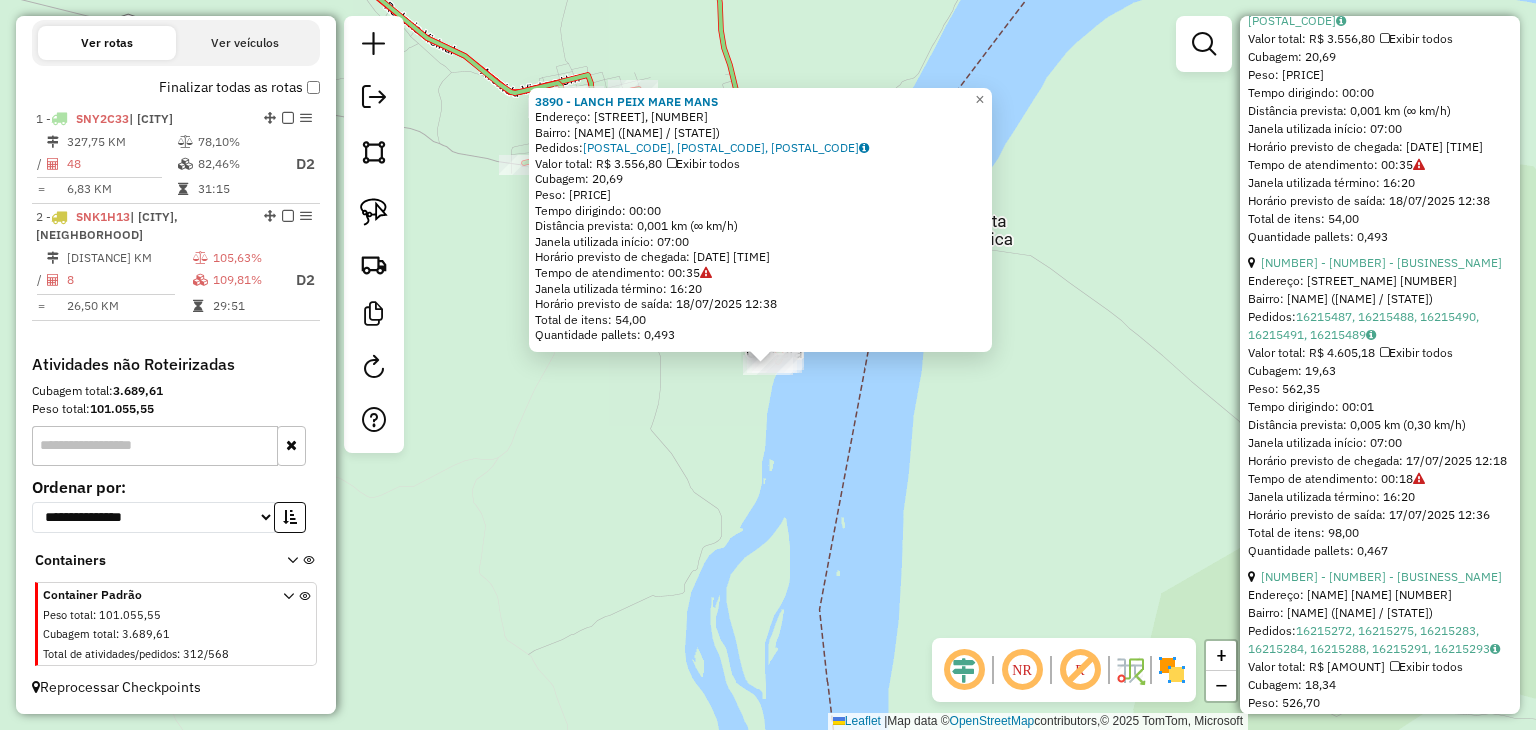 scroll, scrollTop: 1200, scrollLeft: 0, axis: vertical 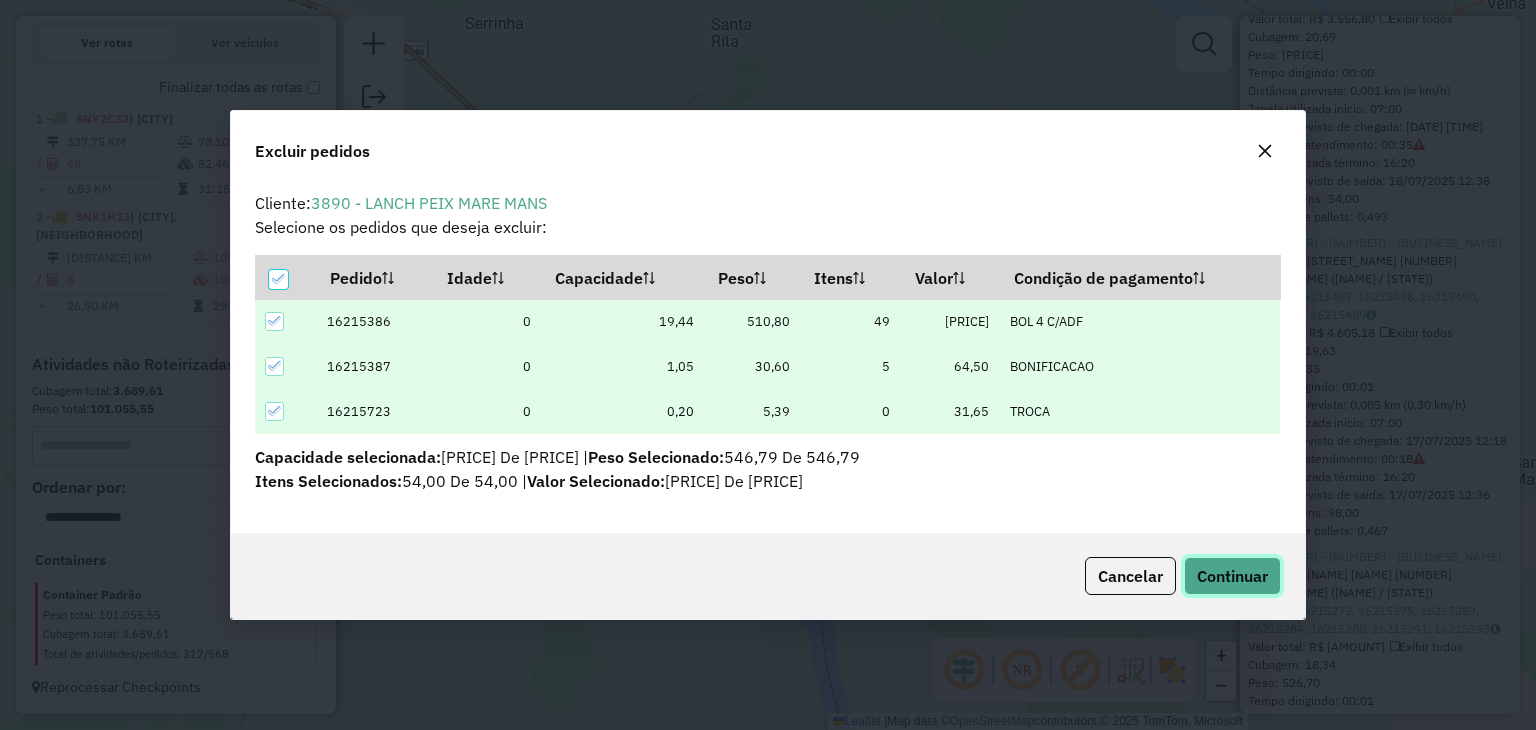 click on "Continuar" 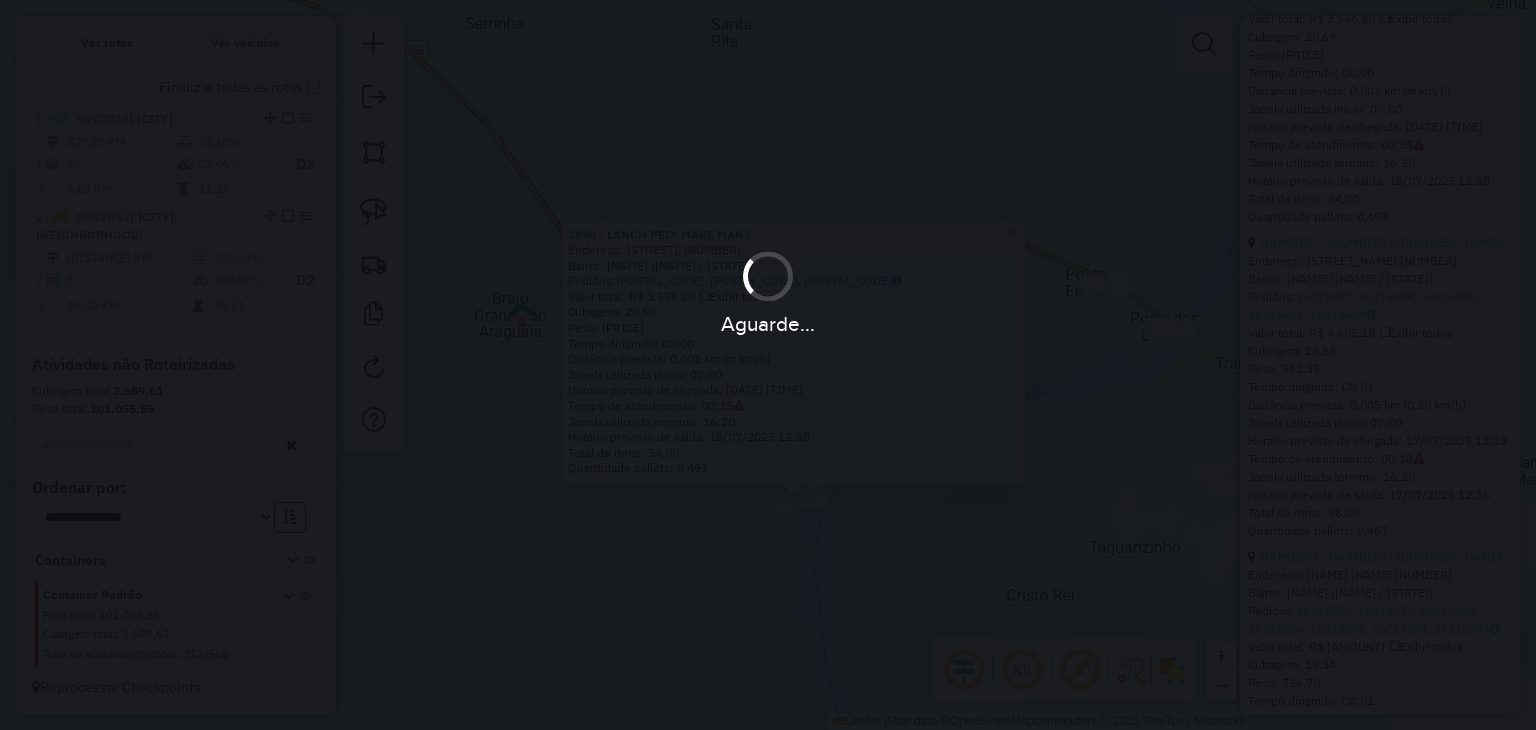 scroll, scrollTop: 816, scrollLeft: 0, axis: vertical 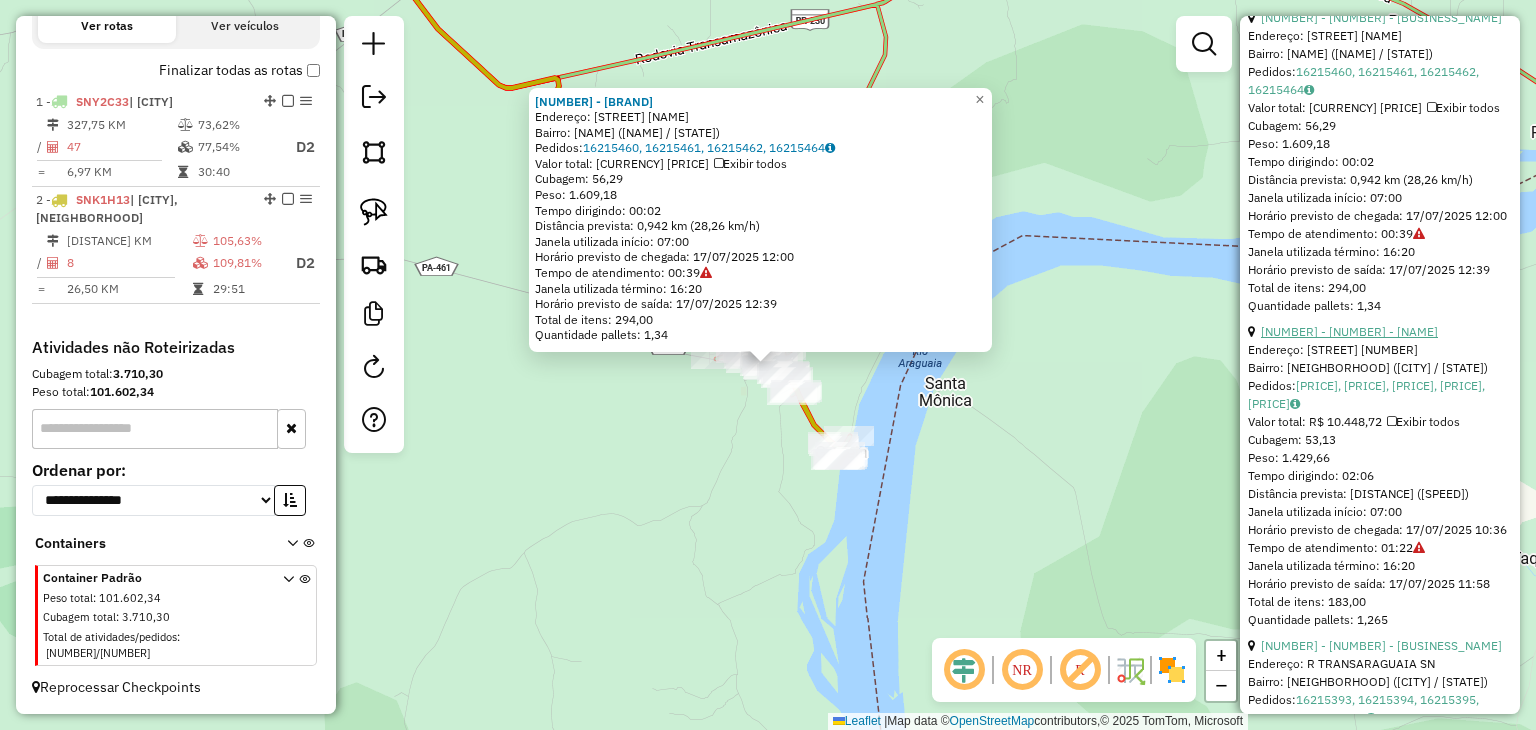 click on "[NUMBER] - [NUMBER] - [NAME]" at bounding box center [1349, 331] 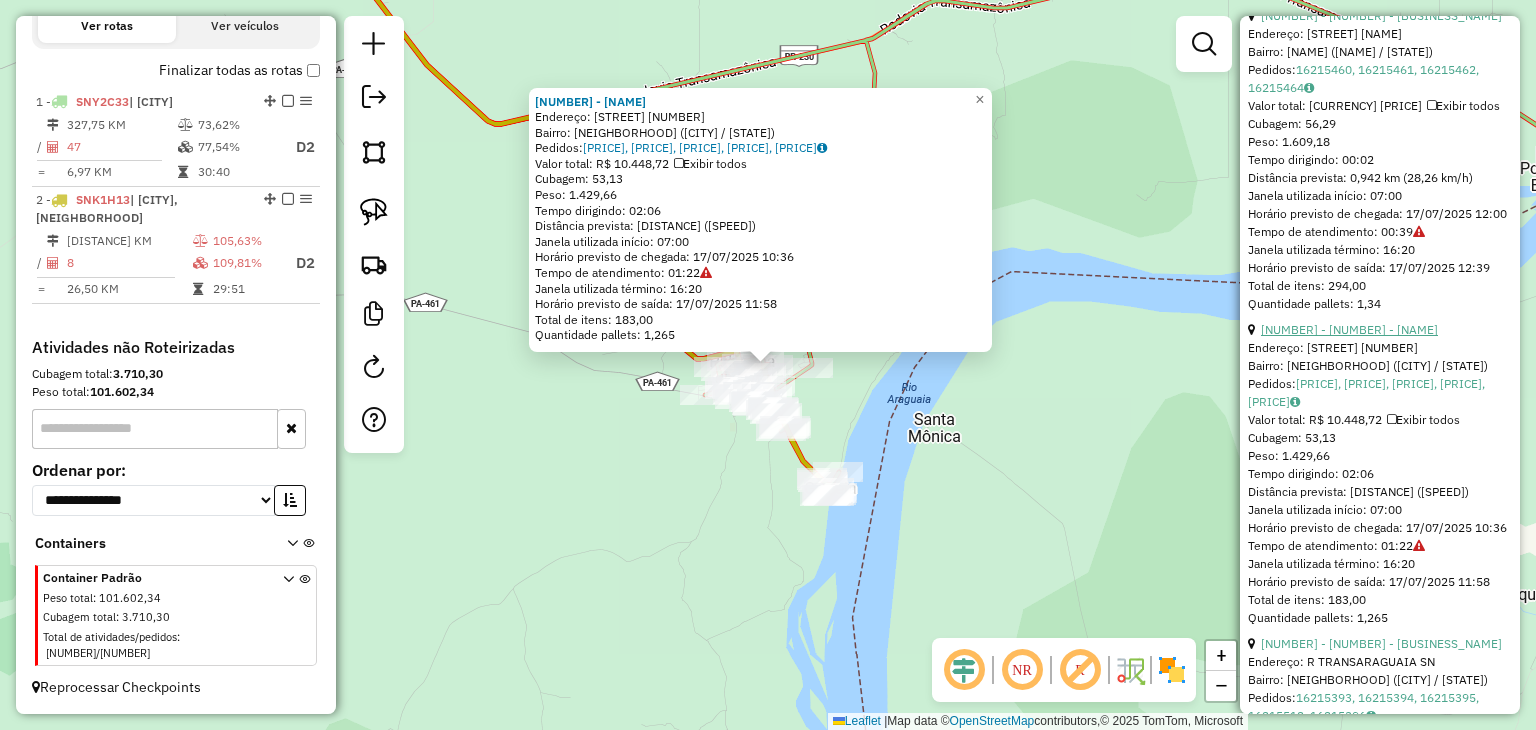 scroll, scrollTop: 1569, scrollLeft: 0, axis: vertical 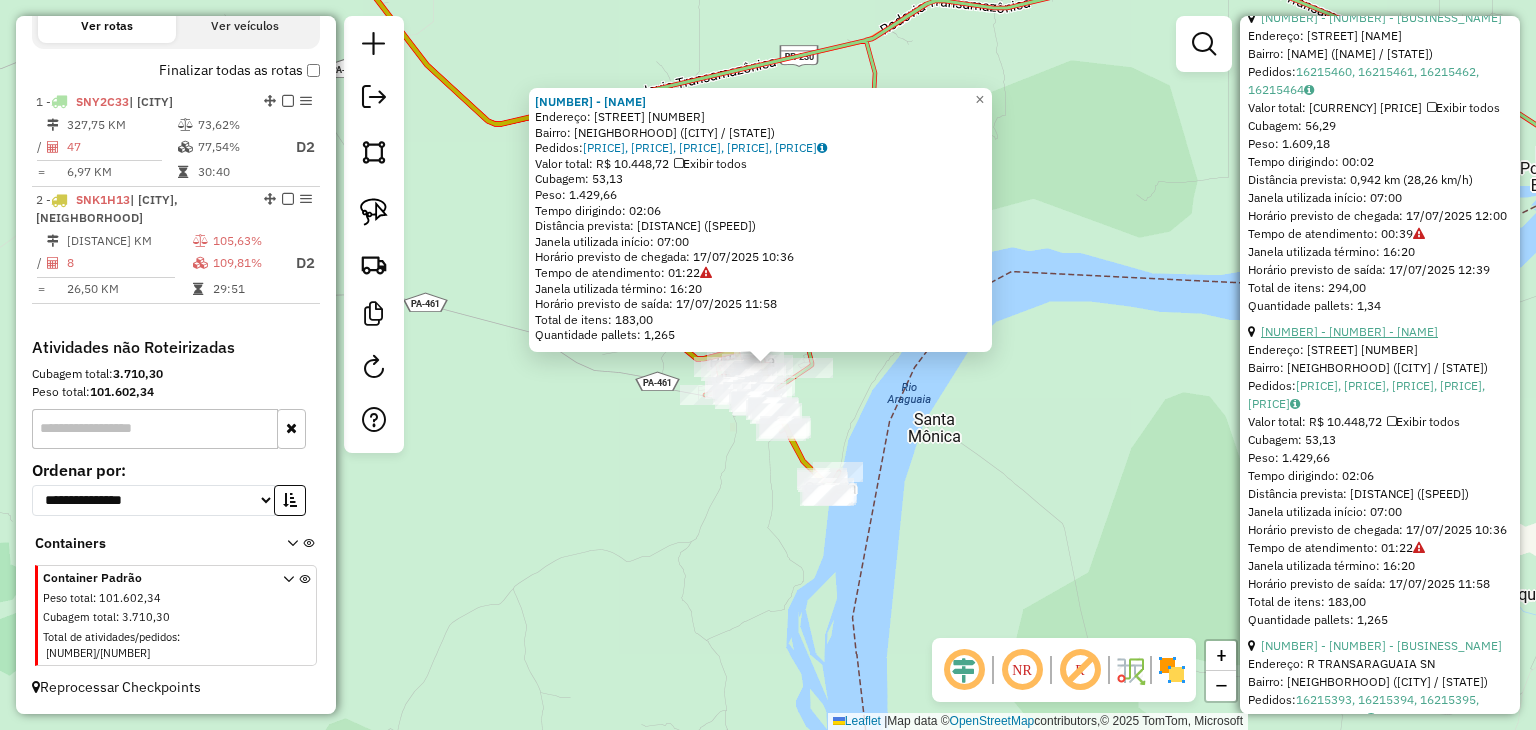 click on "[NUMBER] - [NUMBER] - [NAME]" at bounding box center (1349, 331) 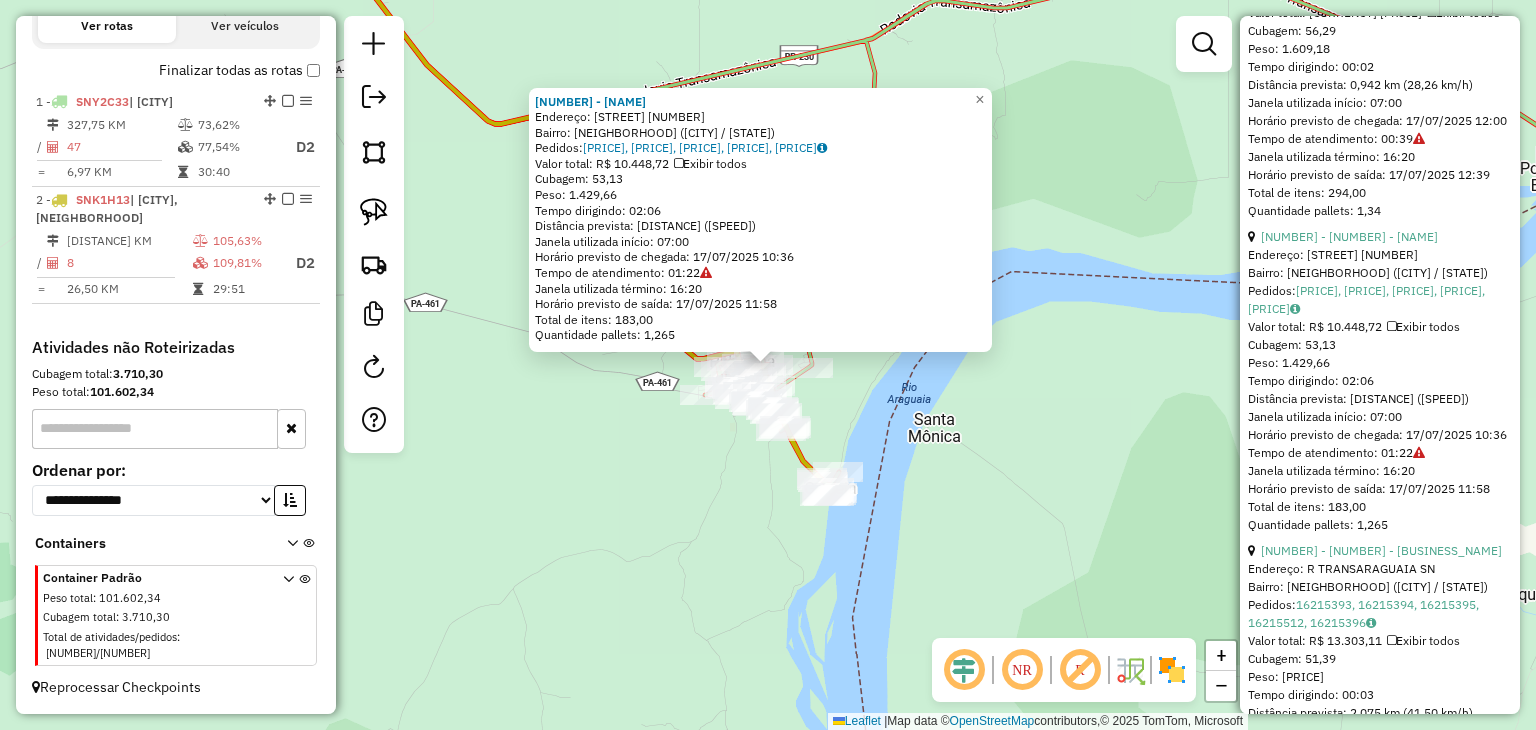 scroll, scrollTop: 1769, scrollLeft: 0, axis: vertical 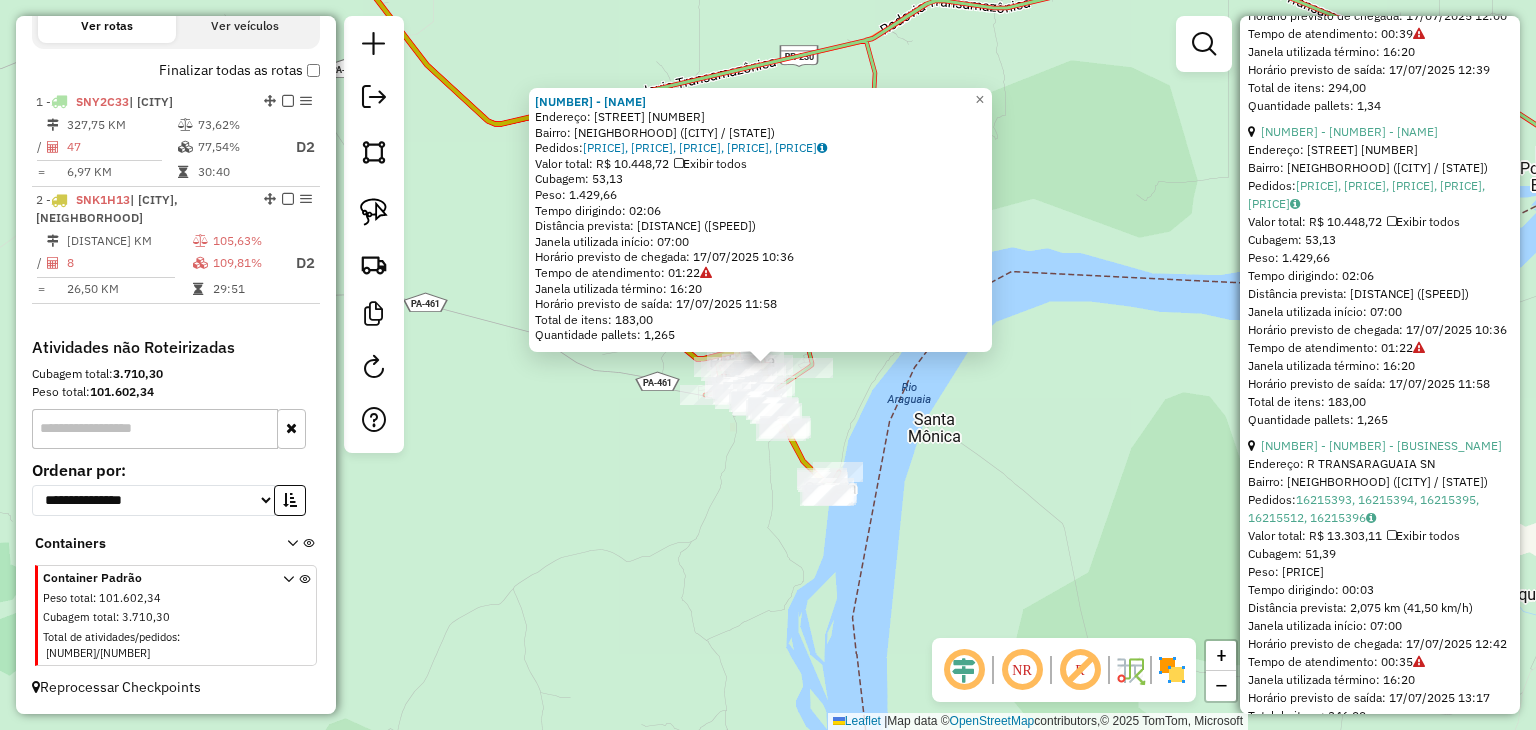 click on "Endereço: [STREET] [NUMBER] Bairro: [NEIGHBORHOOD] ([CITY] / [STATE]) Pedidos: [ORDER_IDS] Valor total: [CURRENCY] [AMOUNT] Exibir todos Cubagem: [CUBAGE] Peso: [WEIGHT] Tempo dirigindo: [TIME] Distância prevista: [DISTANCE] ([SPEED]) Janela utilizada início: [TIME] Horário previsto de chegada: [DATE] [TIME] Tempo de atendimento: [TIME] Janela utilizada término: [TIME] Horário previsto de saída: [DATE] [TIME] Total de itens: [ITEMS] Quantidade pallets: [PALLETS] 7 - 11750 - SUPER BAIHA PALESTIN Limite de capacidade do veículo excedido Endereço: [STREET] [NUMBER] Bairro: [NEIGHBORHOOD] ([CITY] / [STATE]) Pedidos: [ORDER_IDS] Valor total: [CURRENCY] [AMOUNT] Exibir todos Cubagem: [CUBAGE] Peso: [WEIGHT] Tempo dirigindo: [TIME] Distância prevista: [DISTANCE] ([SPEED]) Pedidos:" at bounding box center (1380, 432) 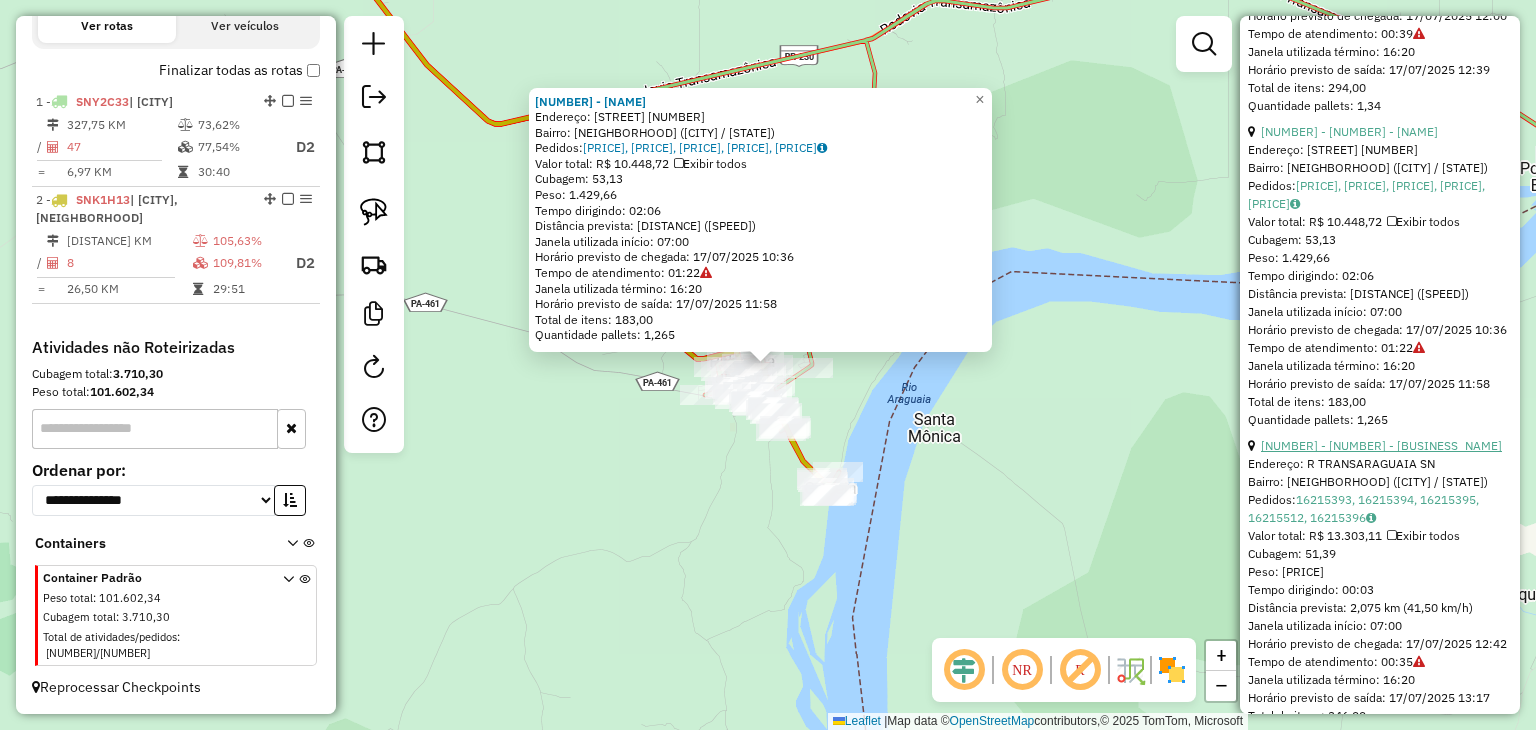 click on "[NUMBER] - [NUMBER] - [BUSINESS_NAME]" at bounding box center (1381, 445) 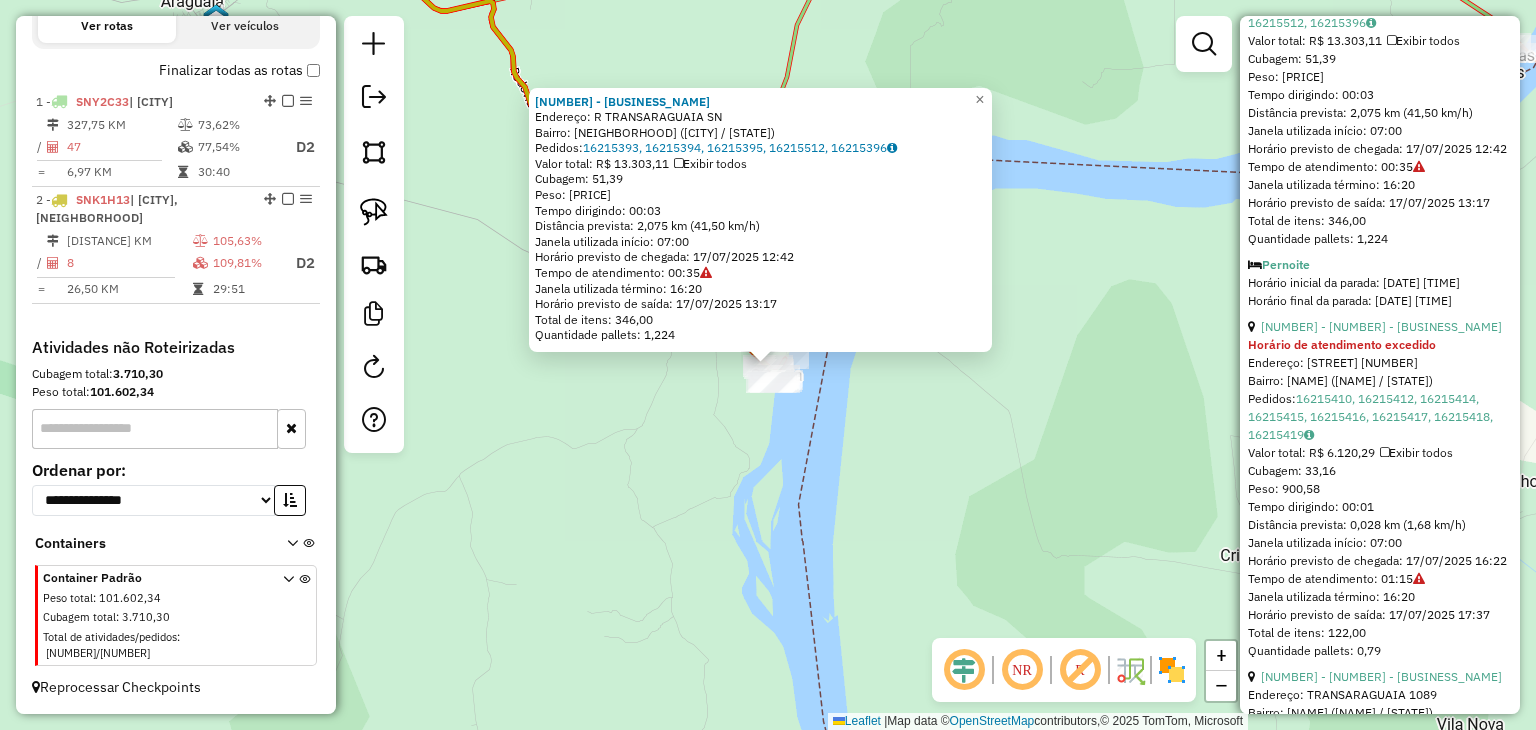 scroll, scrollTop: 2269, scrollLeft: 0, axis: vertical 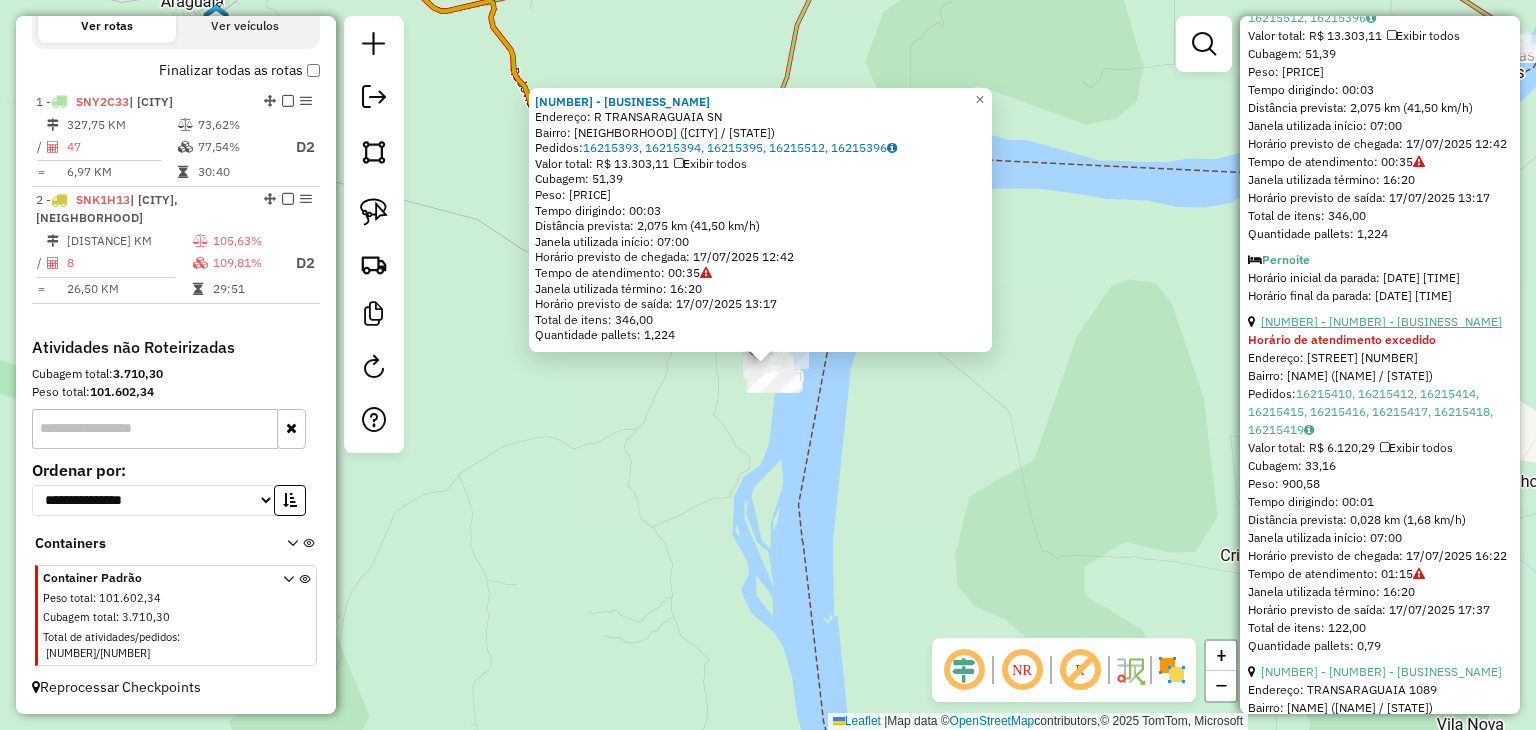 click on "[NUMBER] - [NUMBER] - [BUSINESS_NAME]" at bounding box center (1381, 321) 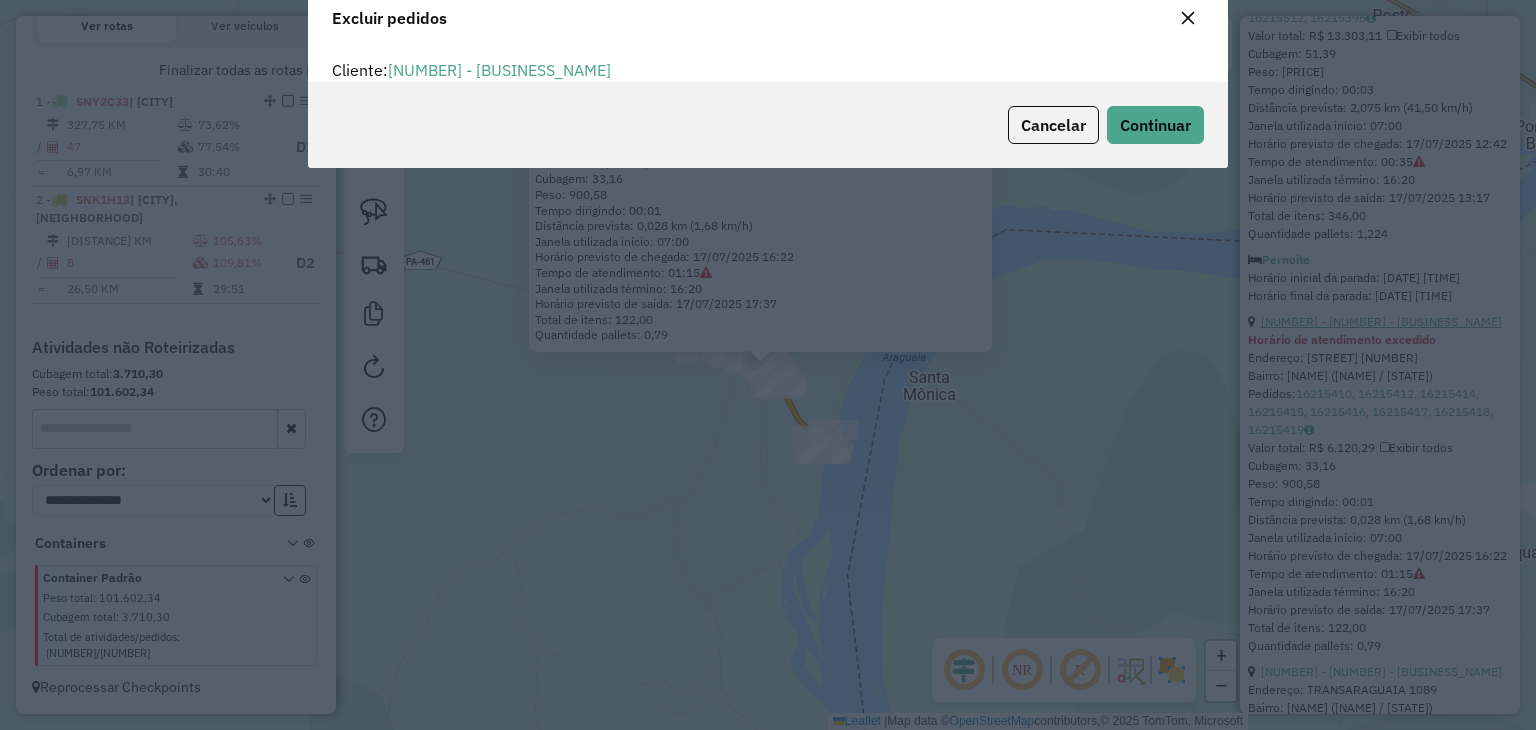 scroll, scrollTop: 10, scrollLeft: 6, axis: both 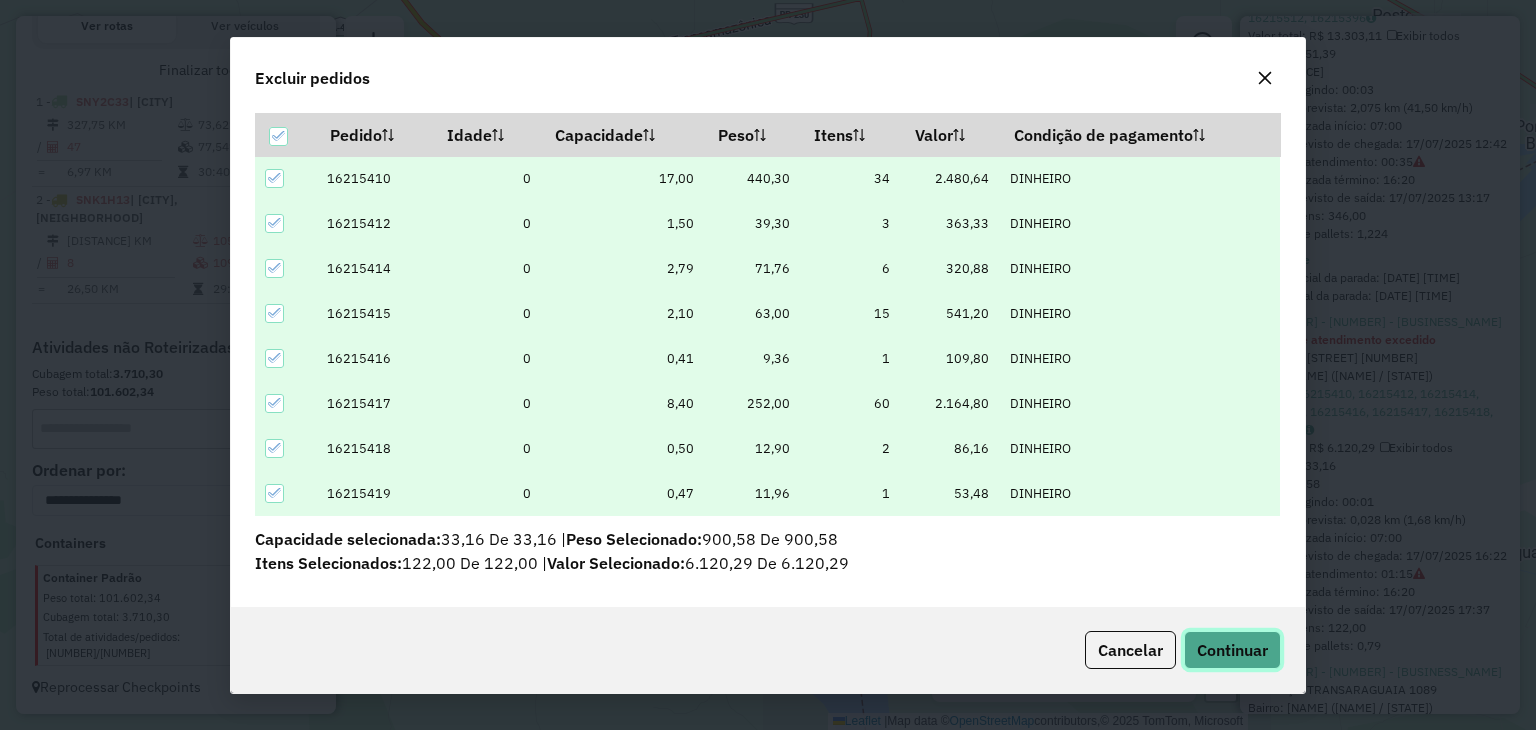 click on "Continuar" 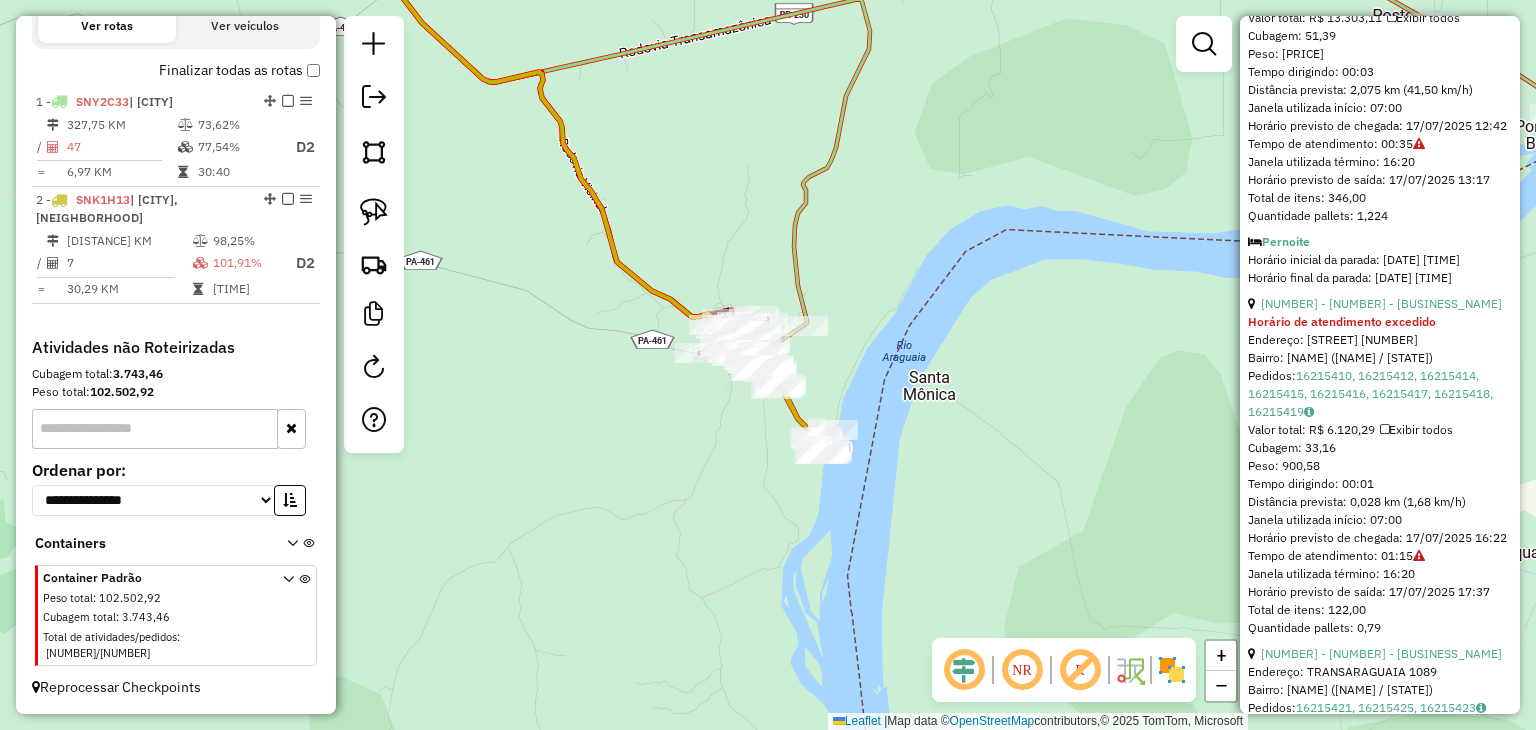 scroll, scrollTop: 457, scrollLeft: 0, axis: vertical 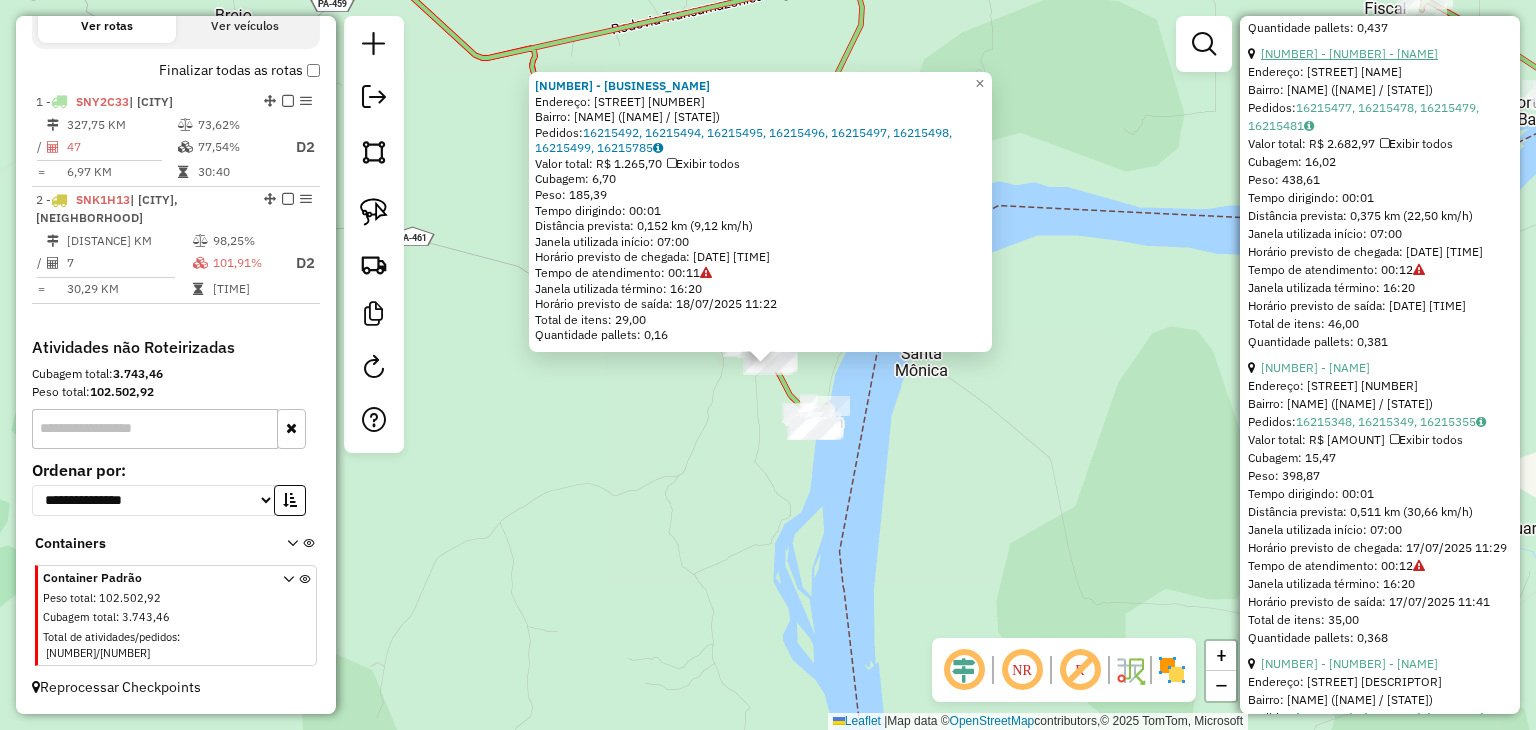 click on "[NUMBER] - [NUMBER] - [NAME]" at bounding box center (1349, 53) 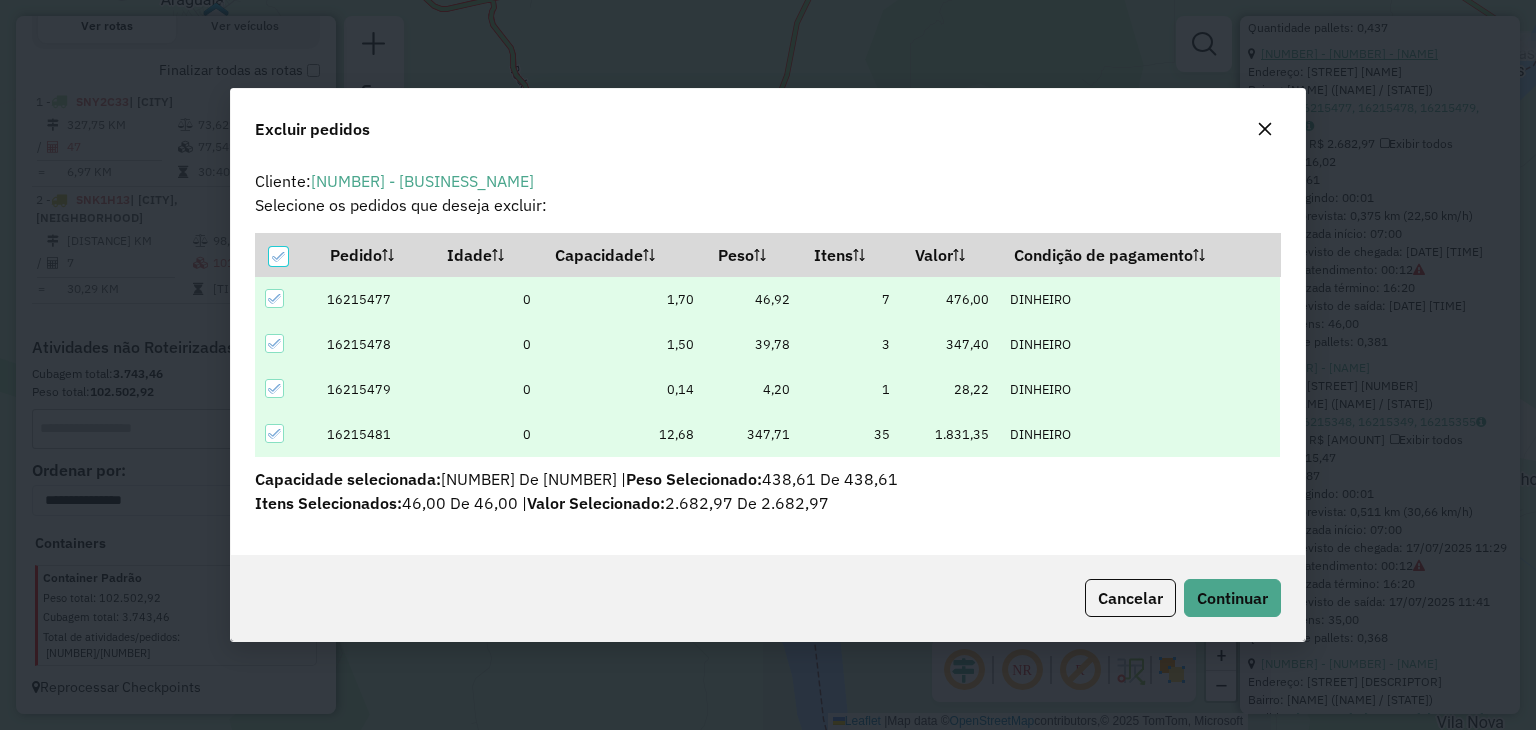scroll, scrollTop: 0, scrollLeft: 0, axis: both 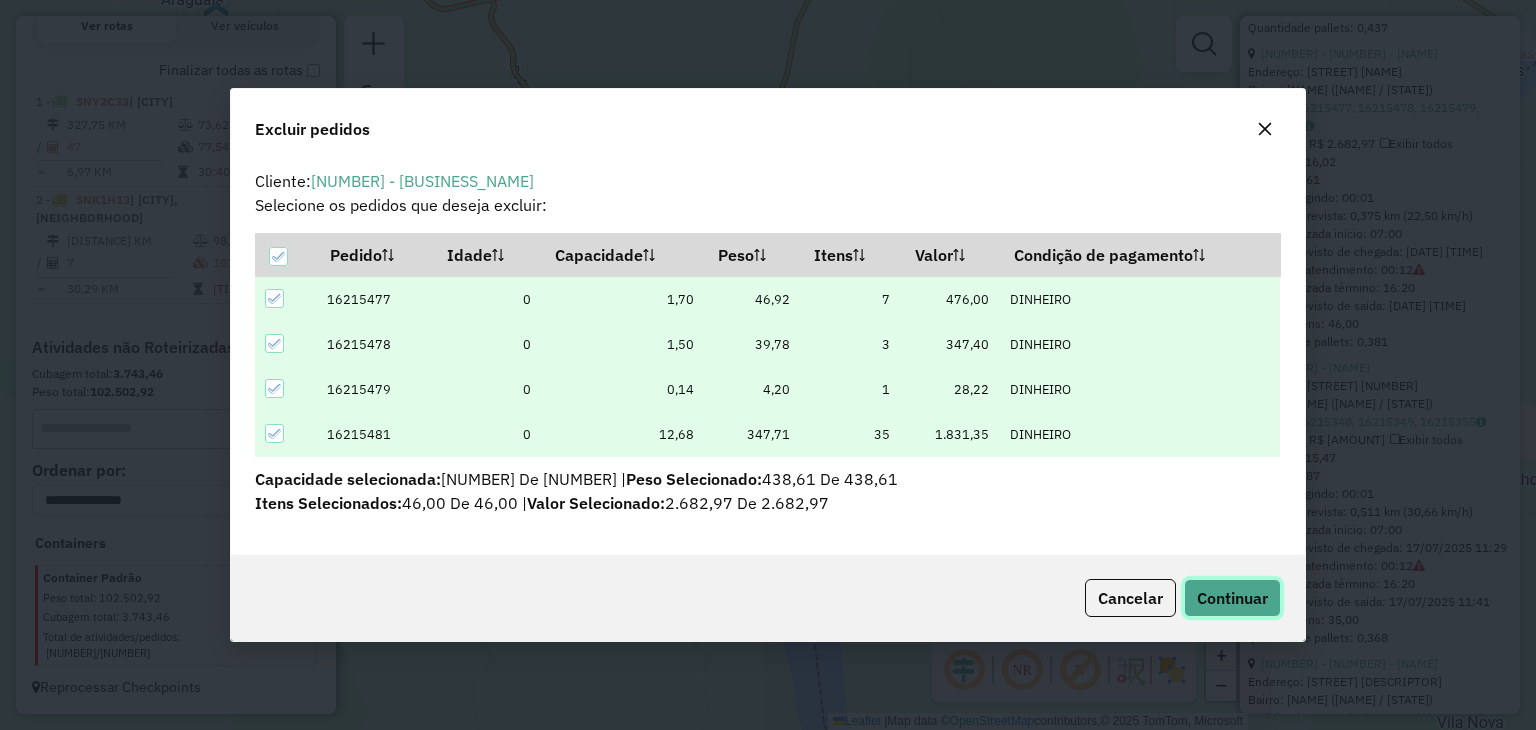 click on "Continuar" 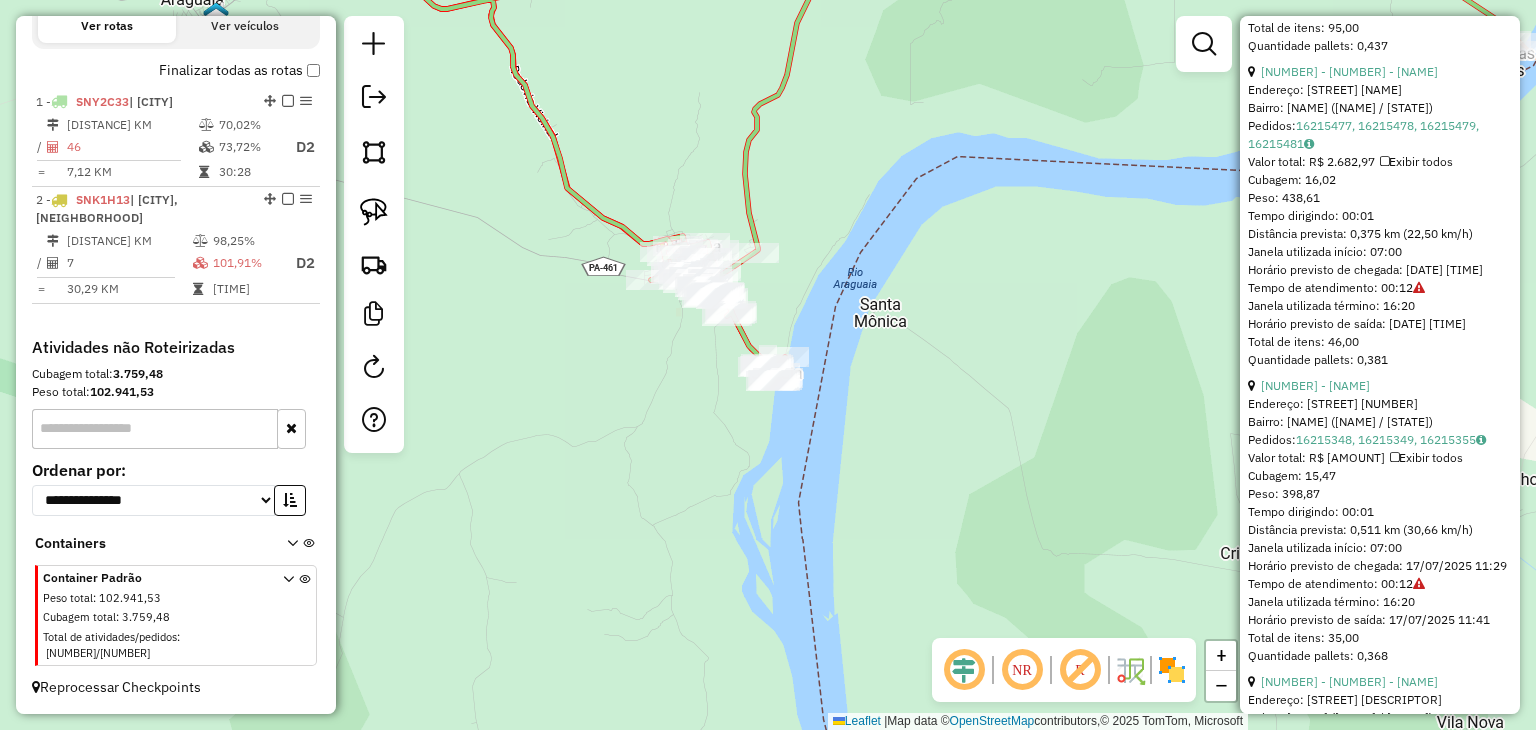 scroll, scrollTop: 725, scrollLeft: 0, axis: vertical 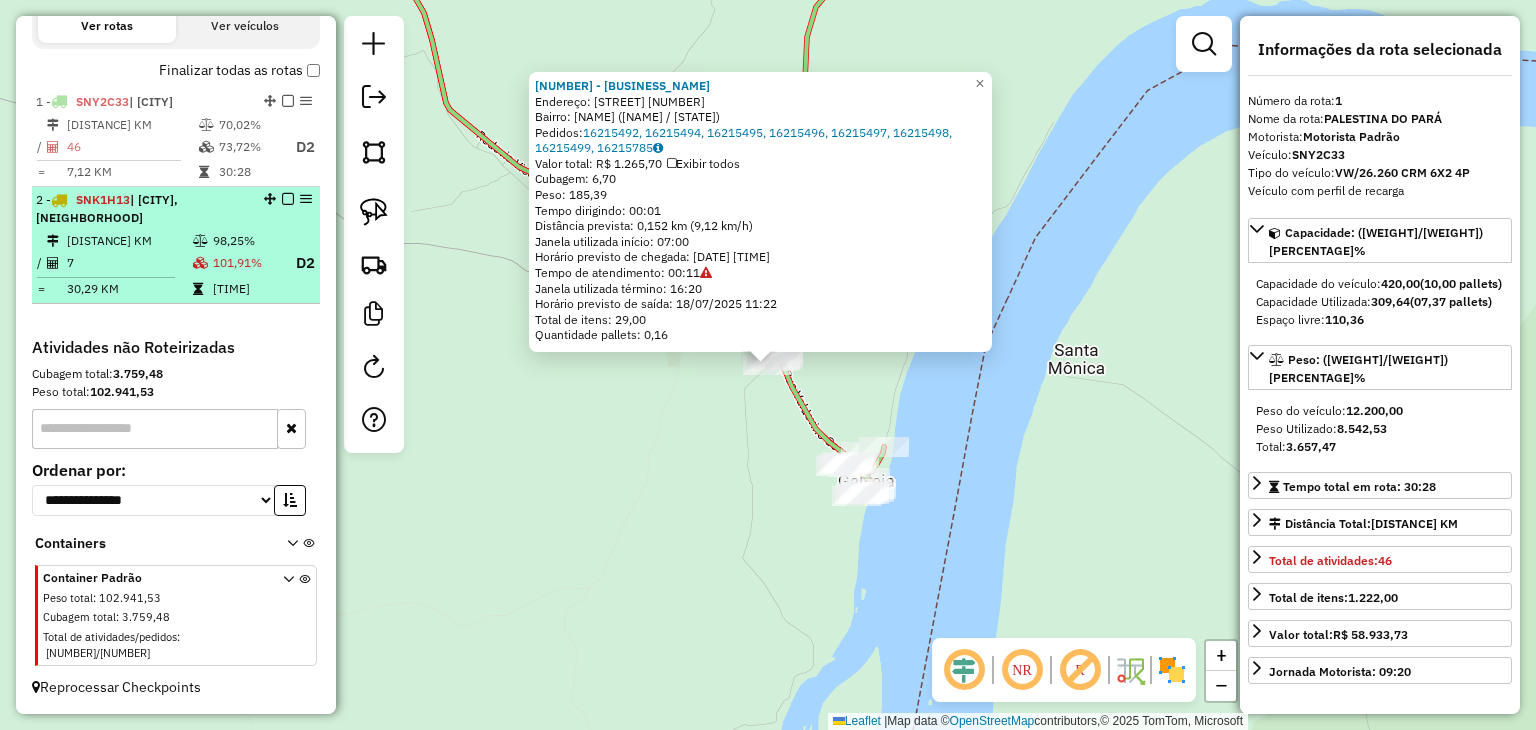 click at bounding box center [202, 263] 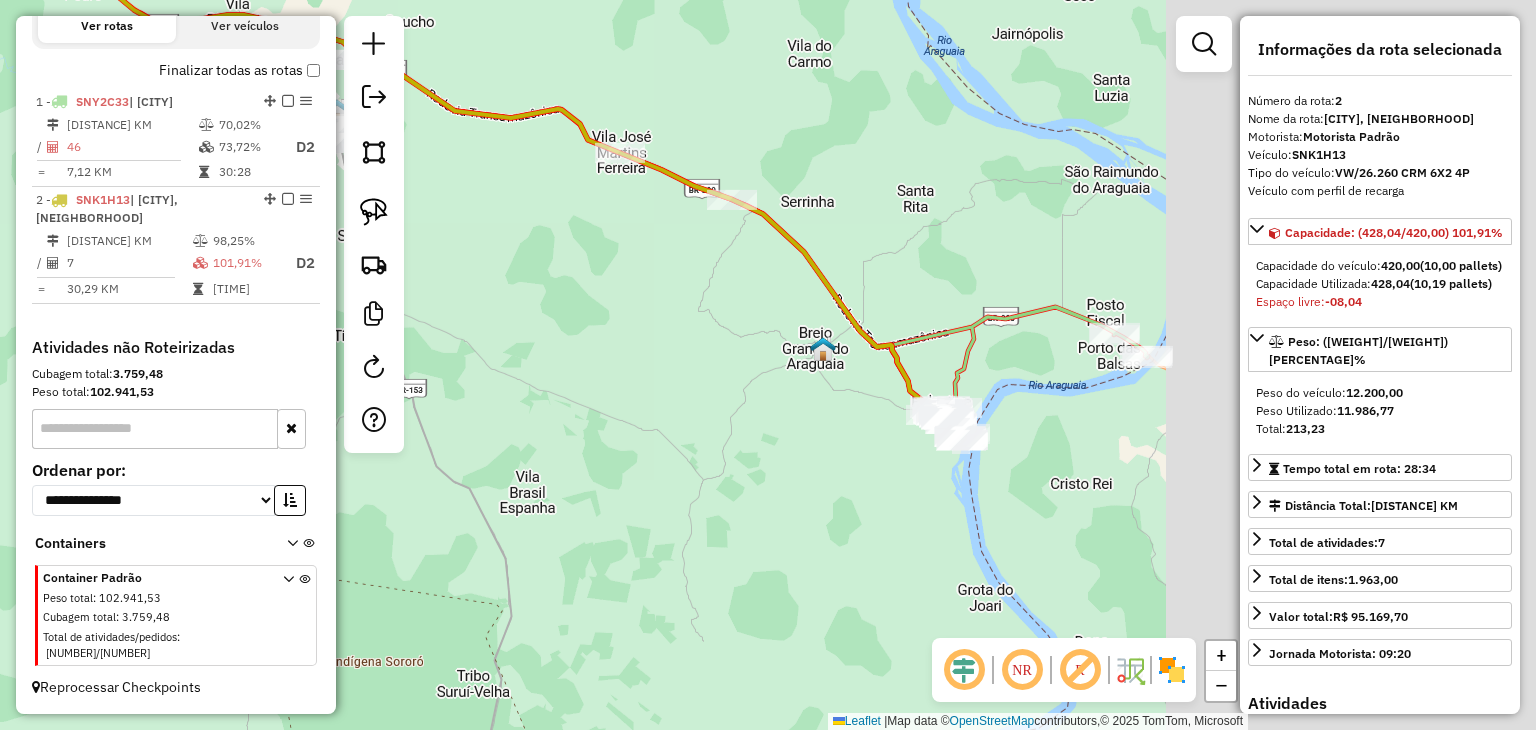 drag, startPoint x: 921, startPoint y: 504, endPoint x: 460, endPoint y: 222, distance: 540.41187 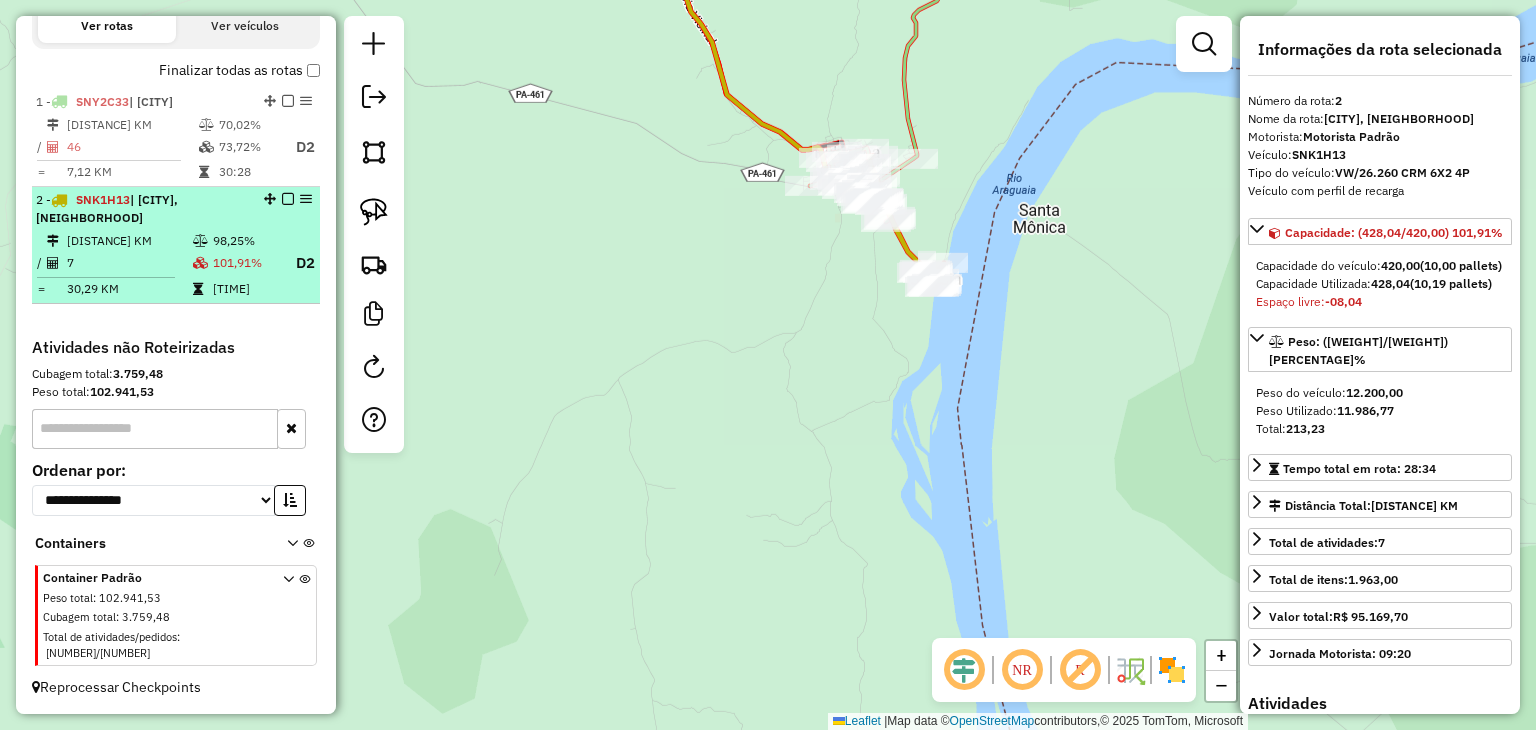 click on "| [CITY], VILA SANTANA" at bounding box center (107, 208) 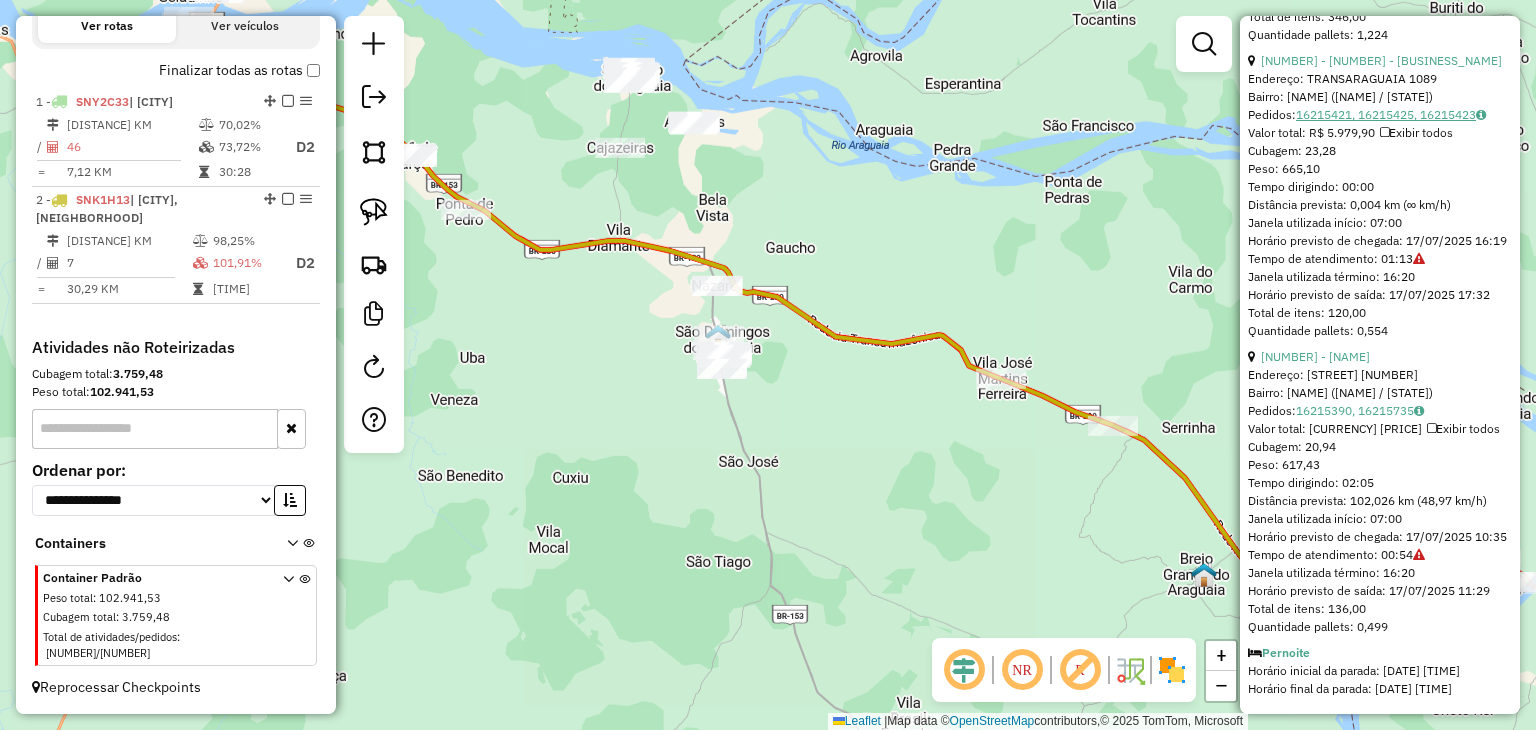 scroll, scrollTop: 2610, scrollLeft: 0, axis: vertical 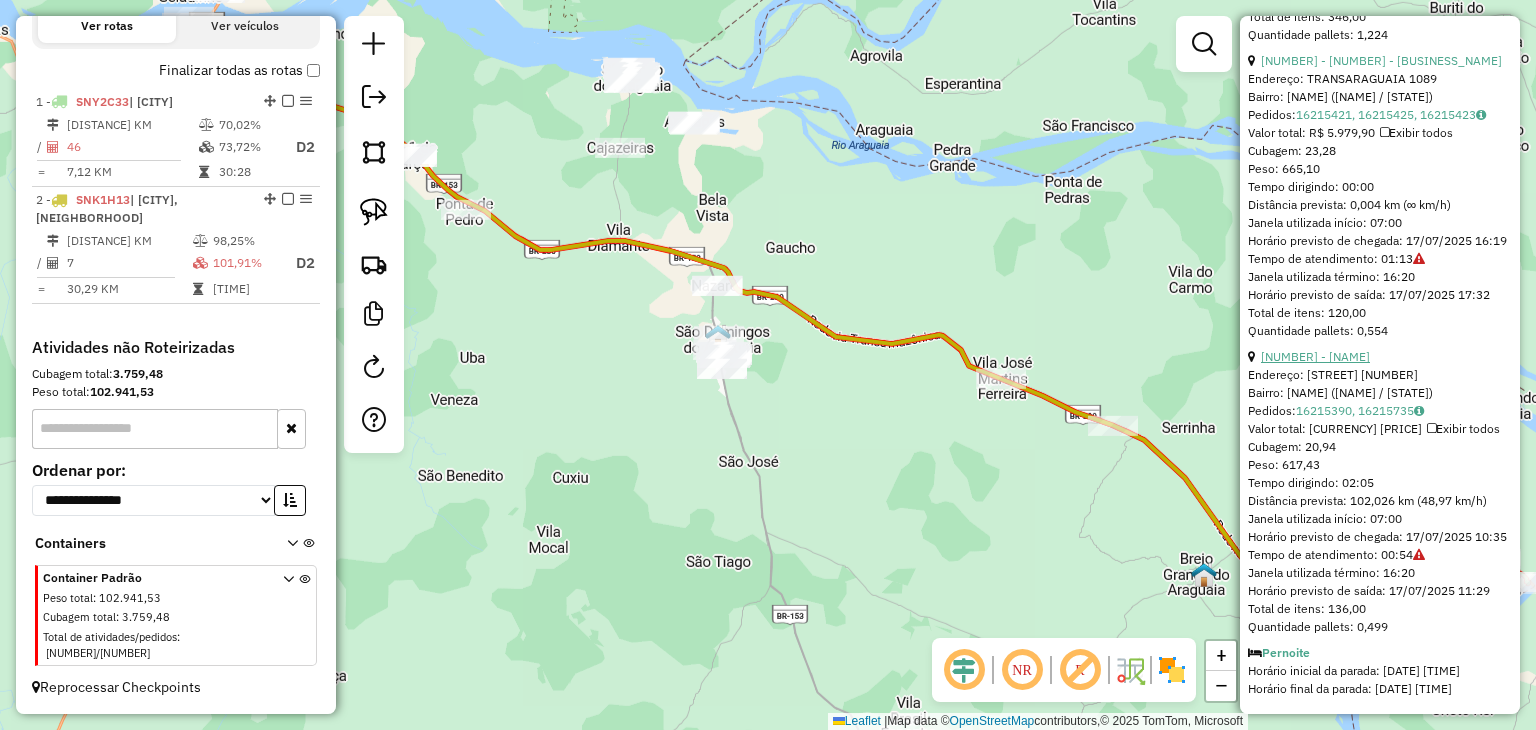 click on "1 - 5480 - MERC SaO JOSE" at bounding box center [1315, 356] 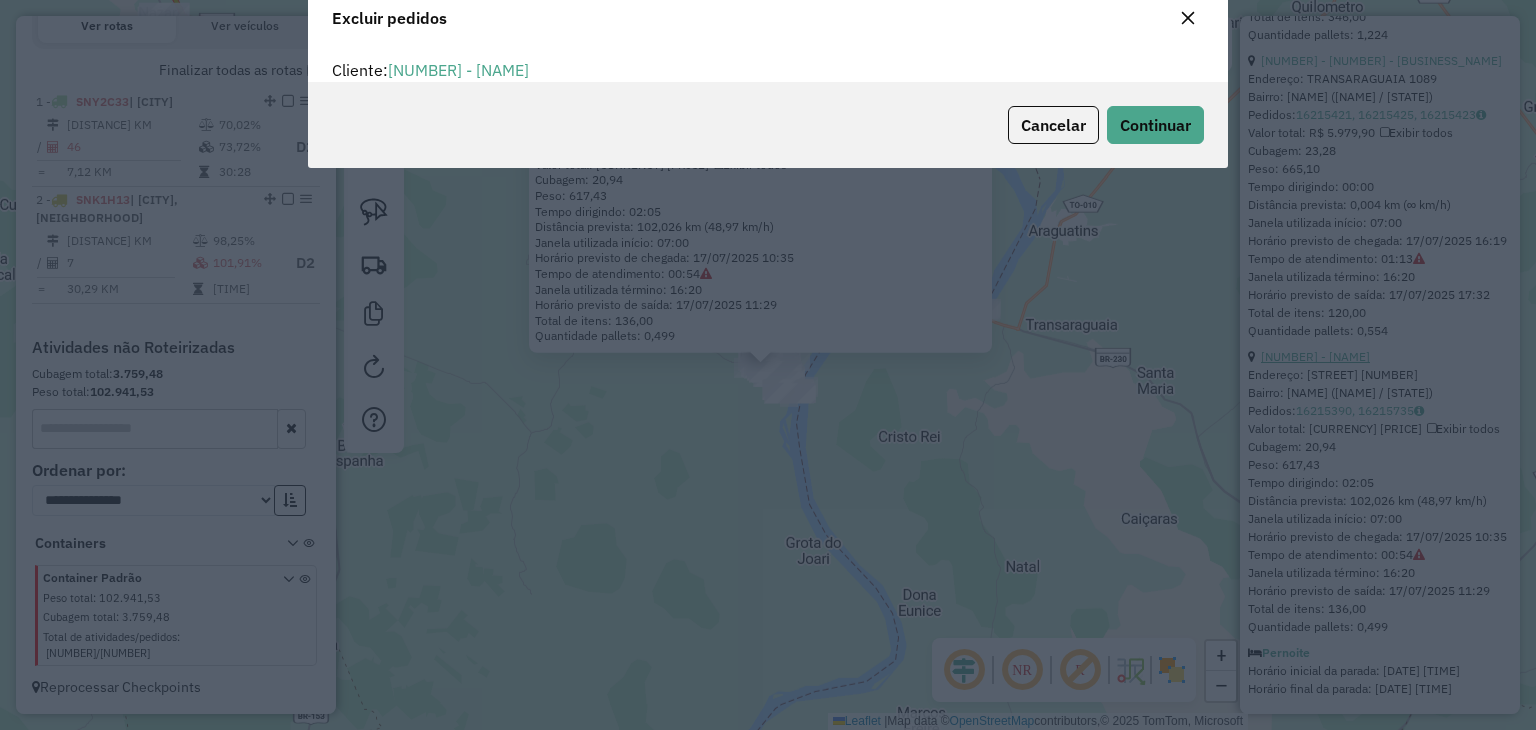 scroll, scrollTop: 69, scrollLeft: 0, axis: vertical 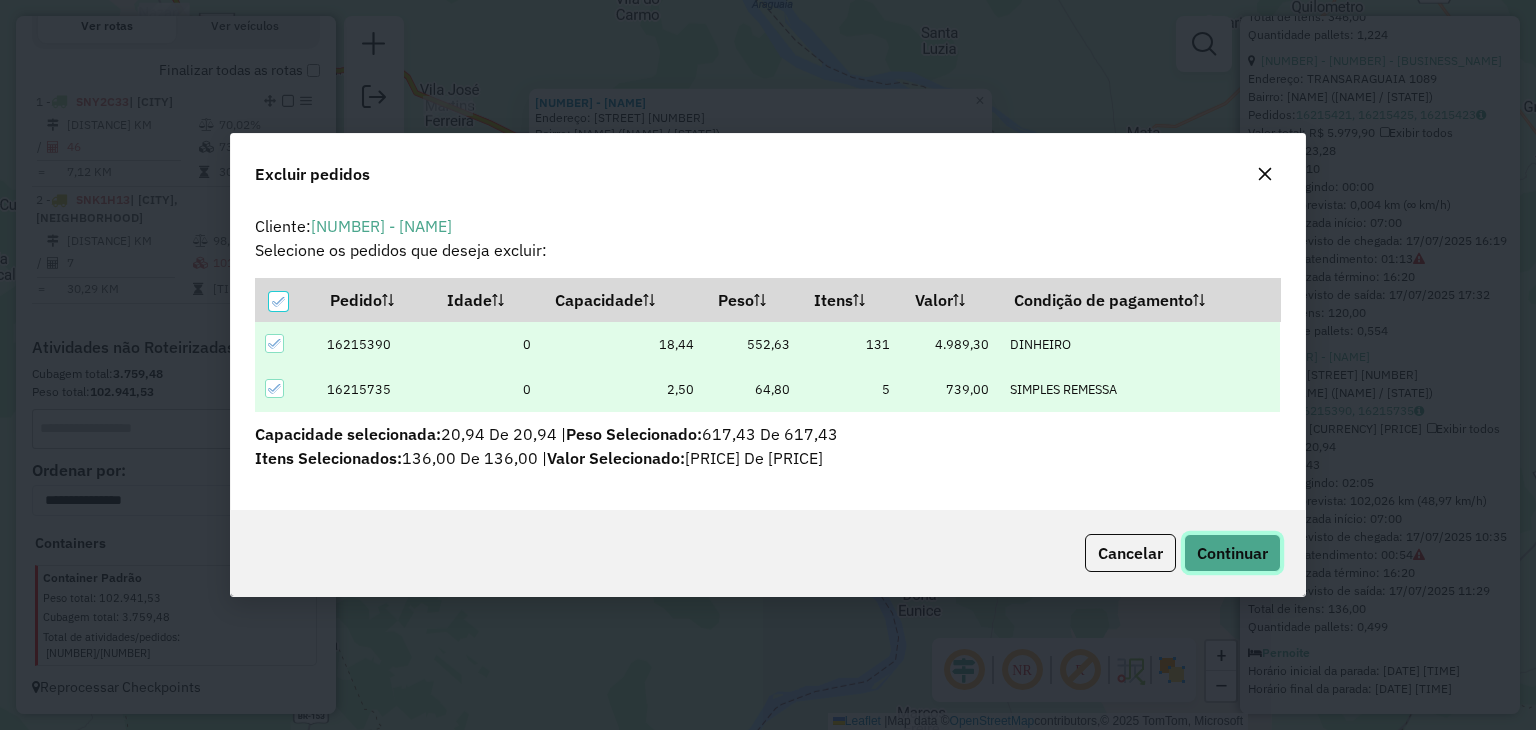 click on "Continuar" 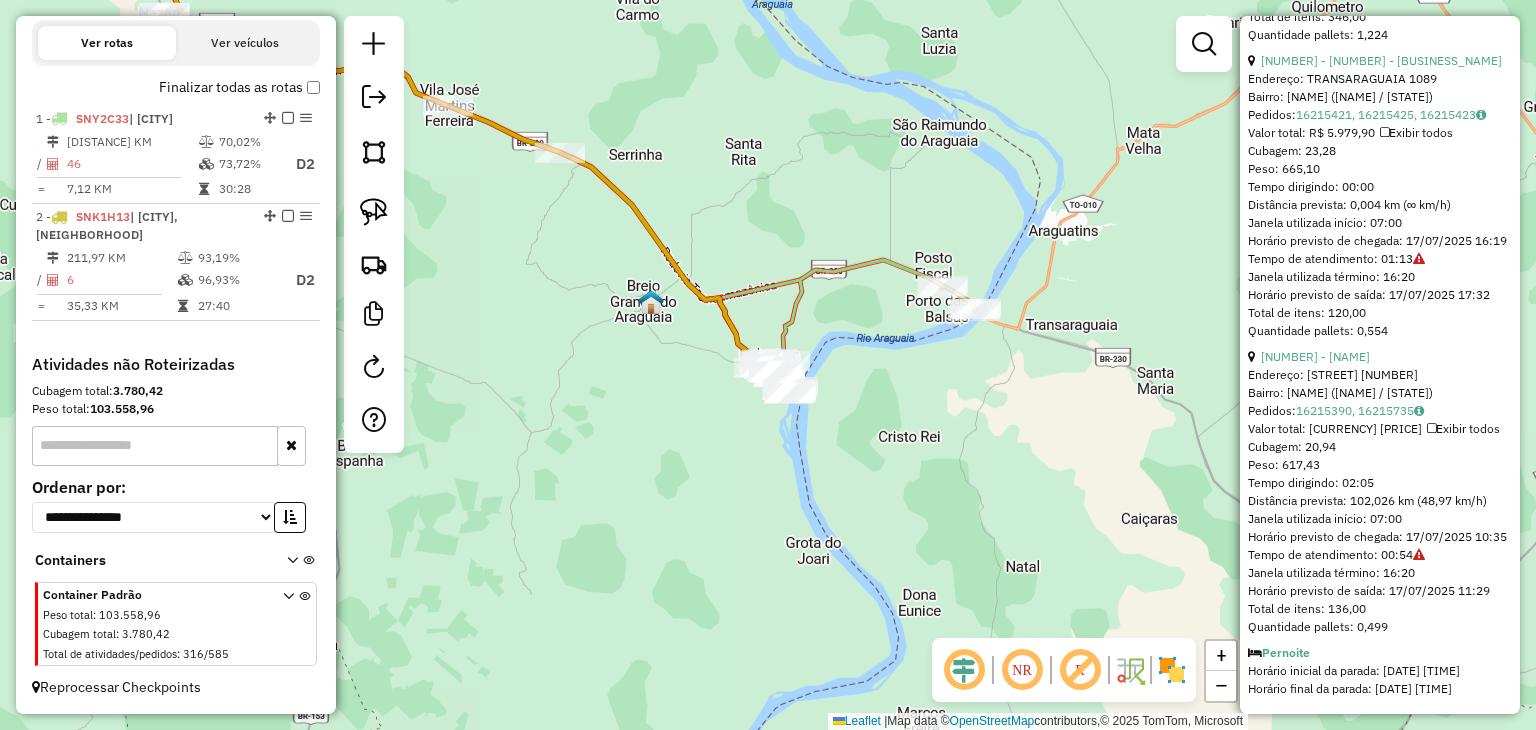 scroll, scrollTop: 546, scrollLeft: 0, axis: vertical 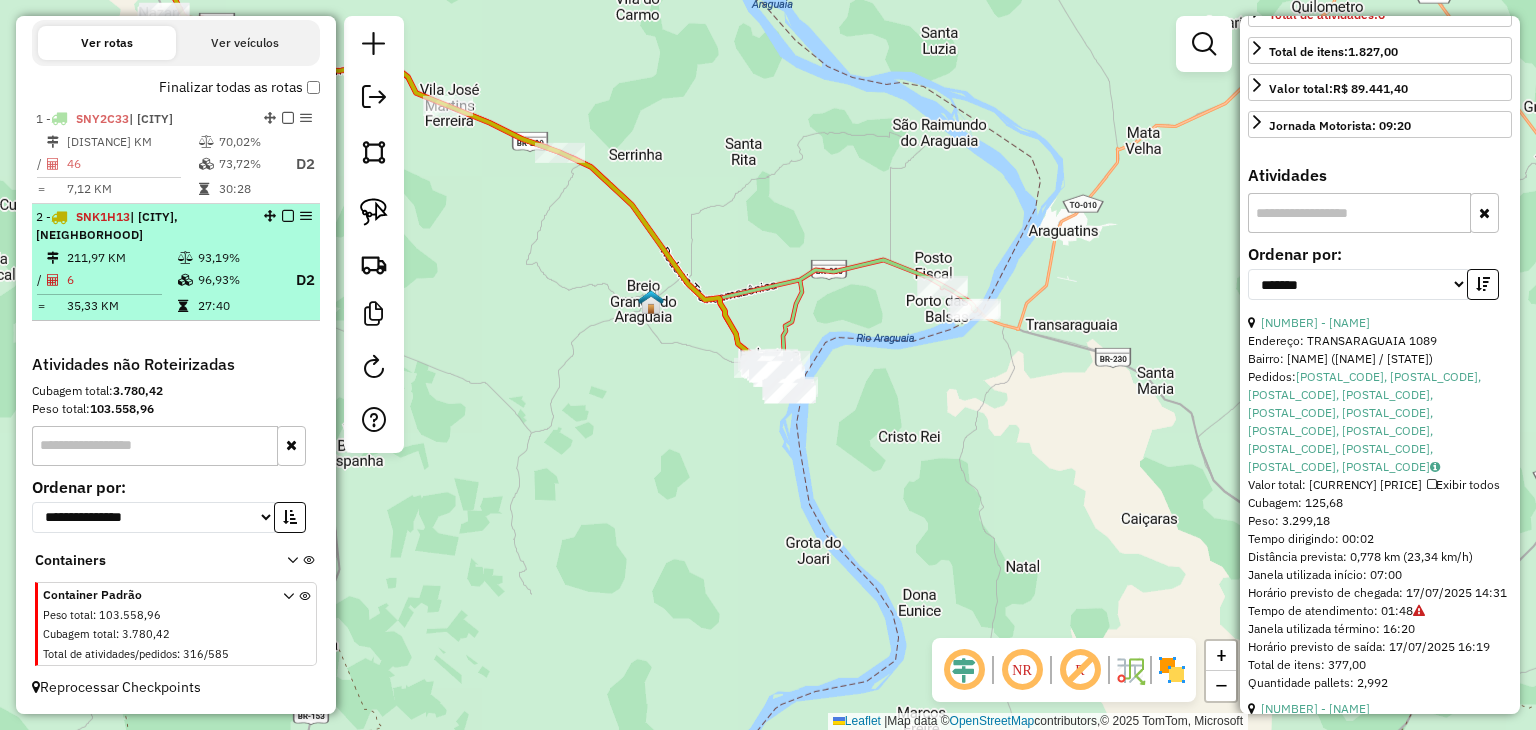 click at bounding box center [288, 216] 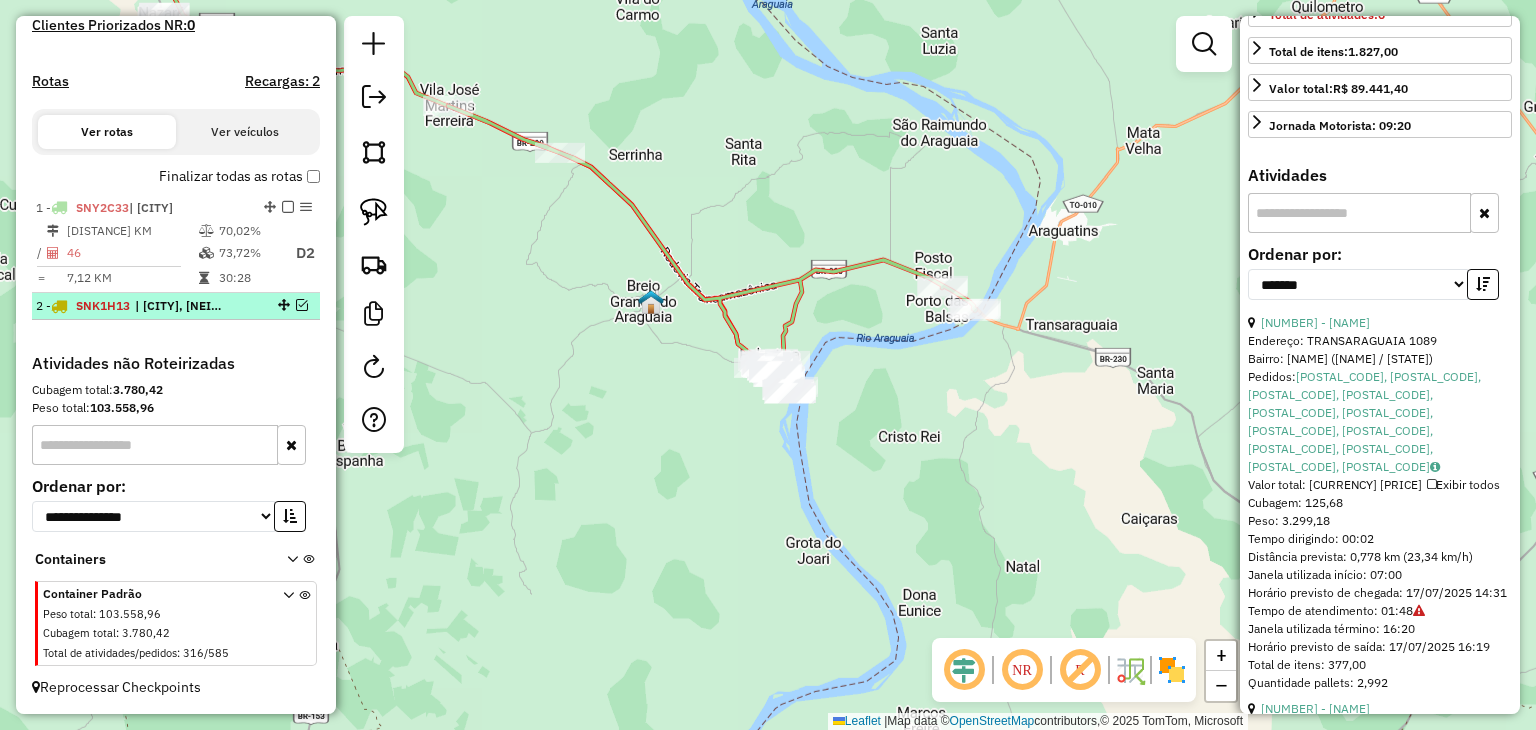 scroll, scrollTop: 605, scrollLeft: 0, axis: vertical 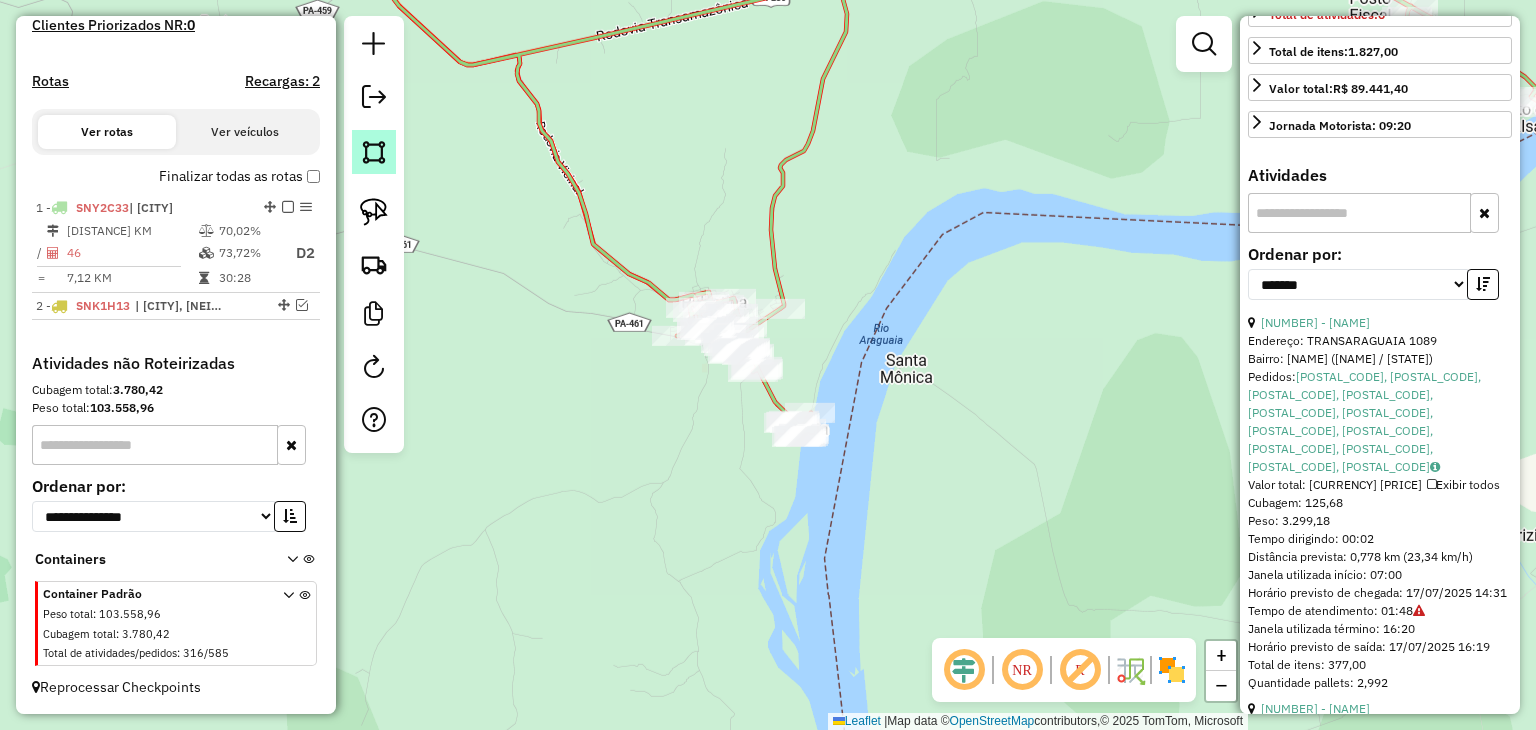 click 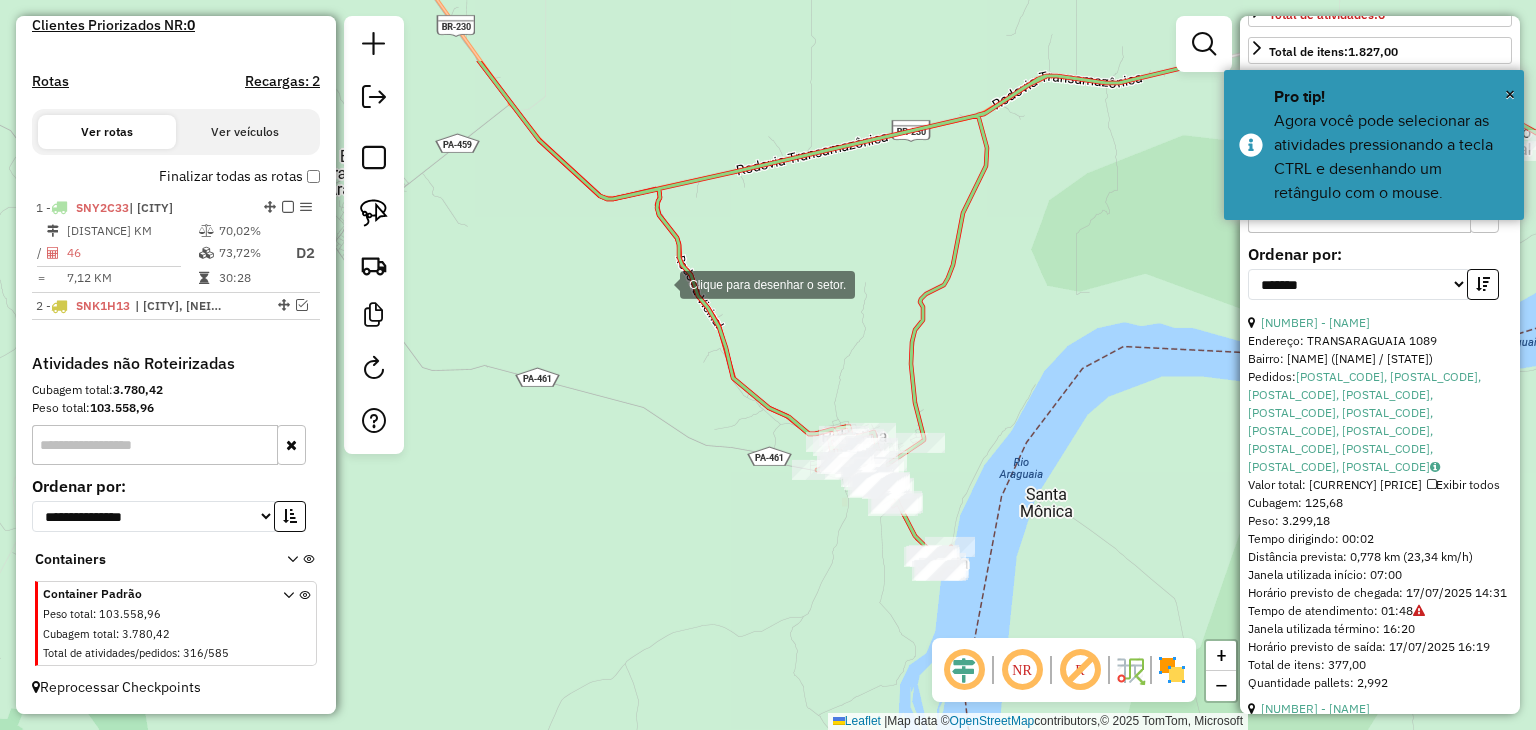drag, startPoint x: 538, startPoint y: 158, endPoint x: 441, endPoint y: 142, distance: 98.31073 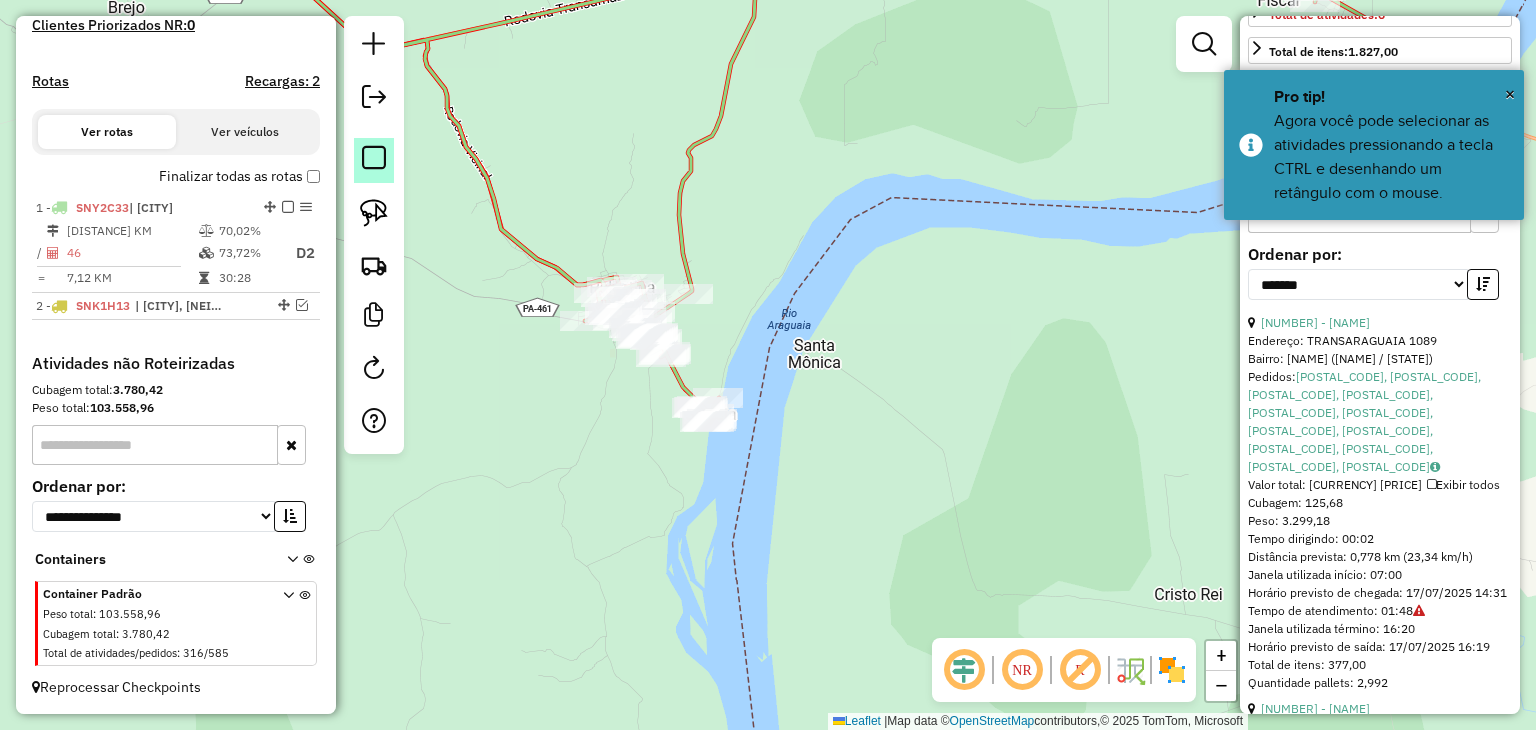 click 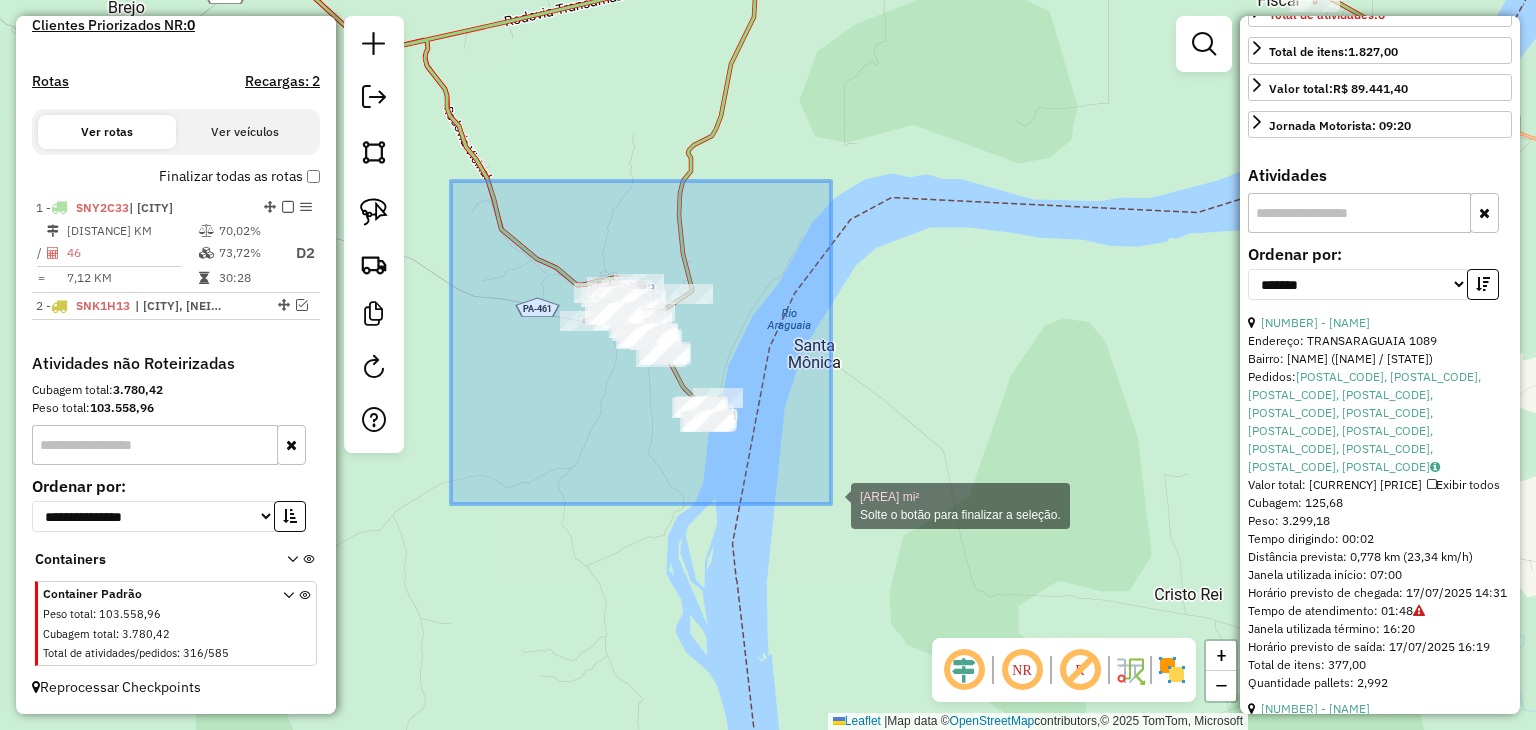 drag, startPoint x: 451, startPoint y: 181, endPoint x: 831, endPoint y: 504, distance: 498.7274 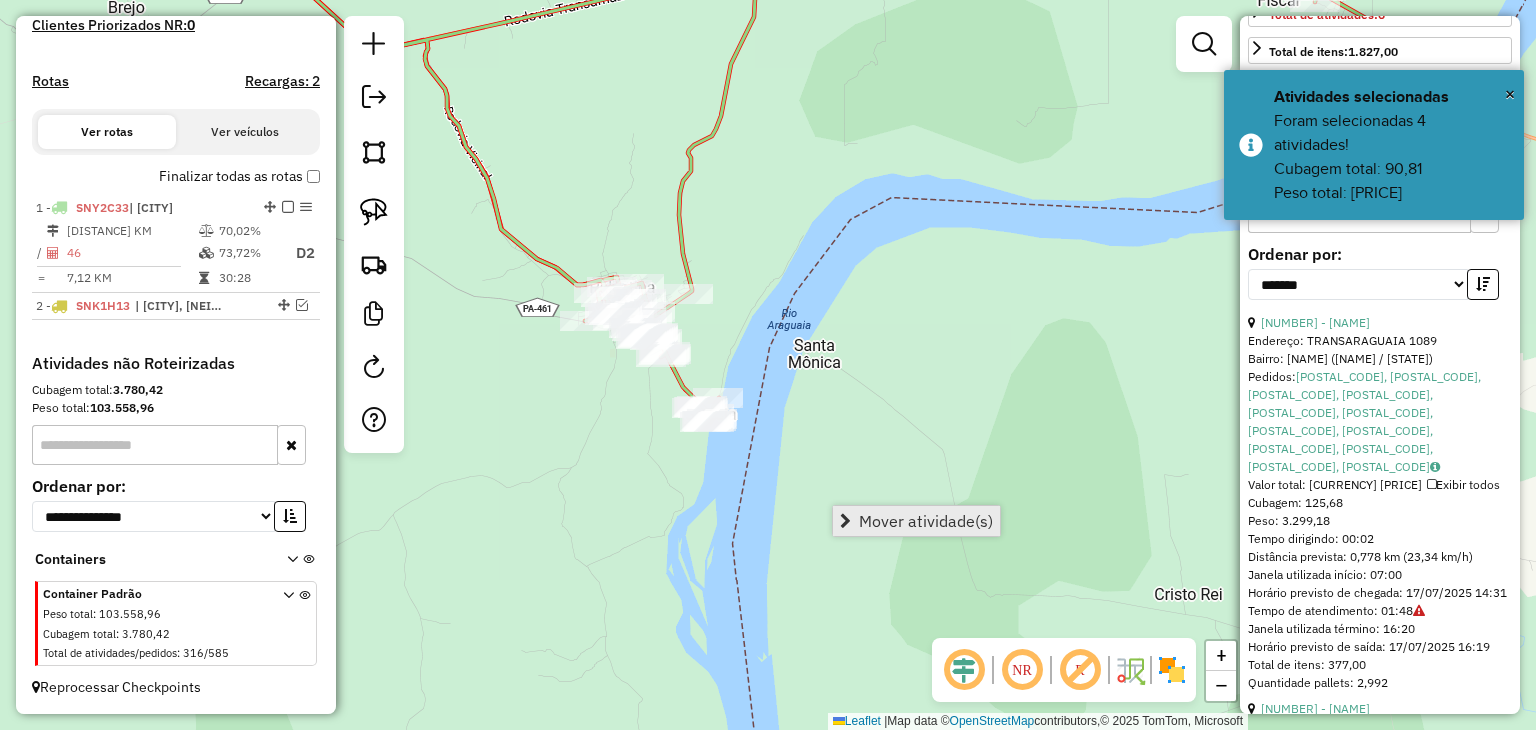 click on "Mover atividade(s)" at bounding box center [926, 521] 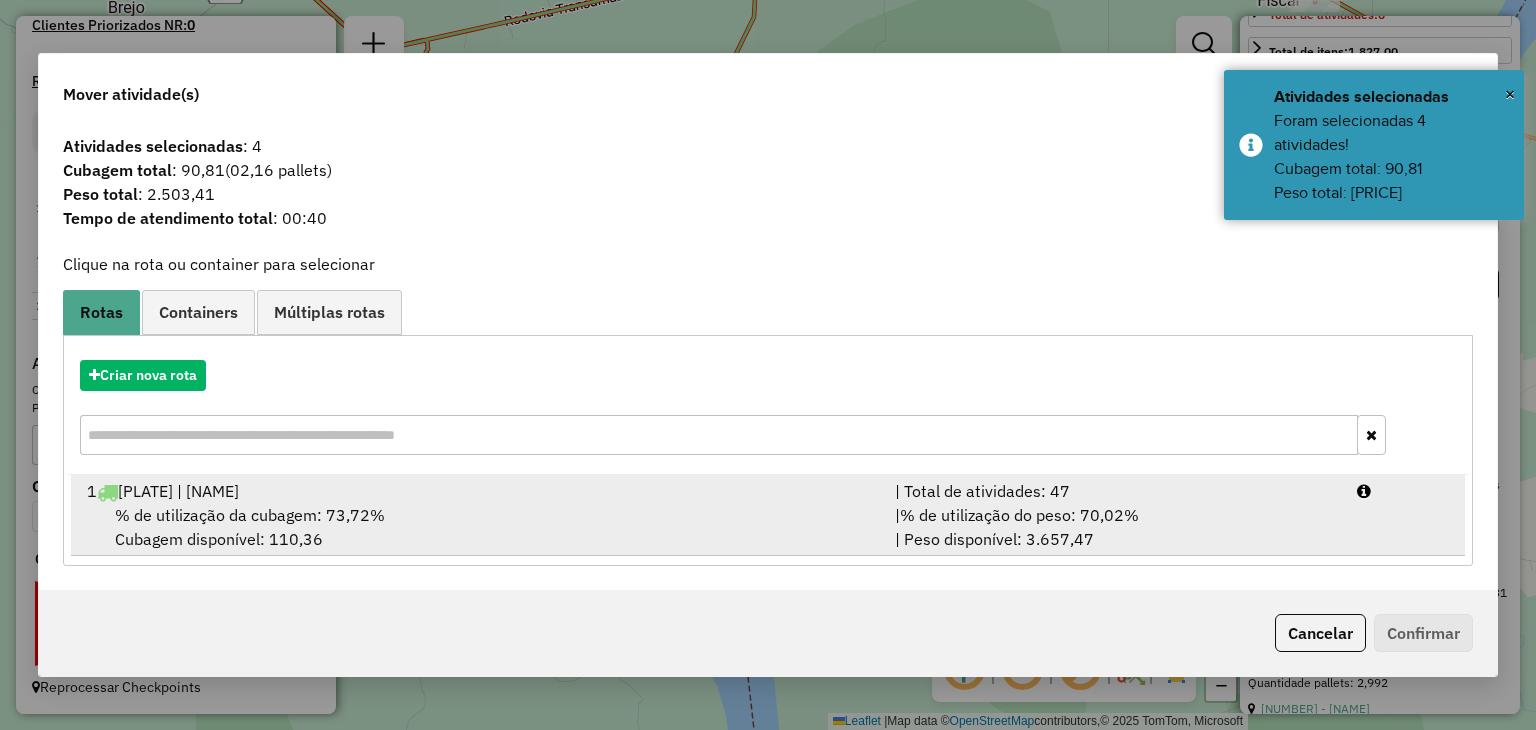click on "% de utilização da cubagem: 73,72%  Cubagem disponível: 110,36" at bounding box center (479, 527) 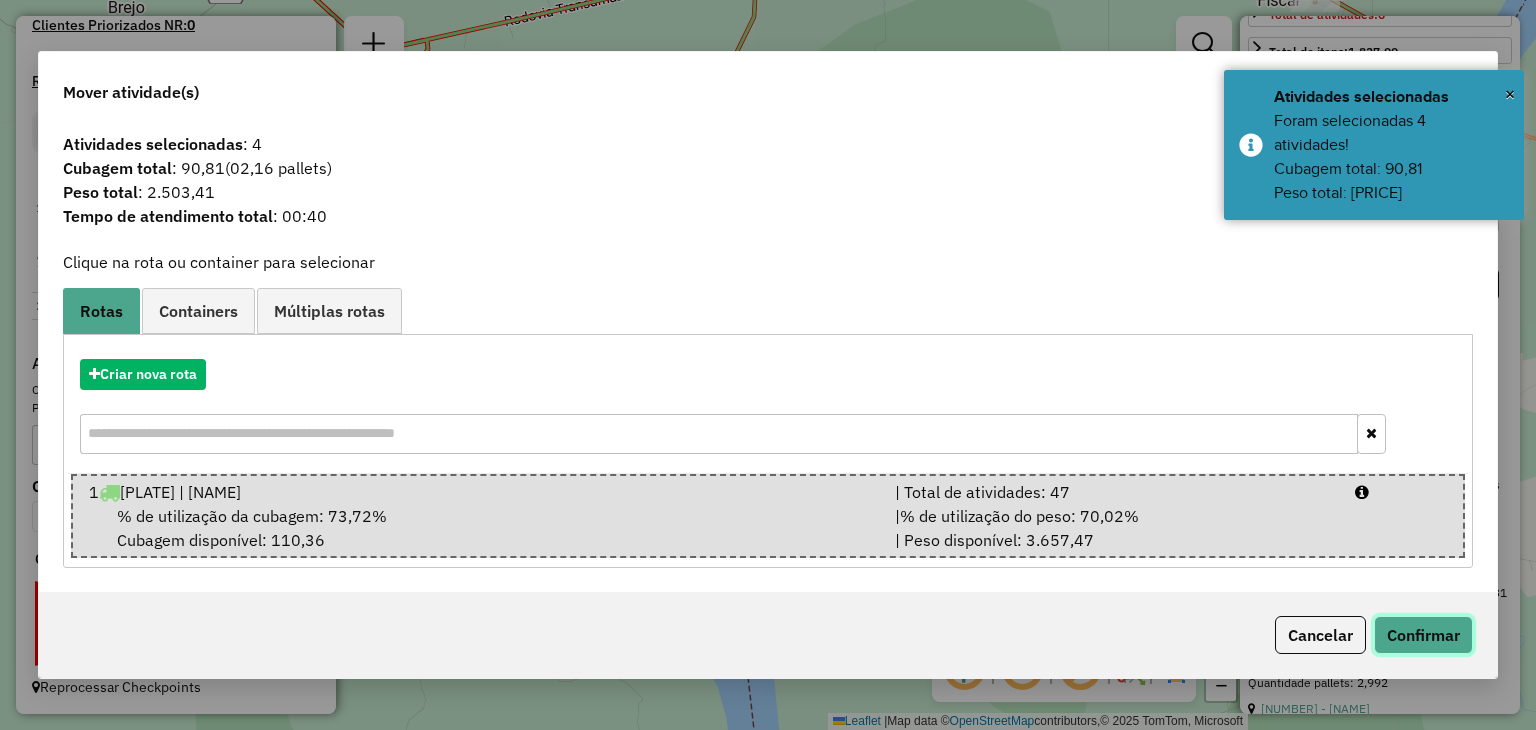 click on "Confirmar" 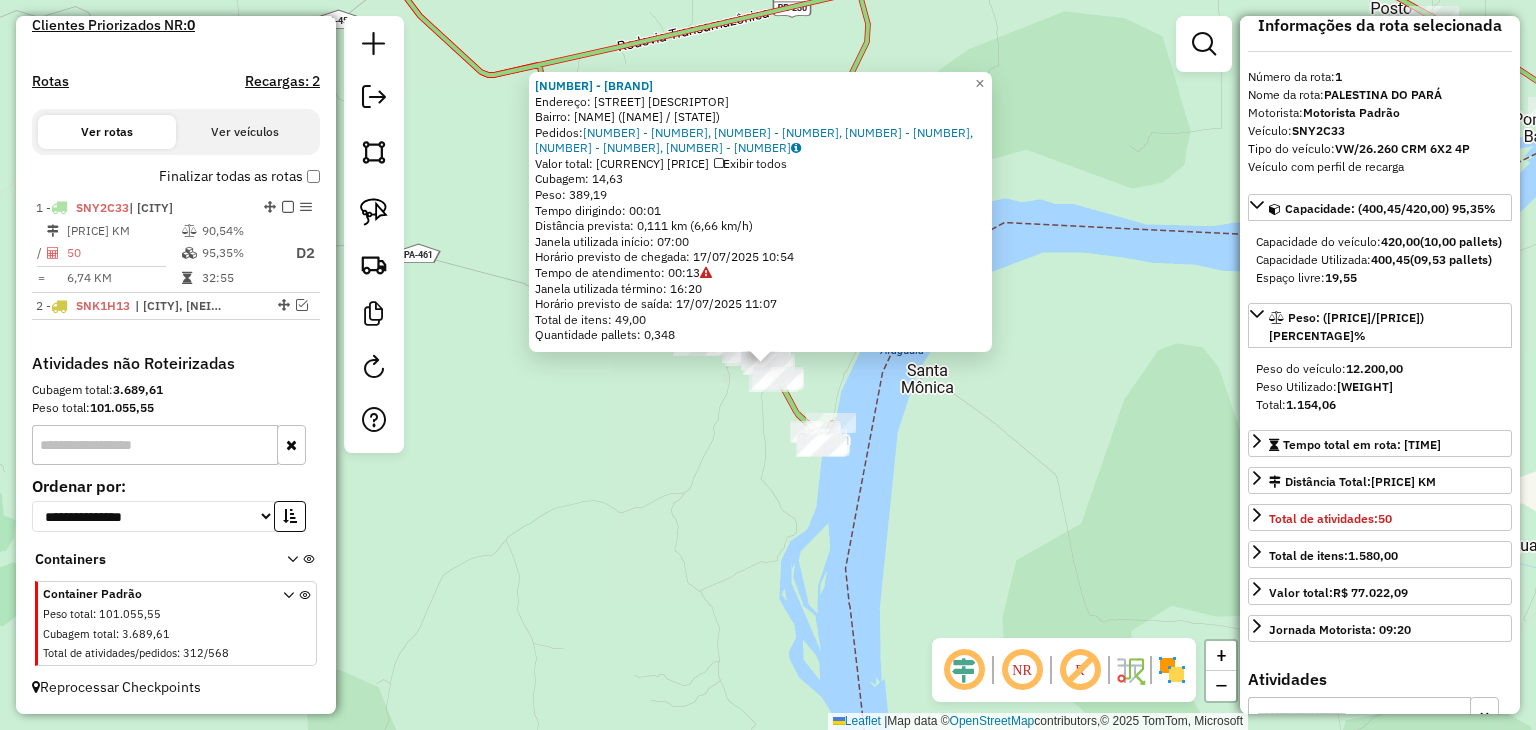 scroll, scrollTop: 0, scrollLeft: 0, axis: both 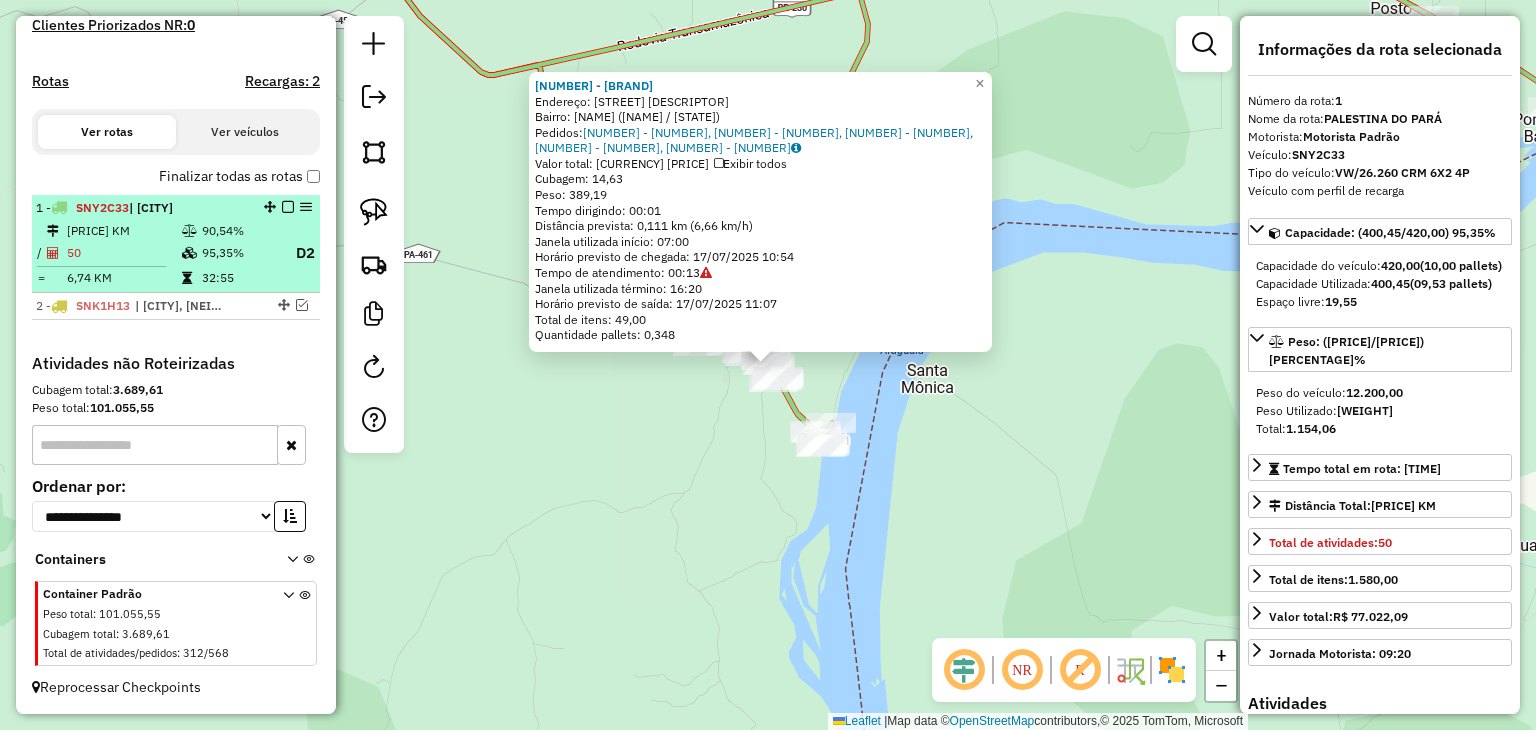 click on "95,35%" at bounding box center [240, 253] 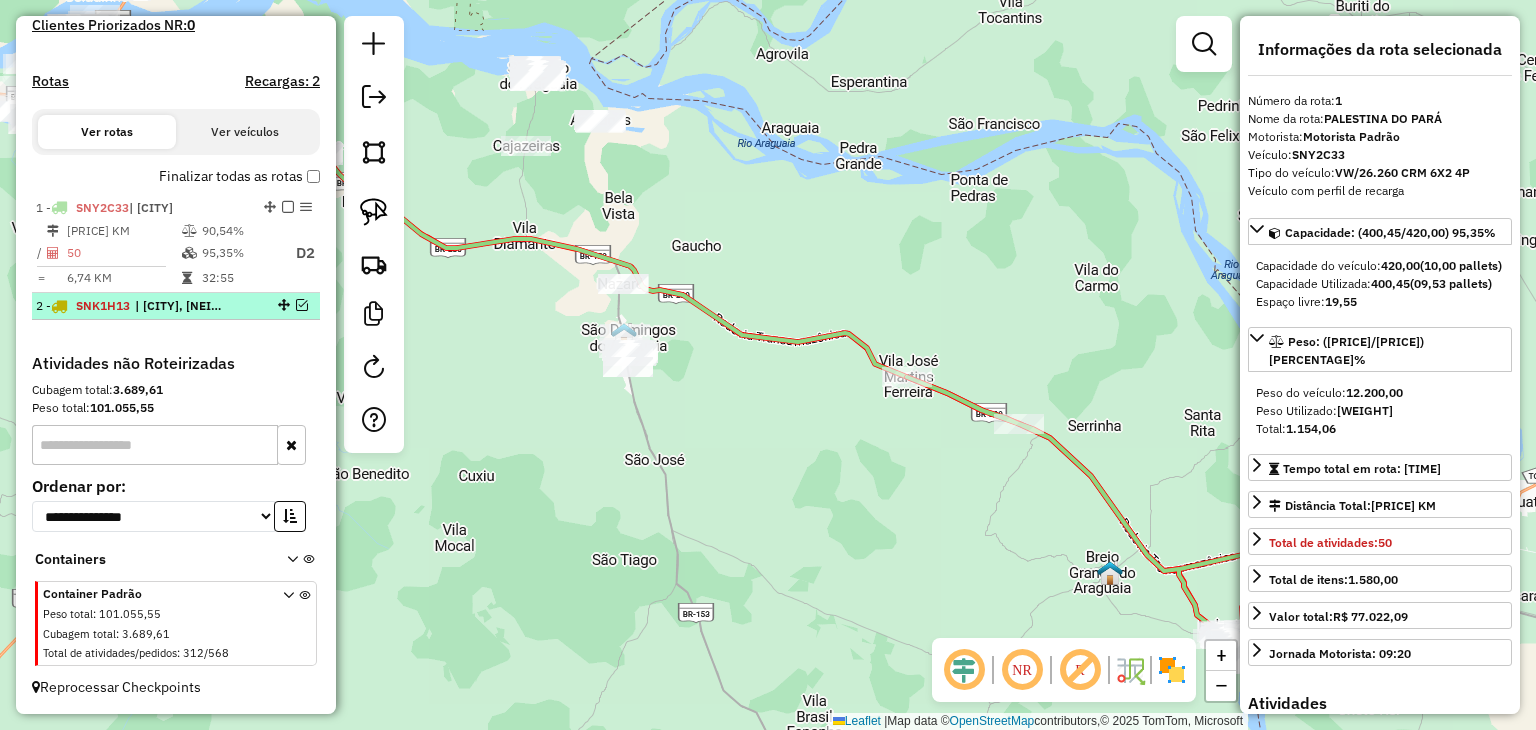 click at bounding box center [302, 305] 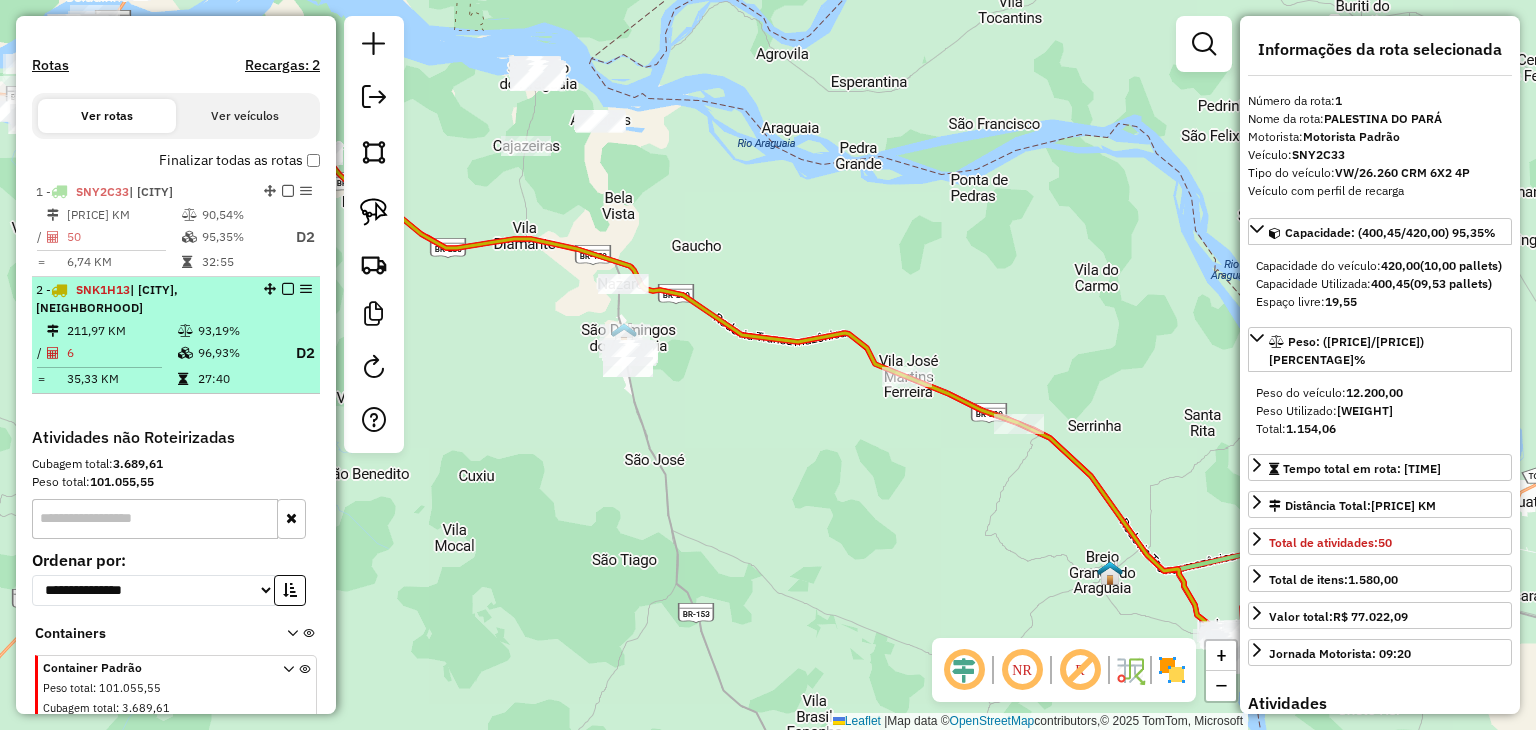 scroll, scrollTop: 695, scrollLeft: 0, axis: vertical 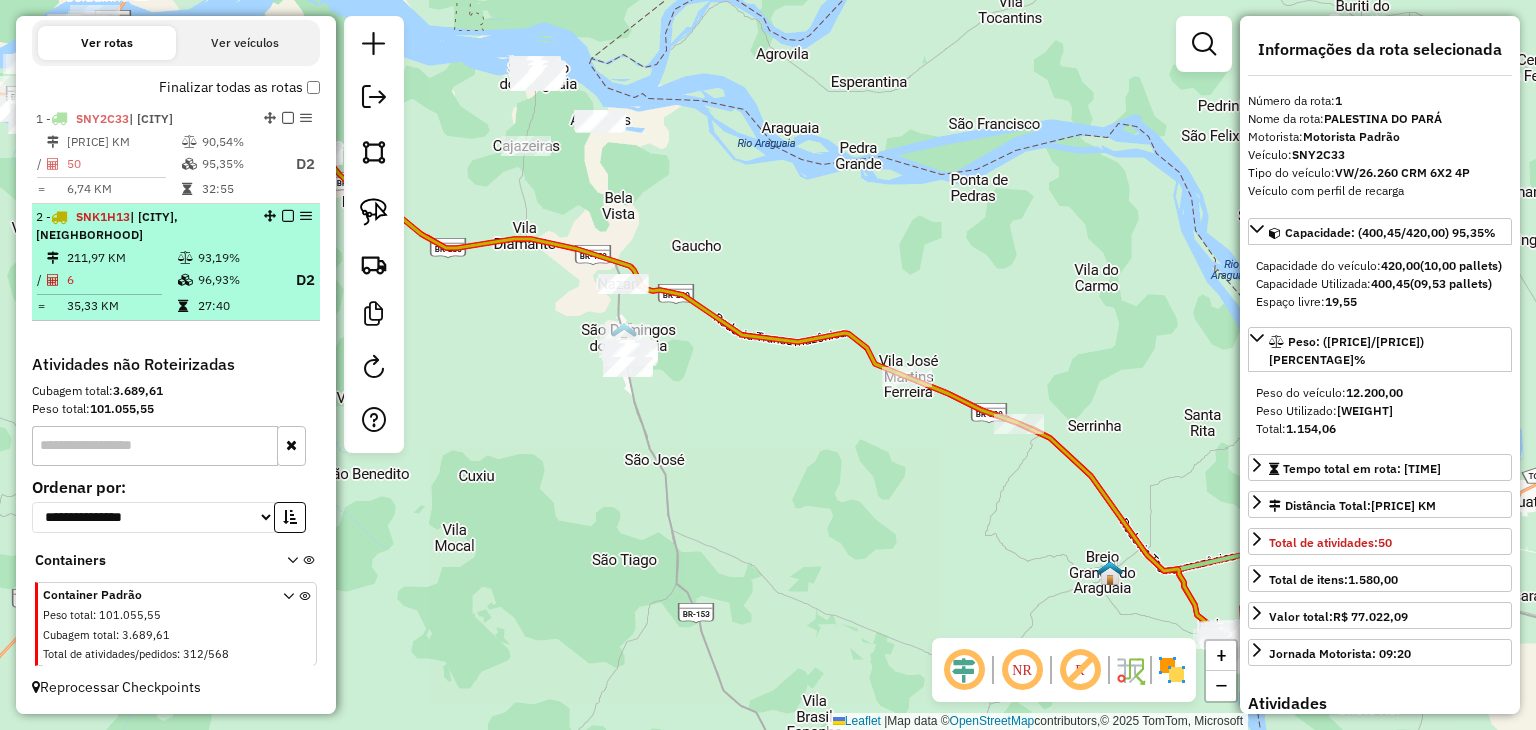 click on "96,93%" at bounding box center (237, 280) 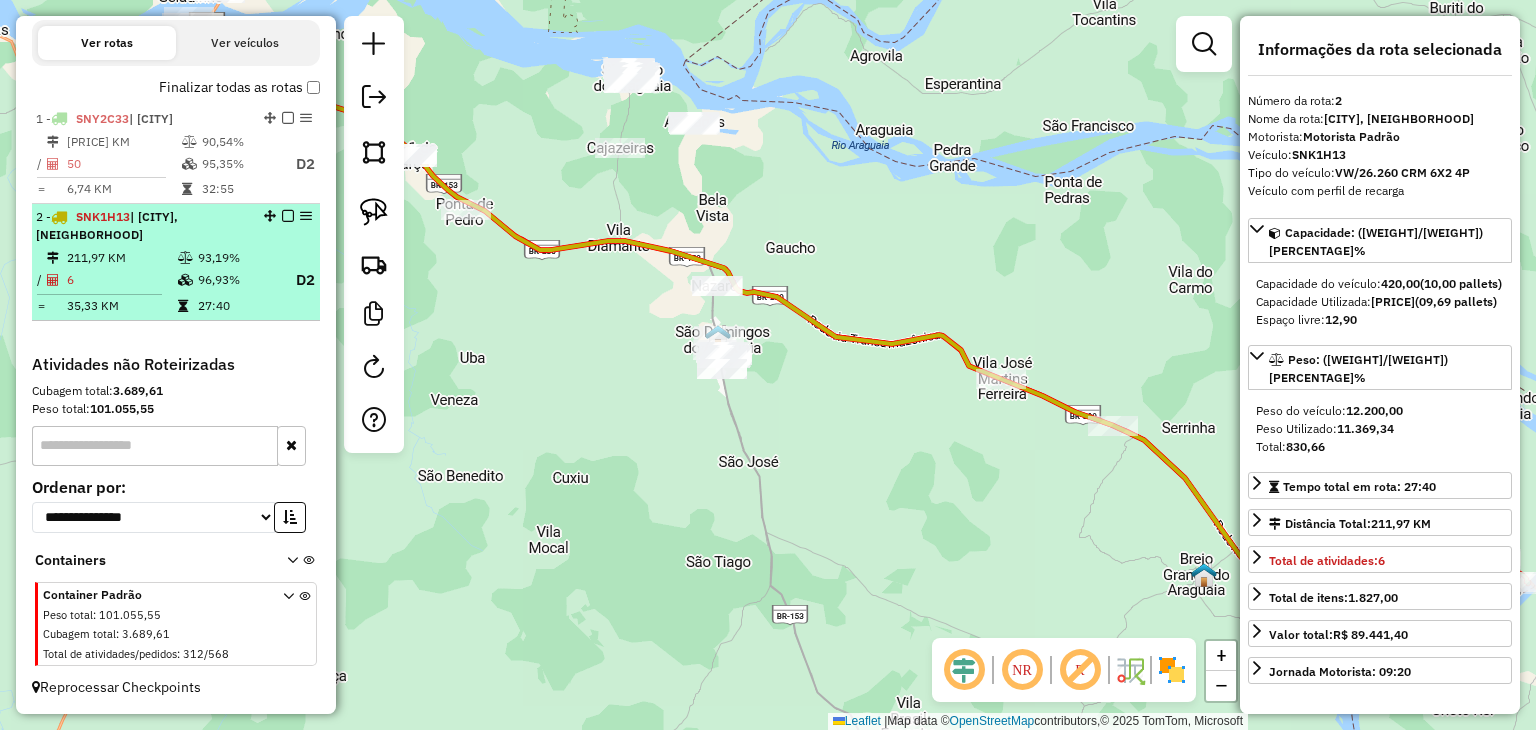click on "2 -       SNK1H13   | PALESTINA DO PARÁ, VILA SANTANA" at bounding box center (176, 226) 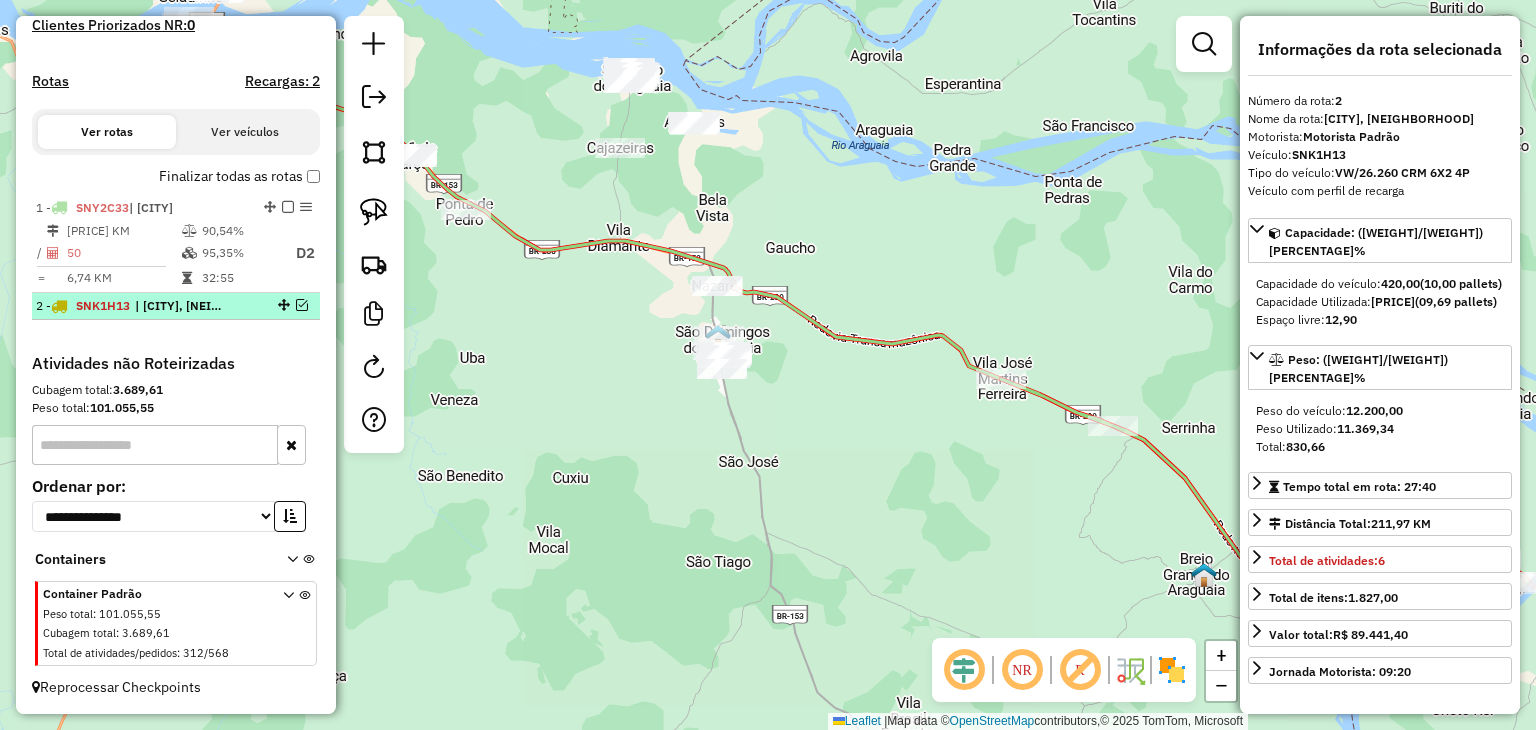 scroll, scrollTop: 605, scrollLeft: 0, axis: vertical 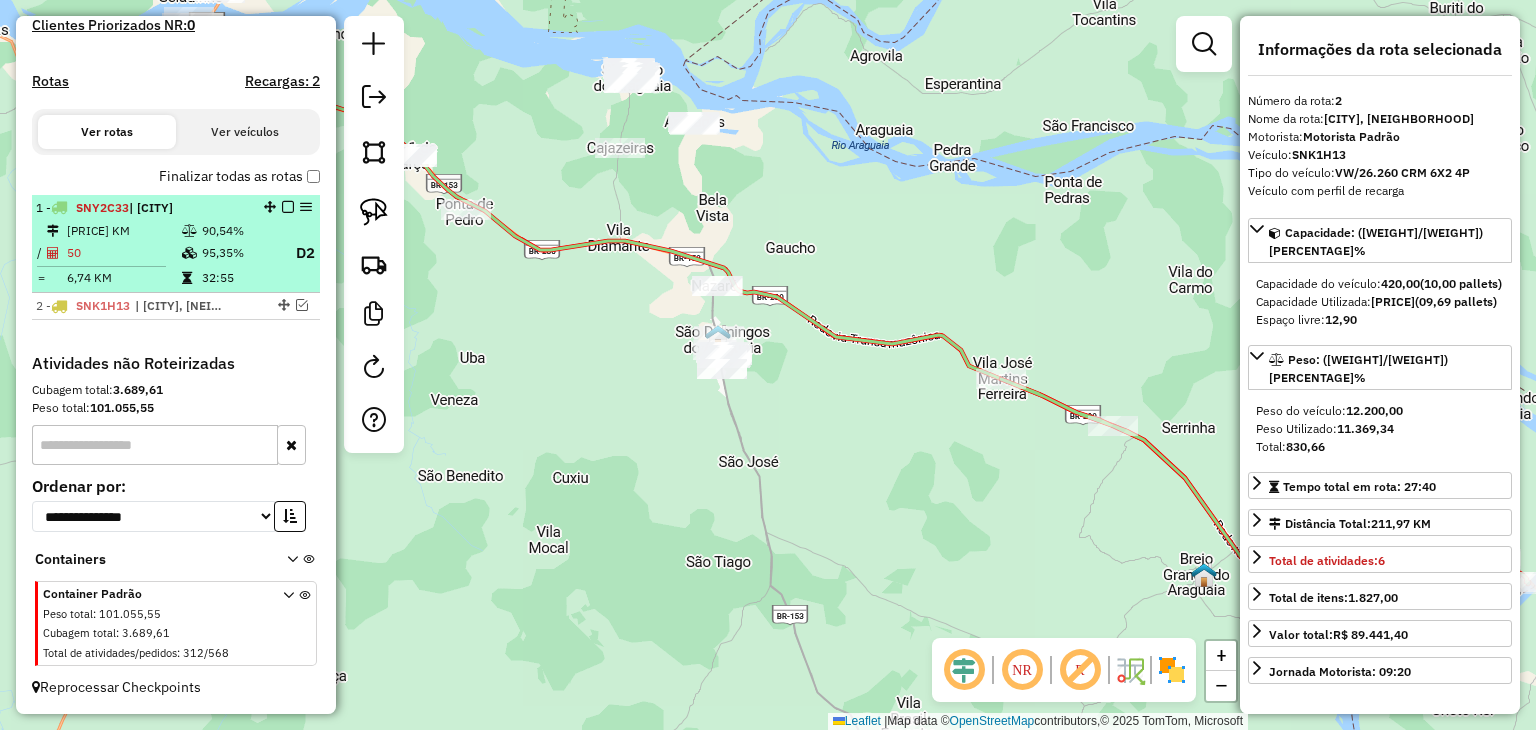 click on "336,95 KM" at bounding box center [123, 231] 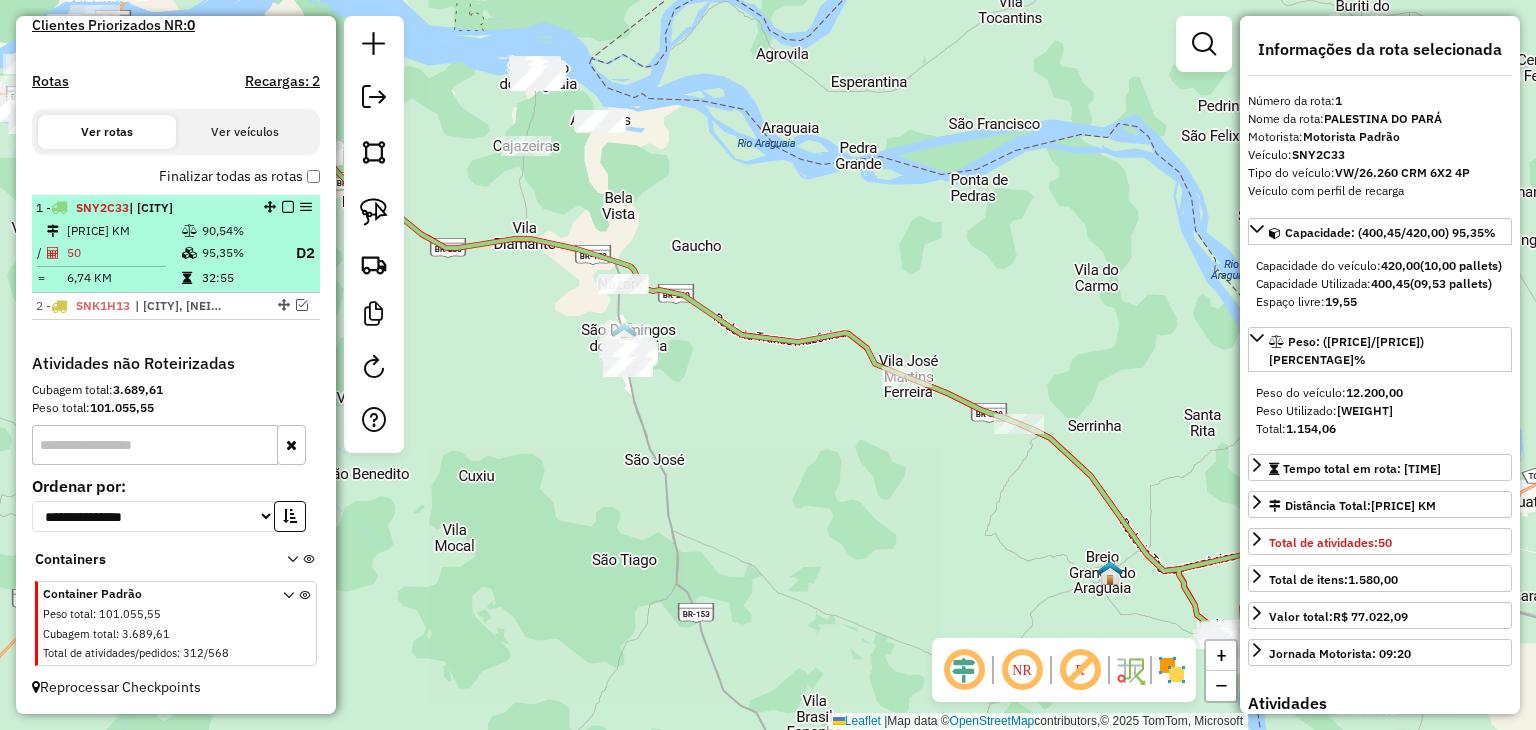 click at bounding box center (288, 207) 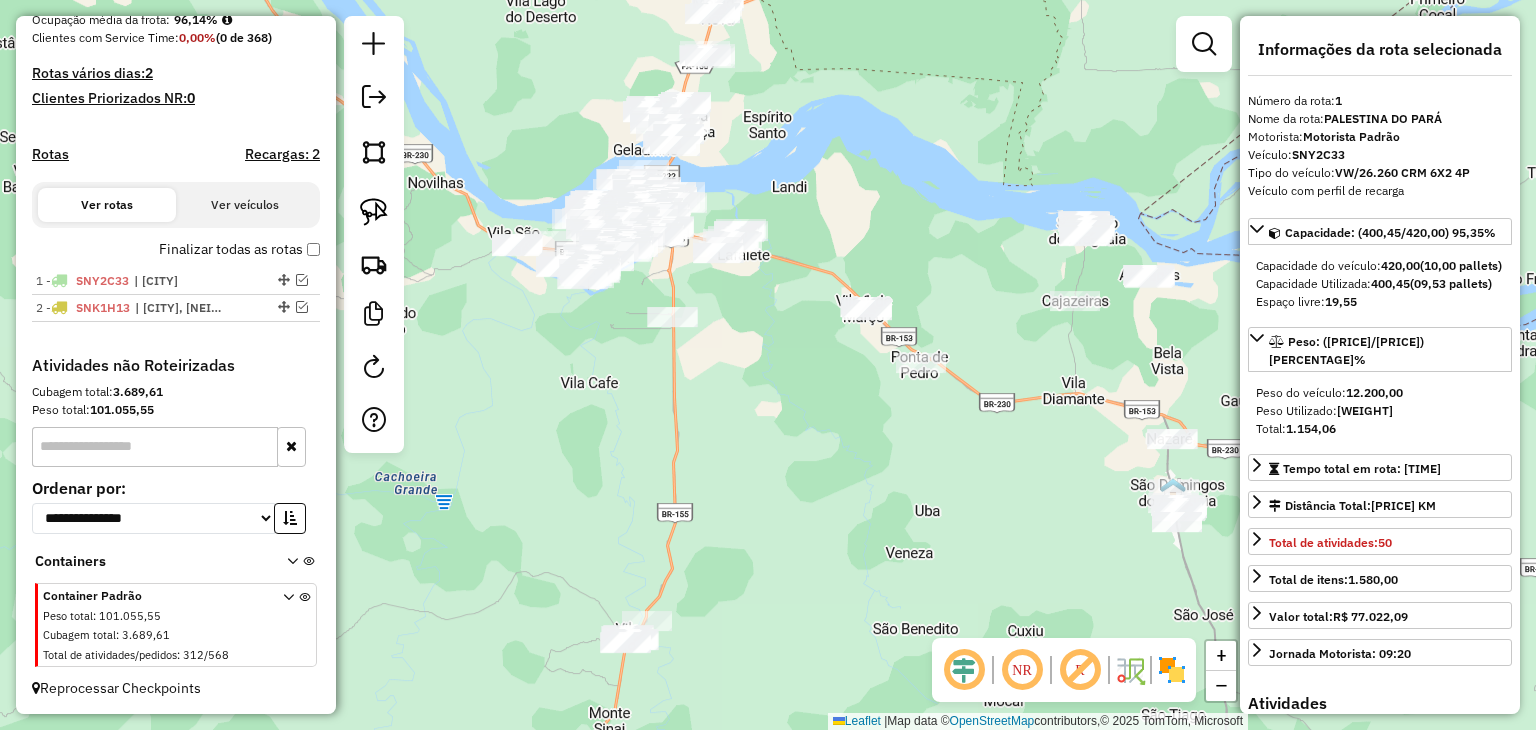 drag, startPoint x: 541, startPoint y: 258, endPoint x: 1124, endPoint y: 438, distance: 610.1549 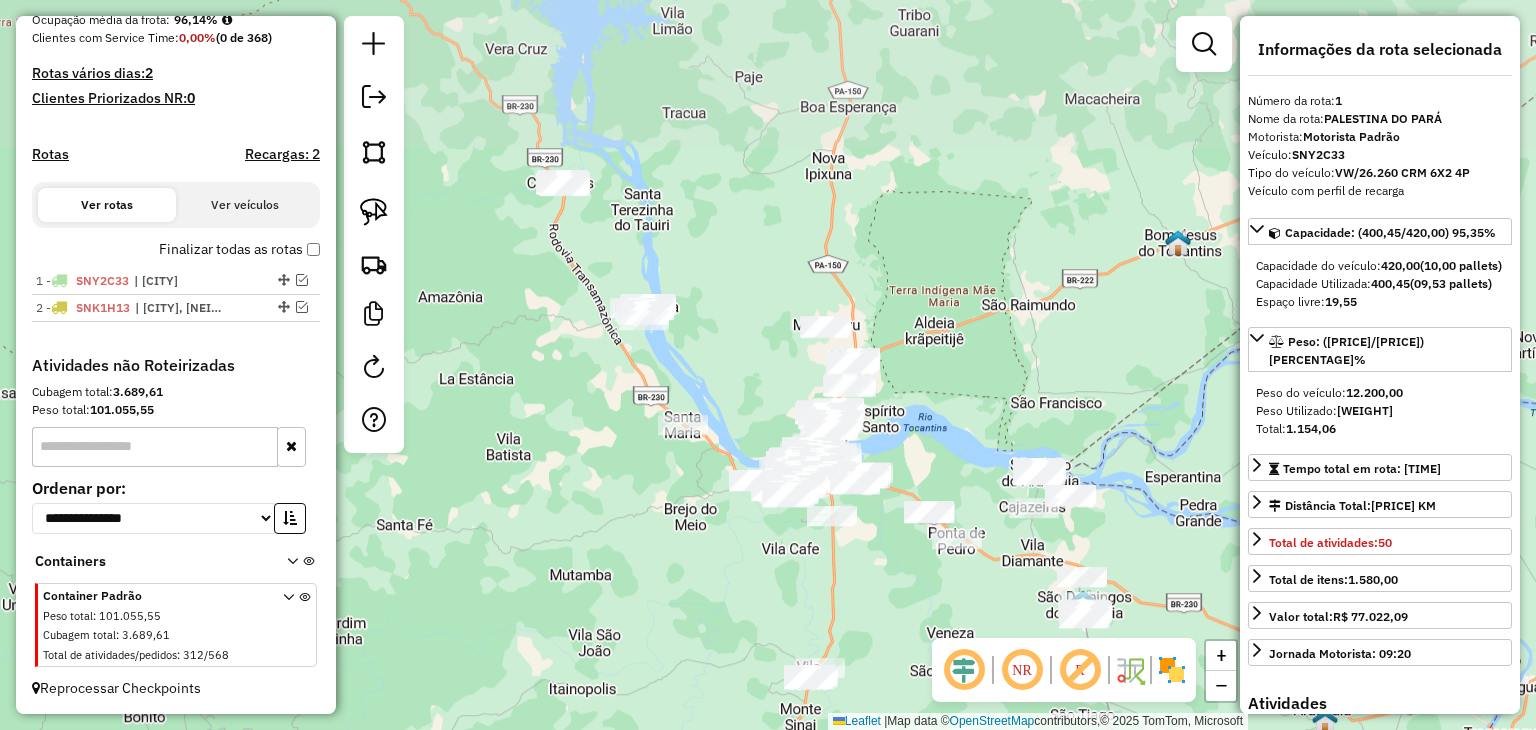 drag, startPoint x: 708, startPoint y: 141, endPoint x: 735, endPoint y: 328, distance: 188.93915 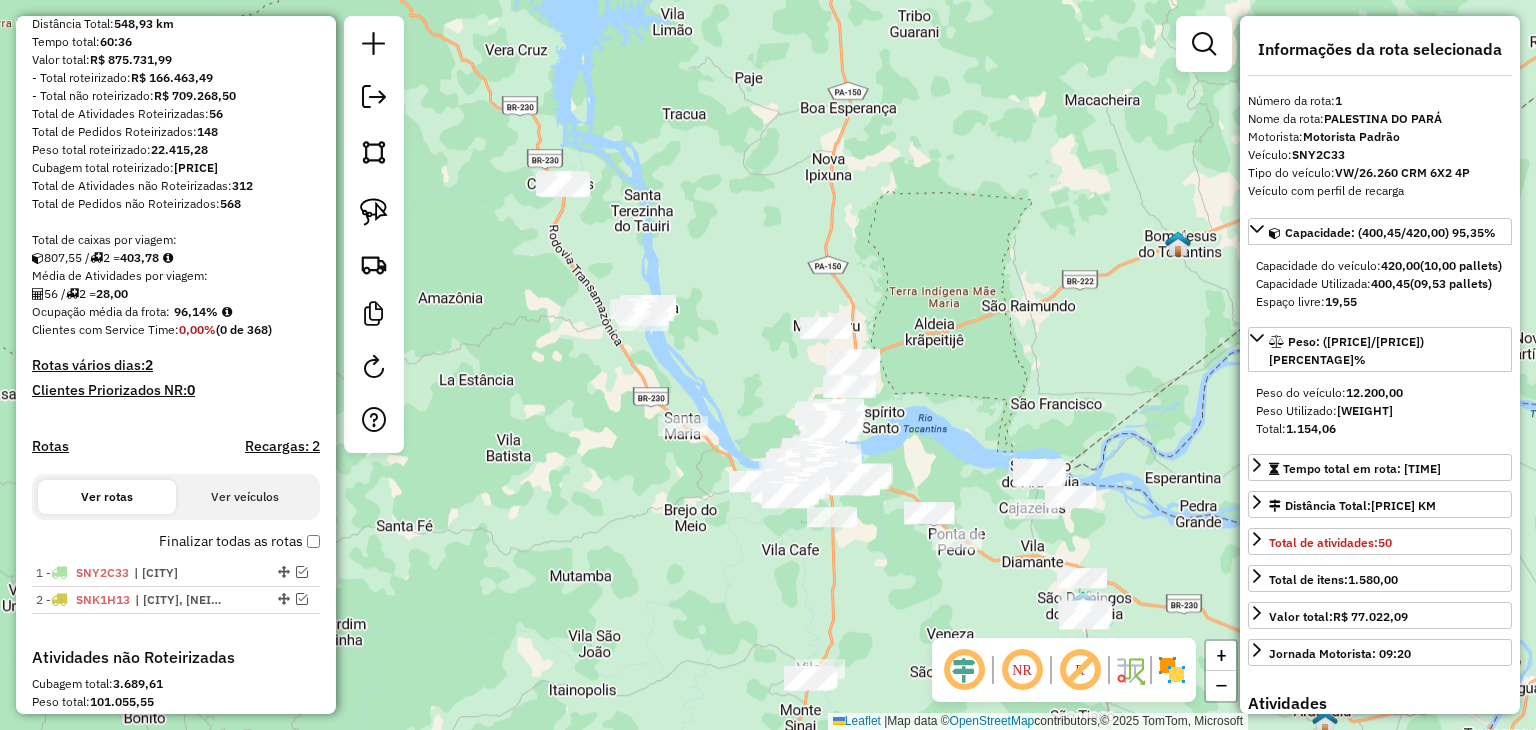 scroll, scrollTop: 116, scrollLeft: 0, axis: vertical 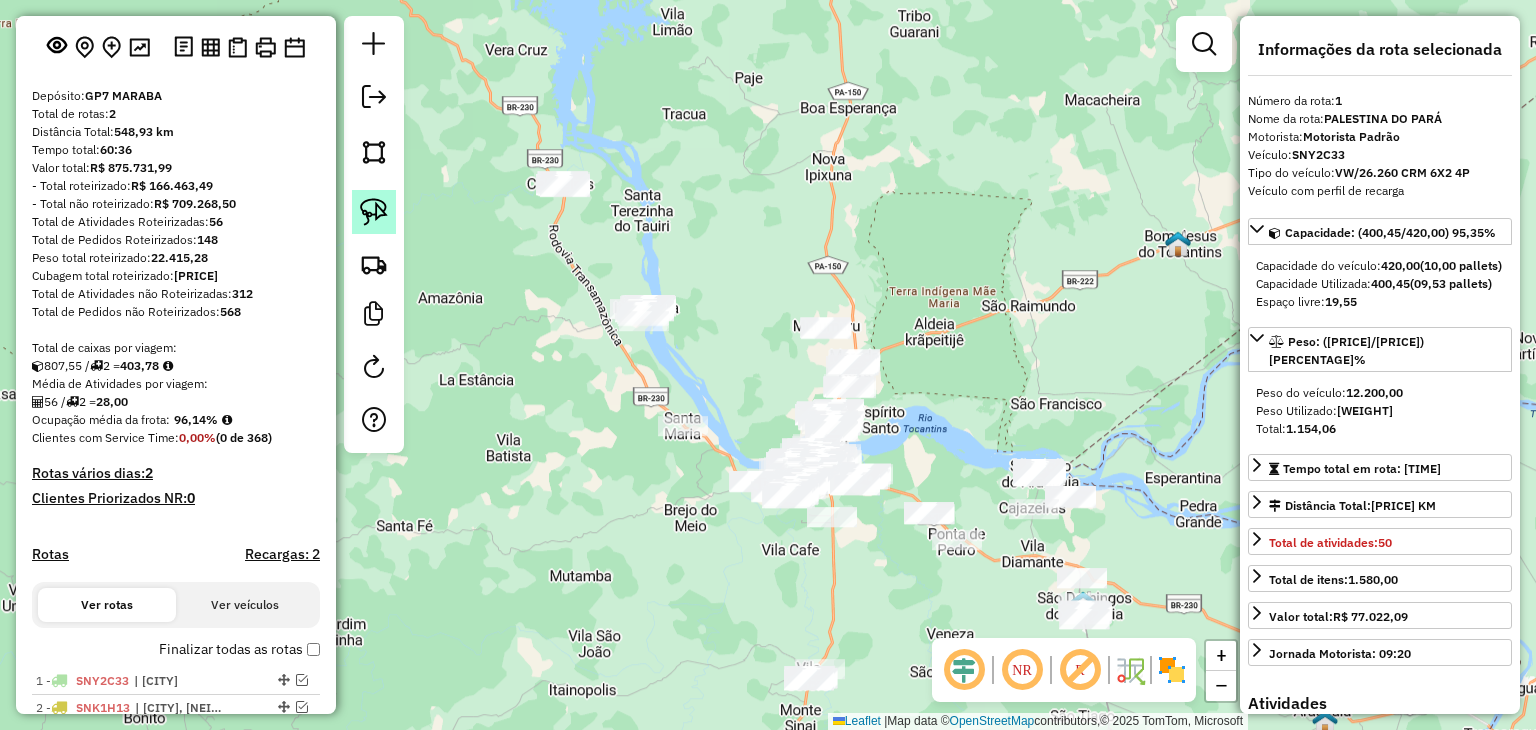 click 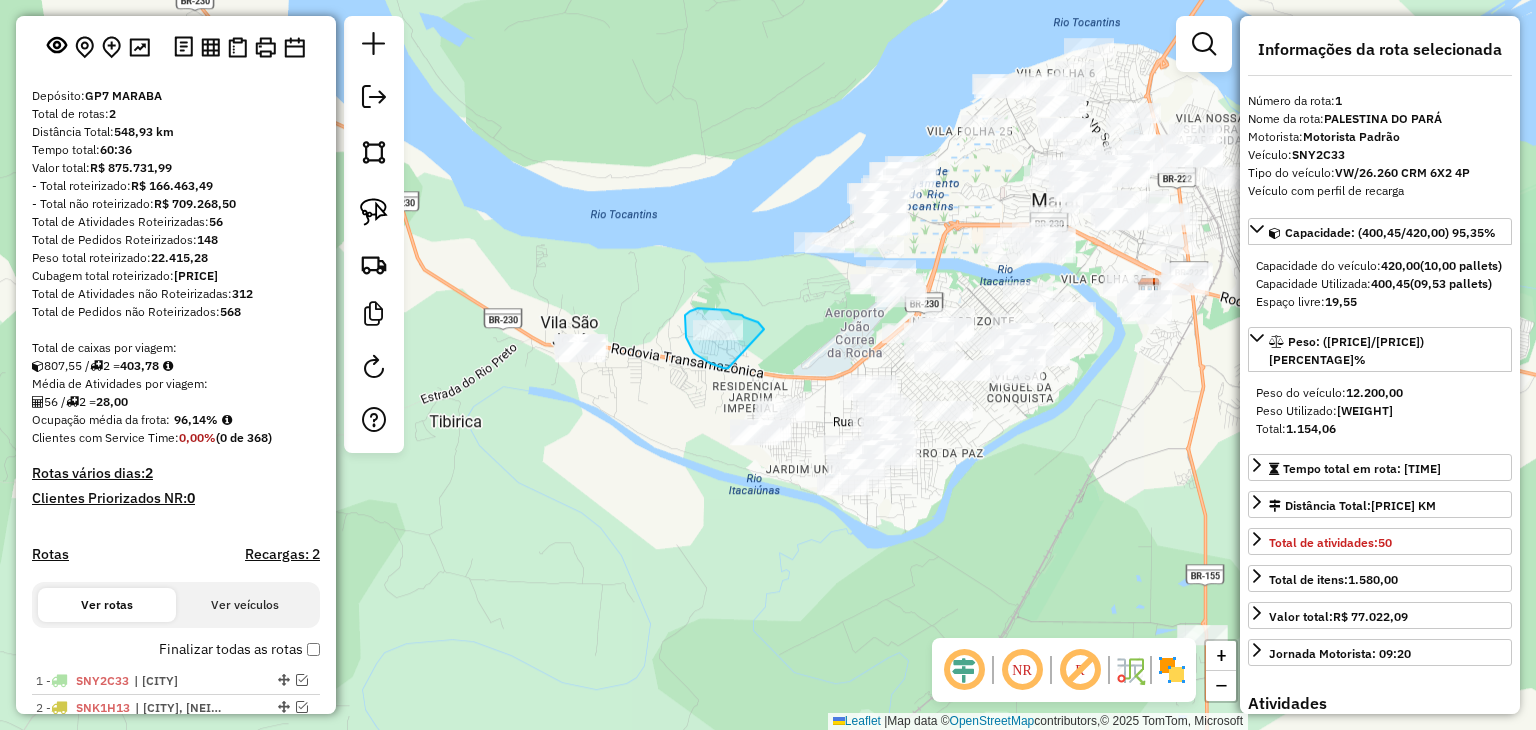 drag, startPoint x: 728, startPoint y: 368, endPoint x: 764, endPoint y: 329, distance: 53.075417 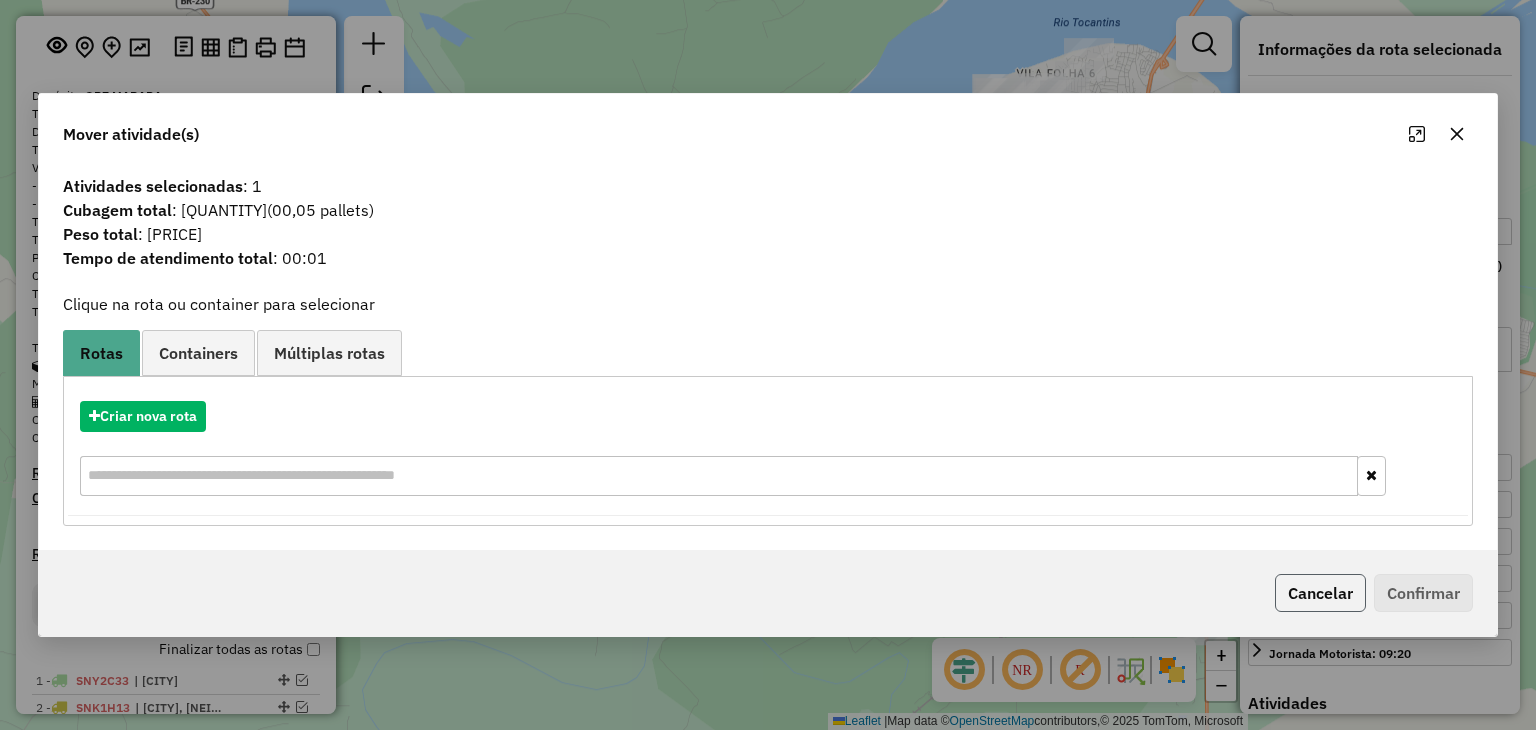 click on "Cancelar" 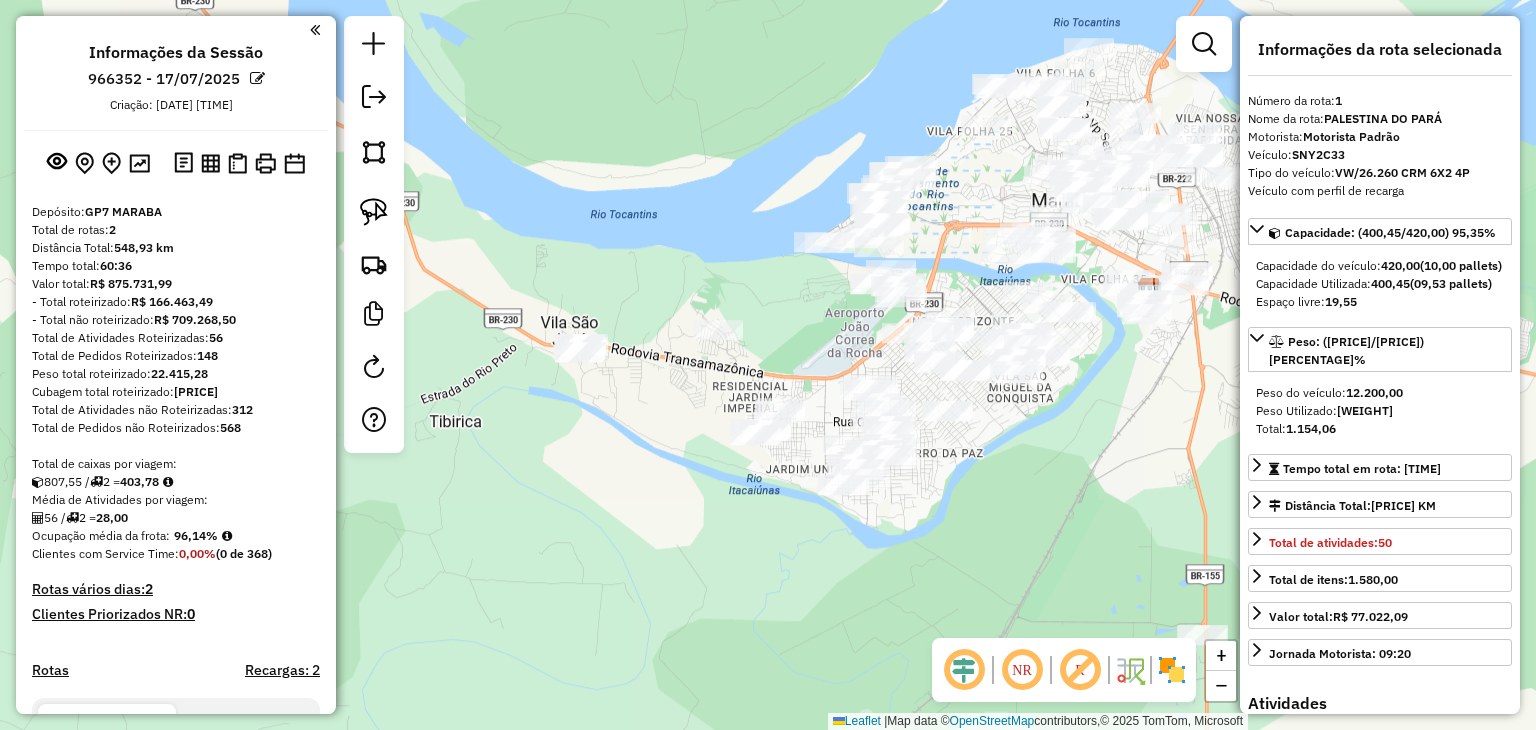 scroll, scrollTop: 0, scrollLeft: 0, axis: both 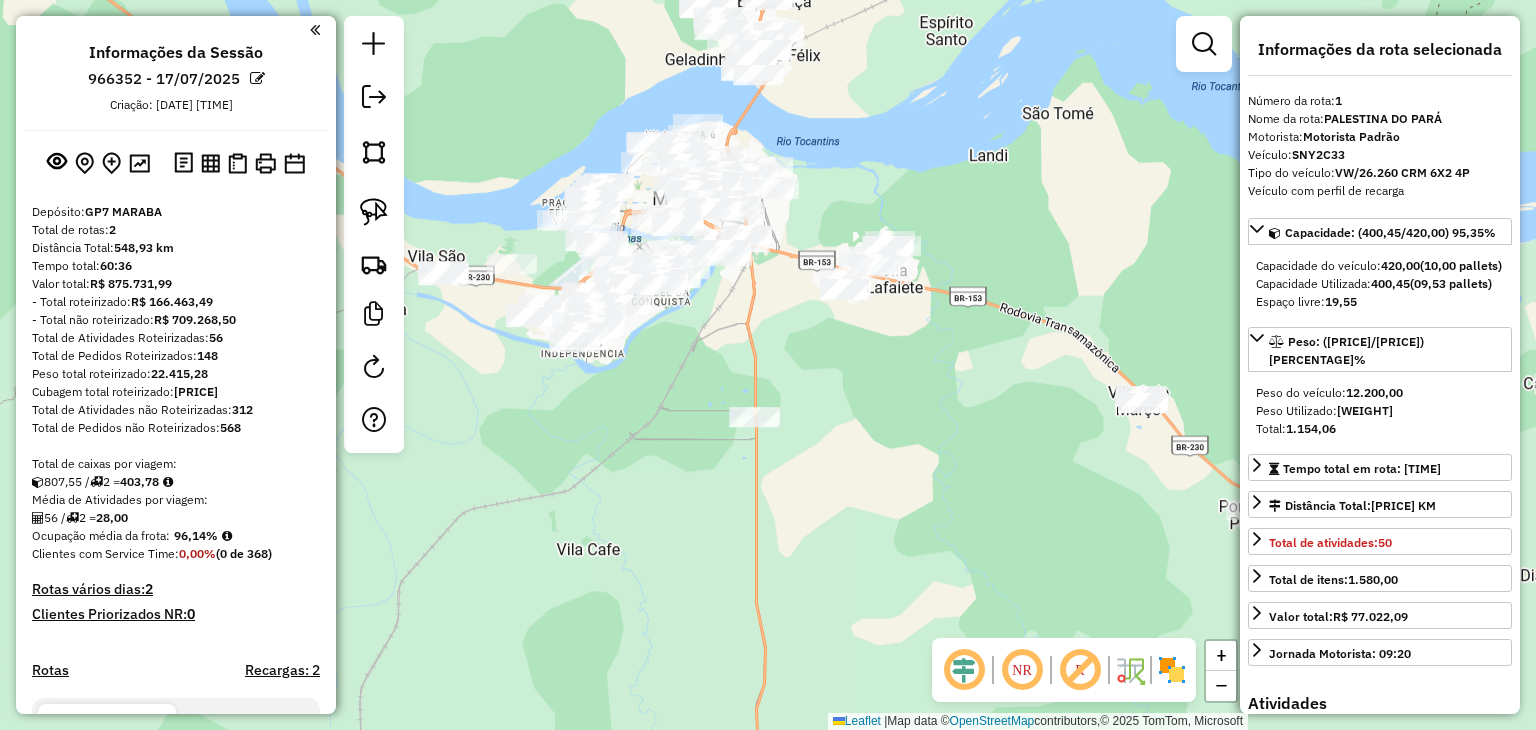 drag, startPoint x: 748, startPoint y: 363, endPoint x: 744, endPoint y: 286, distance: 77.10383 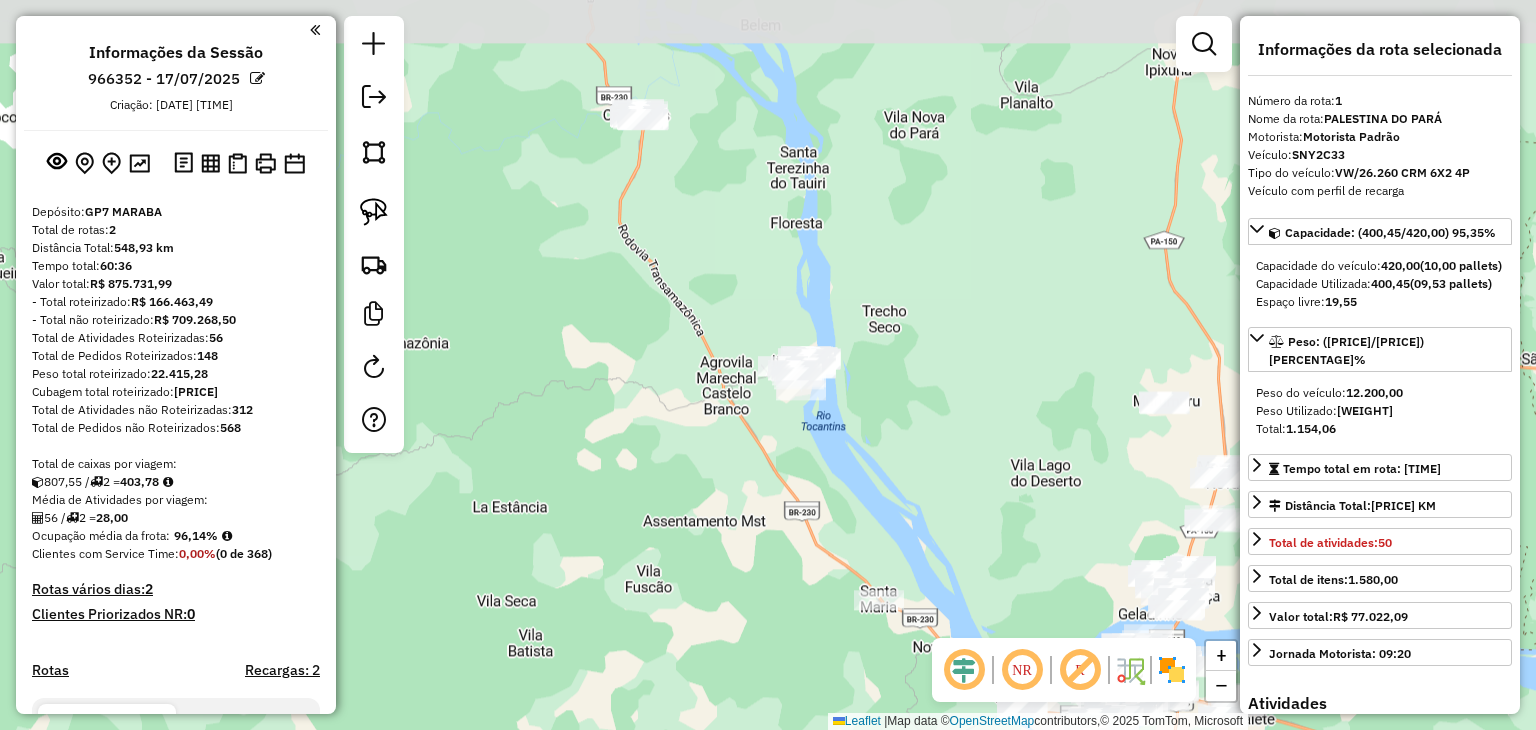drag, startPoint x: 759, startPoint y: 149, endPoint x: 896, endPoint y: 491, distance: 368.4196 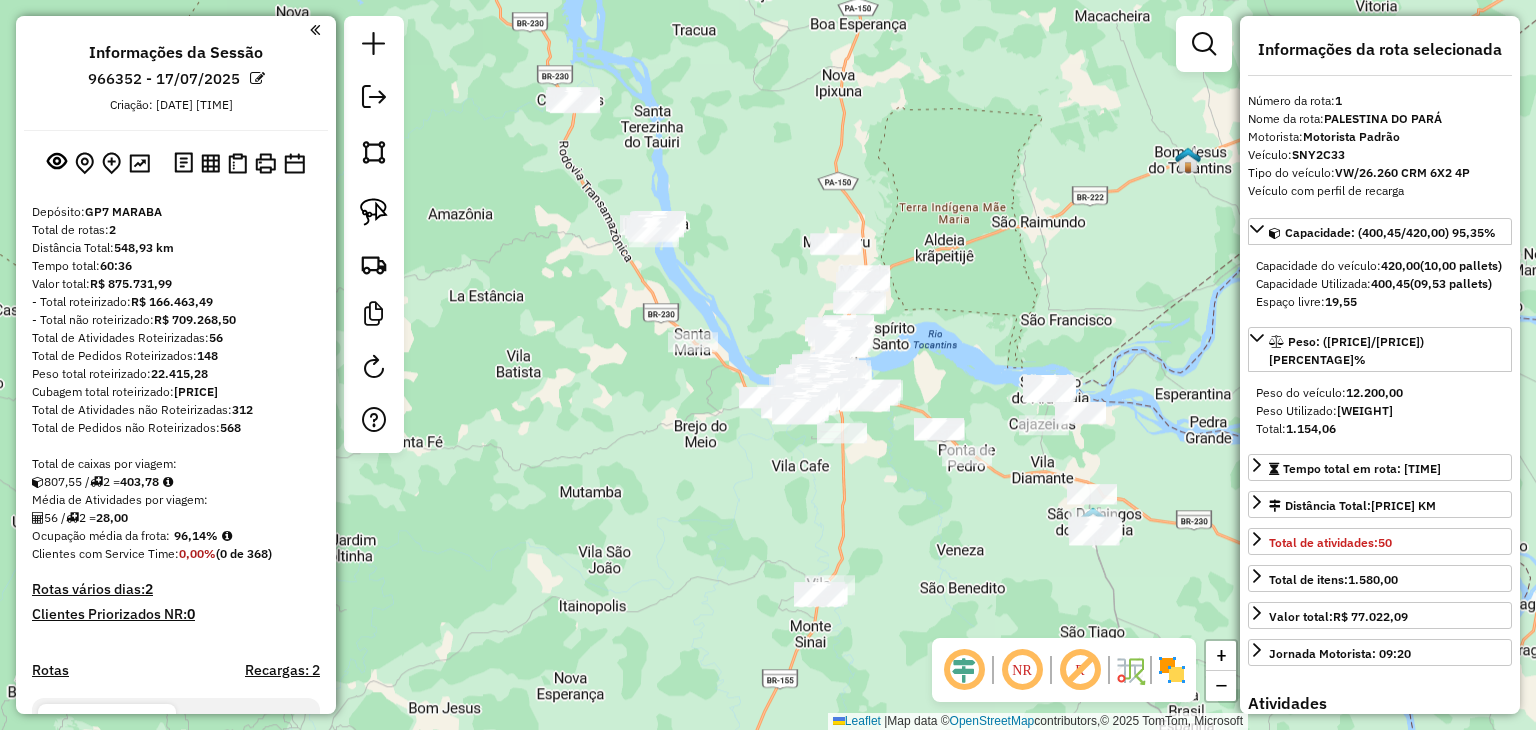 drag, startPoint x: 596, startPoint y: 263, endPoint x: 610, endPoint y: 158, distance: 105.92922 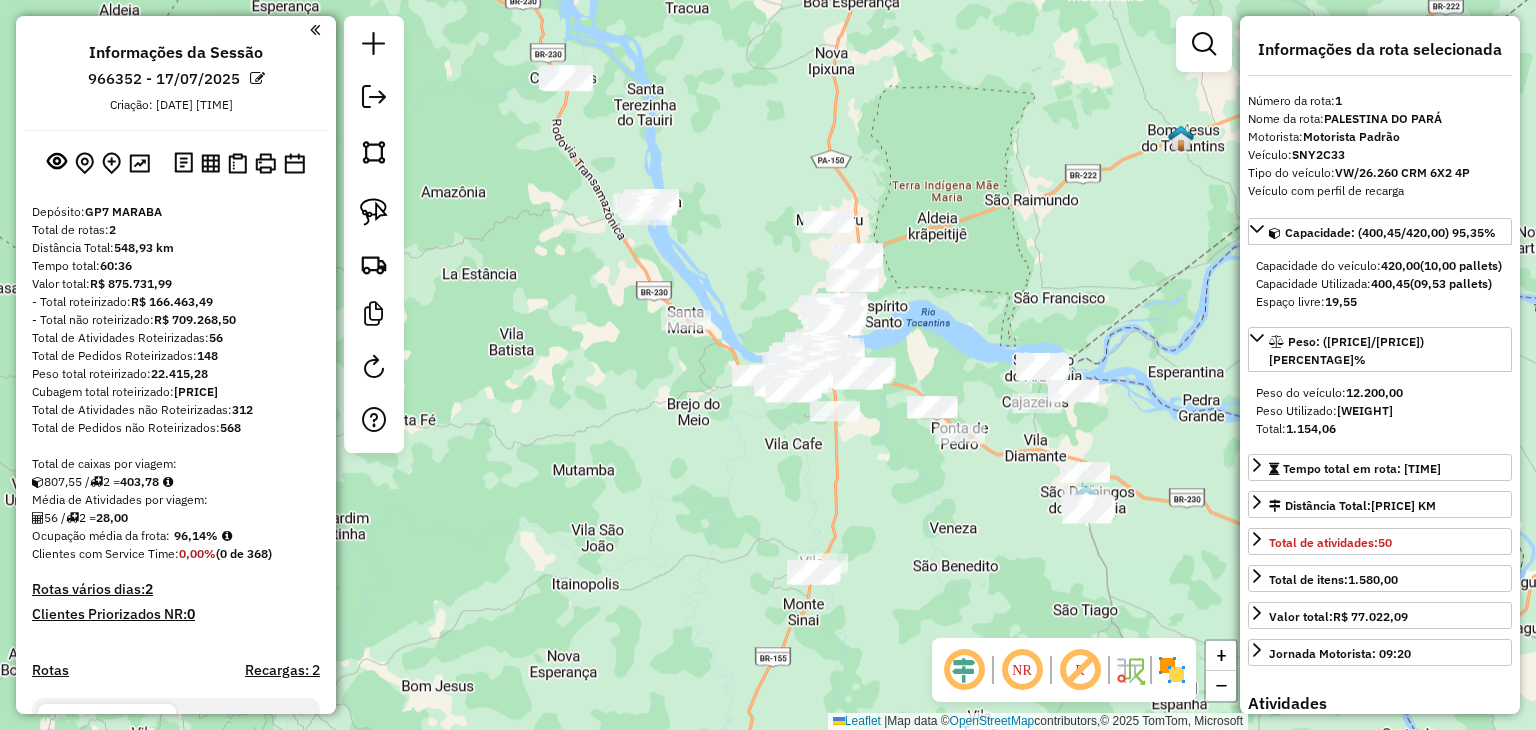 click 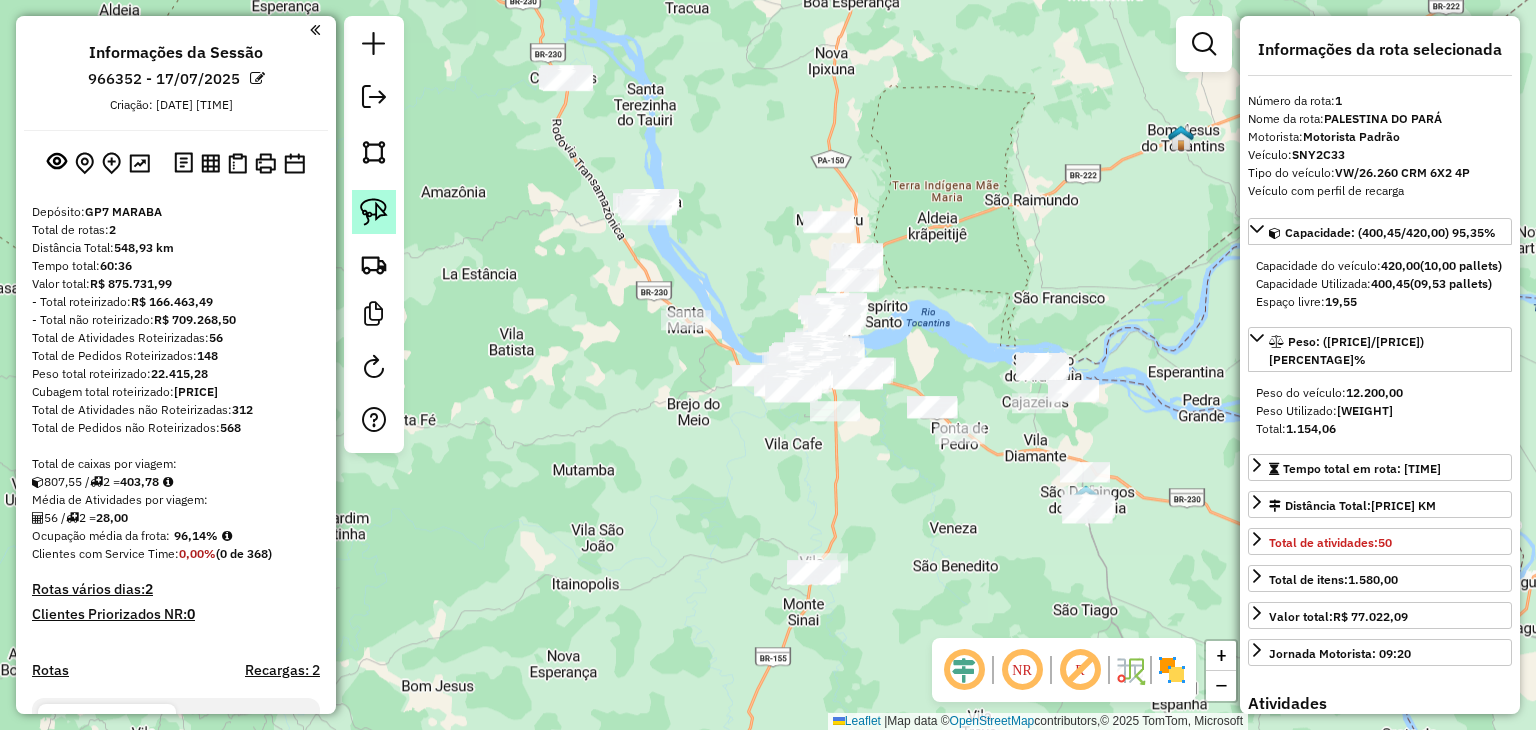 click 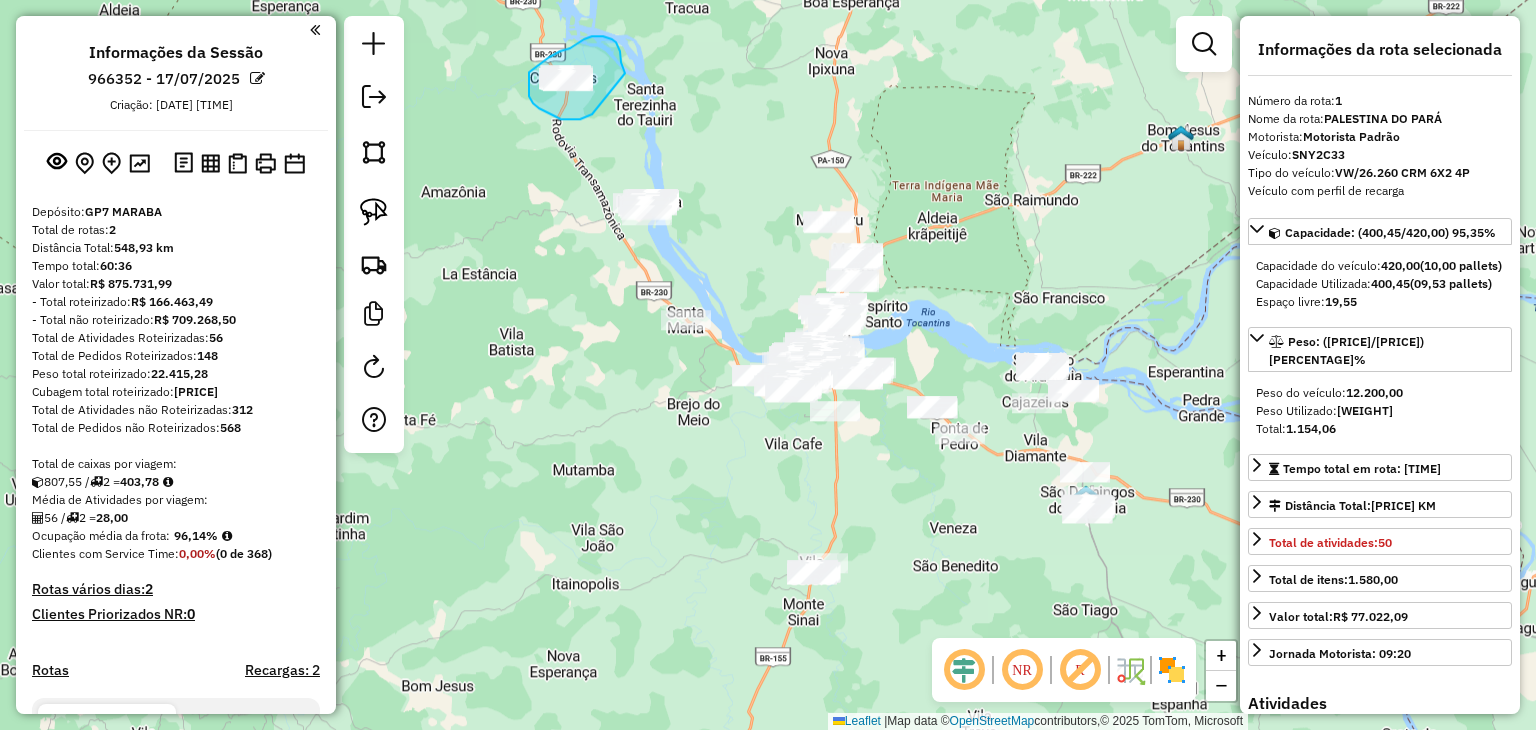 drag, startPoint x: 592, startPoint y: 114, endPoint x: 632, endPoint y: 81, distance: 51.855568 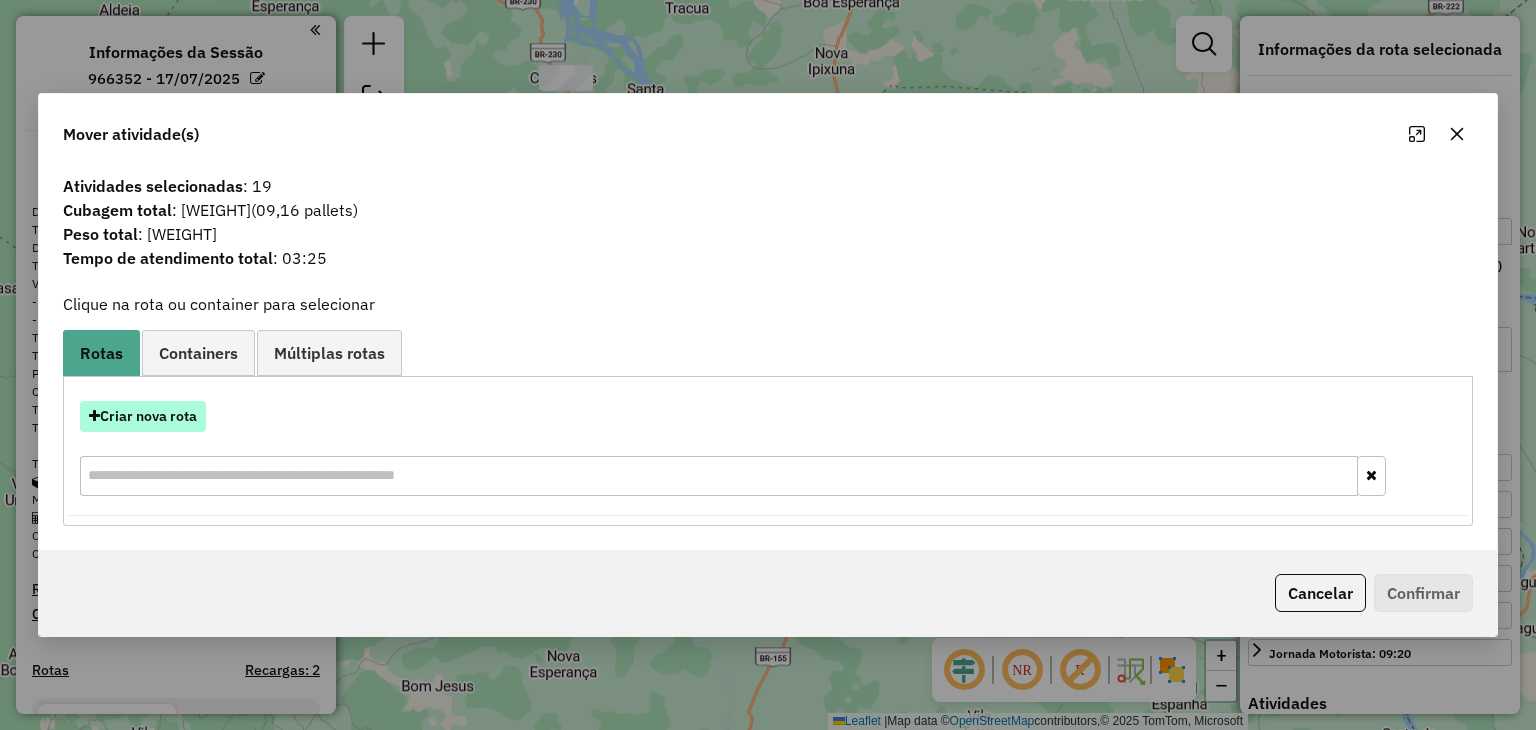 click on "Criar nova rota" at bounding box center (143, 416) 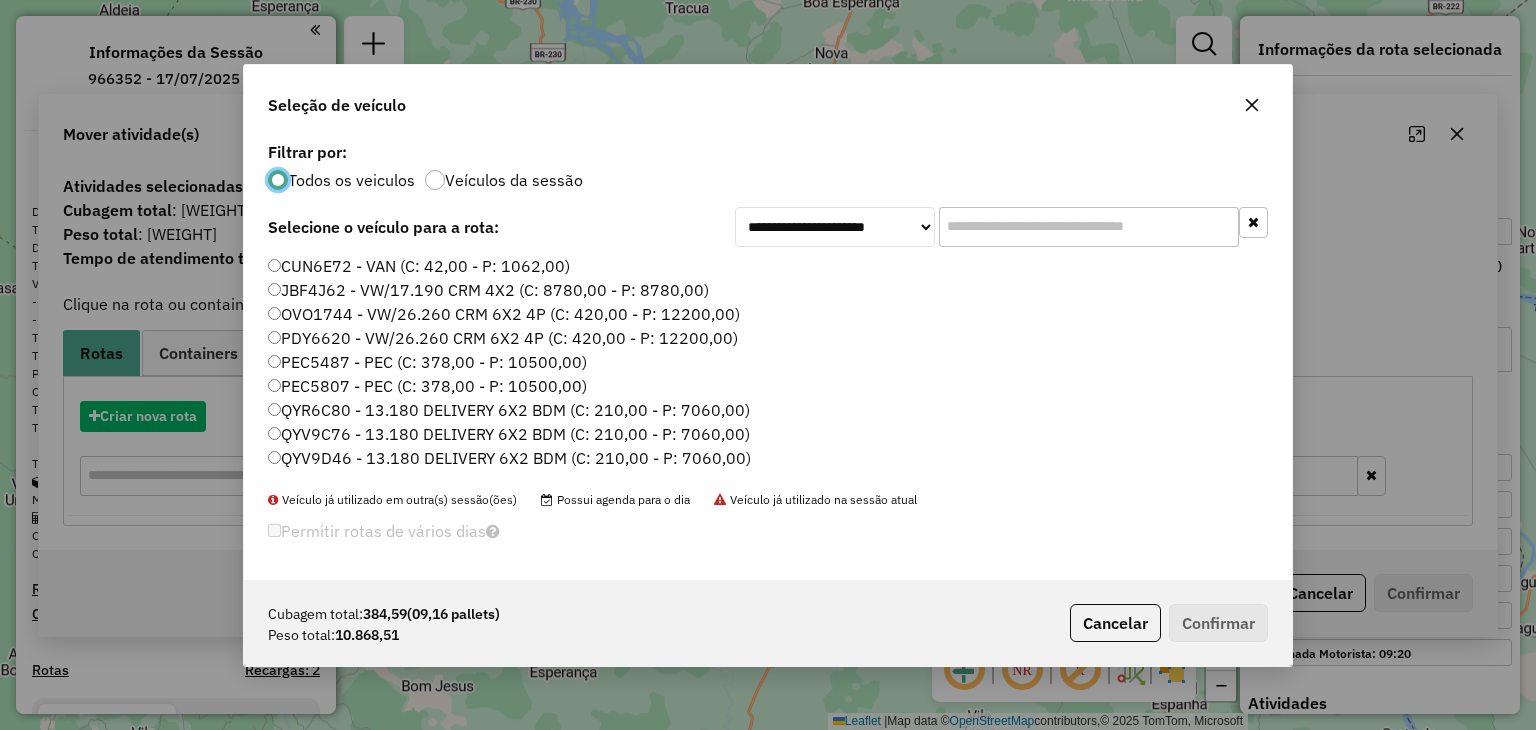 scroll, scrollTop: 10, scrollLeft: 6, axis: both 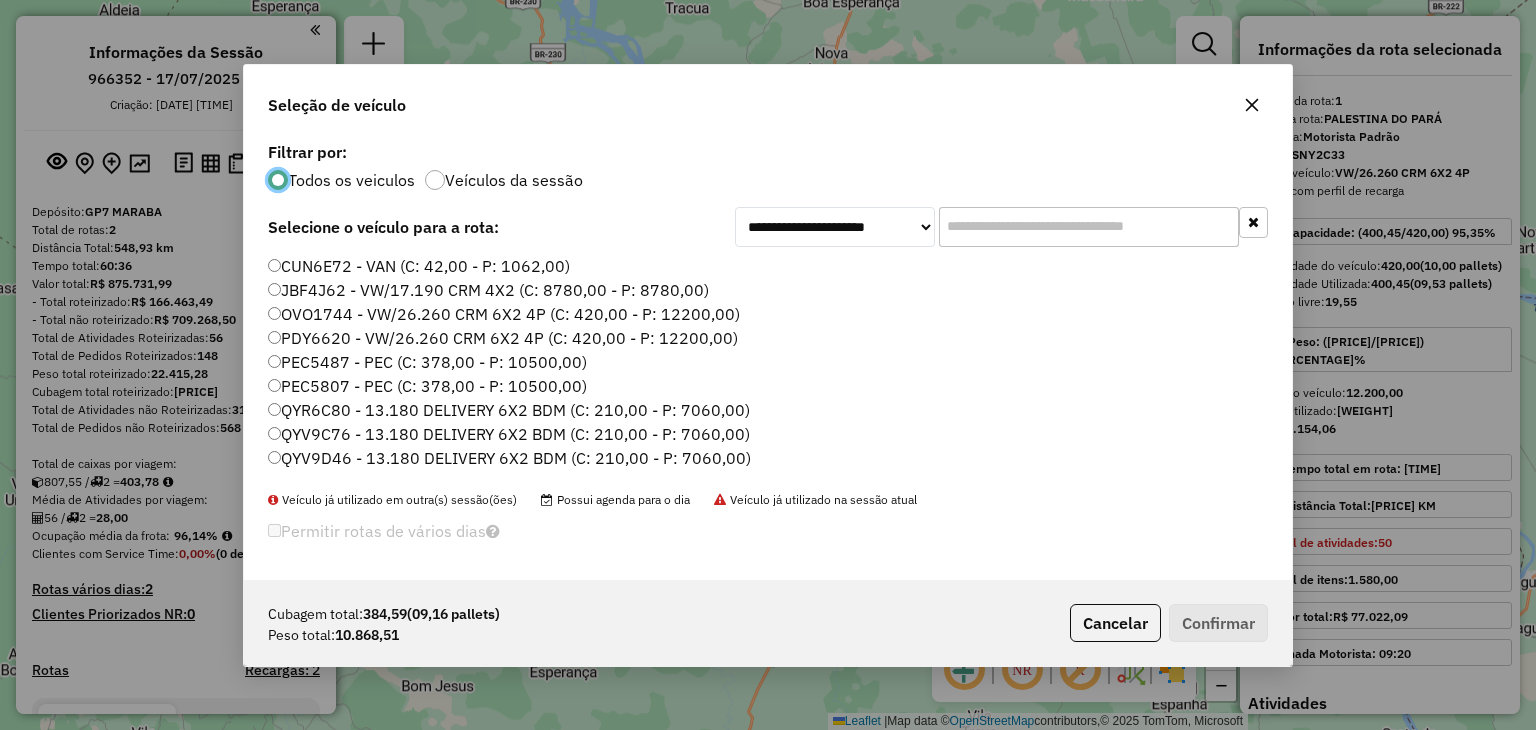 click 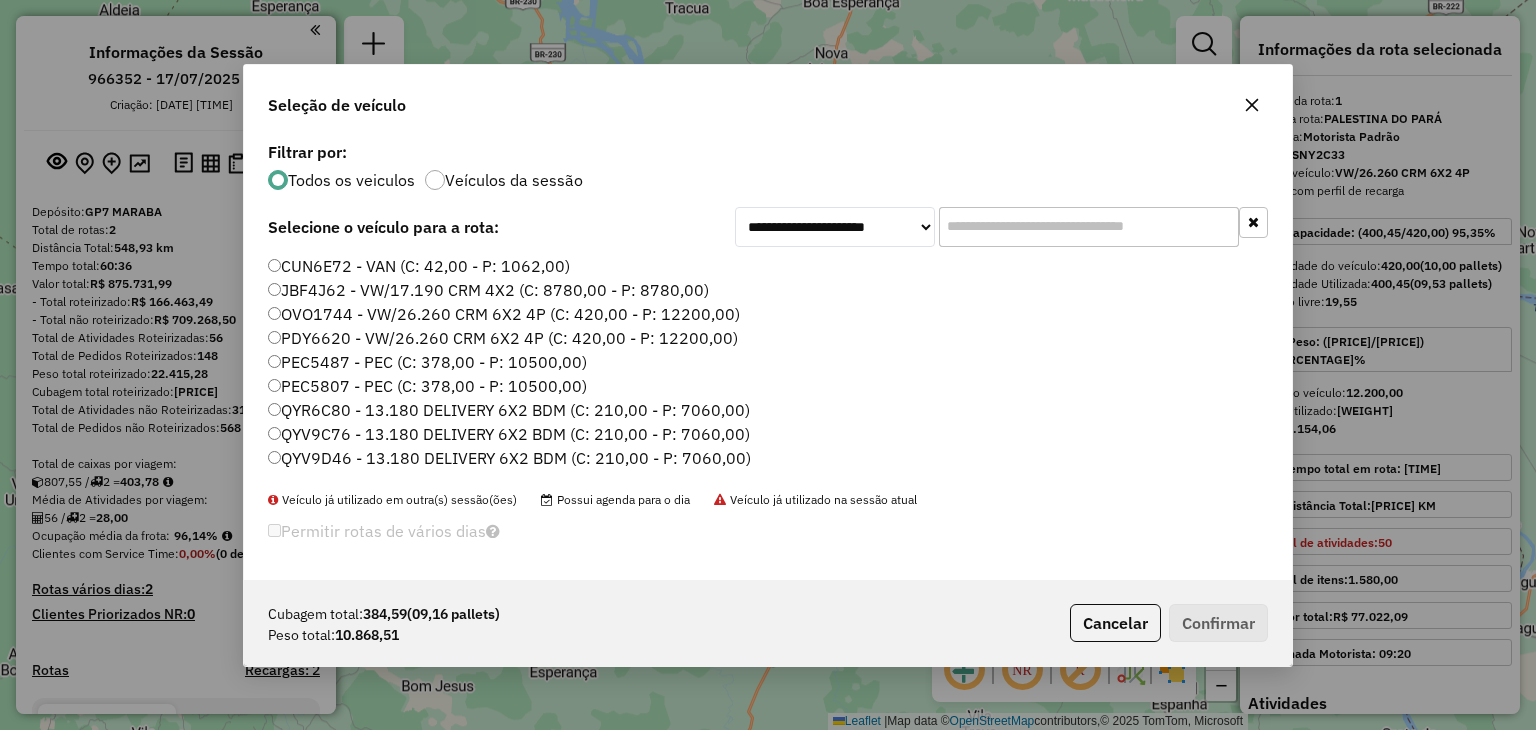 paste on "*******" 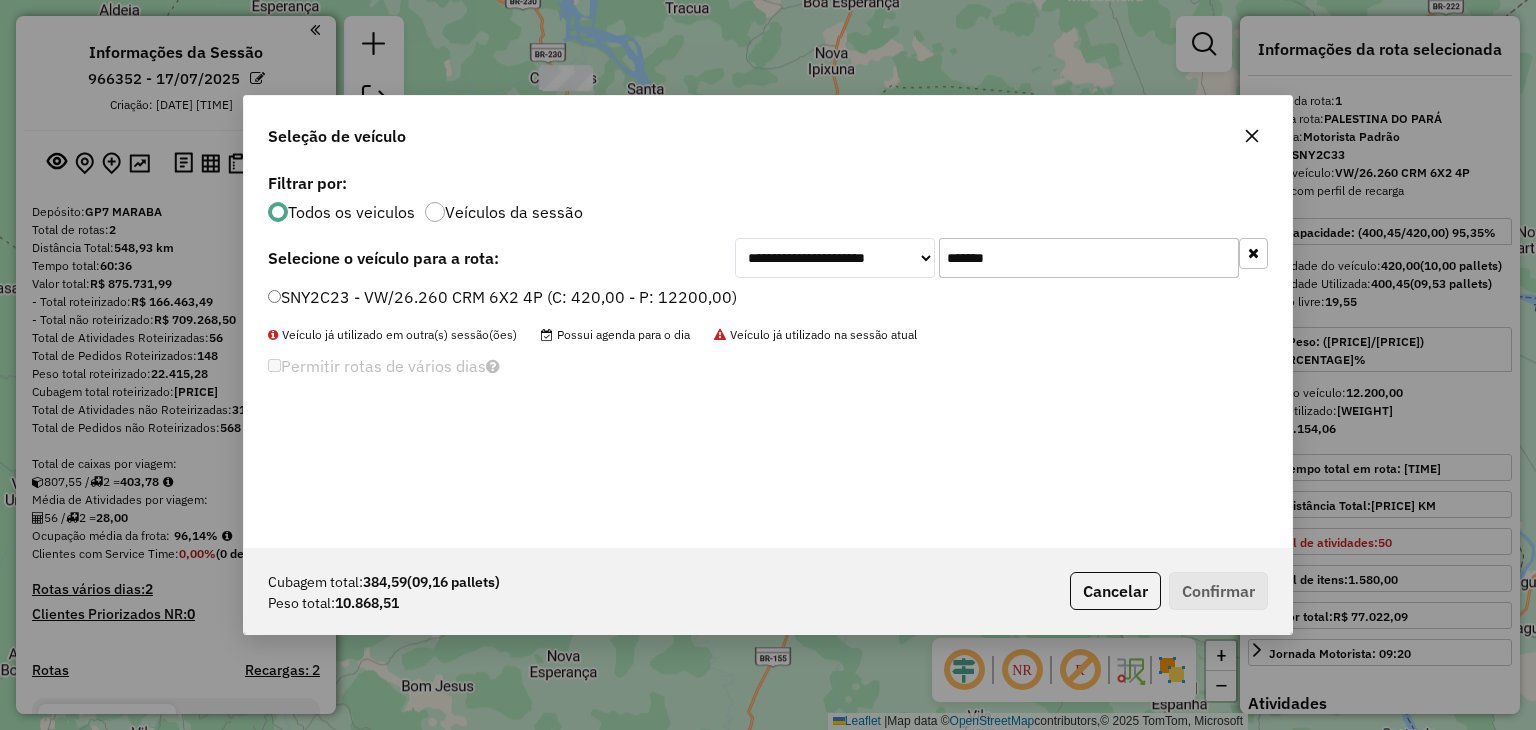 type on "*******" 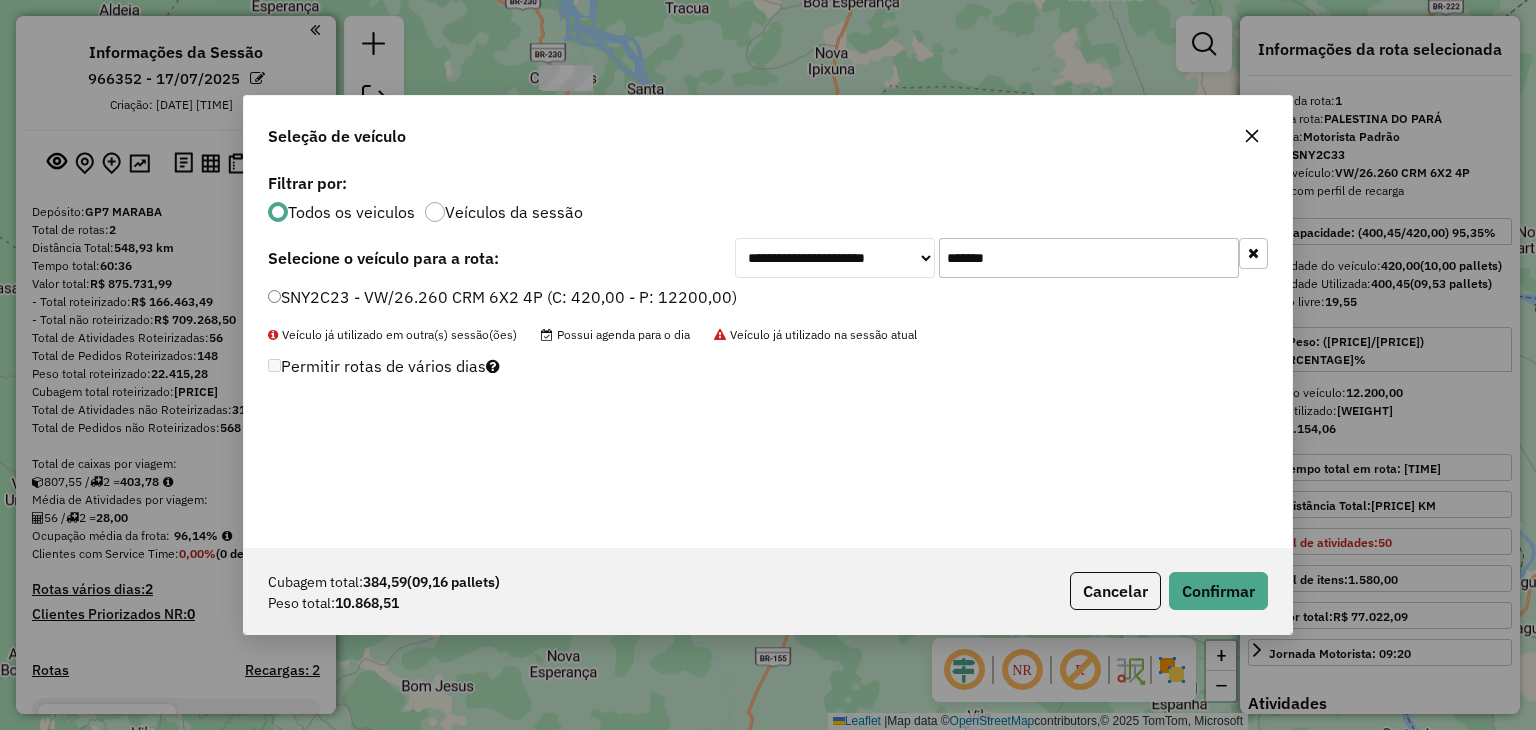 click on "Cubagem total:  384,59   (09,16 pallets)  Peso total: 10.868,51  Cancelar   Confirmar" 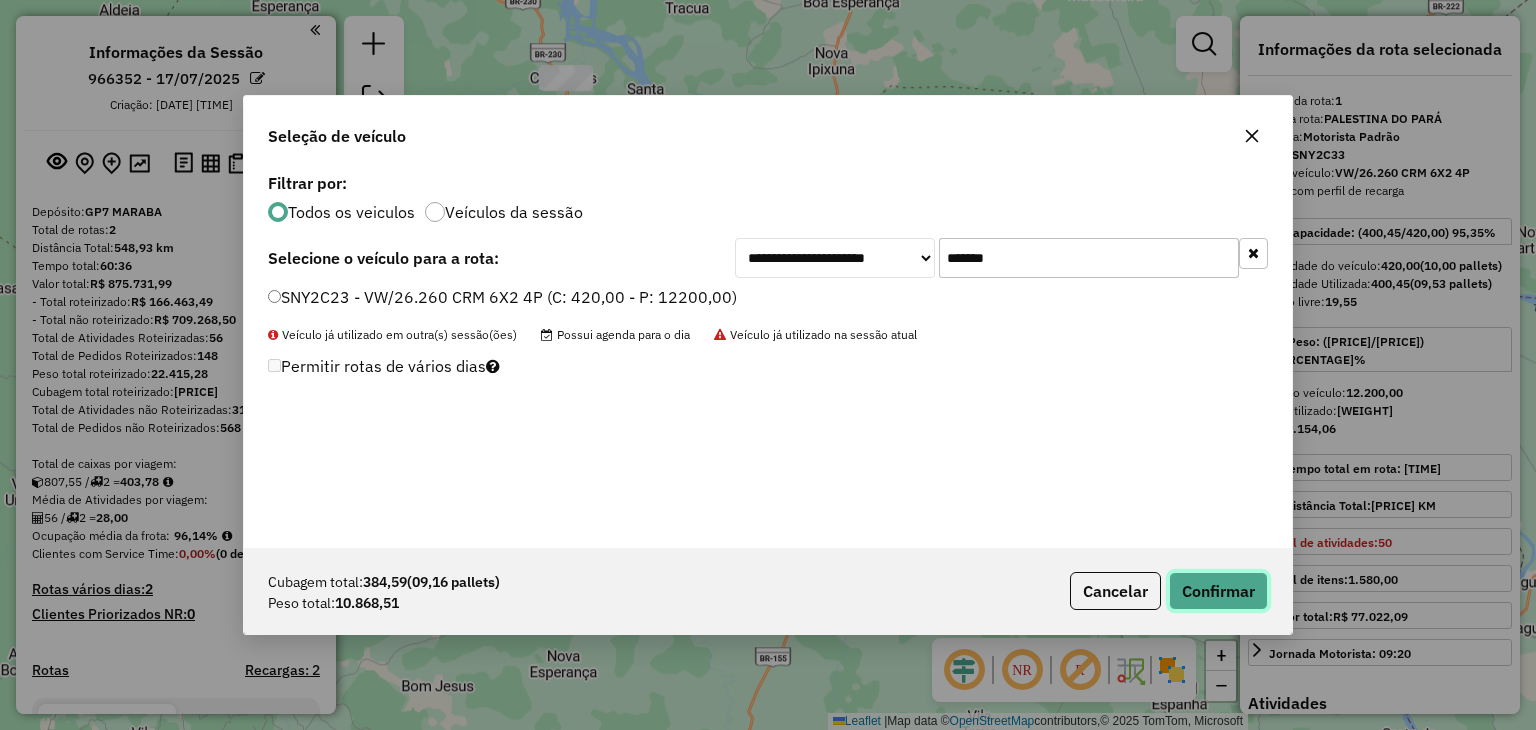 click on "Confirmar" 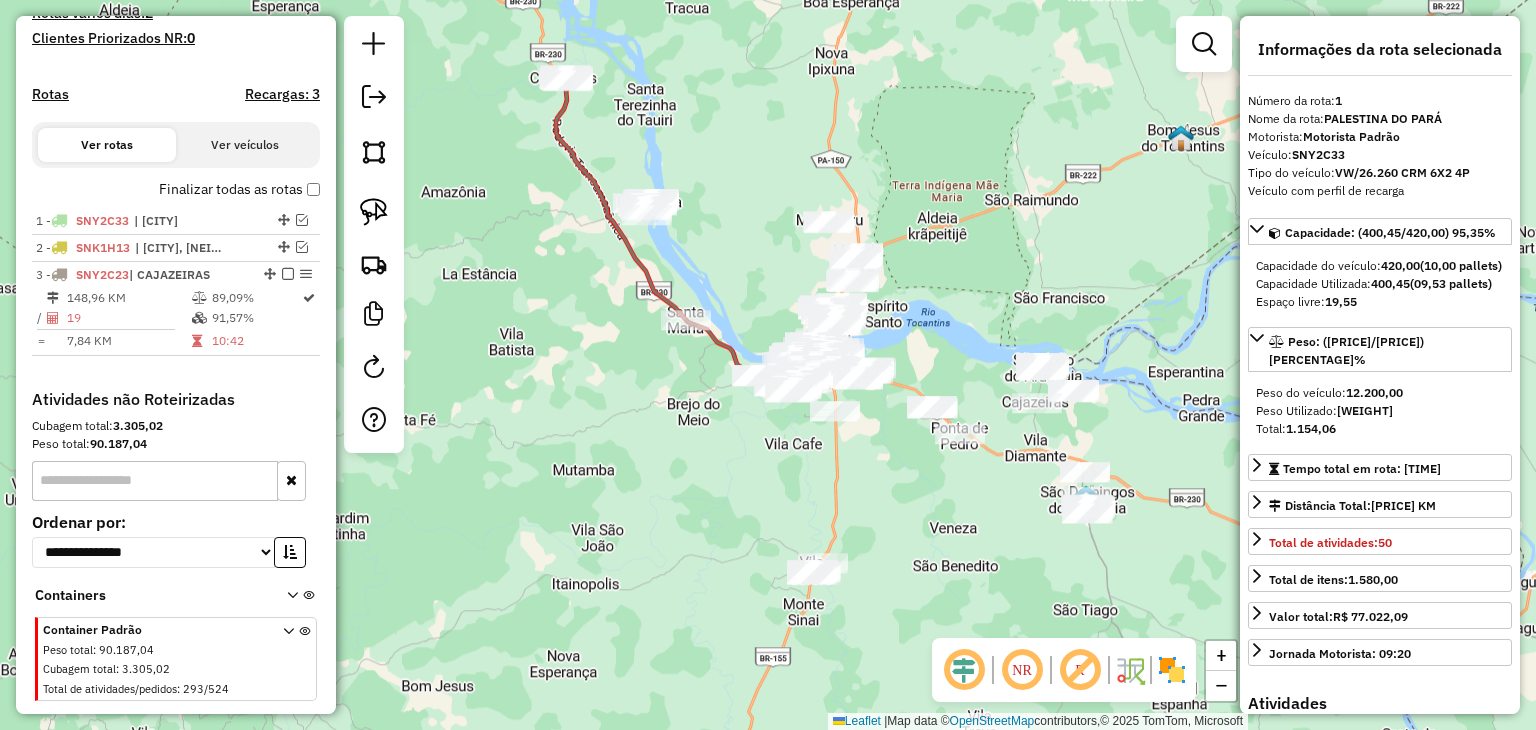 scroll, scrollTop: 609, scrollLeft: 0, axis: vertical 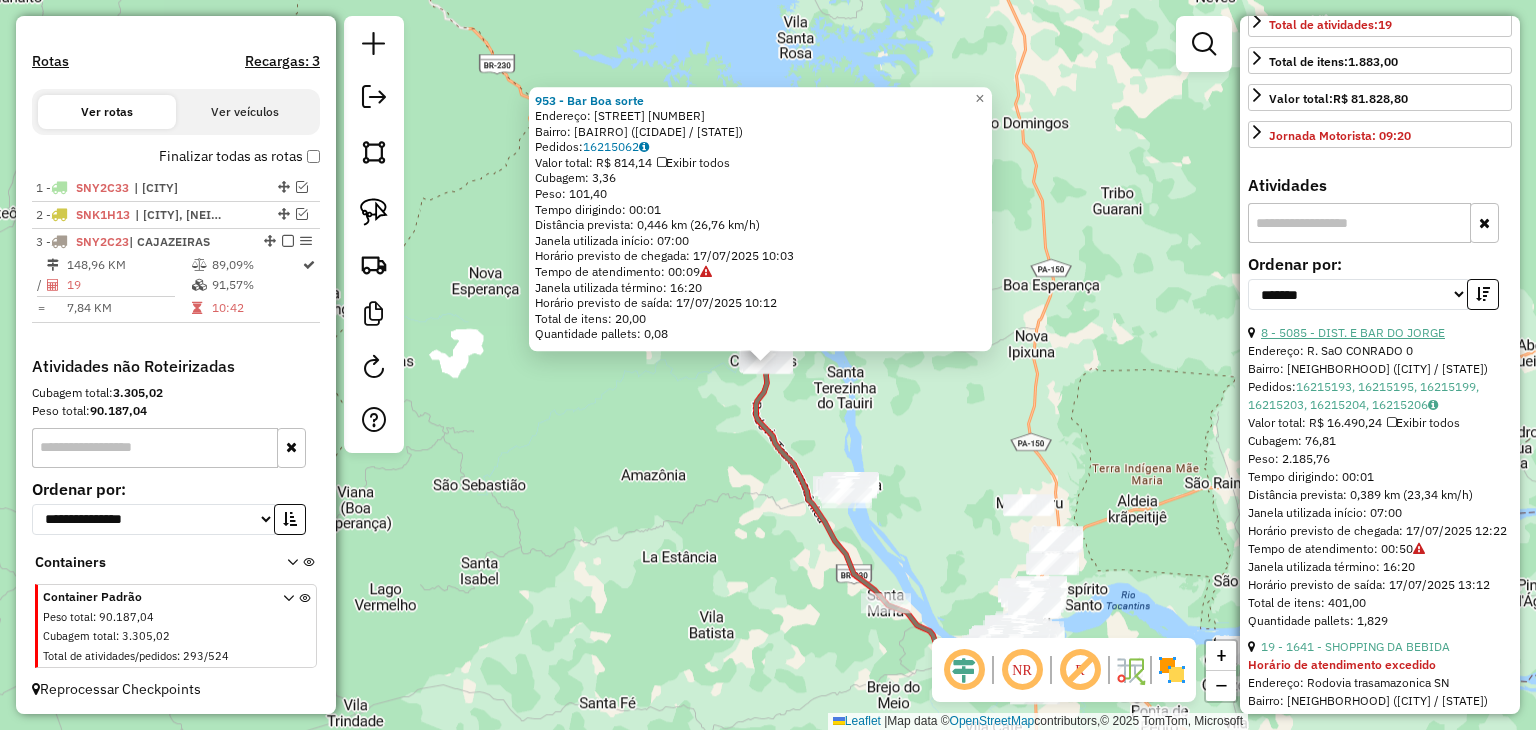 click on "8 - 5085 - DIST. E BAR DO JORGE" at bounding box center [1353, 332] 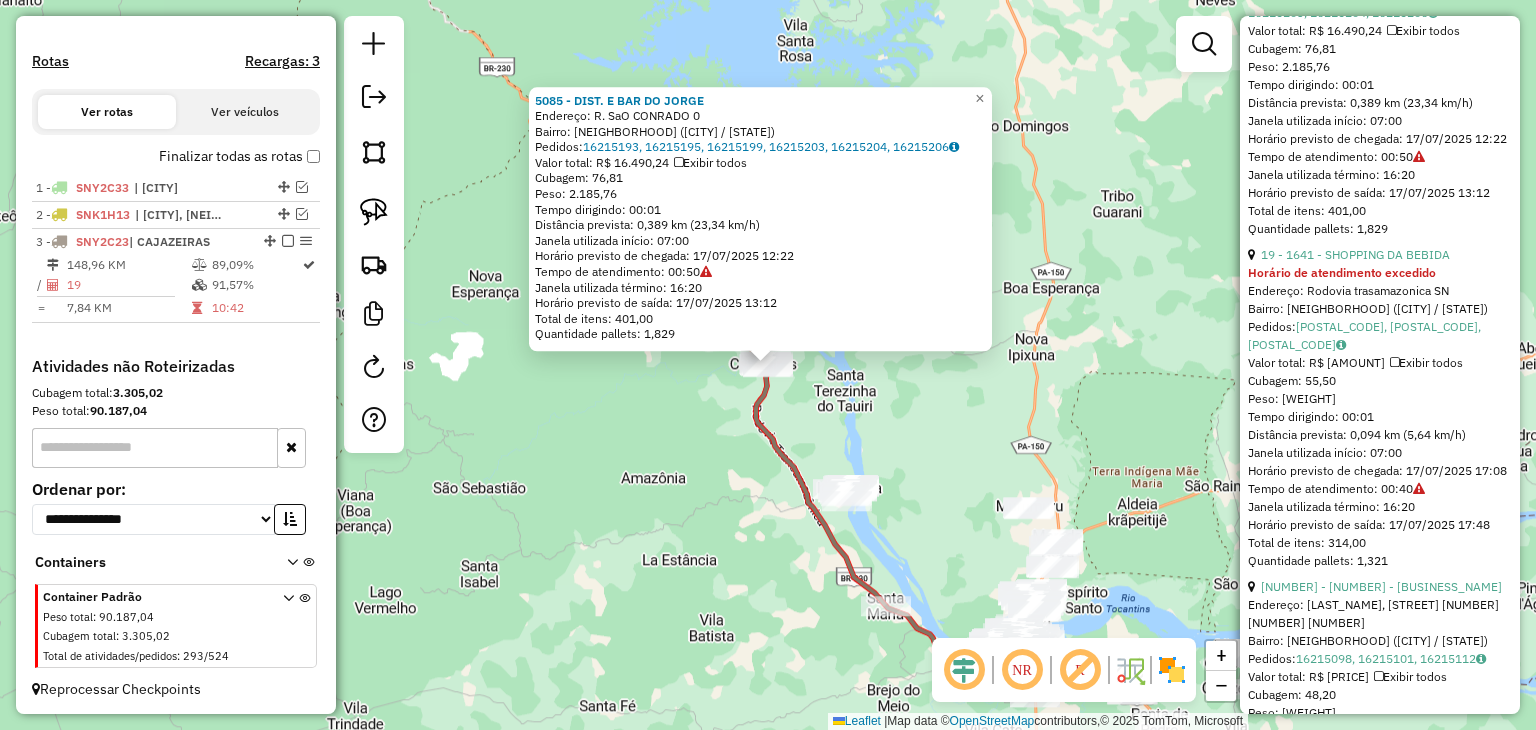 scroll, scrollTop: 900, scrollLeft: 0, axis: vertical 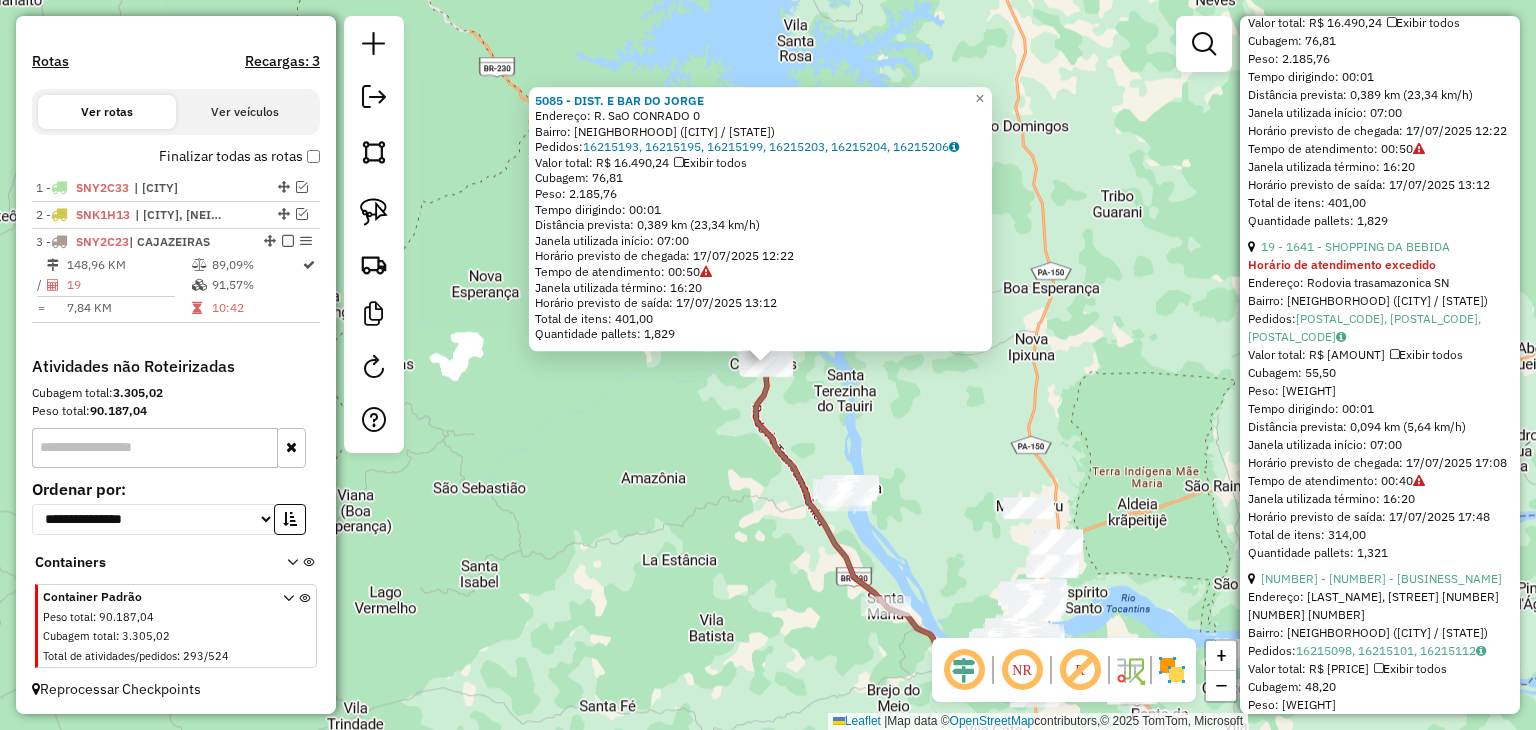 click on "Horário de atendimento excedido" at bounding box center (1342, 264) 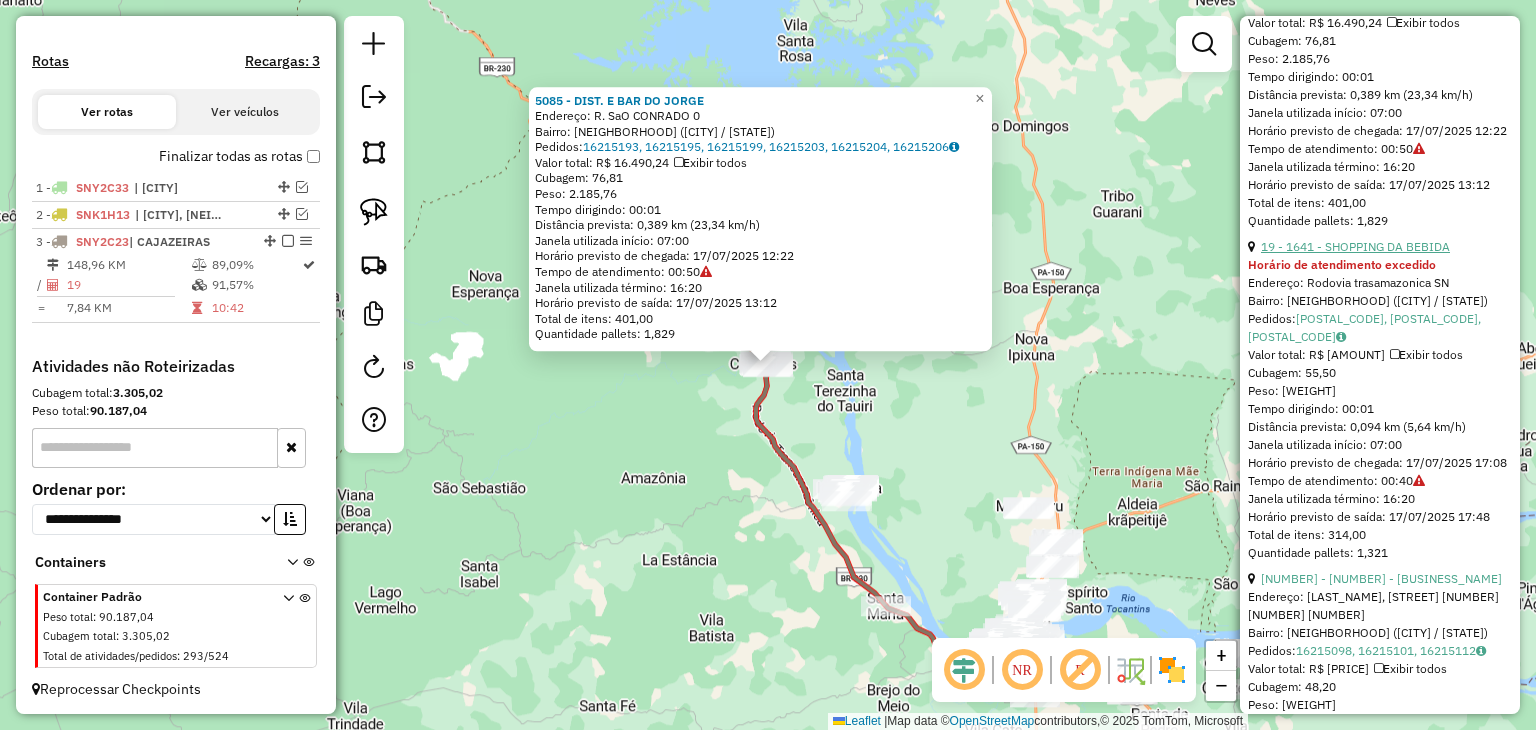 click on "19 - 1641 - SHOPPING DA BEBIDA" at bounding box center (1355, 246) 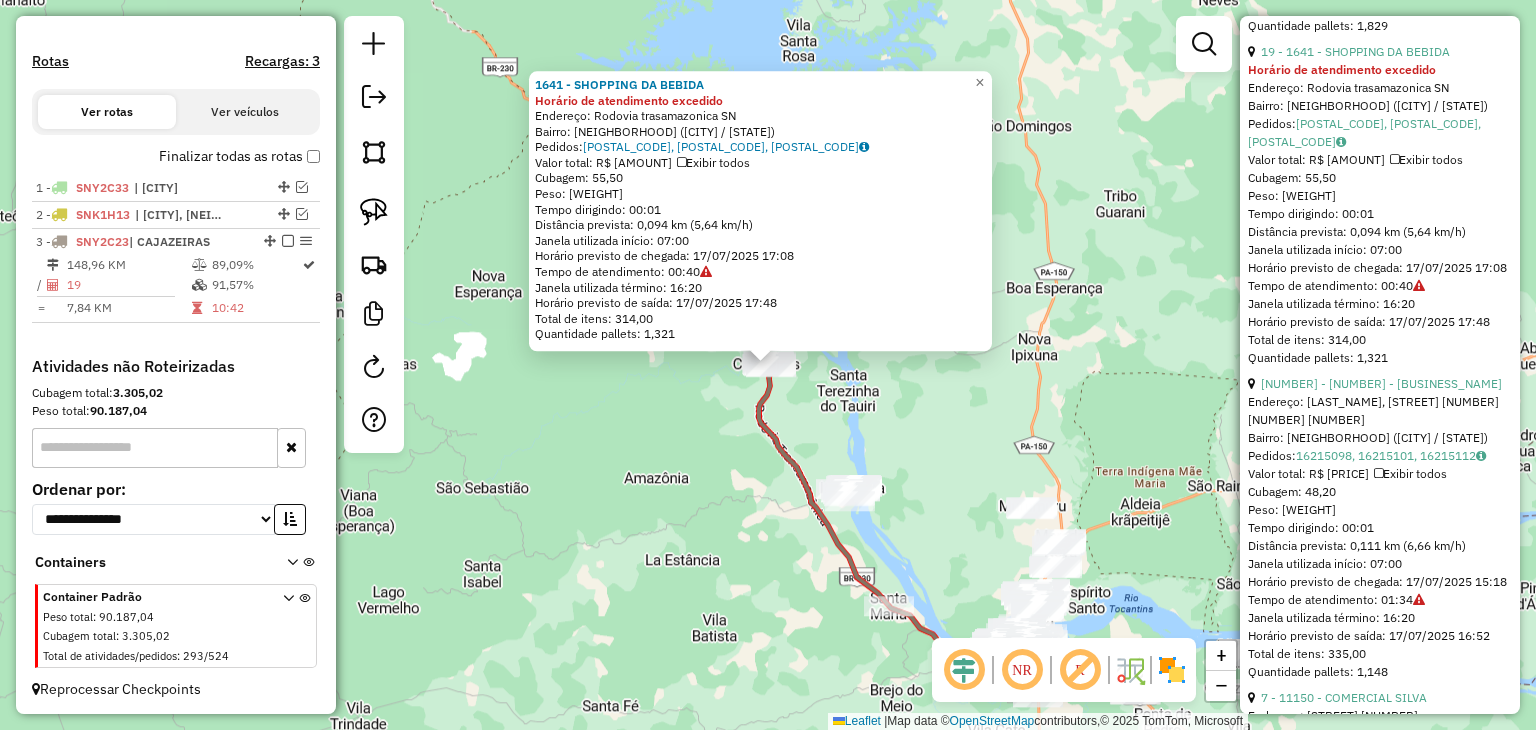 scroll, scrollTop: 1100, scrollLeft: 0, axis: vertical 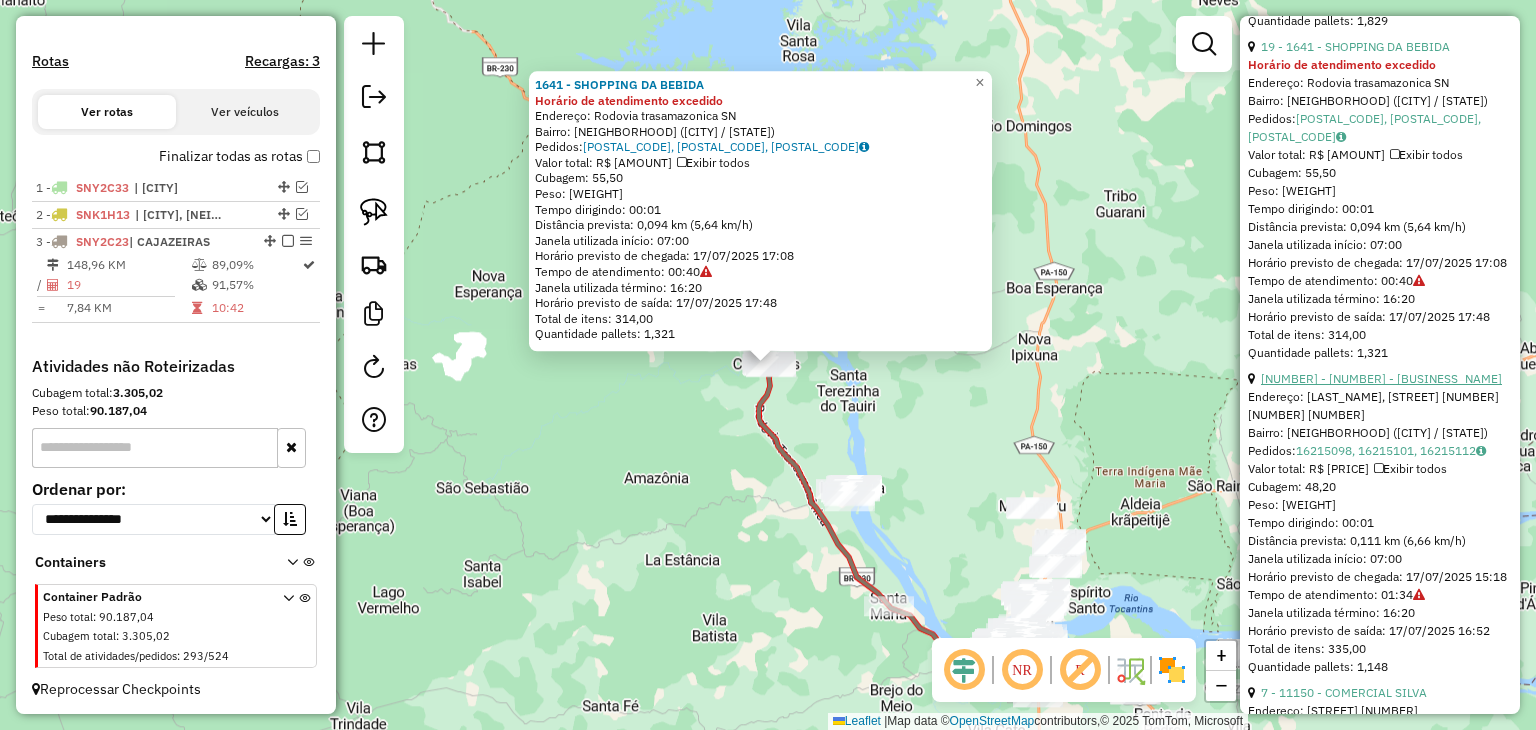 click on "17 - 2663 - BR Conveniencia" at bounding box center [1381, 378] 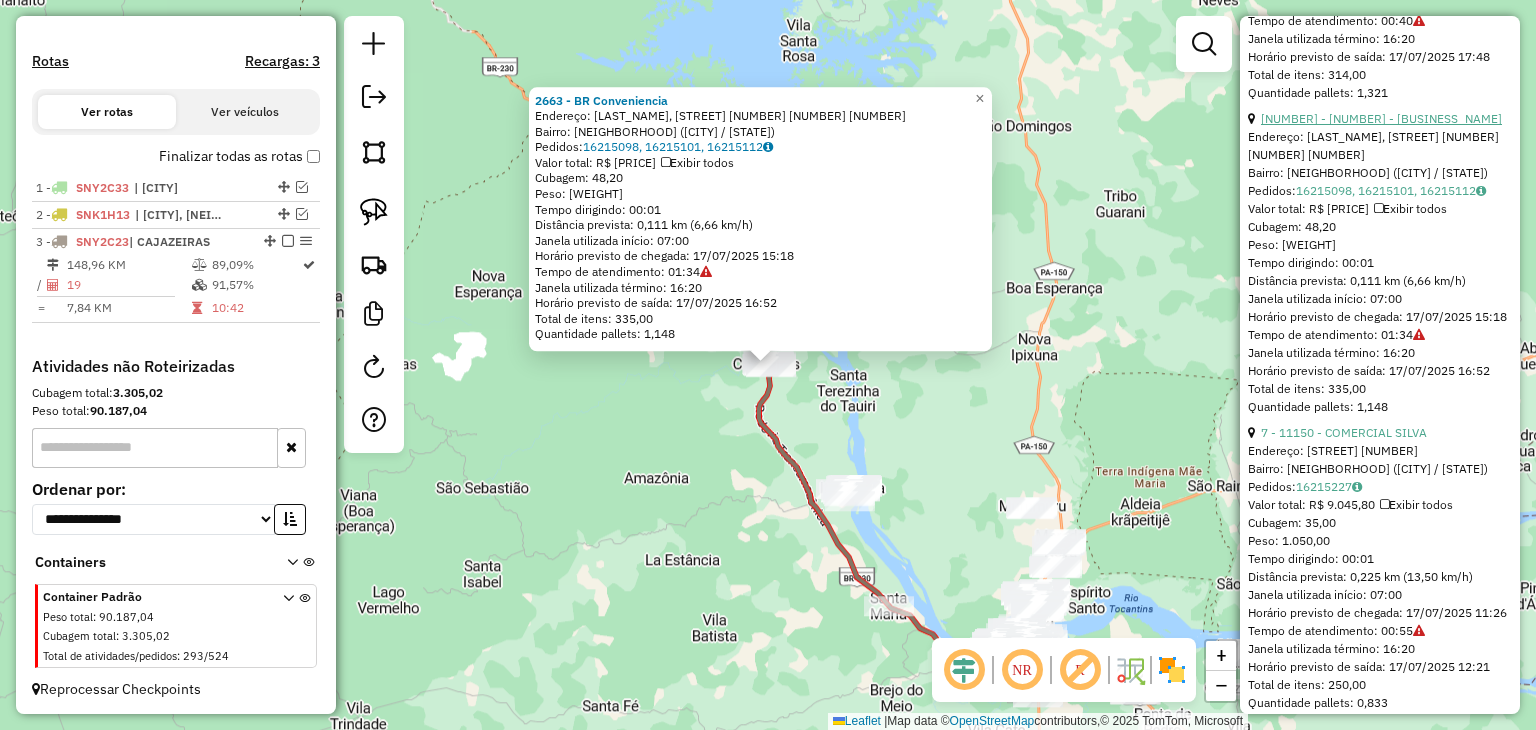 scroll, scrollTop: 1400, scrollLeft: 0, axis: vertical 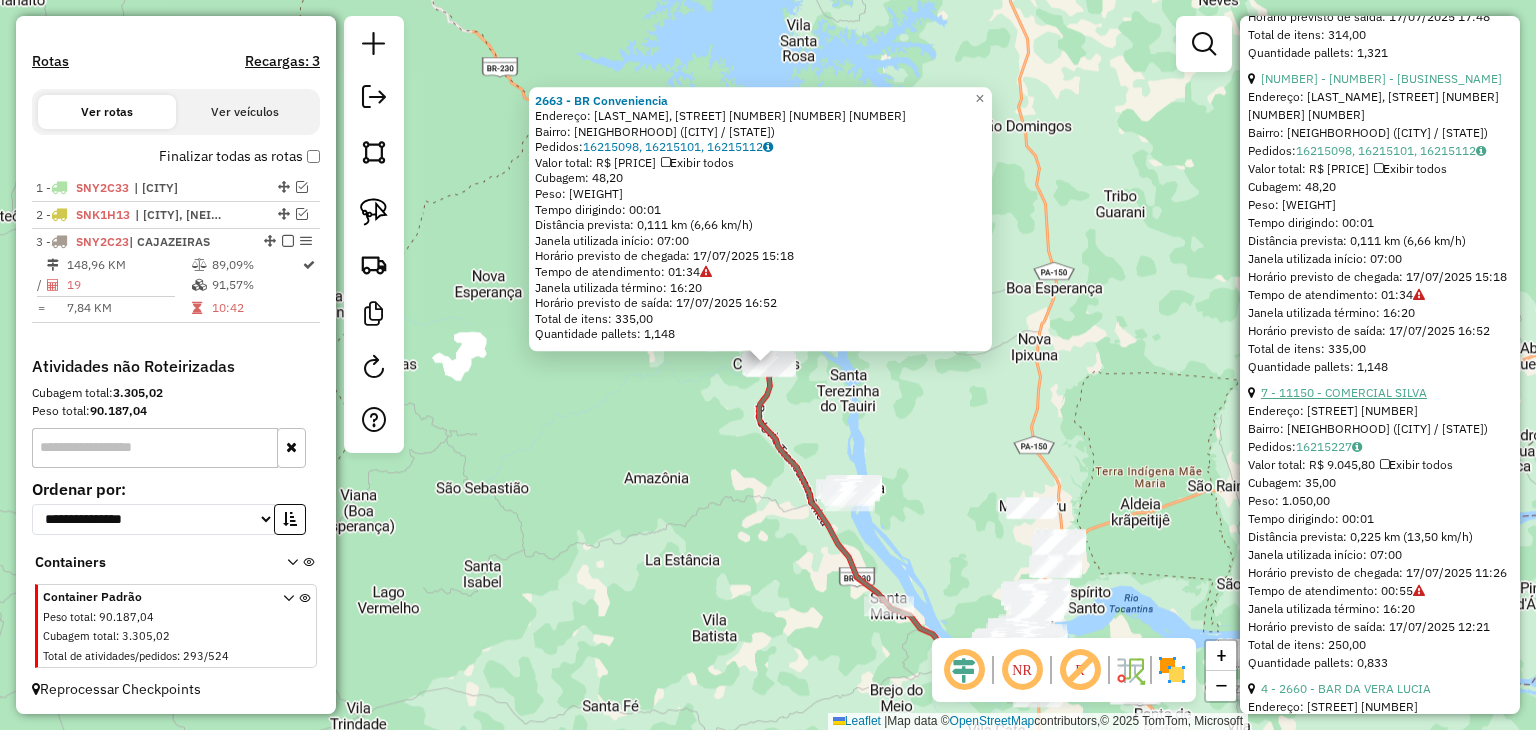 click on "7 - 11150 - COMERCIAL SILVA" at bounding box center [1344, 392] 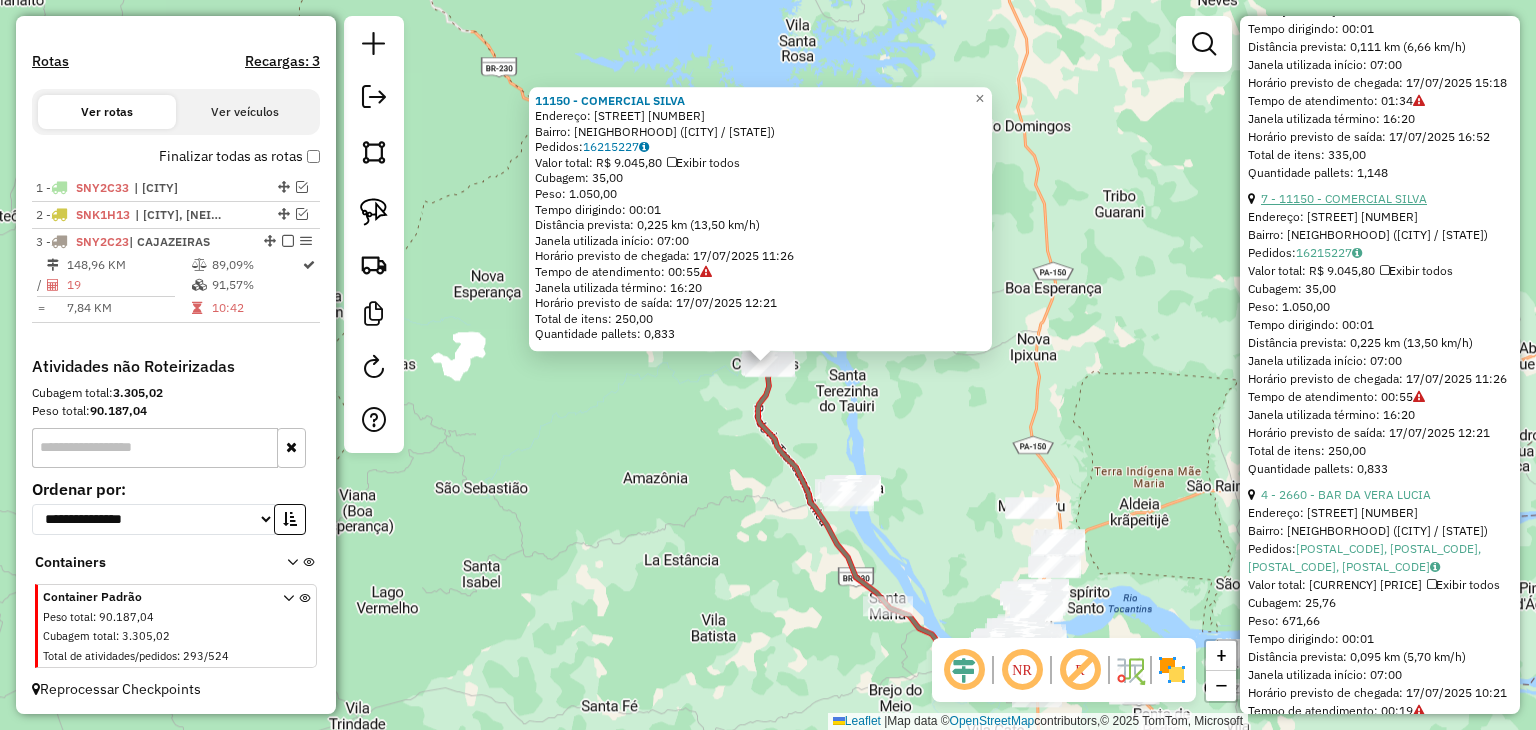 scroll, scrollTop: 1700, scrollLeft: 0, axis: vertical 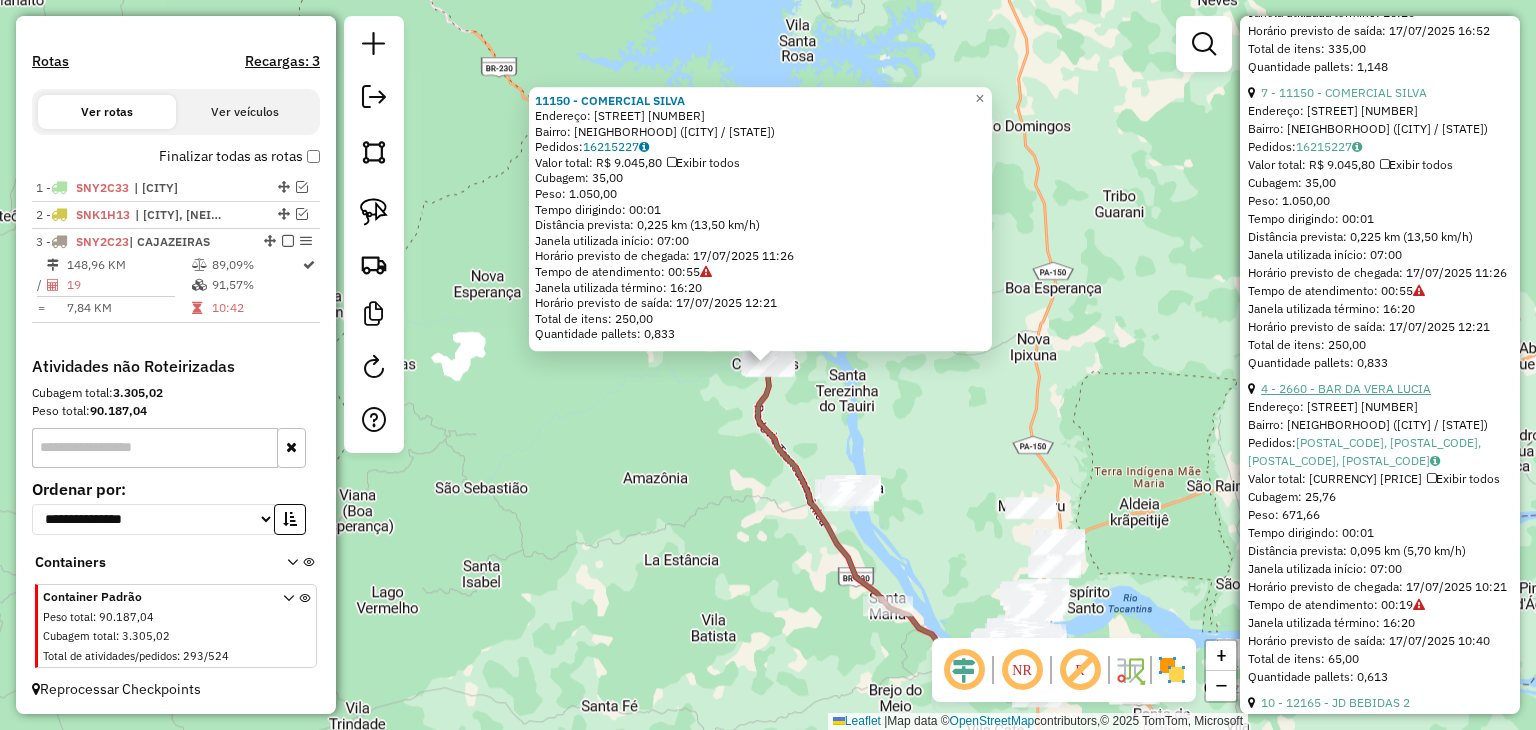 click on "4 - 2660 - BAR DA VERA LUCIA" at bounding box center (1346, 388) 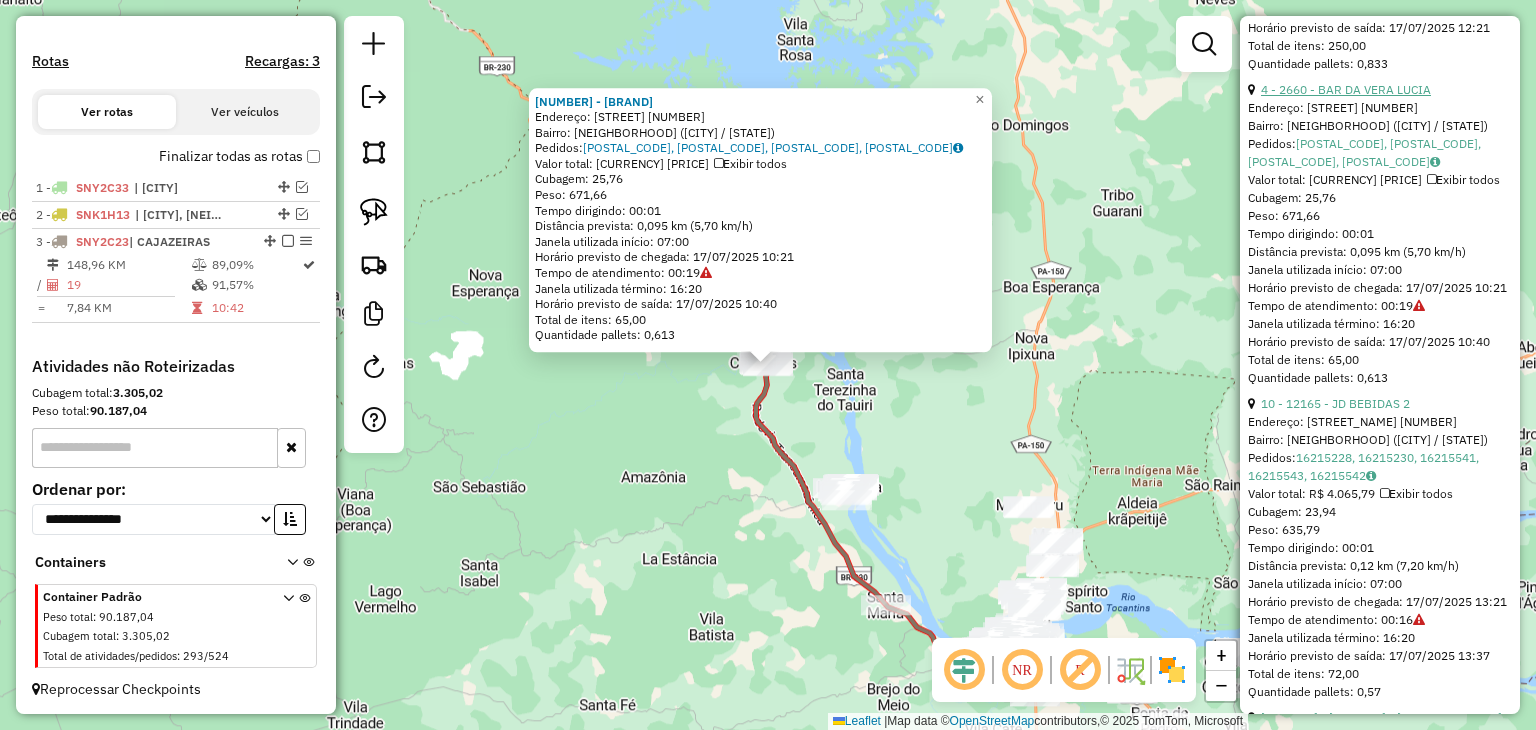 scroll, scrollTop: 2000, scrollLeft: 0, axis: vertical 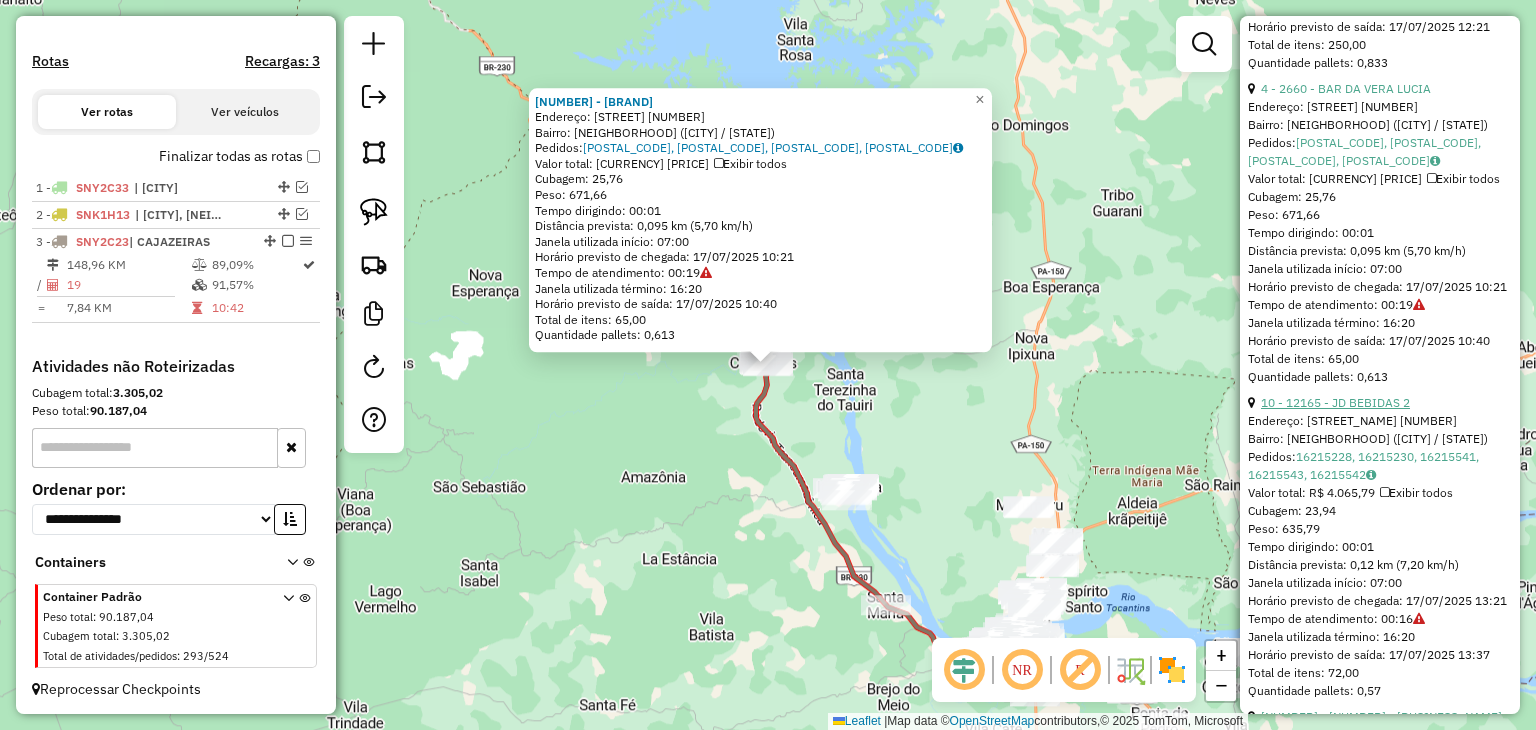 click on "10 - 12165 - JD BEBIDAS 2" at bounding box center (1335, 402) 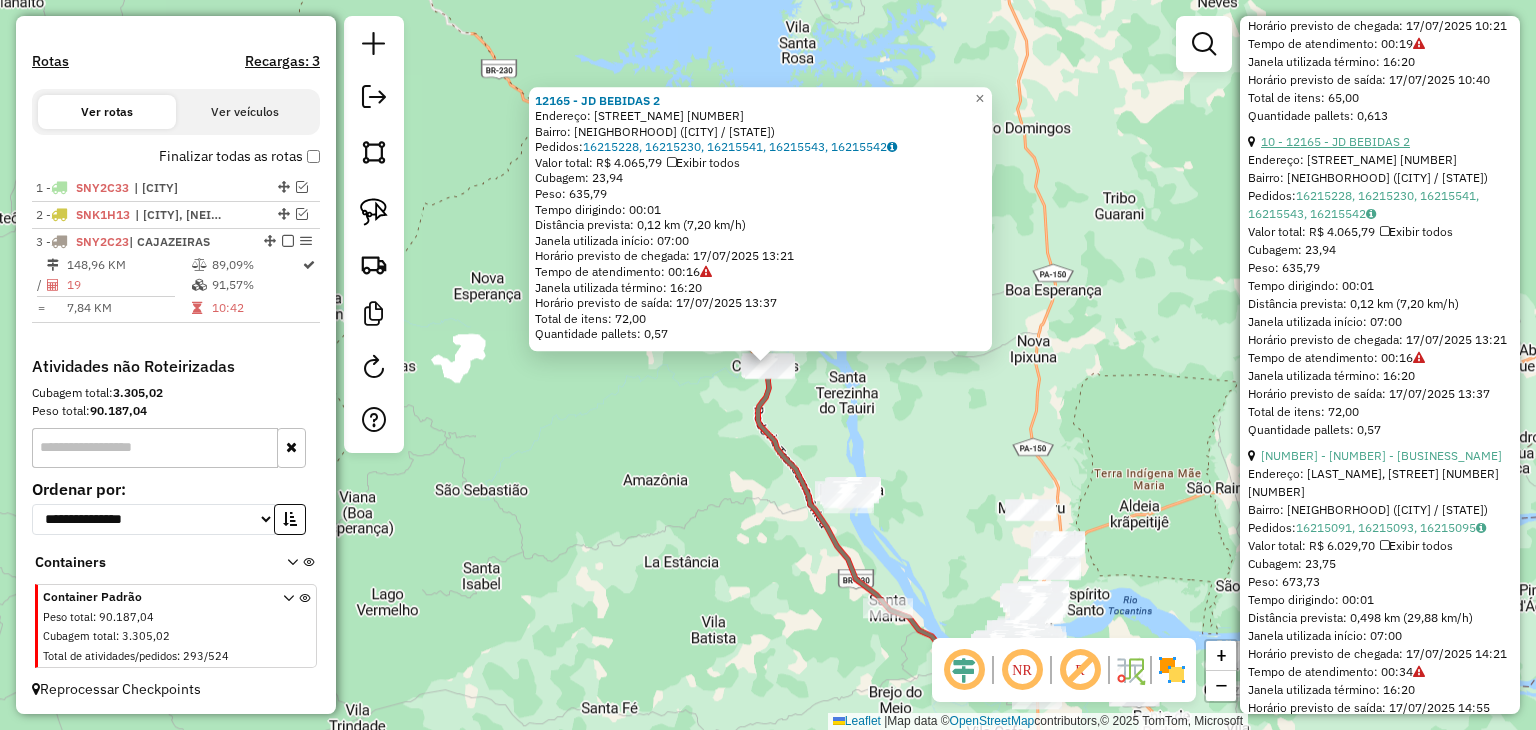 scroll, scrollTop: 2300, scrollLeft: 0, axis: vertical 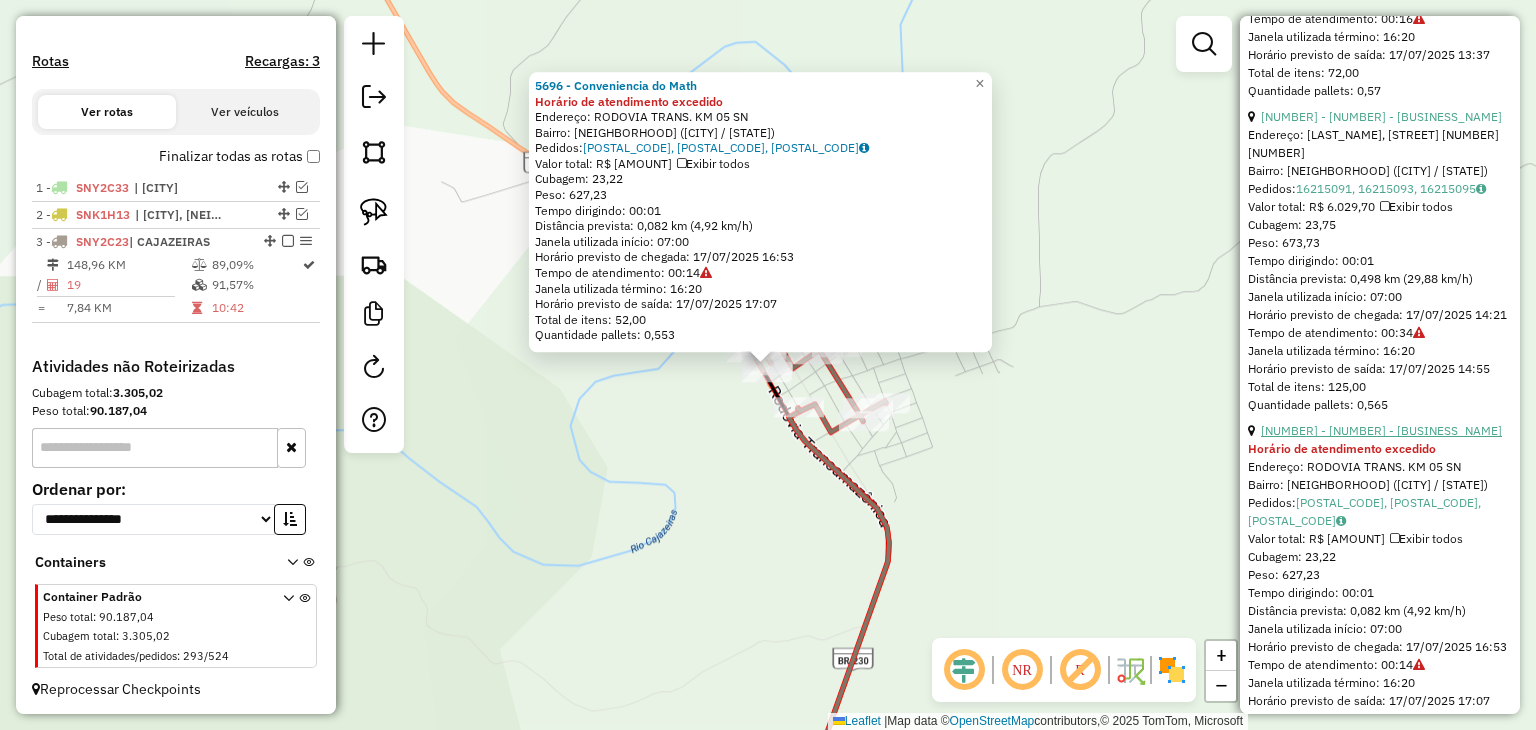 click on "18 - 5696 - Conveniencia do Math" at bounding box center (1381, 430) 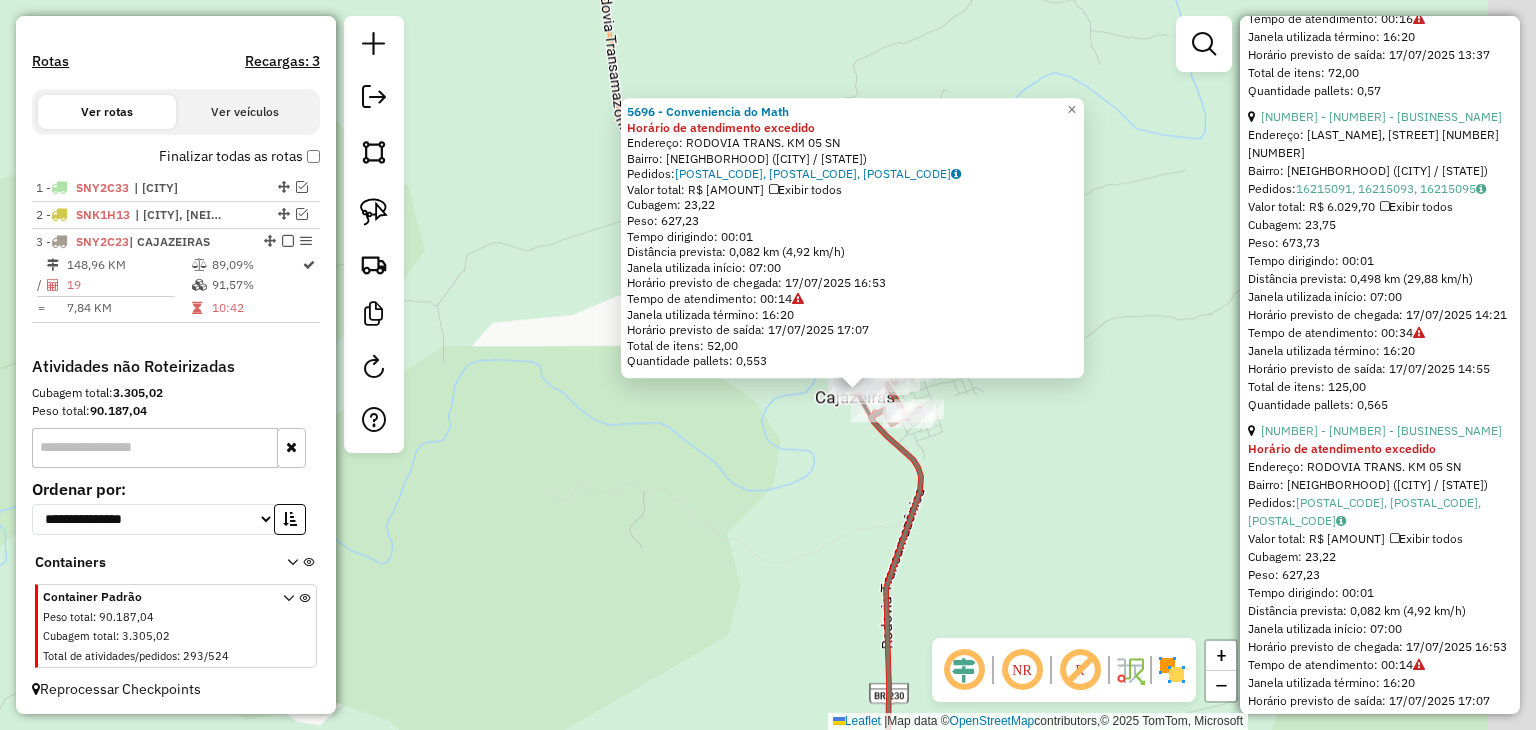 drag, startPoint x: 1131, startPoint y: 586, endPoint x: 861, endPoint y: 241, distance: 438.09247 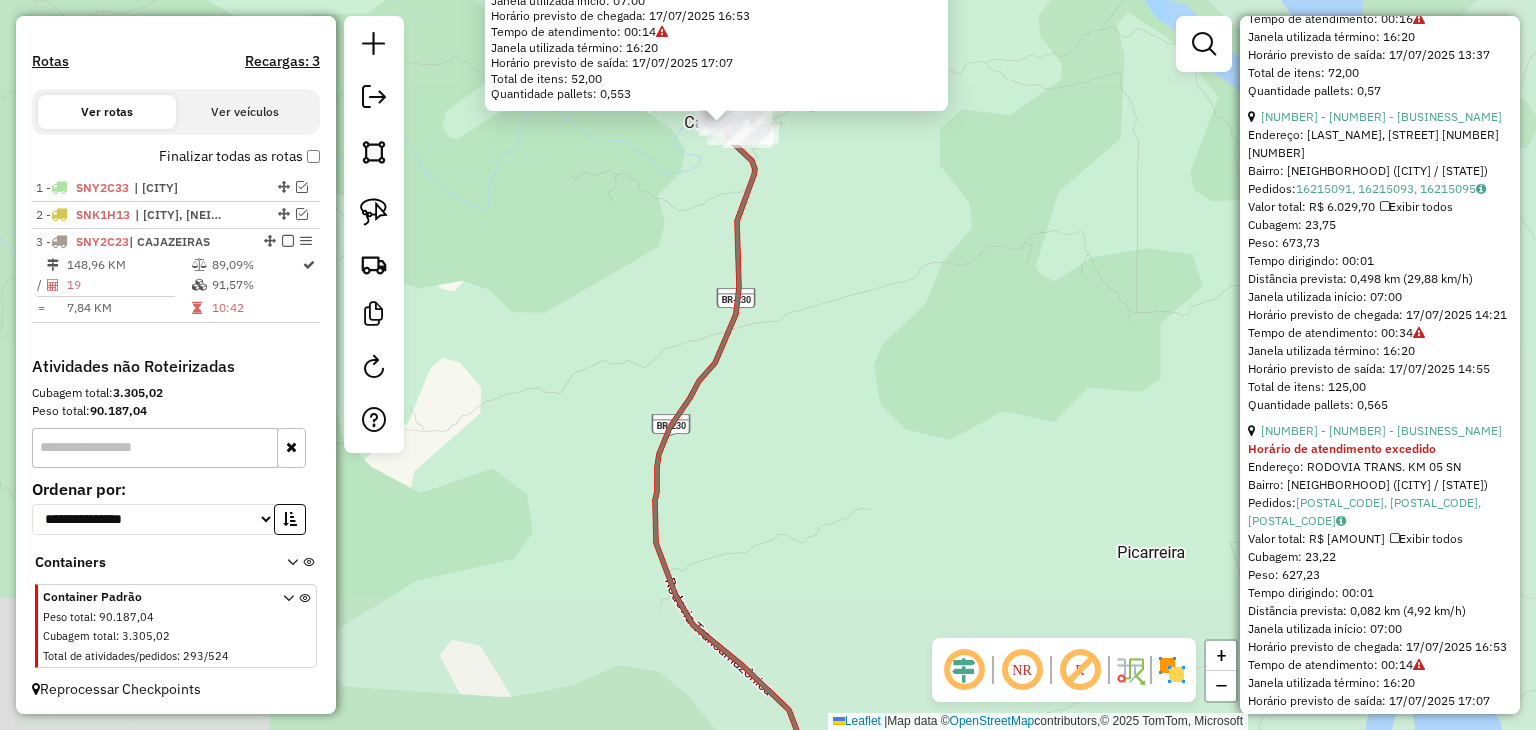 drag, startPoint x: 903, startPoint y: 421, endPoint x: 739, endPoint y: 112, distance: 349.82425 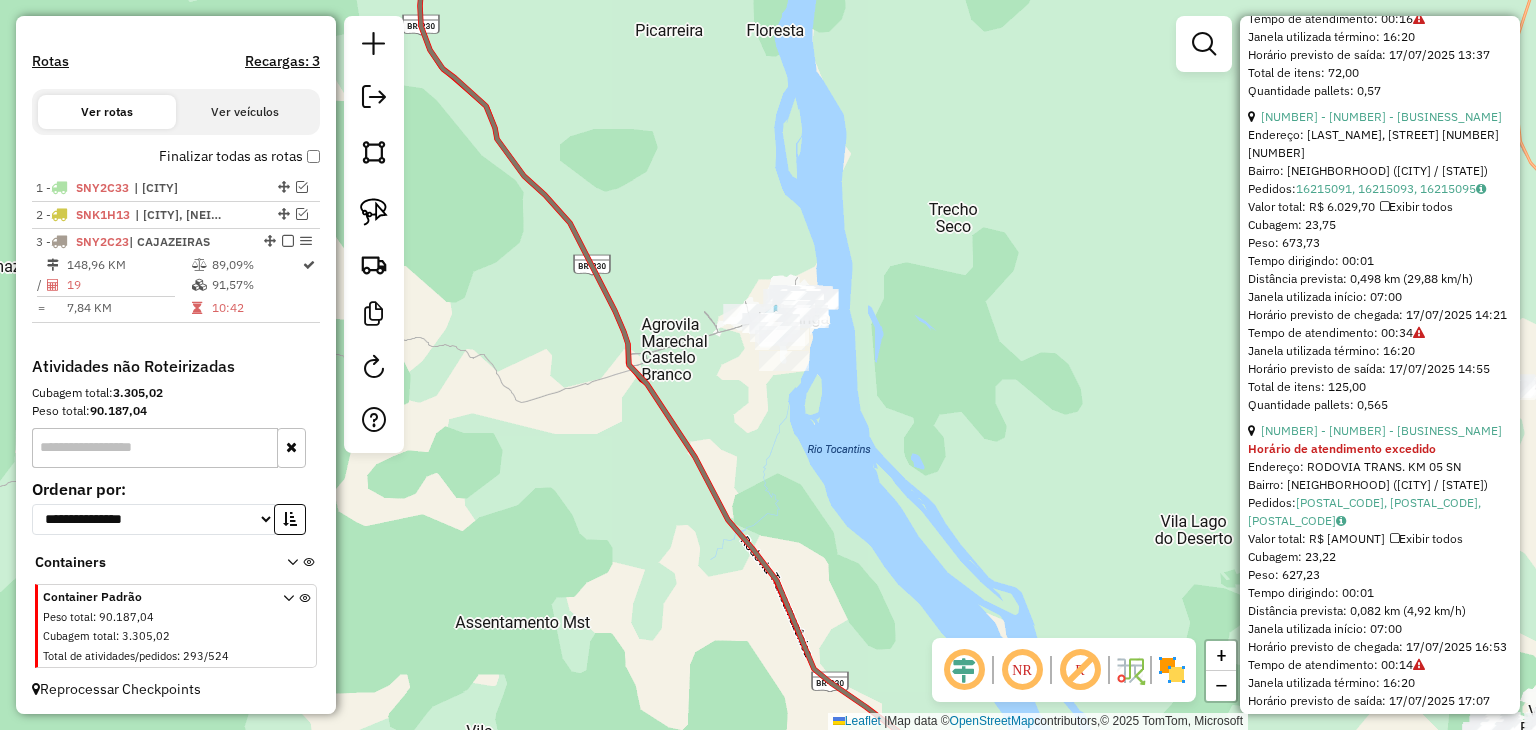 drag, startPoint x: 1000, startPoint y: 361, endPoint x: 739, endPoint y: 129, distance: 349.20624 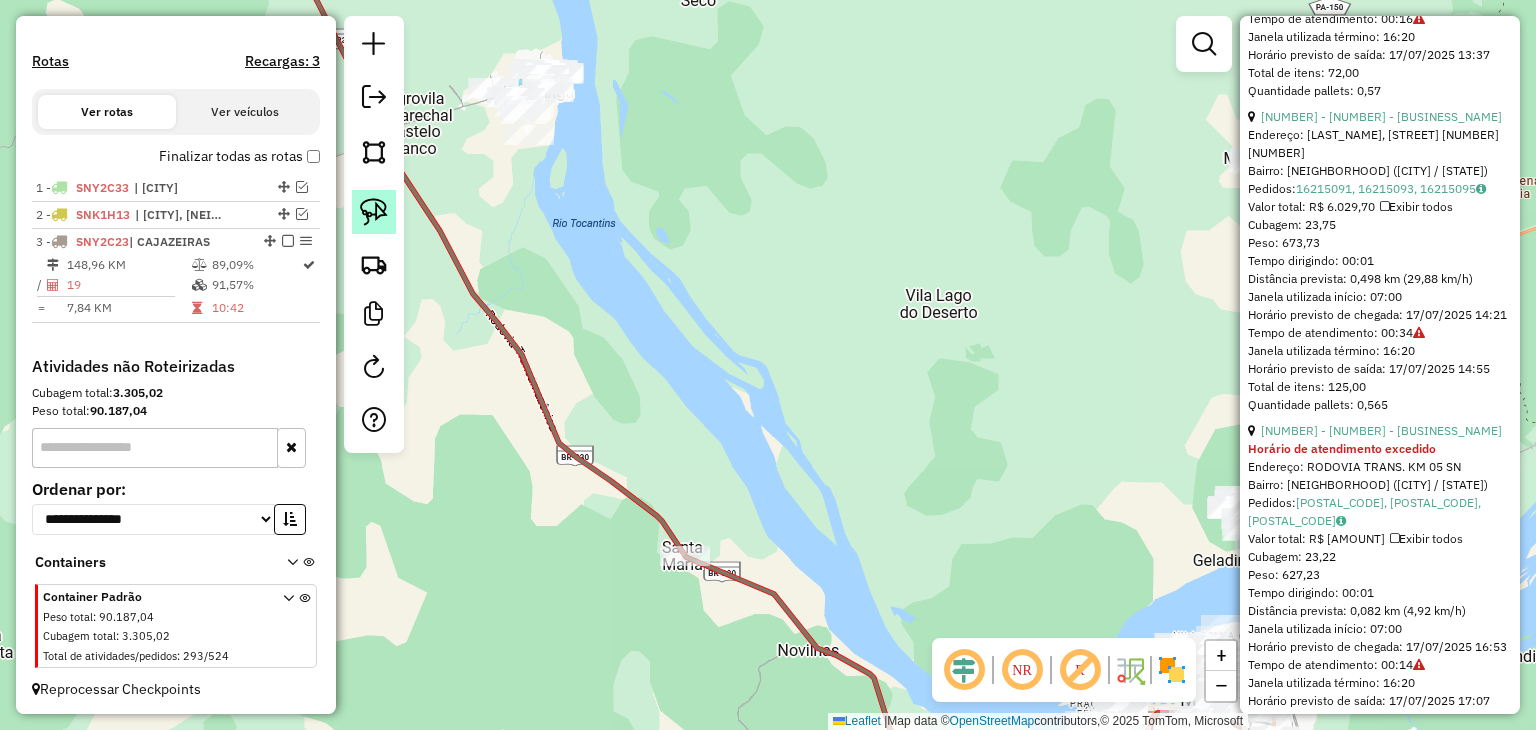 click 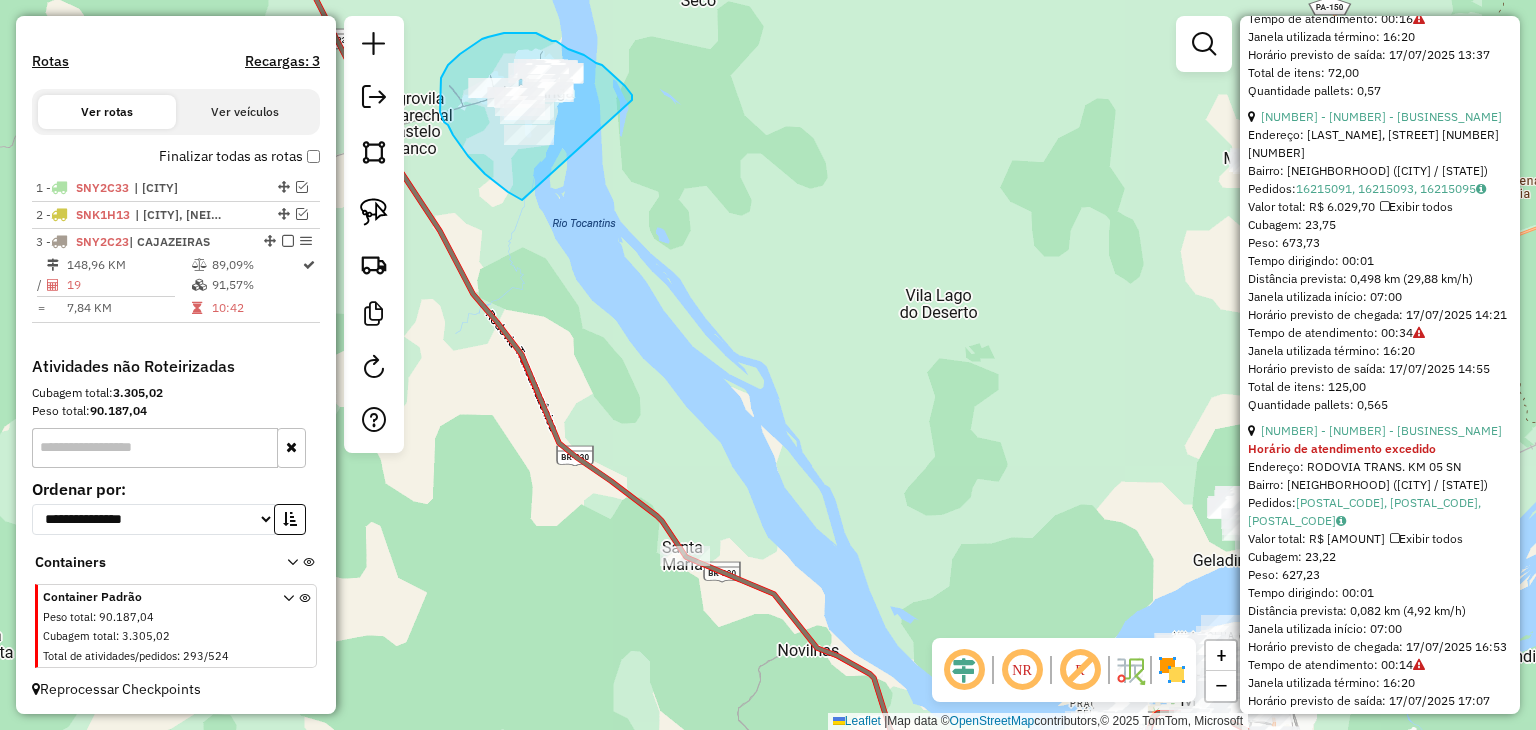 drag, startPoint x: 522, startPoint y: 200, endPoint x: 632, endPoint y: 100, distance: 148.66069 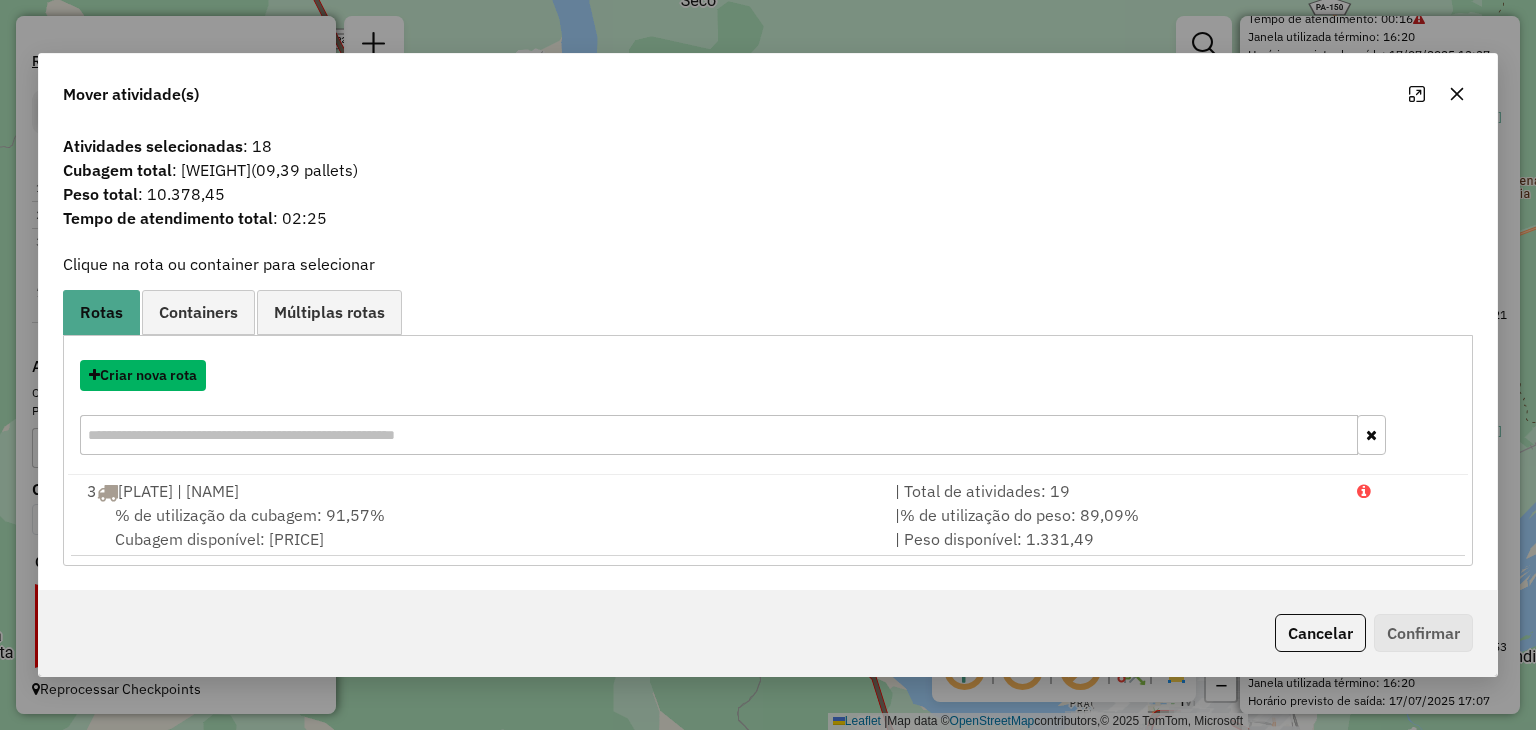 click on "Criar nova rota" at bounding box center [143, 375] 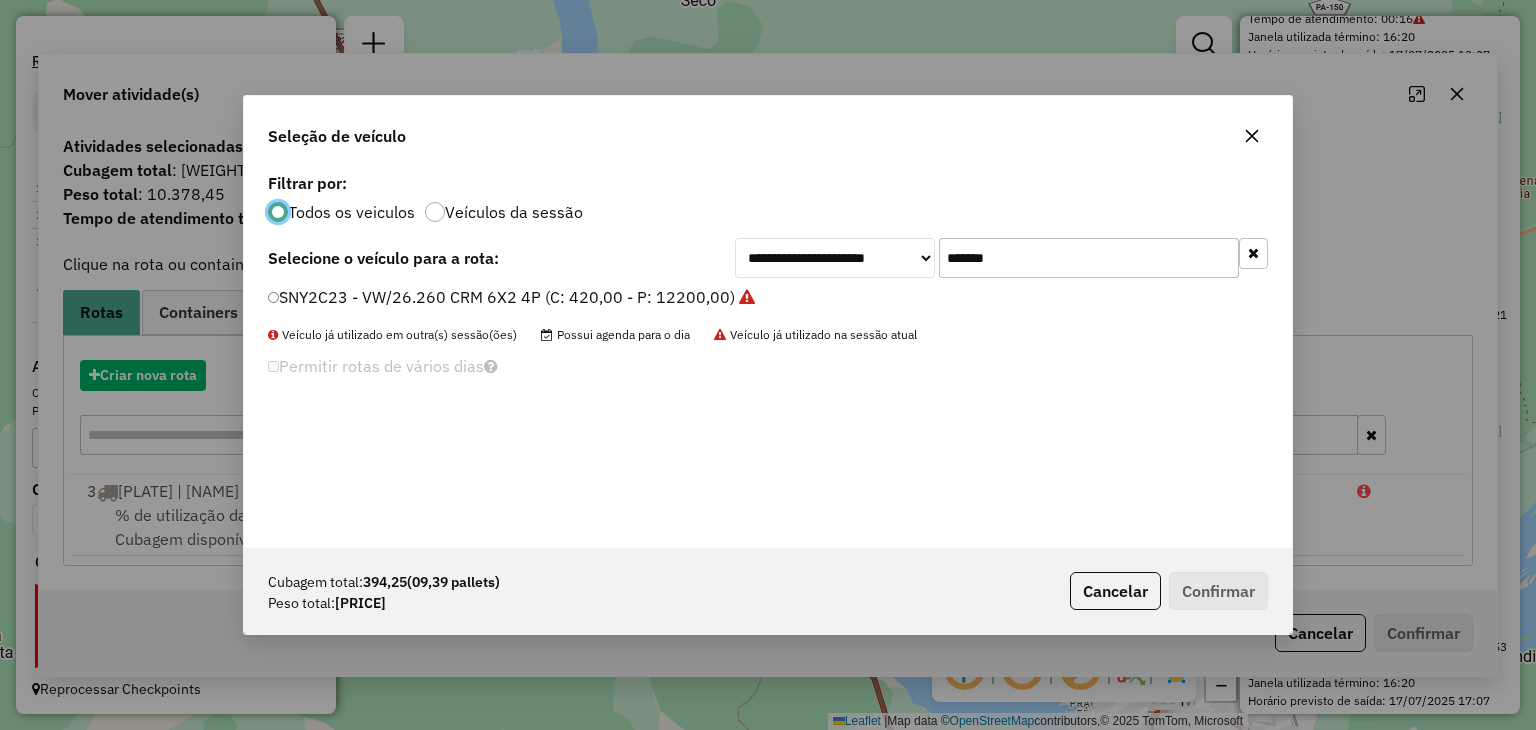scroll, scrollTop: 10, scrollLeft: 6, axis: both 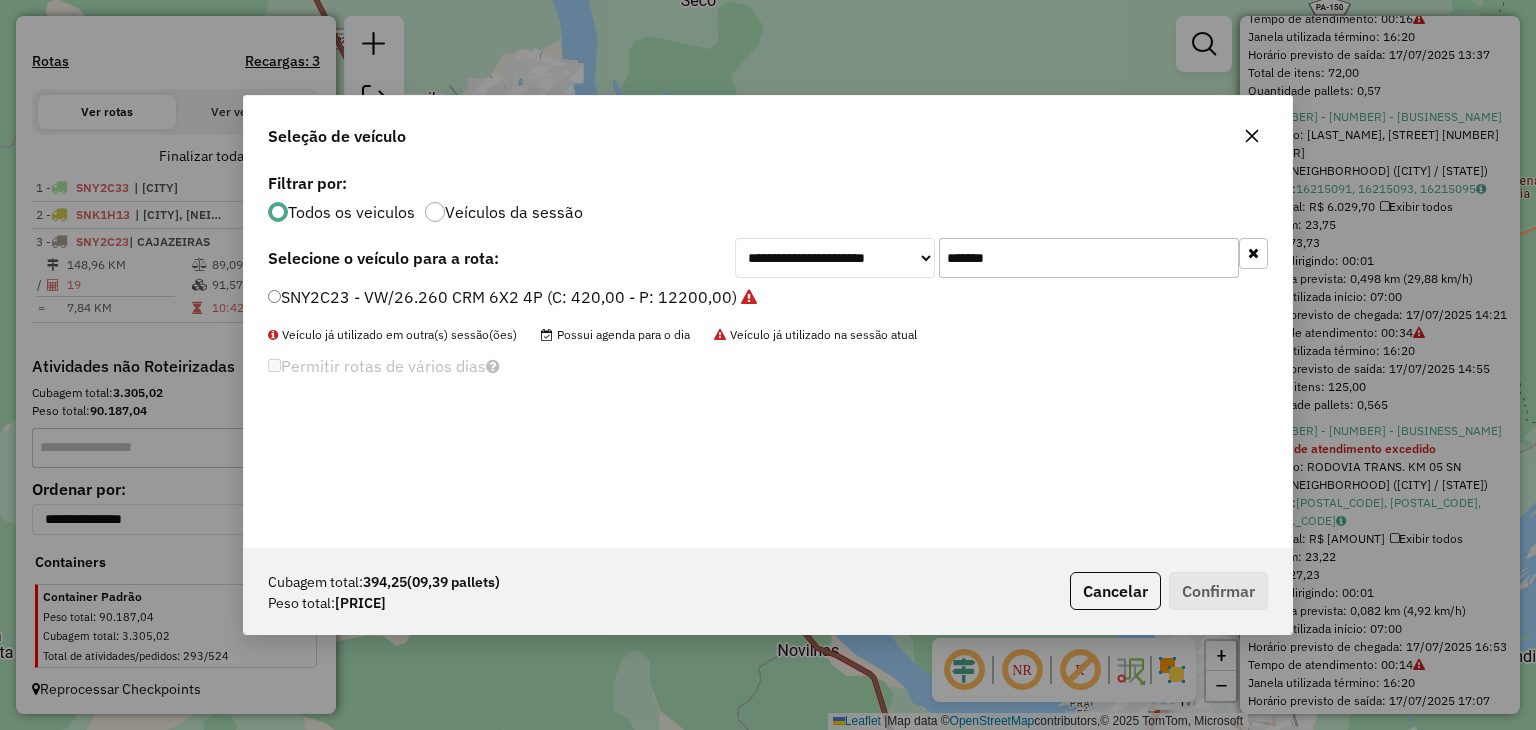 click on "*******" 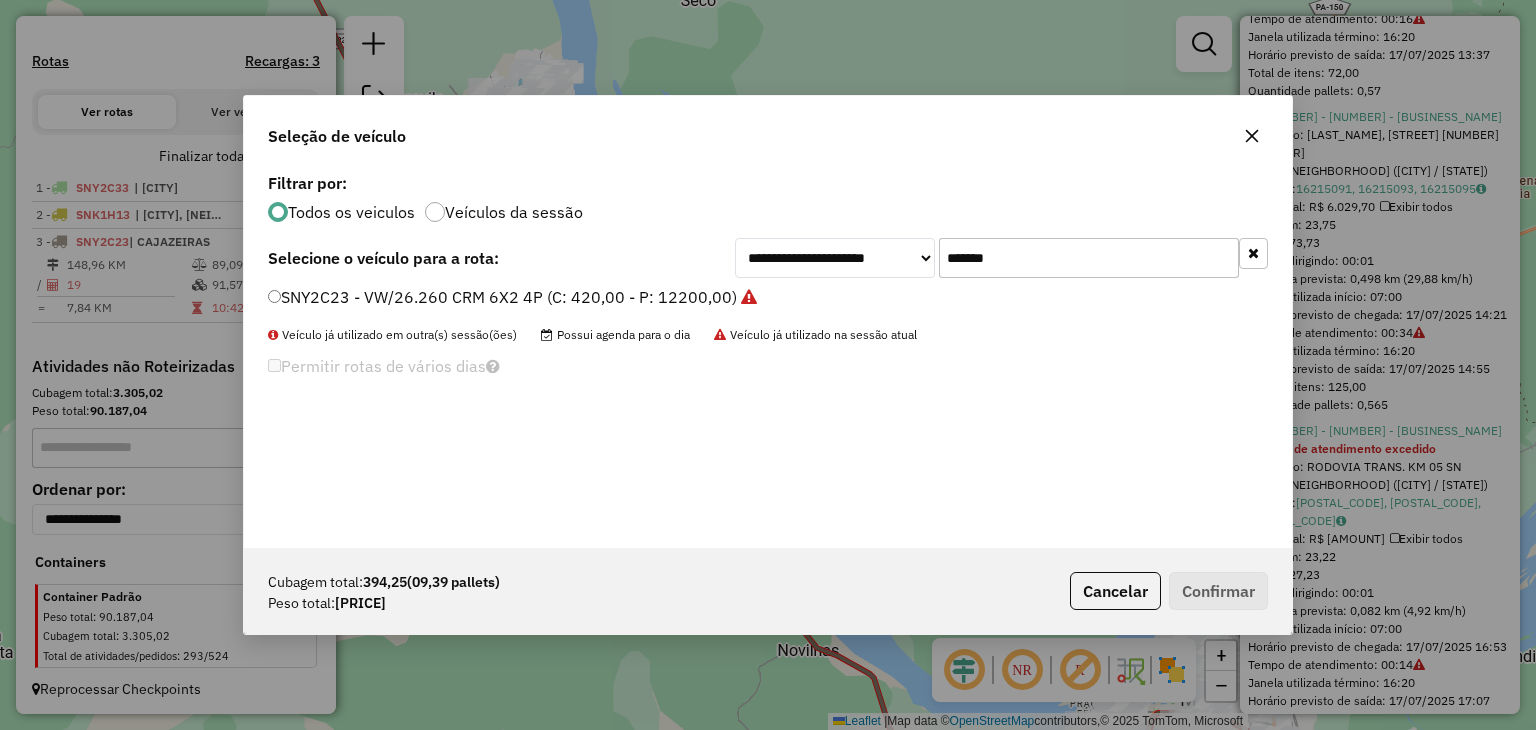 paste 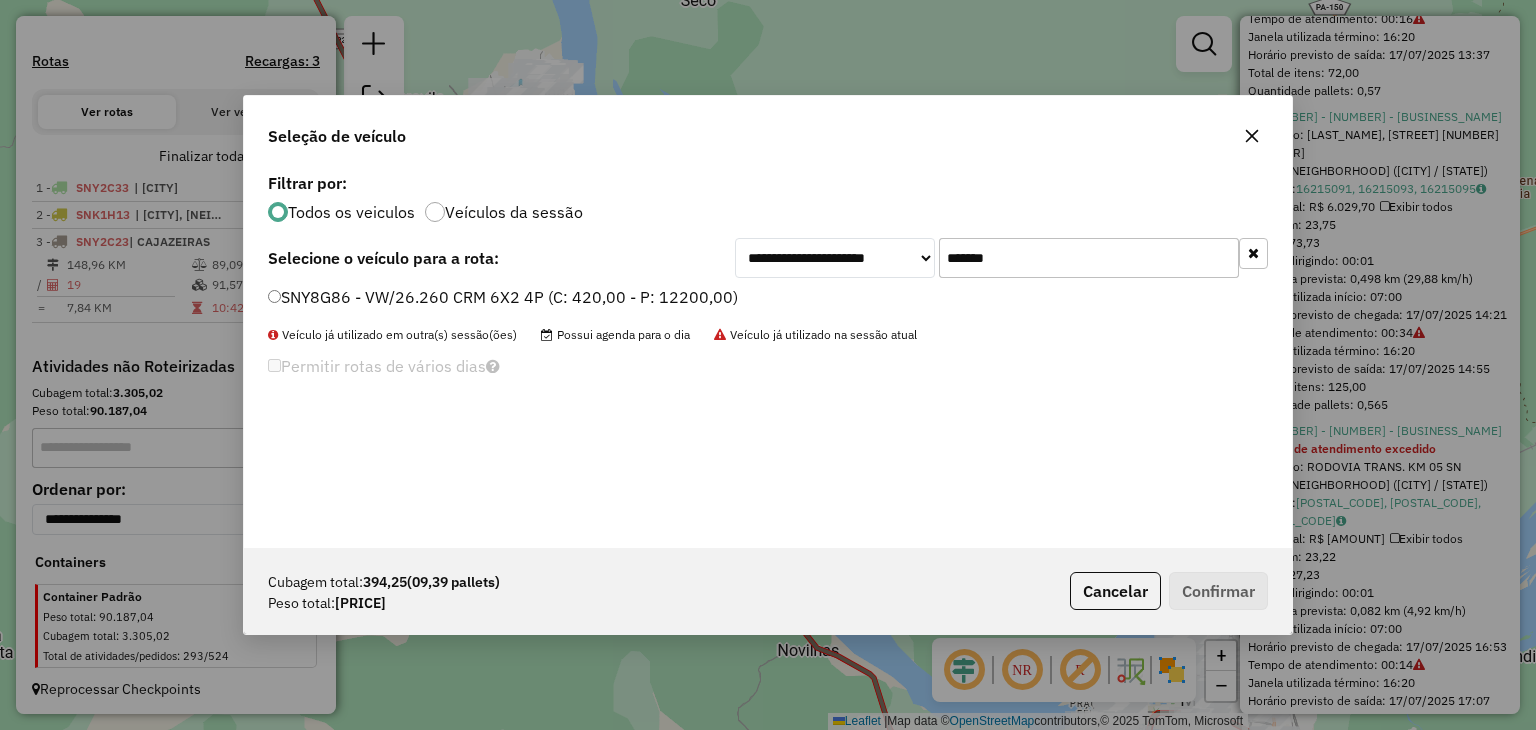 type on "*******" 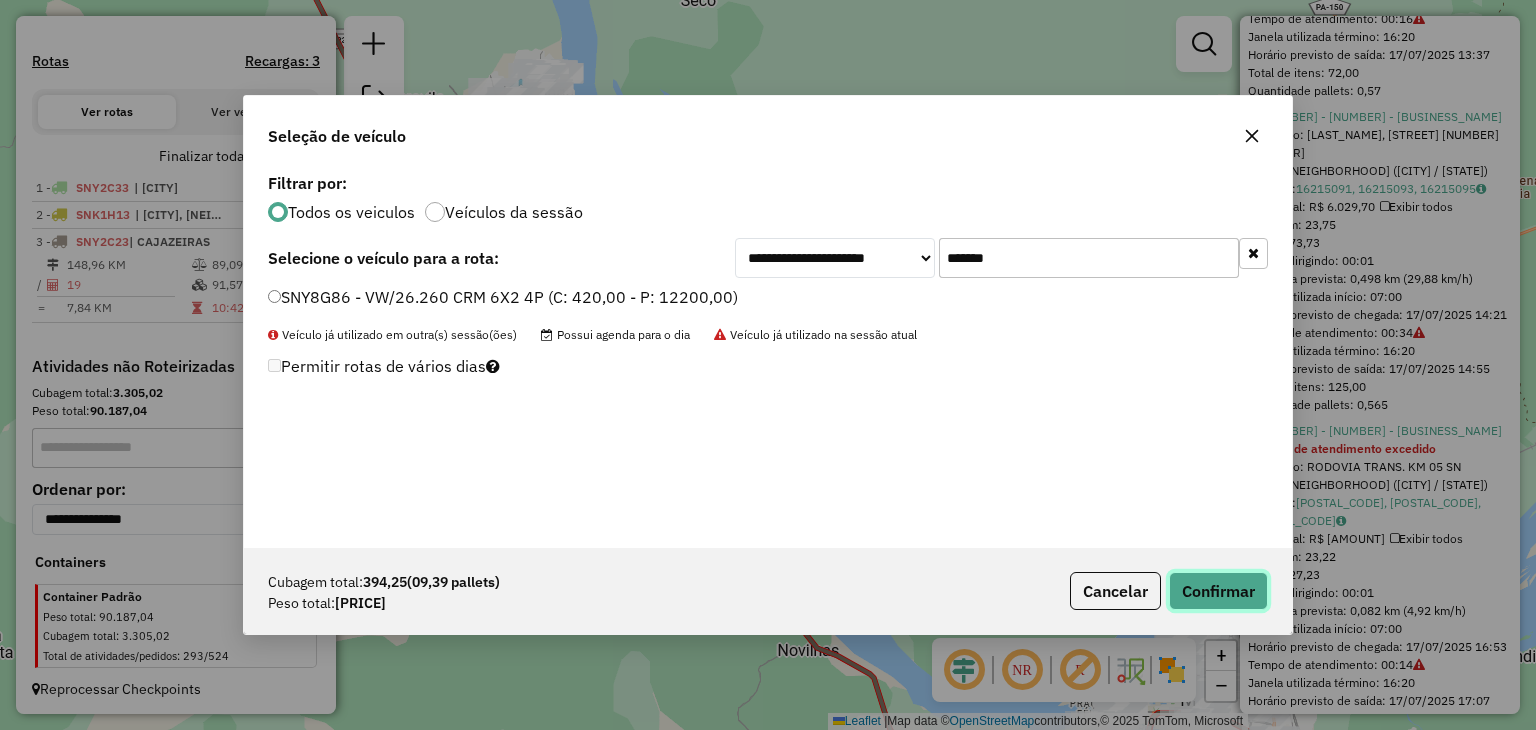 click on "Confirmar" 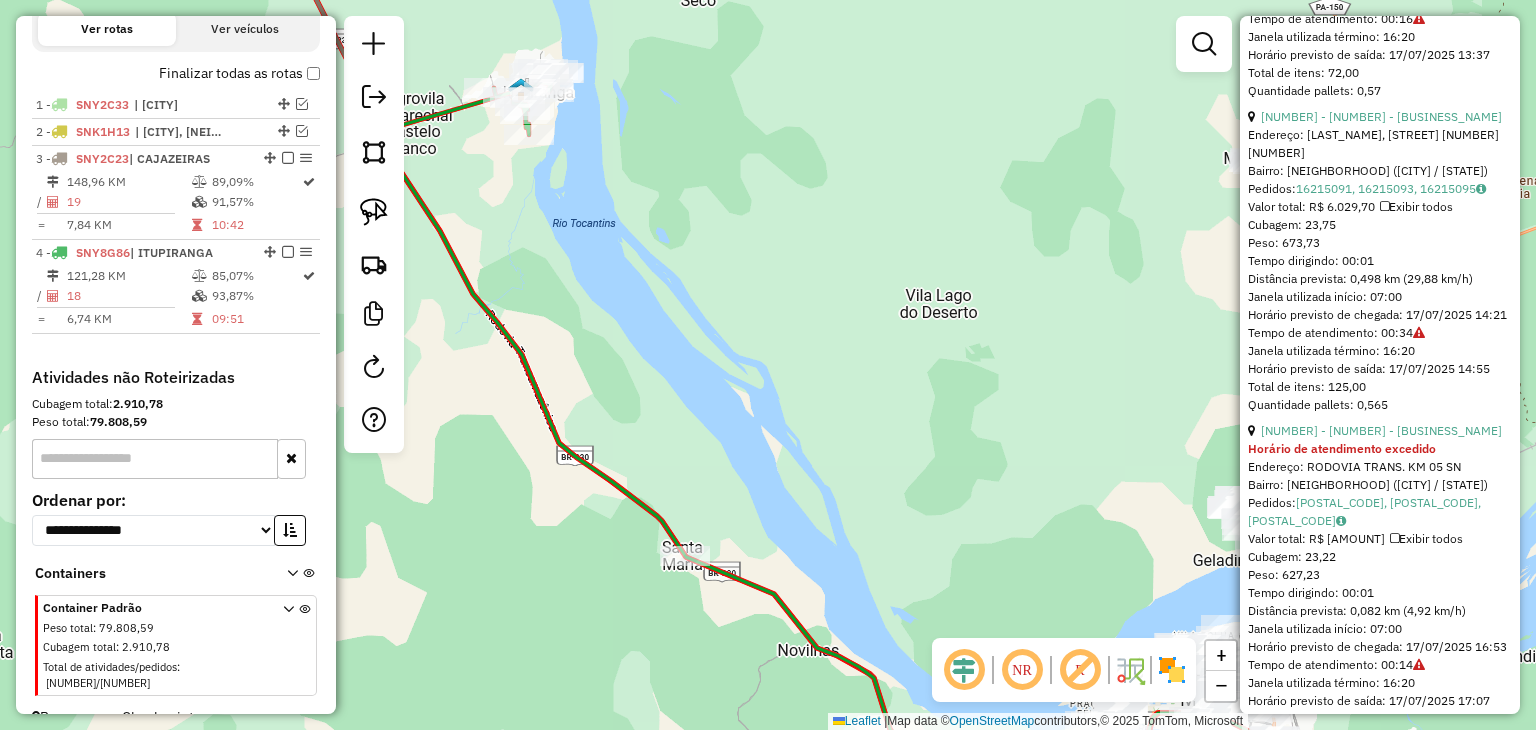 scroll, scrollTop: 704, scrollLeft: 0, axis: vertical 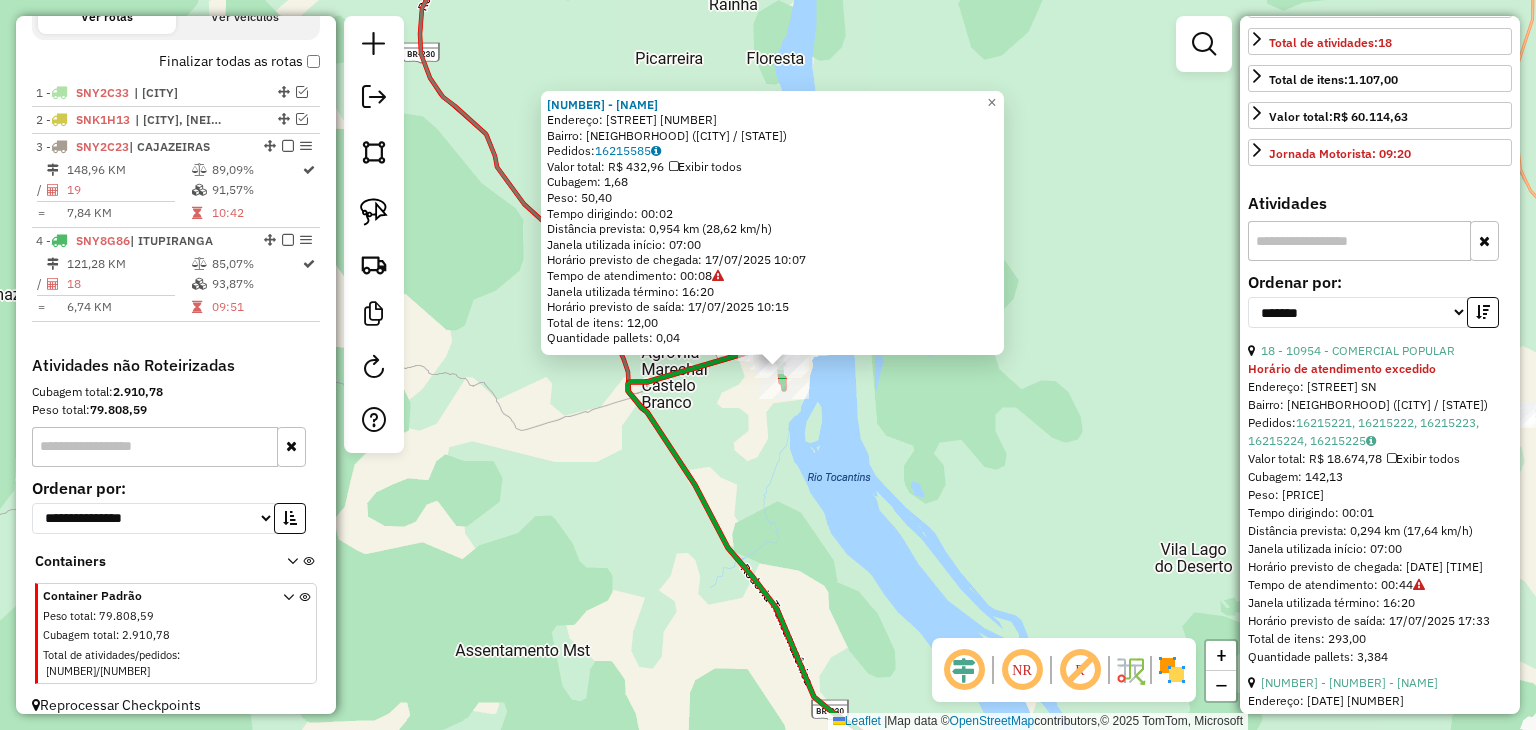drag, startPoint x: 869, startPoint y: 561, endPoint x: 680, endPoint y: 312, distance: 312.6052 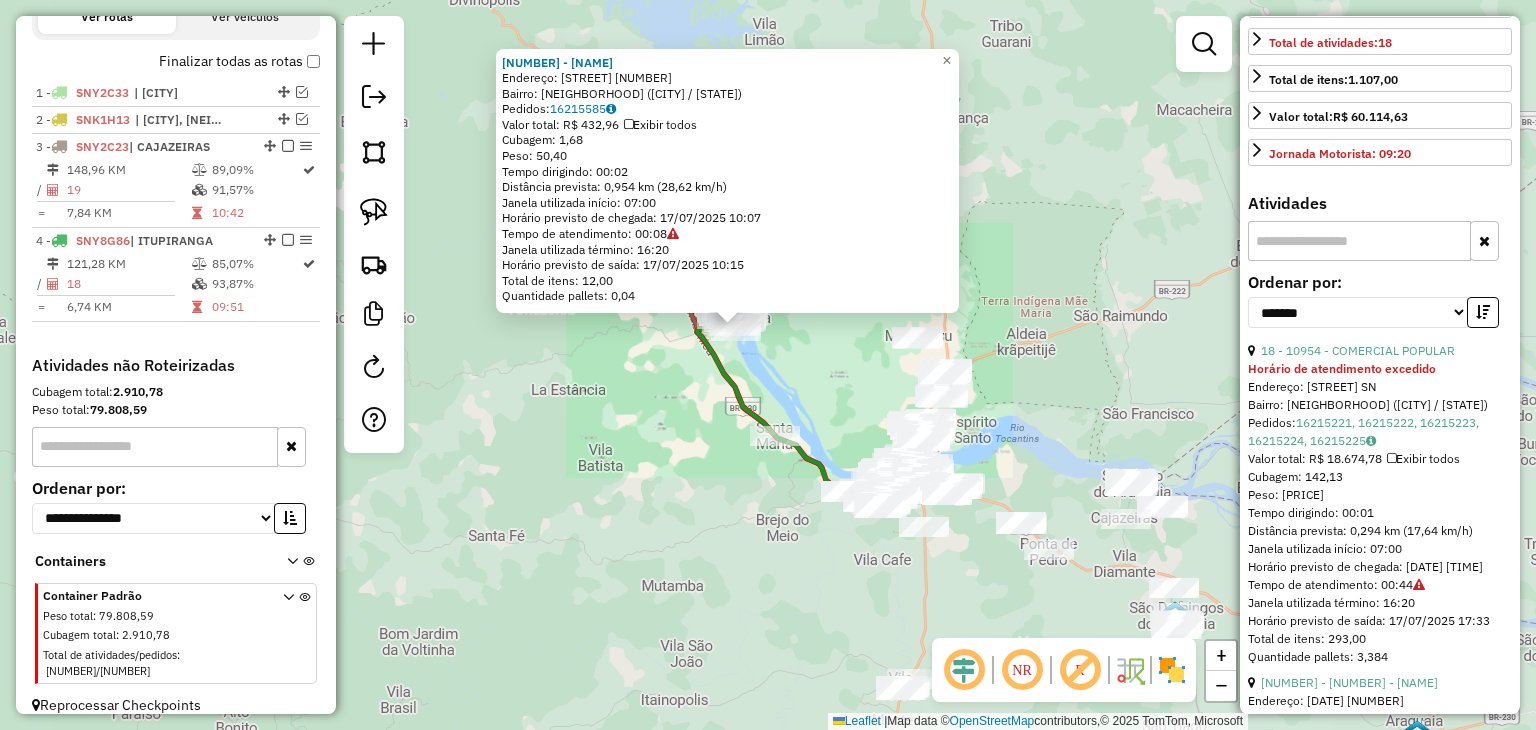 click on "1499 - DEPOSITO DO ADENILSO  Endereço:  Rua Alagoas 158   Bairro: CENTRO (ITUPIRANGA / PA)   Pedidos:  16215585   Valor total: R$ 432,96   Exibir todos   Cubagem: 1,68  Peso: 50,40  Tempo dirigindo: 00:02   Distância prevista: 0,954 km (28,62 km/h)   Janela utilizada início: 07:00   Horário previsto de chegada: 17/07/2025 10:07   Tempo de atendimento: 00:08   Janela utilizada término: 16:20   Horário previsto de saída: 17/07/2025 10:15   Total de itens: 12,00   Quantidade pallets: 0,04  × Janela de atendimento Grade de atendimento Capacidade Transportadoras Veículos Cliente Pedidos  Rotas Selecione os dias de semana para filtrar as janelas de atendimento  Seg   Ter   Qua   Qui   Sex   Sáb   Dom  Informe o período da janela de atendimento: De: Até:  Filtrar exatamente a janela do cliente  Considerar janela de atendimento padrão  Selecione os dias de semana para filtrar as grades de atendimento  Seg   Ter   Qua   Qui   Sex   Sáb   Dom   Considerar clientes sem dia de atendimento cadastrado  De:  +" 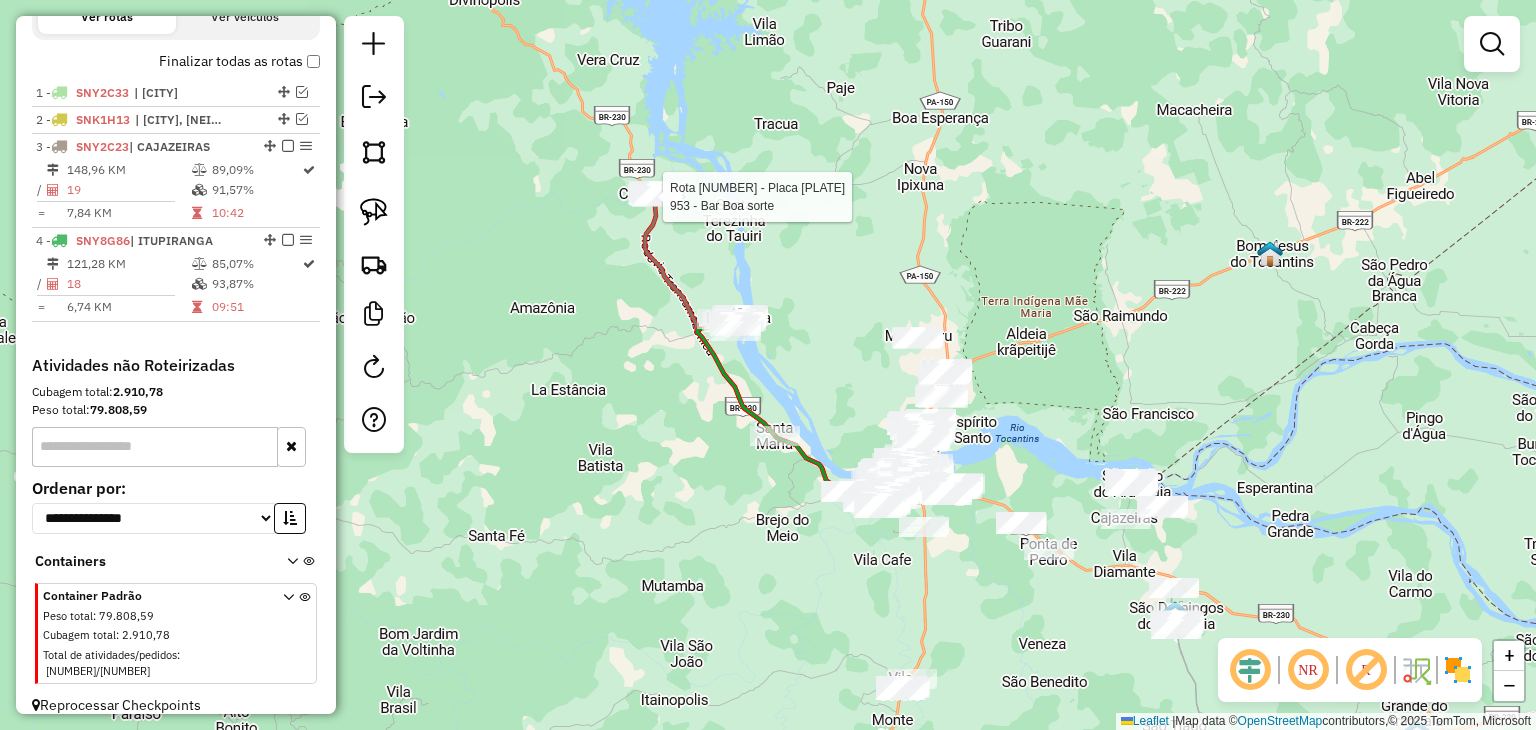 click 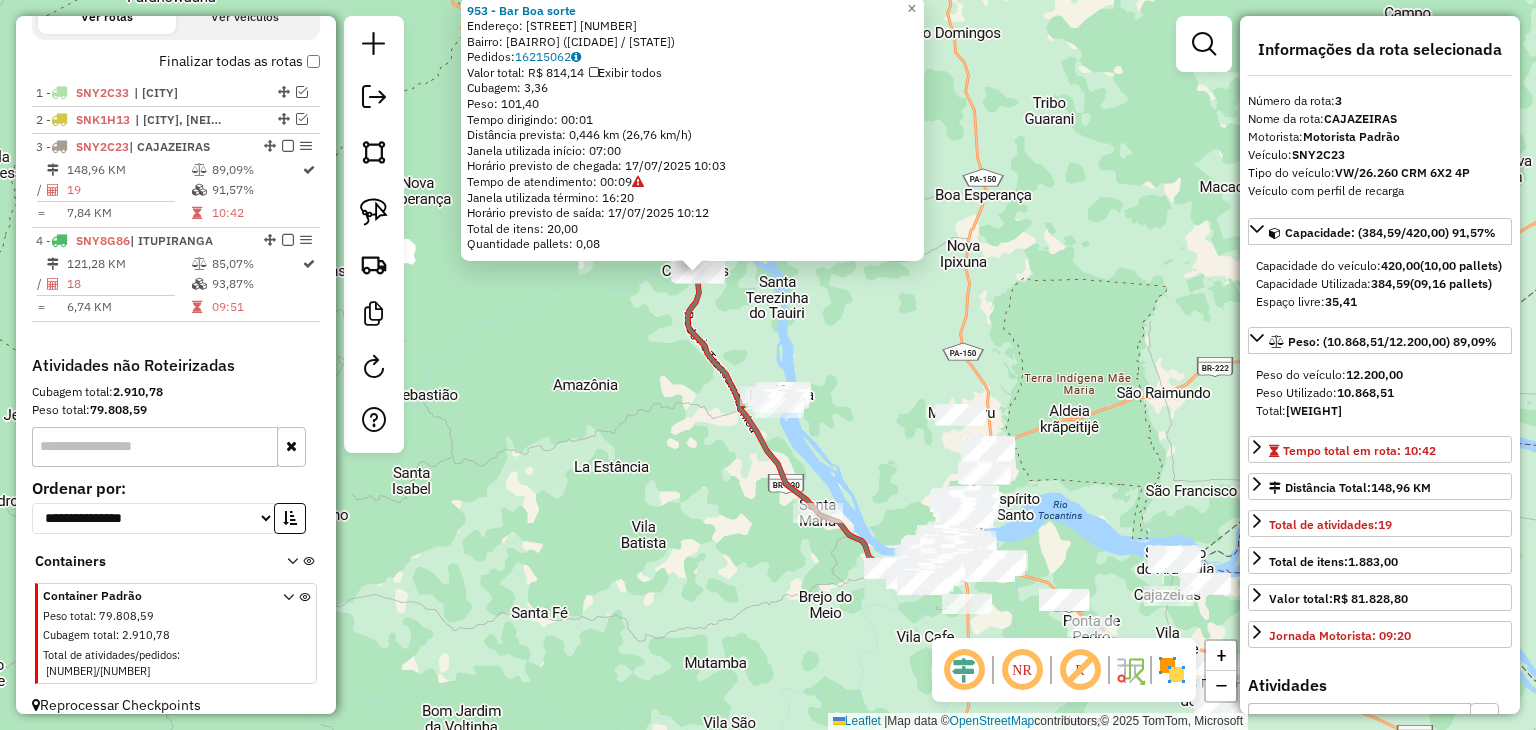 drag, startPoint x: 926, startPoint y: 508, endPoint x: 808, endPoint y: 377, distance: 176.30939 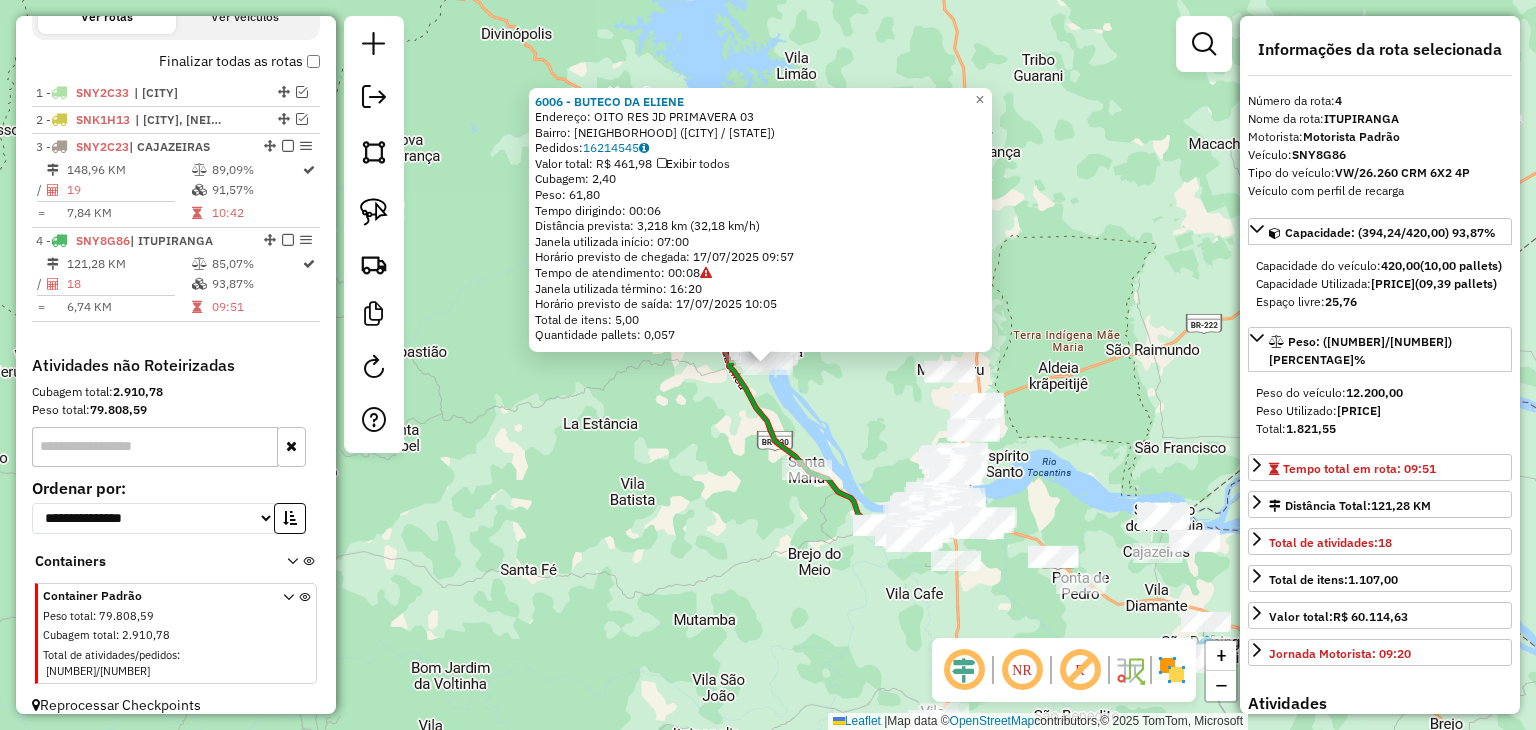 click on "6006 - BUTECO DA ELIENE  Endereço:  OITO RES JD PRIMAVERA 03   Bairro: NOVO PLANALTO (ITUPIRANGA / PA)   Pedidos:  16214545   Valor total: R$ 461,98   Exibir todos   Cubagem: 2,40  Peso: 61,80  Tempo dirigindo: 00:06   Distância prevista: 3,218 km (32,18 km/h)   Janela utilizada início: 07:00   Horário previsto de chegada: 17/07/2025 09:57   Tempo de atendimento: 00:08   Janela utilizada término: 16:20   Horário previsto de saída: 17/07/2025 10:05   Total de itens: 5,00   Quantidade pallets: 0,057  × Janela de atendimento Grade de atendimento Capacidade Transportadoras Veículos Cliente Pedidos  Rotas Selecione os dias de semana para filtrar as janelas de atendimento  Seg   Ter   Qua   Qui   Sex   Sáb   Dom  Informe o período da janela de atendimento: De: Até:  Filtrar exatamente a janela do cliente  Considerar janela de atendimento padrão  Selecione os dias de semana para filtrar as grades de atendimento  Seg   Ter   Qua   Qui   Sex   Sáb   Dom   Clientes fora do dia de atendimento selecionado +" 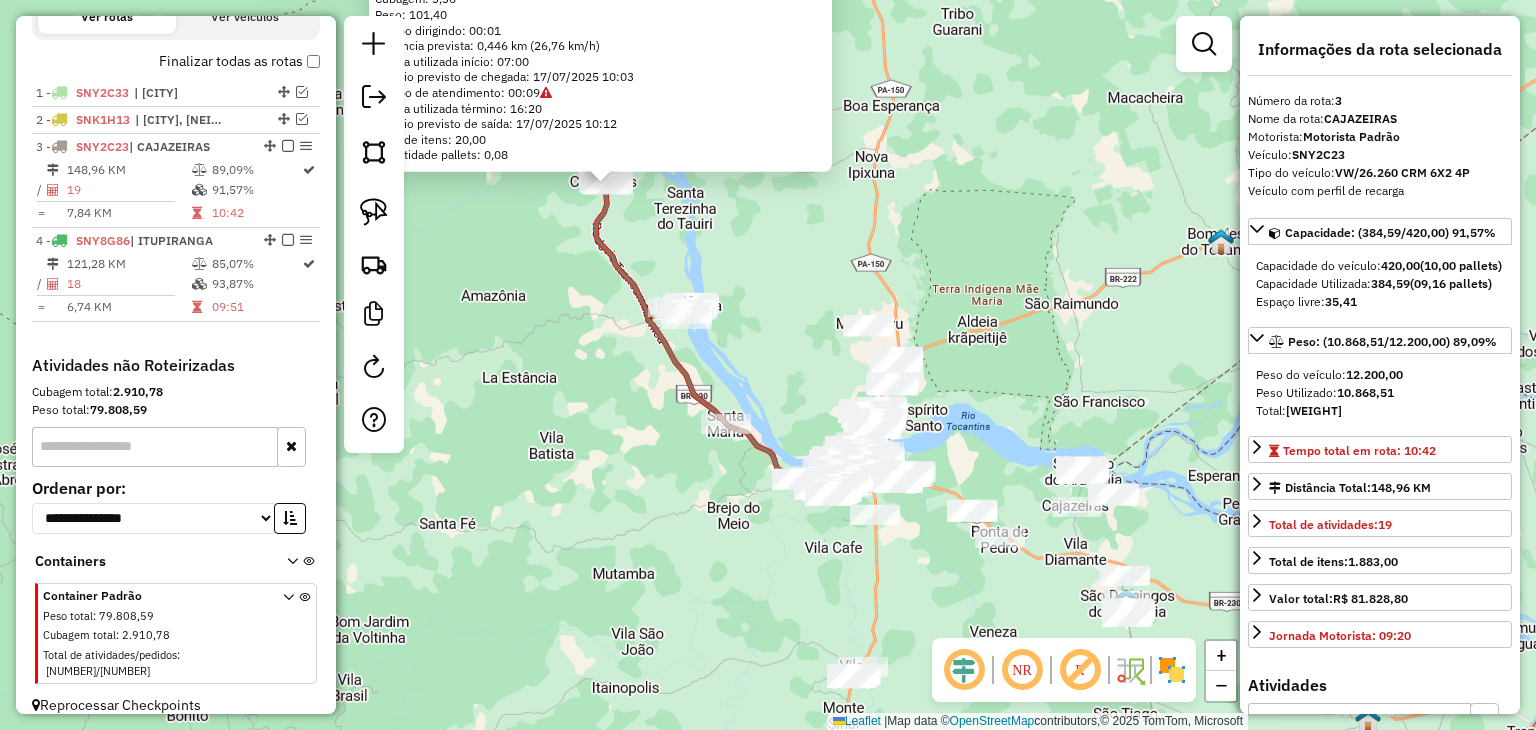 drag, startPoint x: 936, startPoint y: 475, endPoint x: 704, endPoint y: 219, distance: 345.48517 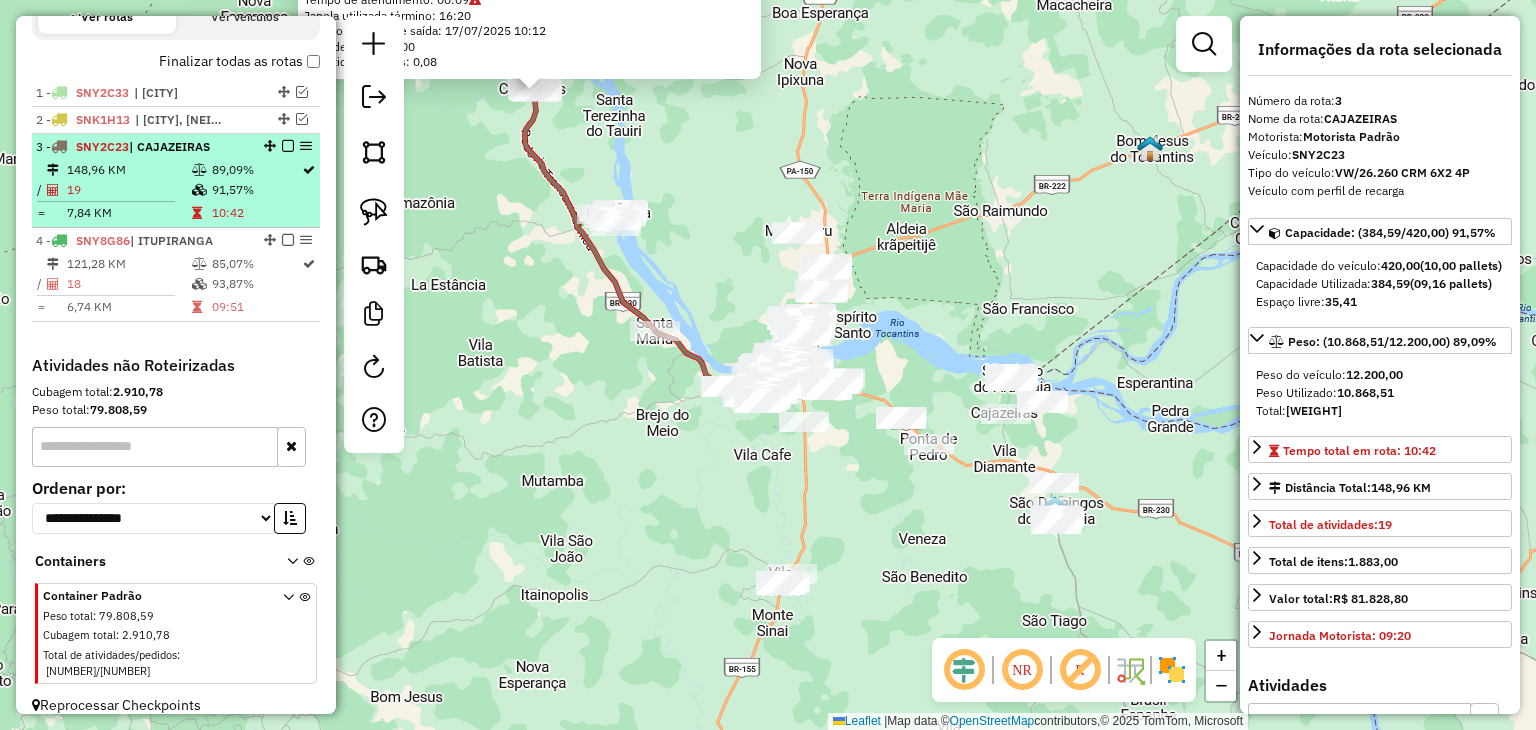 click at bounding box center [288, 146] 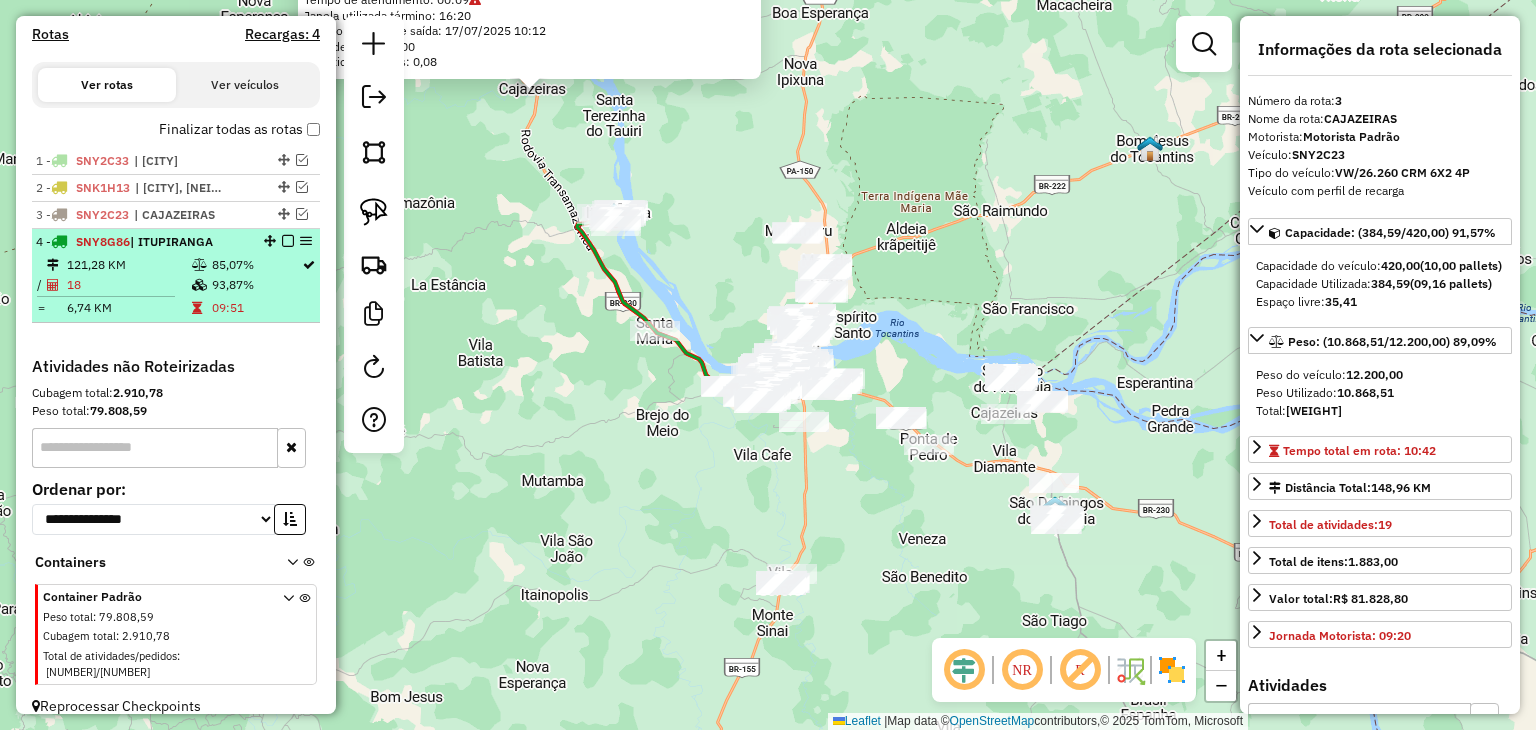 click at bounding box center (288, 241) 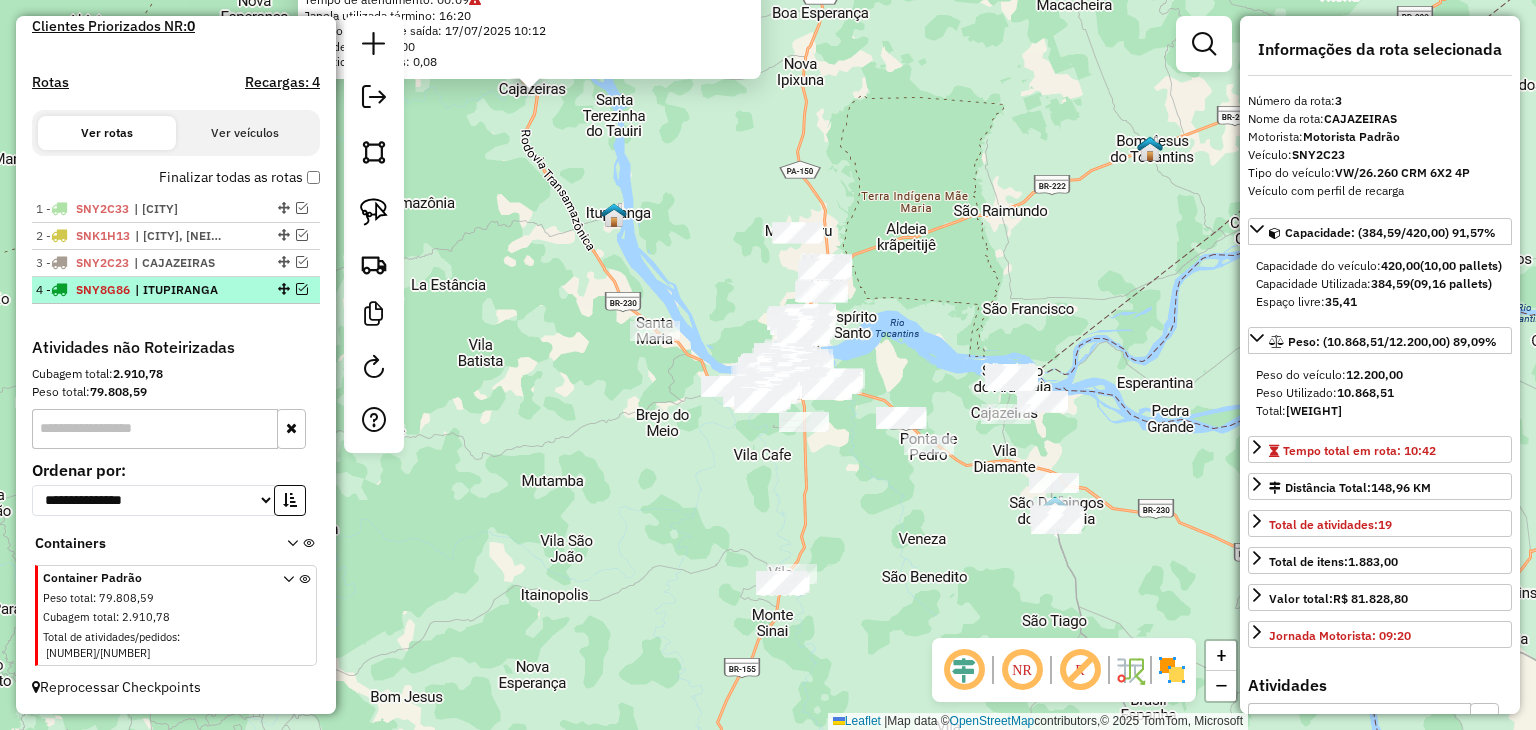 scroll, scrollTop: 569, scrollLeft: 0, axis: vertical 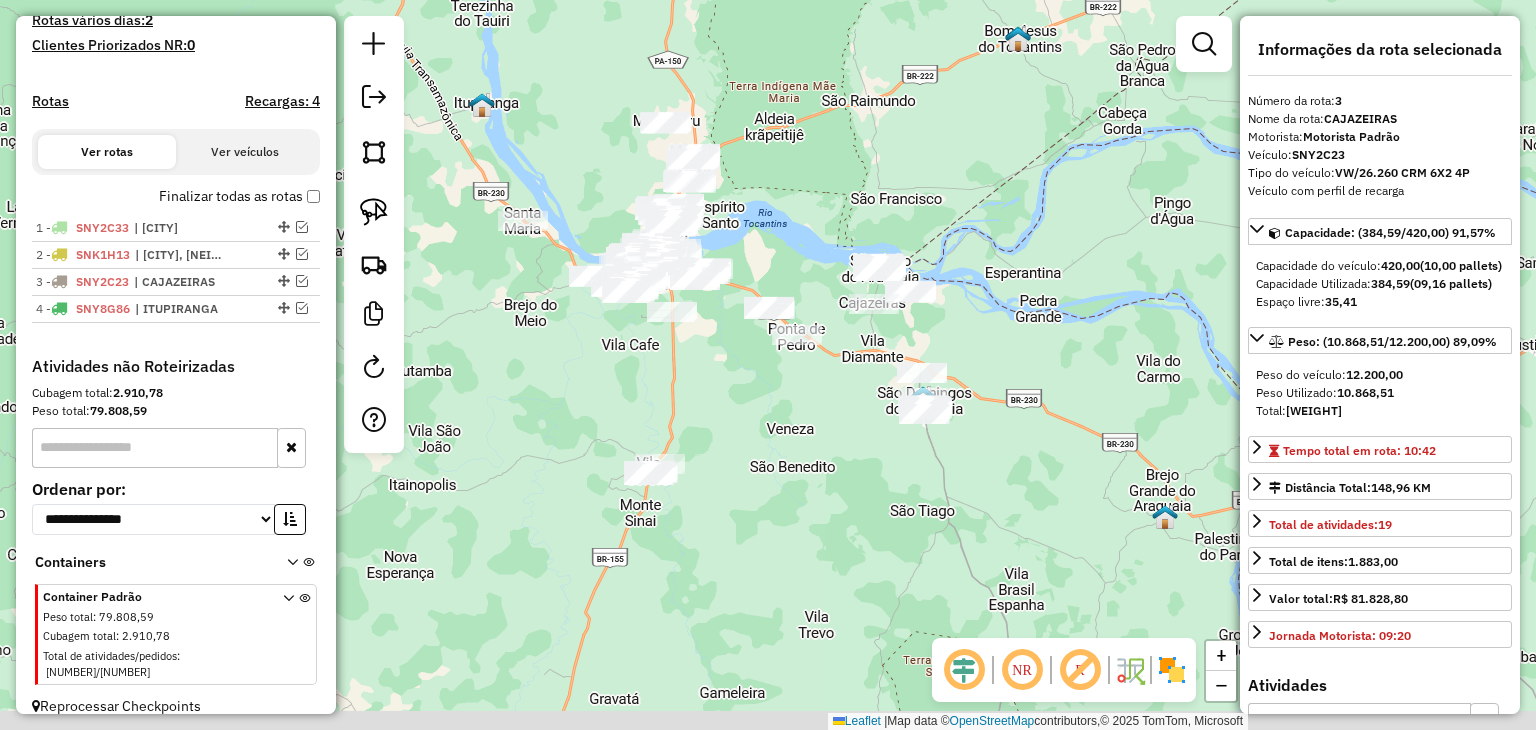 drag, startPoint x: 704, startPoint y: 446, endPoint x: 575, endPoint y: 336, distance: 169.53171 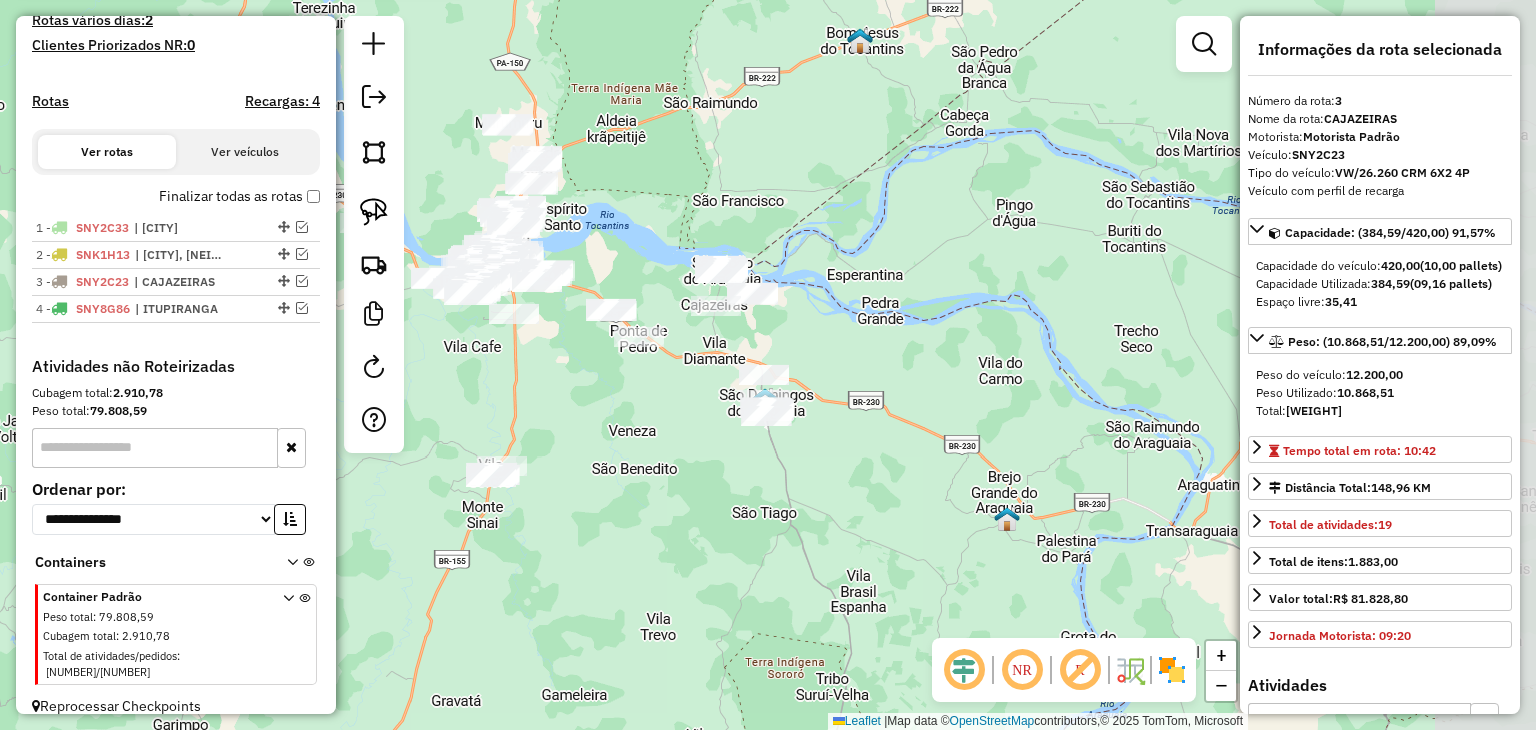 drag, startPoint x: 920, startPoint y: 320, endPoint x: 656, endPoint y: 336, distance: 264.4844 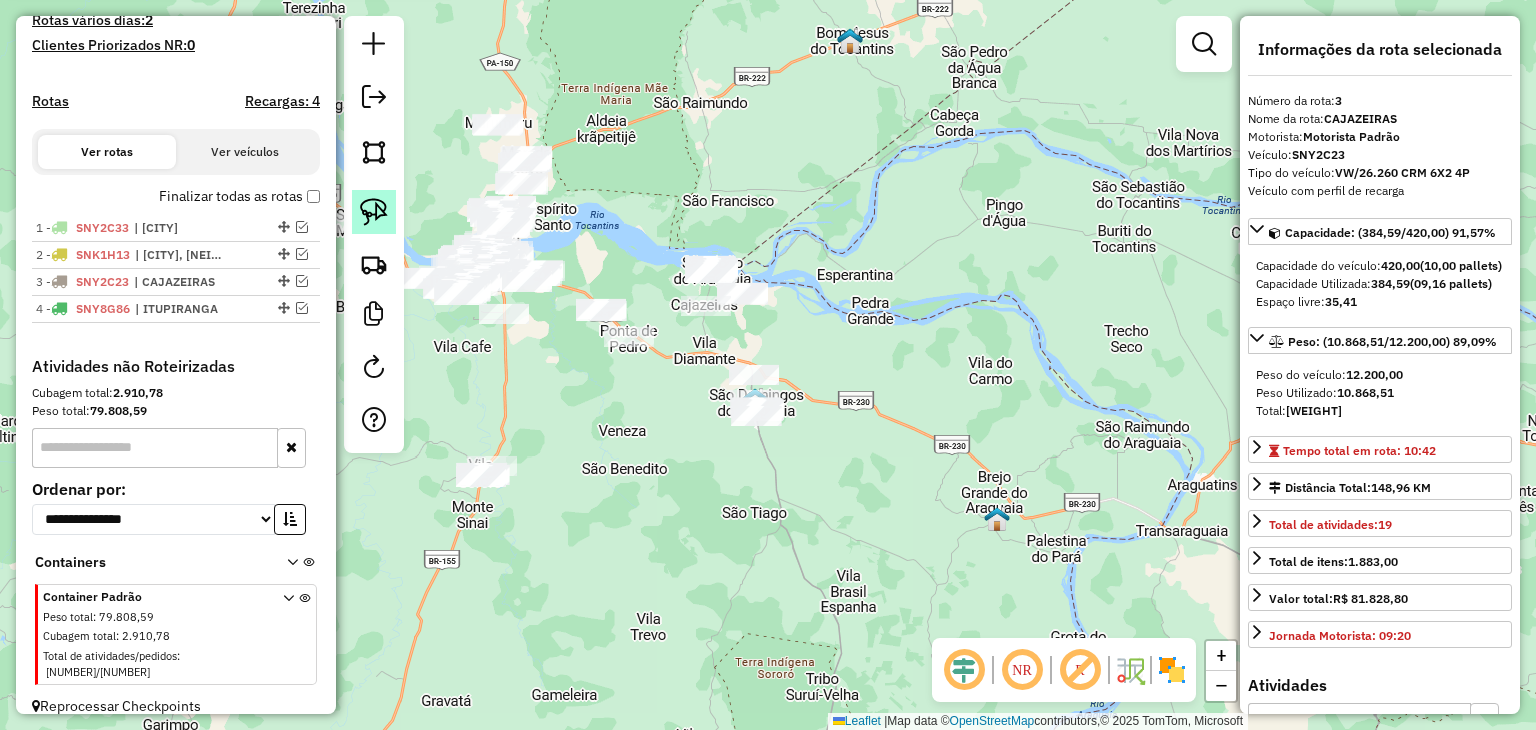click 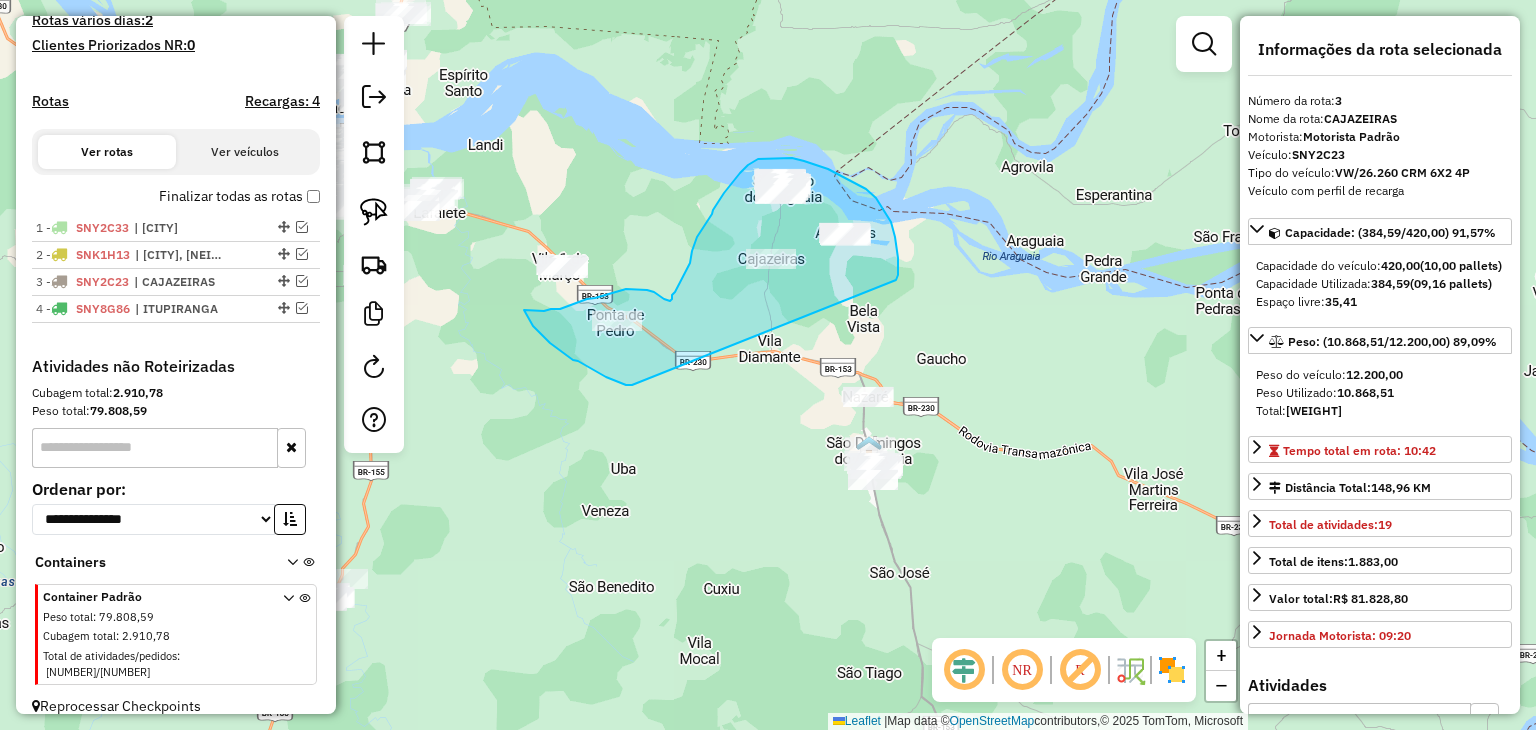 drag, startPoint x: 632, startPoint y: 385, endPoint x: 894, endPoint y: 281, distance: 281.8865 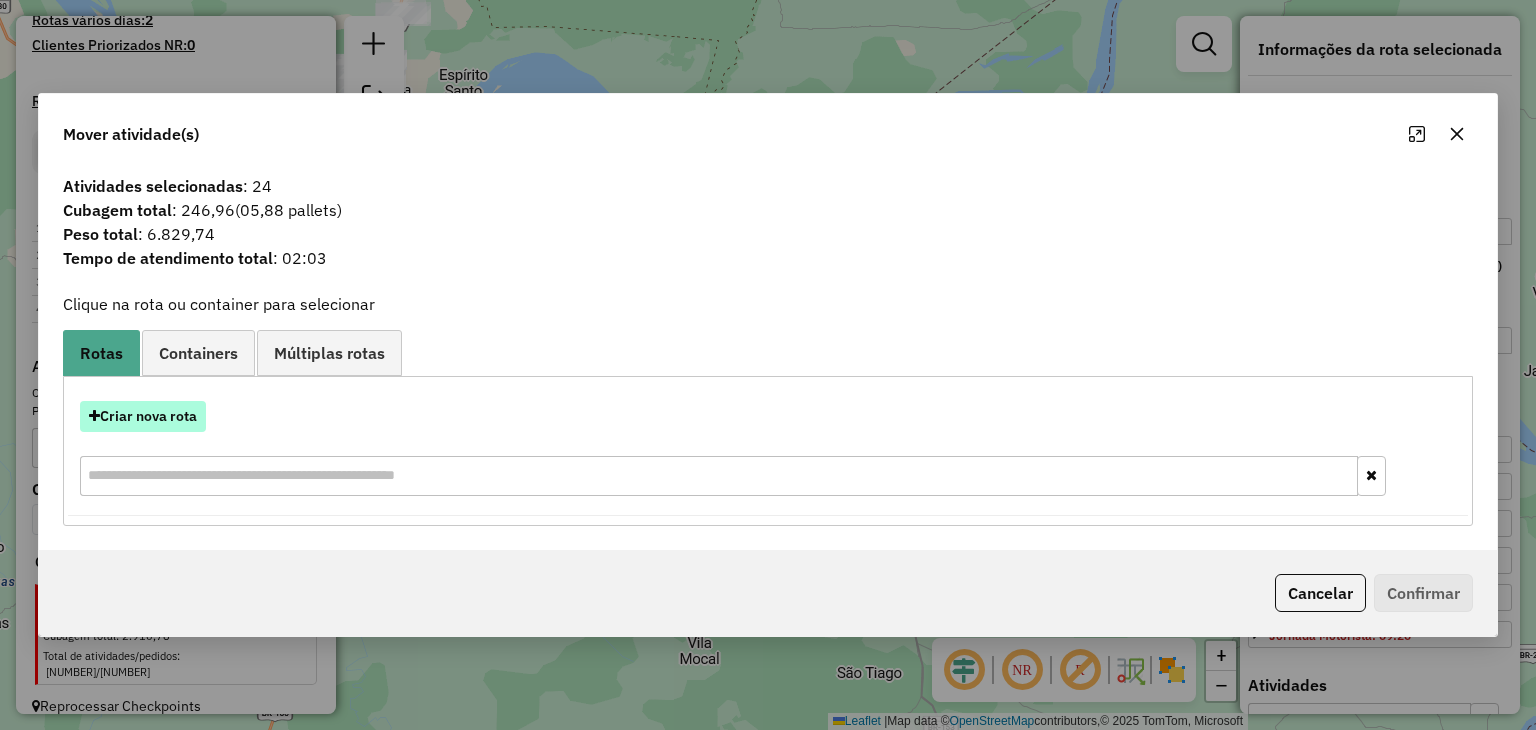 click on "Criar nova rota" at bounding box center (143, 416) 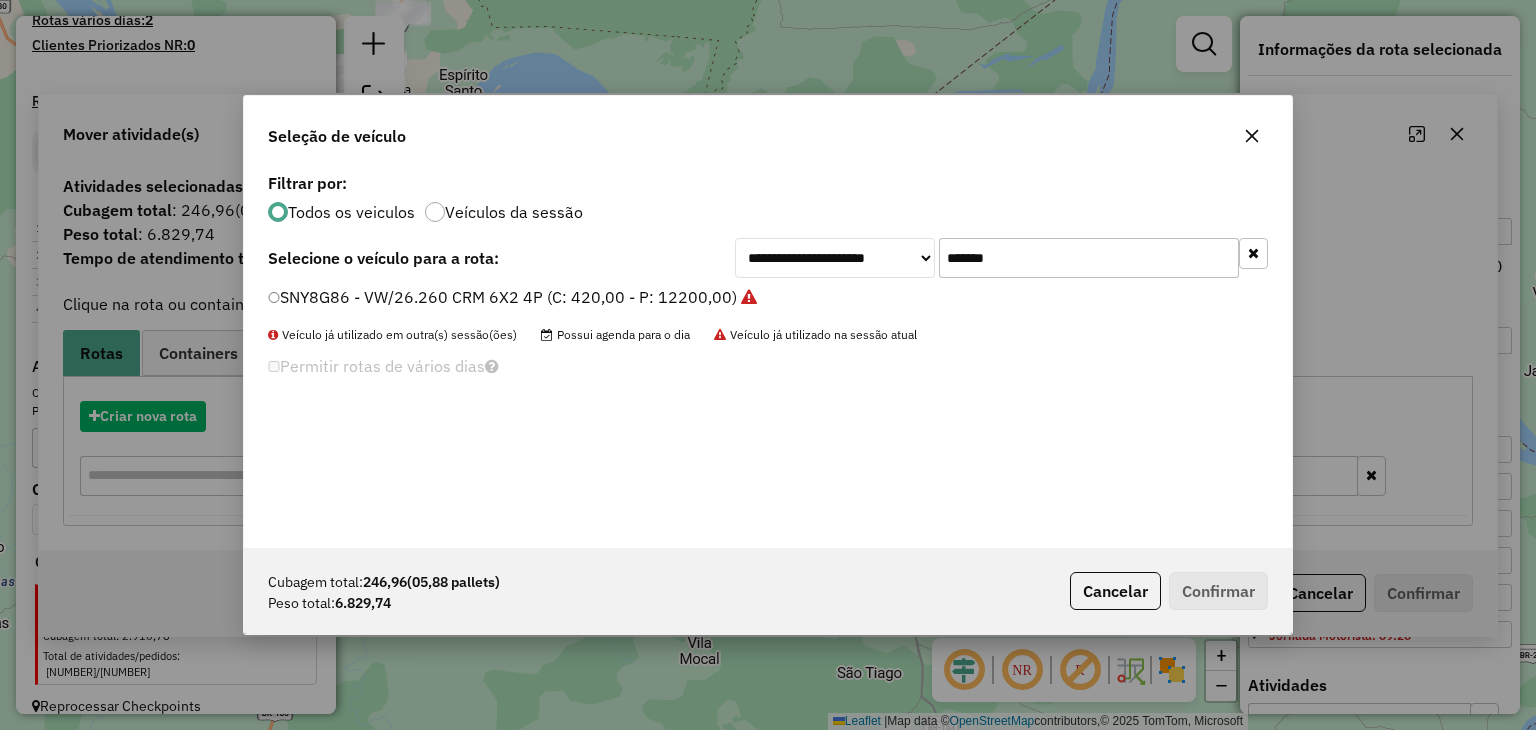 scroll, scrollTop: 10, scrollLeft: 6, axis: both 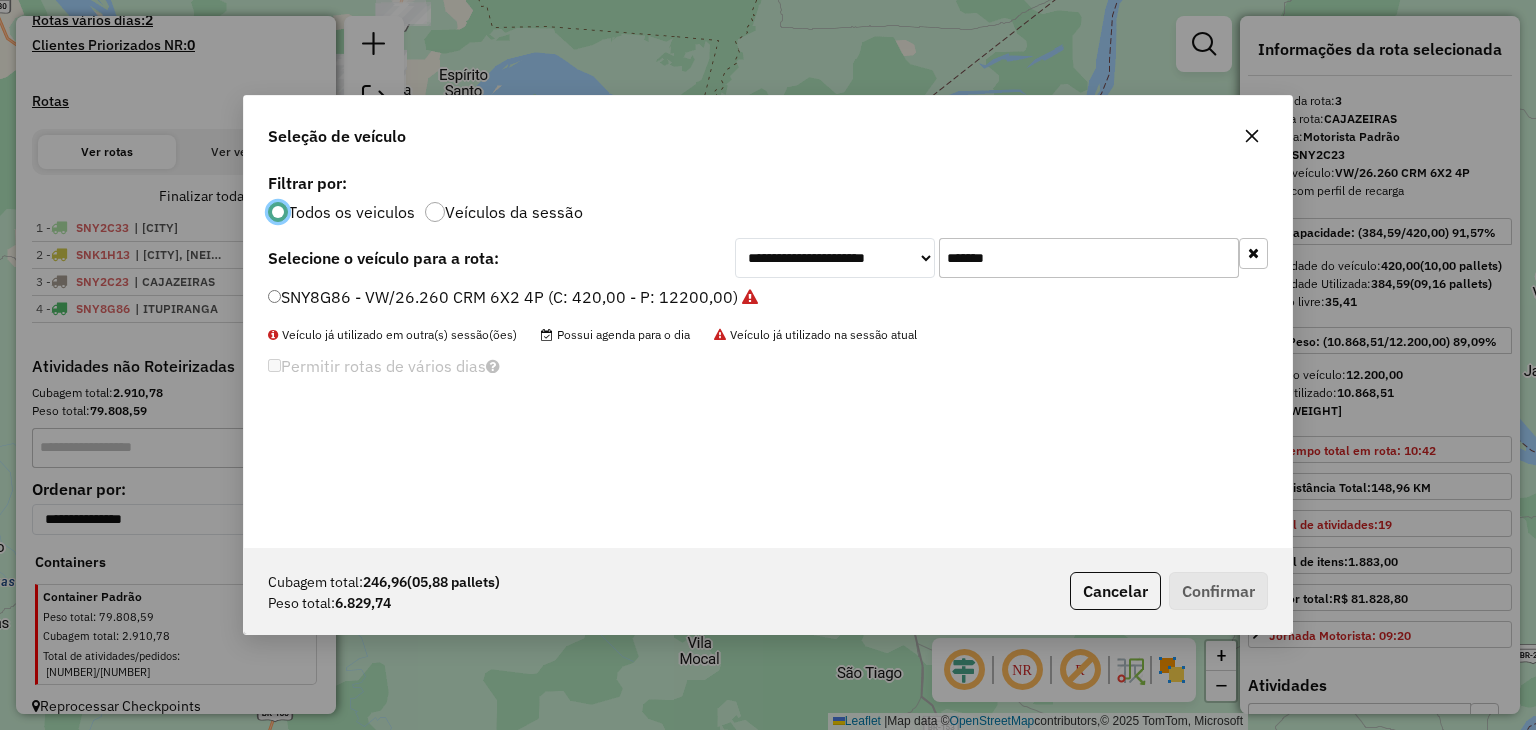 click on "*******" 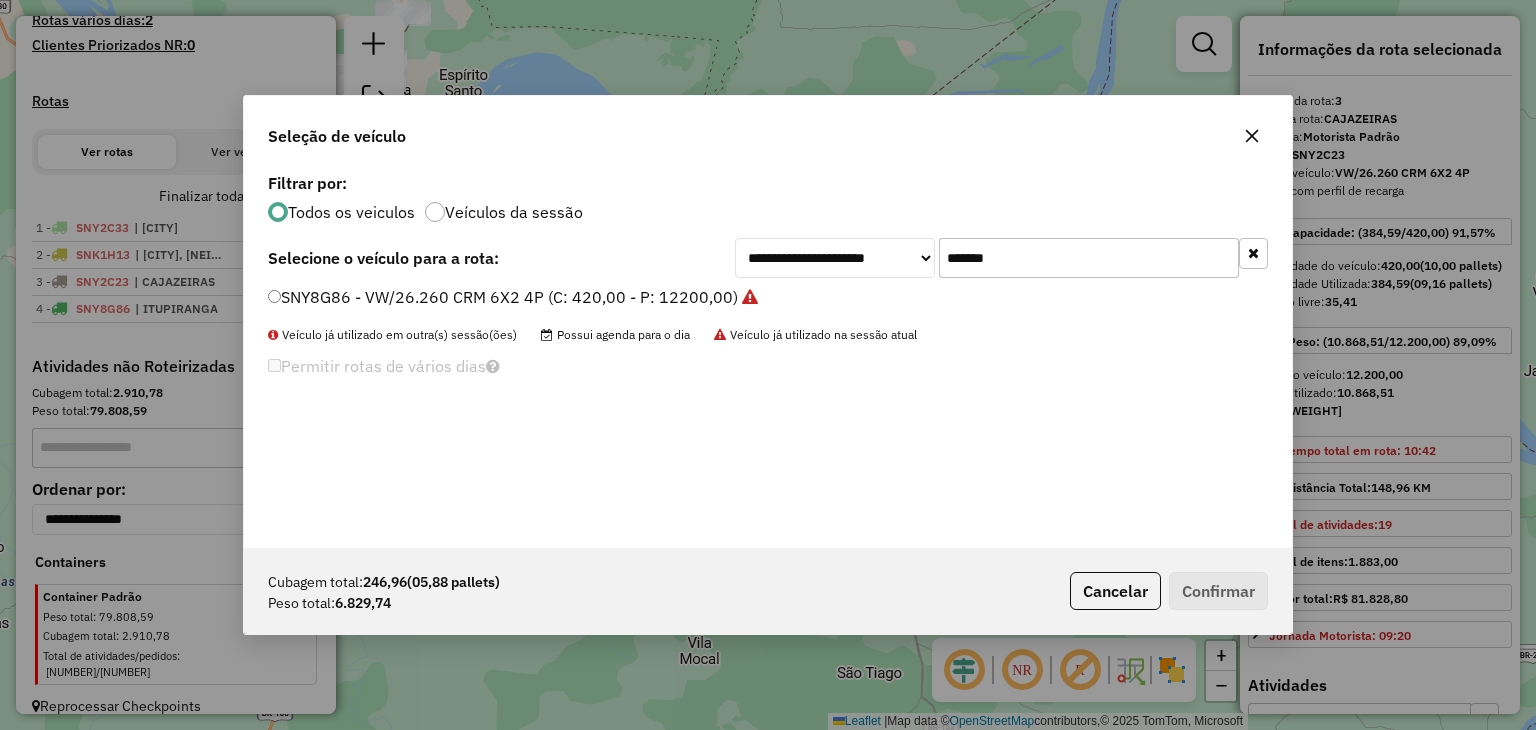 click on "*******" 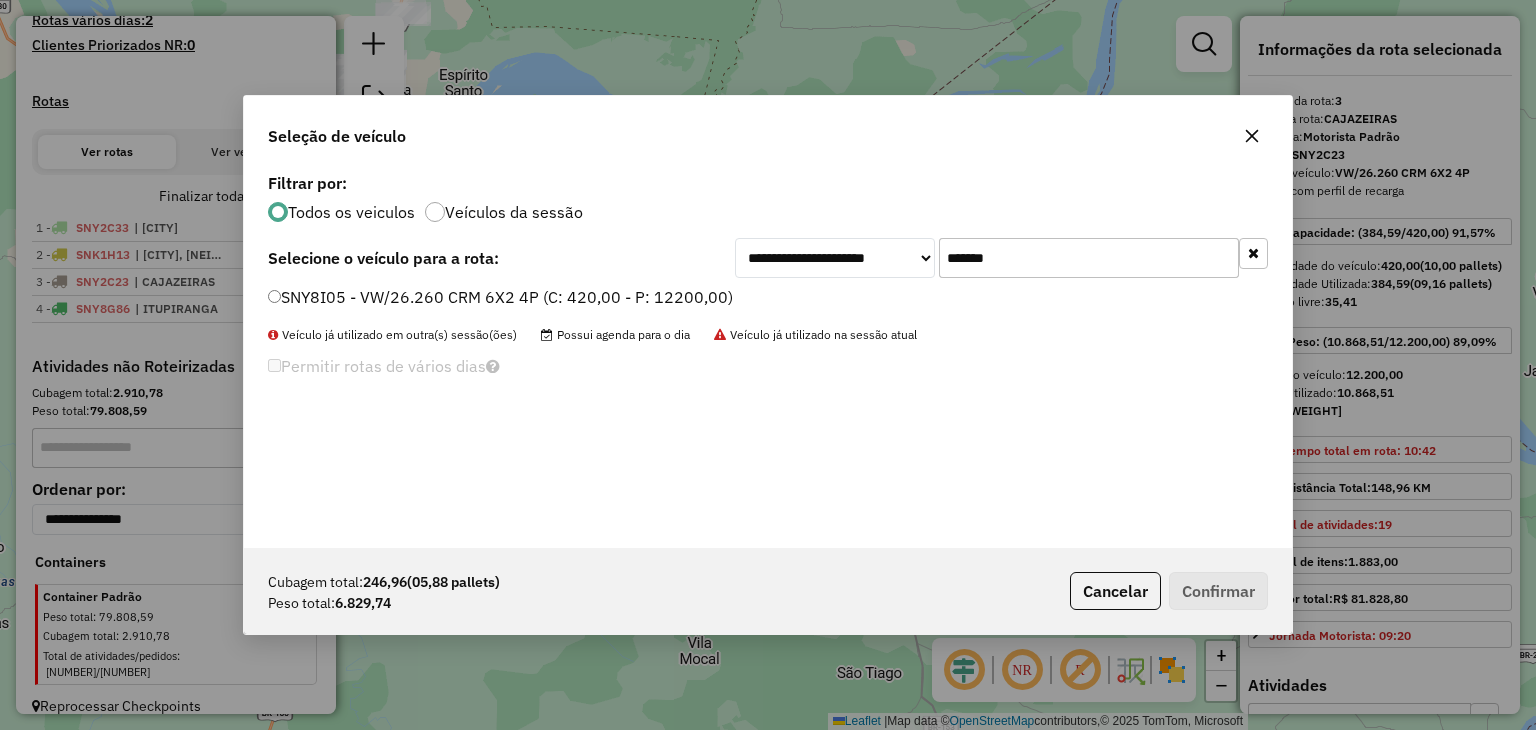 type on "*******" 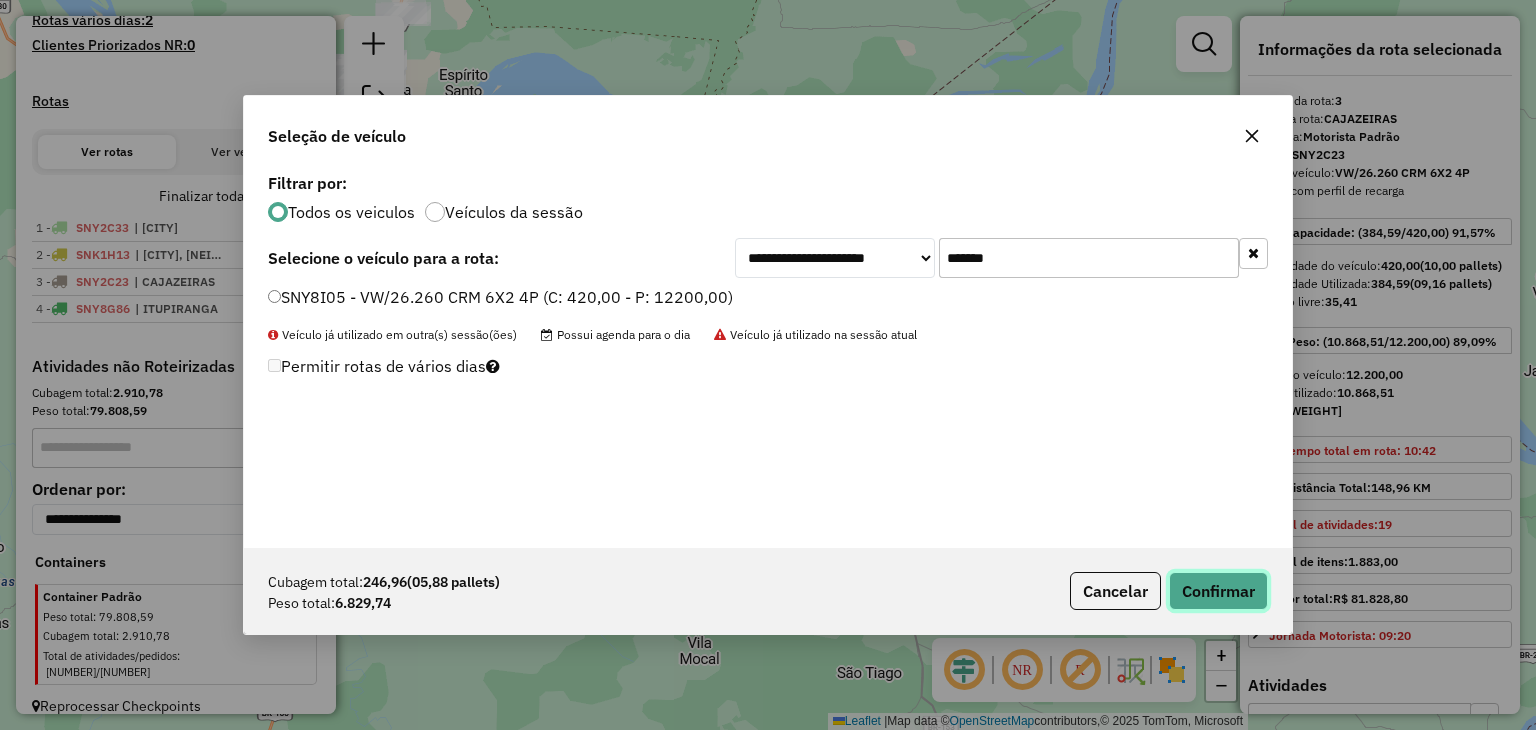 click on "Confirmar" 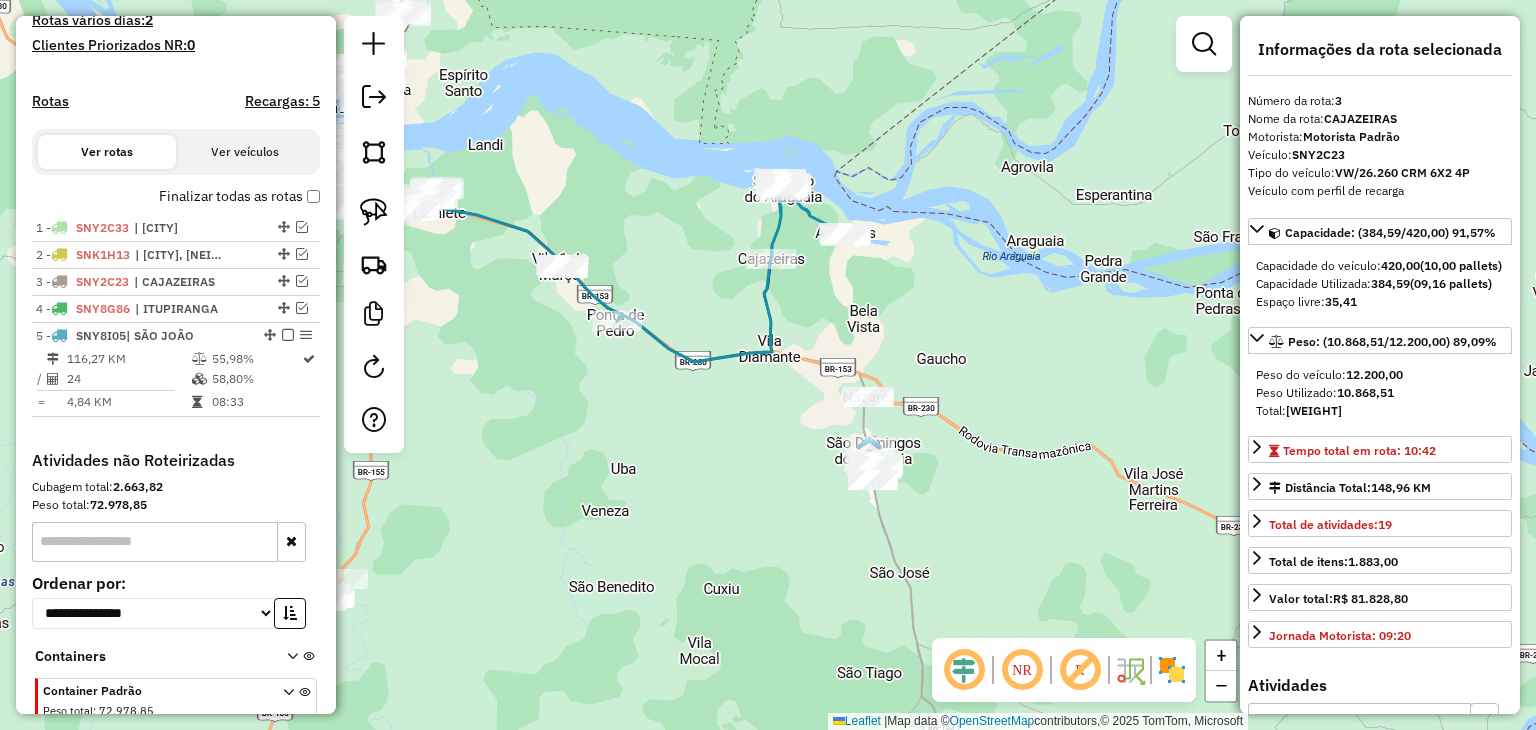 scroll, scrollTop: 663, scrollLeft: 0, axis: vertical 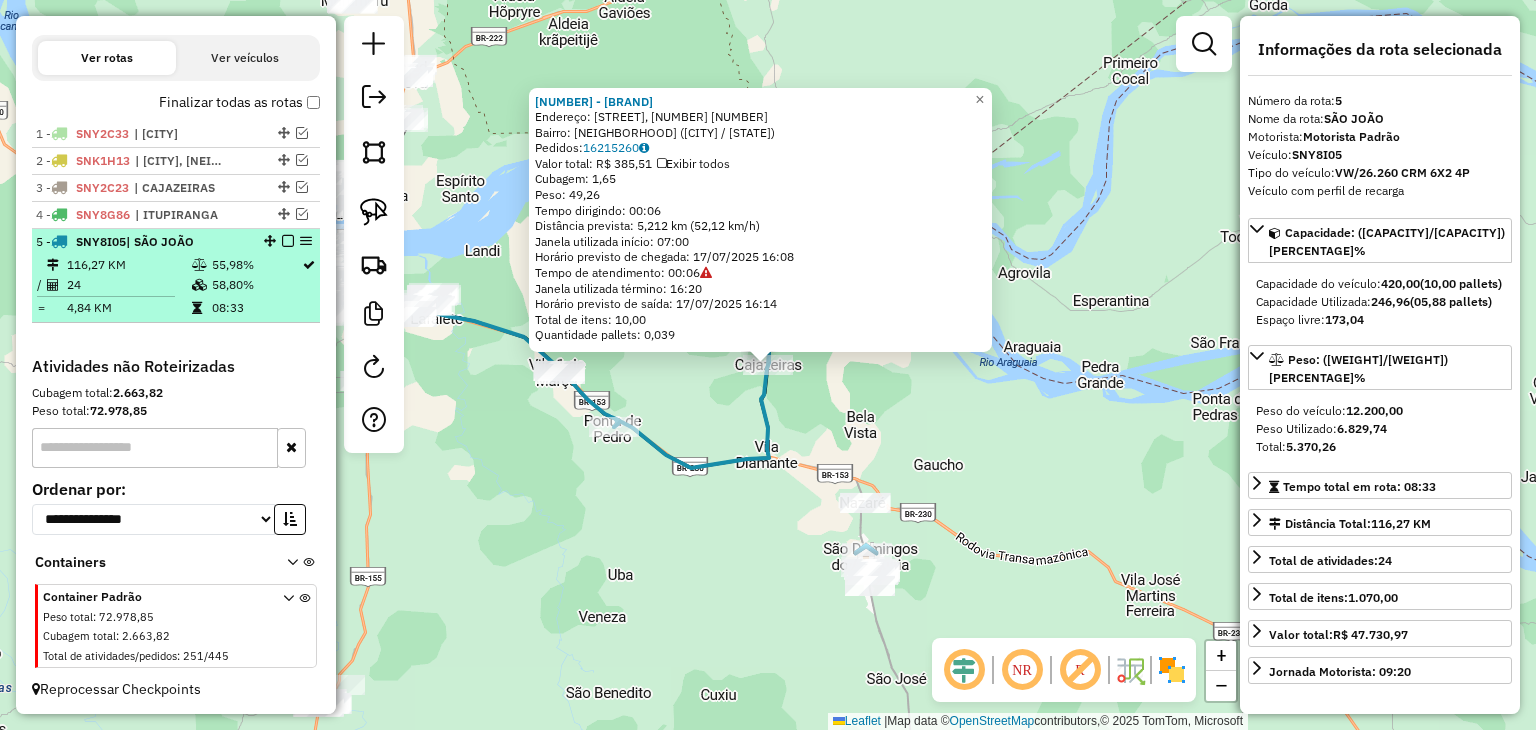click at bounding box center [288, 241] 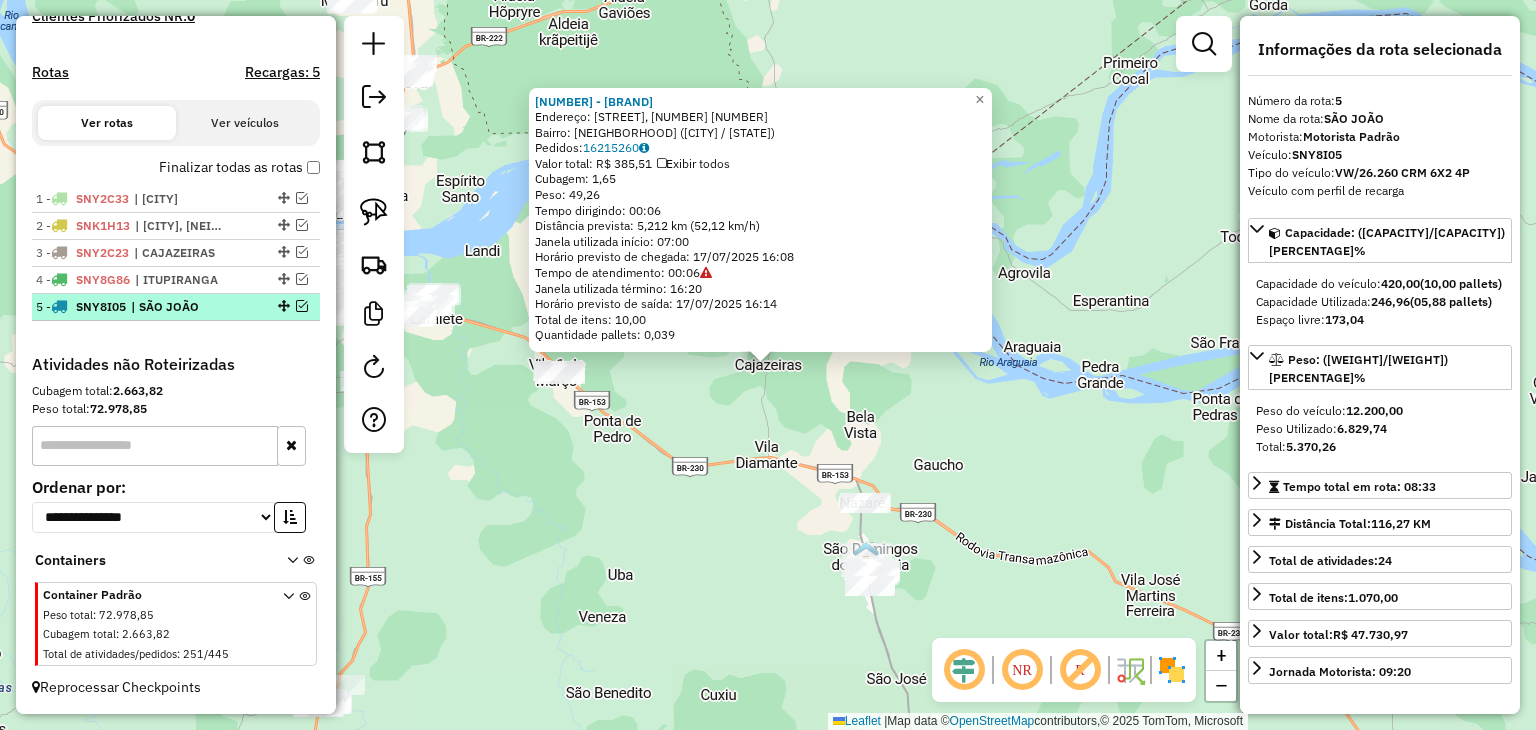 scroll, scrollTop: 596, scrollLeft: 0, axis: vertical 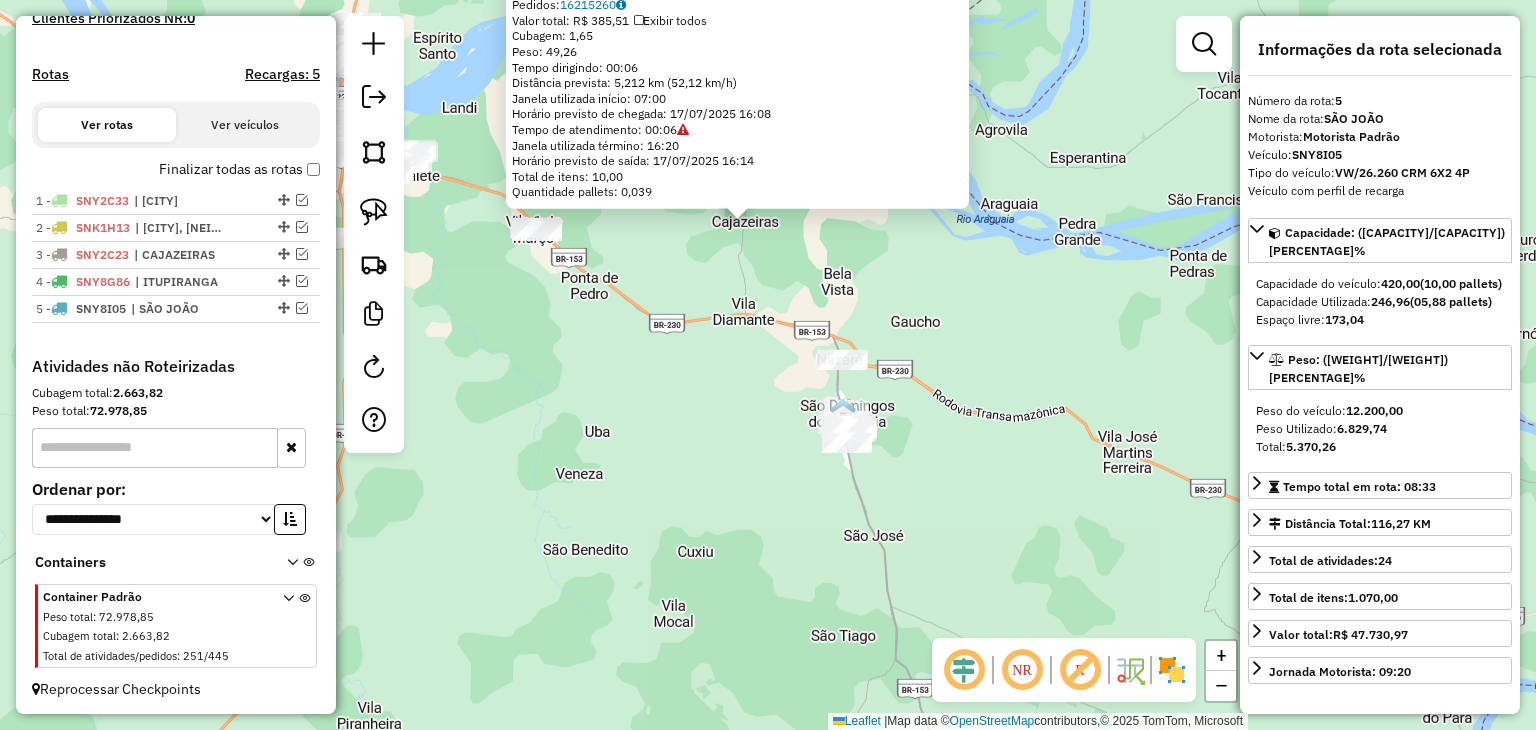drag, startPoint x: 683, startPoint y: 565, endPoint x: 659, endPoint y: 379, distance: 187.54199 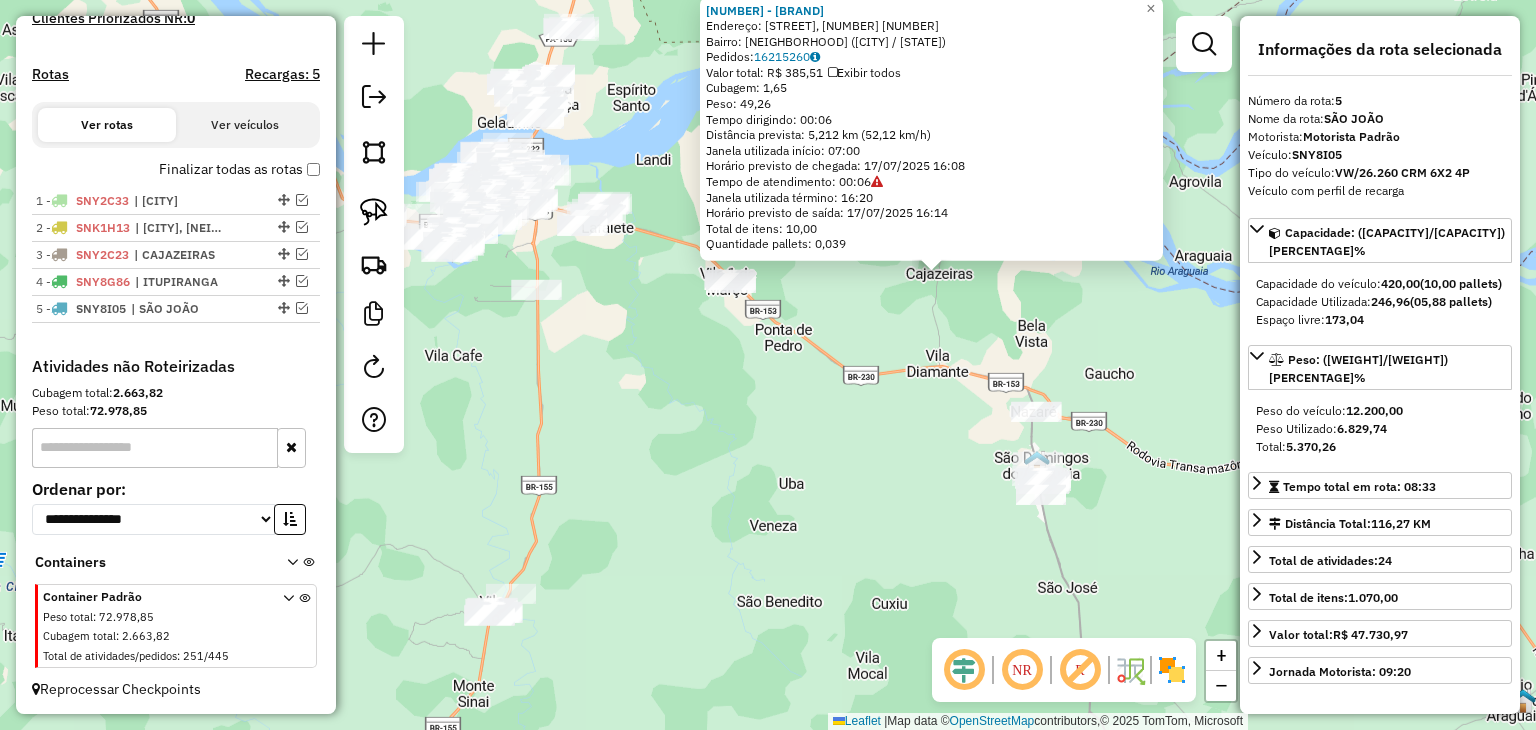 click on "2635 - COMERC MUNDIAL  Endereço:  GETULIO VARGAS, S/N 1   Bairro: VL CAJAZEIRAS (SAO JOAO DO ARAGUAIA / PA)   Pedidos:  16215260   Valor total: R$ 385,51   Exibir todos   Cubagem: 1,65  Peso: 49,26  Tempo dirigindo: 00:06   Distância prevista: 5,212 km (52,12 km/h)   Janela utilizada início: 07:00   Horário previsto de chegada: 17/07/2025 16:08   Tempo de atendimento: 00:06   Janela utilizada término: 16:20   Horário previsto de saída: 17/07/2025 16:14   Total de itens: 10,00   Quantidade pallets: 0,039  × Janela de atendimento Grade de atendimento Capacidade Transportadoras Veículos Cliente Pedidos  Rotas Selecione os dias de semana para filtrar as janelas de atendimento  Seg   Ter   Qua   Qui   Sex   Sáb   Dom  Informe o período da janela de atendimento: De: Até:  Filtrar exatamente a janela do cliente  Considerar janela de atendimento padrão  Selecione os dias de semana para filtrar as grades de atendimento  Seg   Ter   Qua   Qui   Sex   Sáb   Dom   Peso mínimo:   Peso máximo:   De:   De:" 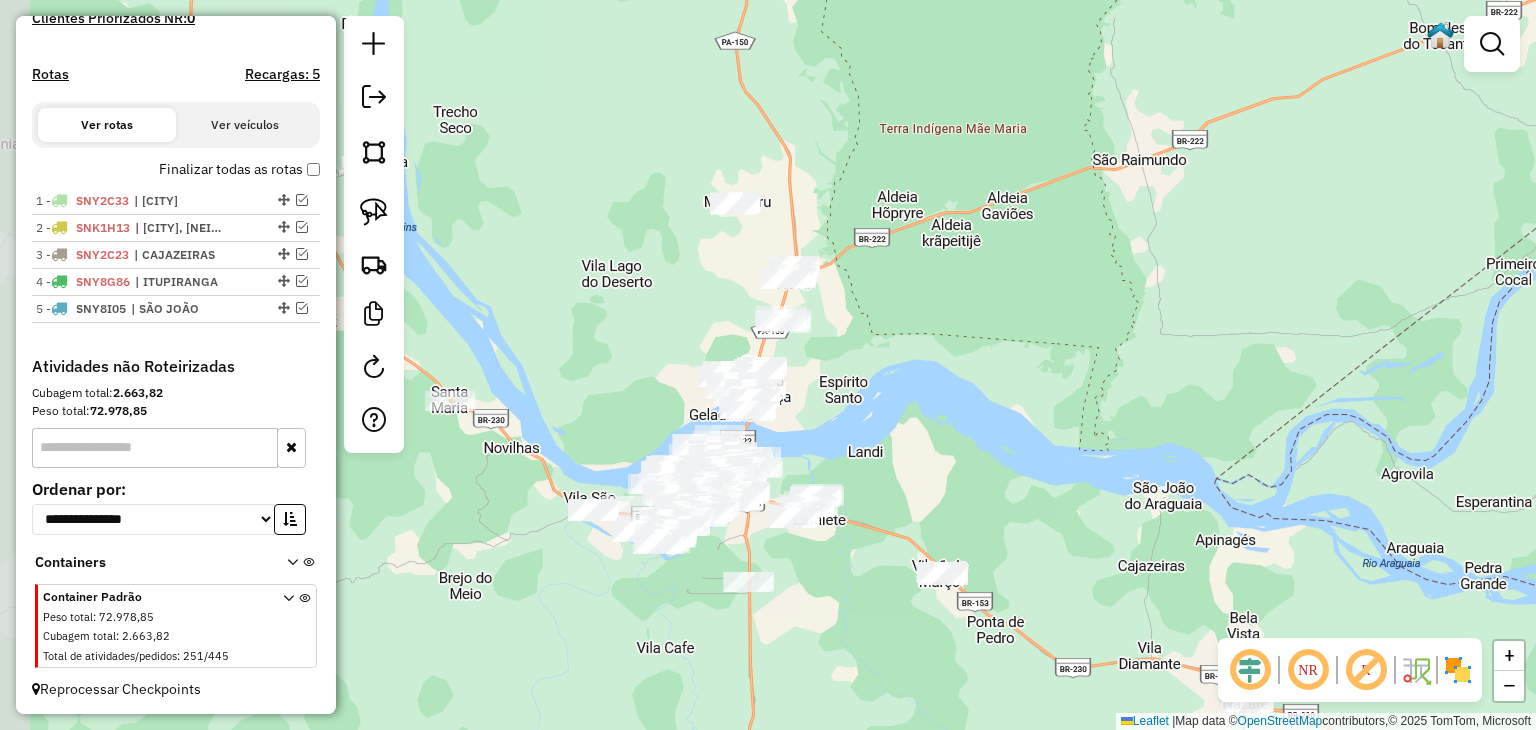 drag, startPoint x: 664, startPoint y: 325, endPoint x: 876, endPoint y: 617, distance: 360.84344 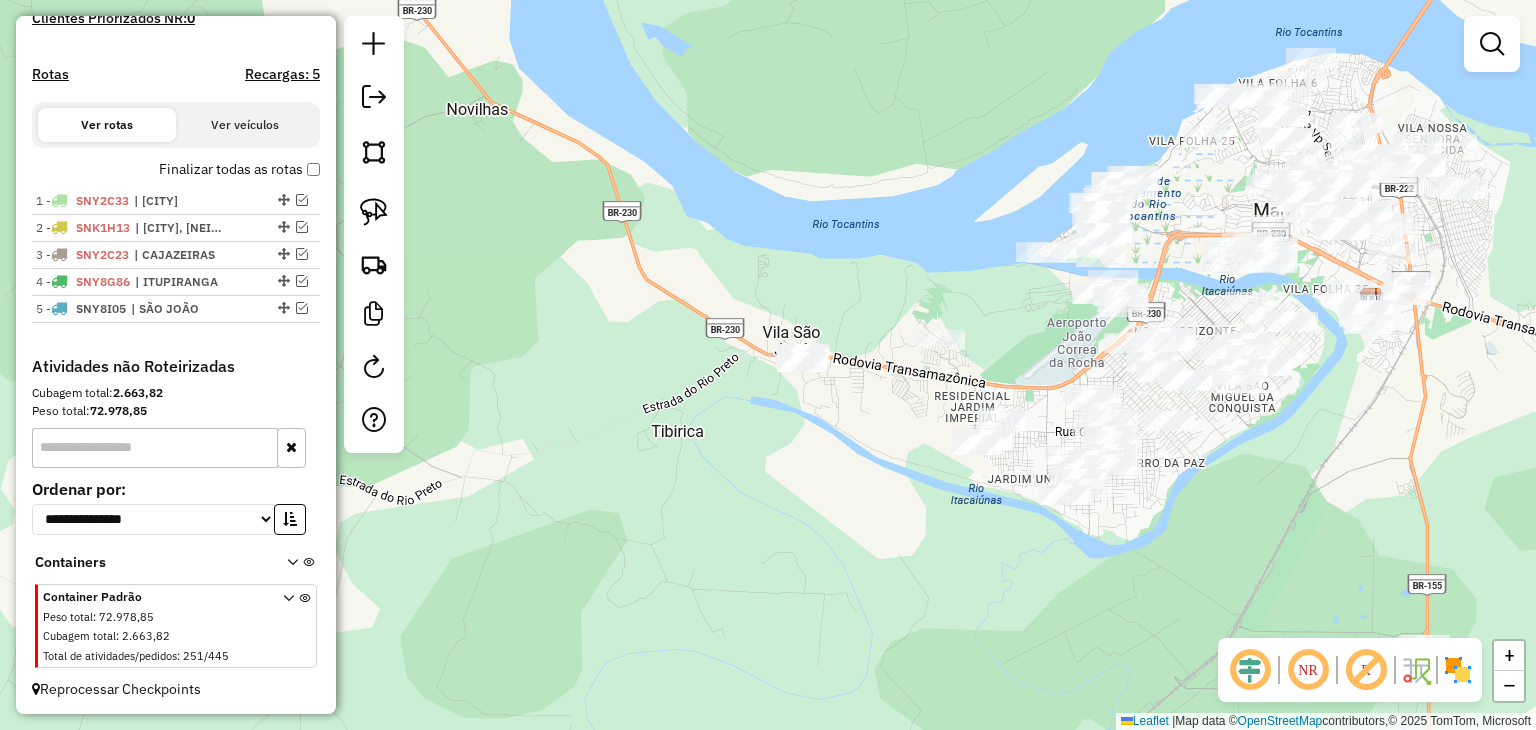 drag, startPoint x: 560, startPoint y: 538, endPoint x: 804, endPoint y: 425, distance: 268.8959 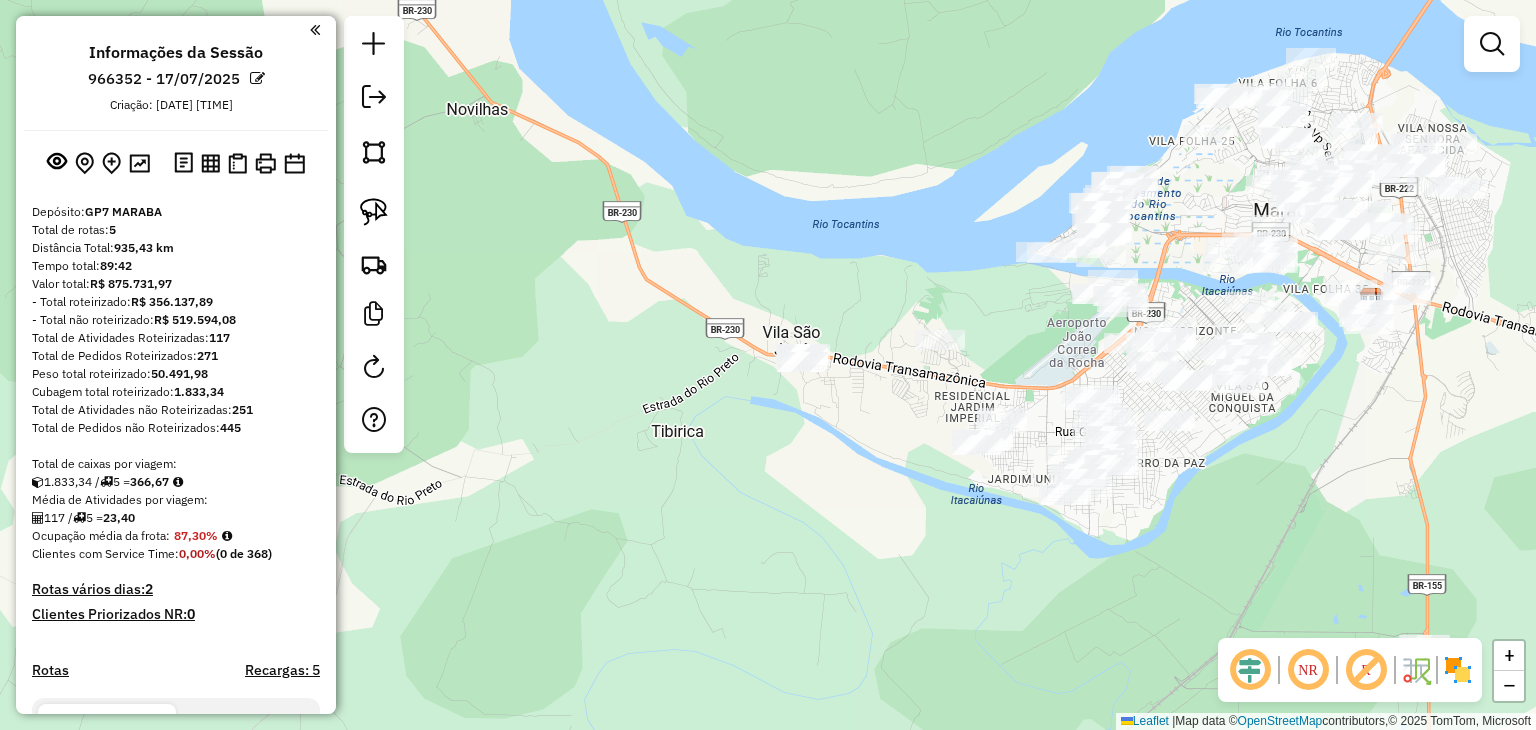 scroll, scrollTop: 0, scrollLeft: 0, axis: both 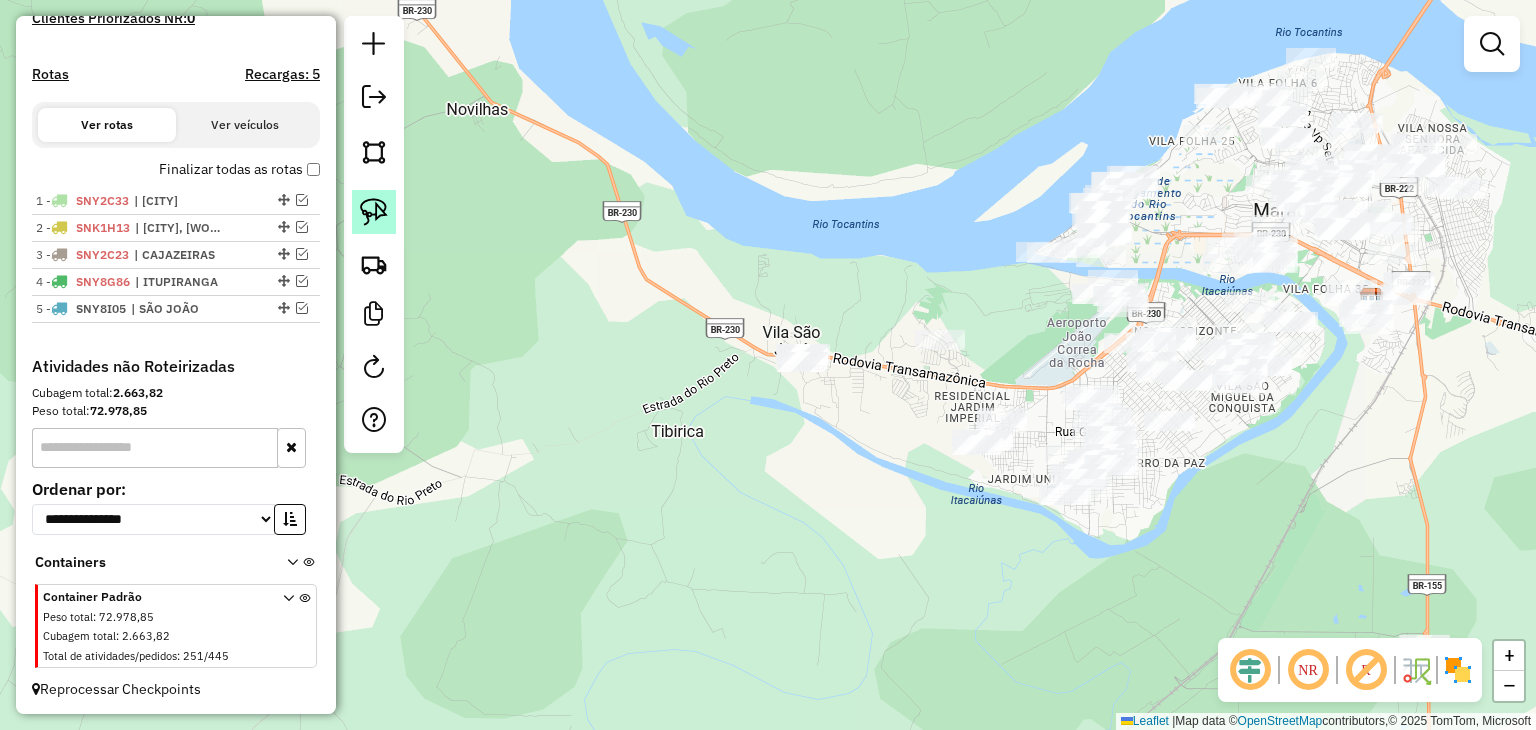 drag, startPoint x: 0, startPoint y: 0, endPoint x: 375, endPoint y: 197, distance: 423.5965 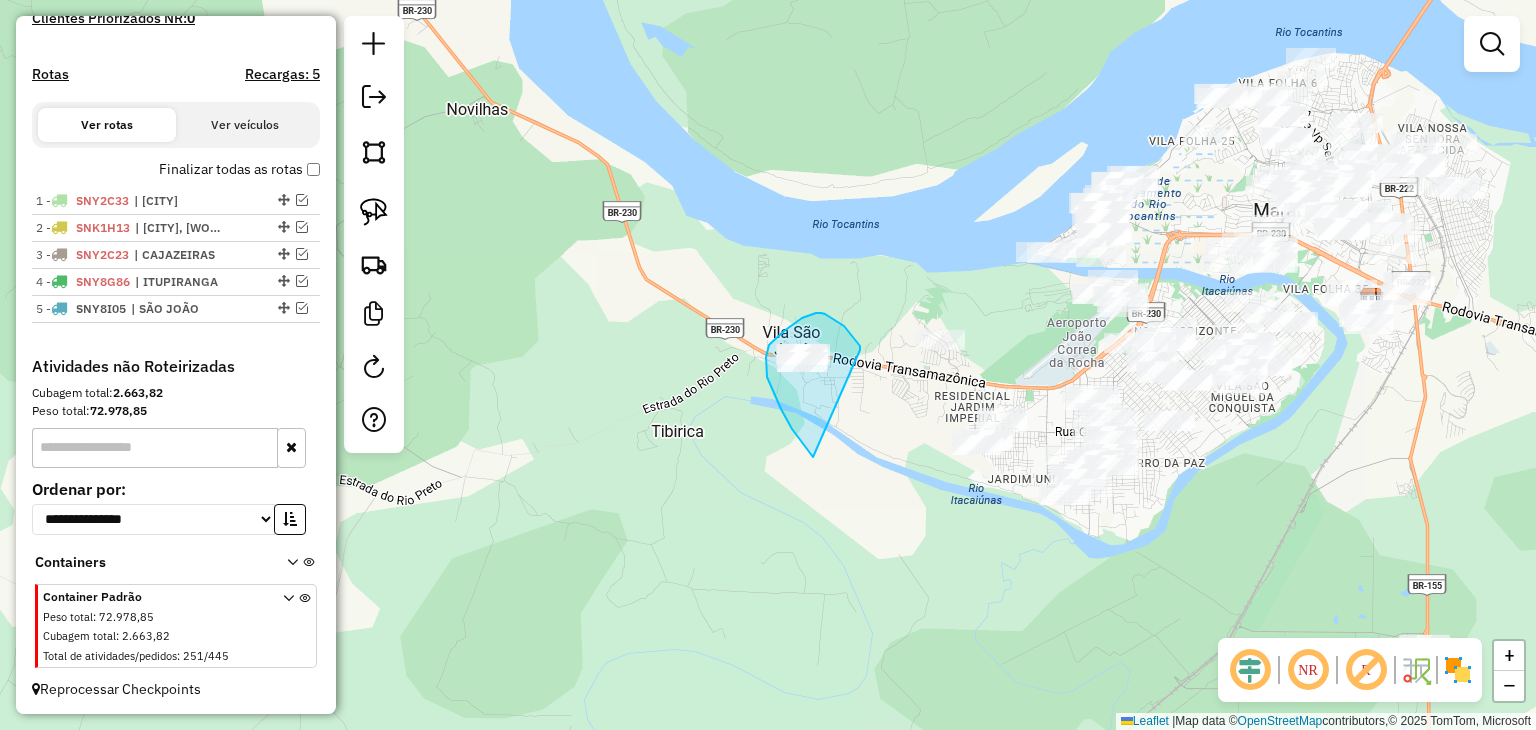 drag, startPoint x: 813, startPoint y: 457, endPoint x: 860, endPoint y: 351, distance: 115.952576 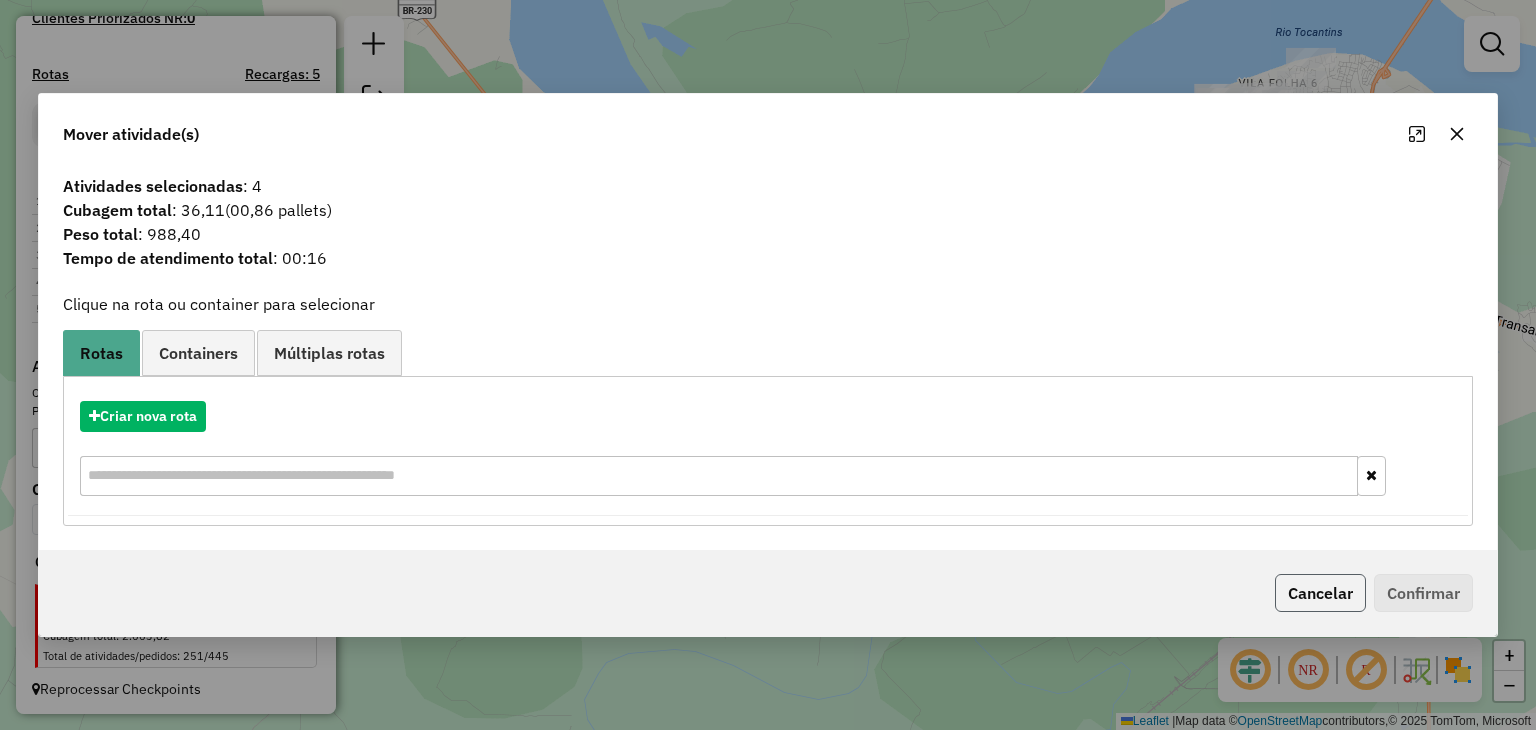 click on "Cancelar" 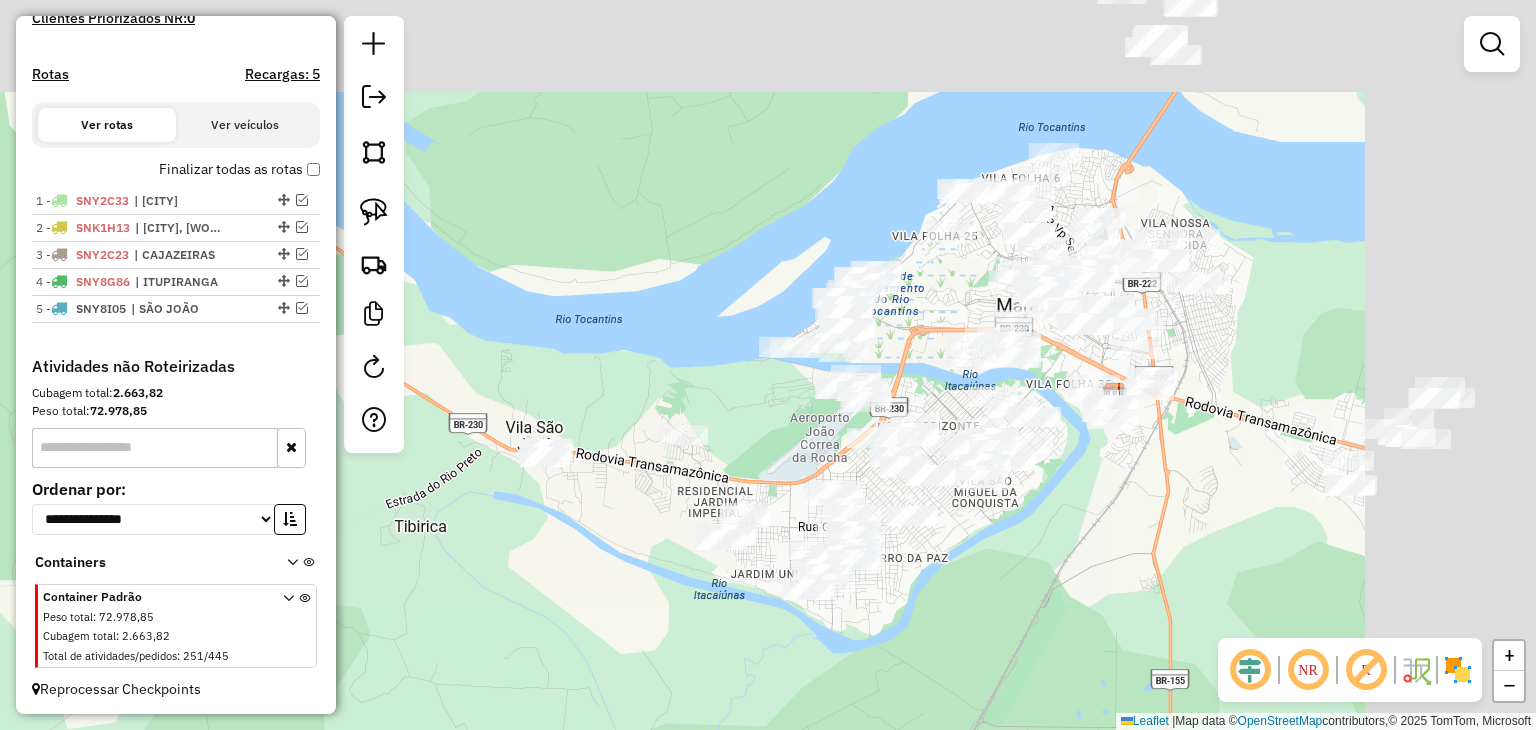 drag, startPoint x: 903, startPoint y: 278, endPoint x: 710, endPoint y: 434, distance: 248.16325 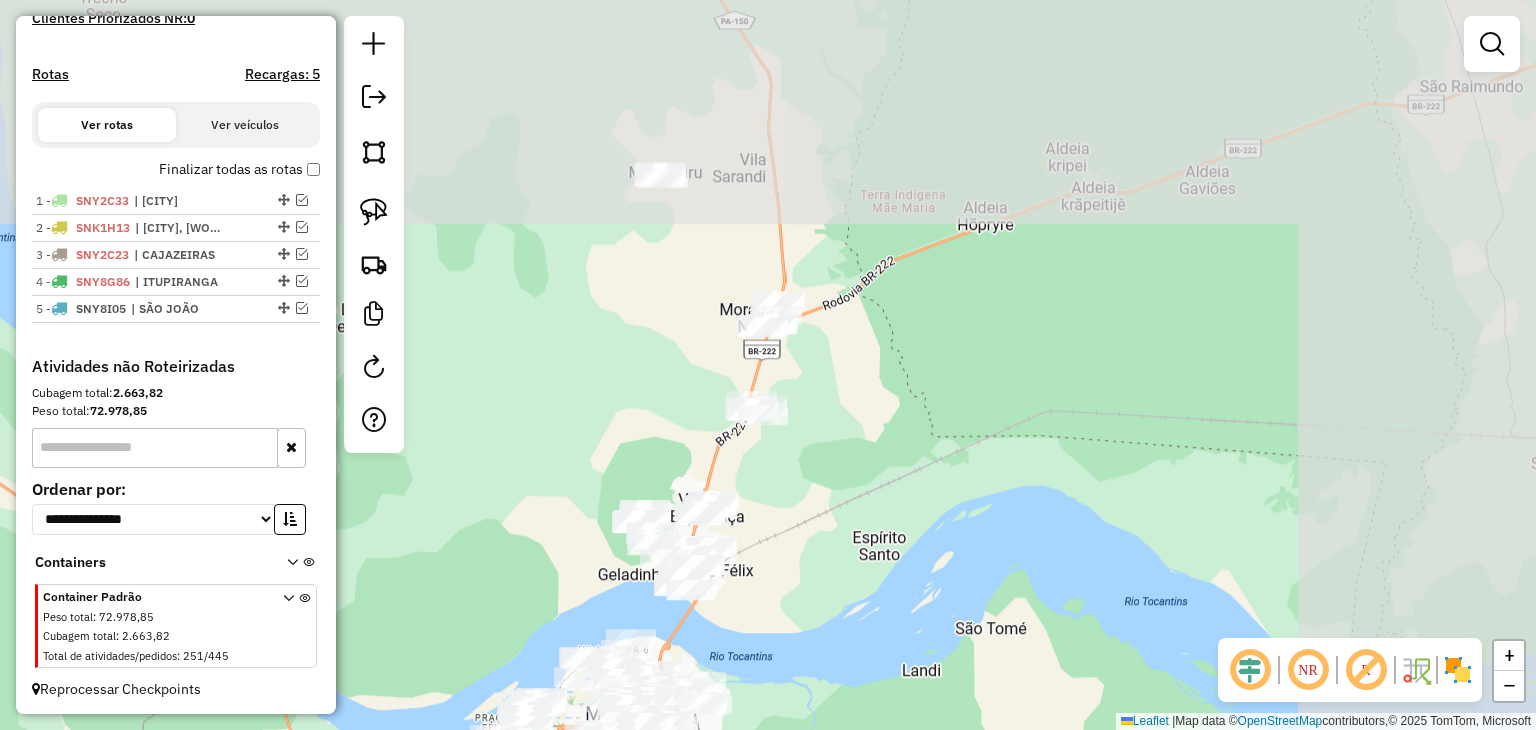 drag, startPoint x: 1057, startPoint y: 190, endPoint x: 751, endPoint y: 634, distance: 539.2328 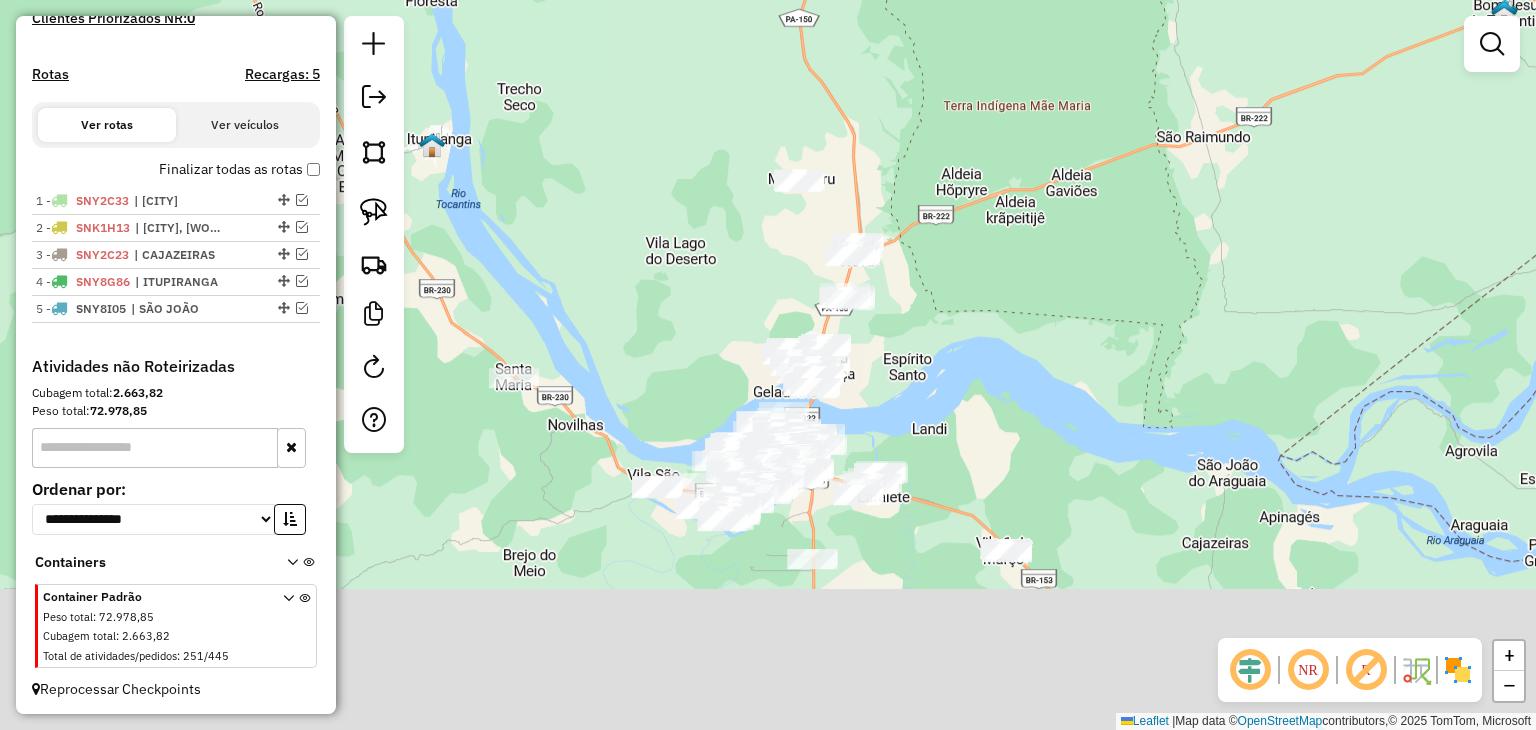 drag, startPoint x: 827, startPoint y: 613, endPoint x: 935, endPoint y: 263, distance: 366.28406 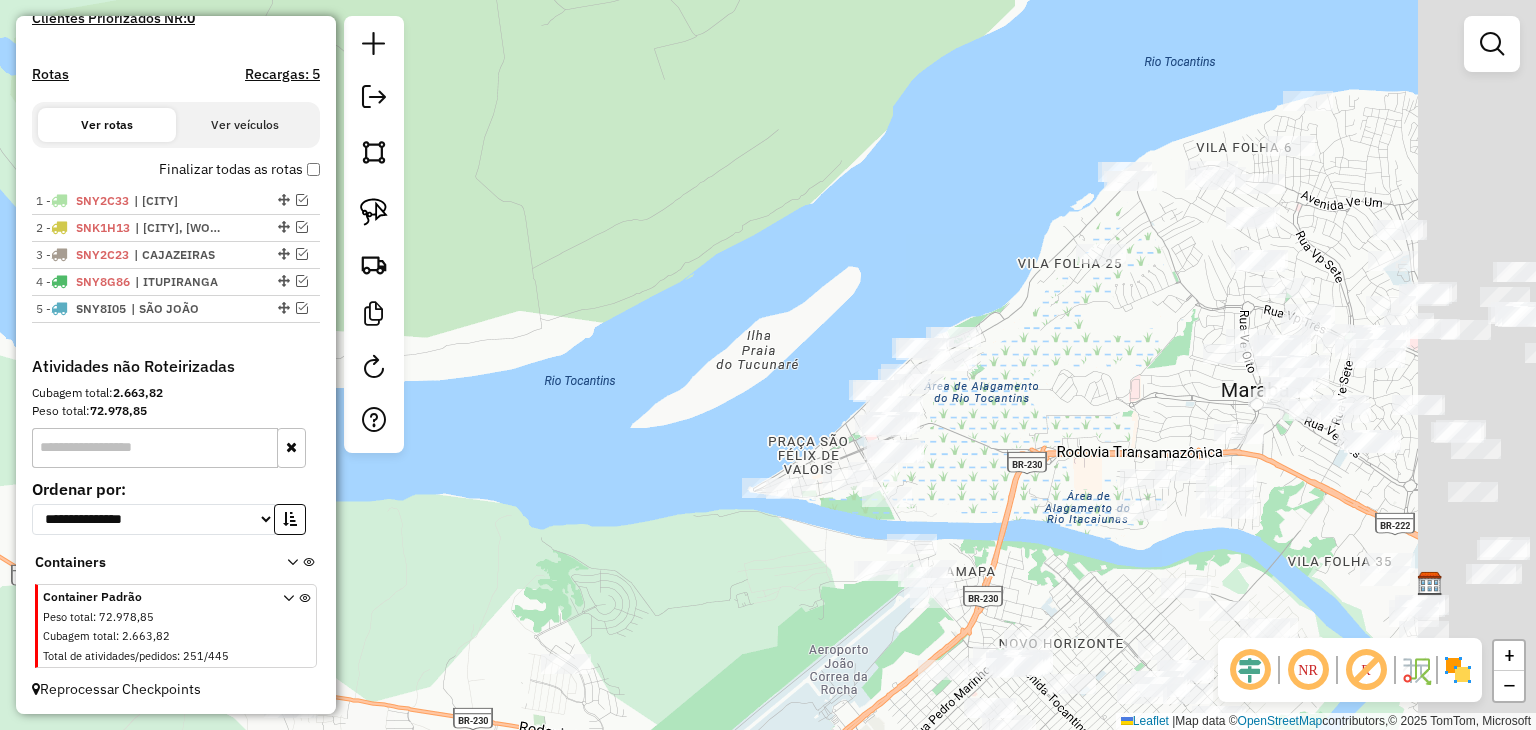 drag, startPoint x: 1072, startPoint y: 481, endPoint x: 882, endPoint y: 455, distance: 191.77069 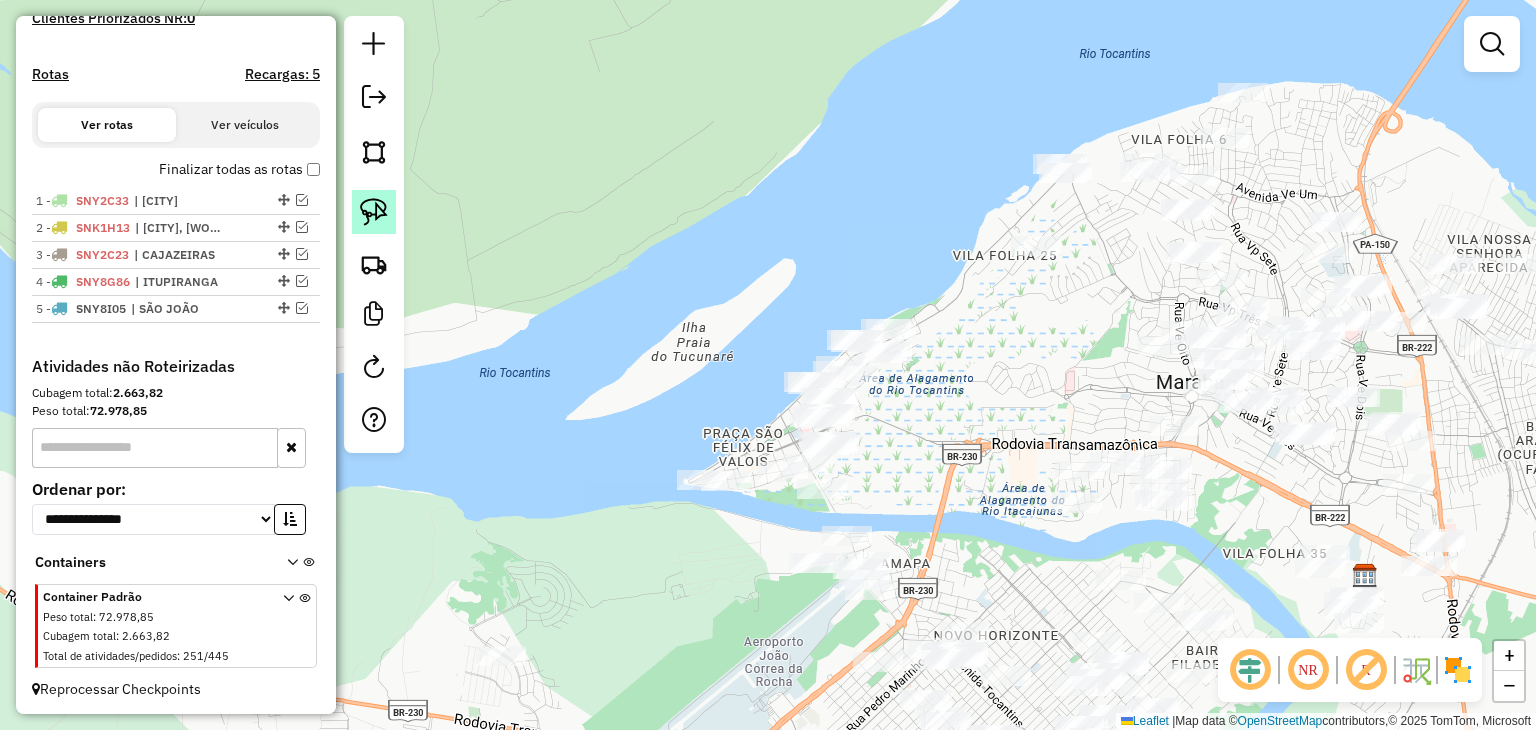 click 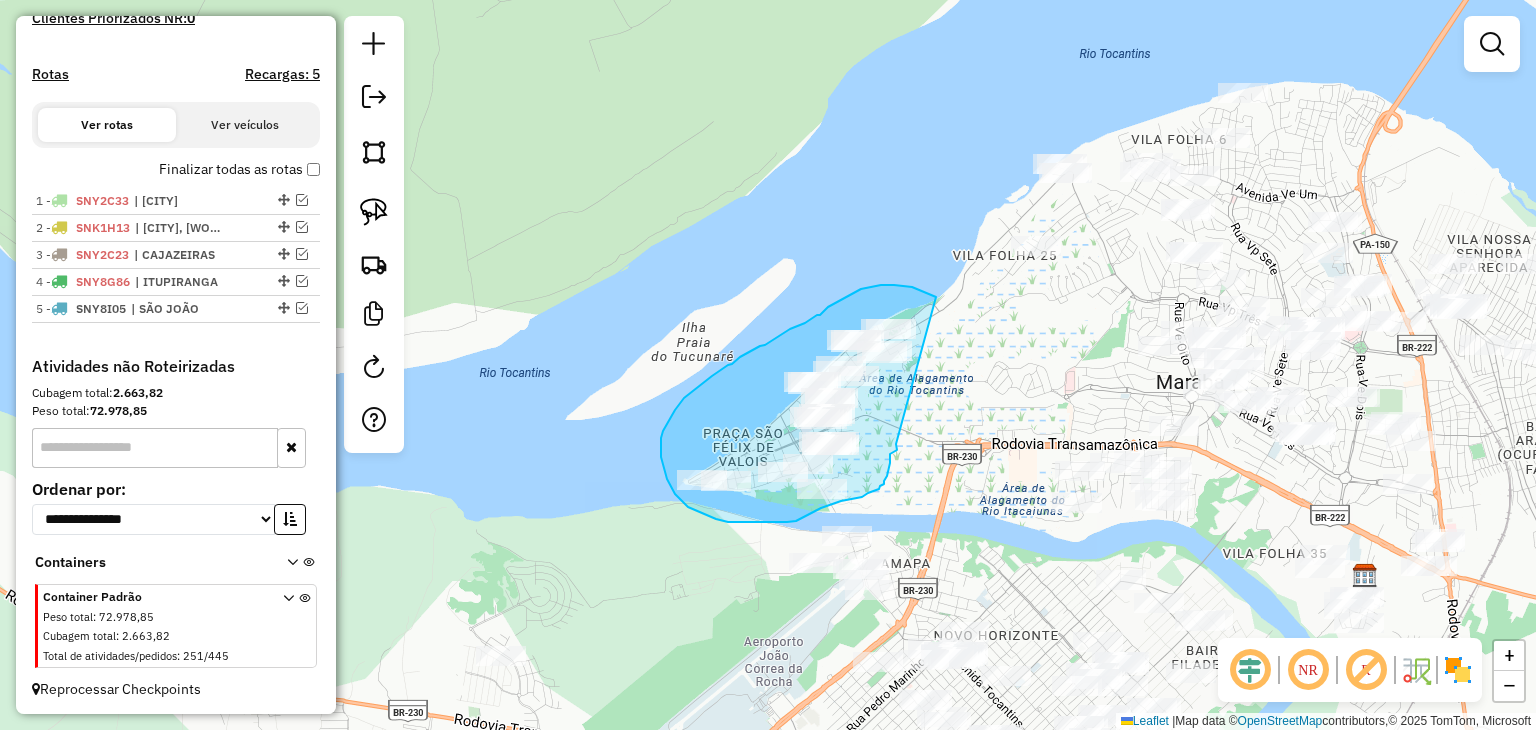 drag, startPoint x: 896, startPoint y: 444, endPoint x: 936, endPoint y: 297, distance: 152.345 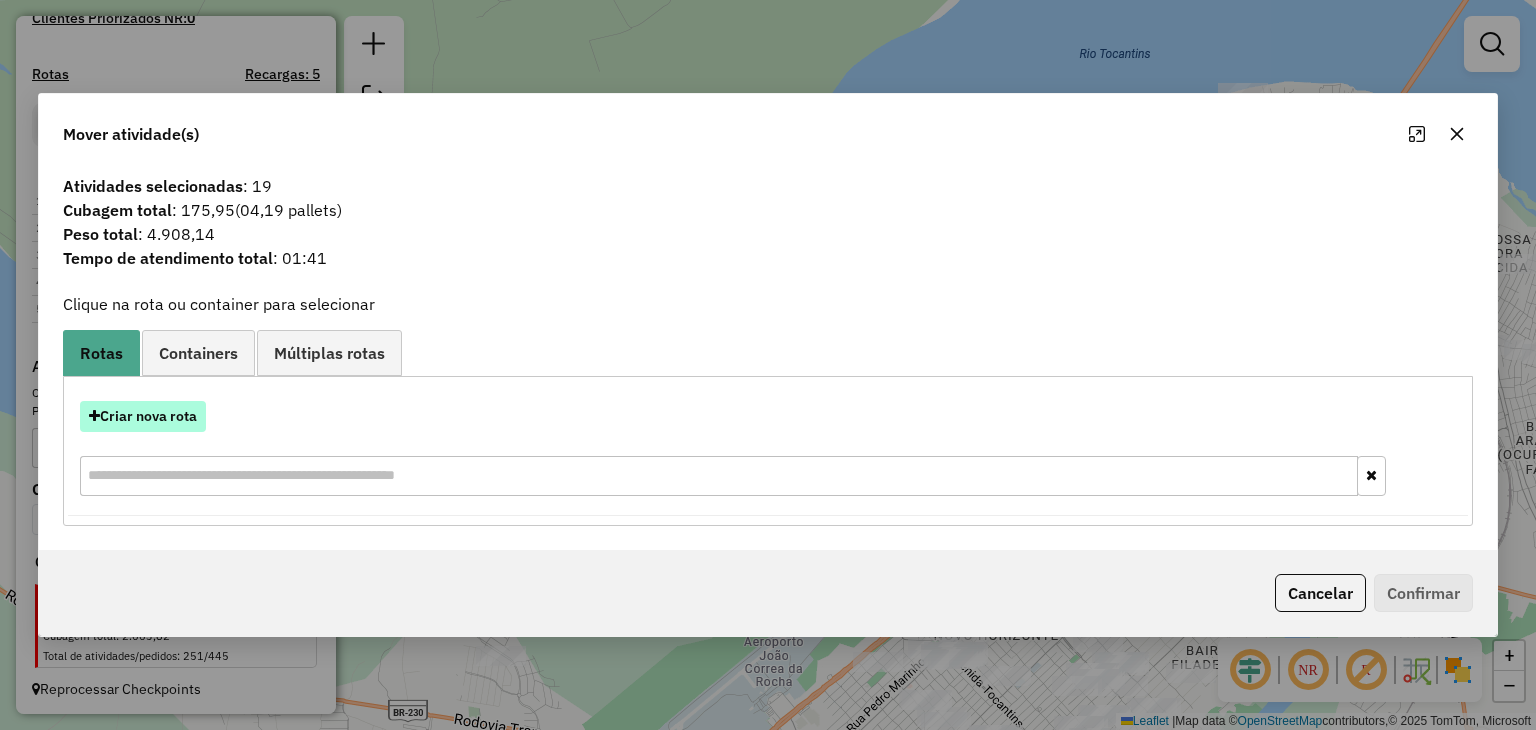 click on "Criar nova rota" at bounding box center (143, 416) 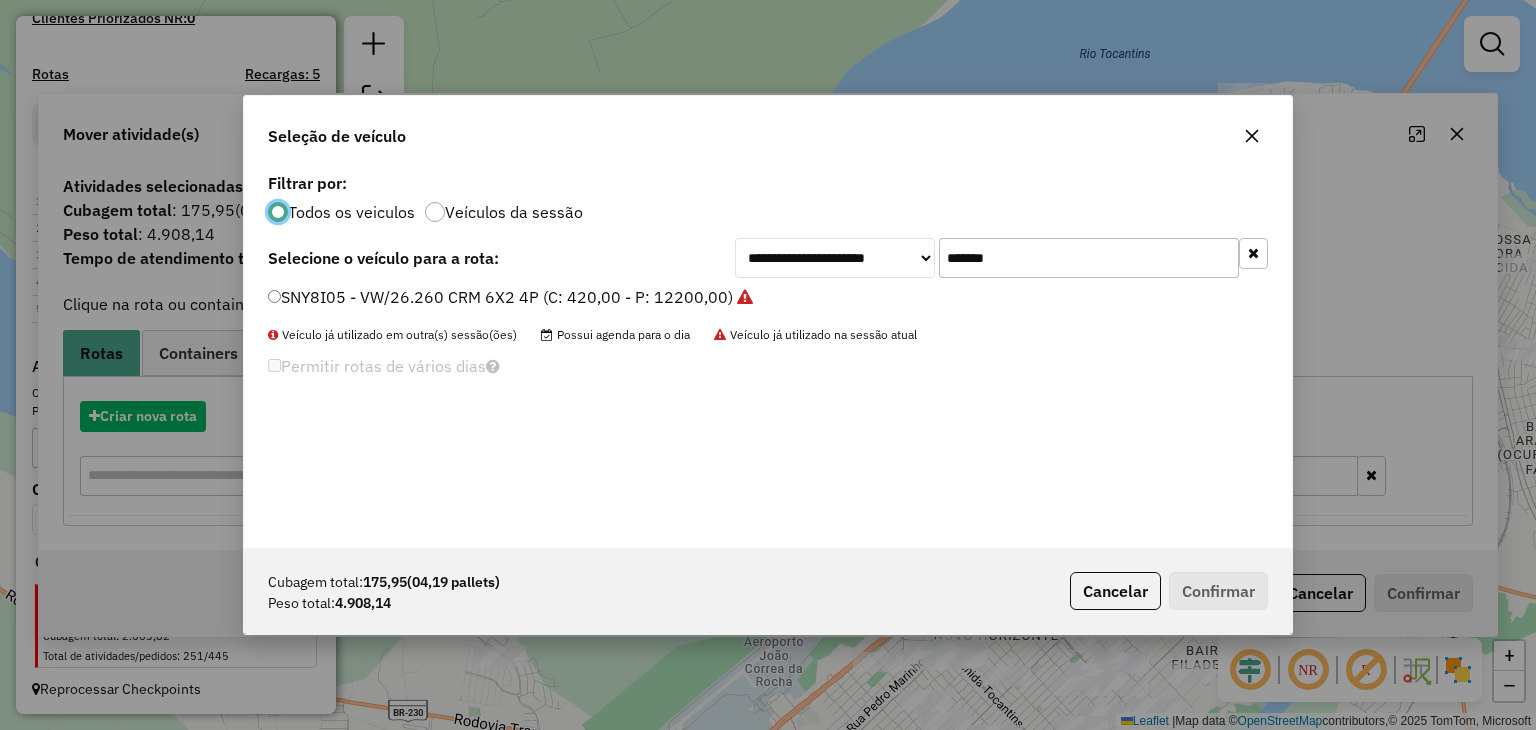scroll, scrollTop: 10, scrollLeft: 6, axis: both 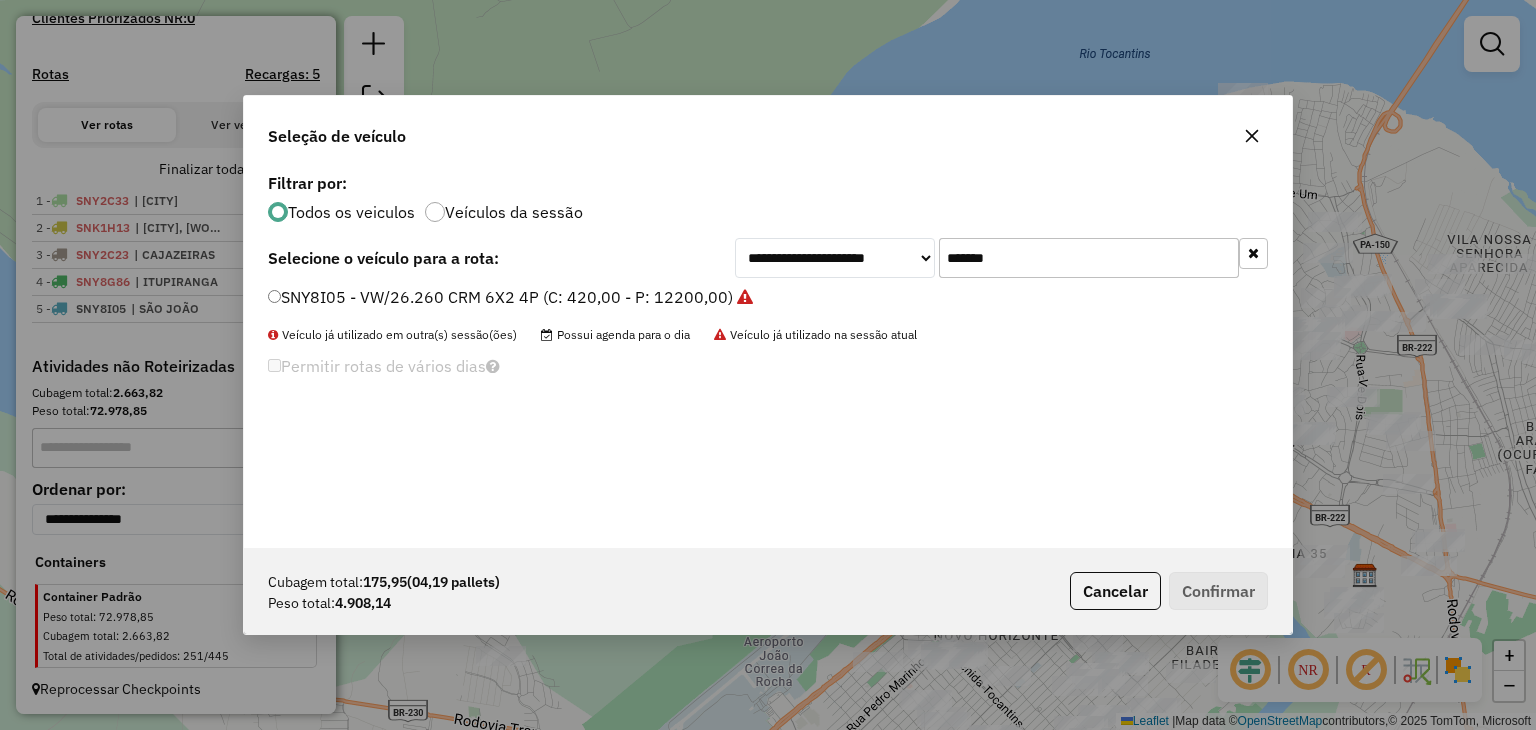 click on "*******" 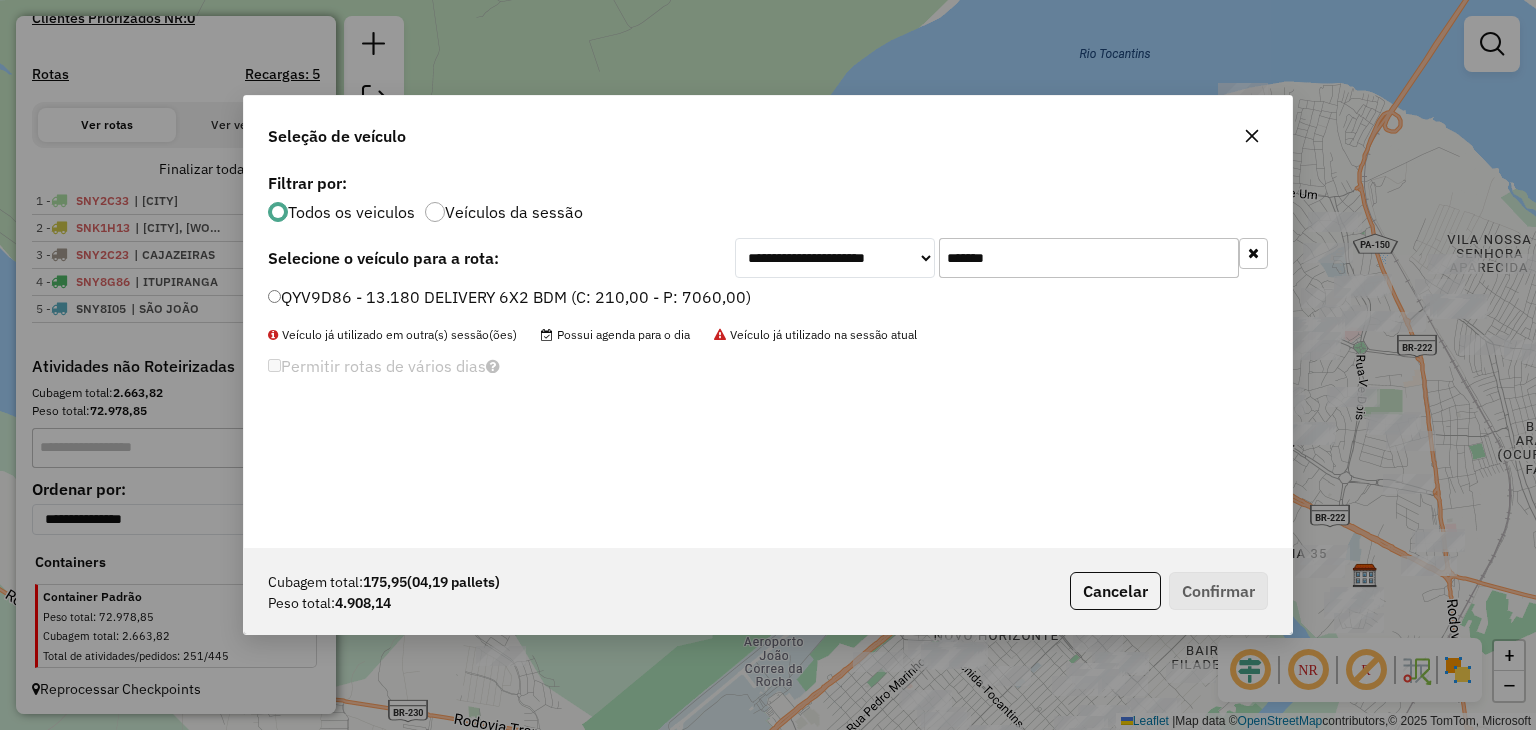 type on "*******" 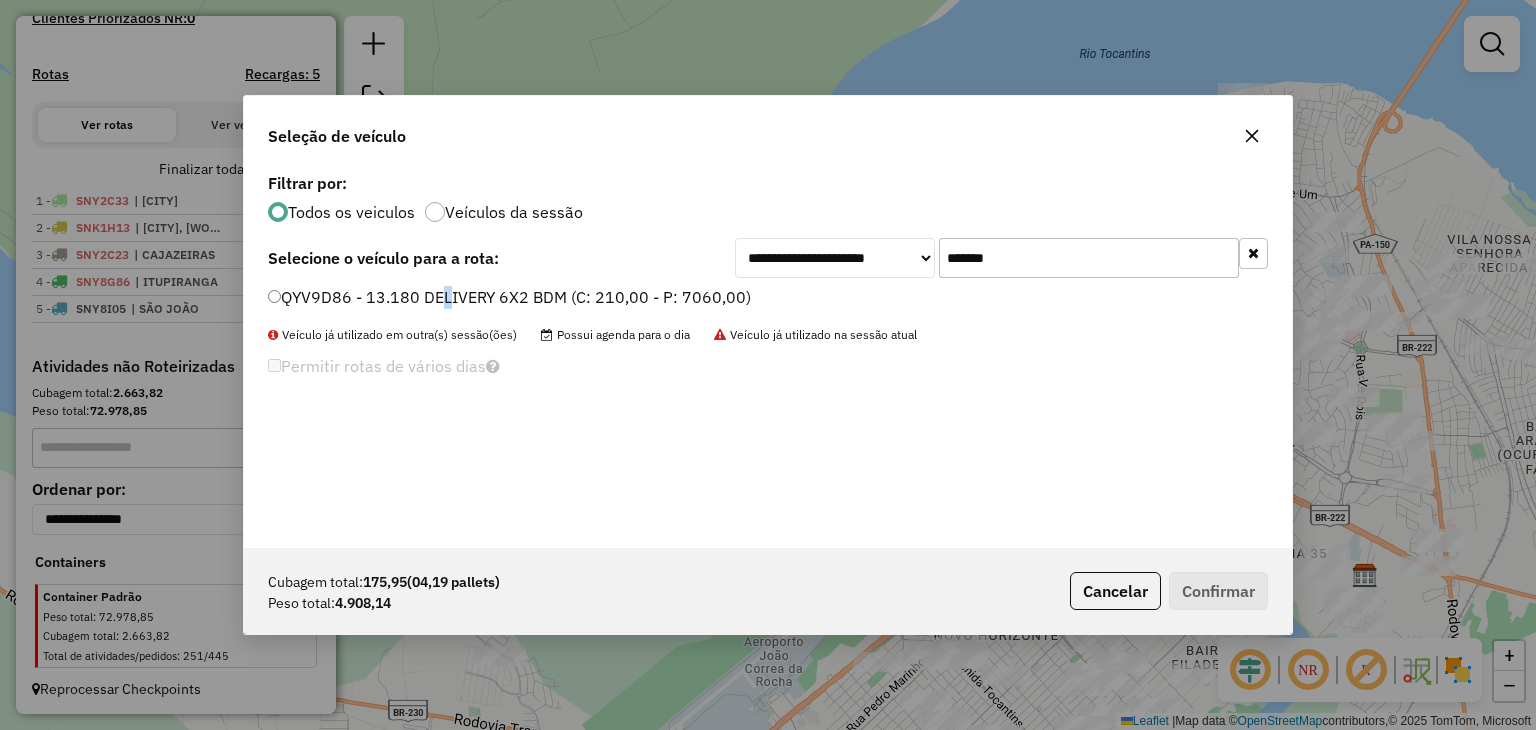 click on "QYV9D86 - 13.180 DELIVERY 6X2 BDM (C: 210,00 - P: 7060,00)" 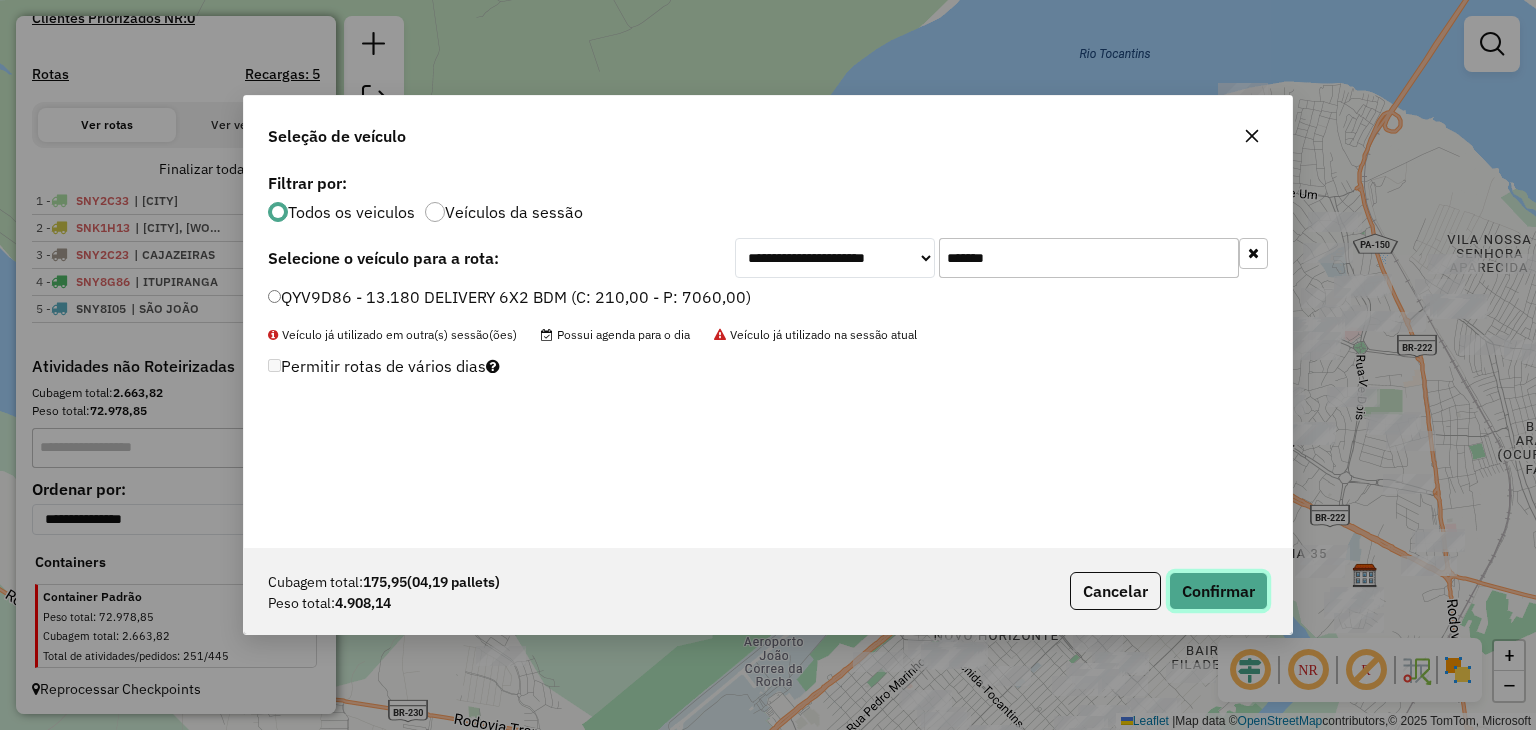 click on "Confirmar" 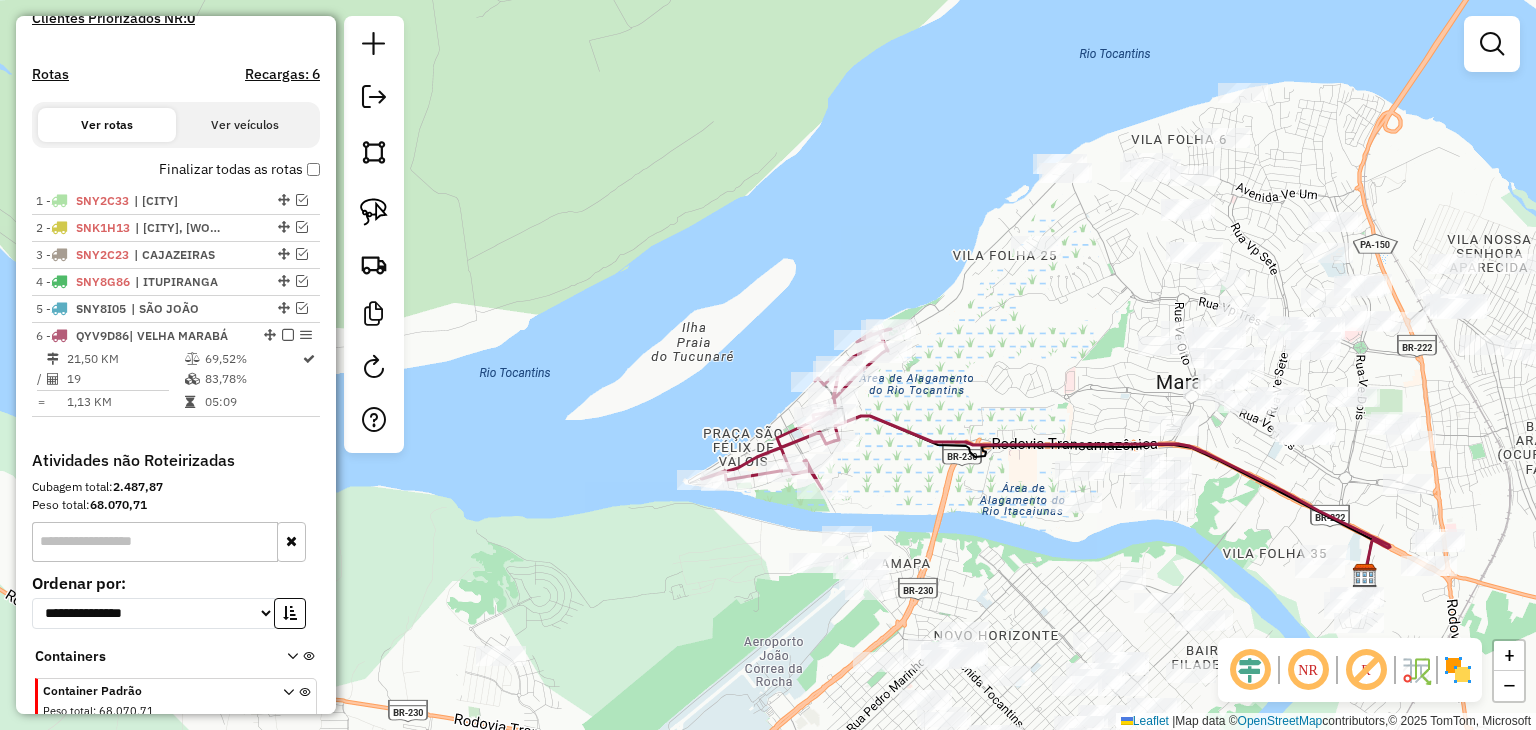 scroll, scrollTop: 690, scrollLeft: 0, axis: vertical 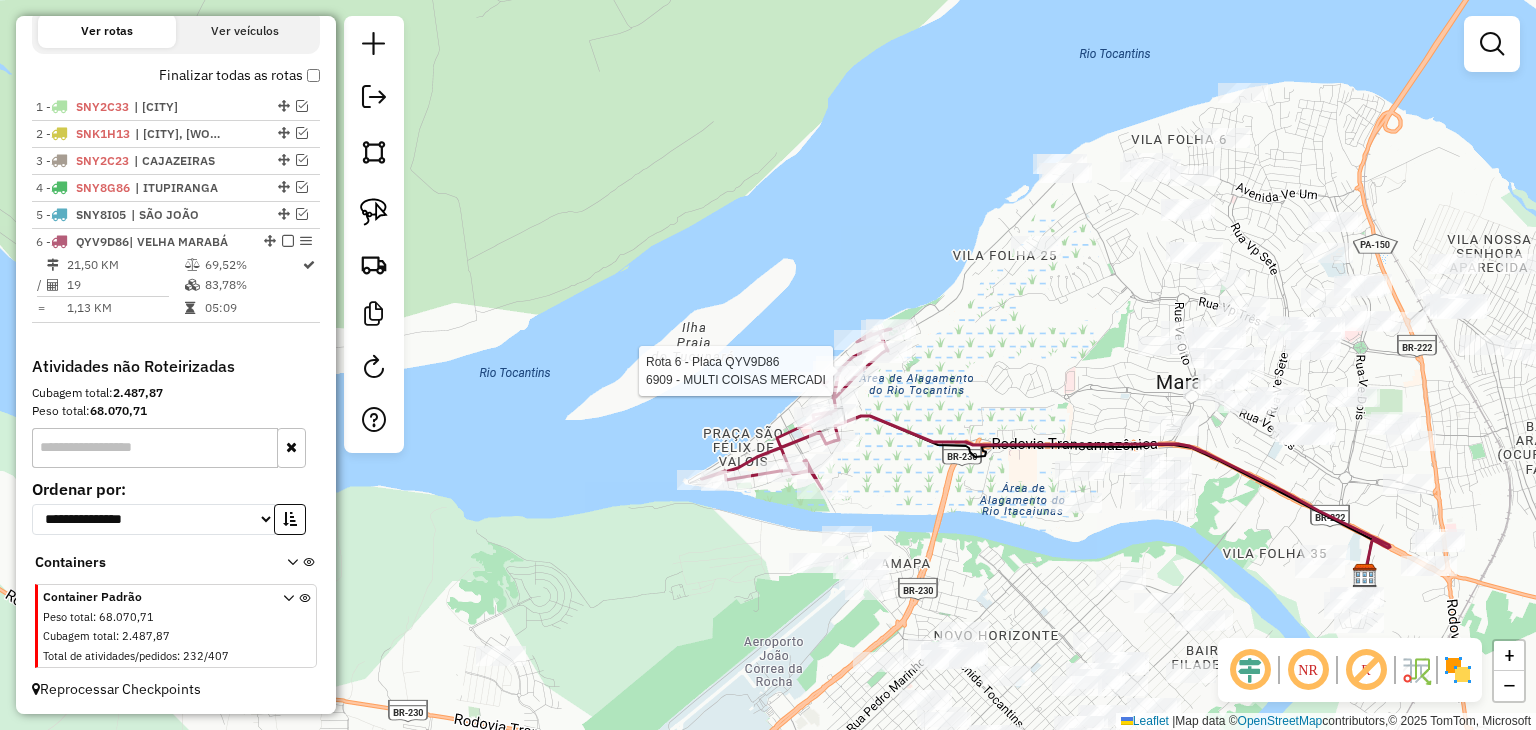 click 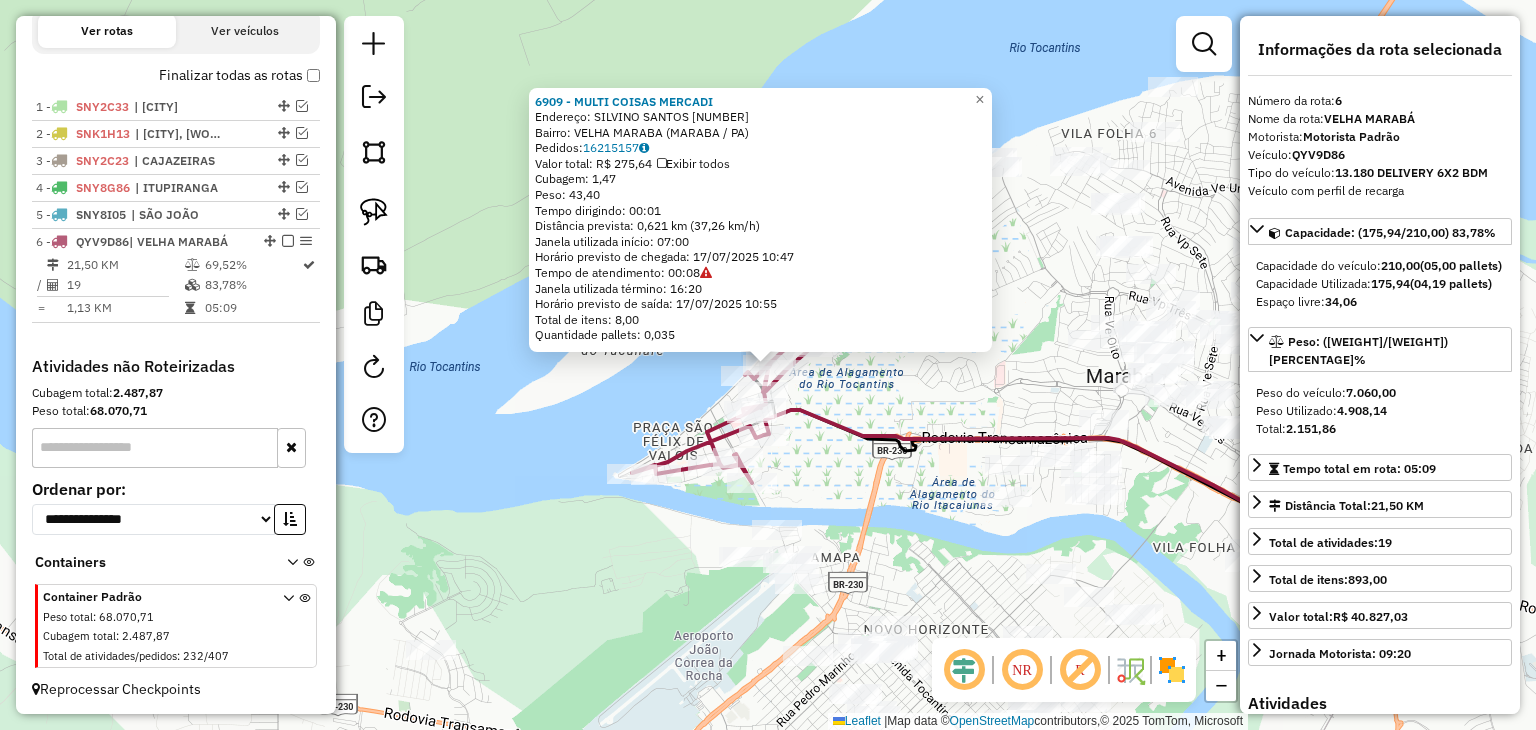 click on "6909 - MULTI COISAS MERCADI  Endereço:  SILVINO SANTOS 02019   Bairro: VELHA MARABA (MARABA / PA)   Pedidos:  16215157   Valor total: R$ 275,64   Exibir todos   Cubagem: 1,47  Peso: 43,40  Tempo dirigindo: 00:01   Distância prevista: 0,621 km (37,26 km/h)   Janela utilizada início: 07:00   Horário previsto de chegada: 17/07/2025 10:47   Tempo de atendimento: 00:08   Janela utilizada término: 16:20   Horário previsto de saída: 17/07/2025 10:55   Total de itens: 8,00   Quantidade pallets: 0,035  × Janela de atendimento Grade de atendimento Capacidade Transportadoras Veículos Cliente Pedidos  Rotas Selecione os dias de semana para filtrar as janelas de atendimento  Seg   Ter   Qua   Qui   Sex   Sáb   Dom  Informe o período da janela de atendimento: De: Até:  Filtrar exatamente a janela do cliente  Considerar janela de atendimento padrão  Selecione os dias de semana para filtrar as grades de atendimento  Seg   Ter   Qua   Qui   Sex   Sáb   Dom   Considerar clientes sem dia de atendimento cadastrado" 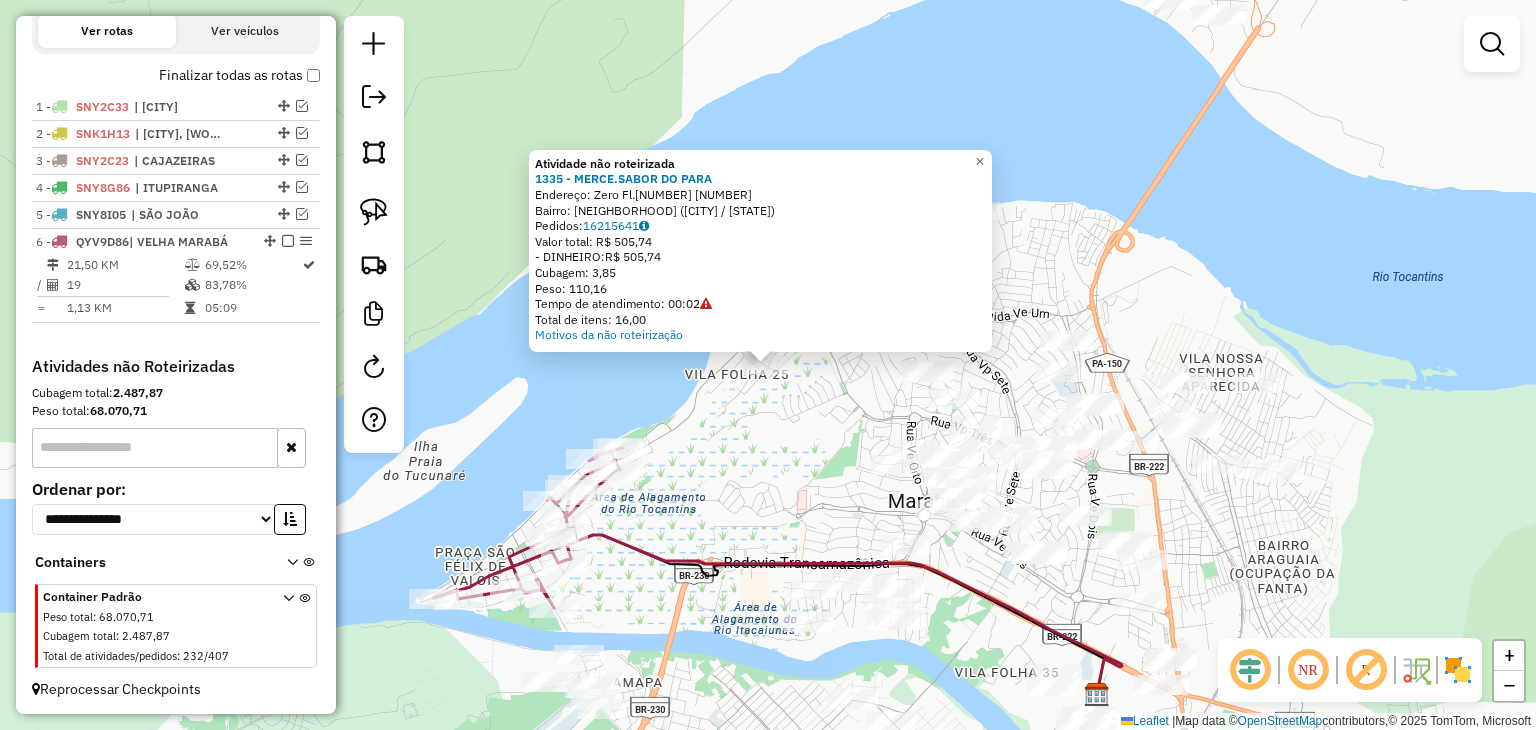click on "Atividade não roteirizada 1335 - MERCE.SABOR DO PARA  Endereço:  Zero  Fl.28 29   Bairro: VILA MILITAR PRESIDENTE CASTELO BRANCO (MARABA / PA)   Pedidos:  16215641   Valor total: R$ 505,74   - DINHEIRO:  R$ 505,74   Cubagem: 3,85   Peso: 110,16   Tempo de atendimento: 00:02   Total de itens: 16,00  Motivos da não roteirização × Janela de atendimento Grade de atendimento Capacidade Transportadoras Veículos Cliente Pedidos  Rotas Selecione os dias de semana para filtrar as janelas de atendimento  Seg   Ter   Qua   Qui   Sex   Sáb   Dom  Informe o período da janela de atendimento: De: Até:  Filtrar exatamente a janela do cliente  Considerar janela de atendimento padrão  Selecione os dias de semana para filtrar as grades de atendimento  Seg   Ter   Qua   Qui   Sex   Sáb   Dom   Considerar clientes sem dia de atendimento cadastrado  Clientes fora do dia de atendimento selecionado Filtrar as atividades entre os valores definidos abaixo:  Peso mínimo:   Peso máximo:   Cubagem mínima:   De:   Até:  +" 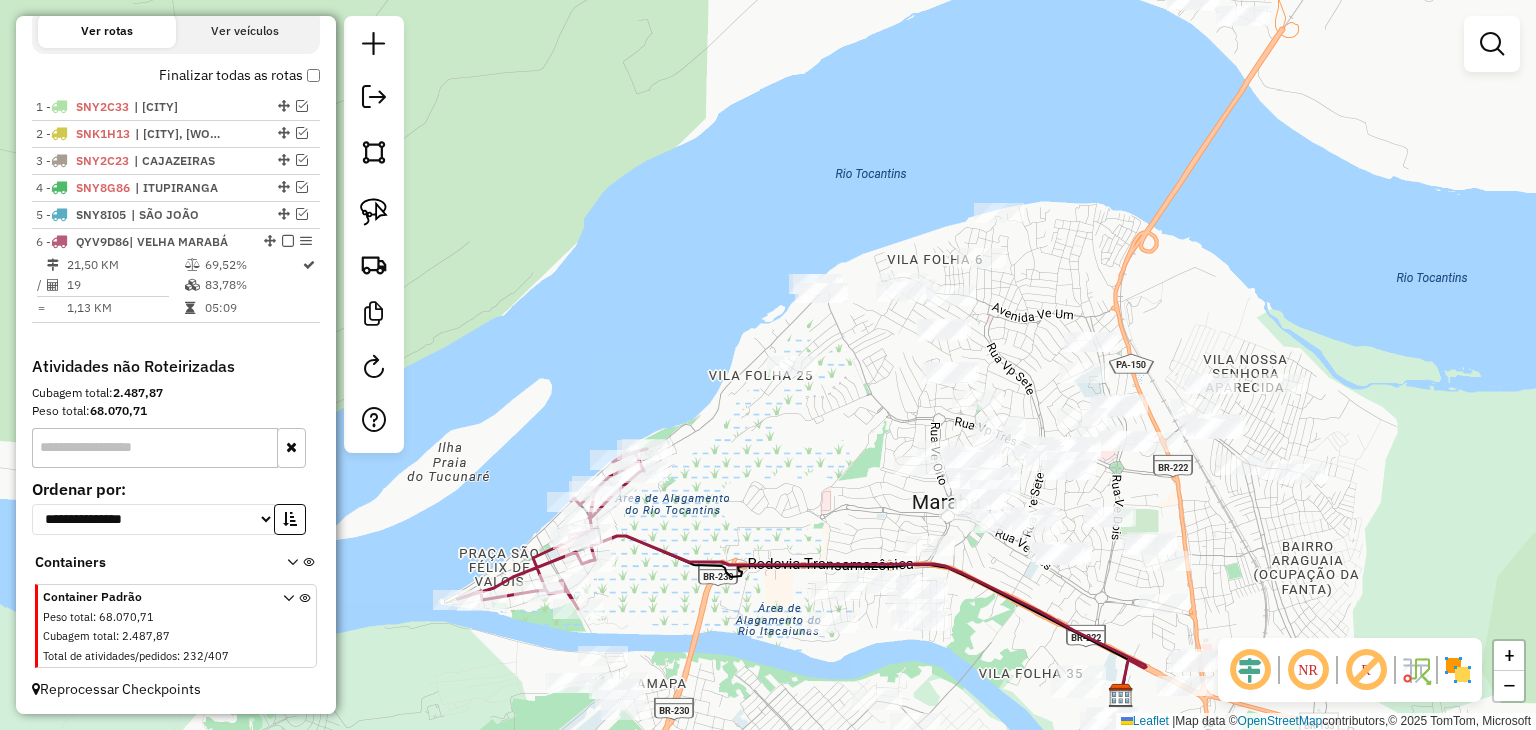 drag, startPoint x: 697, startPoint y: 476, endPoint x: 788, endPoint y: 489, distance: 91.92388 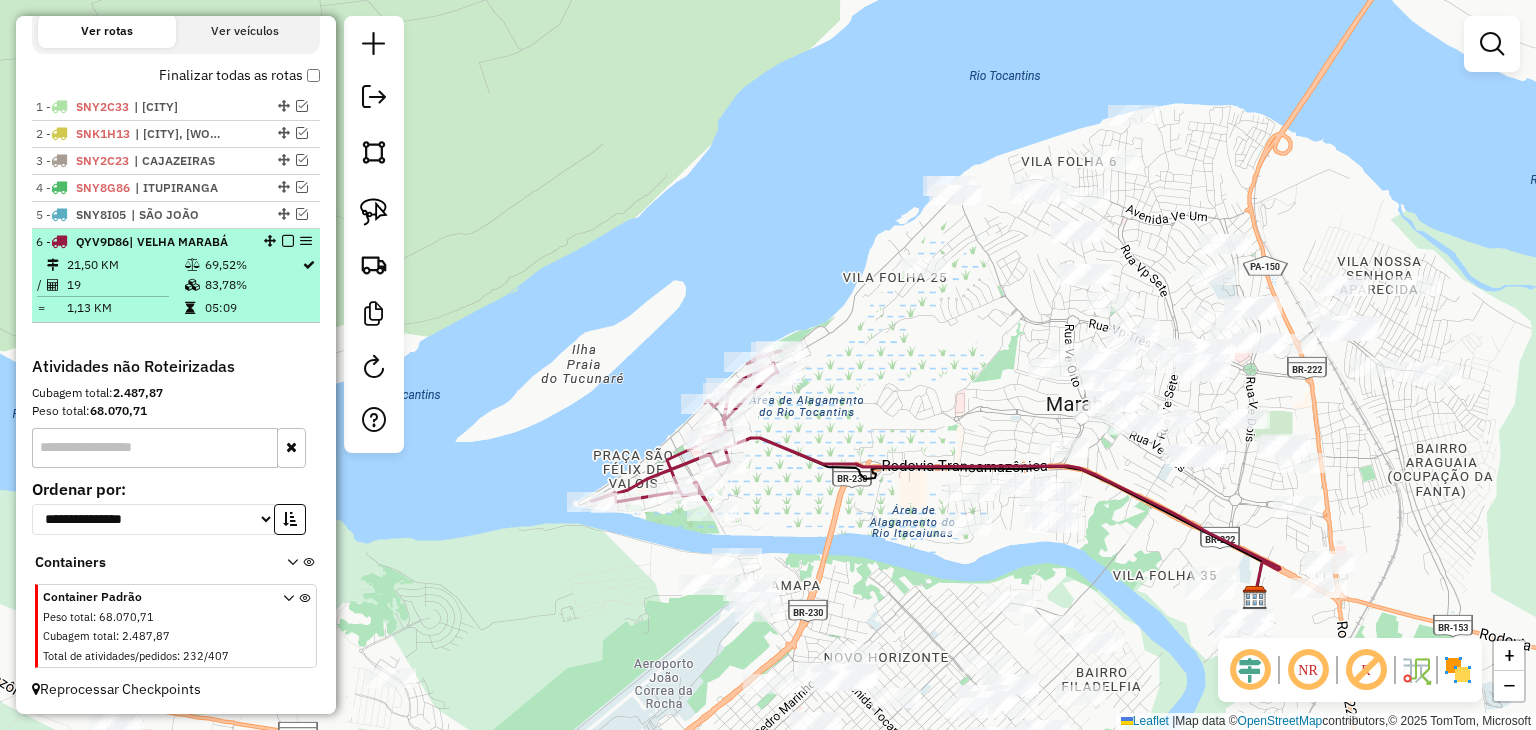 click at bounding box center [288, 241] 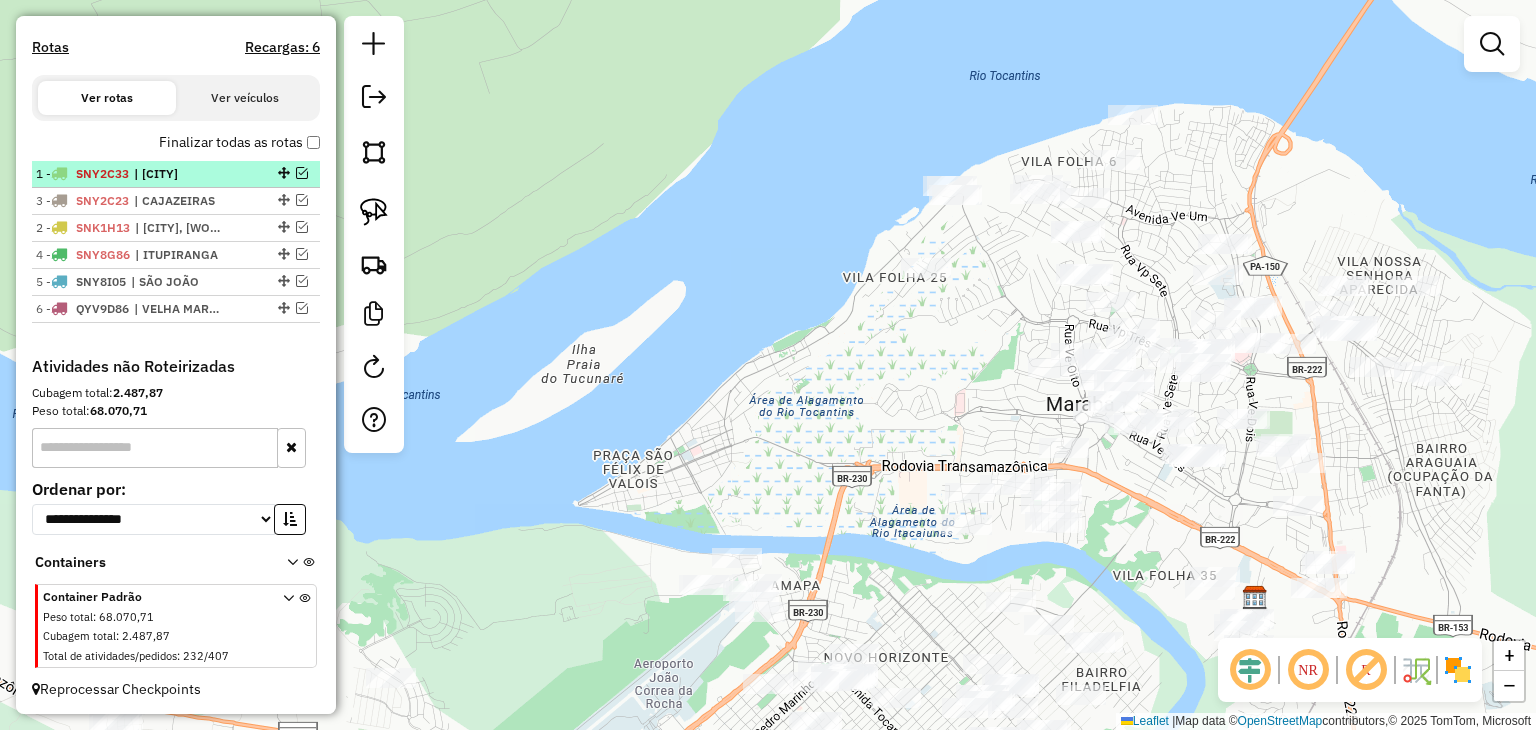 drag, startPoint x: 278, startPoint y: 221, endPoint x: 276, endPoint y: 176, distance: 45.044422 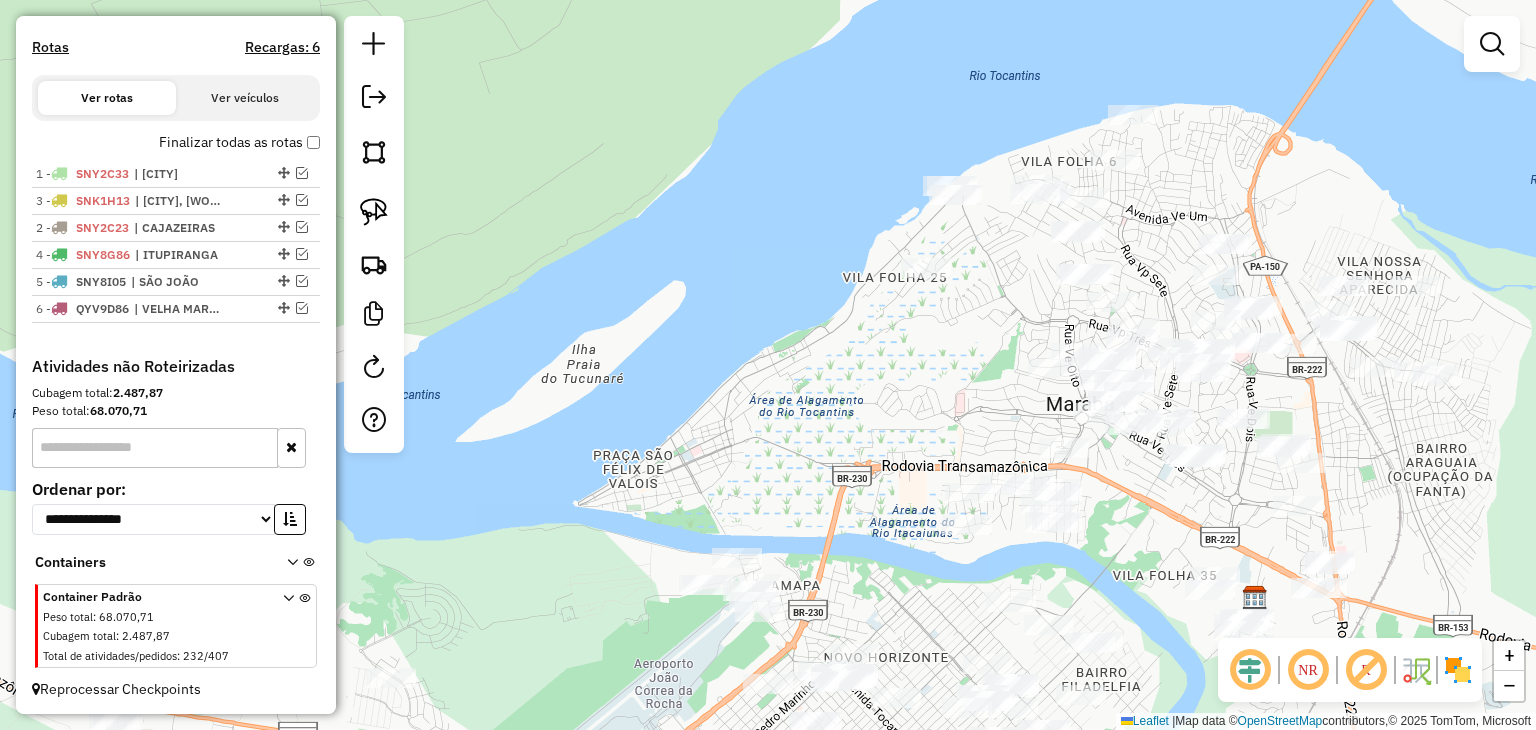 drag, startPoint x: 278, startPoint y: 228, endPoint x: 275, endPoint y: 198, distance: 30.149628 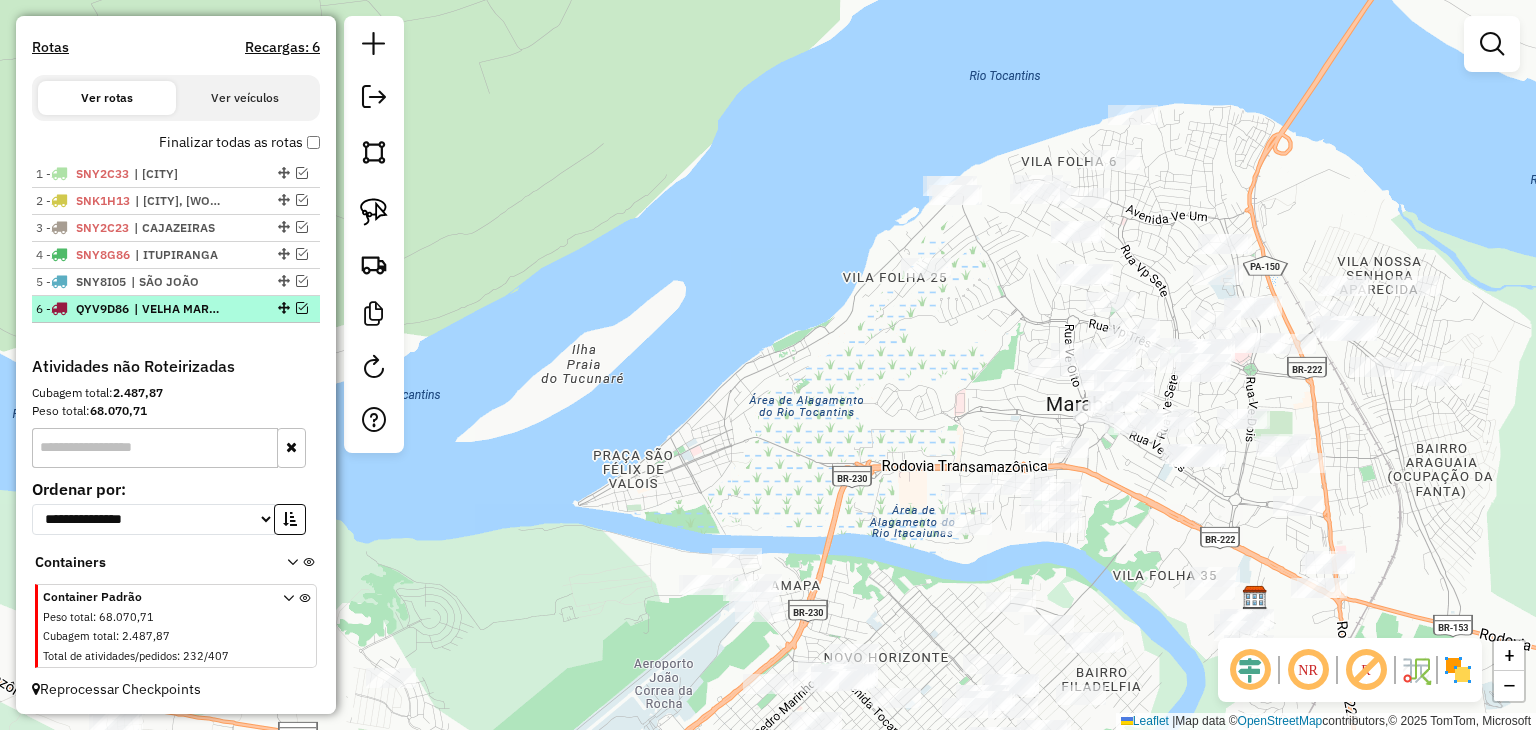 click at bounding box center [302, 308] 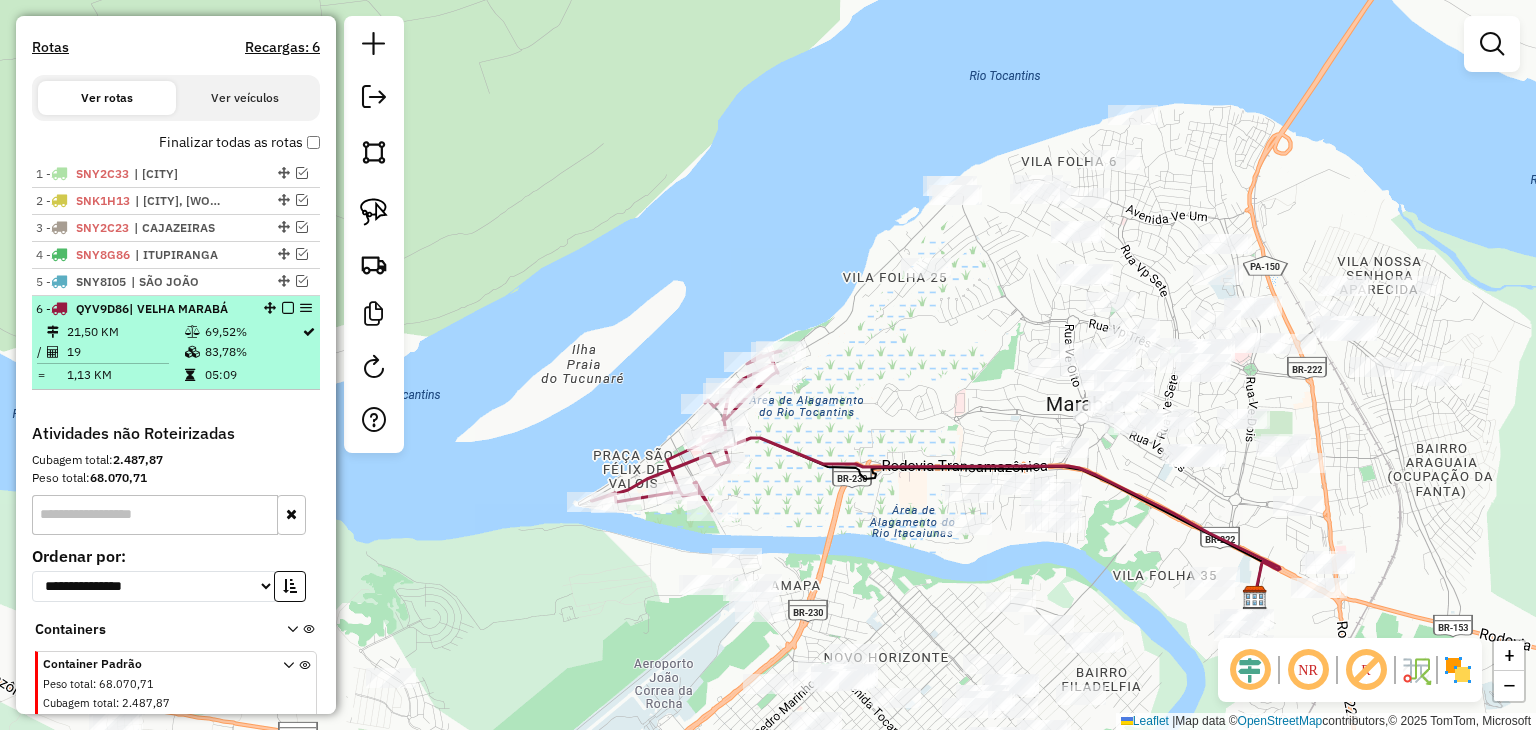 scroll, scrollTop: 690, scrollLeft: 0, axis: vertical 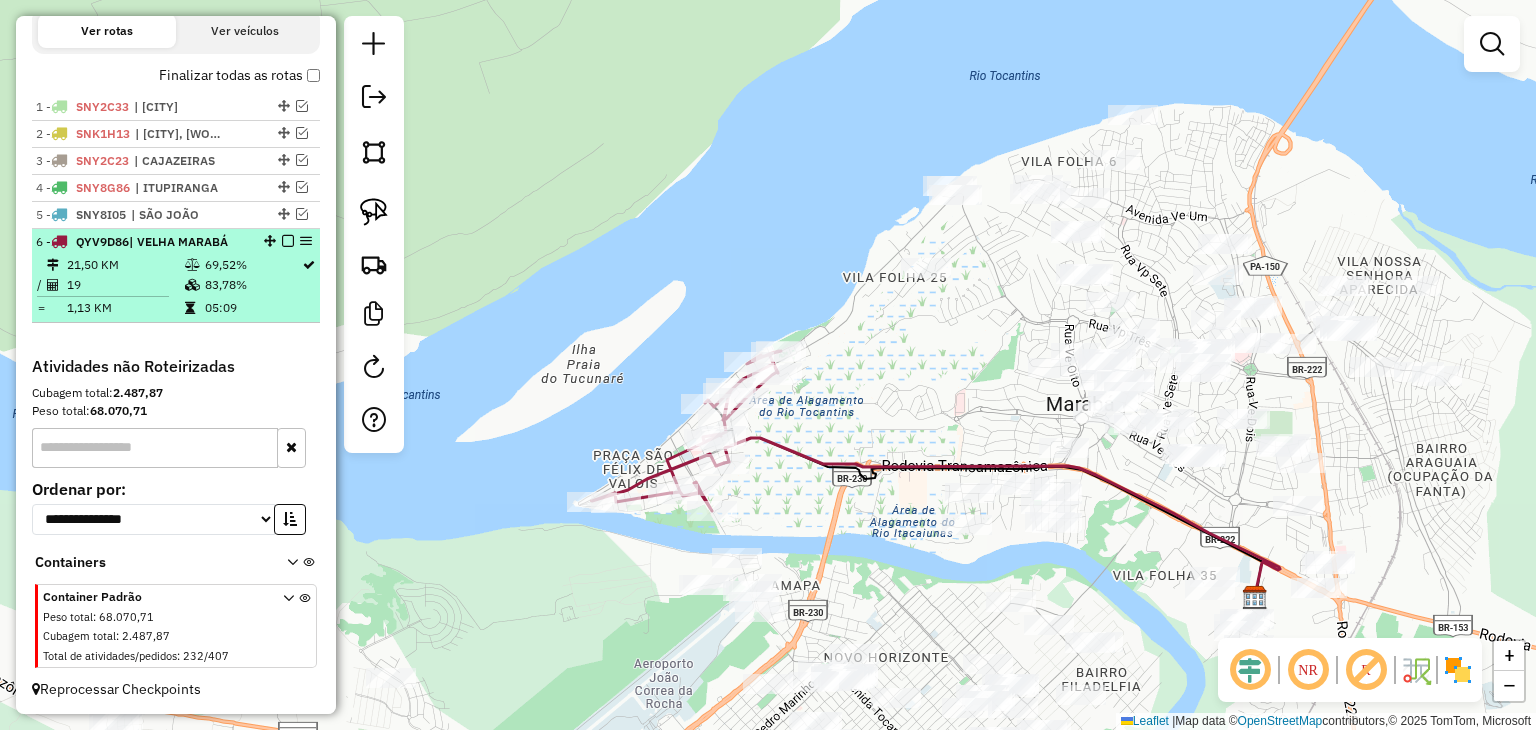 click on "19" at bounding box center (125, 285) 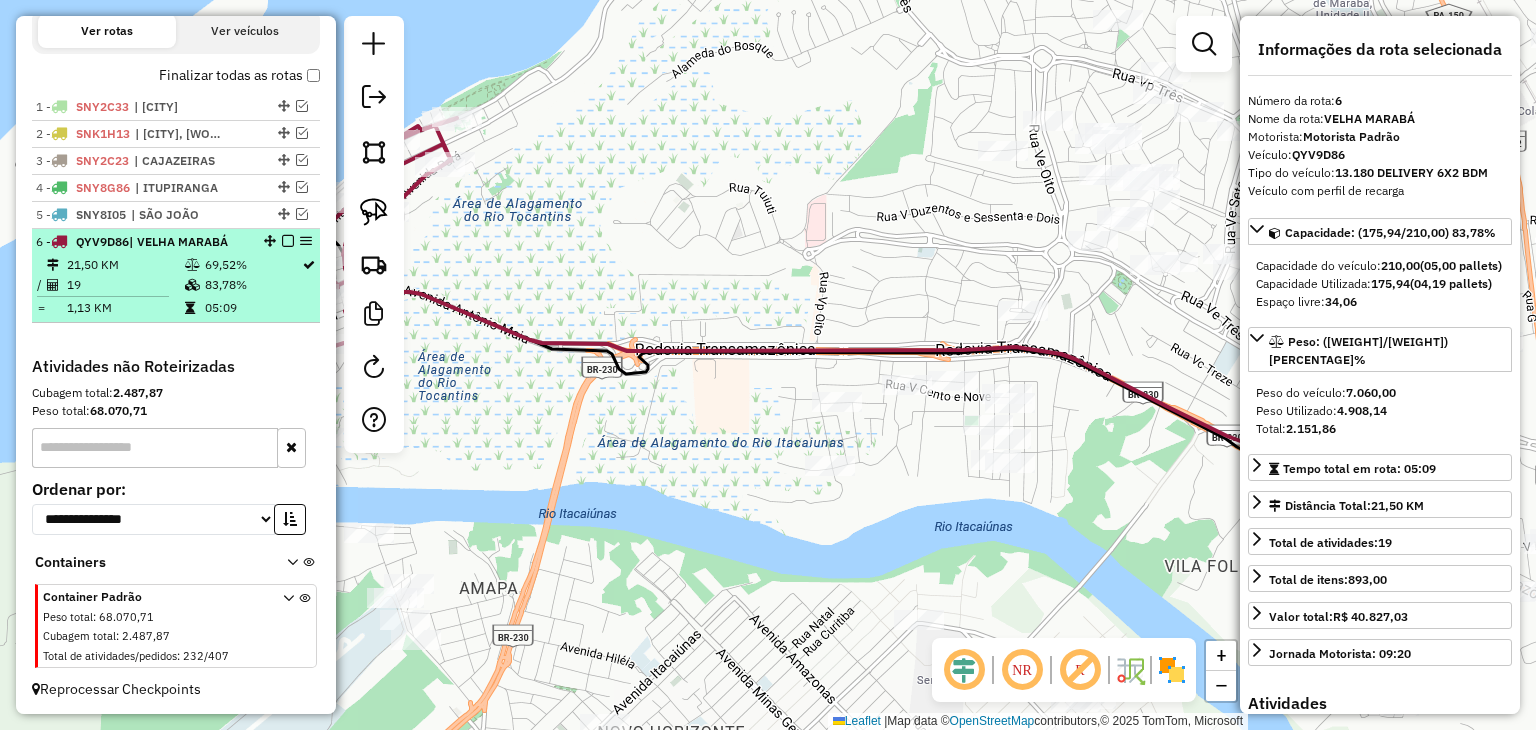 click at bounding box center (288, 241) 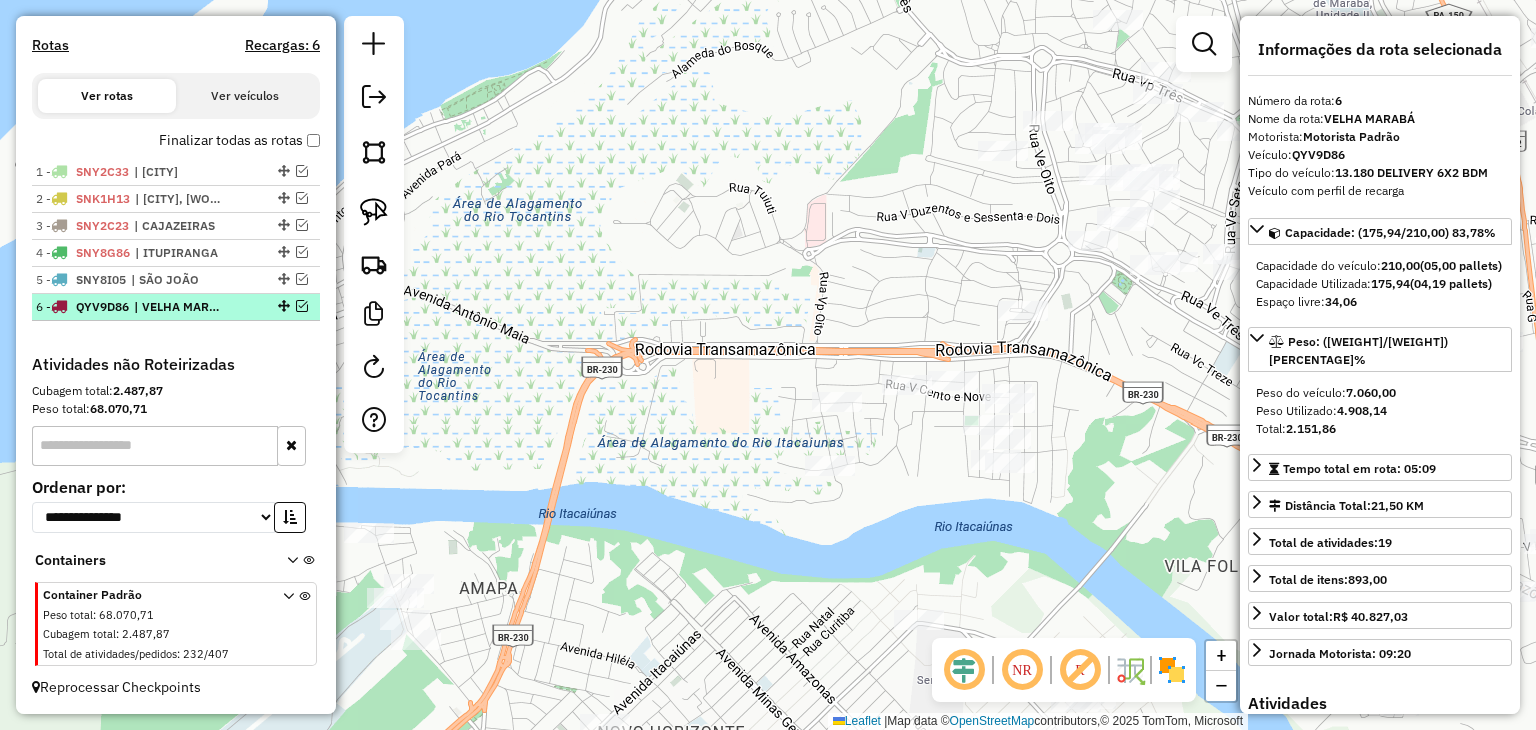 scroll, scrollTop: 623, scrollLeft: 0, axis: vertical 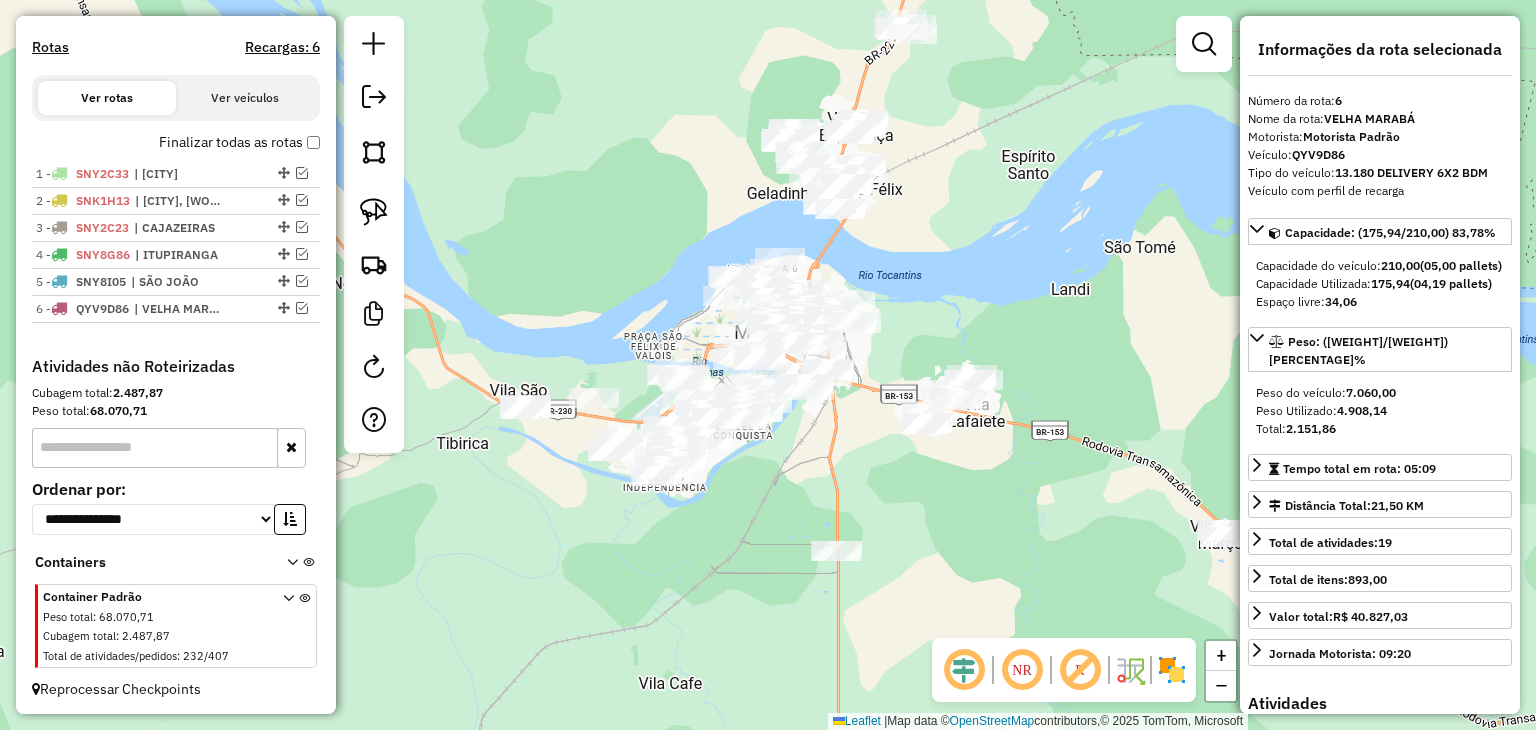 drag, startPoint x: 505, startPoint y: 336, endPoint x: 660, endPoint y: 333, distance: 155.02902 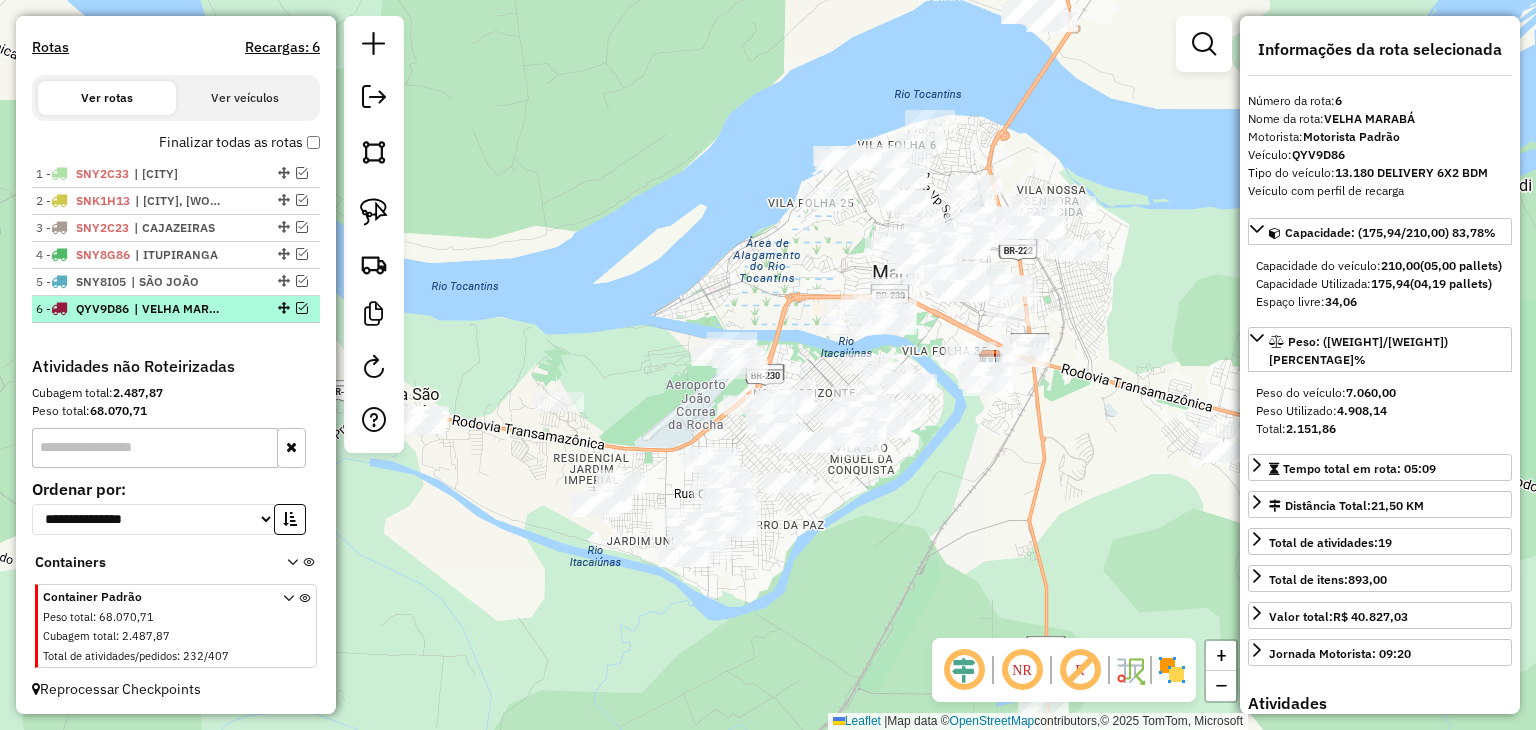 click at bounding box center (302, 308) 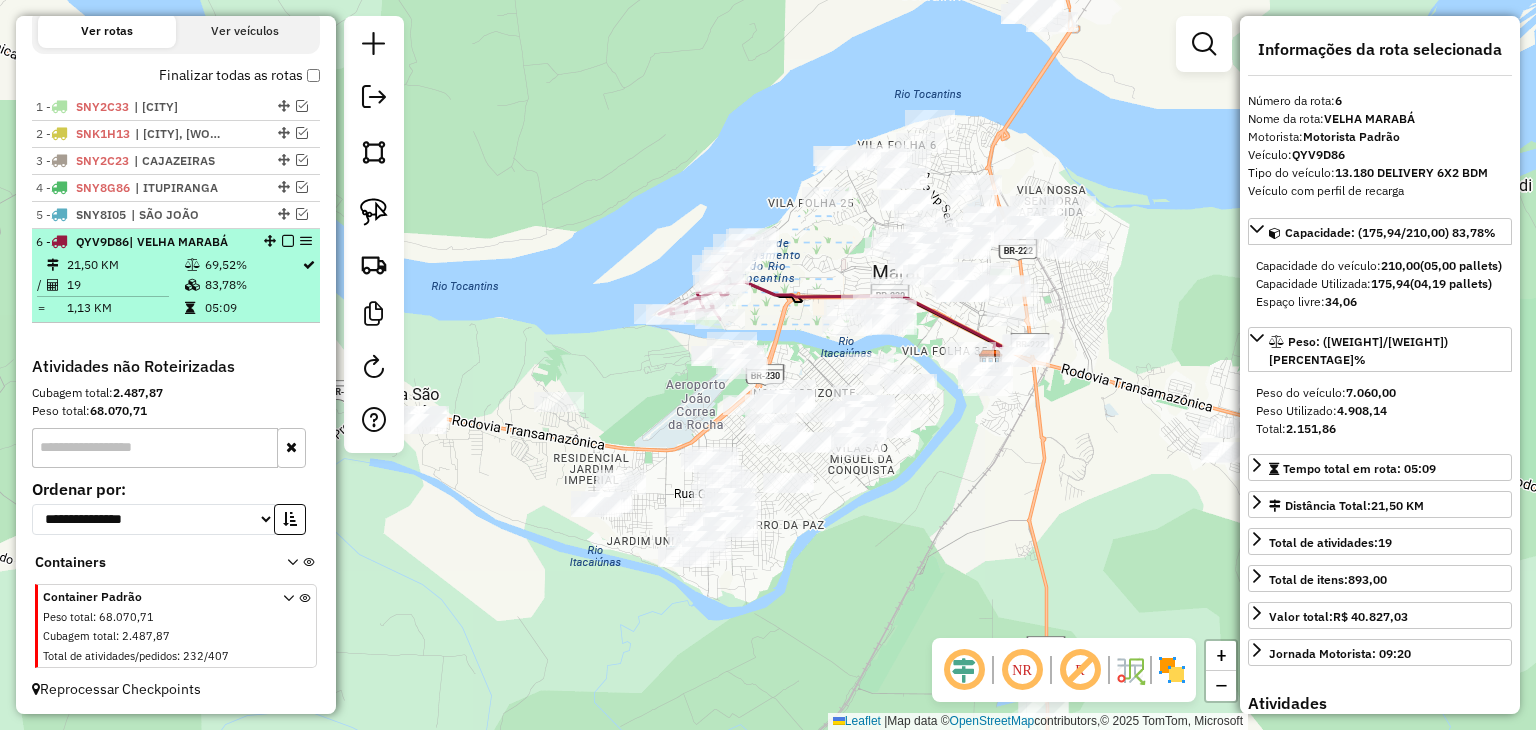 click at bounding box center (110, 296) 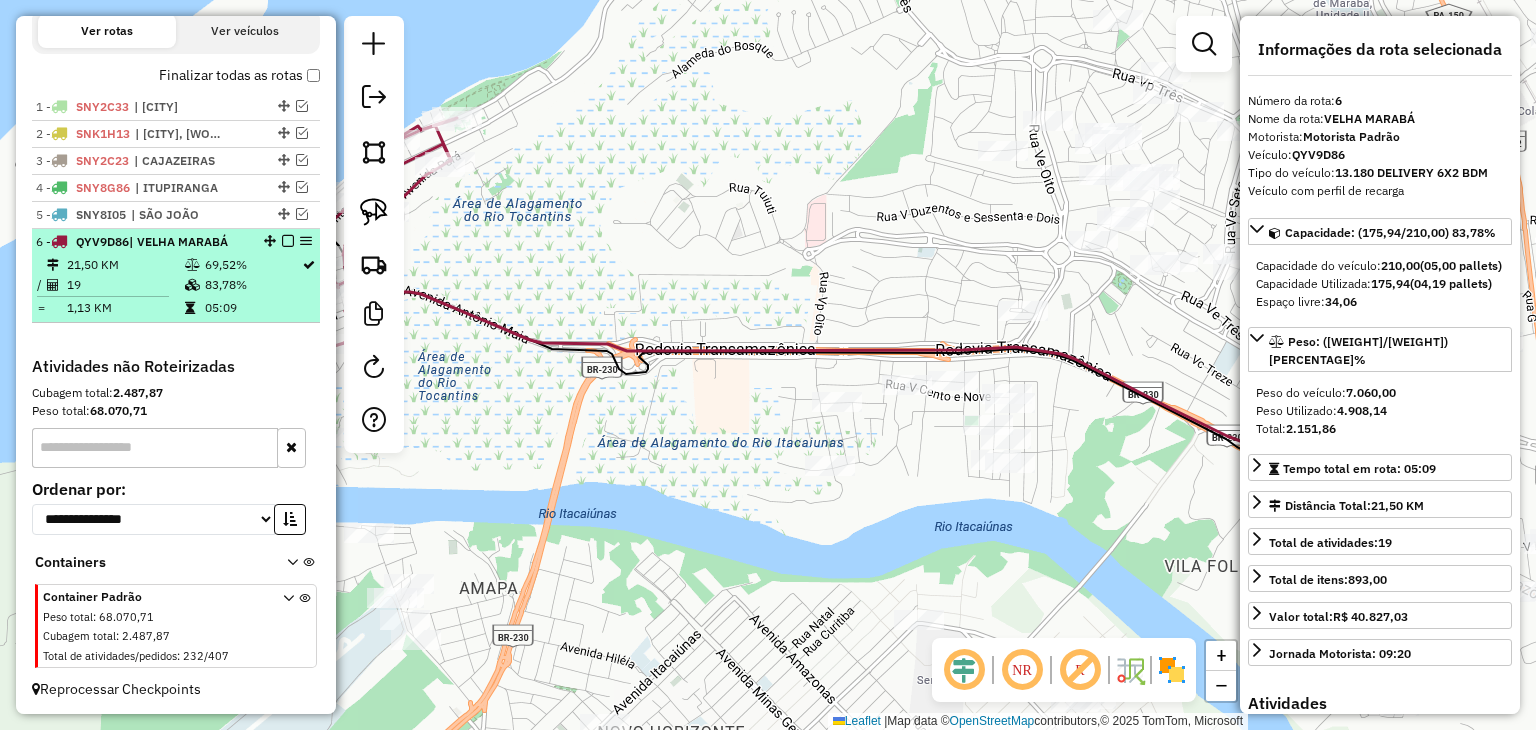 click at bounding box center (288, 241) 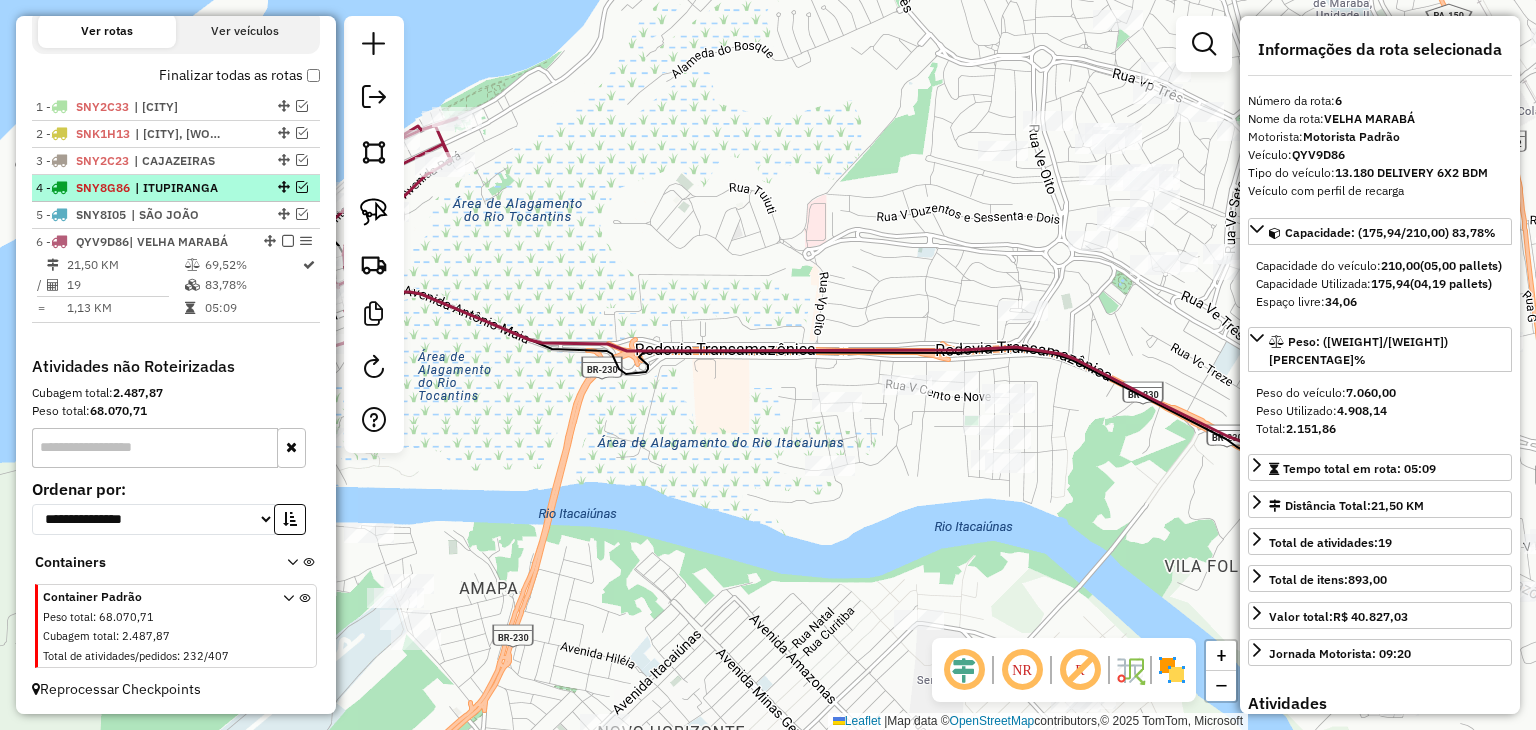 scroll, scrollTop: 623, scrollLeft: 0, axis: vertical 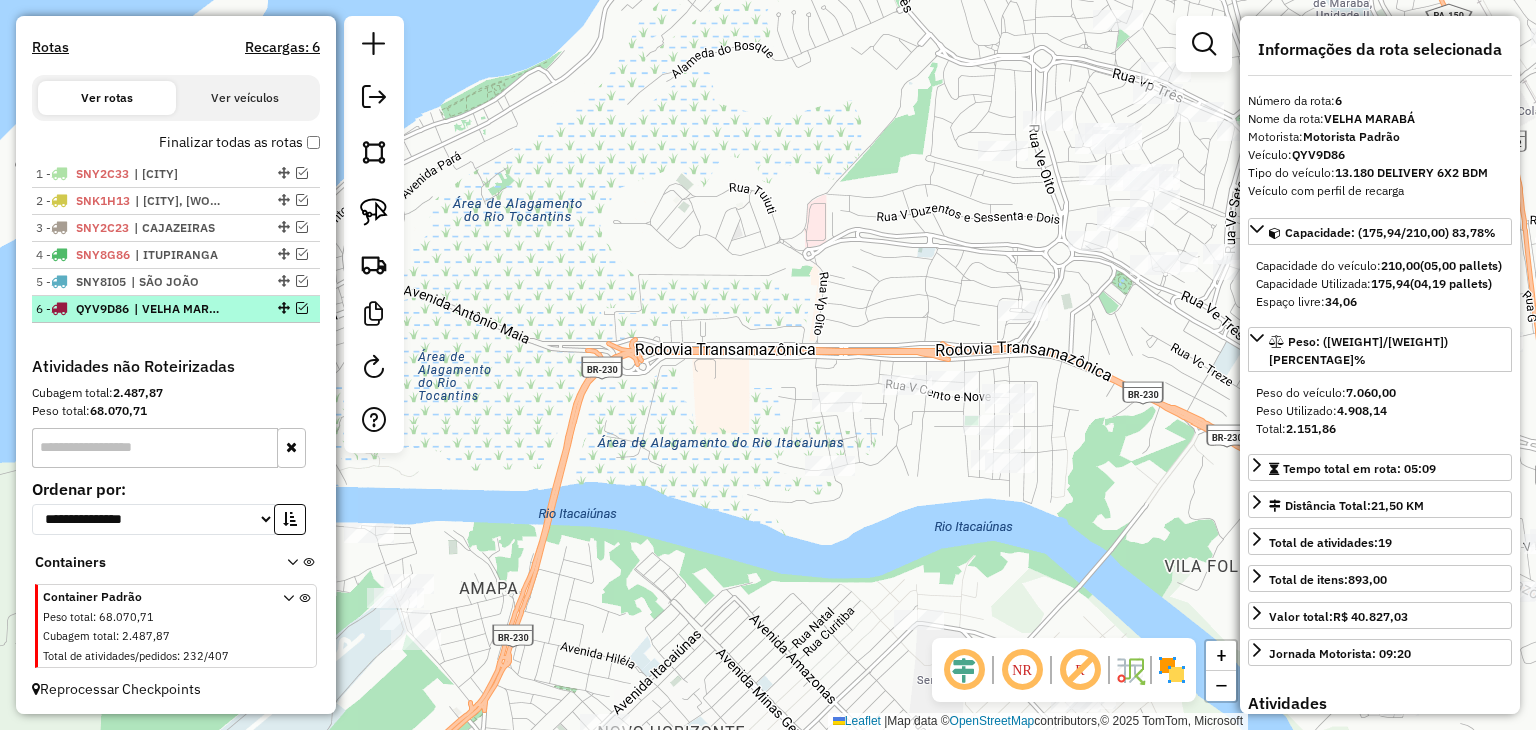 click at bounding box center (302, 308) 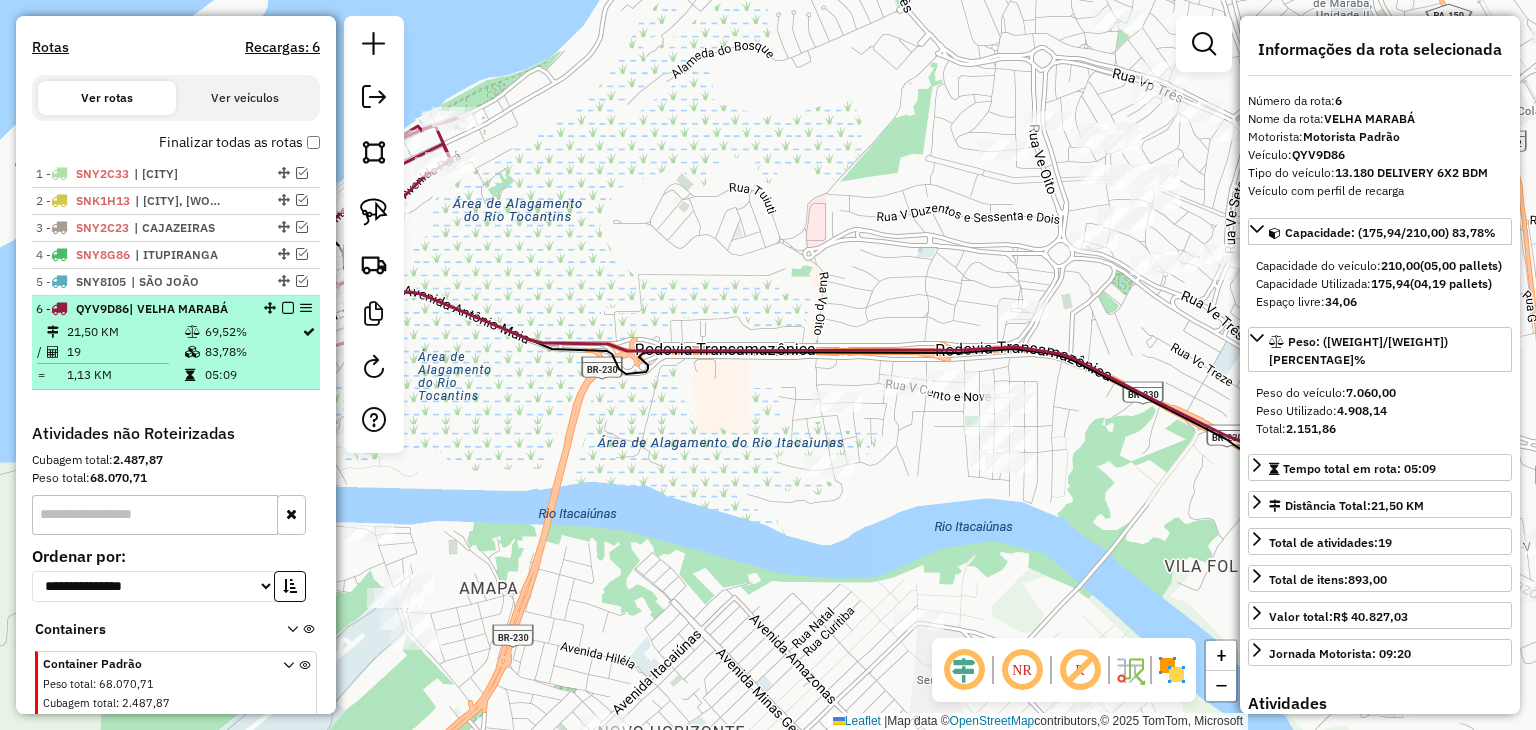 scroll, scrollTop: 690, scrollLeft: 0, axis: vertical 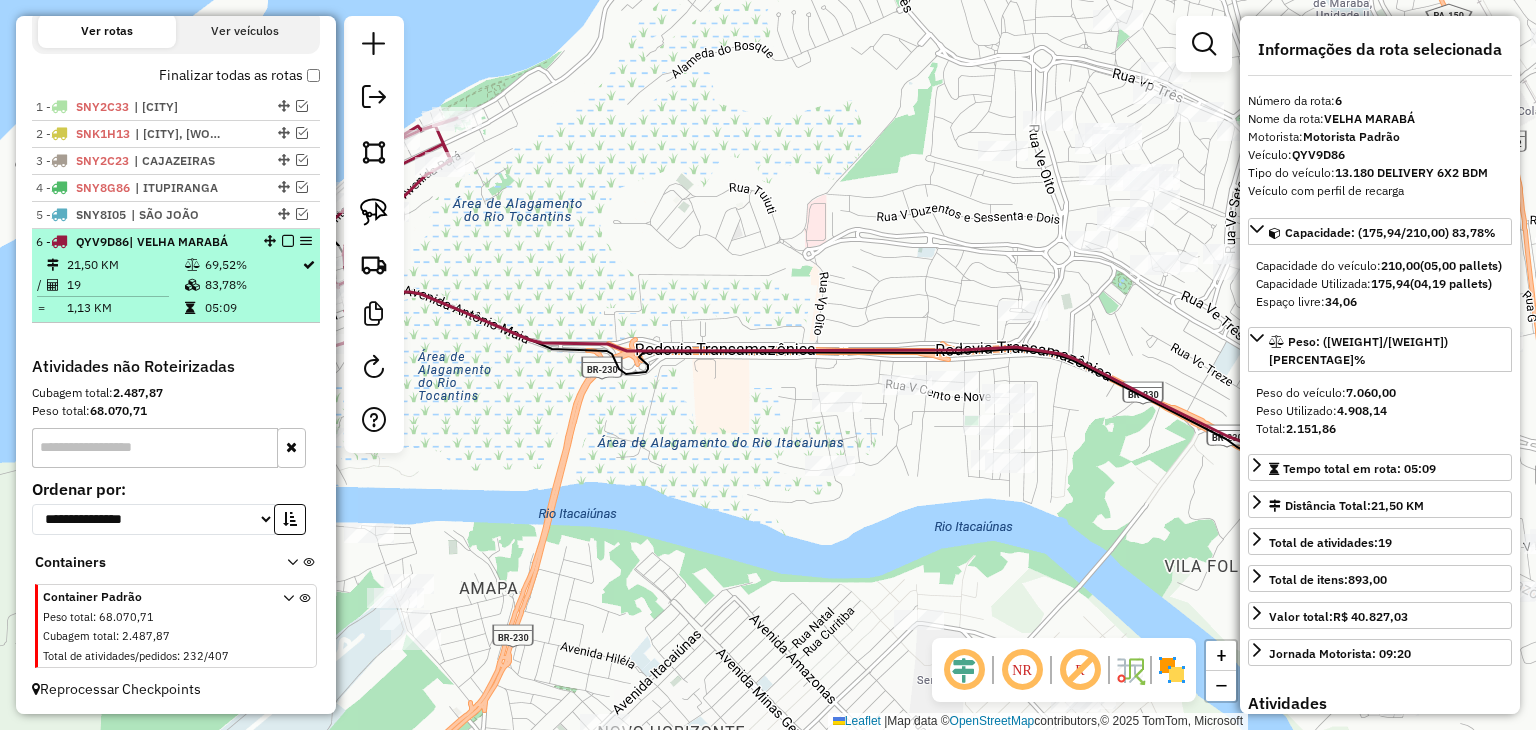 click on "19" at bounding box center (125, 285) 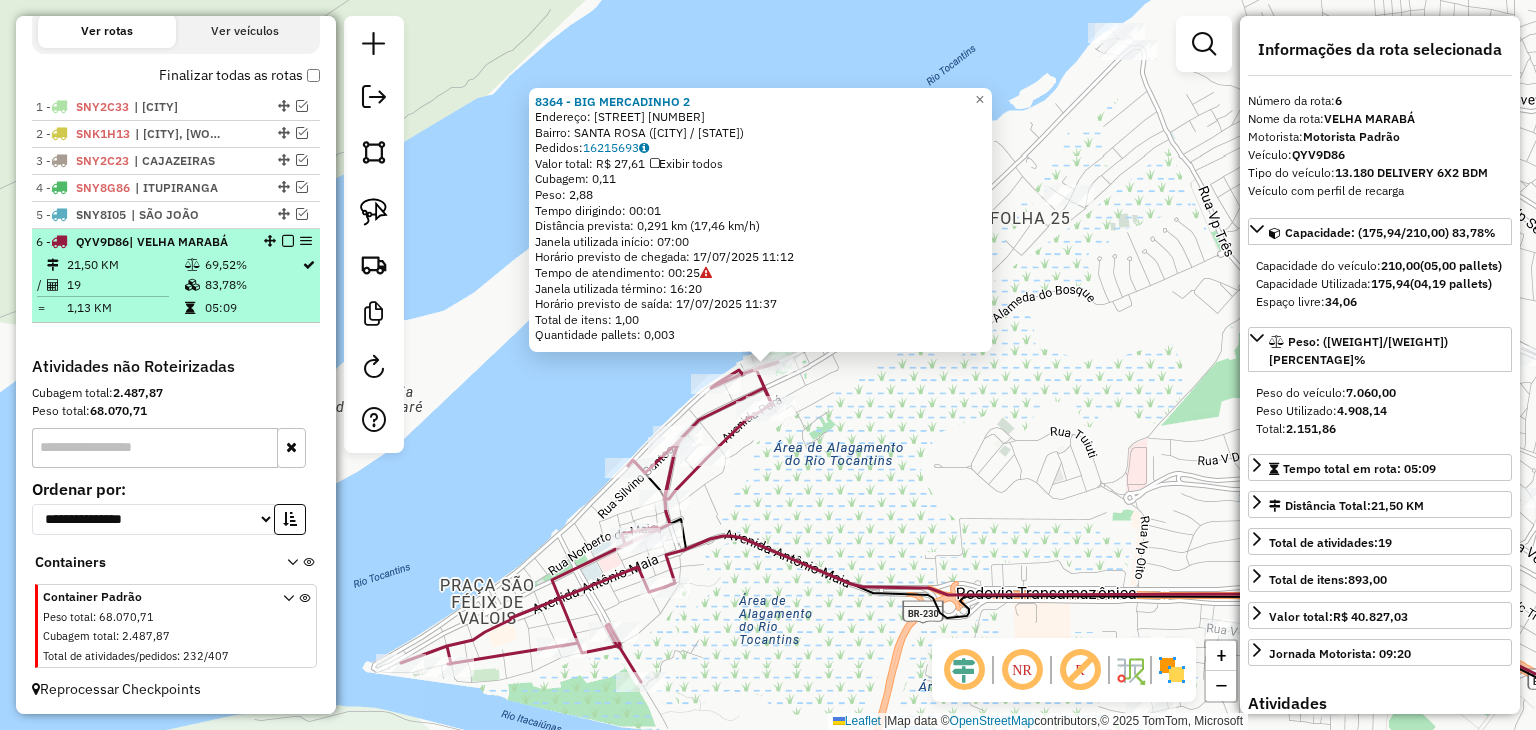 click at bounding box center [288, 241] 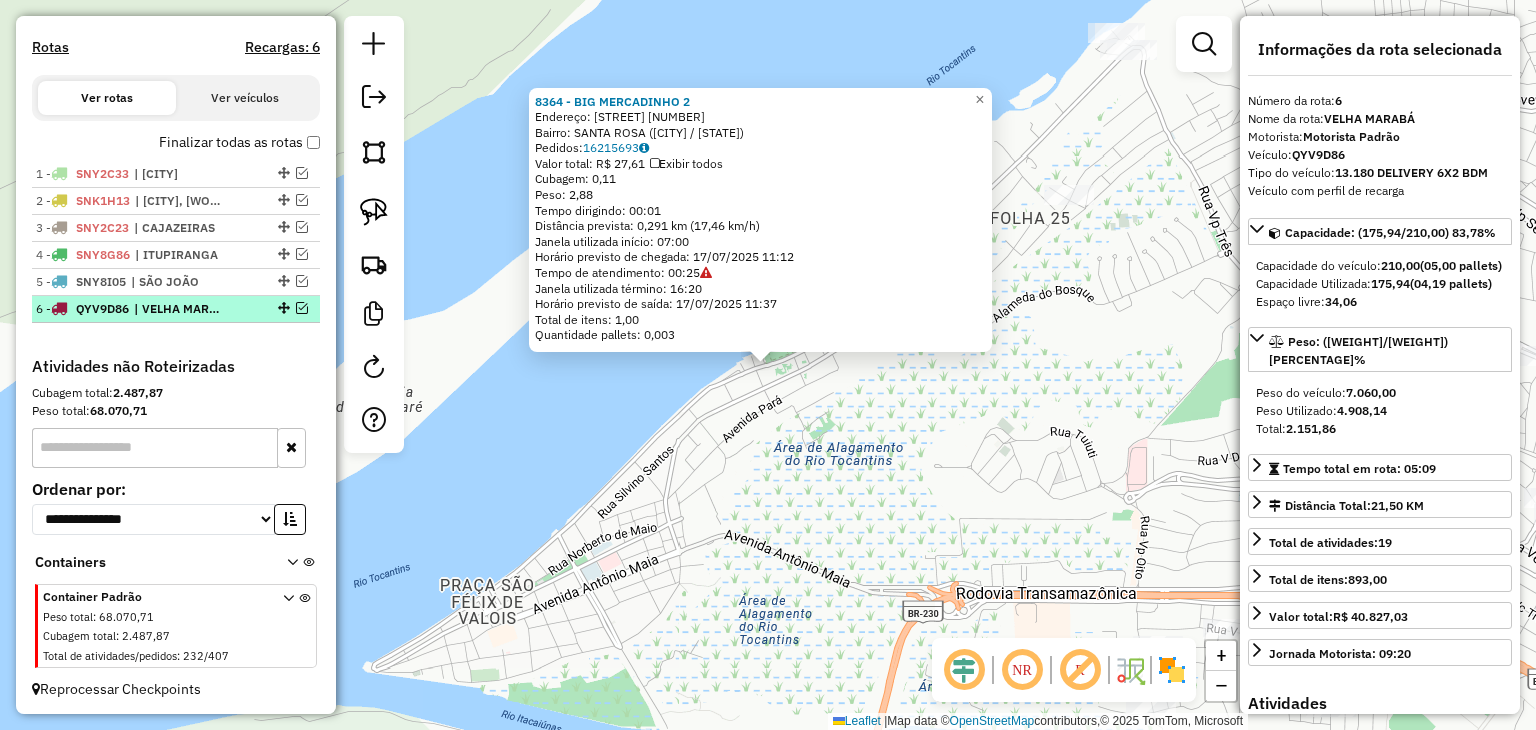 click at bounding box center [302, 308] 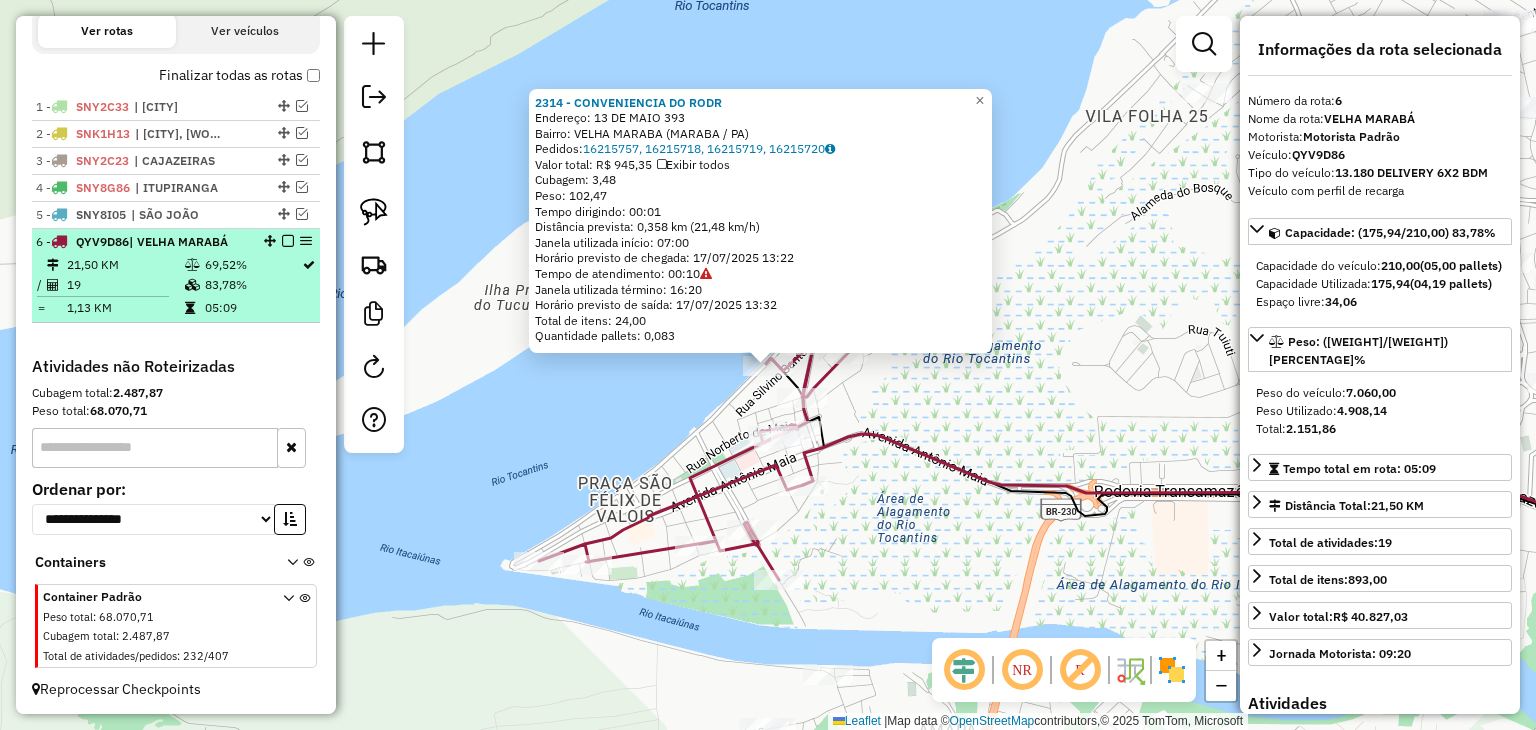 click at bounding box center (288, 241) 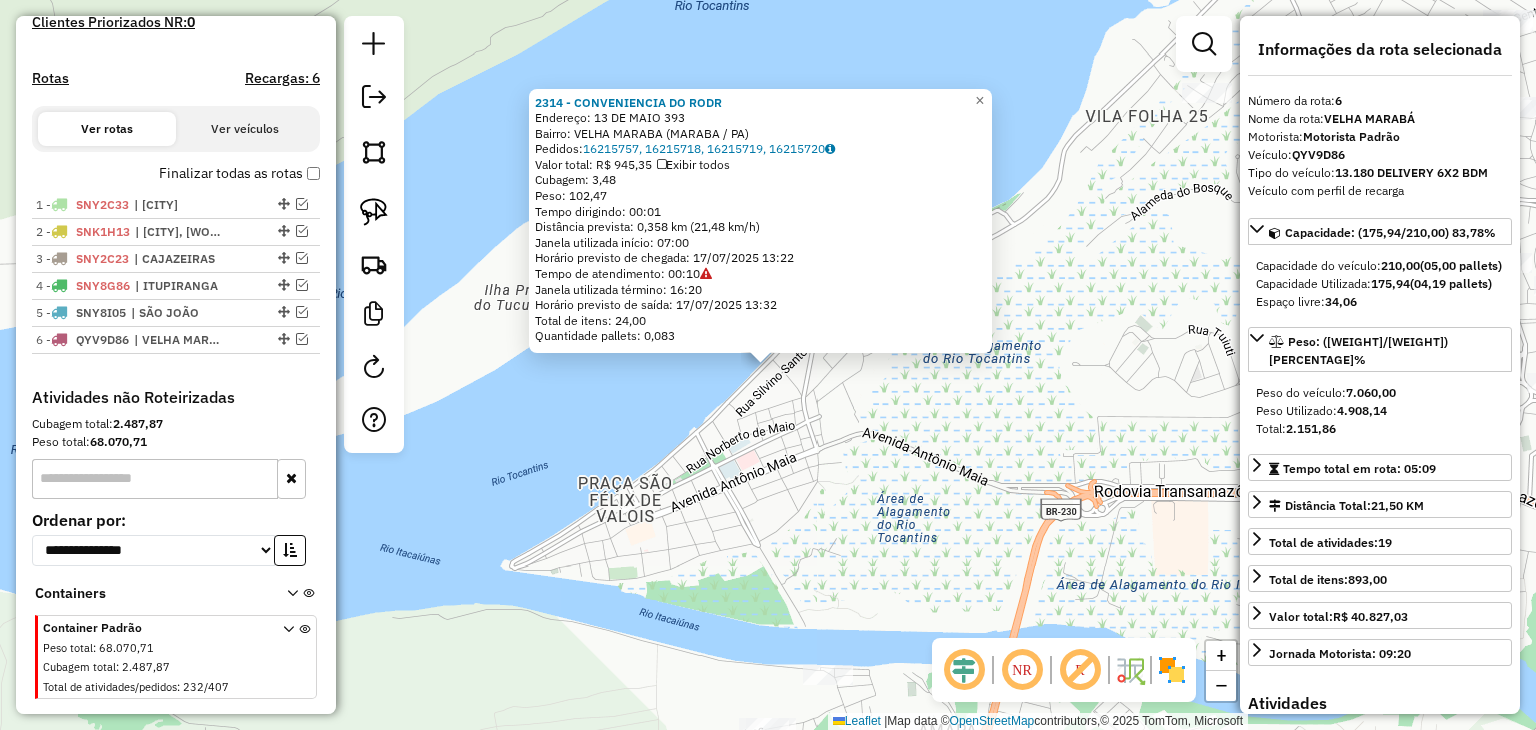 scroll, scrollTop: 623, scrollLeft: 0, axis: vertical 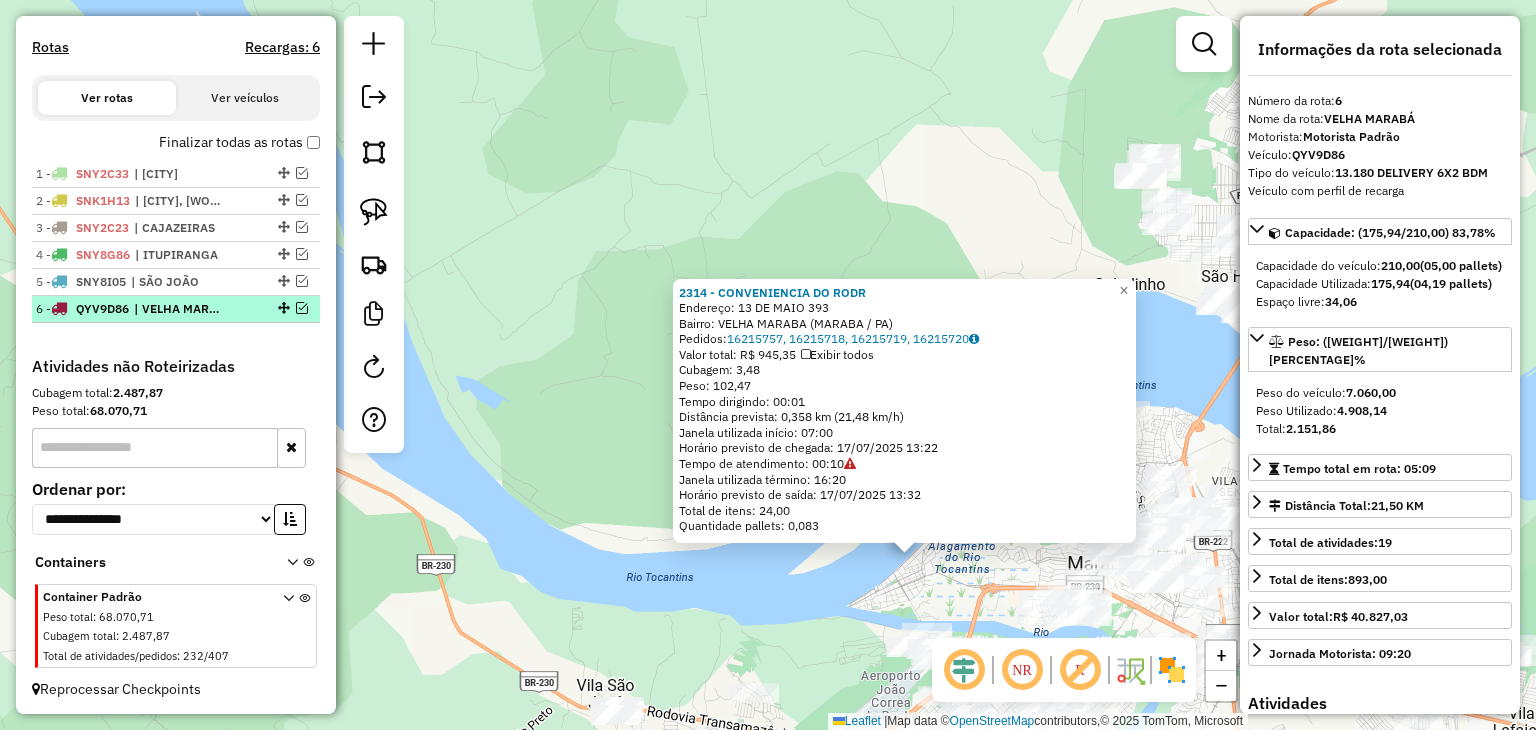 click at bounding box center (302, 308) 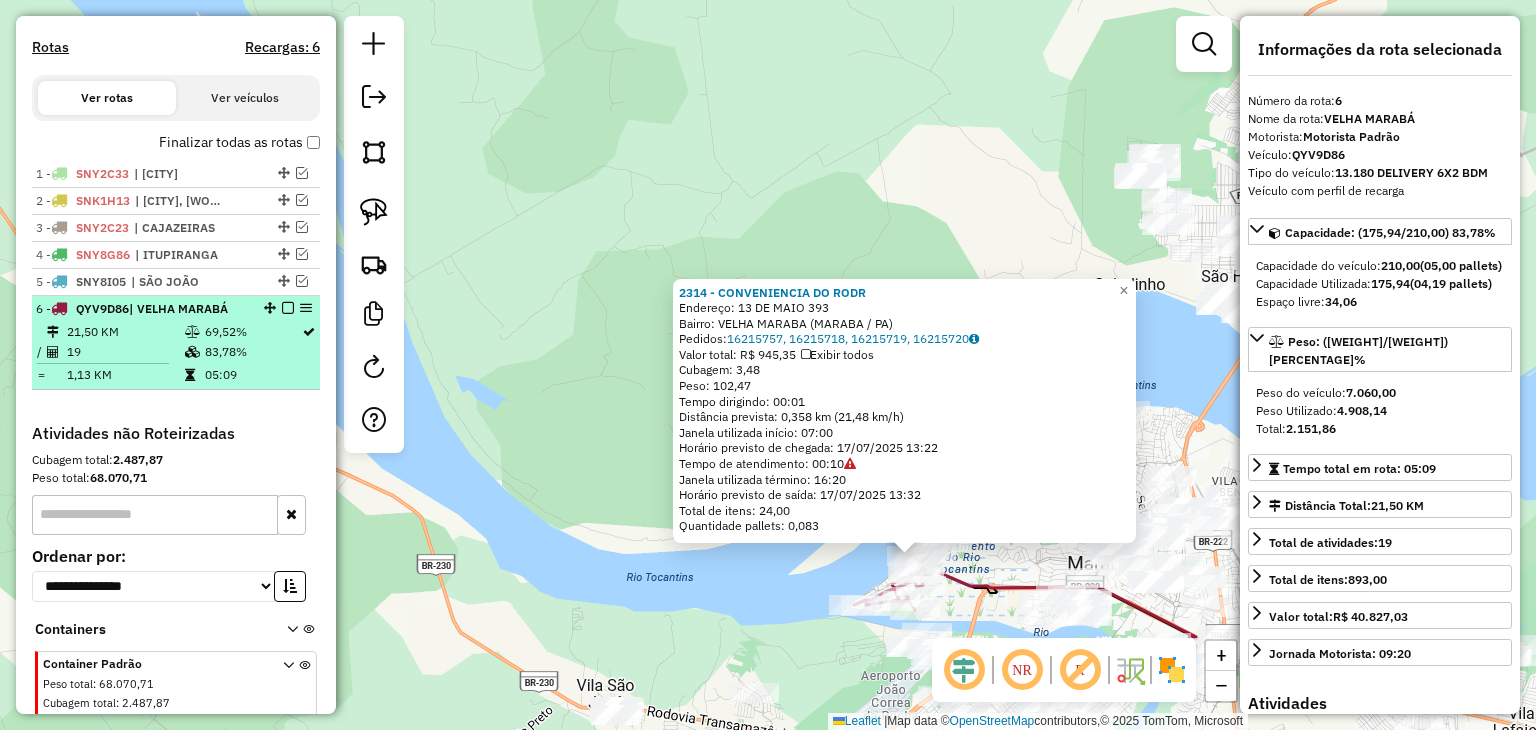 click on "21,50 KM" at bounding box center (125, 332) 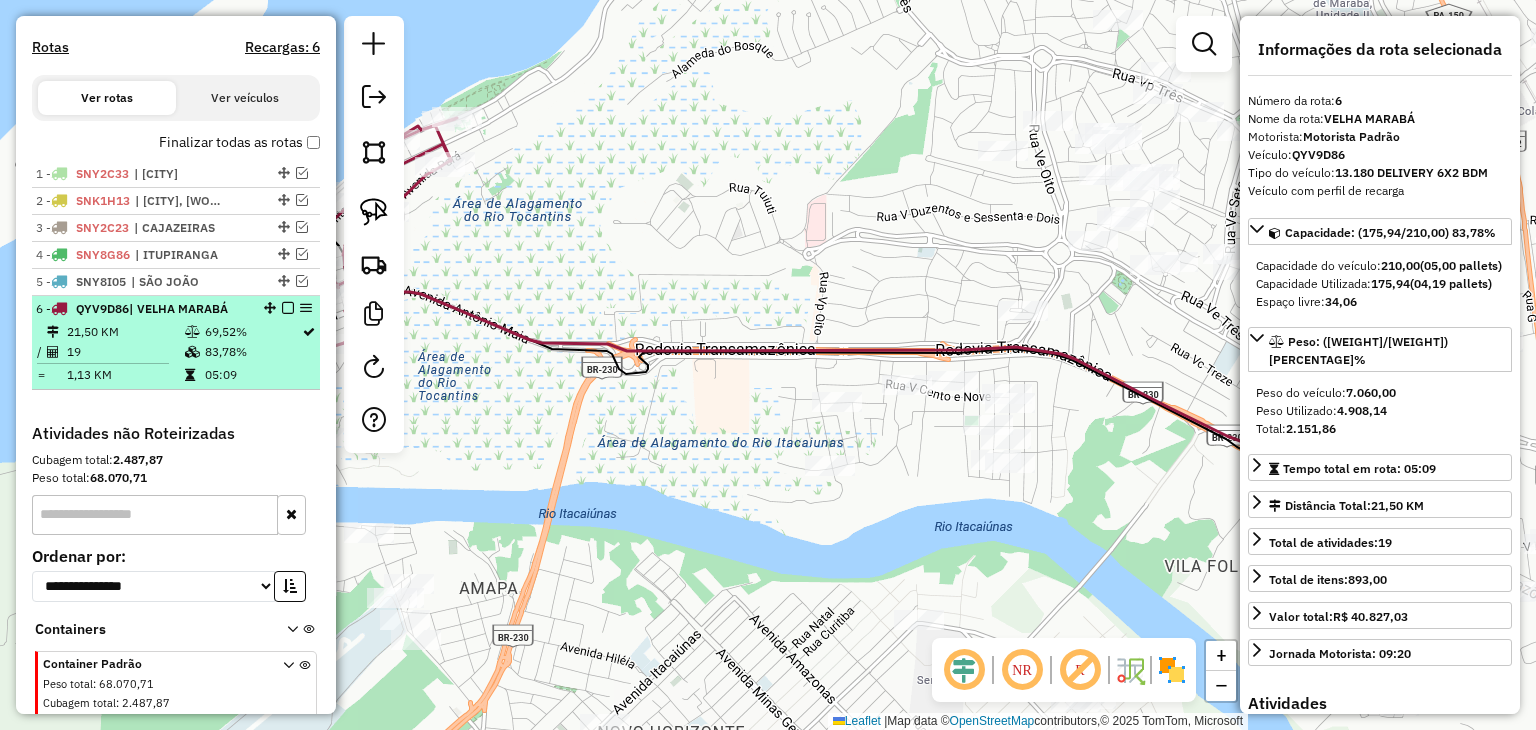 click at bounding box center (288, 308) 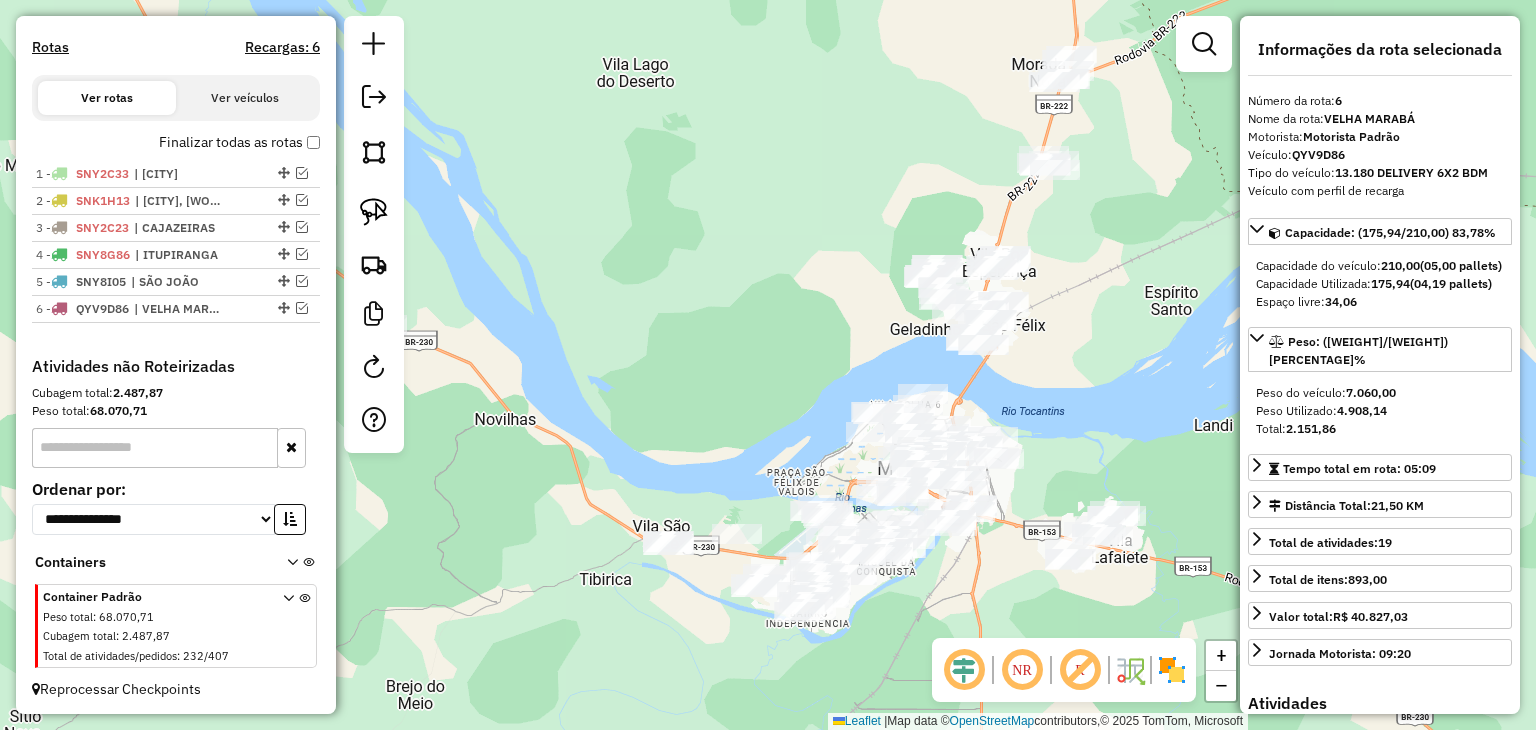drag, startPoint x: 654, startPoint y: 492, endPoint x: 548, endPoint y: 315, distance: 206.31287 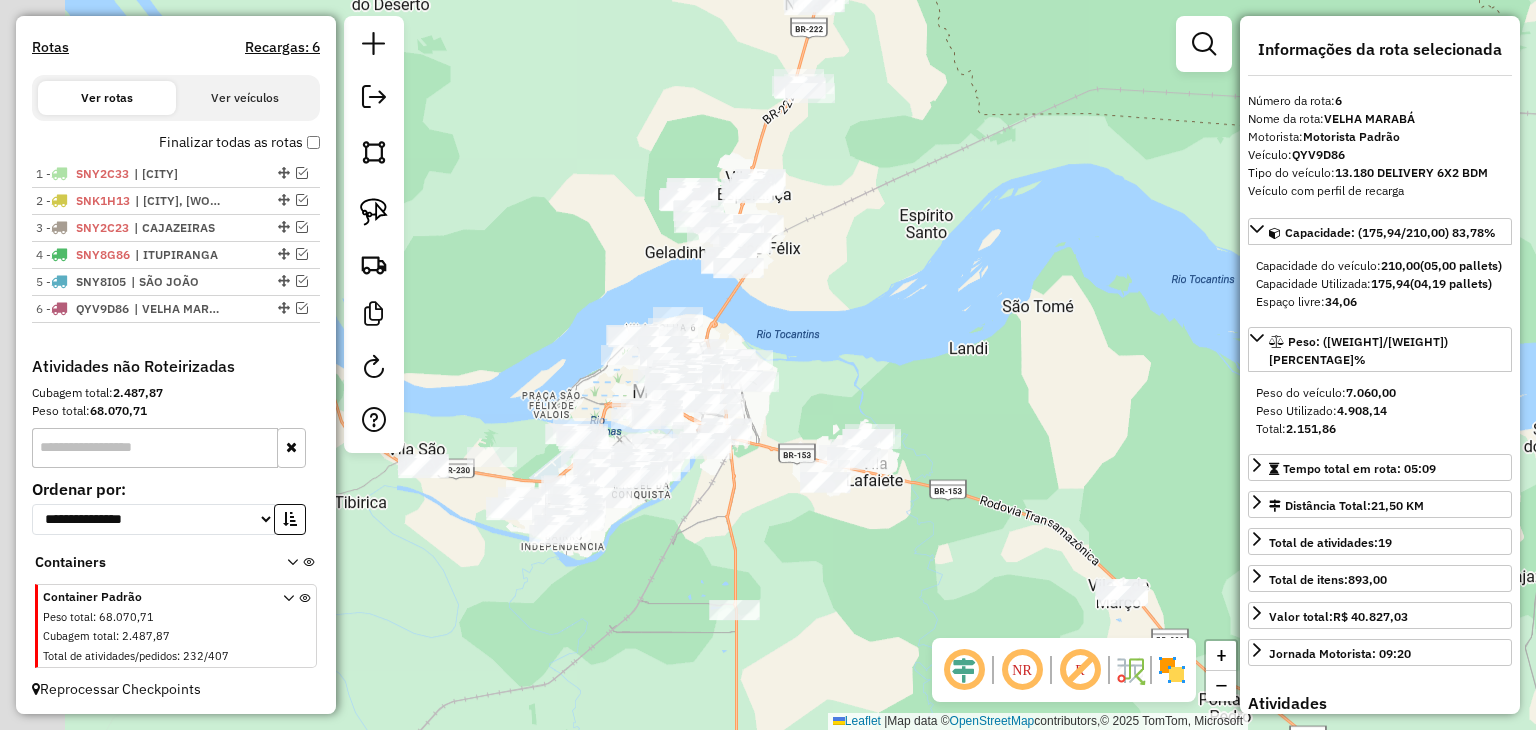 drag, startPoint x: 731, startPoint y: 347, endPoint x: 1012, endPoint y: 505, distance: 322.374 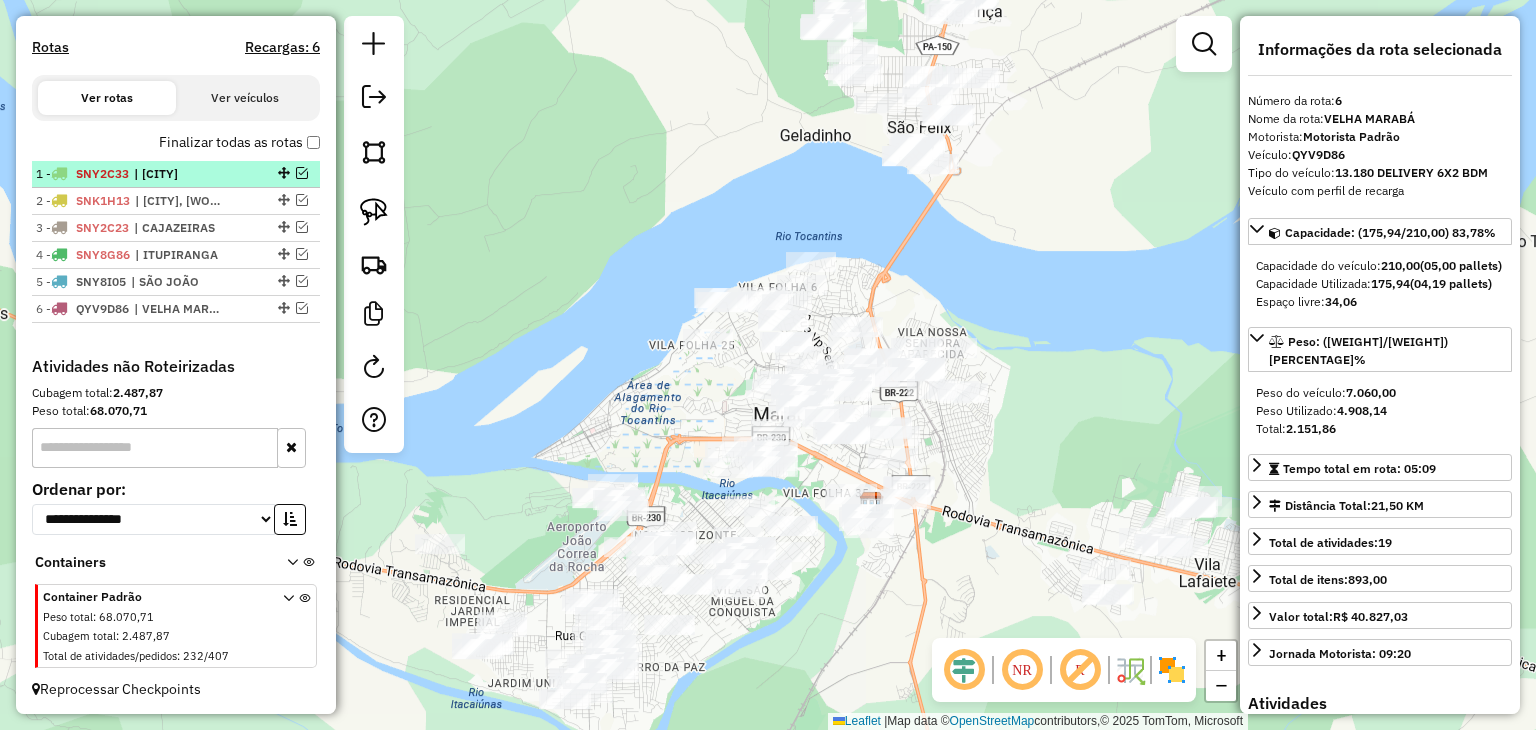 click at bounding box center [302, 173] 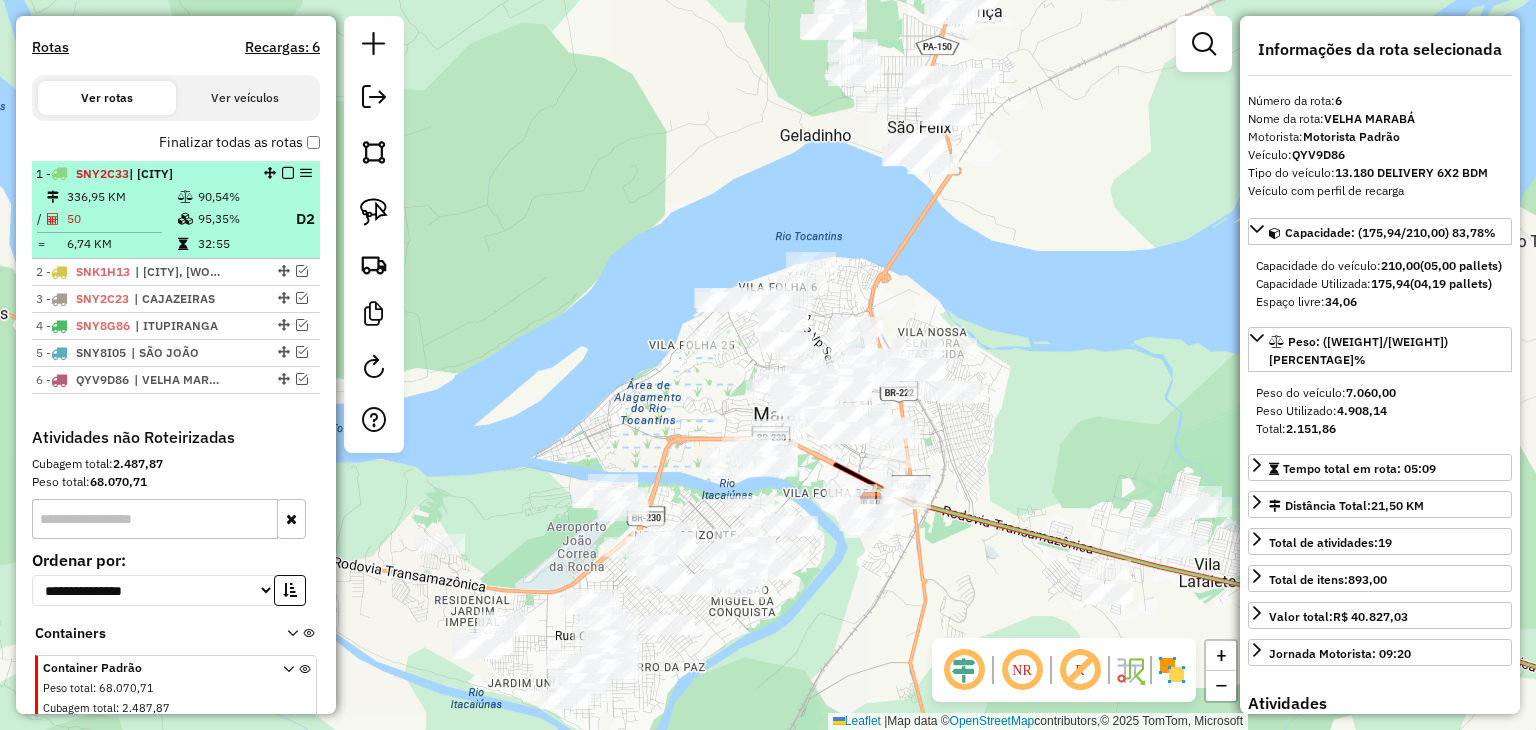 click on "1 -       SNY2C33   | PALESTINA DO PARÁ  336,95 KM   90,54%  /  50   95,35%   D2  =  6,74 KM   32:55" at bounding box center [176, 210] 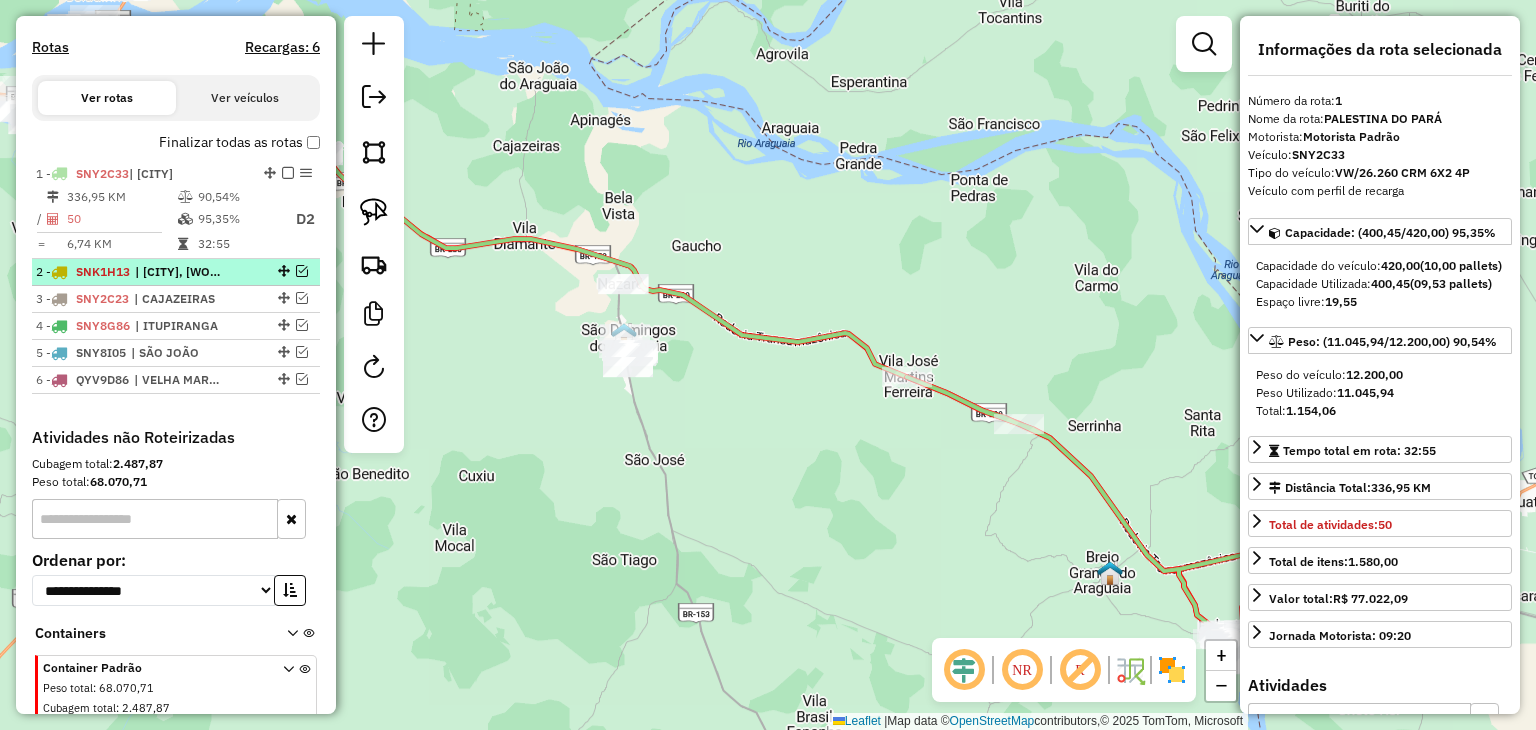 click at bounding box center (302, 271) 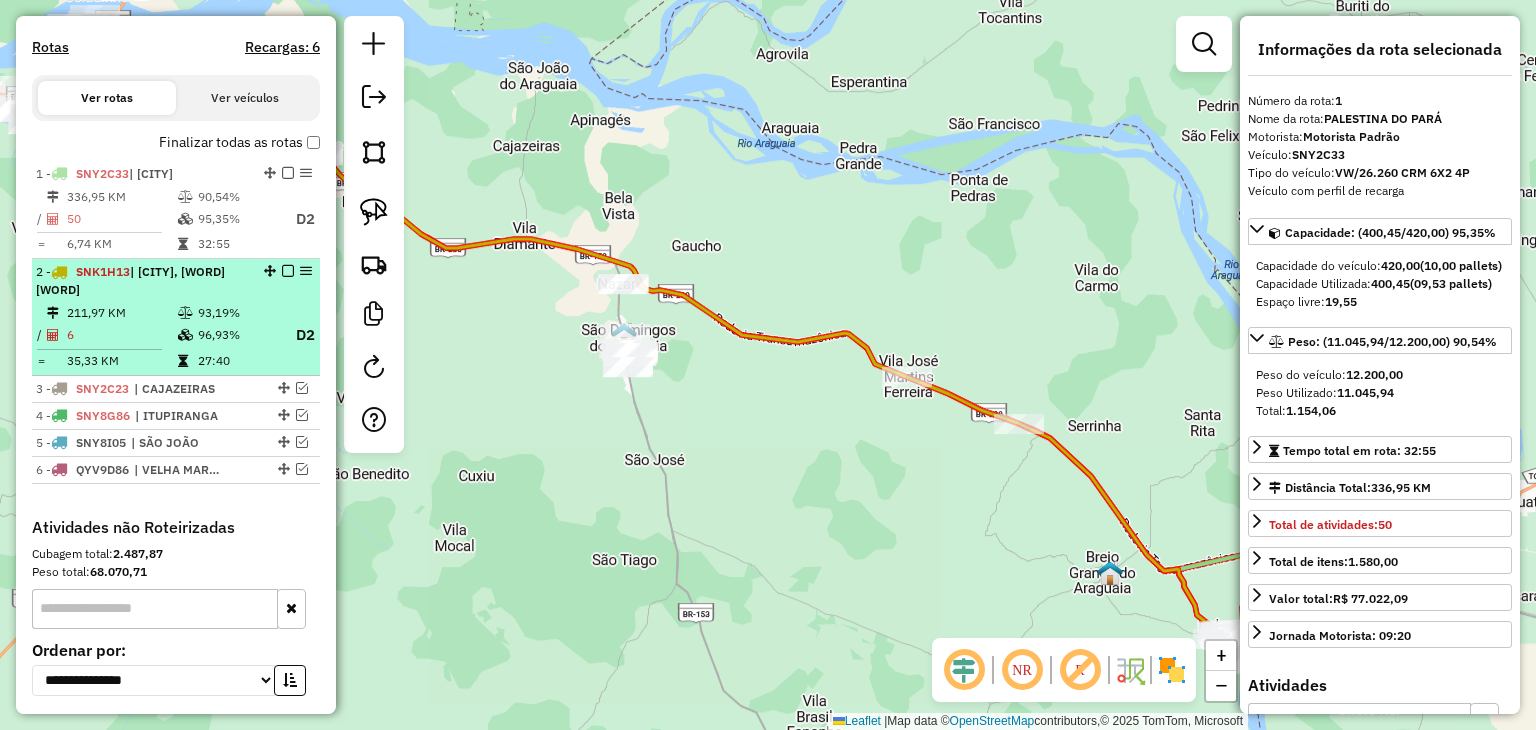 click on "2 -       SNK1H13   | PALESTINA DO PARÁ, VILA SANTANA" at bounding box center [142, 281] 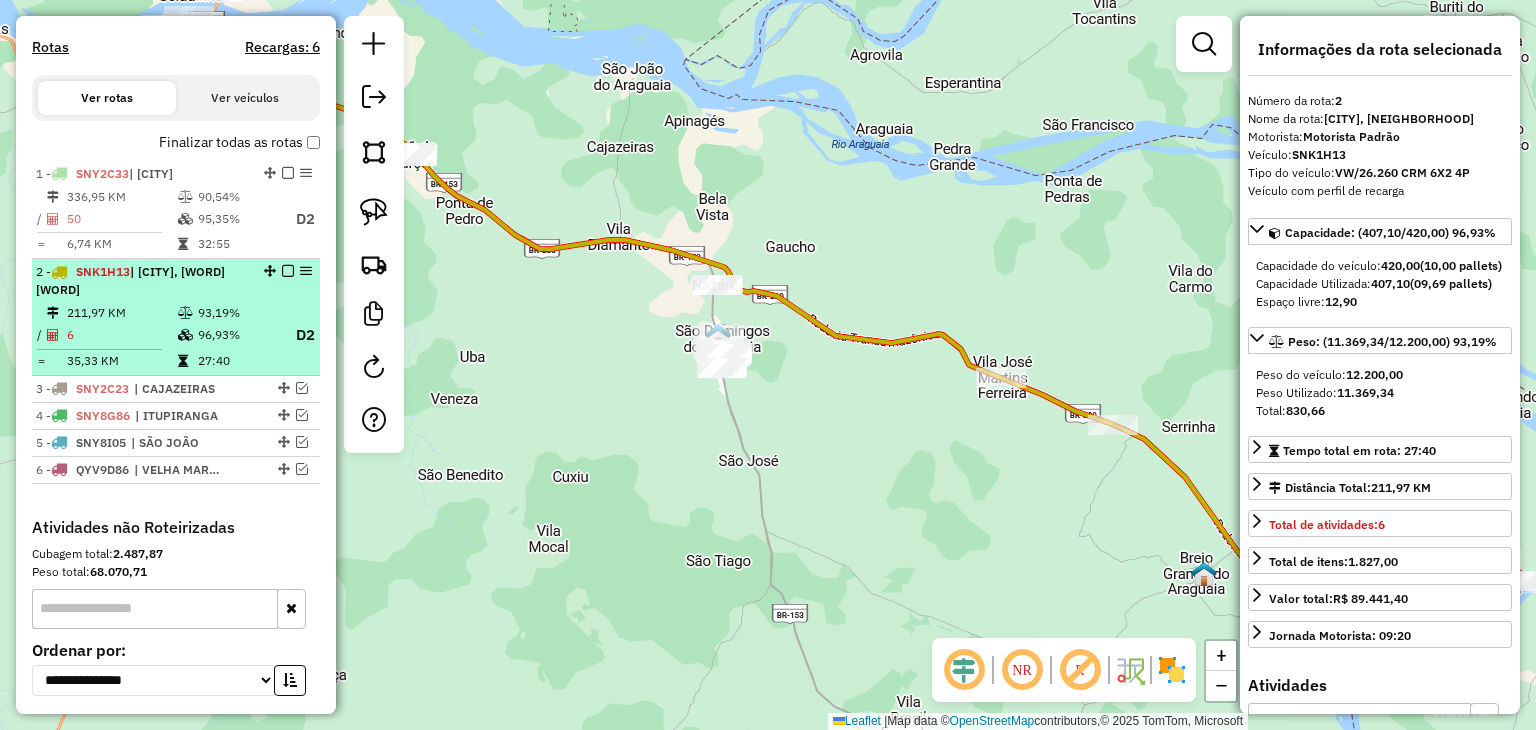 click at bounding box center [288, 271] 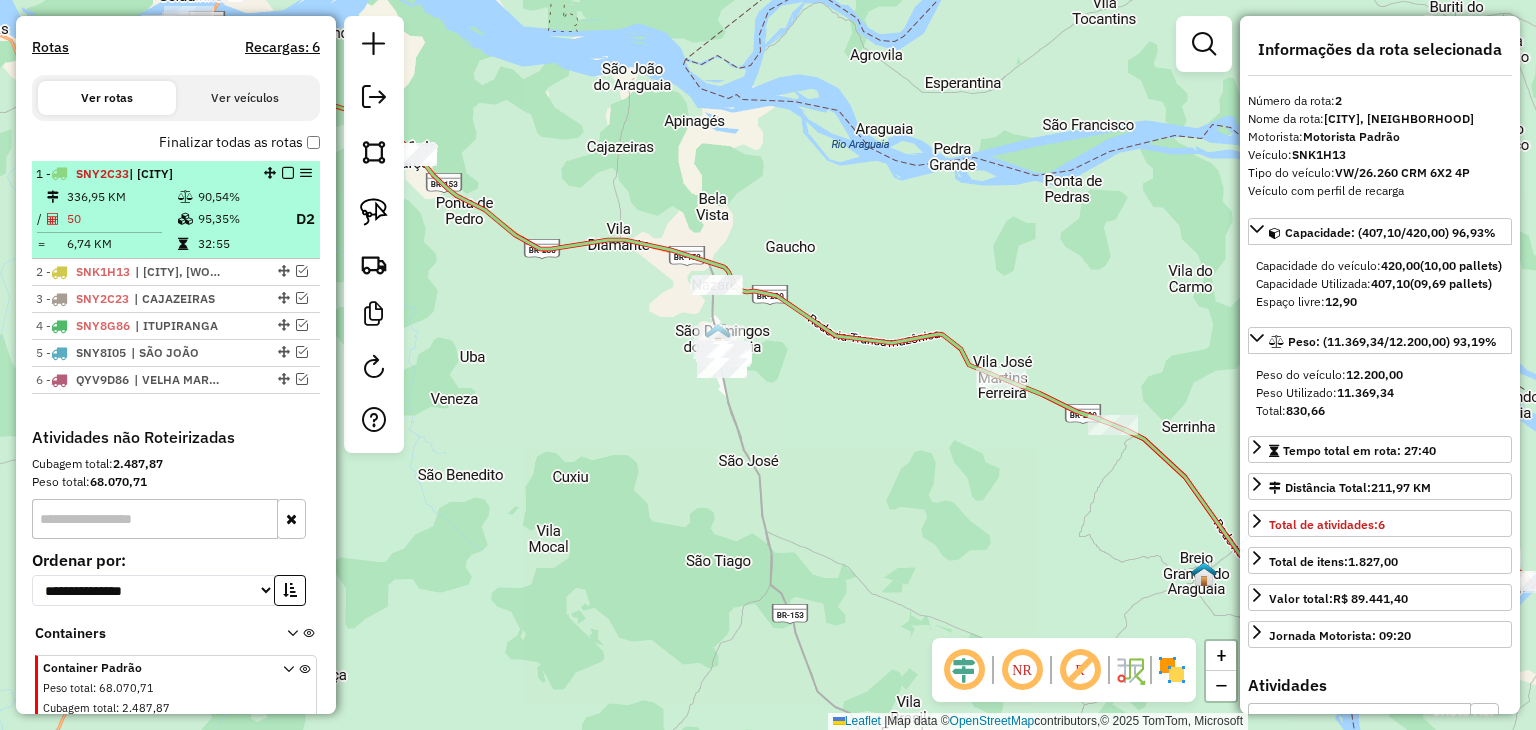 click at bounding box center (288, 173) 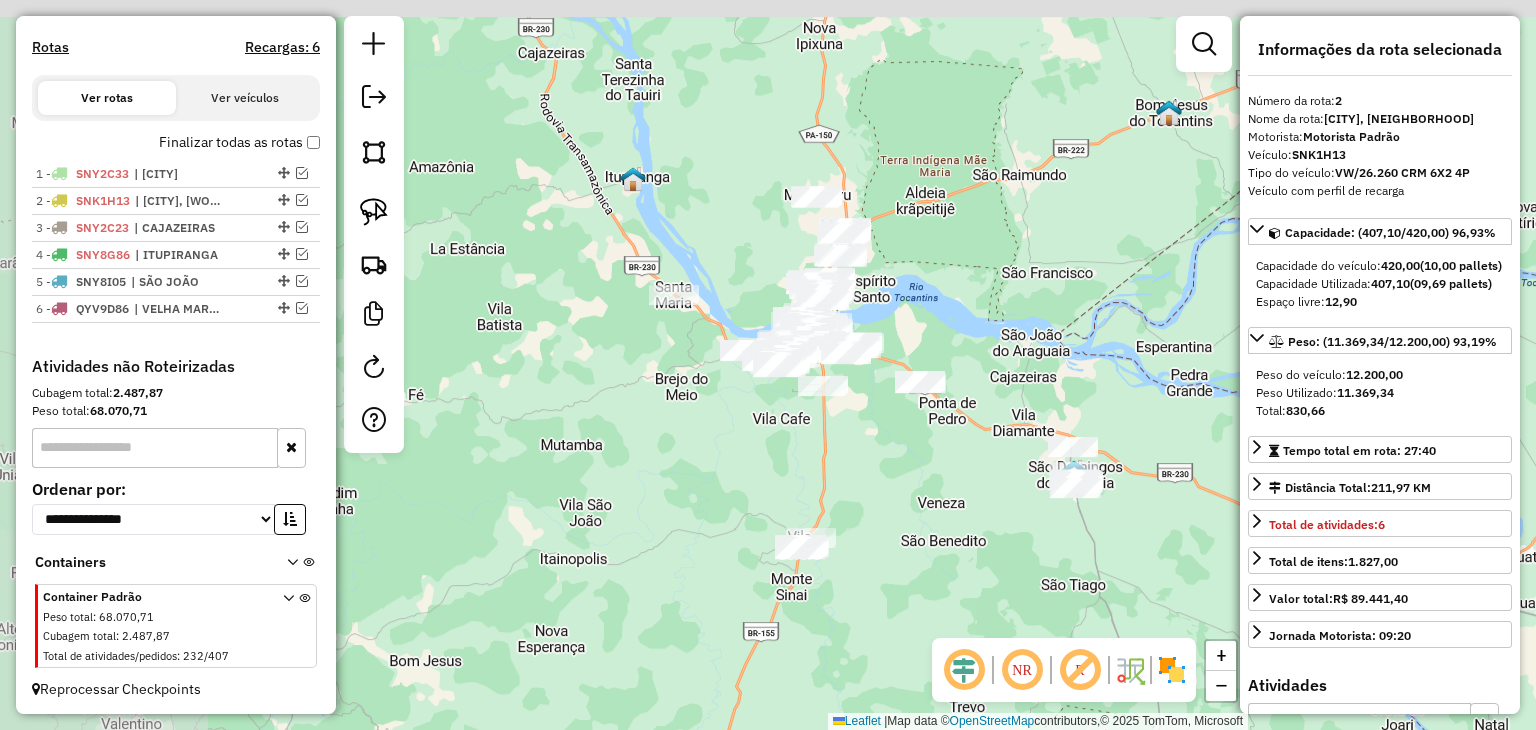 drag, startPoint x: 597, startPoint y: 156, endPoint x: 984, endPoint y: 364, distance: 439.35522 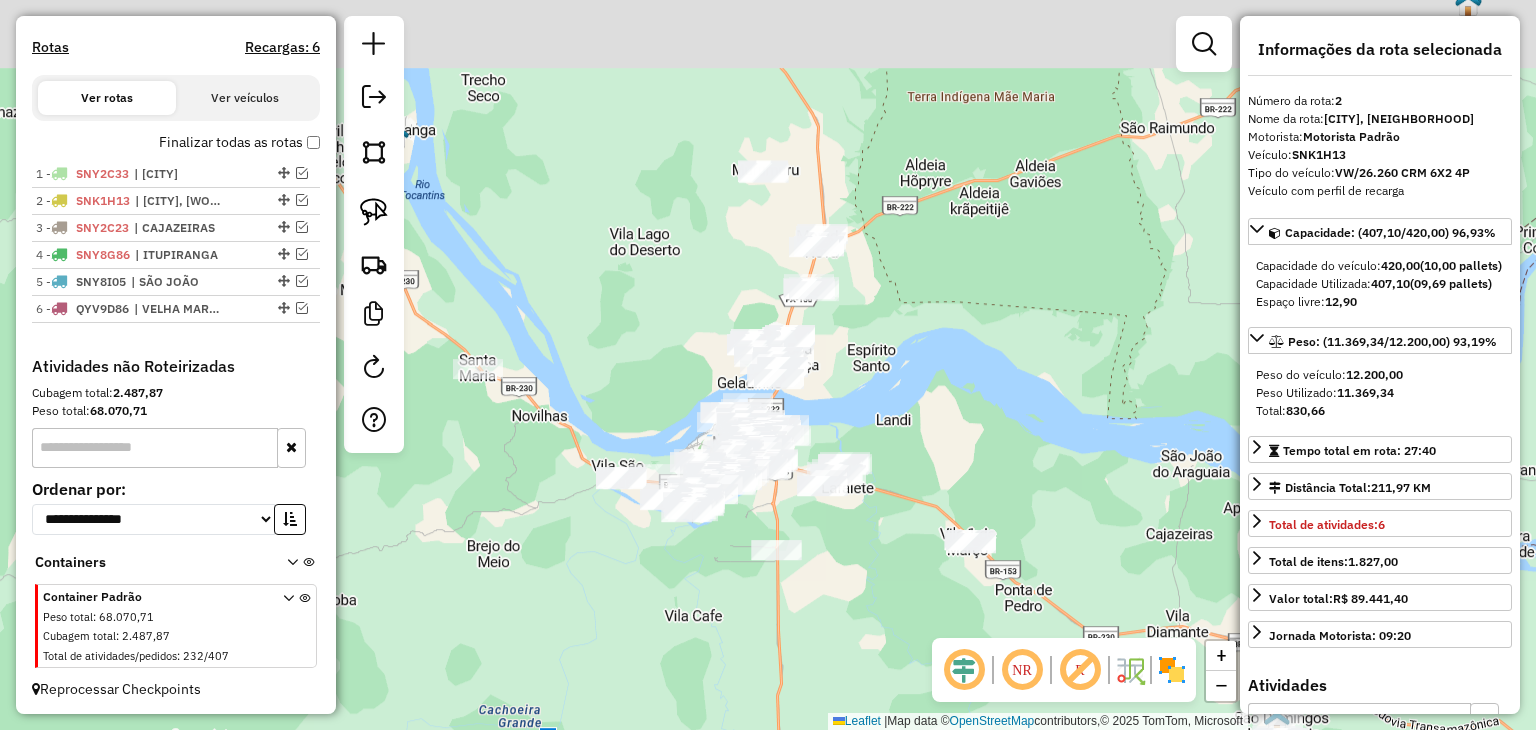 drag, startPoint x: 784, startPoint y: 225, endPoint x: 678, endPoint y: 309, distance: 135.24792 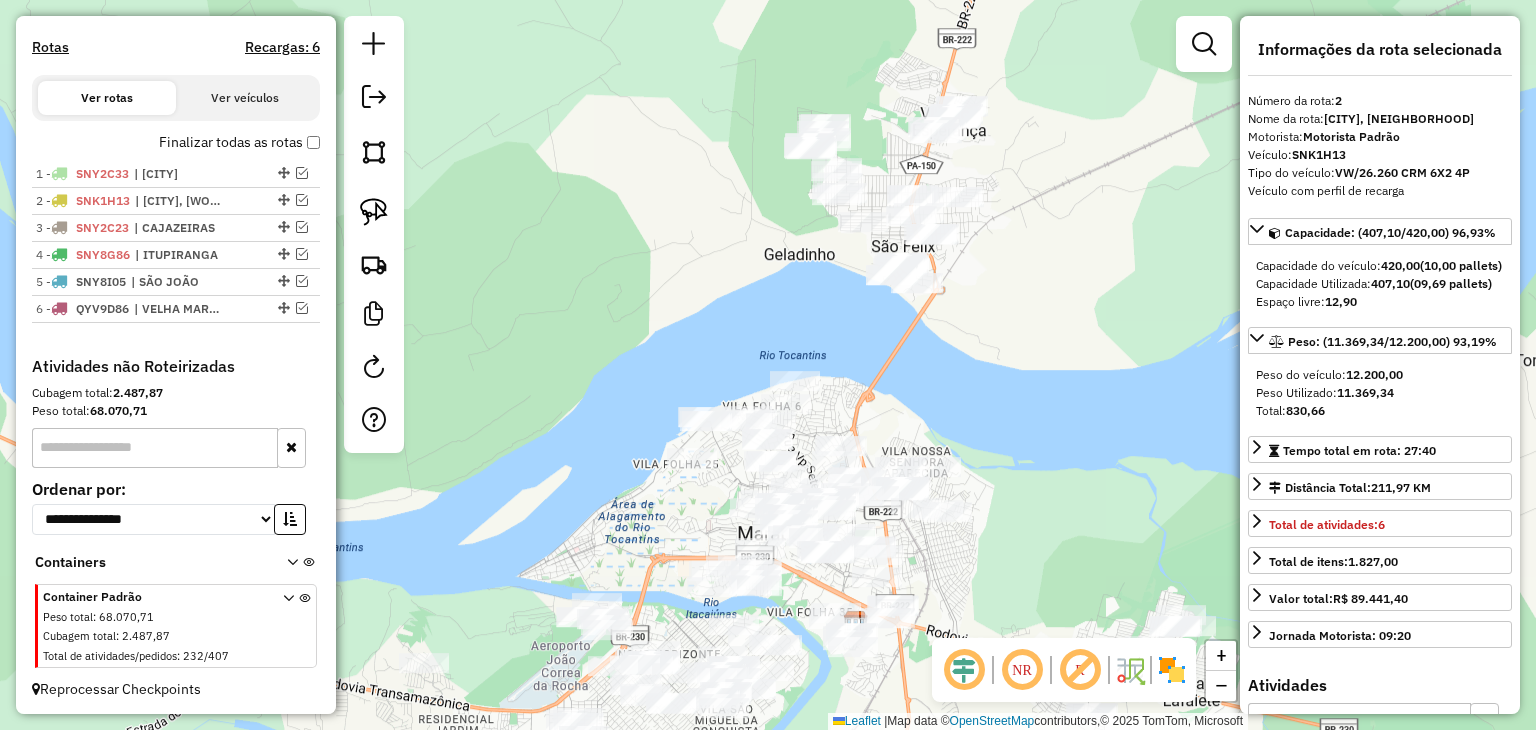 drag, startPoint x: 673, startPoint y: 499, endPoint x: 760, endPoint y: 229, distance: 283.6706 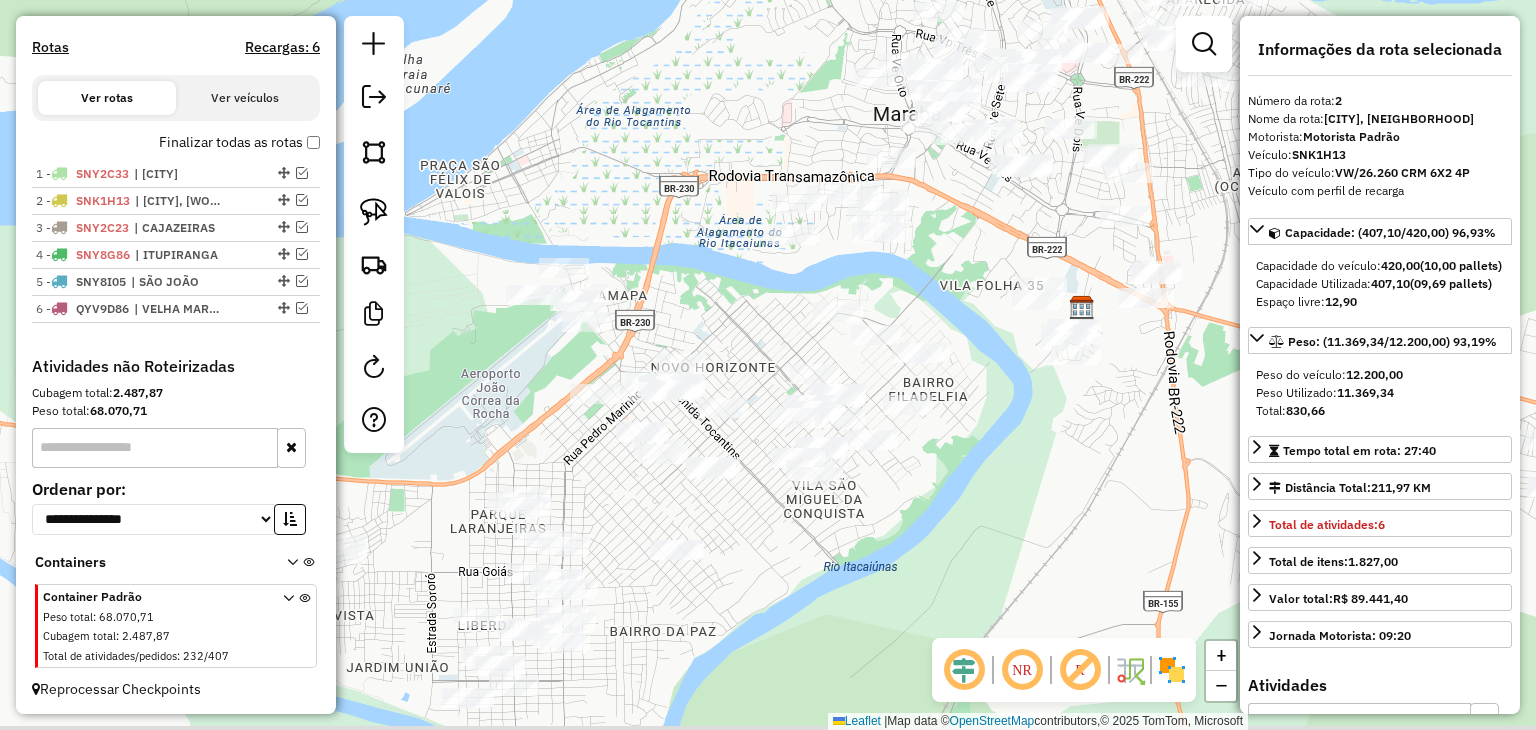 drag, startPoint x: 782, startPoint y: 316, endPoint x: 686, endPoint y: 309, distance: 96.25487 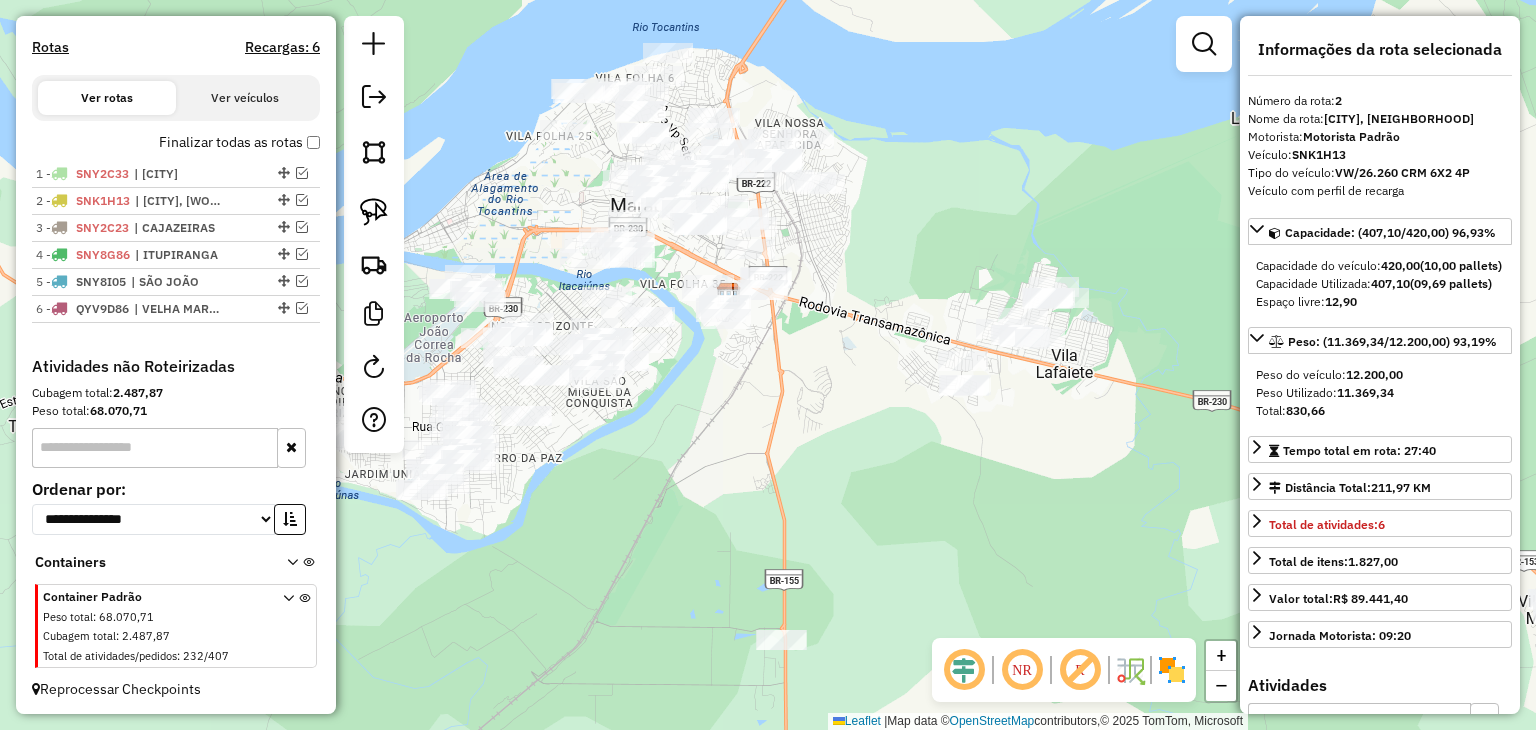 drag, startPoint x: 546, startPoint y: 214, endPoint x: 527, endPoint y: 137, distance: 79.30952 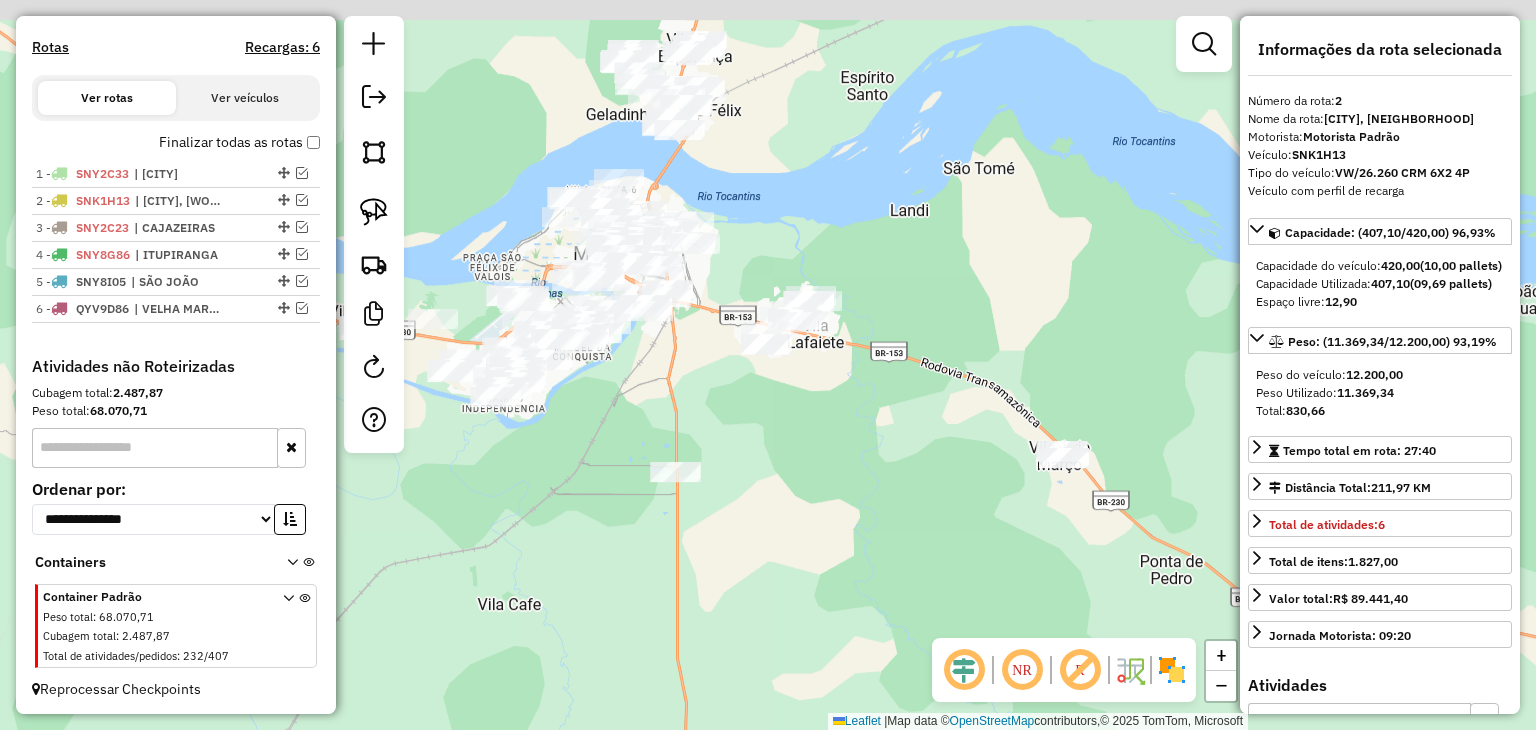 drag, startPoint x: 655, startPoint y: 192, endPoint x: 631, endPoint y: 377, distance: 186.55026 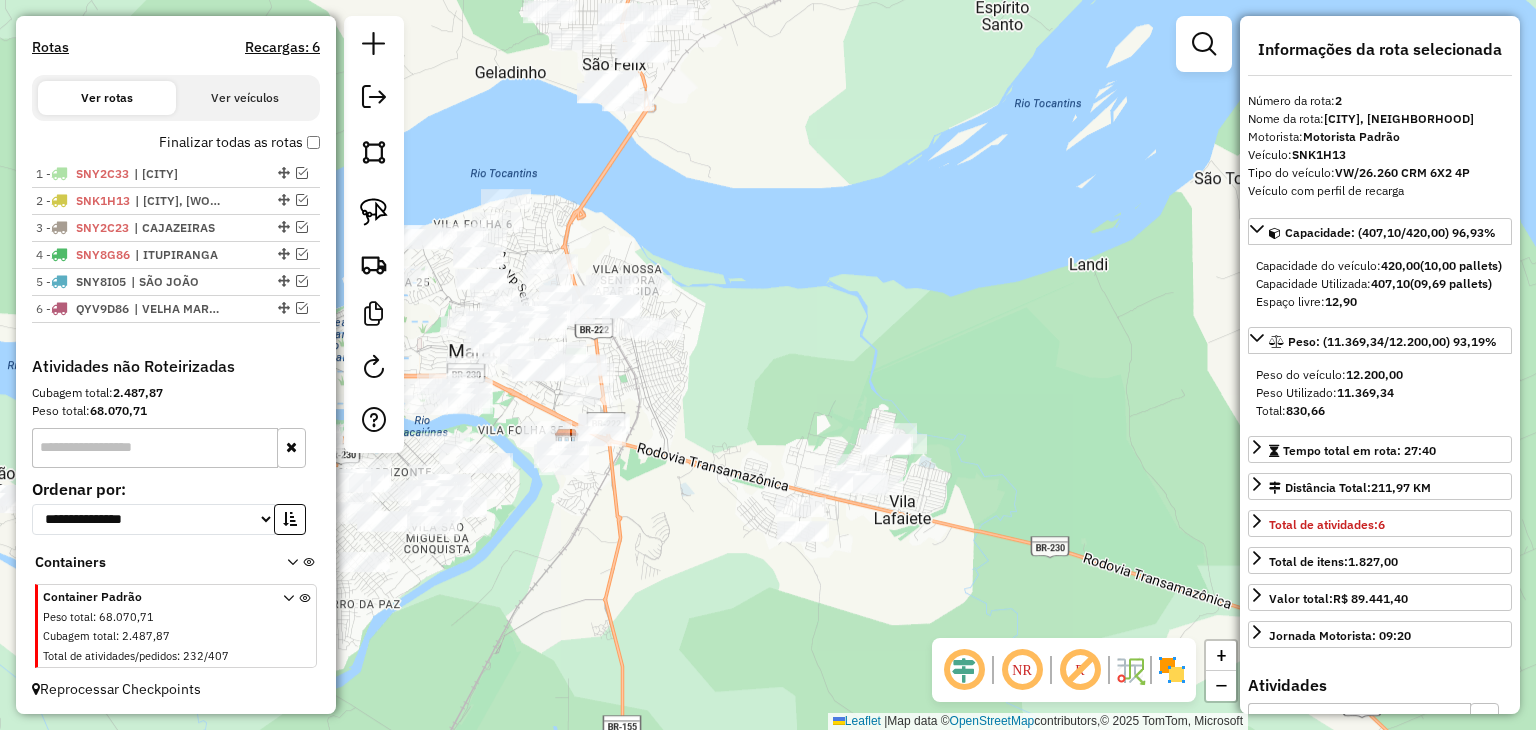 drag, startPoint x: 808, startPoint y: 202, endPoint x: 700, endPoint y: 342, distance: 176.81628 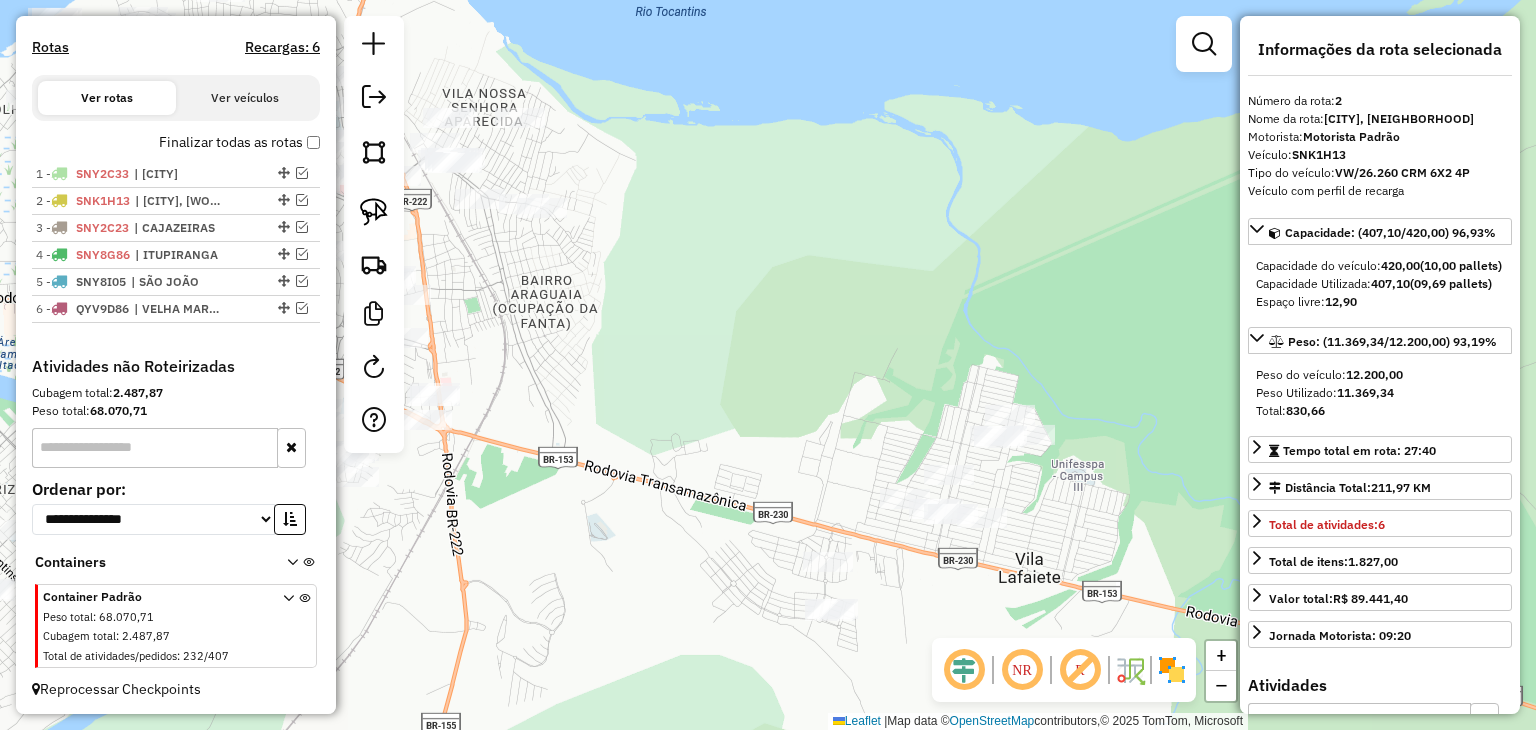 drag, startPoint x: 703, startPoint y: 376, endPoint x: 669, endPoint y: 241, distance: 139.21565 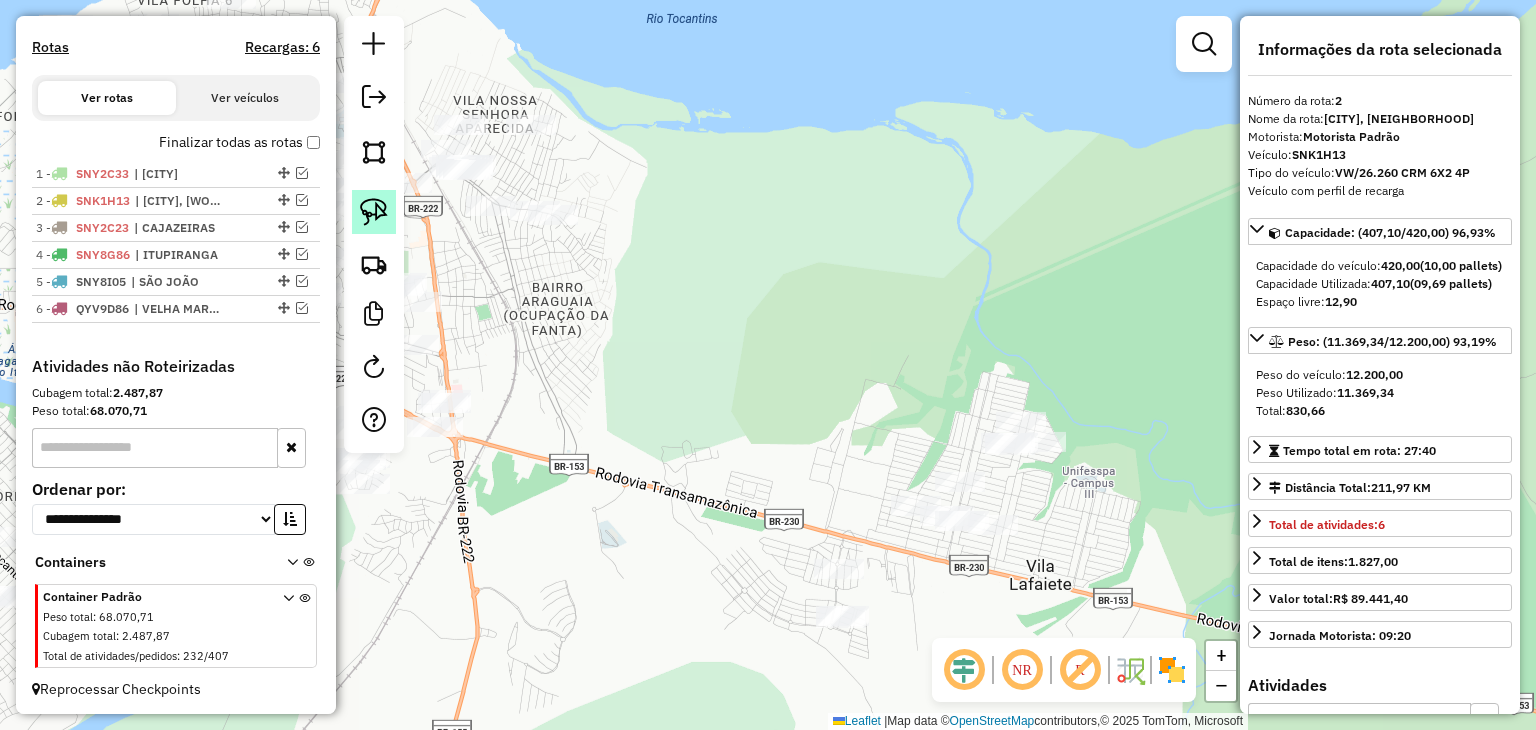click 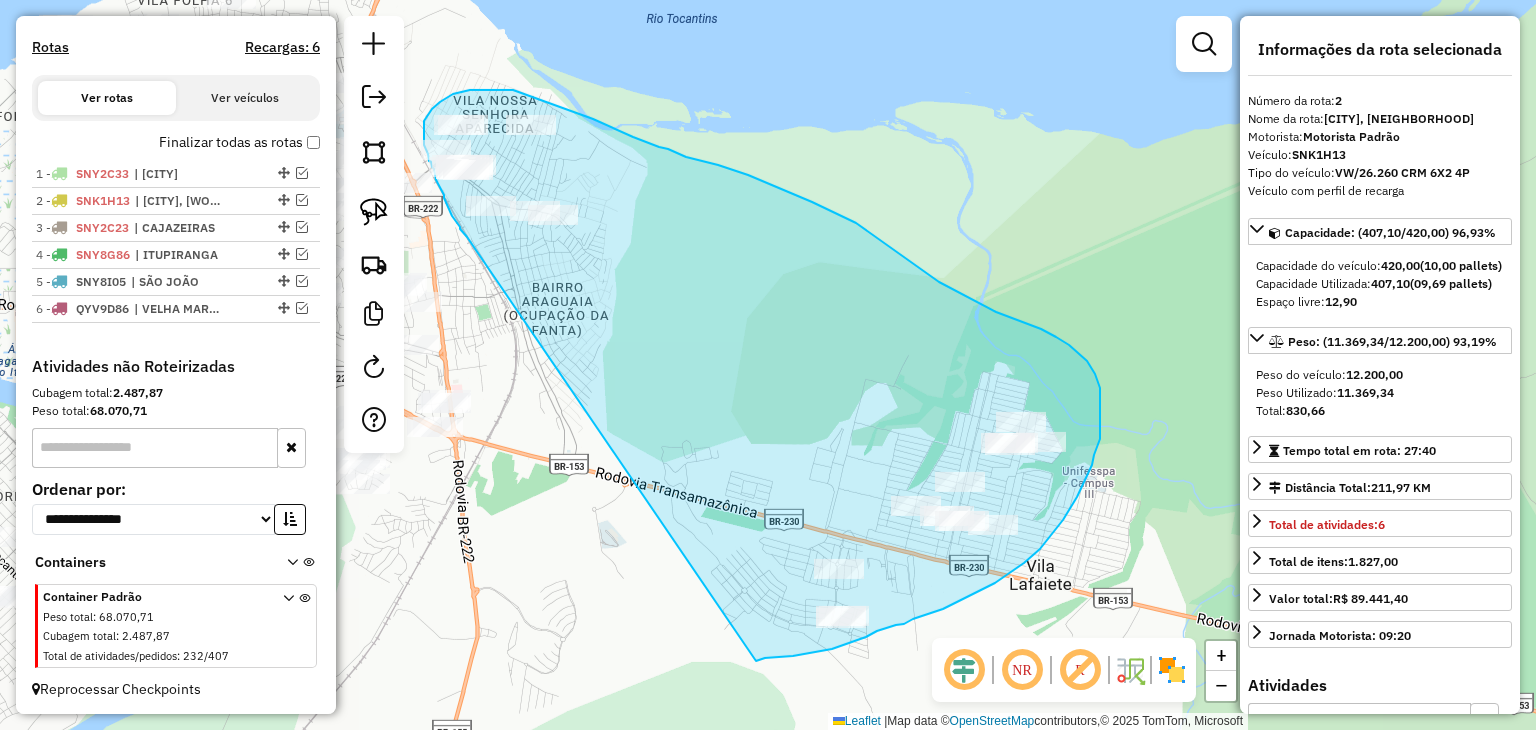 drag, startPoint x: 467, startPoint y: 237, endPoint x: 755, endPoint y: 661, distance: 512.5622 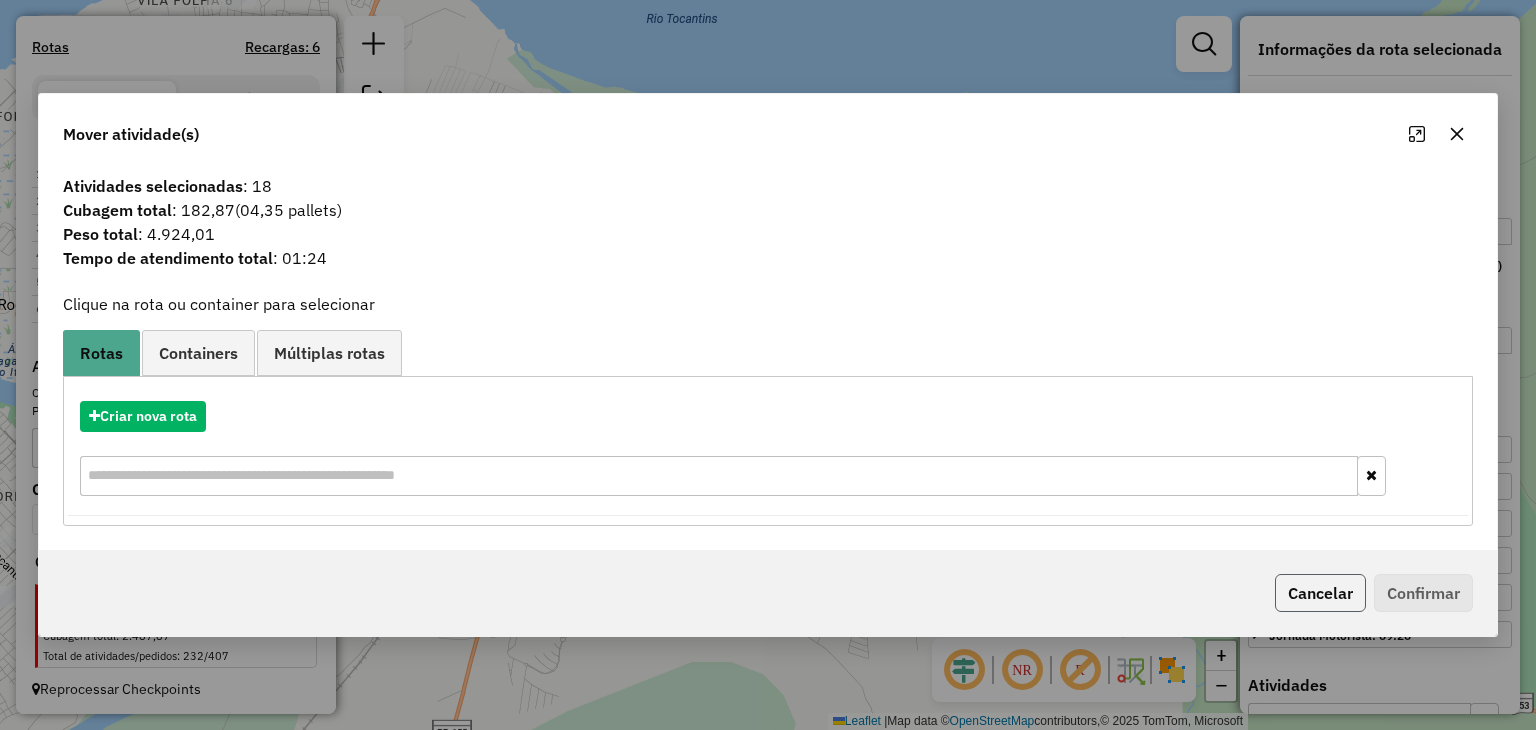 click on "Cancelar" 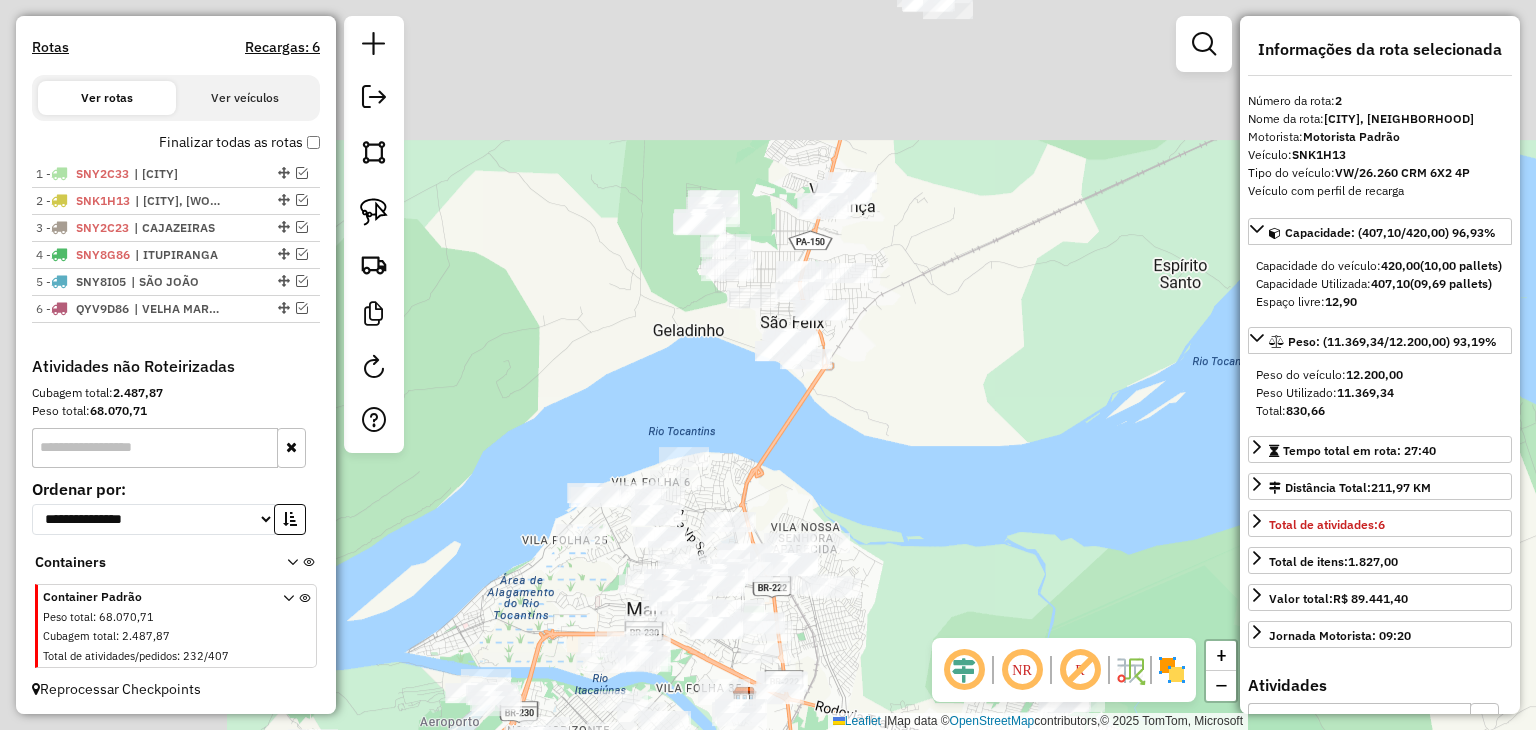drag, startPoint x: 720, startPoint y: 179, endPoint x: 1008, endPoint y: 542, distance: 463.37134 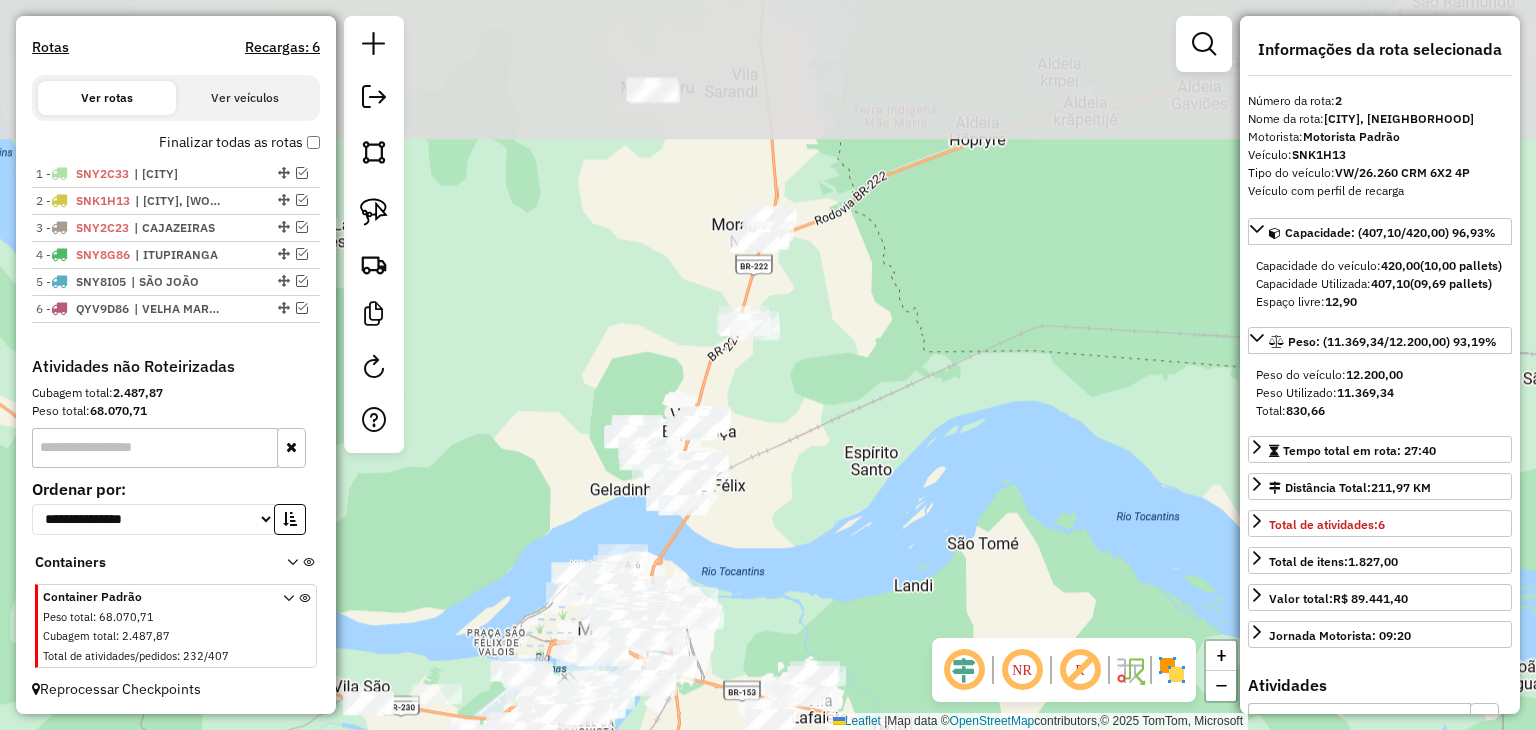drag, startPoint x: 1019, startPoint y: 109, endPoint x: 828, endPoint y: 349, distance: 306.72626 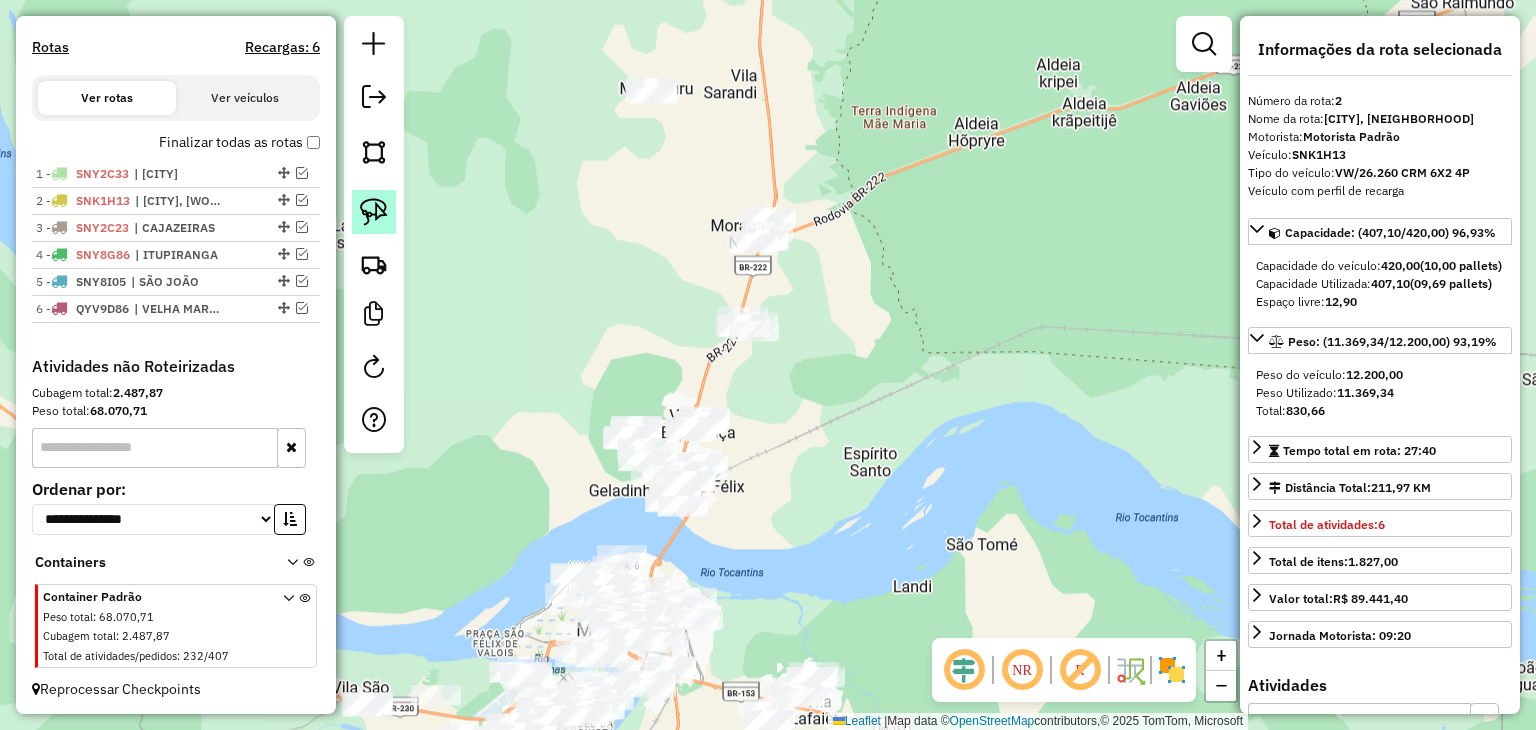 click 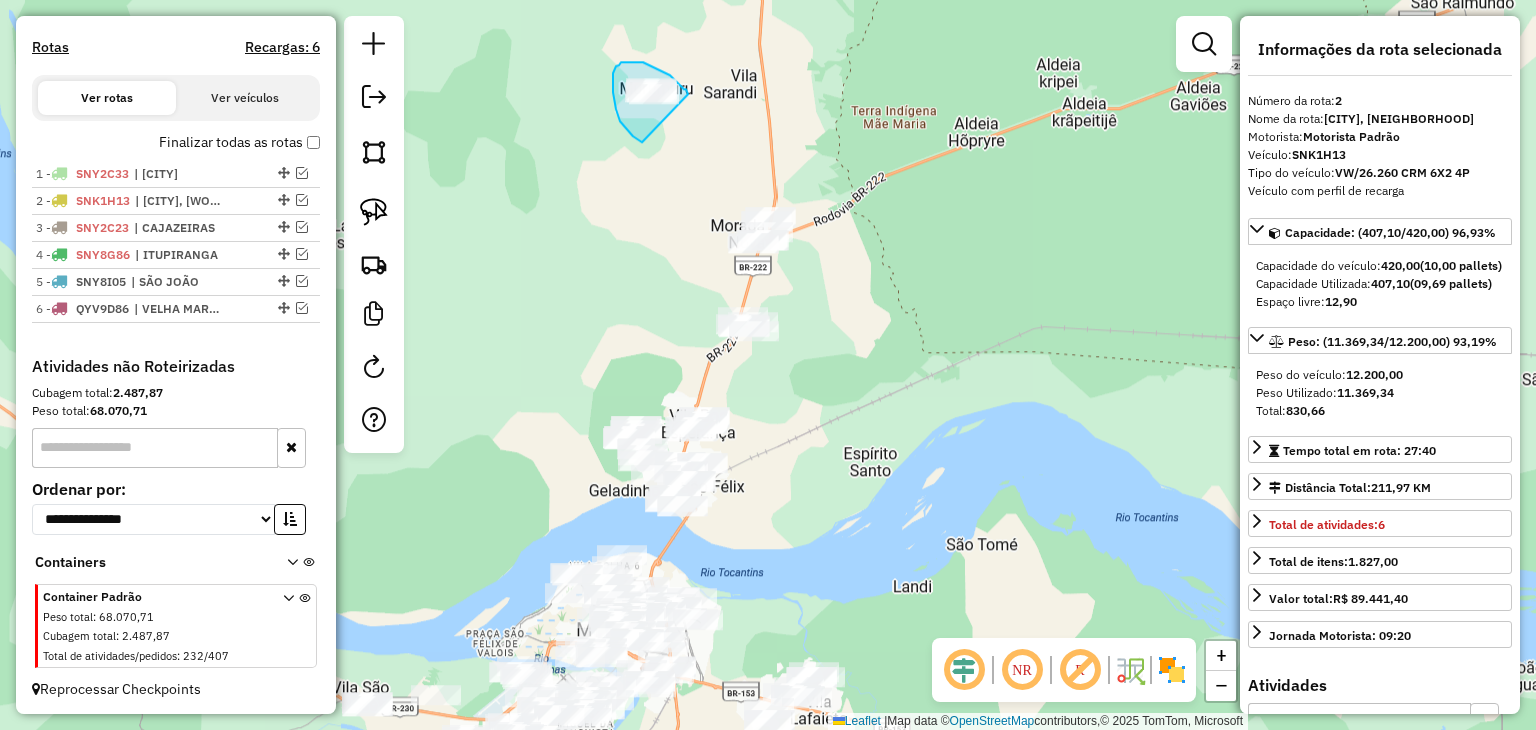 drag, startPoint x: 642, startPoint y: 142, endPoint x: 667, endPoint y: 153, distance: 27.313 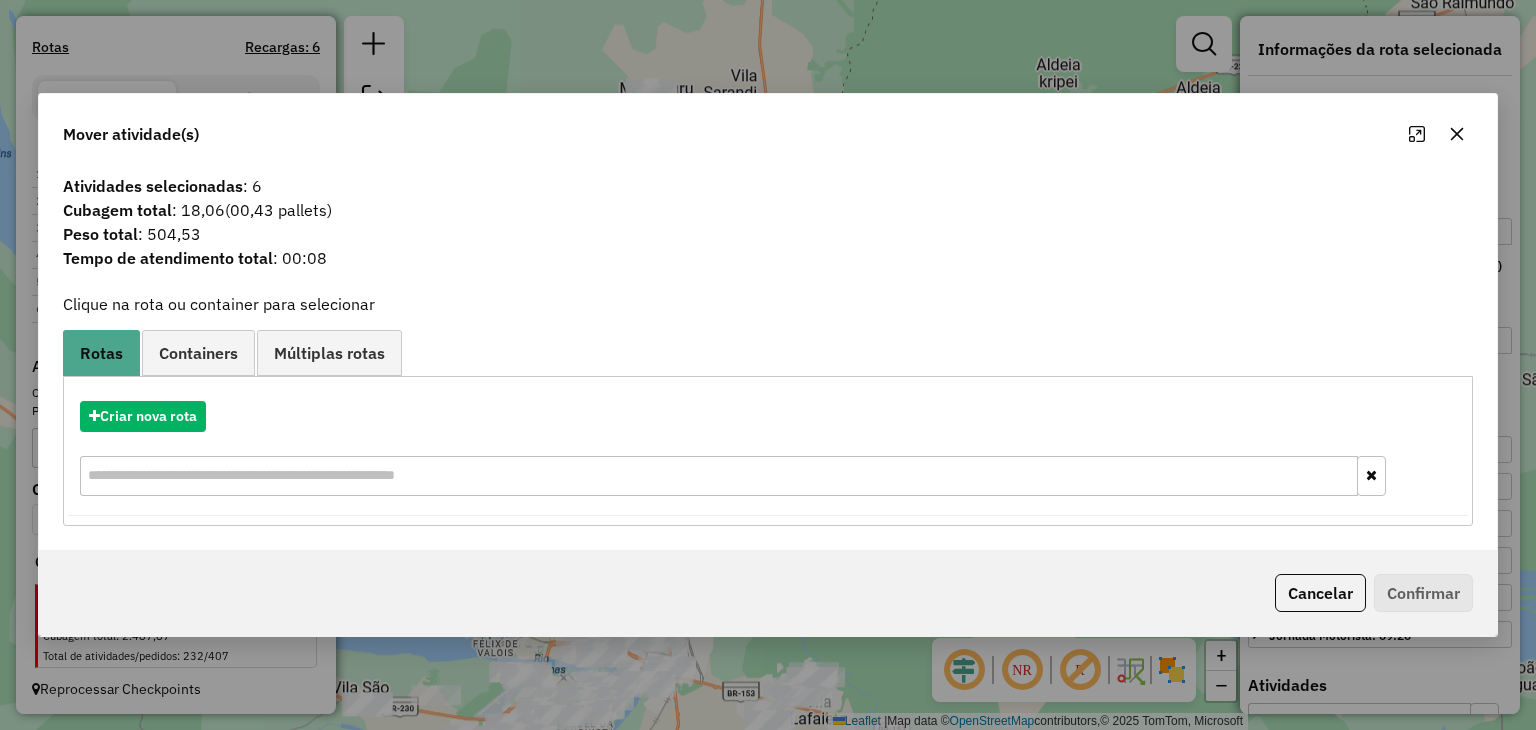 click 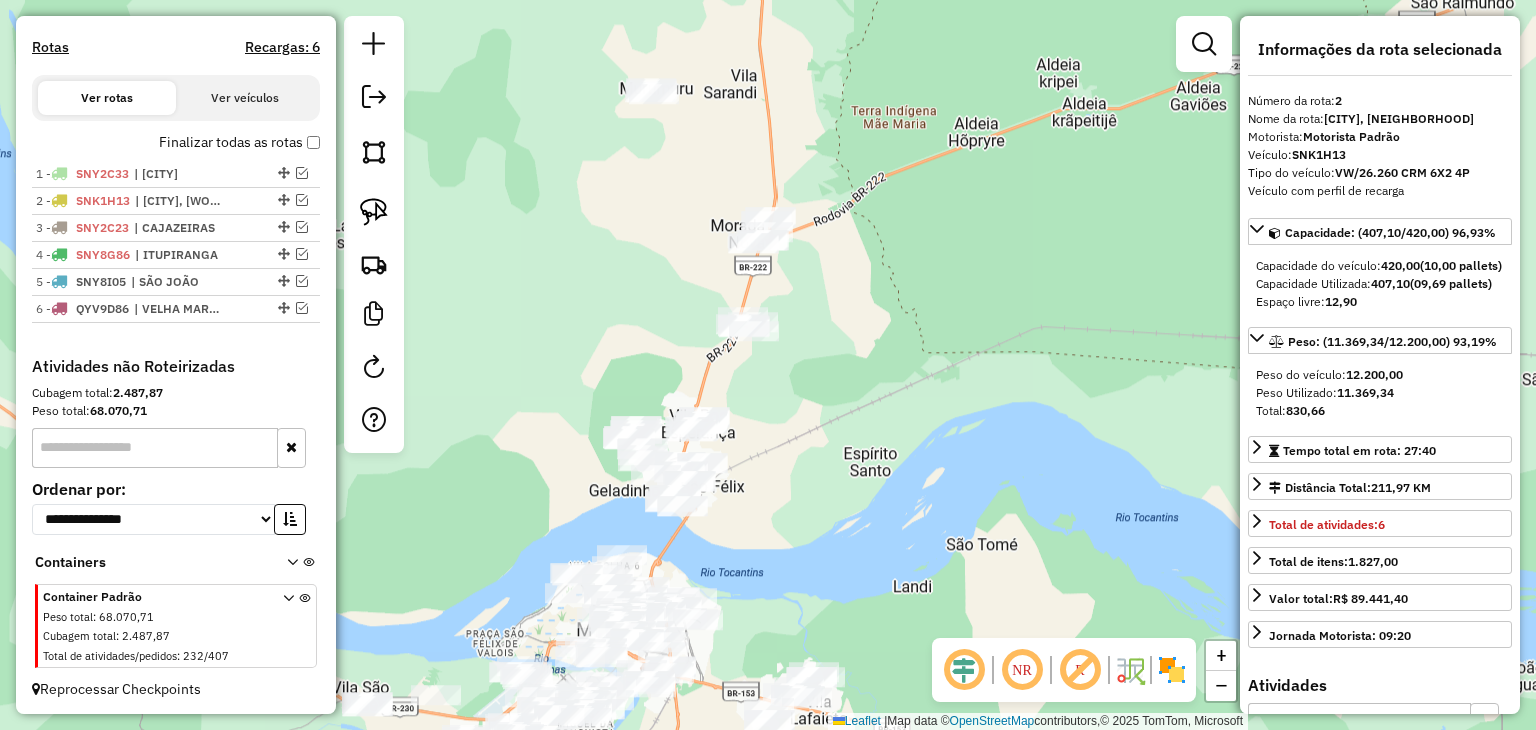 drag, startPoint x: 783, startPoint y: 349, endPoint x: 823, endPoint y: 285, distance: 75.47185 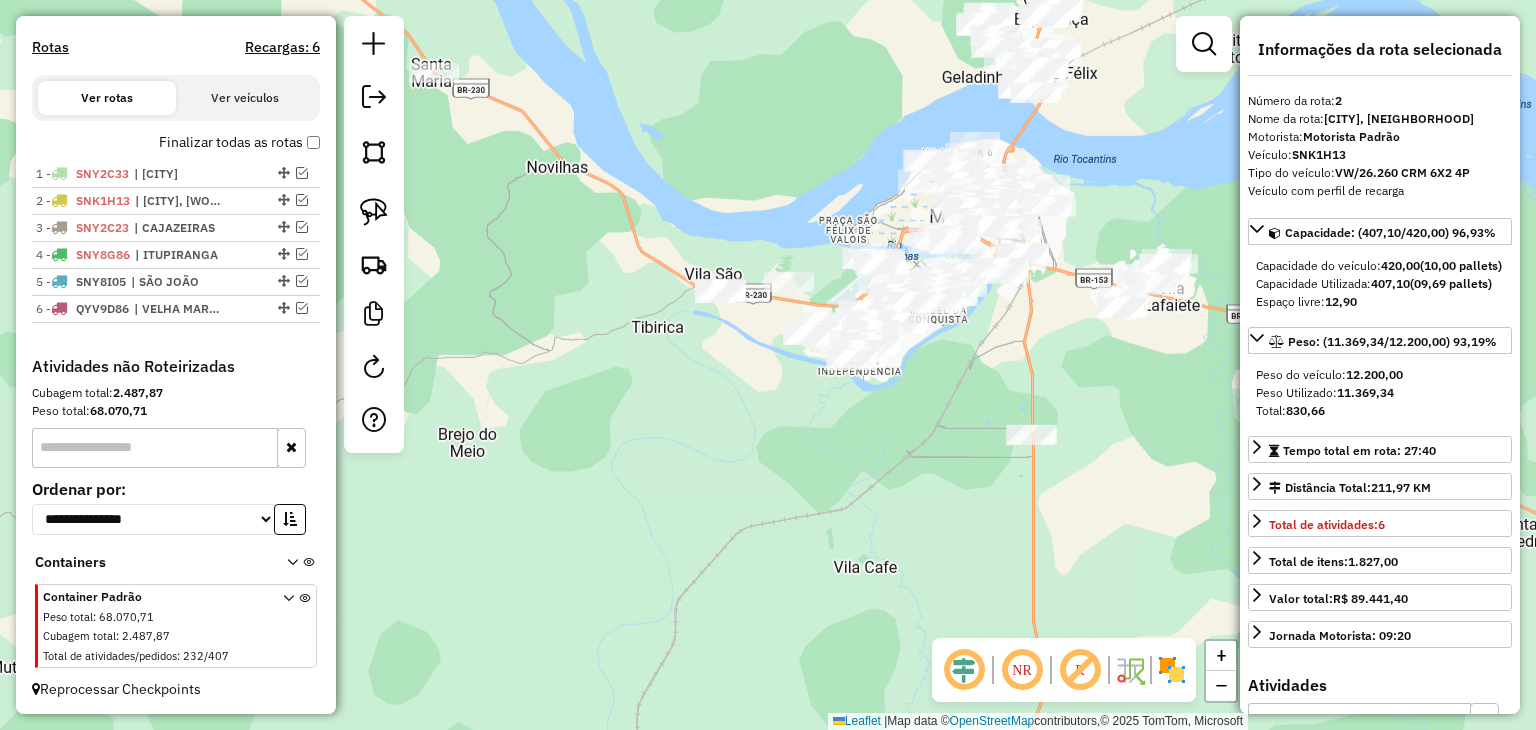 drag, startPoint x: 762, startPoint y: 417, endPoint x: 1099, endPoint y: 110, distance: 455.8706 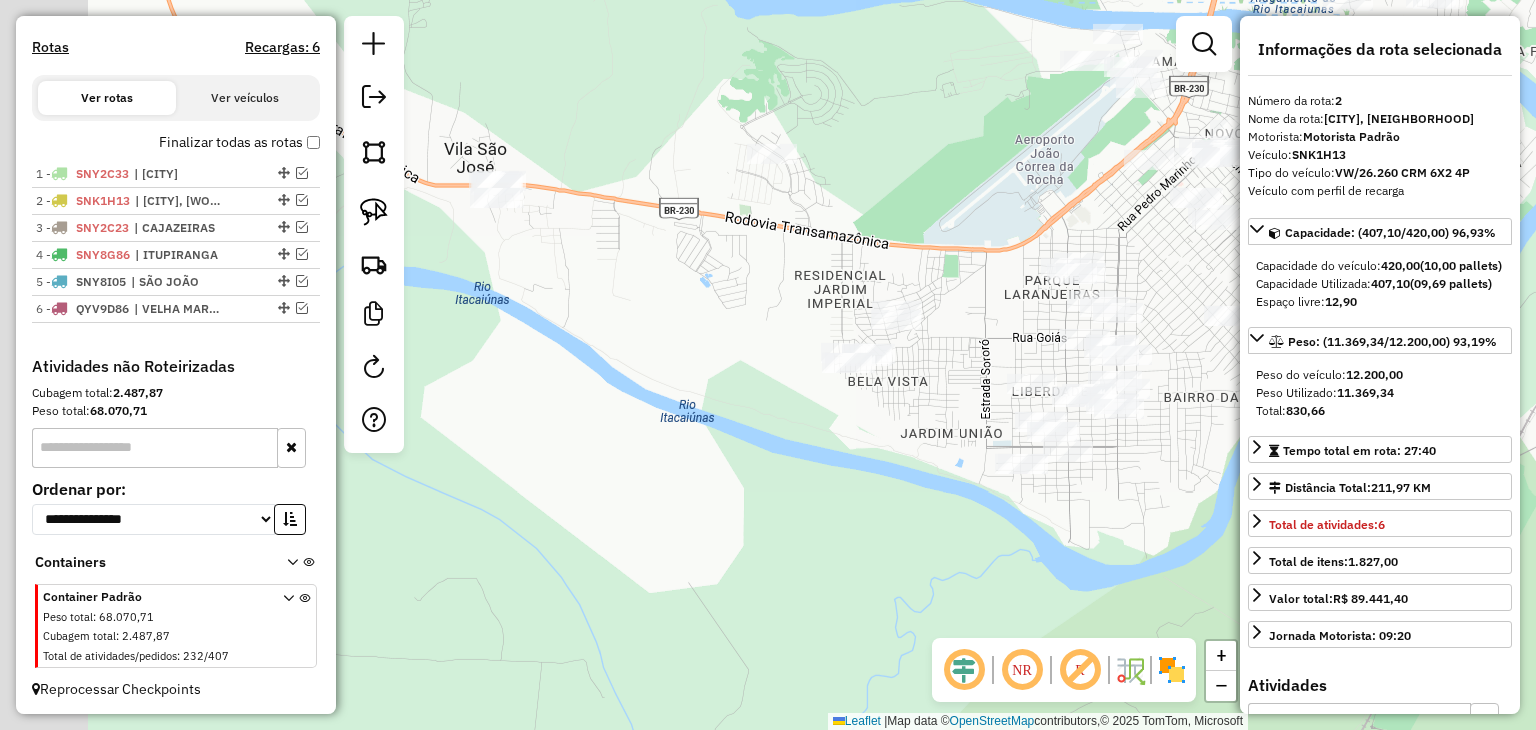 drag, startPoint x: 812, startPoint y: 318, endPoint x: 936, endPoint y: 488, distance: 210.41862 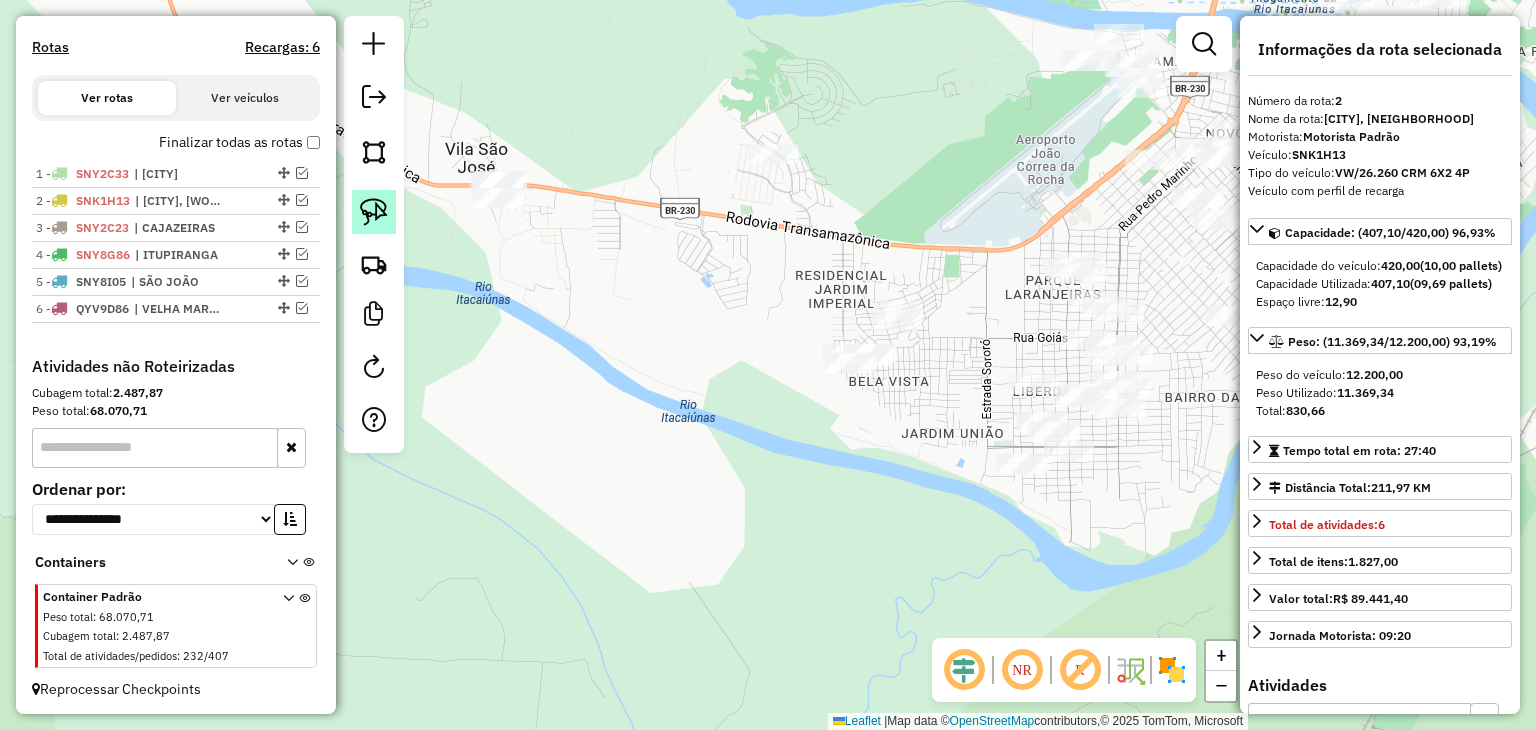 click 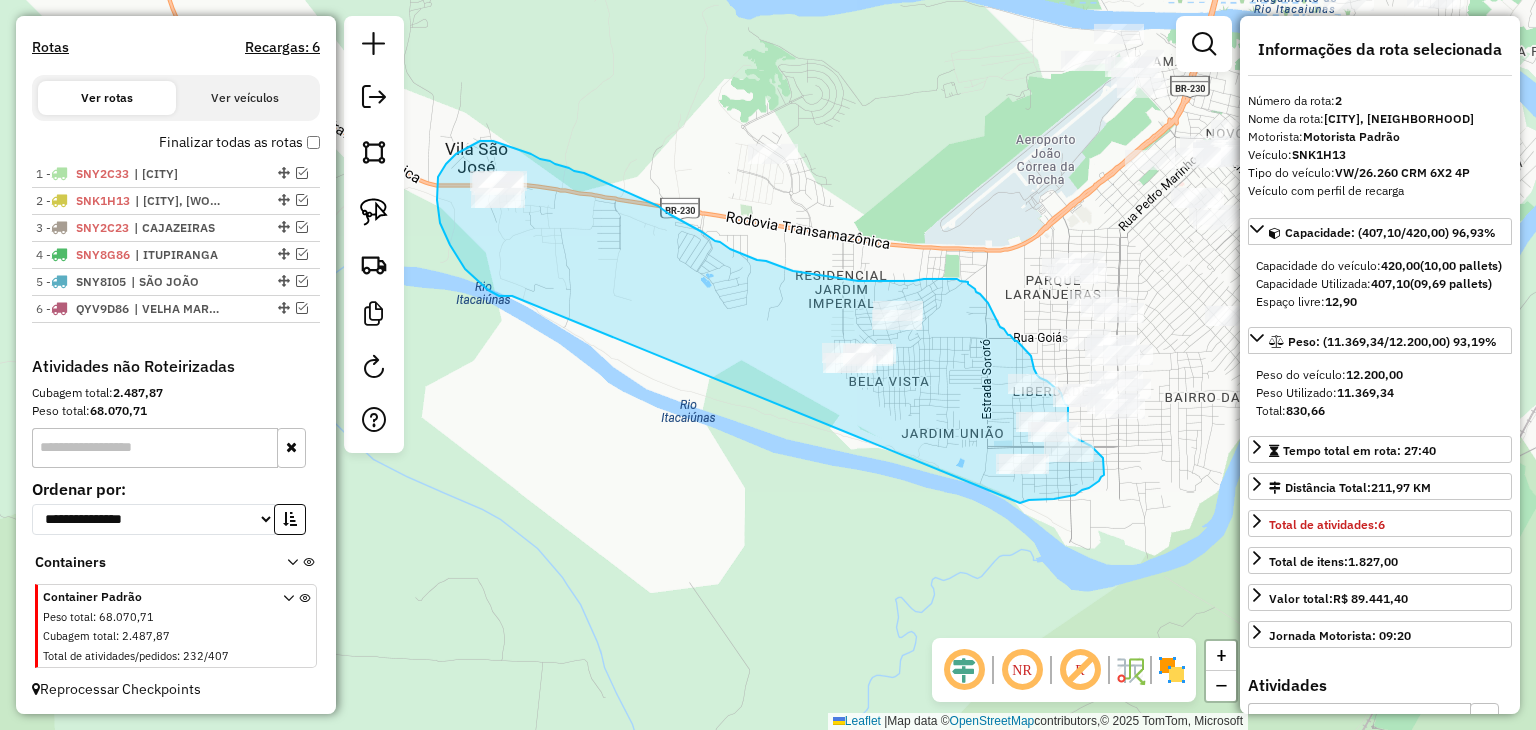 drag, startPoint x: 512, startPoint y: 296, endPoint x: 996, endPoint y: 505, distance: 527.1973 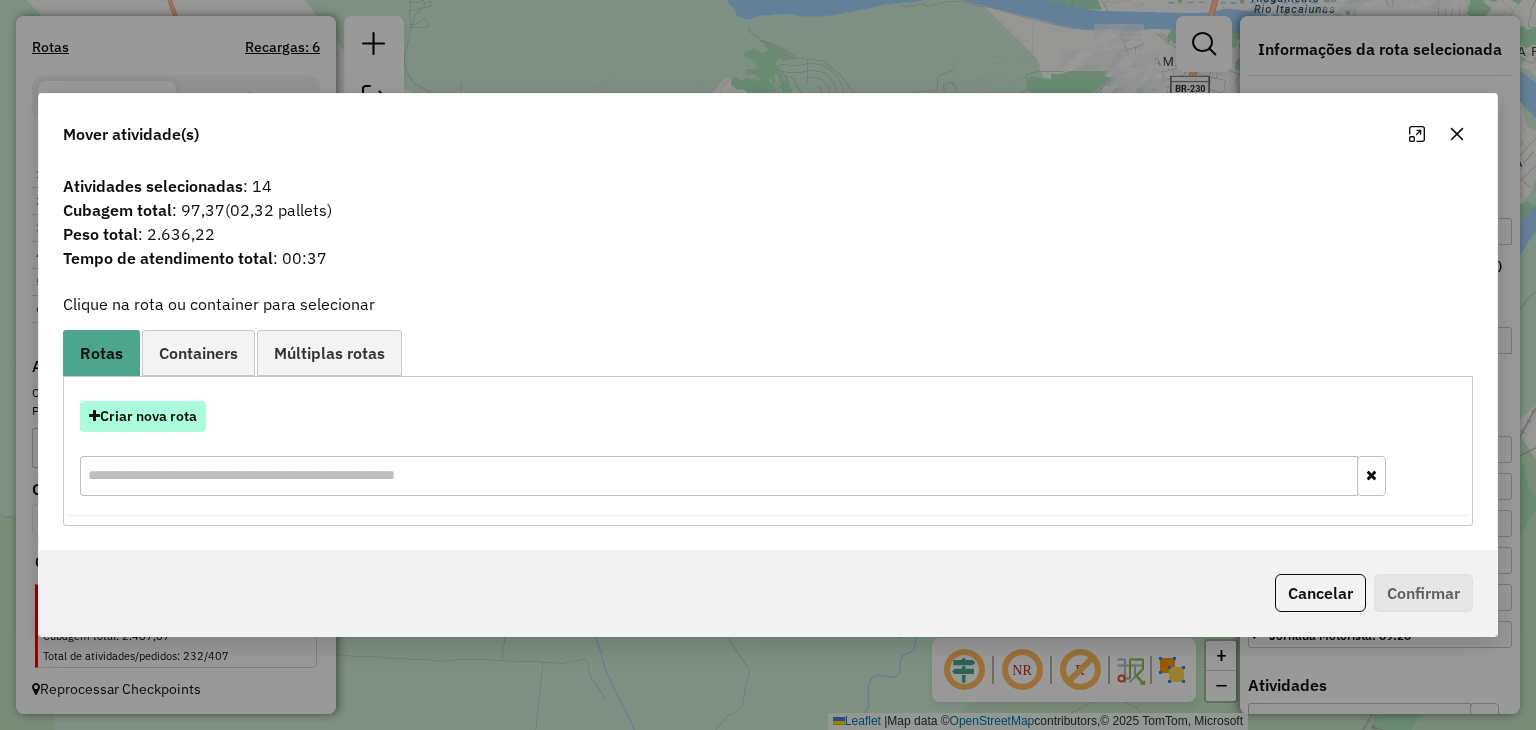 click on "Criar nova rota" at bounding box center (143, 416) 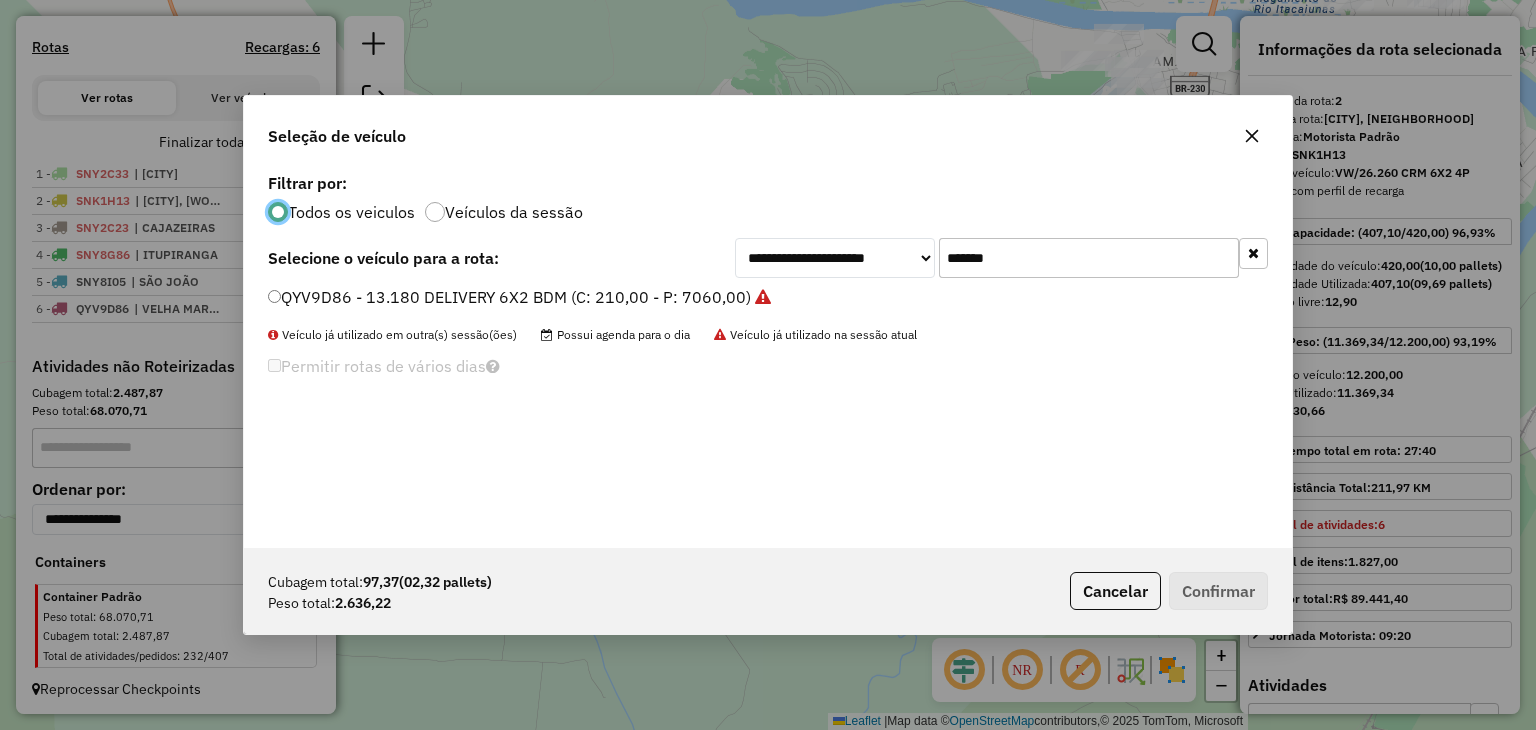 scroll, scrollTop: 10, scrollLeft: 6, axis: both 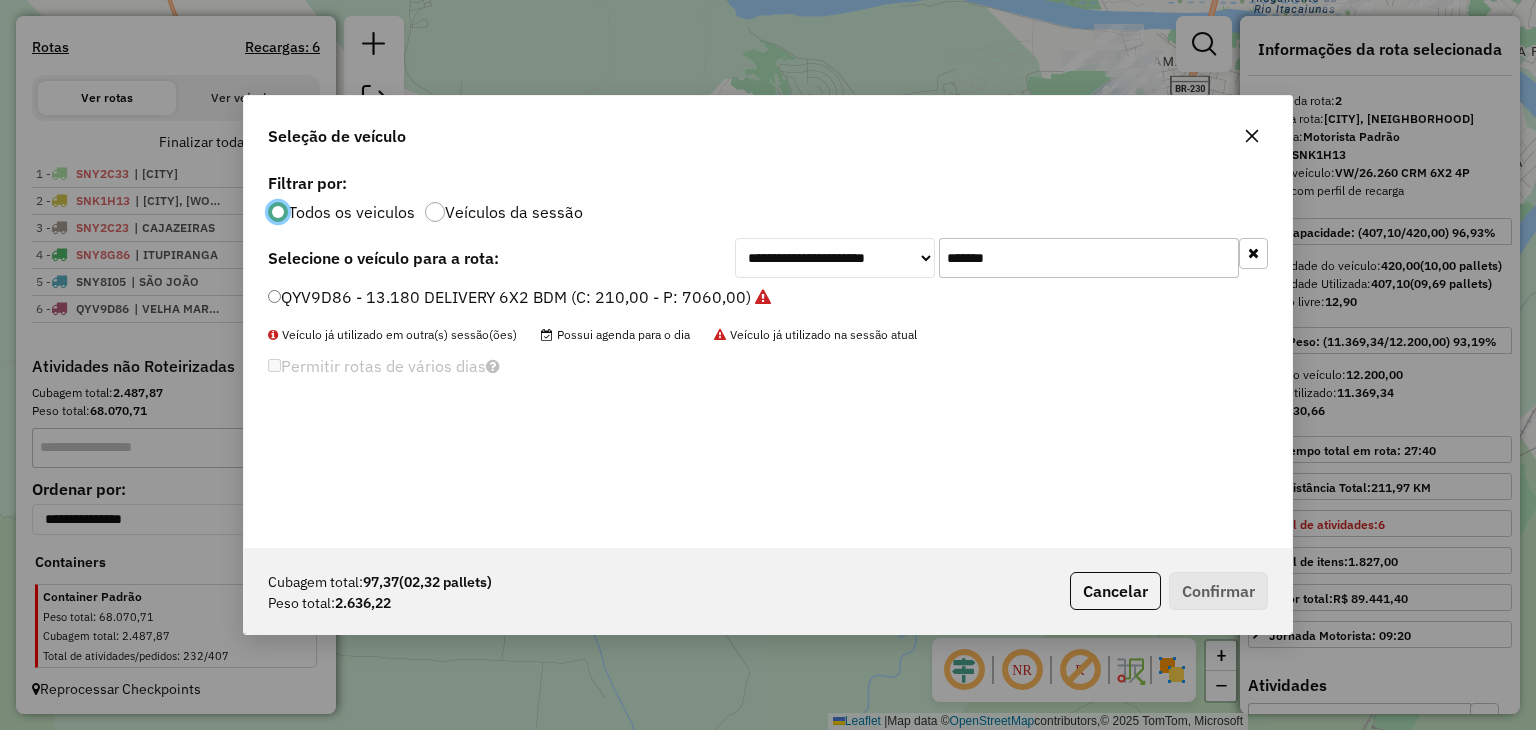click on "*******" 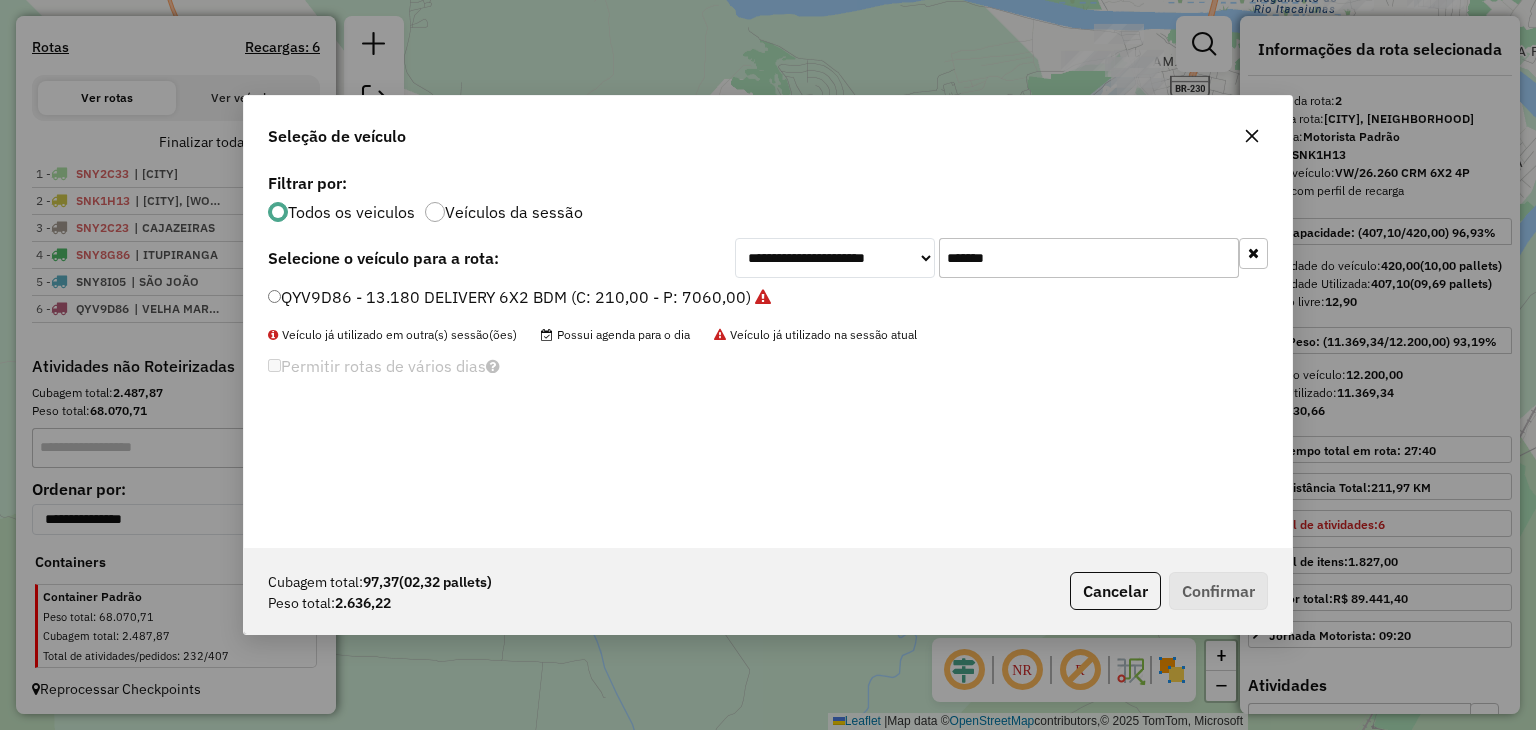 click on "*******" 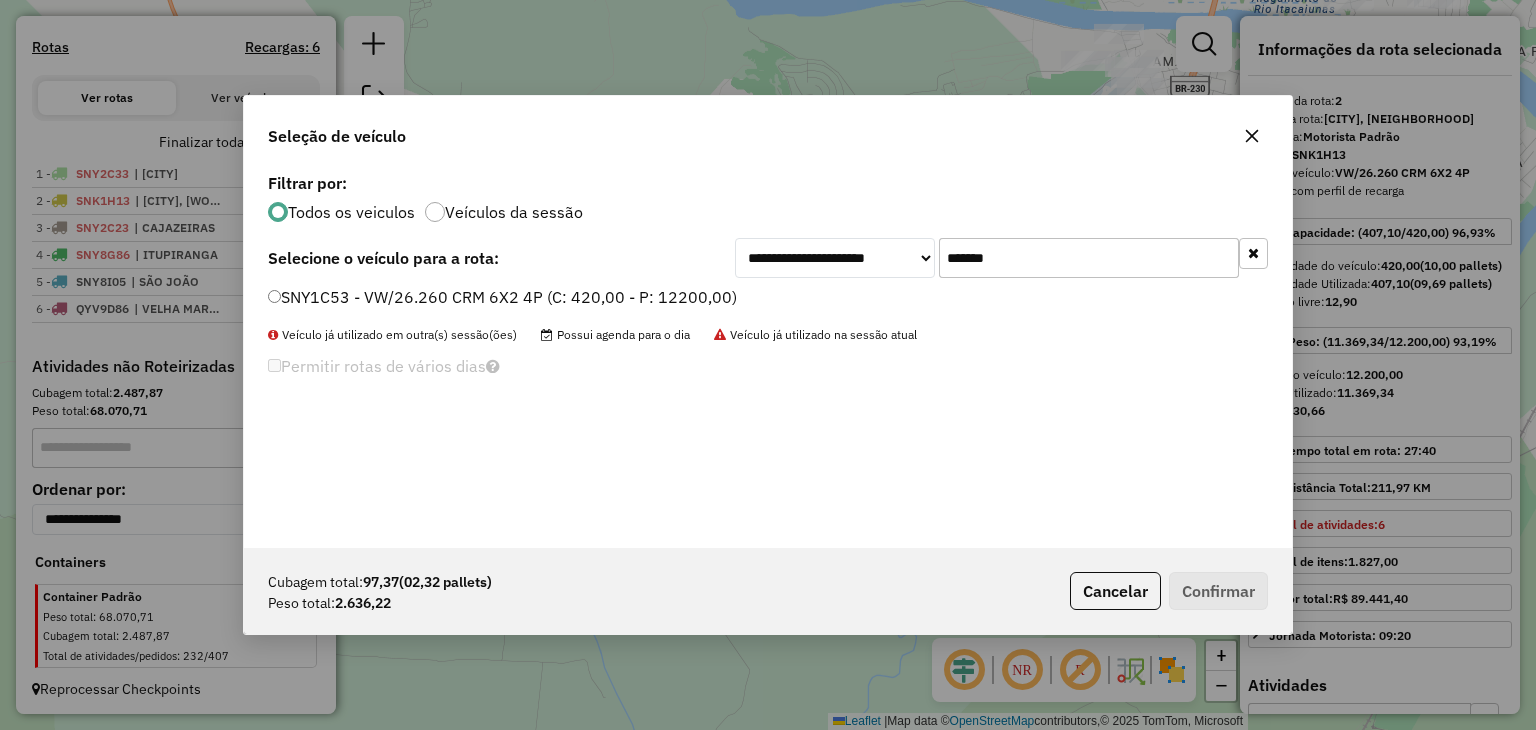 type on "*******" 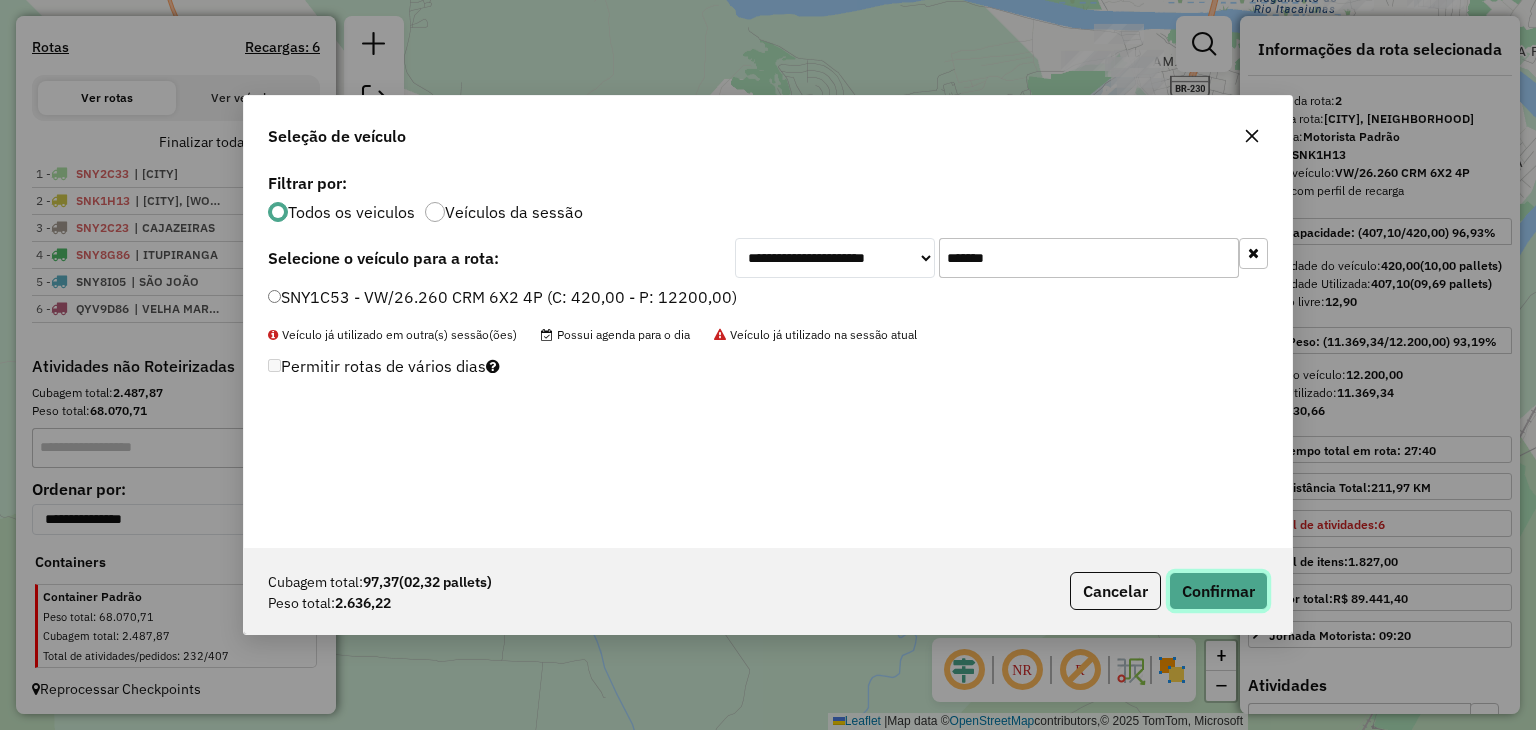 click on "Confirmar" 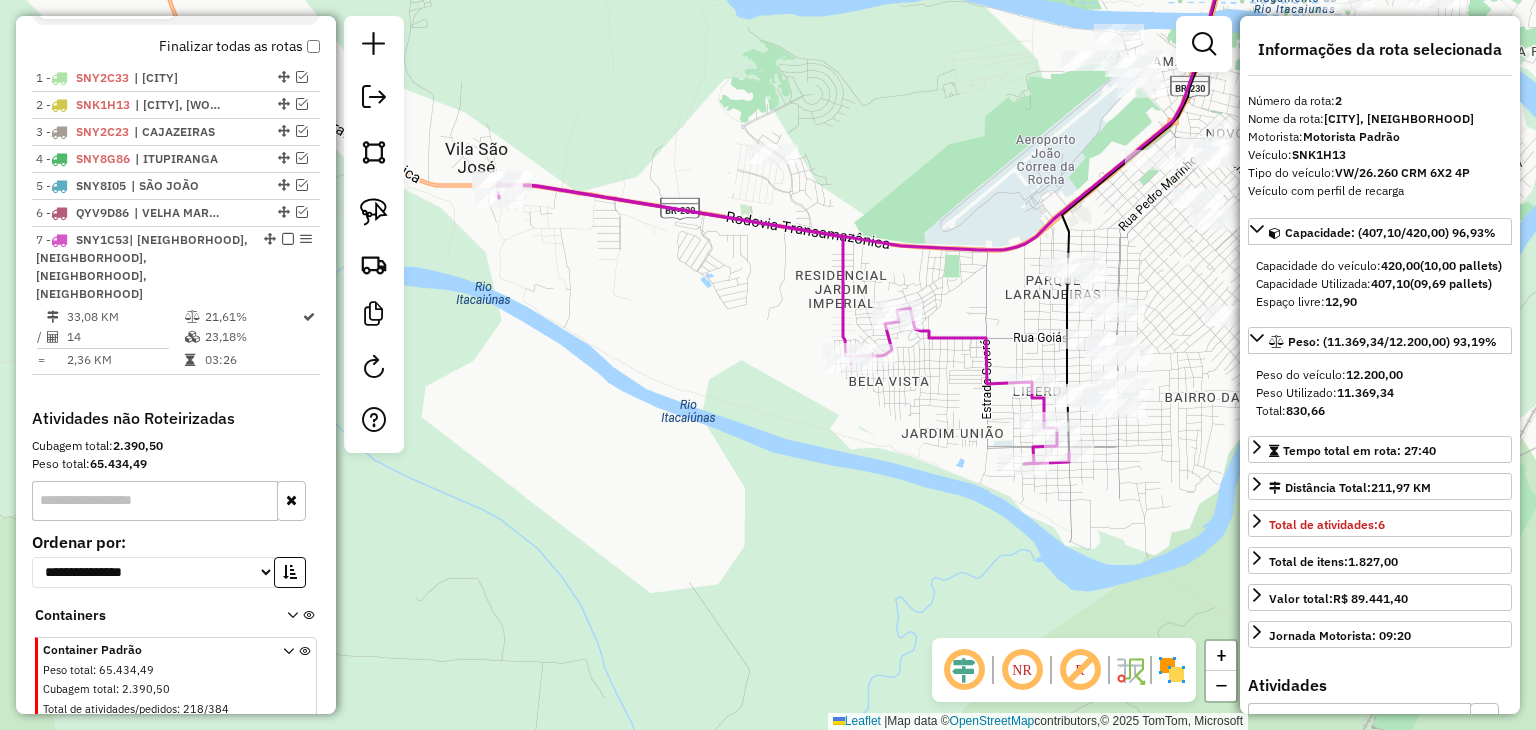 scroll, scrollTop: 777, scrollLeft: 0, axis: vertical 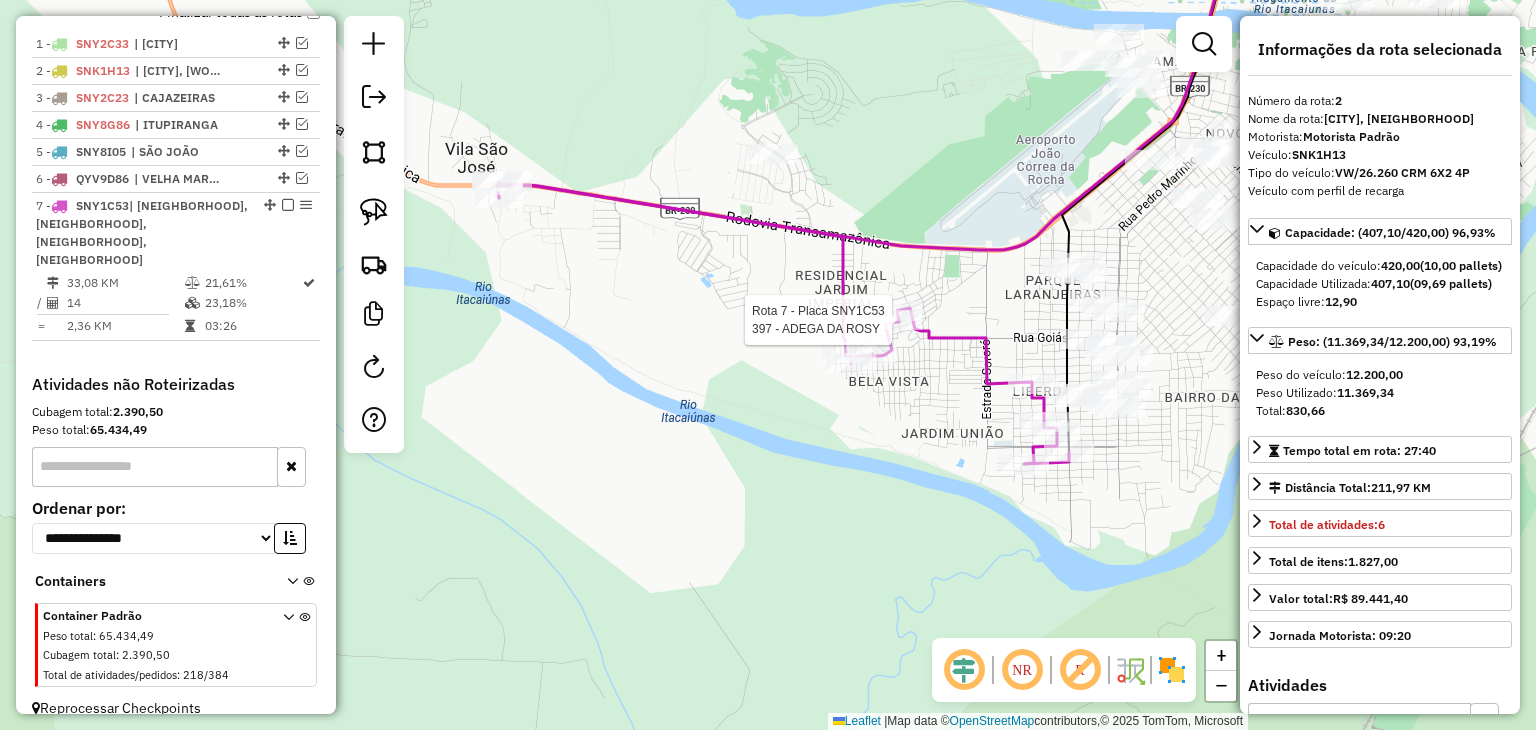 click 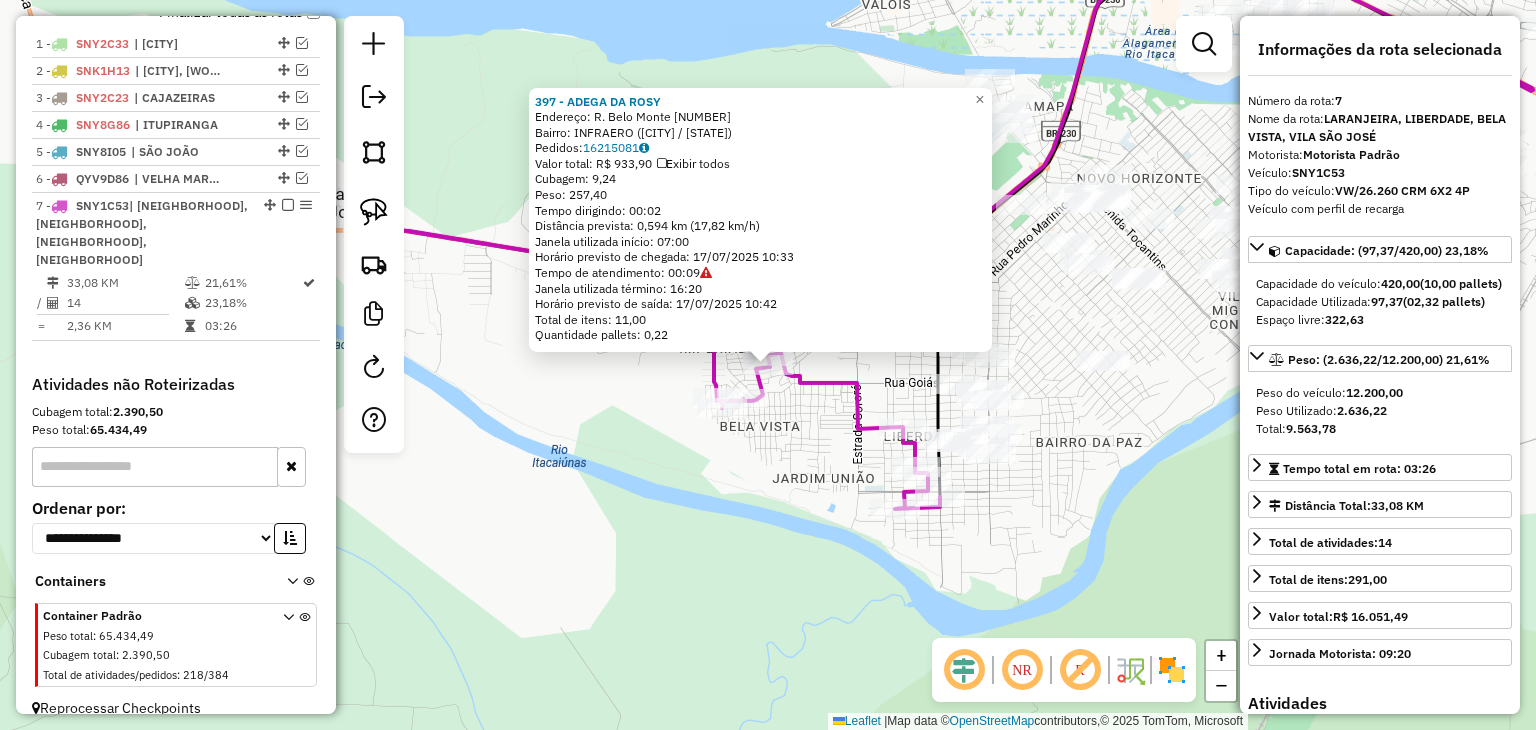 click on "397 - ADEGA DA ROSY  Endereço:  R. Belo Monte 112   Bairro: INFRAERO (MARABA / PA)   Pedidos:  16215081   Valor total: R$ 933,90   Exibir todos   Cubagem: 9,24  Peso: 257,40  Tempo dirigindo: 00:02   Distância prevista: 0,594 km (17,82 km/h)   Janela utilizada início: 07:00   Horário previsto de chegada: 17/07/2025 10:33   Tempo de atendimento: 00:09   Janela utilizada término: 16:20   Horário previsto de saída: 17/07/2025 10:42   Total de itens: 11,00   Quantidade pallets: 0,22  × Janela de atendimento Grade de atendimento Capacidade Transportadoras Veículos Cliente Pedidos  Rotas Selecione os dias de semana para filtrar as janelas de atendimento  Seg   Ter   Qua   Qui   Sex   Sáb   Dom  Informe o período da janela de atendimento: De: Até:  Filtrar exatamente a janela do cliente  Considerar janela de atendimento padrão  Selecione os dias de semana para filtrar as grades de atendimento  Seg   Ter   Qua   Qui   Sex   Sáb   Dom   Considerar clientes sem dia de atendimento cadastrado  De:   Até:" 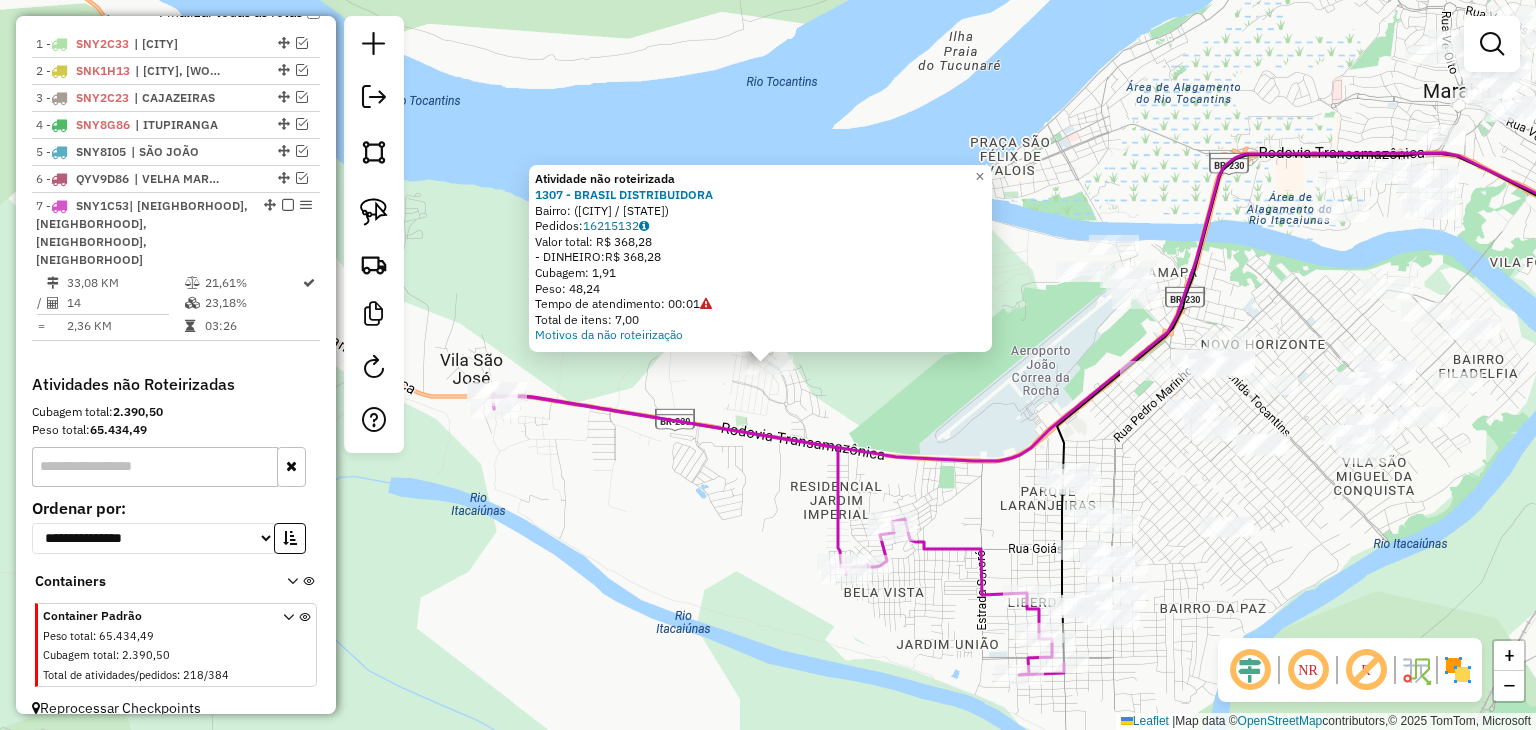 click on "Atividade não roteirizada 1307 - BRASIL DISTRIBUIDORA  Bairro:  (MARABA / PA)   Pedidos:  16215132   Valor total: R$ 368,28   - DINHEIRO:  R$ 368,28   Cubagem: 1,91   Peso: 48,24   Tempo de atendimento: 00:01   Total de itens: 7,00  Motivos da não roteirização × Janela de atendimento Grade de atendimento Capacidade Transportadoras Veículos Cliente Pedidos  Rotas Selecione os dias de semana para filtrar as janelas de atendimento  Seg   Ter   Qua   Qui   Sex   Sáb   Dom  Informe o período da janela de atendimento: De: Até:  Filtrar exatamente a janela do cliente  Considerar janela de atendimento padrão  Selecione os dias de semana para filtrar as grades de atendimento  Seg   Ter   Qua   Qui   Sex   Sáb   Dom   Considerar clientes sem dia de atendimento cadastrado  Clientes fora do dia de atendimento selecionado Filtrar as atividades entre os valores definidos abaixo:  Peso mínimo:   Peso máximo:   Cubagem mínima:   Cubagem máxima:   De:   Até:   De:   Até:  Transportadora: Tipo de veículo: De:" 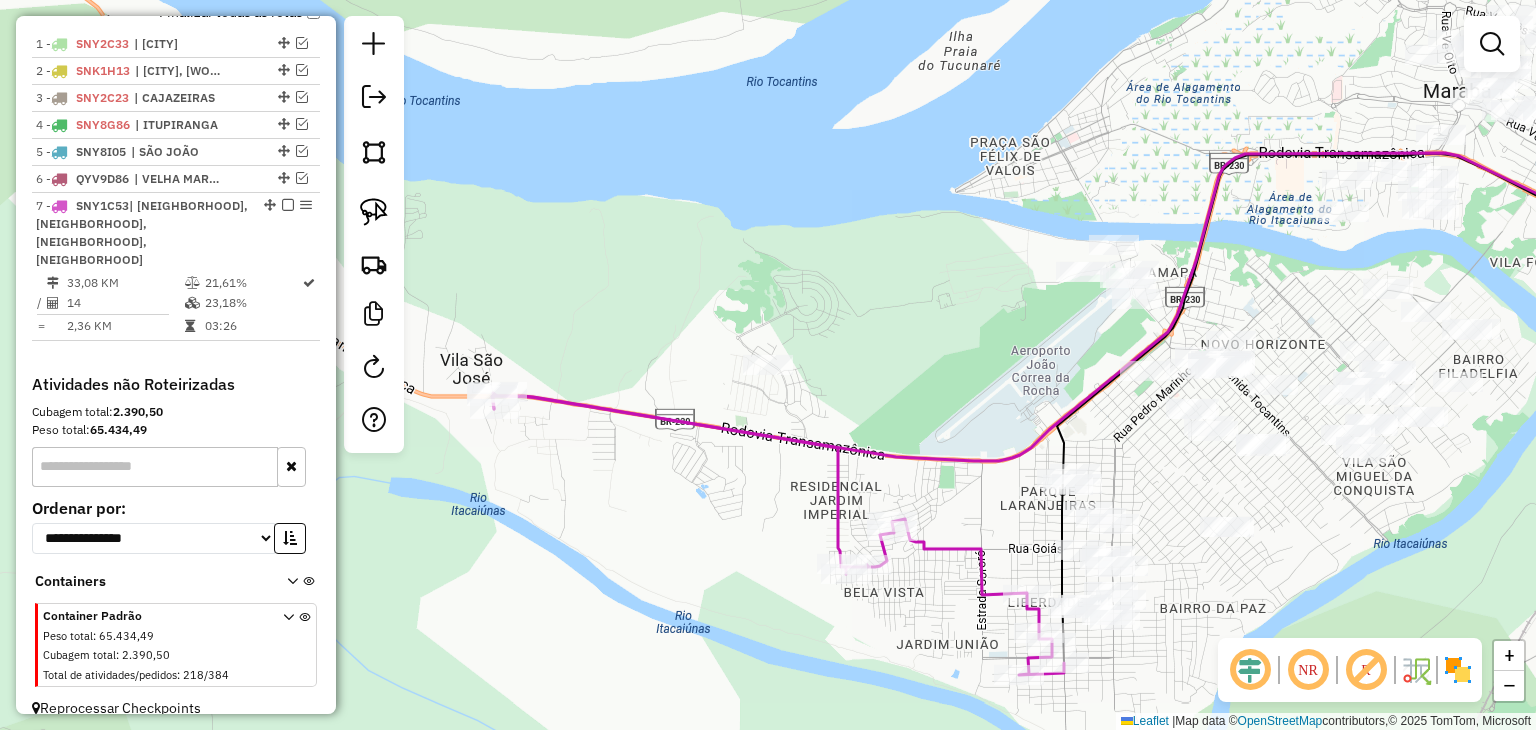 drag, startPoint x: 804, startPoint y: 437, endPoint x: 785, endPoint y: 370, distance: 69.641945 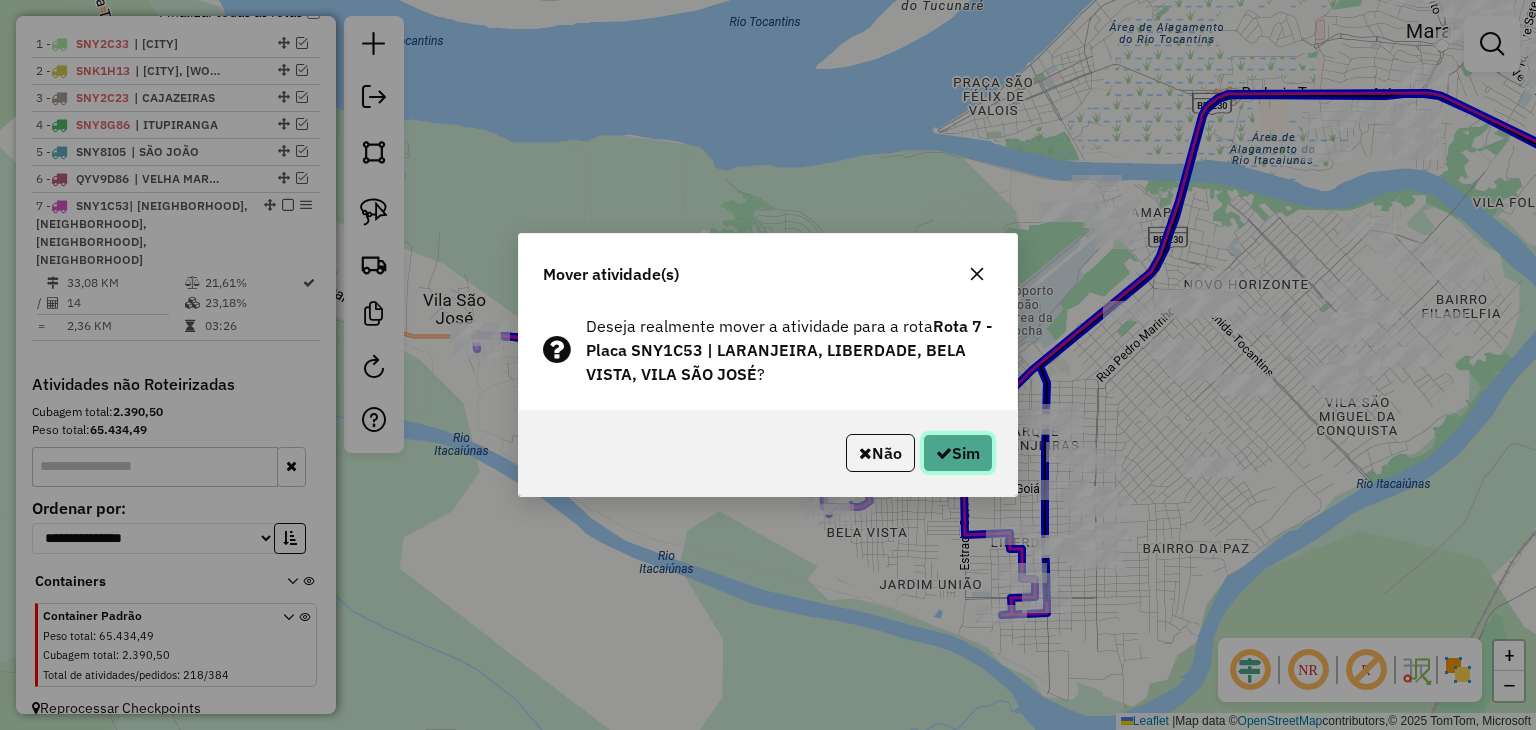 click on "Sim" 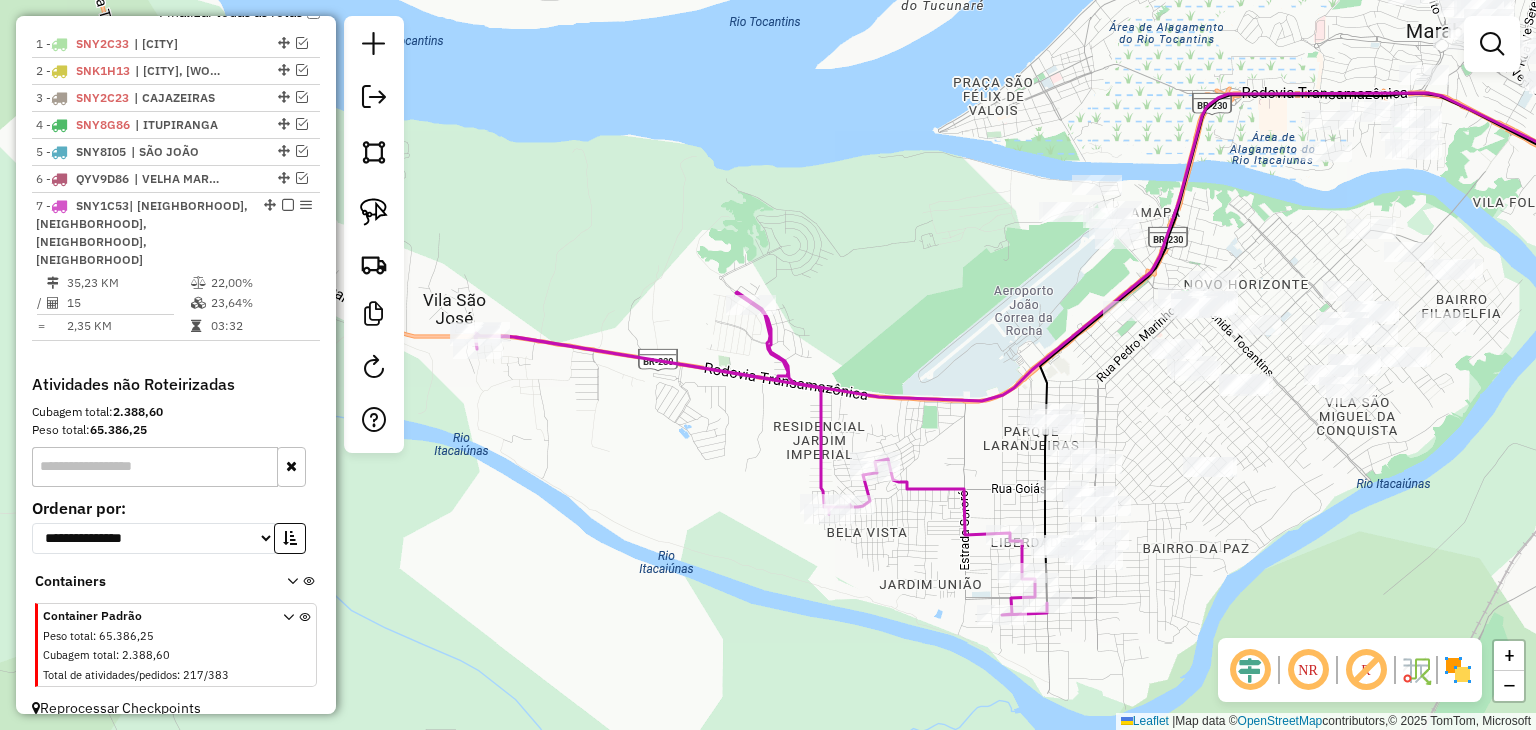 click on "Janela de atendimento Grade de atendimento Capacidade Transportadoras Veículos Cliente Pedidos  Rotas Selecione os dias de semana para filtrar as janelas de atendimento  Seg   Ter   Qua   Qui   Sex   Sáb   Dom  Informe o período da janela de atendimento: De: Até:  Filtrar exatamente a janela do cliente  Considerar janela de atendimento padrão  Selecione os dias de semana para filtrar as grades de atendimento  Seg   Ter   Qua   Qui   Sex   Sáb   Dom   Considerar clientes sem dia de atendimento cadastrado  Clientes fora do dia de atendimento selecionado Filtrar as atividades entre os valores definidos abaixo:  Peso mínimo:   Peso máximo:   Cubagem mínima:   Cubagem máxima:   De:   Até:  Filtrar as atividades entre o tempo de atendimento definido abaixo:  De:   Até:   Considerar capacidade total dos clientes não roteirizados Transportadora: Selecione um ou mais itens Tipo de veículo: Selecione um ou mais itens Veículo: Selecione um ou mais itens Motorista: Selecione um ou mais itens Nome: Rótulo:" 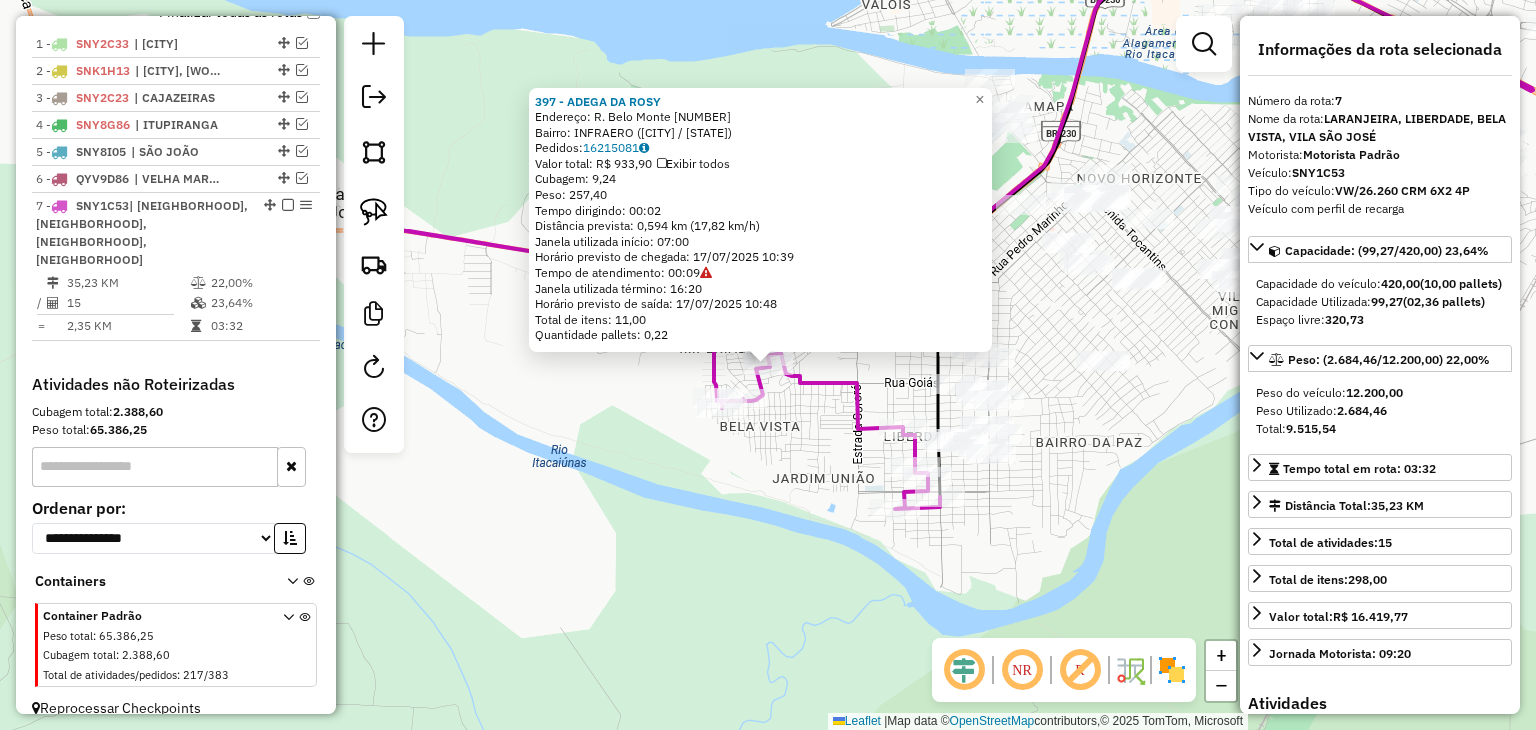 click on "397 - ADEGA DA ROSY  Endereço:  R. Belo Monte 112   Bairro: INFRAERO (MARABA / PA)   Pedidos:  16215081   Valor total: R$ 933,90   Exibir todos   Cubagem: 9,24  Peso: 257,40  Tempo dirigindo: 00:02   Distância prevista: 0,594 km (17,82 km/h)   Janela utilizada início: 07:00   Horário previsto de chegada: 17/07/2025 10:39   Tempo de atendimento: 00:09   Janela utilizada término: 16:20   Horário previsto de saída: 17/07/2025 10:48   Total de itens: 11,00   Quantidade pallets: 0,22  × Janela de atendimento Grade de atendimento Capacidade Transportadoras Veículos Cliente Pedidos  Rotas Selecione os dias de semana para filtrar as janelas de atendimento  Seg   Ter   Qua   Qui   Sex   Sáb   Dom  Informe o período da janela de atendimento: De: Até:  Filtrar exatamente a janela do cliente  Considerar janela de atendimento padrão  Selecione os dias de semana para filtrar as grades de atendimento  Seg   Ter   Qua   Qui   Sex   Sáb   Dom   Considerar clientes sem dia de atendimento cadastrado  De:   Até:" 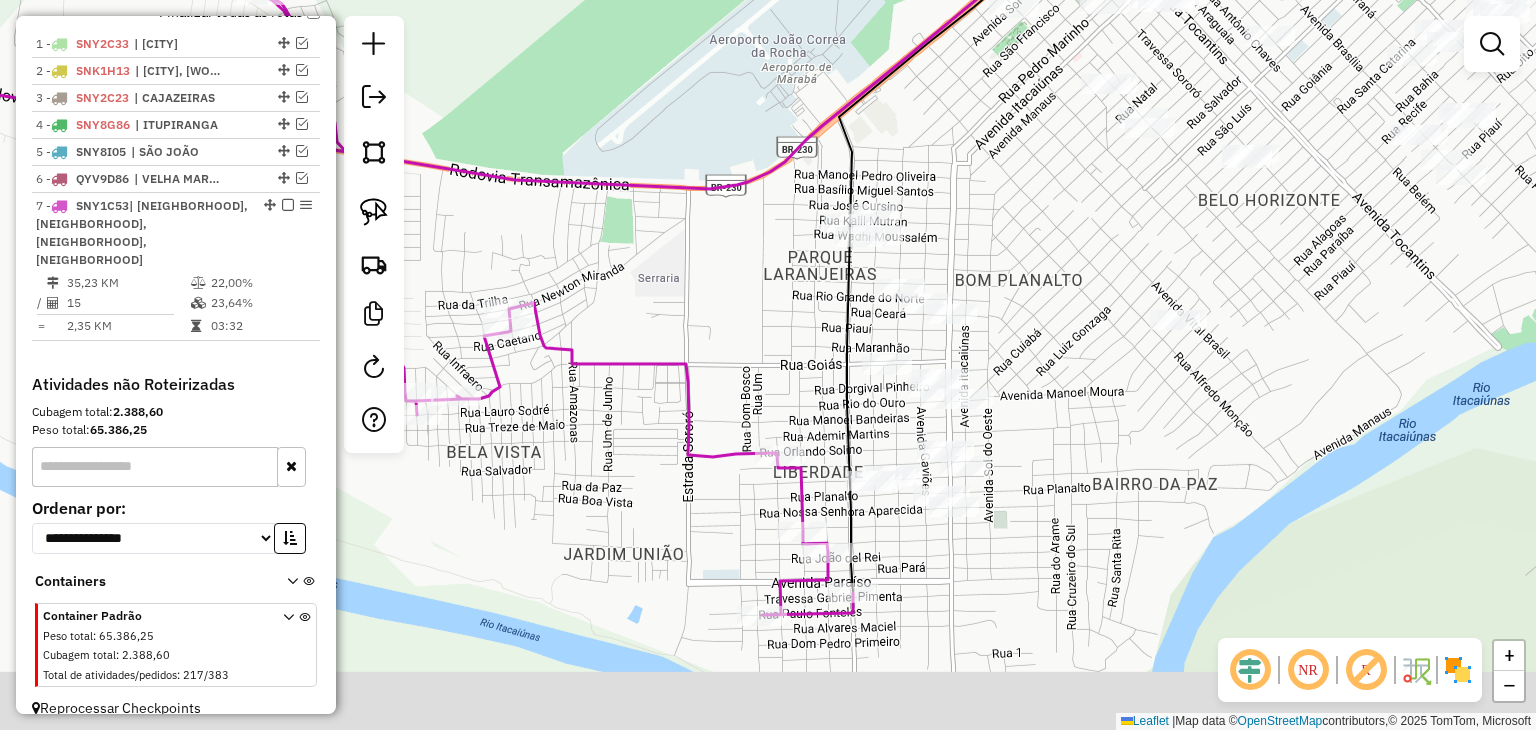 drag, startPoint x: 1056, startPoint y: 405, endPoint x: 997, endPoint y: 233, distance: 181.83784 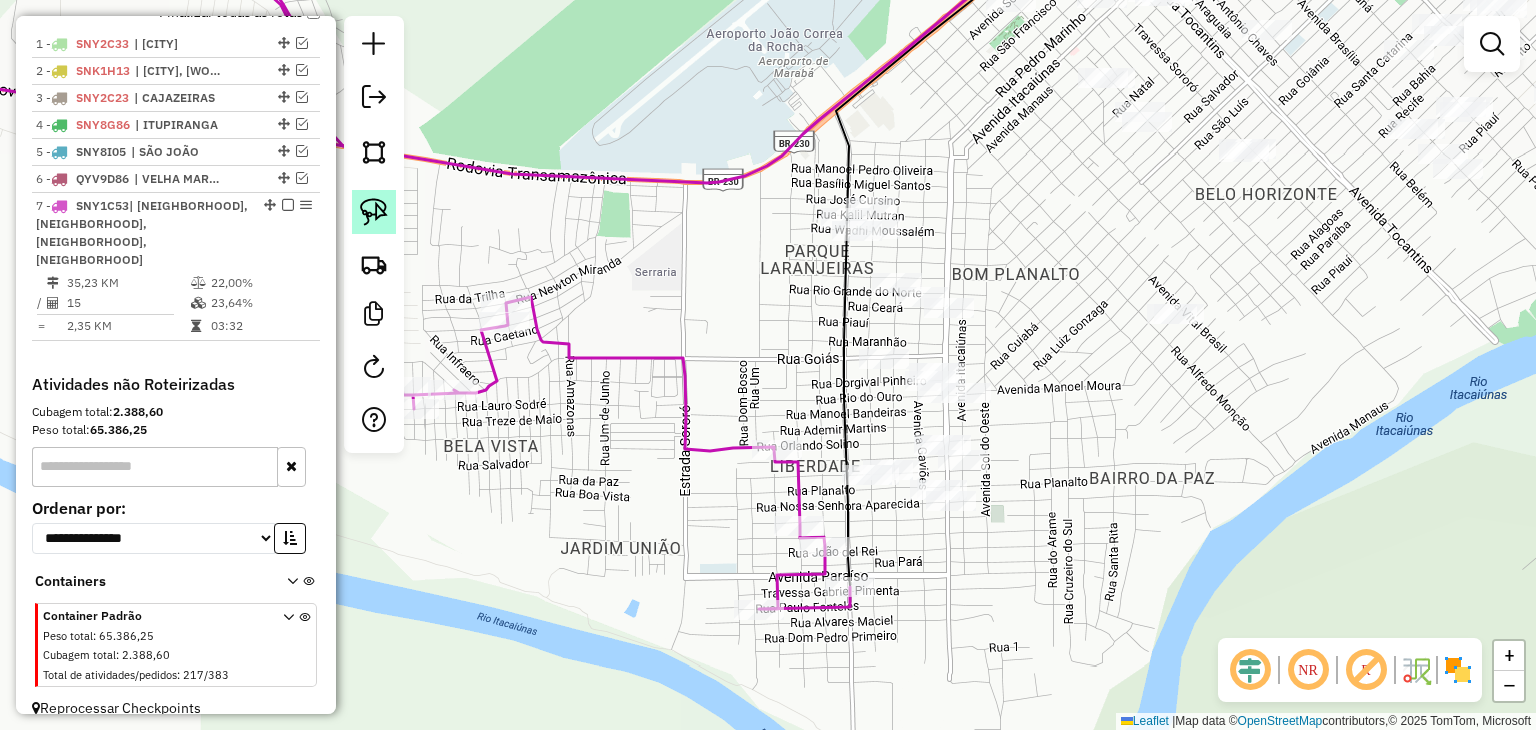 click 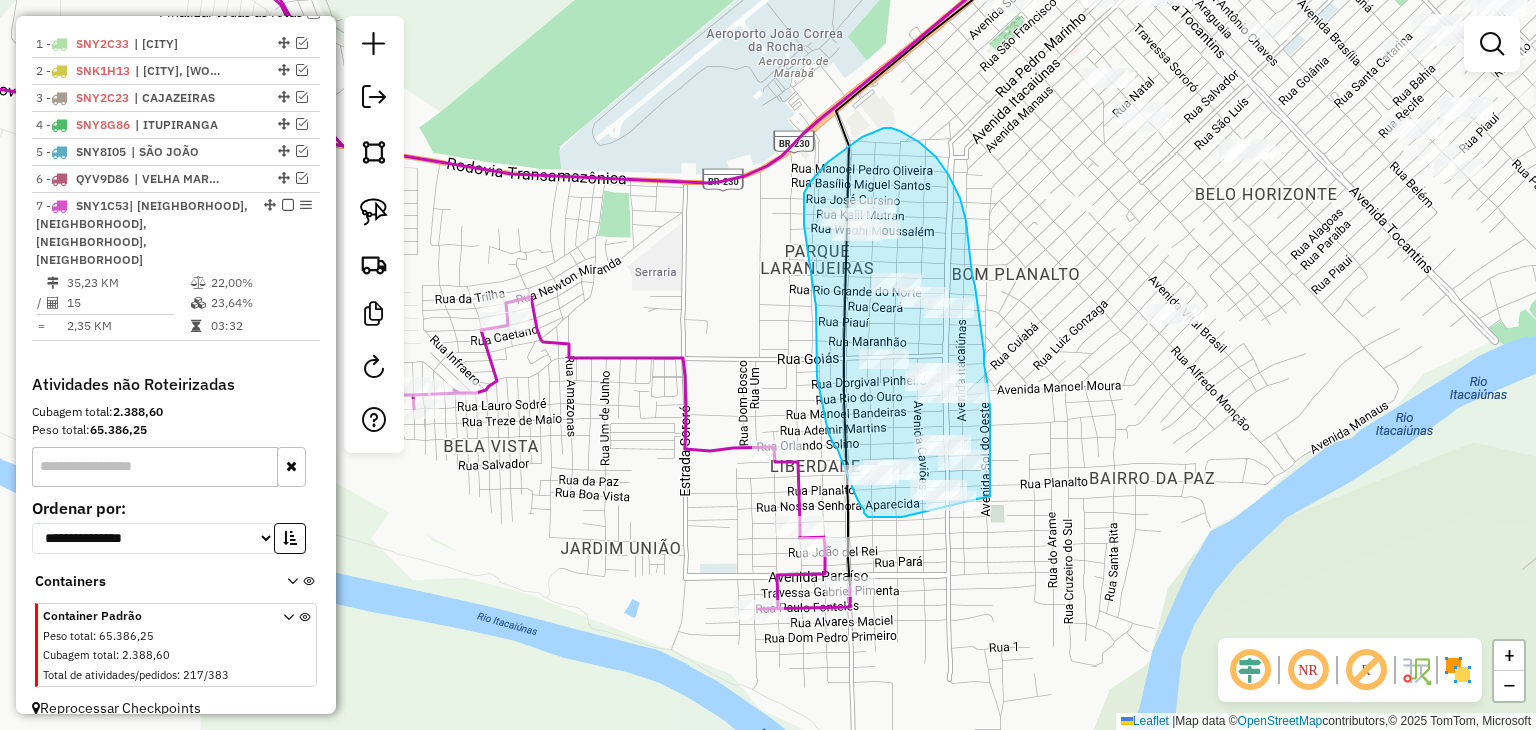 drag, startPoint x: 888, startPoint y: 517, endPoint x: 990, endPoint y: 534, distance: 103.40696 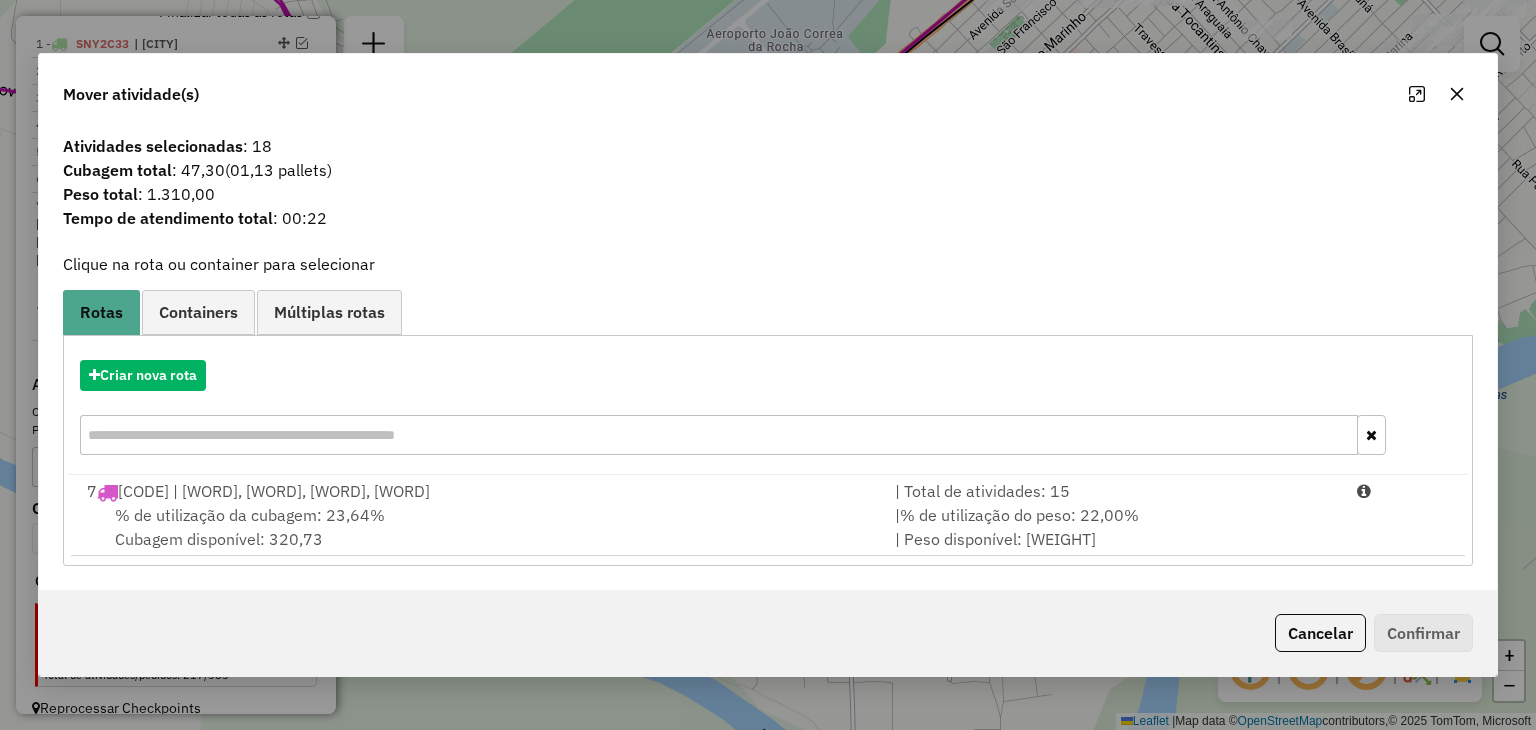 click on "% de utilização da cubagem: 23,64%  Cubagem disponível: 320,73" at bounding box center (479, 527) 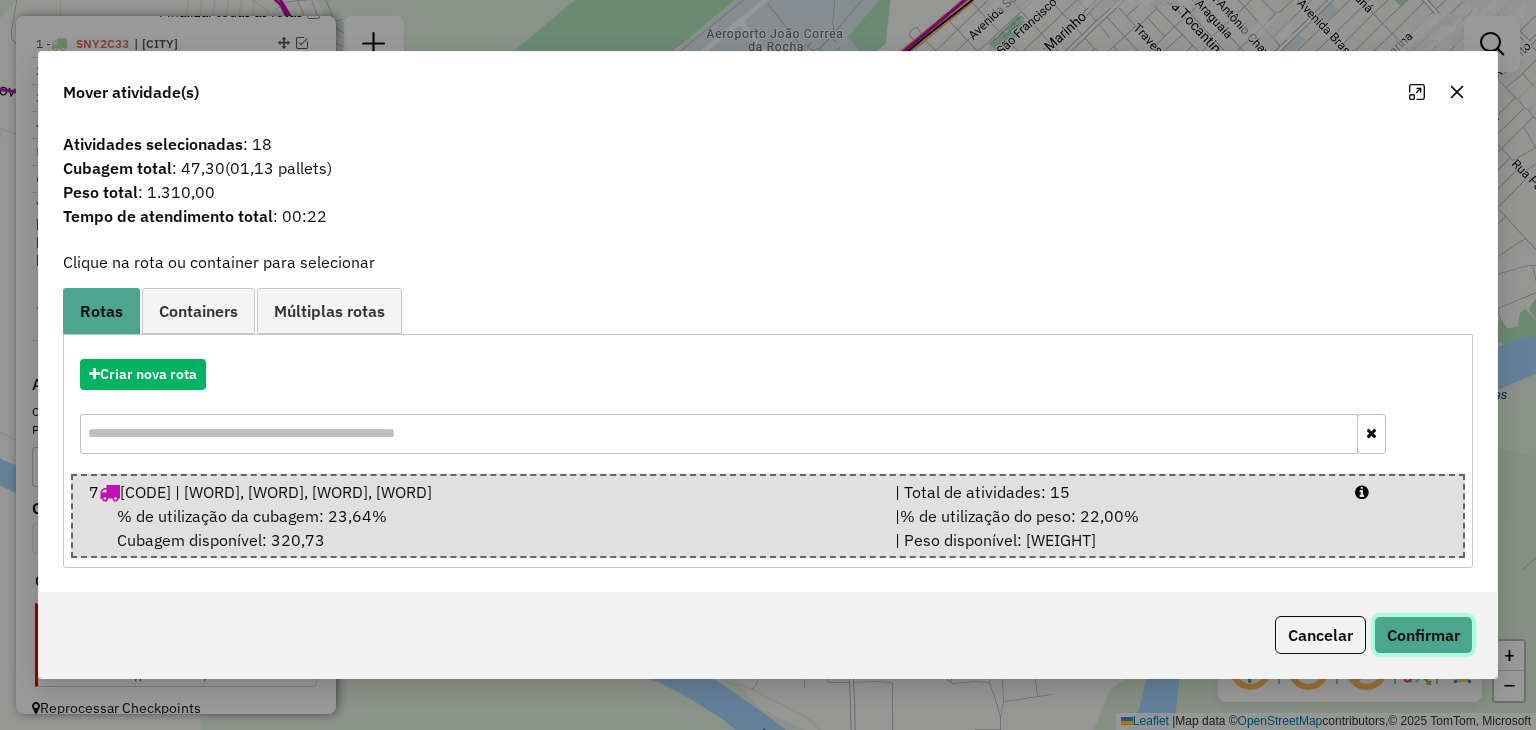 click on "Confirmar" 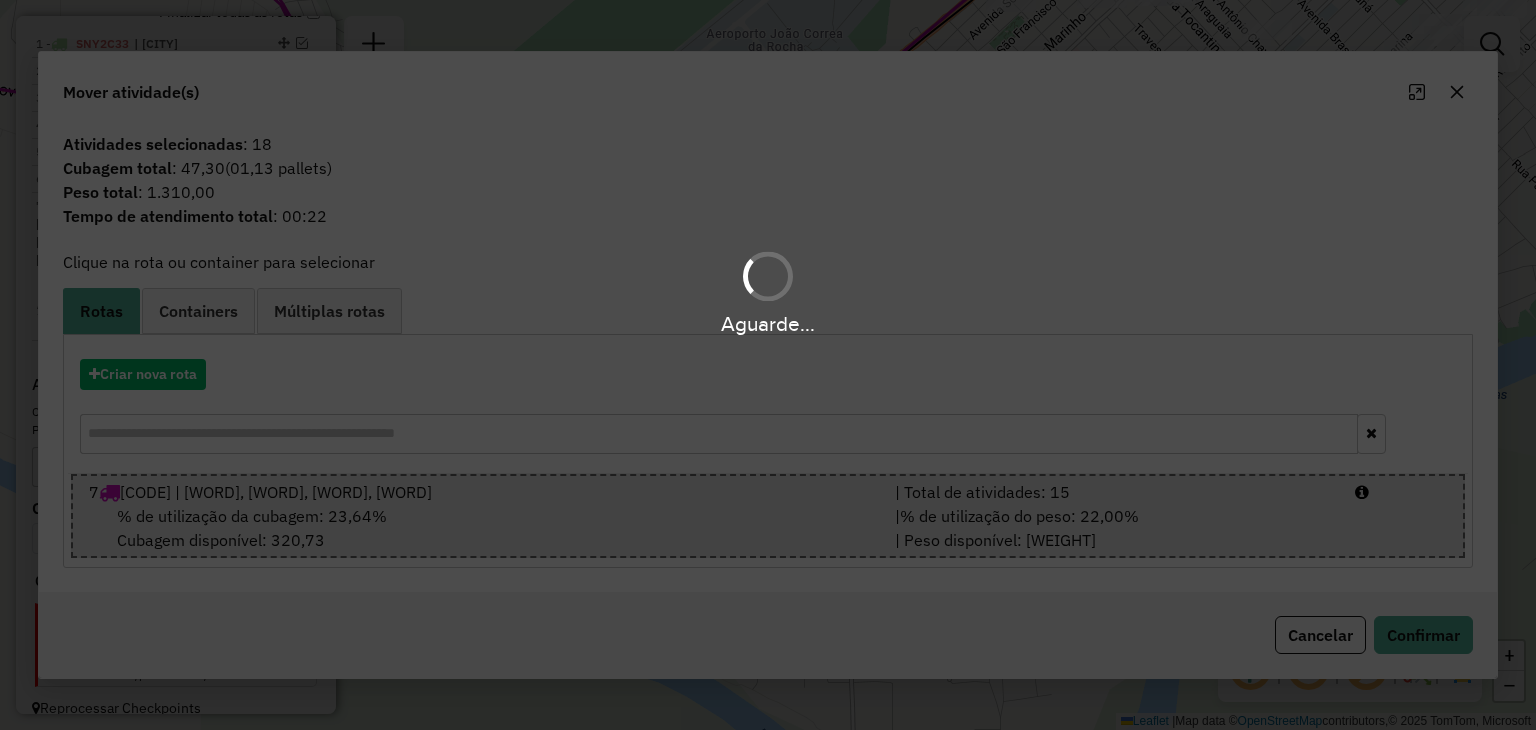 scroll, scrollTop: 752, scrollLeft: 0, axis: vertical 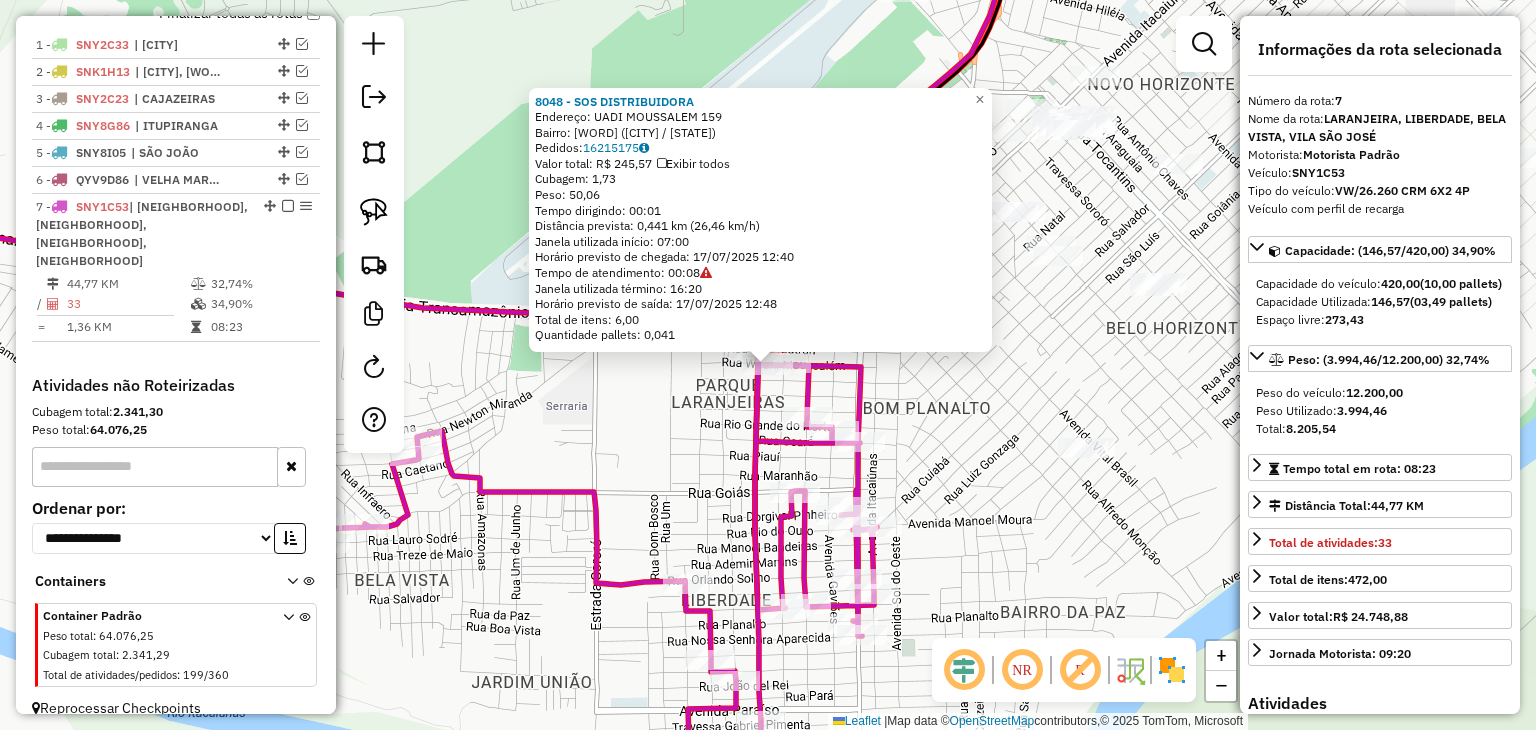 click on "8048 - SOS DISTRIBUIDORA  Endereço:  UADI MOUSSALEM 159   Bairro: JARDIM VITORIA (MARABA / PA)   Pedidos:  16215175   Valor total: R$ 245,57   Exibir todos   Cubagem: 1,73  Peso: 50,06  Tempo dirigindo: 00:01   Distância prevista: 0,441 km (26,46 km/h)   Janela utilizada início: 07:00   Horário previsto de chegada: 17/07/2025 12:40   Tempo de atendimento: 00:08   Janela utilizada término: 16:20   Horário previsto de saída: 17/07/2025 12:48   Total de itens: 6,00   Quantidade pallets: 0,041  × Janela de atendimento Grade de atendimento Capacidade Transportadoras Veículos Cliente Pedidos  Rotas Selecione os dias de semana para filtrar as janelas de atendimento  Seg   Ter   Qua   Qui   Sex   Sáb   Dom  Informe o período da janela de atendimento: De: Até:  Filtrar exatamente a janela do cliente  Considerar janela de atendimento padrão  Selecione os dias de semana para filtrar as grades de atendimento  Seg   Ter   Qua   Qui   Sex   Sáb   Dom   Considerar clientes sem dia de atendimento cadastrado De:" 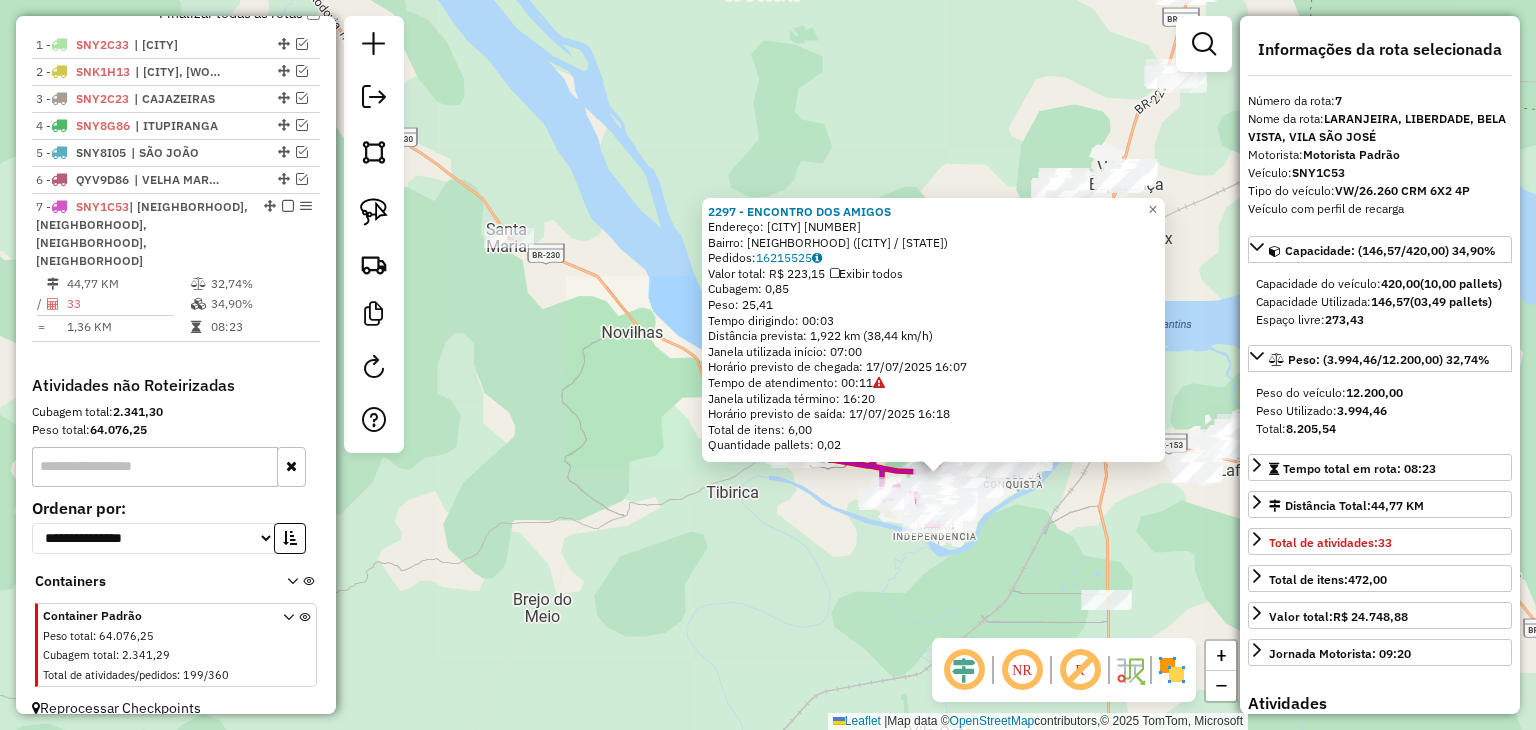click on "Rota 7 - Placa SNY1C53  11617 - ESPETINHO DOURADO Rota 7 - Placa SNY1C53  8564 - CASA SOUZA 2297 - ENCONTRO DOS AMIGOS  Endereço:  GAIAPO 178   Bairro: LARANJEIRA (MARABA / PA)   Pedidos:  16215525   Valor total: R$ 223,15   Exibir todos   Cubagem: 0,85  Peso: 25,41  Tempo dirigindo: 00:03   Distância prevista: 1,922 km (38,44 km/h)   Janela utilizada início: 07:00   Horário previsto de chegada: 17/07/2025 16:07   Tempo de atendimento: 00:11   Janela utilizada término: 16:20   Horário previsto de saída: 17/07/2025 16:18   Total de itens: 6,00   Quantidade pallets: 0,02  × Janela de atendimento Grade de atendimento Capacidade Transportadoras Veículos Cliente Pedidos  Rotas Selecione os dias de semana para filtrar as janelas de atendimento  Seg   Ter   Qua   Qui   Sex   Sáb   Dom  Informe o período da janela de atendimento: De: Até:  Filtrar exatamente a janela do cliente  Considerar janela de atendimento padrão  Selecione os dias de semana para filtrar as grades de atendimento  Seg   Ter   Qua  +" 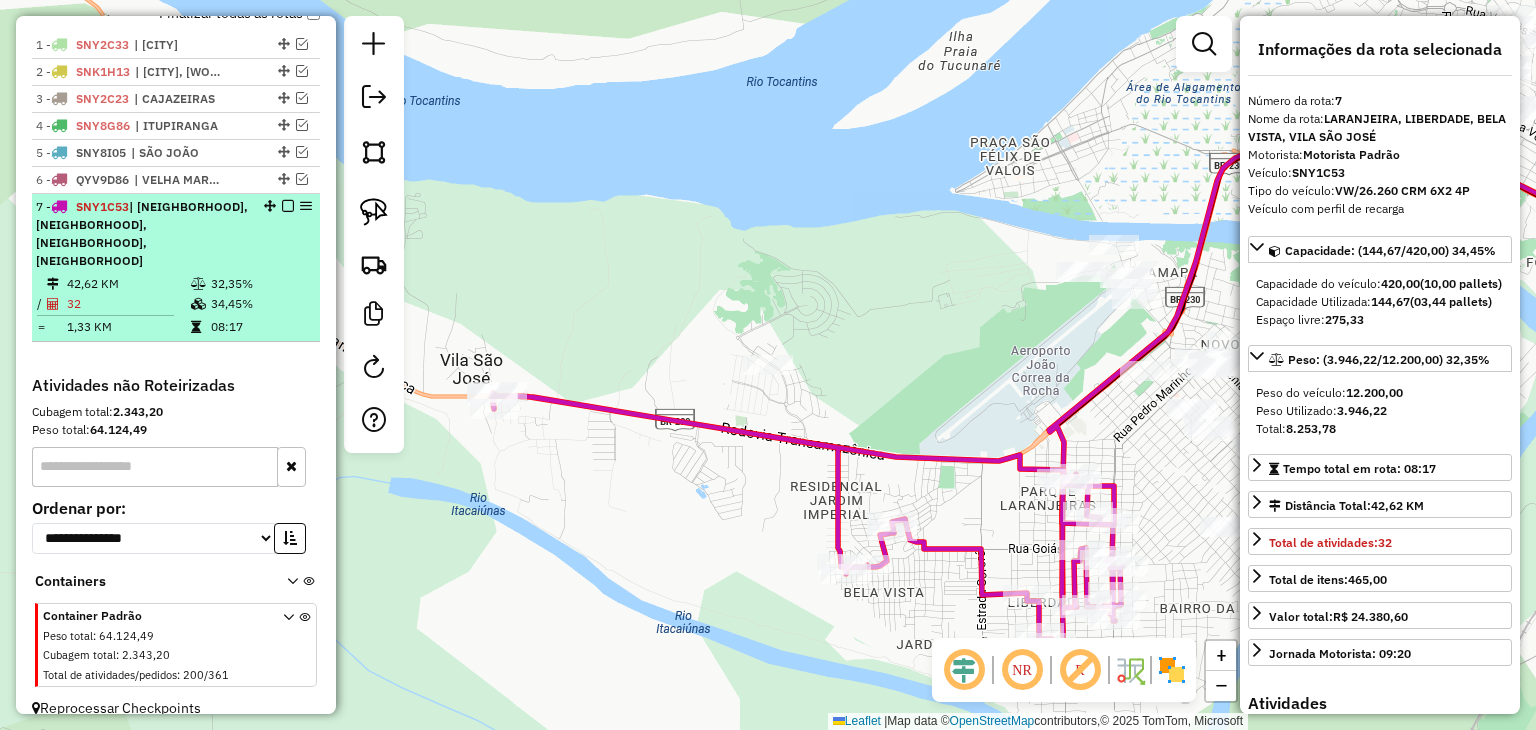 click at bounding box center (288, 206) 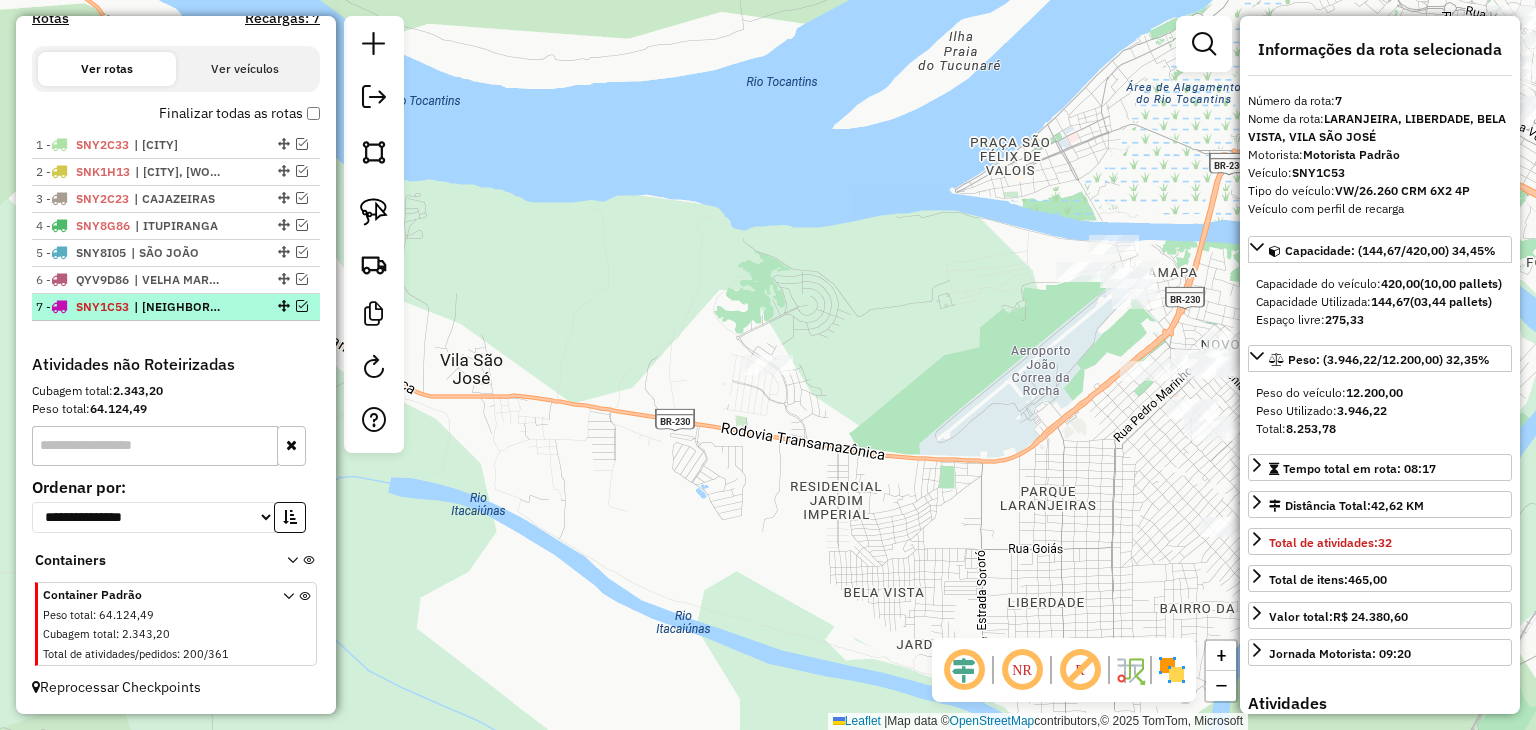 scroll, scrollTop: 650, scrollLeft: 0, axis: vertical 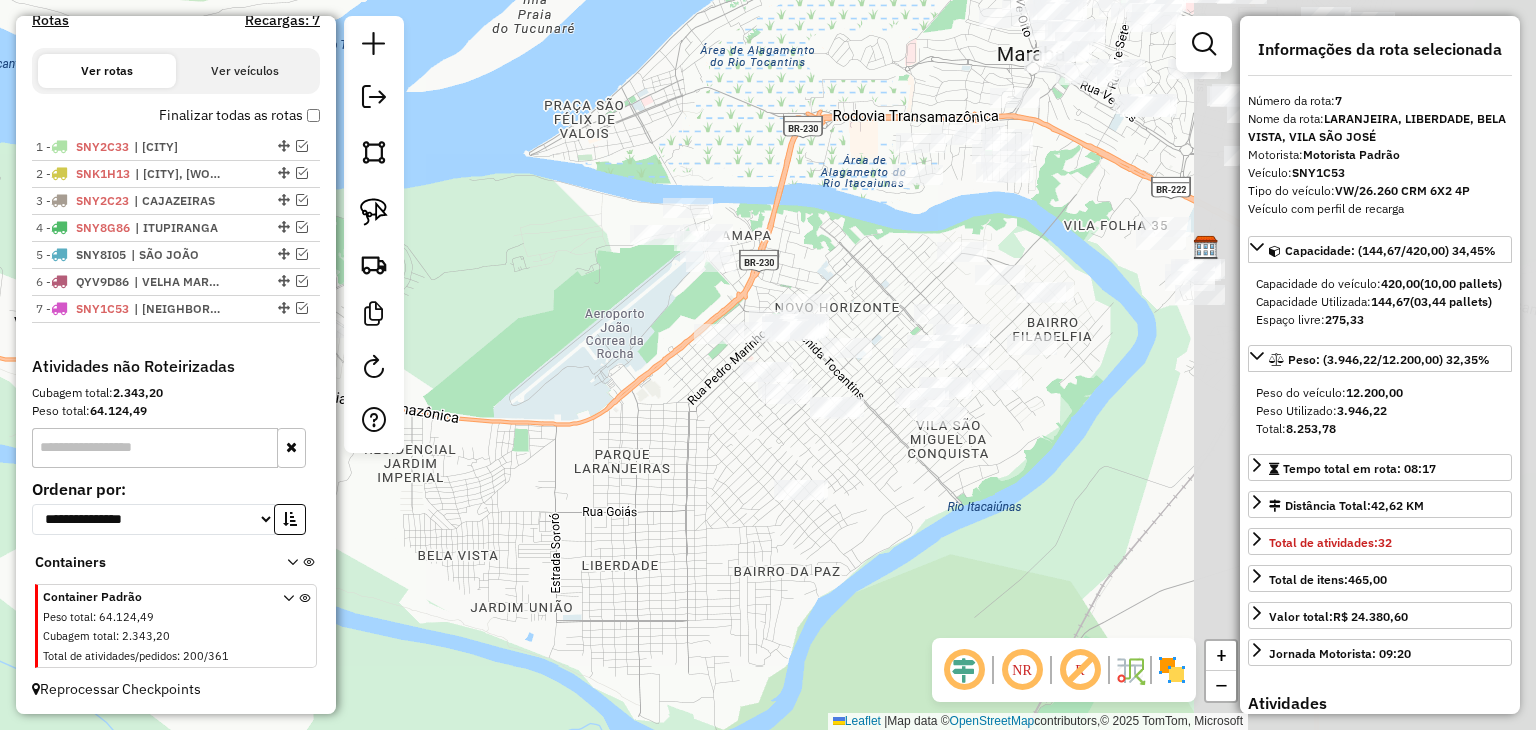 drag, startPoint x: 989, startPoint y: 476, endPoint x: 540, endPoint y: 433, distance: 451.05432 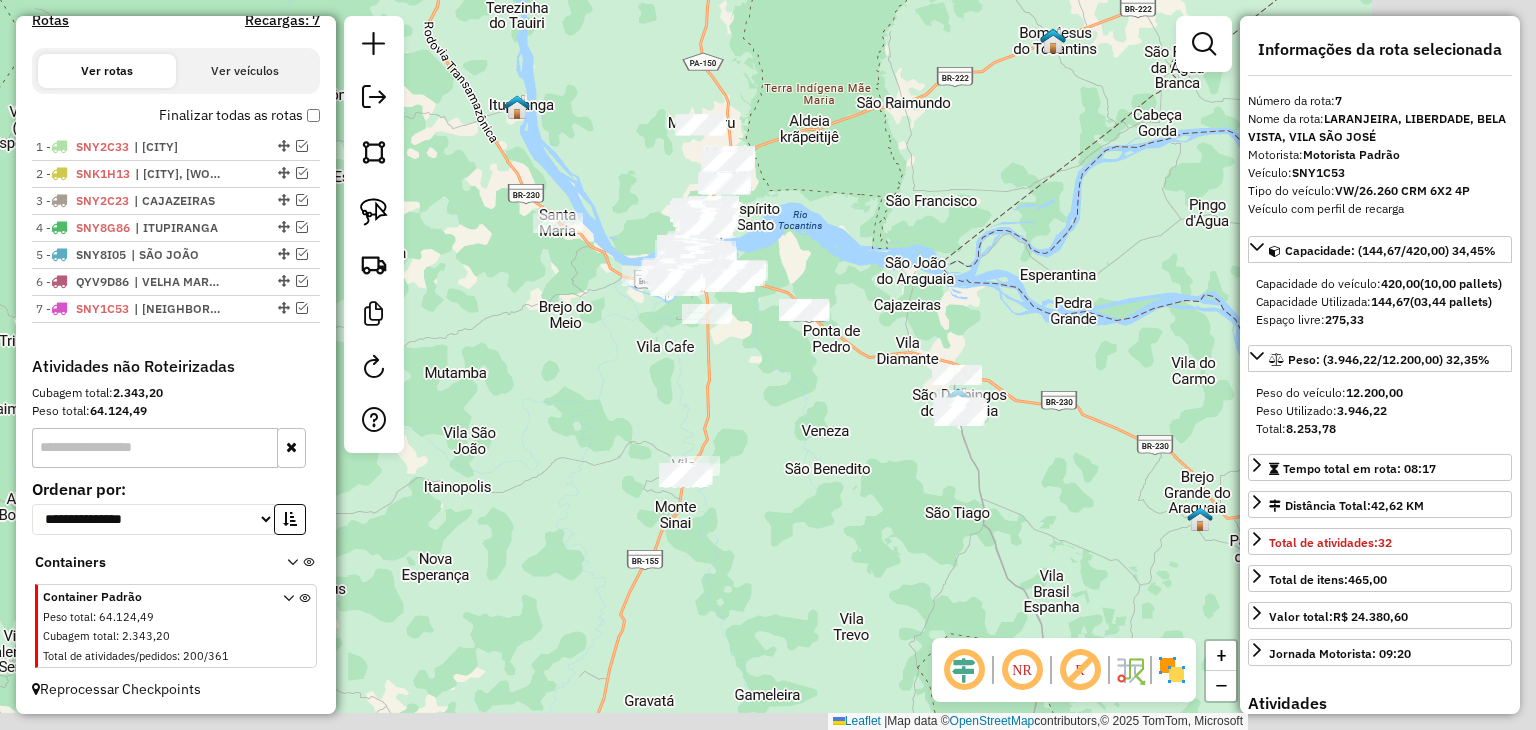 drag, startPoint x: 1037, startPoint y: 477, endPoint x: 704, endPoint y: 333, distance: 362.8016 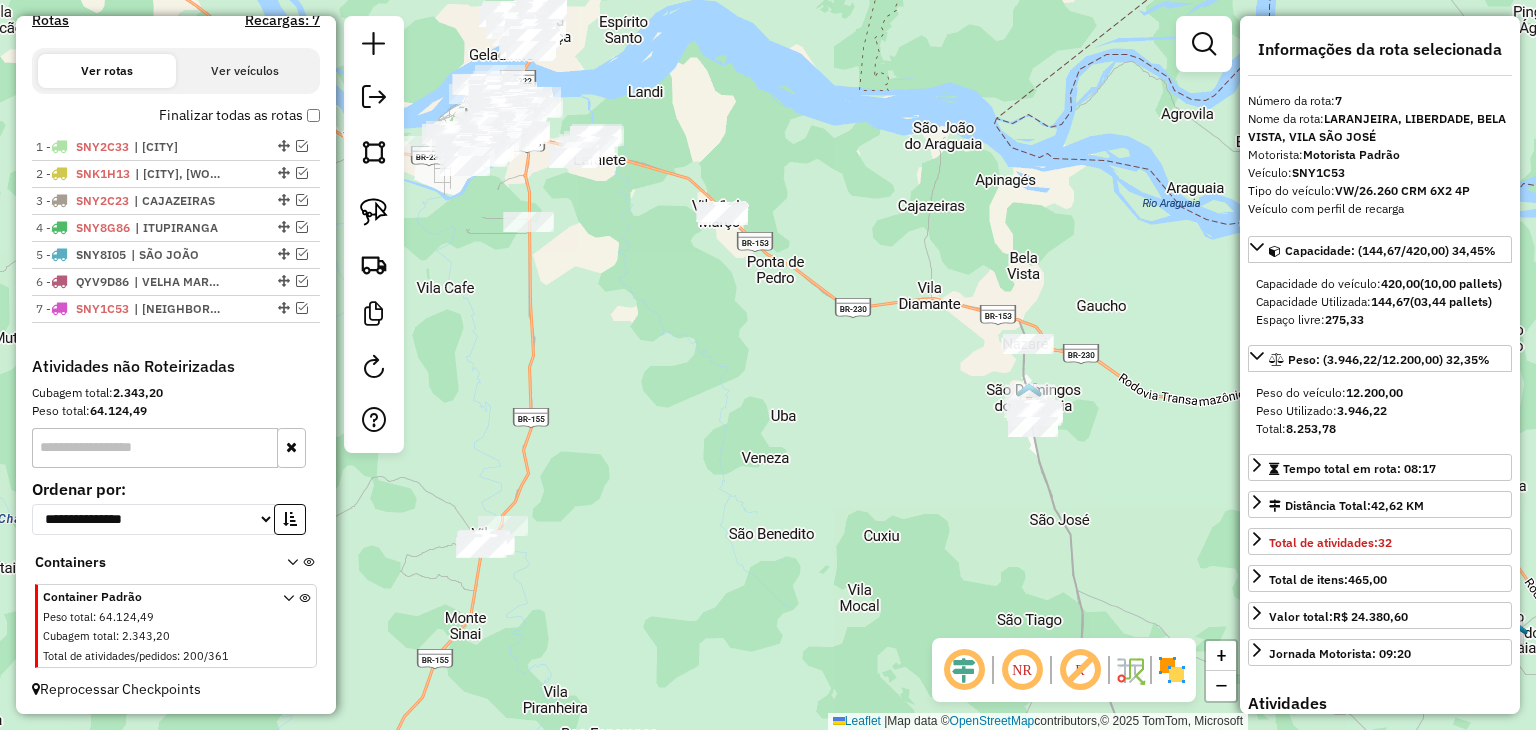 drag, startPoint x: 715, startPoint y: 381, endPoint x: 631, endPoint y: 429, distance: 96.74709 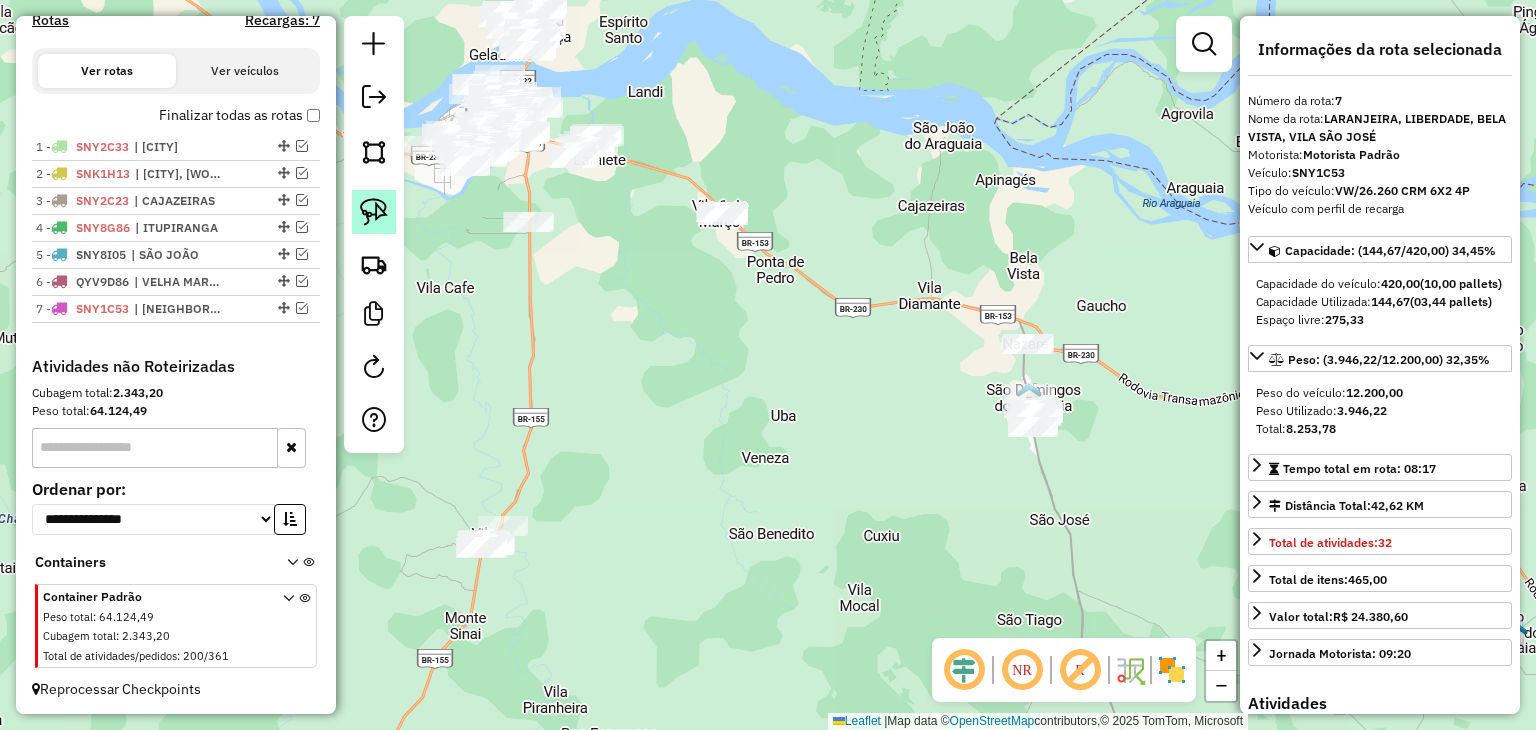 click 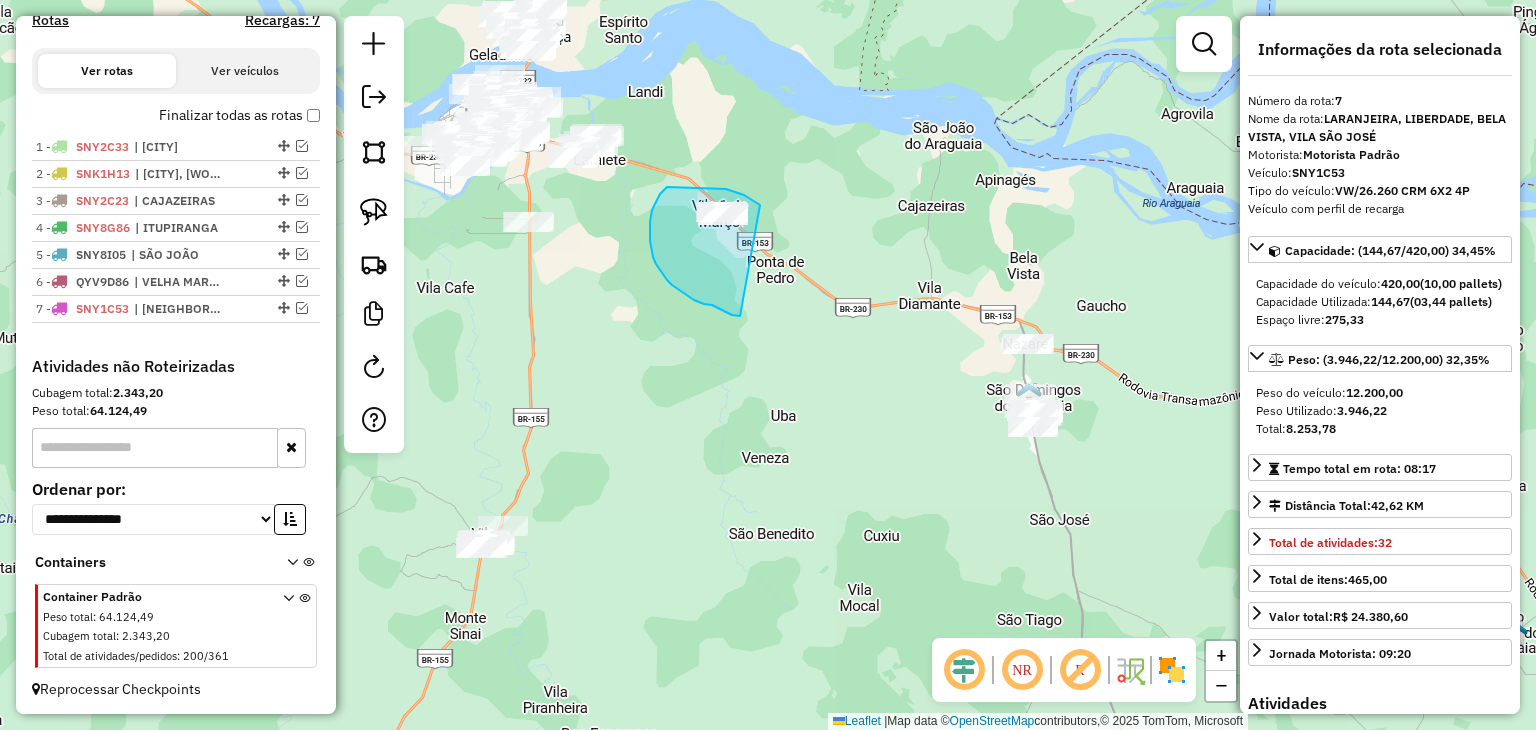 drag, startPoint x: 740, startPoint y: 316, endPoint x: 762, endPoint y: 207, distance: 111.19802 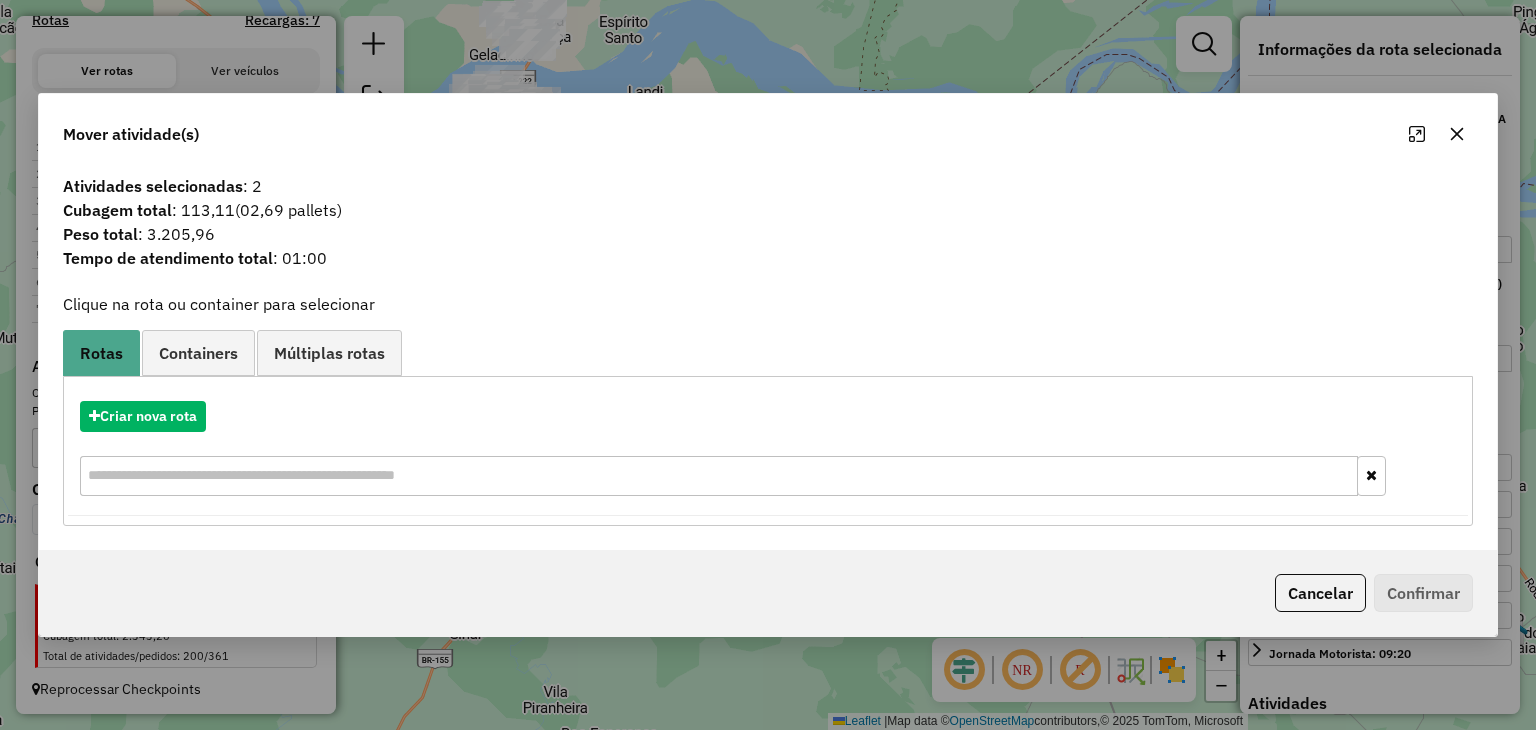 click 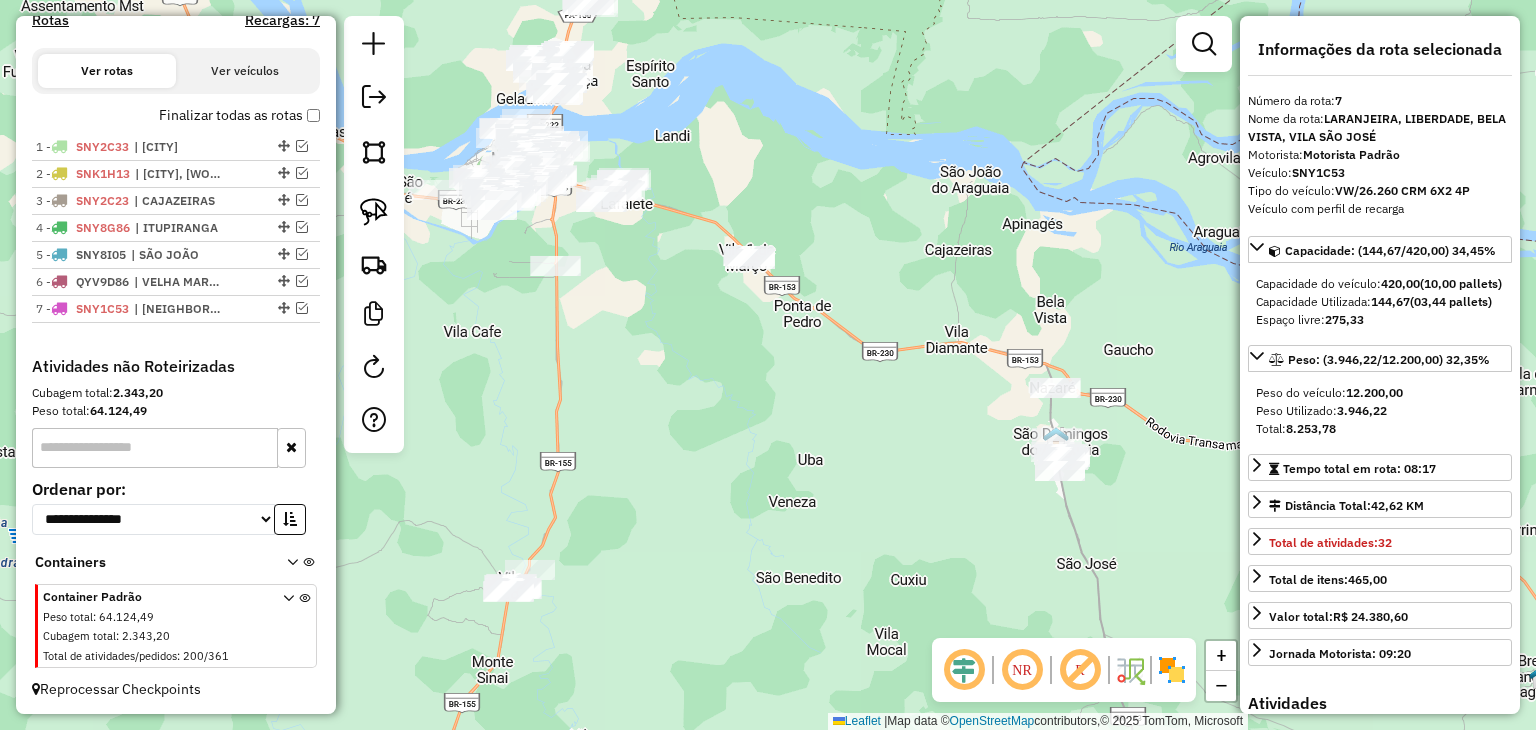 drag, startPoint x: 854, startPoint y: 223, endPoint x: 892, endPoint y: 283, distance: 71.021126 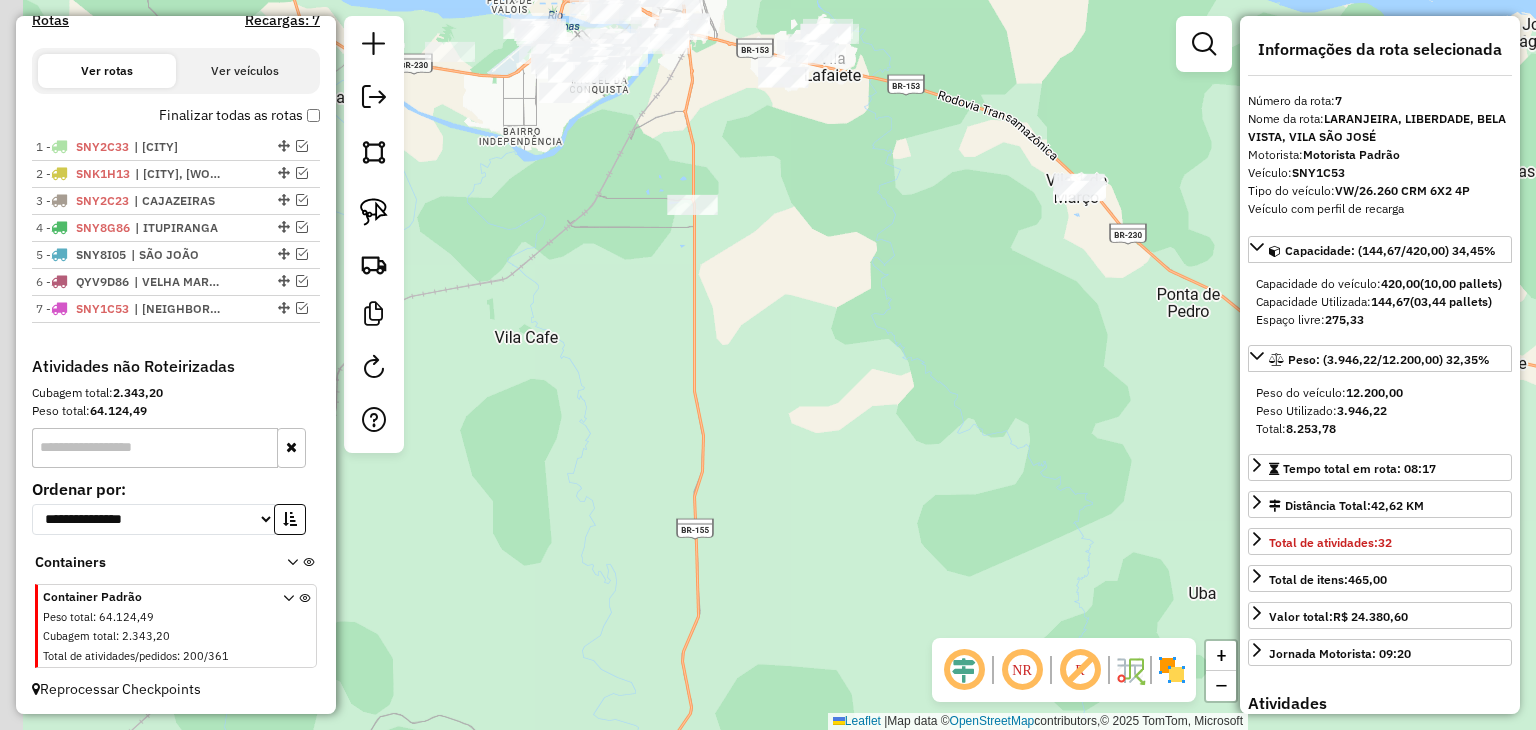 drag, startPoint x: 601, startPoint y: 182, endPoint x: 811, endPoint y: -56, distance: 317.40195 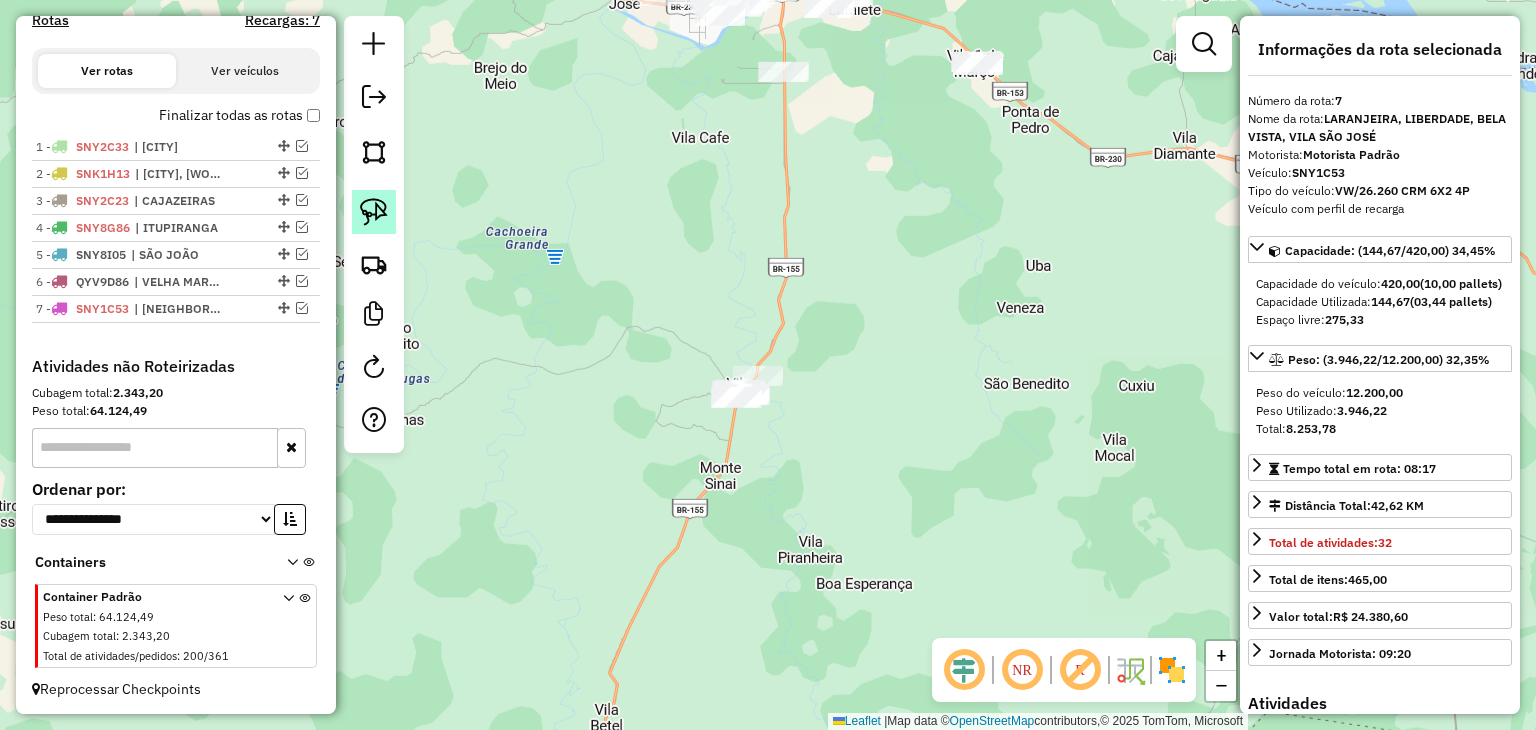 click 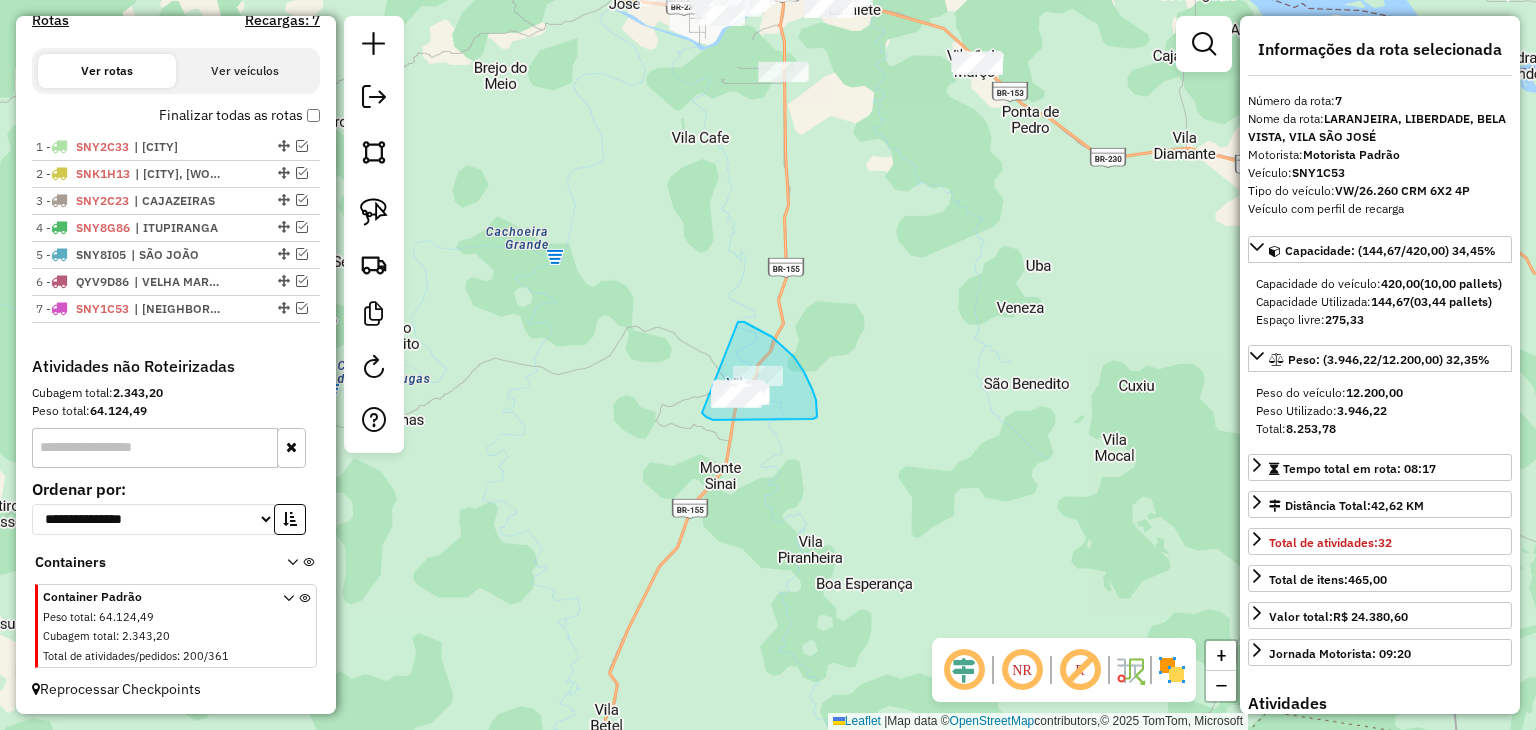 drag, startPoint x: 738, startPoint y: 322, endPoint x: 695, endPoint y: 376, distance: 69.02898 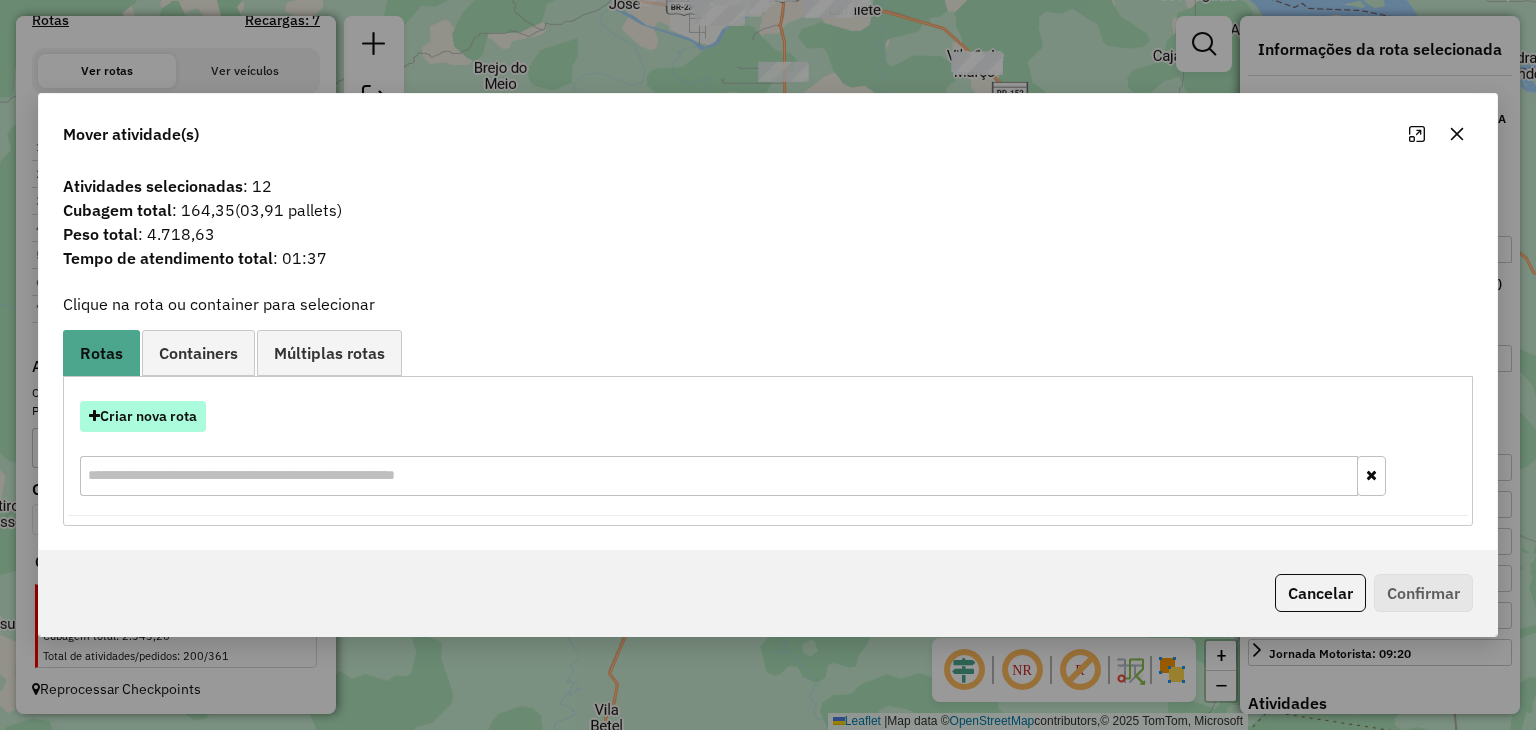 click on "Criar nova rota" at bounding box center (143, 416) 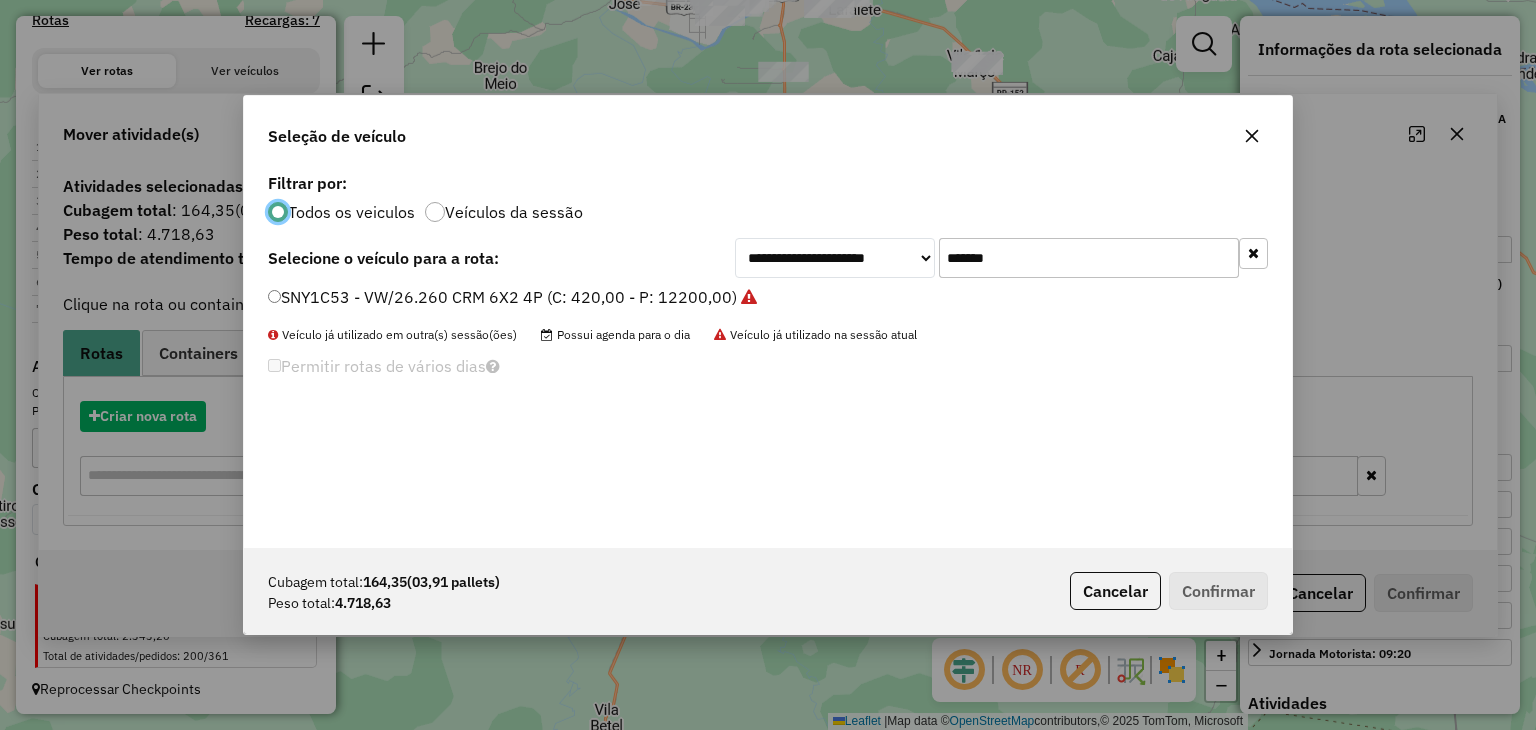 scroll, scrollTop: 10, scrollLeft: 6, axis: both 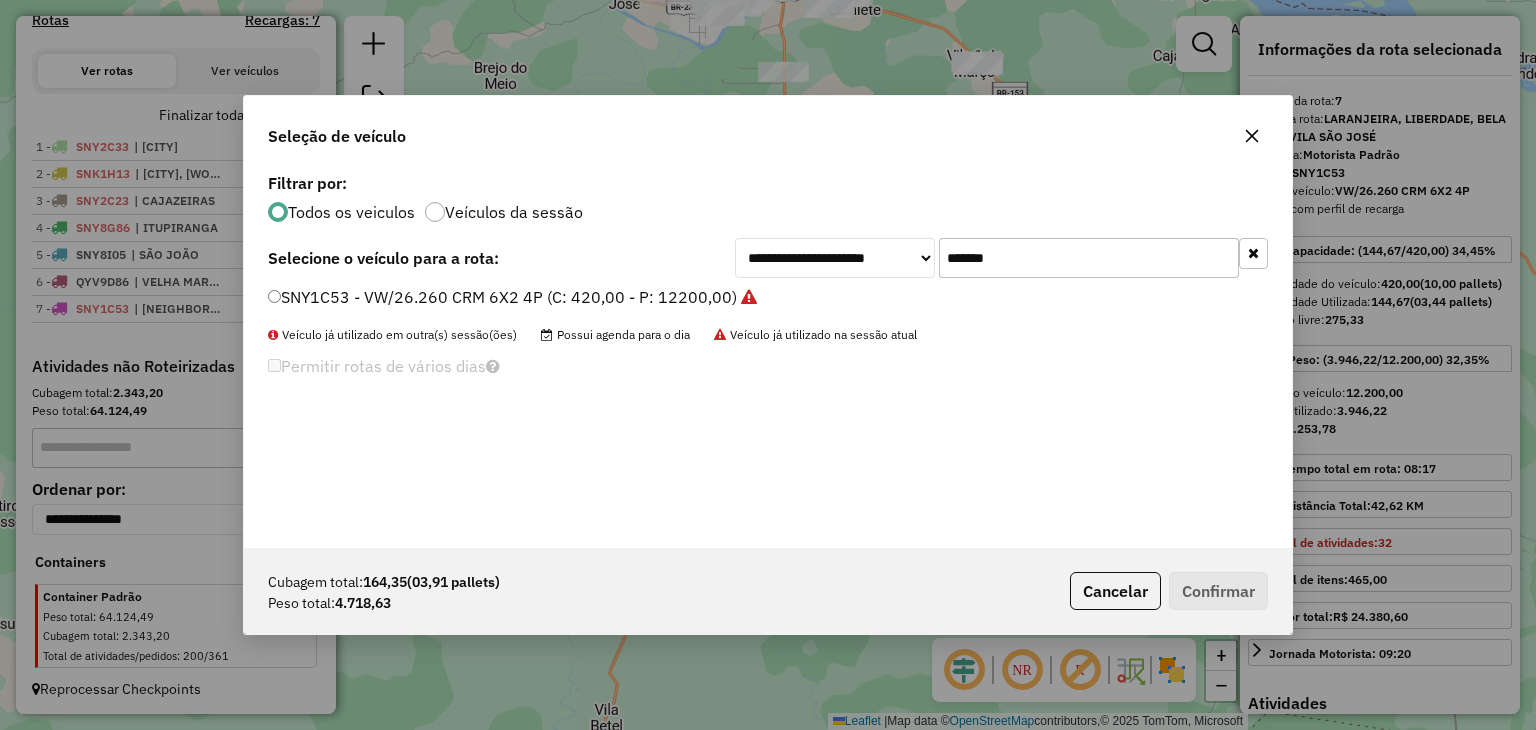 click on "*******" 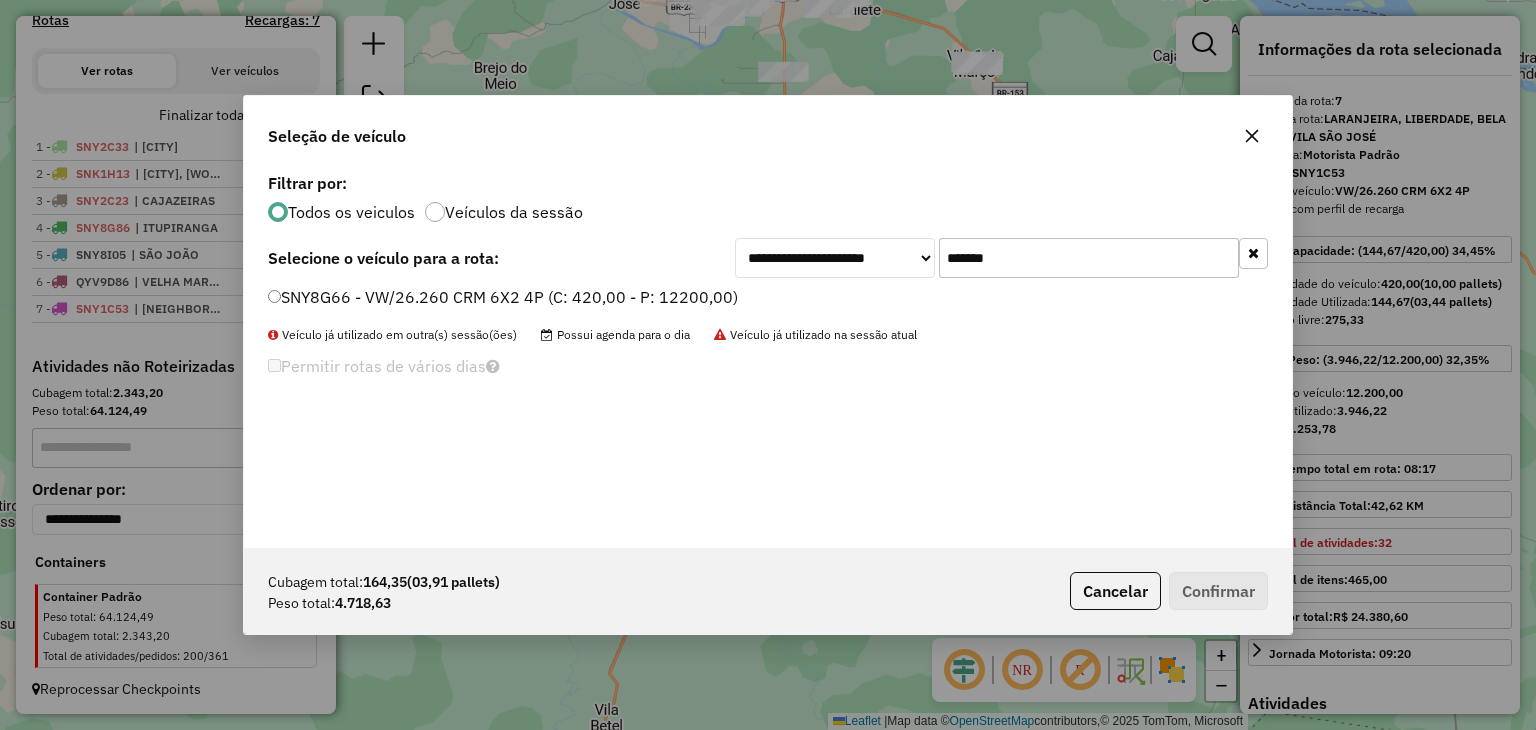 type on "*******" 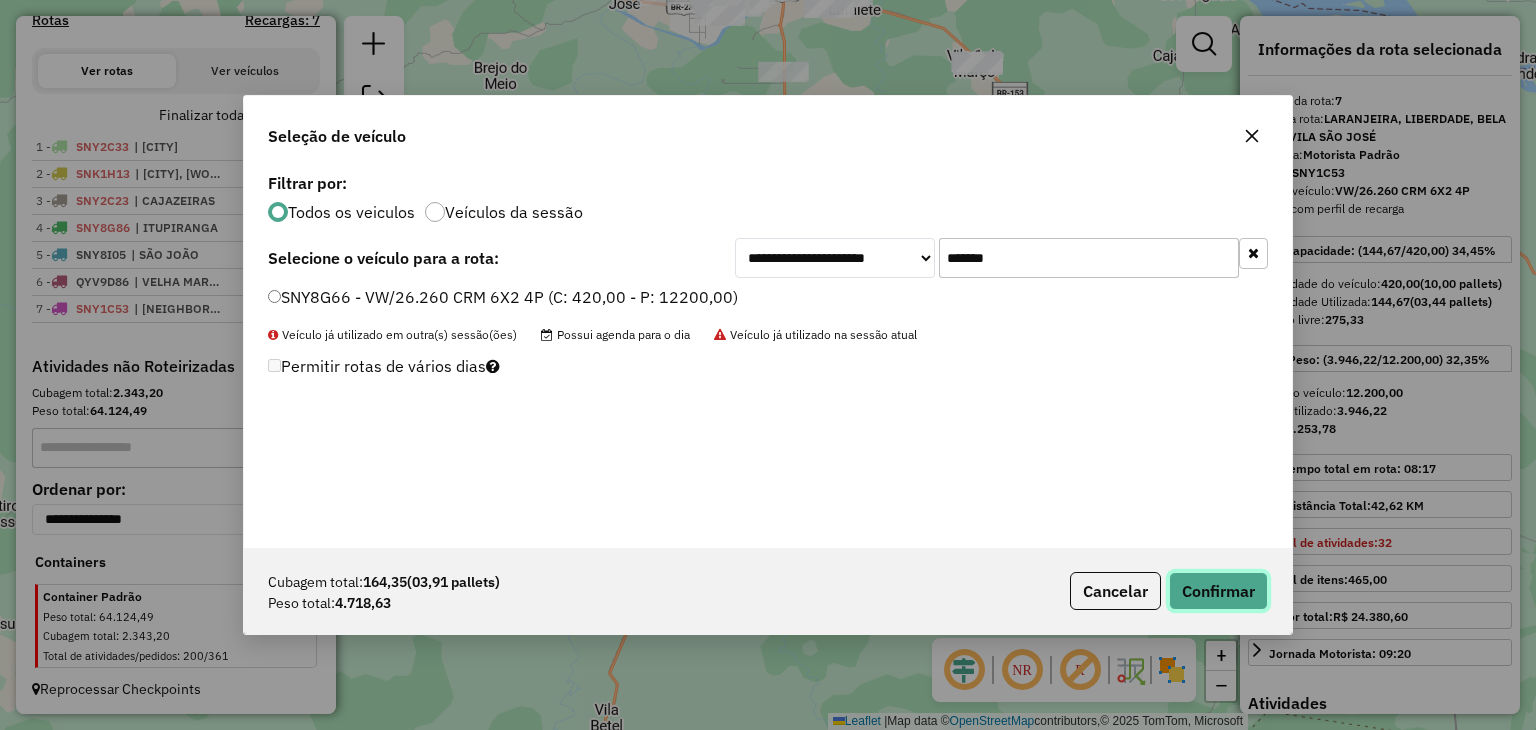 click on "Confirmar" 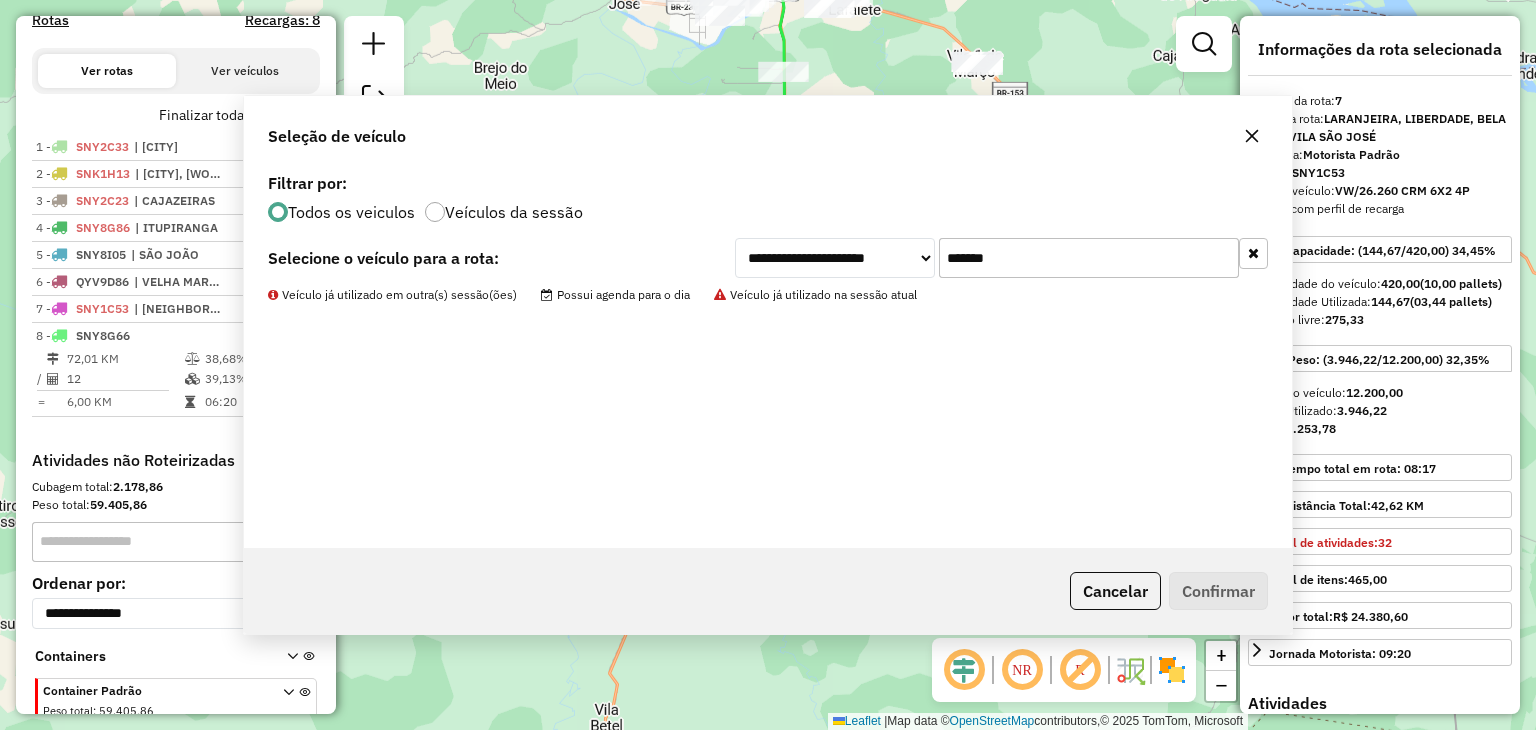 scroll, scrollTop: 744, scrollLeft: 0, axis: vertical 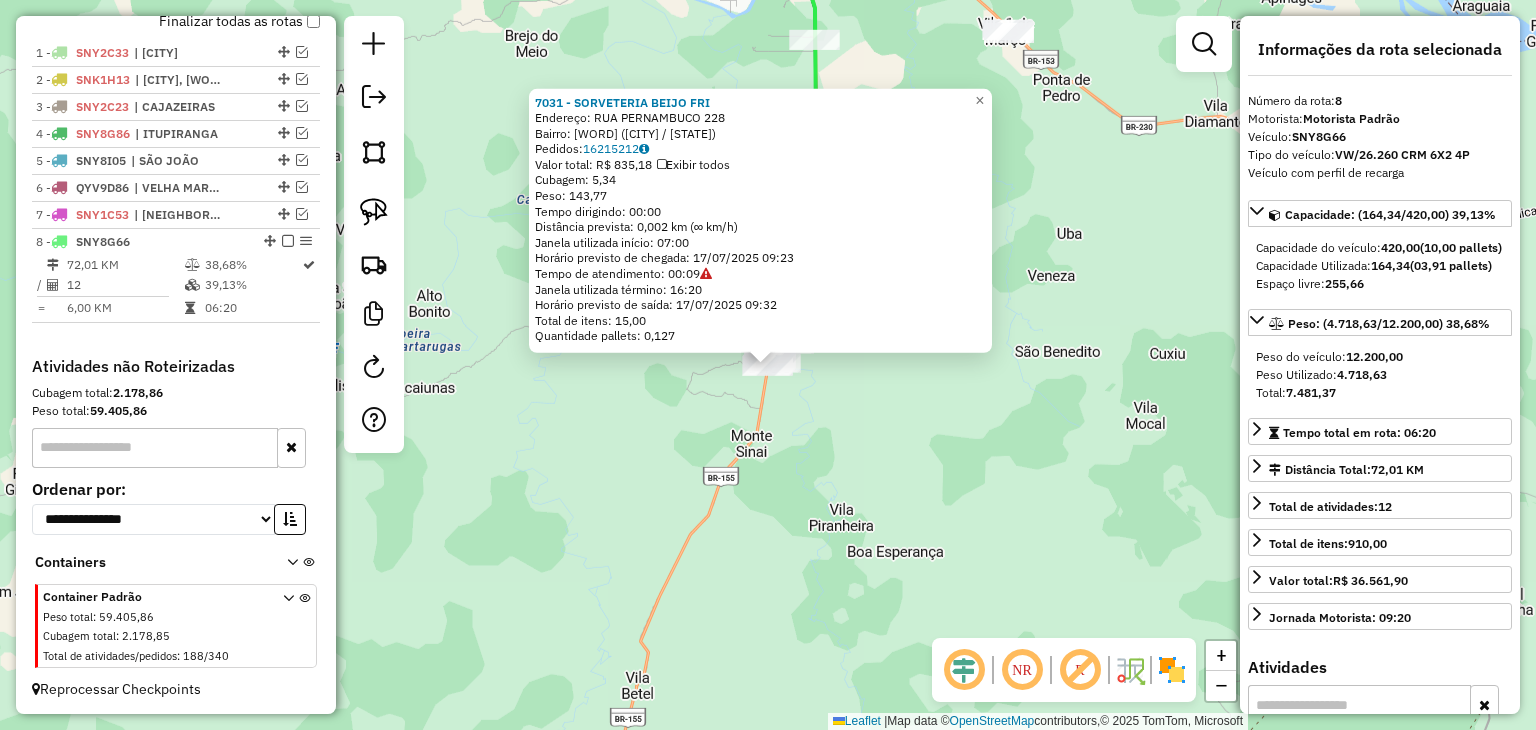 click on "7031 - SORVETERIA BEIJO FRI  Endereço:  RUA PERNAMBUCO 228   Bairro: VILA SORORO (MARABA / PA)   Pedidos:  16215212   Valor total: R$ 835,18   Exibir todos   Cubagem: 5,34  Peso: 143,77  Tempo dirigindo: 00:00   Distância prevista: 0,002 km (∞ km/h)   Janela utilizada início: 07:00   Horário previsto de chegada: 17/07/2025 09:23   Tempo de atendimento: 00:09   Janela utilizada término: 16:20   Horário previsto de saída: 17/07/2025 09:32   Total de itens: 15,00   Quantidade pallets: 0,127  × Janela de atendimento Grade de atendimento Capacidade Transportadoras Veículos Cliente Pedidos  Rotas Selecione os dias de semana para filtrar as janelas de atendimento  Seg   Ter   Qua   Qui   Sex   Sáb   Dom  Informe o período da janela de atendimento: De: Até:  Filtrar exatamente a janela do cliente  Considerar janela de atendimento padrão  Selecione os dias de semana para filtrar as grades de atendimento  Seg   Ter   Qua   Qui   Sex   Sáb   Dom   Considerar clientes sem dia de atendimento cadastrado De:" 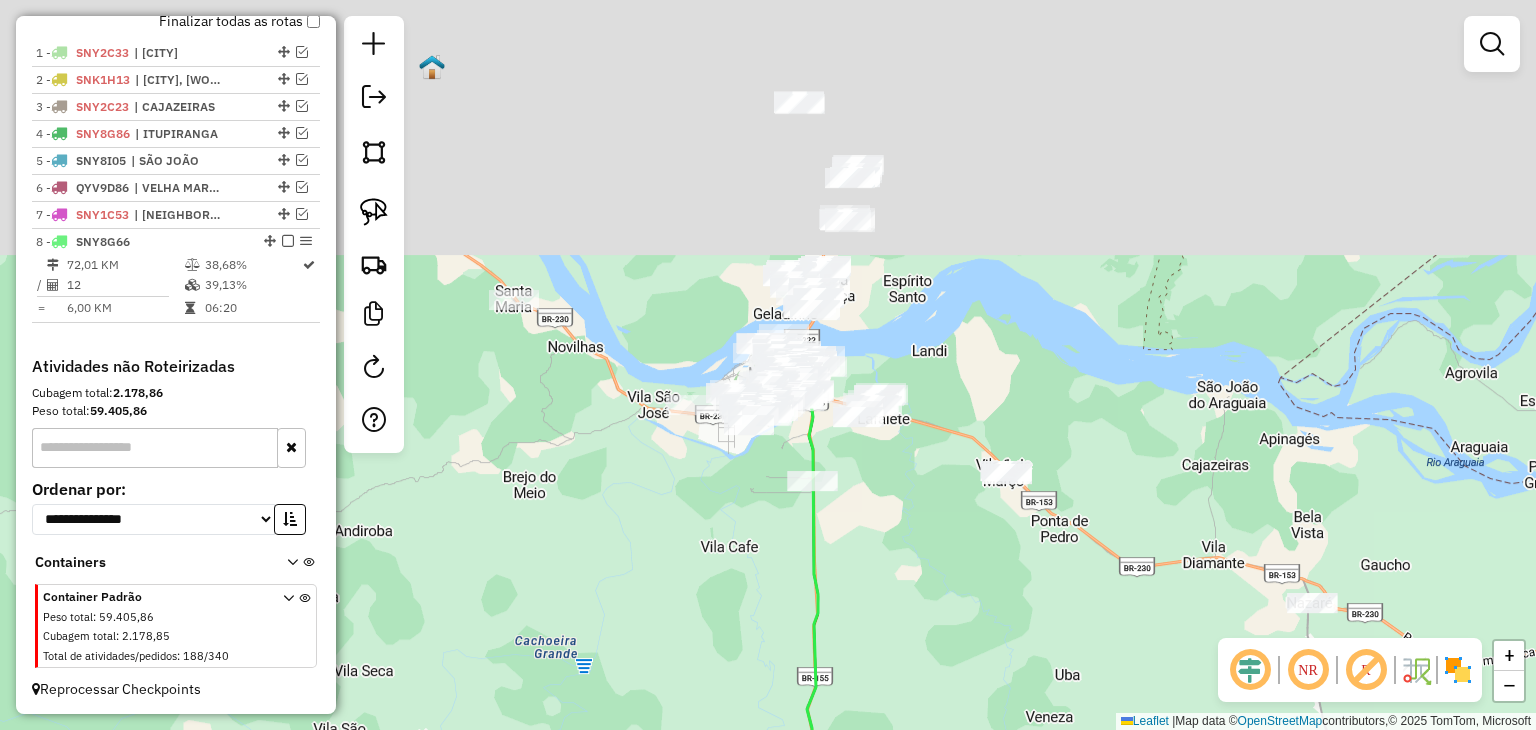 drag, startPoint x: 773, startPoint y: 42, endPoint x: 769, endPoint y: 490, distance: 448.01785 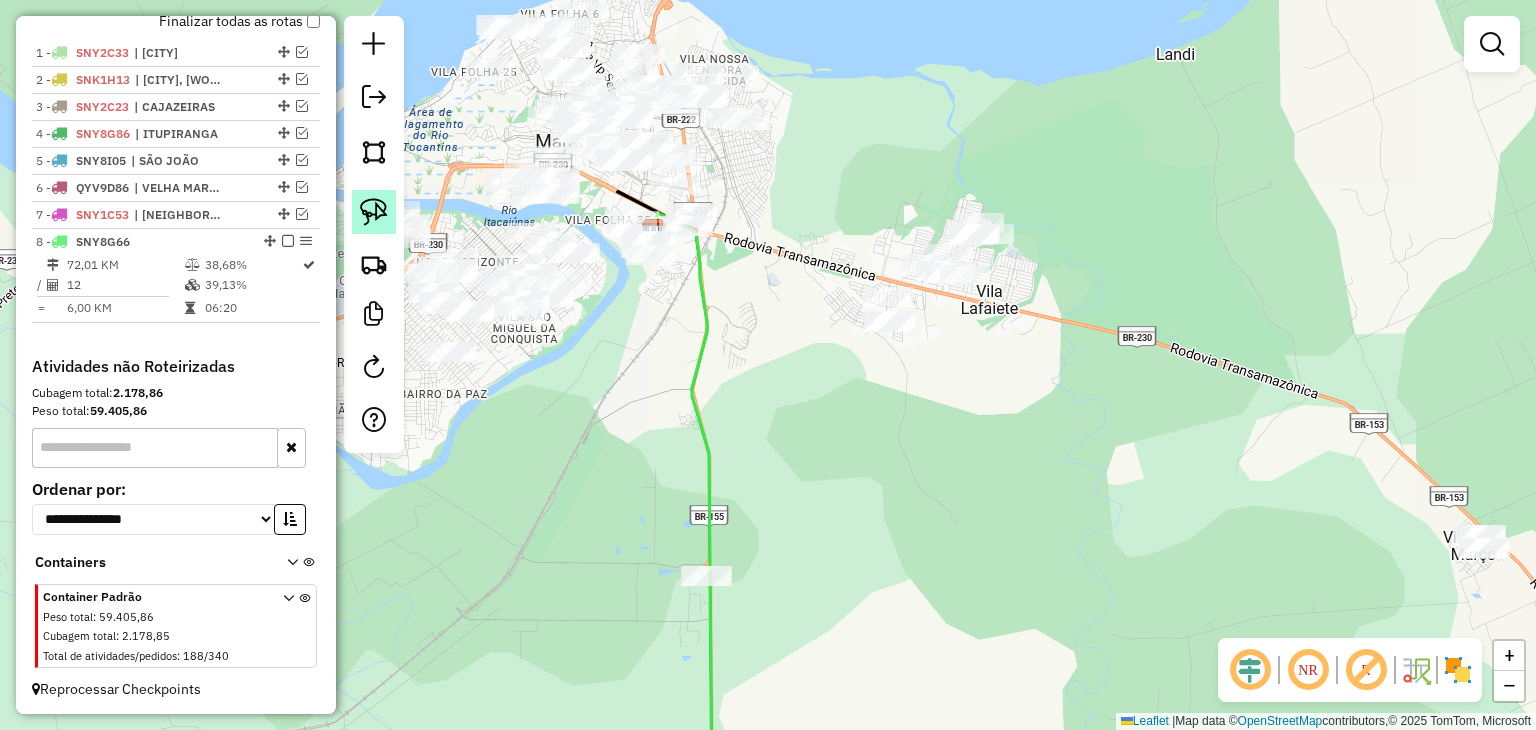 click 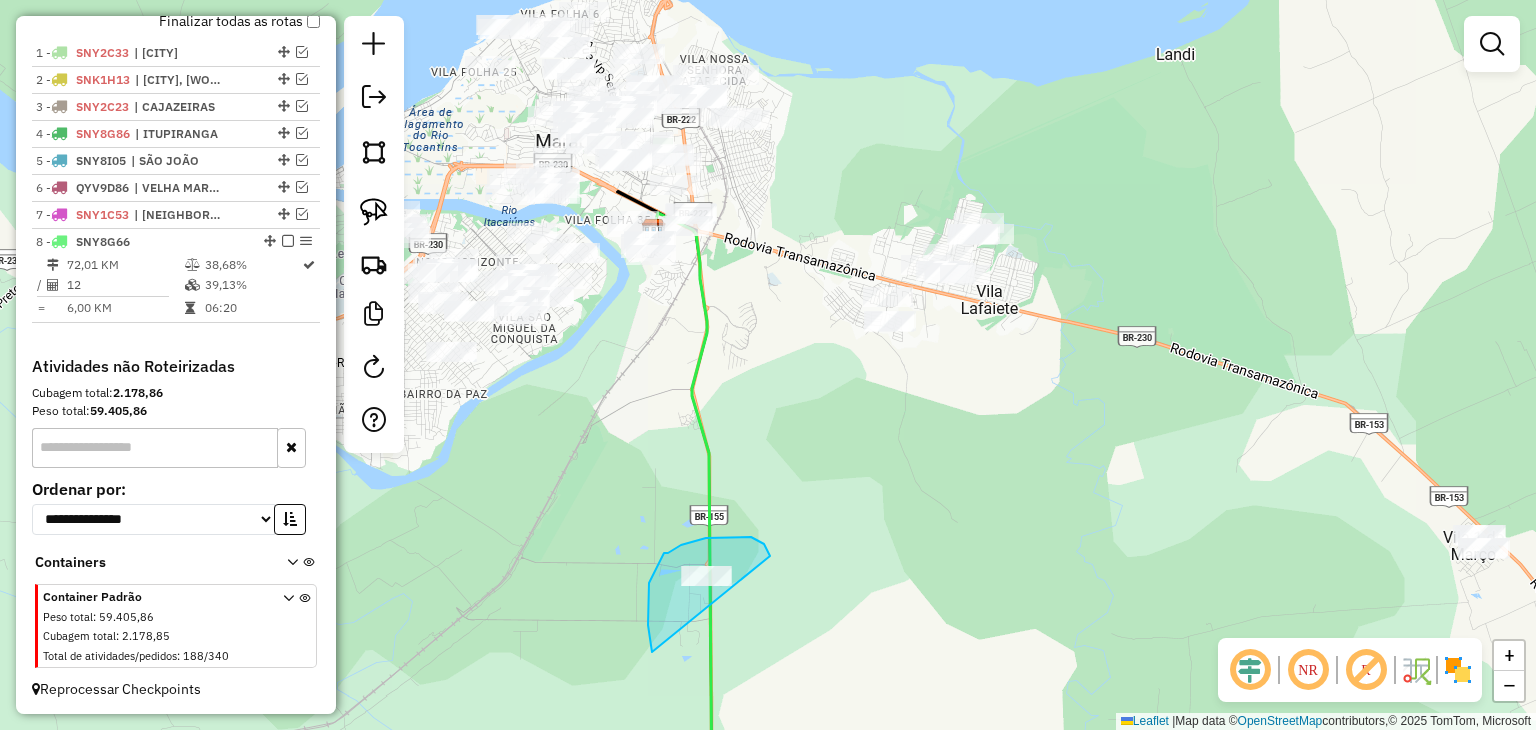 drag, startPoint x: 652, startPoint y: 652, endPoint x: 775, endPoint y: 580, distance: 142.52368 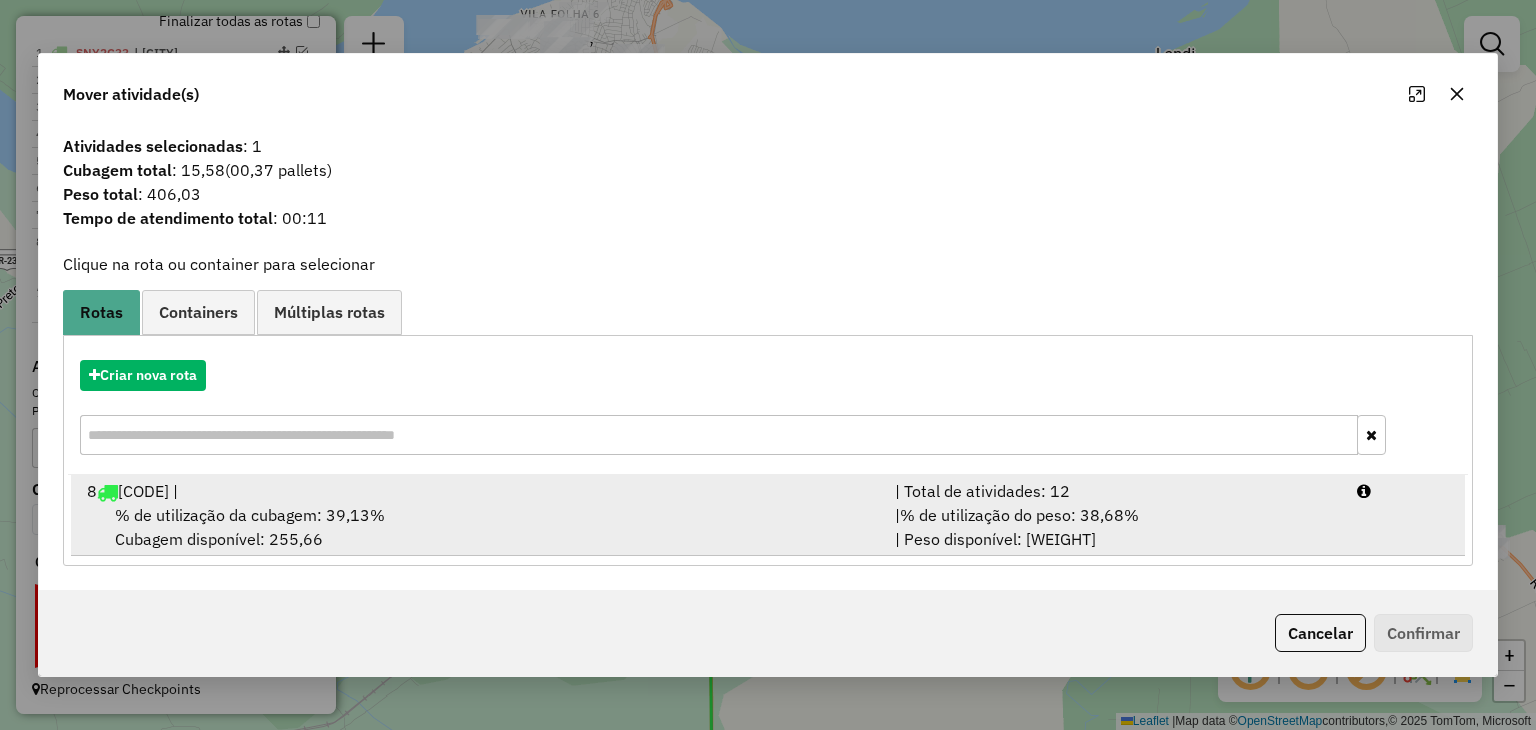 click on "8  SNY8G66 |" at bounding box center (479, 491) 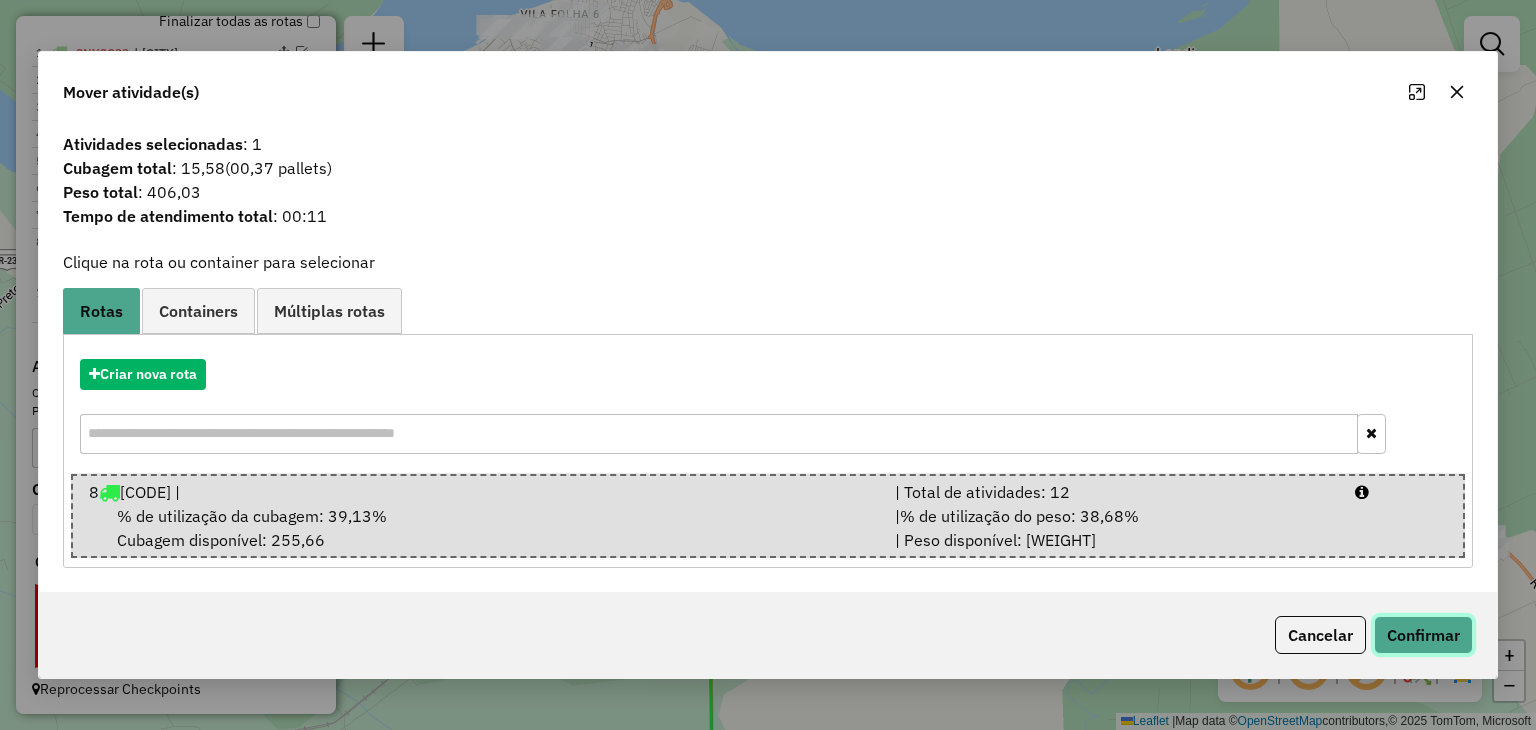 click on "Confirmar" 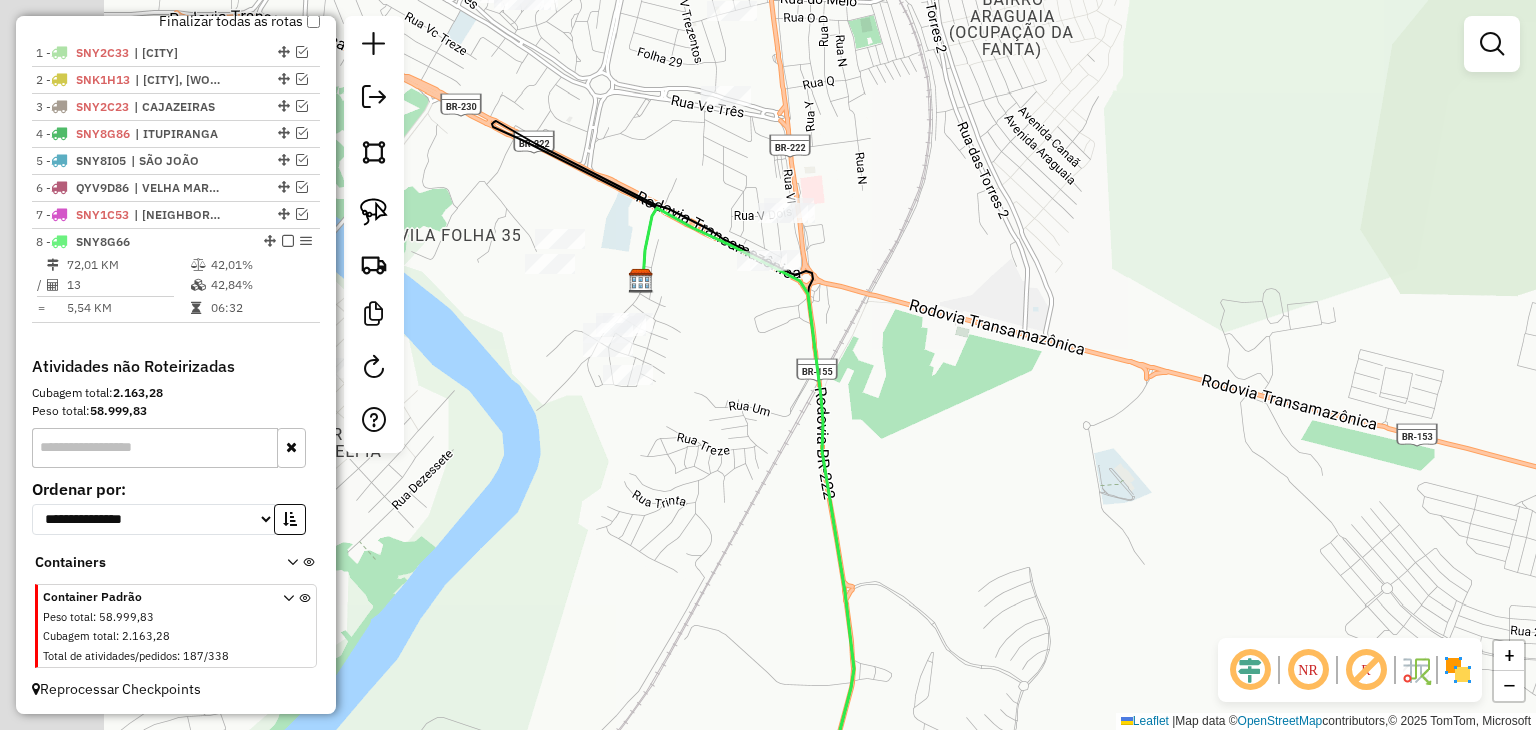 drag, startPoint x: 636, startPoint y: 373, endPoint x: 764, endPoint y: 377, distance: 128.06248 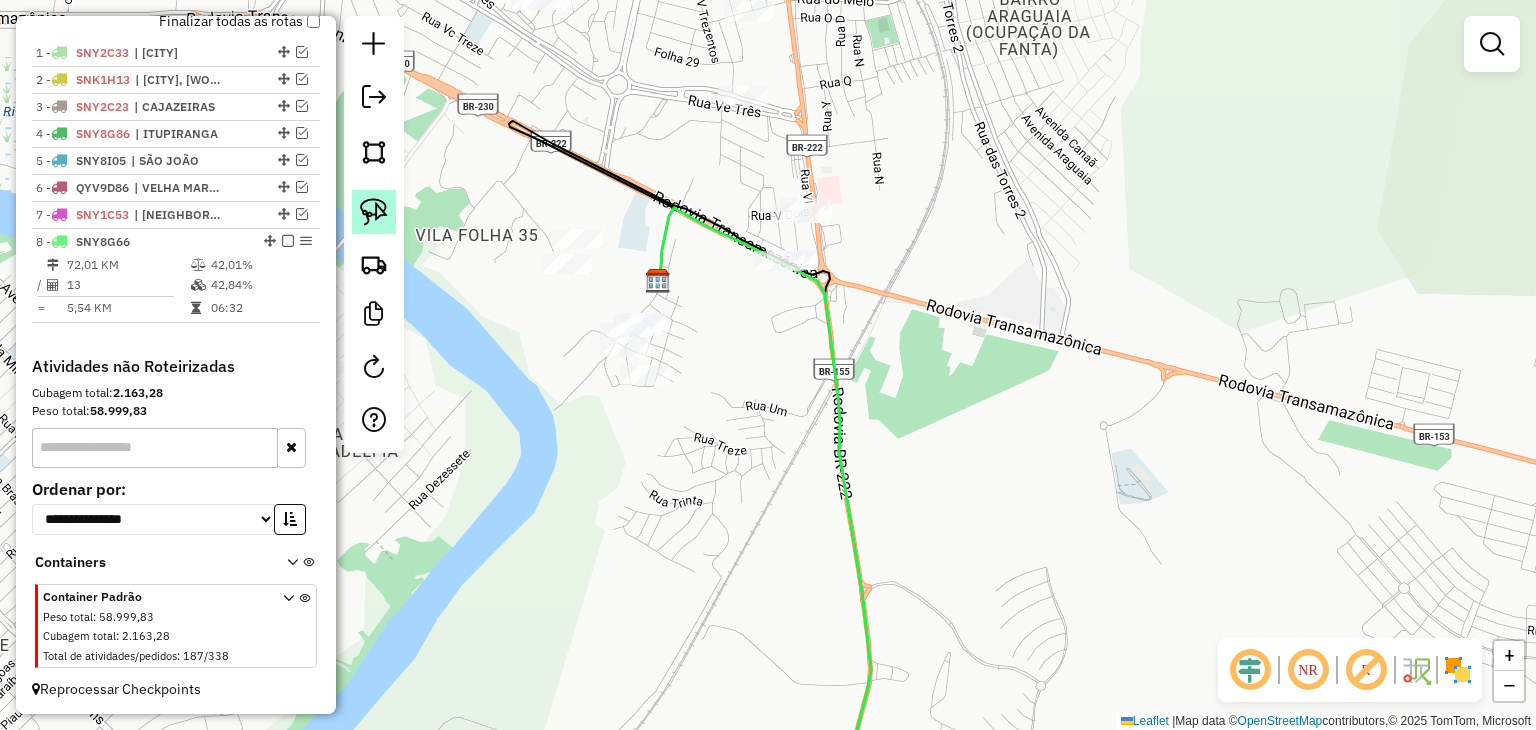 click 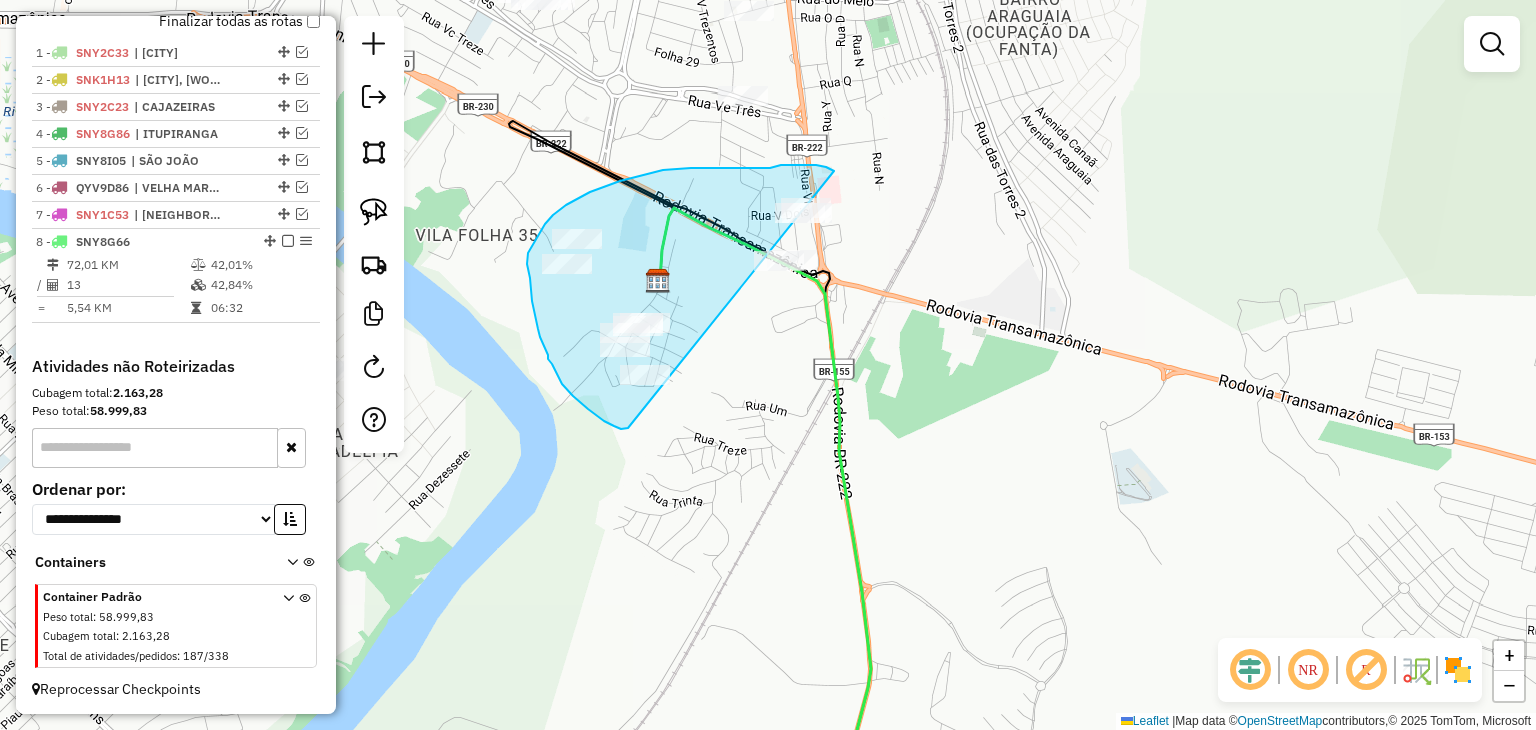 drag, startPoint x: 628, startPoint y: 428, endPoint x: 869, endPoint y: 294, distance: 275.74808 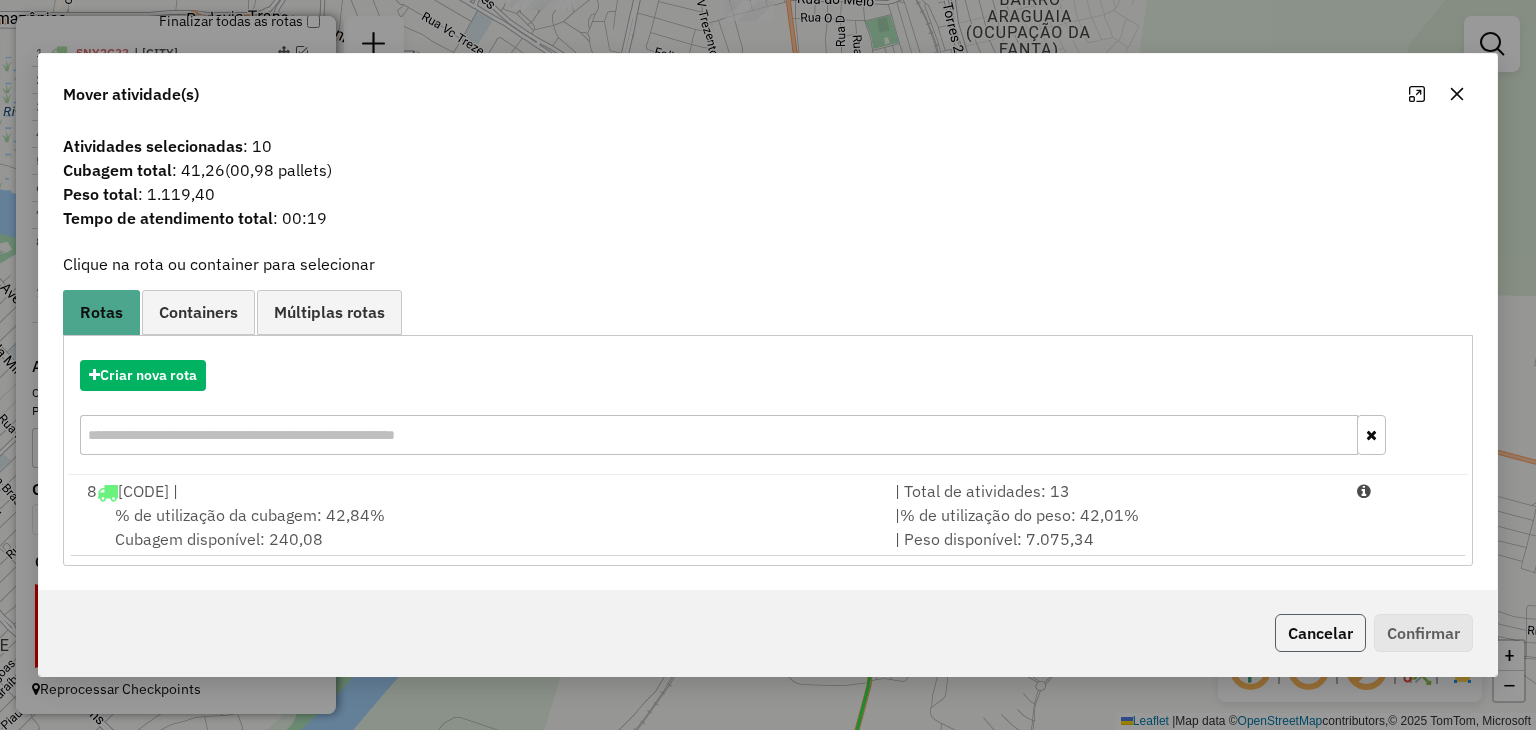 click on "Cancelar" 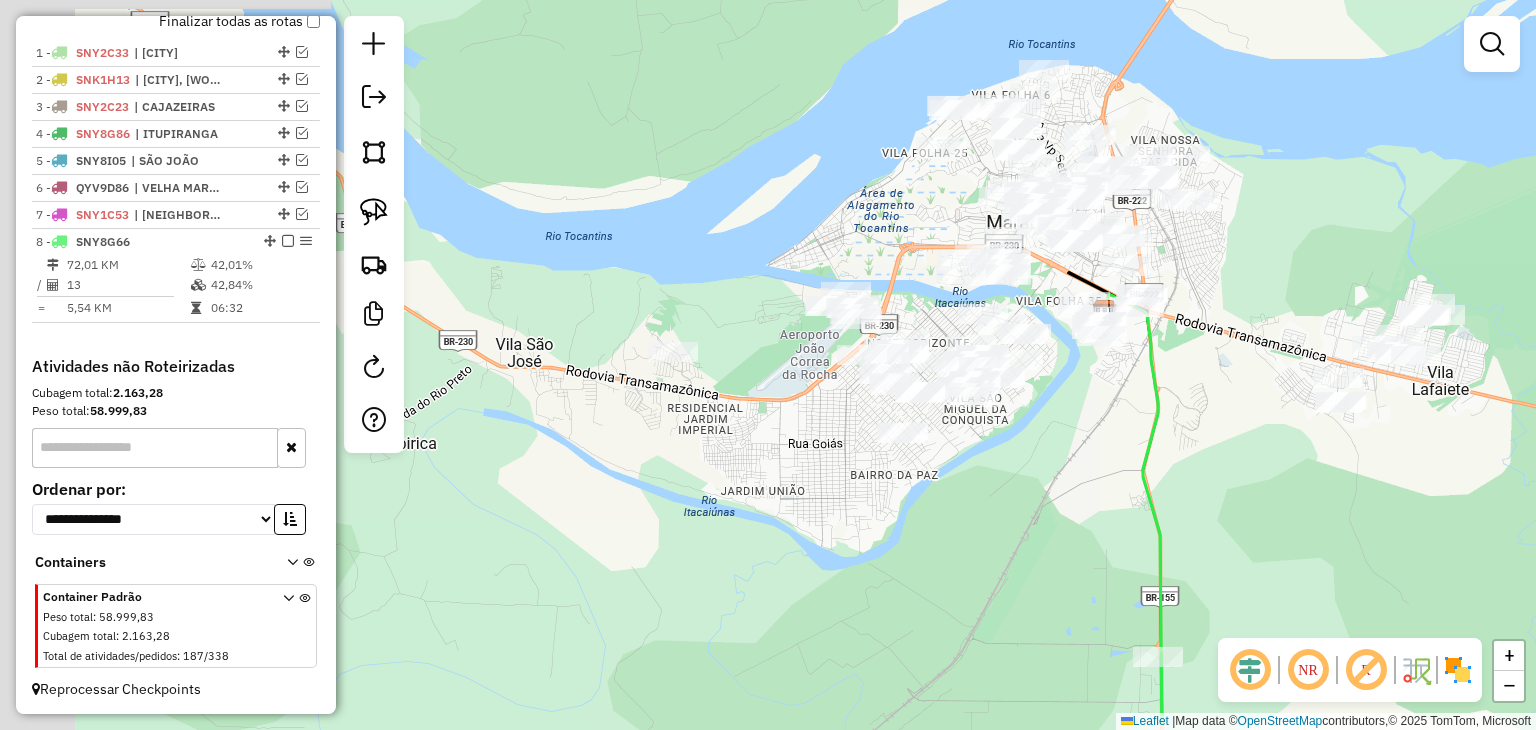 drag, startPoint x: 417, startPoint y: 441, endPoint x: 796, endPoint y: 373, distance: 385.05194 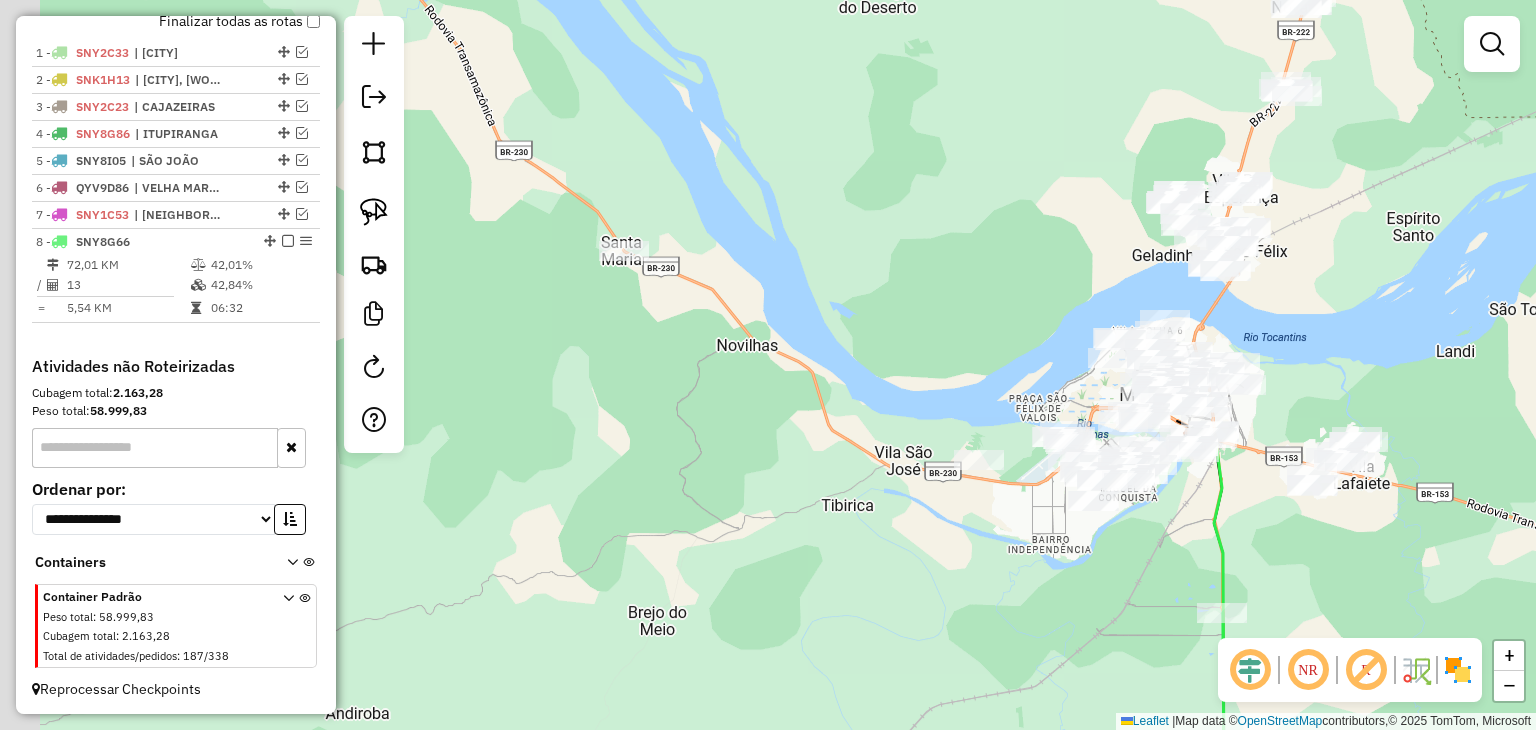 drag, startPoint x: 511, startPoint y: 244, endPoint x: 771, endPoint y: 341, distance: 277.50494 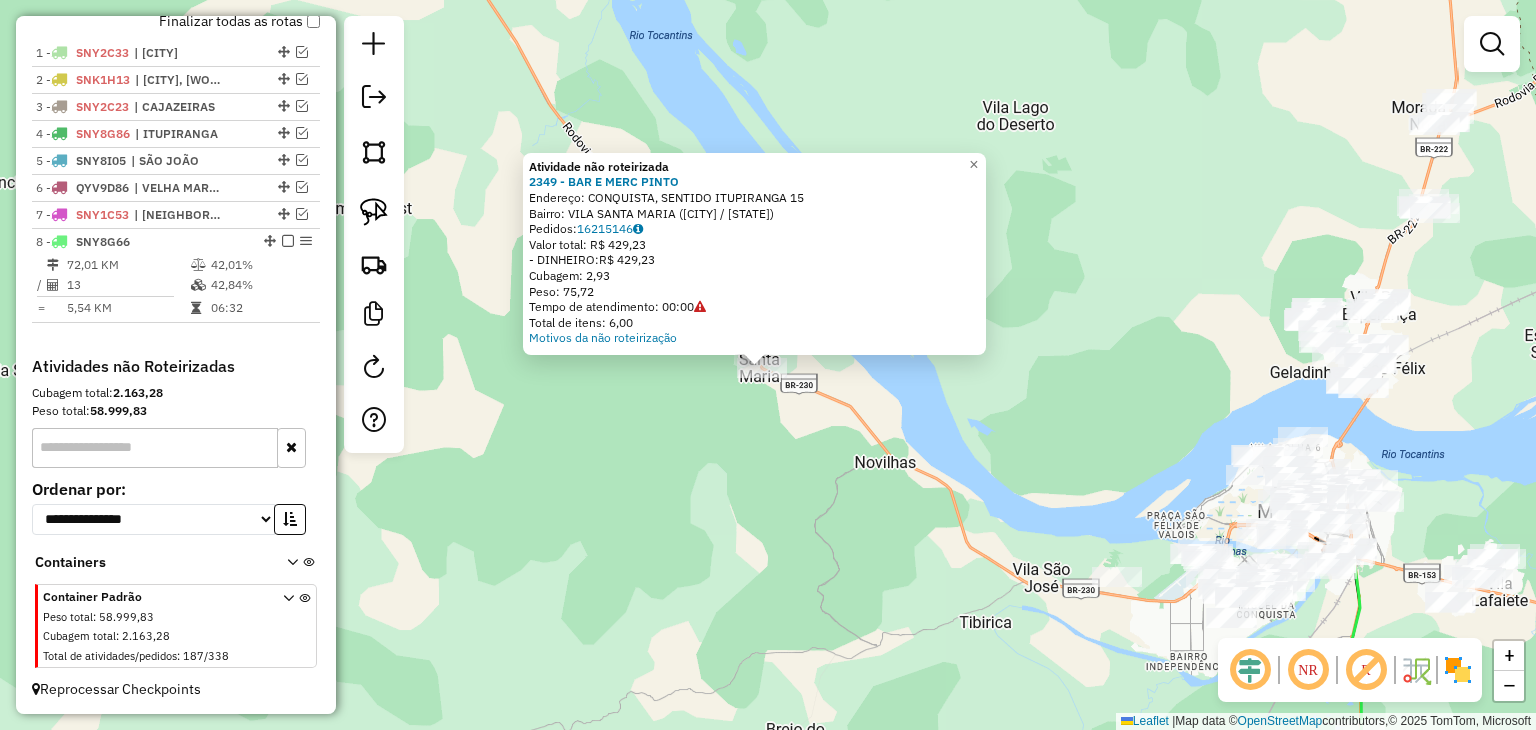 drag, startPoint x: 946, startPoint y: 557, endPoint x: 423, endPoint y: 399, distance: 546.34515 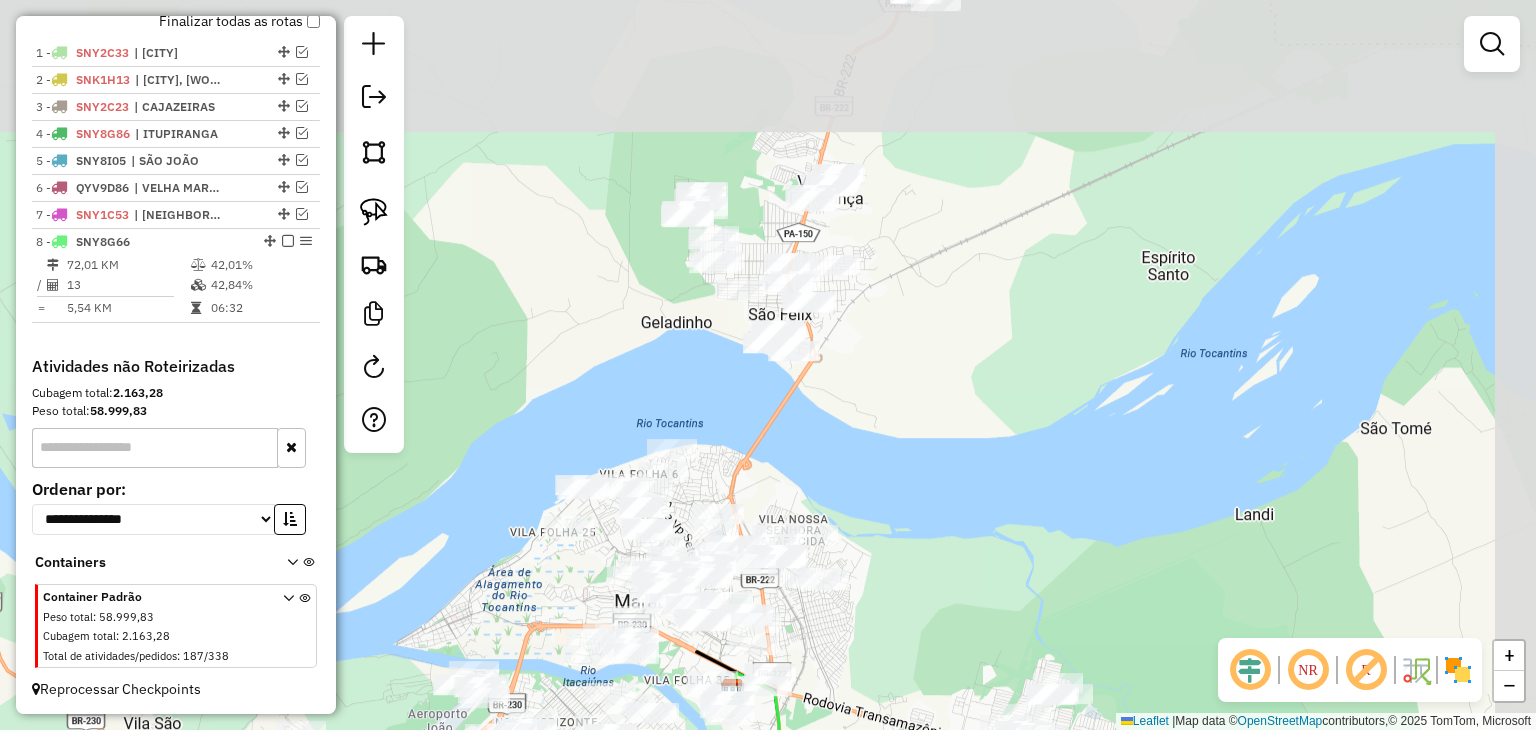 drag, startPoint x: 1102, startPoint y: 174, endPoint x: 882, endPoint y: 424, distance: 333.0165 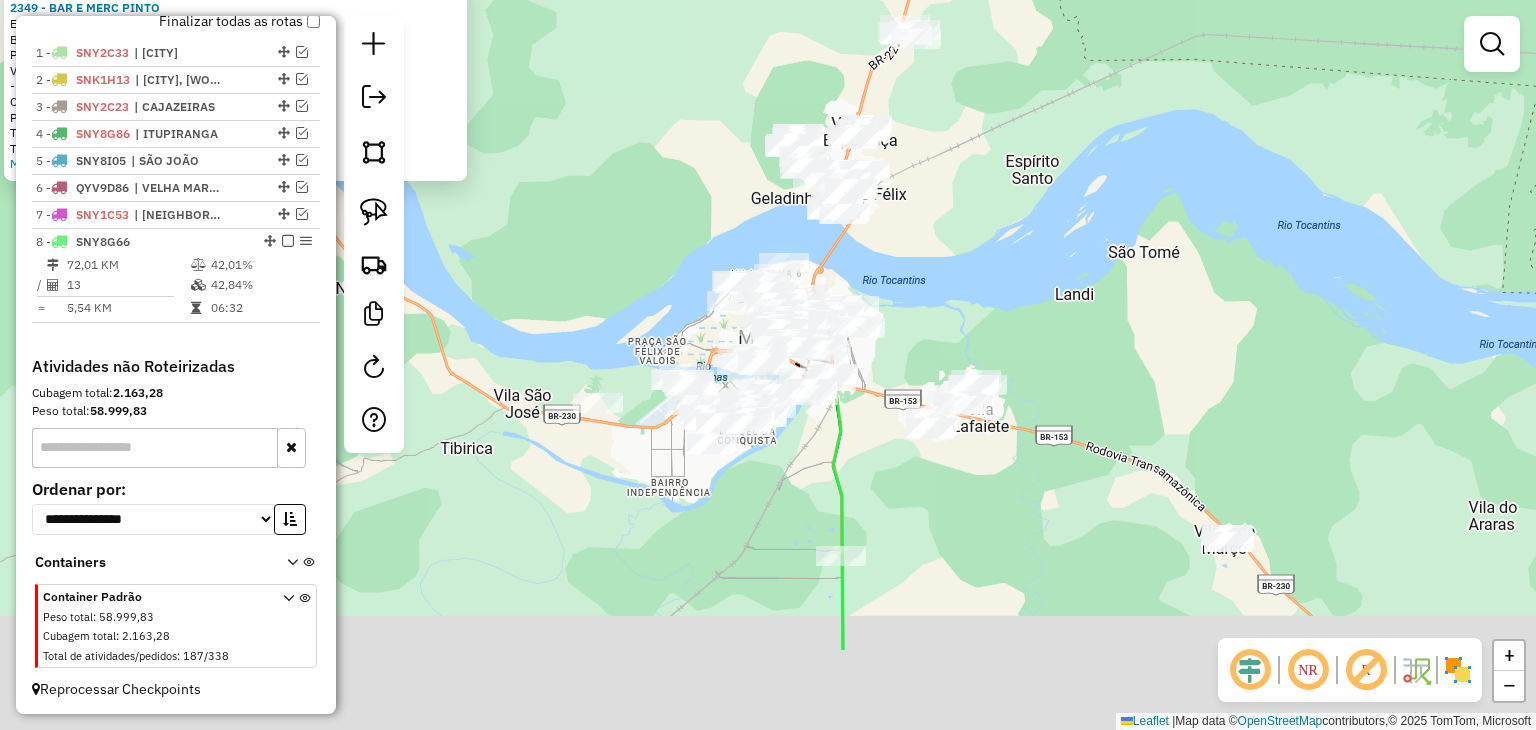 drag, startPoint x: 874, startPoint y: 464, endPoint x: 888, endPoint y: 302, distance: 162.6038 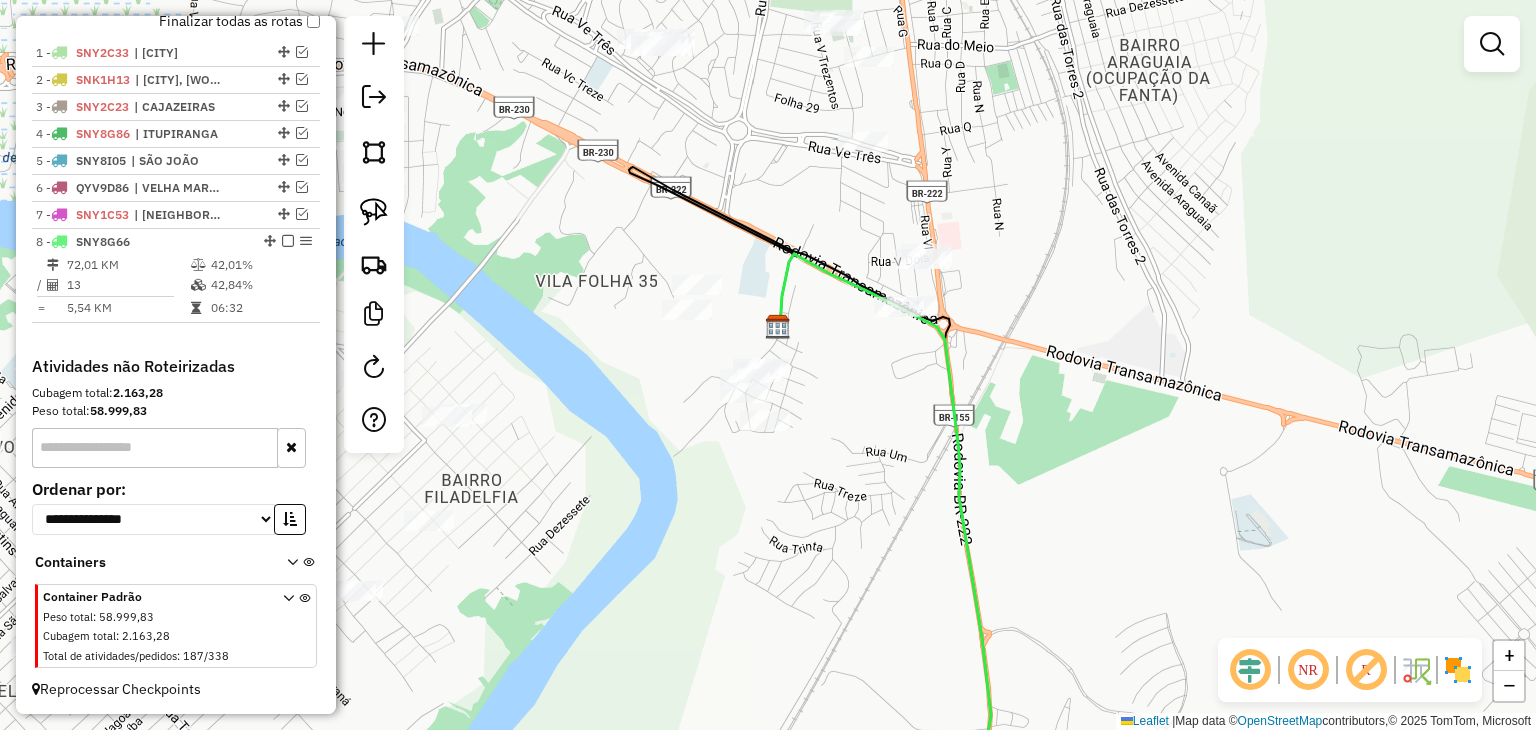 drag, startPoint x: 815, startPoint y: 476, endPoint x: 964, endPoint y: 412, distance: 162.1635 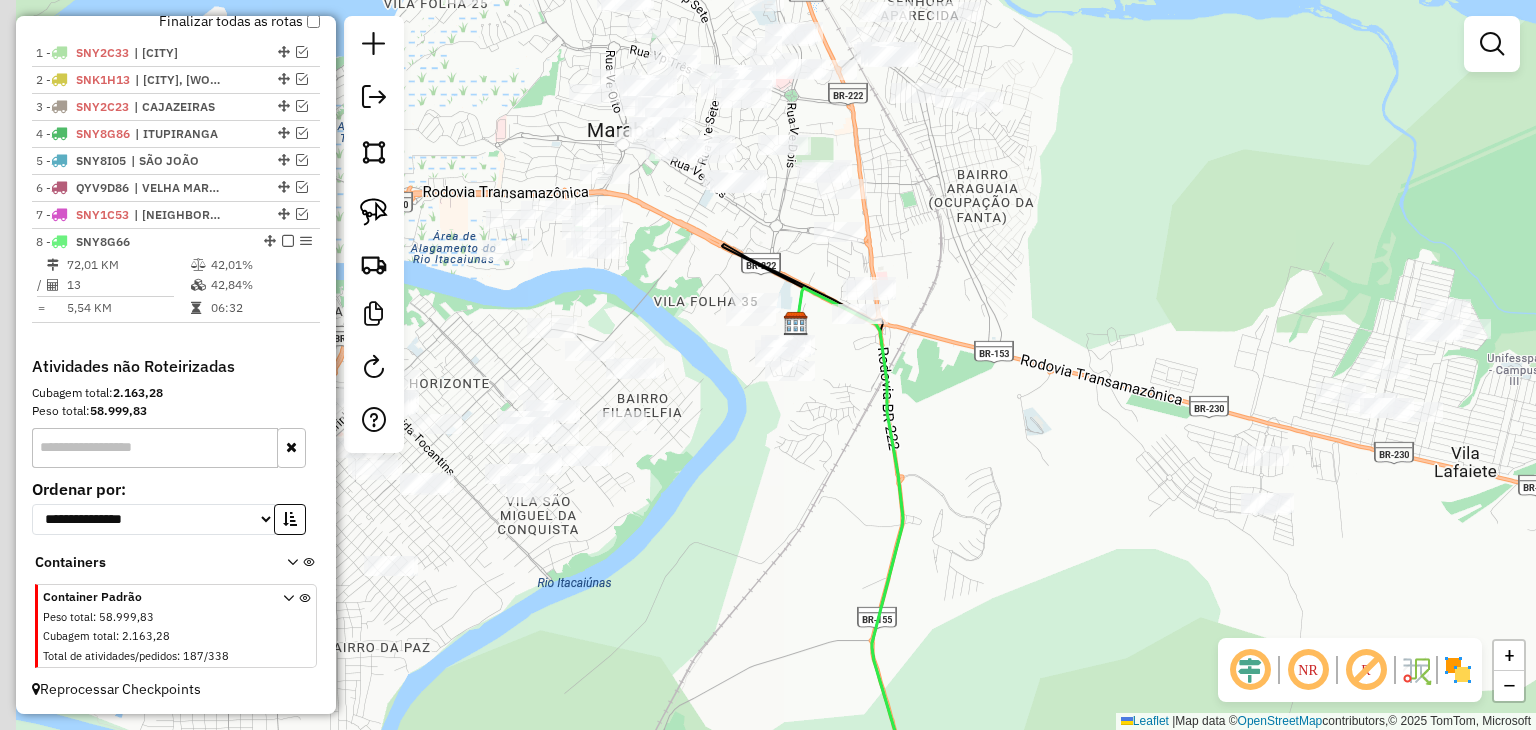 drag, startPoint x: 550, startPoint y: 219, endPoint x: 665, endPoint y: 277, distance: 128.7983 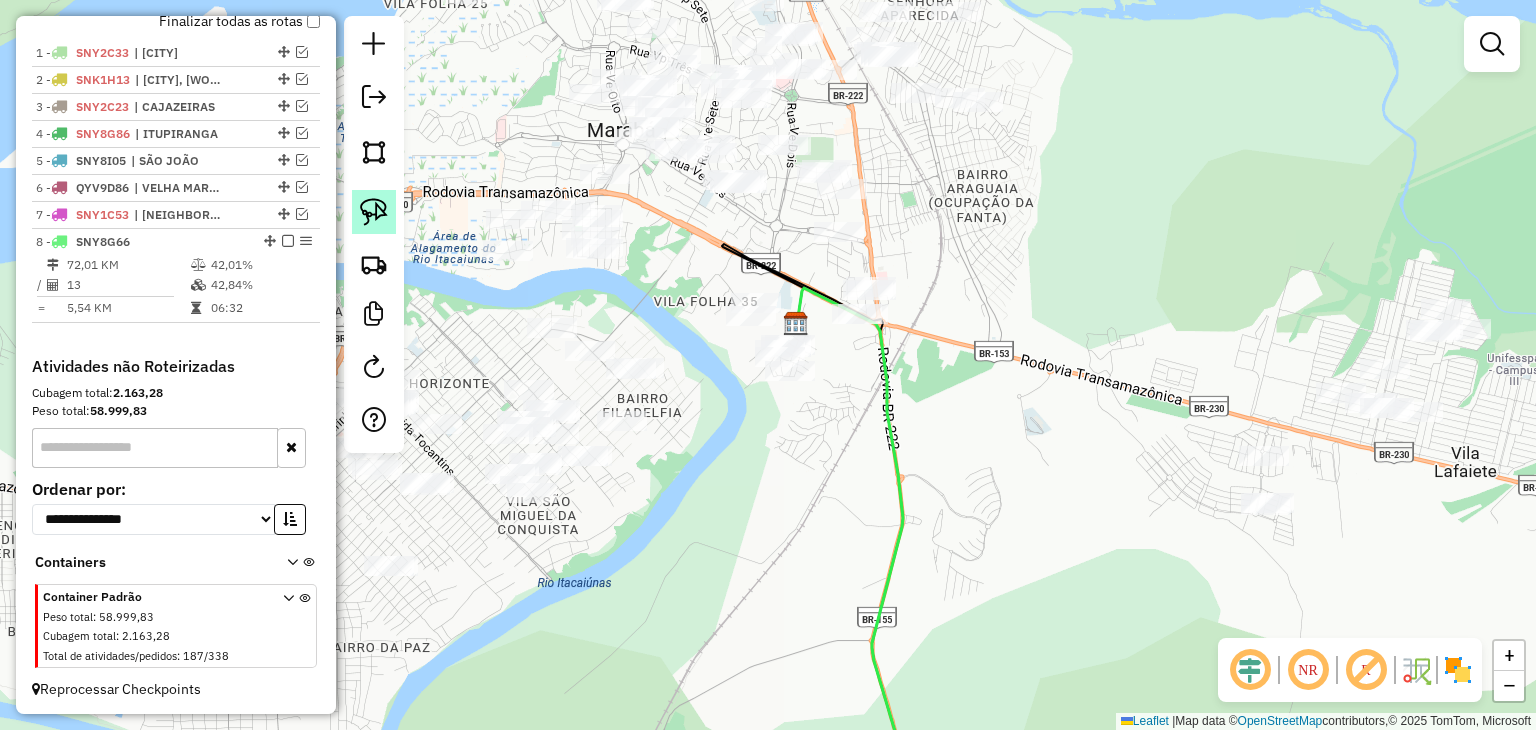 click 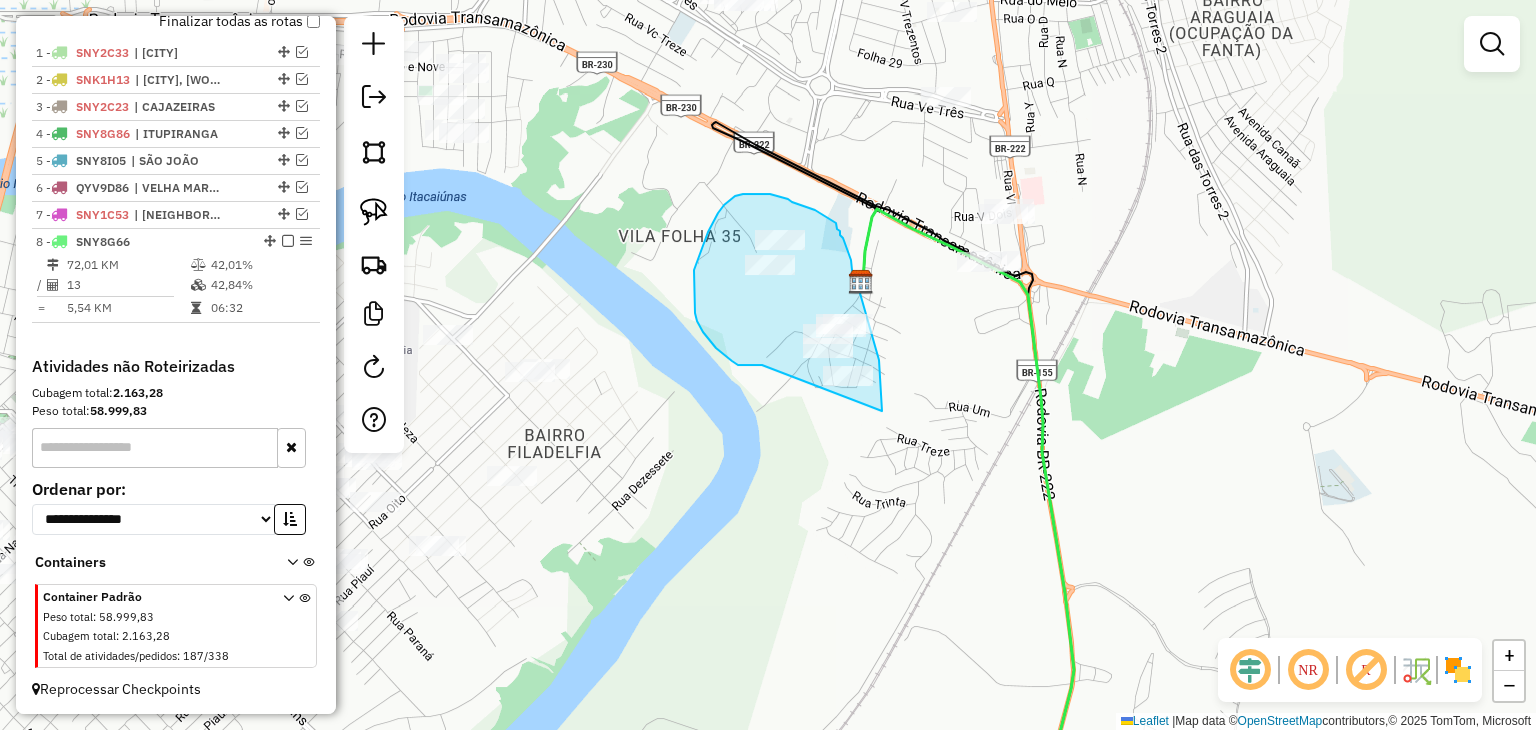 drag, startPoint x: 757, startPoint y: 365, endPoint x: 866, endPoint y: 438, distance: 131.18689 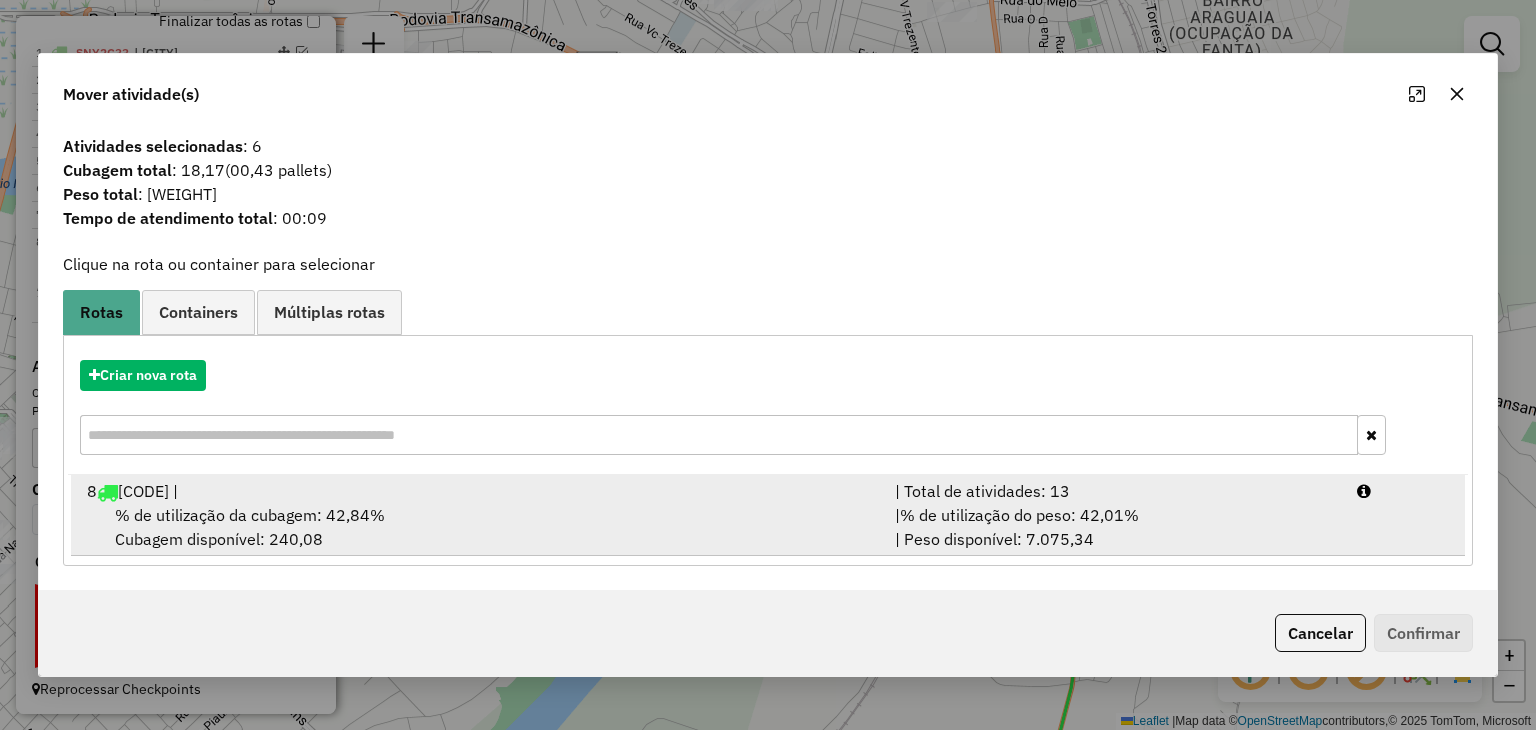 click on "|  % de utilização do peso: 42,01%  | Peso disponível: 7.075,34" at bounding box center [1114, 527] 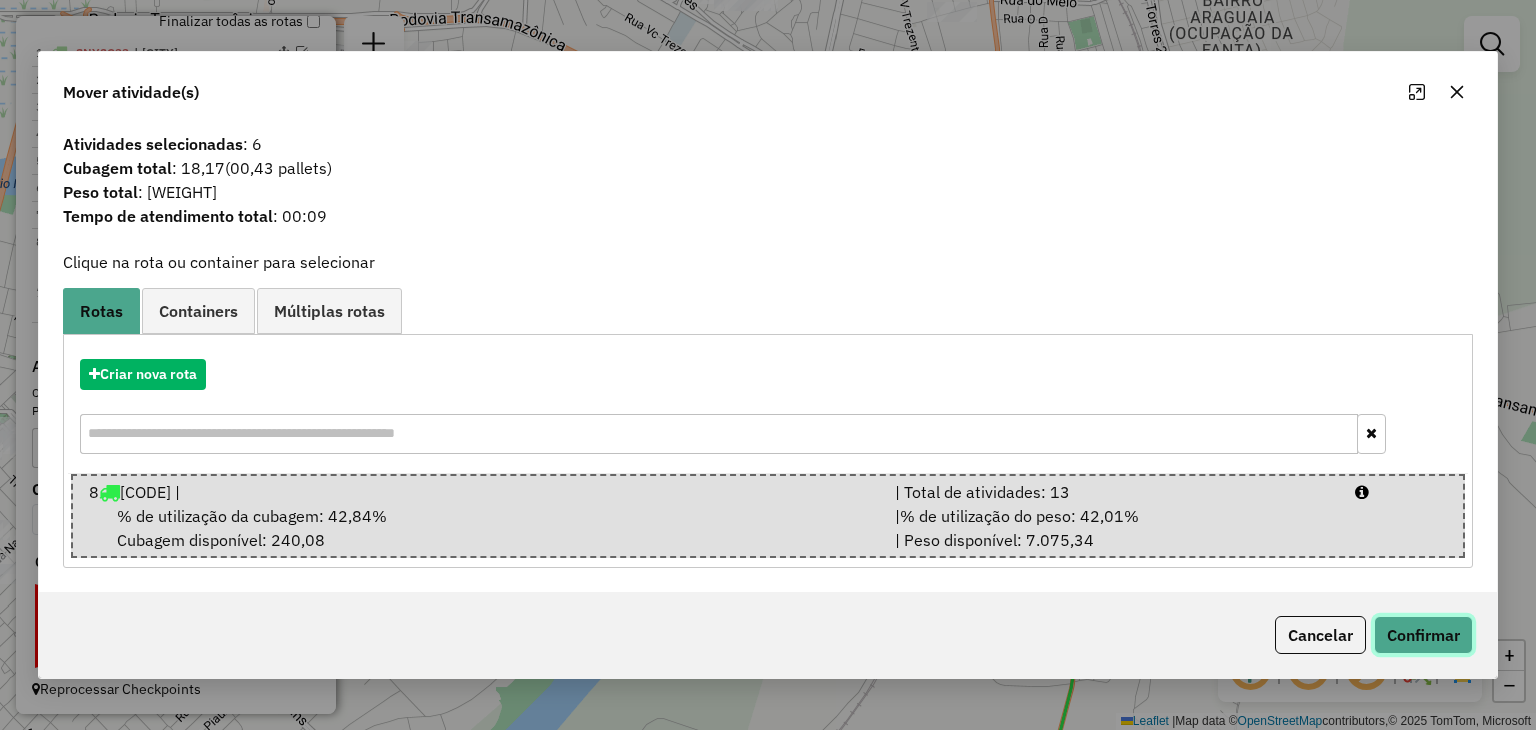 click on "Confirmar" 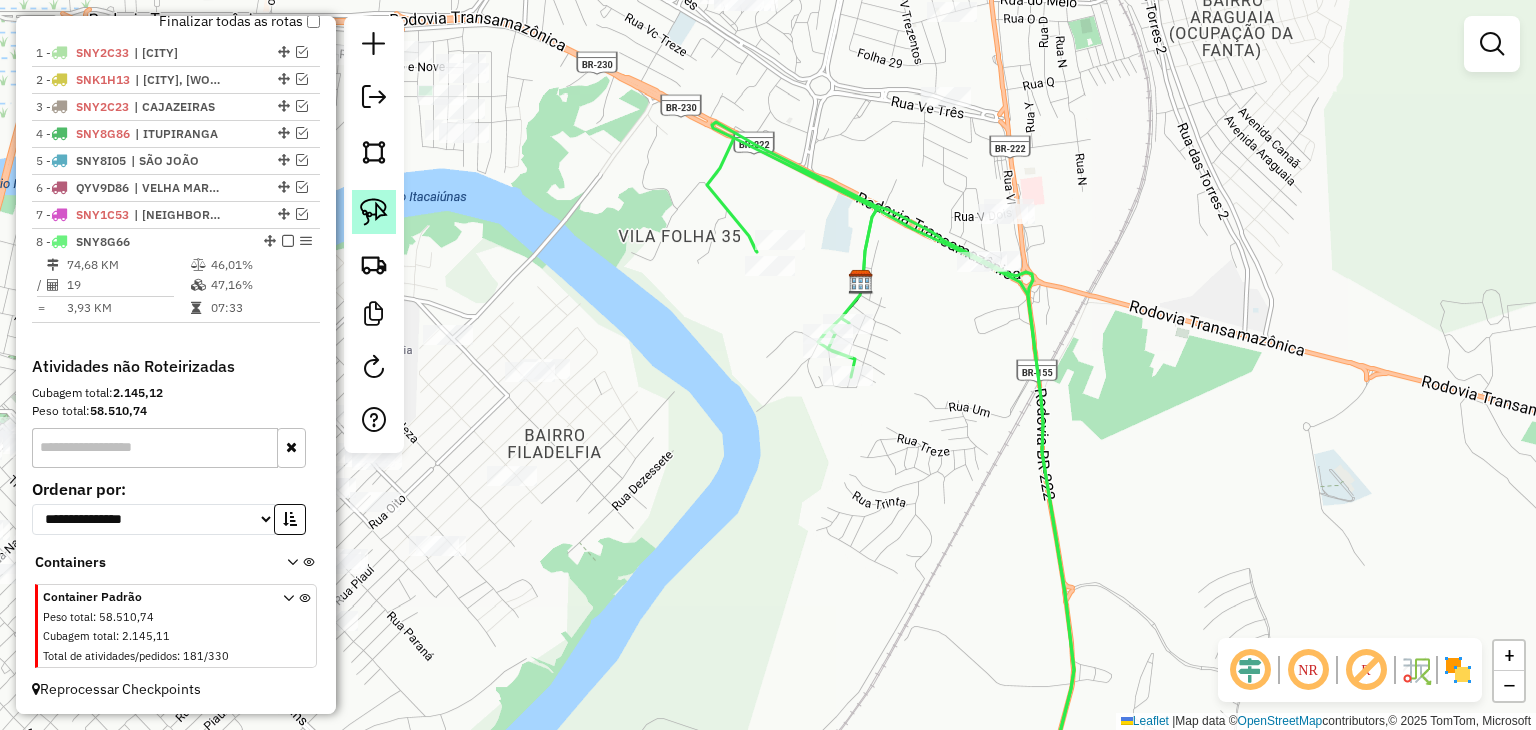 click 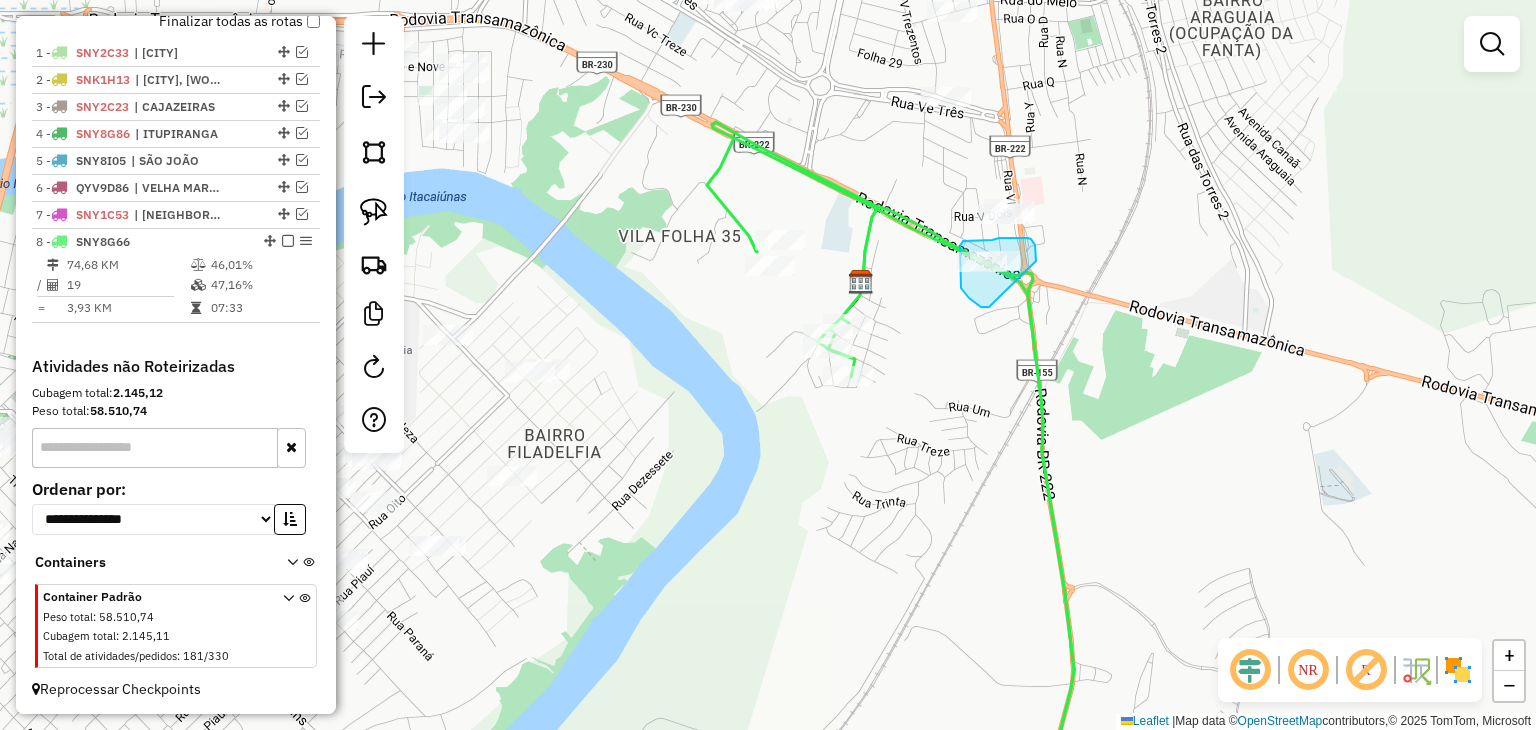 drag, startPoint x: 989, startPoint y: 307, endPoint x: 1036, endPoint y: 269, distance: 60.440052 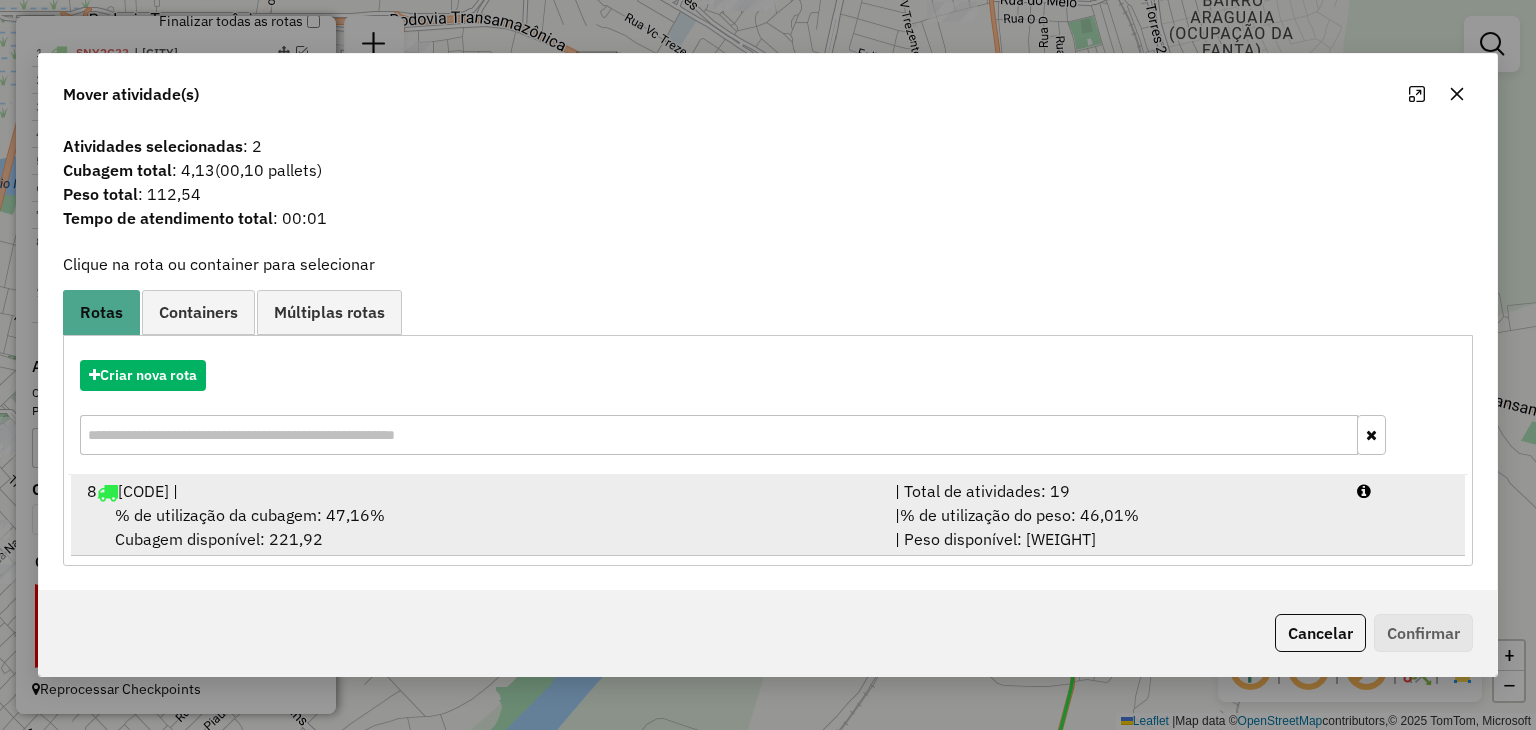 click on "% de utilização da cubagem: 47,16%" at bounding box center (250, 515) 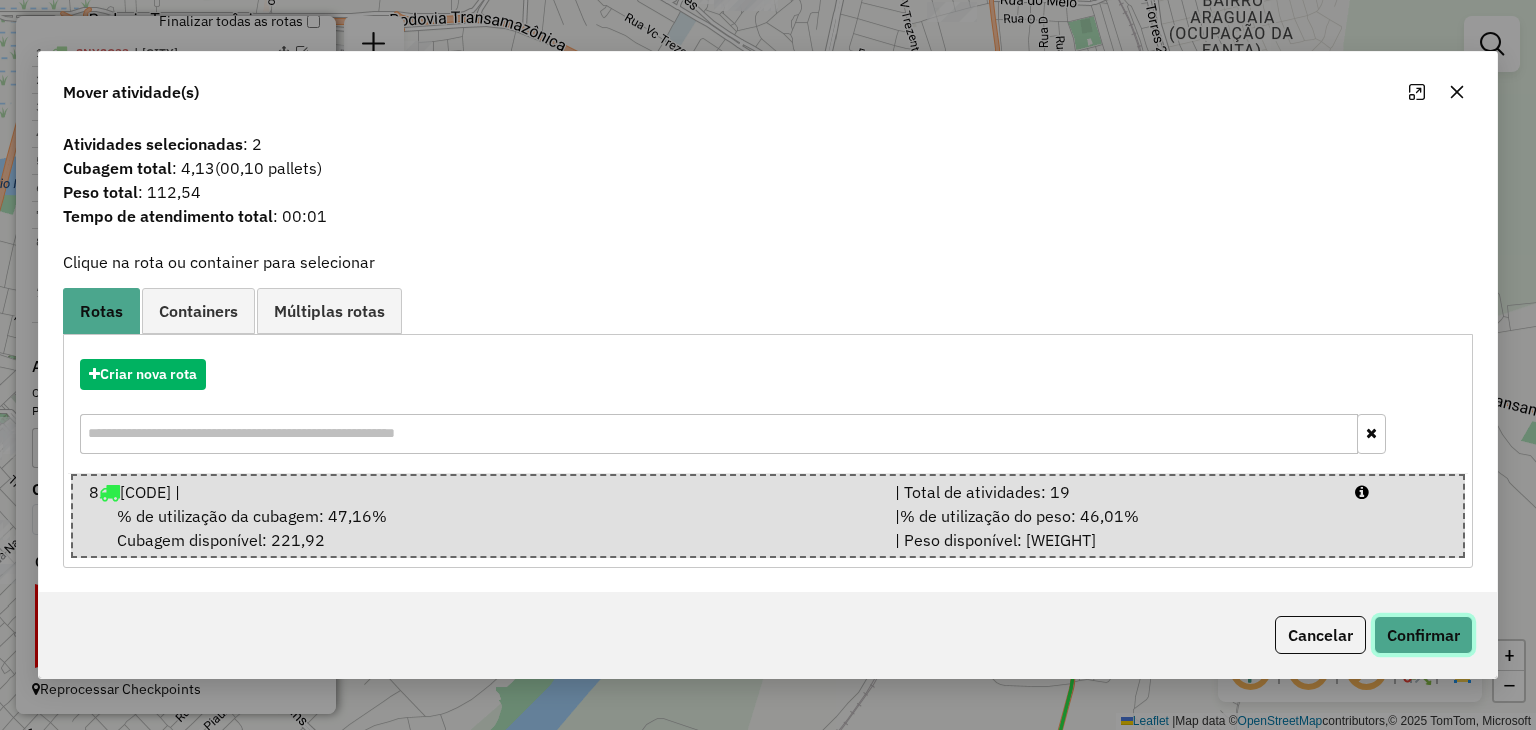 click on "Confirmar" 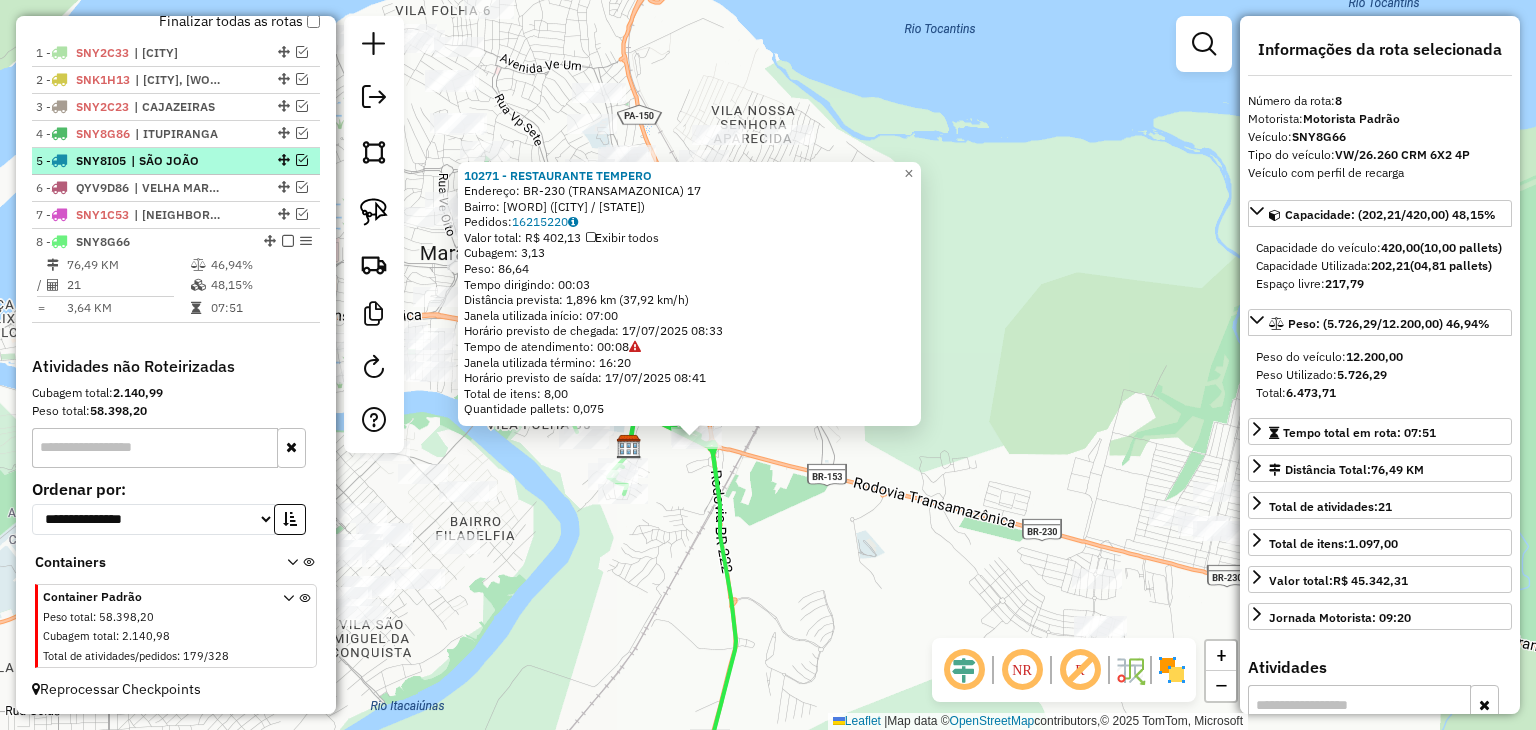 click at bounding box center [288, 241] 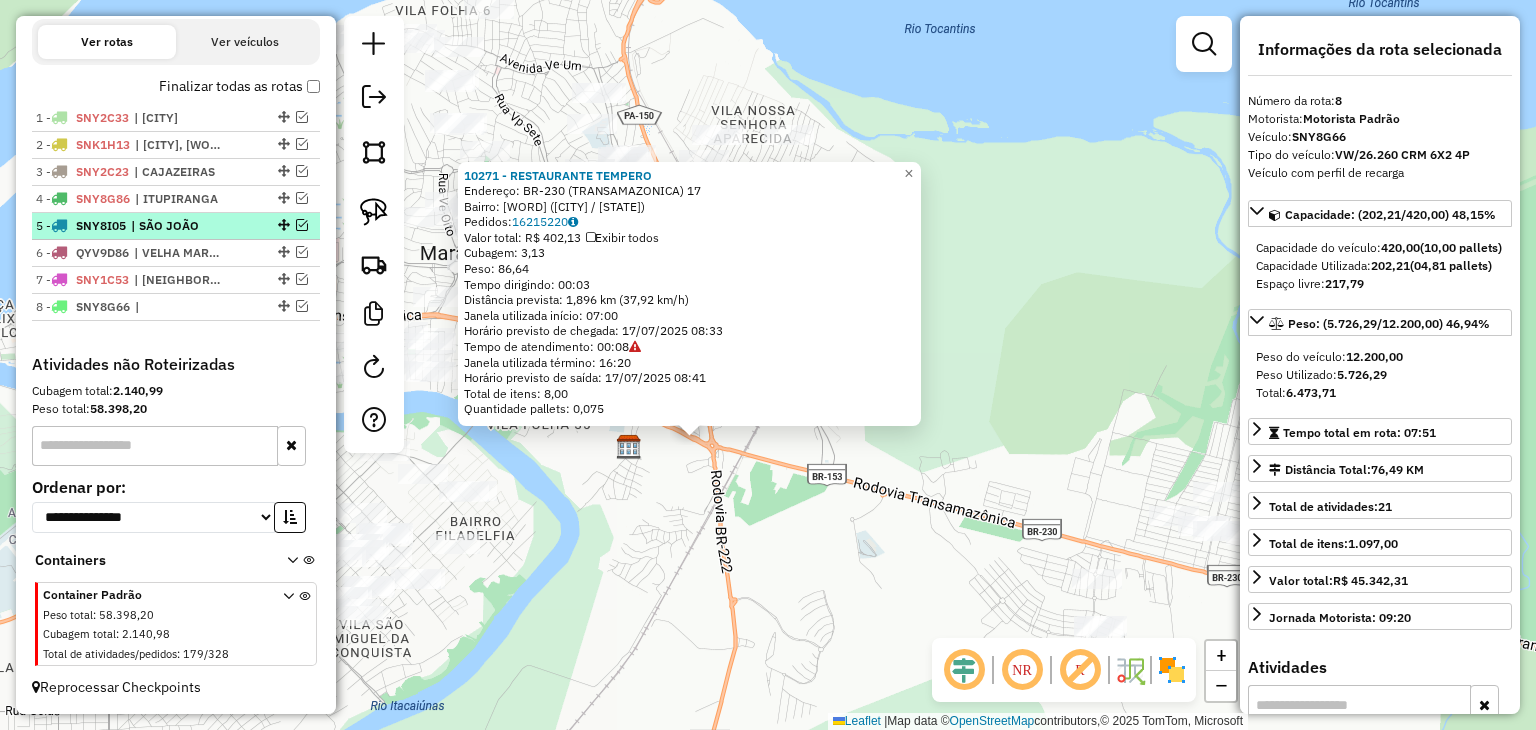 scroll, scrollTop: 676, scrollLeft: 0, axis: vertical 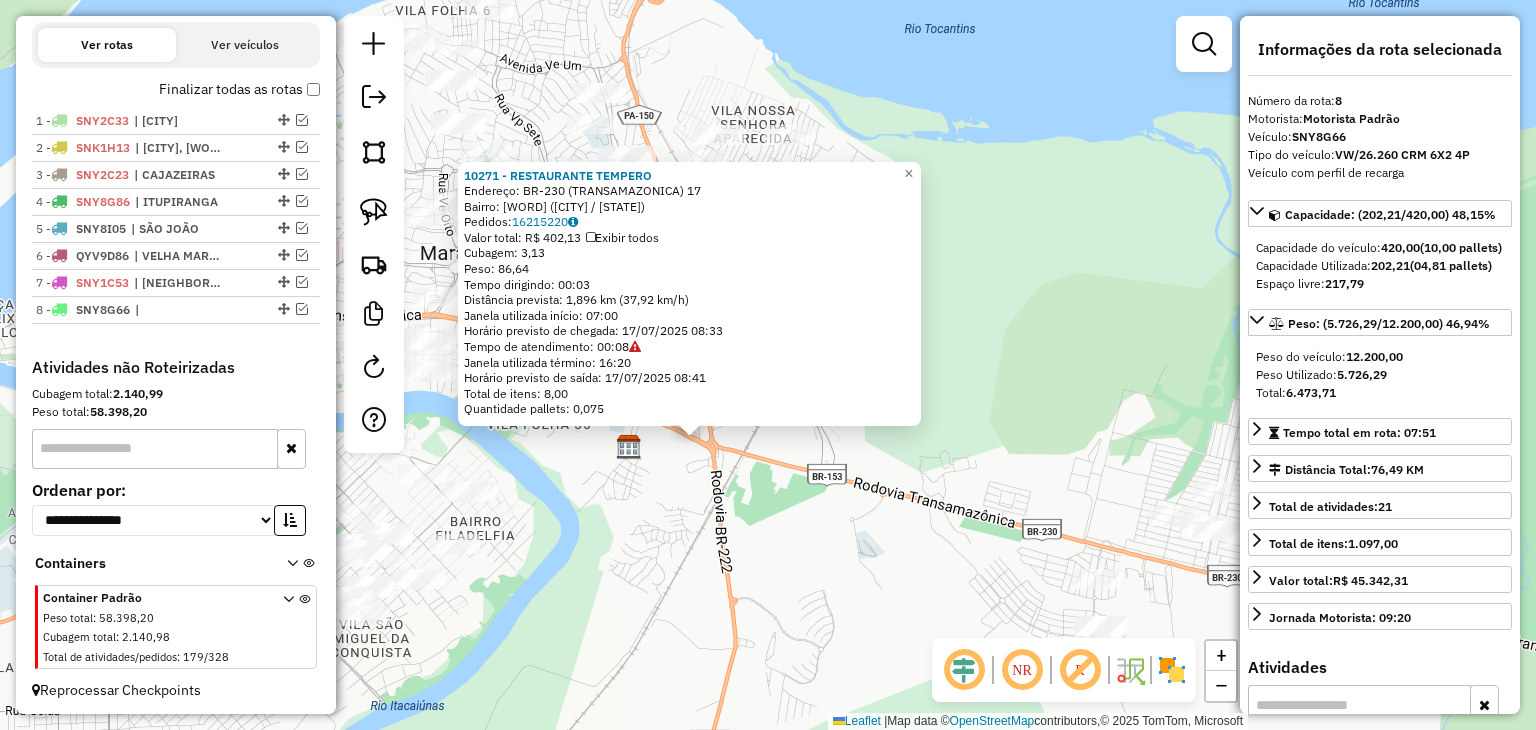 click on "10271 - RESTAURANTE TEMPERO  Endereço:  BR-230 (TRANSAMAZONICA) 17   Bairro: NOVA MARABA (MARABA / PA)   Pedidos:  16215220   Valor total: R$ 402,13   Exibir todos   Cubagem: 3,13  Peso: 86,64  Tempo dirigindo: 00:03   Distância prevista: 1,896 km (37,92 km/h)   Janela utilizada início: 07:00   Horário previsto de chegada: 17/07/2025 08:33   Tempo de atendimento: 00:08   Janela utilizada término: 16:20   Horário previsto de saída: 17/07/2025 08:41   Total de itens: 8,00   Quantidade pallets: 0,075  × Janela de atendimento Grade de atendimento Capacidade Transportadoras Veículos Cliente Pedidos  Rotas Selecione os dias de semana para filtrar as janelas de atendimento  Seg   Ter   Qua   Qui   Sex   Sáb   Dom  Informe o período da janela de atendimento: De: Até:  Filtrar exatamente a janela do cliente  Considerar janela de atendimento padrão  Selecione os dias de semana para filtrar as grades de atendimento  Seg   Ter   Qua   Qui   Sex   Sáb   Dom   Clientes fora do dia de atendimento selecionado +" 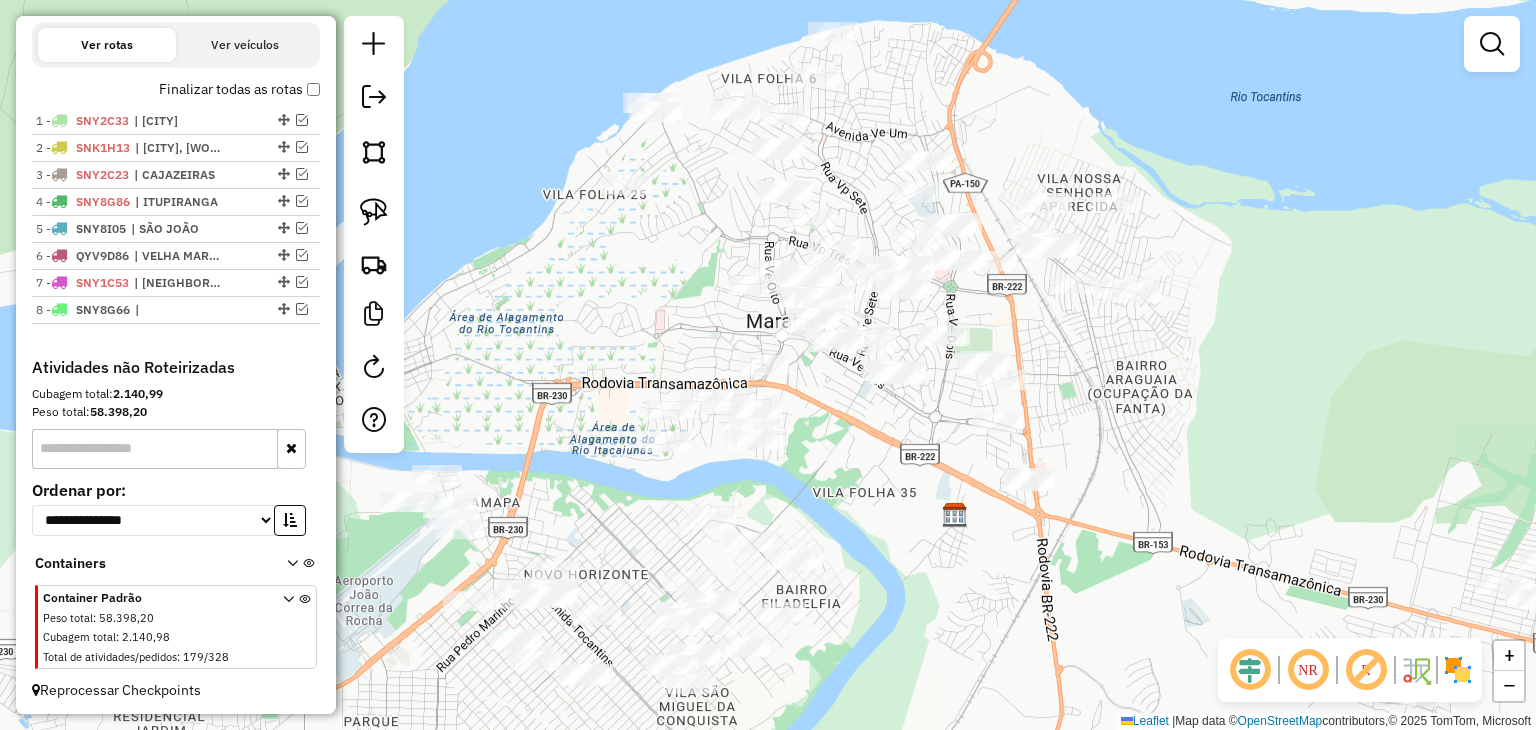 drag, startPoint x: 582, startPoint y: 479, endPoint x: 908, endPoint y: 547, distance: 333.0165 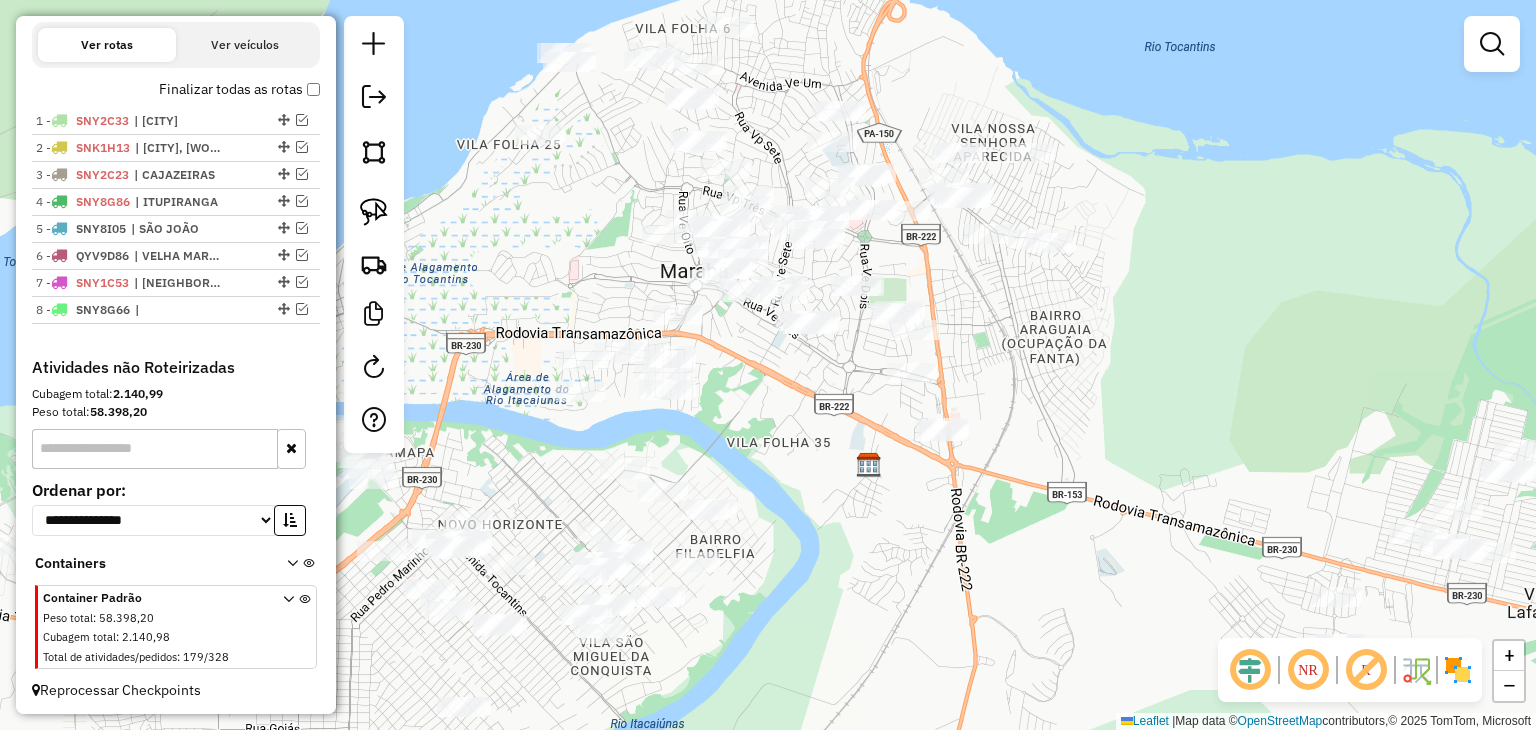 drag, startPoint x: 614, startPoint y: 363, endPoint x: 528, endPoint y: 313, distance: 99.47864 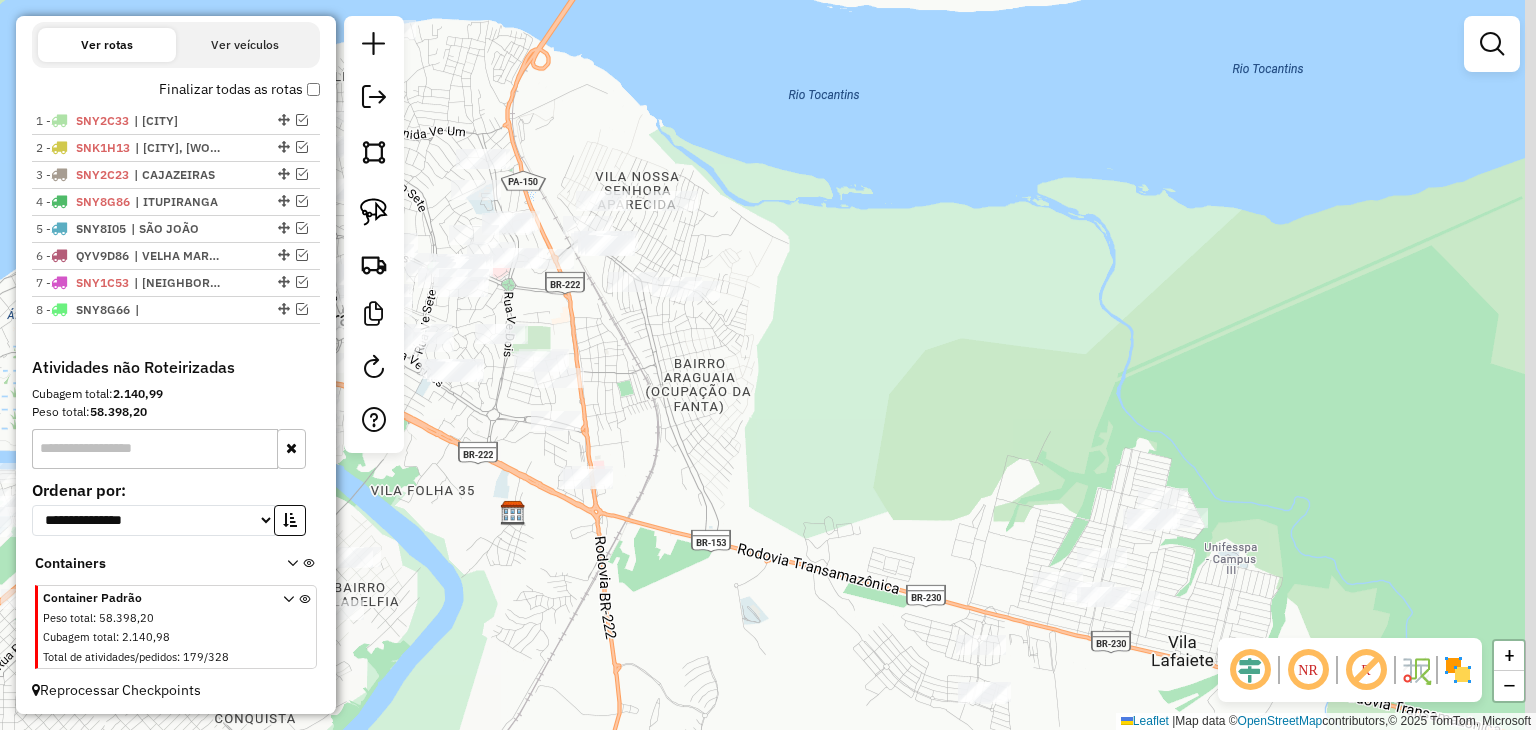 drag, startPoint x: 1113, startPoint y: 387, endPoint x: 864, endPoint y: 391, distance: 249.03212 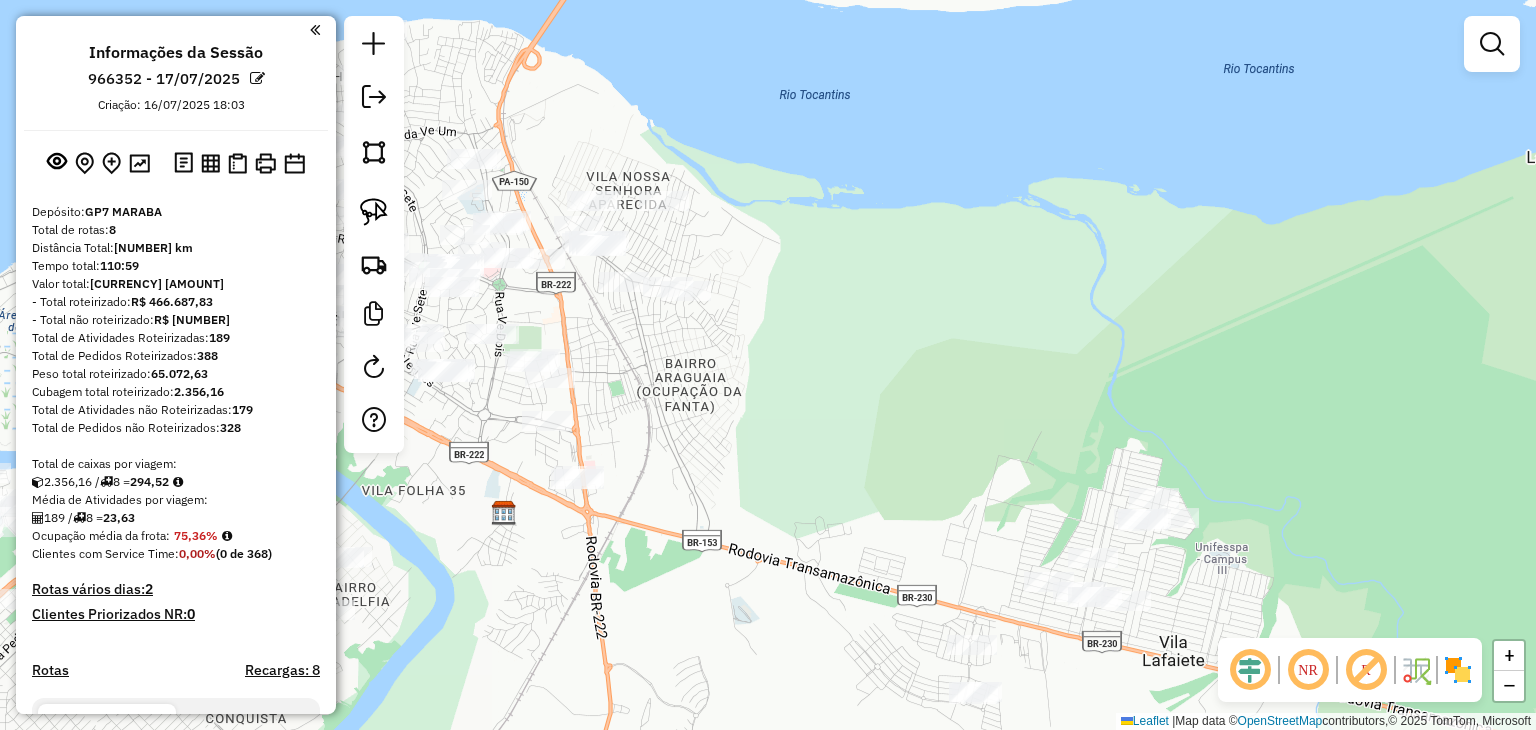 scroll, scrollTop: 0, scrollLeft: 0, axis: both 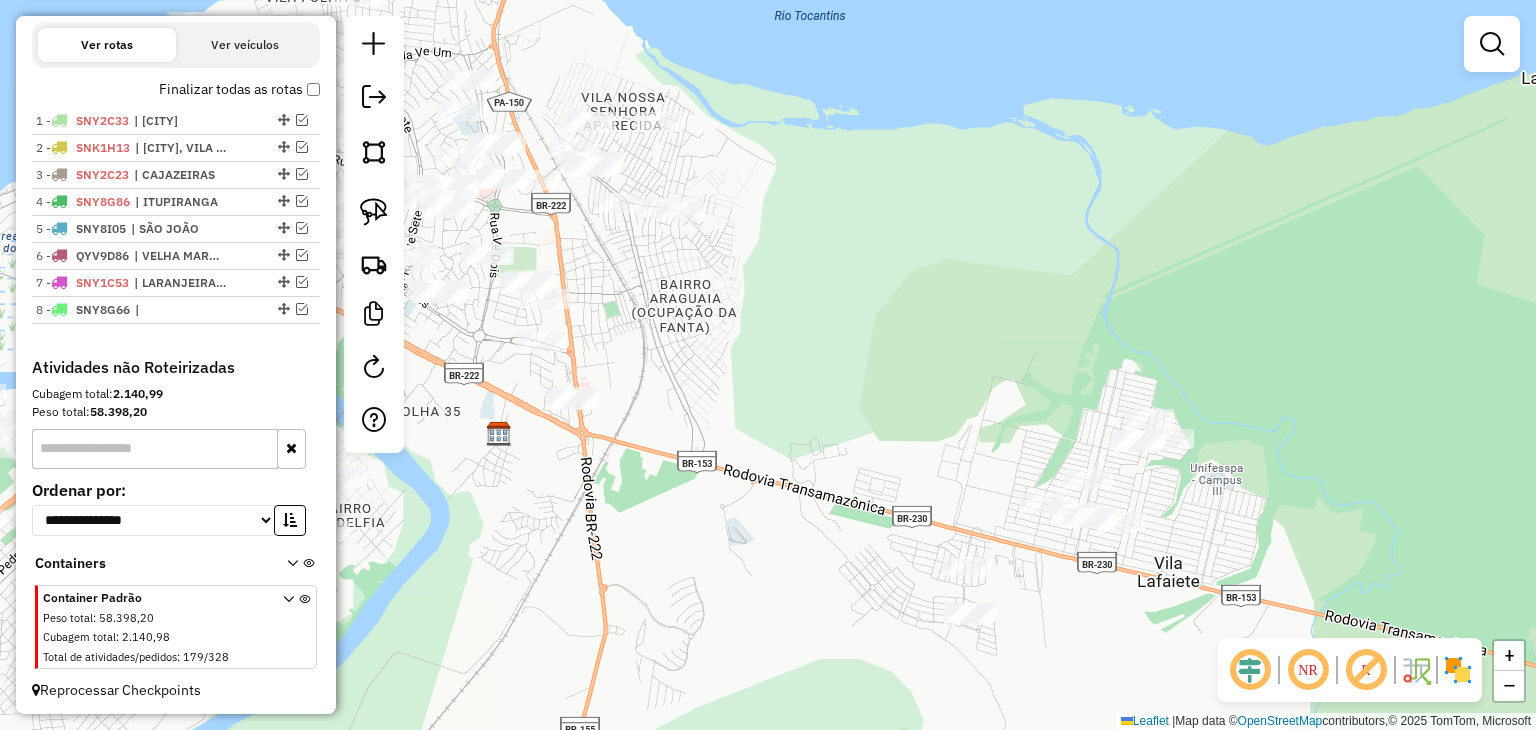 drag, startPoint x: 707, startPoint y: 440, endPoint x: 701, endPoint y: 349, distance: 91.197586 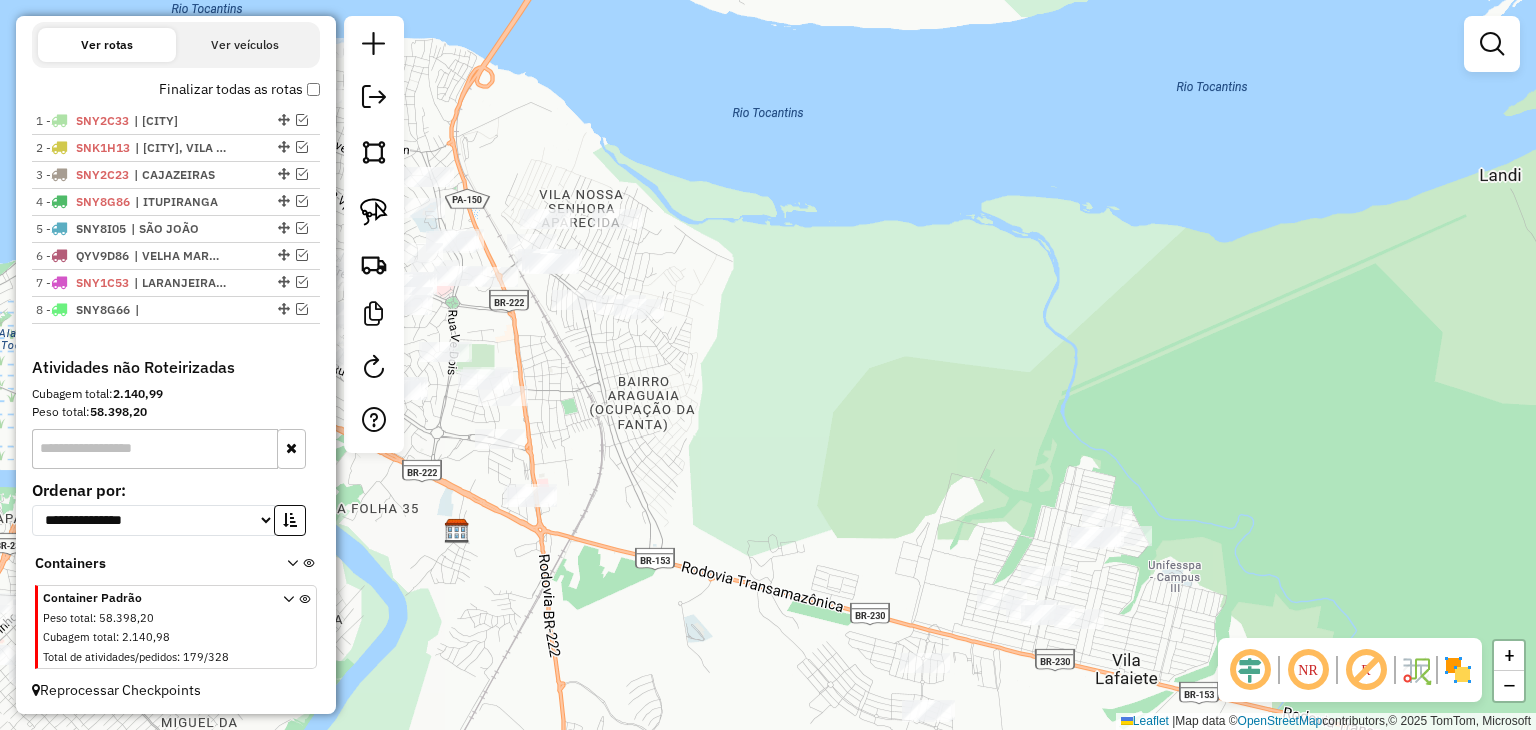 drag, startPoint x: 701, startPoint y: 349, endPoint x: 632, endPoint y: 465, distance: 134.97037 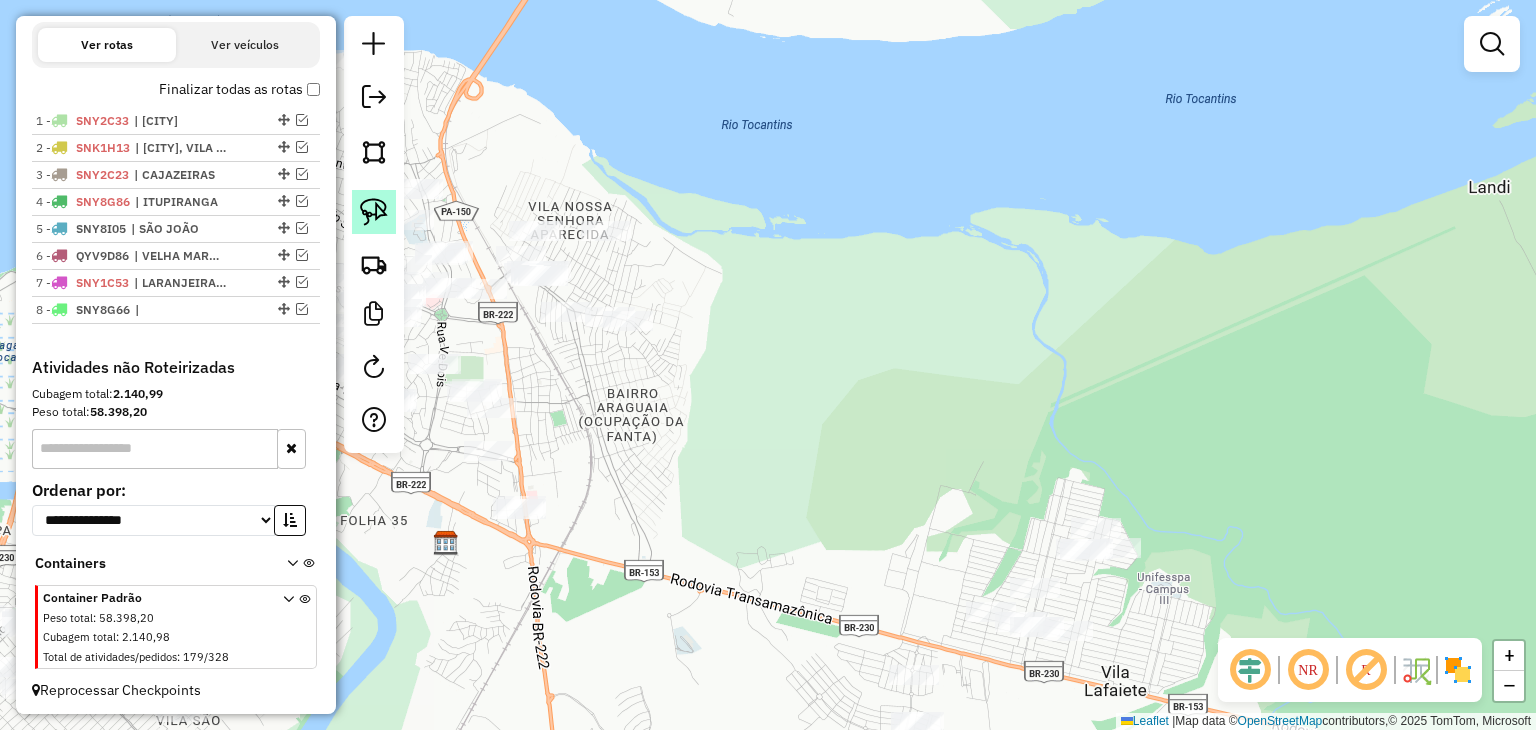 click 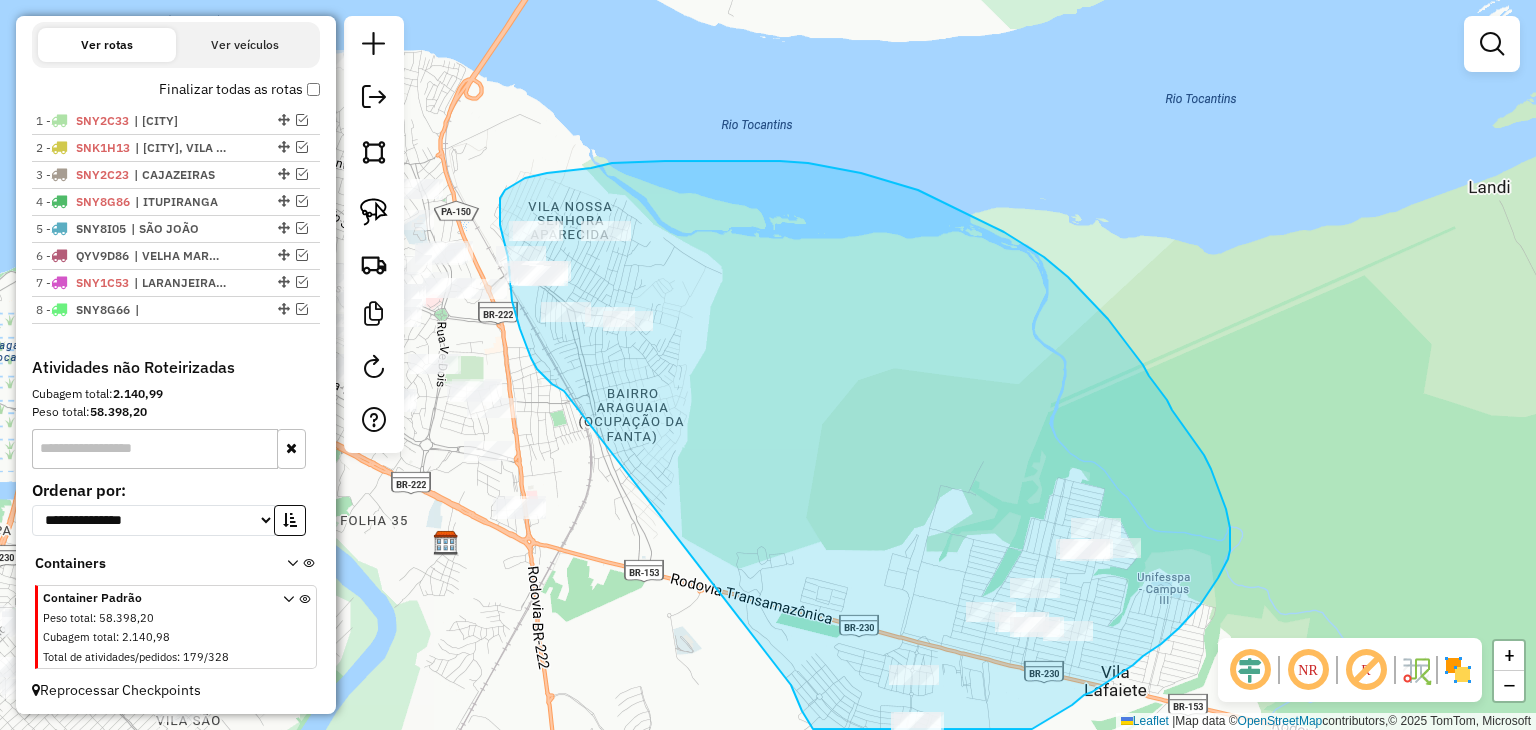 drag, startPoint x: 564, startPoint y: 391, endPoint x: 785, endPoint y: 672, distance: 357.49405 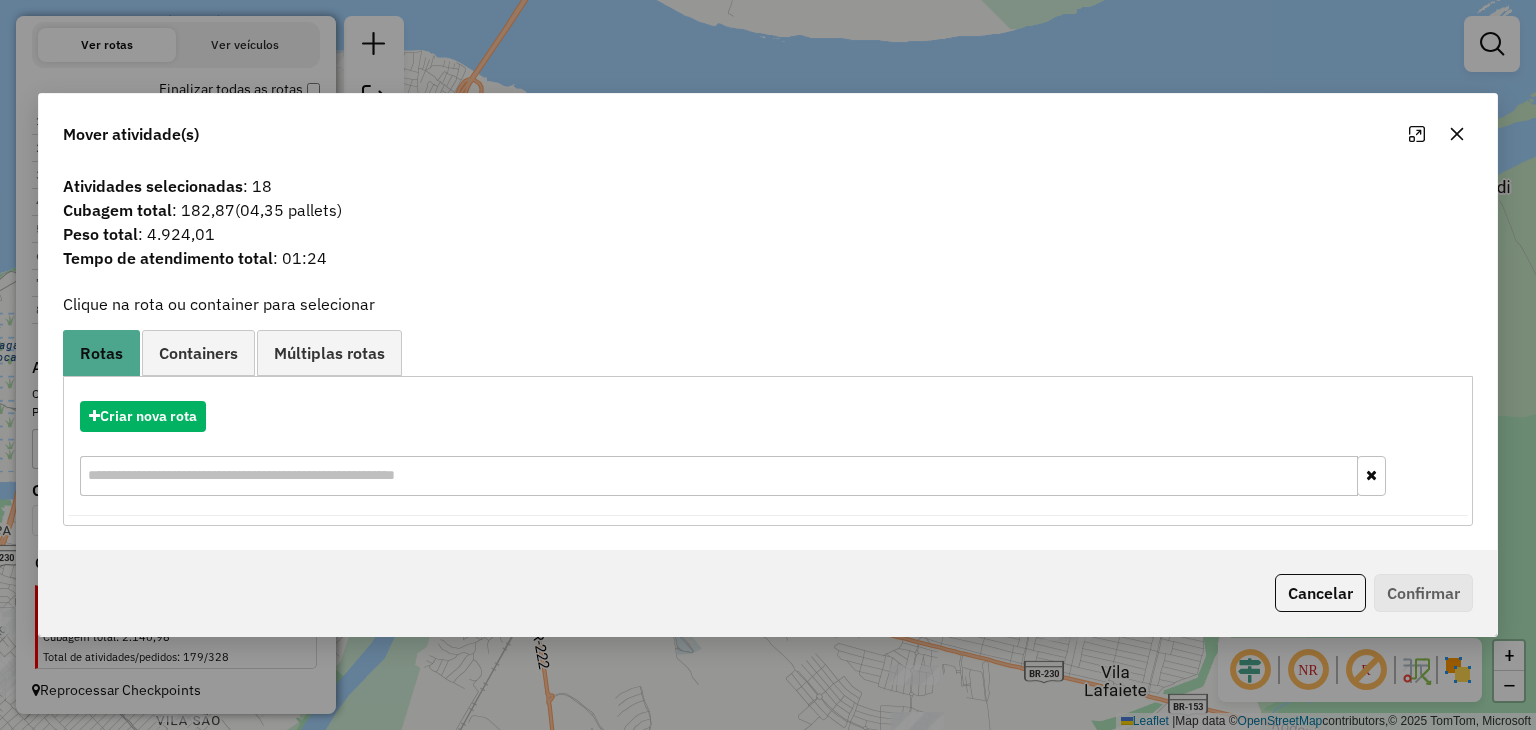 click 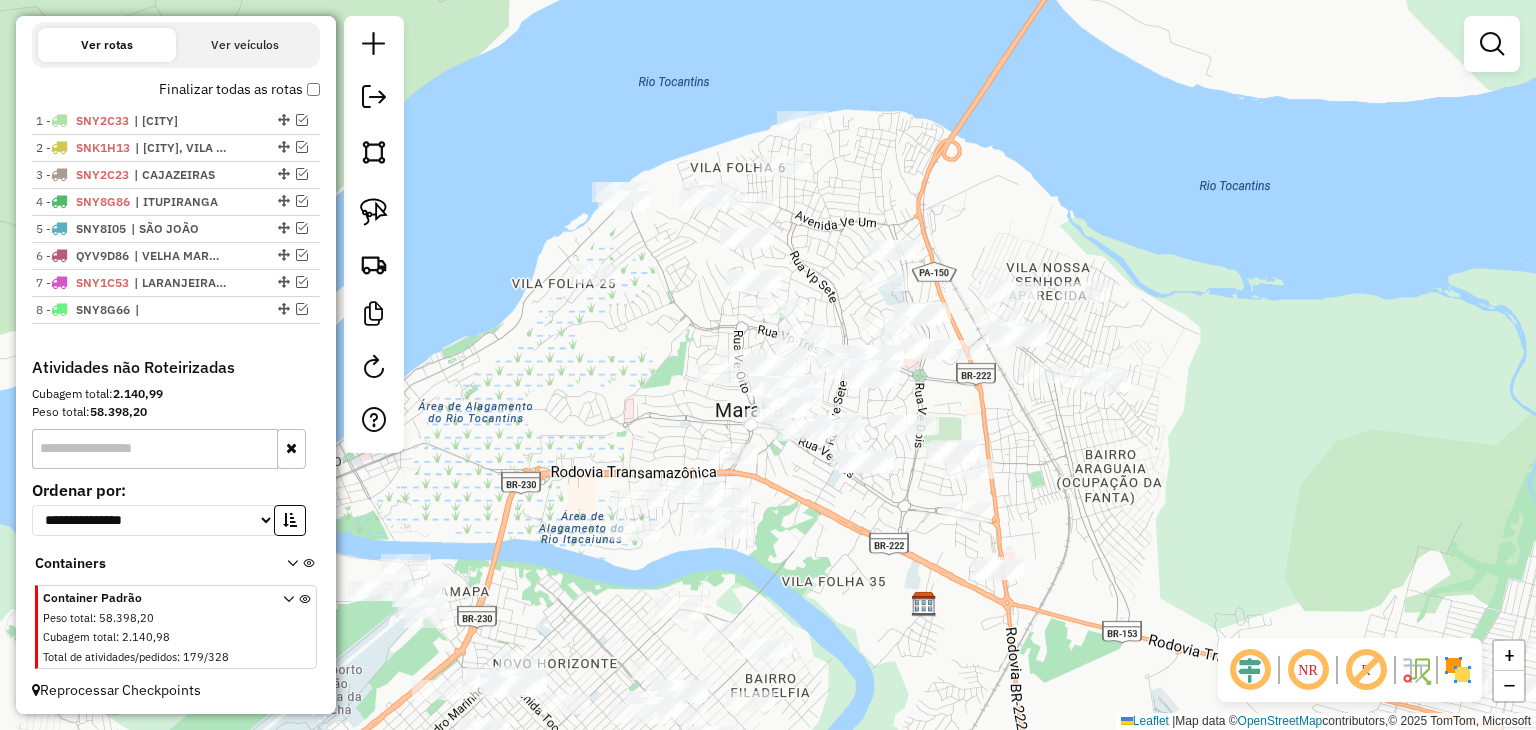 drag, startPoint x: 720, startPoint y: 304, endPoint x: 1196, endPoint y: 355, distance: 478.72433 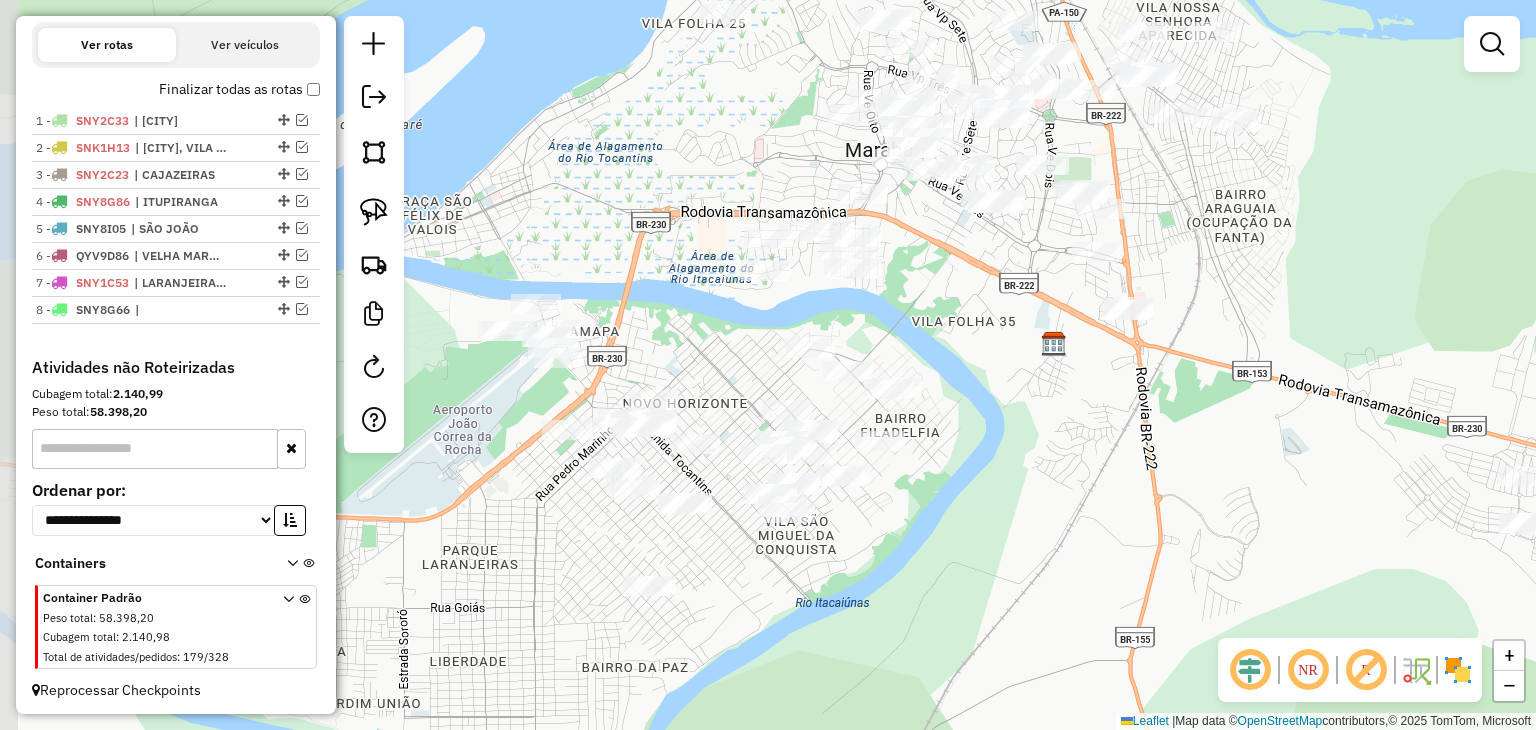 drag, startPoint x: 625, startPoint y: 549, endPoint x: 674, endPoint y: 375, distance: 180.7678 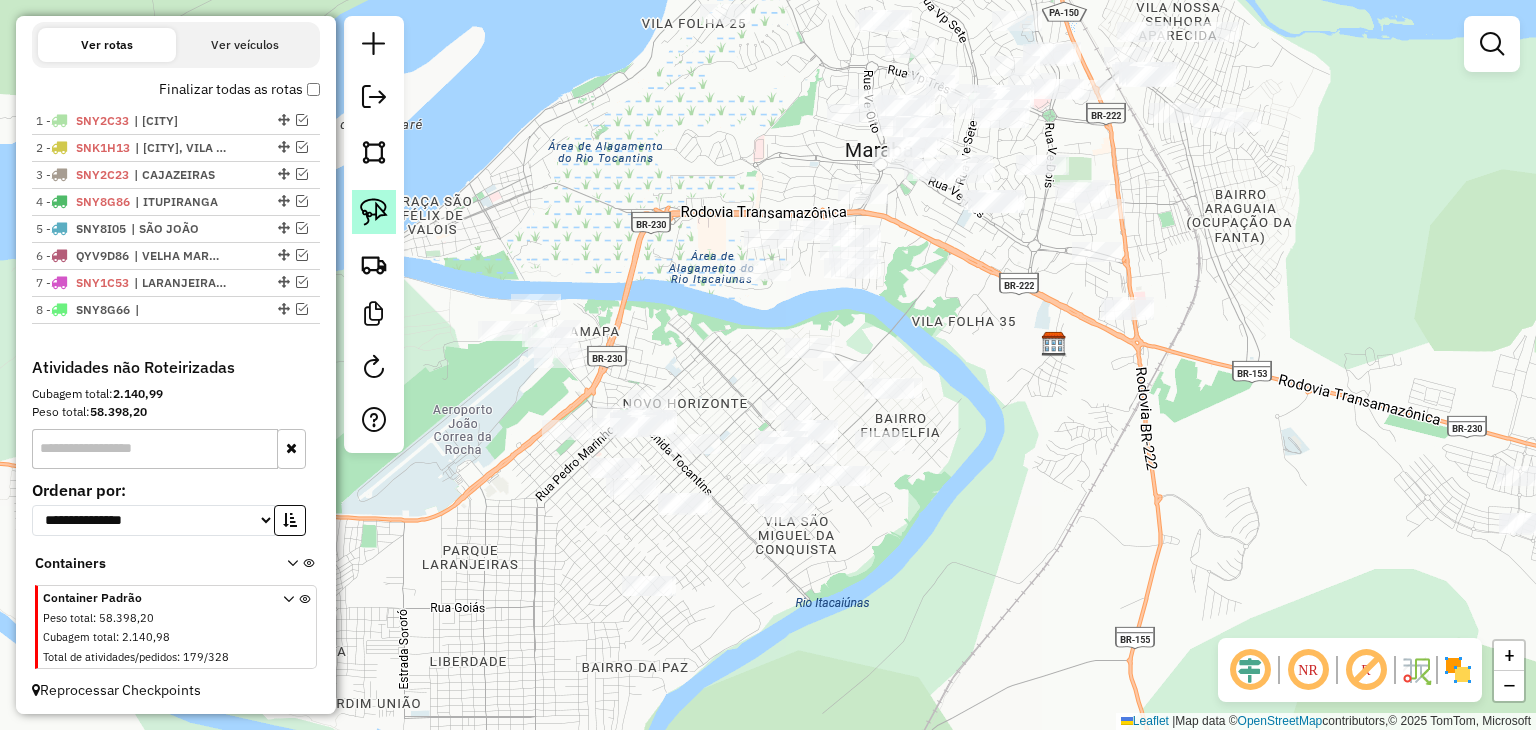 click 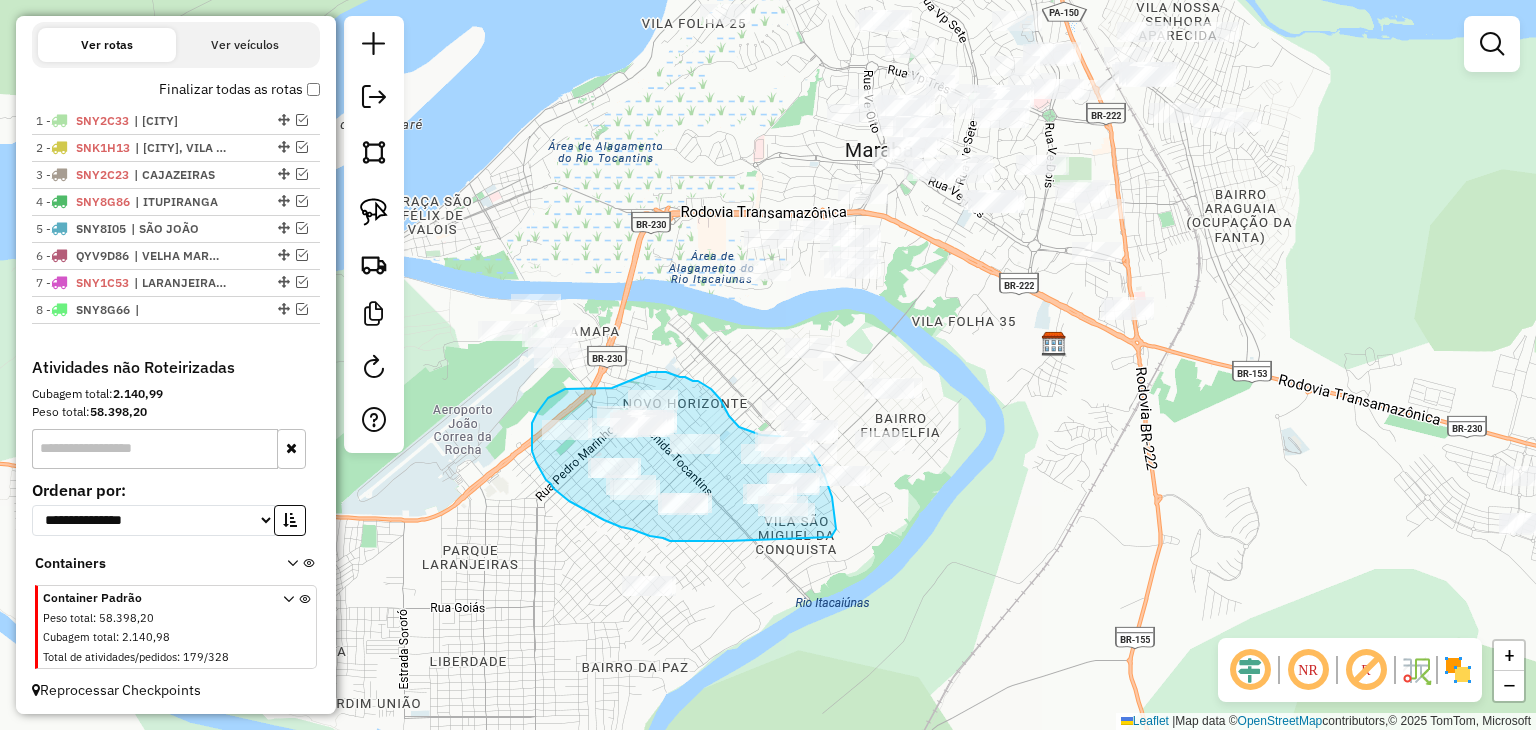 drag, startPoint x: 728, startPoint y: 541, endPoint x: 824, endPoint y: 540, distance: 96.00521 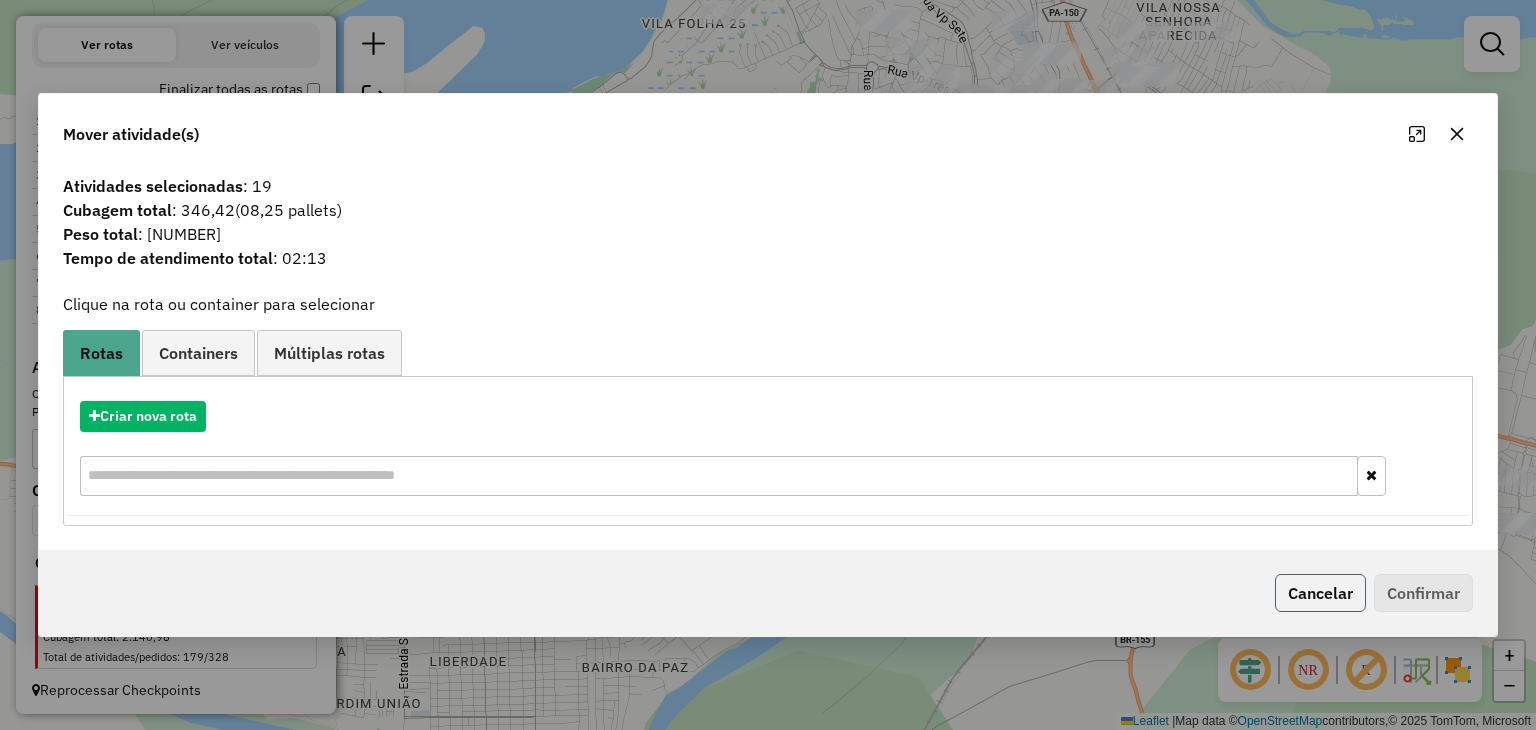 click on "Cancelar" 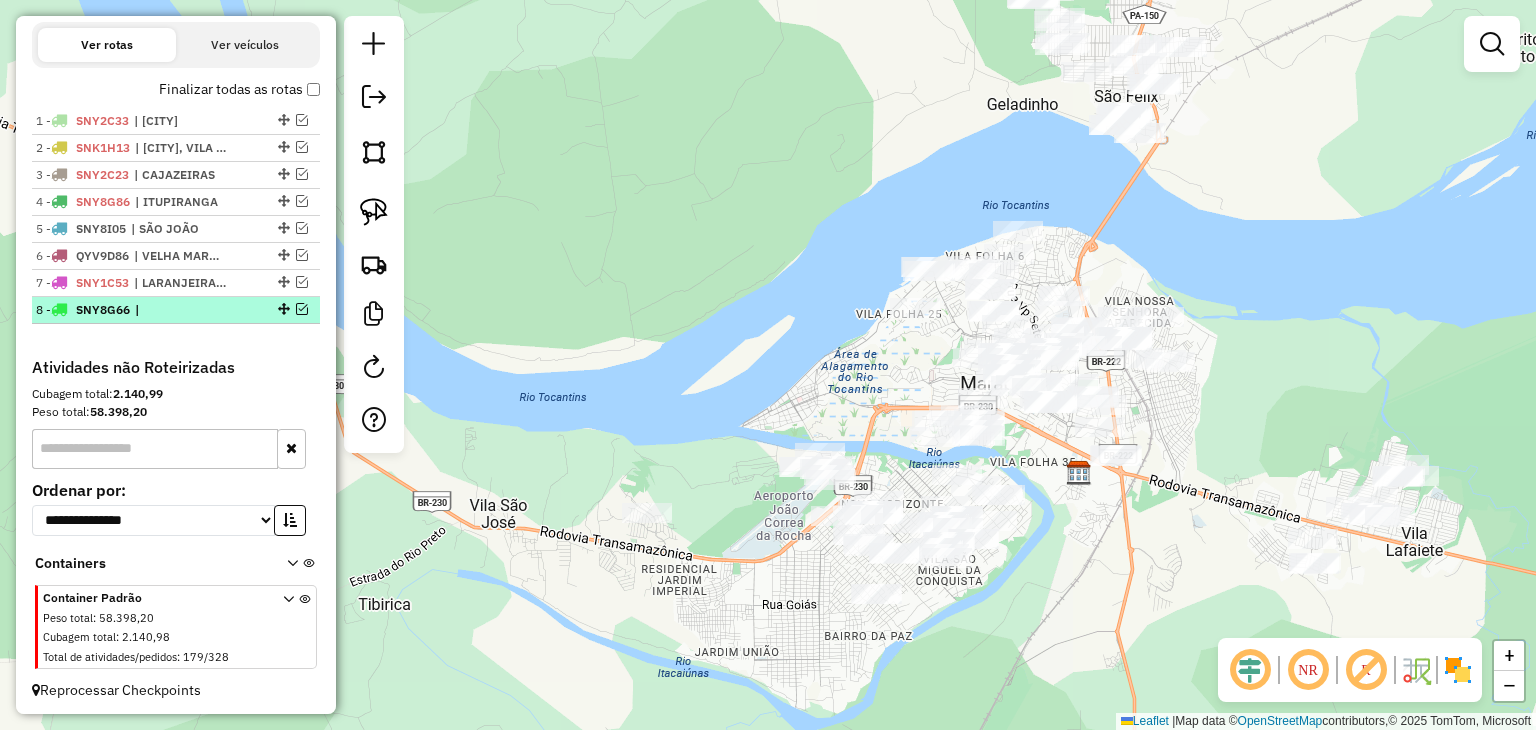 click at bounding box center (302, 309) 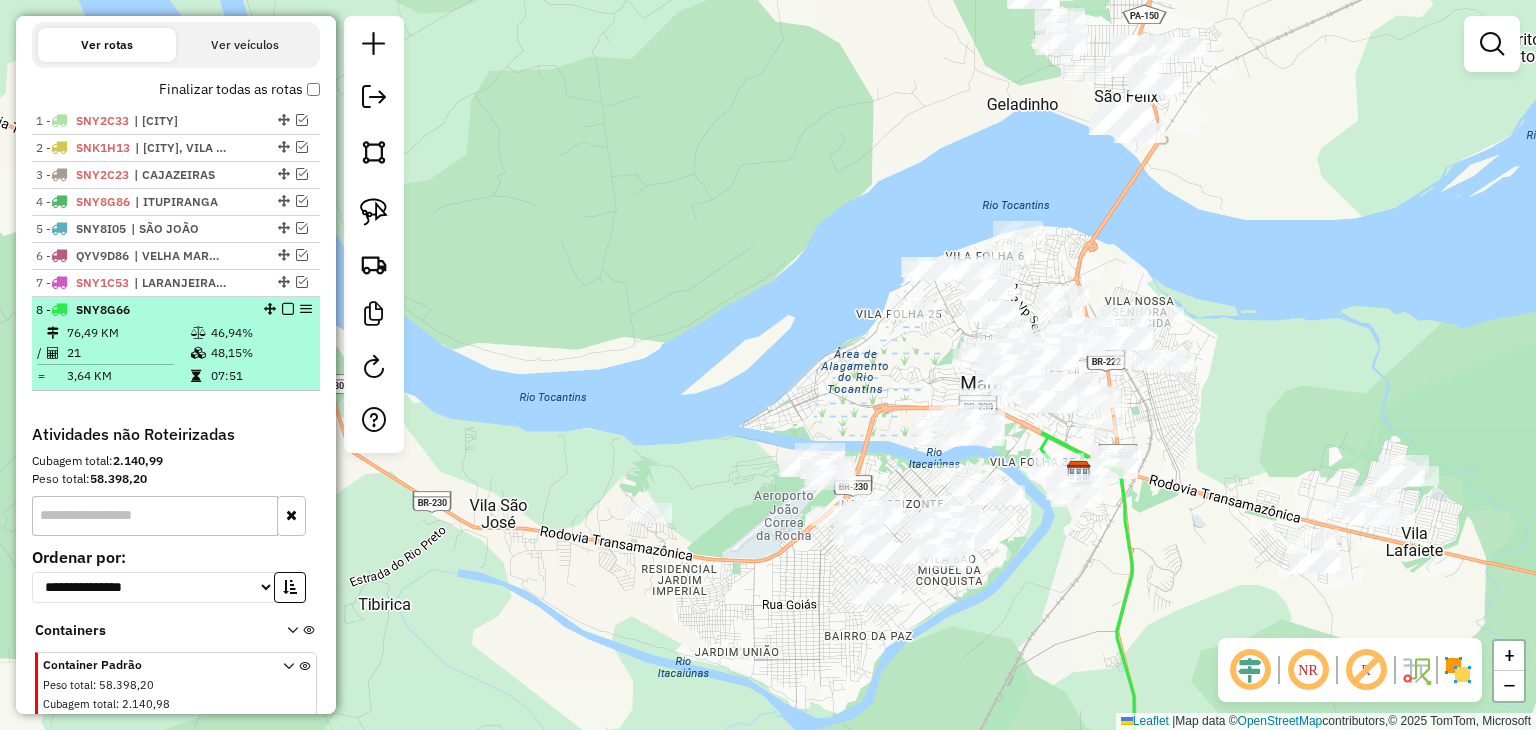 scroll, scrollTop: 744, scrollLeft: 0, axis: vertical 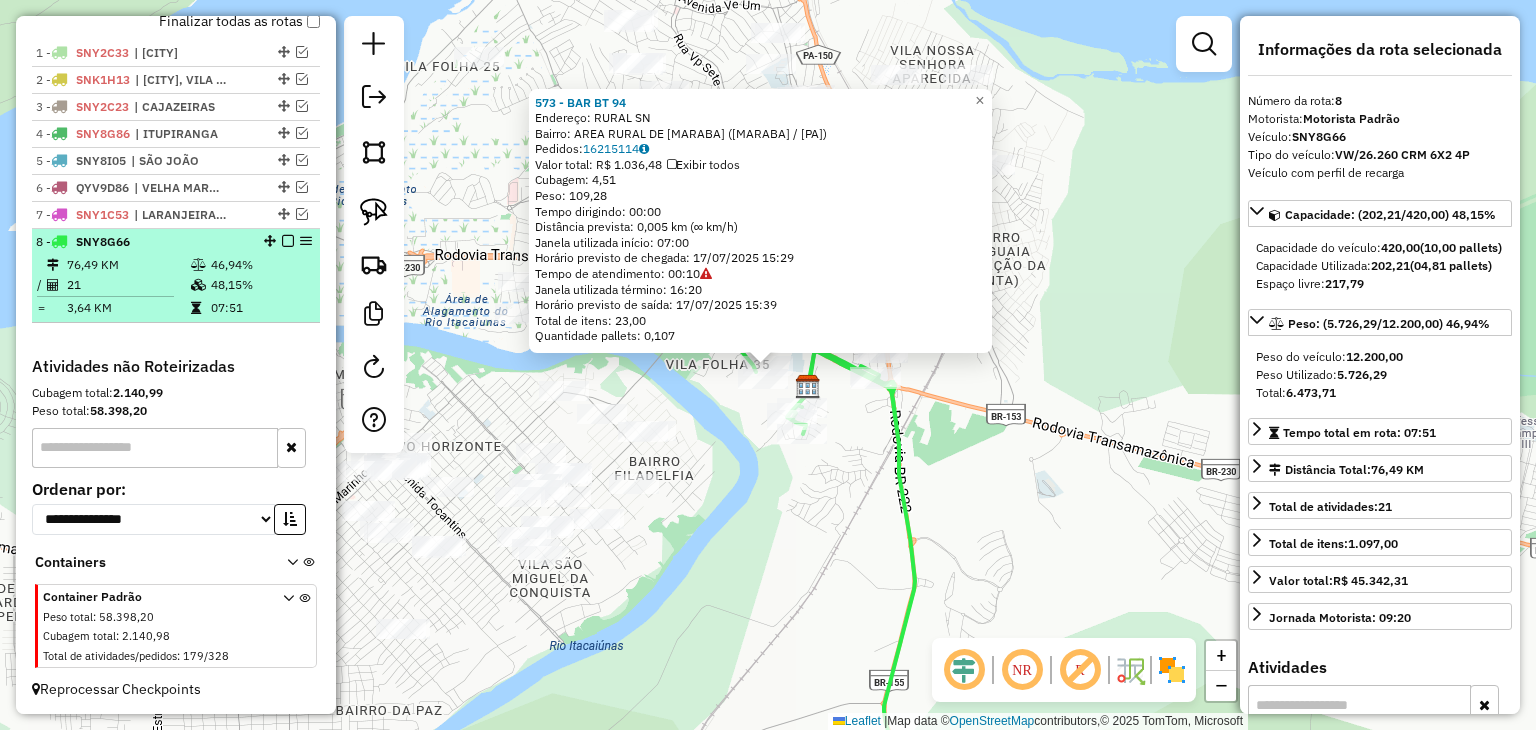 click at bounding box center (288, 241) 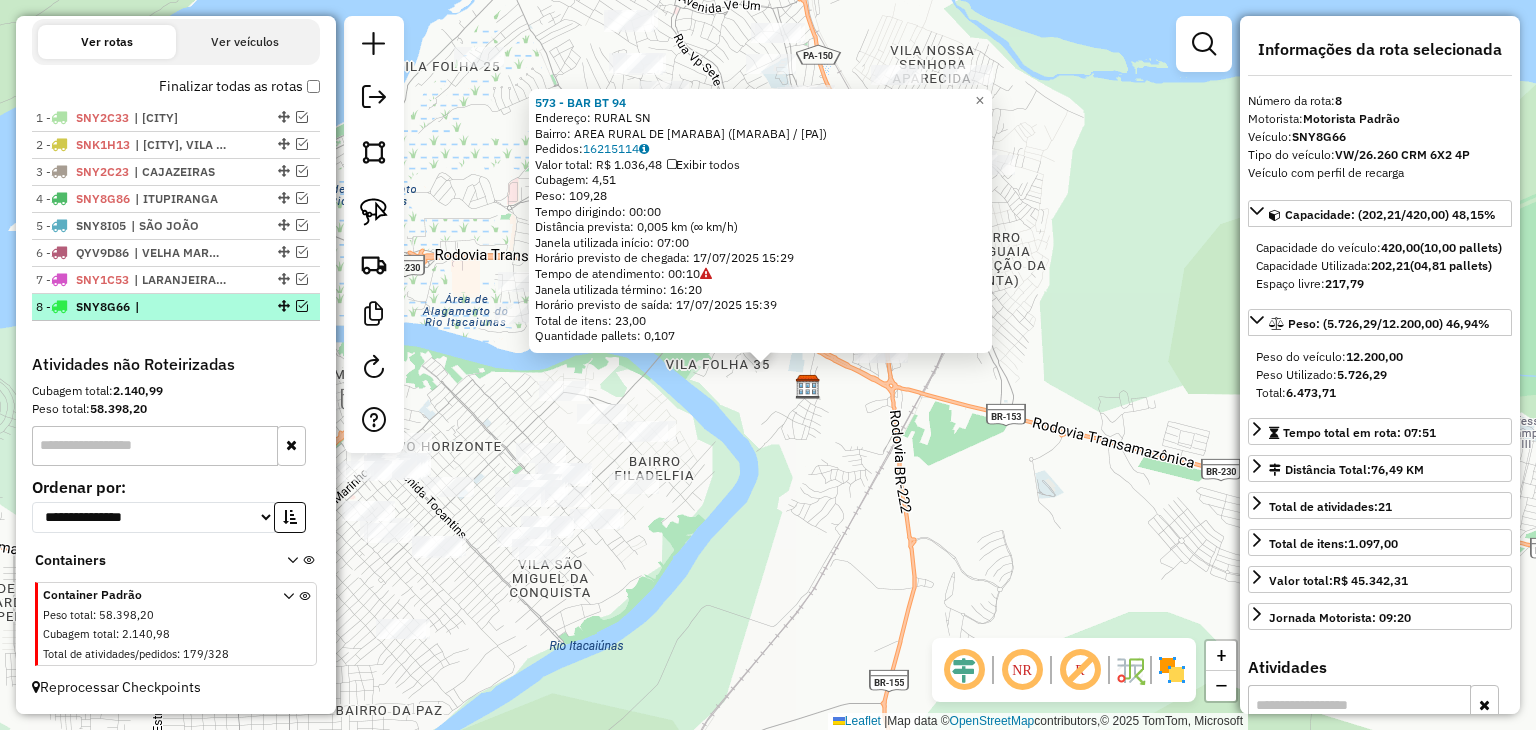 scroll, scrollTop: 676, scrollLeft: 0, axis: vertical 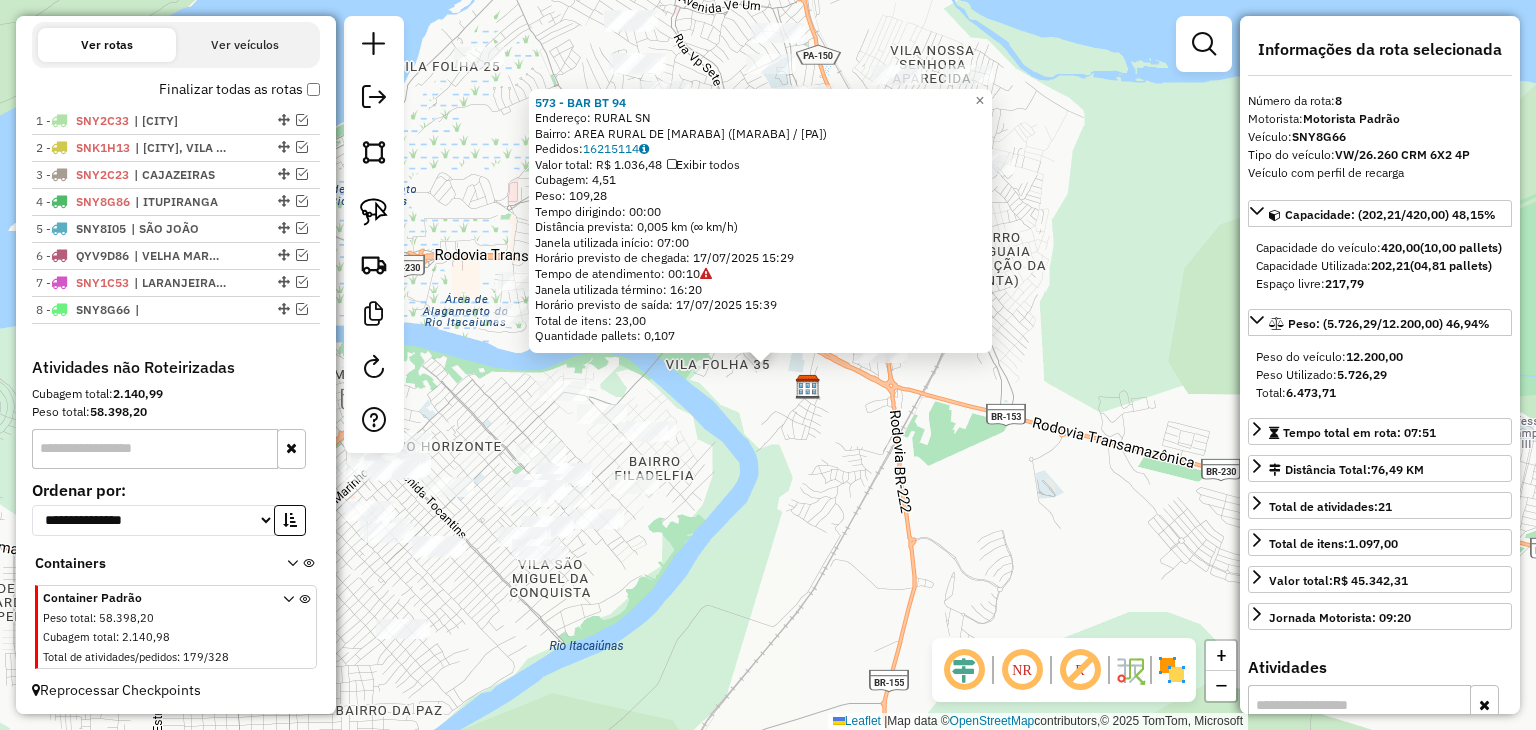 click on "573 - BAR BT 94  Endereço:  RURAL SN   Bairro: AREA RURAL DE [MARABA] ([MARABA] / [PA])   Pedidos:  16215114   Valor total: R$ 1.036,48   Exibir todos   Cubagem: 4,51  Peso: 109,28  Tempo dirigindo: 00:00   Distância prevista: 0,005 km (∞ km/h)   Janela utilizada início: 07:00   Horário previsto de chegada: 17/07/2025 15:29   Tempo de atendimento: 00:10   Janela utilizada término: 16:20   Horário previsto de saída: 17/07/2025 15:39   Total de itens: 23,00   Quantidade pallets: 0,107  × Janela de atendimento Grade de atendimento Capacidade Transportadoras Veículos Cliente Pedidos  Rotas Selecione os dias de semana para filtrar as janelas de atendimento  Seg   Ter   Qua   Qui   Sex   Sáb   Dom  Informe o período da janela de atendimento: De: Até:  Filtrar exatamente a janela do cliente  Considerar janela de atendimento padrão  Selecione os dias de semana para filtrar as grades de atendimento  Seg   Ter   Qua   Qui   Sex   Sáb   Dom   Considerar clientes sem dia de atendimento cadastrado  De:   Até:" 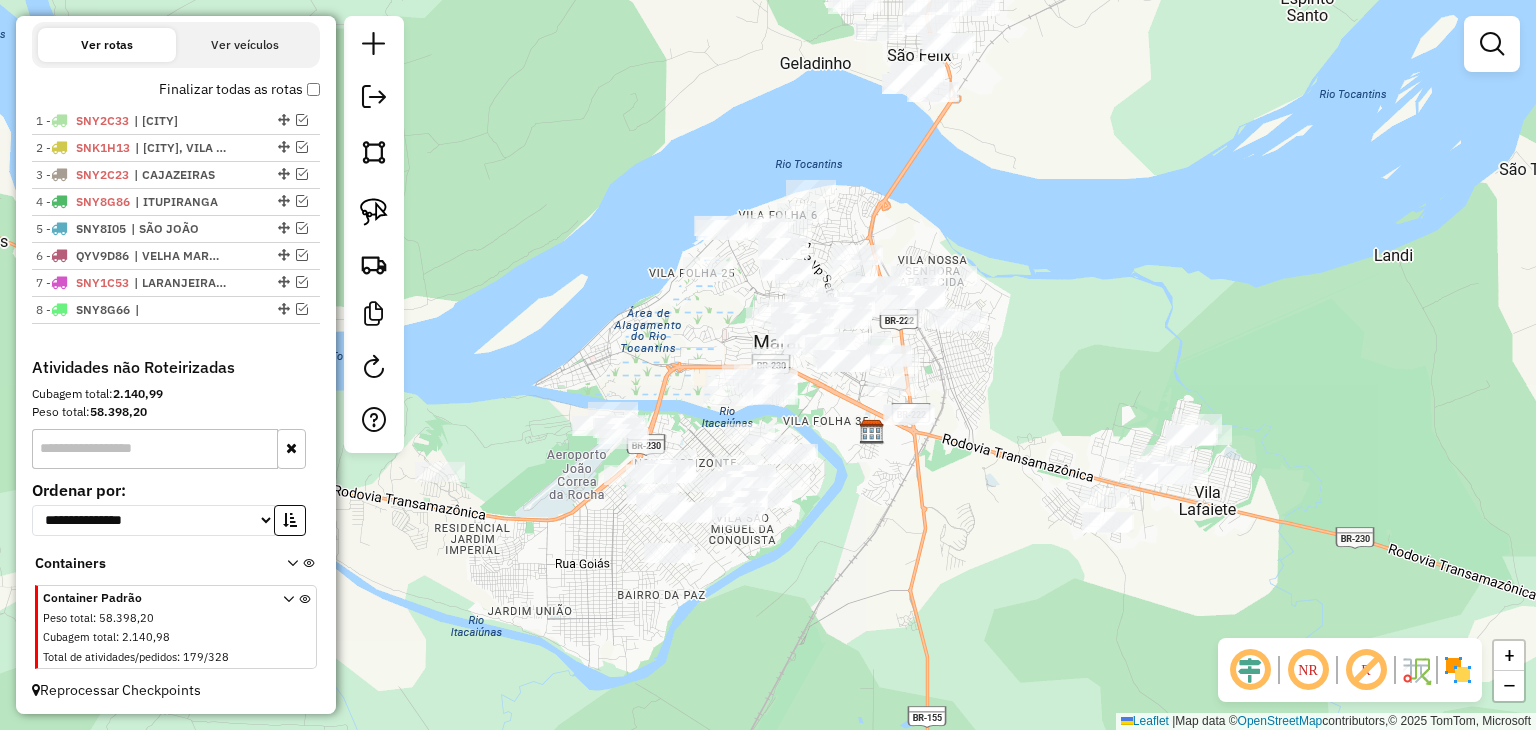 drag, startPoint x: 634, startPoint y: 424, endPoint x: 590, endPoint y: 345, distance: 90.426765 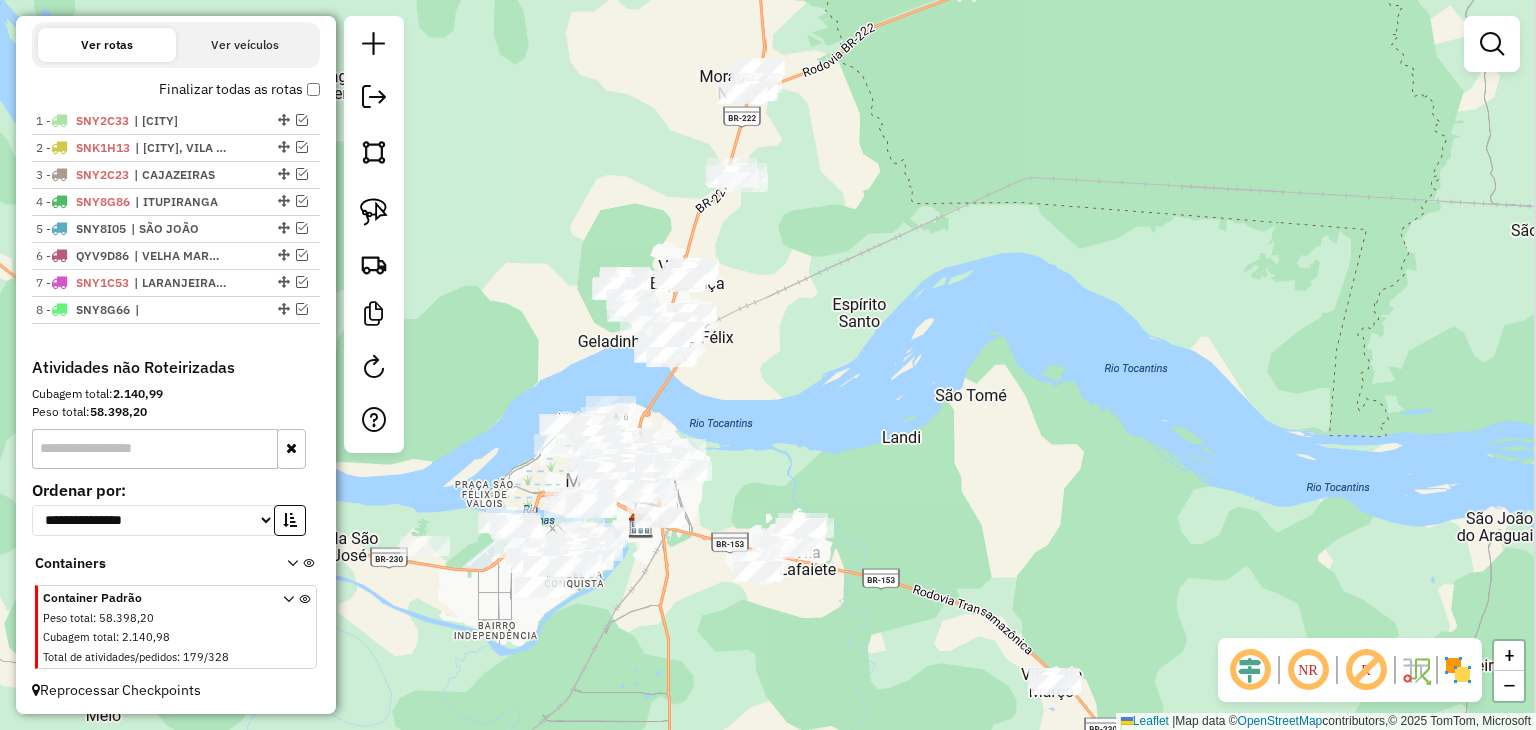 drag, startPoint x: 888, startPoint y: 213, endPoint x: 767, endPoint y: 397, distance: 220.22034 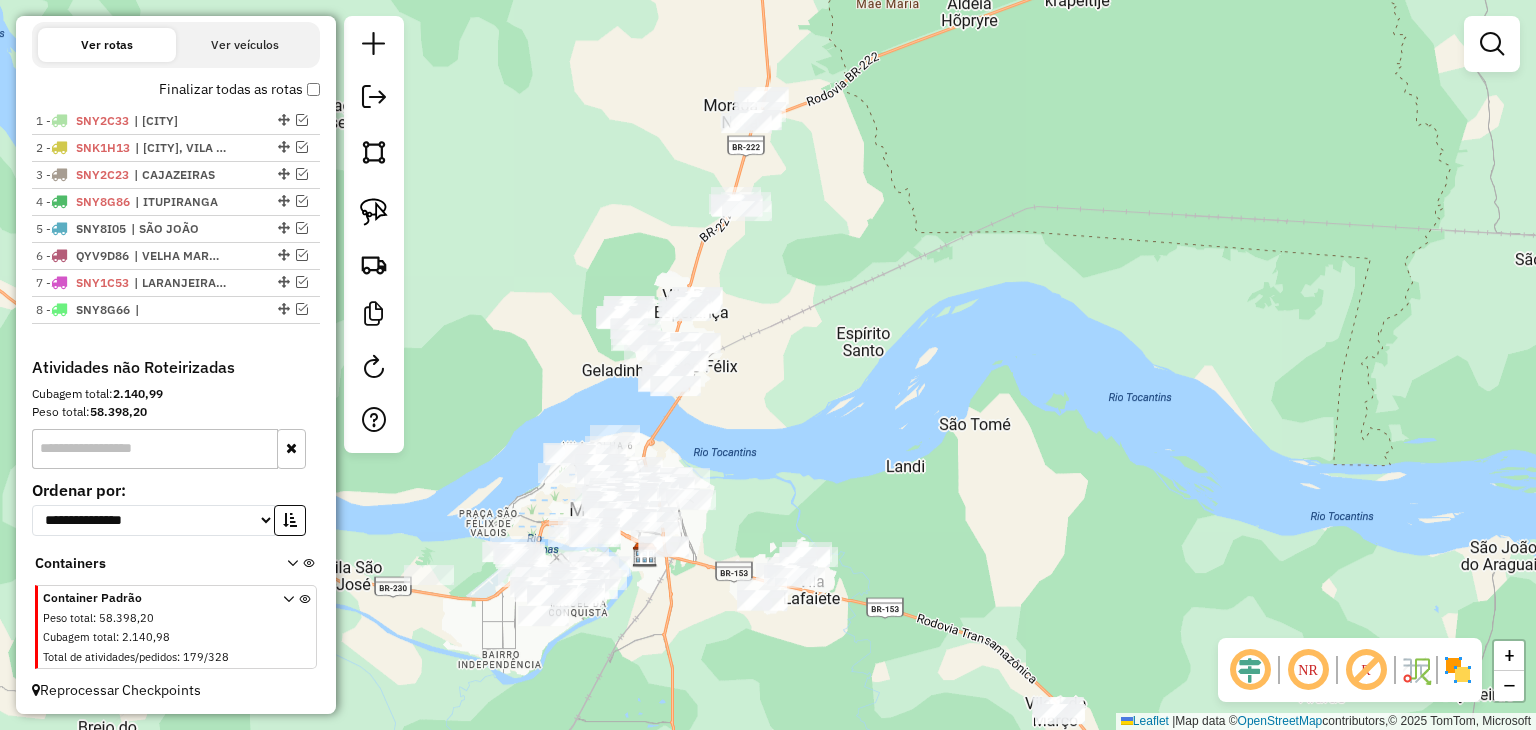 drag, startPoint x: 756, startPoint y: 389, endPoint x: 755, endPoint y: 507, distance: 118.004234 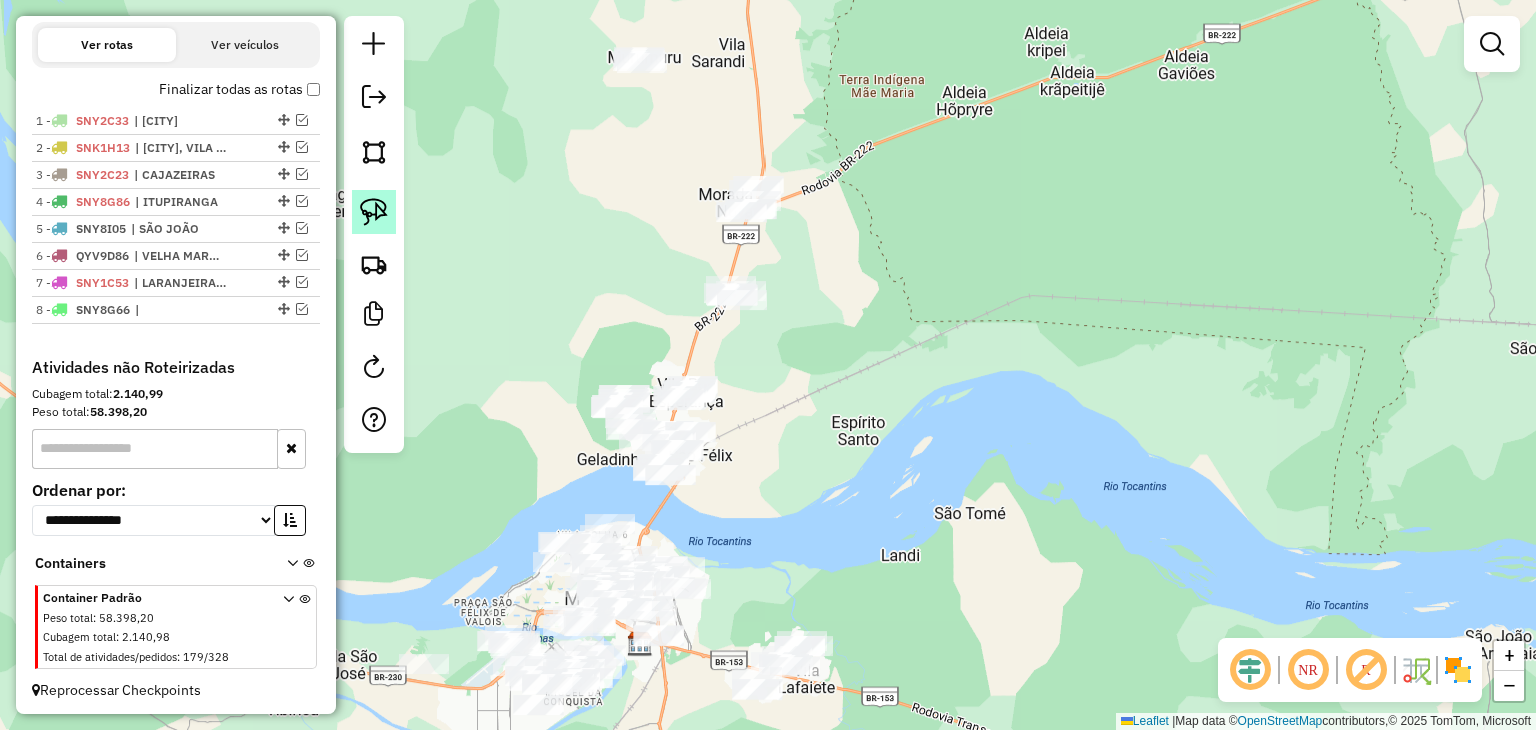 click 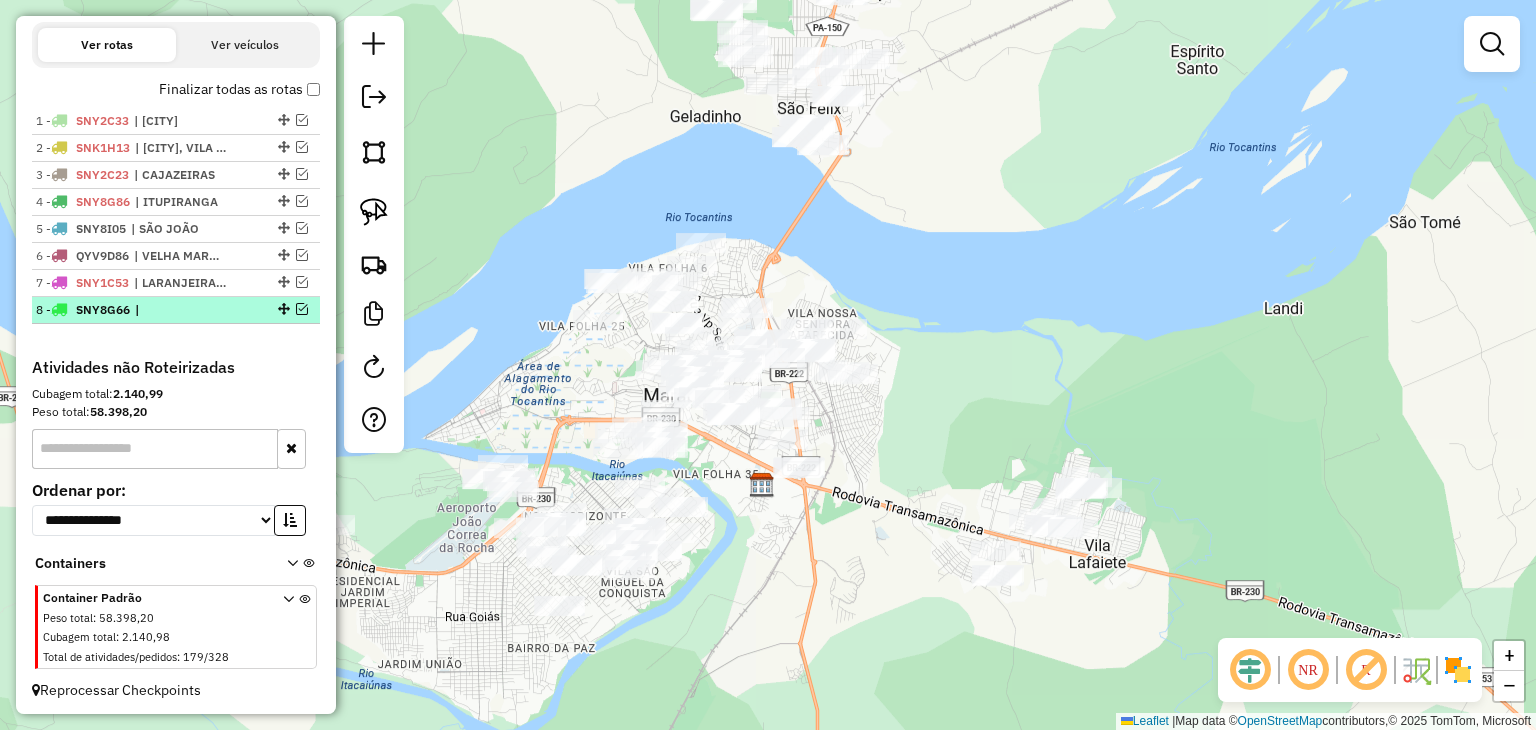 click at bounding box center (302, 309) 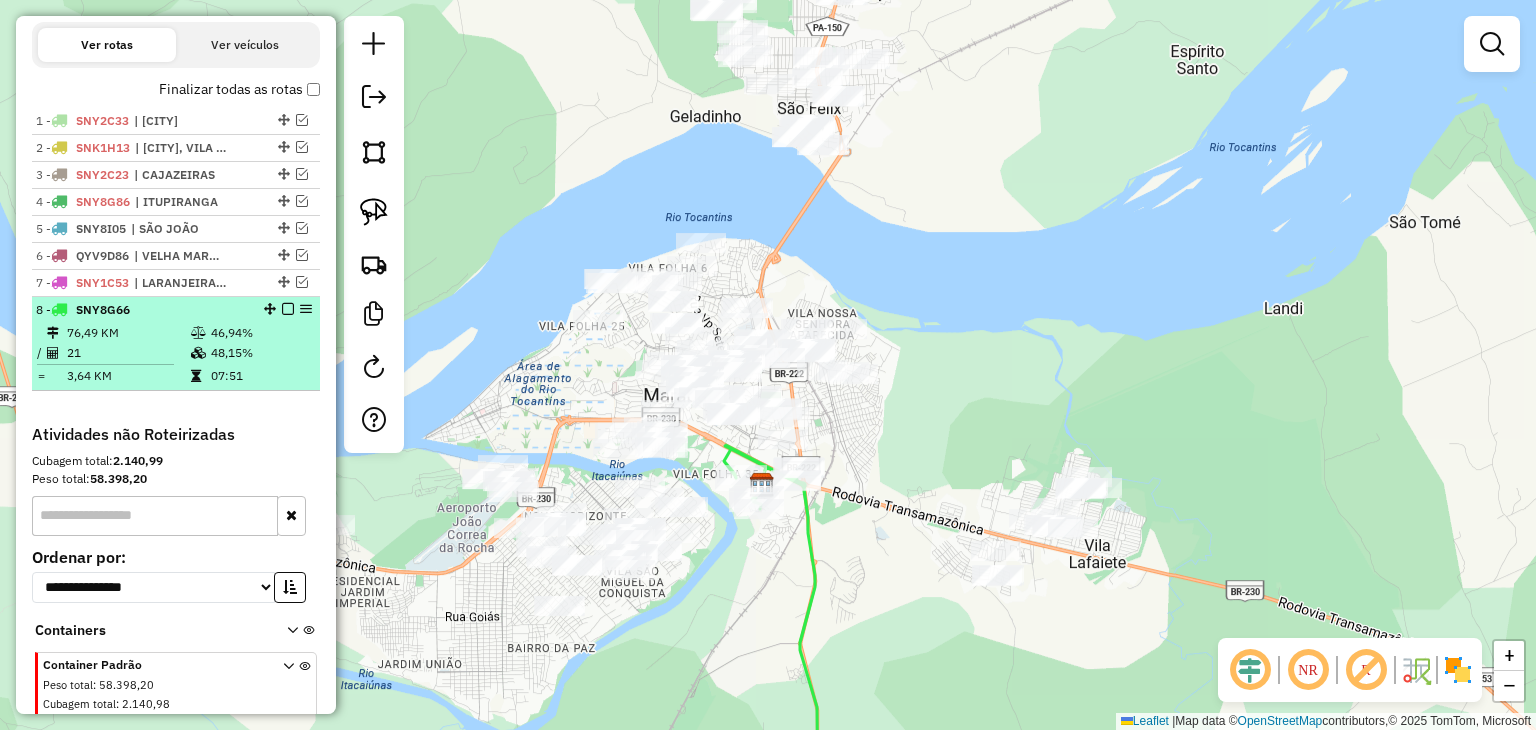 scroll, scrollTop: 744, scrollLeft: 0, axis: vertical 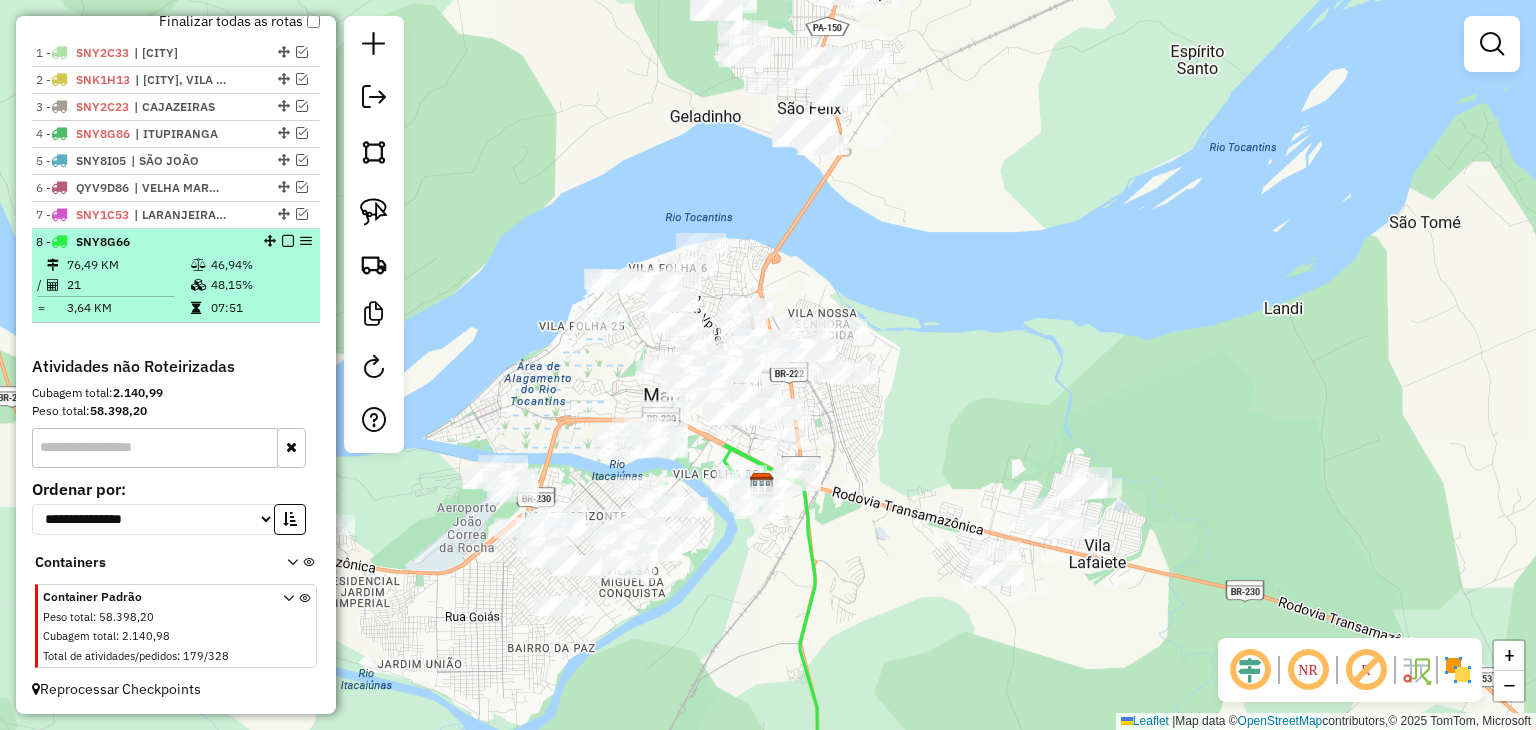 click on "46,94%" at bounding box center [260, 265] 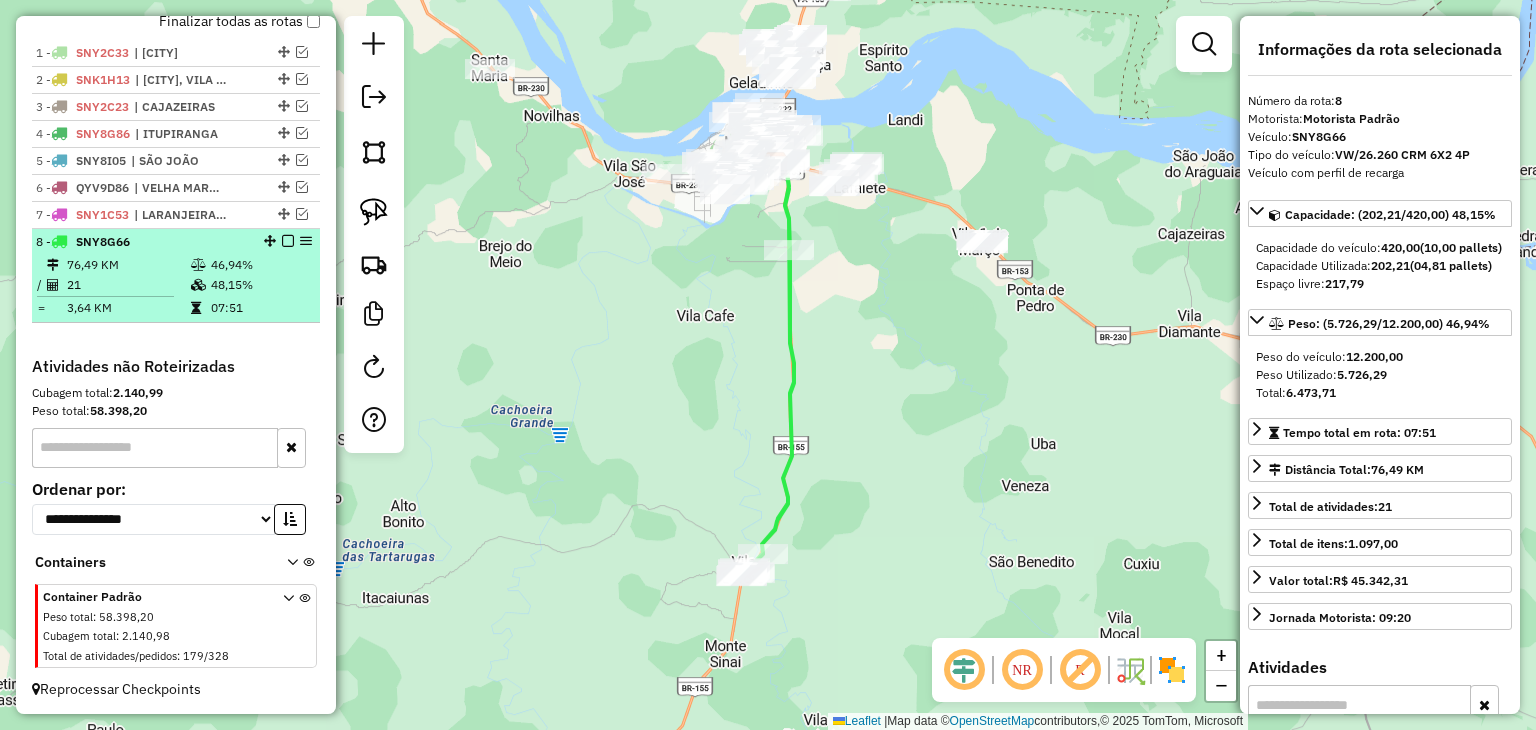click on "8 - SNY8G66" at bounding box center [176, 242] 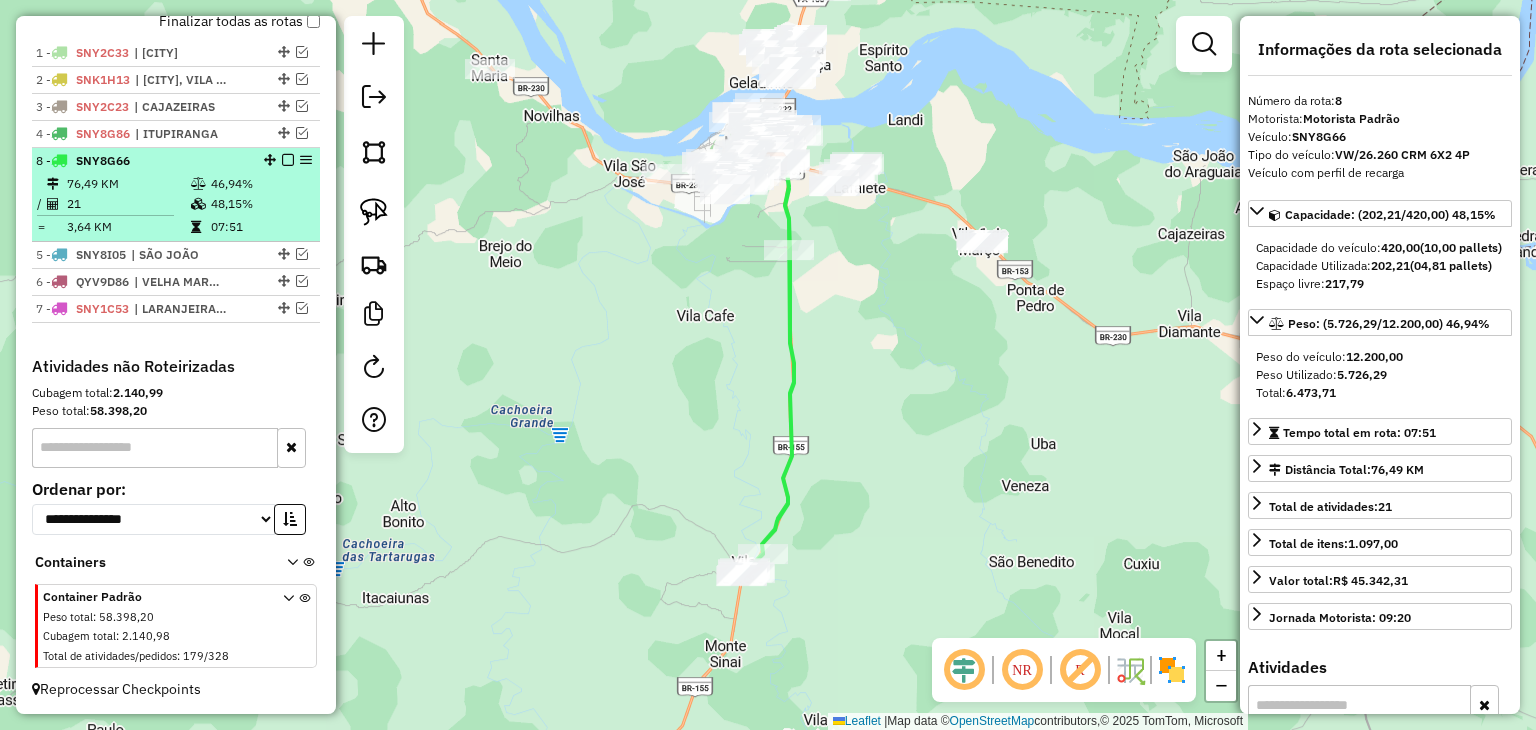 drag, startPoint x: 263, startPoint y: 238, endPoint x: 244, endPoint y: 149, distance: 91.00549 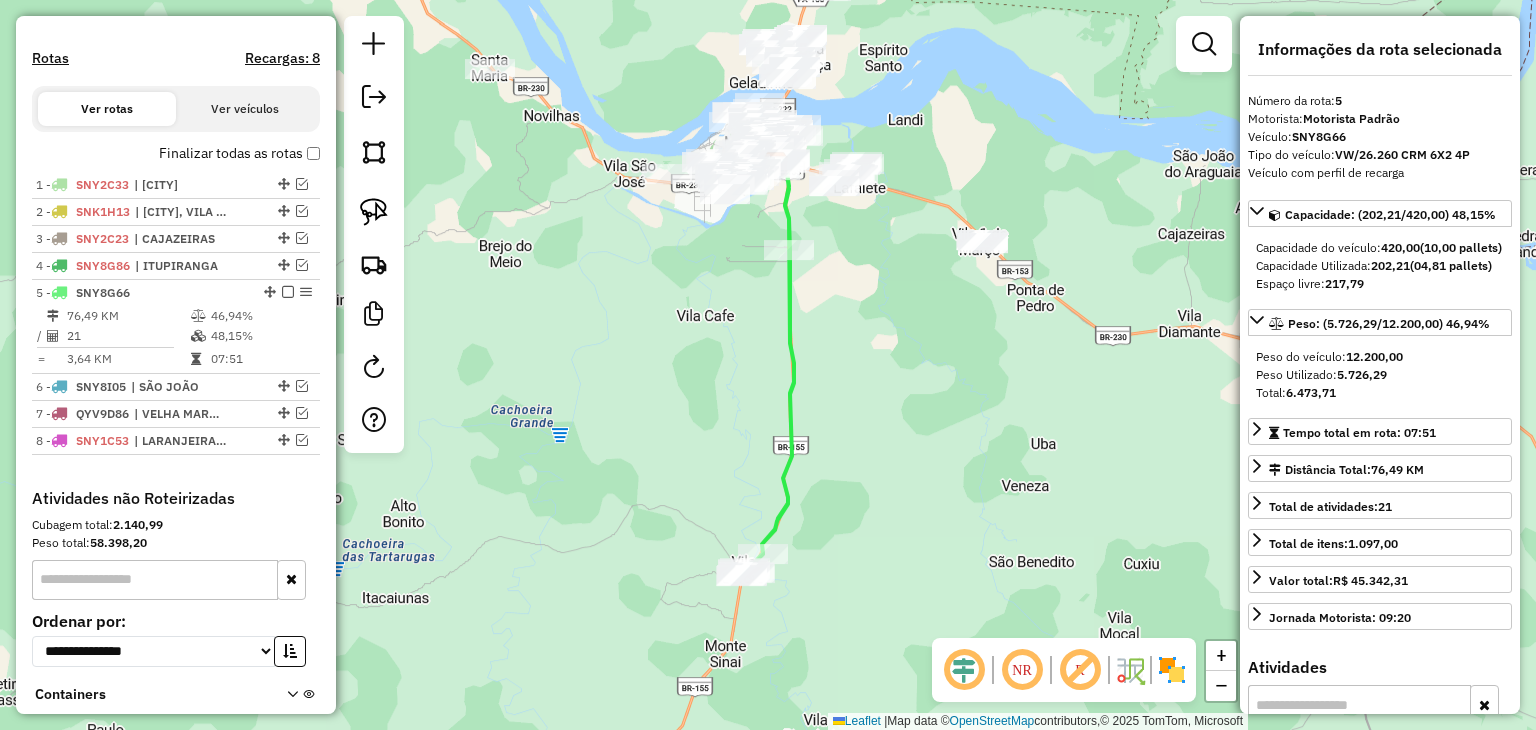 scroll, scrollTop: 544, scrollLeft: 0, axis: vertical 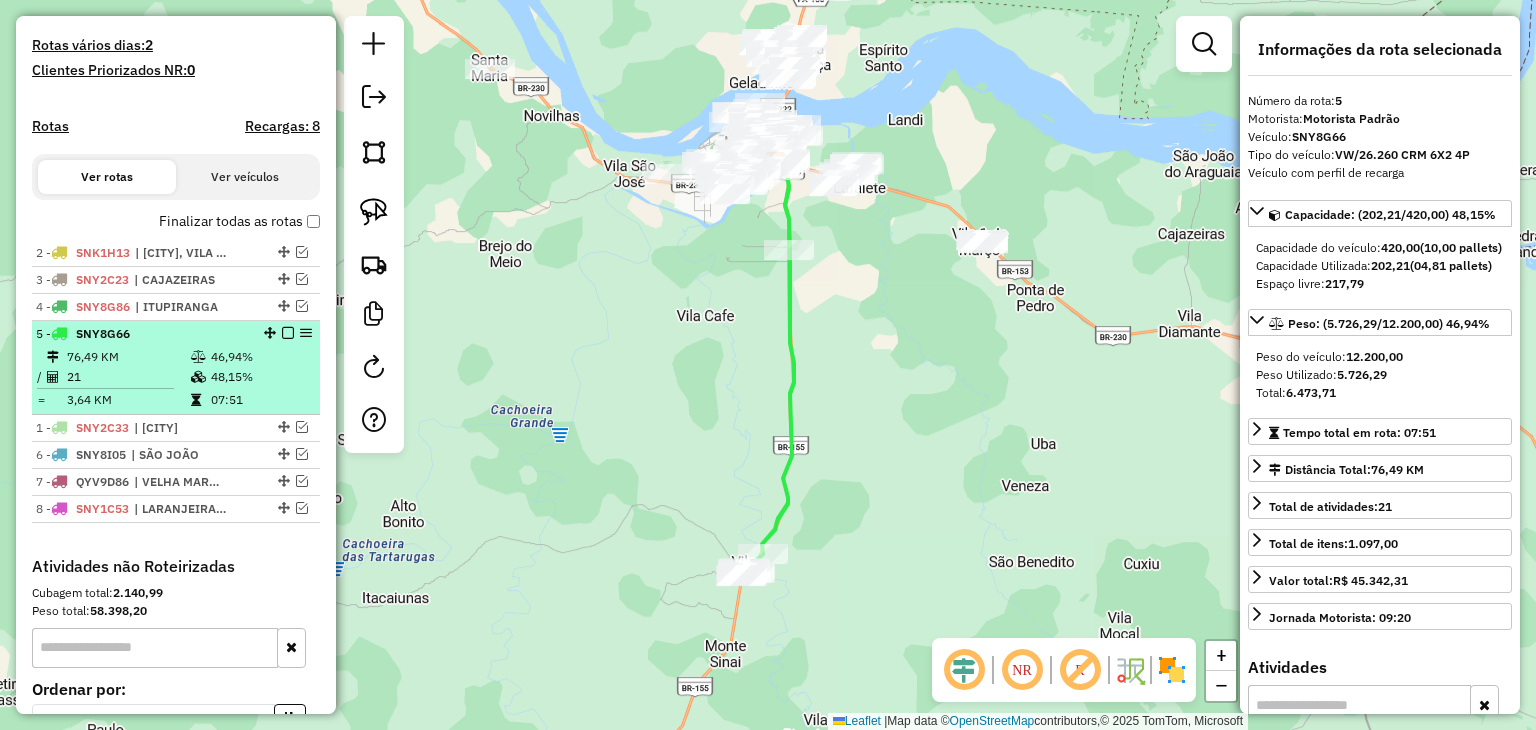 drag, startPoint x: 276, startPoint y: 248, endPoint x: 284, endPoint y: 410, distance: 162.19742 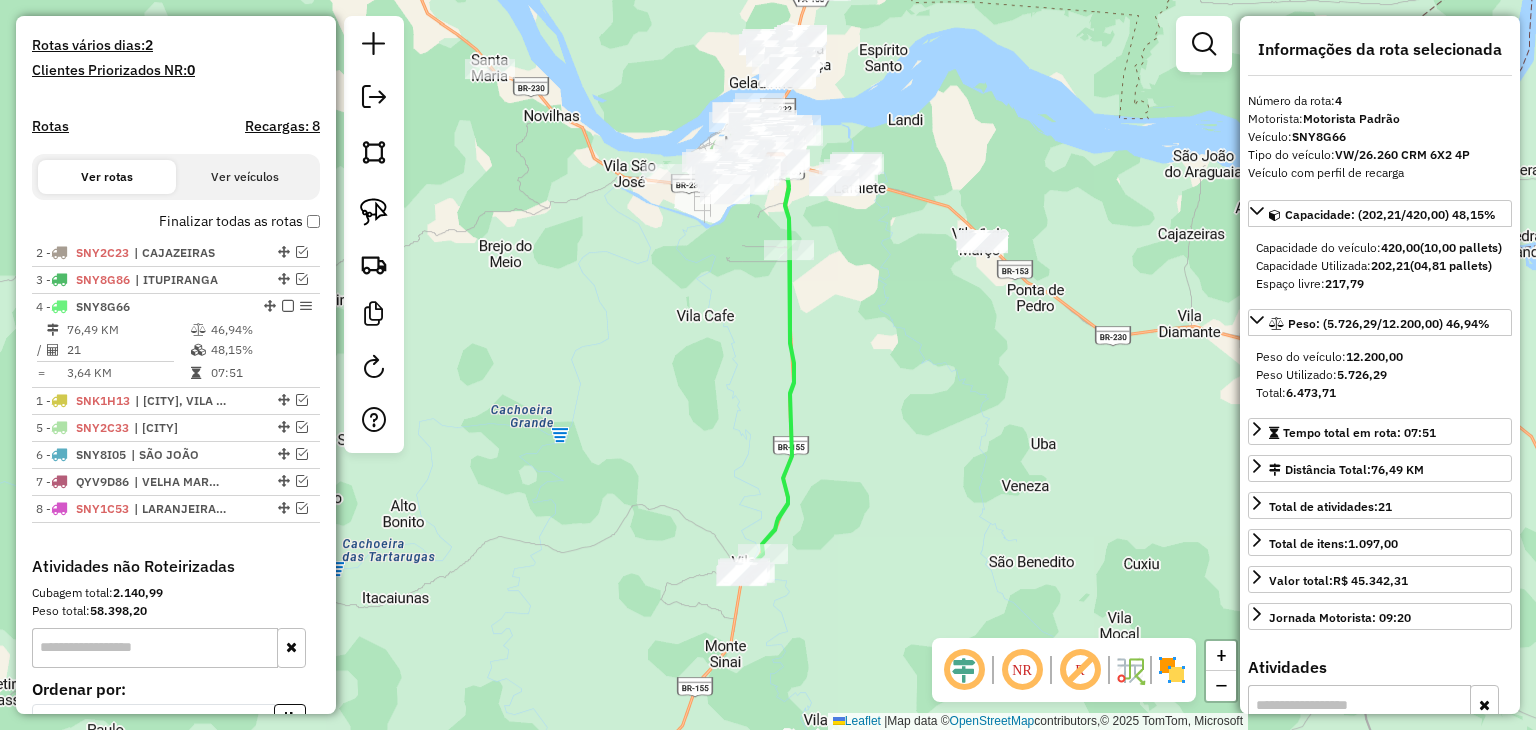 drag, startPoint x: 277, startPoint y: 251, endPoint x: 282, endPoint y: 391, distance: 140.08926 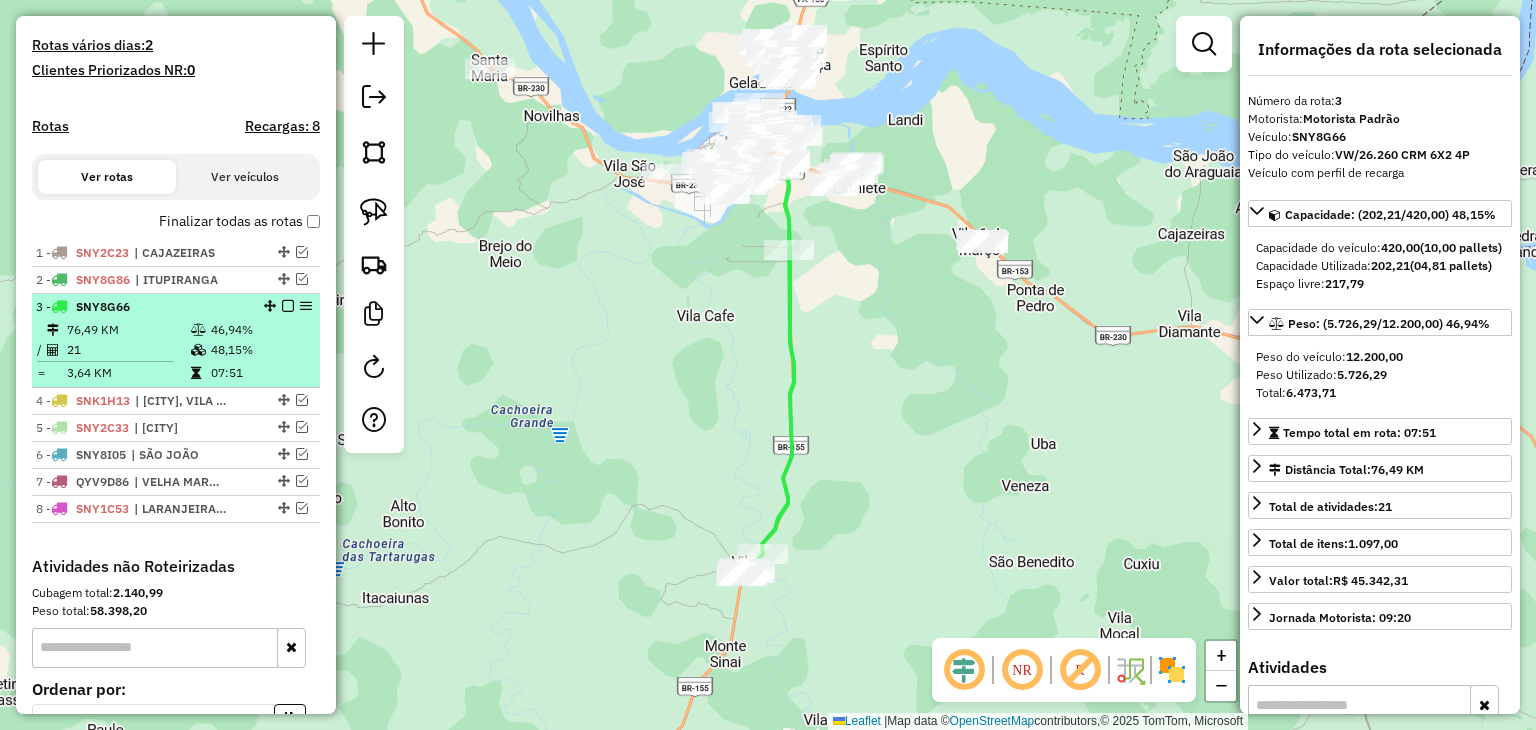 click at bounding box center [288, 306] 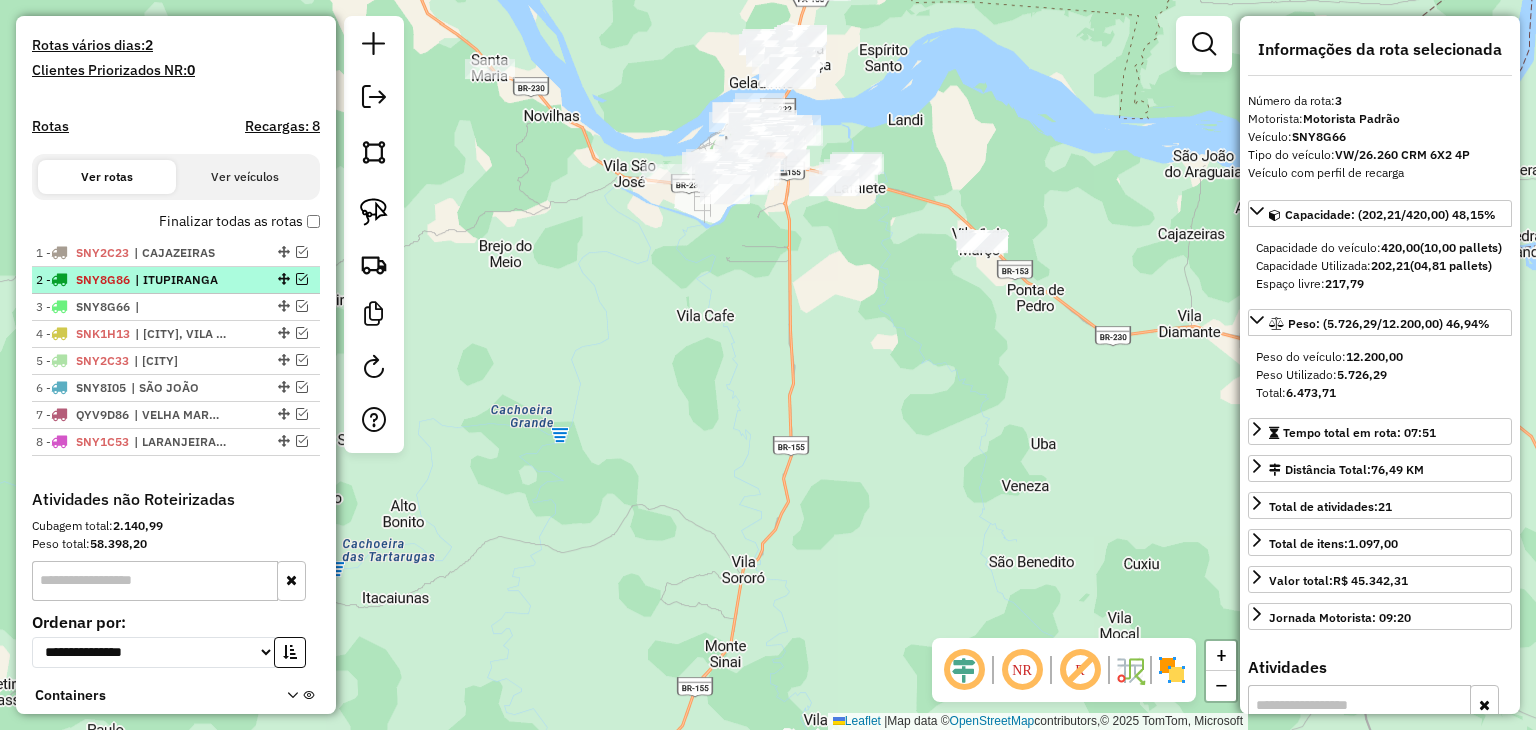 click at bounding box center (302, 279) 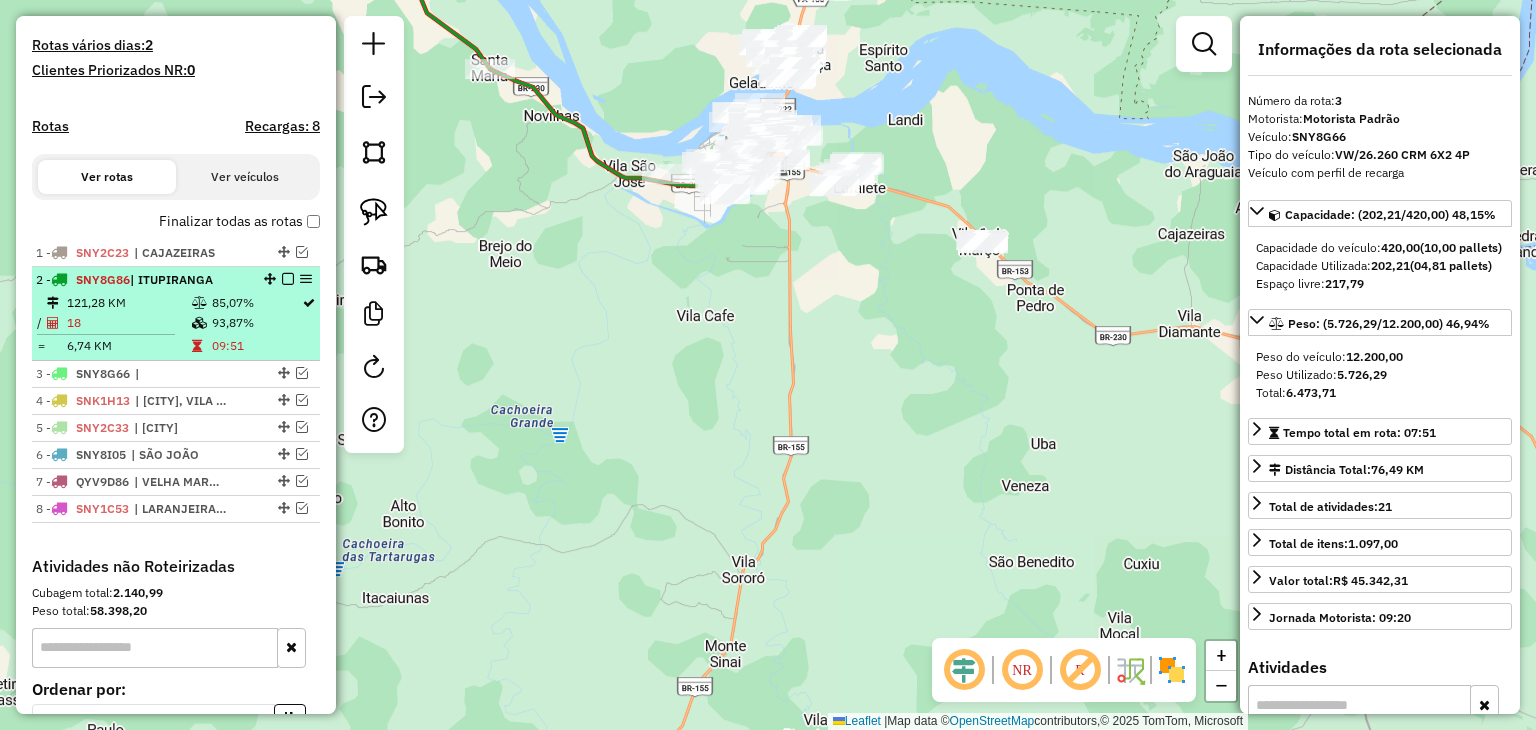 click at bounding box center [288, 279] 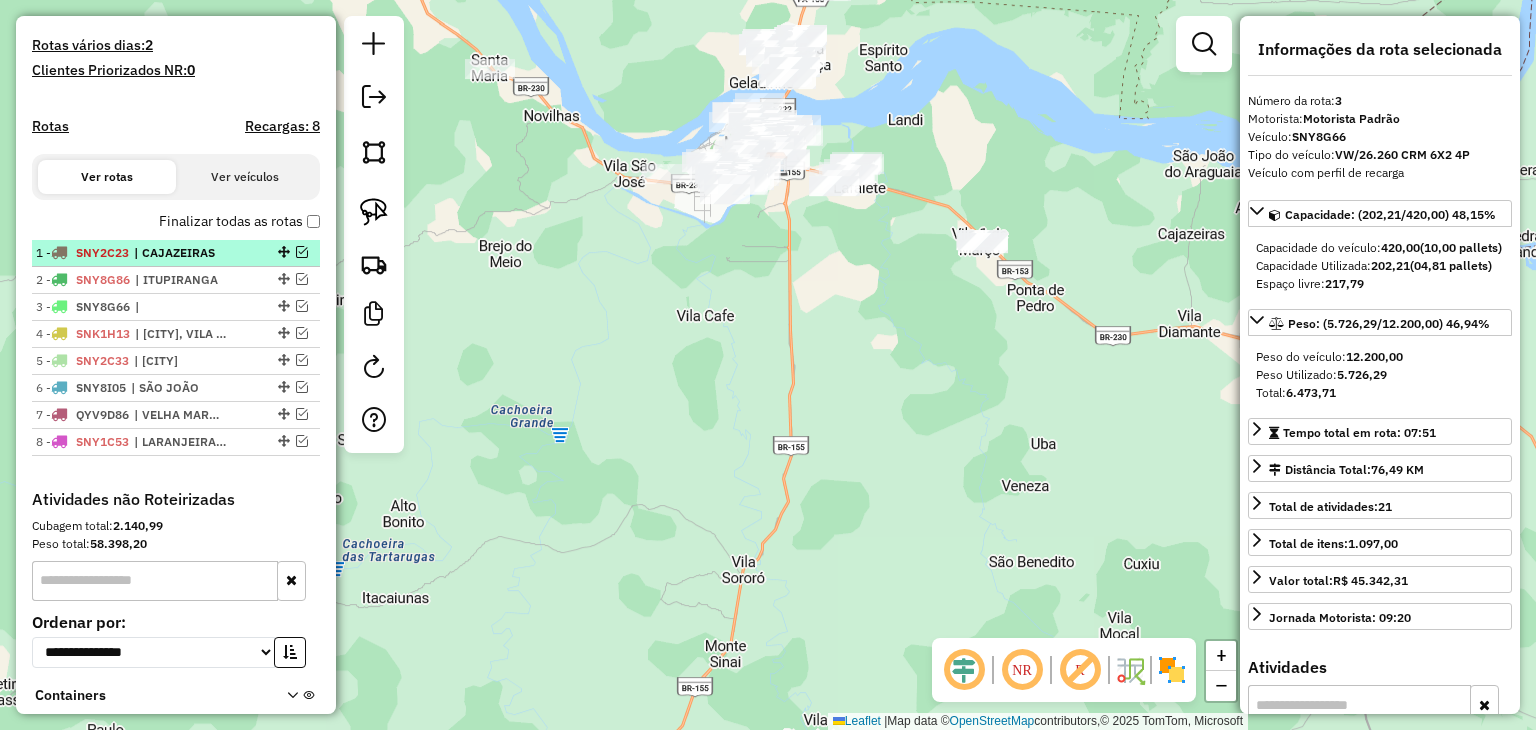 click at bounding box center (302, 252) 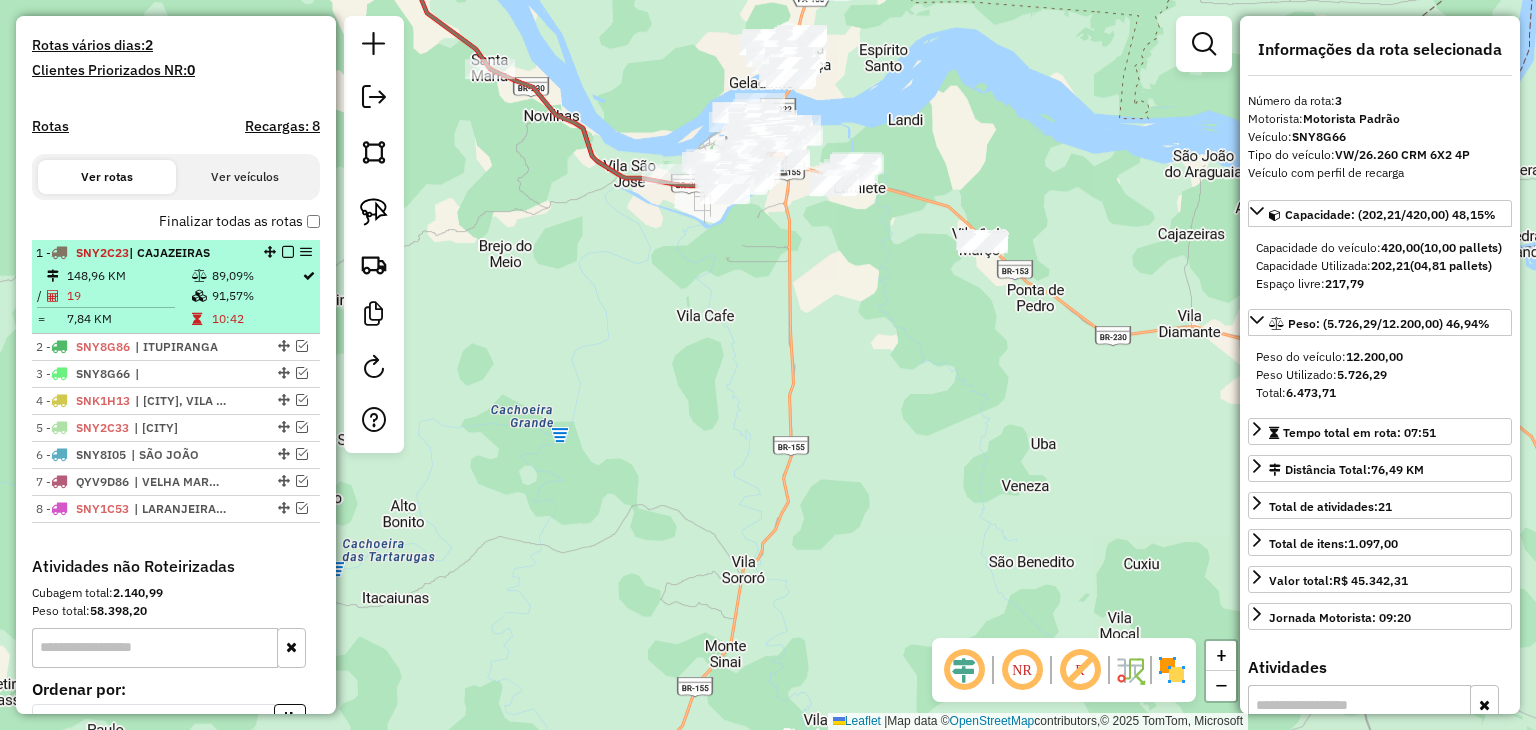 click at bounding box center (288, 252) 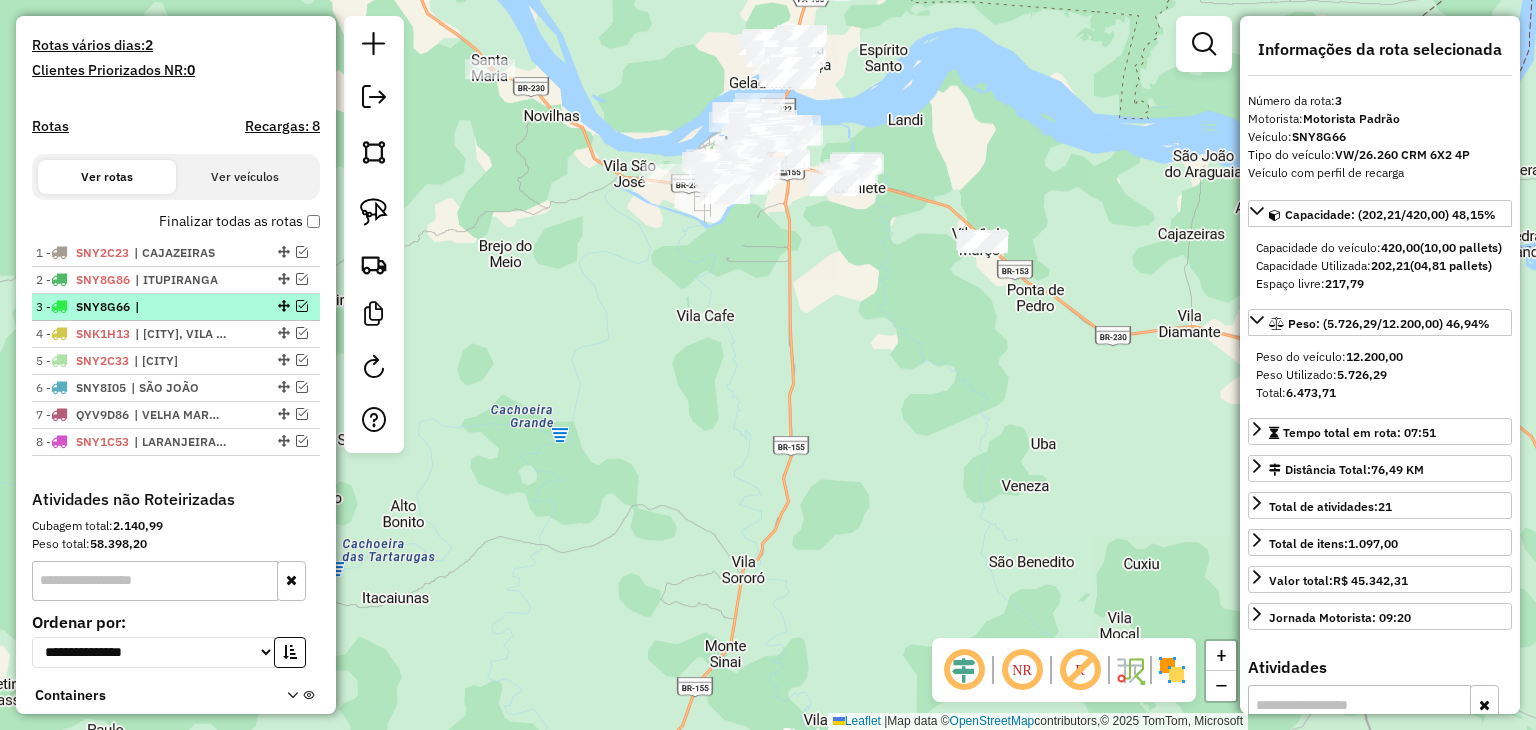 click at bounding box center (302, 306) 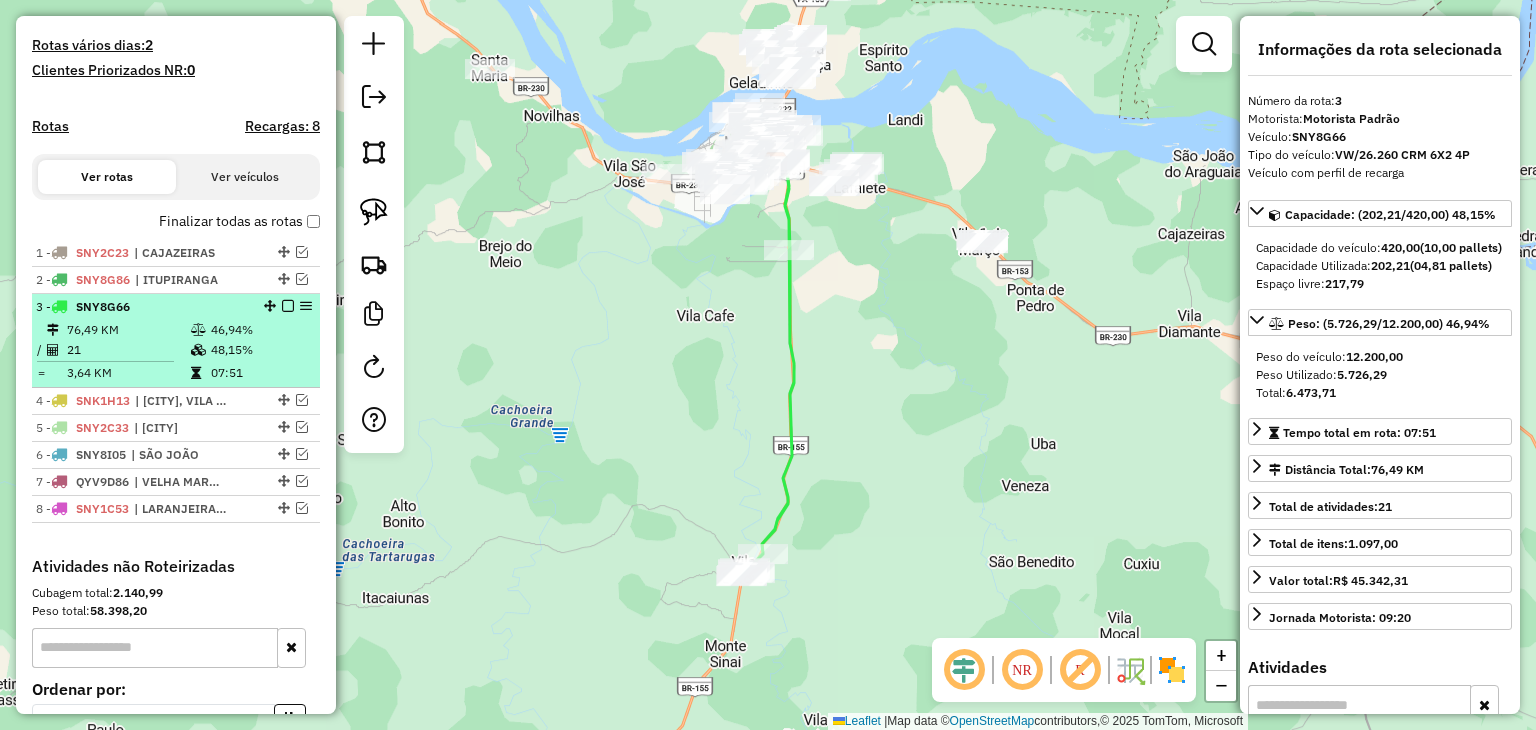 click at bounding box center [198, 330] 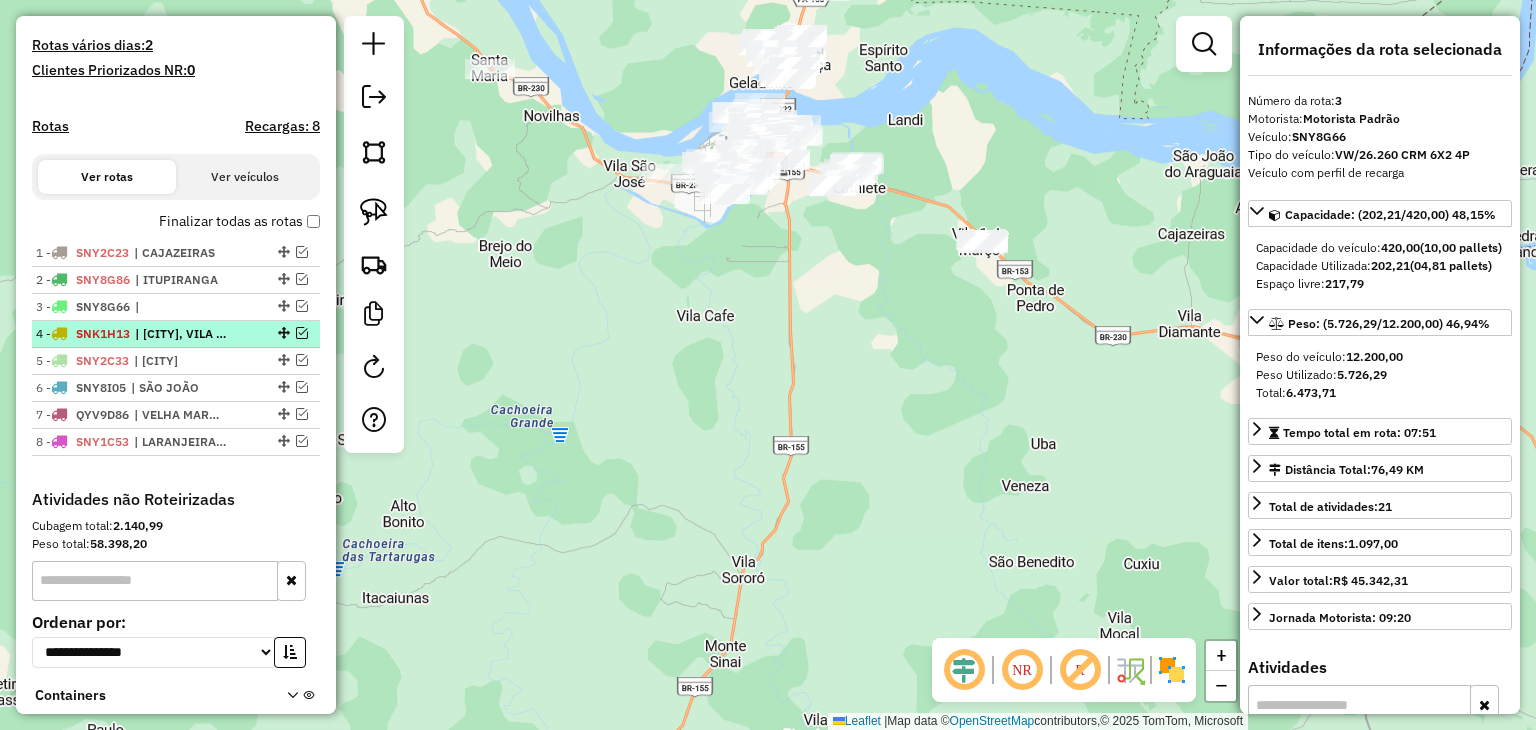 click at bounding box center (302, 333) 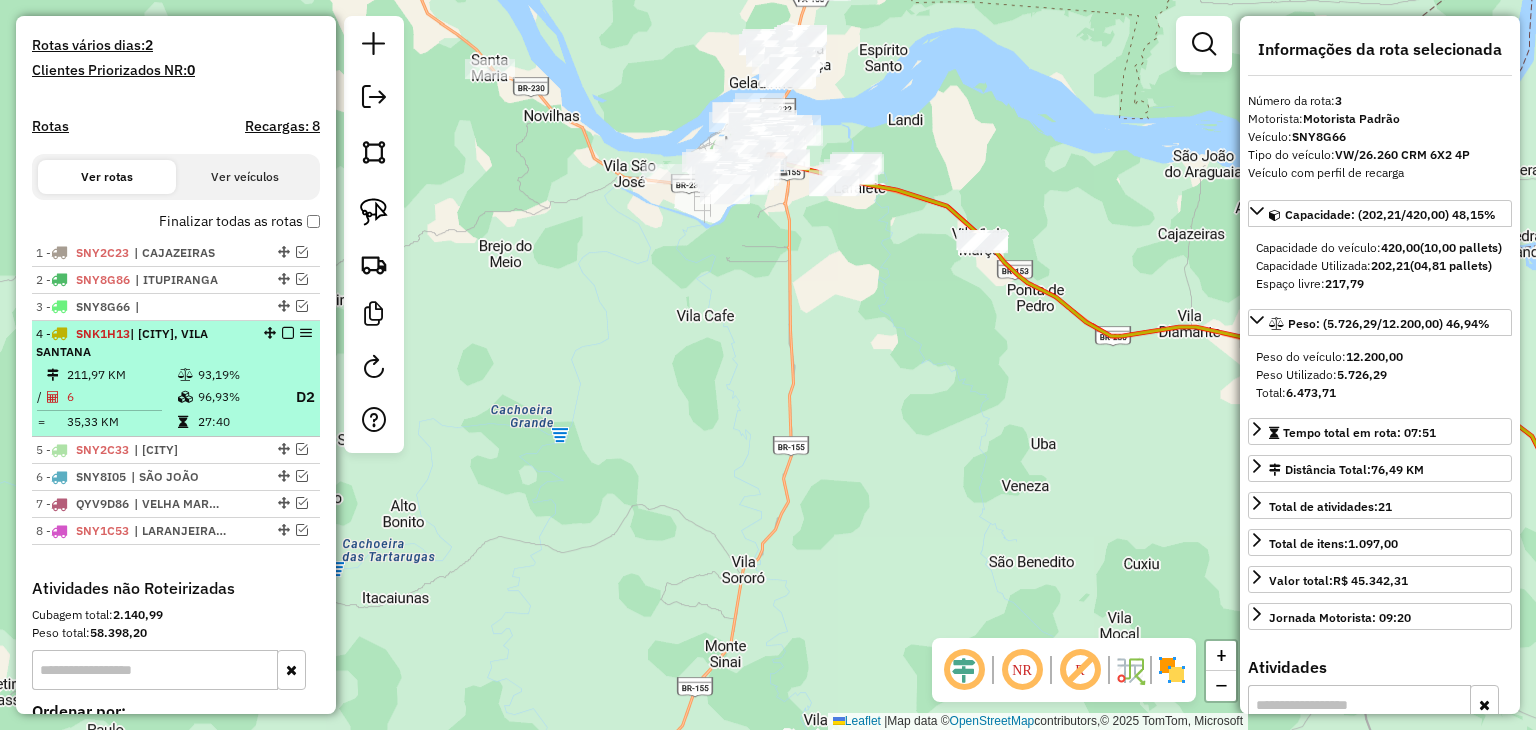 click on "[NUMBER] - [PLATE]  | [CITY], [CITY]  [AMOUNT] KM   [PERCENTAGE]%  /  [NUMBER]   [PERCENTAGE]%   D[NUMBER]  =  [AMOUNT] KM   [TIME]" at bounding box center [176, 379] 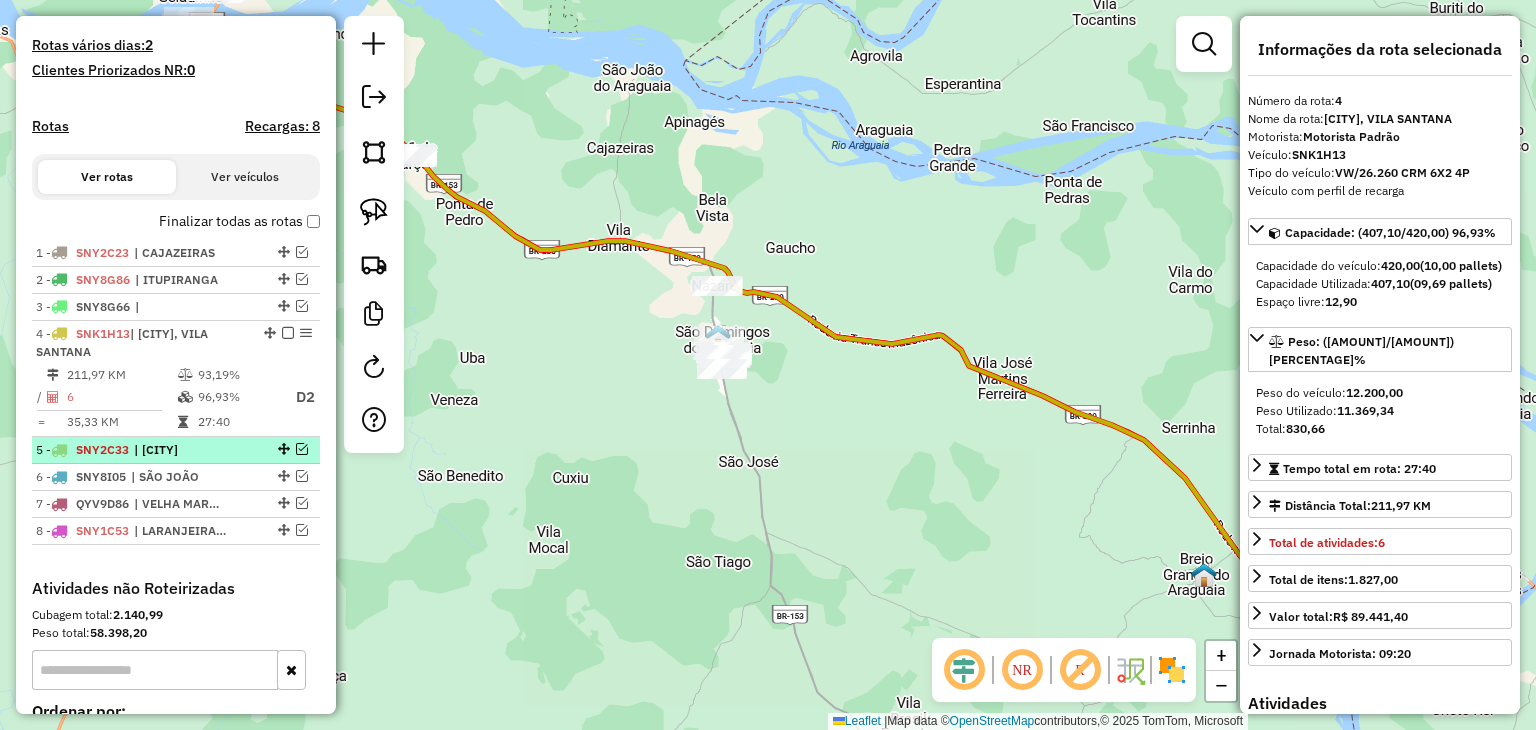 click at bounding box center (302, 449) 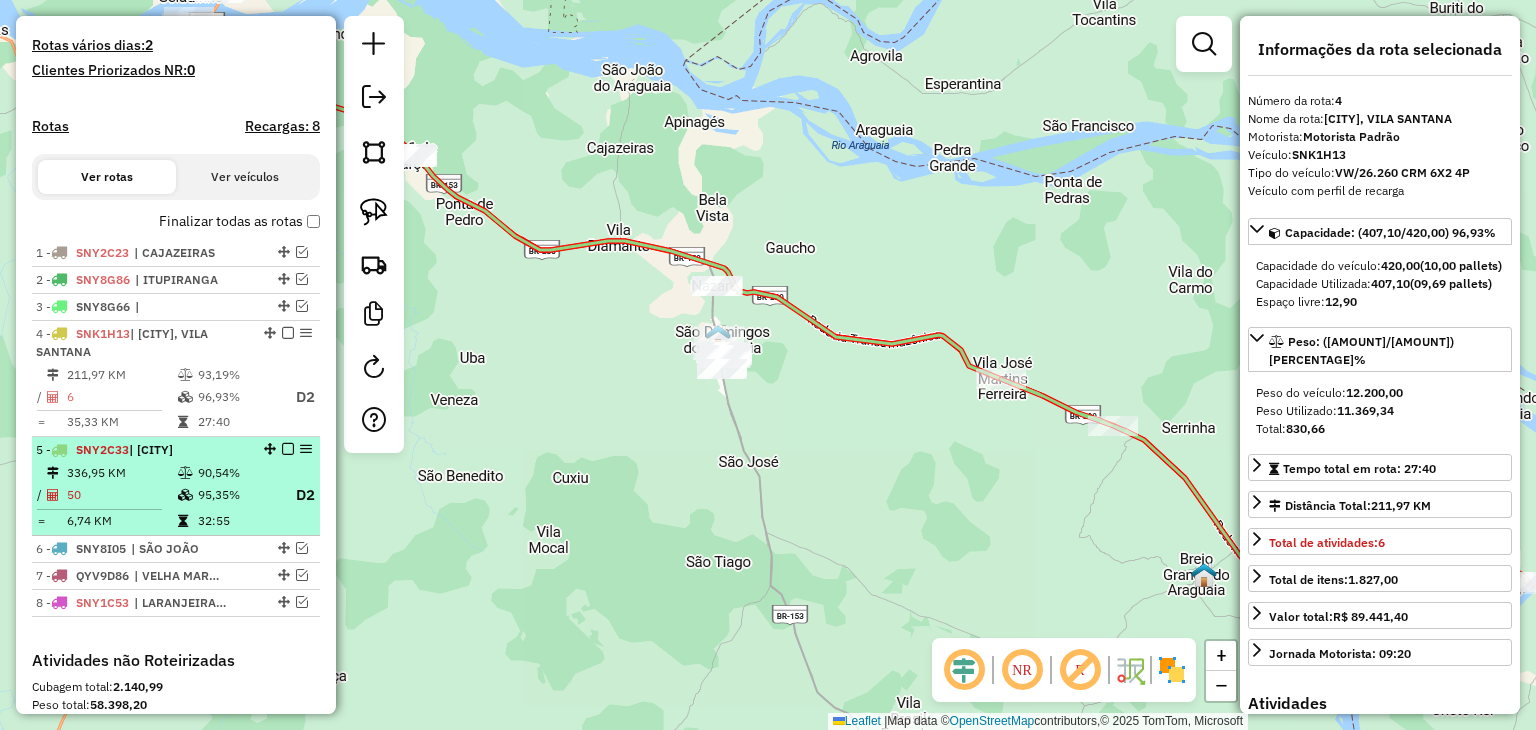 click on "90,54%" at bounding box center (237, 473) 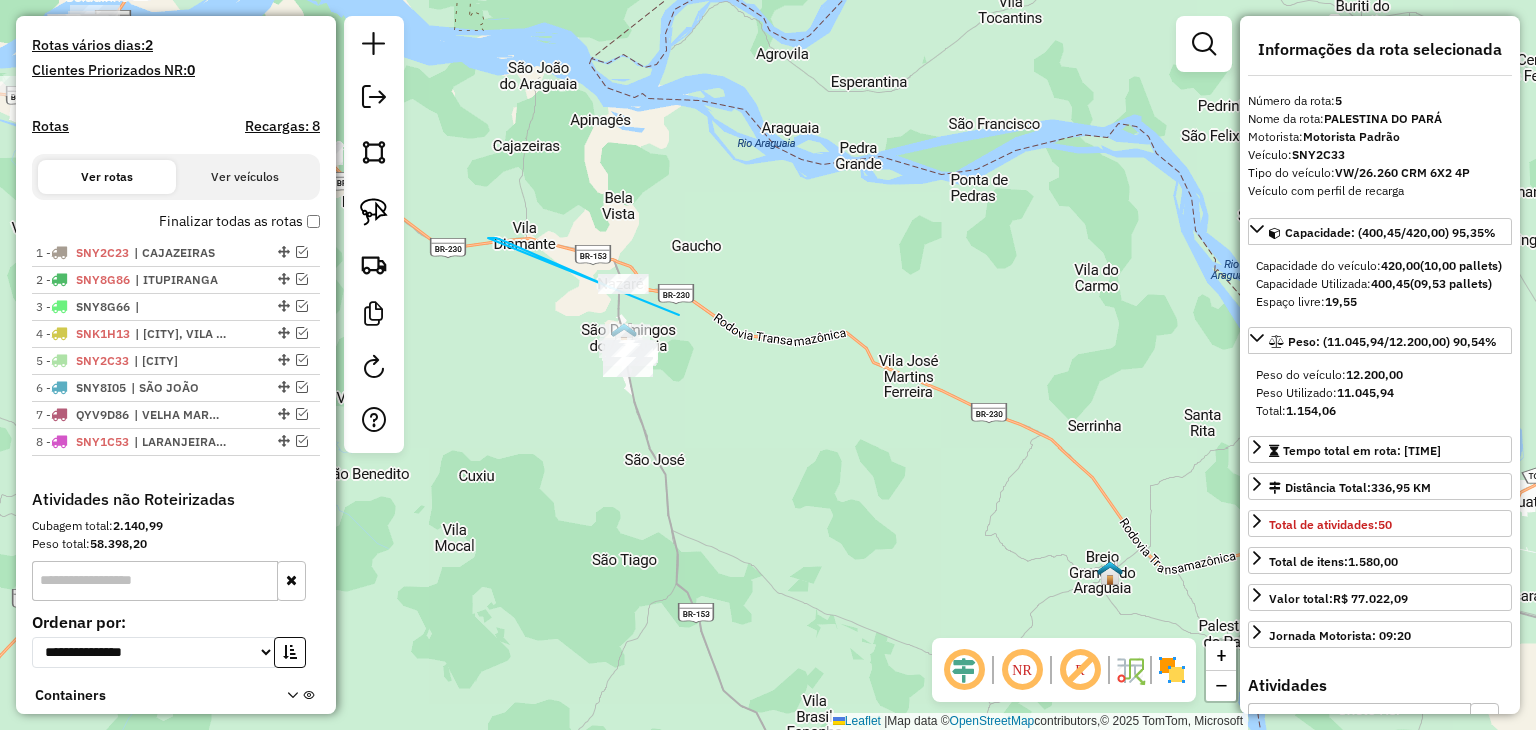 drag, startPoint x: 488, startPoint y: 238, endPoint x: 713, endPoint y: 328, distance: 242.33241 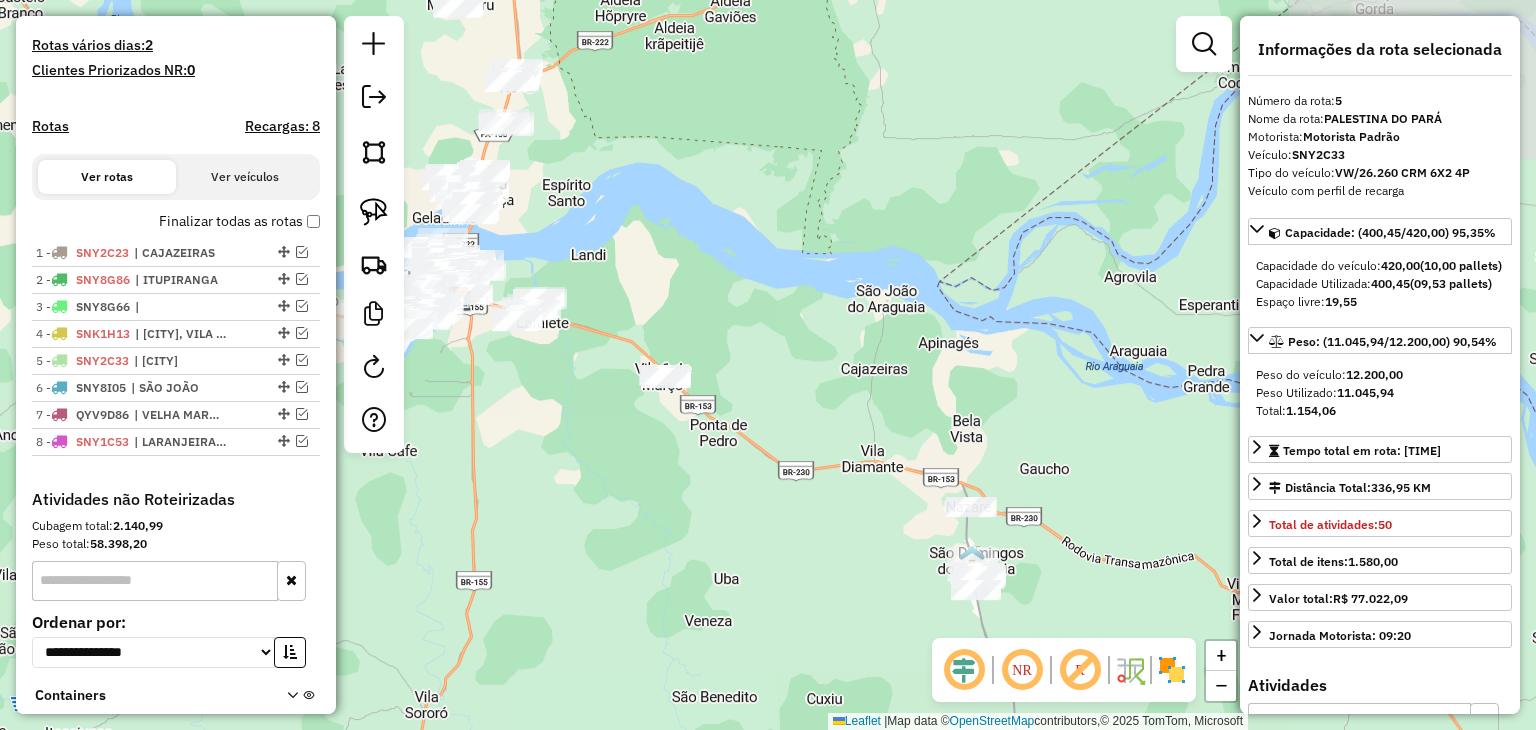 drag, startPoint x: 528, startPoint y: 205, endPoint x: 1020, endPoint y: 453, distance: 550.97003 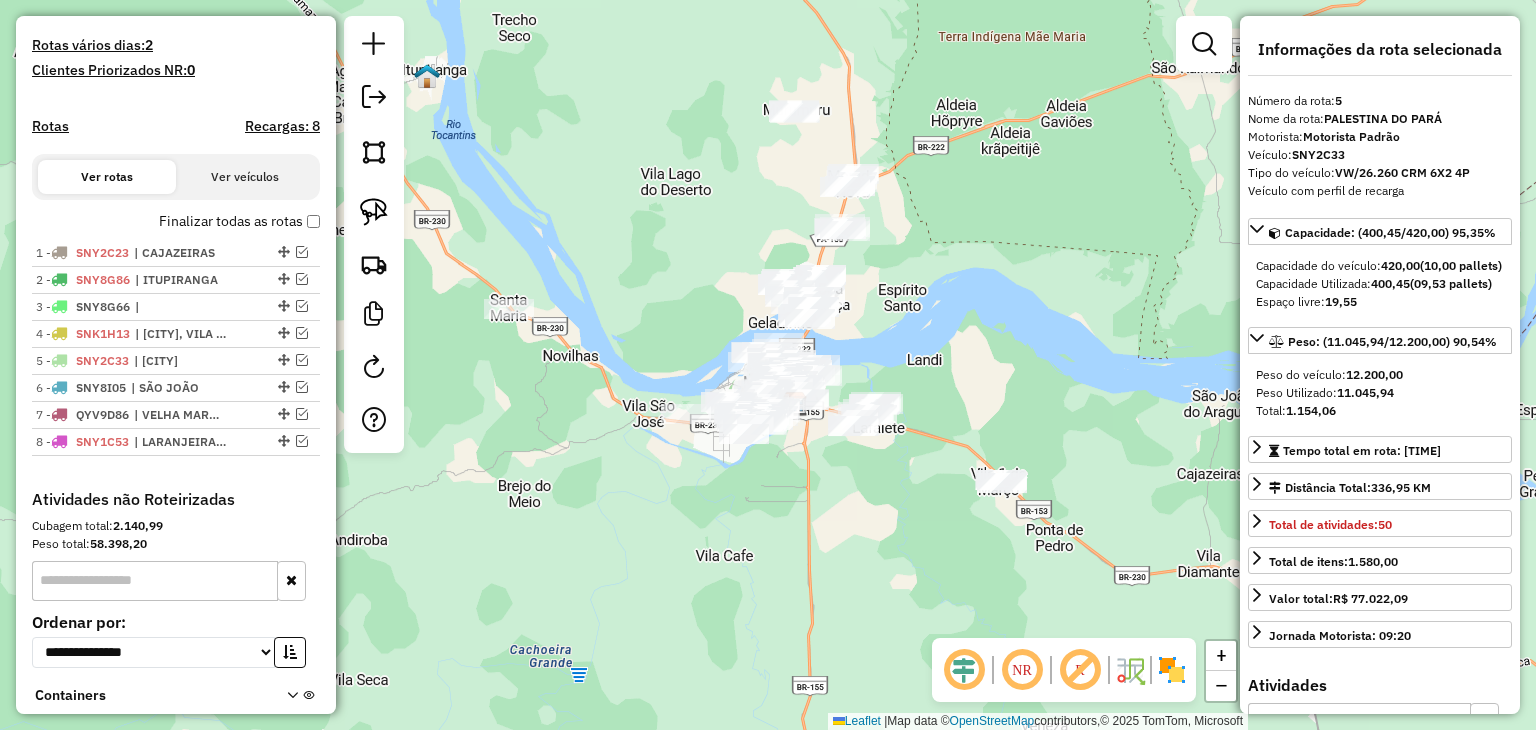 drag, startPoint x: 497, startPoint y: 202, endPoint x: 591, endPoint y: 236, distance: 99.95999 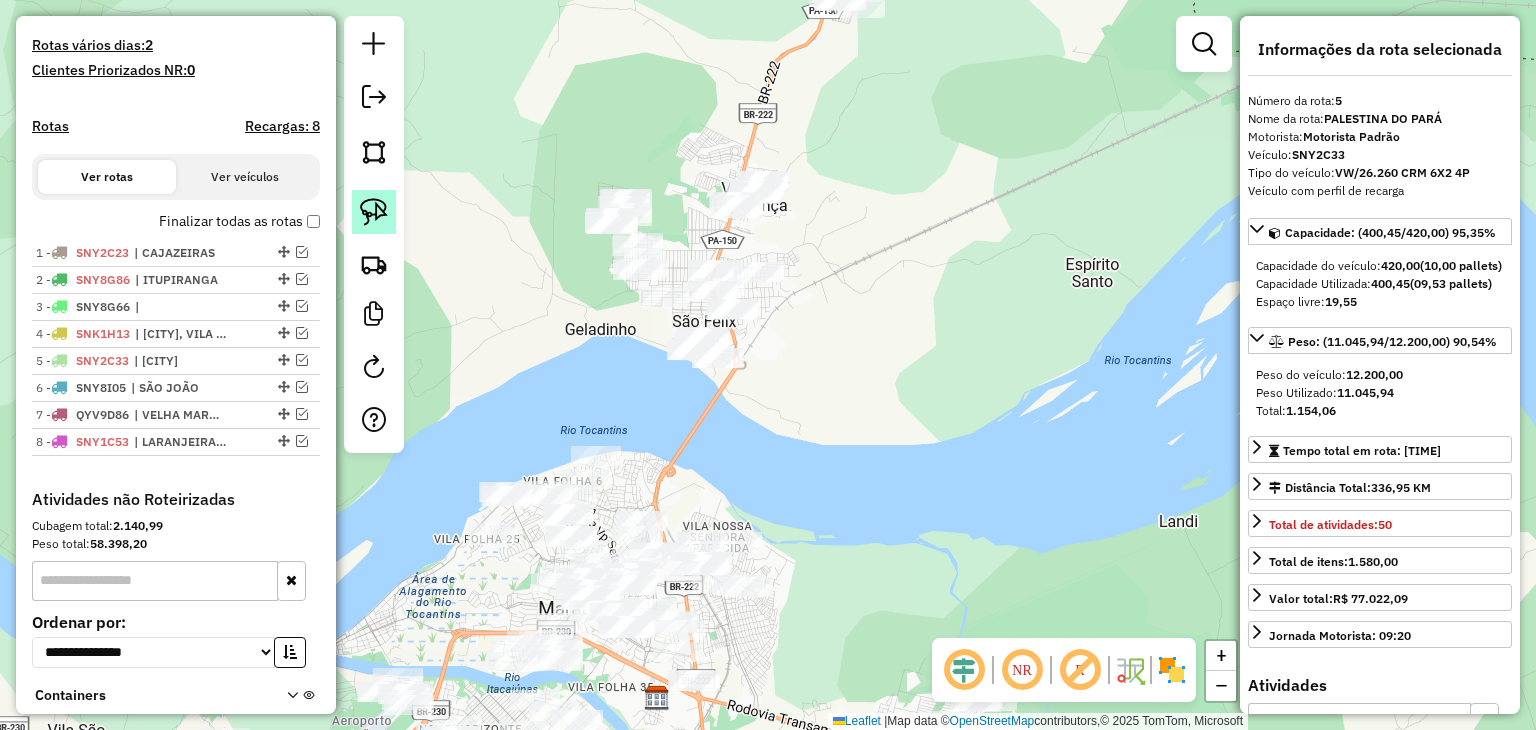 click 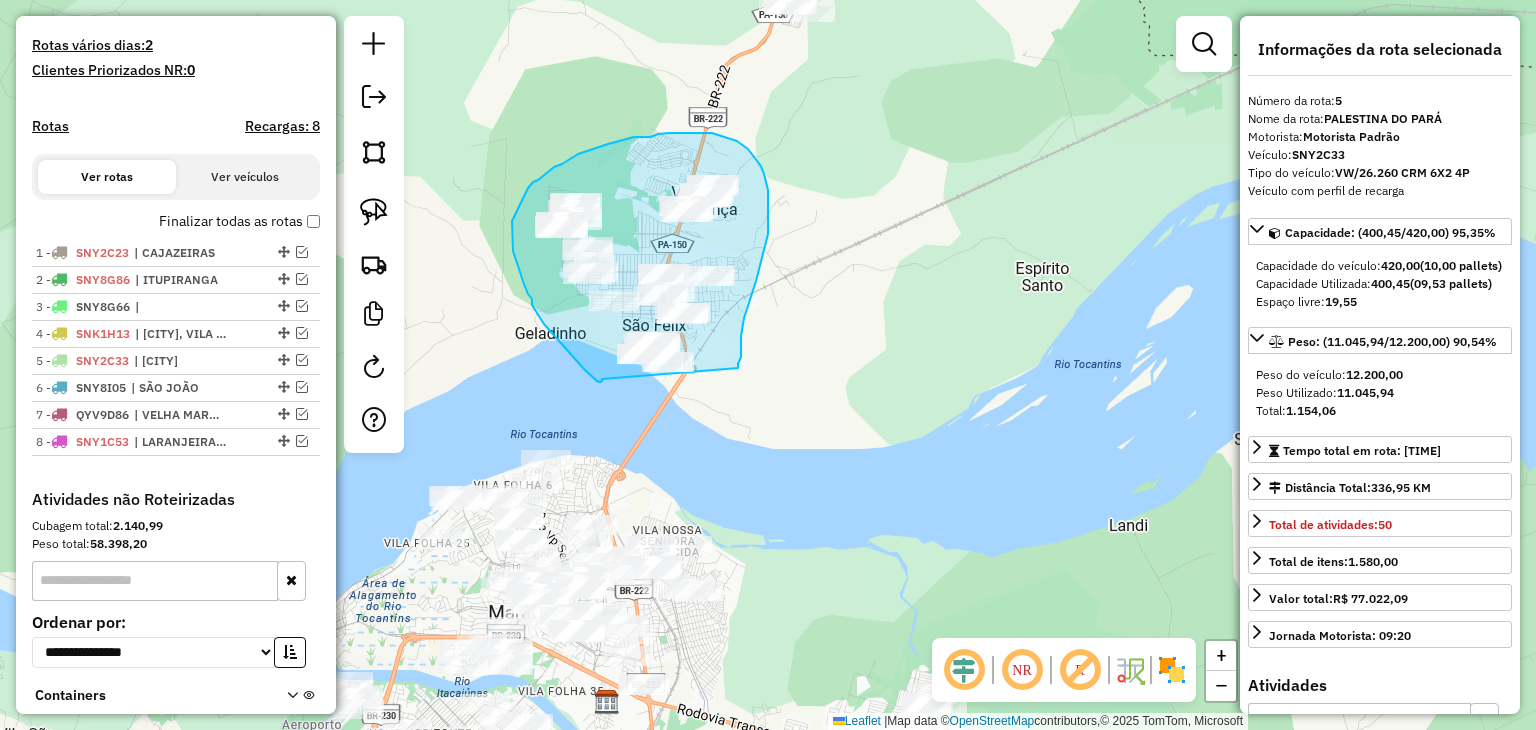 drag, startPoint x: 602, startPoint y: 379, endPoint x: 736, endPoint y: 376, distance: 134.03358 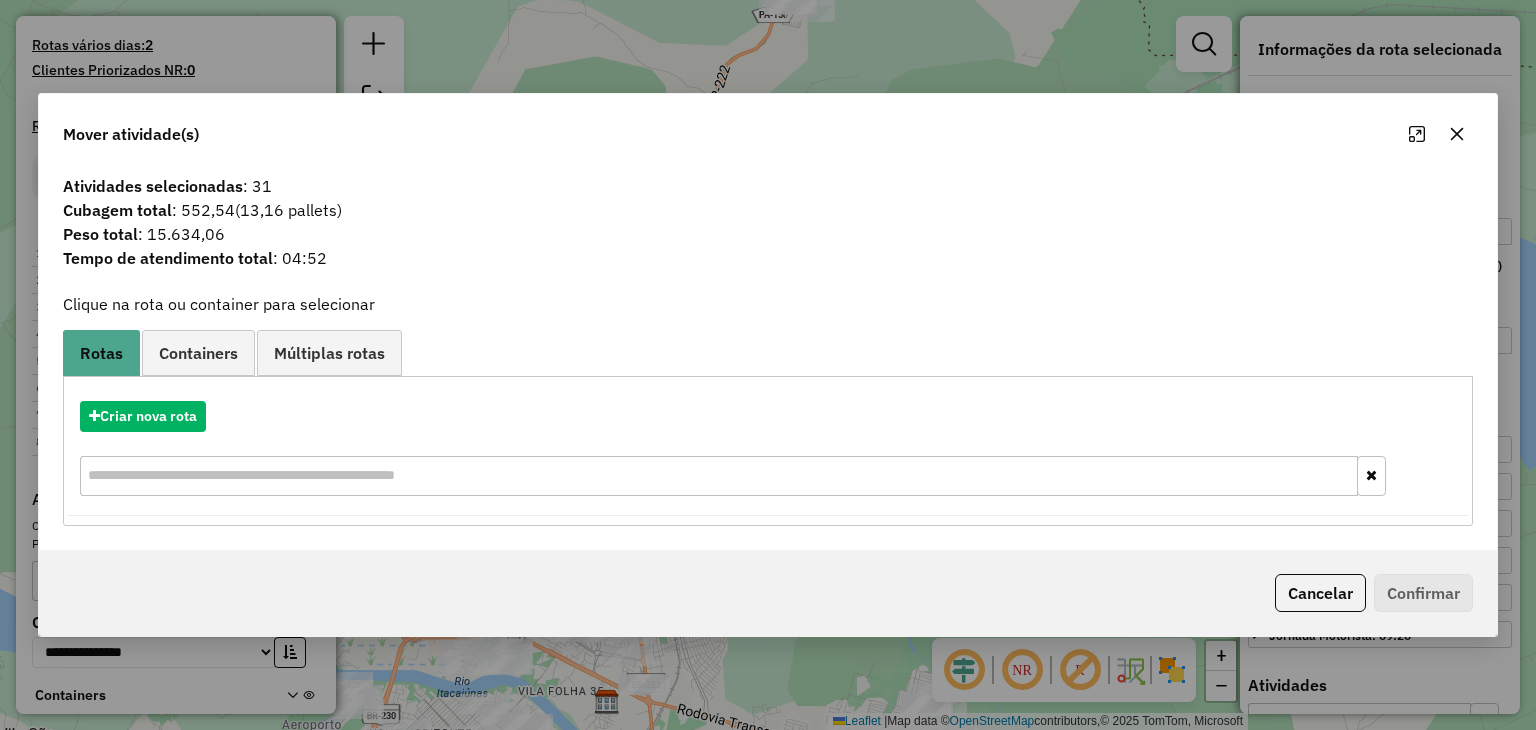 click 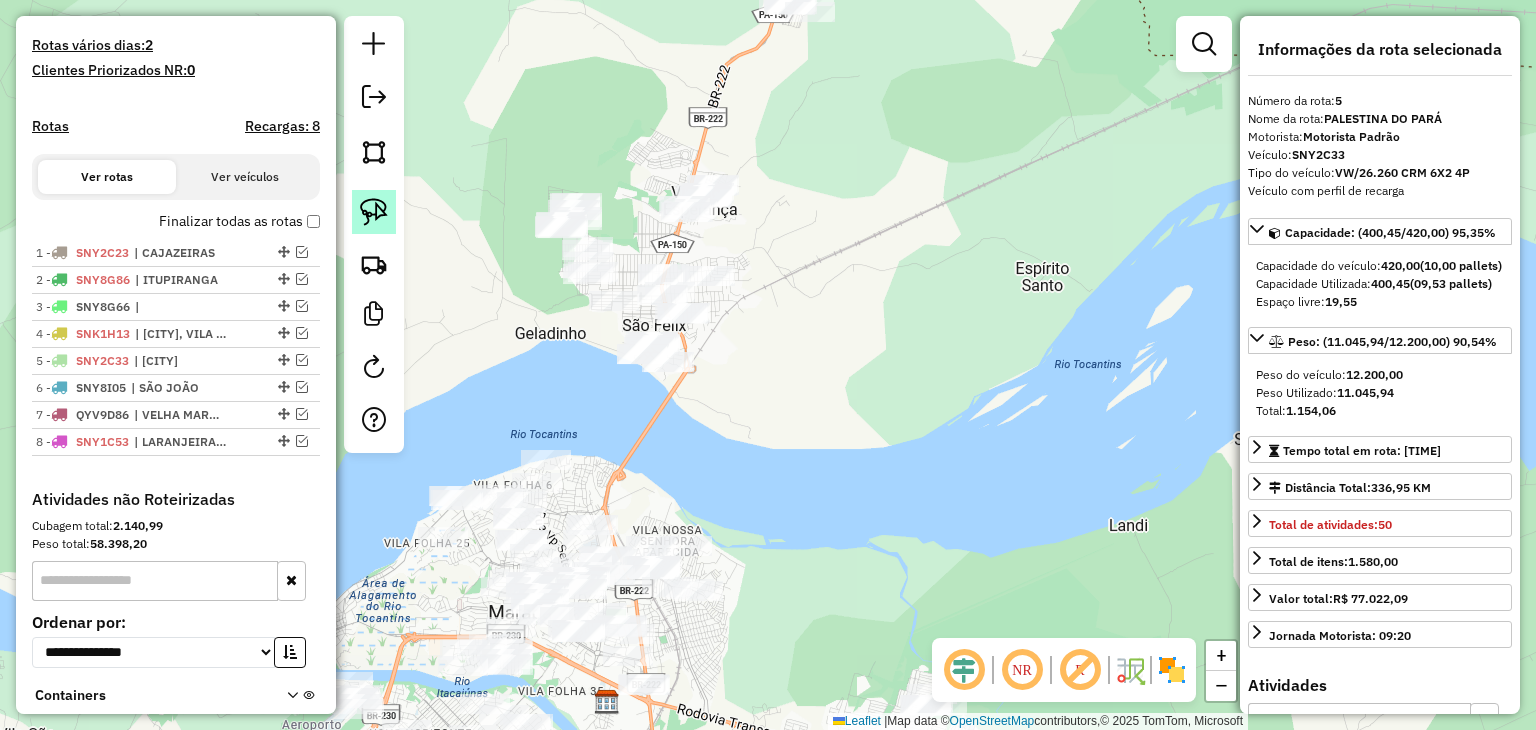 click 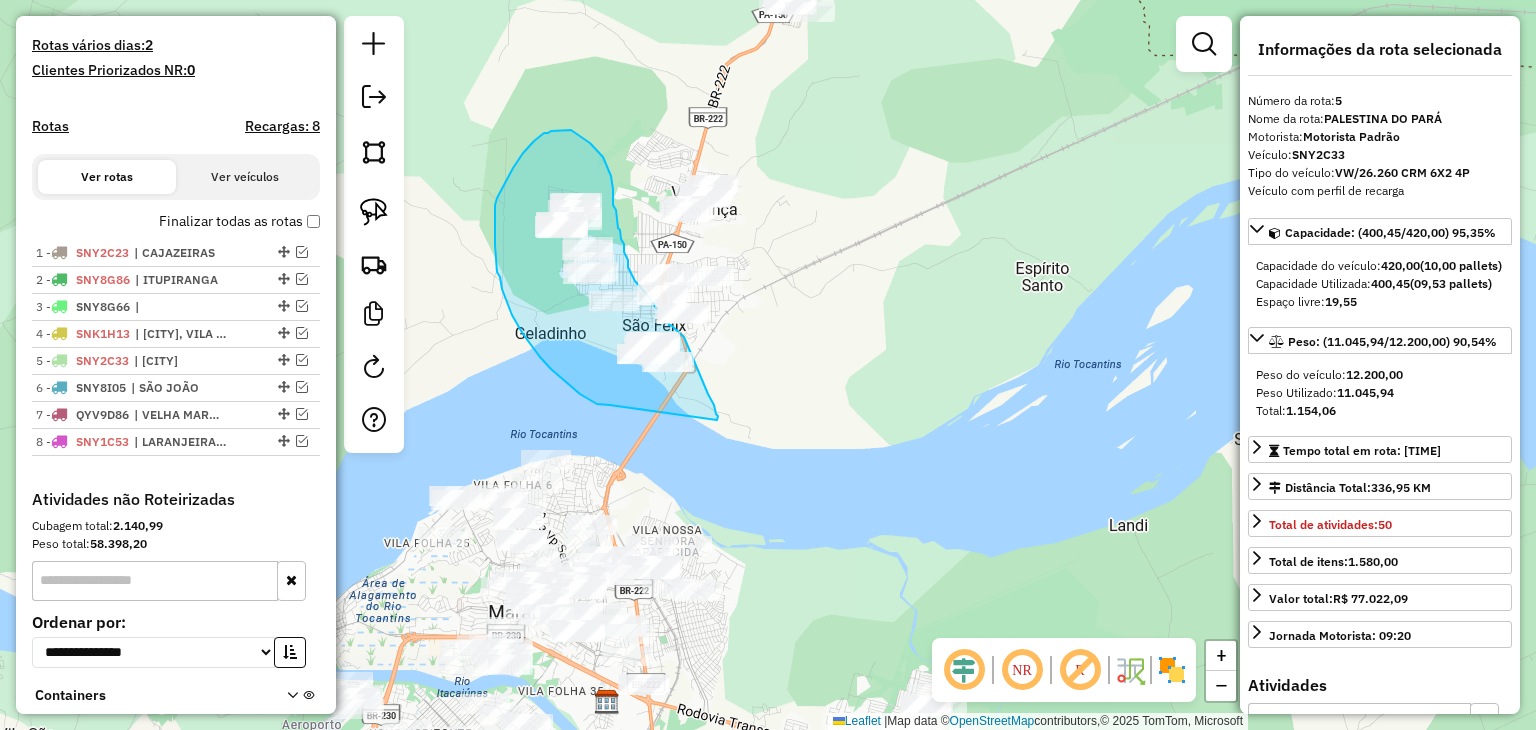 drag, startPoint x: 610, startPoint y: 405, endPoint x: 704, endPoint y: 415, distance: 94.53042 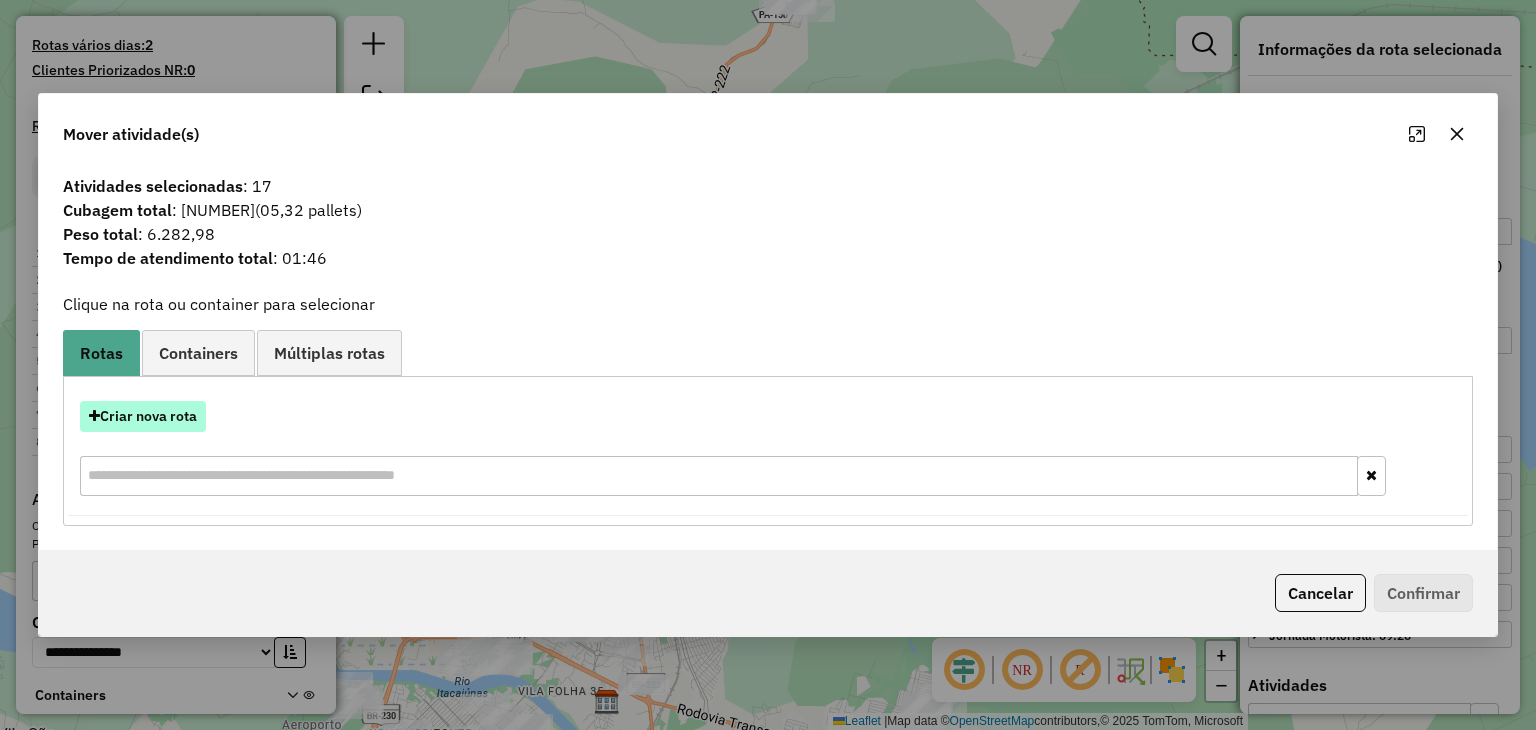 click on "Criar nova rota" at bounding box center [143, 416] 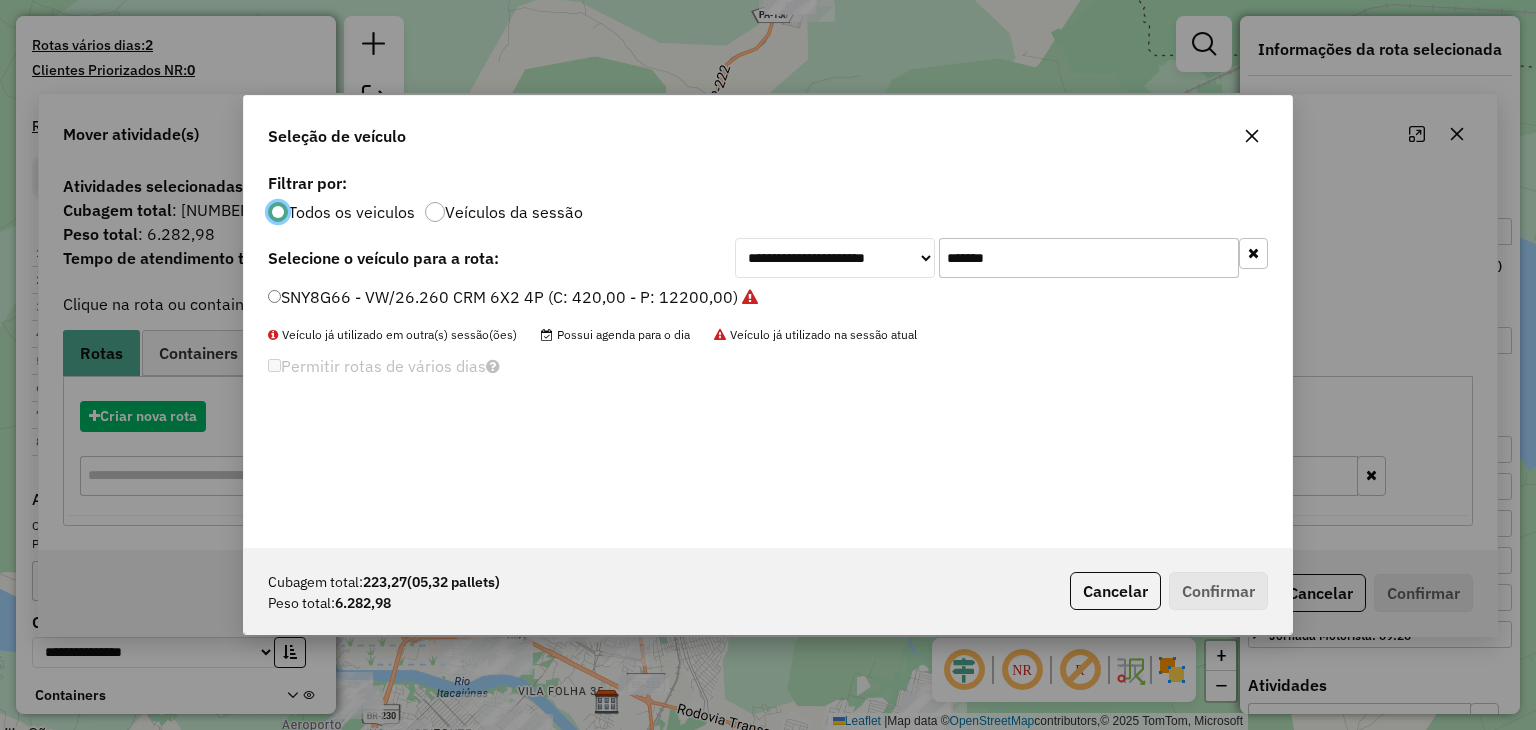 scroll, scrollTop: 10, scrollLeft: 6, axis: both 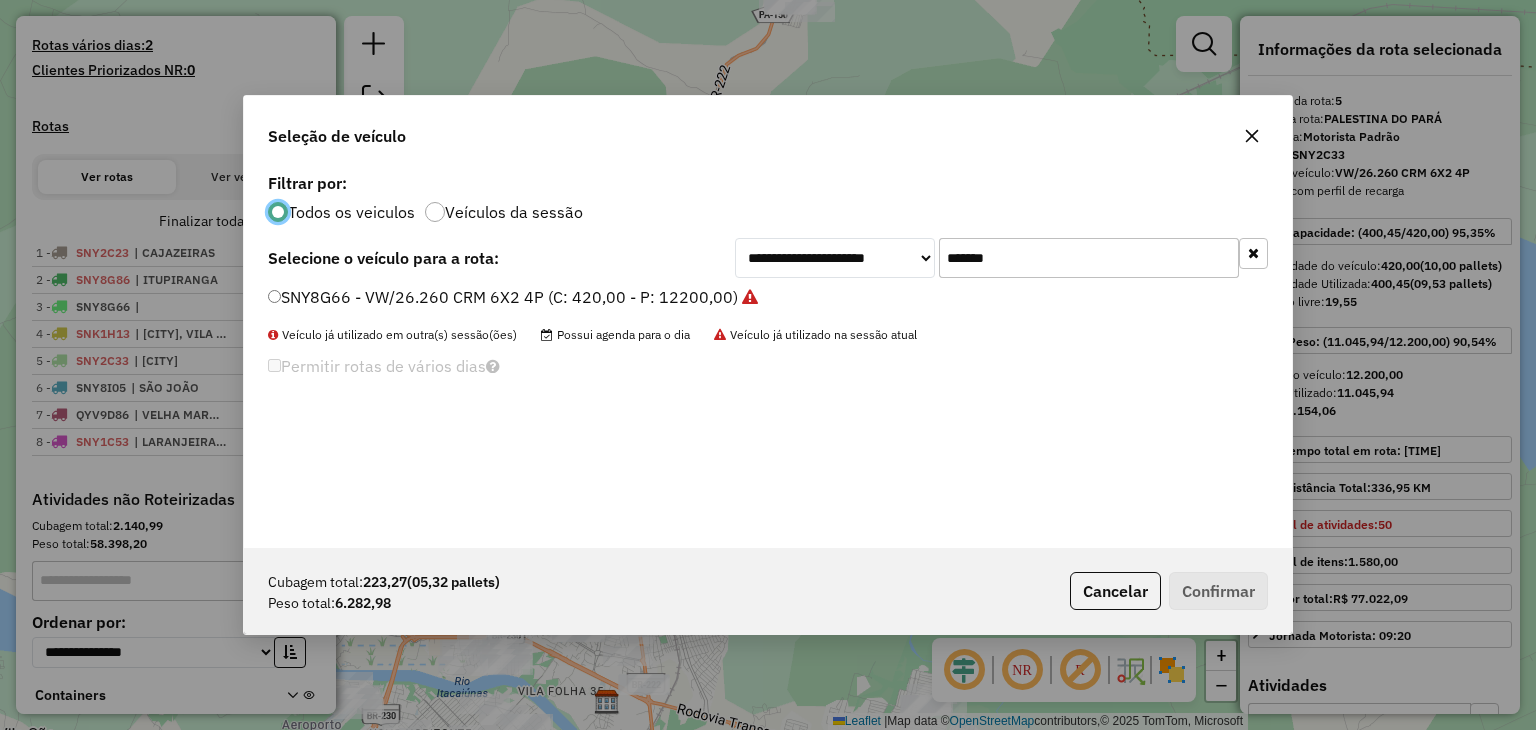 click on "*******" 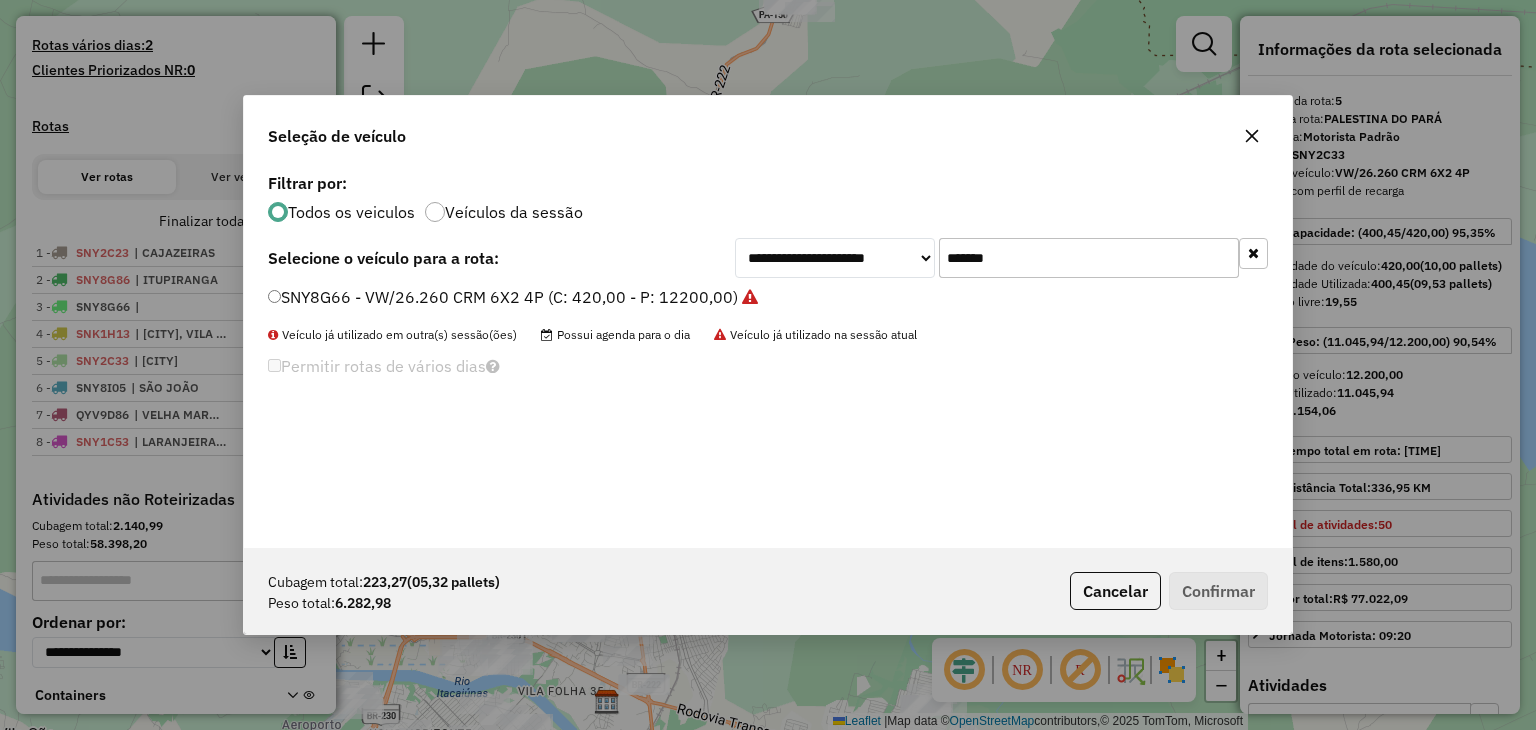 click on "*******" 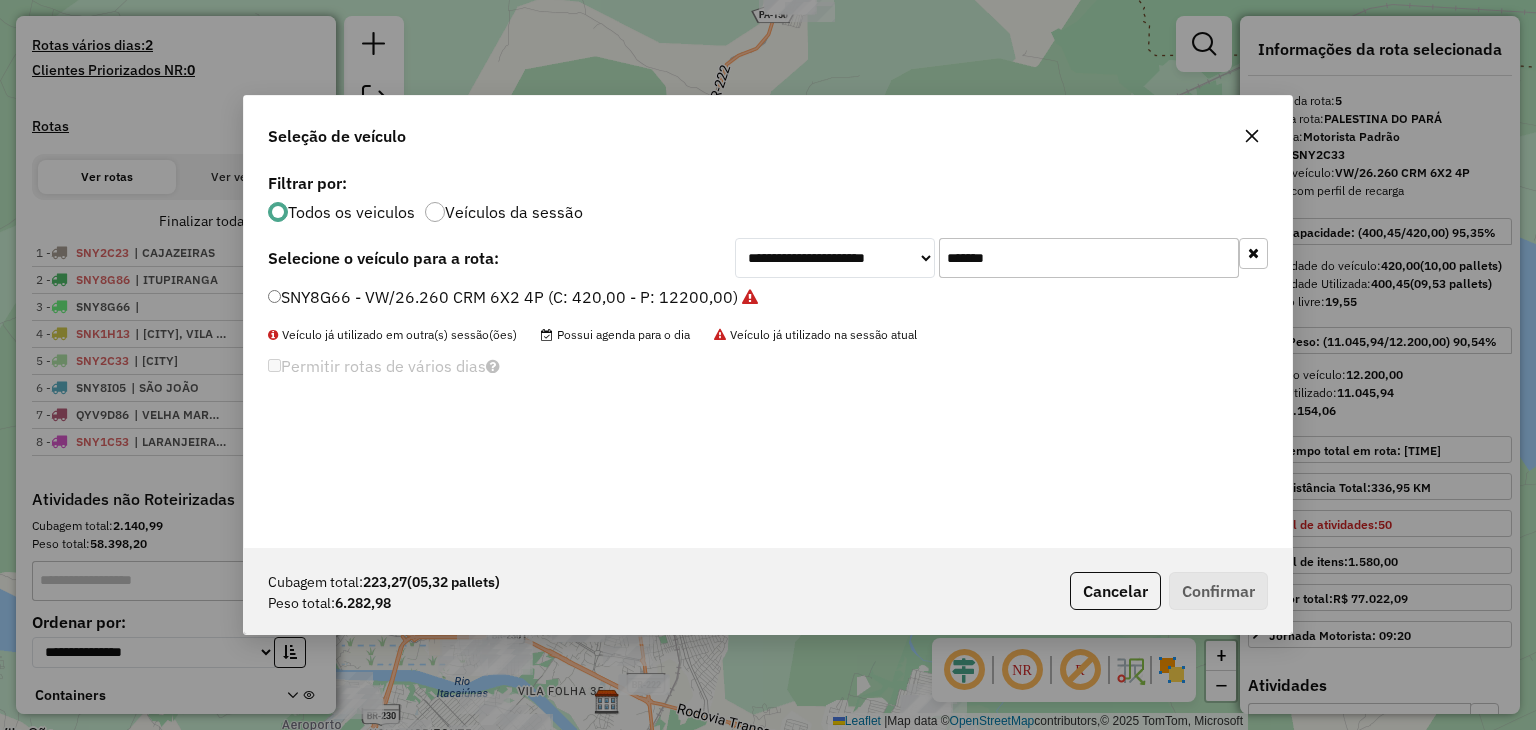 paste 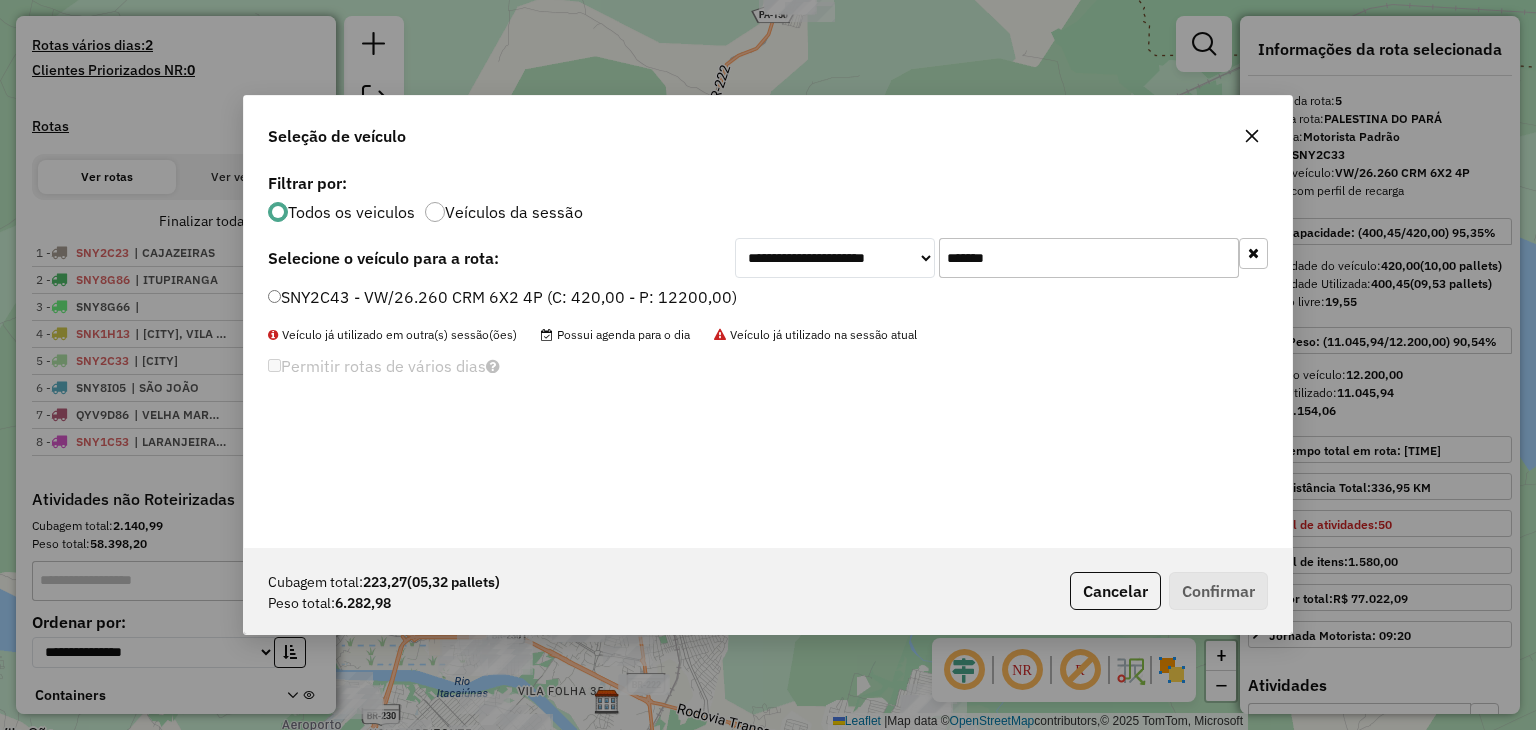 type on "*******" 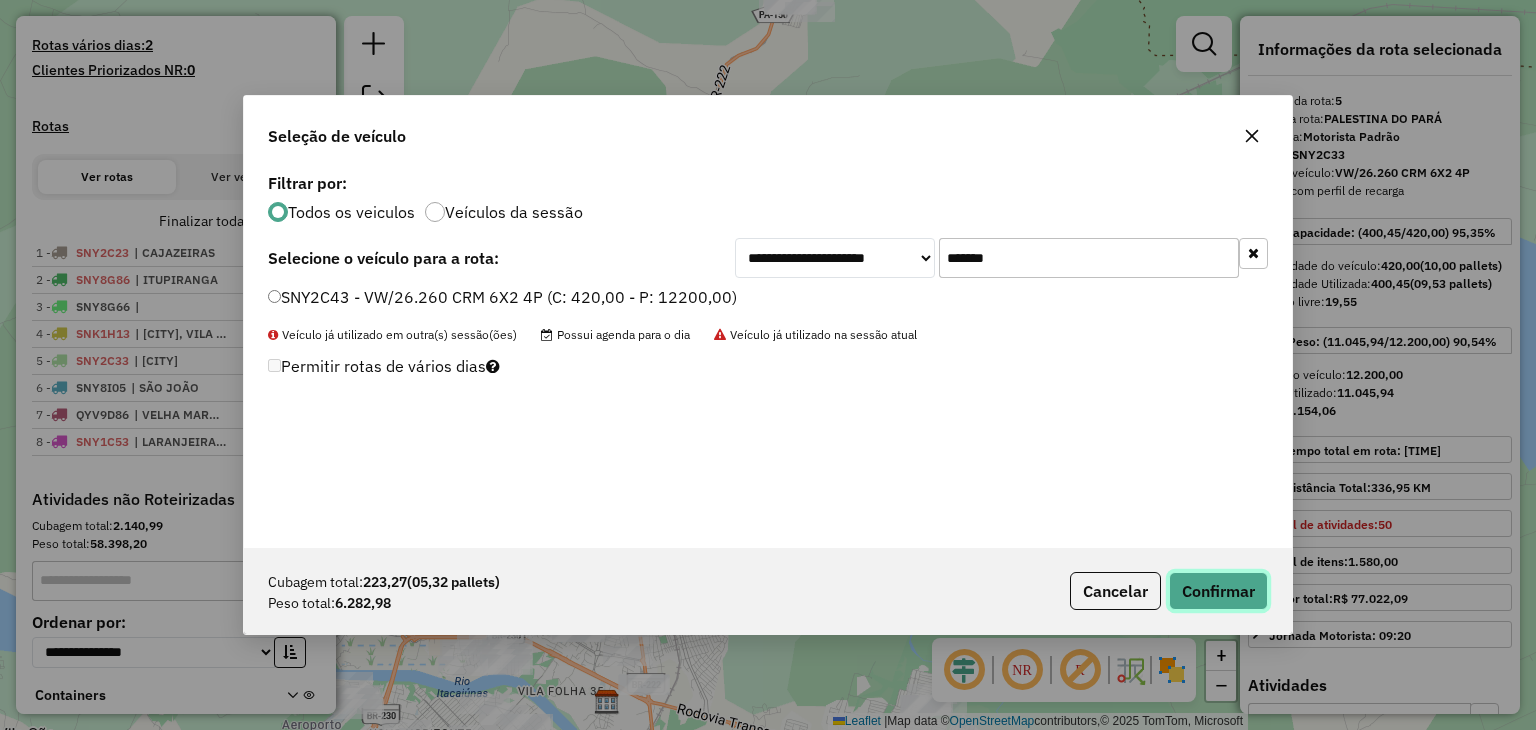 click on "Confirmar" 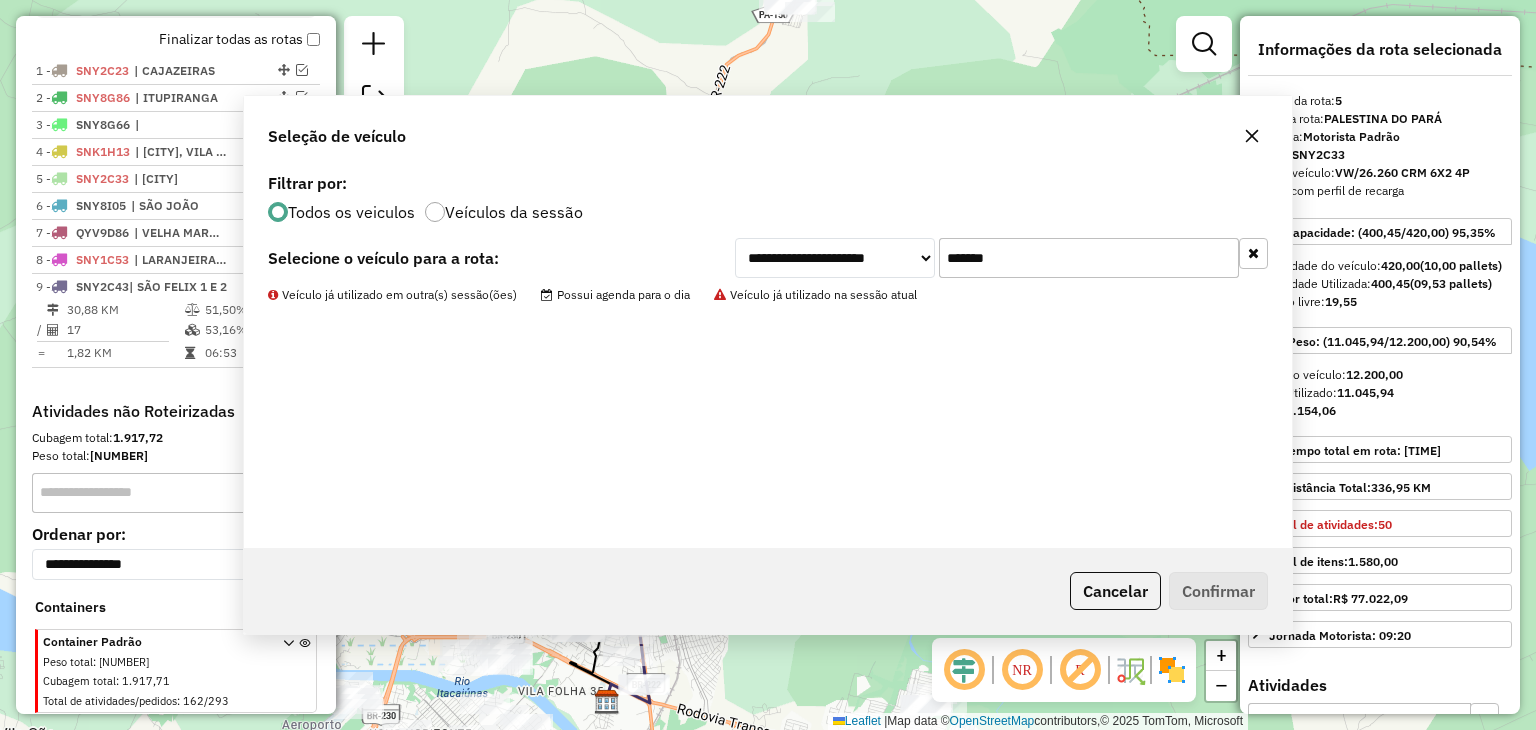 scroll, scrollTop: 770, scrollLeft: 0, axis: vertical 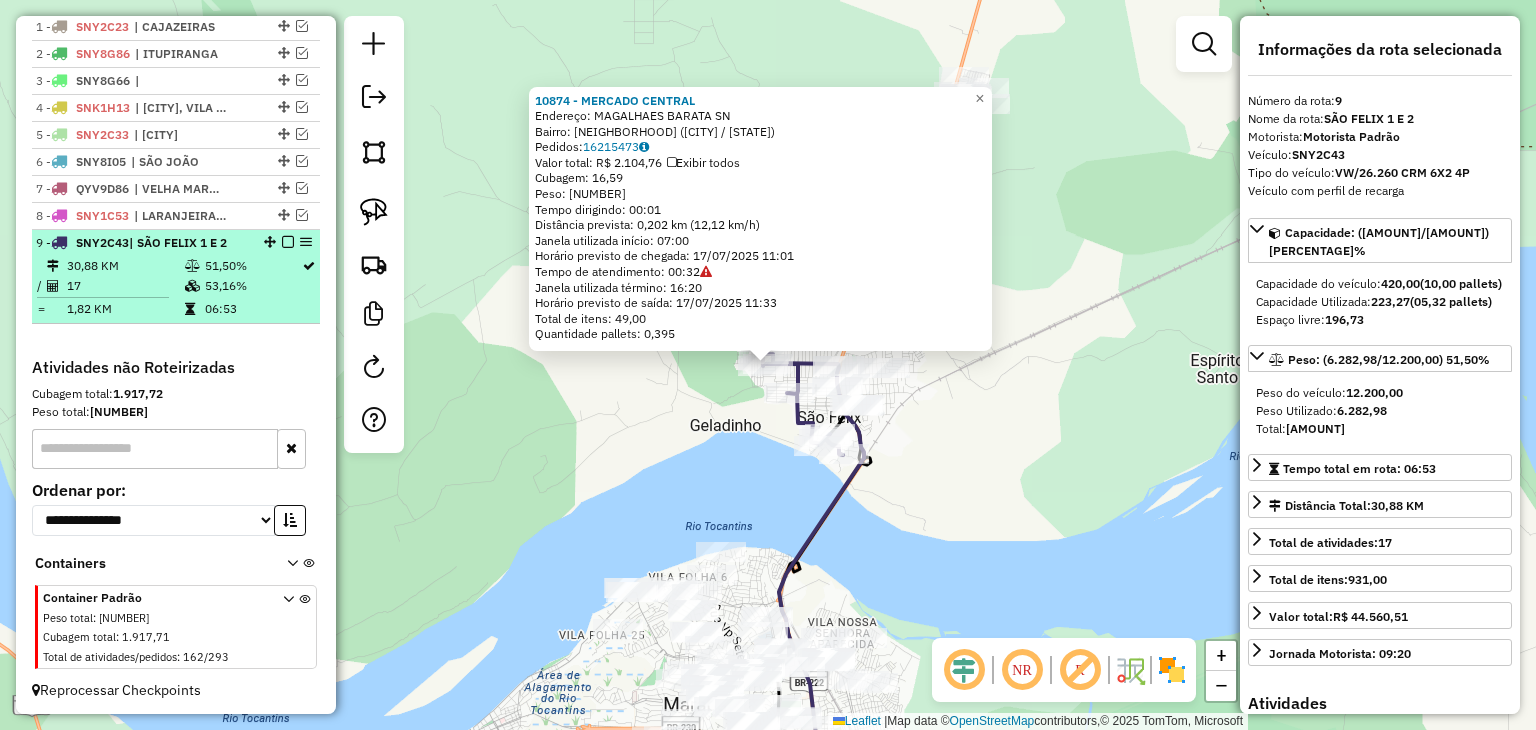 click at bounding box center (288, 242) 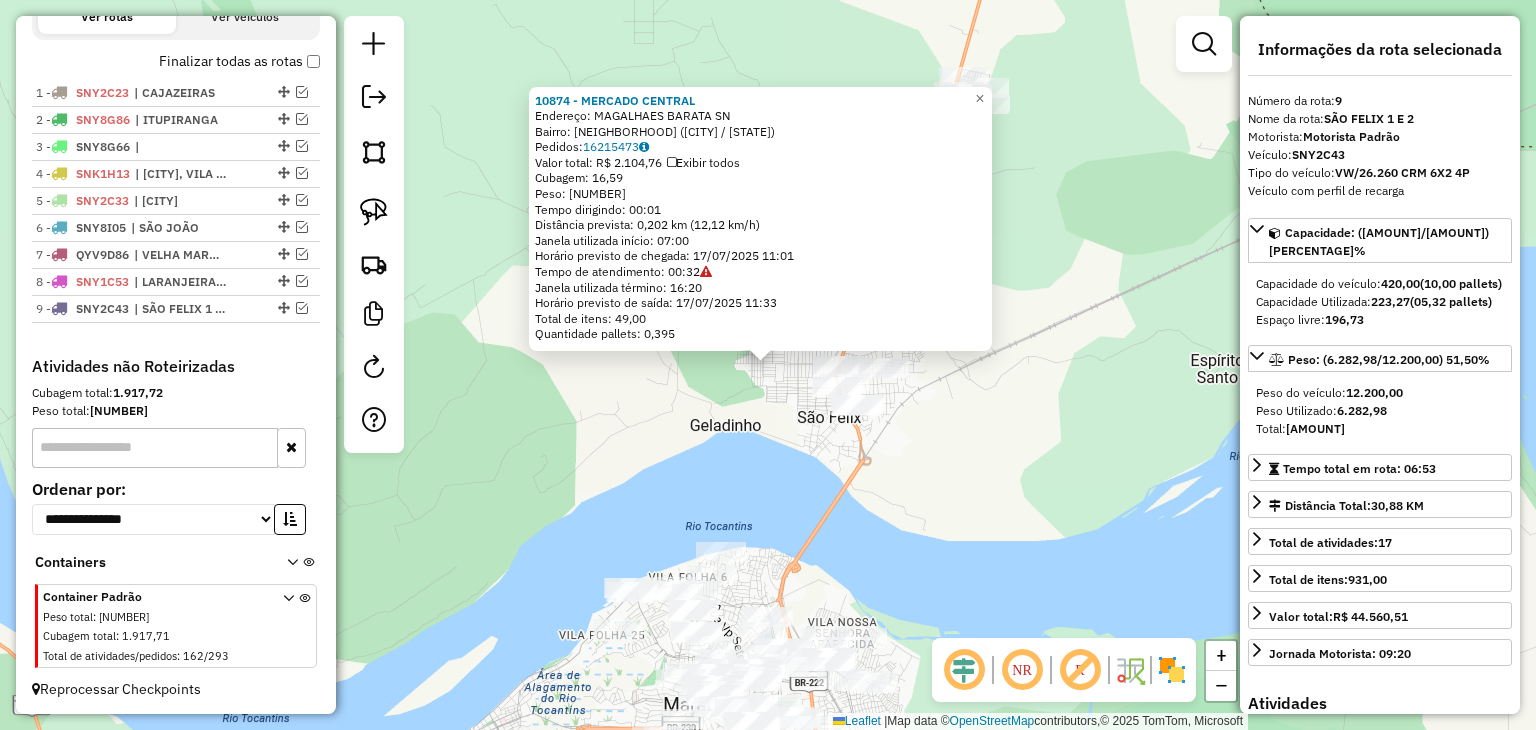 click on "10874 - MERCADO CENTRAL  Endereço:  MAGALHAES BARATA SN   Bairro: SAO FELIX II ([MARABA] / [PA])   Pedidos:  16215473   Valor total: R$ 2.104,76   Exibir todos   Cubagem: 16,59  Peso: 482,57  Tempo dirigindo: 00:01   Distância prevista: 0,202 km (12,12 km/h)   Janela utilizada início: 07:00   Horário previsto de chegada: 17/07/2025 11:01   Tempo de atendimento: 00:32   Janela utilizada término: 16:20   Horário previsto de saída: 17/07/2025 11:33   Total de itens: 49,00   Quantidade pallets: 0,395  × Janela de atendimento Grade de atendimento Capacidade Transportadoras Veículos Cliente Pedidos  Rotas Selecione os dias de semana para filtrar as janelas de atendimento  Seg   Ter   Qua   Qui   Sex   Sáb   Dom  Informe o período da janela de atendimento: De: Até:  Filtrar exatamente a janela do cliente  Considerar janela de atendimento padrão  Selecione os dias de semana para filtrar as grades de atendimento  Seg   Ter   Qua   Qui   Sex   Sáb   Dom   Considerar clientes sem dia de atendimento cadastrado" 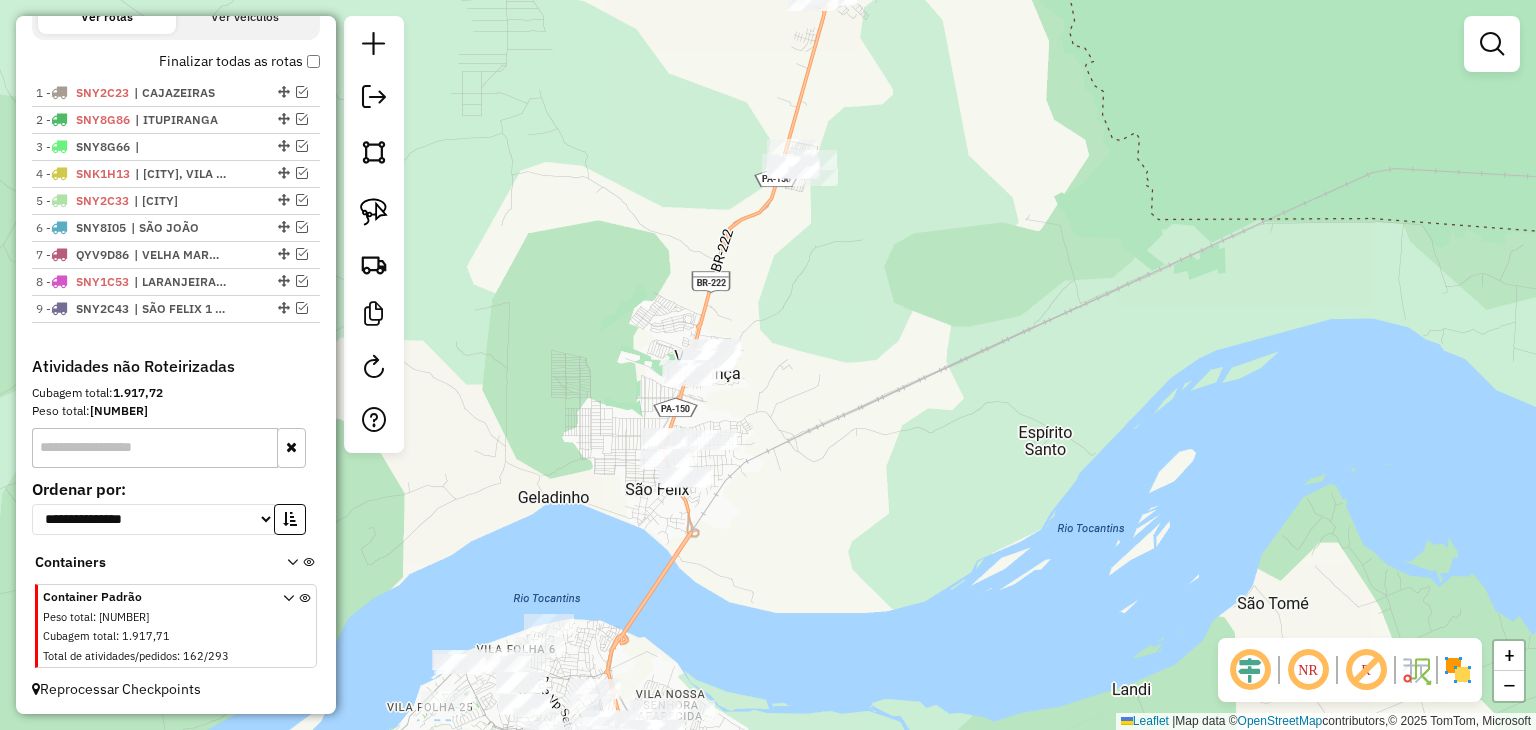 drag, startPoint x: 1060, startPoint y: 480, endPoint x: 884, endPoint y: 552, distance: 190.15782 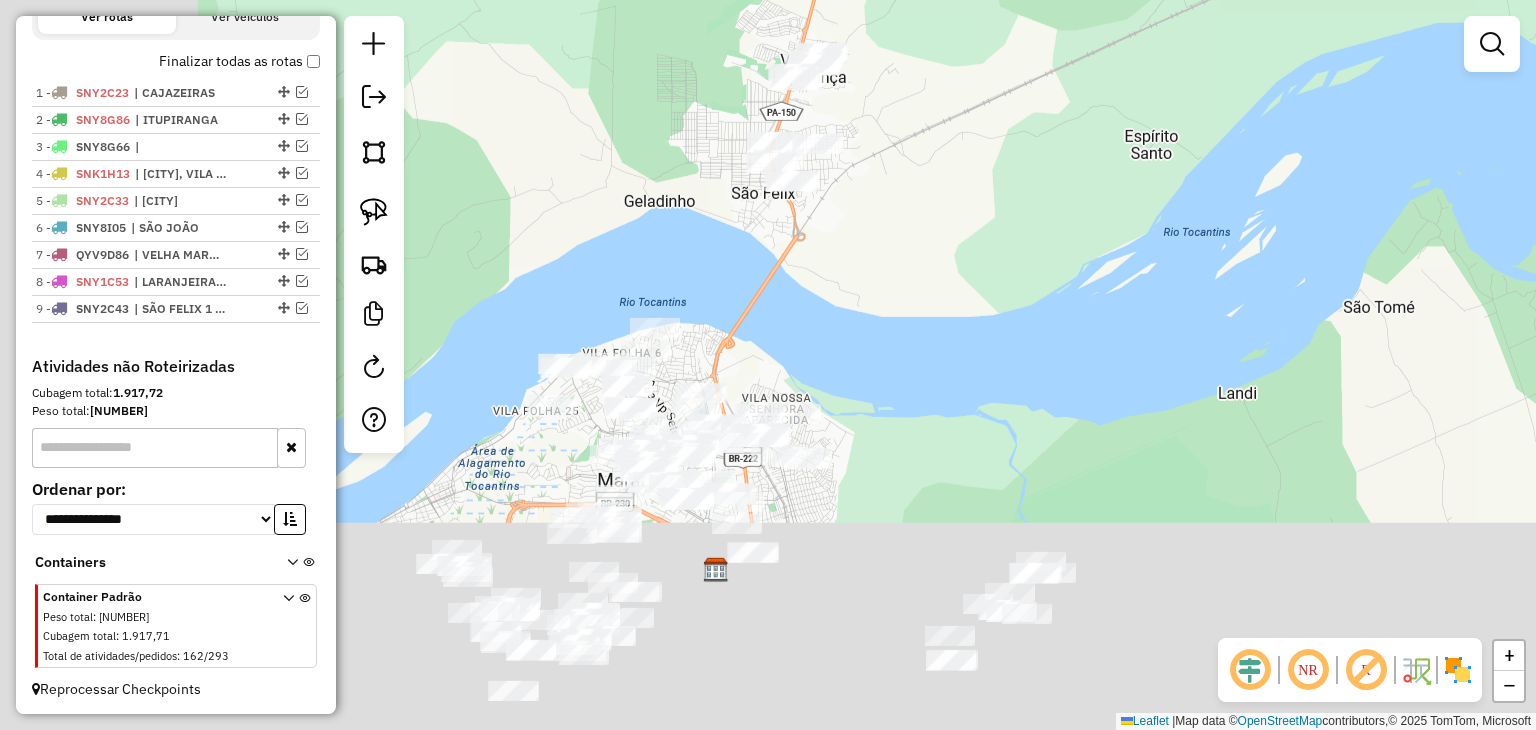 drag, startPoint x: 702, startPoint y: 489, endPoint x: 1021, endPoint y: -31, distance: 610.05 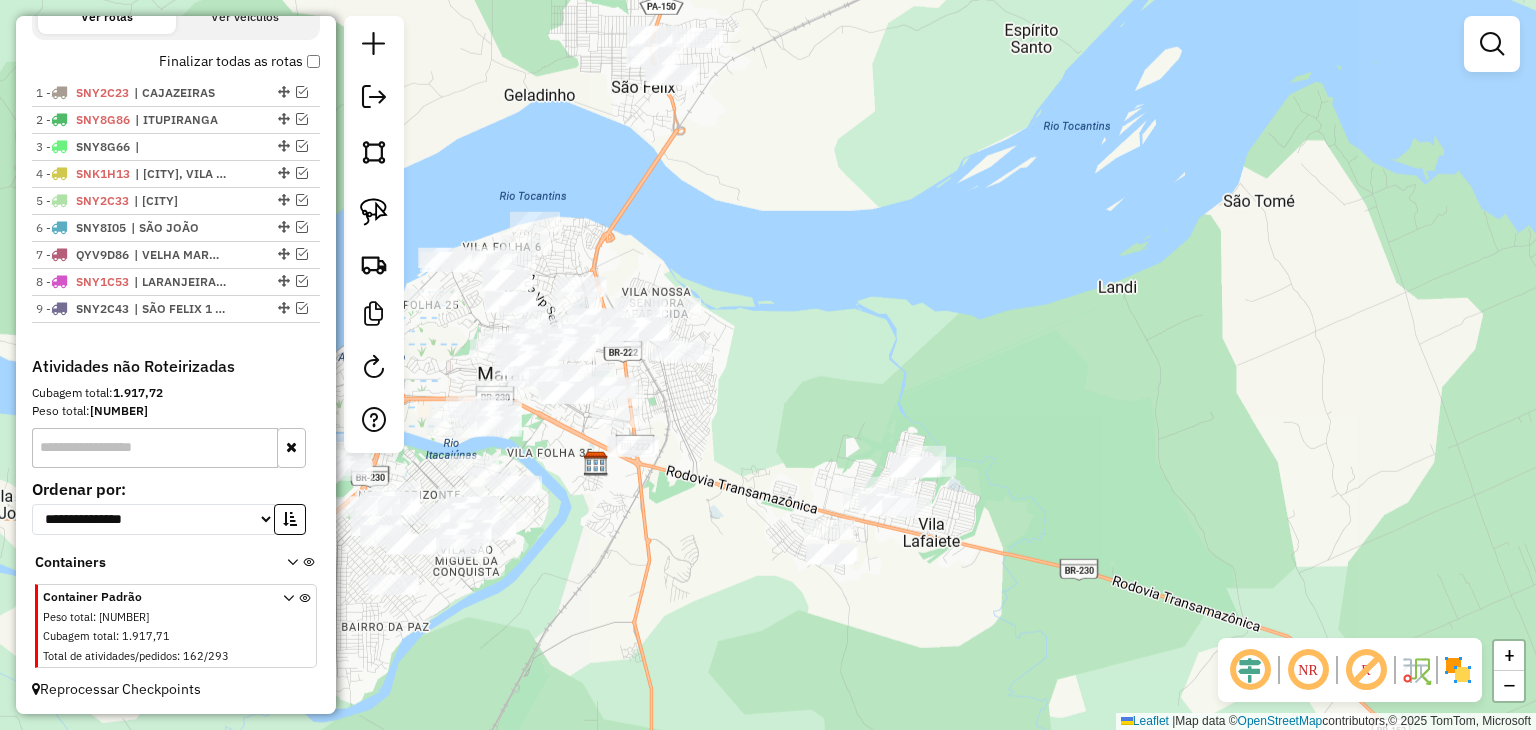 drag, startPoint x: 1035, startPoint y: 406, endPoint x: 805, endPoint y: 475, distance: 240.12704 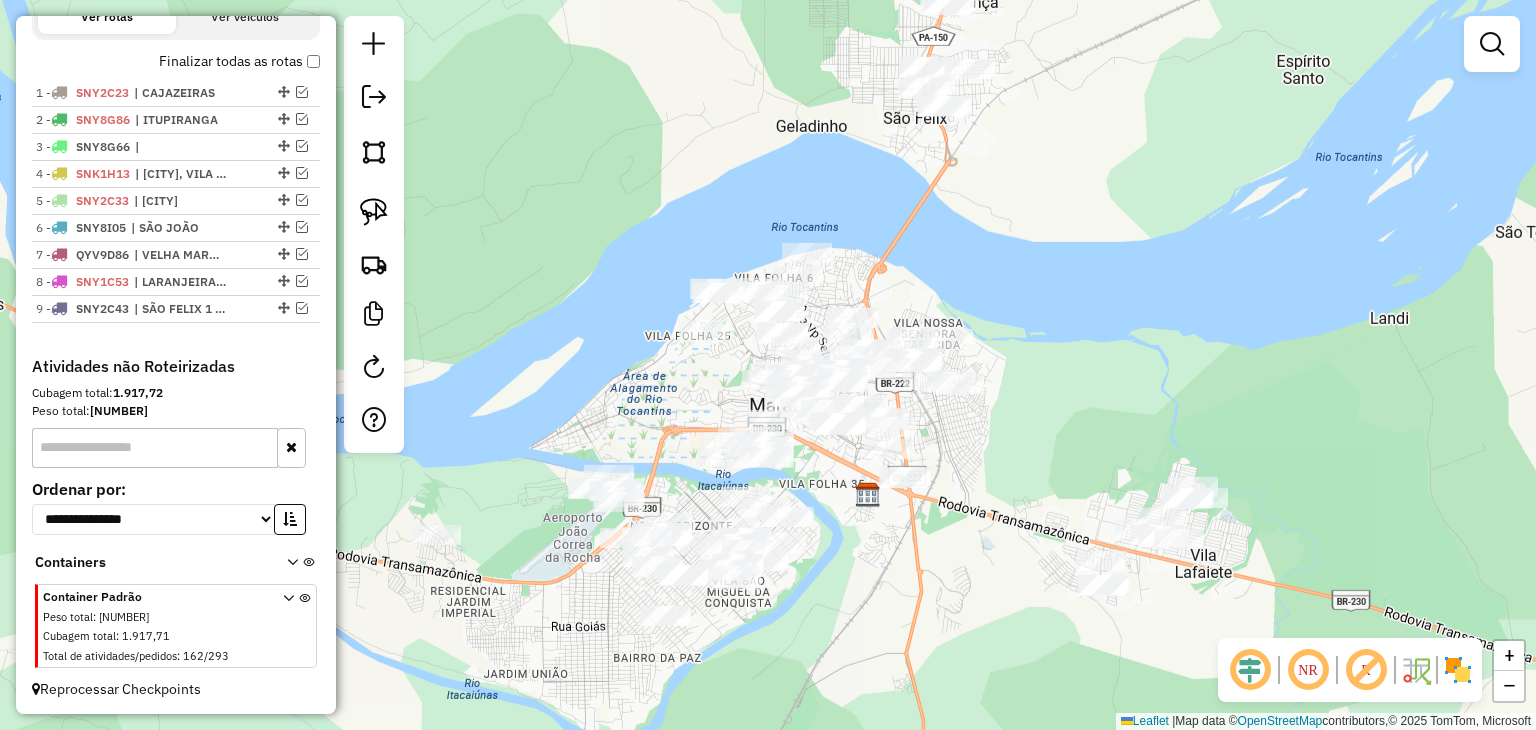 drag, startPoint x: 718, startPoint y: 428, endPoint x: 852, endPoint y: 441, distance: 134.62912 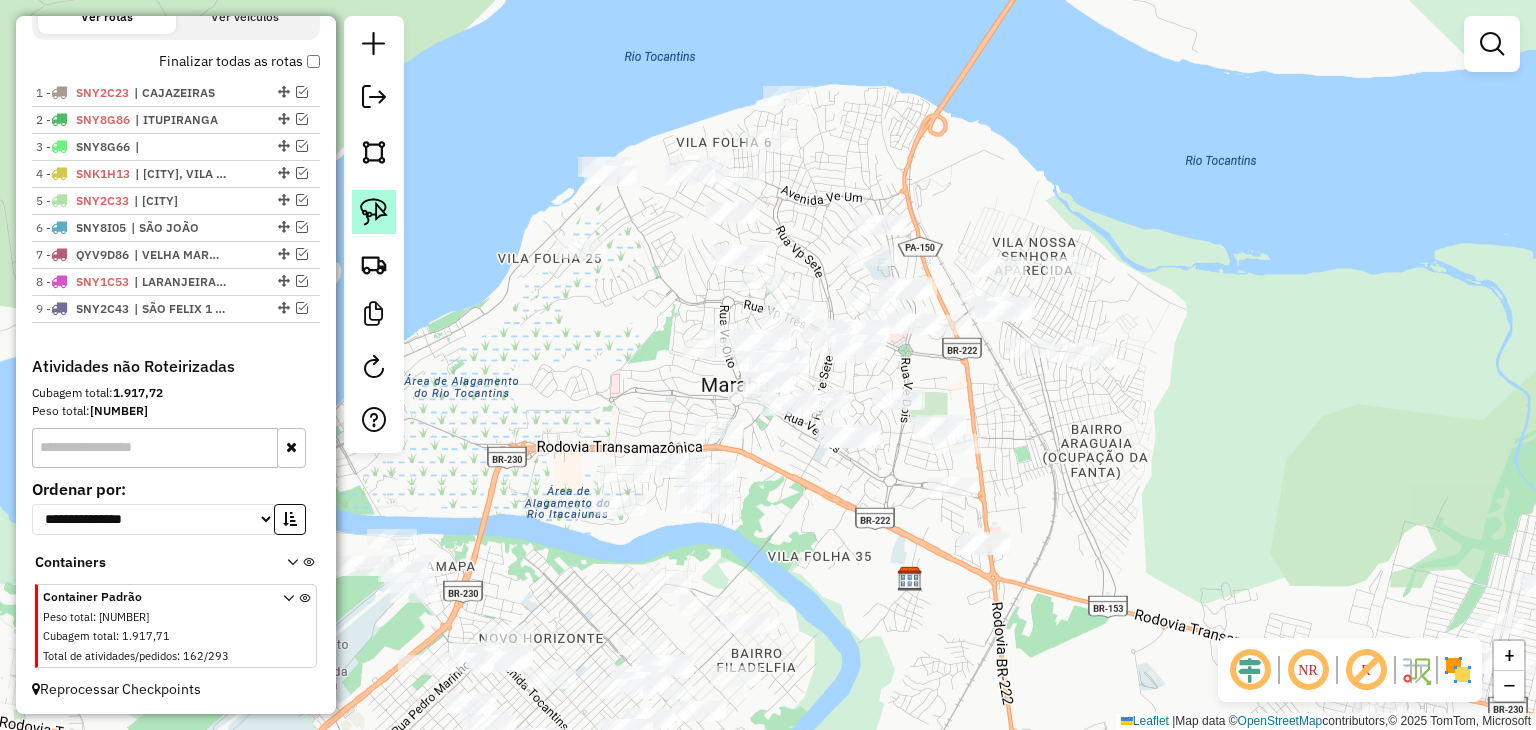 click 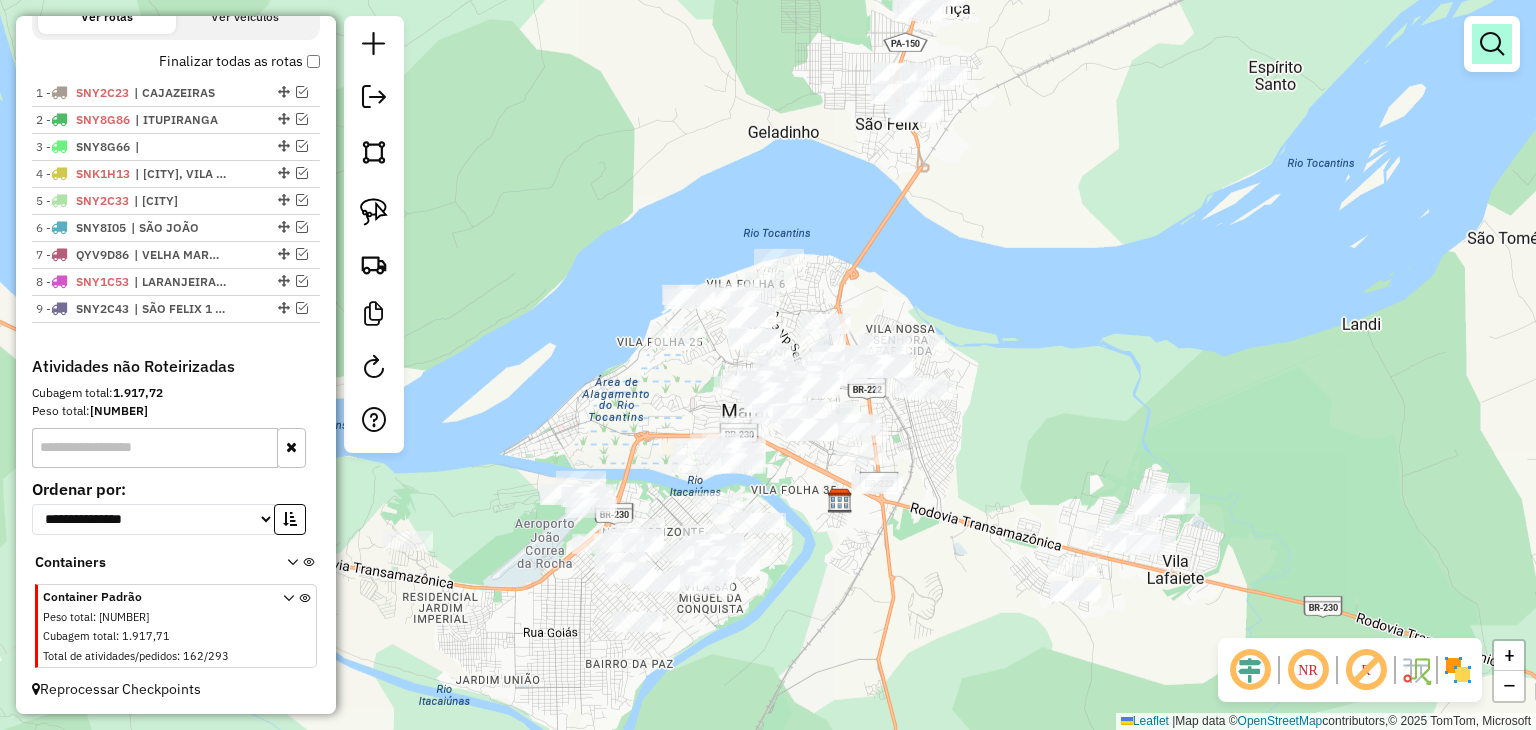 click at bounding box center [1492, 44] 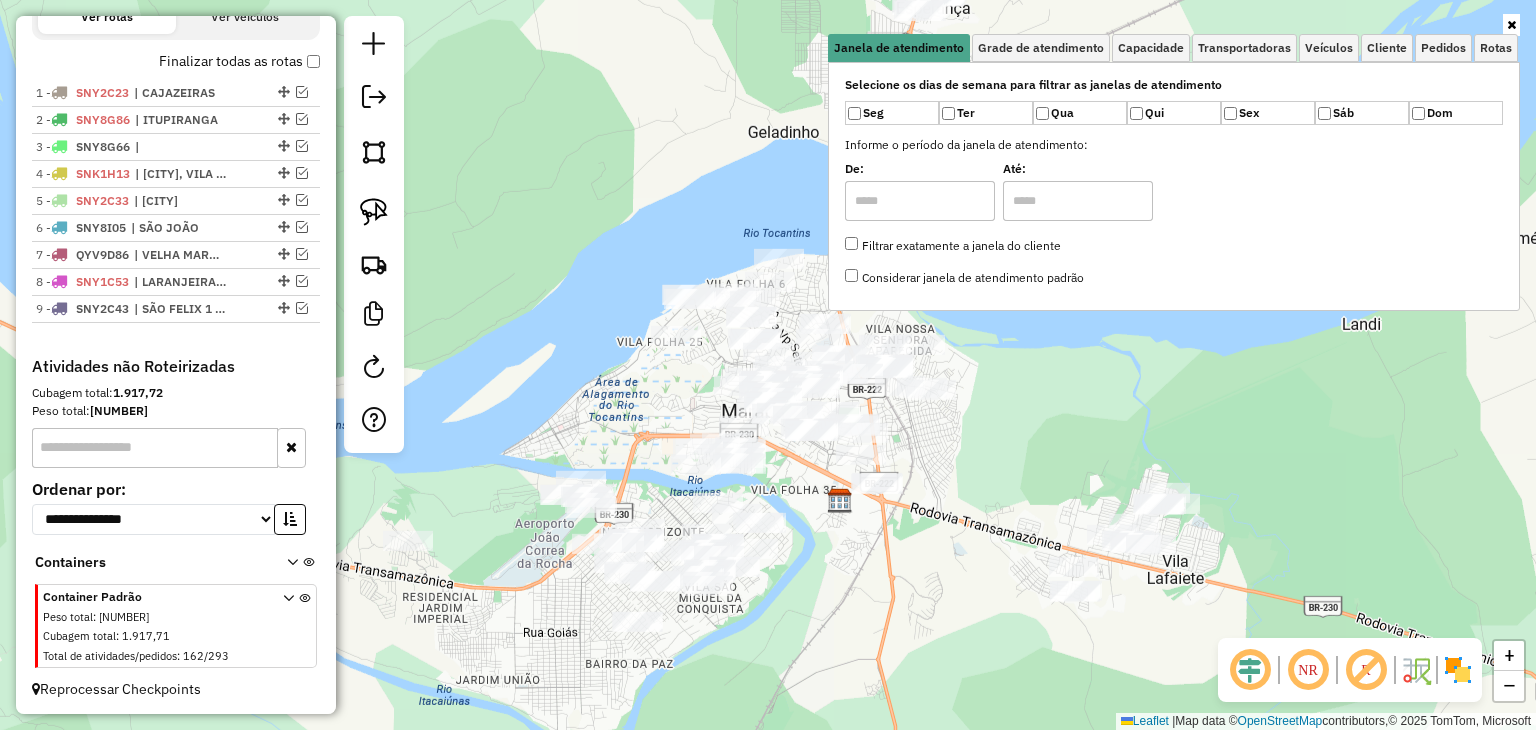 click at bounding box center [1174, 25] 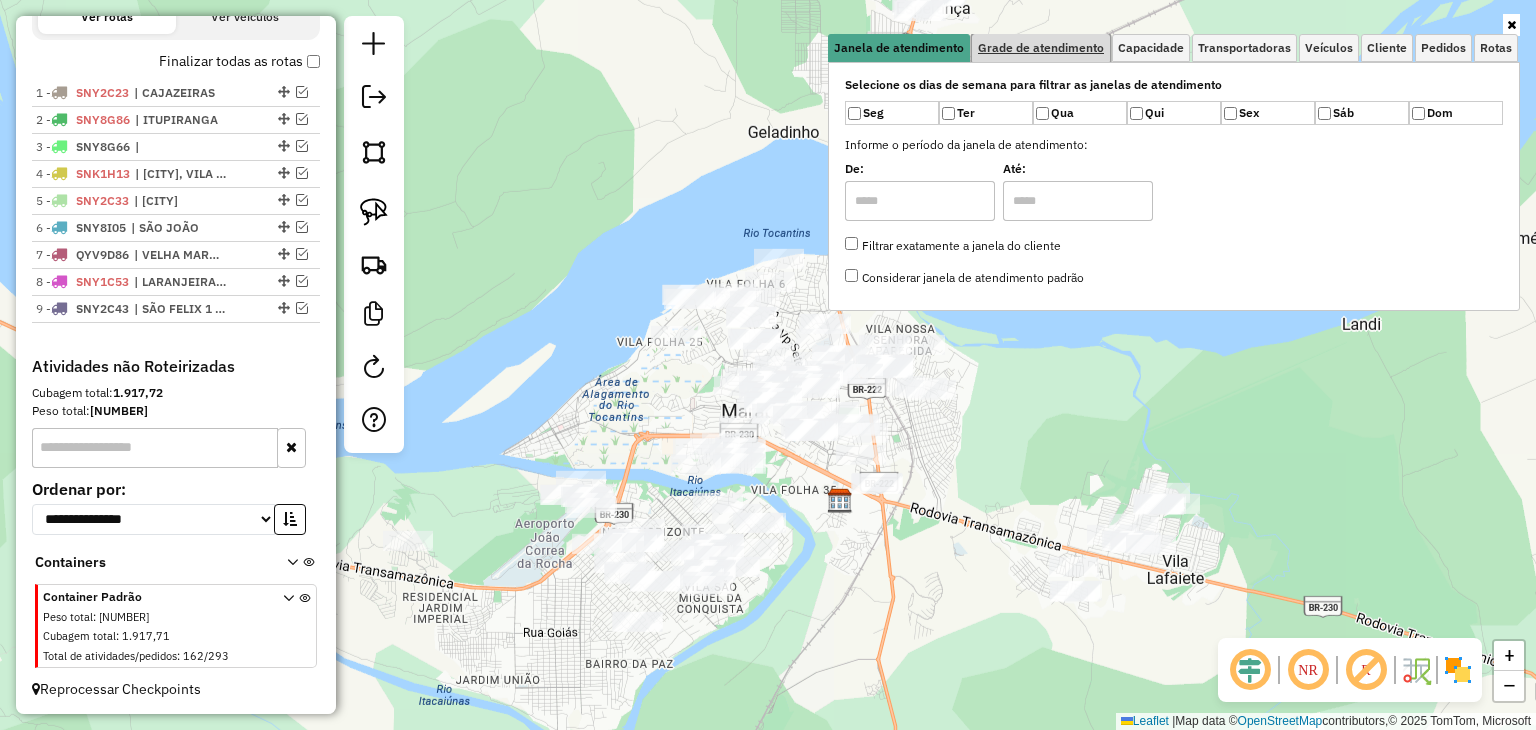 click on "Grade de atendimento" at bounding box center (1041, 48) 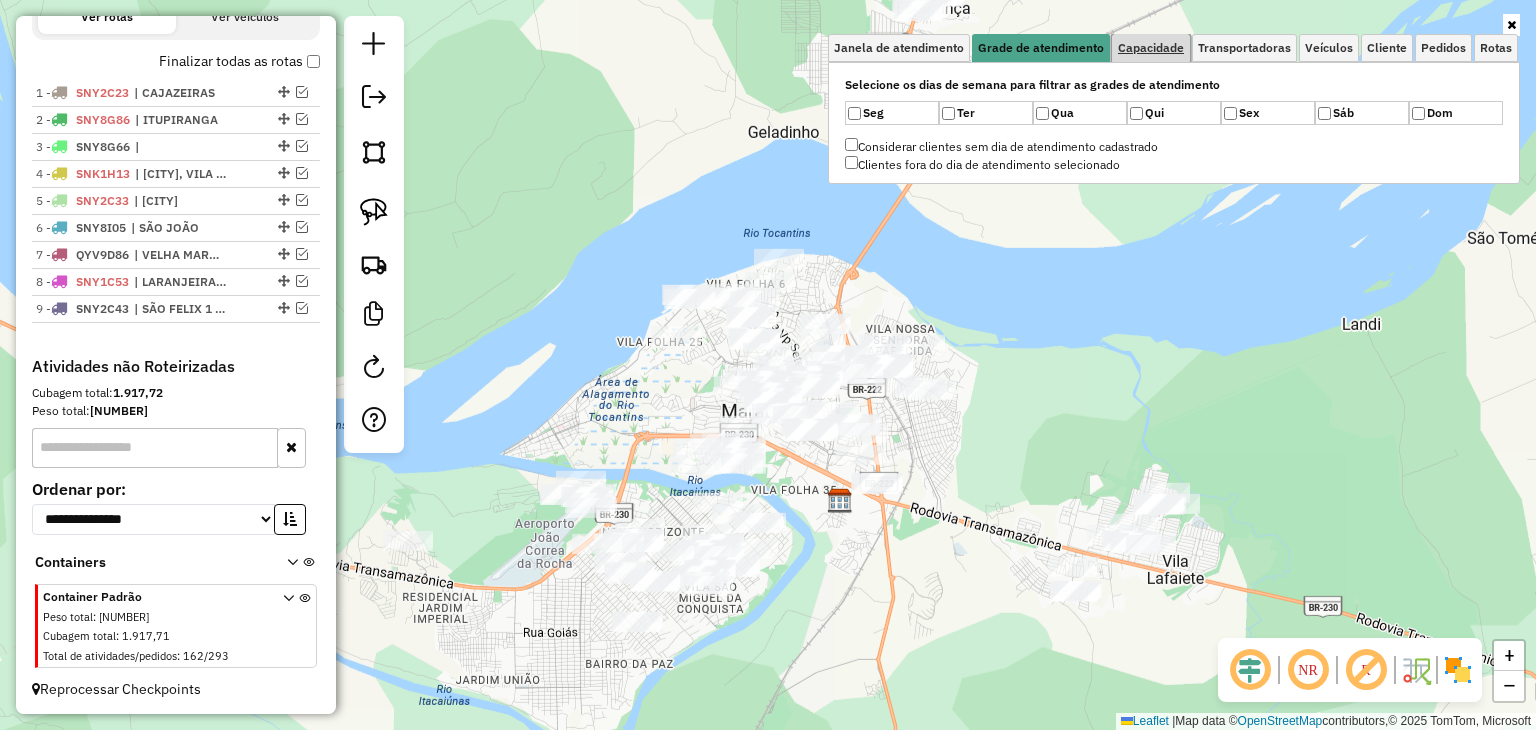 click on "Capacidade" at bounding box center [1151, 48] 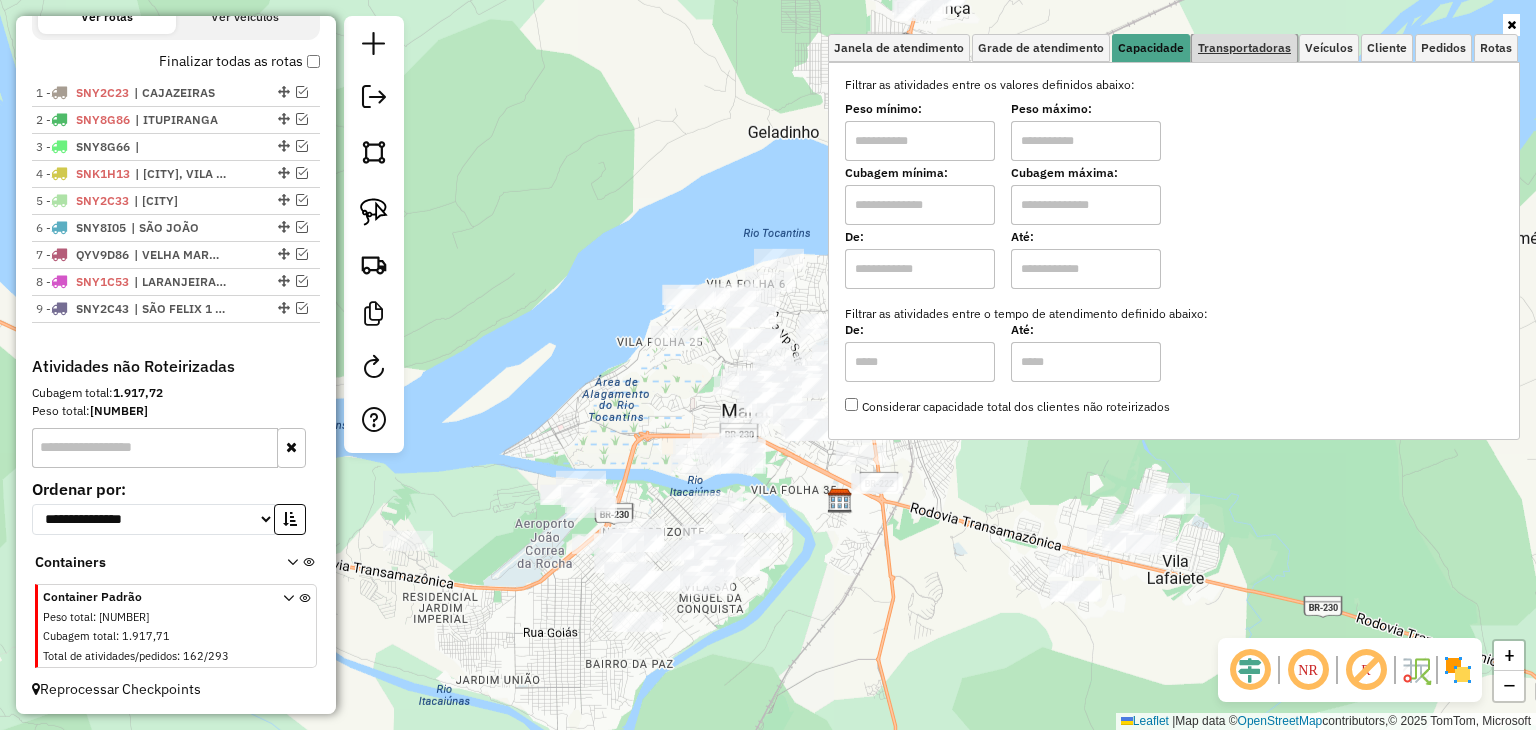 click on "Transportadoras" at bounding box center (1244, 48) 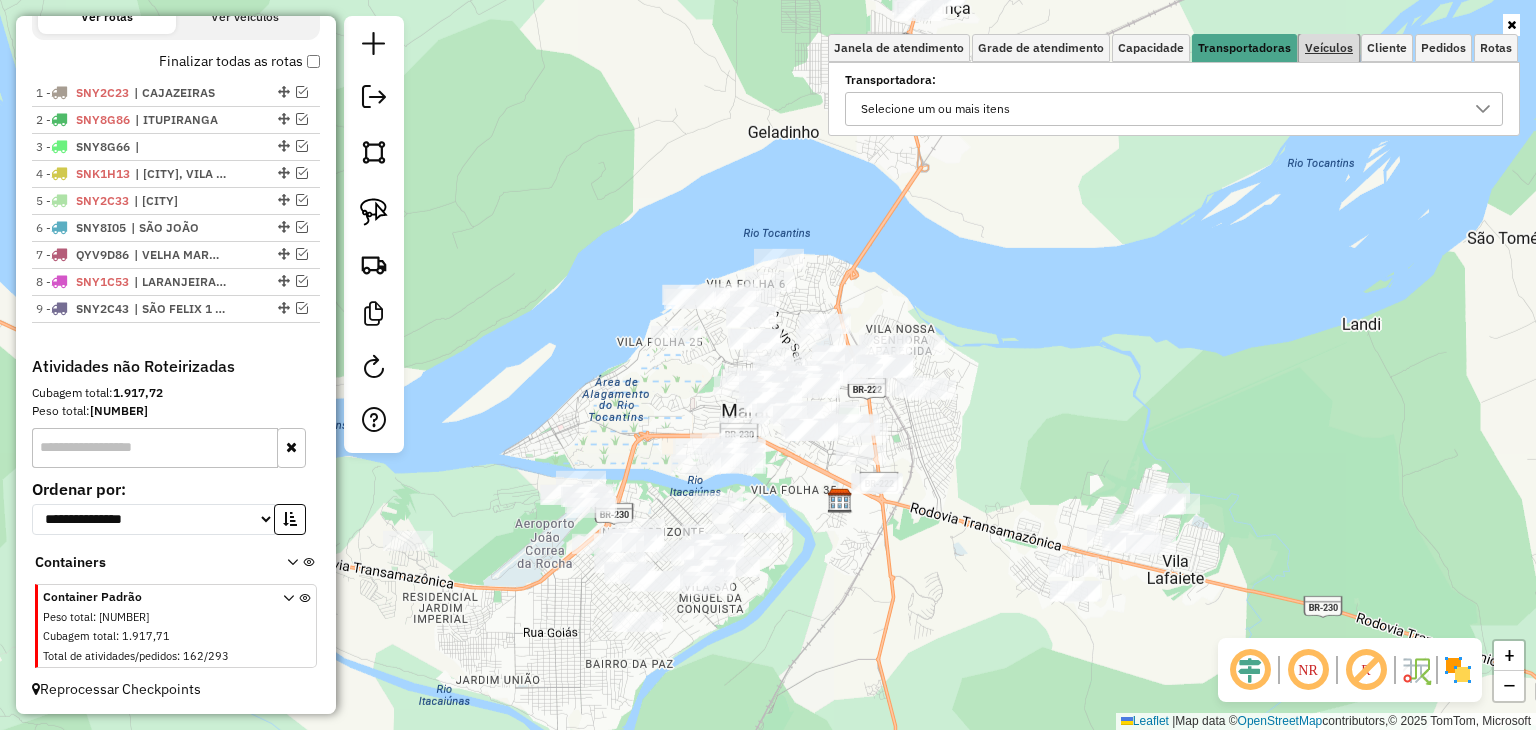 click on "Veículos" at bounding box center (1329, 48) 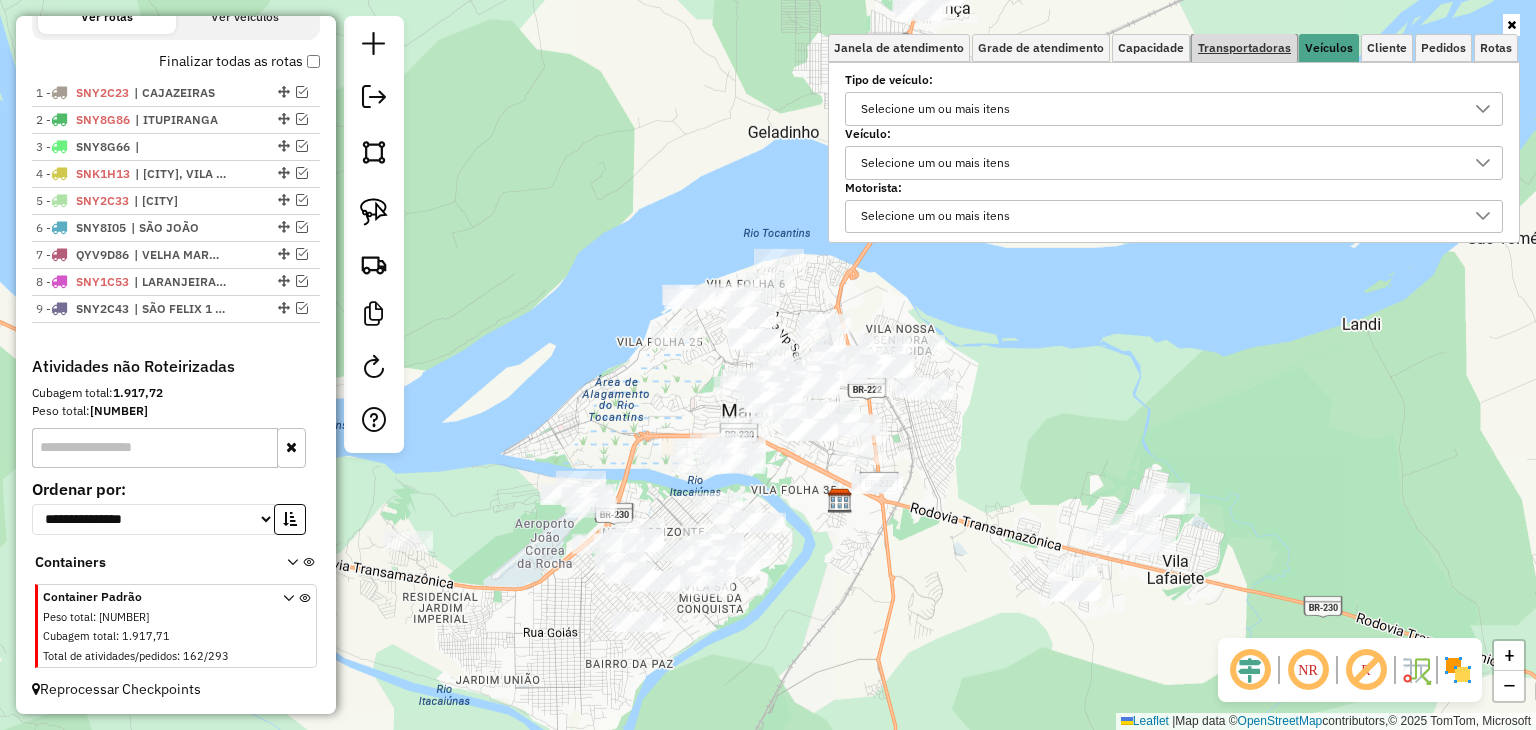 click on "Transportadoras" at bounding box center (1244, 48) 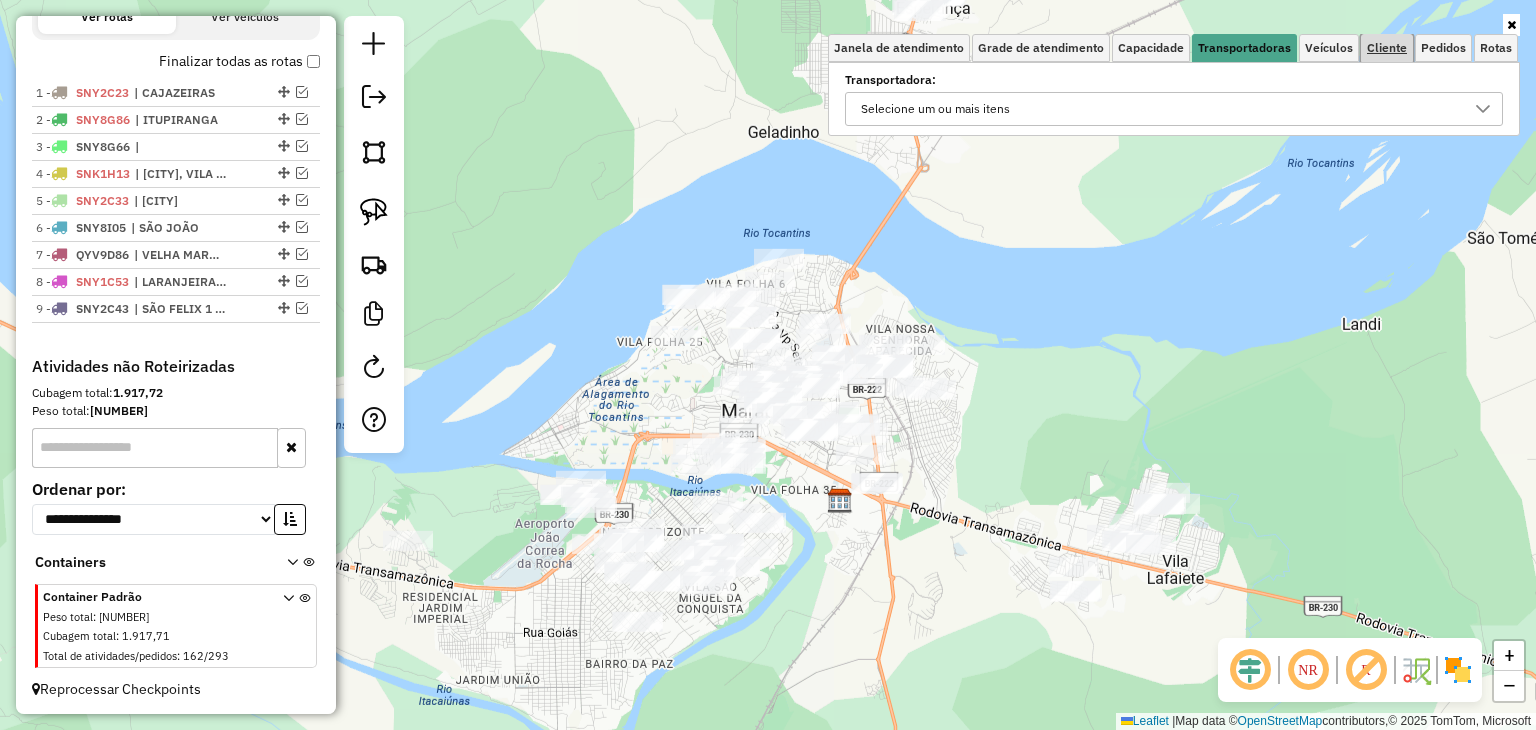 click on "Cliente" at bounding box center (1387, 48) 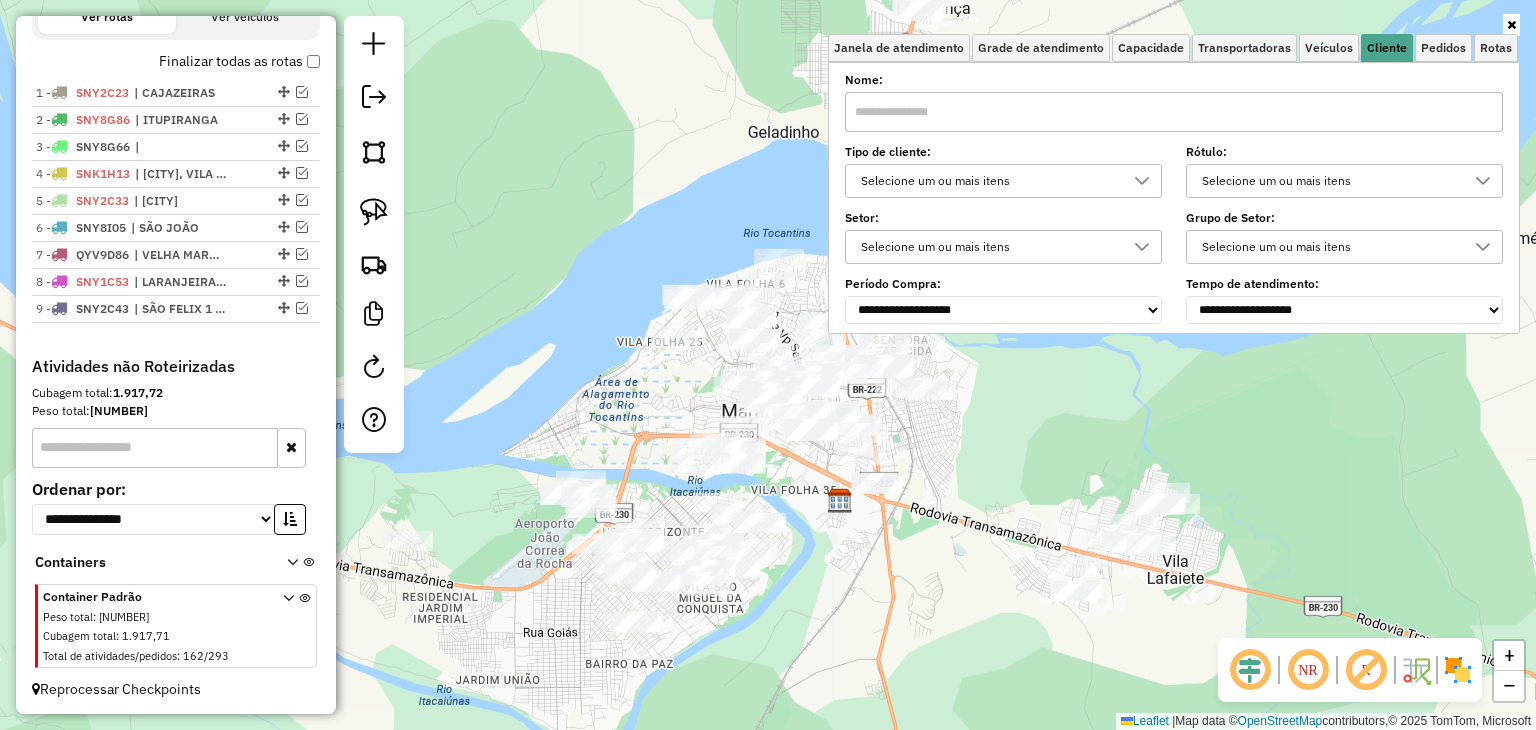 click on "Selecione um ou mais itens" at bounding box center (988, 181) 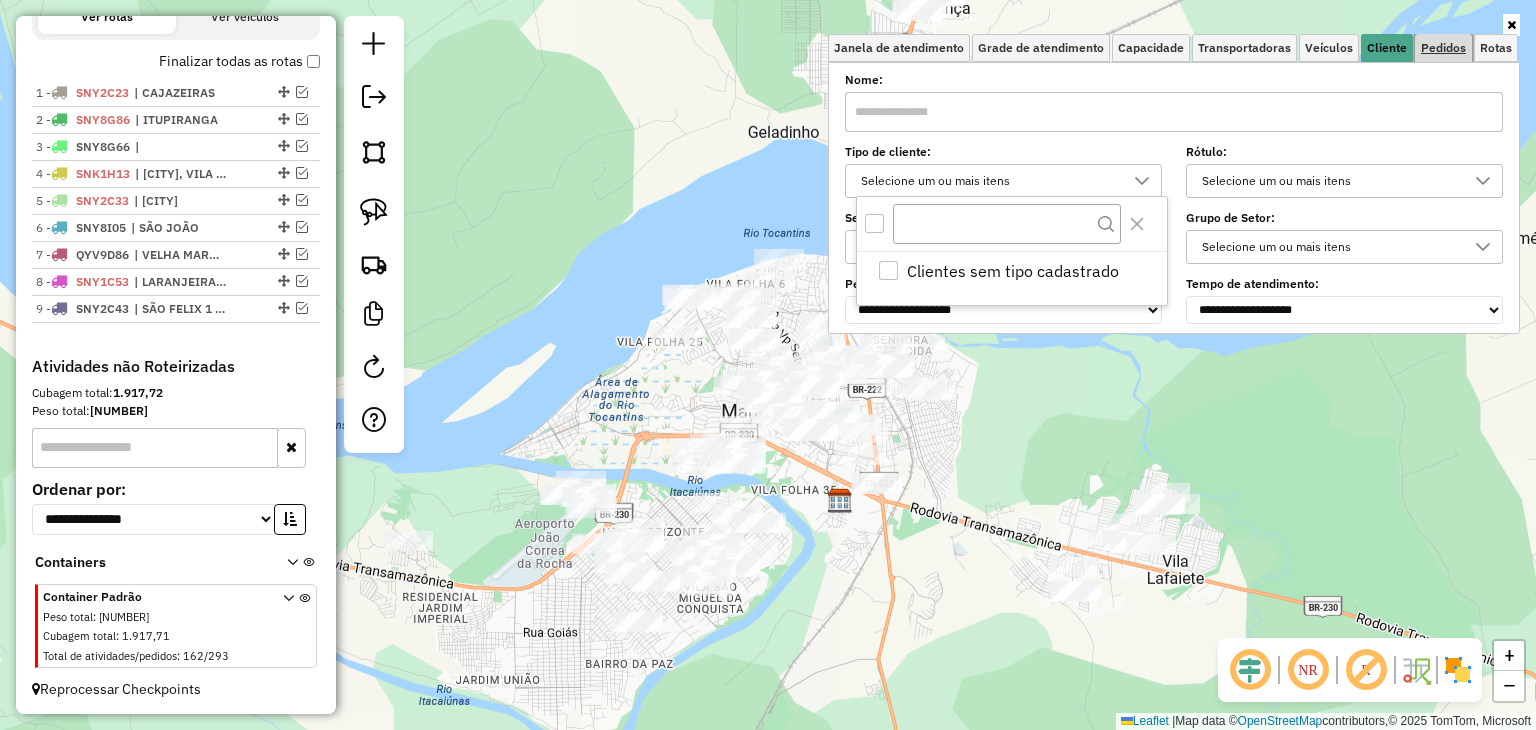 click on "Pedidos" at bounding box center [1443, 48] 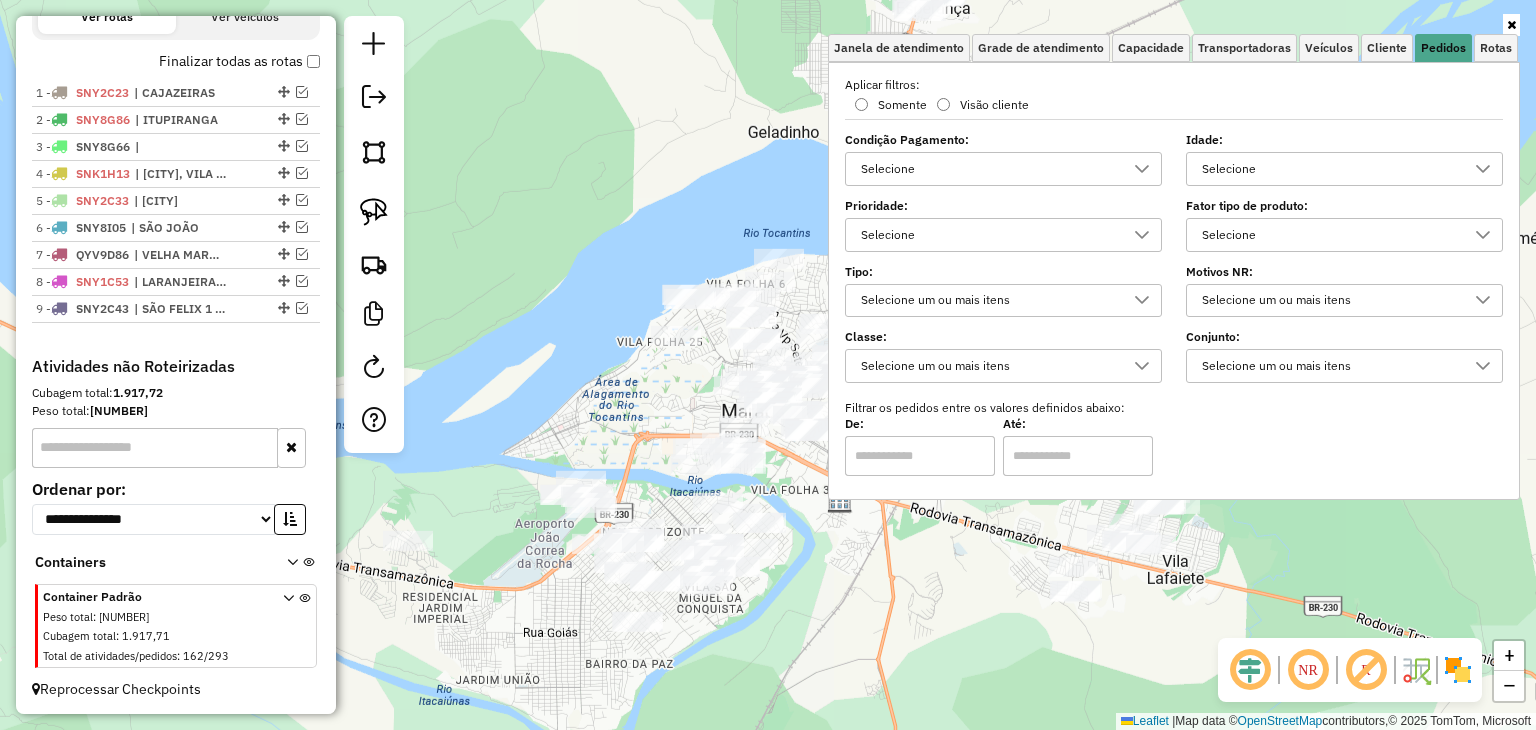 click on "Selecione" at bounding box center (988, 169) 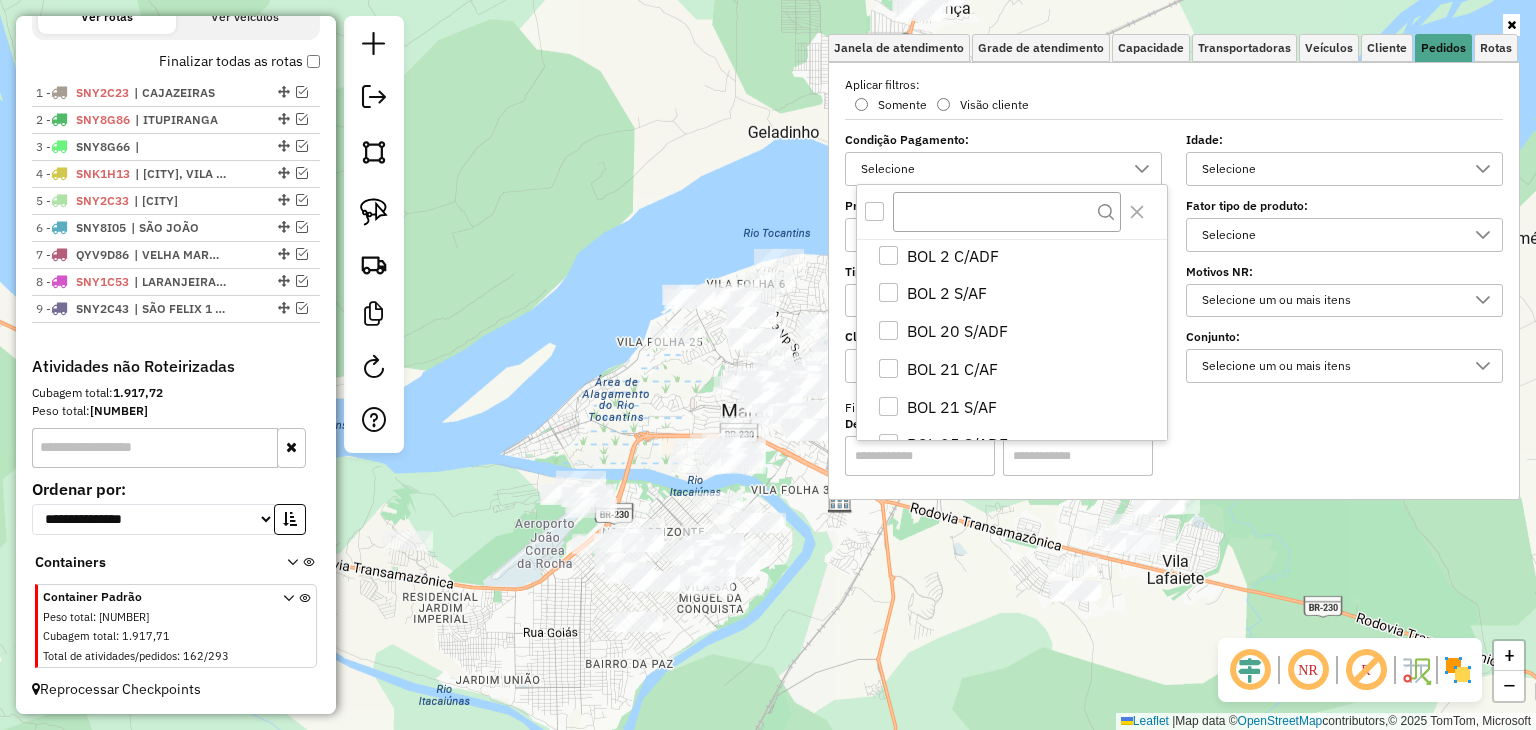 scroll, scrollTop: 500, scrollLeft: 0, axis: vertical 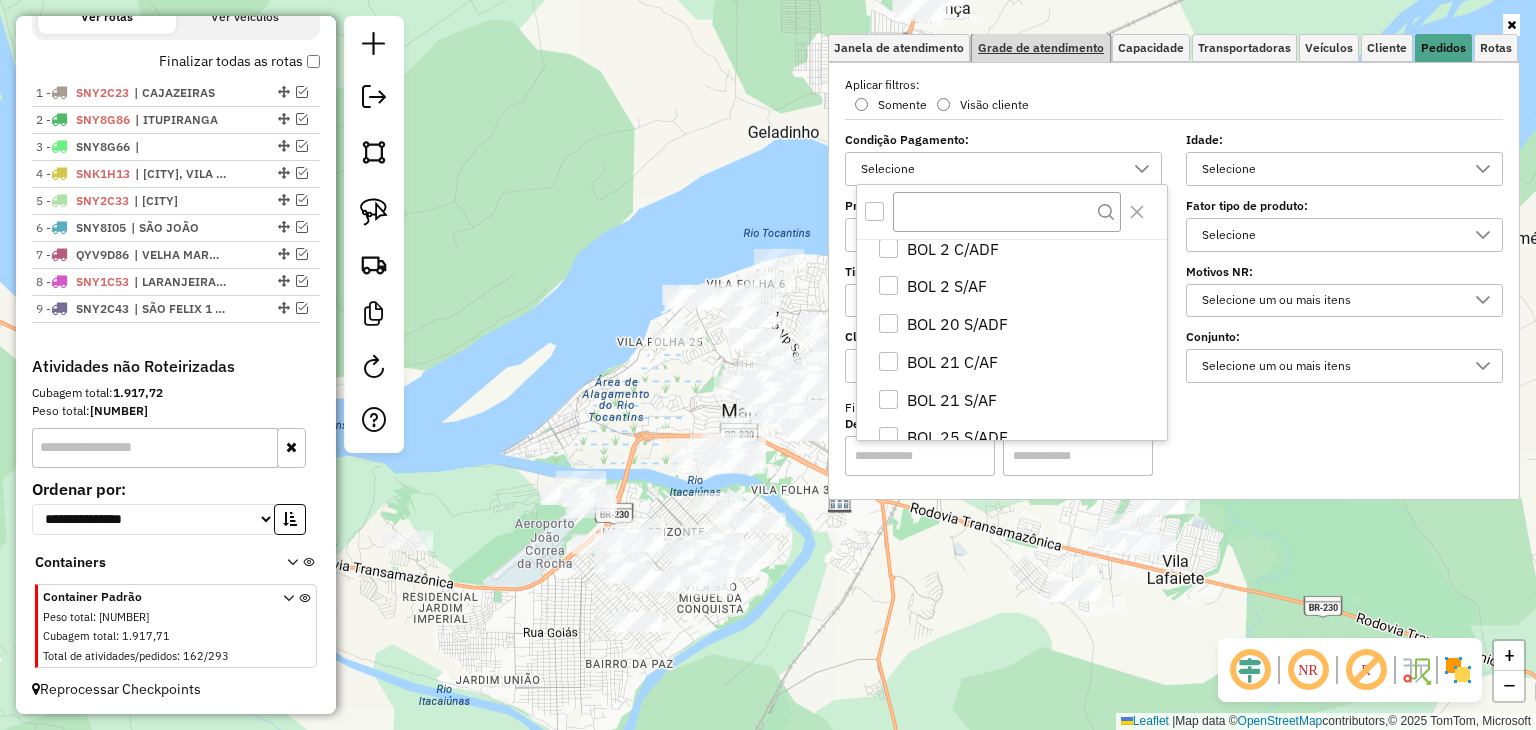 click on "Grade de atendimento" at bounding box center [1041, 48] 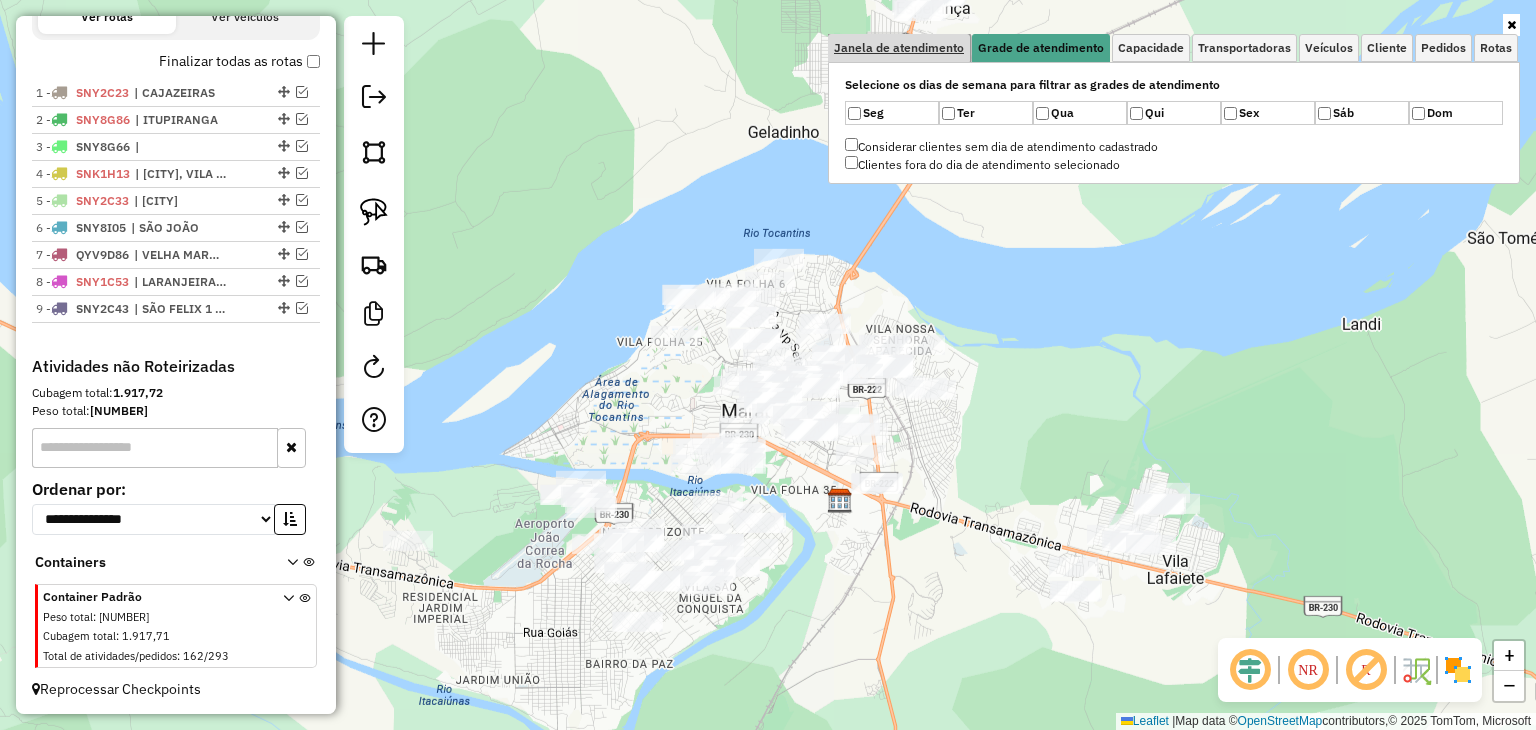 click on "Janela de atendimento" at bounding box center [899, 48] 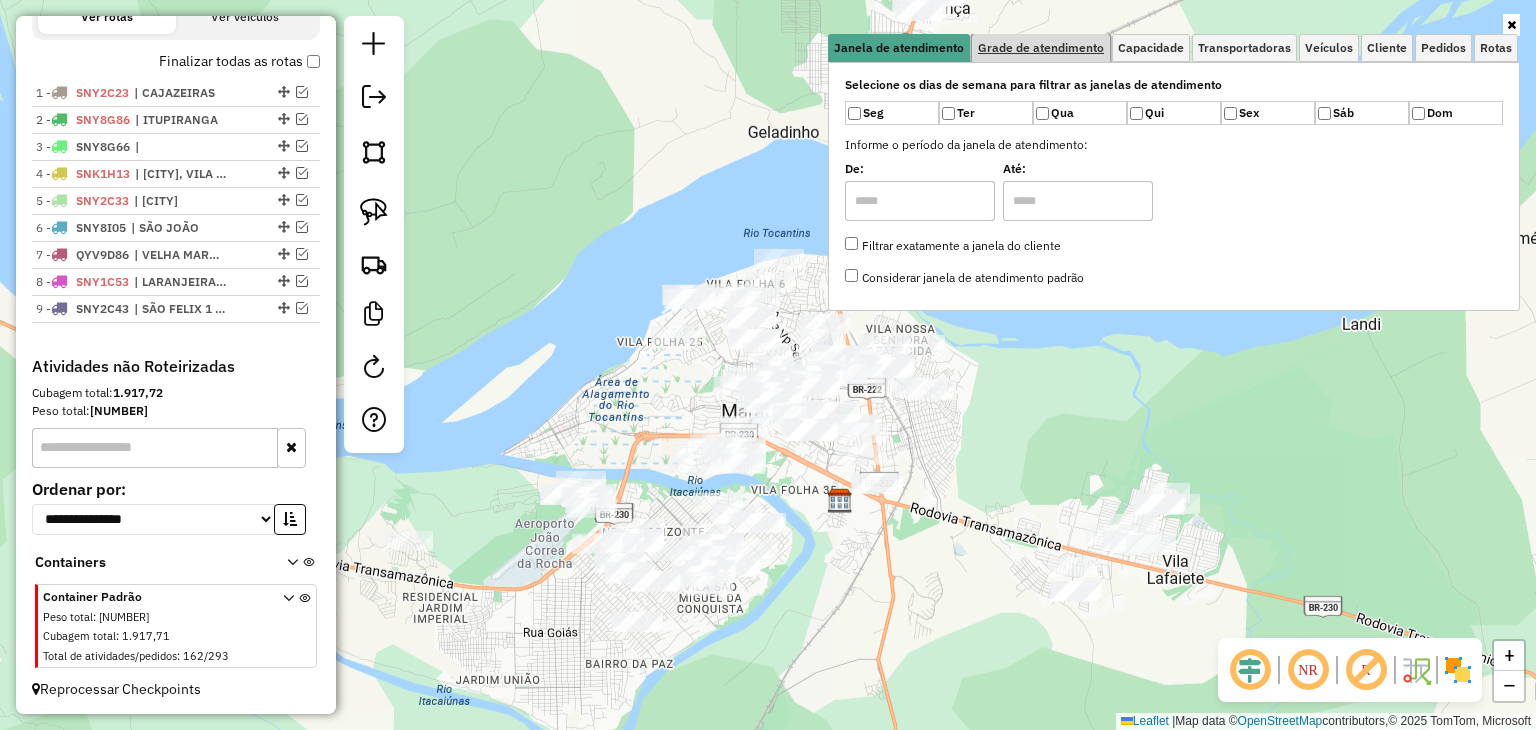 click on "Grade de atendimento" at bounding box center (1041, 48) 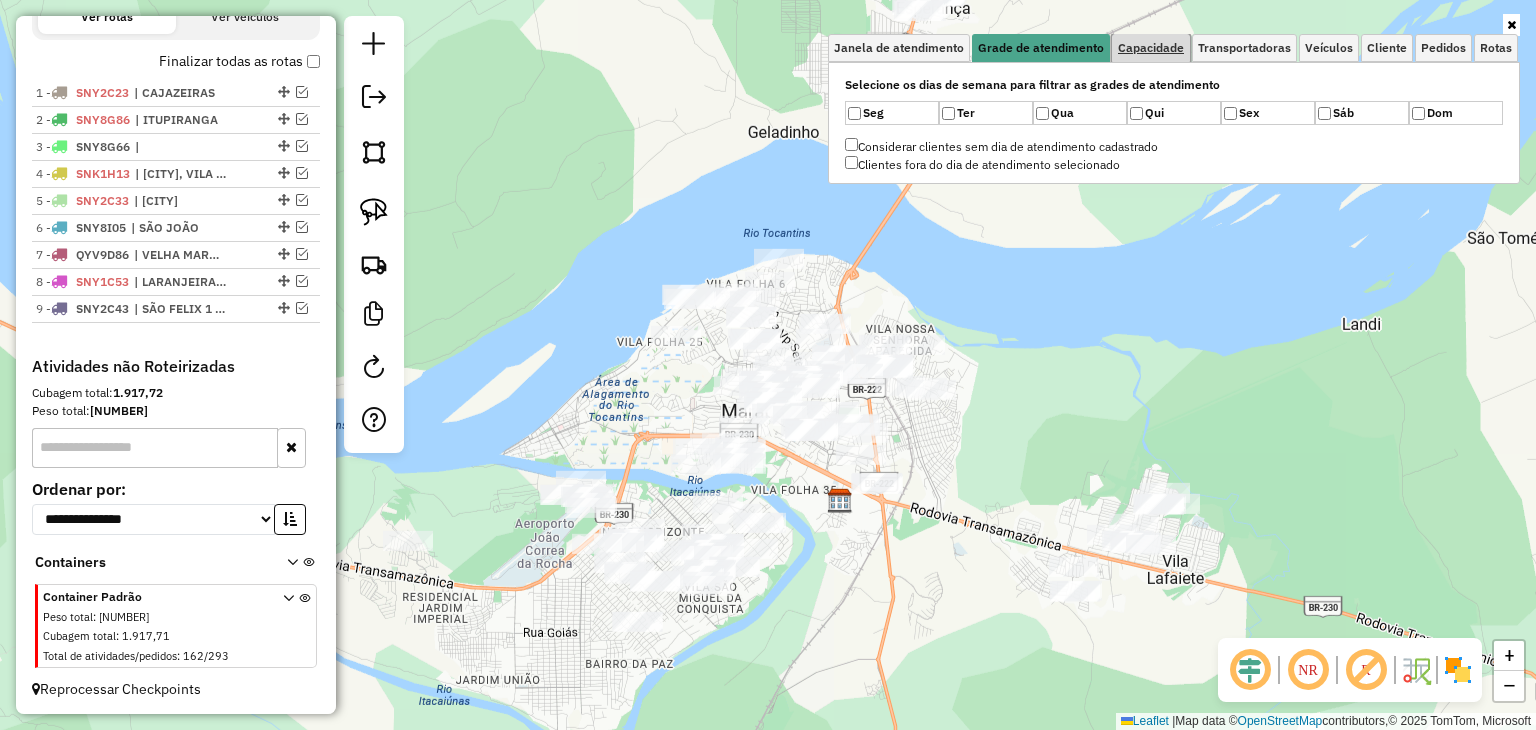 click on "Capacidade" at bounding box center [1151, 48] 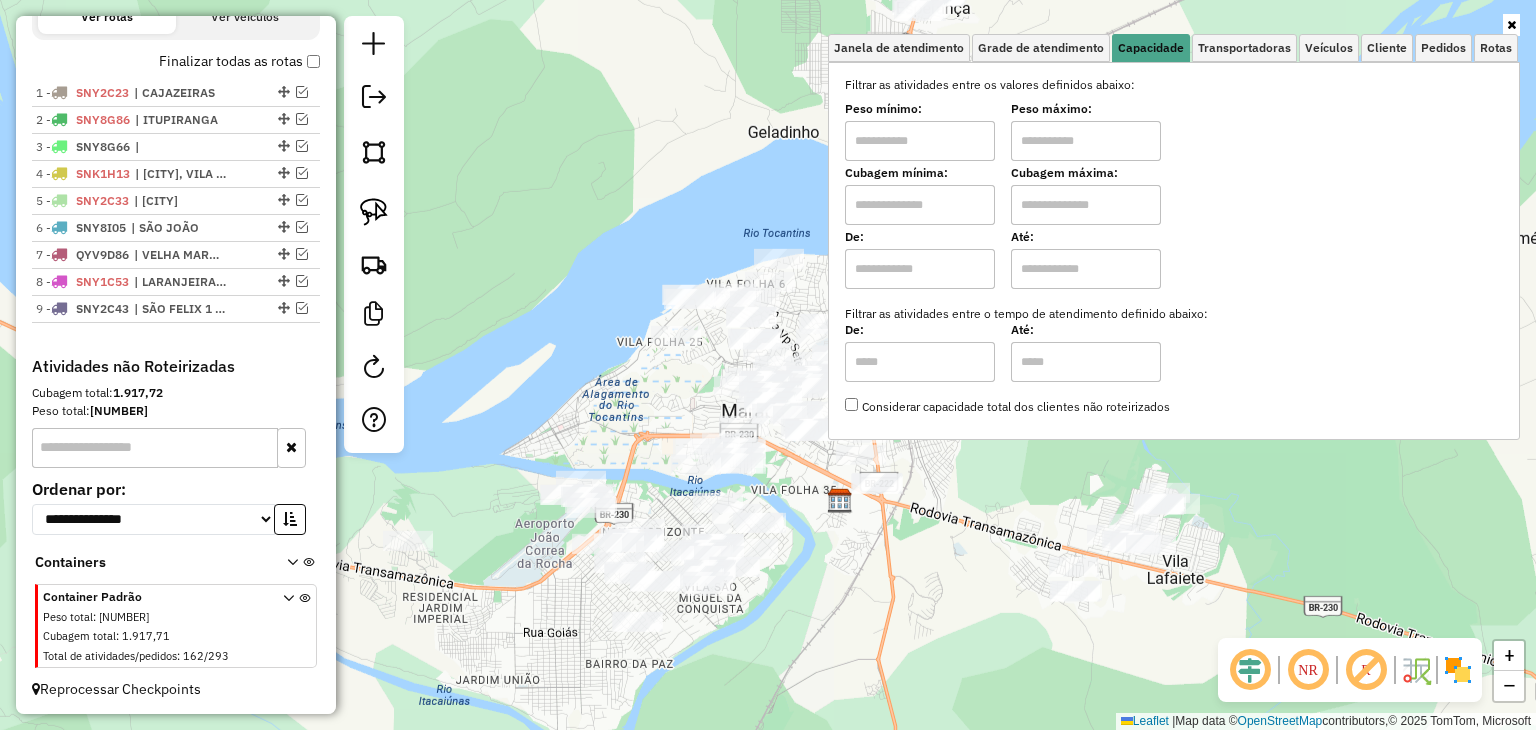 click at bounding box center [920, 205] 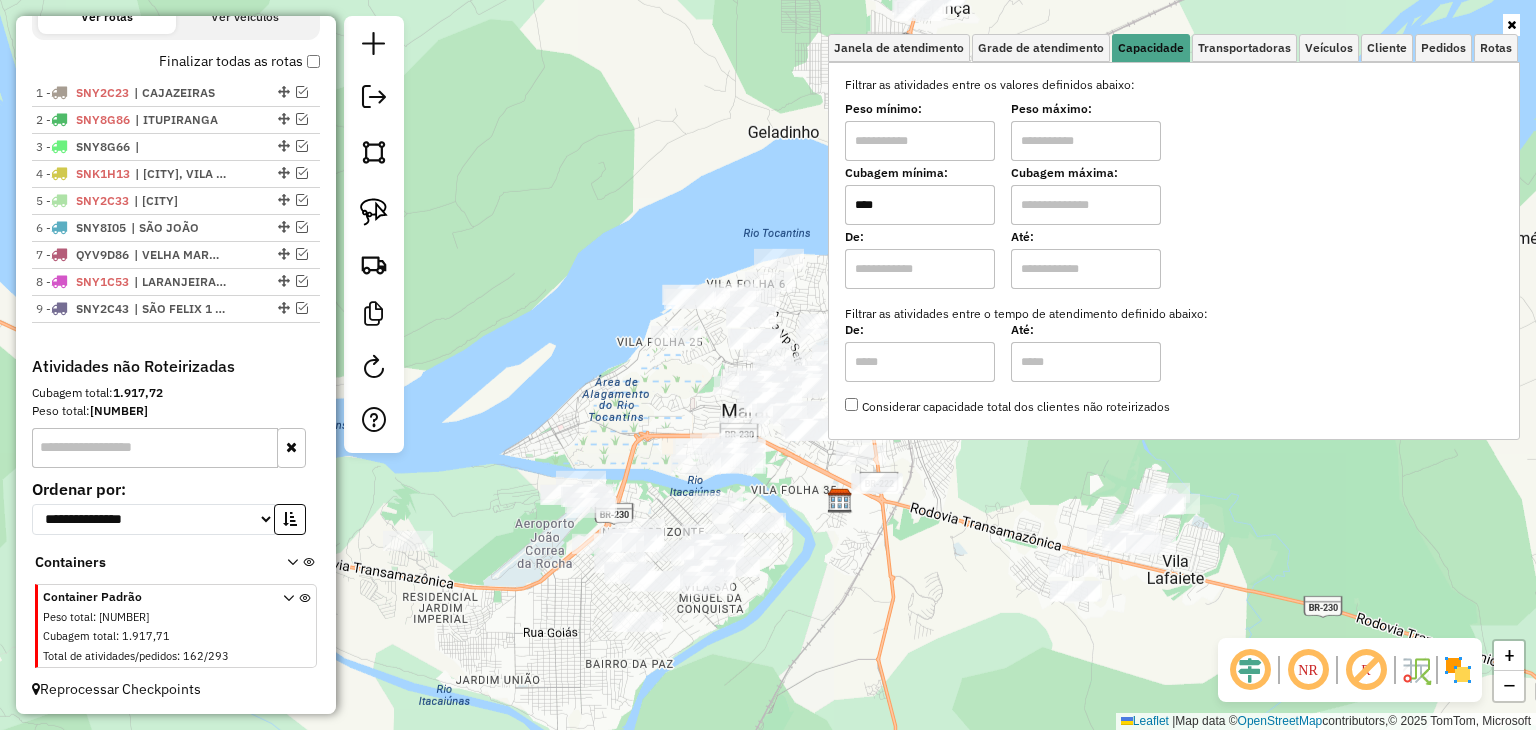 type on "****" 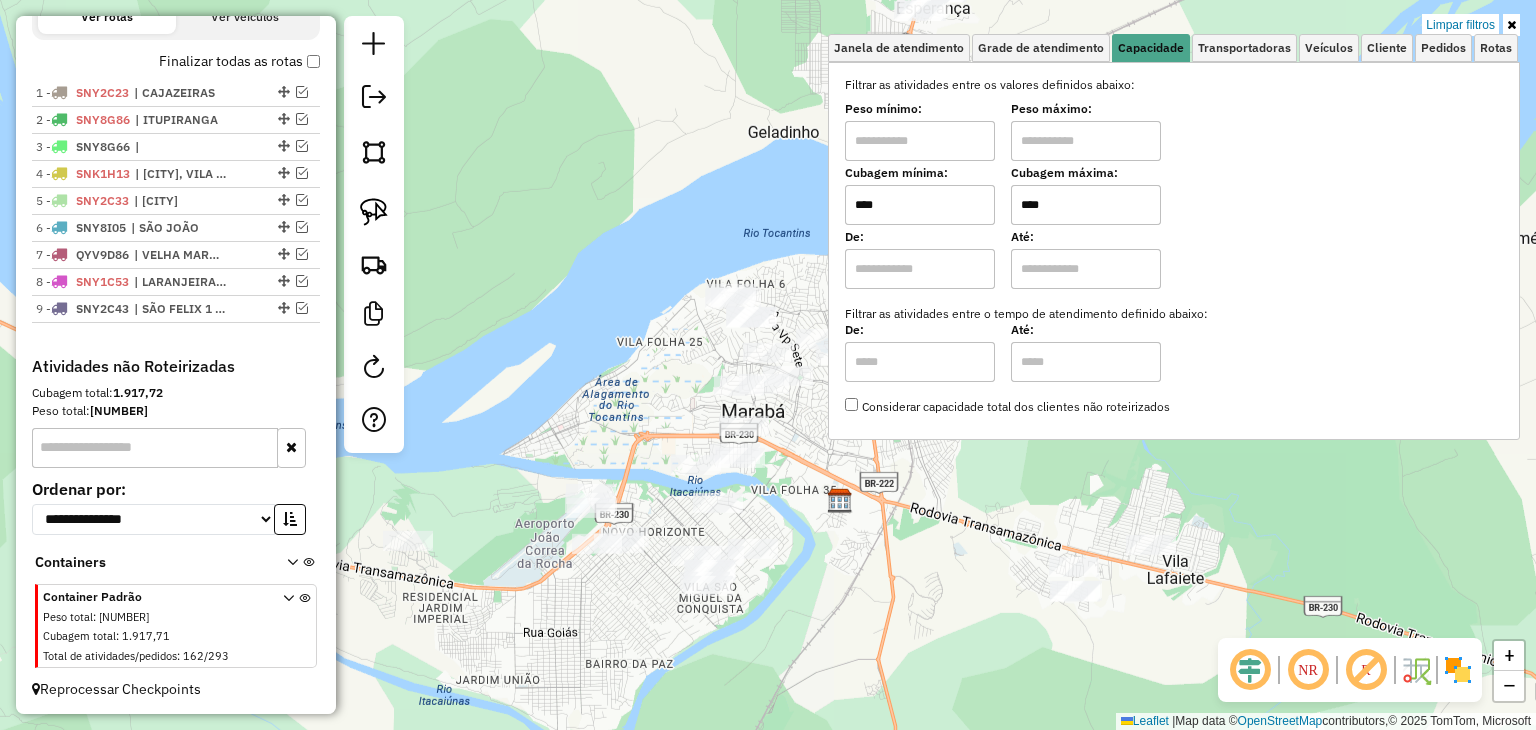 type on "****" 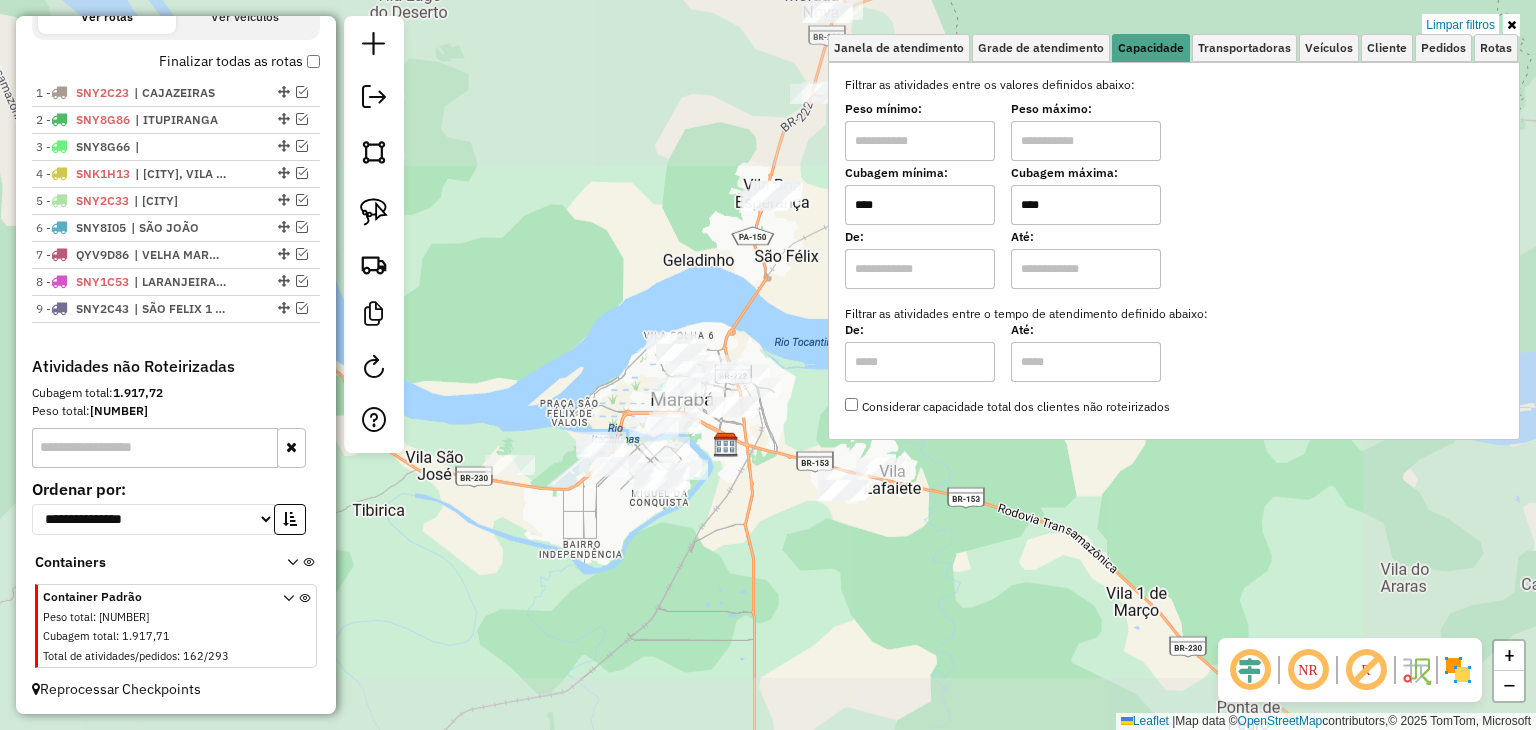 click on "Limpar filtros Janela de atendimento Grade de atendimento Capacidade Transportadoras Veículos Cliente Pedidos  Rotas Selecione os dias de semana para filtrar as janelas de atendimento  Seg   Ter   Qua   Qui   Sex   Sáb   Dom  Informe o período da janela de atendimento: De: Até:  Filtrar exatamente a janela do cliente  Considerar janela de atendimento padrão  Selecione os dias de semana para filtrar as grades de atendimento  Seg   Ter   Qua   Qui   Sex   Sáb   Dom   Considerar clientes sem dia de atendimento cadastrado  Clientes fora do dia de atendimento selecionado Filtrar as atividades entre os valores definidos abaixo:  Peso mínimo:   Peso máximo:   Cubagem mínima:  ****  Cubagem máxima:  ****  De:   Até:  Filtrar as atividades entre o tempo de atendimento definido abaixo:  De:   Até:   Considerar capacidade total dos clientes não roteirizados Transportadora: Selecione um ou mais itens Tipo de veículo: Selecione um ou mais itens Veículo: Selecione um ou mais itens Motorista: Nome: Rótulo: +" 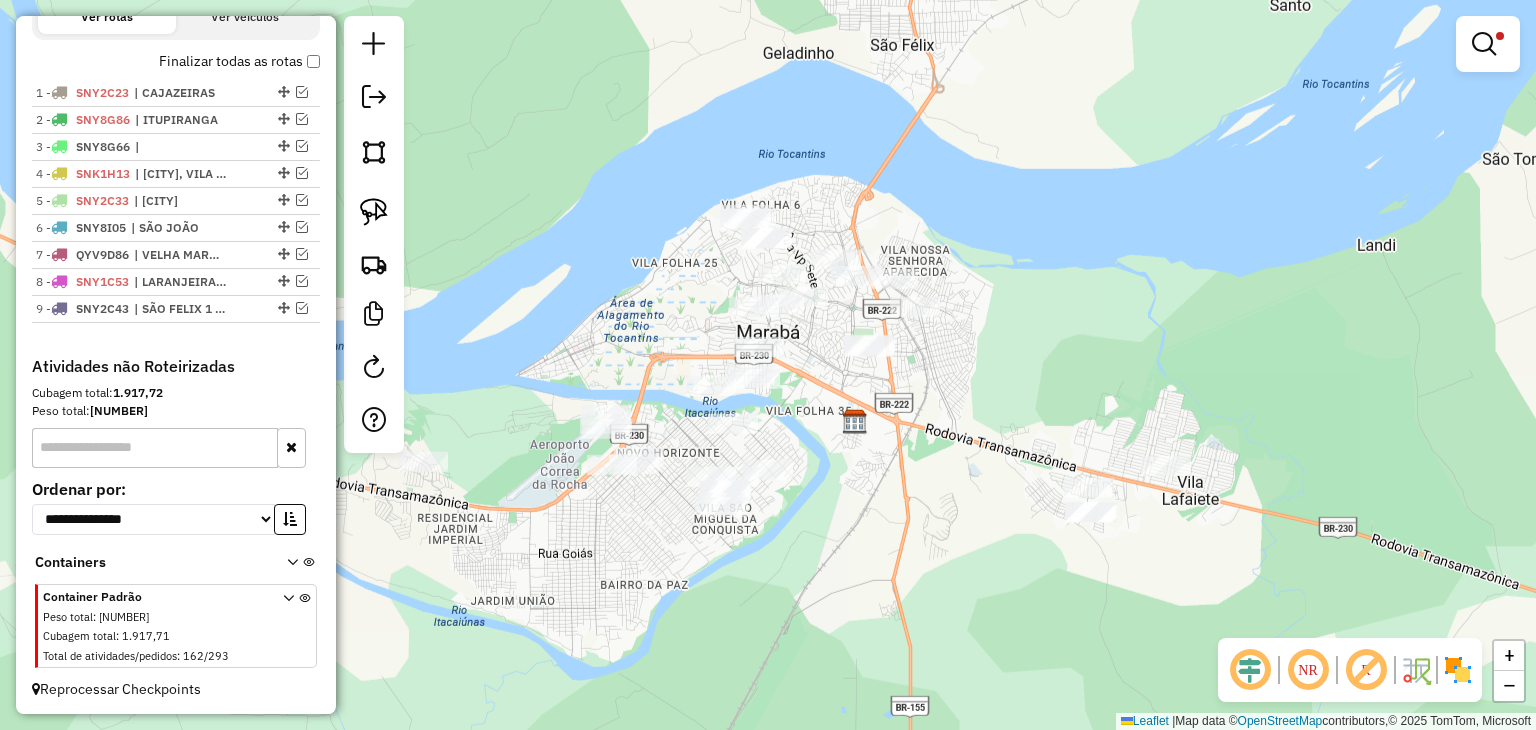 drag, startPoint x: 612, startPoint y: 493, endPoint x: 657, endPoint y: 403, distance: 100.62306 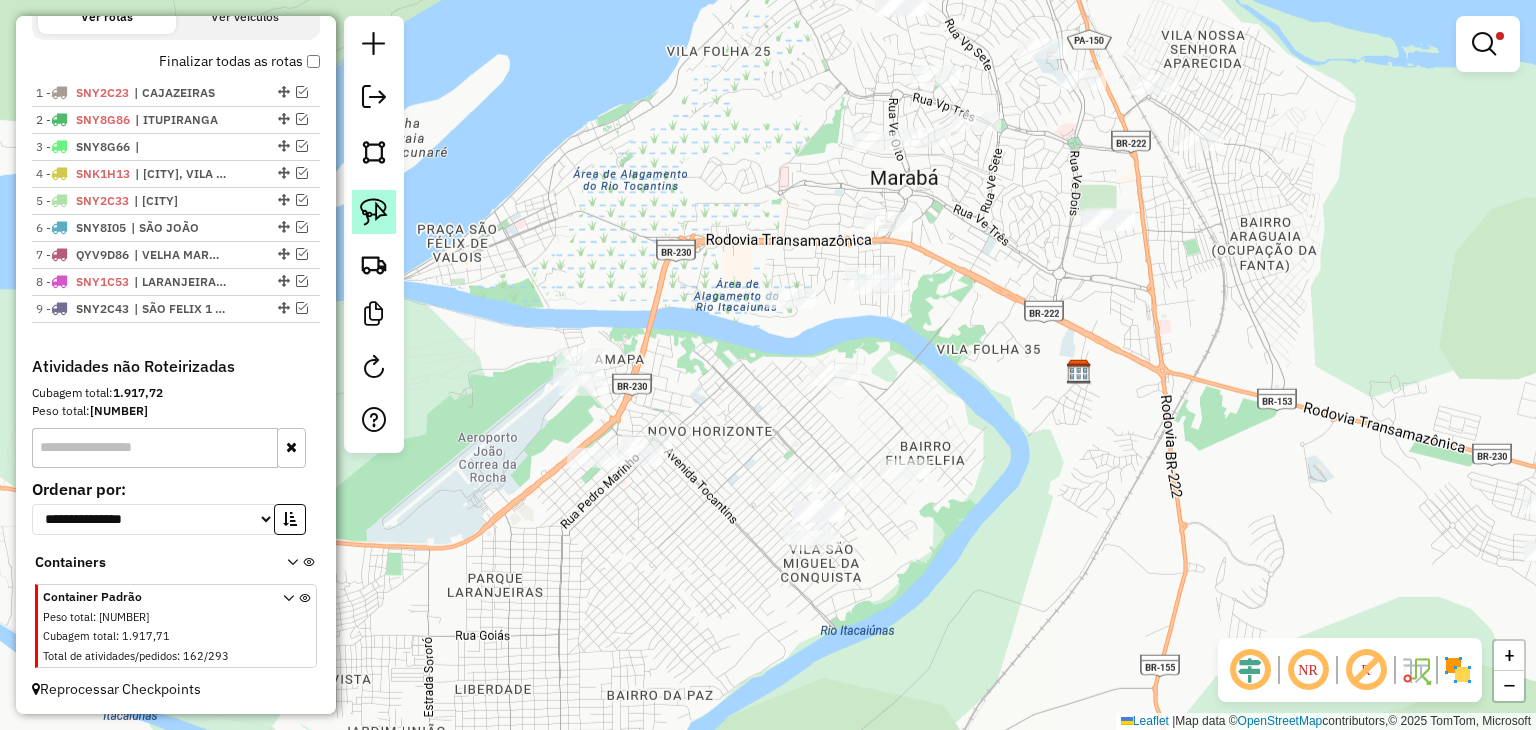 click 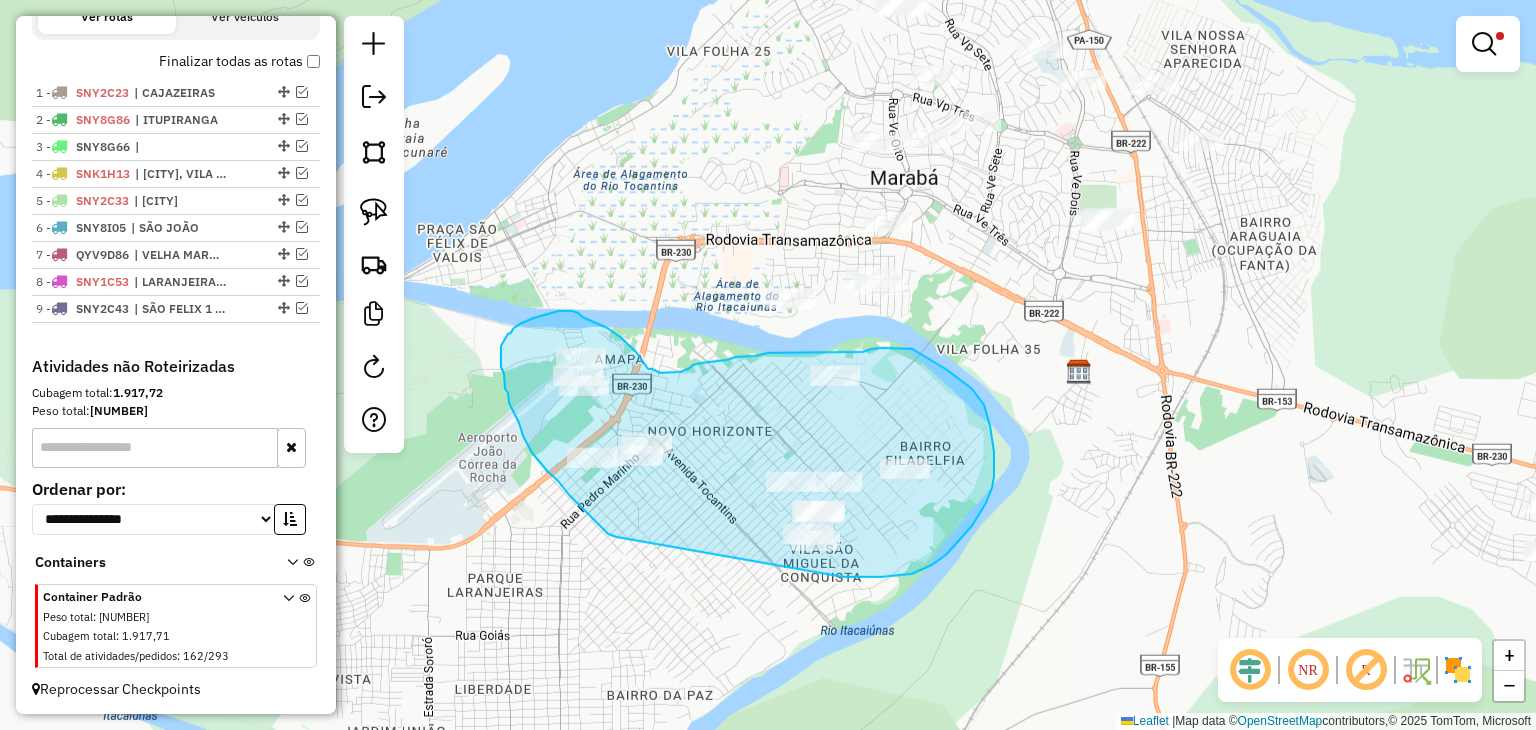 drag, startPoint x: 616, startPoint y: 536, endPoint x: 843, endPoint y: 576, distance: 230.49728 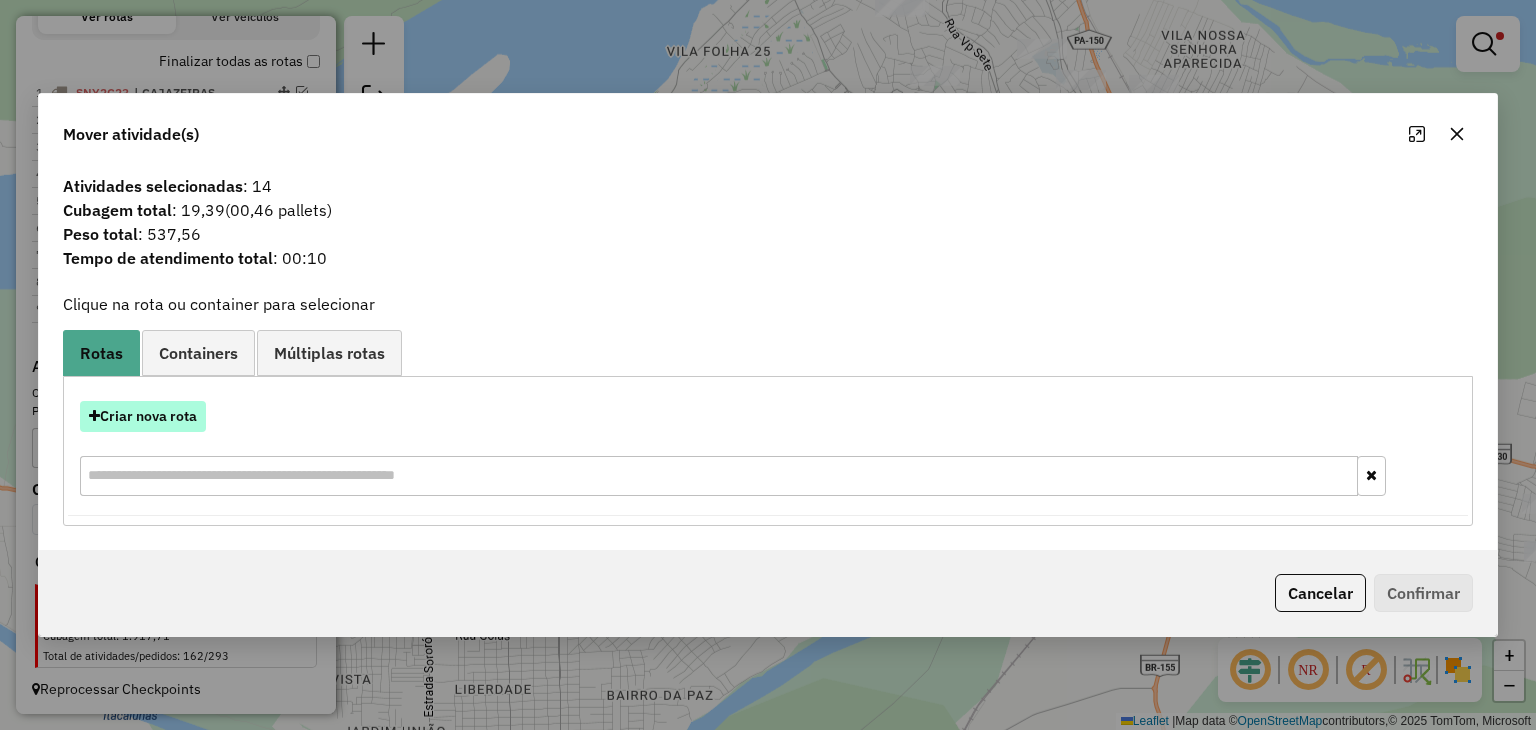 click on "Criar nova rota" at bounding box center [143, 416] 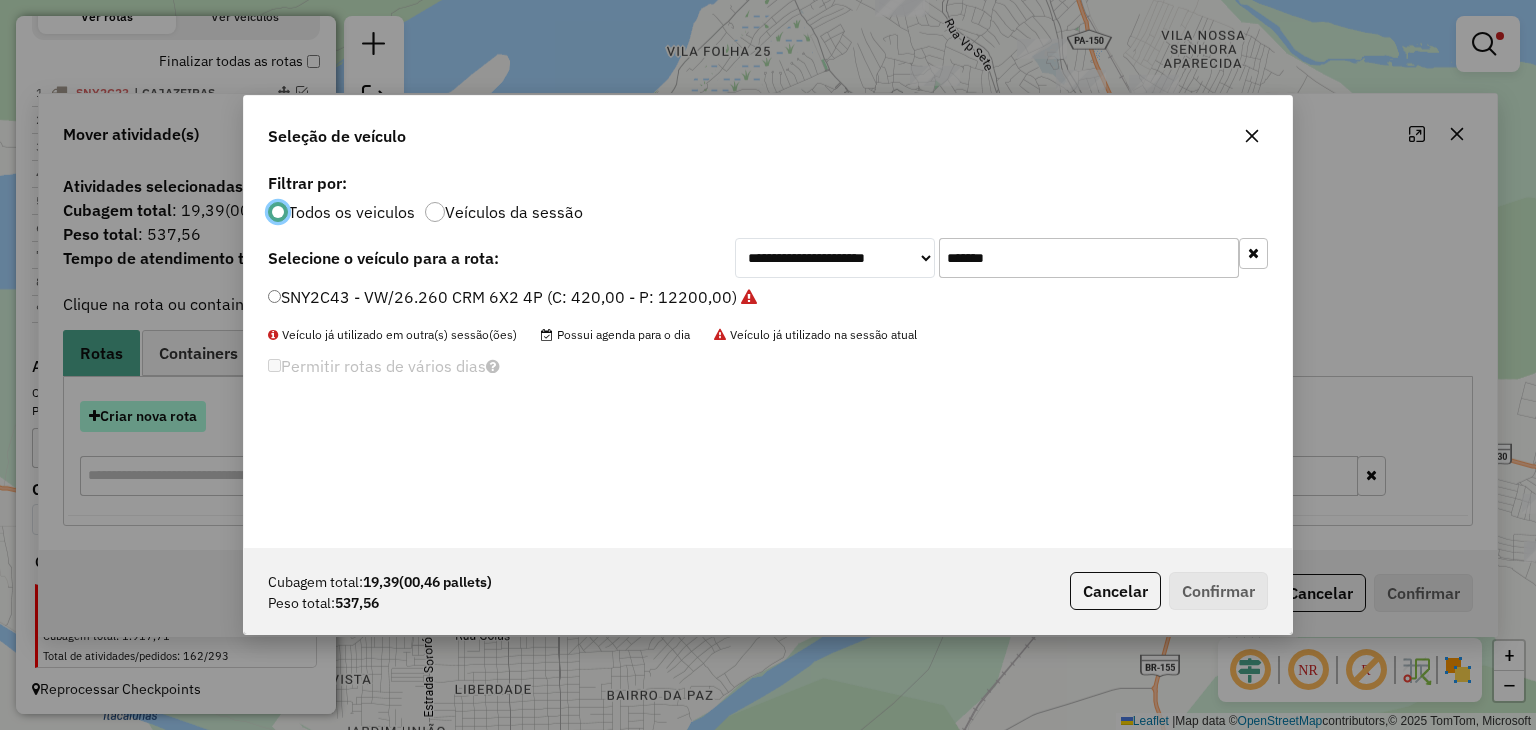 scroll, scrollTop: 10, scrollLeft: 6, axis: both 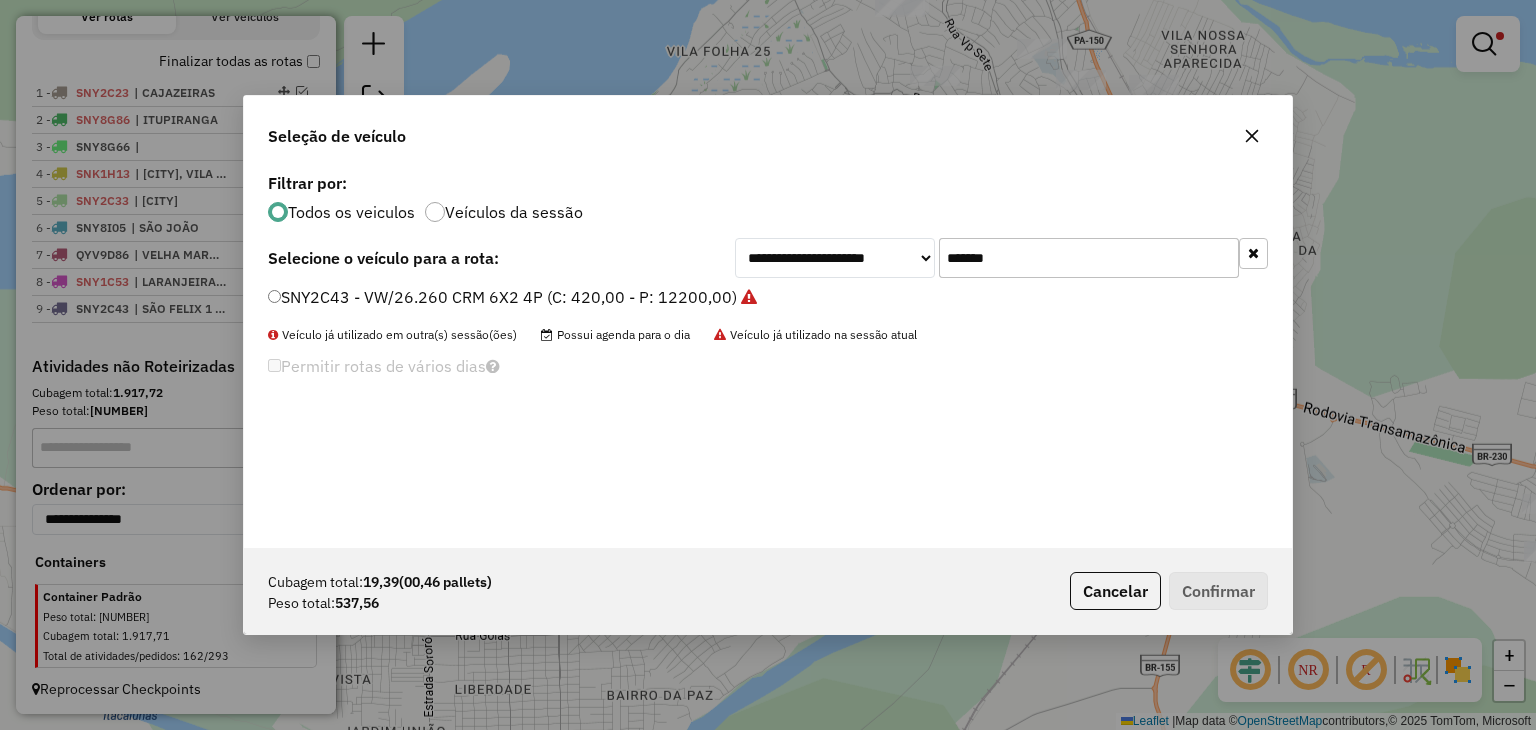 drag, startPoint x: 1022, startPoint y: 247, endPoint x: 812, endPoint y: 217, distance: 212.13203 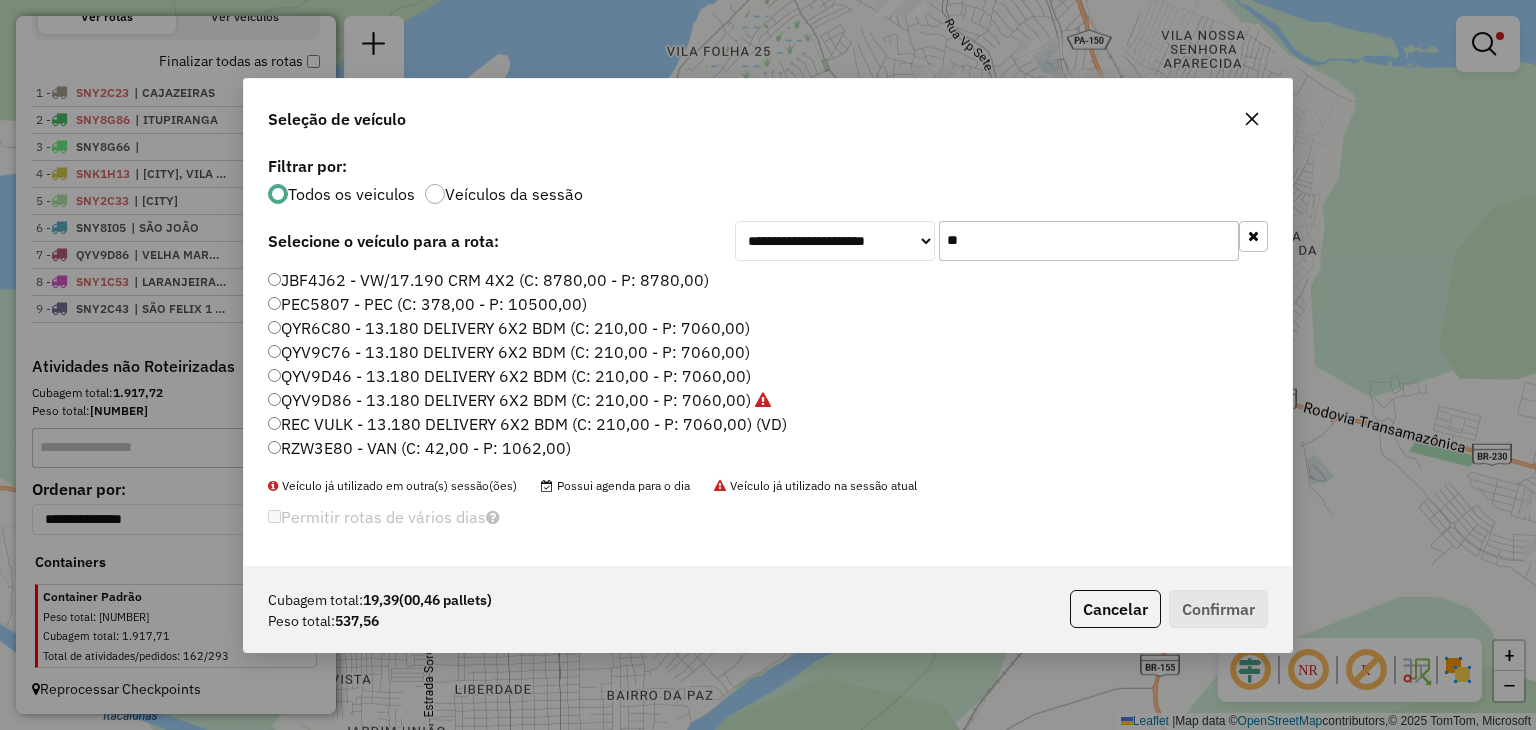 type on "**" 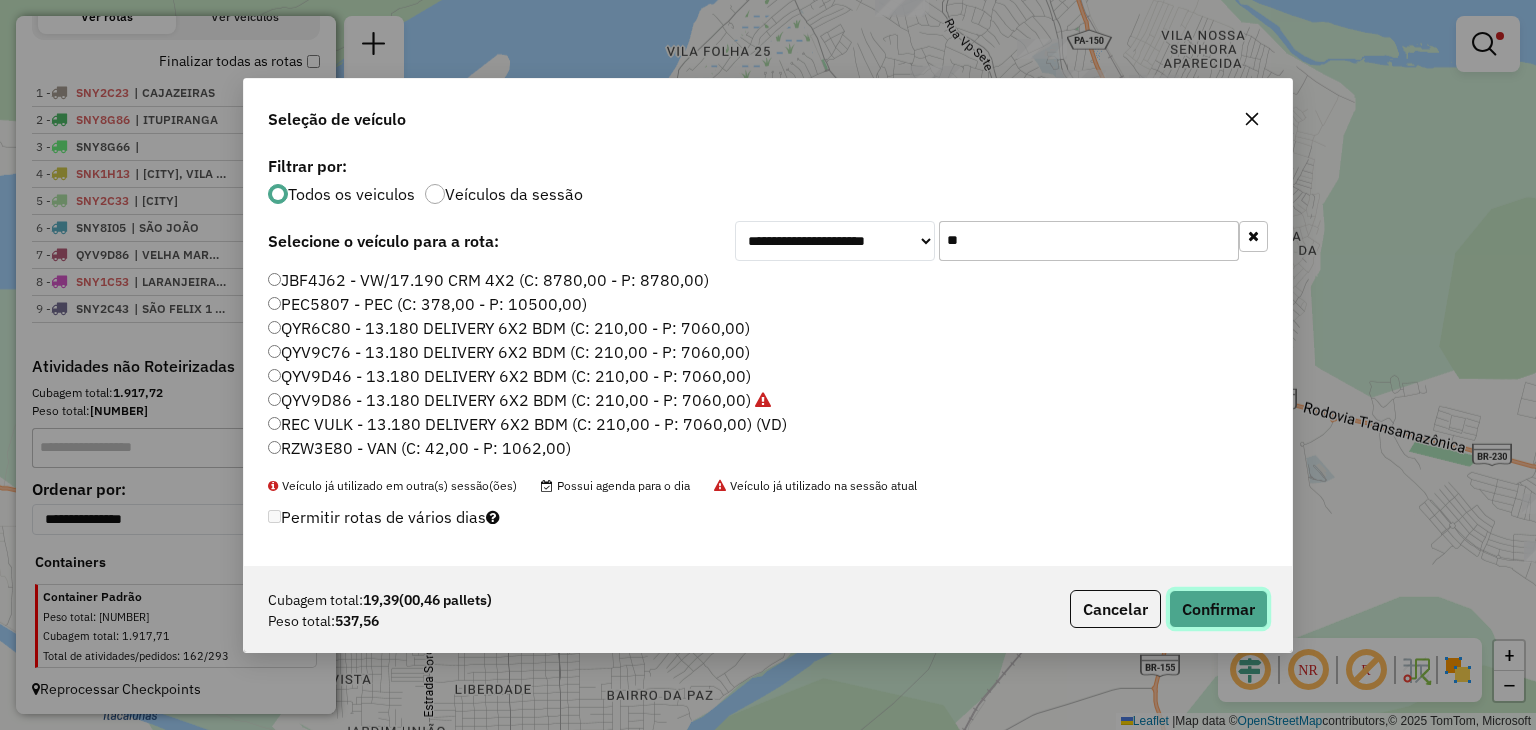 click on "Confirmar" 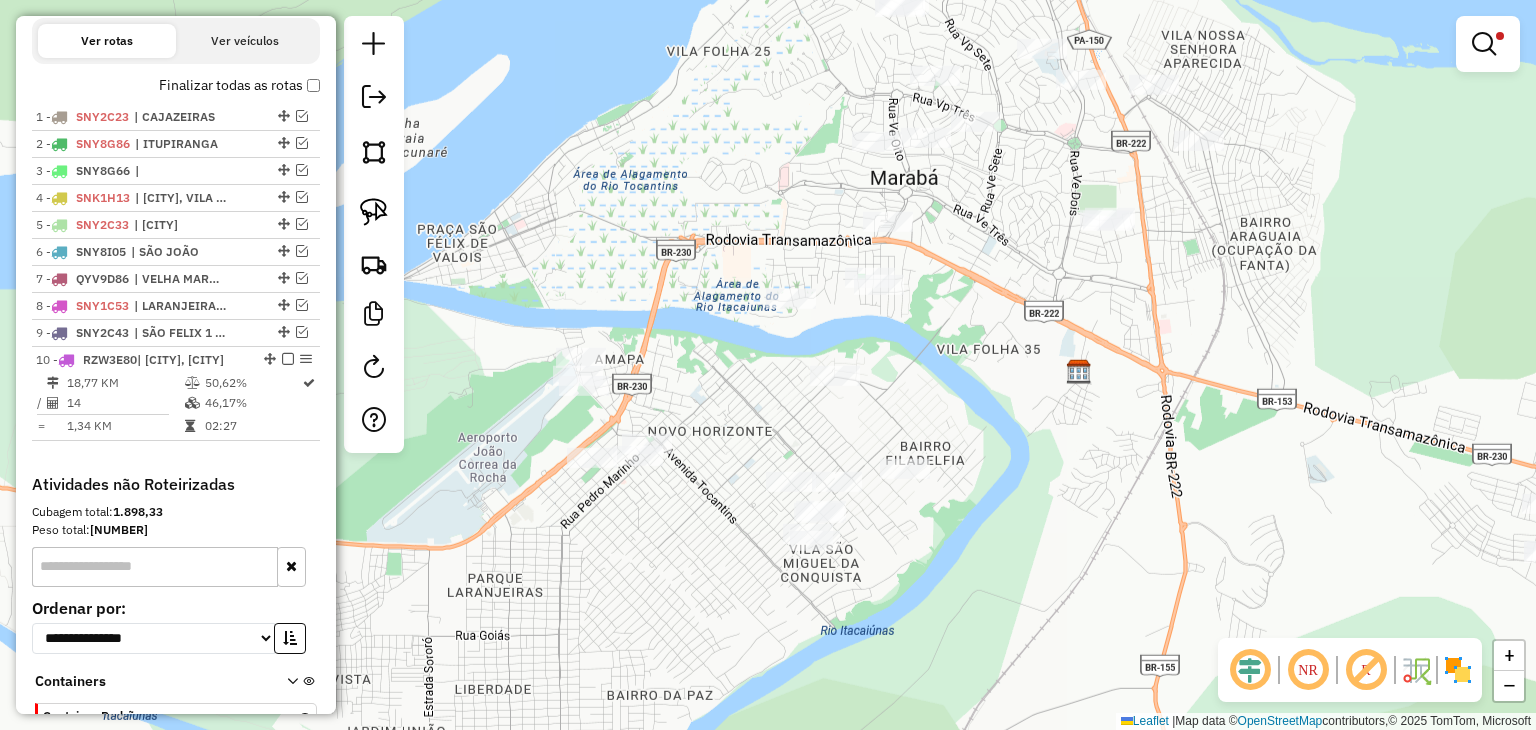 scroll, scrollTop: 795, scrollLeft: 0, axis: vertical 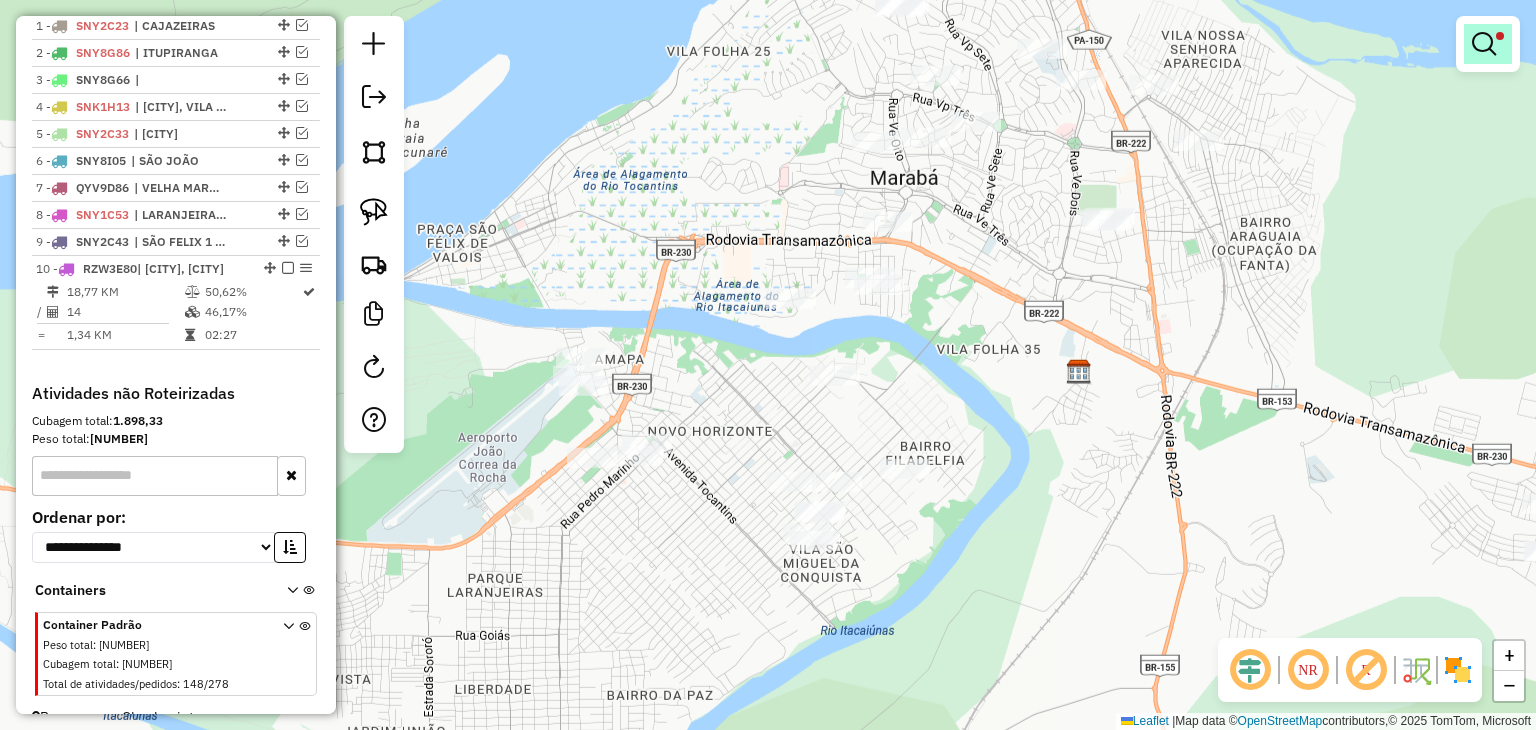 click at bounding box center (1488, 44) 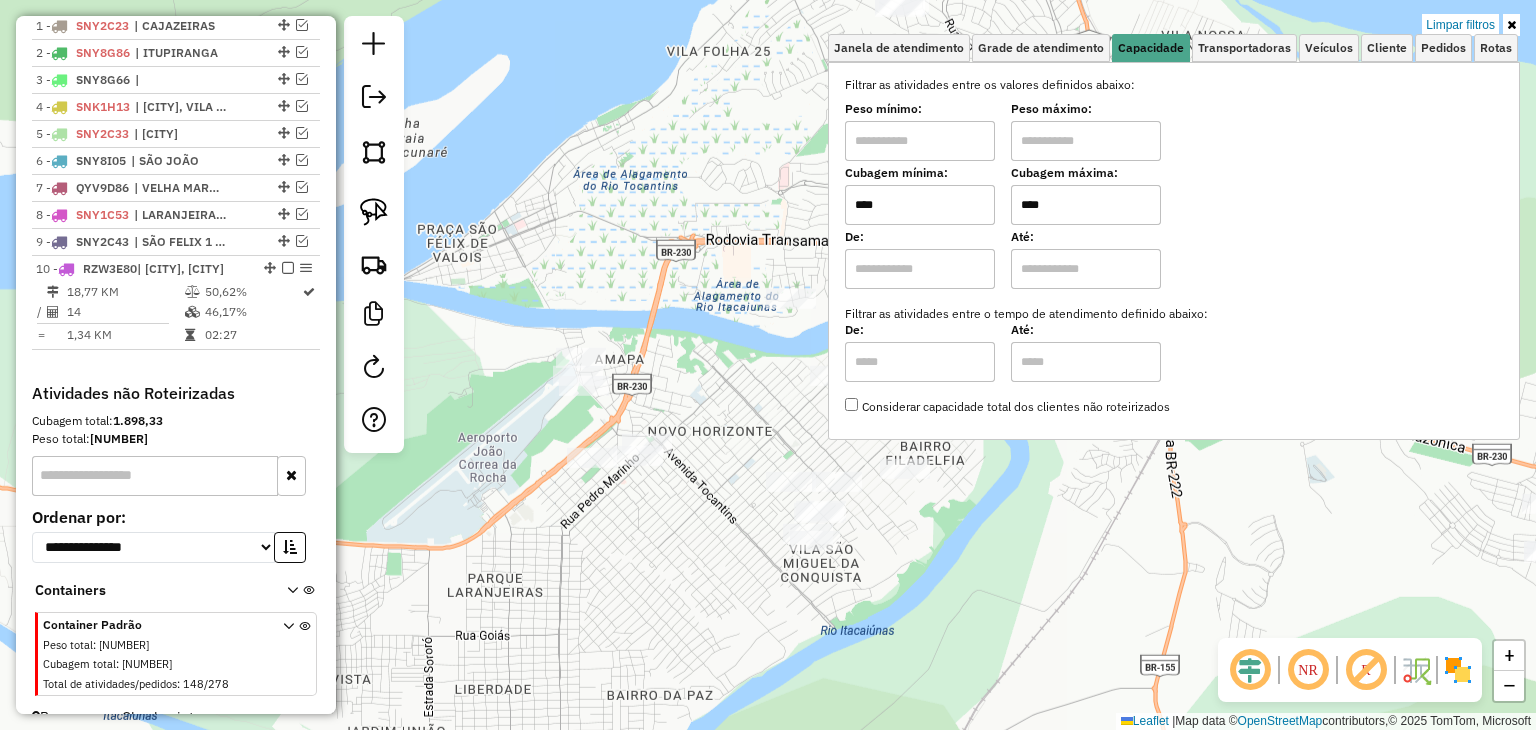 drag, startPoint x: 1090, startPoint y: 215, endPoint x: 933, endPoint y: 201, distance: 157.62297 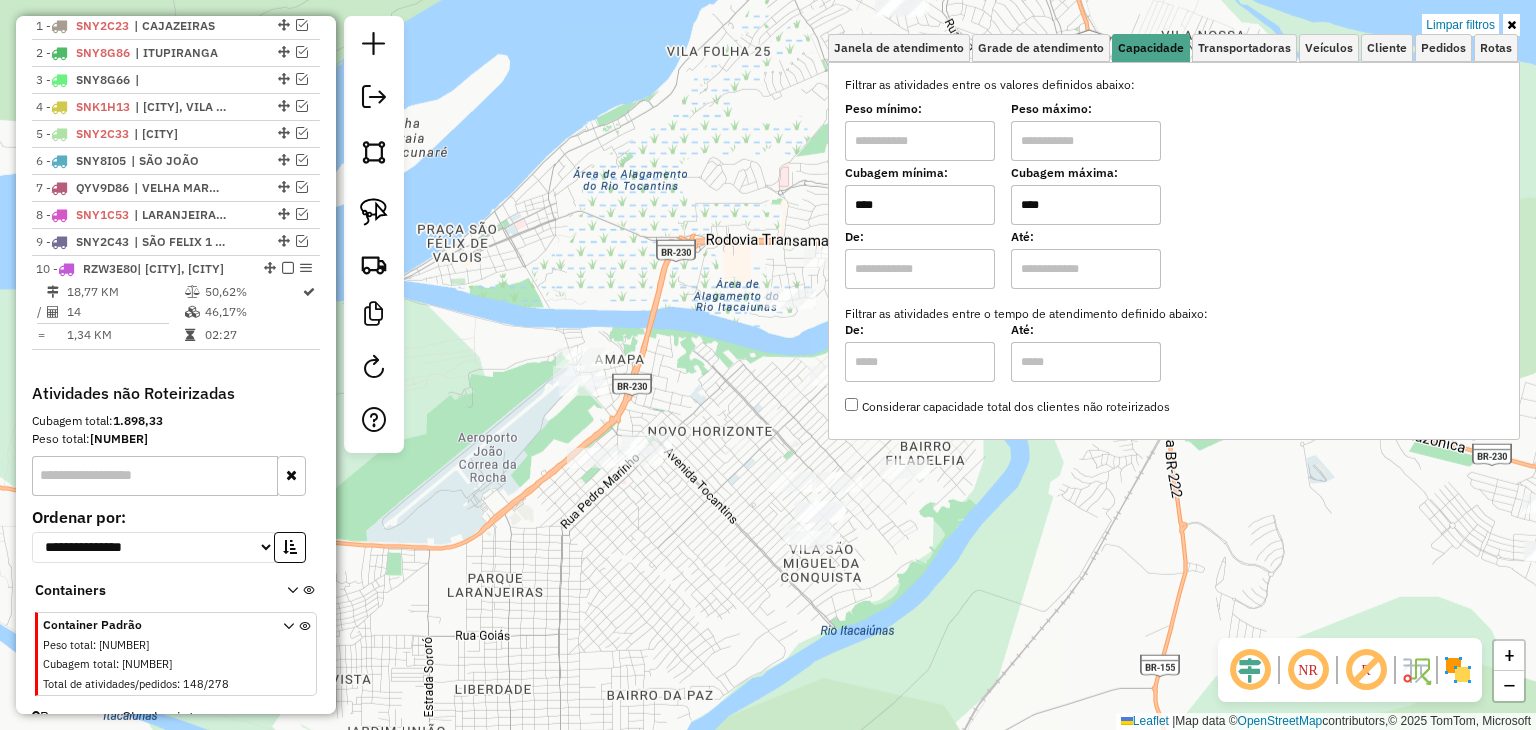 drag, startPoint x: 1128, startPoint y: 210, endPoint x: 1020, endPoint y: 213, distance: 108.04166 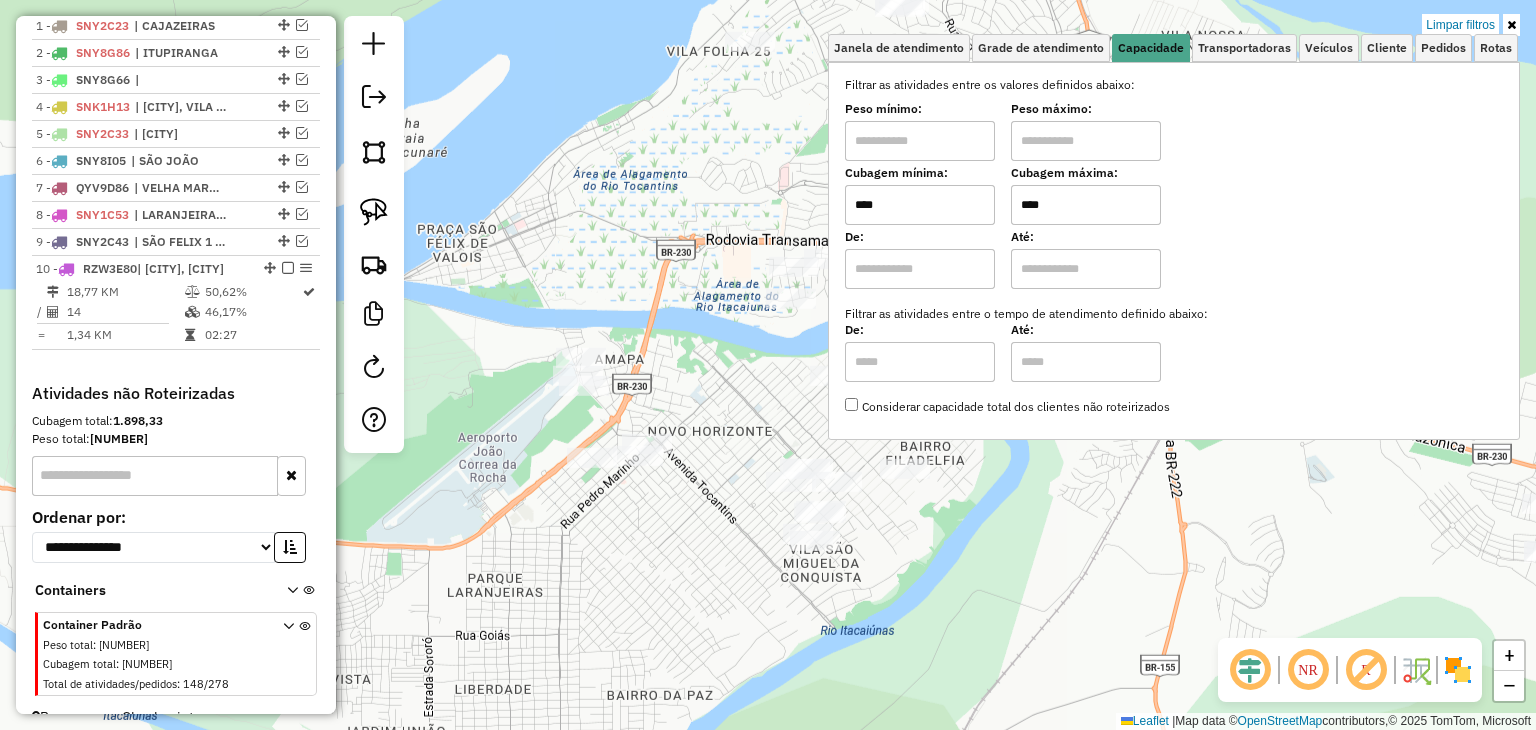 type on "****" 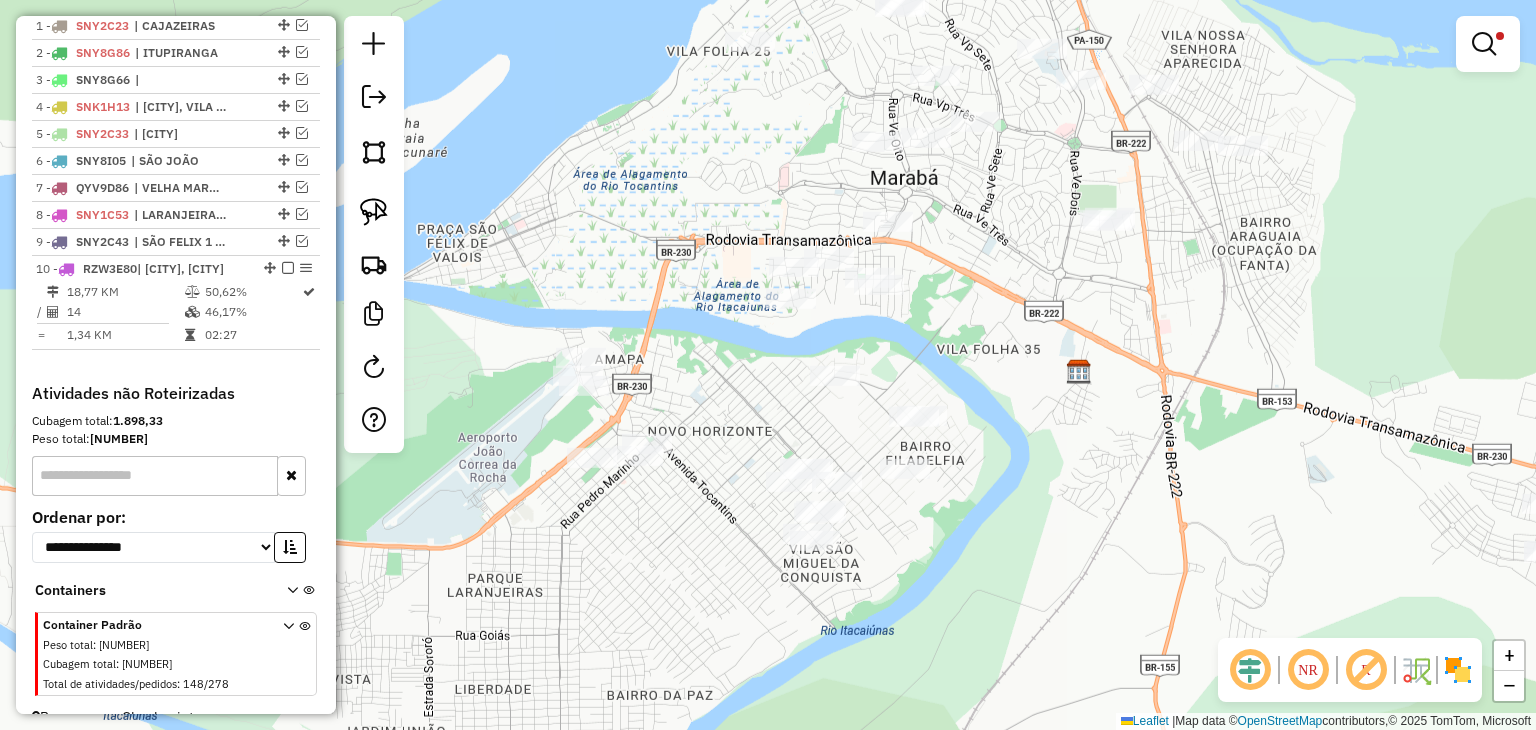 click on "Limpar filtros Janela de atendimento Grade de atendimento Capacidade Transportadoras Veículos Cliente Pedidos  Rotas Selecione os dias de semana para filtrar as janelas de atendimento  Seg   Ter   Qua   Qui   Sex   Sáb   Dom  Informe o período da janela de atendimento: De: Até:  Filtrar exatamente a janela do cliente  Considerar janela de atendimento padrão  Selecione os dias de semana para filtrar as grades de atendimento  Seg   Ter   Qua   Qui   Sex   Sáb   Dom   Considerar clientes sem dia de atendimento cadastrado  Clientes fora do dia de atendimento selecionado Filtrar as atividades entre os valores definidos abaixo:  Peso mínimo:   Peso máximo:   Cubagem mínima:  ****  Cubagem máxima:  ****  De:   Até:  Filtrar as atividades entre o tempo de atendimento definido abaixo:  De:   Até:   Considerar capacidade total dos clientes não roteirizados Transportadora: Selecione um ou mais itens Tipo de veículo: Selecione um ou mais itens Veículo: Selecione um ou mais itens Motorista: Nome: Rótulo: +" 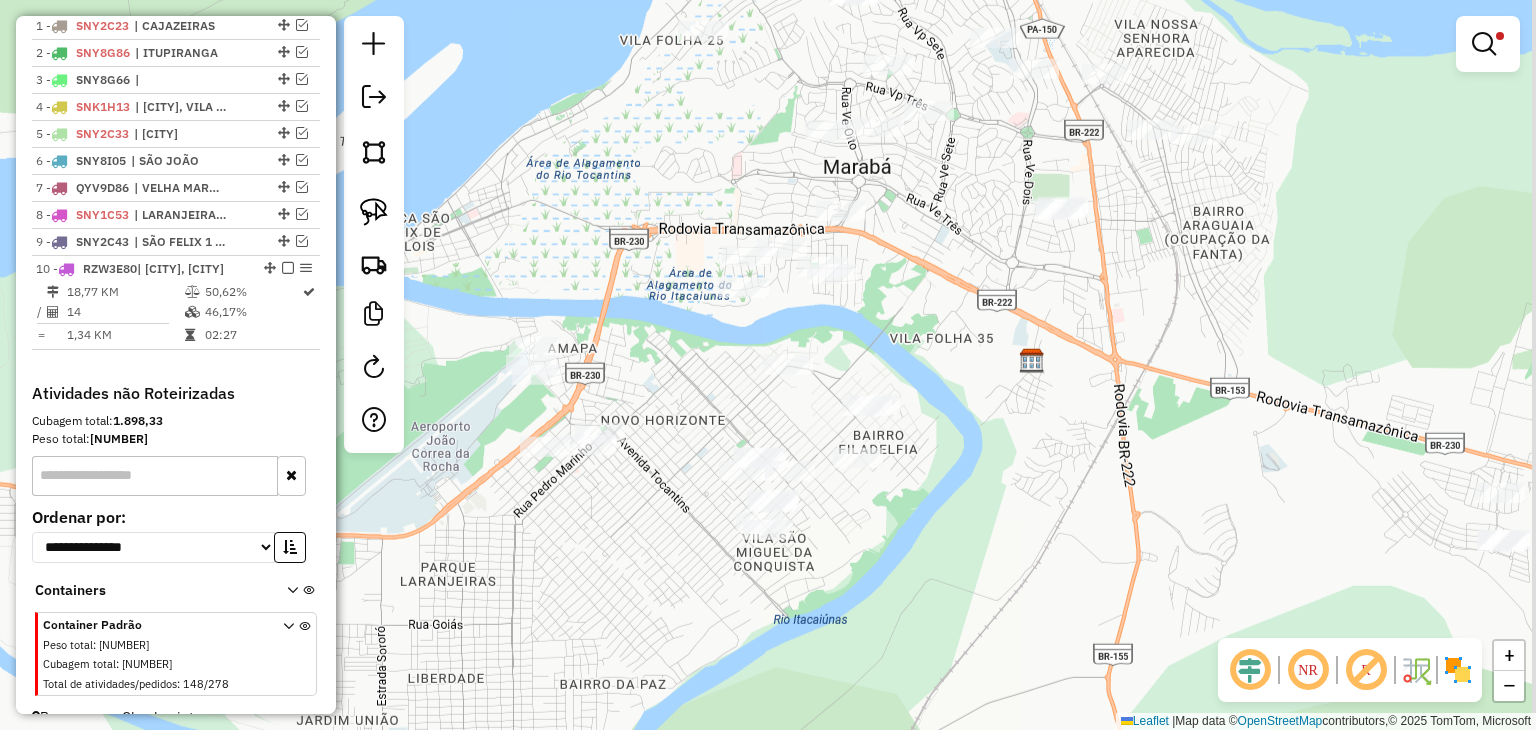 drag, startPoint x: 768, startPoint y: 429, endPoint x: 591, endPoint y: 377, distance: 184.48035 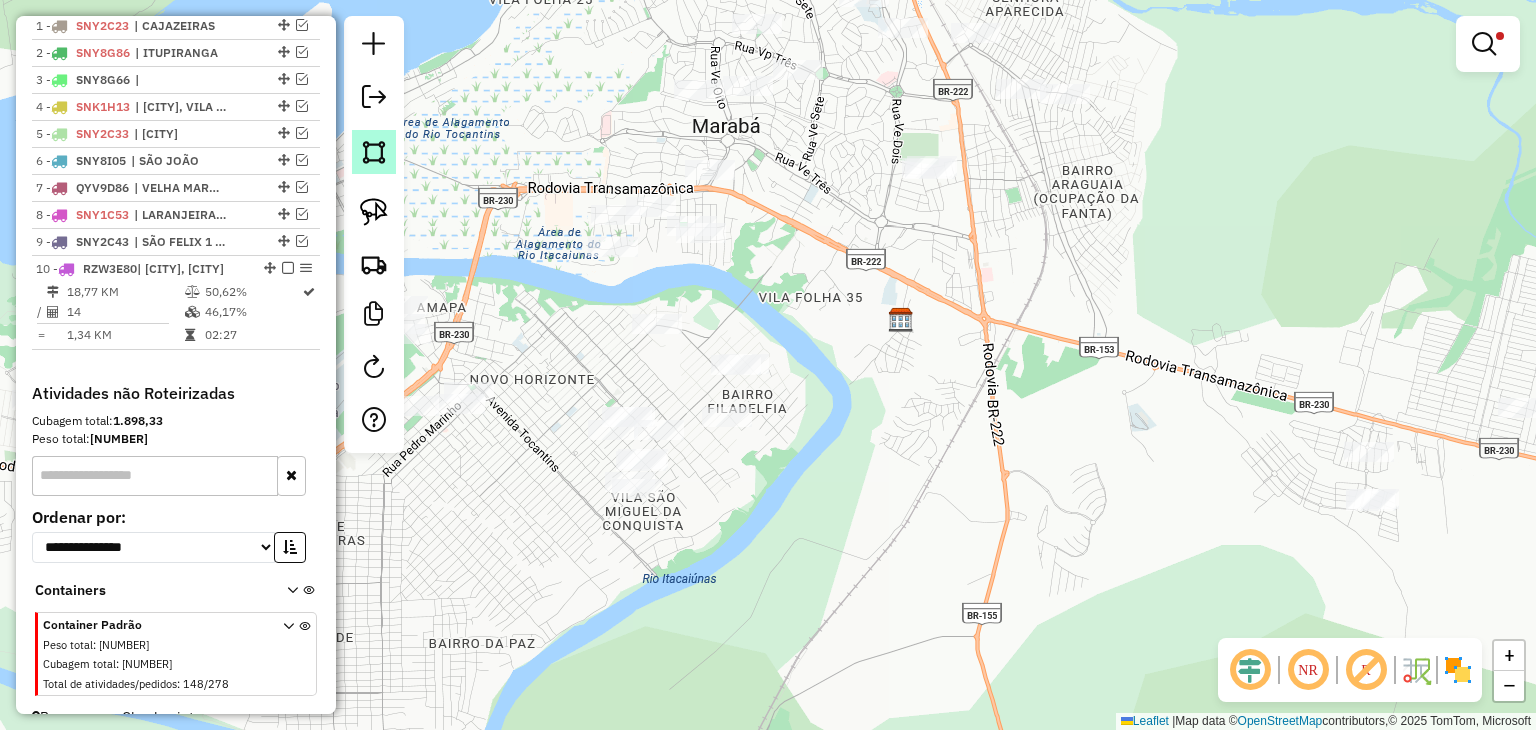 click 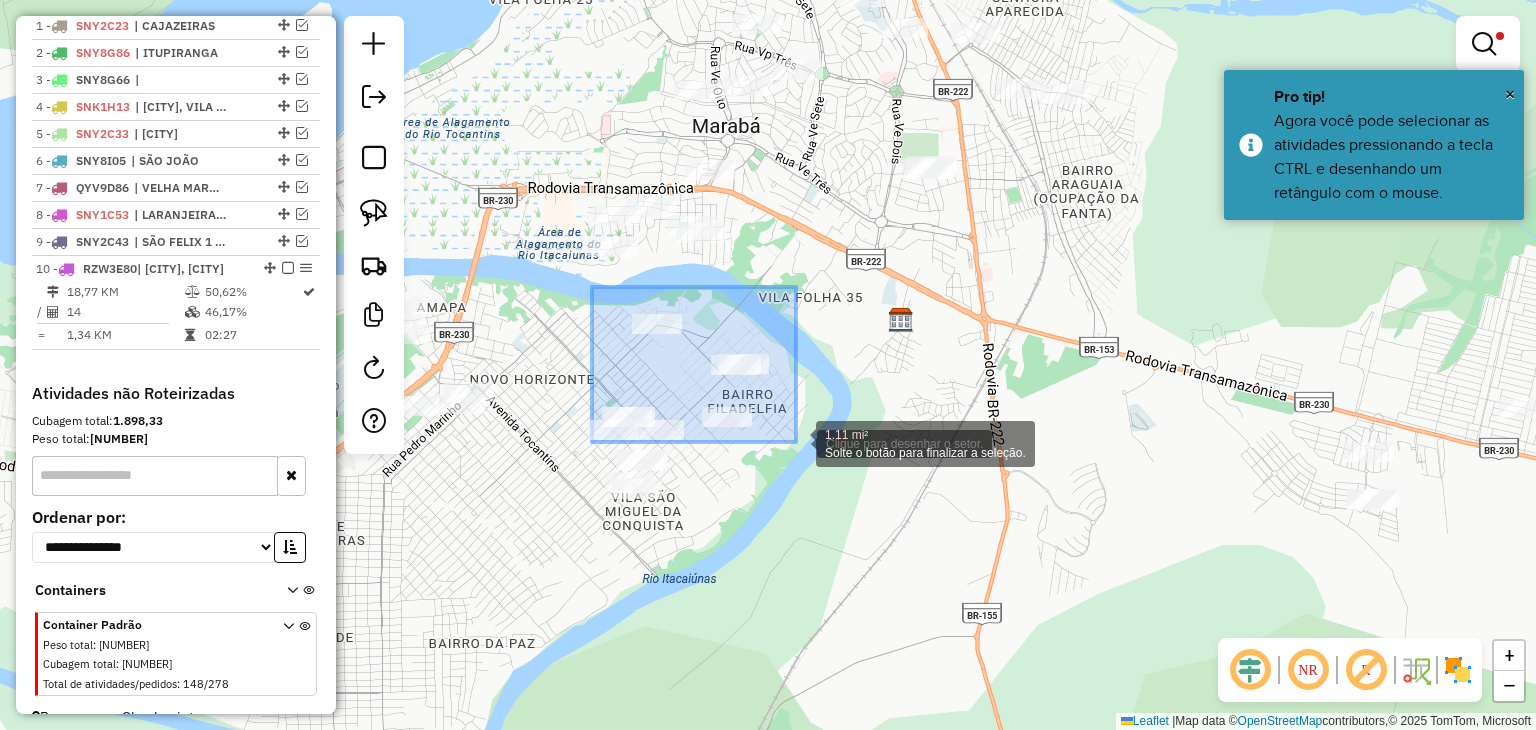 drag, startPoint x: 592, startPoint y: 287, endPoint x: 797, endPoint y: 442, distance: 257.00195 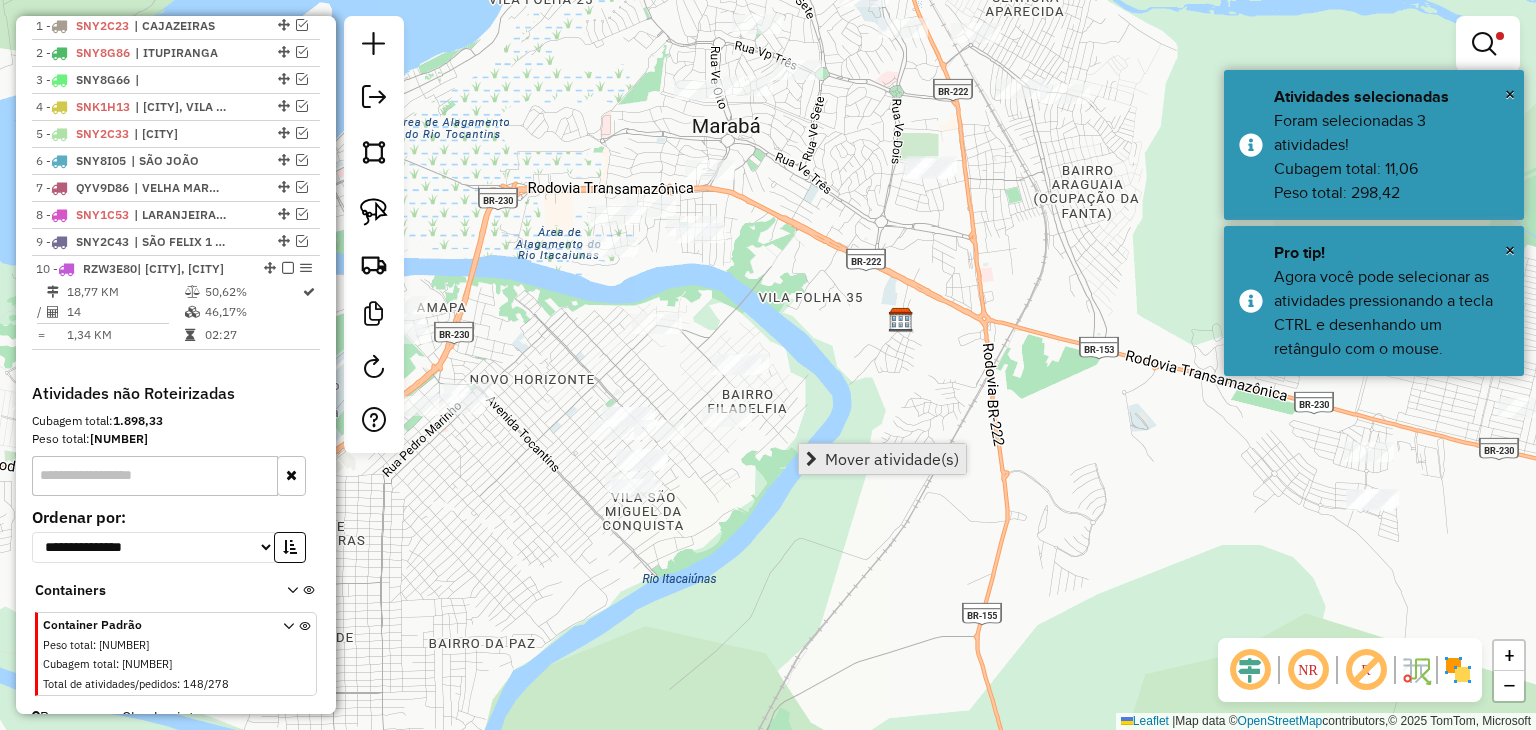 click on "Mover atividade(s)" at bounding box center (892, 459) 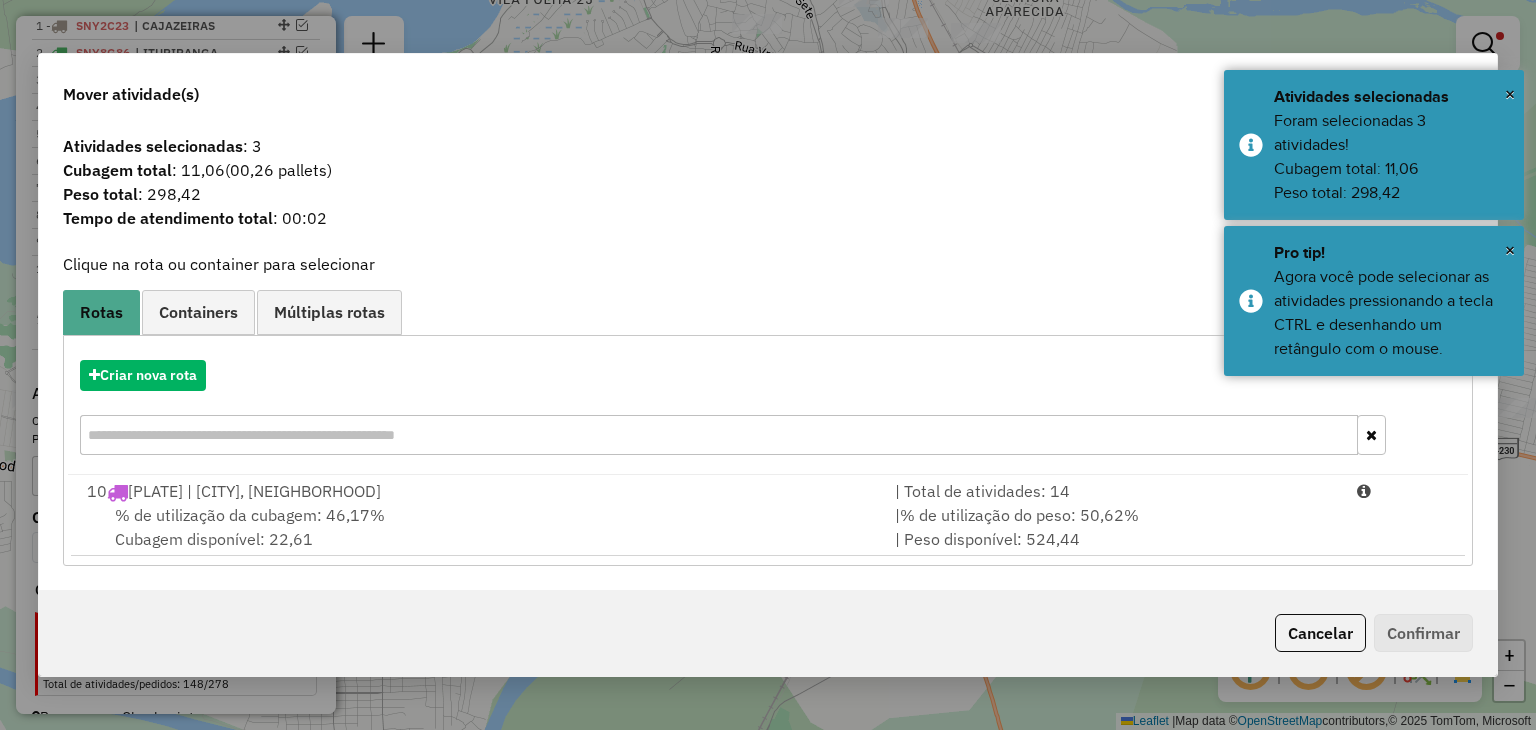 click on "% de utilização da cubagem: [PERCENT]%  Cubagem disponível: [NUMBER]" at bounding box center (479, 527) 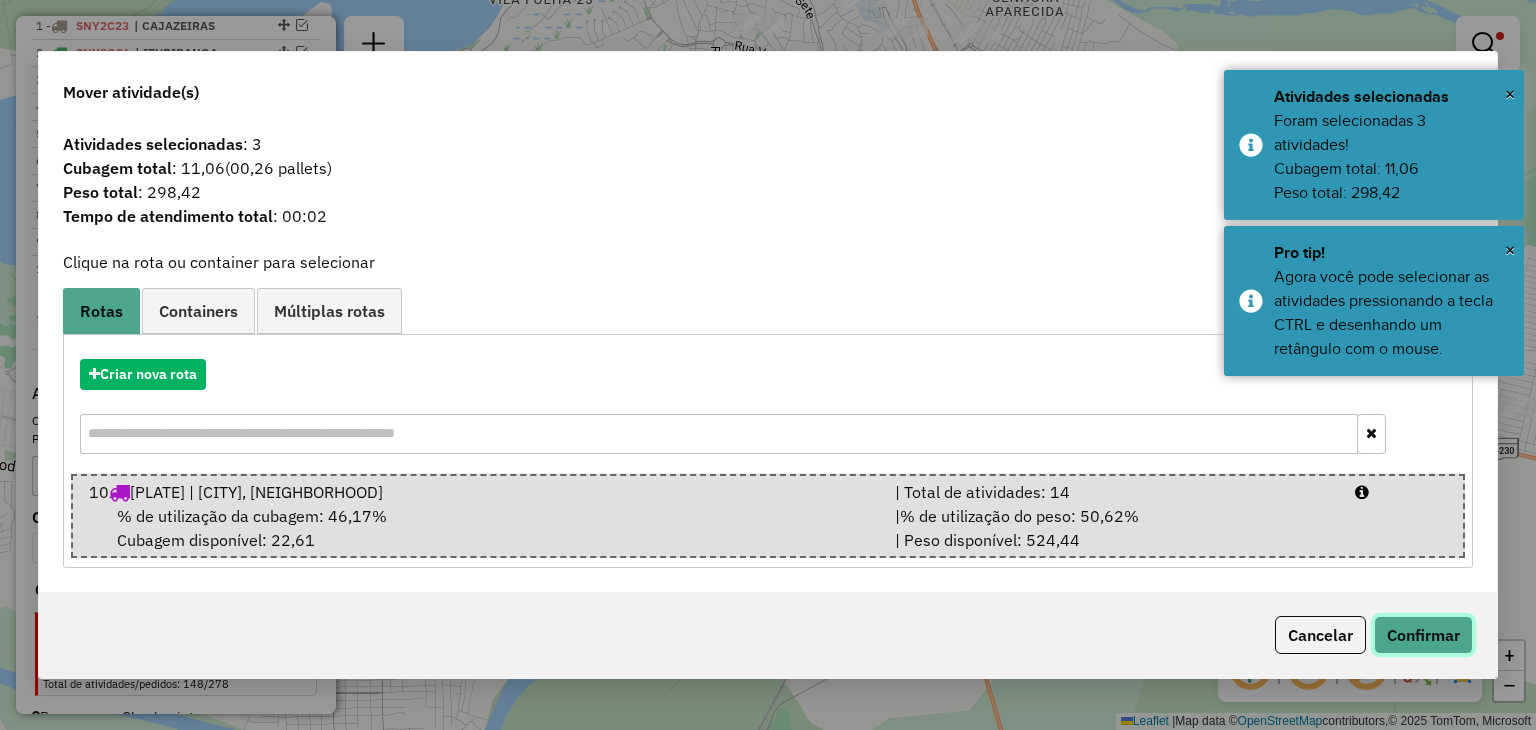 click on "Confirmar" 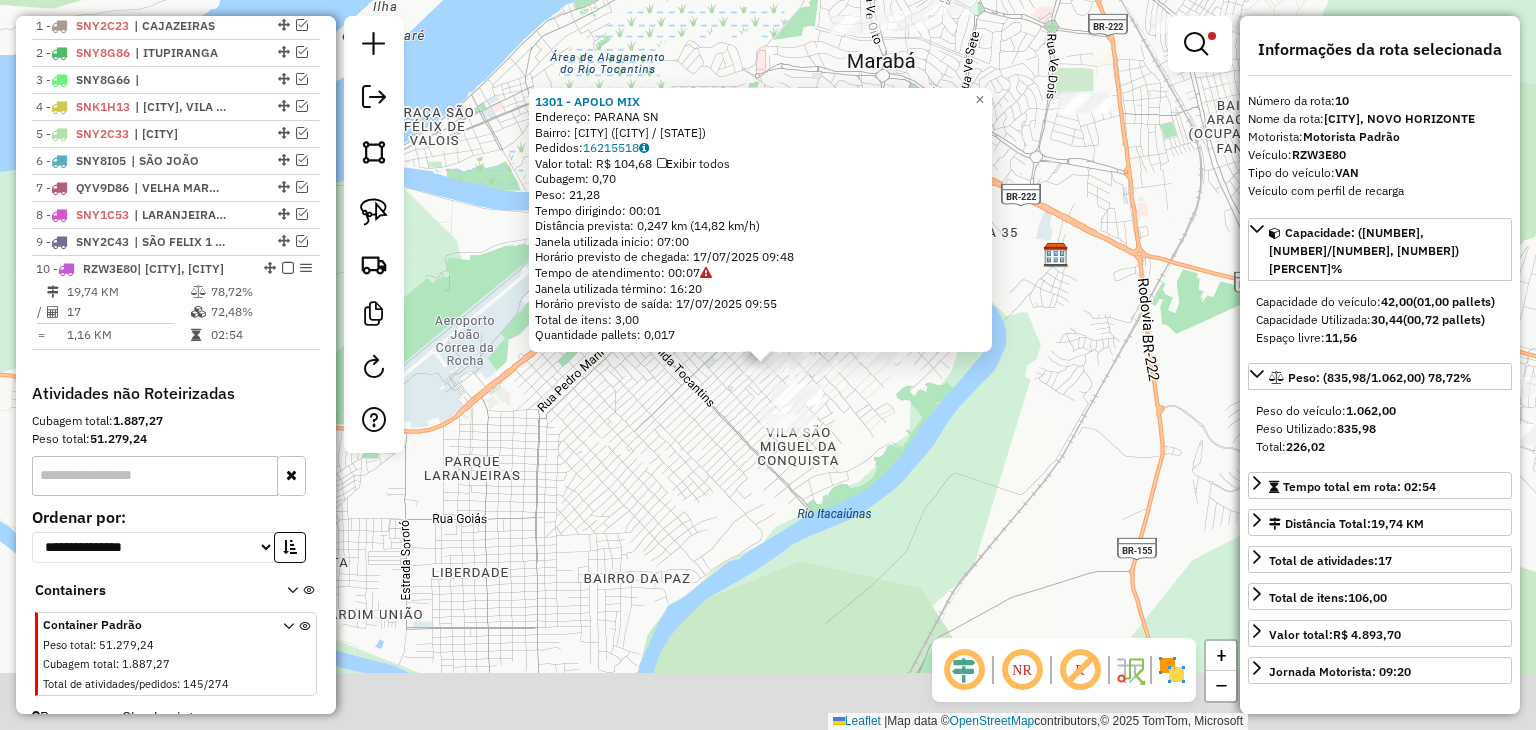 scroll, scrollTop: 840, scrollLeft: 0, axis: vertical 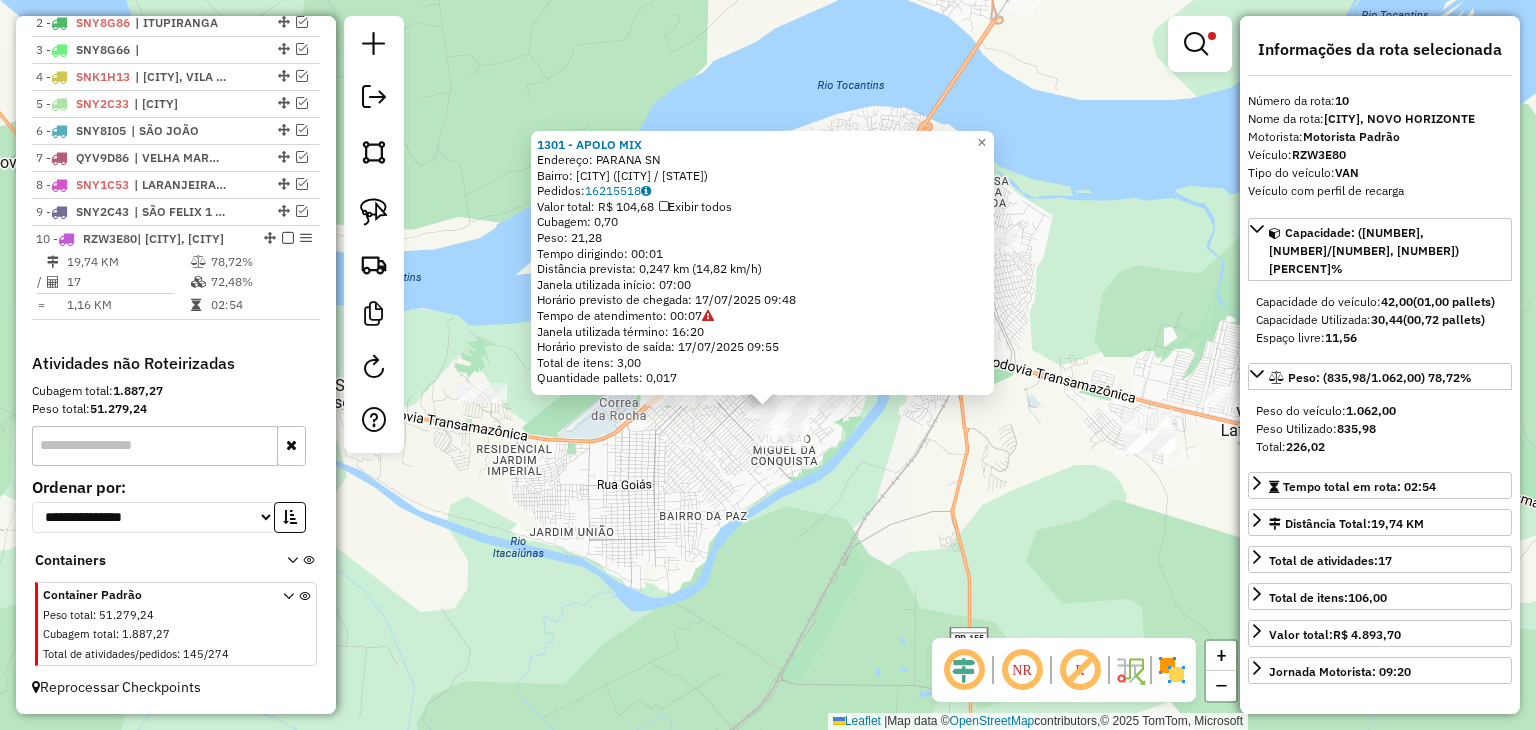 click on "1301 - APOLO MIX Endereço: PARANA SN Bairro: BELO HORIZONTE ([CITY] / [STATE]) Pedidos: 16215518 Valor total: R$ 104,68 Exibir todos Cubagem: 0,70 Peso: 21,28 Tempo dirigindo: 00:01 Distância prevista: 0,247 km (14,82 km/h) Janela utilizada início: 07:00 Horário previsto de chegada: [DATE] [TIME] Tempo de atendimento: 00:07 Janela utilizada término: 16:20 Horário previsto de saída: [DATE] [TIME] Total de itens: 3,00 Quantidade pallets: 0,017 × Limpar filtros Janela de atendimento Grade de atendimento Capacidade Transportadoras Veículos Cliente Pedidos Rotas Selecione os dias de semana para filtrar as janelas de atendimento Seg Ter Qua Qui Sex Sáb Dom Informe o período da janela de atendimento: De: Até: Filtrar exatamente a janela do cliente Considerar janela de atendimento padrão Selecione os dias de semana para filtrar as grades de atendimento Seg Ter Qua Qui Sex Sáb Dom Considerar clientes sem dia de atendimento cadastrado ****" 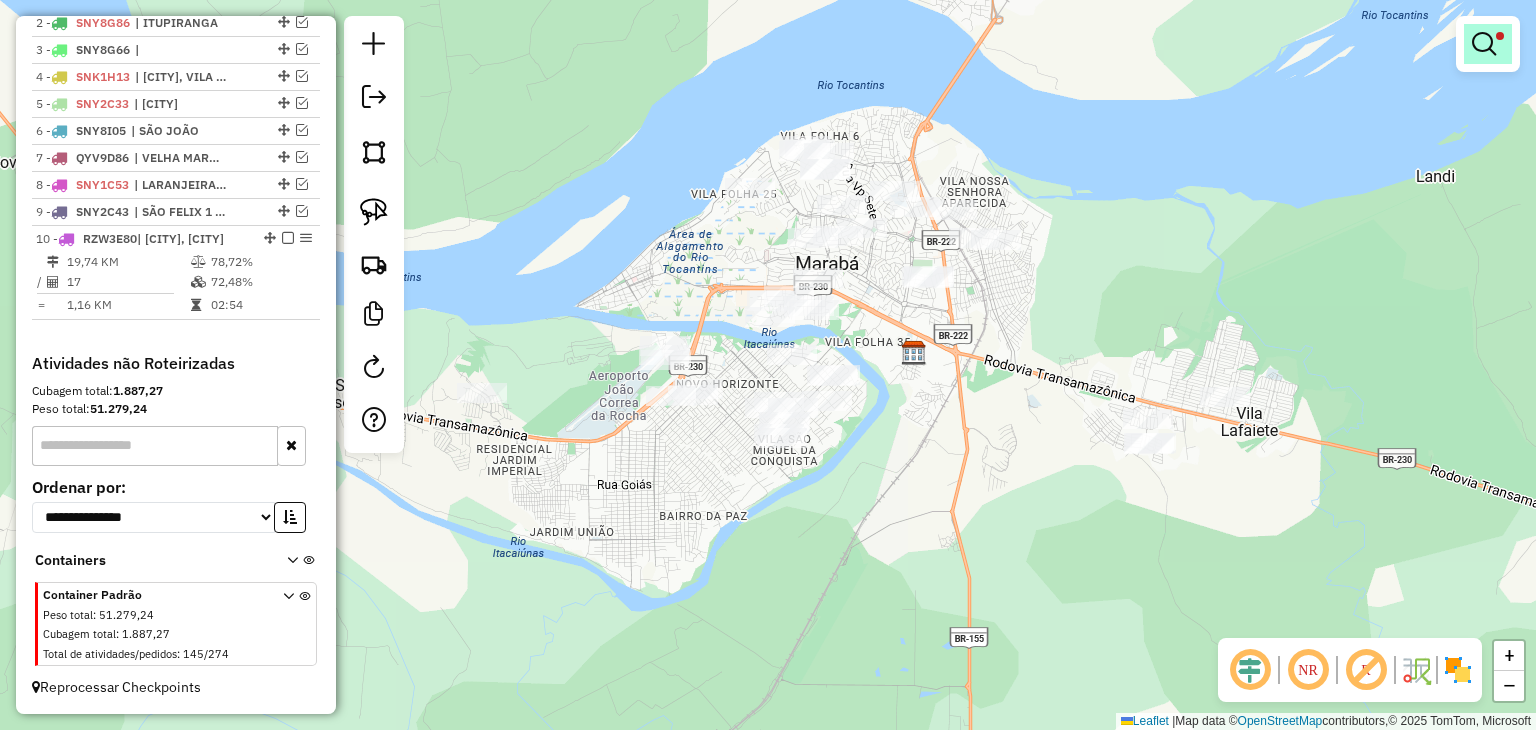 click at bounding box center [1484, 44] 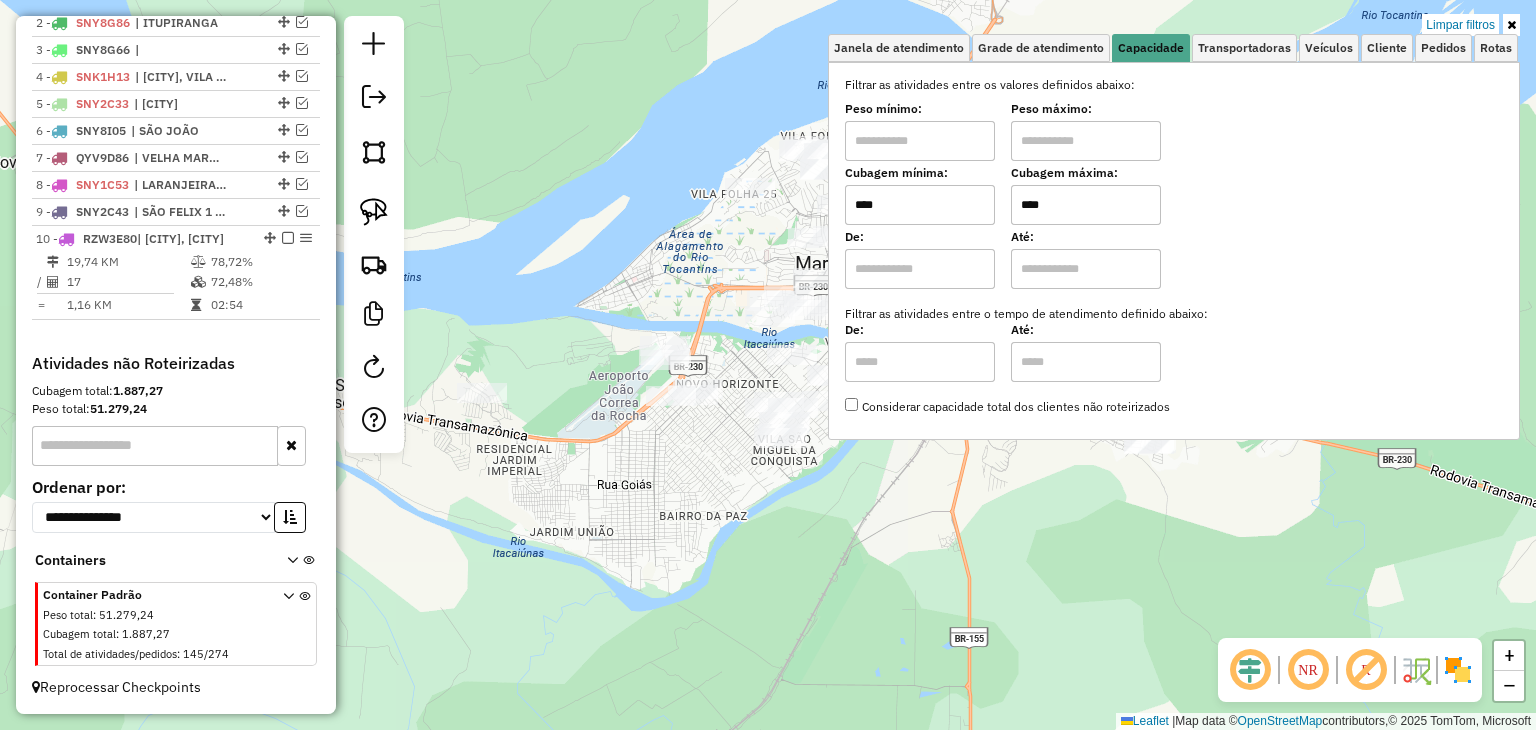 drag, startPoint x: 1079, startPoint y: 207, endPoint x: 989, endPoint y: 217, distance: 90.55385 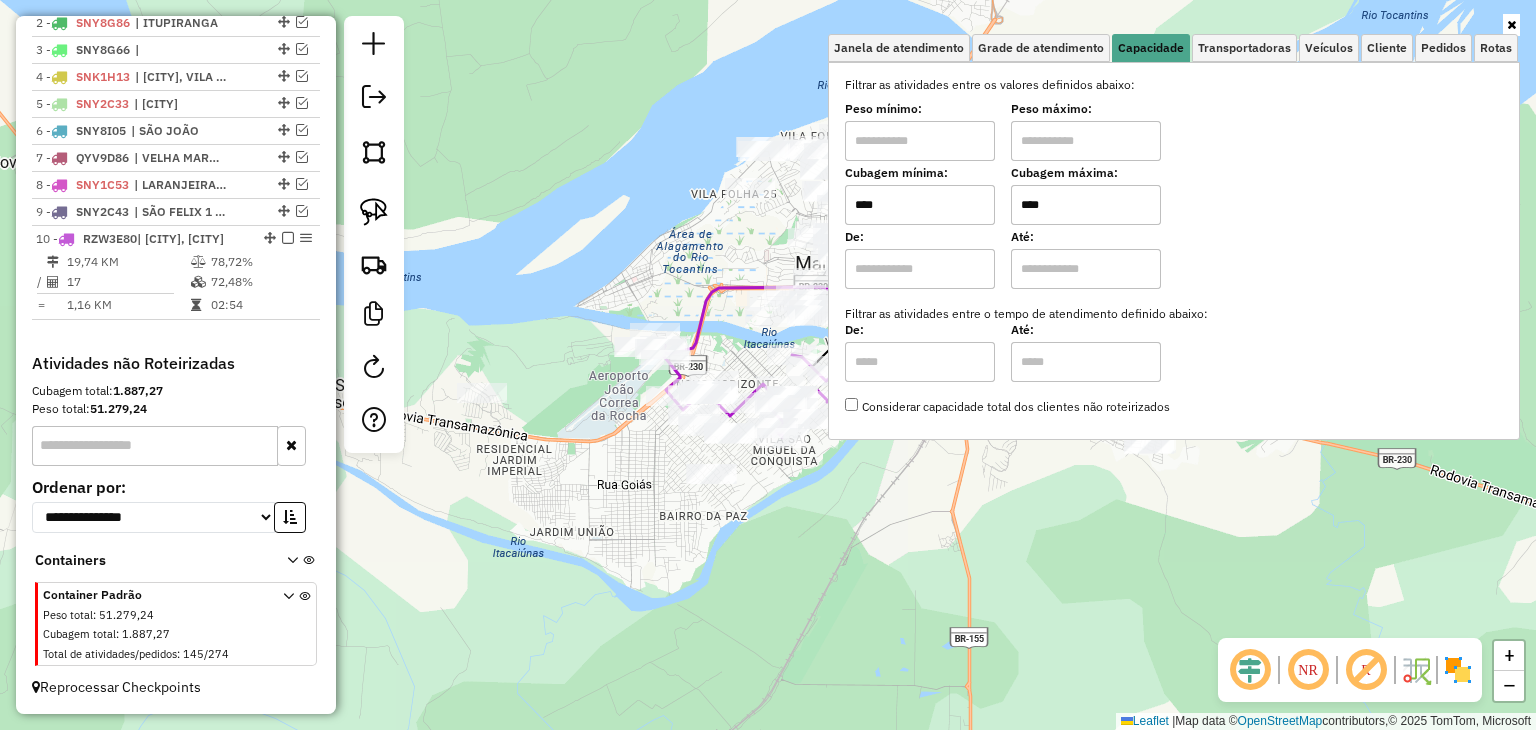 type on "****" 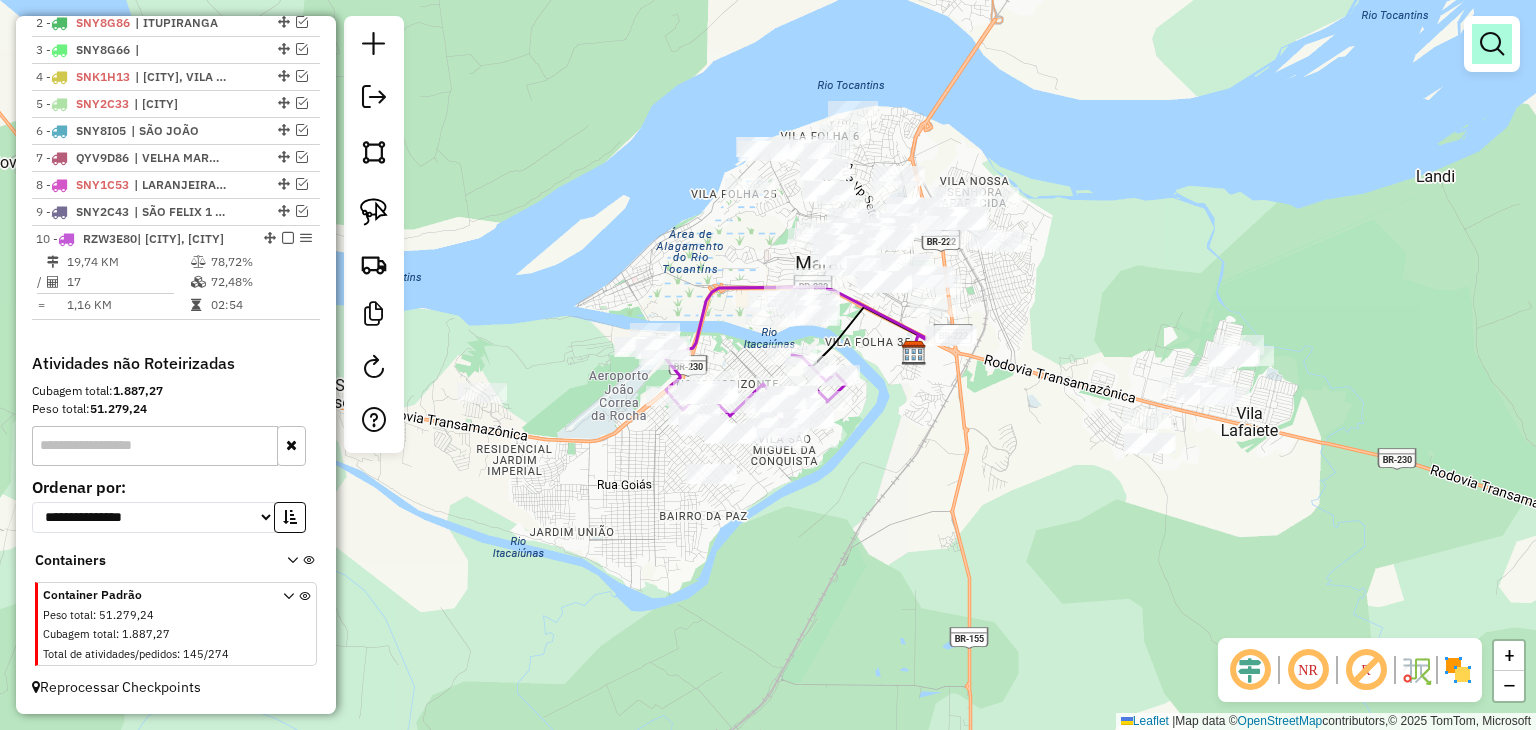 click at bounding box center (1492, 44) 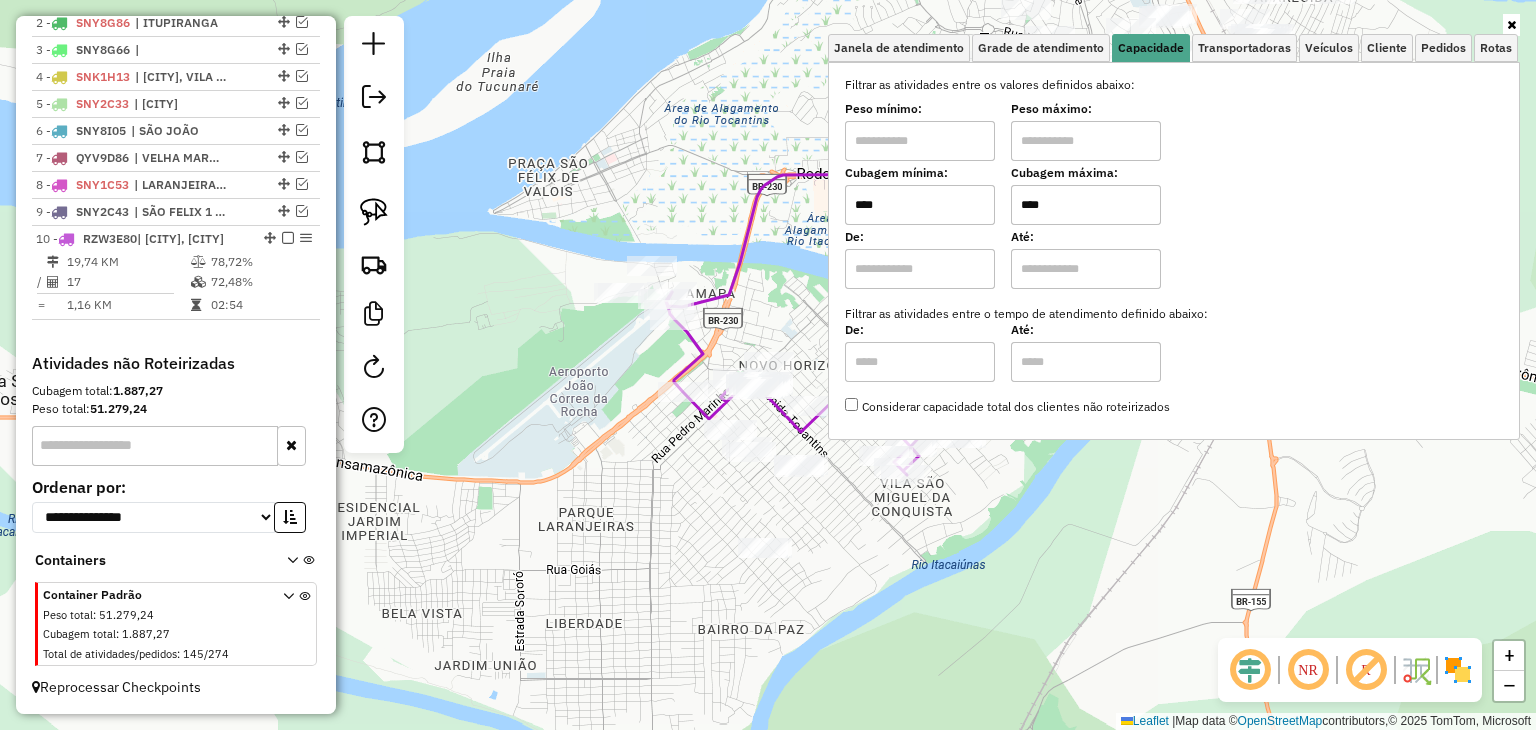 type on "****" 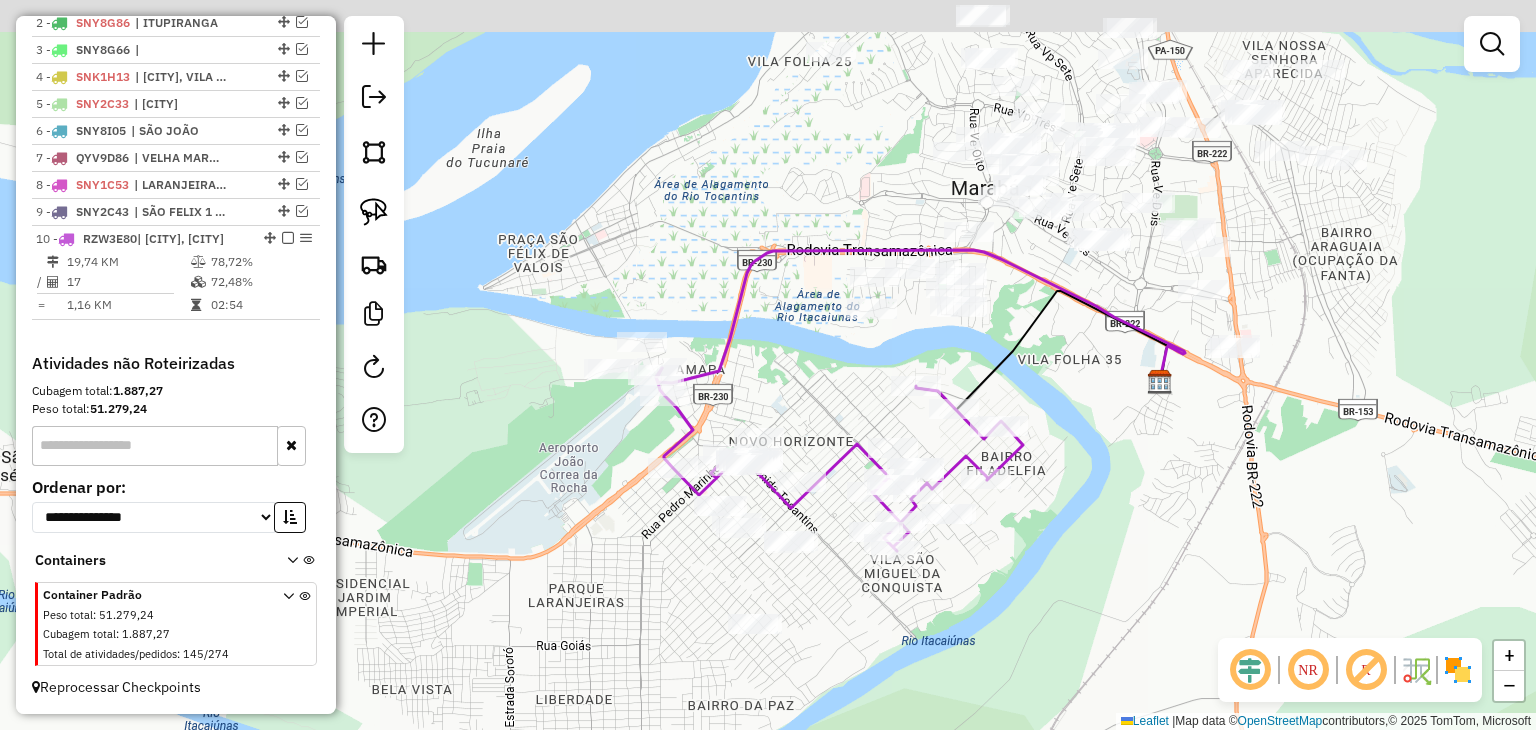 drag, startPoint x: 612, startPoint y: 359, endPoint x: 496, endPoint y: 425, distance: 133.46161 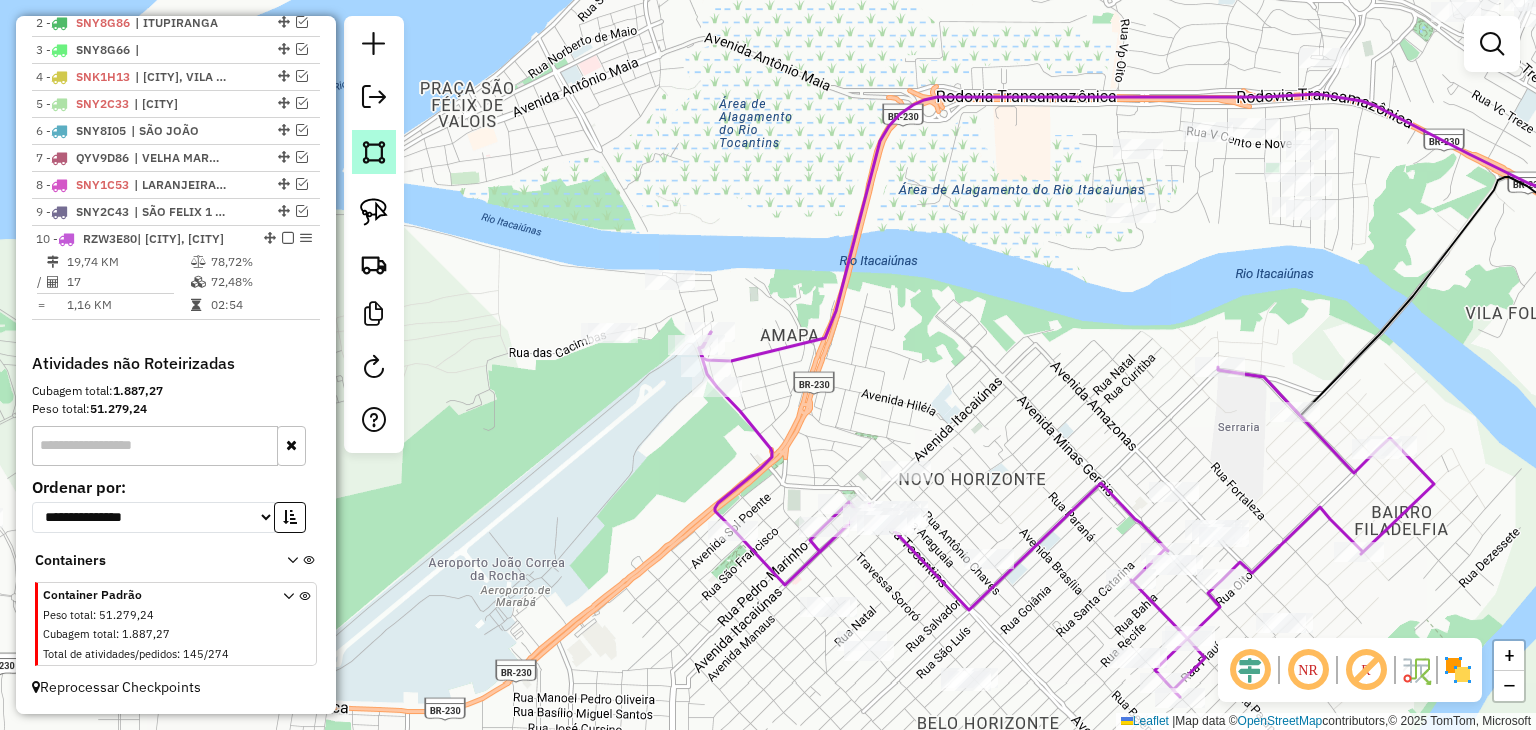 click 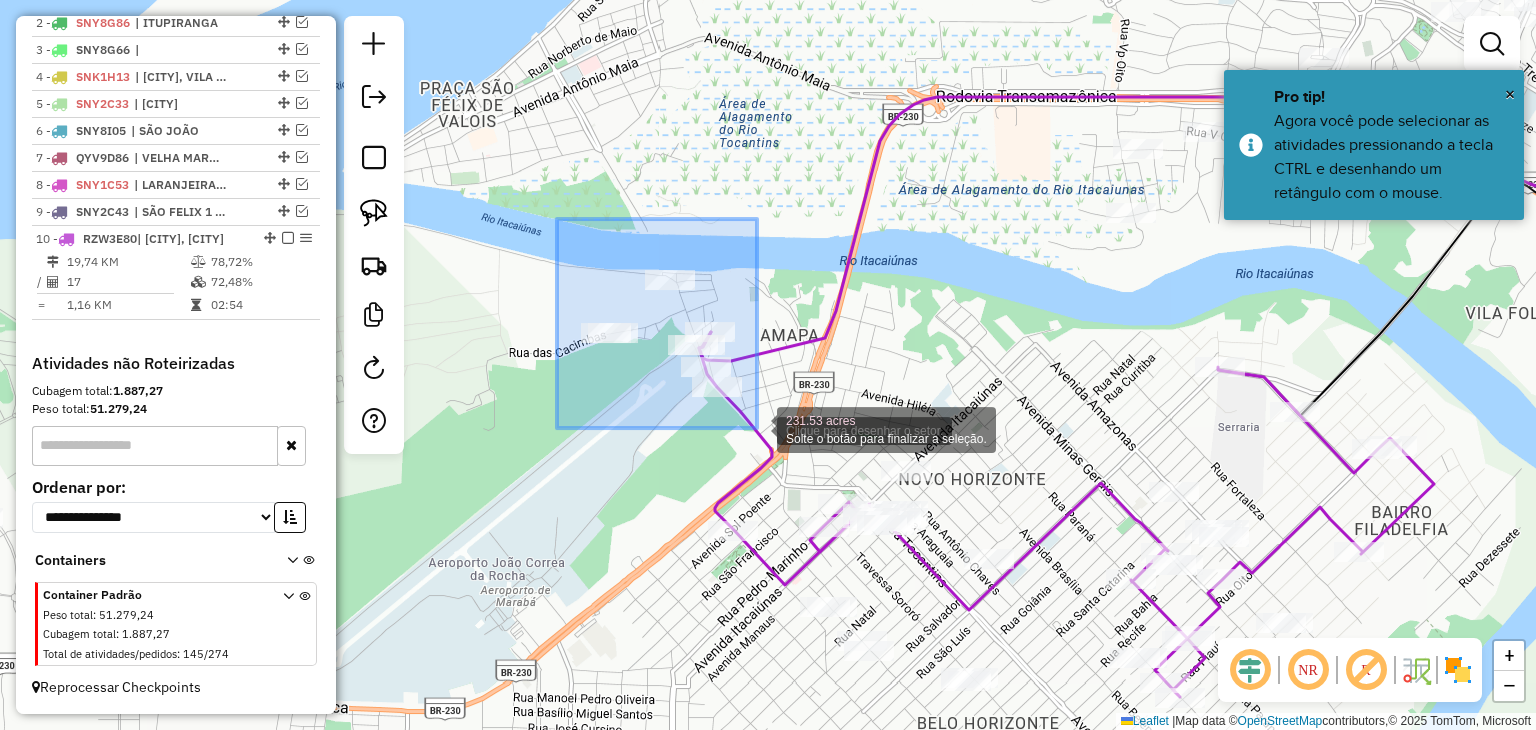 drag, startPoint x: 557, startPoint y: 219, endPoint x: 759, endPoint y: 431, distance: 292.8276 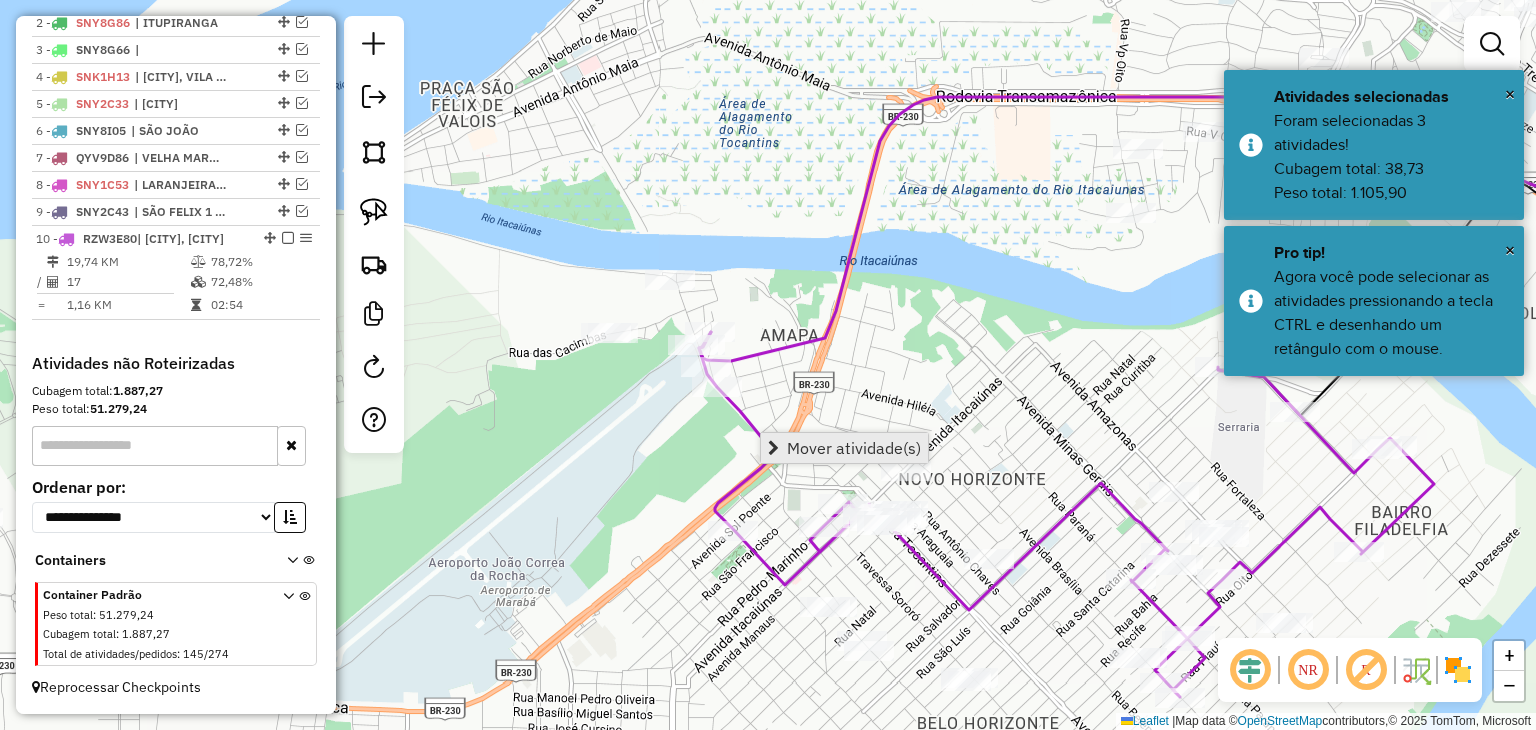 click at bounding box center [773, 448] 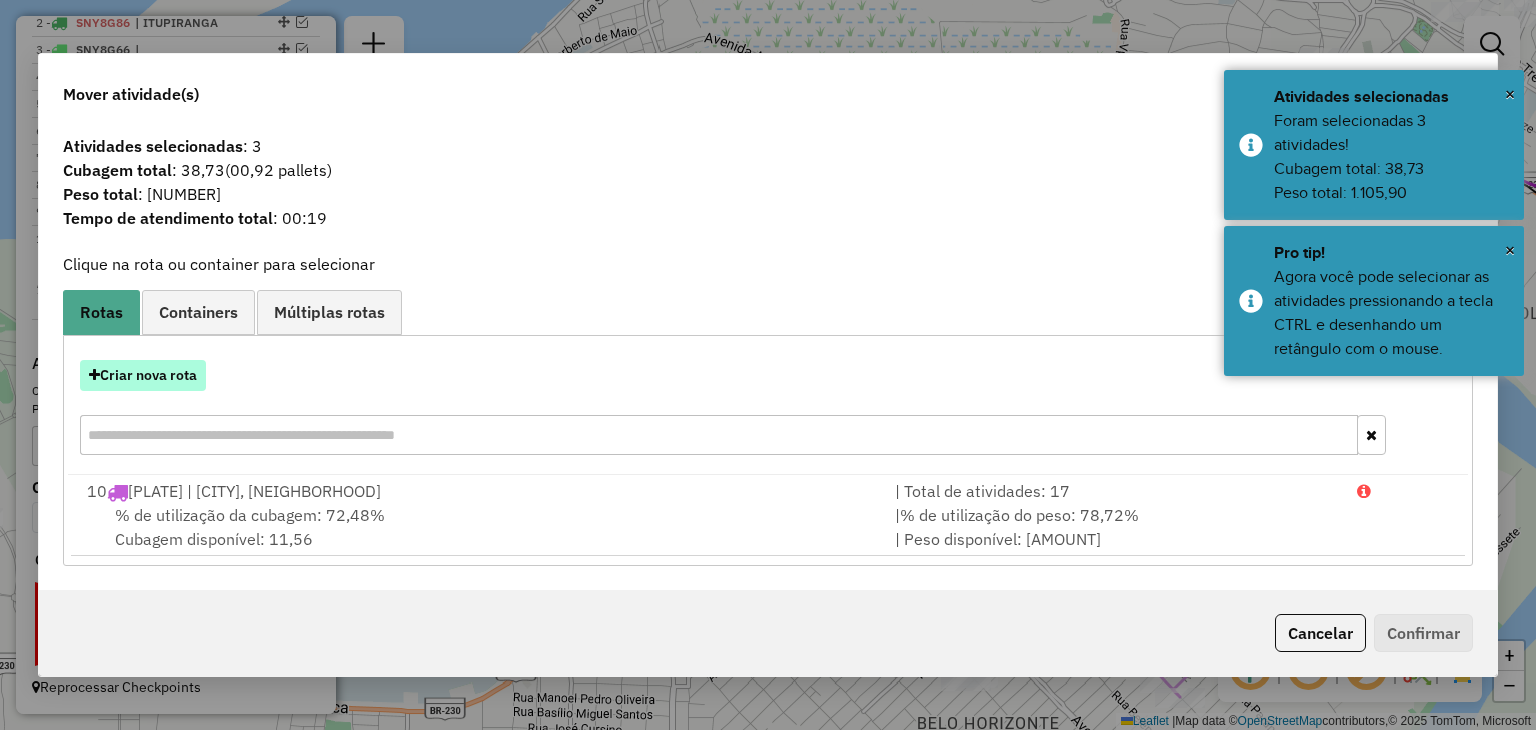 click on "Criar nova rota" at bounding box center [143, 375] 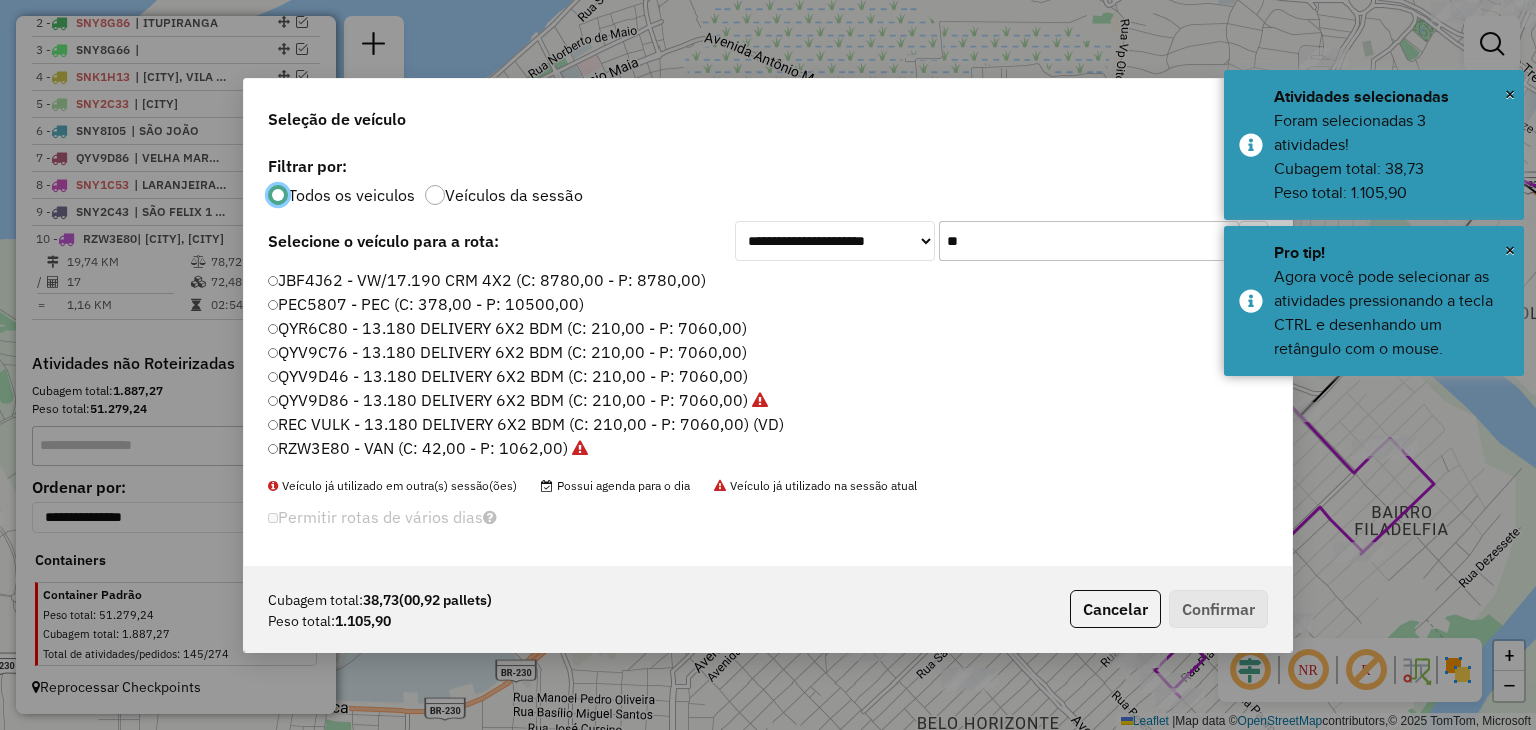 scroll, scrollTop: 10, scrollLeft: 6, axis: both 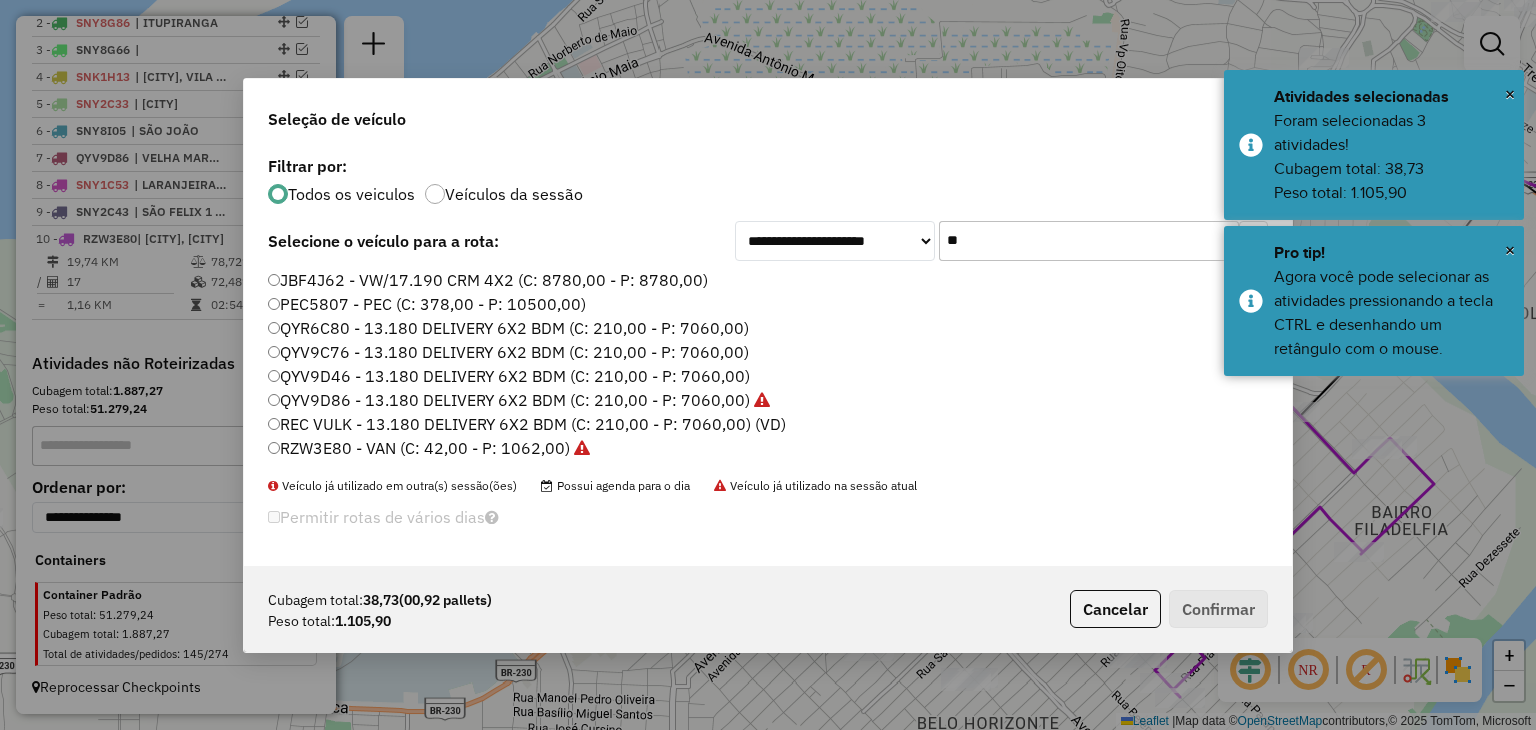 drag, startPoint x: 976, startPoint y: 241, endPoint x: 948, endPoint y: 237, distance: 28.284271 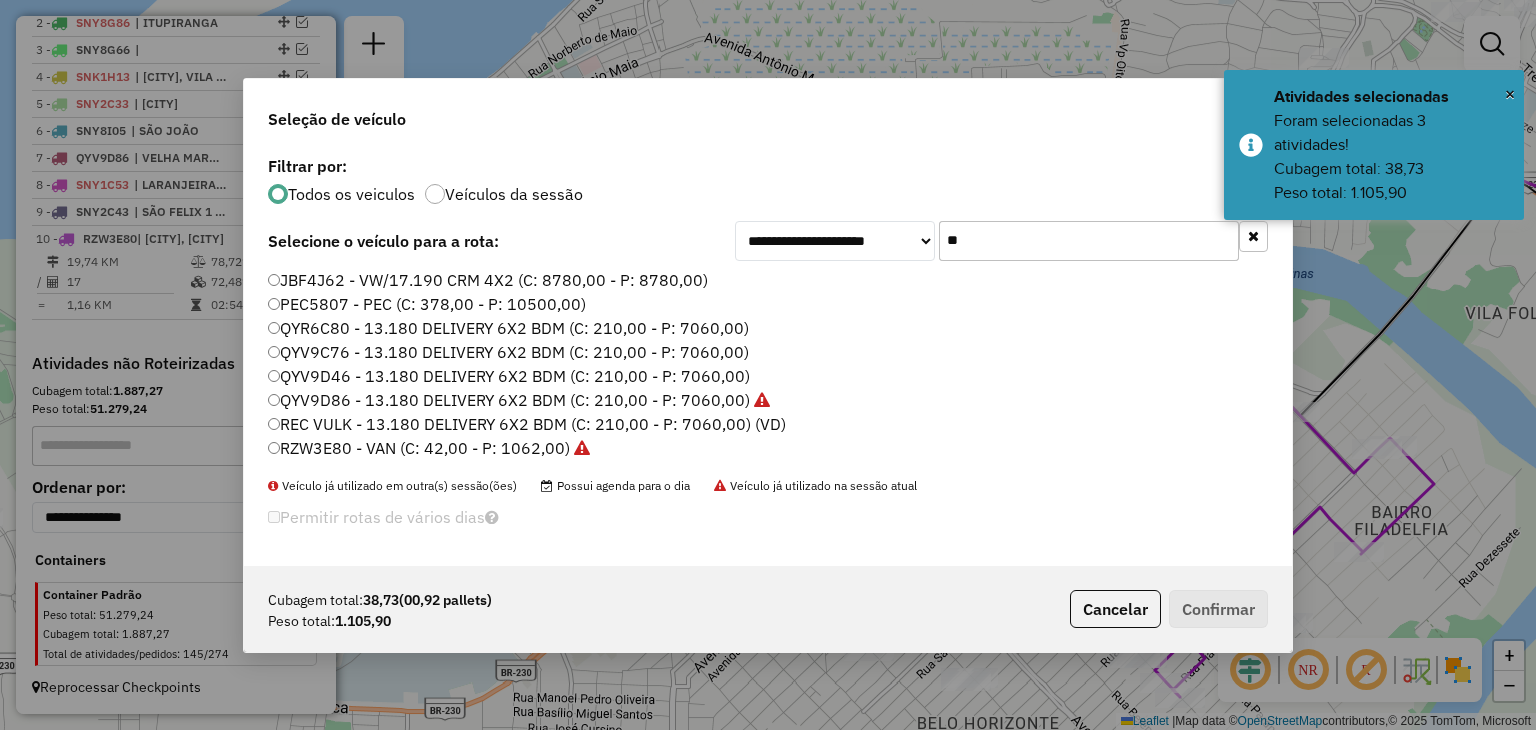 type on "*" 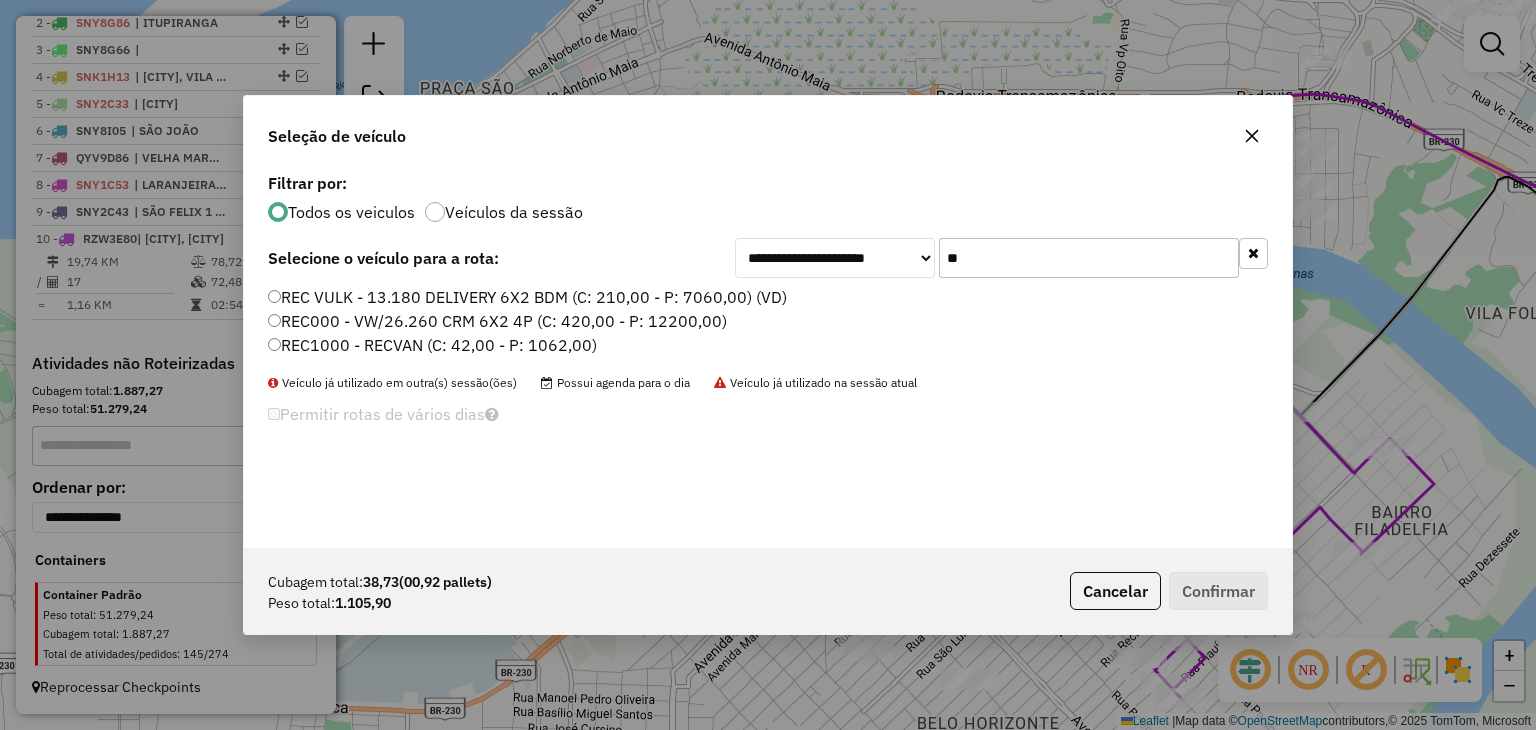 type on "**" 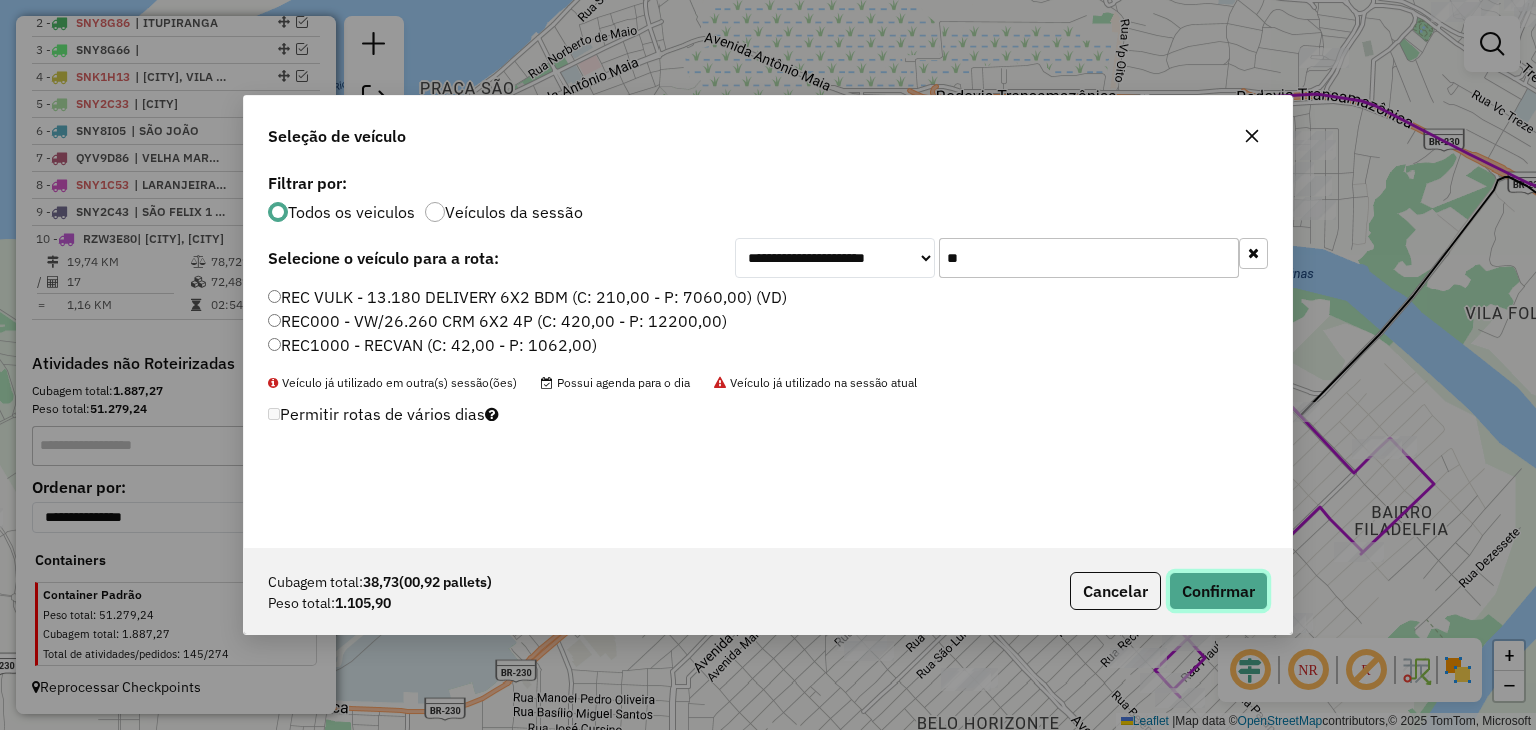 click on "Confirmar" 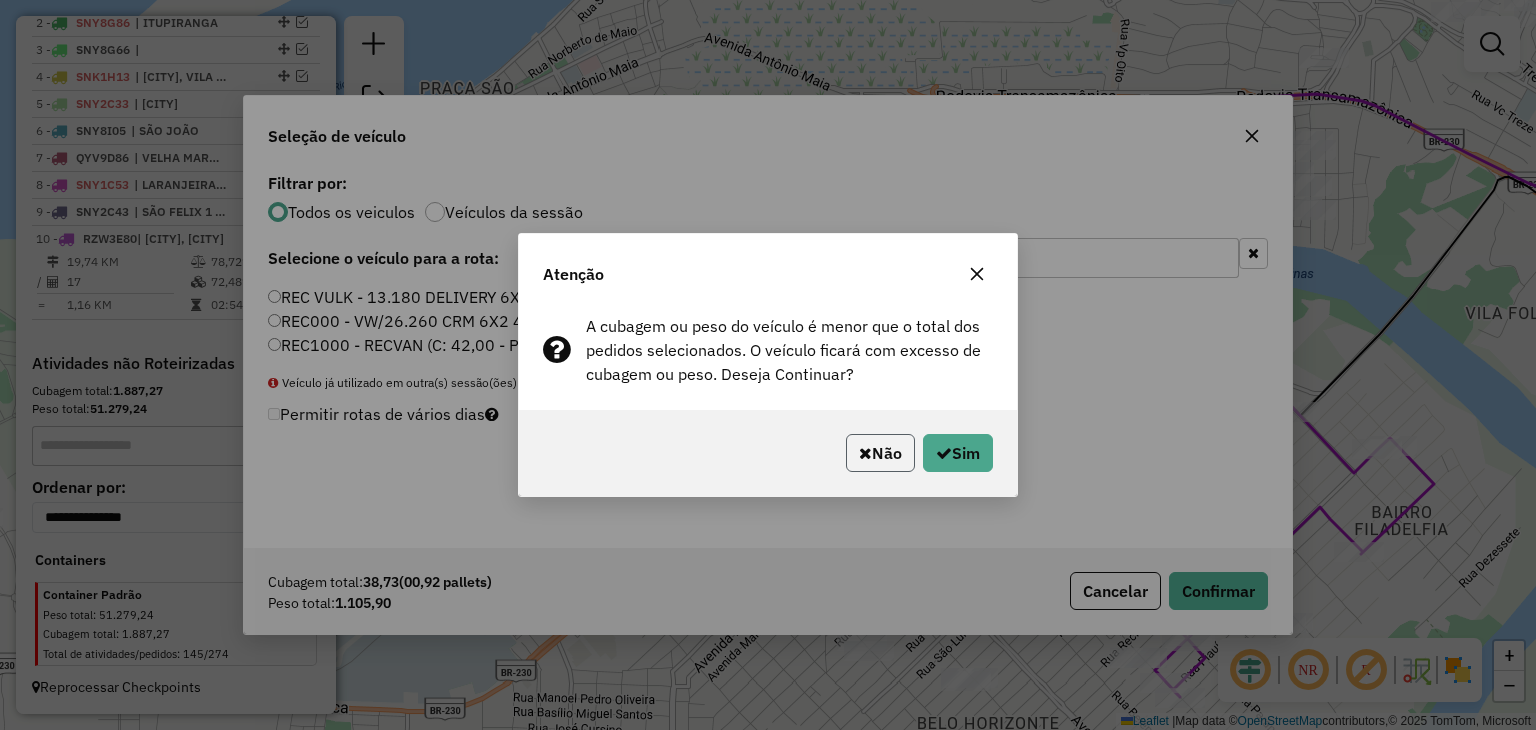 click on "Não" 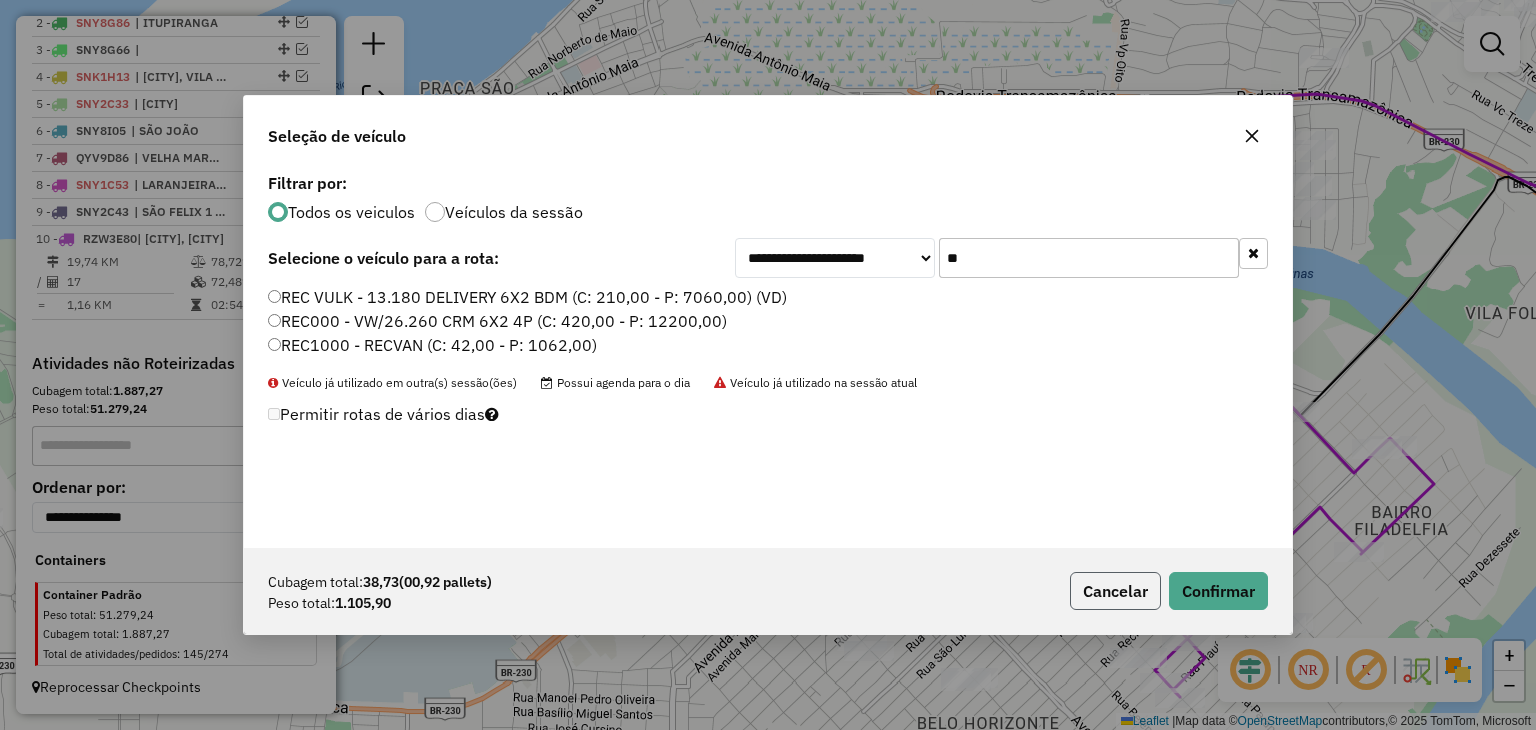 click on "Cancelar" 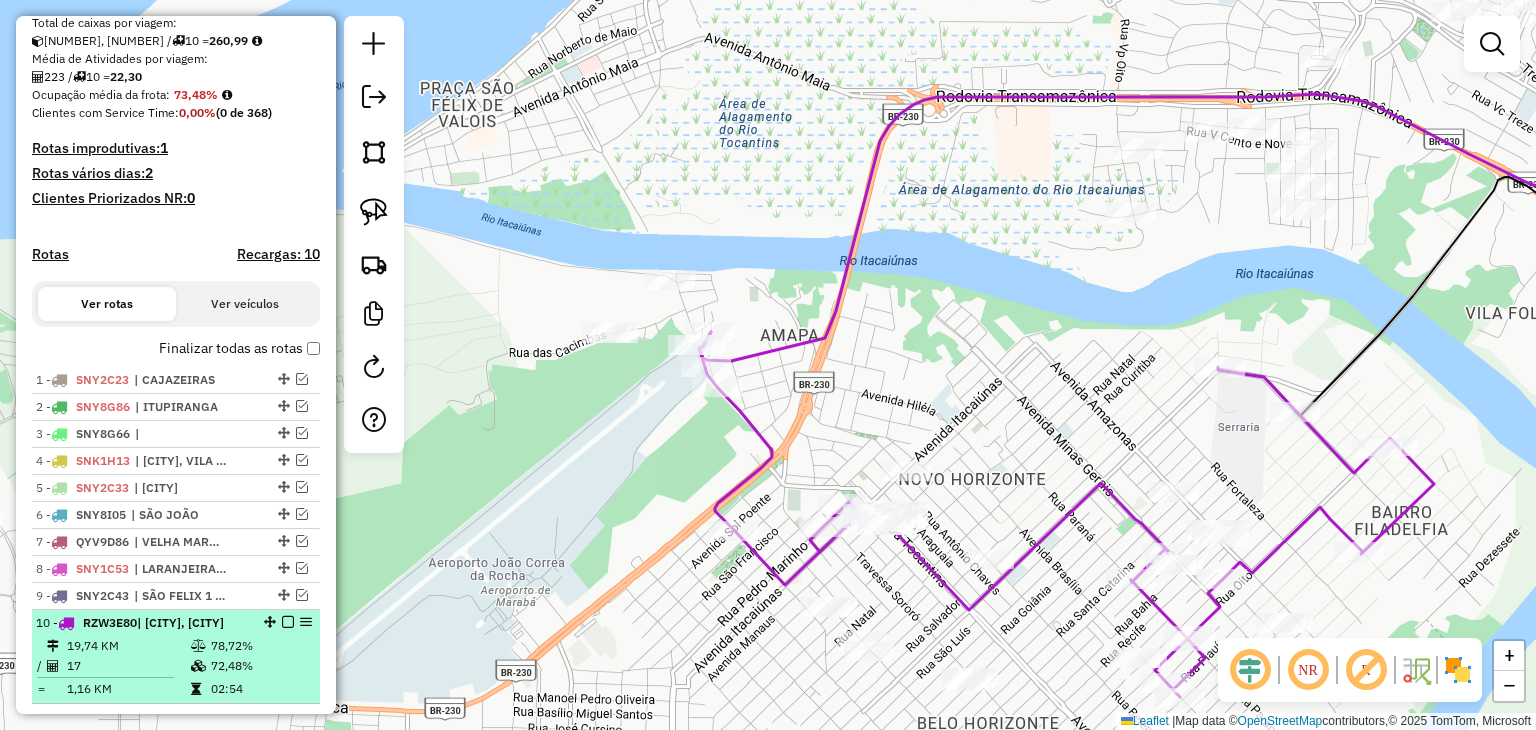 scroll, scrollTop: 440, scrollLeft: 0, axis: vertical 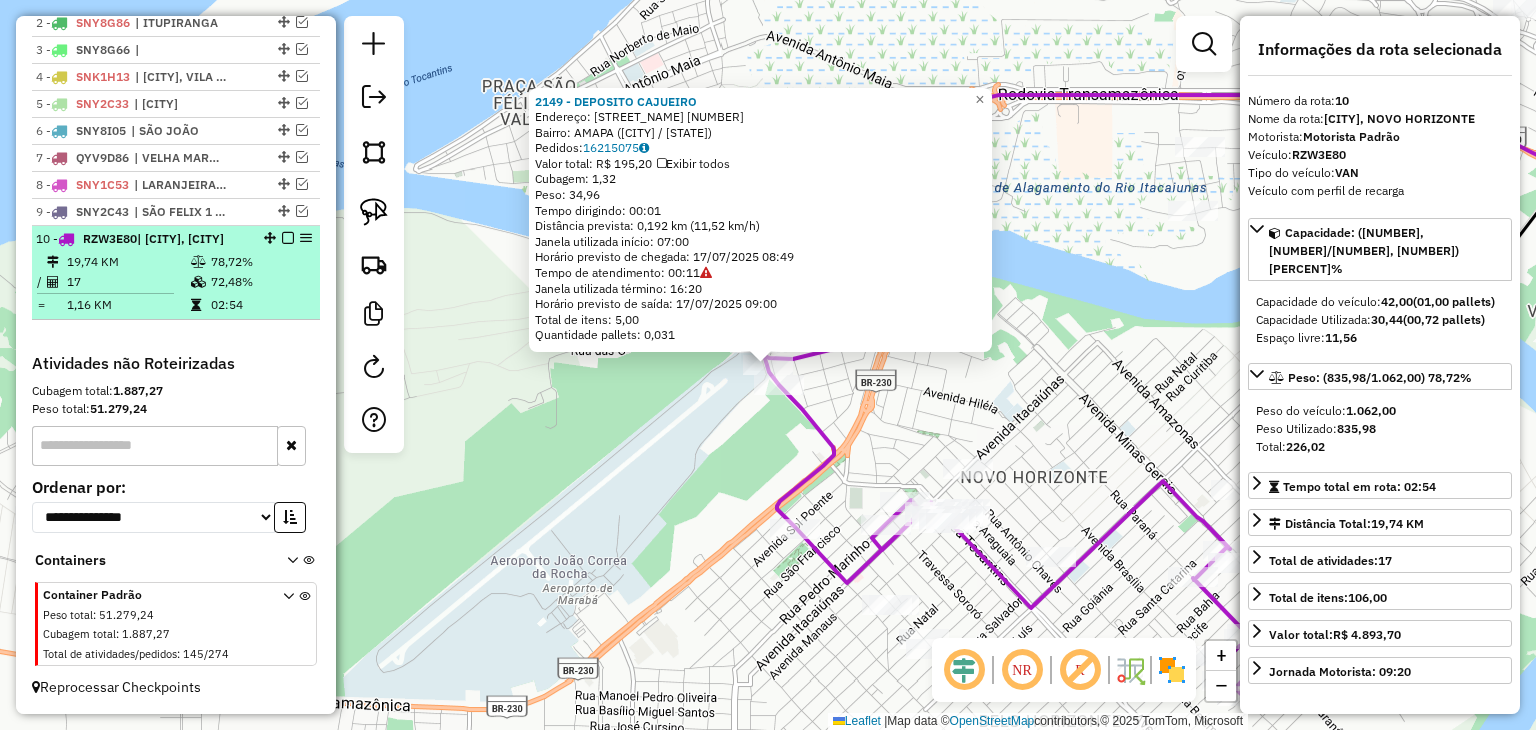 click at bounding box center [288, 238] 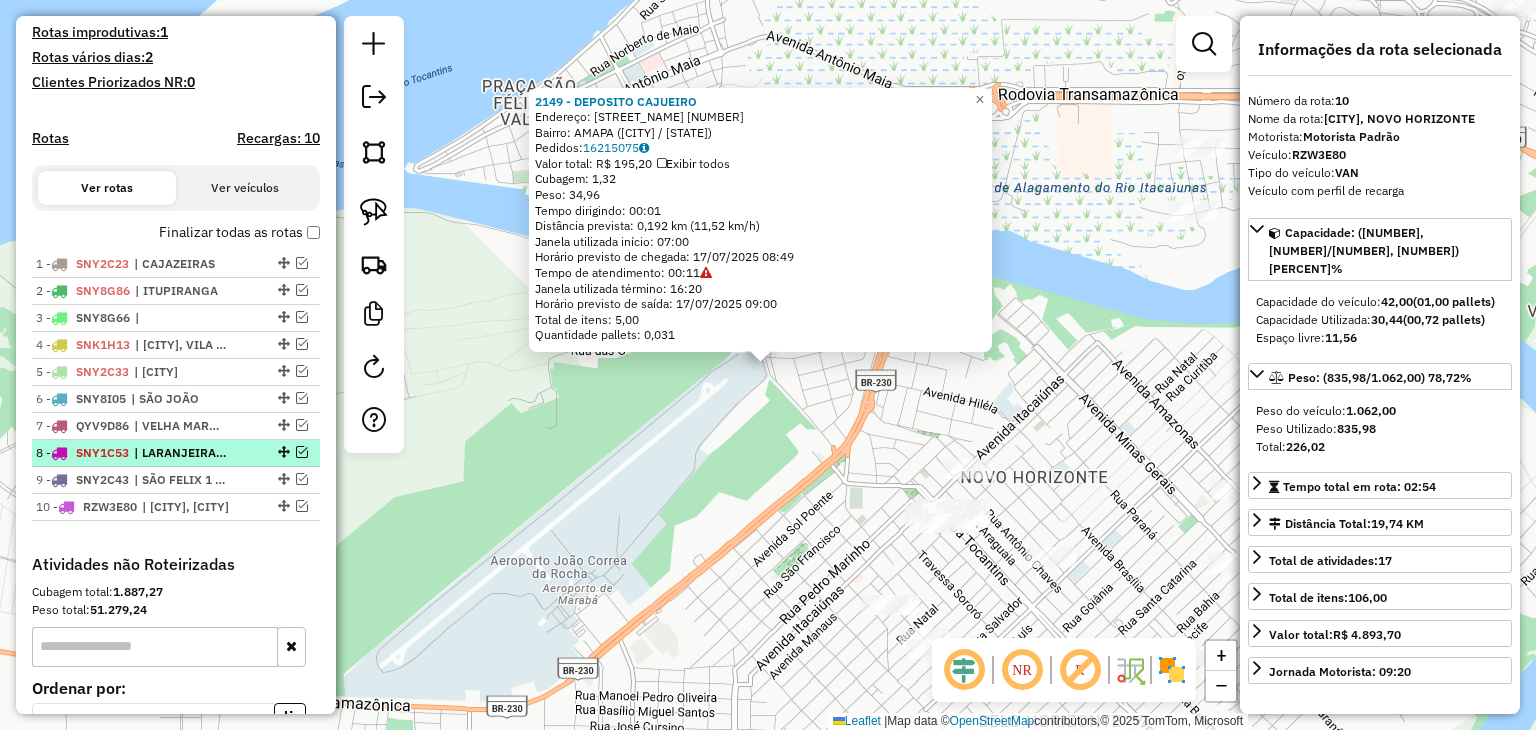 scroll, scrollTop: 555, scrollLeft: 0, axis: vertical 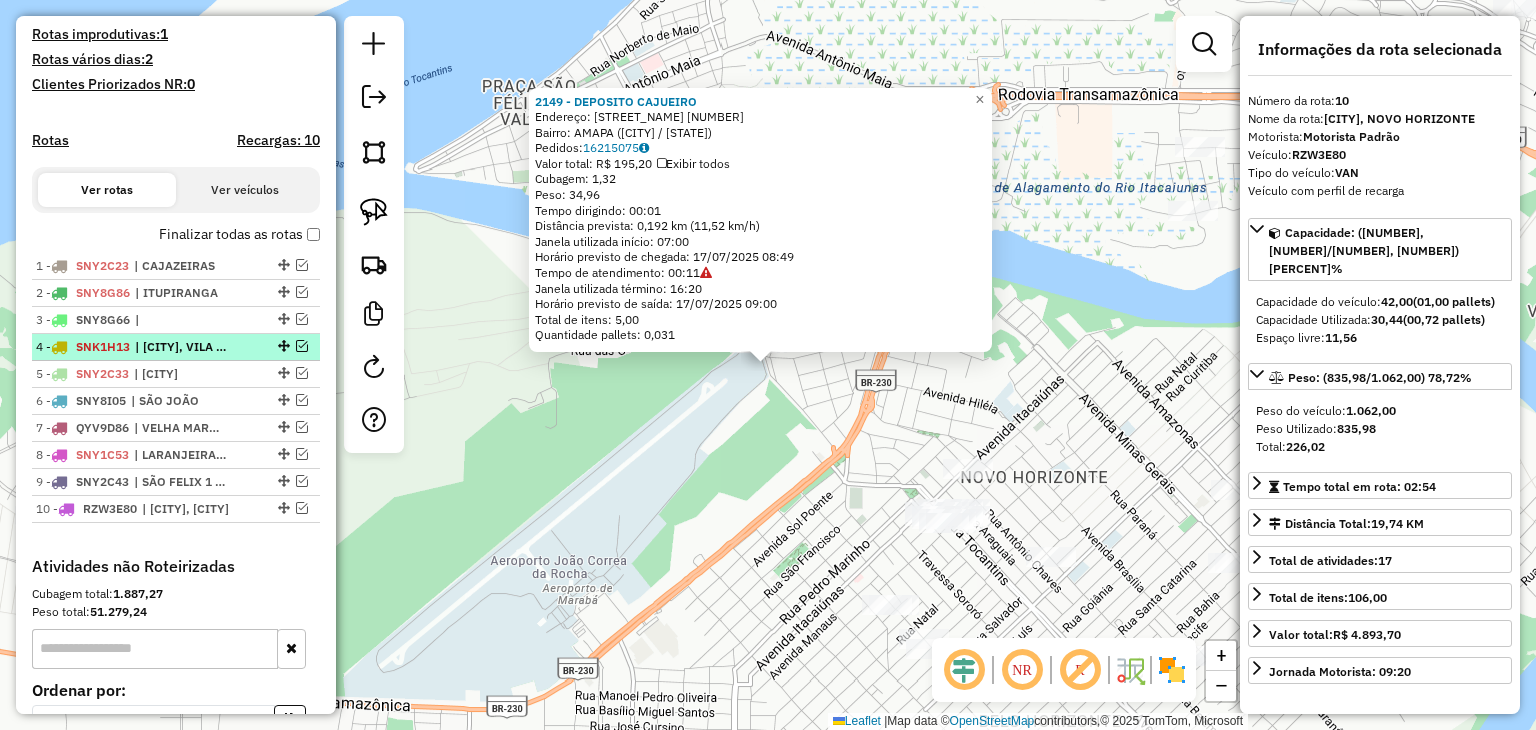 click at bounding box center (302, 346) 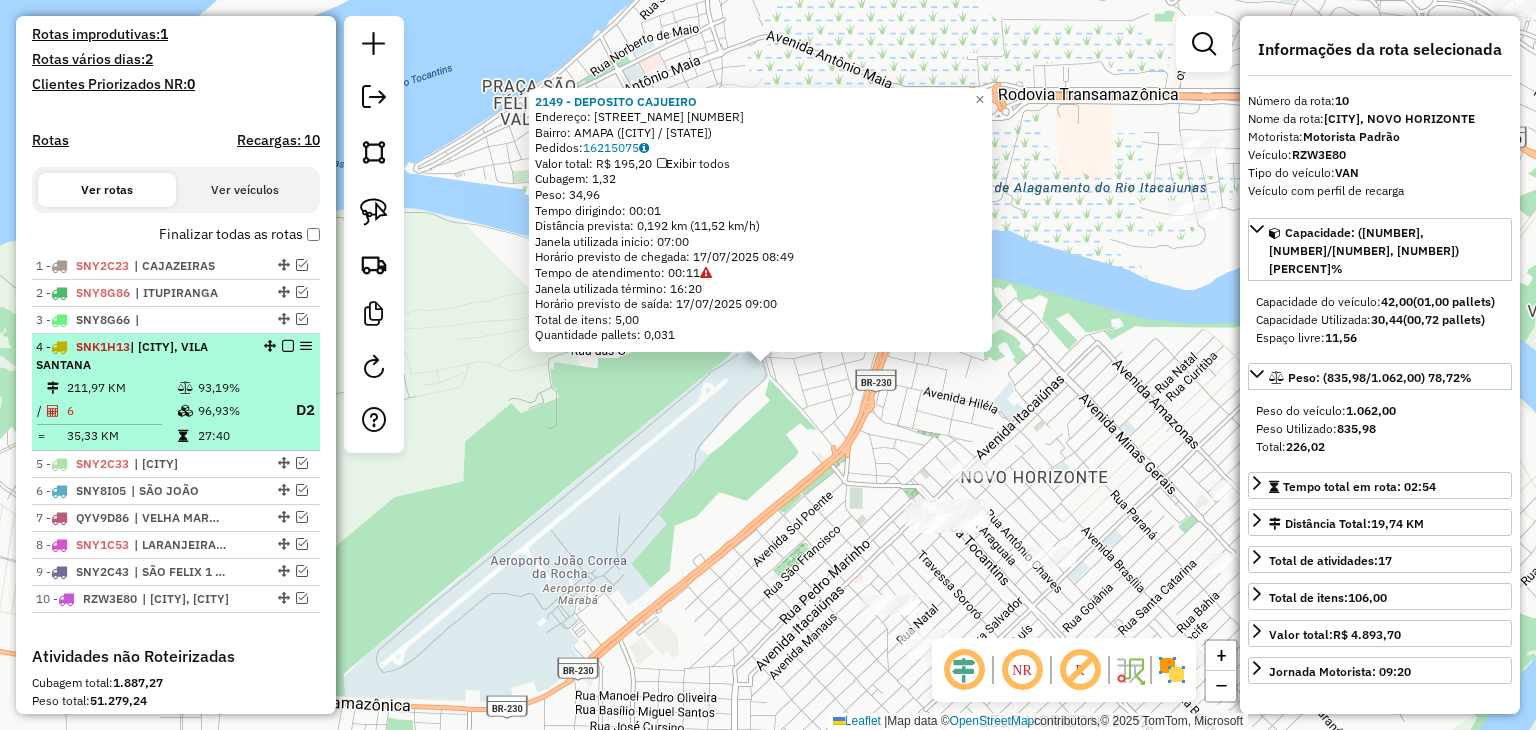 click at bounding box center [185, 388] 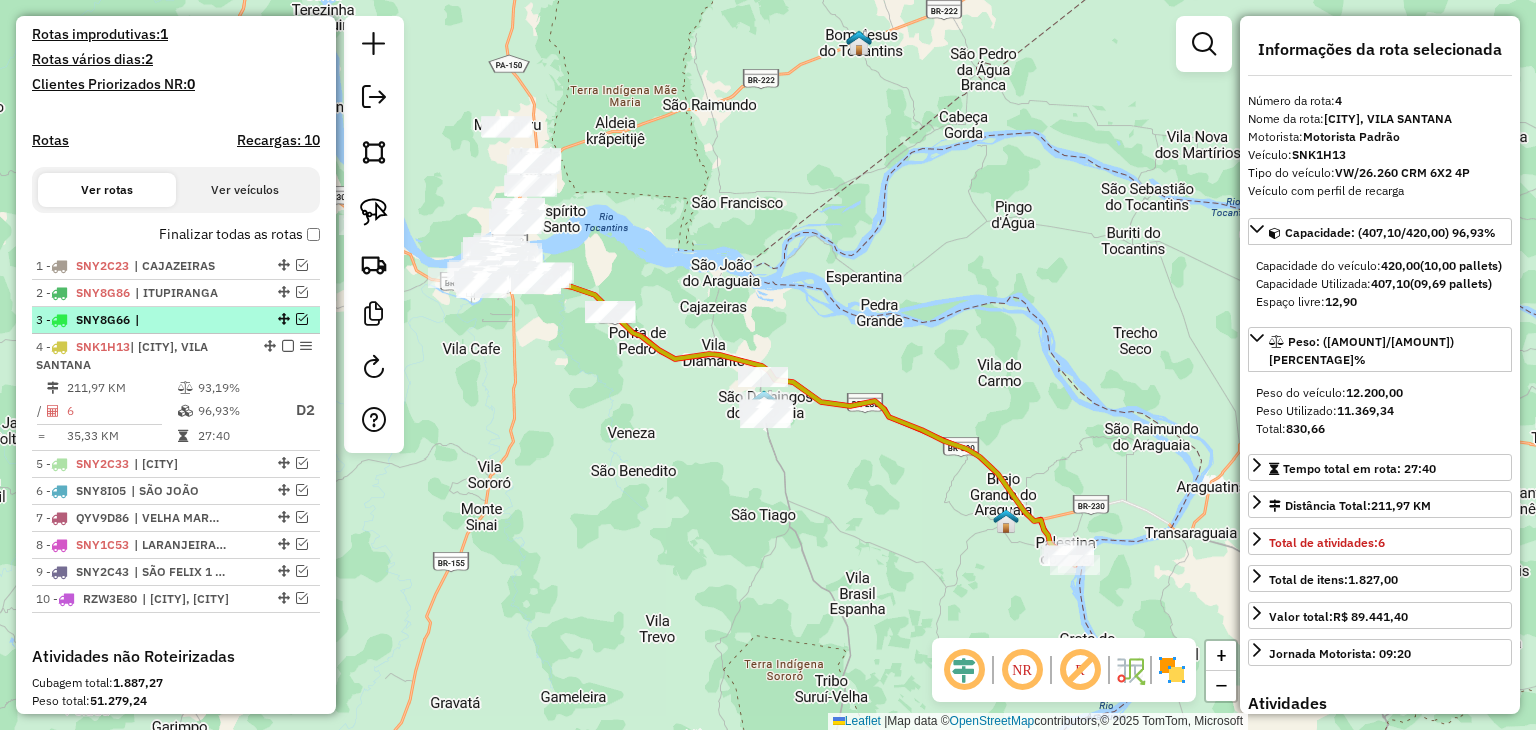 click at bounding box center [302, 319] 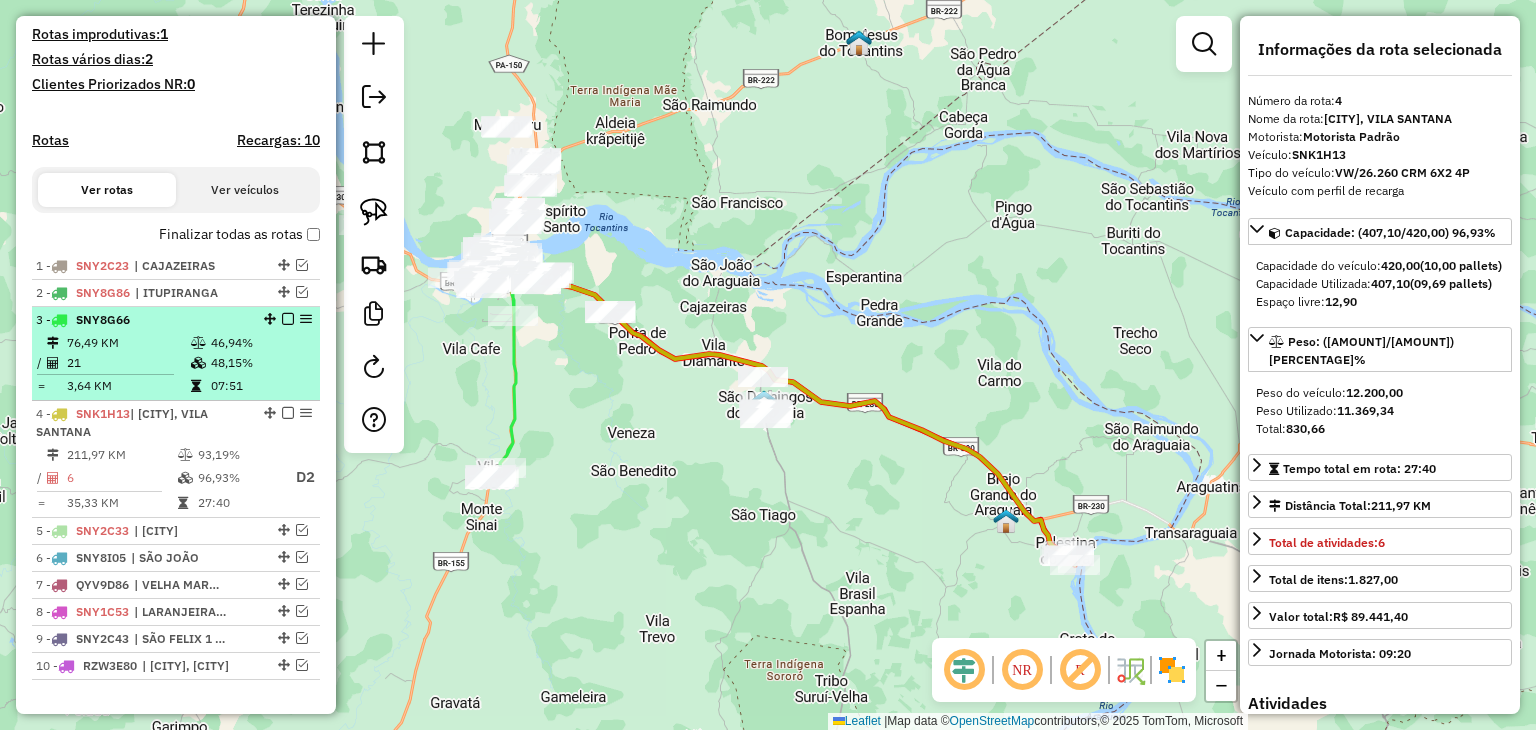 click on "48,15%" at bounding box center [260, 363] 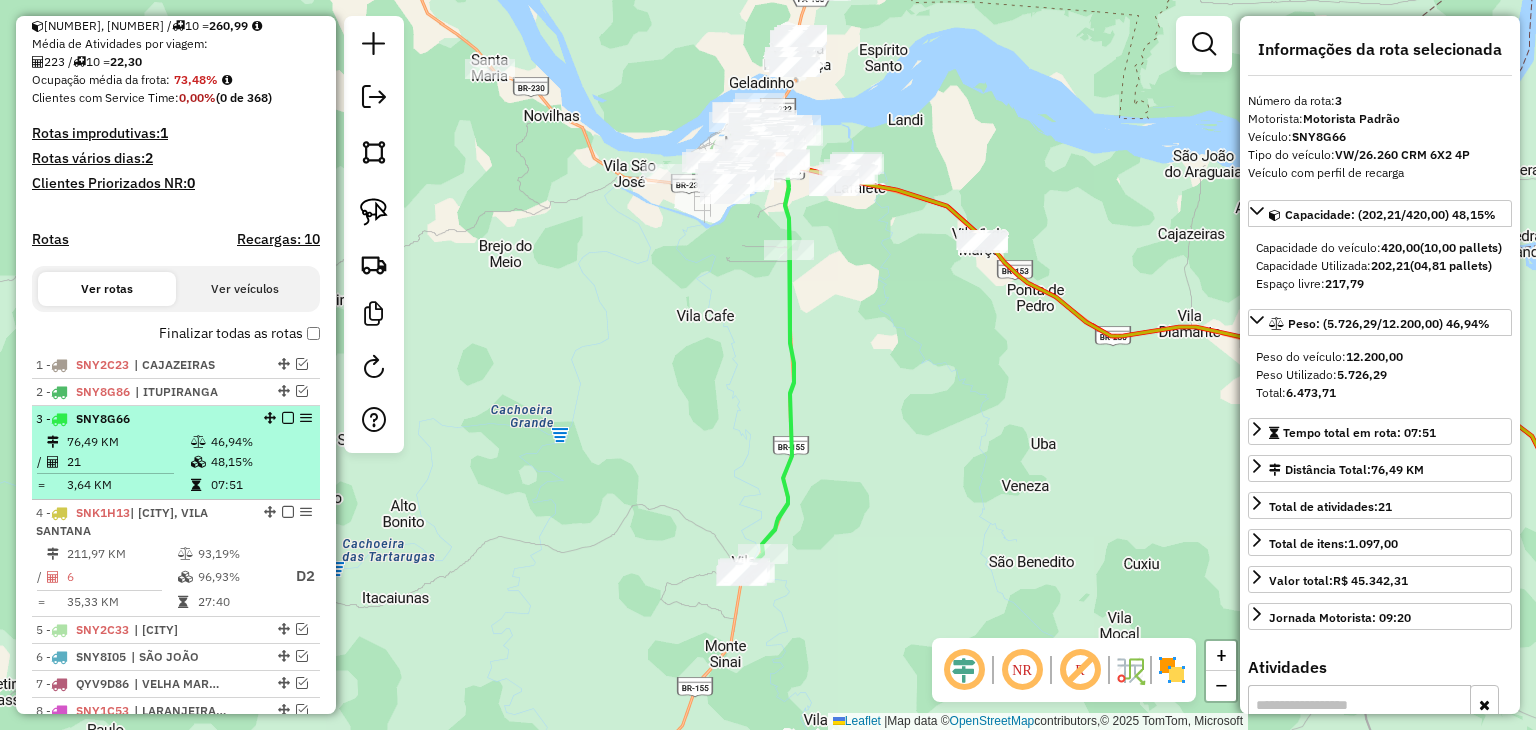 scroll, scrollTop: 455, scrollLeft: 0, axis: vertical 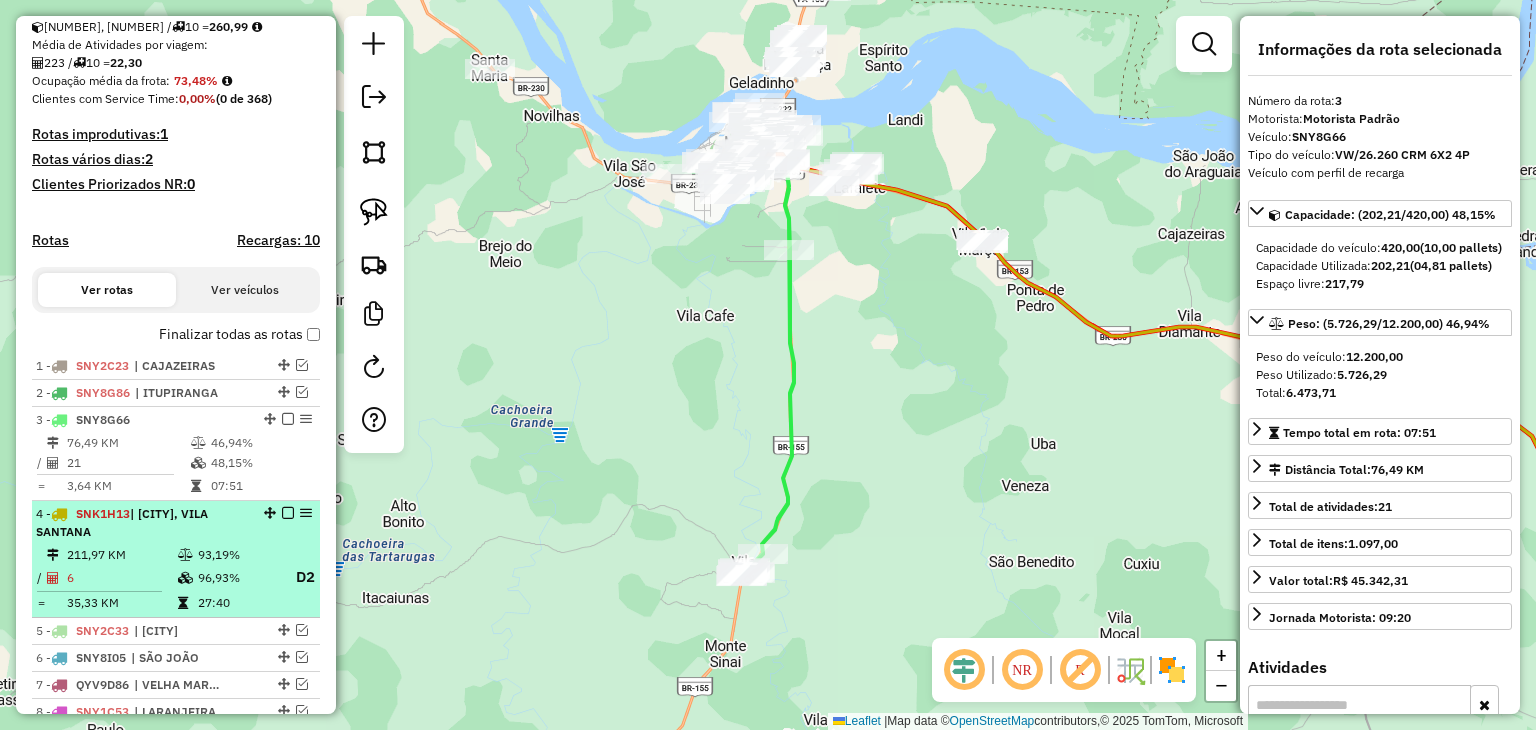 click on "93,19%" at bounding box center [237, 555] 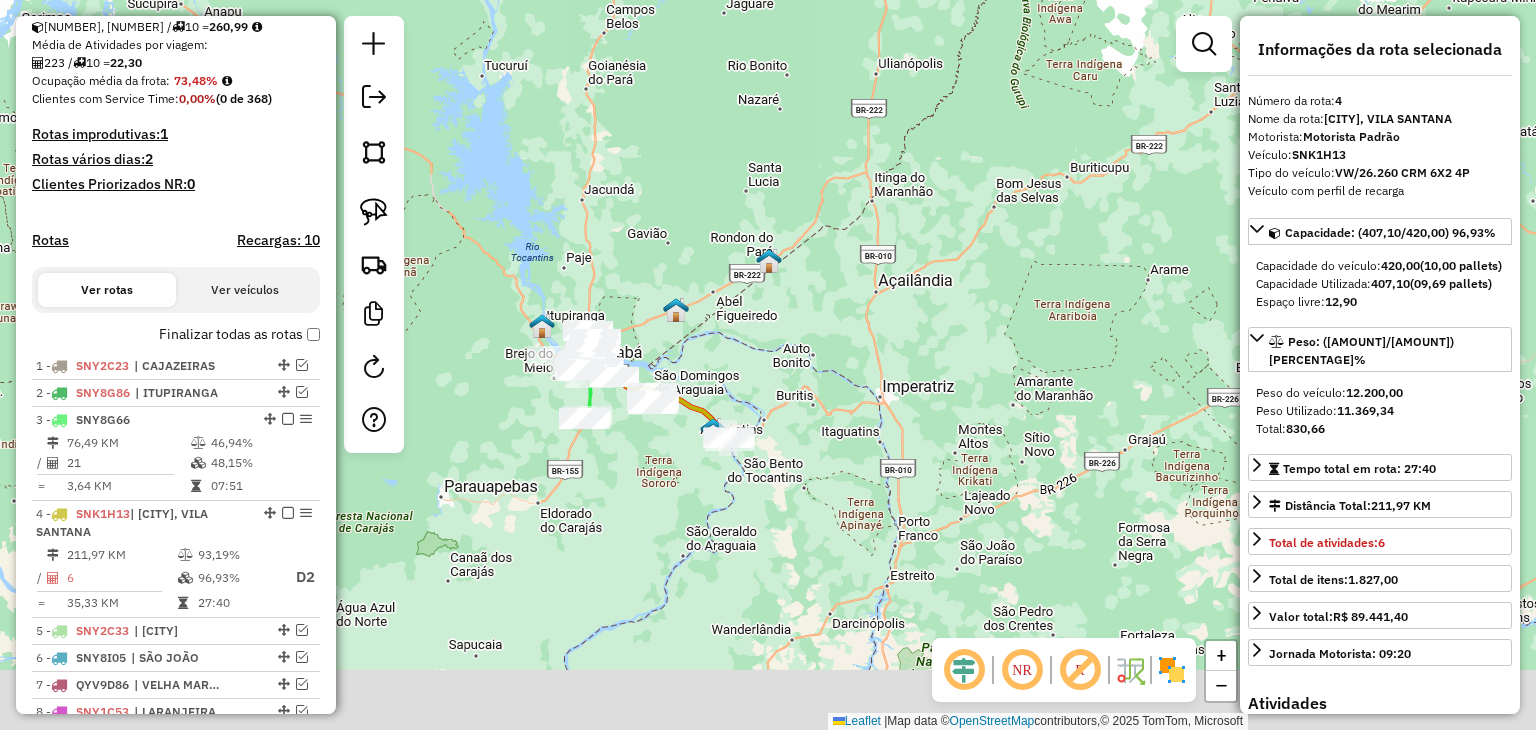 drag, startPoint x: 756, startPoint y: 553, endPoint x: 662, endPoint y: 453, distance: 137.24431 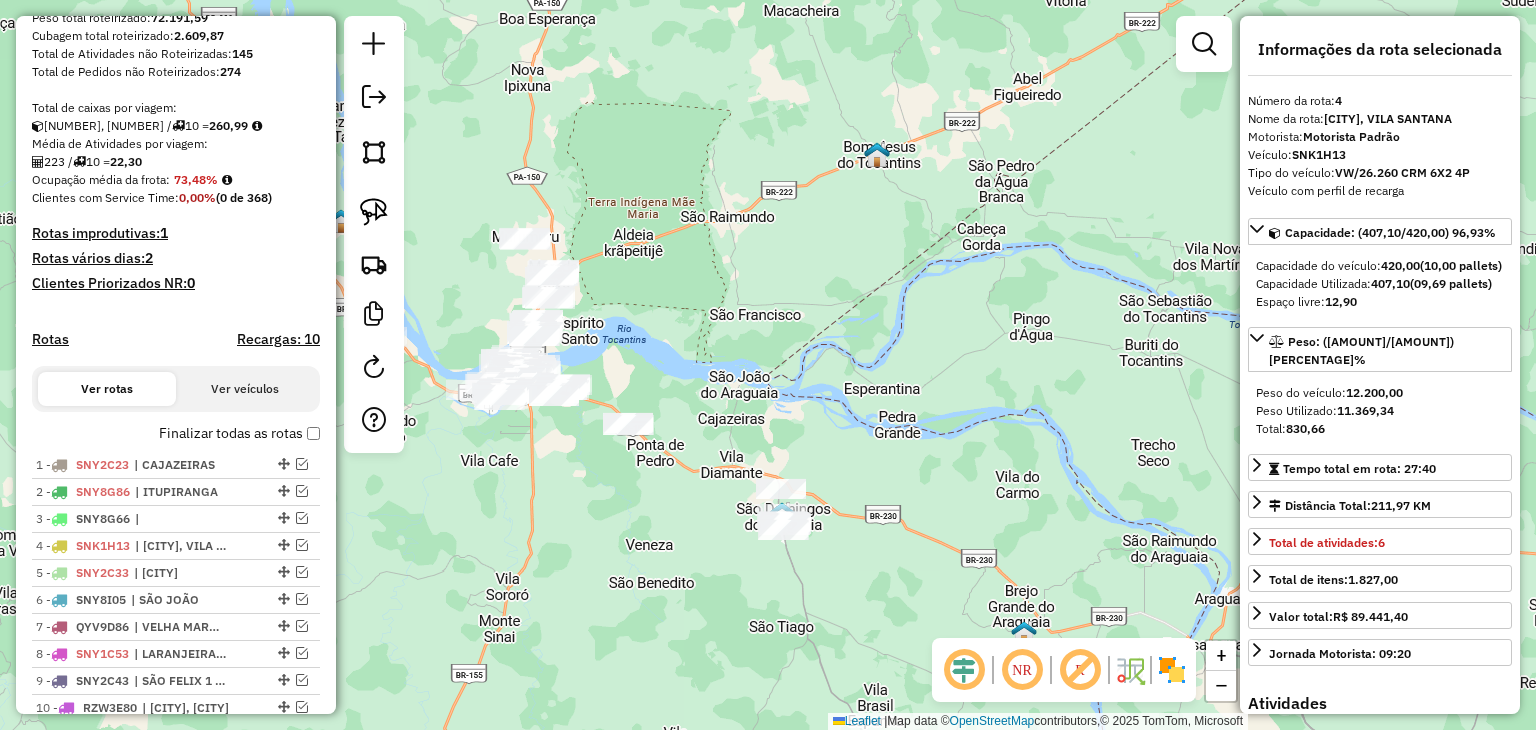 scroll, scrollTop: 355, scrollLeft: 0, axis: vertical 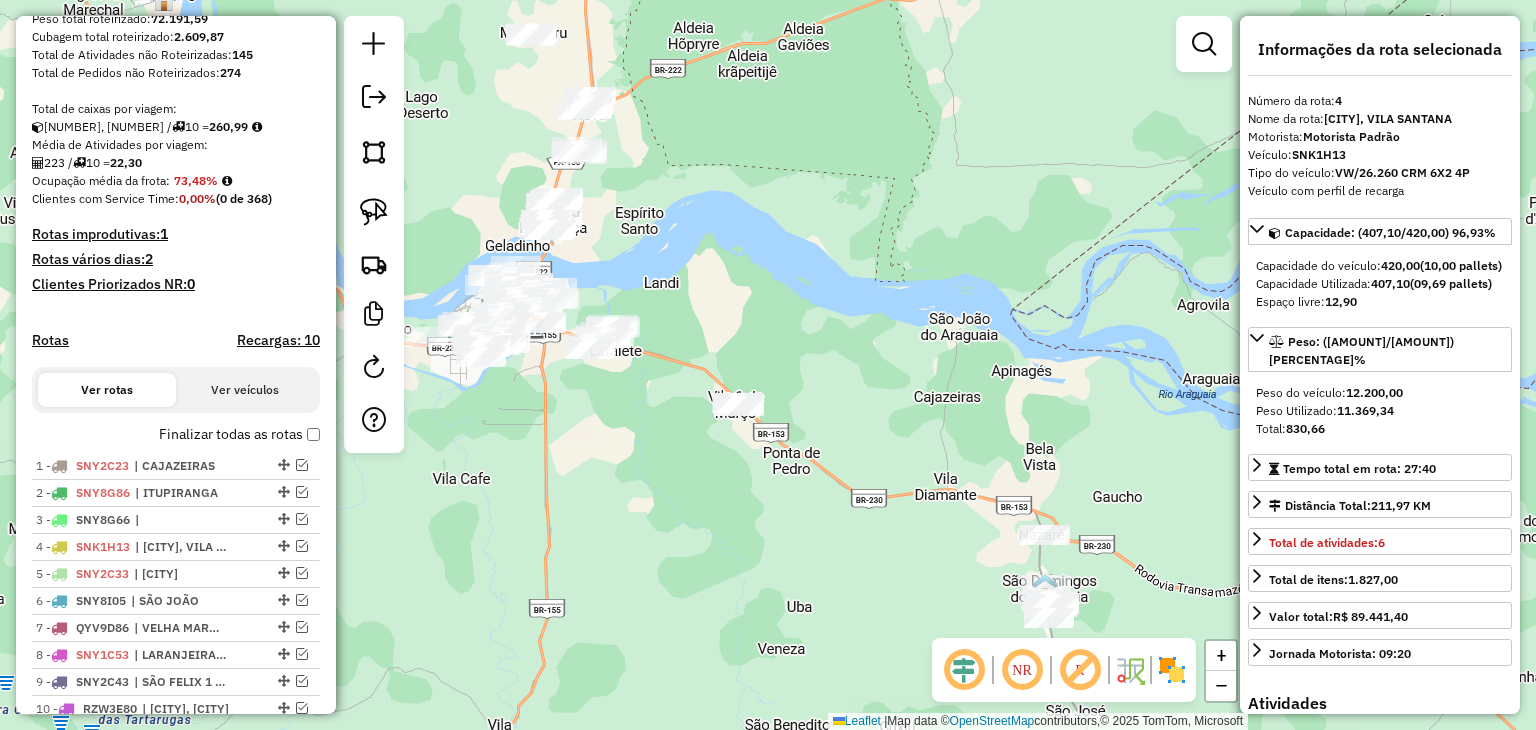 drag, startPoint x: 635, startPoint y: 429, endPoint x: 671, endPoint y: 442, distance: 38.27532 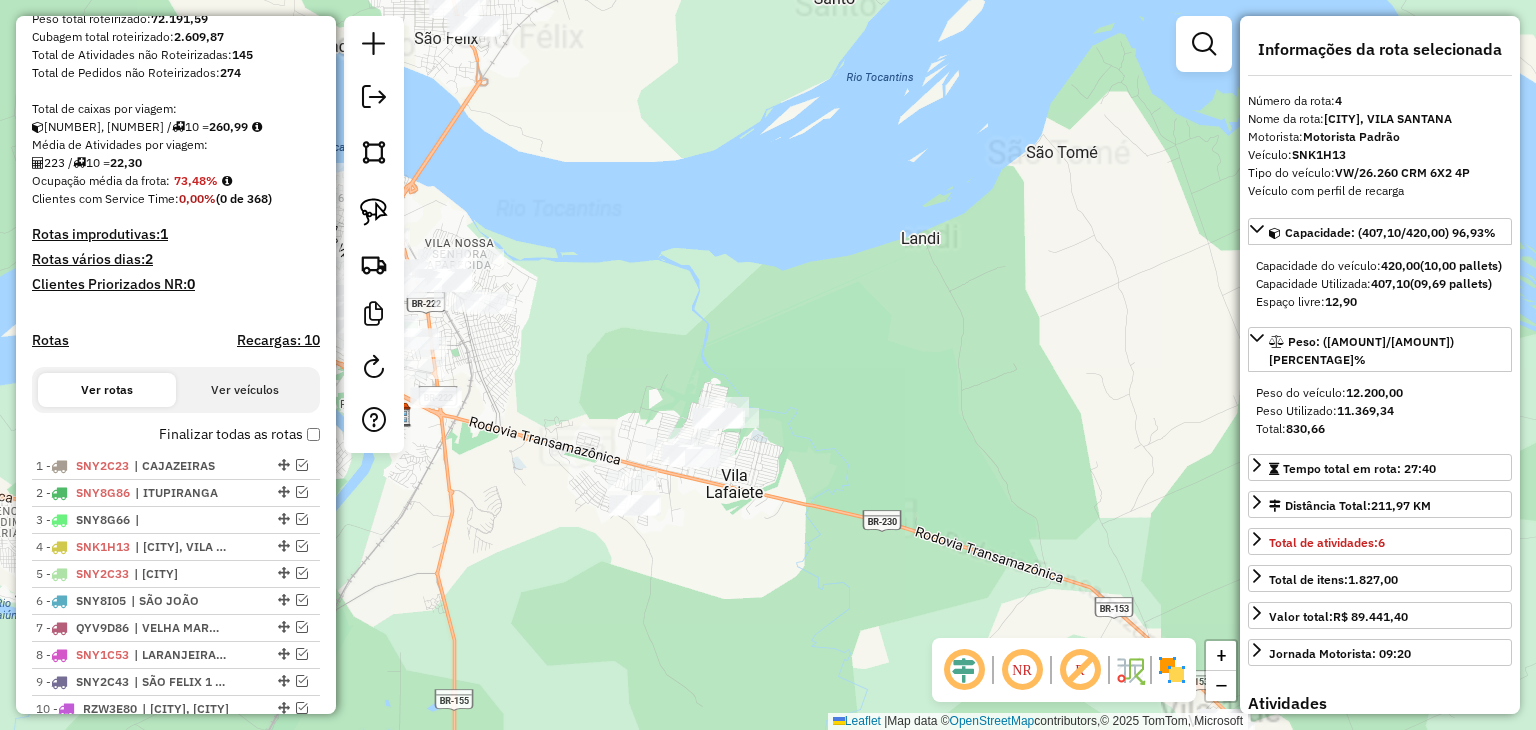click on "Janela de atendimento Grade de atendimento Capacidade Transportadoras Veículos Cliente Pedidos  Rotas Selecione os dias de semana para filtrar as janelas de atendimento  Seg   Ter   Qua   Qui   Sex   Sáb   Dom  Informe o período da janela de atendimento: De: Até:  Filtrar exatamente a janela do cliente  Considerar janela de atendimento padrão  Selecione os dias de semana para filtrar as grades de atendimento  Seg   Ter   Qua   Qui   Sex   Sáb   Dom   Considerar clientes sem dia de atendimento cadastrado  Clientes fora do dia de atendimento selecionado Filtrar as atividades entre os valores definidos abaixo:  Peso mínimo:   Peso máximo:   Cubagem mínima:  ****  Cubagem máxima:  ****  De:   Até:  Filtrar as atividades entre o tempo de atendimento definido abaixo:  De:   Até:   Considerar capacidade total dos clientes não roteirizados Transportadora: Selecione um ou mais itens Tipo de veículo: Selecione um ou mais itens Veículo: Selecione um ou mais itens Motorista: Selecione um ou mais itens De:" 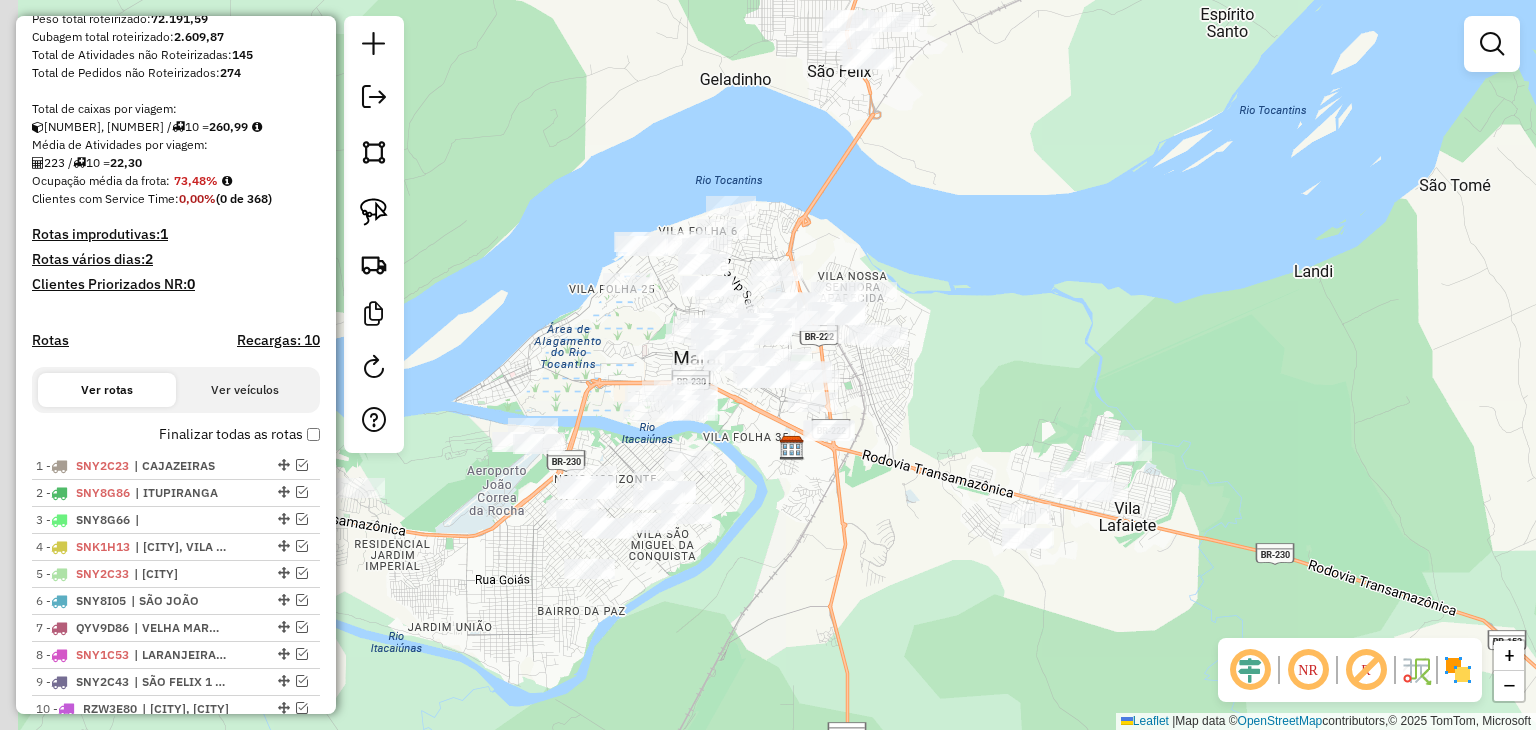 drag, startPoint x: 674, startPoint y: 285, endPoint x: 1072, endPoint y: 315, distance: 399.12906 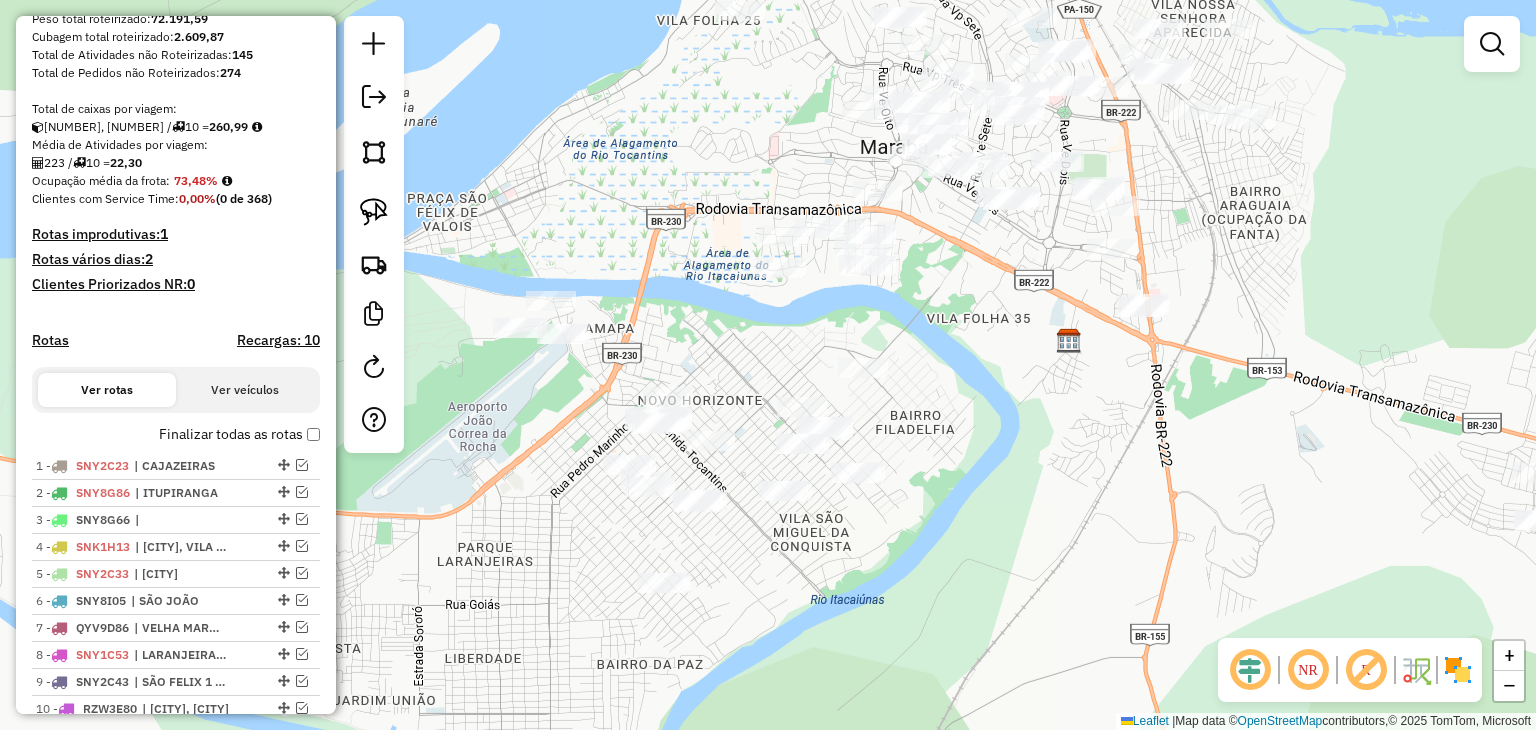 drag, startPoint x: 464, startPoint y: 477, endPoint x: 492, endPoint y: 380, distance: 100.96039 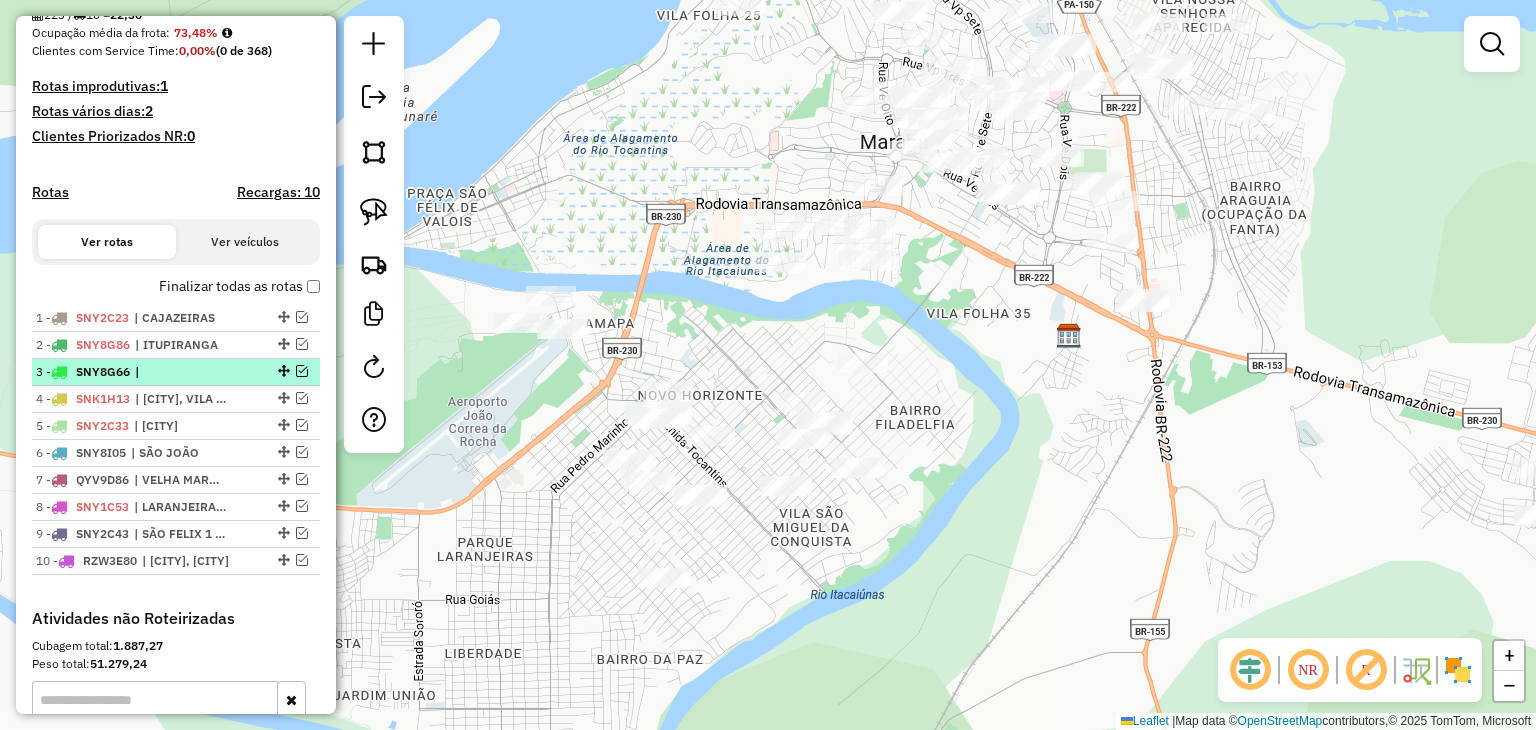 scroll, scrollTop: 455, scrollLeft: 0, axis: vertical 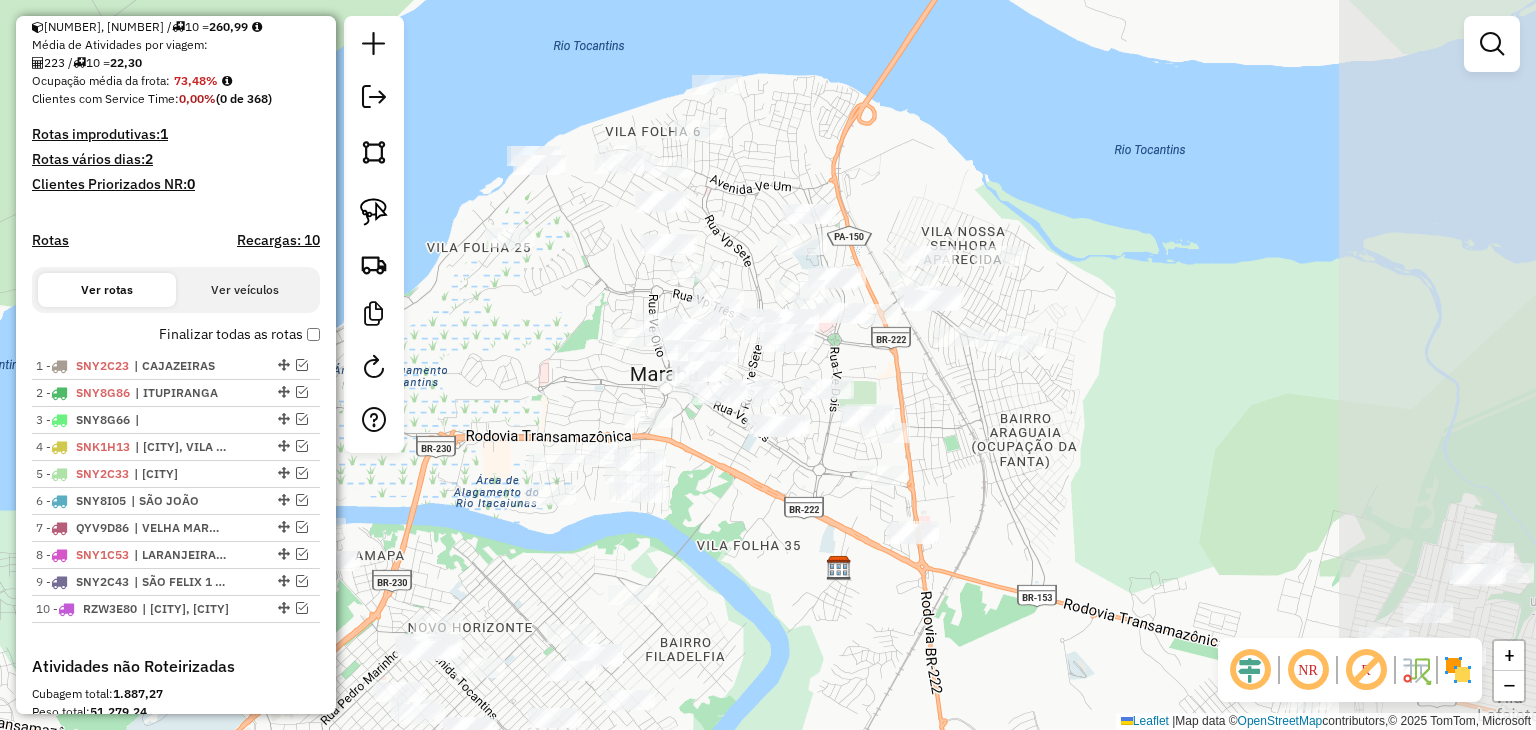 drag, startPoint x: 960, startPoint y: 297, endPoint x: 730, endPoint y: 529, distance: 326.6864 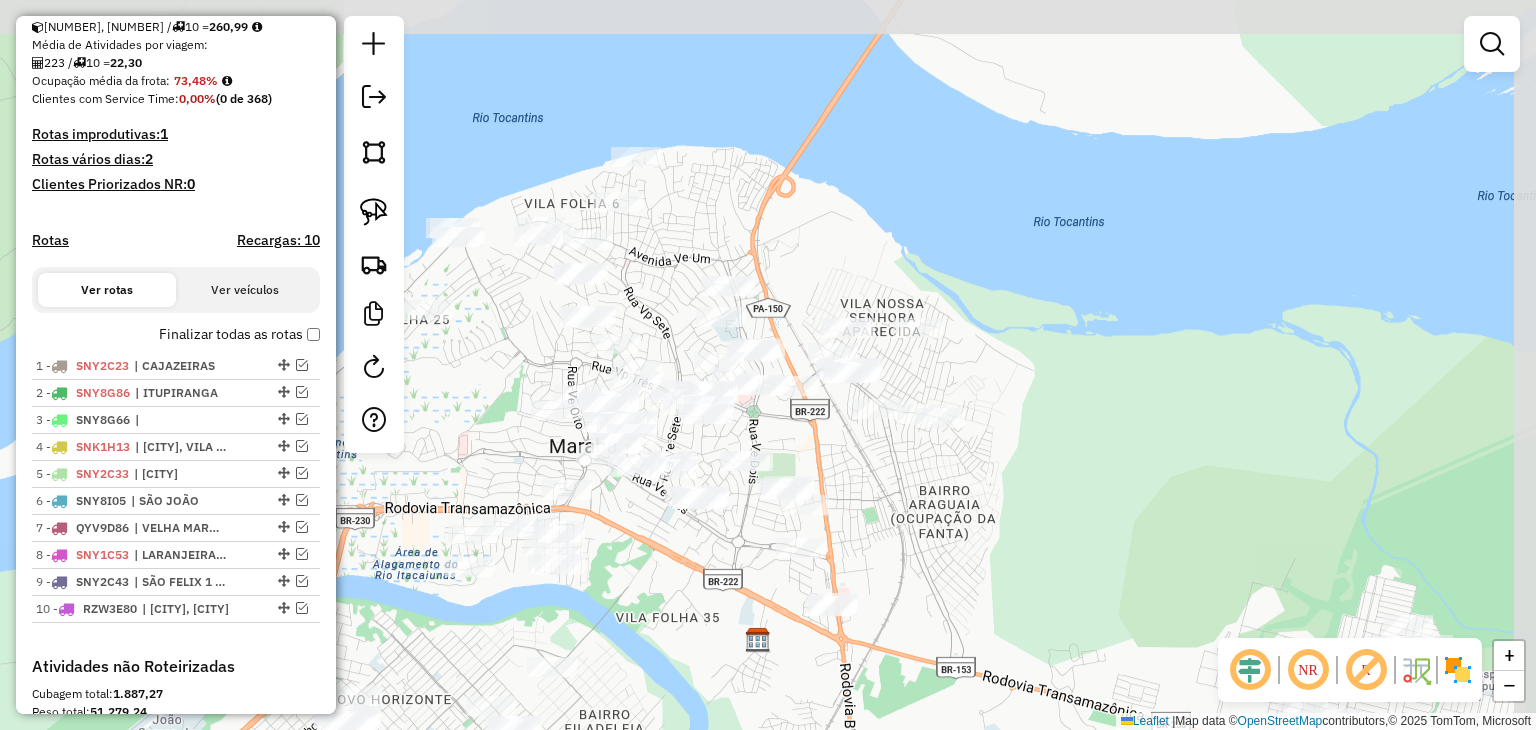 drag, startPoint x: 597, startPoint y: 377, endPoint x: 507, endPoint y: 453, distance: 117.79643 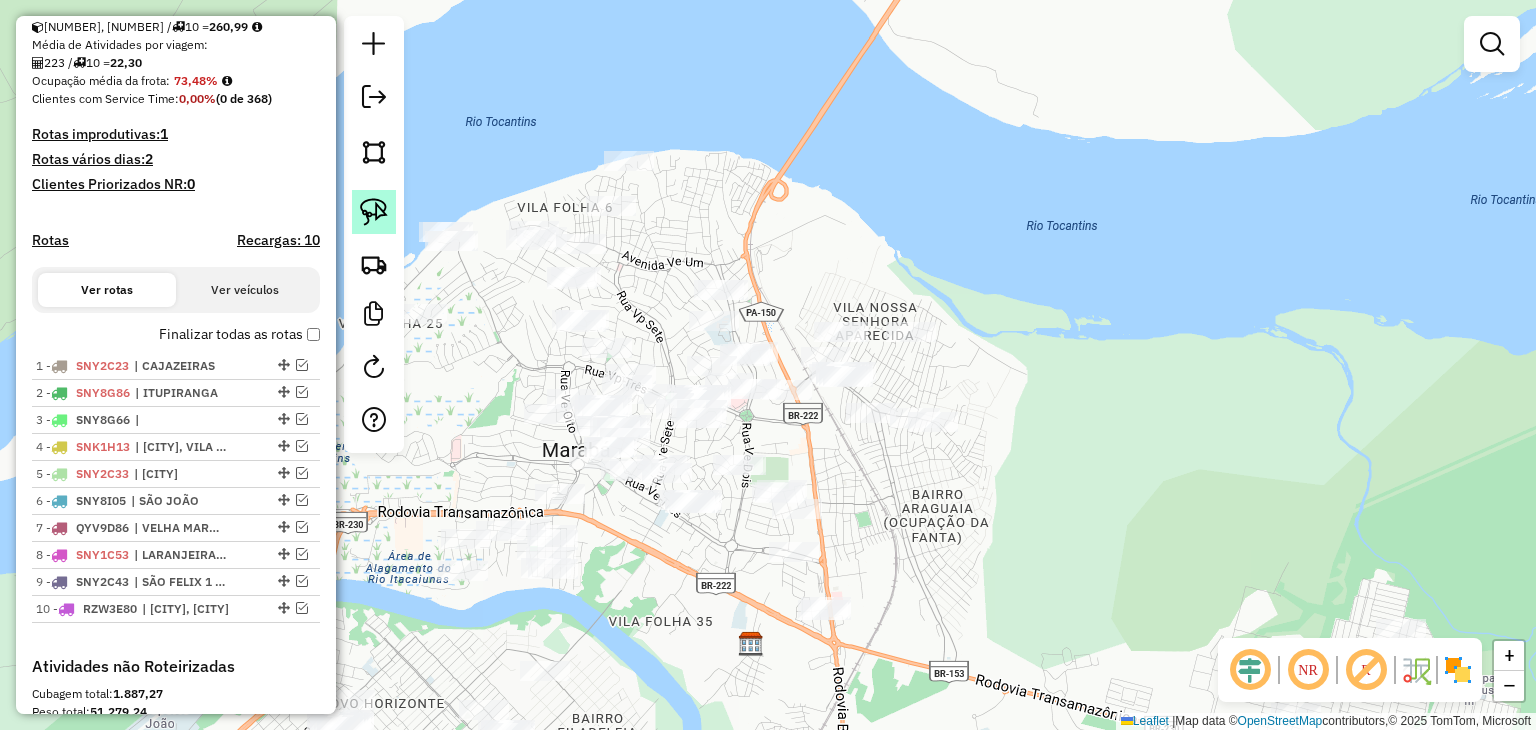 click 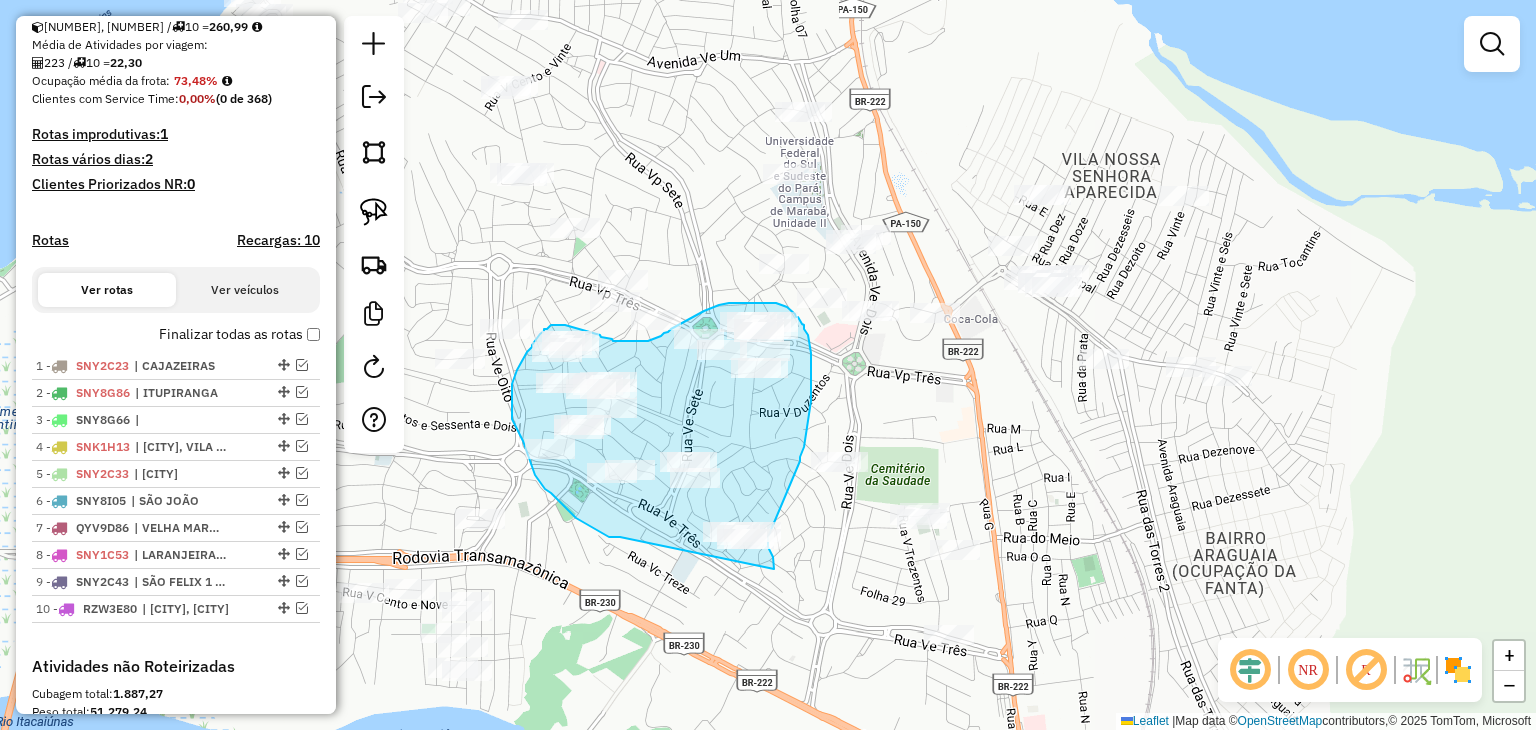 drag, startPoint x: 620, startPoint y: 537, endPoint x: 771, endPoint y: 576, distance: 155.95512 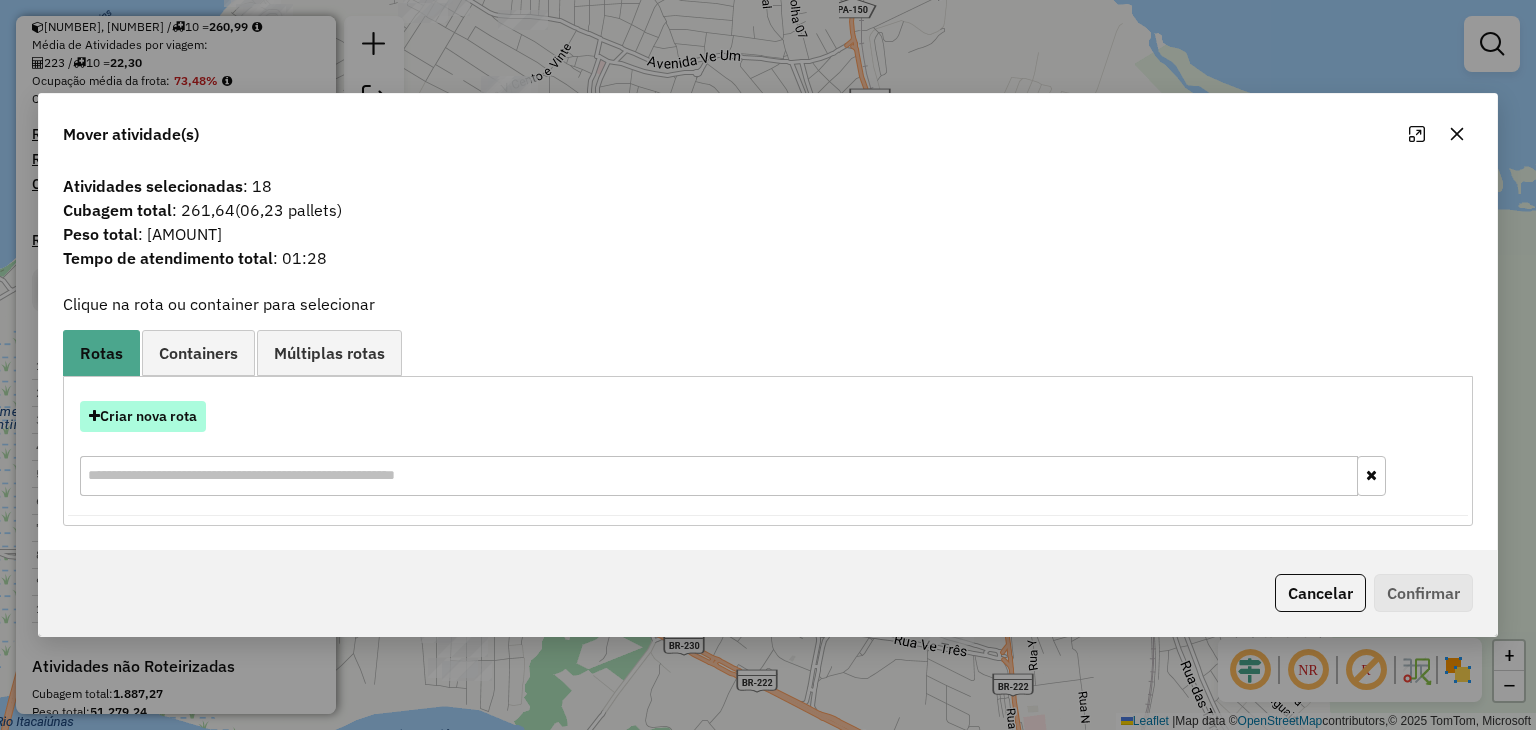 click on "Criar nova rota" at bounding box center [143, 416] 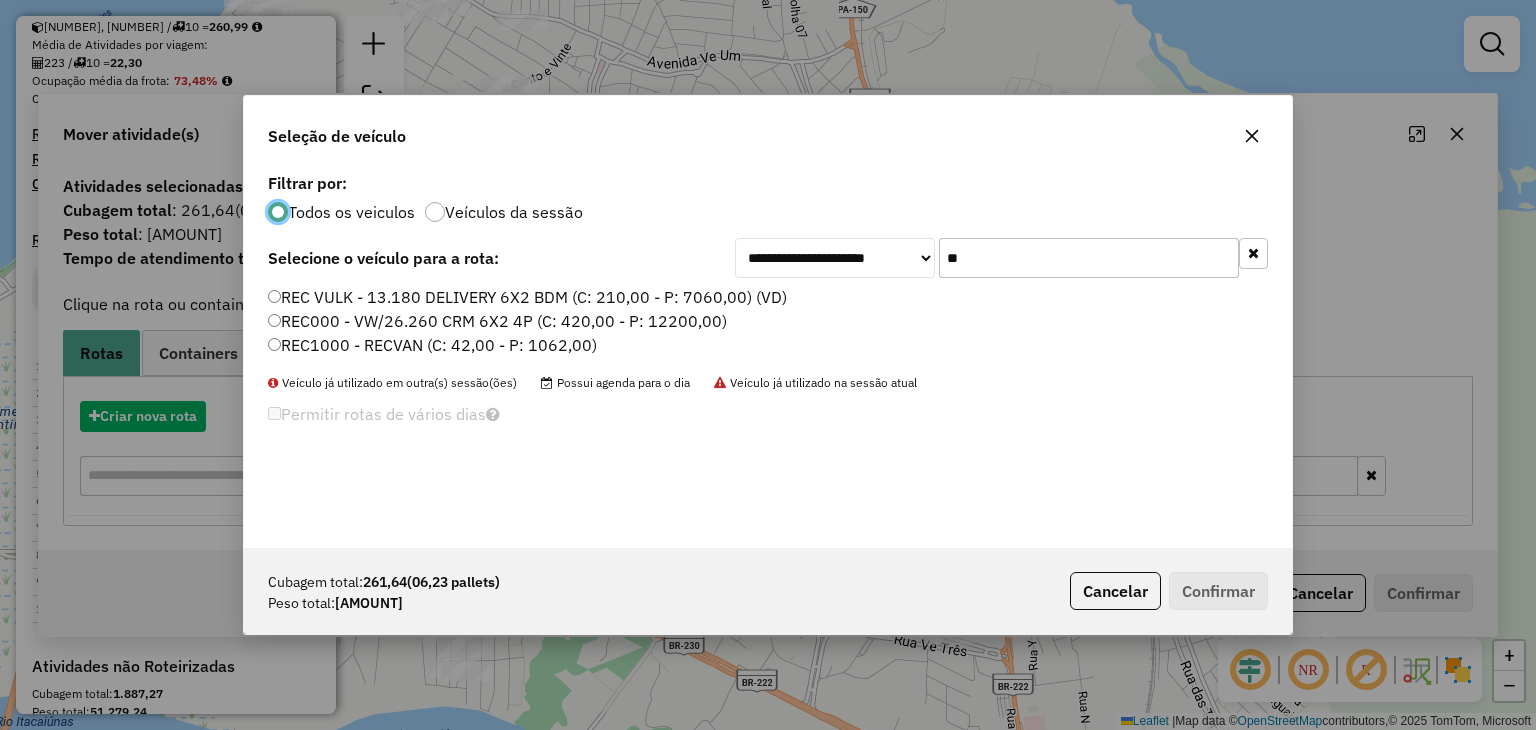 scroll, scrollTop: 10, scrollLeft: 6, axis: both 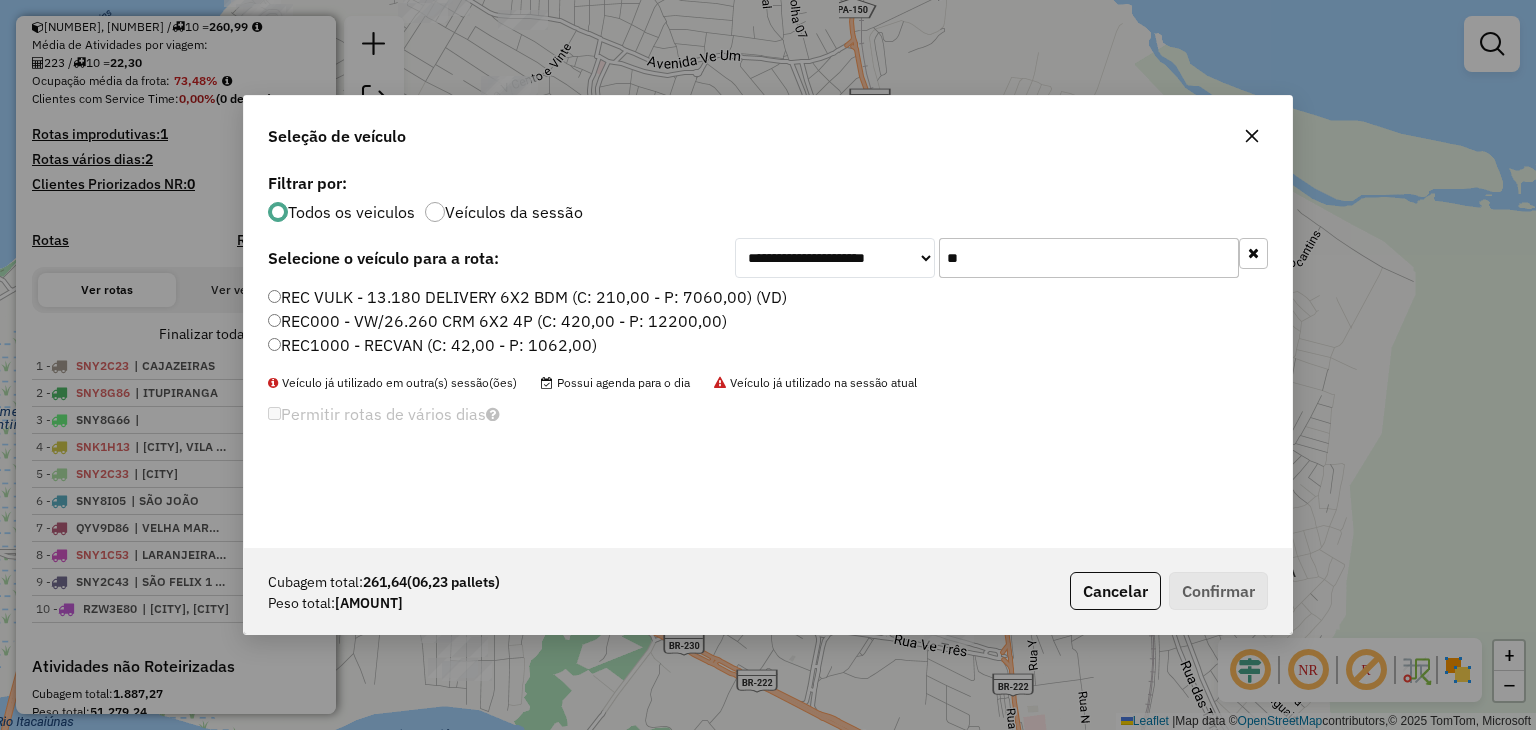 drag, startPoint x: 976, startPoint y: 274, endPoint x: 888, endPoint y: 267, distance: 88.27797 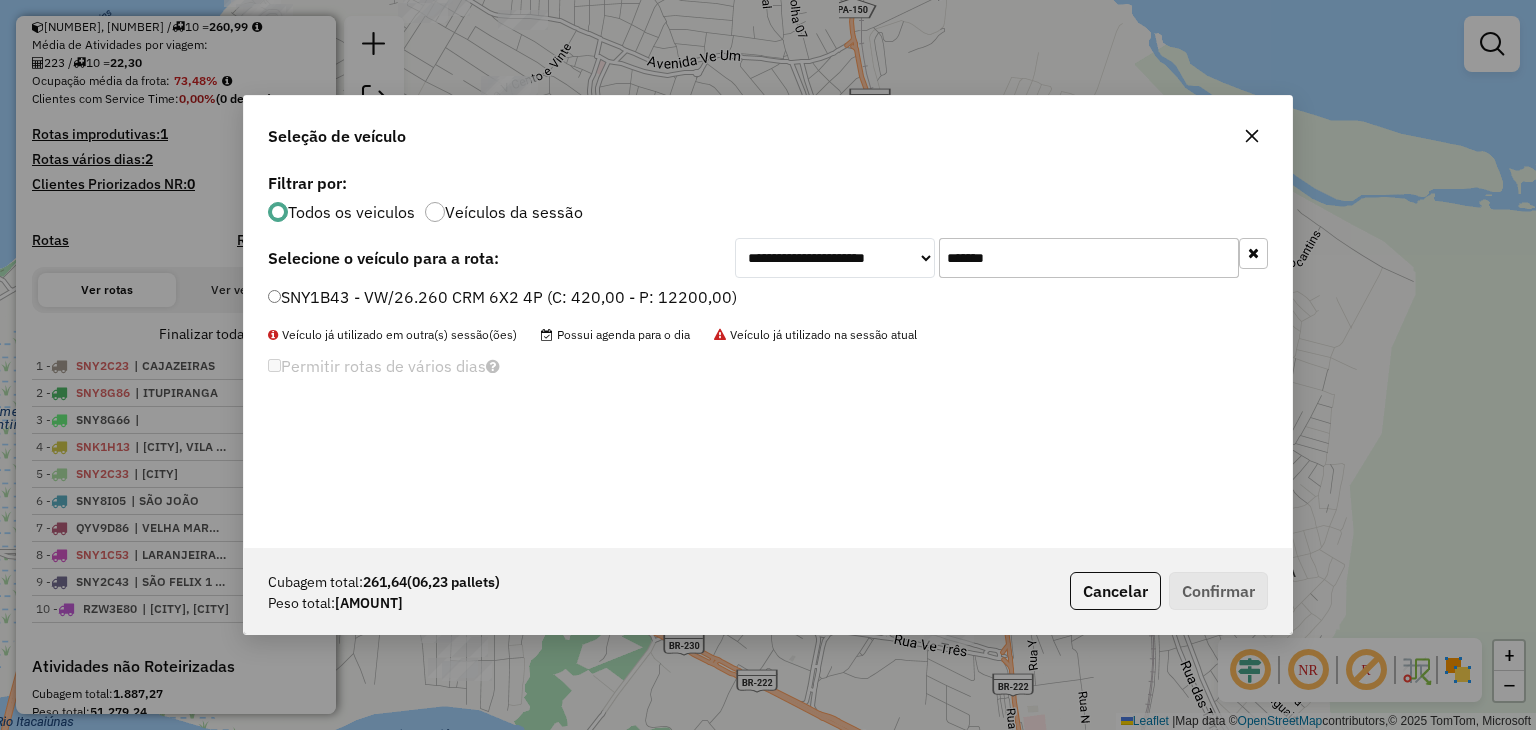 type on "*******" 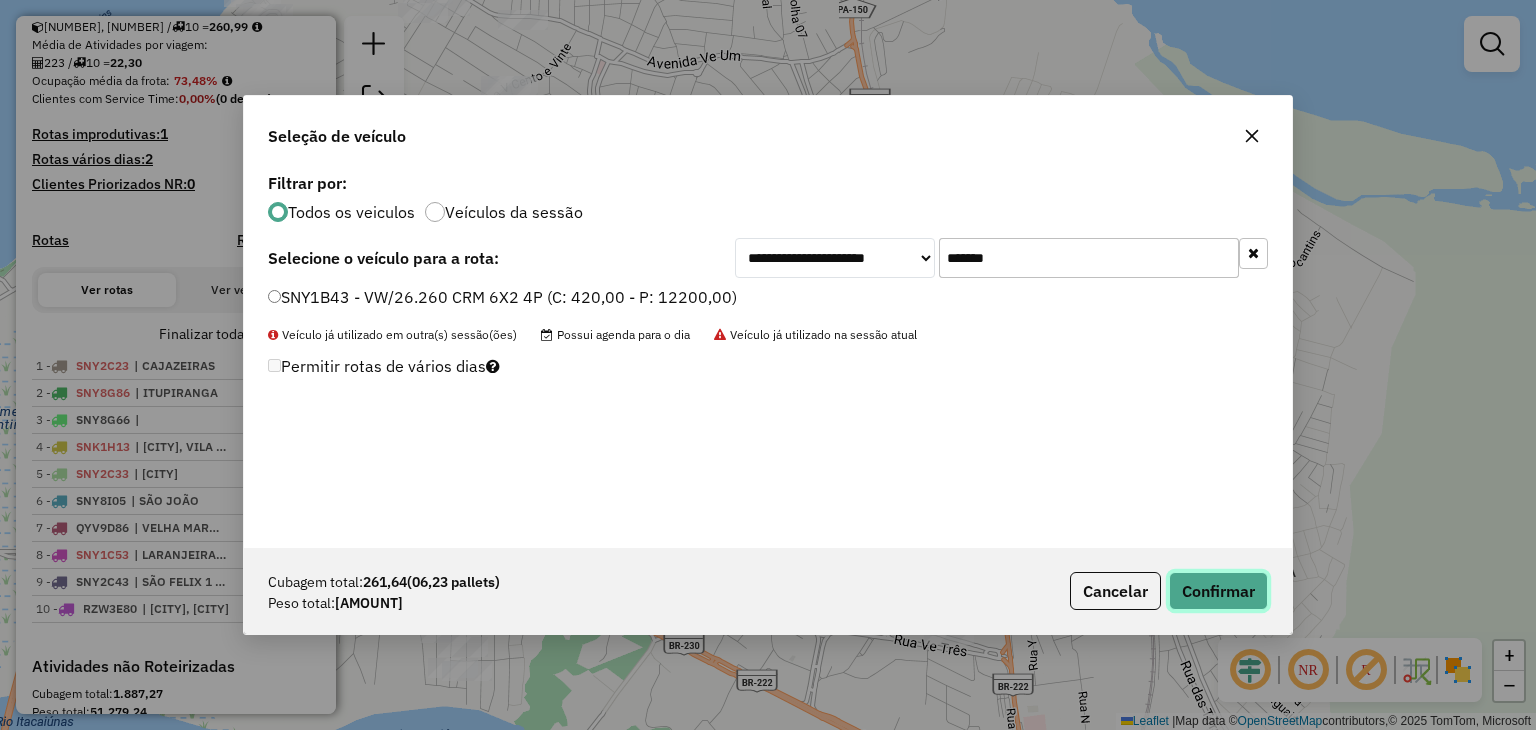 click on "Confirmar" 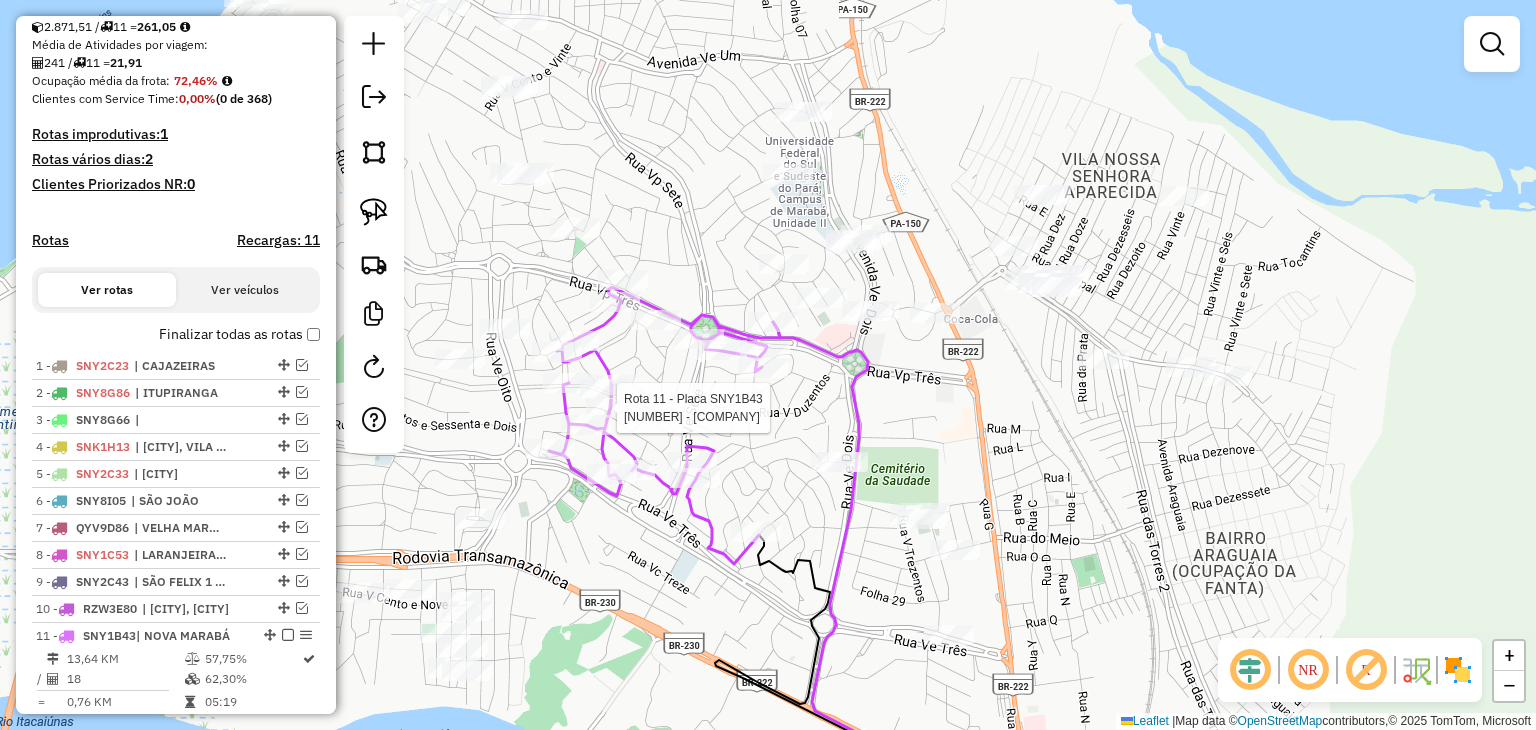 scroll, scrollTop: 848, scrollLeft: 0, axis: vertical 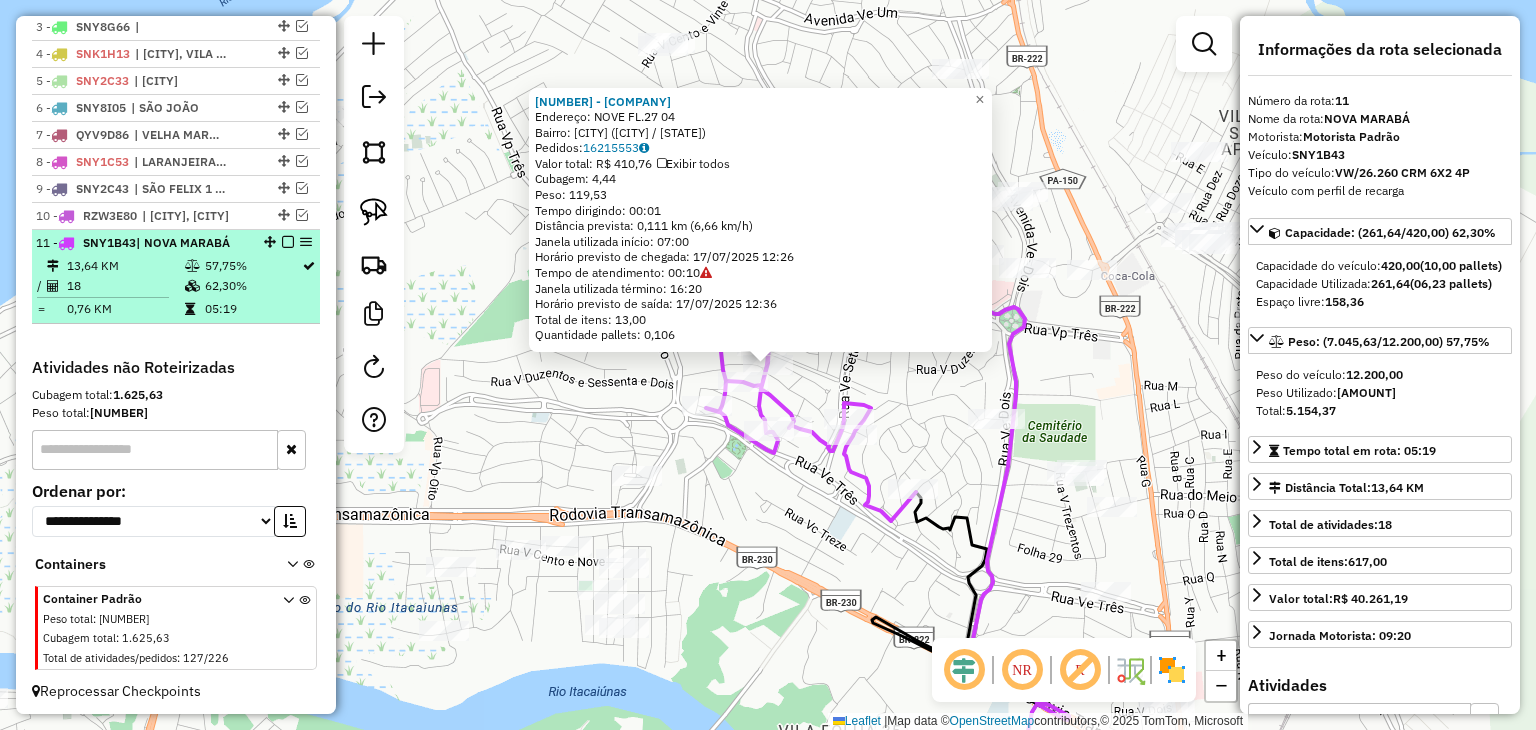 click at bounding box center [288, 242] 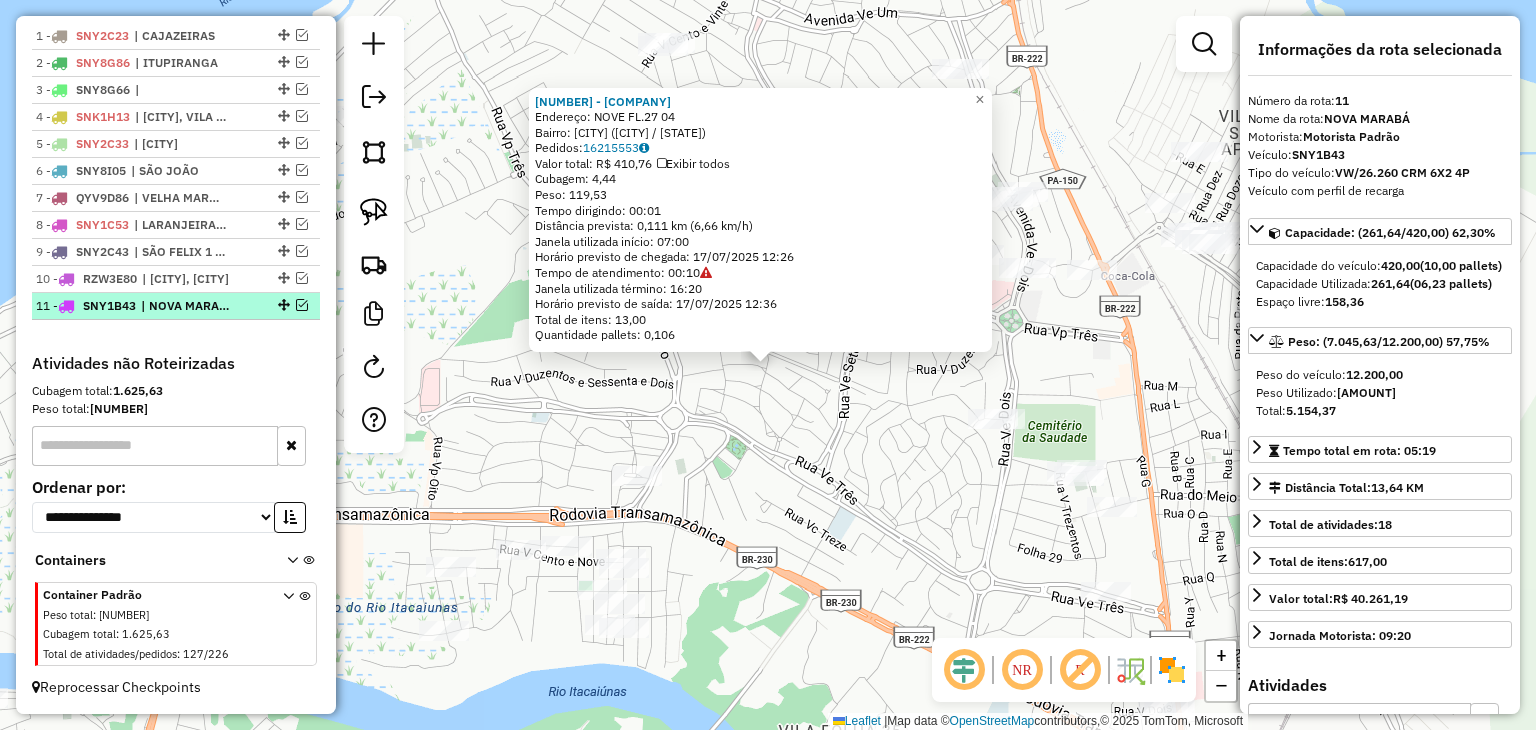 scroll, scrollTop: 782, scrollLeft: 0, axis: vertical 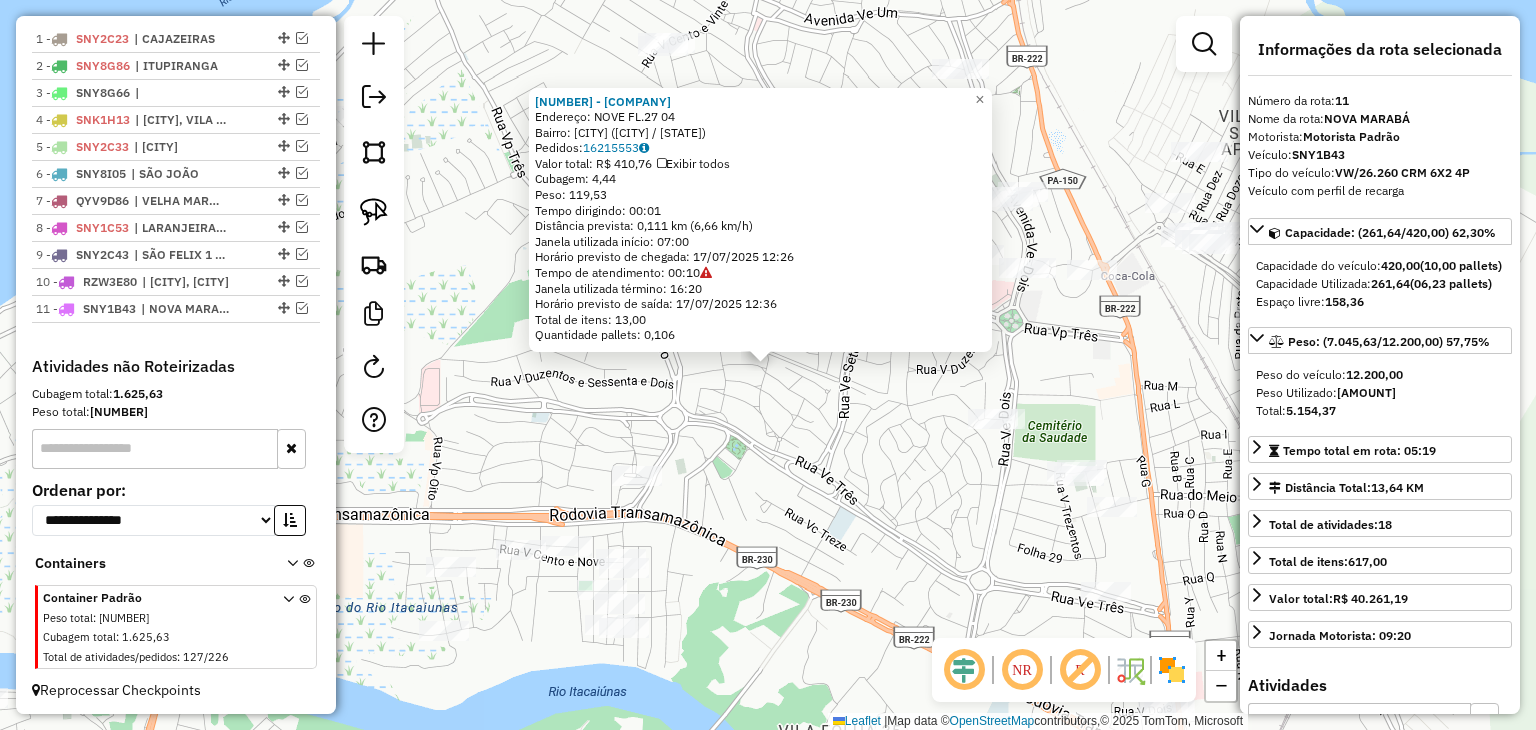 click on "3481 - COMERCIAL RODRIGUES Endereço: NOVE FL.27 04 Bairro: NOVA MARABA ([CITY] / [STATE]) Pedidos: 16215553 Valor total: R$ 410,76 Exibir todos Cubagem: 4,44 Peso: 119,53 Tempo dirigindo: 00:01 Distância prevista: 0,111 km (6,66 km/h) Janela utilizada início: 07:00 Horário previsto de chegada: [DATE] [TIME] Tempo de atendimento: 00:10 Janela utilizada término: 16:20 Horário previsto de saída: [DATE] [TIME] Total de itens: 13,00 Quantidade pallets: 0,106 × Janela de atendimento Grade de atendimento Capacidade Transportadoras Veículos Cliente Pedidos Rotas Selecione os dias de semana para filtrar as janelas de atendimento Seg Ter Qua Qui Sex Sáb Dom Informe o período da janela de atendimento: De: Até: Filtrar exatamente a janela do cliente Considerar janela de atendimento padrão Selecione os dias de semana para filtrar as grades de atendimento Seg Ter Qua Qui Sex Sáb Dom Considerar clientes sem dia de atendimento cadastrado **** +" 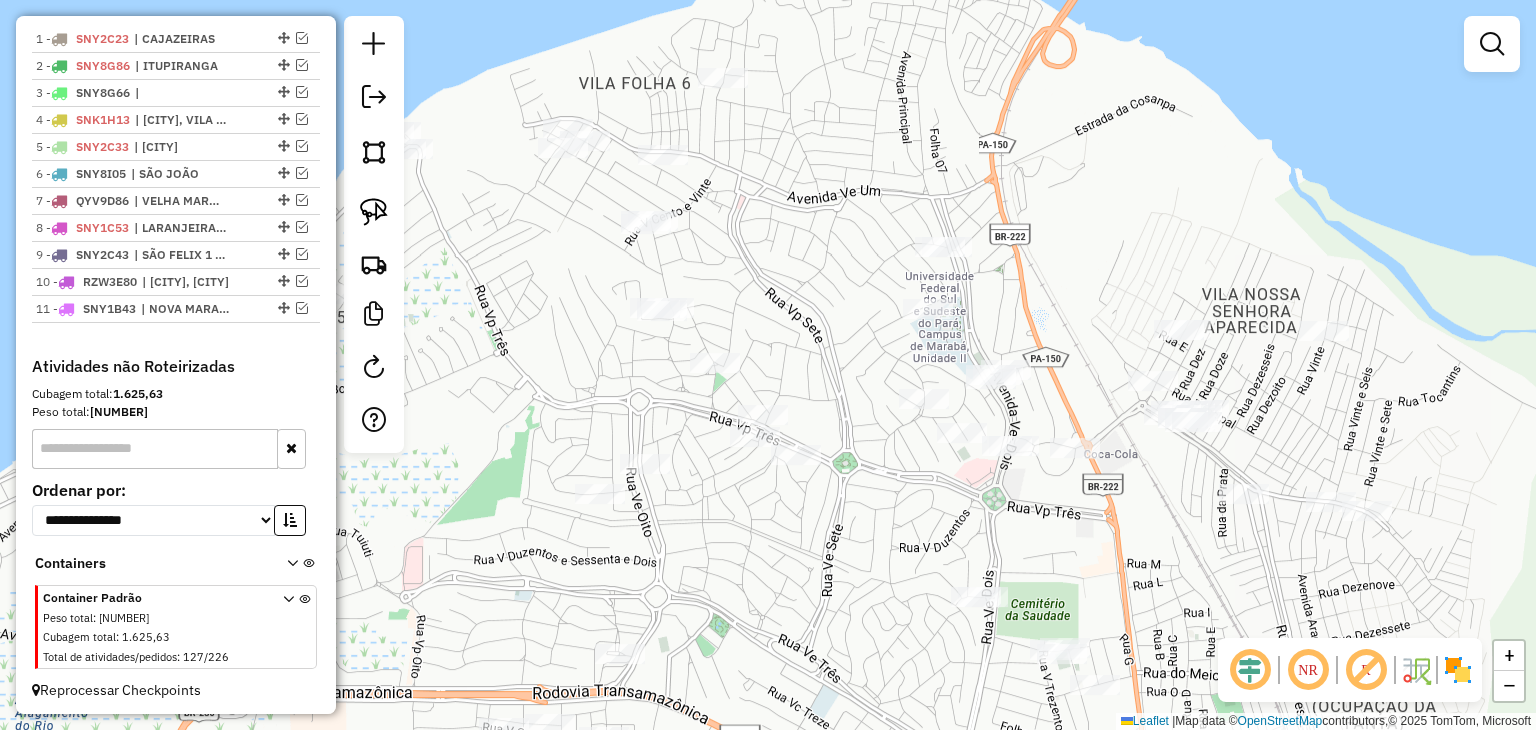 drag, startPoint x: 848, startPoint y: 399, endPoint x: 862, endPoint y: 567, distance: 168.58232 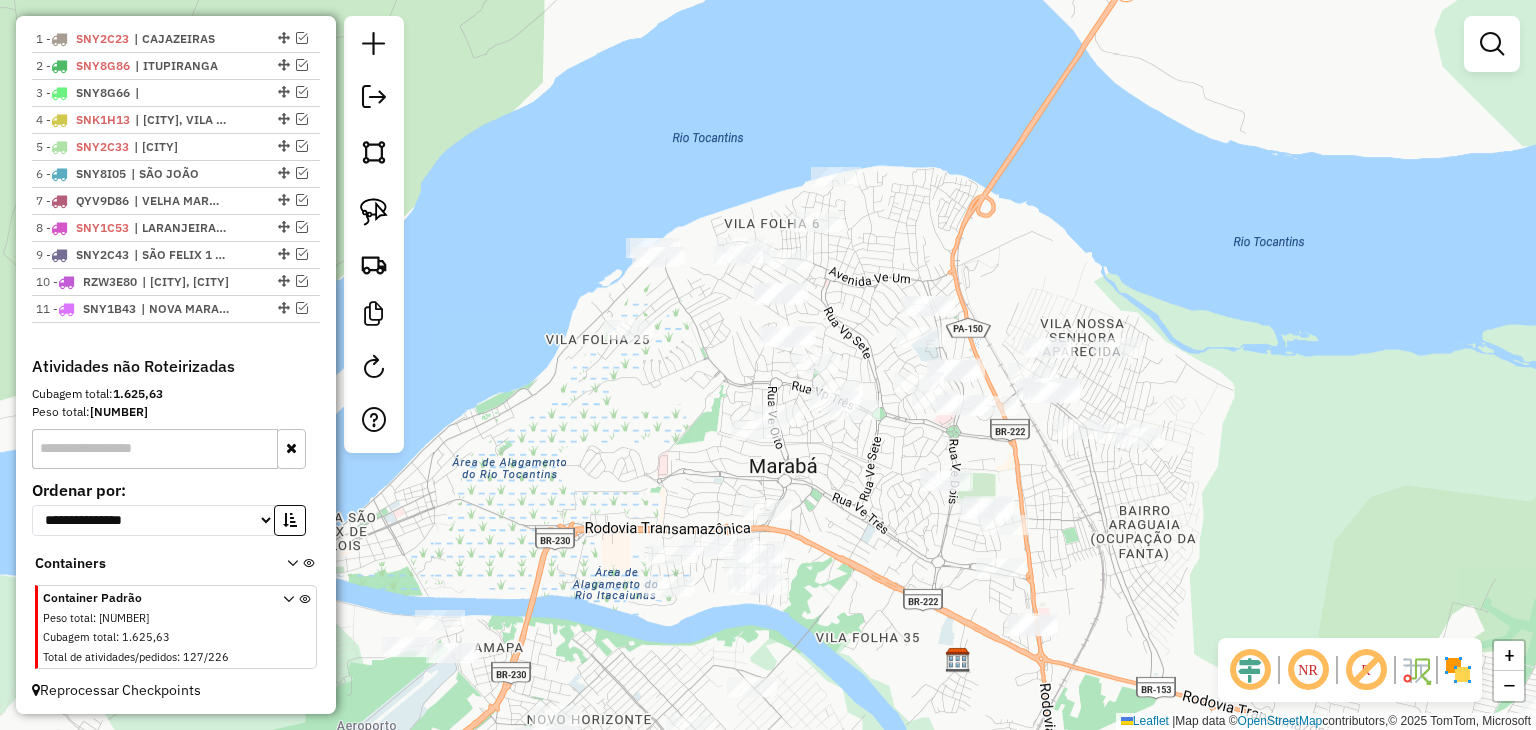 drag, startPoint x: 832, startPoint y: 383, endPoint x: 864, endPoint y: 320, distance: 70.66116 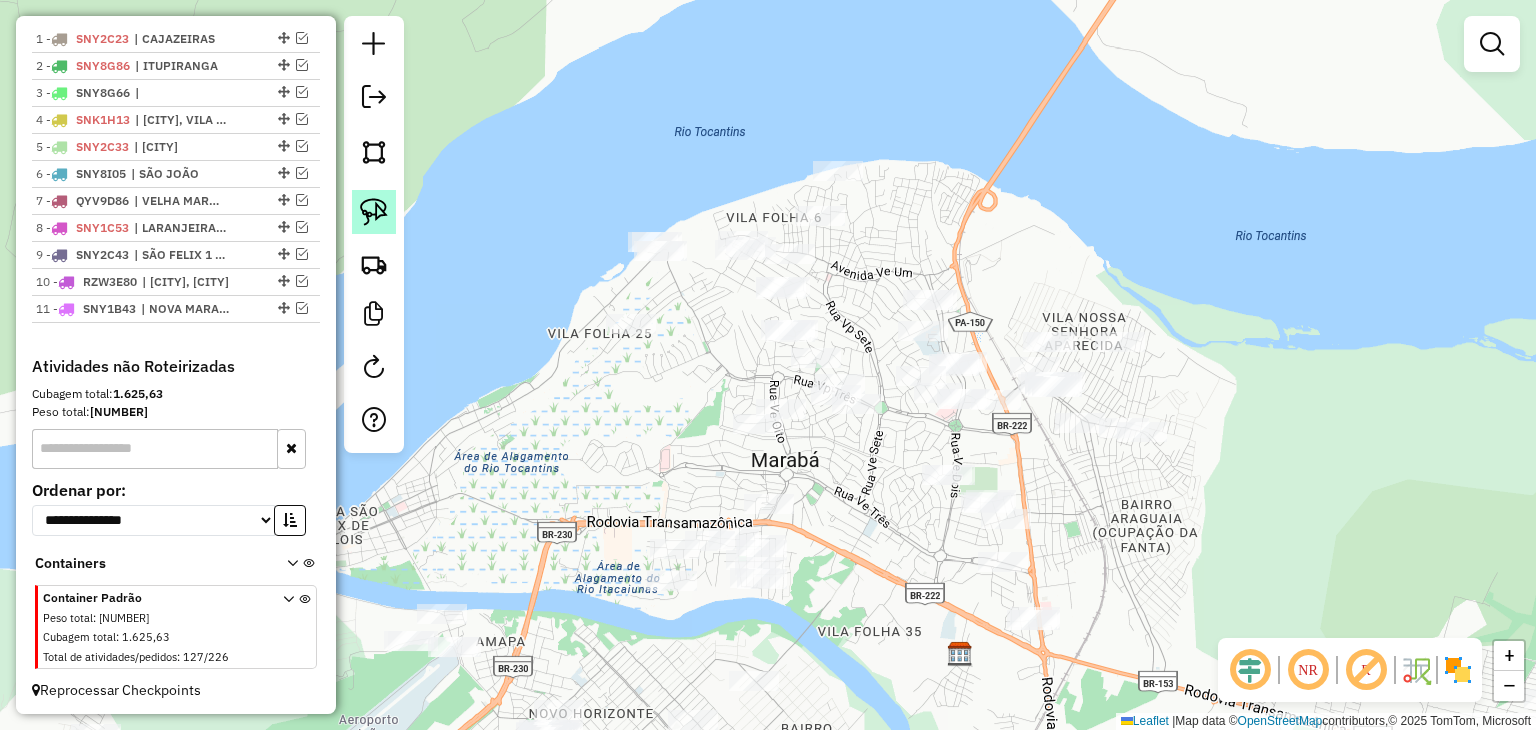 click 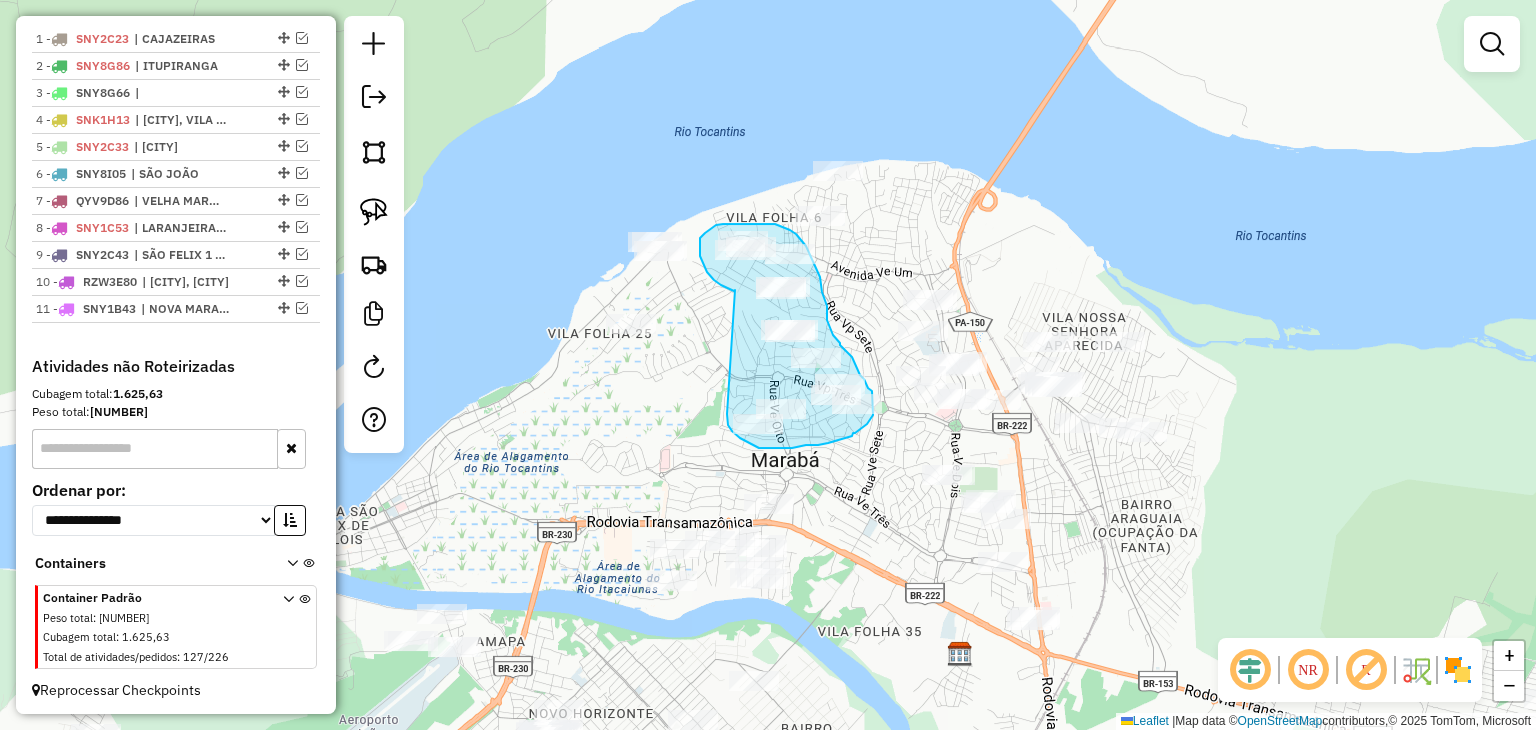 drag, startPoint x: 735, startPoint y: 290, endPoint x: 727, endPoint y: 414, distance: 124.2578 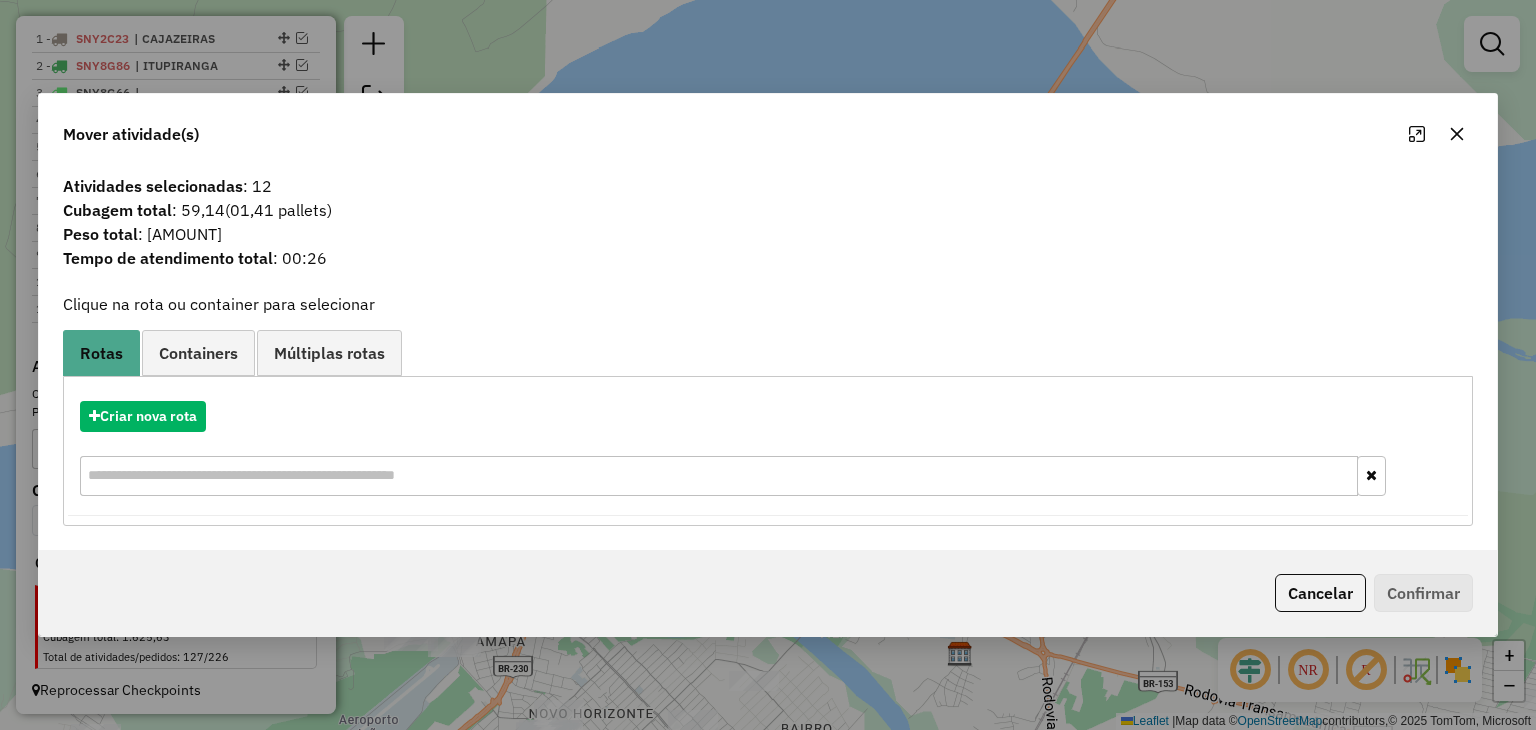 click 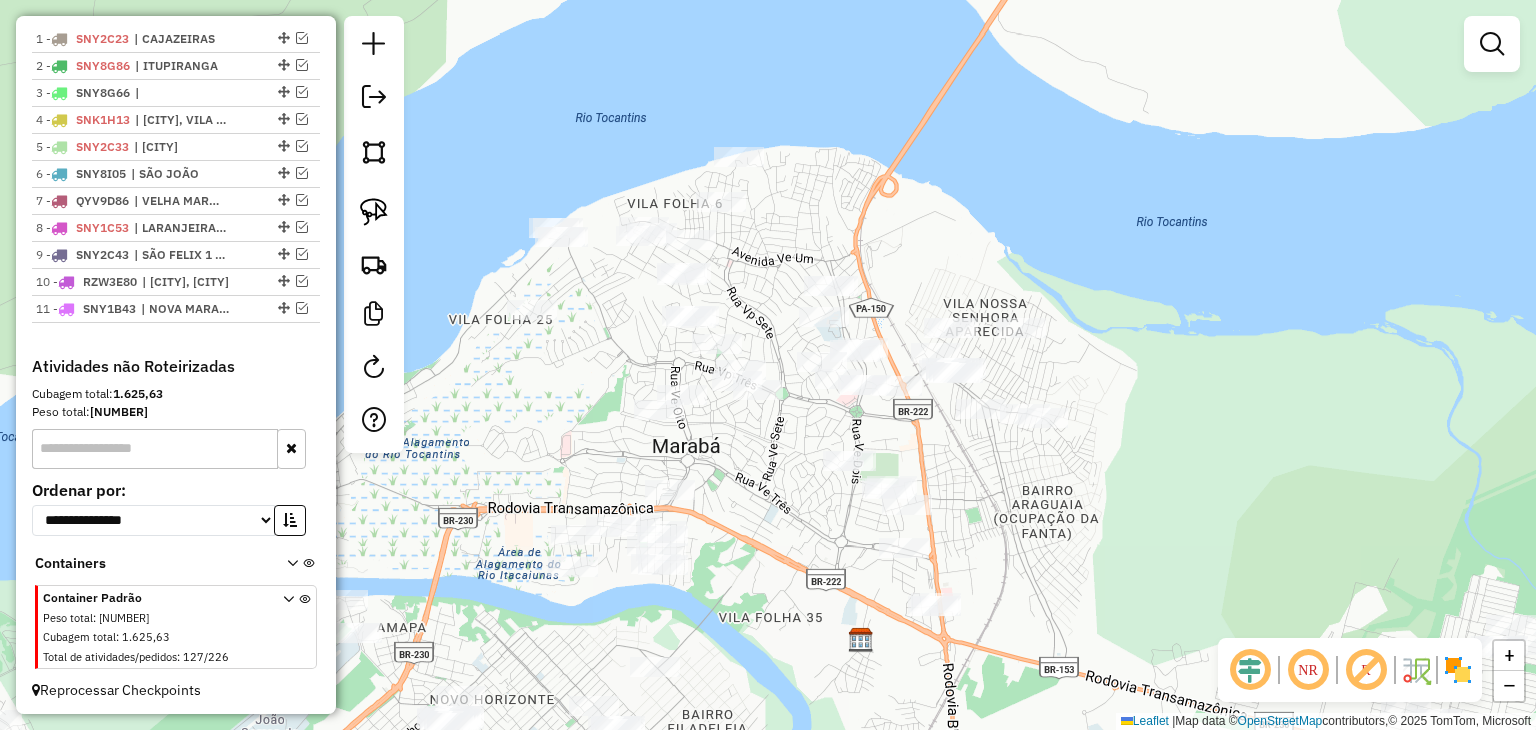 drag, startPoint x: 921, startPoint y: 457, endPoint x: 822, endPoint y: 443, distance: 99.985 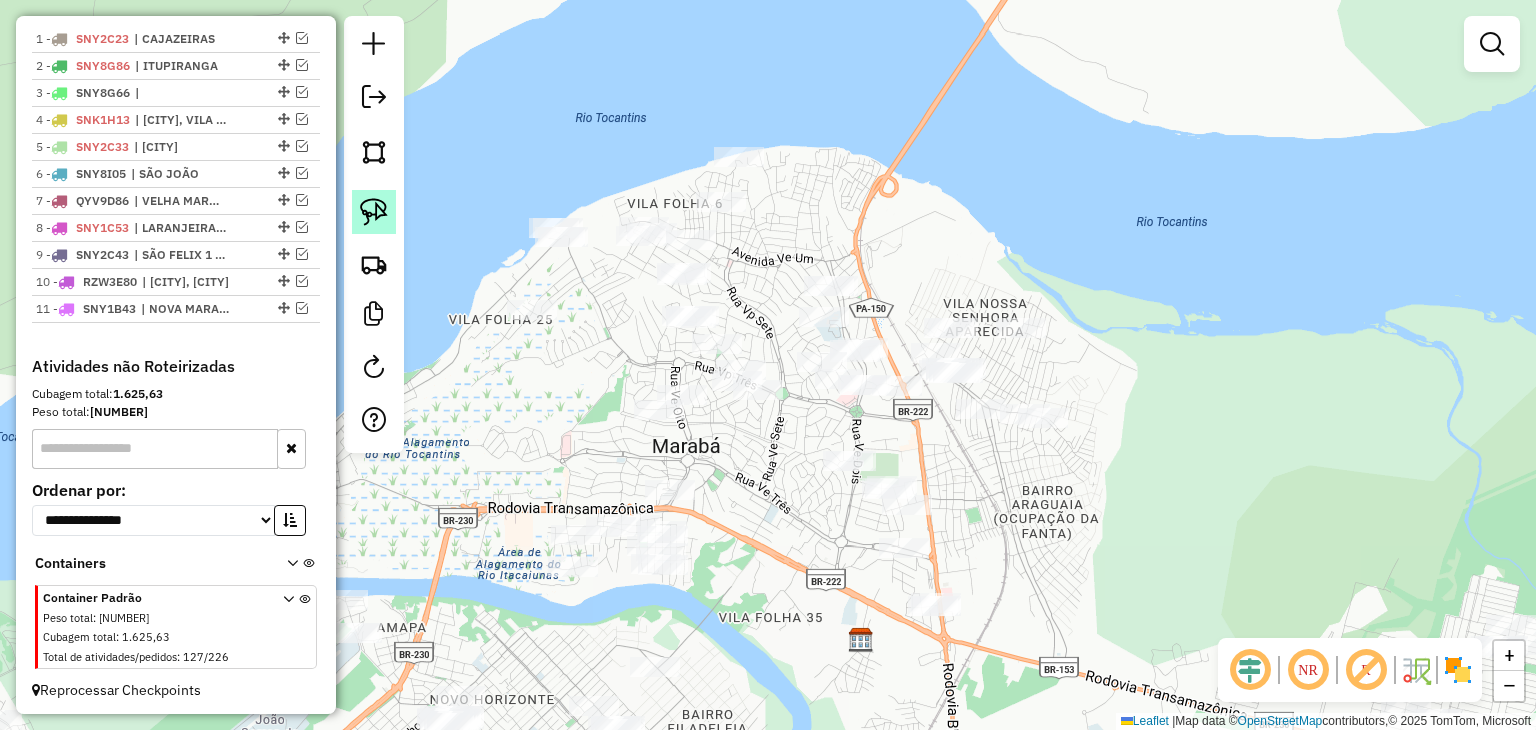click 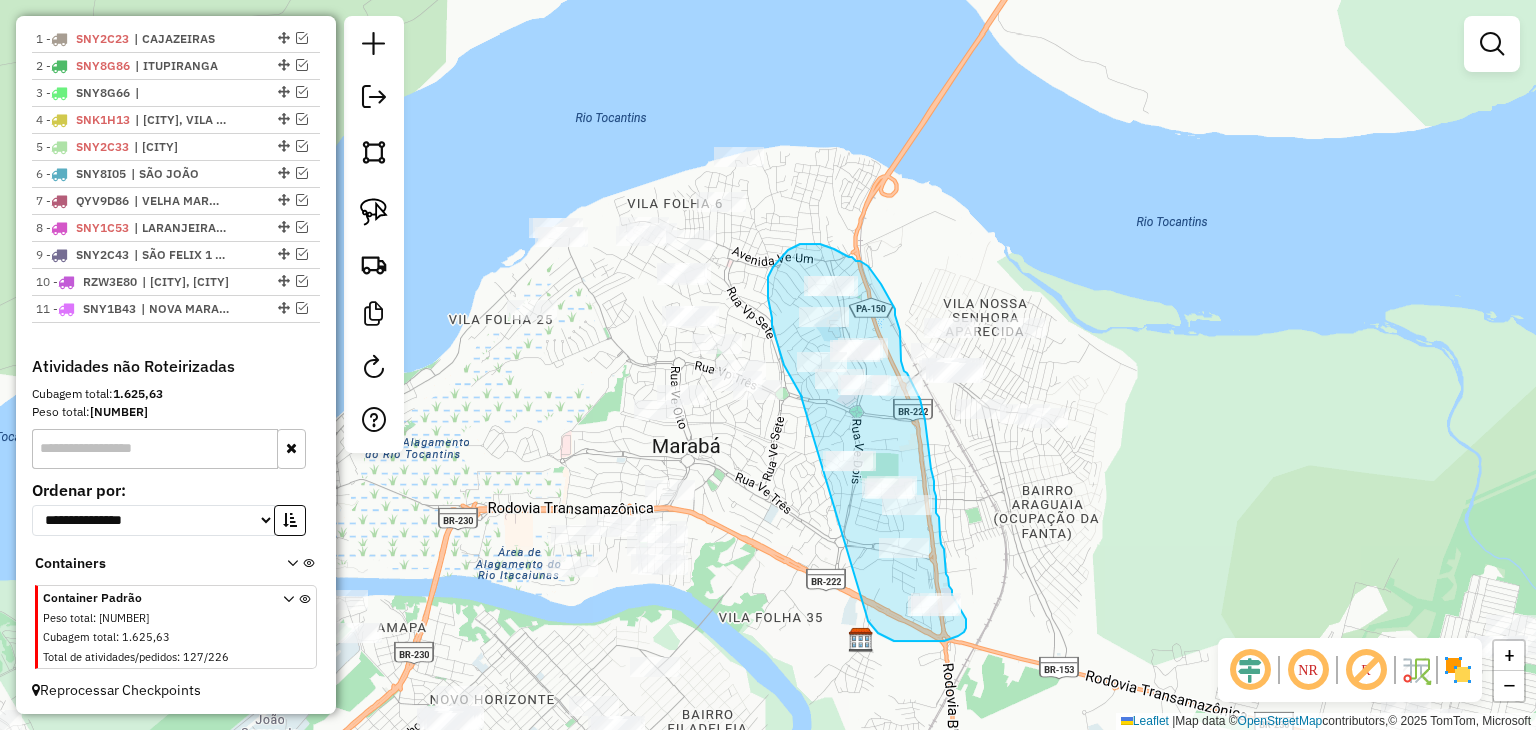 drag, startPoint x: 801, startPoint y: 396, endPoint x: 867, endPoint y: 617, distance: 230.64474 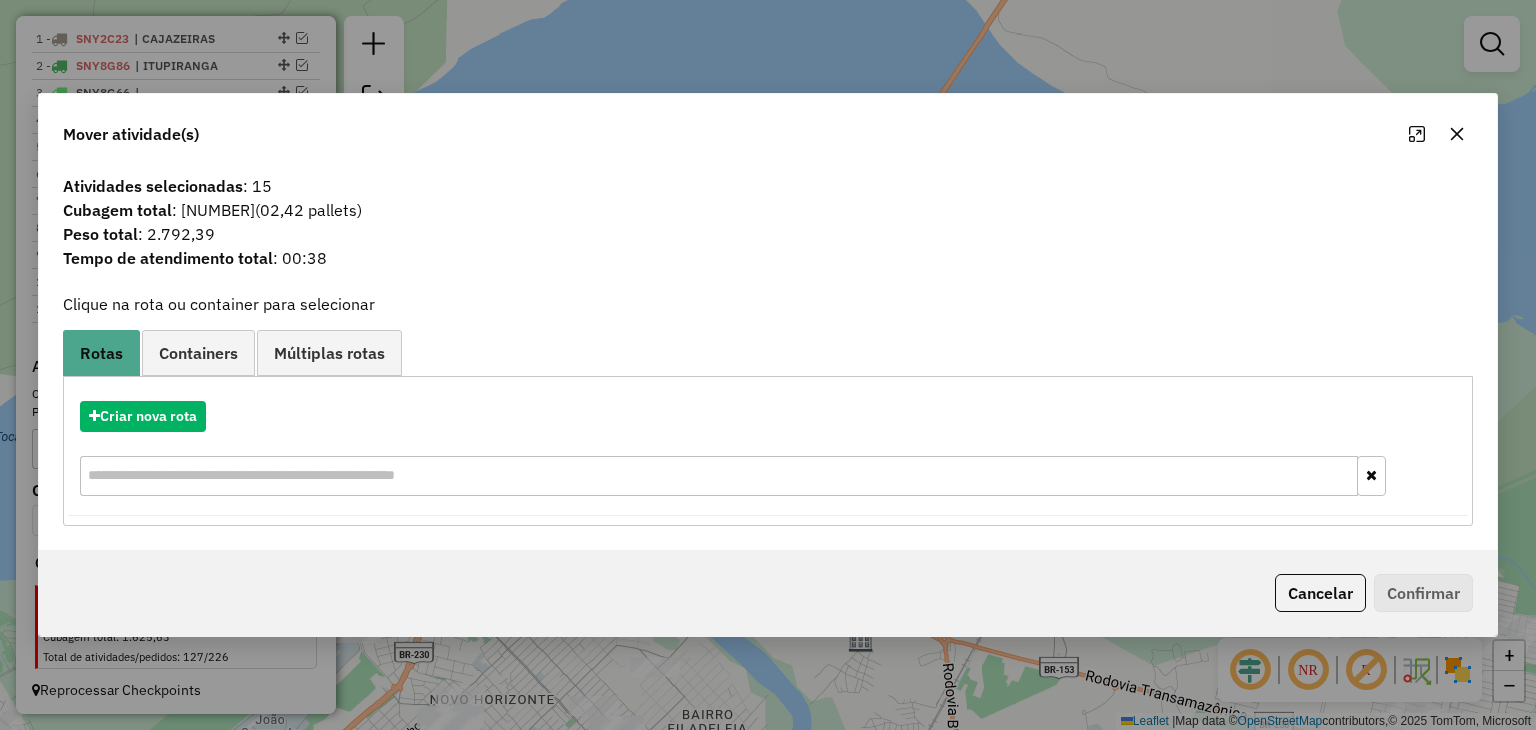 click 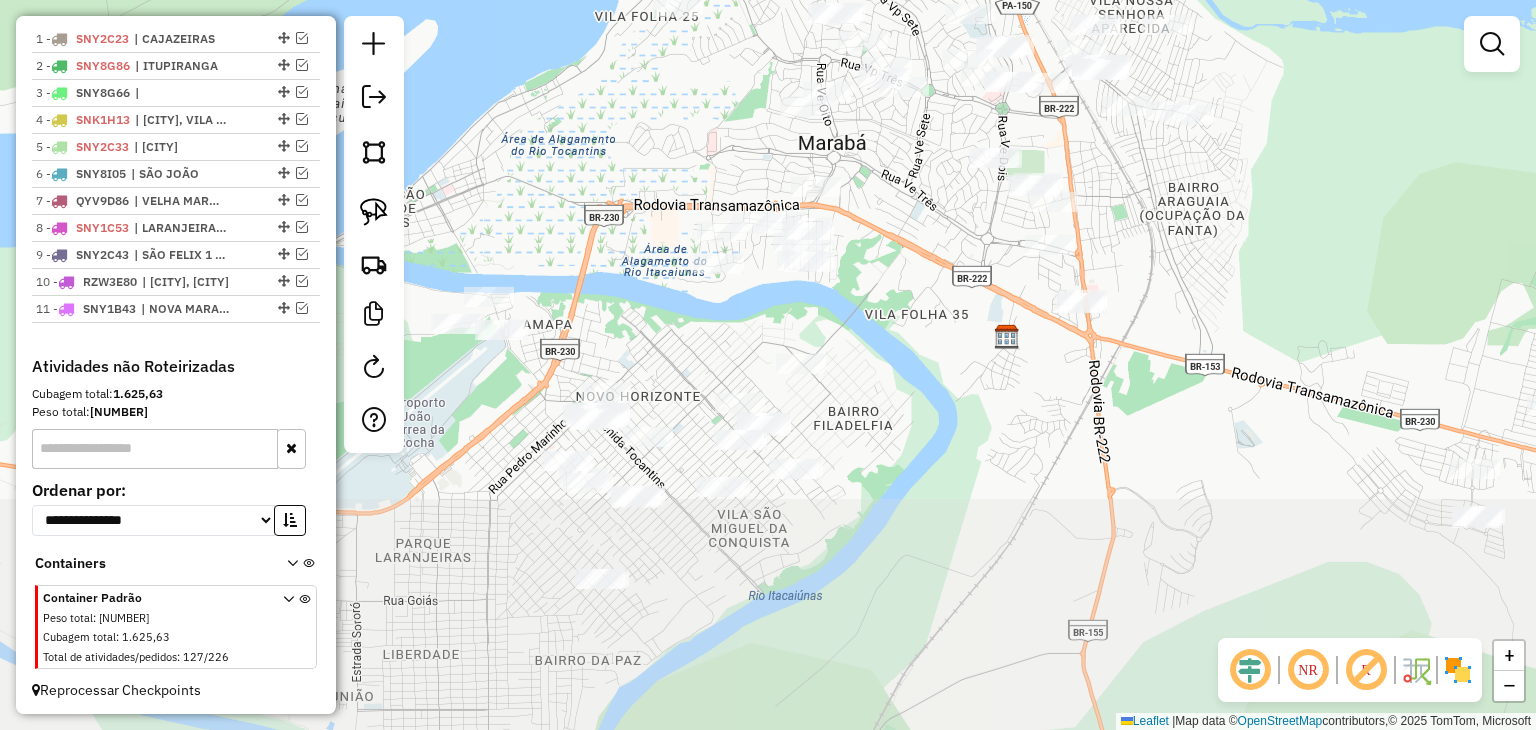 drag, startPoint x: 759, startPoint y: 609, endPoint x: 905, endPoint y: 306, distance: 336.3406 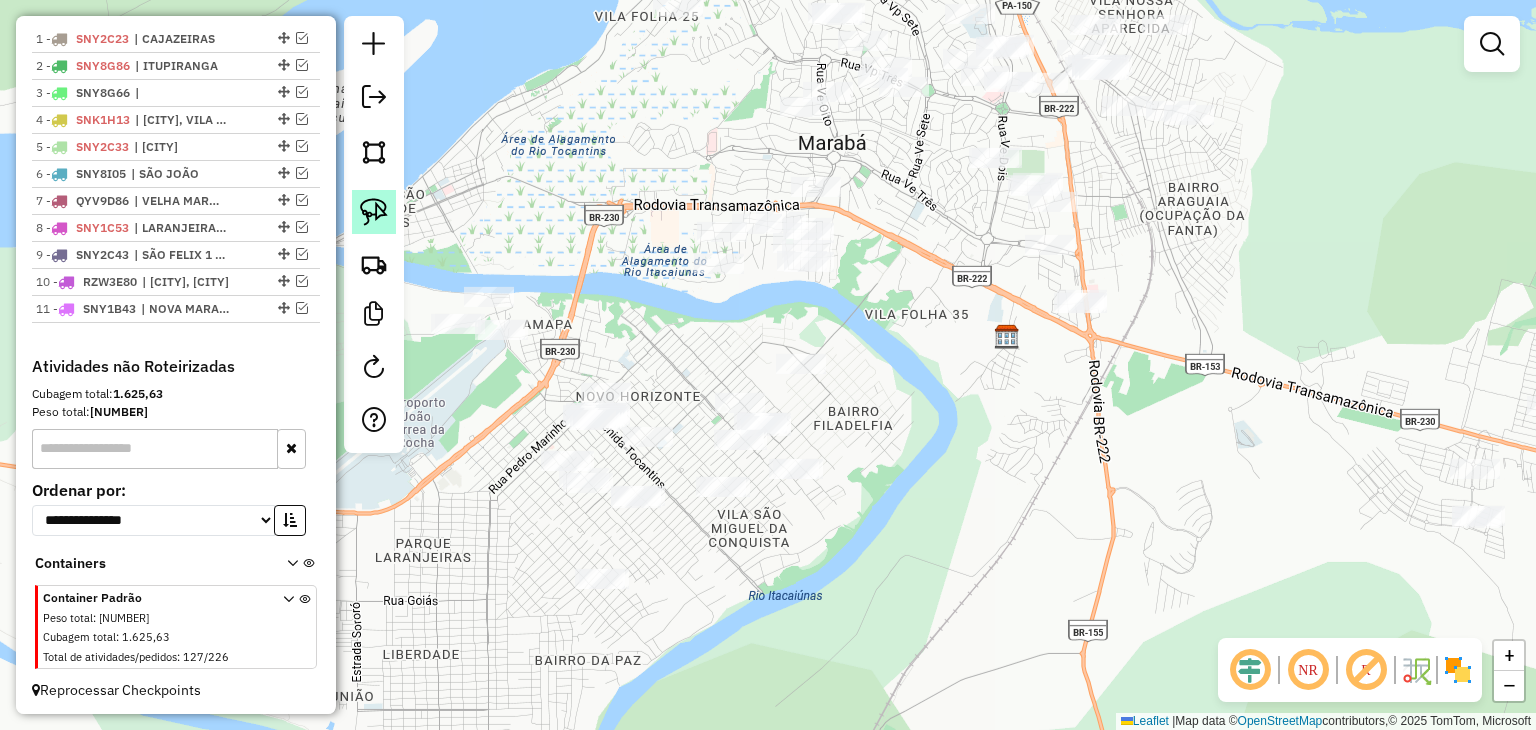 click 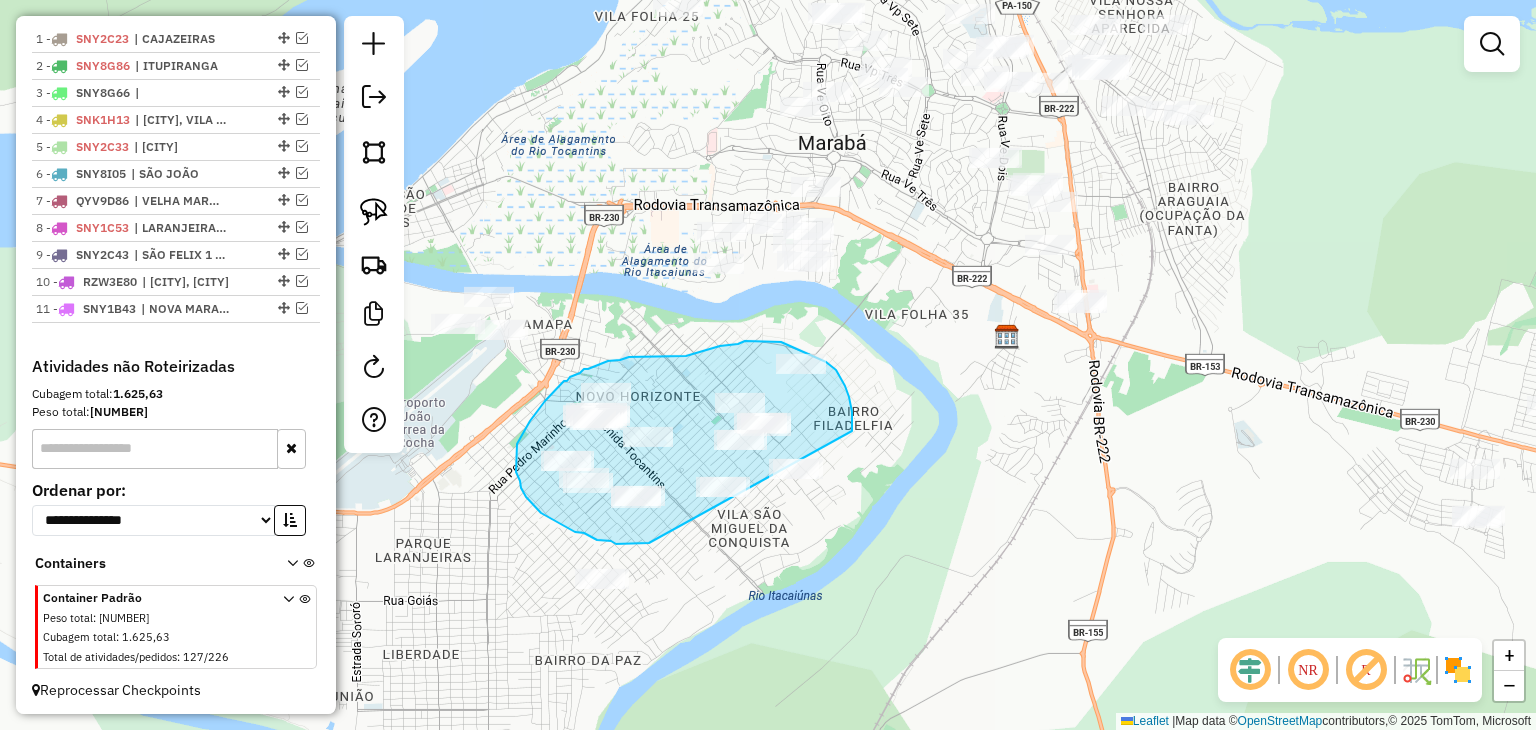 drag, startPoint x: 649, startPoint y: 543, endPoint x: 800, endPoint y: 516, distance: 153.39491 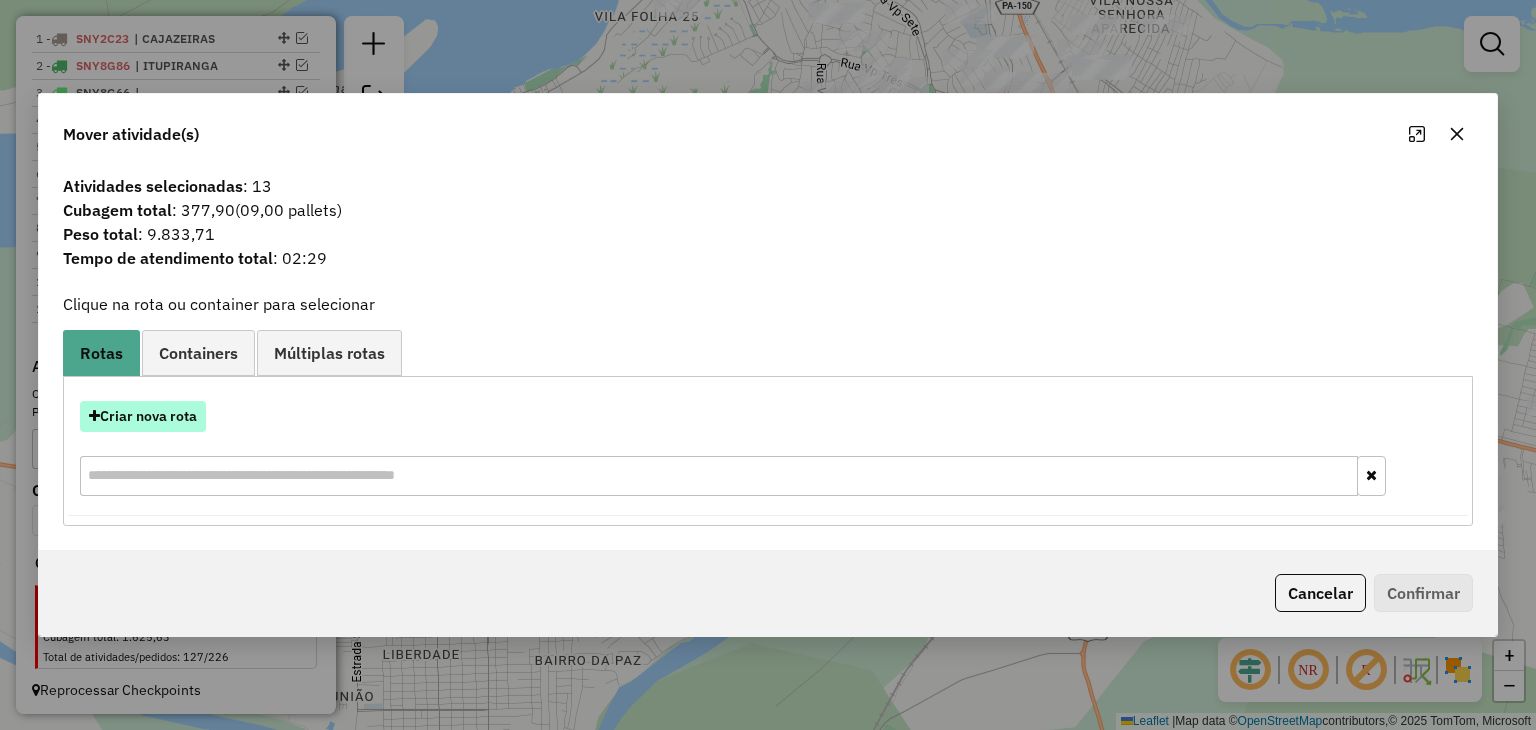 click on "Criar nova rota" at bounding box center (143, 416) 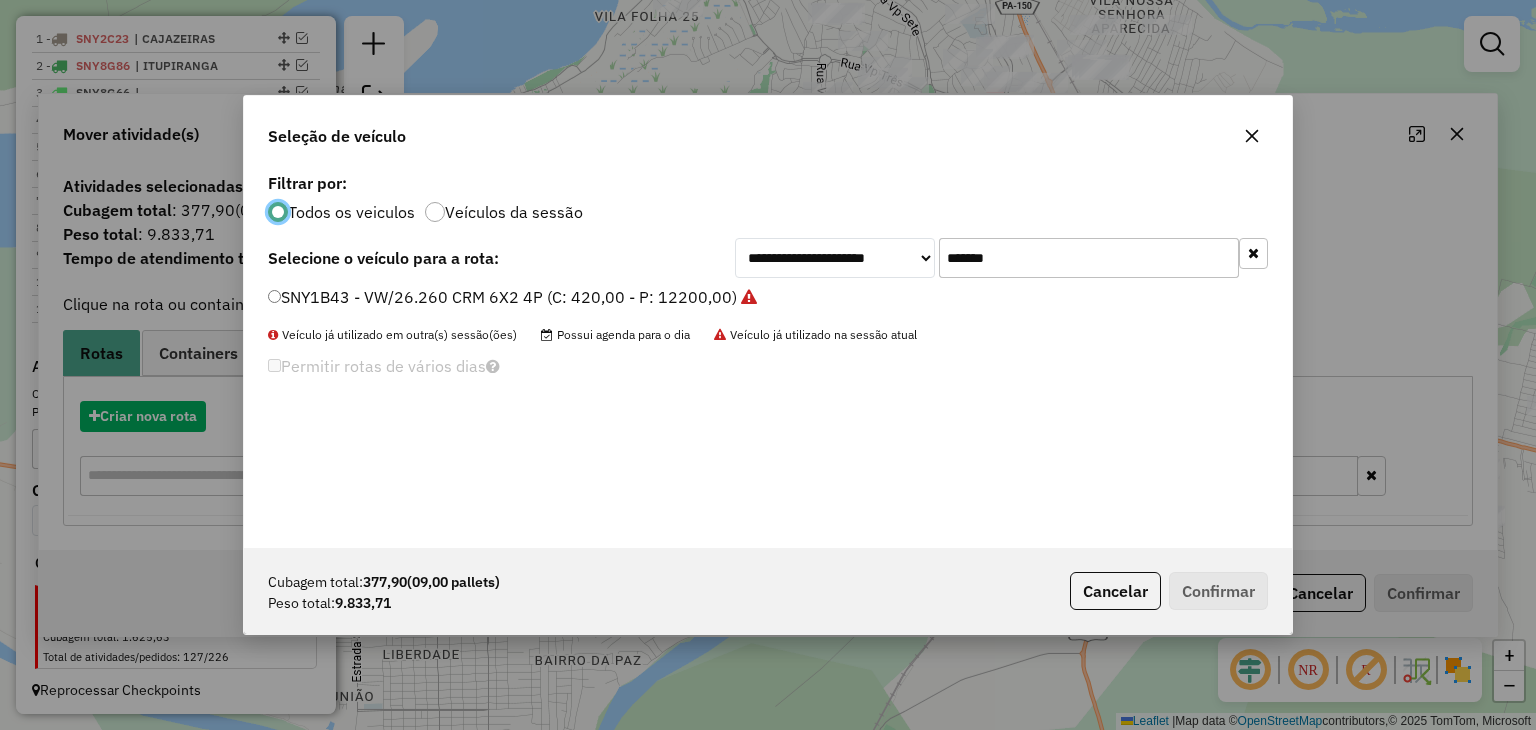 scroll, scrollTop: 10, scrollLeft: 6, axis: both 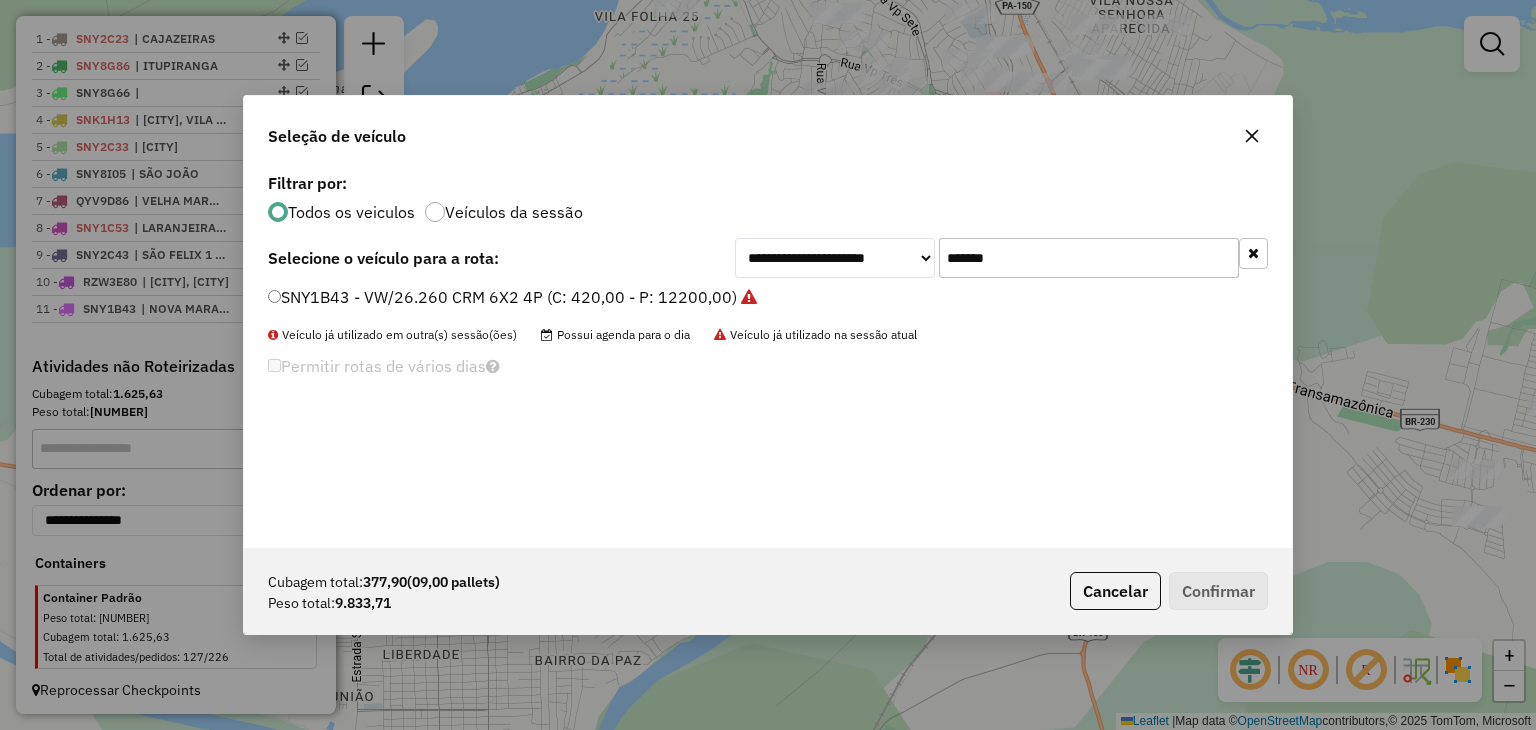click on "*******" 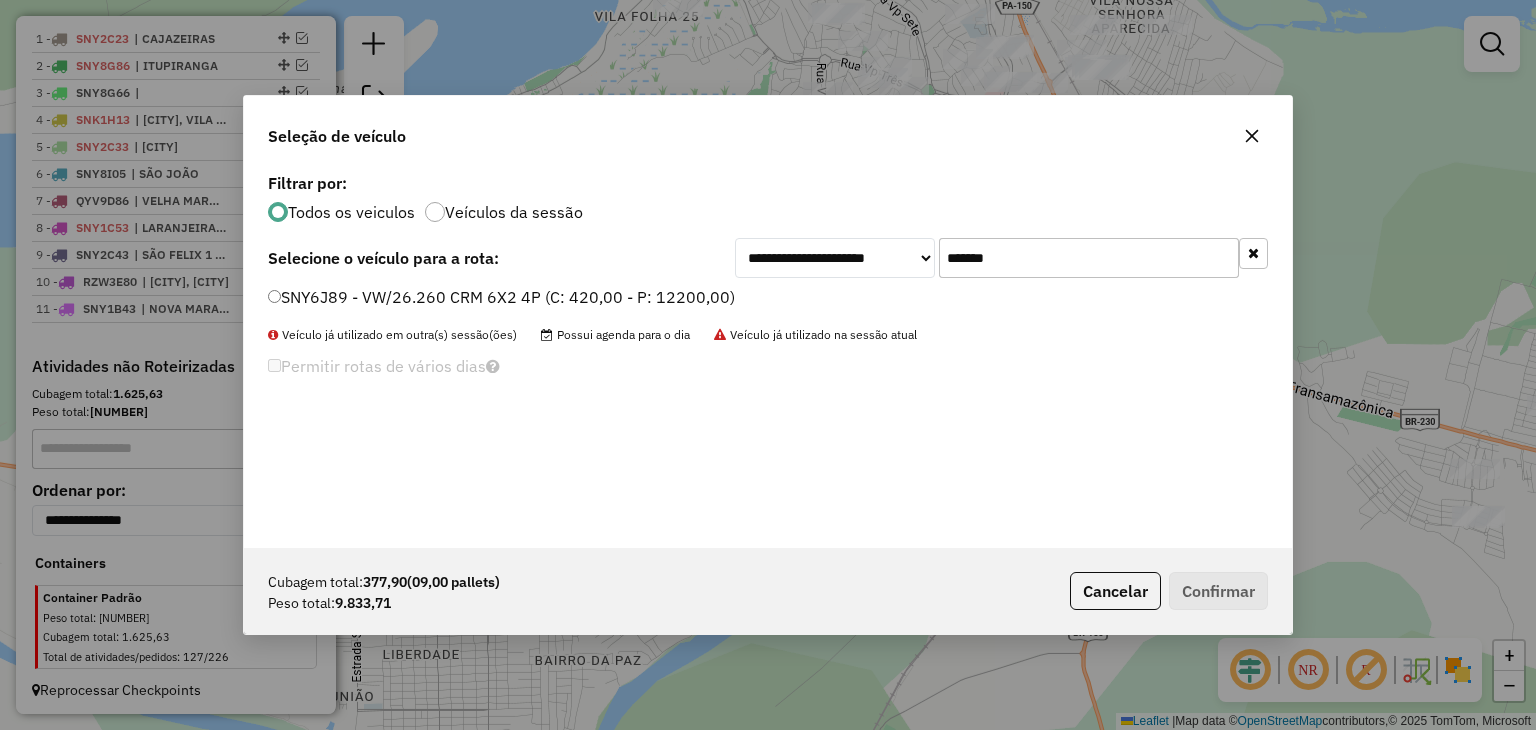 type on "*******" 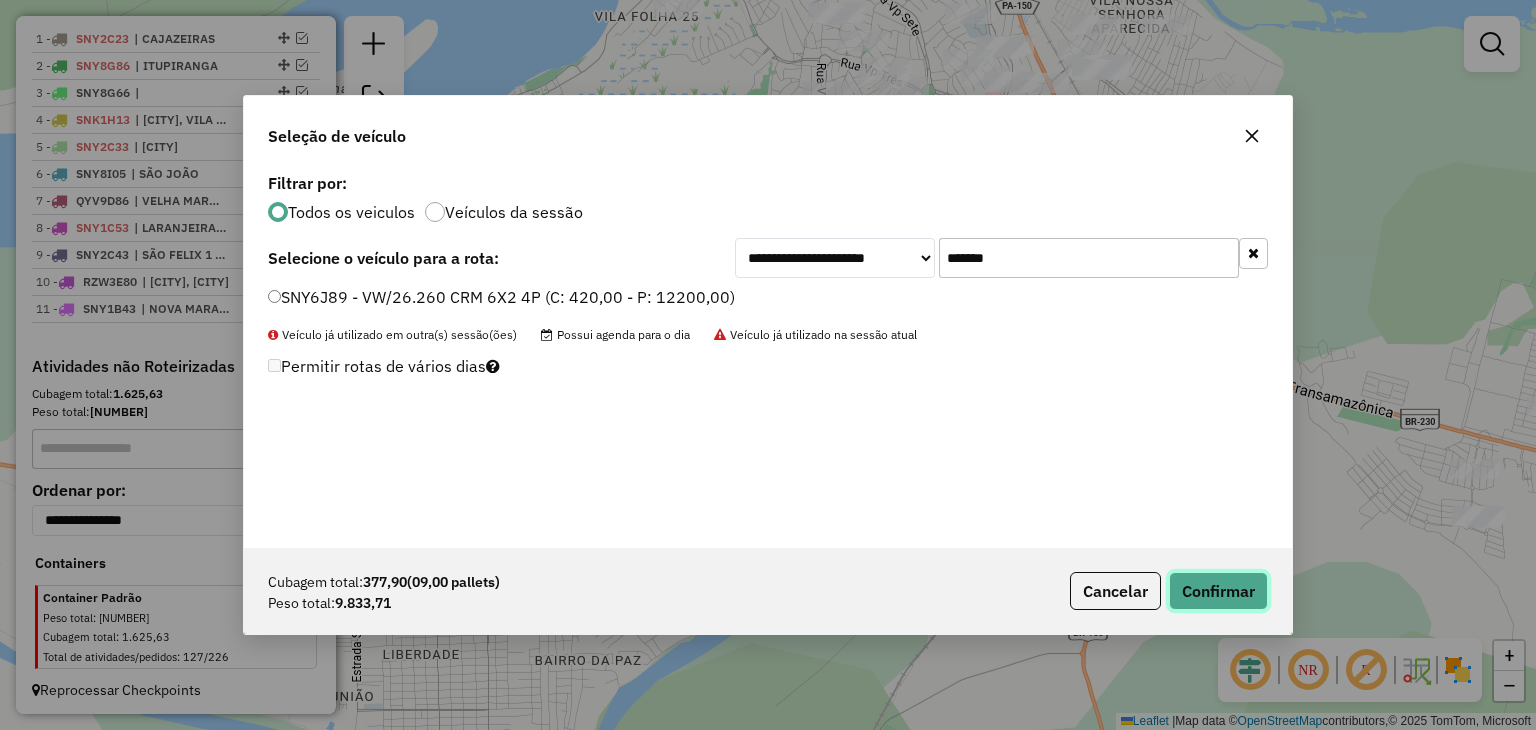 click on "Confirmar" 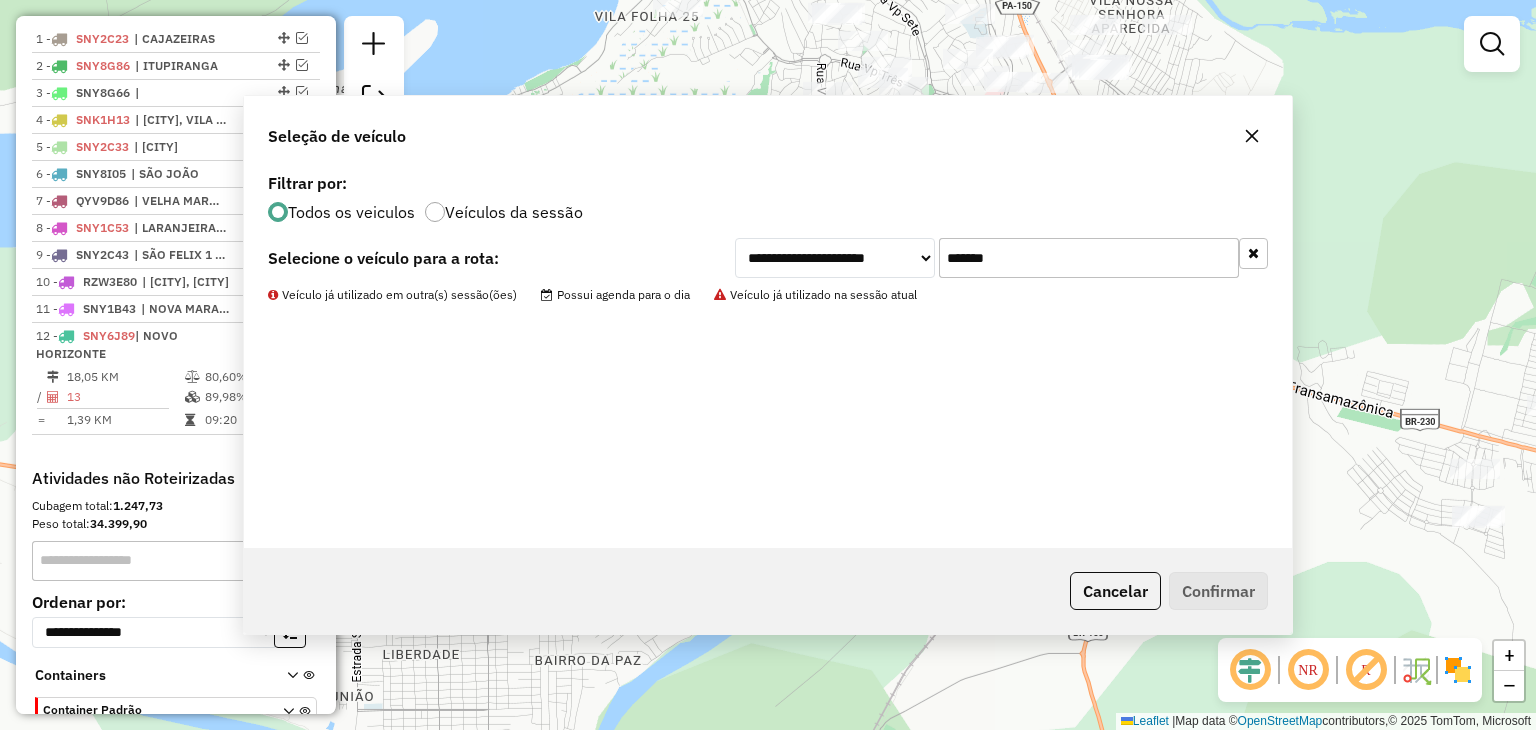 scroll, scrollTop: 848, scrollLeft: 0, axis: vertical 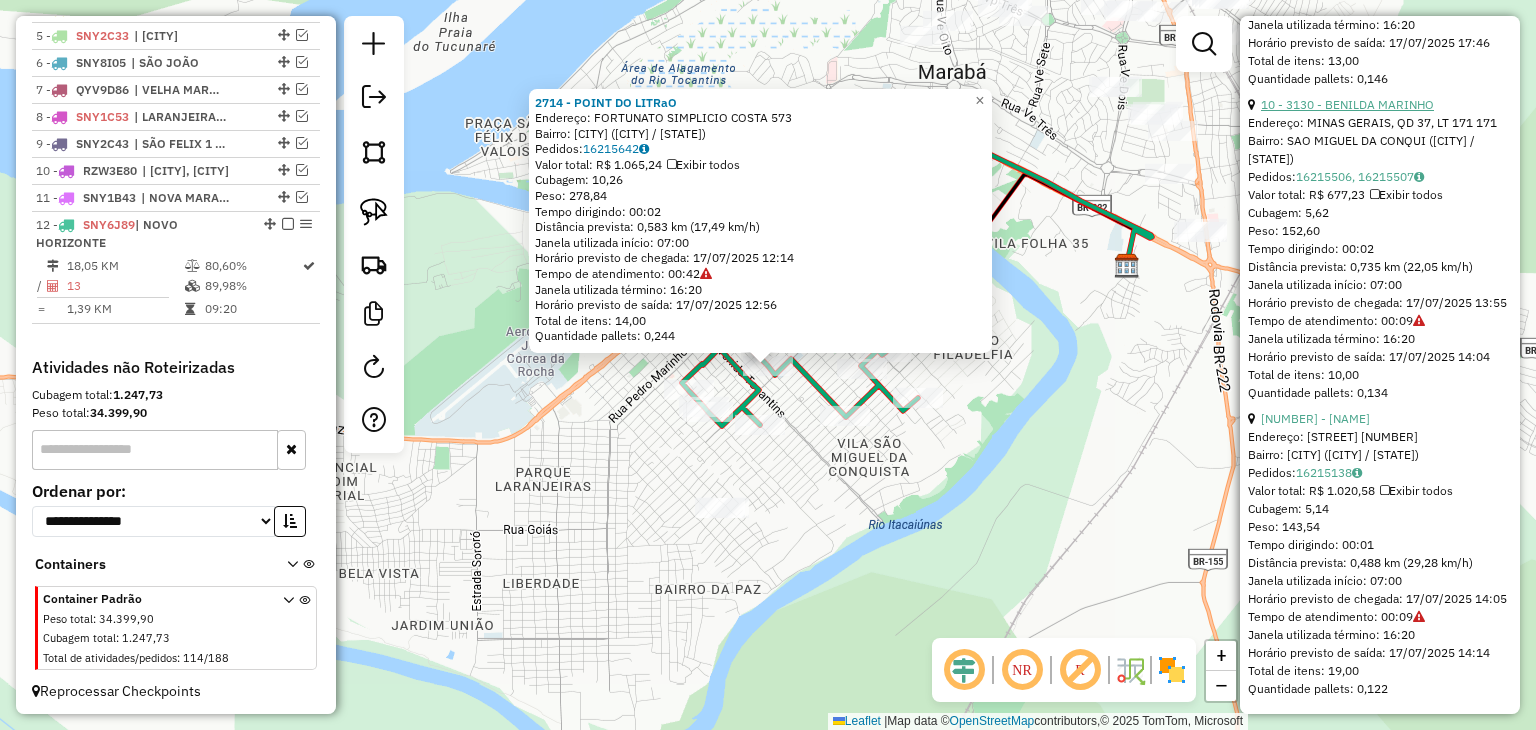 click on "10 - 3130 - BENILDA MARINHO" at bounding box center [1347, 104] 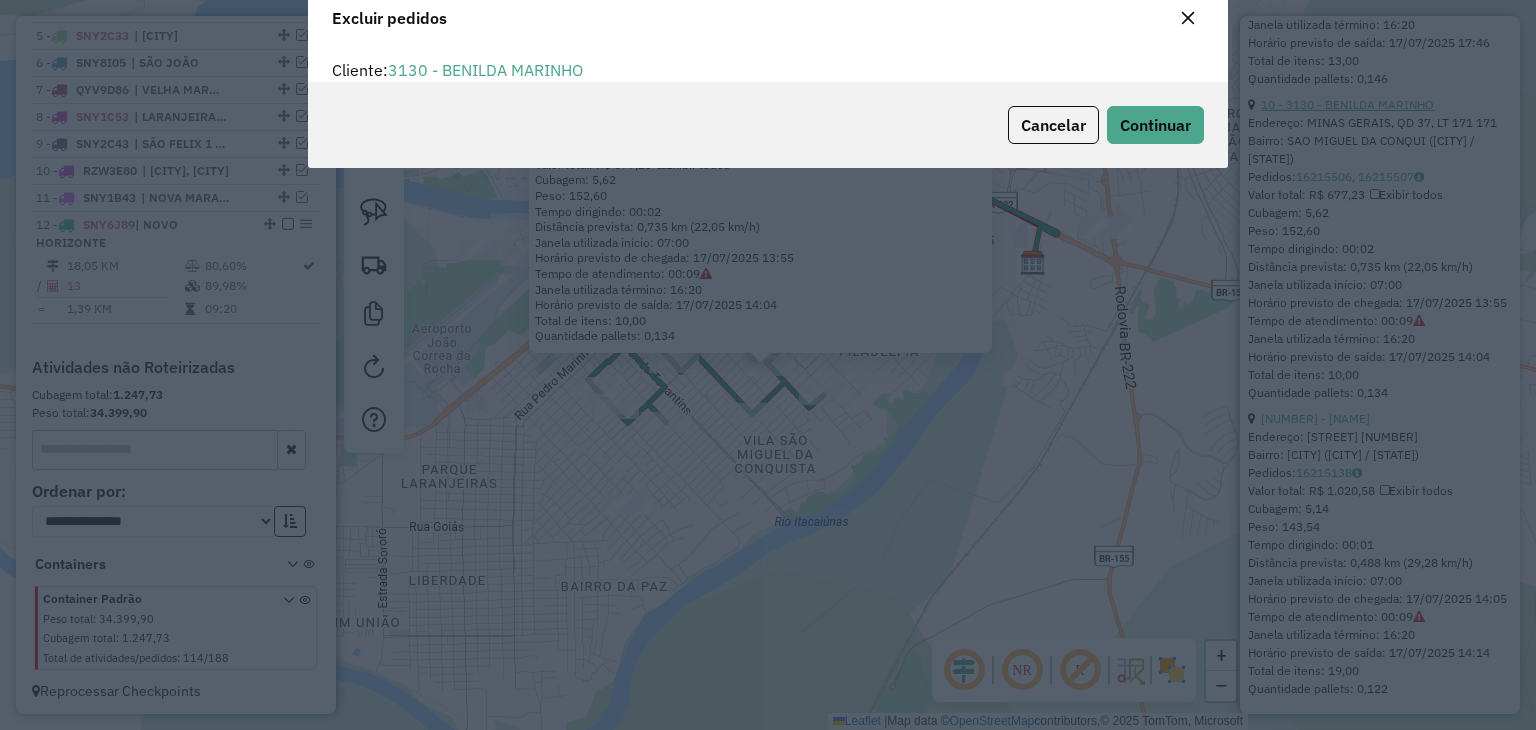 scroll, scrollTop: 10, scrollLeft: 6, axis: both 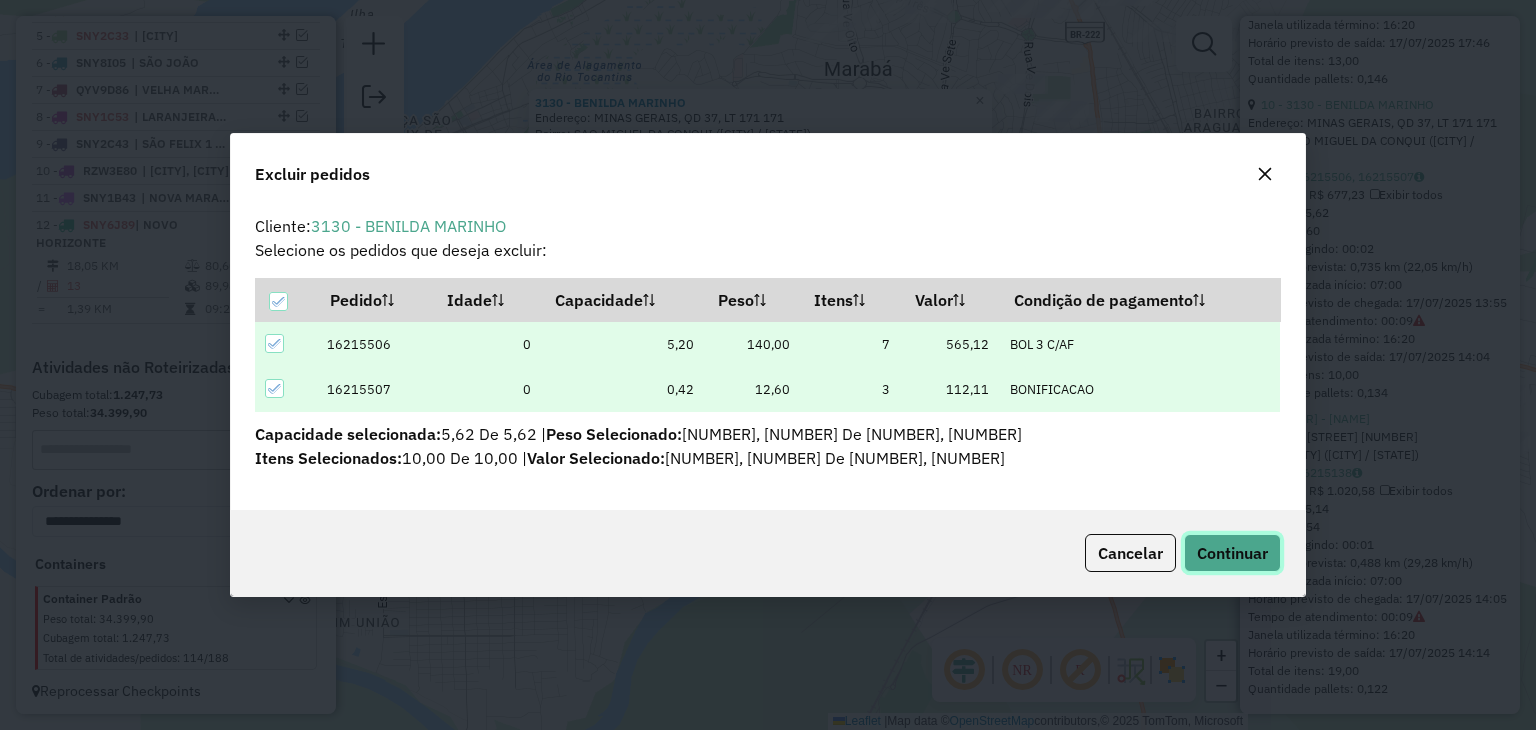click on "Continuar" 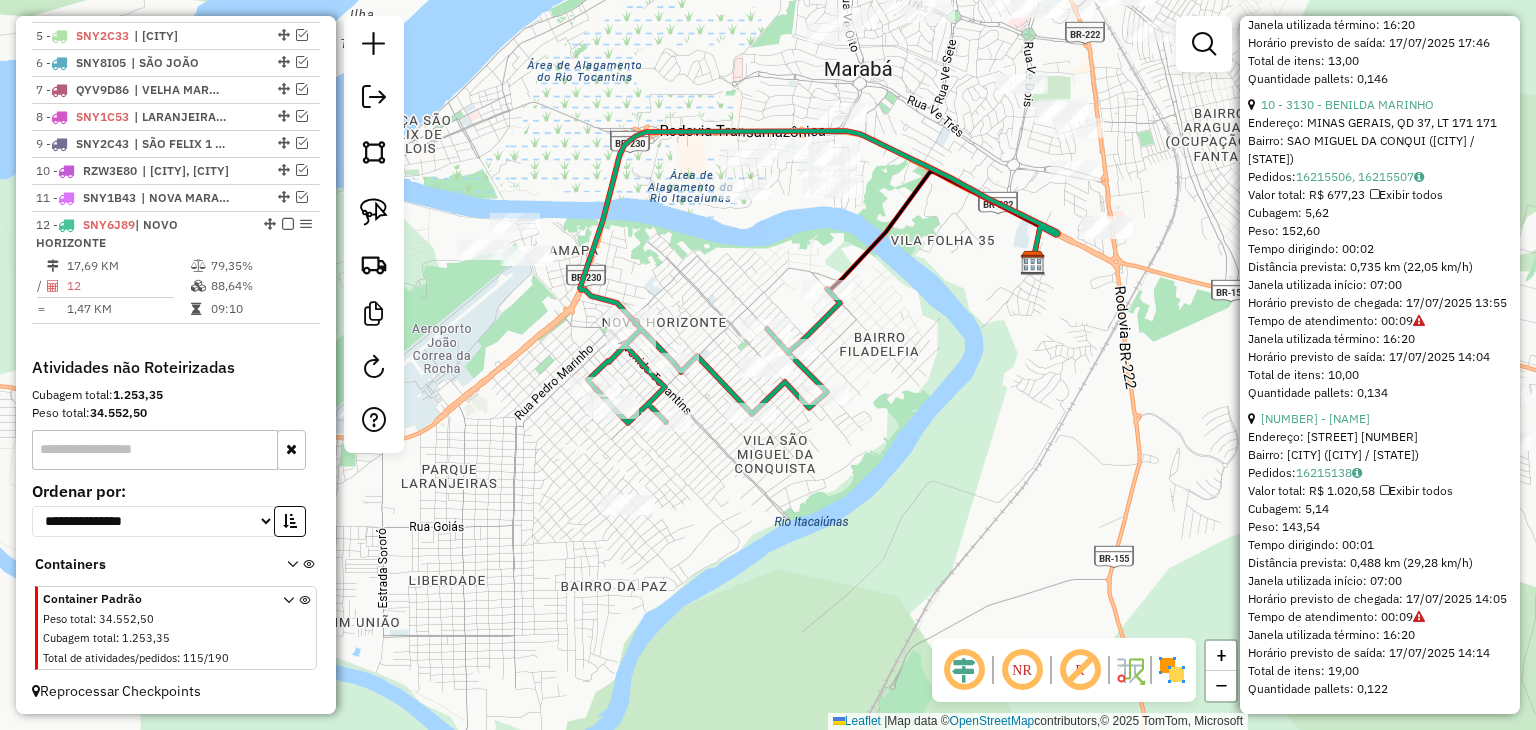 scroll, scrollTop: 699, scrollLeft: 0, axis: vertical 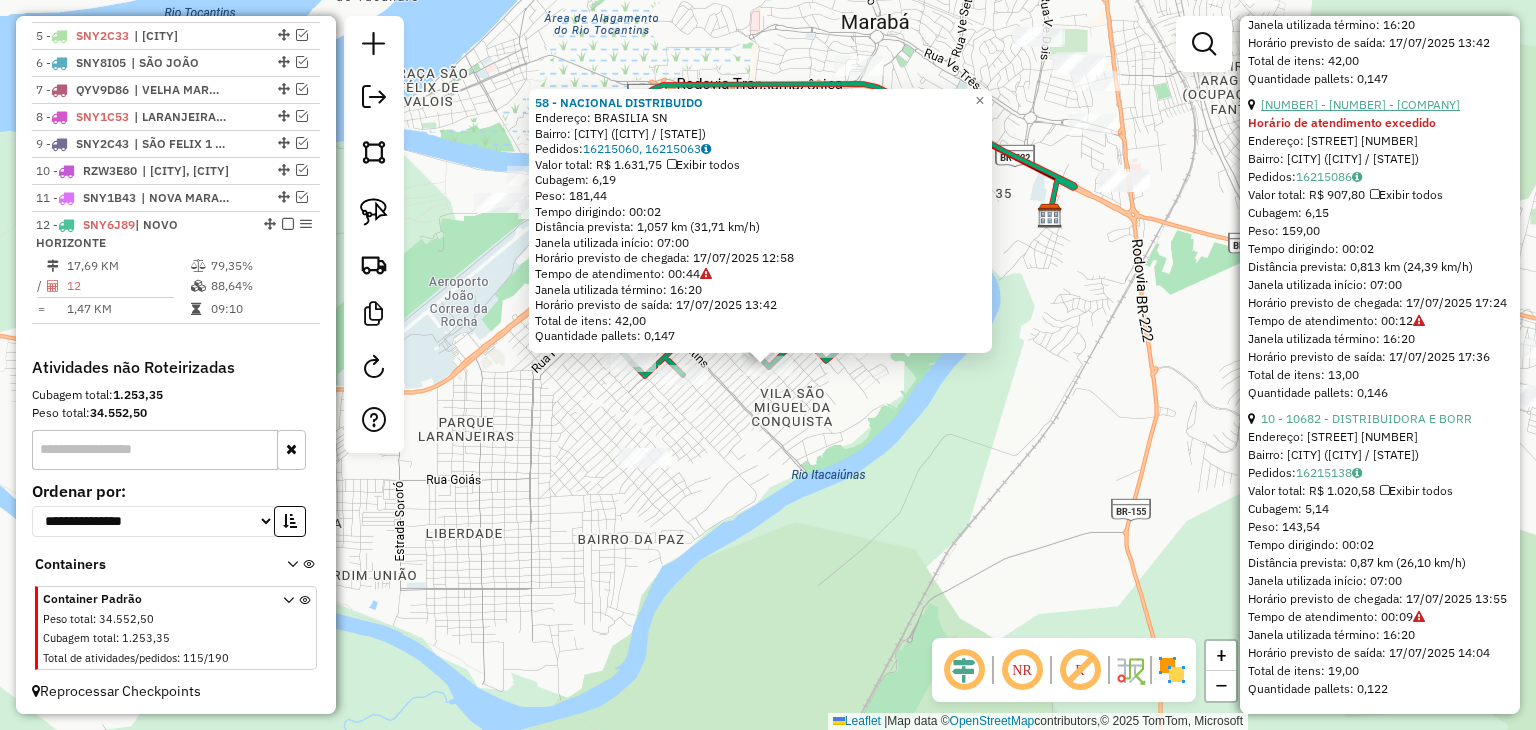 click on "[NUMBER] - [NUMBER] - [COMPANY]" at bounding box center (1360, 104) 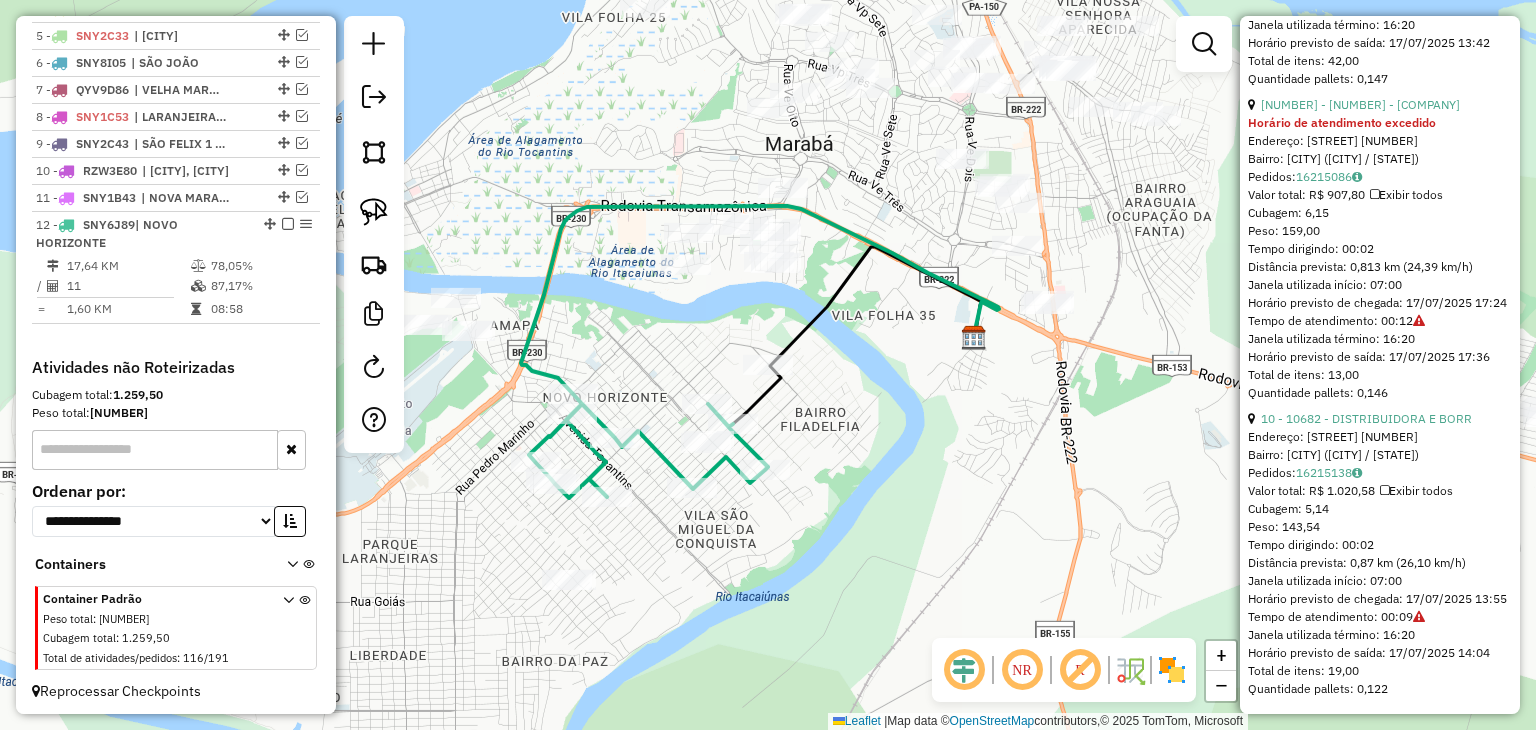 scroll, scrollTop: 799, scrollLeft: 0, axis: vertical 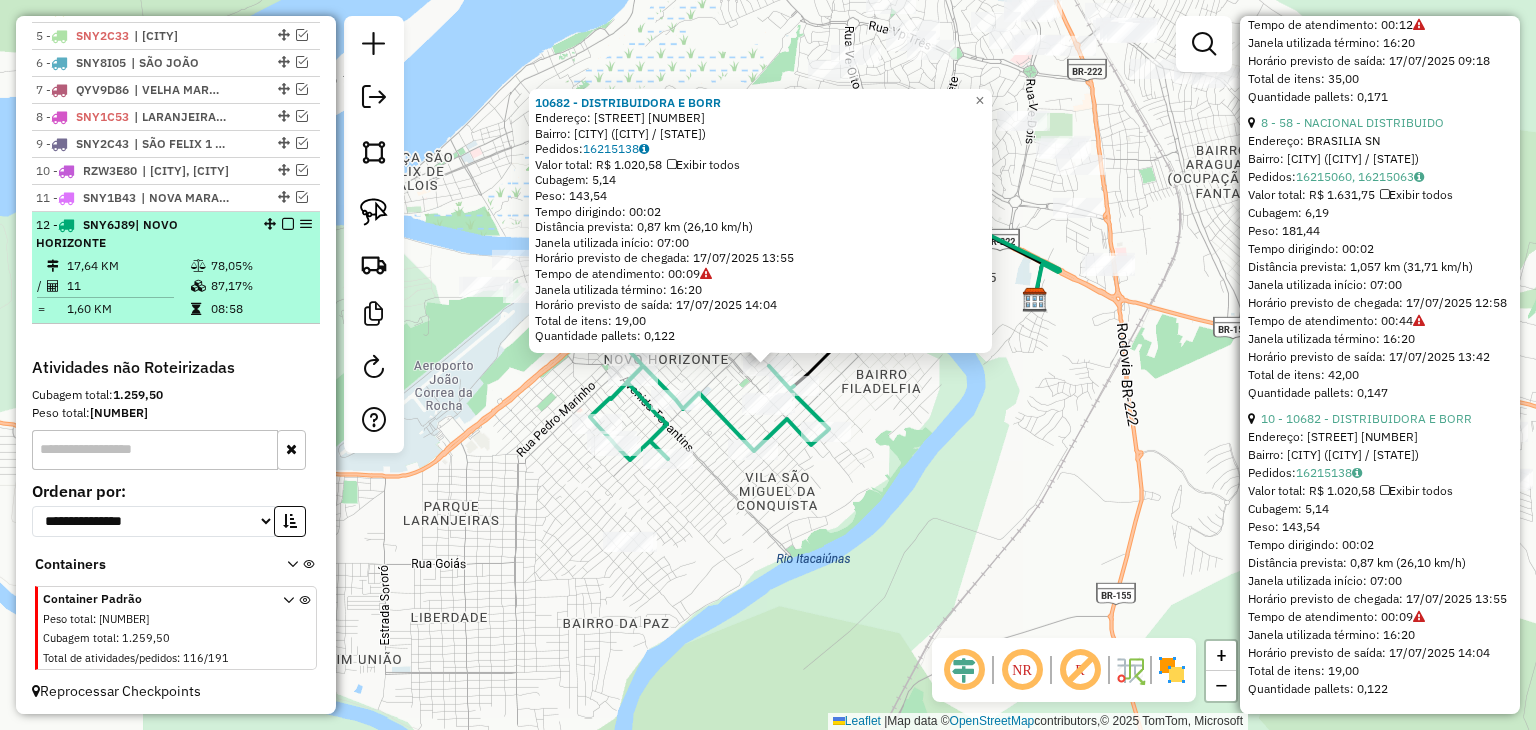 click at bounding box center (288, 224) 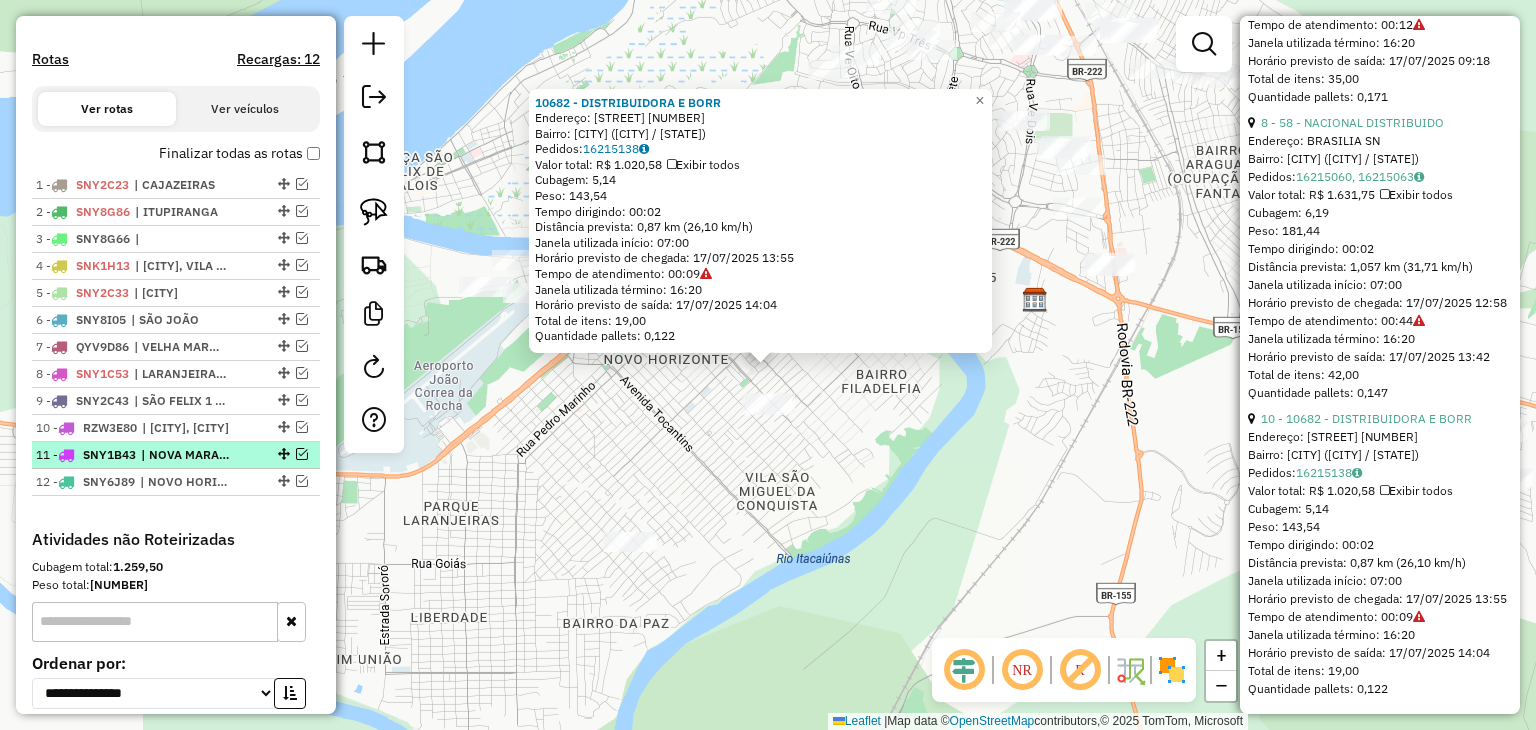 scroll, scrollTop: 608, scrollLeft: 0, axis: vertical 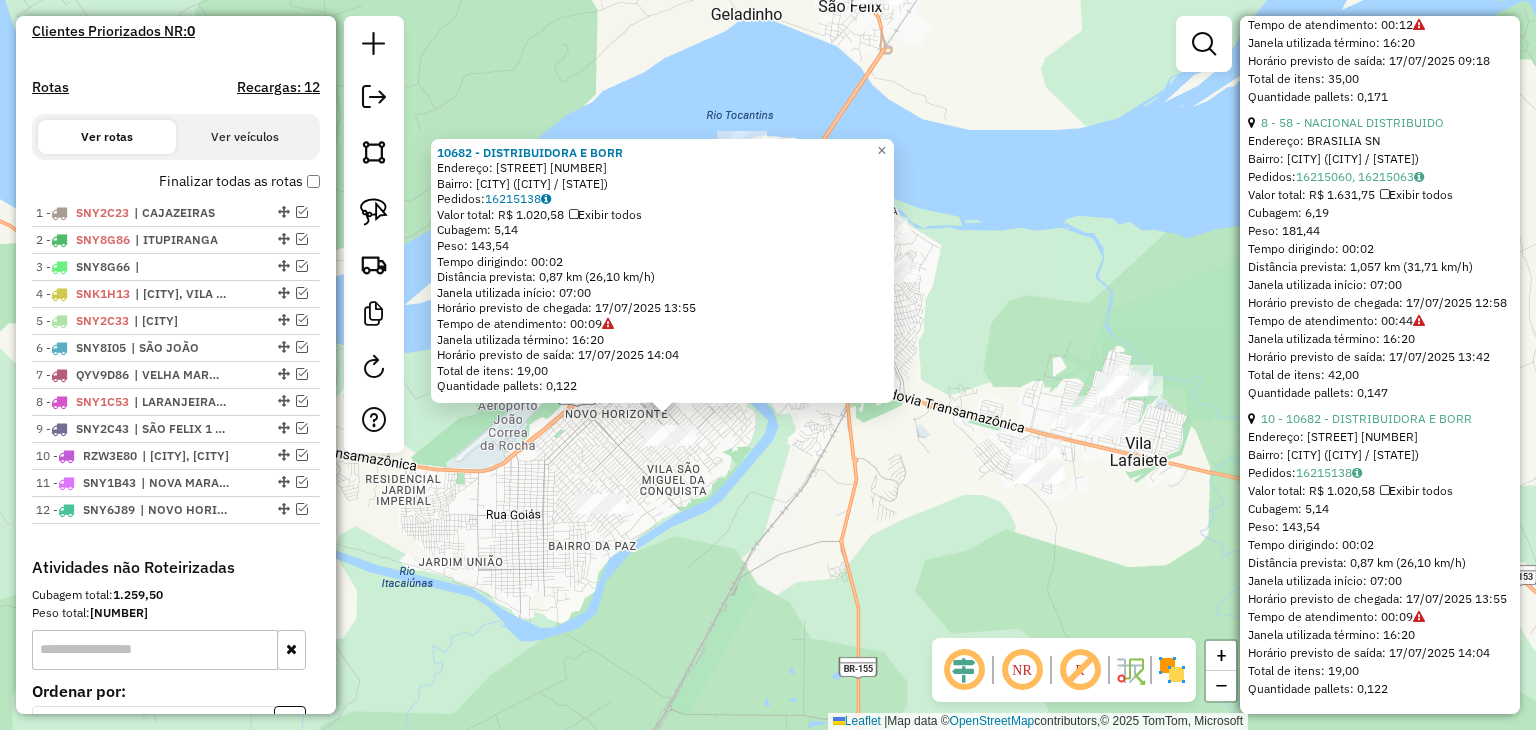 click on "[NUMBER] - [NAME]  Endereço: [STREET_NAME] [NUMBER]   Bairro: [CITY] ([CITY] / [STATE])   Pedidos:  [NUMBER]   Valor total: [CURRENCY] [AMOUNT]   Exibir todos   Cubagem: [AMOUNT]  Peso: [AMOUNT]  Tempo dirigindo: [TIME]   Distância prevista: [DISTANCE] km ([SPEED] km/h)   Janela utilizada início: [TIME]   Horário previsto de chegada: [DATE] [TIME]   Tempo de atendimento: [TIME]   Janela utilizada término: [TIME]   Horário previsto de saída: [DATE] [TIME]   Total de itens: [AMOUNT]   Quantidade pallets: [AMOUNT]  × Janela de atendimento Grade de atendimento Capacidade Transportadoras Veículos Cliente Pedidos  Rotas Selecione os dias de semana para filtrar as janelas de atendimento  Seg   Ter   Qua   Qui   Sex   Sáb   Dom  Informe o período da janela de atendimento: De: Até:  Filtrar exatamente a janela do cliente  Considerar janela de atendimento padrão  Selecione os dias de semana para filtrar as grades de atendimento  Seg   Ter   Qua   Qui   Sex   Sáb   Dom   Considerar clientes sem dia de atendimento cadastrado De:" 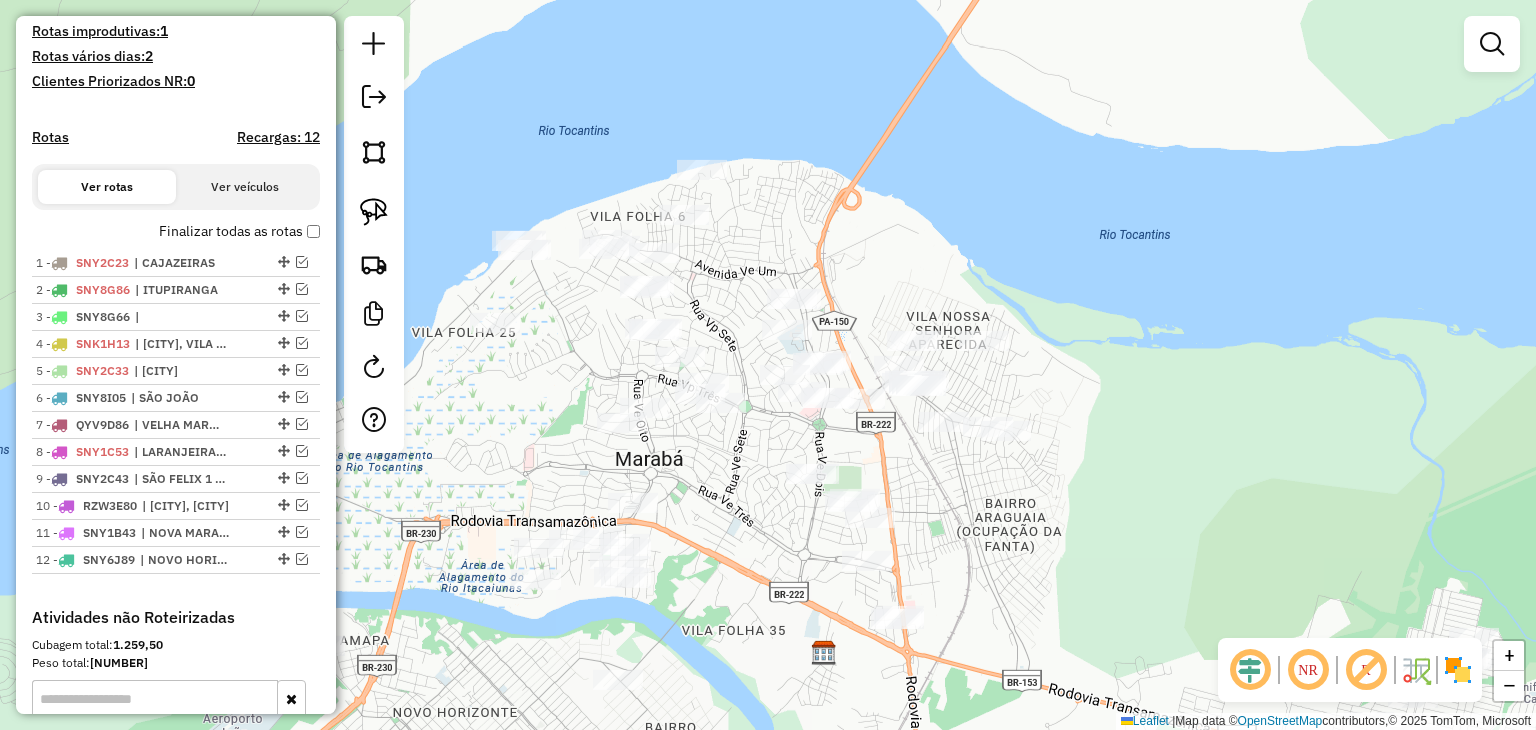 scroll, scrollTop: 608, scrollLeft: 0, axis: vertical 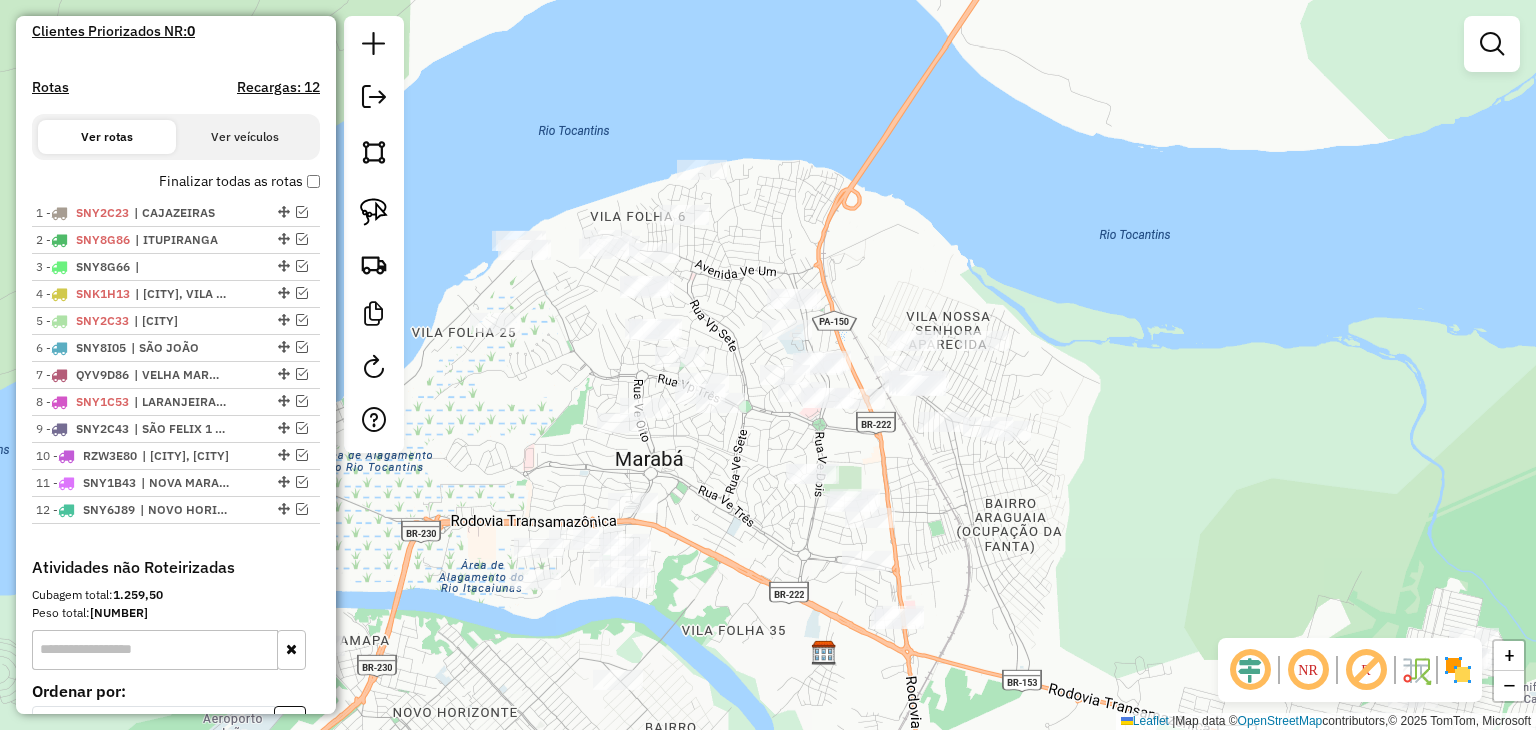 click on "Janela de atendimento Grade de atendimento Capacidade Transportadoras Veículos Cliente Pedidos  Rotas Selecione os dias de semana para filtrar as janelas de atendimento  Seg   Ter   Qua   Qui   Sex   Sáb   Dom  Informe o período da janela de atendimento: De: Até:  Filtrar exatamente a janela do cliente  Considerar janela de atendimento padrão  Selecione os dias de semana para filtrar as grades de atendimento  Seg   Ter   Qua   Qui   Sex   Sáb   Dom   Considerar clientes sem dia de atendimento cadastrado  Clientes fora do dia de atendimento selecionado Filtrar as atividades entre os valores definidos abaixo:  Peso mínimo:   Peso máximo:   Cubagem mínima:  ****  Cubagem máxima:  ****  De:   Até:  Filtrar as atividades entre o tempo de atendimento definido abaixo:  De:   Até:   Considerar capacidade total dos clientes não roteirizados Transportadora: Selecione um ou mais itens Tipo de veículo: Selecione um ou mais itens Veículo: Selecione um ou mais itens Motorista: Selecione um ou mais itens De:" 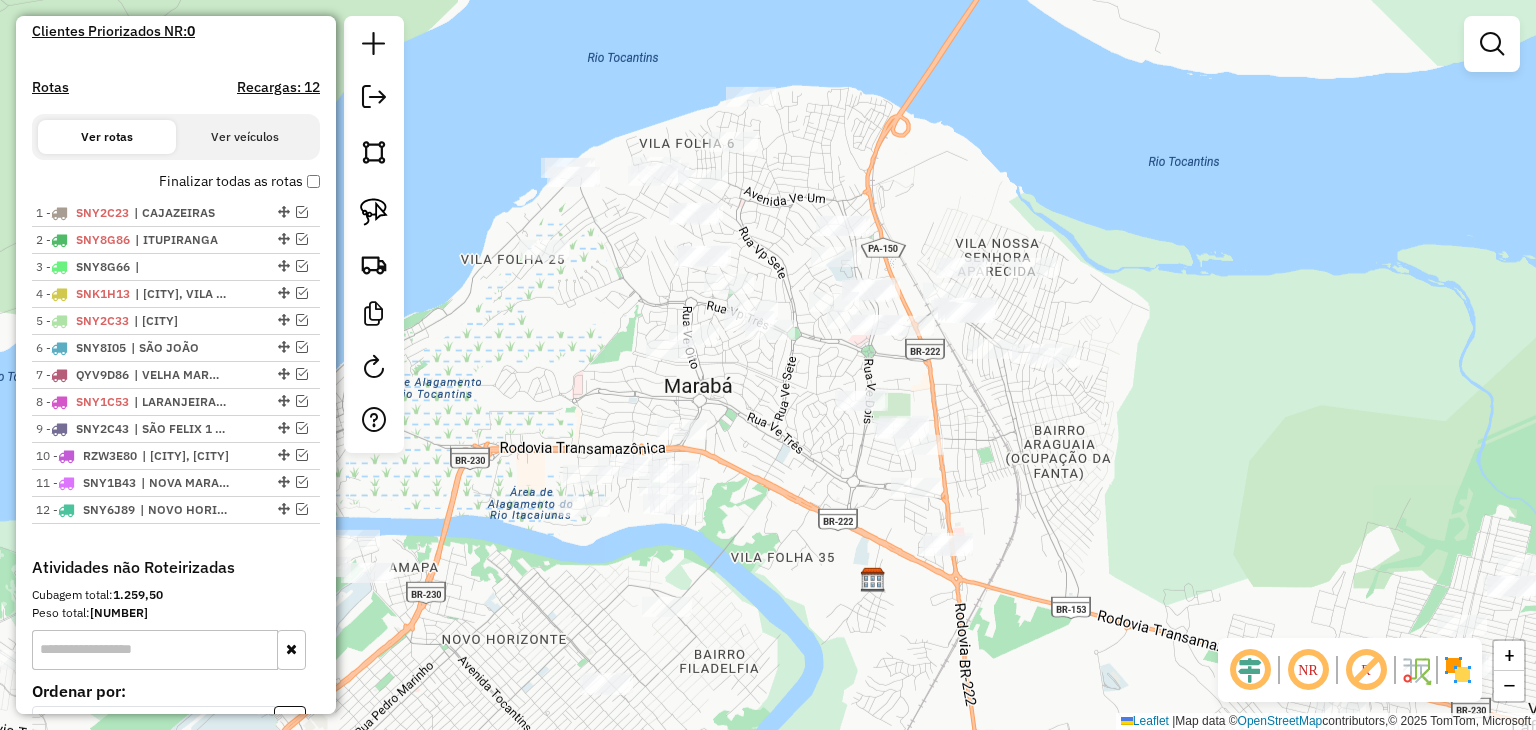 drag, startPoint x: 546, startPoint y: 466, endPoint x: 595, endPoint y: 393, distance: 87.92042 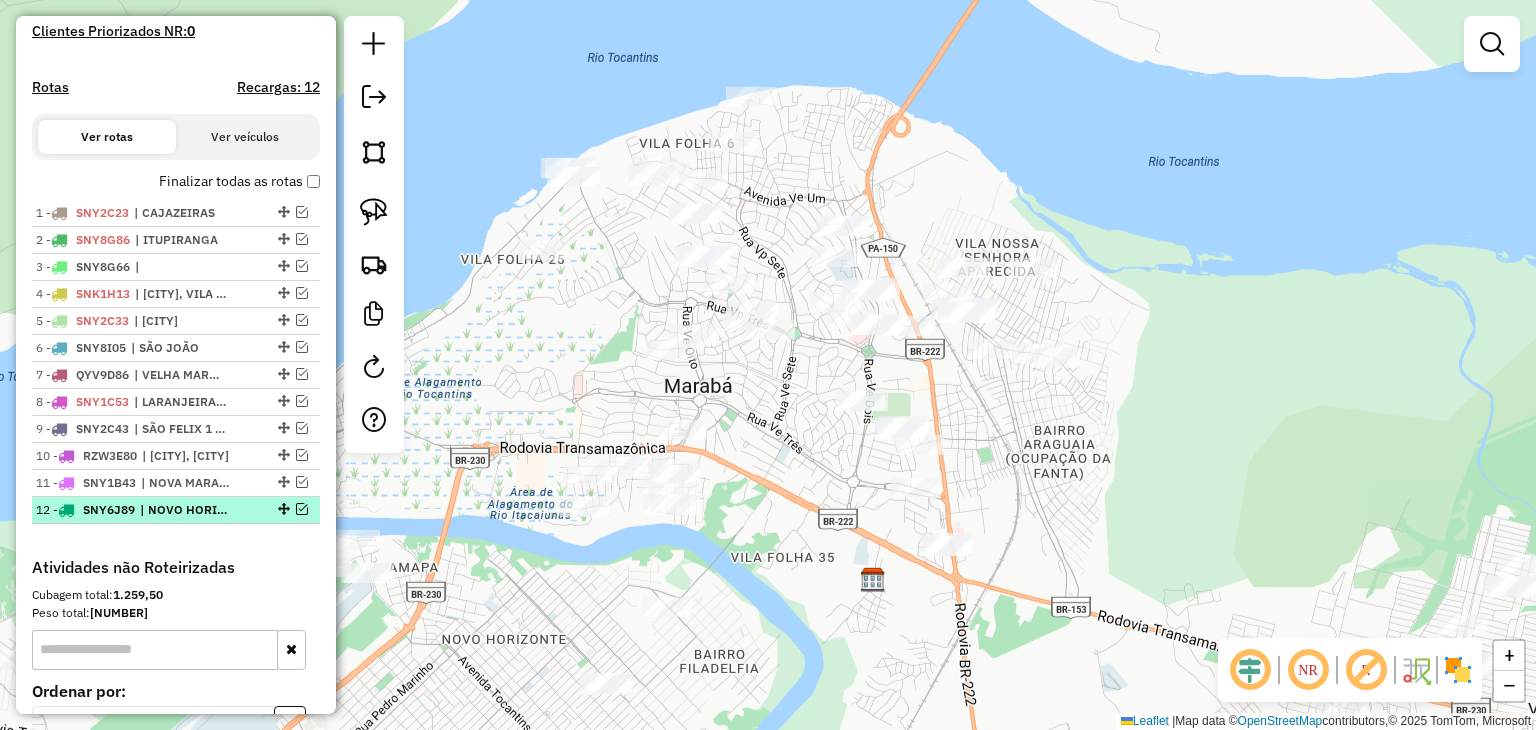click at bounding box center [302, 509] 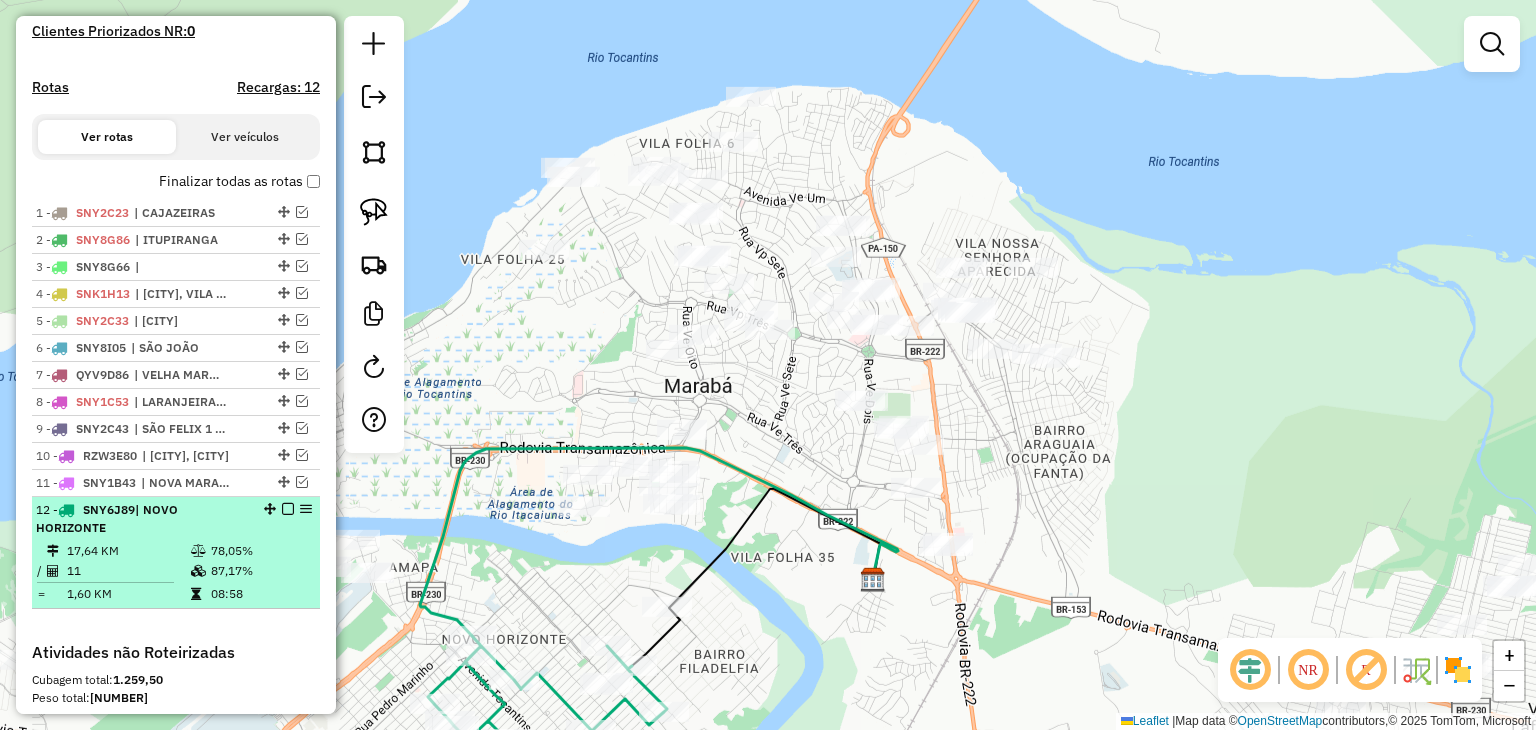 click at bounding box center (198, 551) 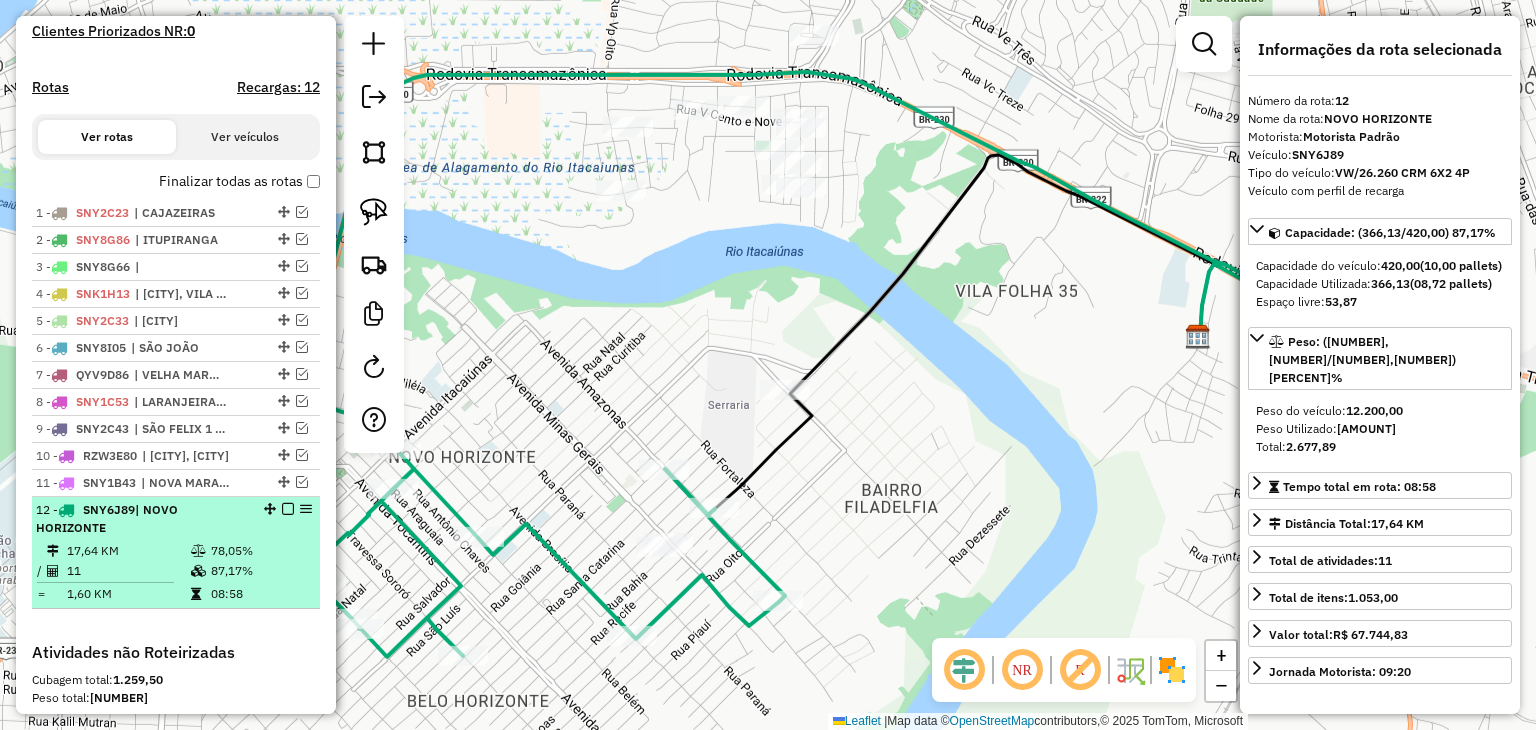click at bounding box center [288, 509] 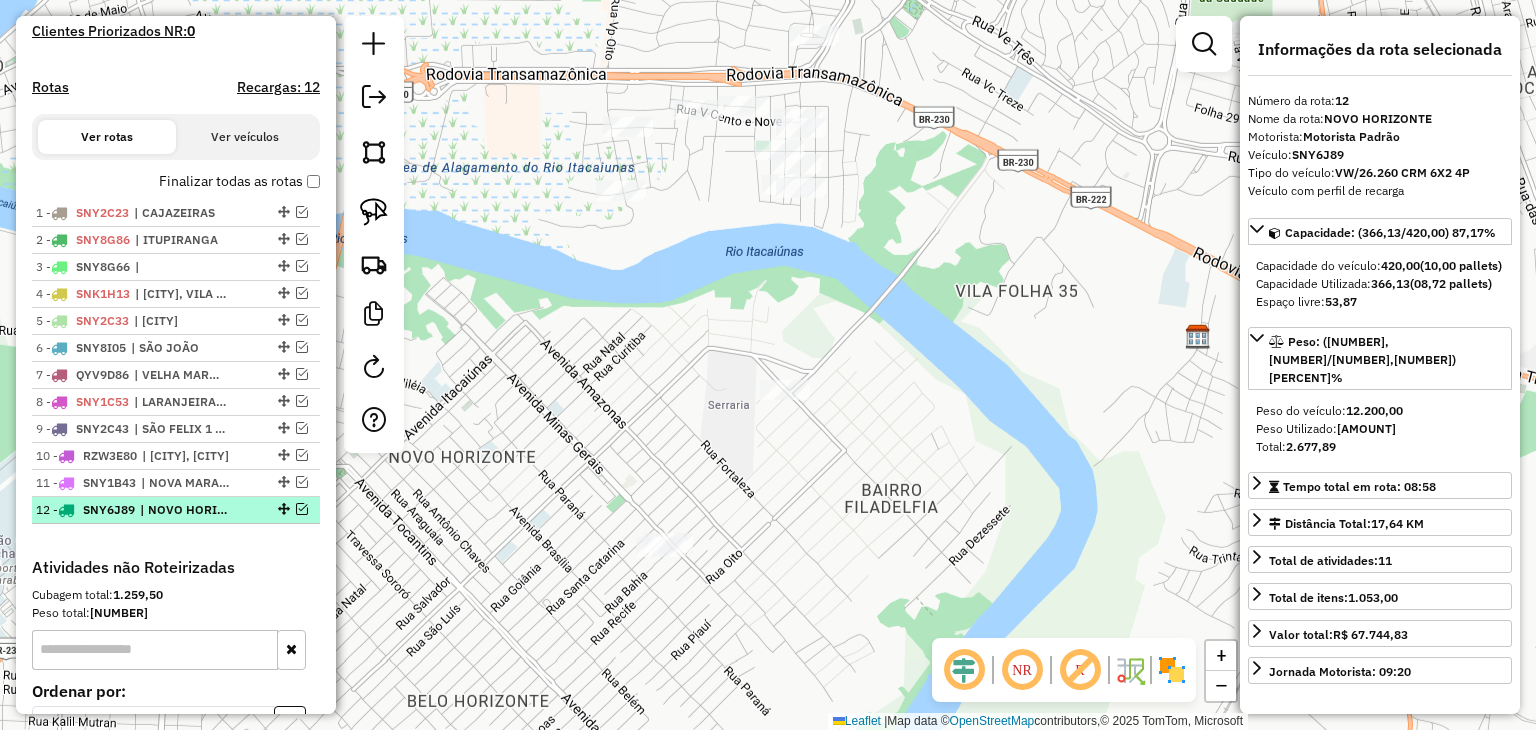 click on "12 -       SNY6J89   | NOVO HORIZONTE" at bounding box center (176, 510) 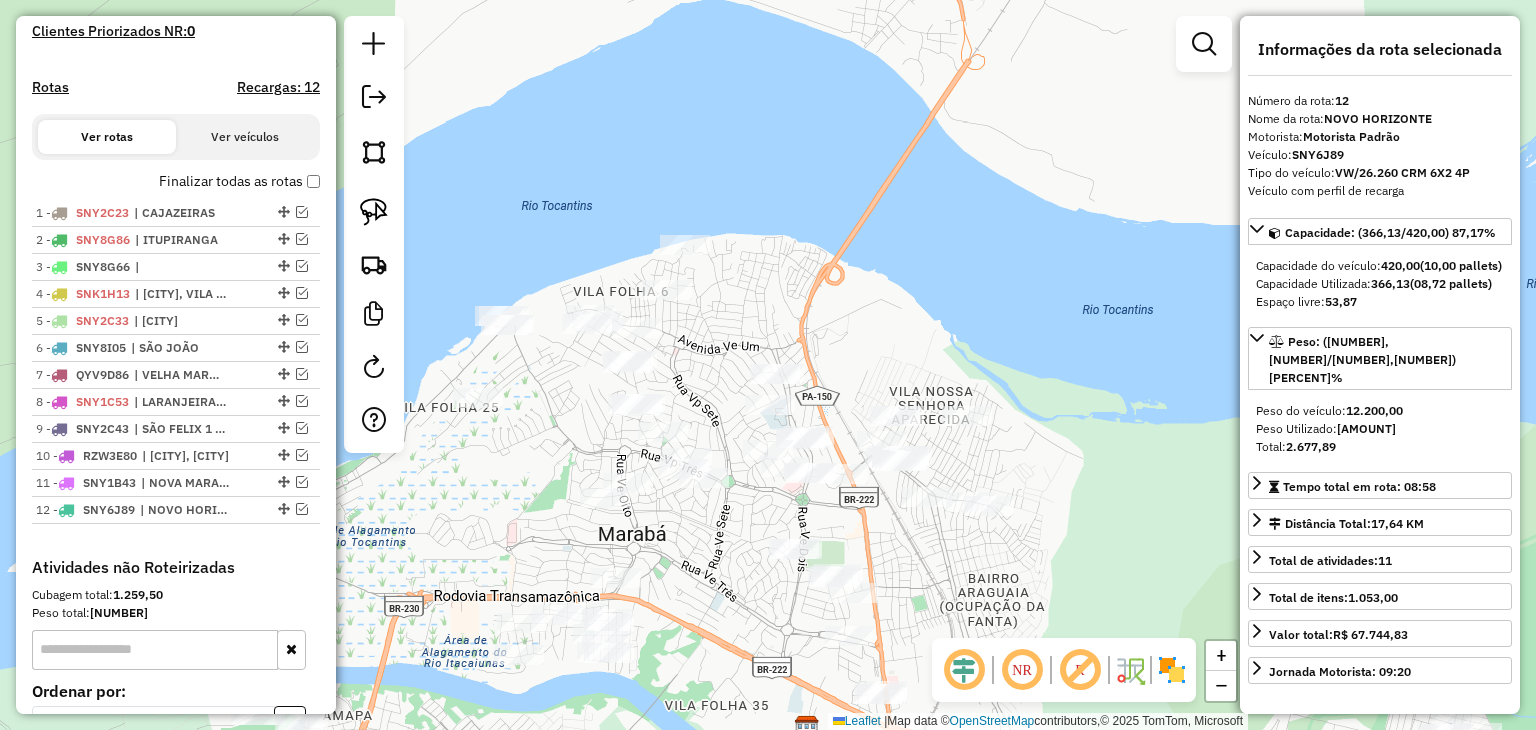 drag, startPoint x: 613, startPoint y: 229, endPoint x: 446, endPoint y: 489, distance: 309.01294 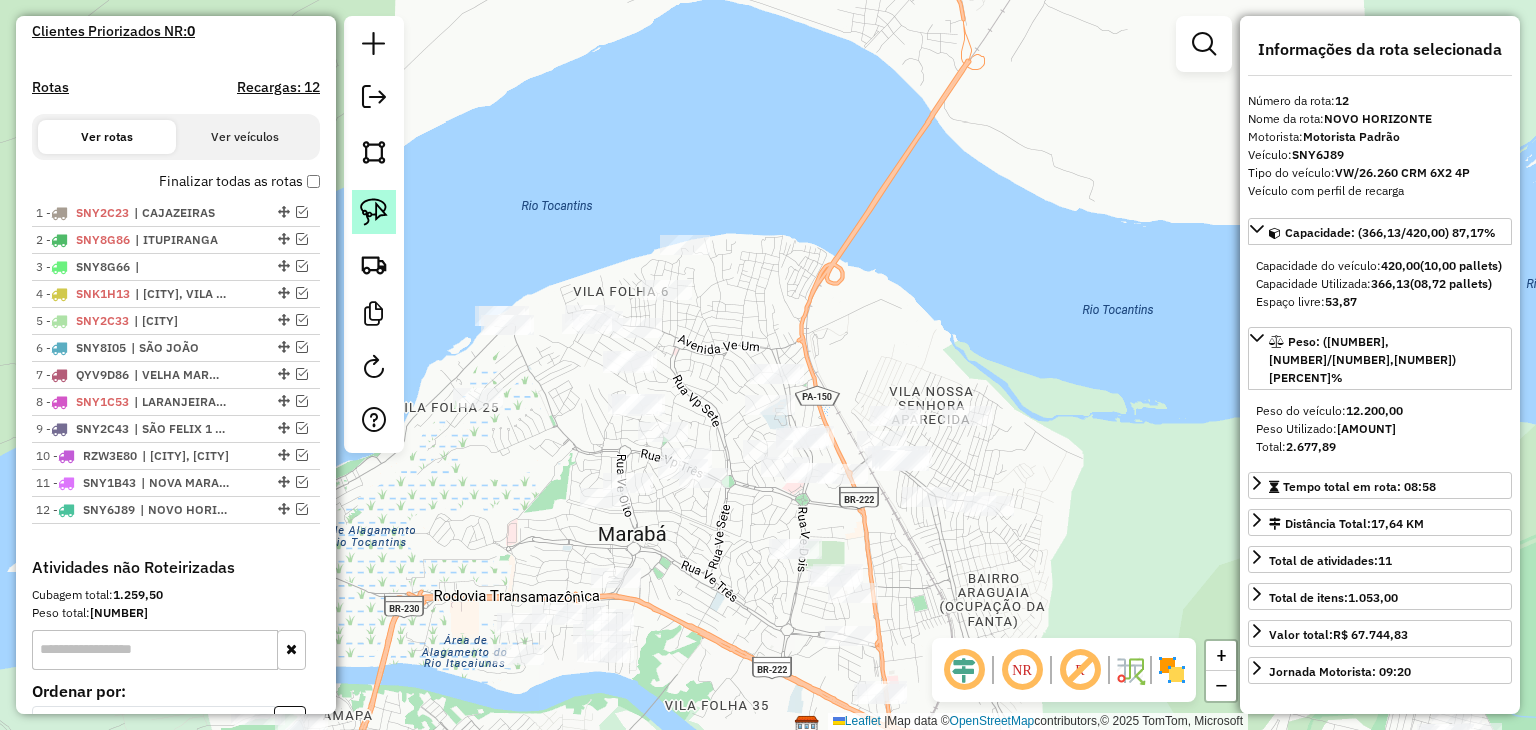 click 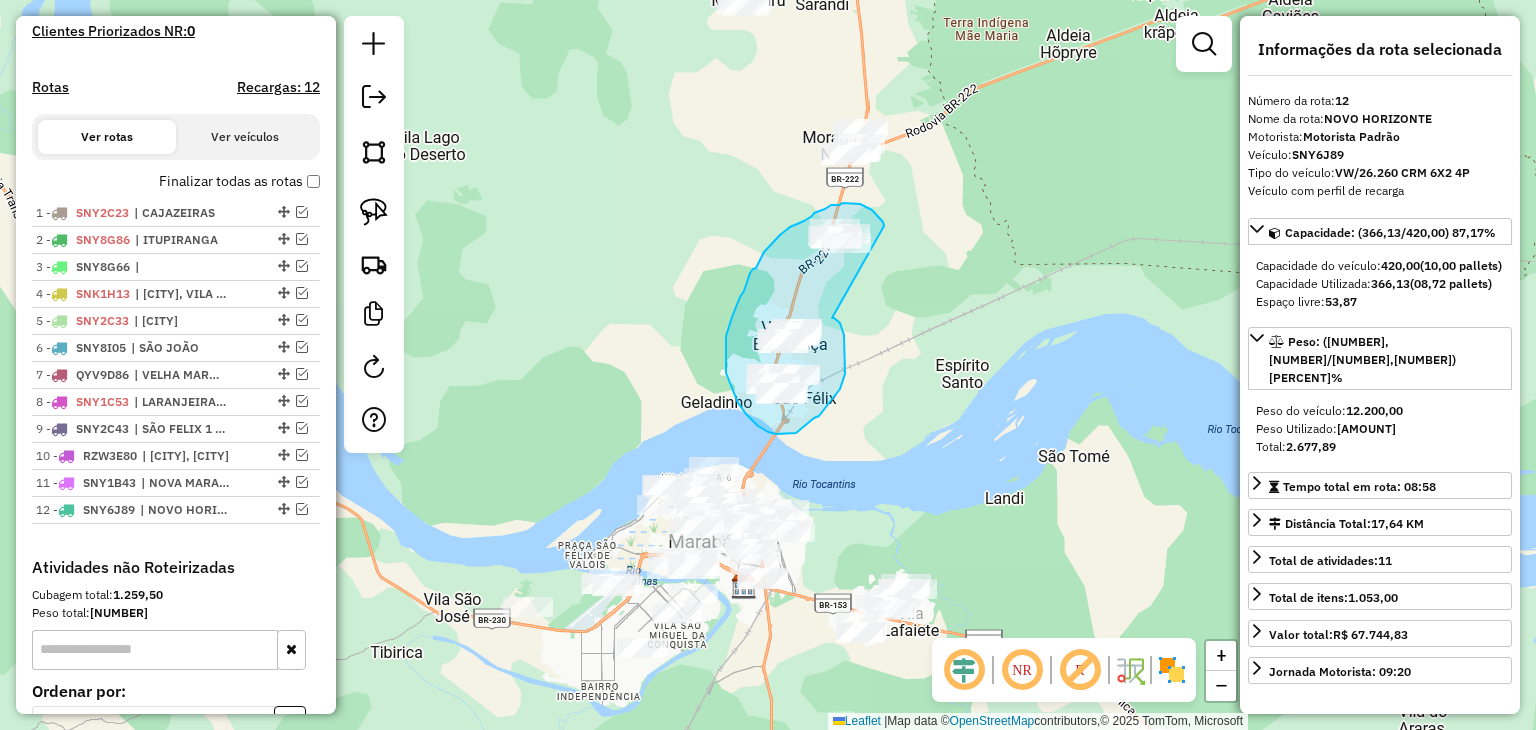 drag, startPoint x: 845, startPoint y: 363, endPoint x: 888, endPoint y: 233, distance: 136.92699 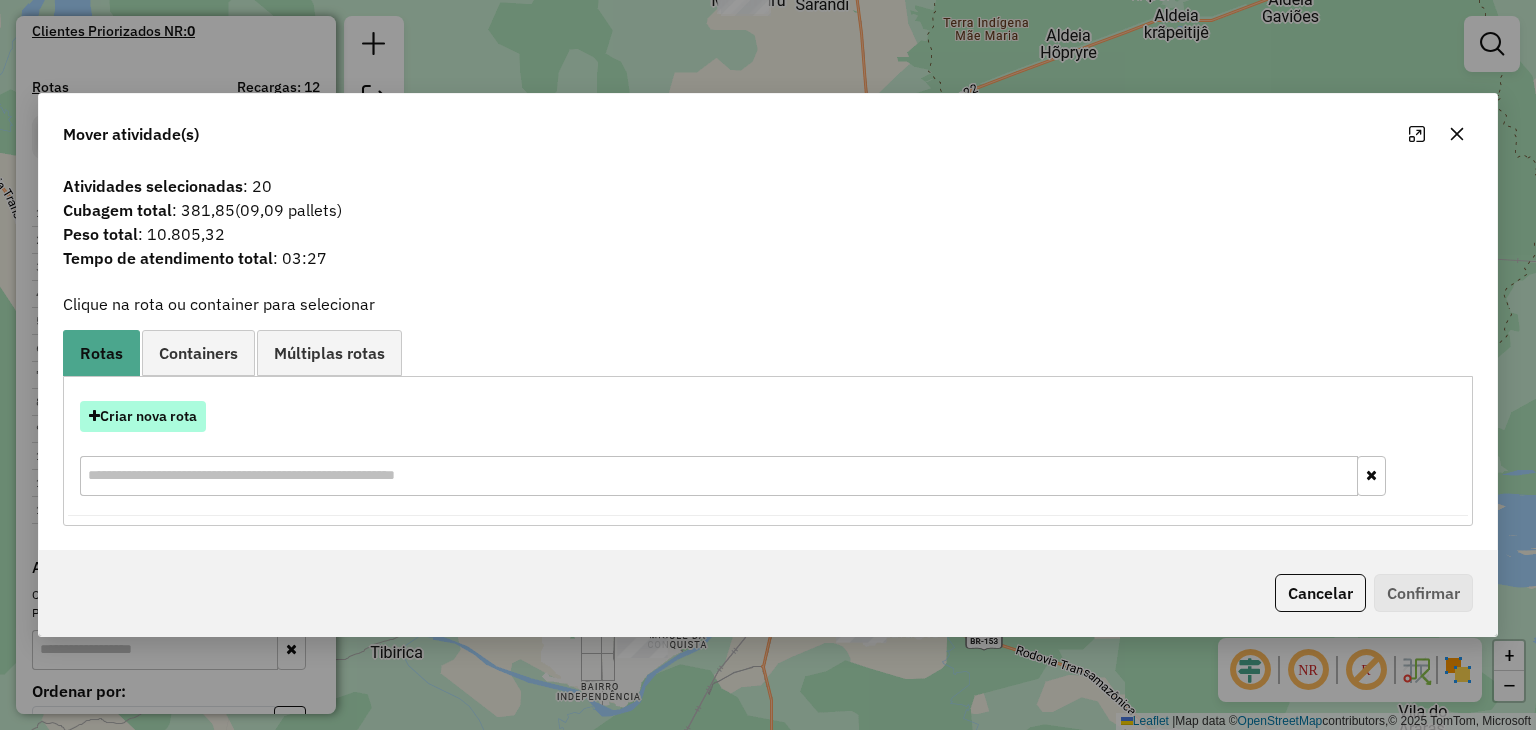 click on "Criar nova rota" at bounding box center [143, 416] 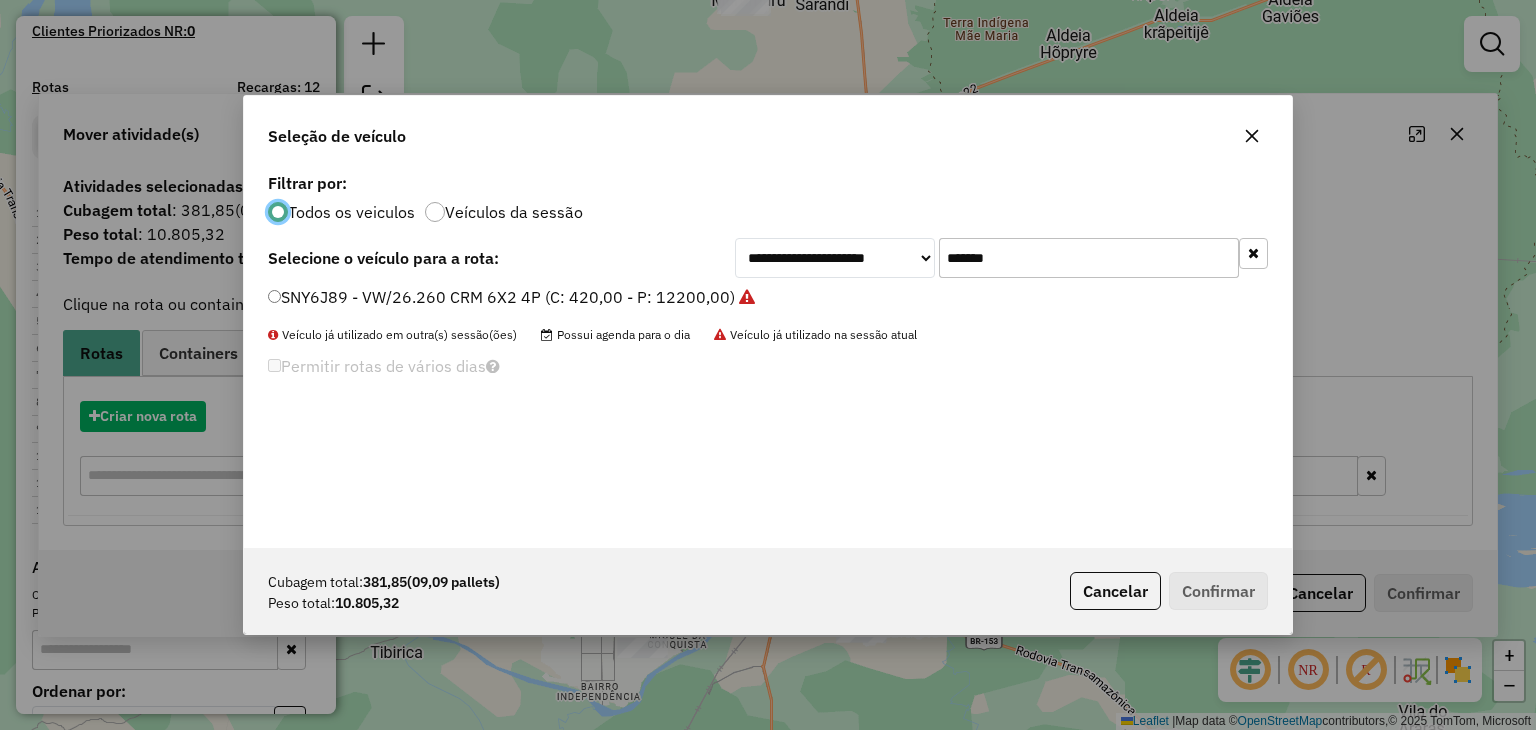 scroll, scrollTop: 10, scrollLeft: 6, axis: both 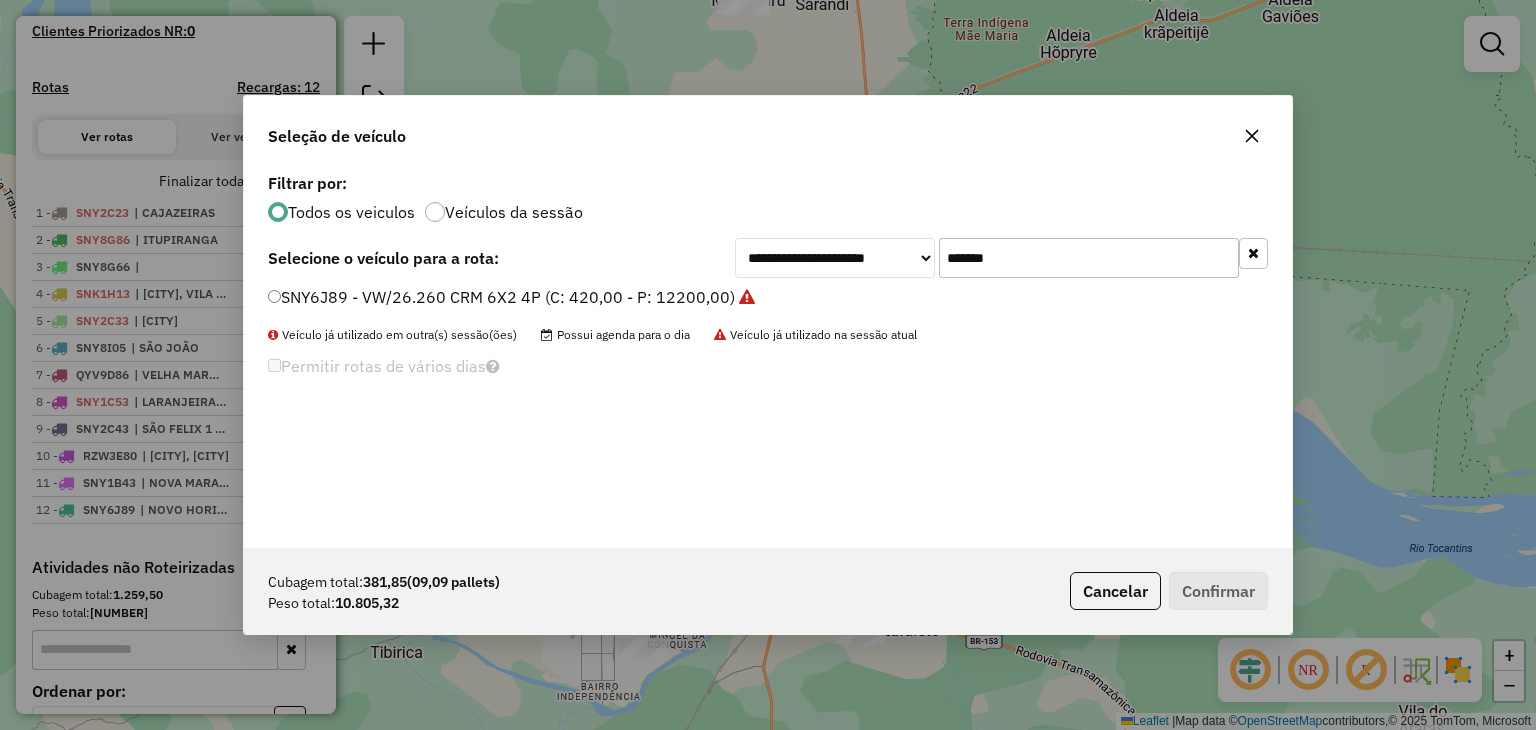 click on "*******" 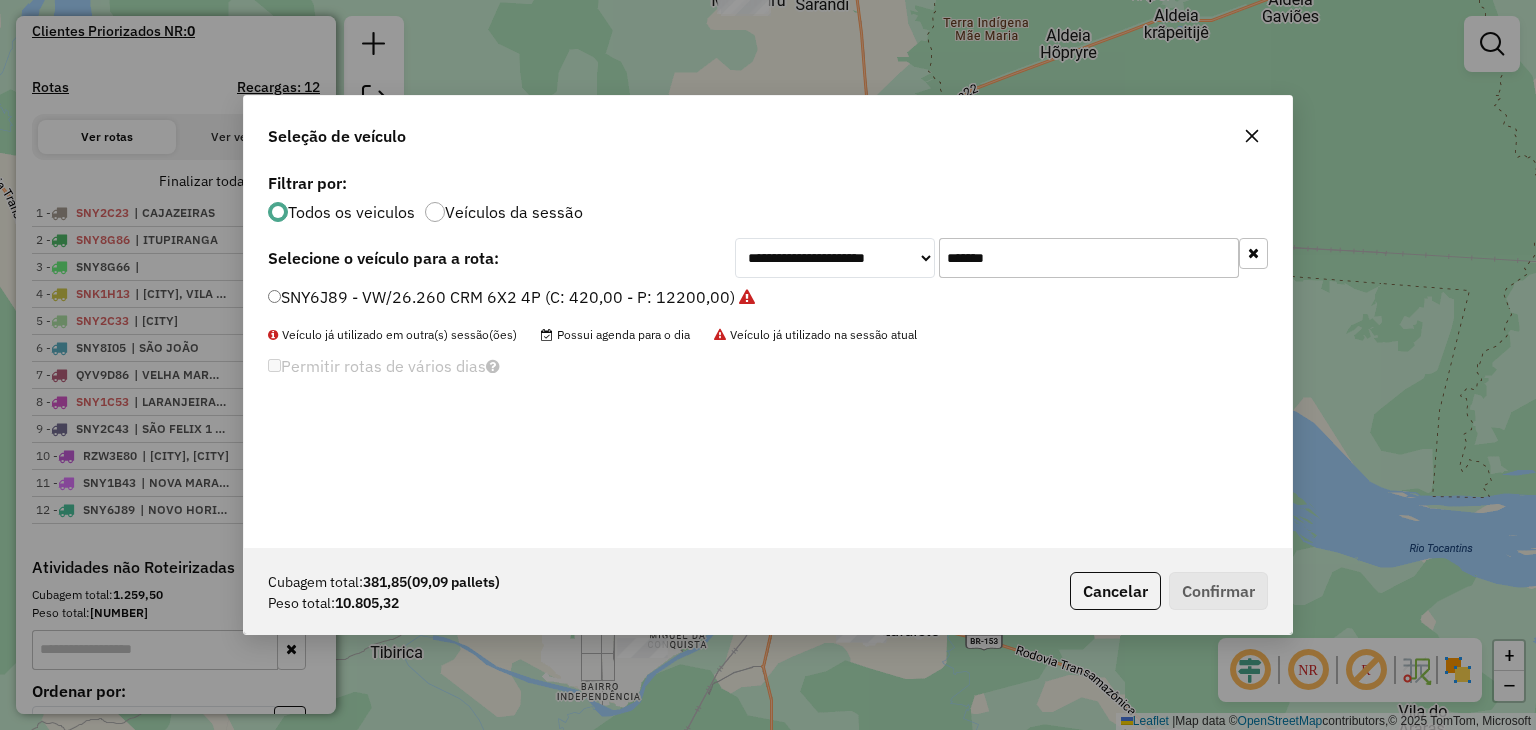 paste 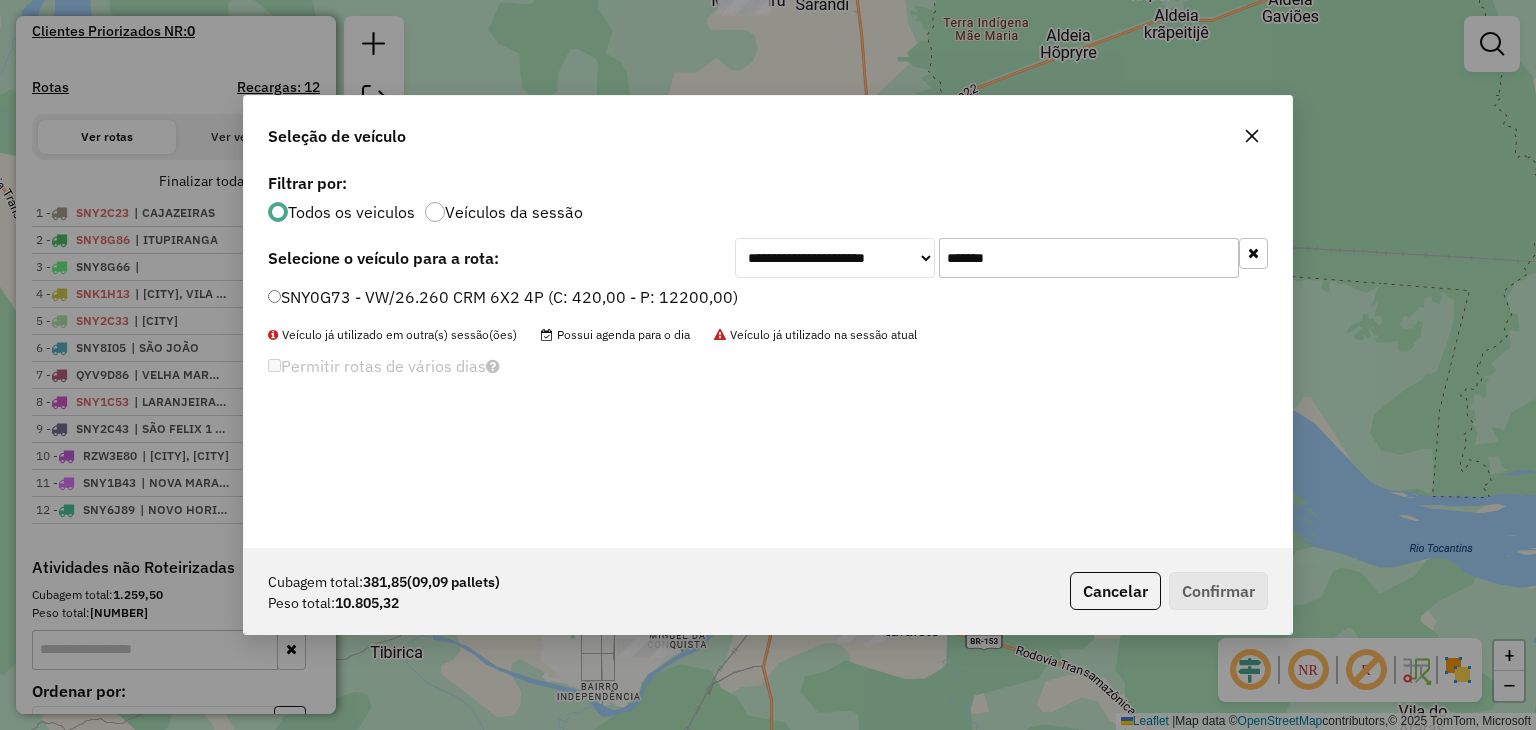 type on "*******" 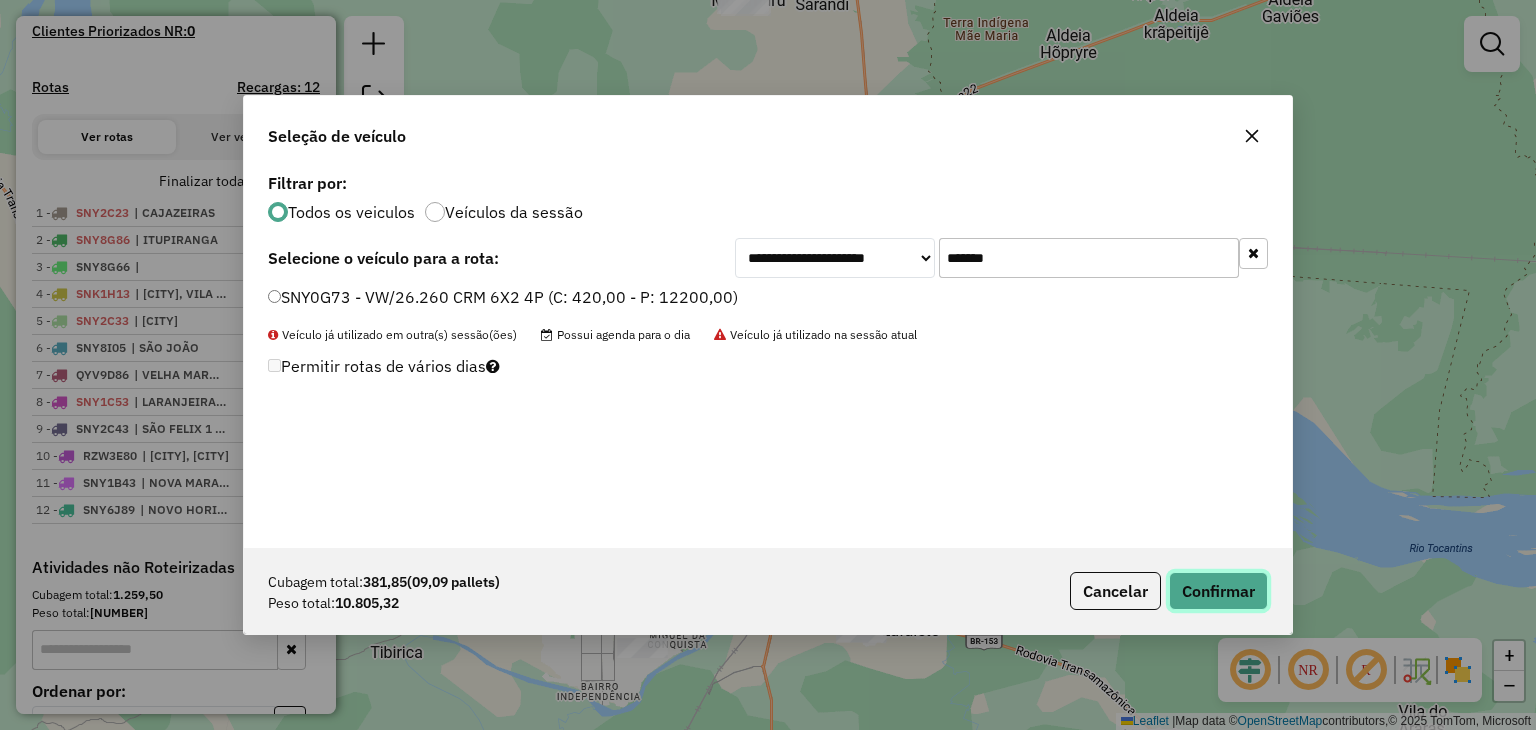 click on "Confirmar" 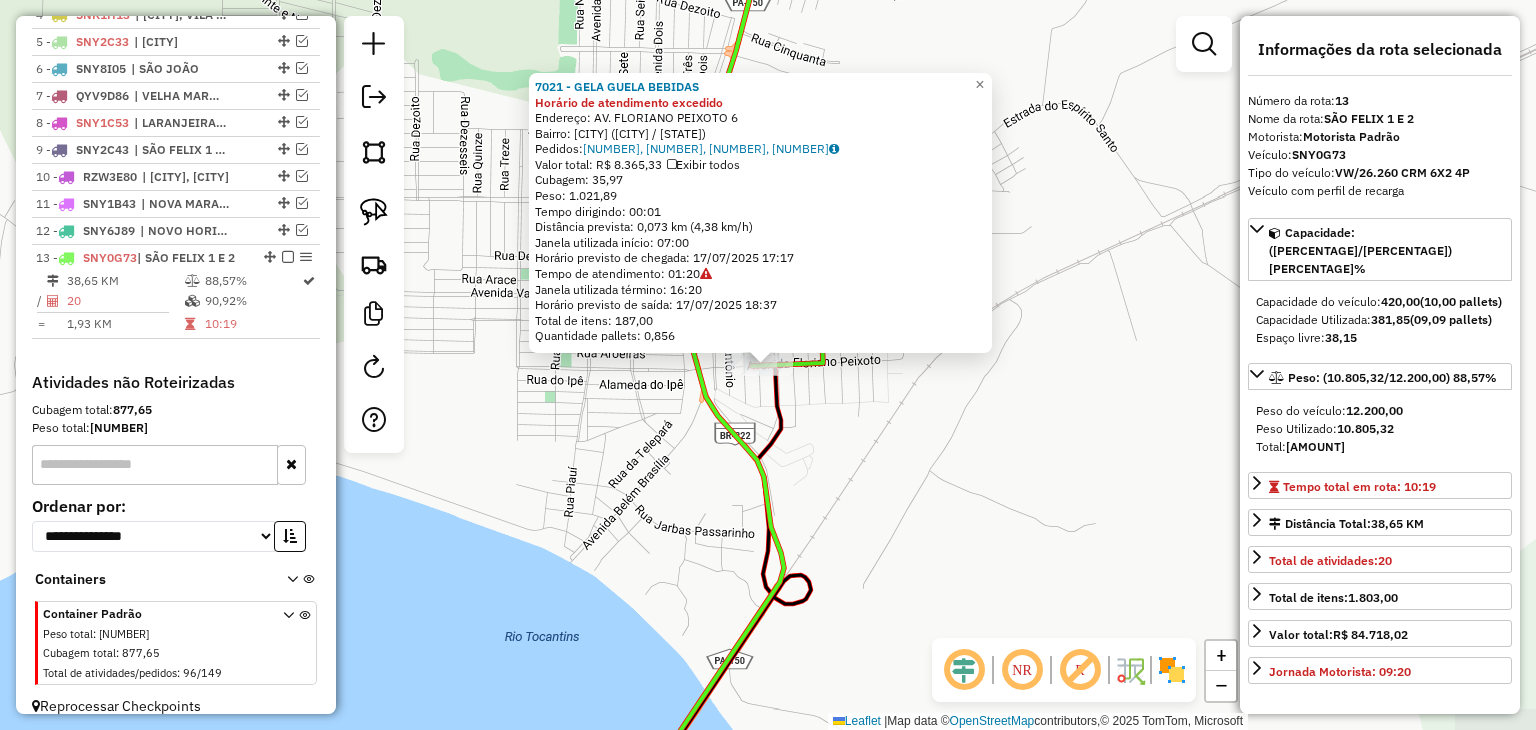 scroll, scrollTop: 902, scrollLeft: 0, axis: vertical 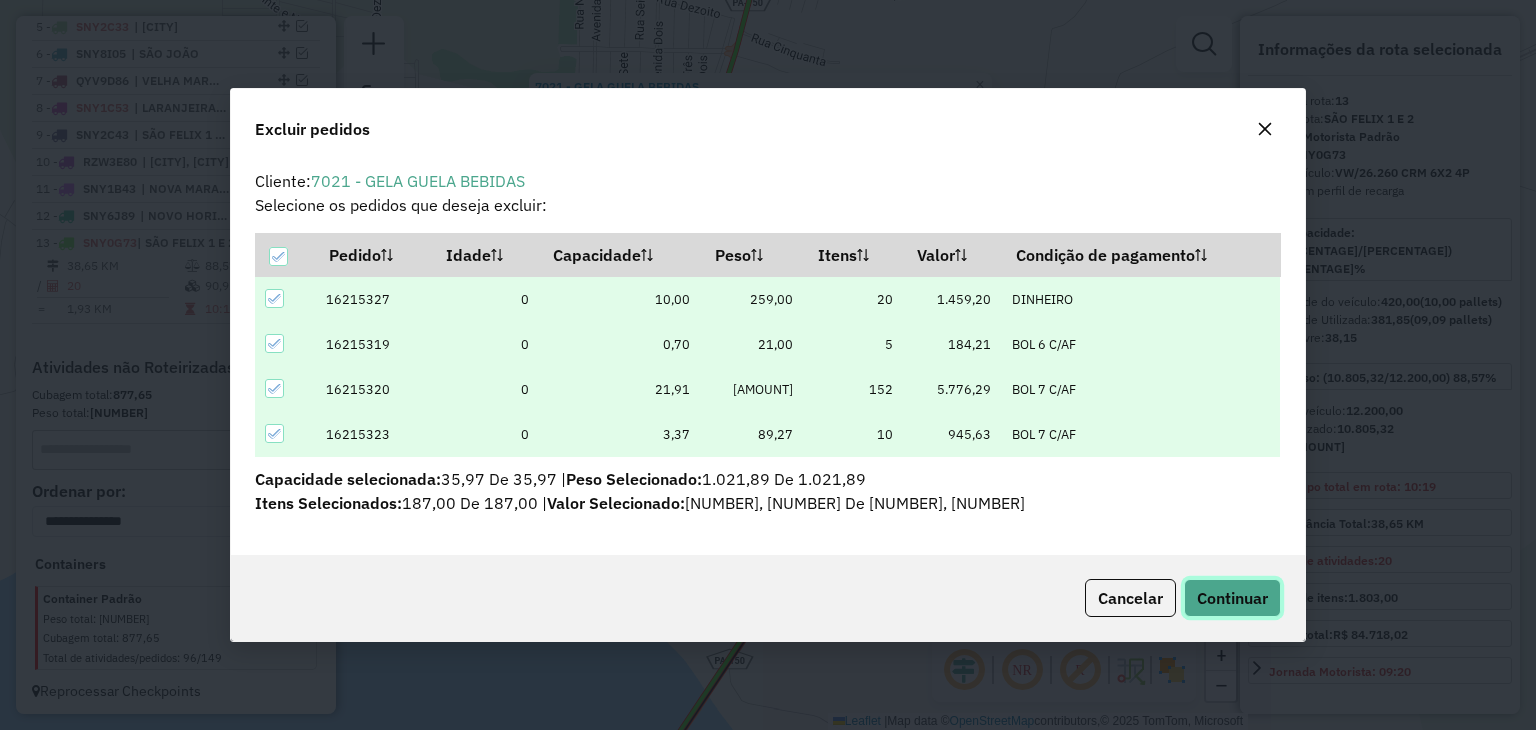 click on "Continuar" 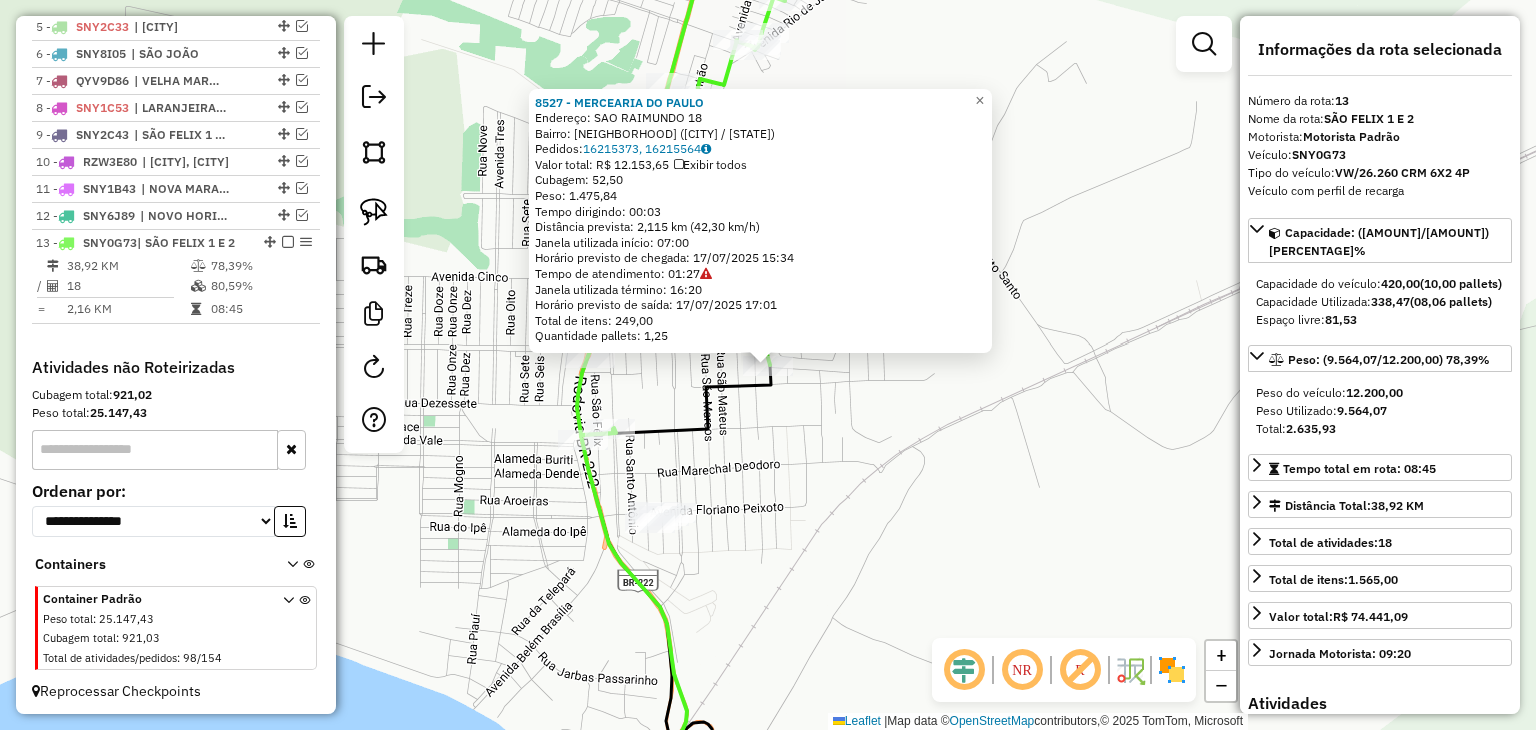 click on "[NUMBER] - MERCEARIA DO PAULO Endereço: SAO RAIMUNDO [NUMBER] Bairro: SAO FELIX II ([CITY] / [STATE]) Pedidos: [NUMBER], [NUMBER] Valor total: R$ [NUMBER] Exibir todos Cubagem: [NUMBER] Peso: [NUMBER] Tempo dirigindo: 00:03 Distância prevista: [NUMBER] km ([NUMBER] km/h) Janela utilizada início: 07:00 Horário previsto de chegada: 18/07/2025 15:34 Tempo de atendimento: 01:27 Janela utilizada término: 16:20 Horário previsto de saída: 17/07/2025 17:01 Total de itens: [NUMBER] Quantidade pallets: [NUMBER] × Janela de atendimento Grade de atendimento Capacidade Transportadoras Veículos Cliente Pedidos Rotas Selecione os dias de semana para filtrar as janelas de atendimento Seg Ter Qua Qui Sex Sáb Dom Informe o período da janela de atendimento: De: Até: Filtrar exatamente a janela do cliente Considerar janela de atendimento padrão Selecione os dias de semana para filtrar as grades de atendimento Seg Ter Qua Qui Sex Sáb Dom Peso mínimo: Peso máximo: **** **** +" 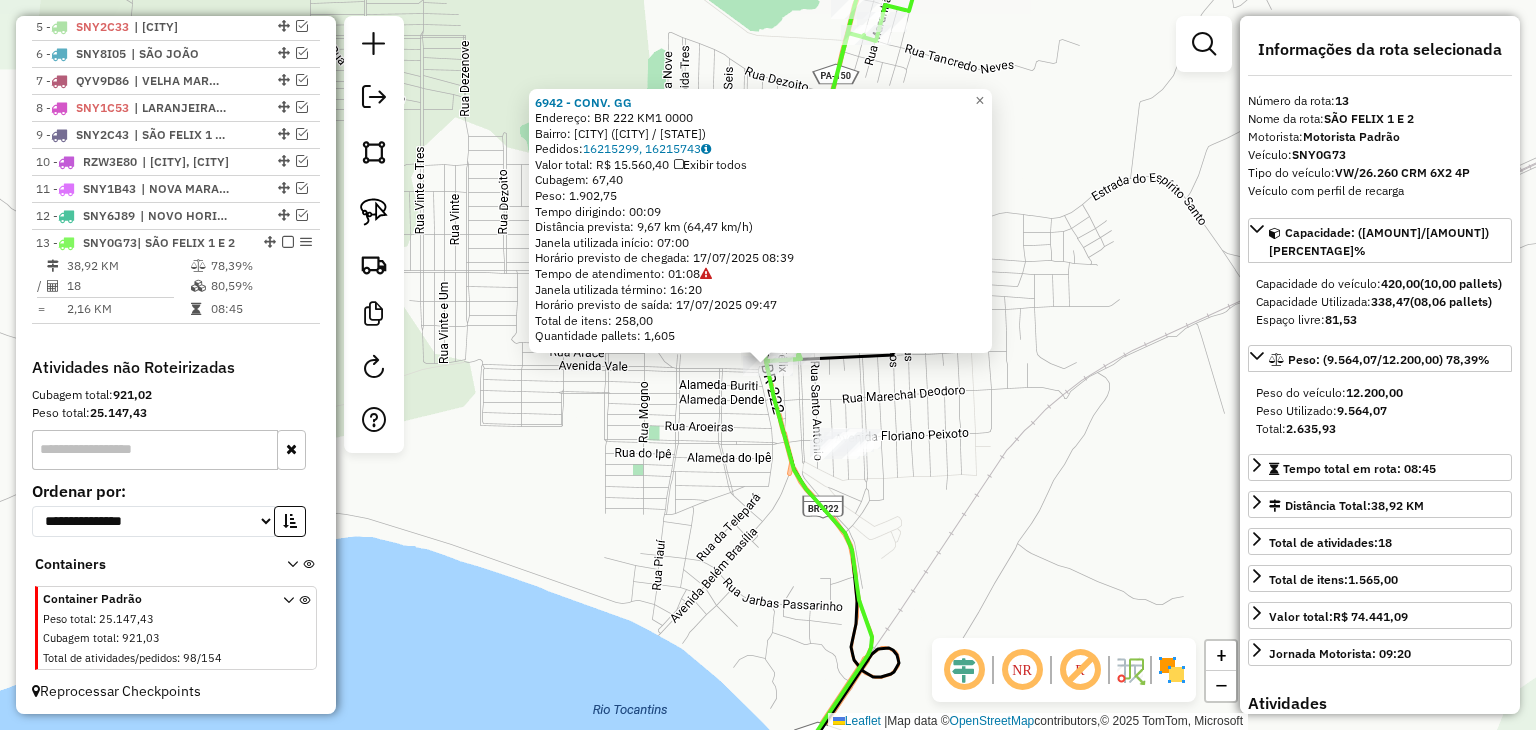 click on "6942 - CONV. GG  Endereço:  BR 222 KM1 0000   Bairro: SAO FELIX I ([MARABA] / [PA])   Pedidos:  16215299, 16215743   Valor total: R$ 15.560,40   Exibir todos   Cubagem: 67,40  Peso: 1.902,75  Tempo dirigindo: 00:09   Distância prevista: 9,67 km (64,47 km/h)   Janela utilizada início: 07:00   Horário previsto de chegada: 17/07/2025 08:39   Tempo de atendimento: 01:08   Janela utilizada término: 16:20   Horário previsto de saída: 17/07/2025 09:47   Total de itens: 258,00   Quantidade pallets: 1,605  × Janela de atendimento Grade de atendimento Capacidade Transportadoras Veículos Cliente Pedidos  Rotas Selecione os dias de semana para filtrar as janelas de atendimento  Seg   Ter   Qua   Qui   Sex   Sáb   Dom  Informe o período da janela de atendimento: De: Até:  Filtrar exatamente a janela do cliente  Considerar janela de atendimento padrão  Selecione os dias de semana para filtrar as grades de atendimento  Seg   Ter   Qua   Qui   Sex   Sáb   Dom   Considerar clientes sem dia de atendimento cadastrado" 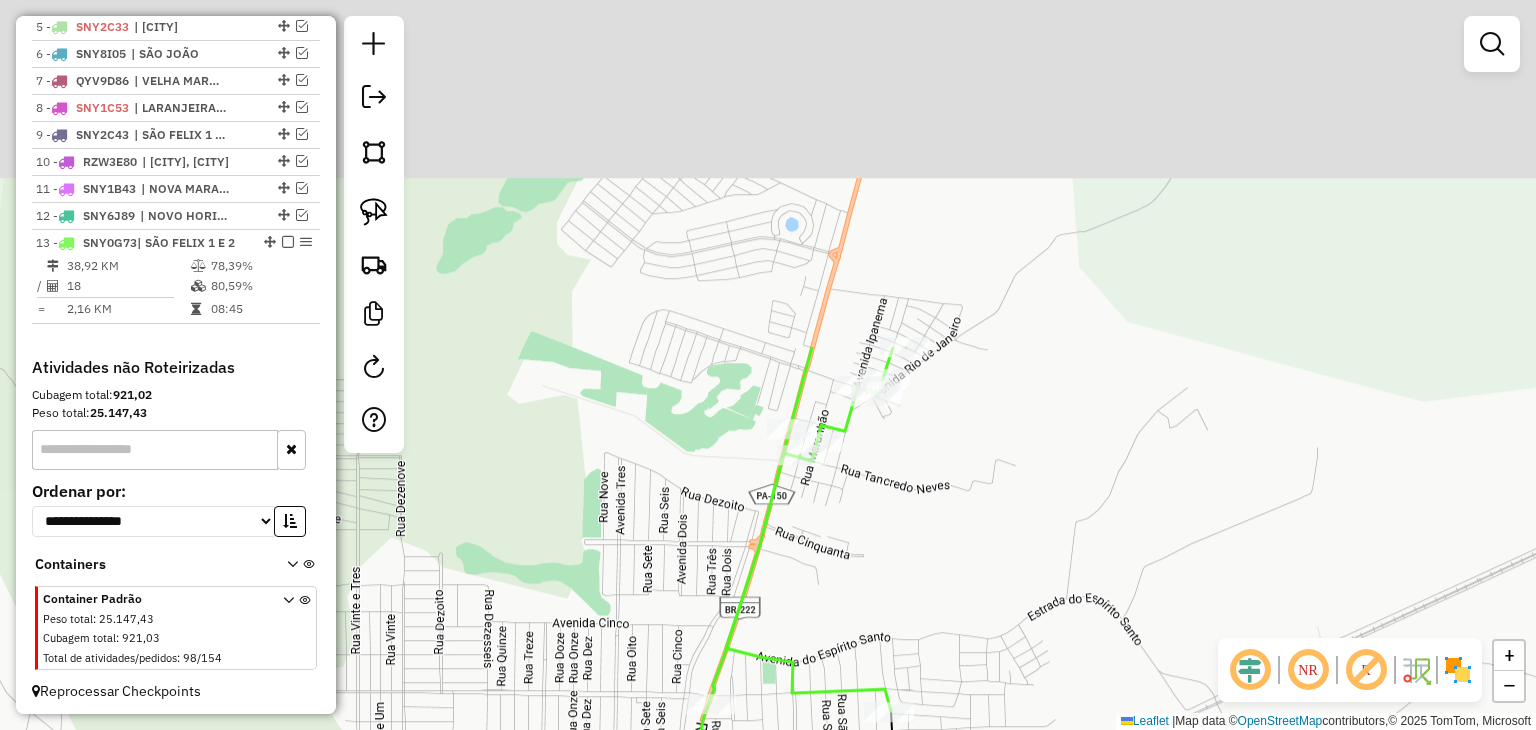 drag, startPoint x: 976, startPoint y: 70, endPoint x: 888, endPoint y: 581, distance: 518.5219 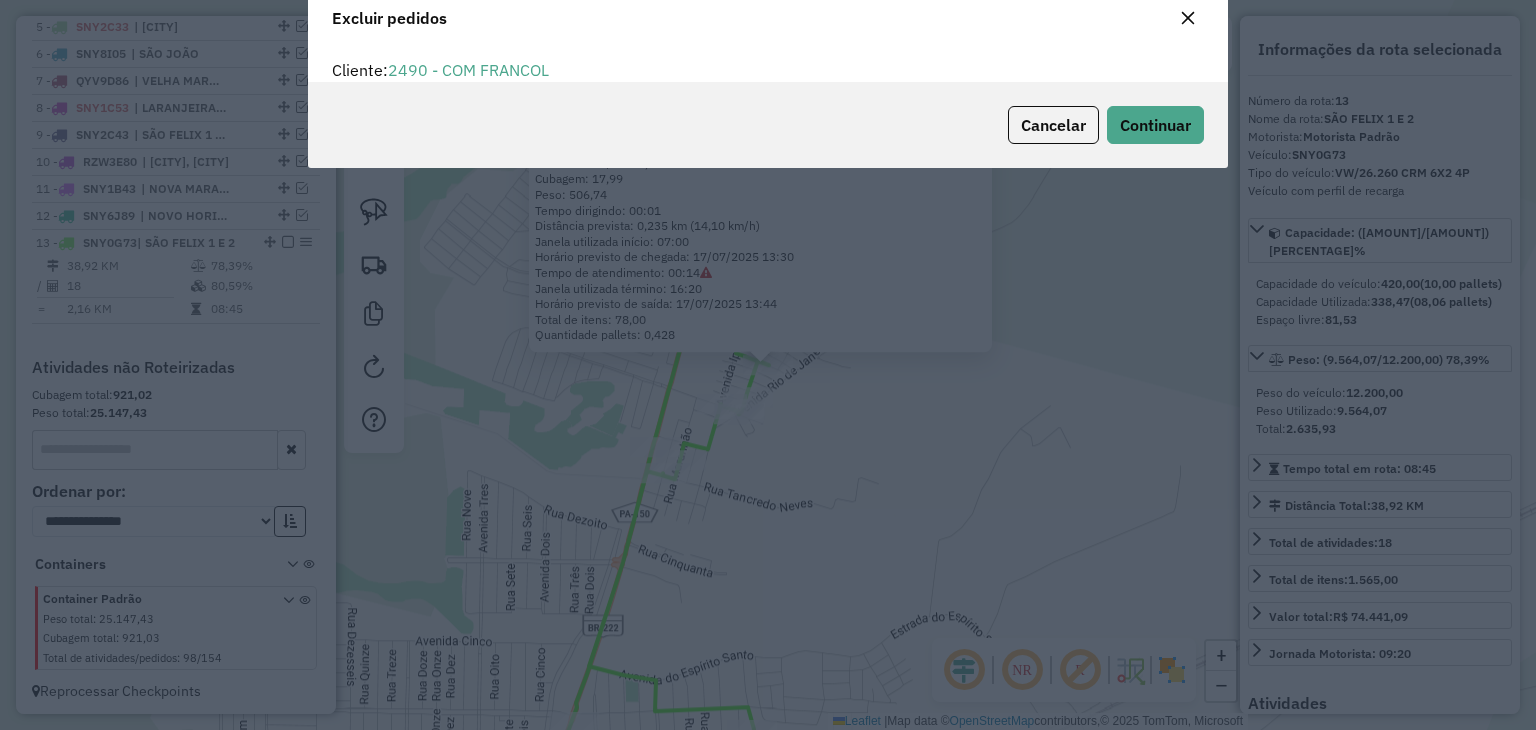 scroll, scrollTop: 10, scrollLeft: 6, axis: both 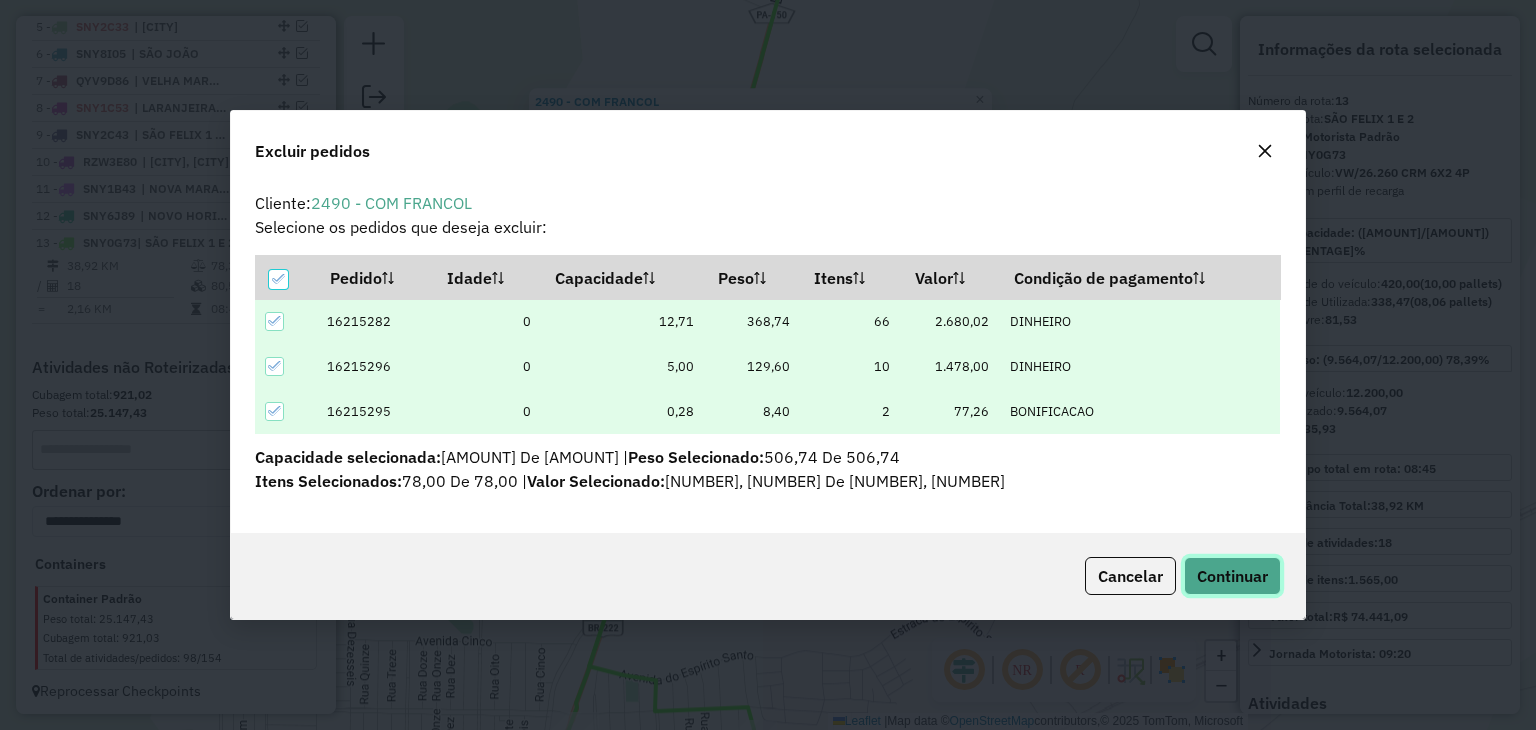 click on "Continuar" 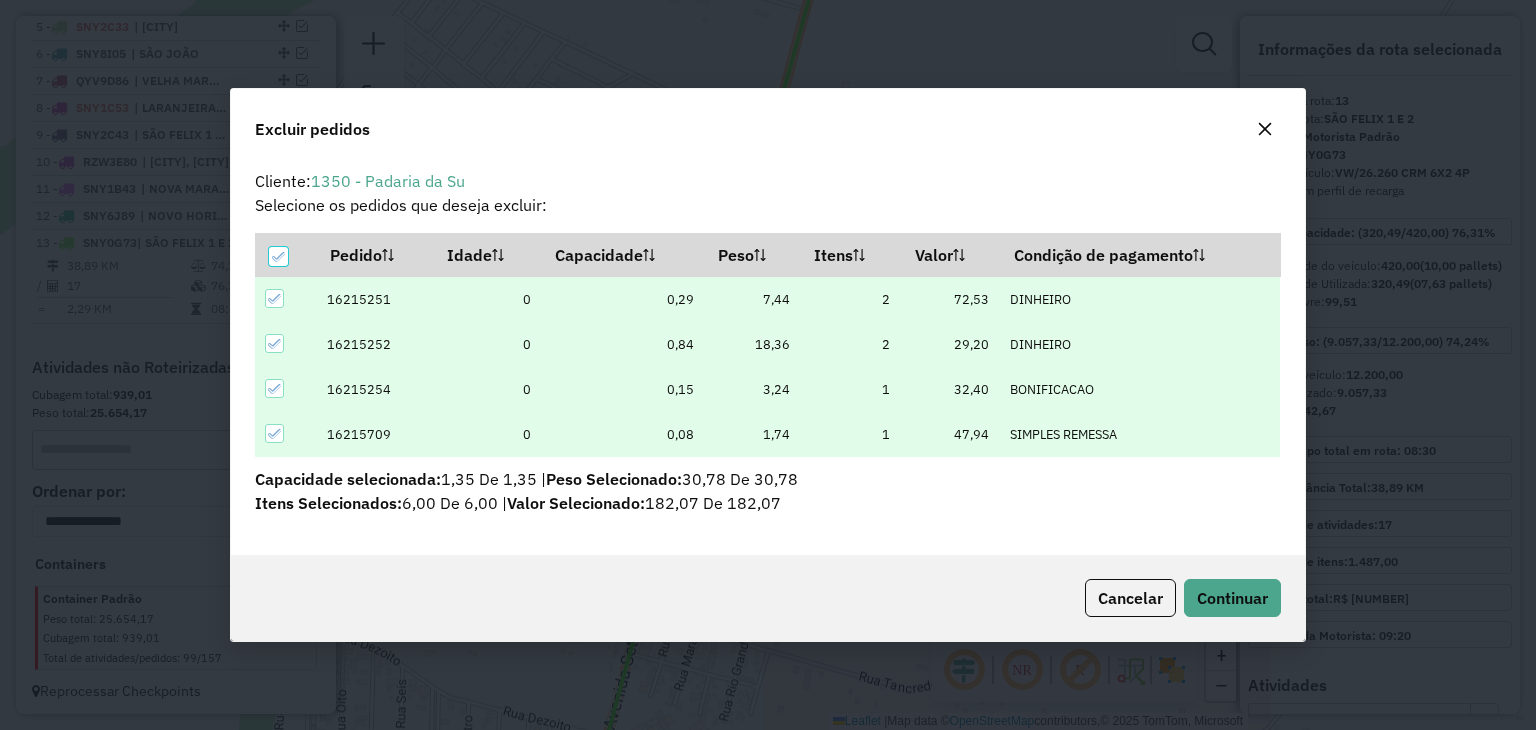 scroll, scrollTop: 69, scrollLeft: 0, axis: vertical 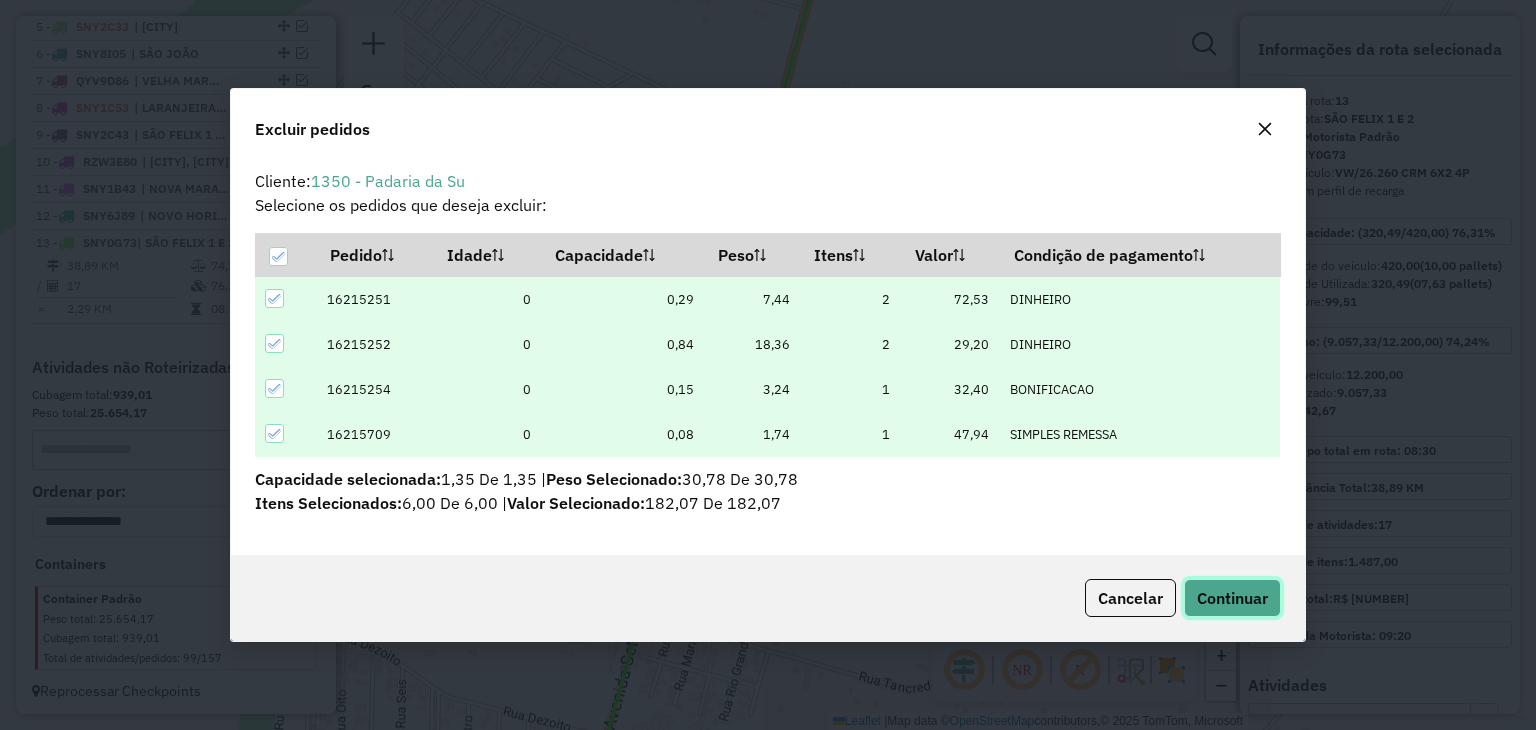 click on "Continuar" 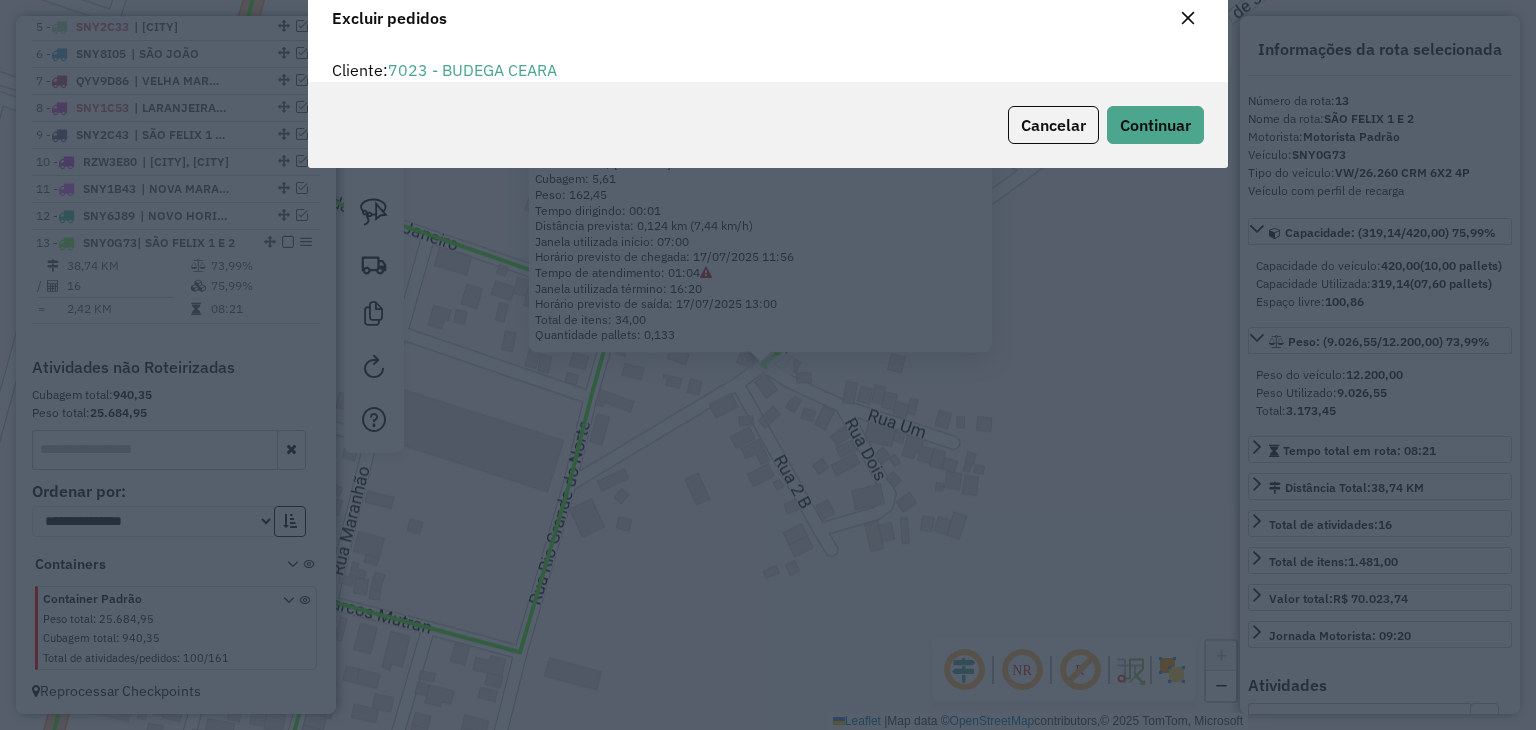 scroll, scrollTop: 69, scrollLeft: 0, axis: vertical 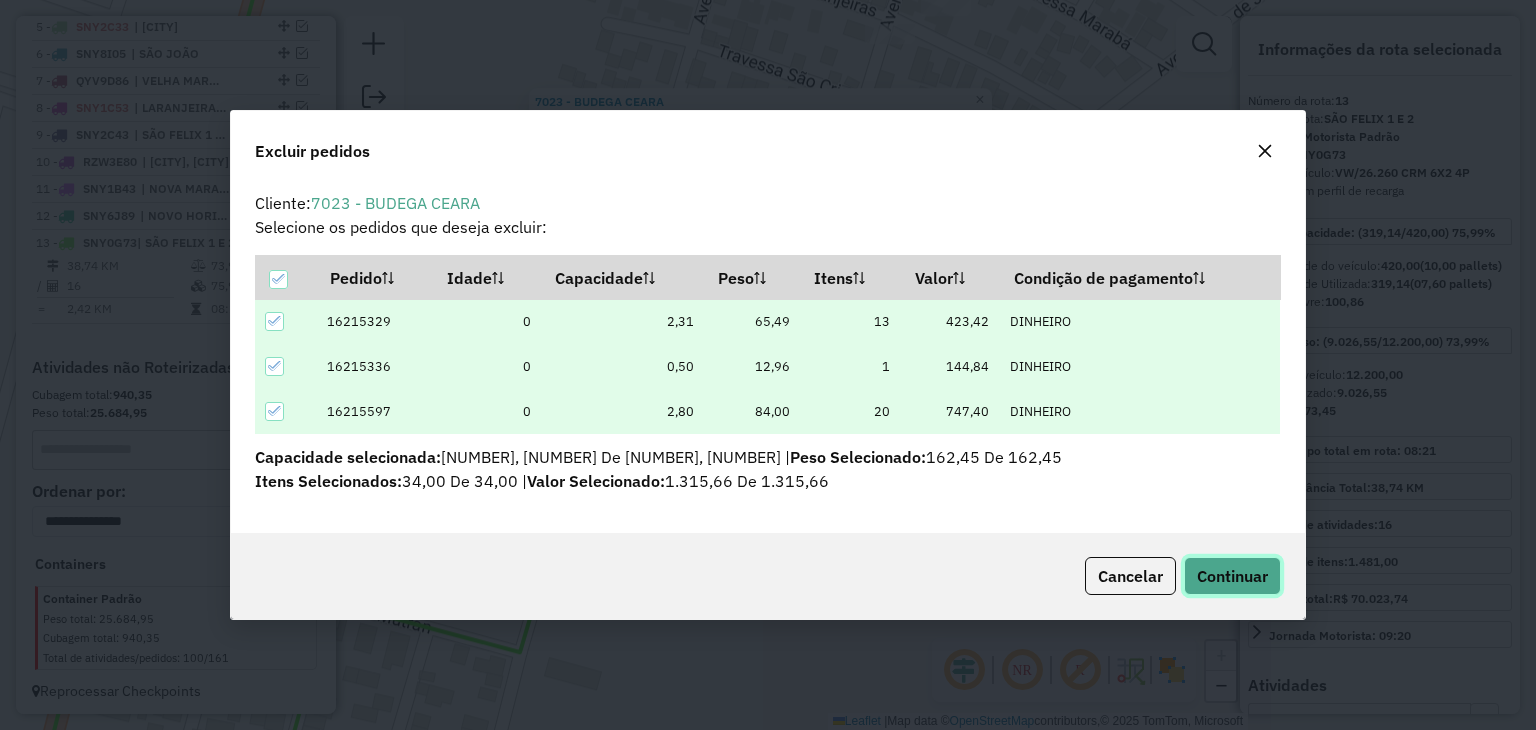 click on "Continuar" 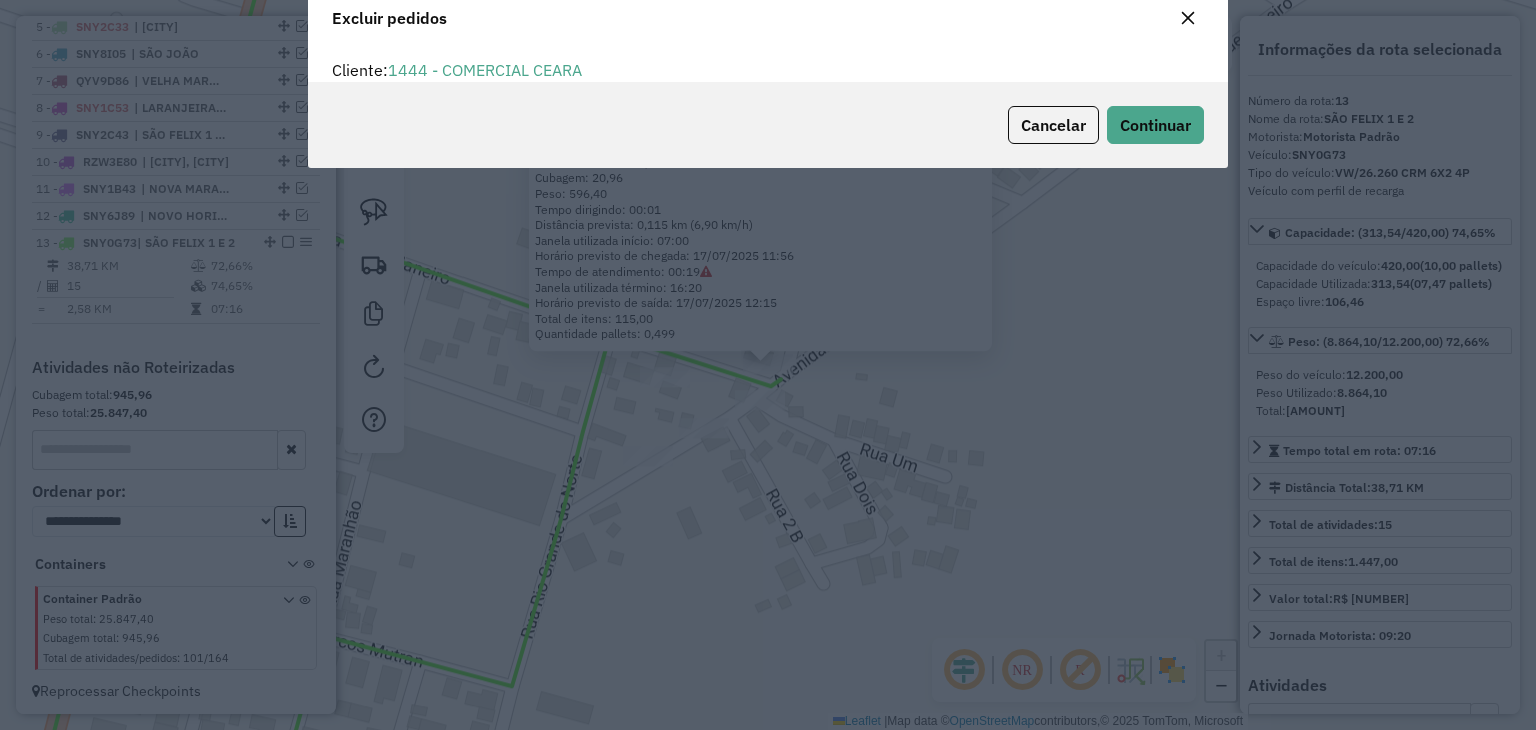 scroll, scrollTop: 69, scrollLeft: 0, axis: vertical 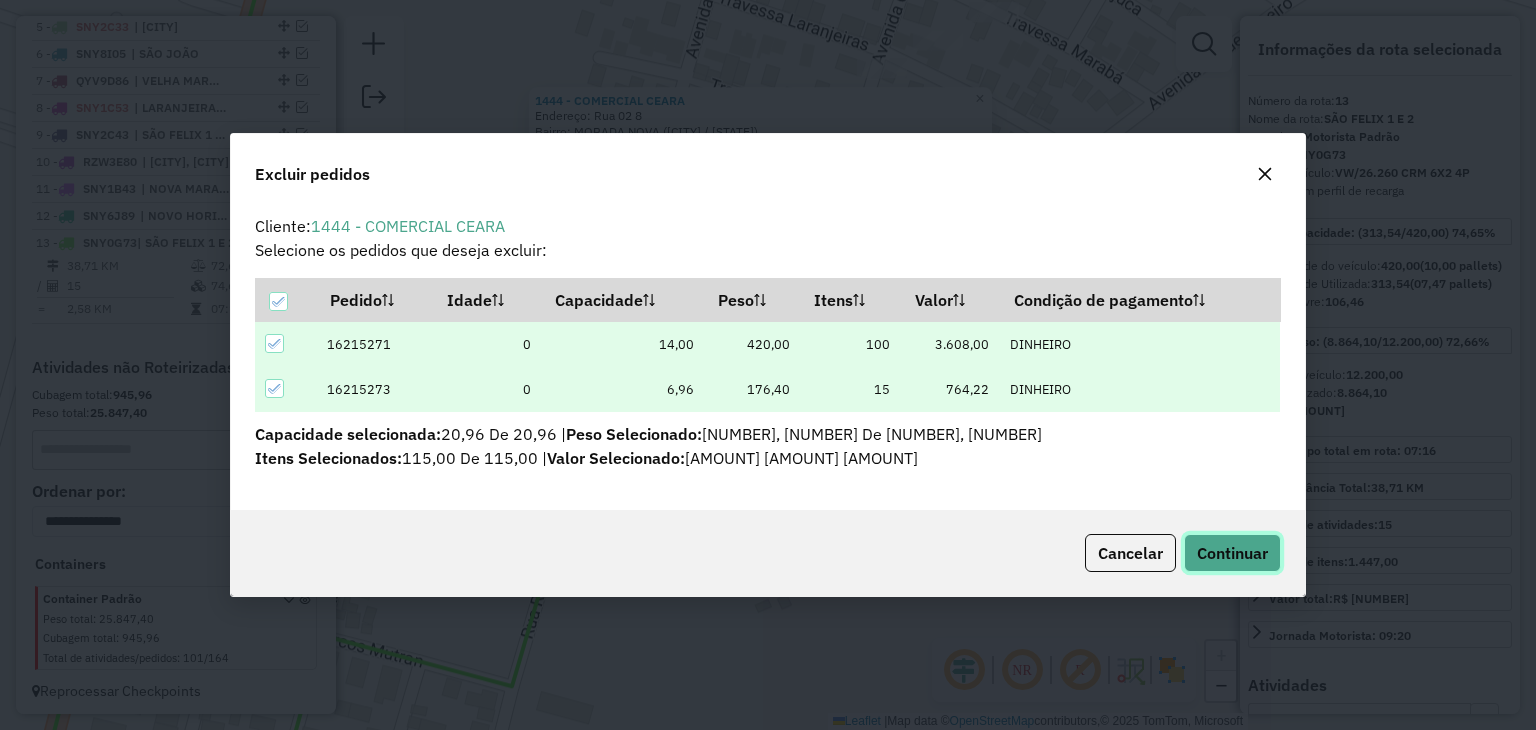 click on "Continuar" 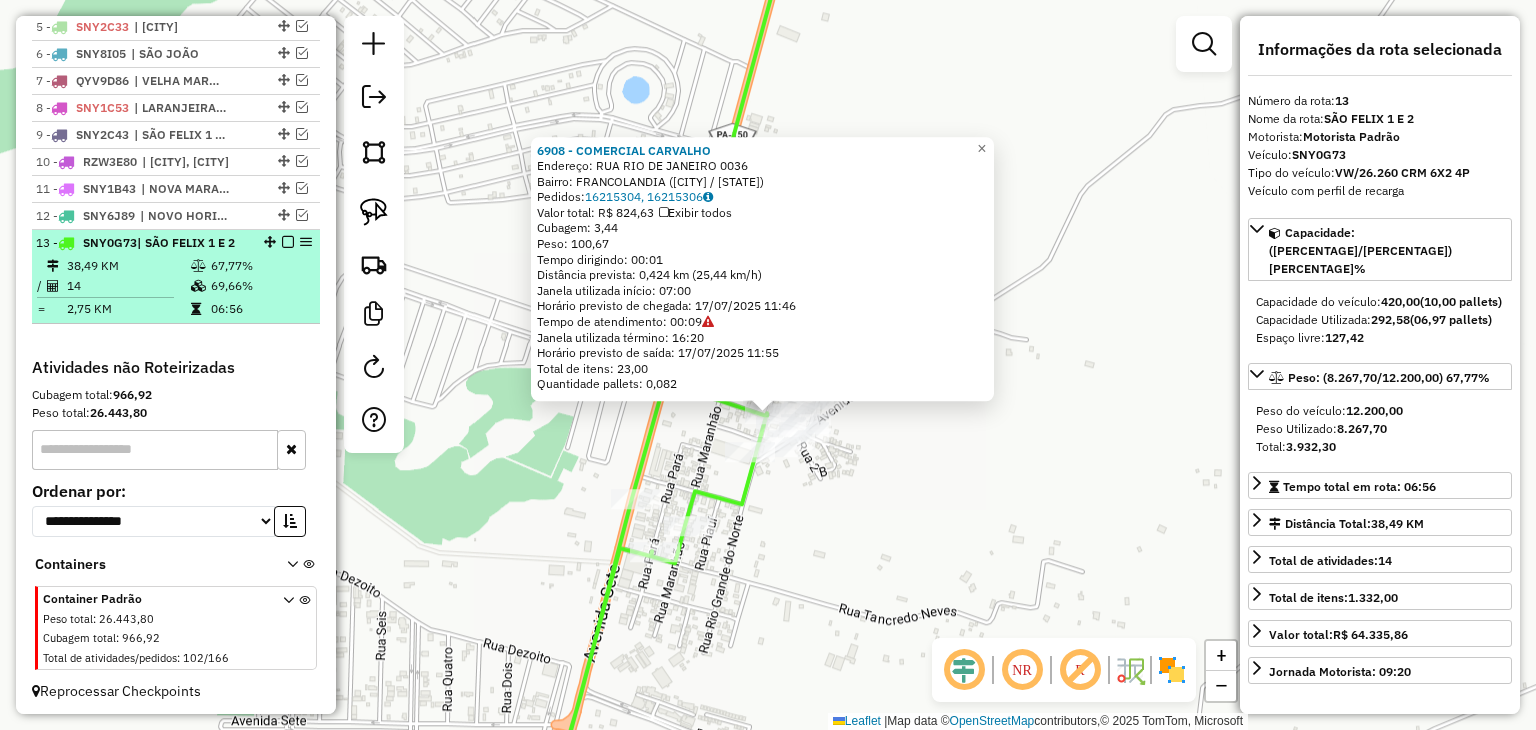 click at bounding box center [288, 242] 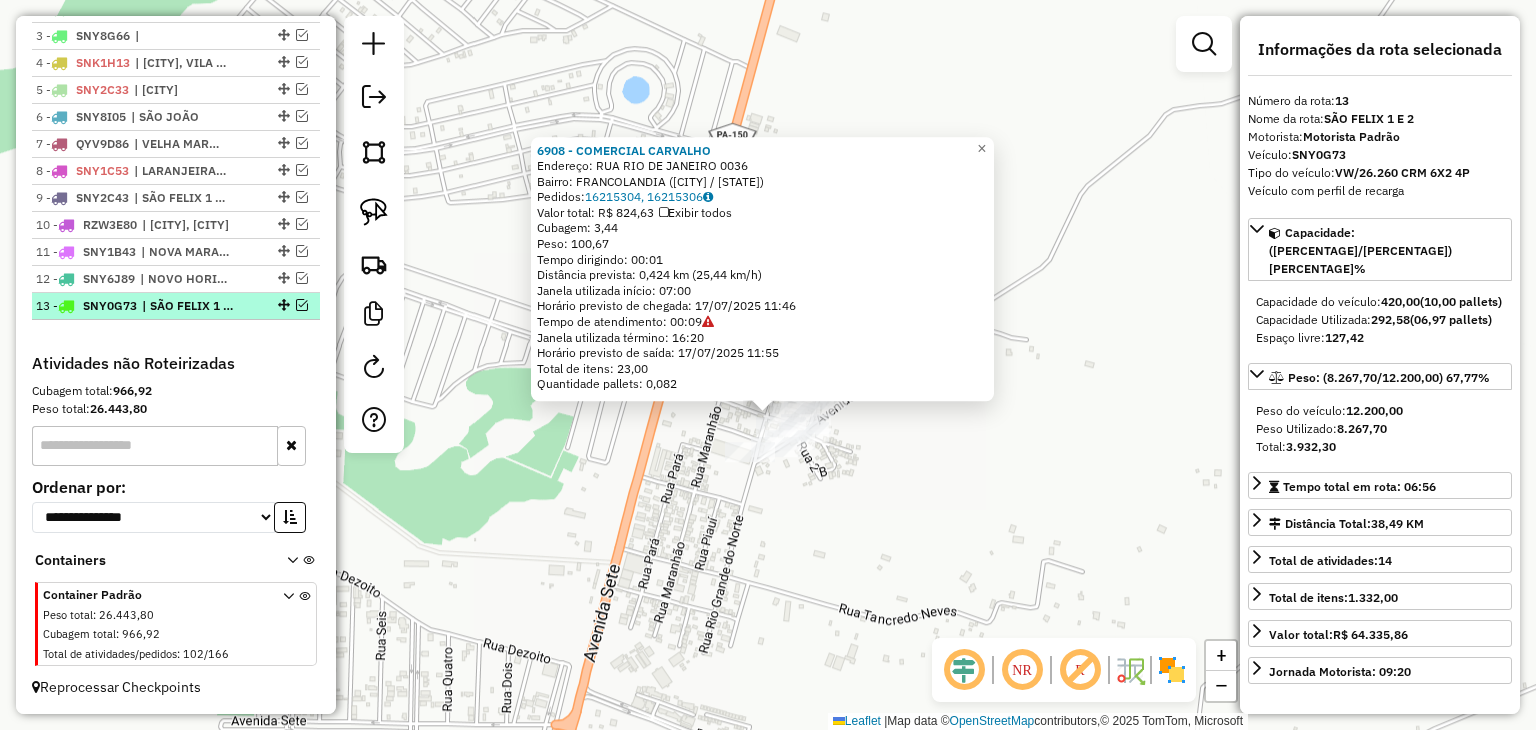 scroll, scrollTop: 836, scrollLeft: 0, axis: vertical 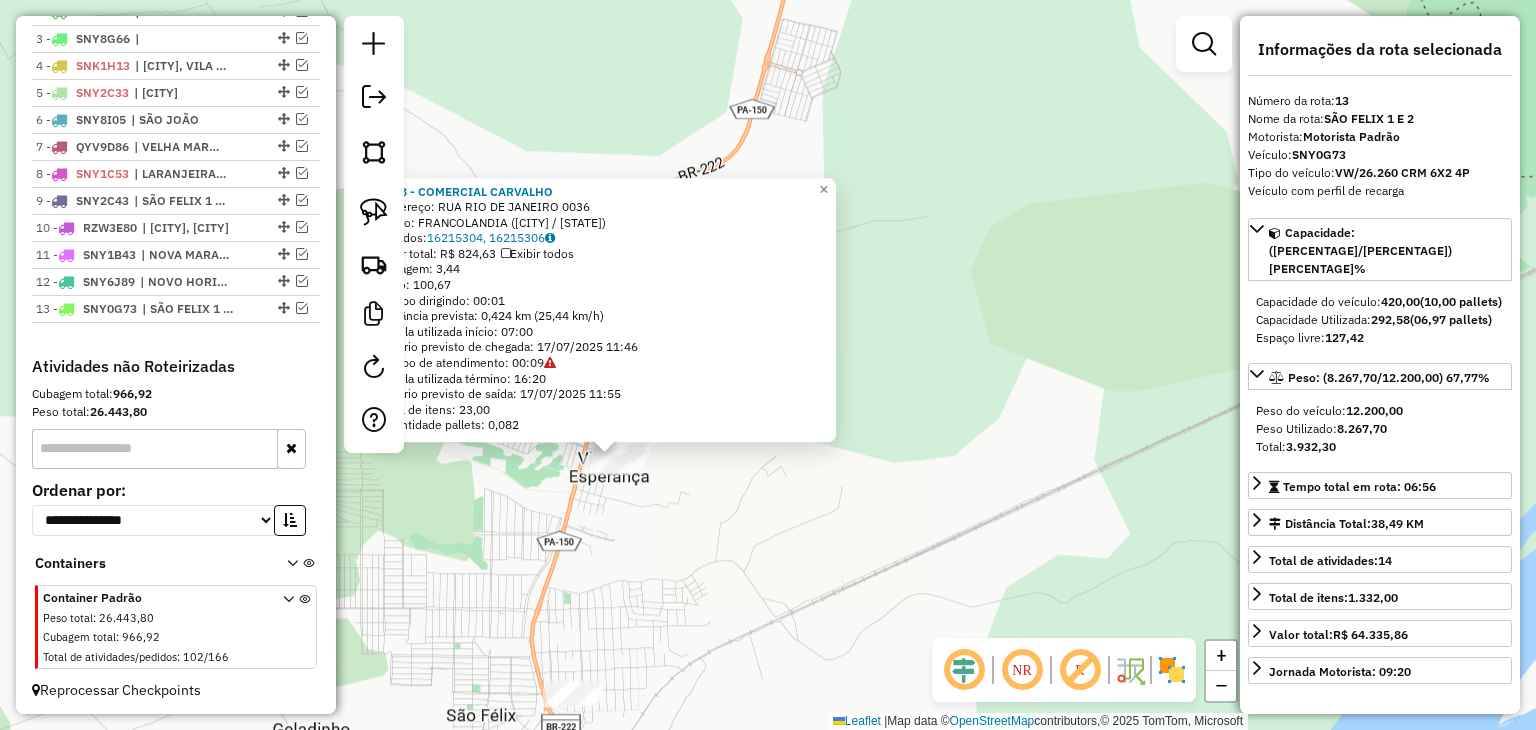 click on "6908 - COMERCIAL CARVALHO  Endereço:  RUA RIO DE JANEIRO 0036   Bairro: FRANCOLANDIA ([MARABA] / [PA])   Pedidos:  16215304, 16215306   Valor total: R$ 824,63   Exibir todos   Cubagem: 3,44  Peso: 100,67  Tempo dirigindo: 00:01   Distância prevista: 0,424 km (25,44 km/h)   Janela utilizada início: 07:00   Horário previsto de chegada: 17/07/2025 11:46   Tempo de atendimento: 00:09   Janela utilizada término: 16:20   Horário previsto de saída: 17/07/2025 11:55   Total de itens: 23,00   Quantidade pallets: 0,082  × Janela de atendimento Grade de atendimento Capacidade Transportadoras Veículos Cliente Pedidos  Rotas Selecione os dias de semana para filtrar as janelas de atendimento  Seg   Ter   Qua   Qui   Sex   Sáb   Dom  Informe o período da janela de atendimento: De: Até:  Filtrar exatamente a janela do cliente  Considerar janela de atendimento padrão  Selecione os dias de semana para filtrar as grades de atendimento  Seg   Ter   Qua   Qui   Sex   Sáb   Dom   Peso mínimo:   Peso máximo:  **** ****" 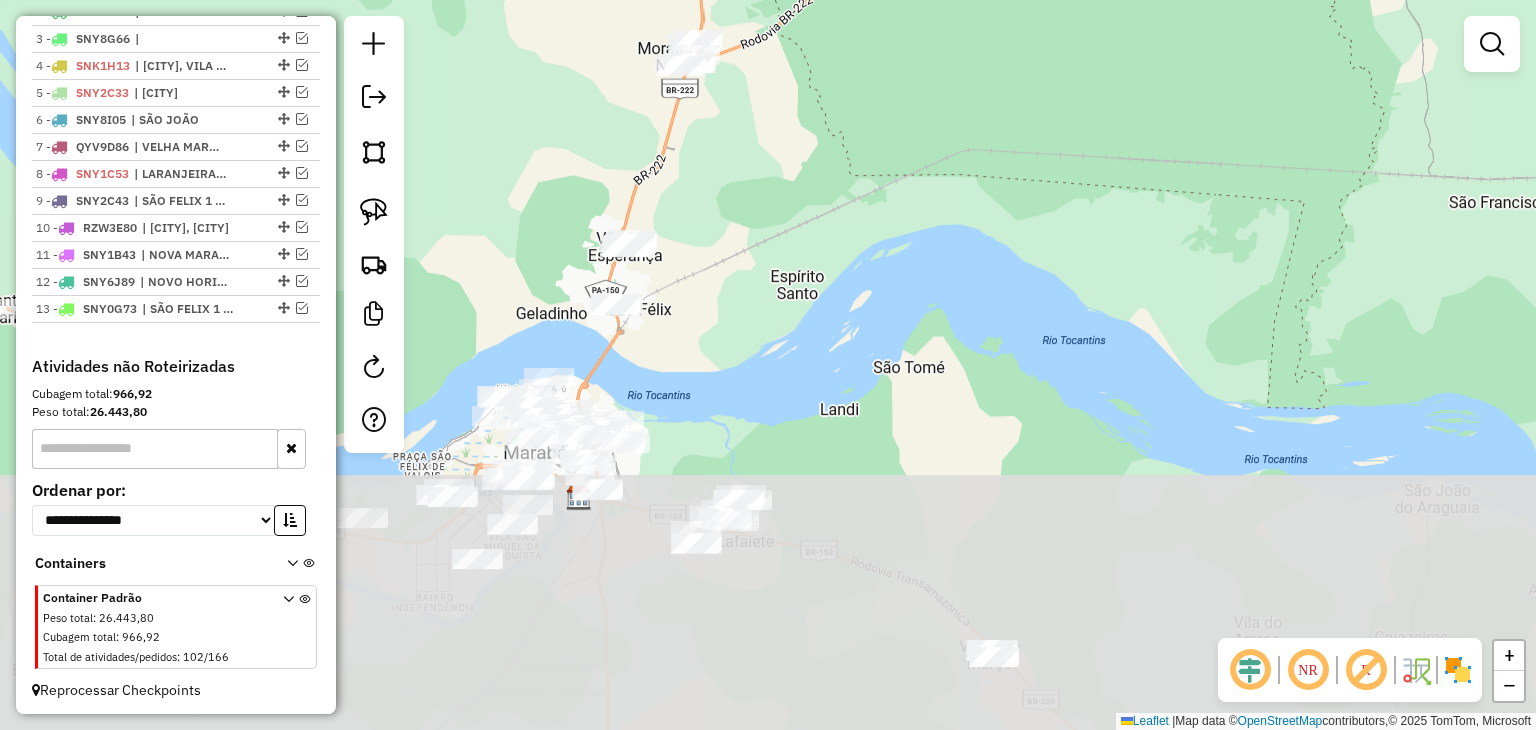 drag, startPoint x: 637, startPoint y: 584, endPoint x: 690, endPoint y: 278, distance: 310.55594 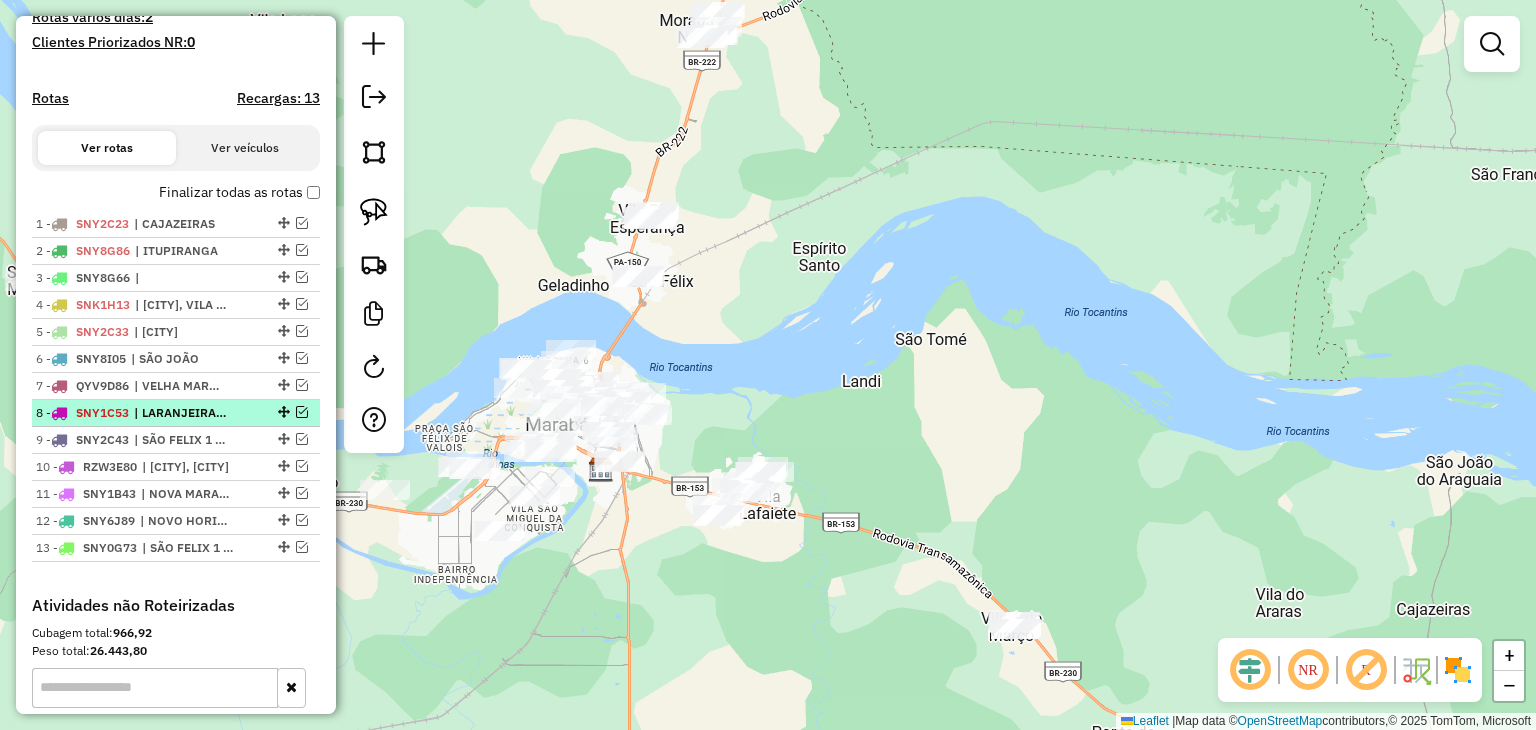 scroll, scrollTop: 636, scrollLeft: 0, axis: vertical 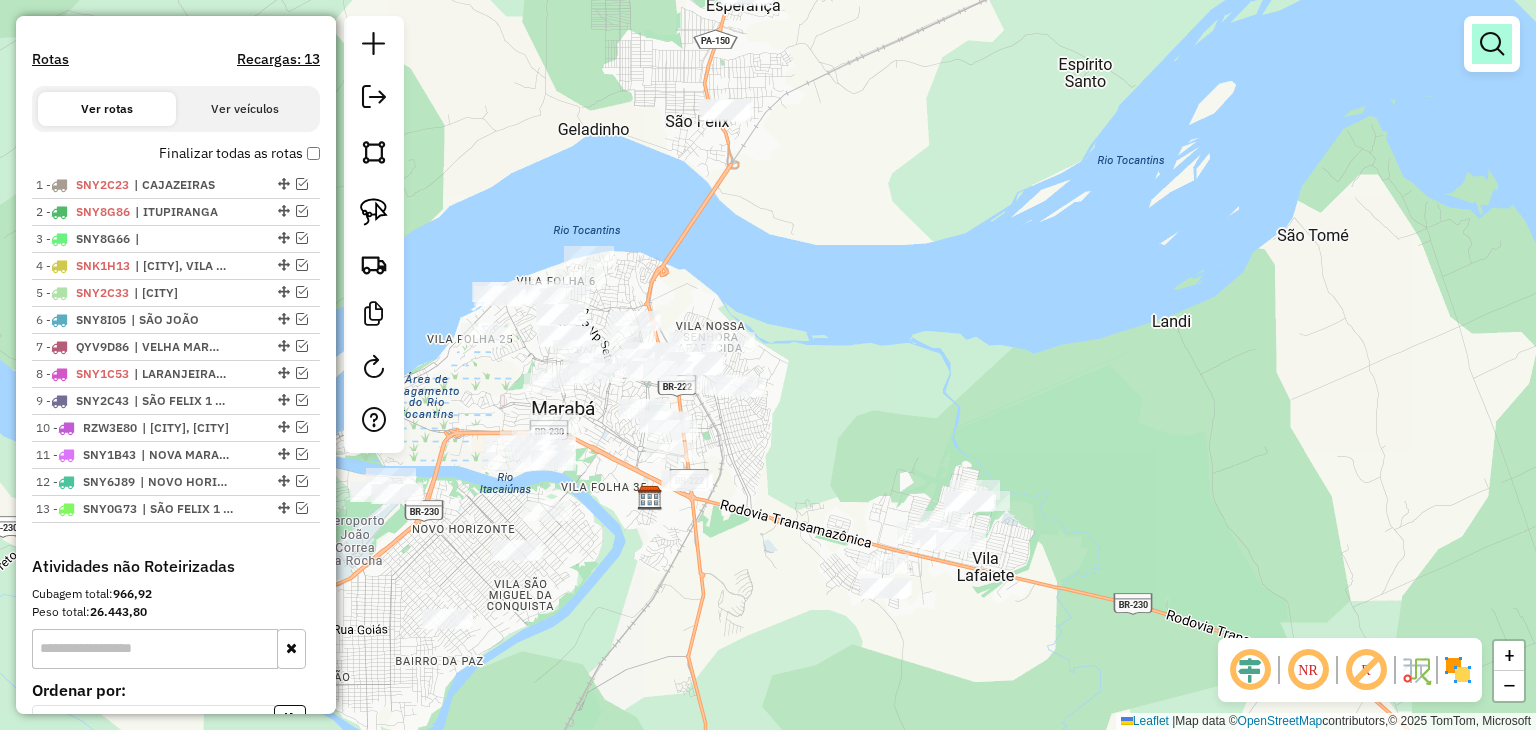 click at bounding box center (1492, 44) 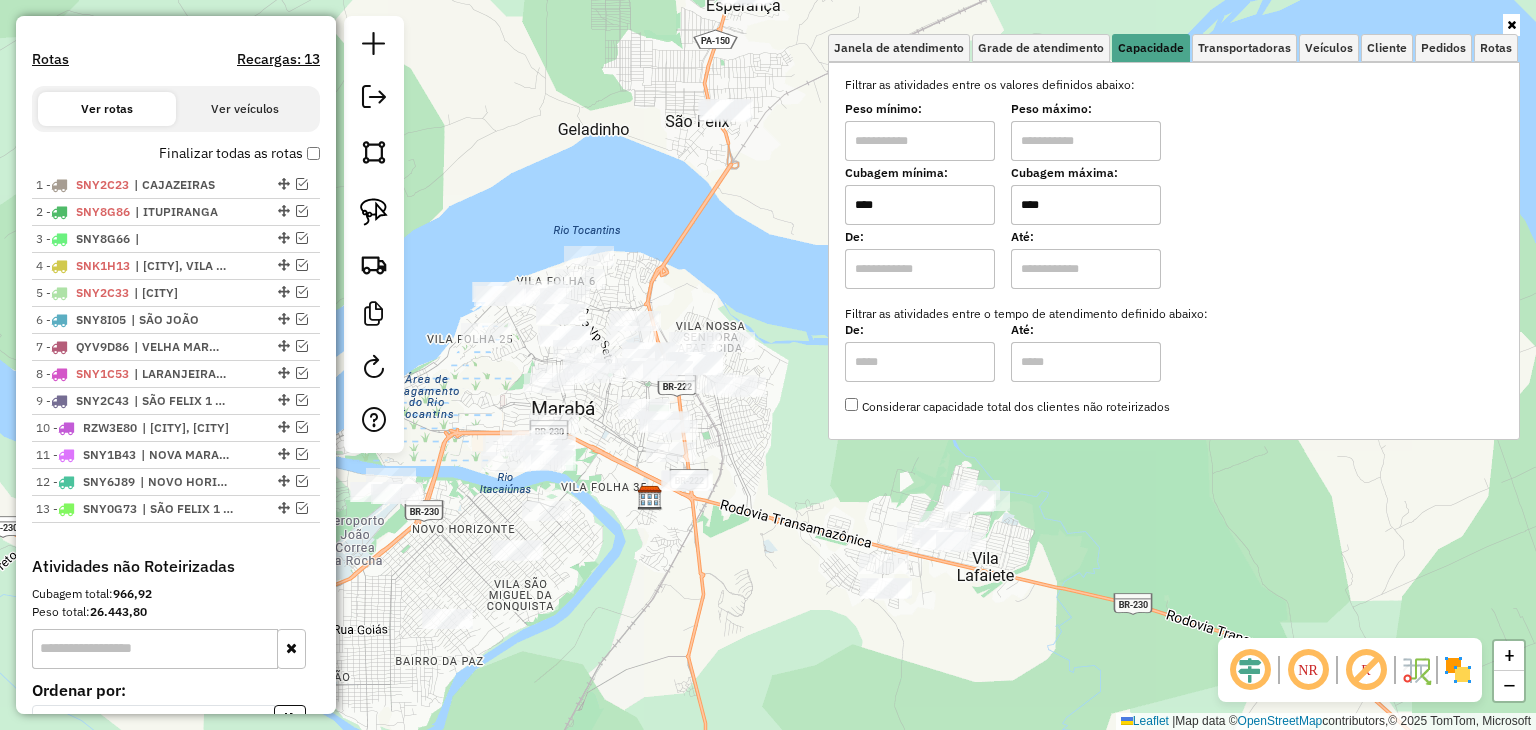drag, startPoint x: 916, startPoint y: 209, endPoint x: 855, endPoint y: 216, distance: 61.400326 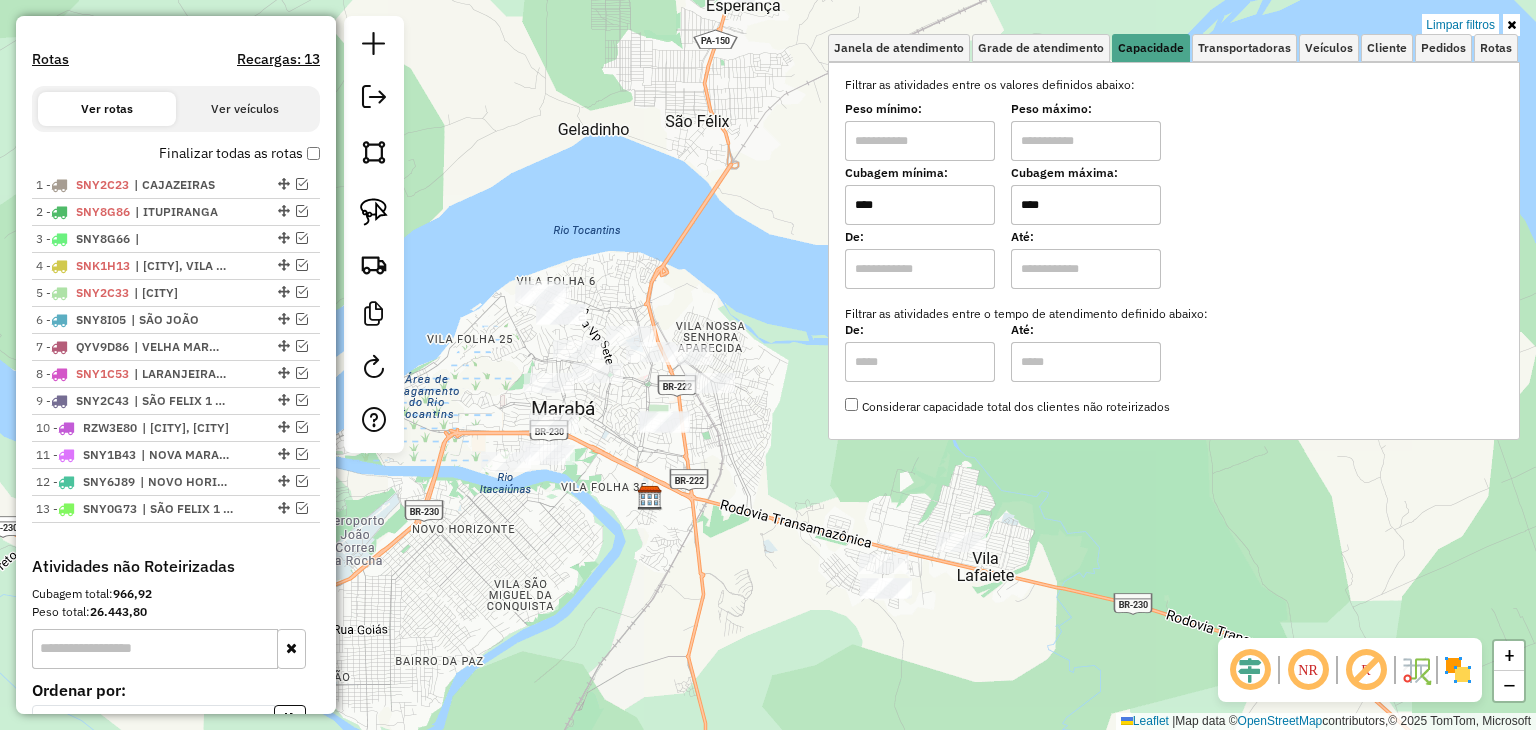 click on "Limpar filtros Janela de atendimento Grade de atendimento Capacidade Transportadoras Veículos Cliente Pedidos  Rotas Selecione os dias de semana para filtrar as janelas de atendimento  Seg   Ter   Qua   Qui   Sex   Sáb   Dom  Informe o período da janela de atendimento: De: Até:  Filtrar exatamente a janela do cliente  Considerar janela de atendimento padrão  Selecione os dias de semana para filtrar as grades de atendimento  Seg   Ter   Qua   Qui   Sex   Sáb   Dom   Considerar clientes sem dia de atendimento cadastrado  Clientes fora do dia de atendimento selecionado Filtrar as atividades entre os valores definidos abaixo:  Peso mínimo:   Peso máximo:   Cubagem mínima:  ****  Cubagem máxima:  ****  De:   Até:  Filtrar as atividades entre o tempo de atendimento definido abaixo:  De:   Até:   Considerar capacidade total dos clientes não roteirizados Transportadora: Selecione um ou mais itens Tipo de veículo: Selecione um ou mais itens Veículo: Selecione um ou mais itens Motorista: Nome: Rótulo: +" 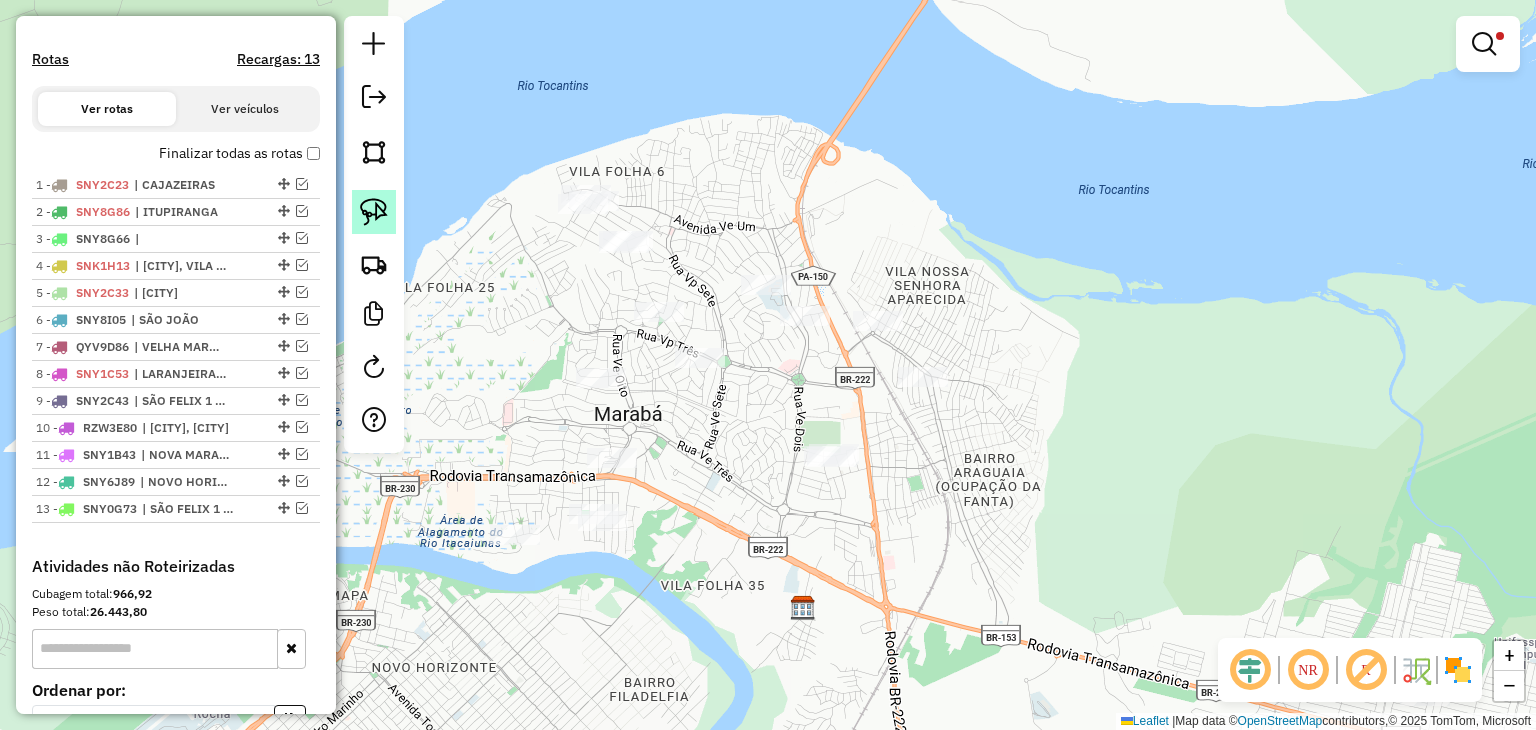 click 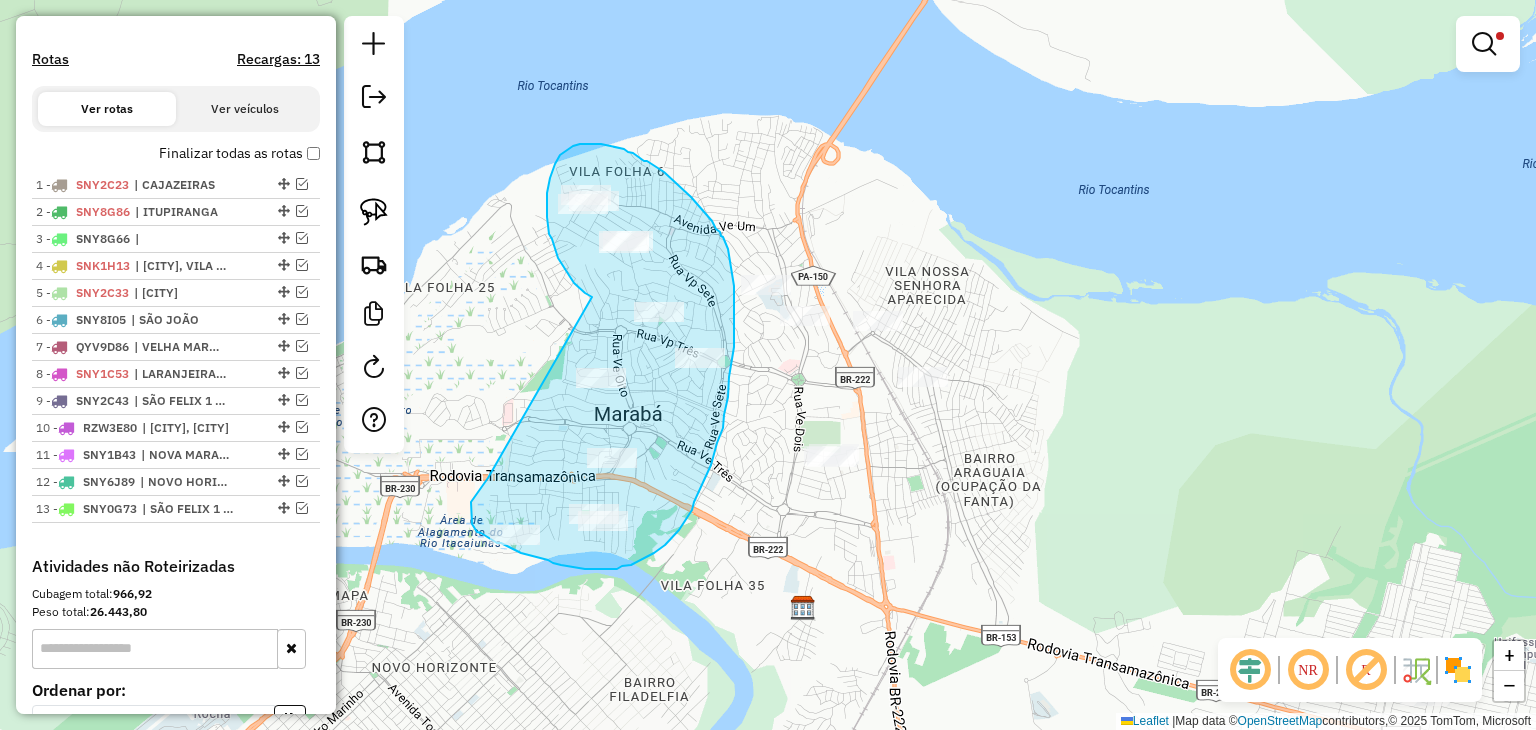 drag, startPoint x: 592, startPoint y: 297, endPoint x: 488, endPoint y: 477, distance: 207.88458 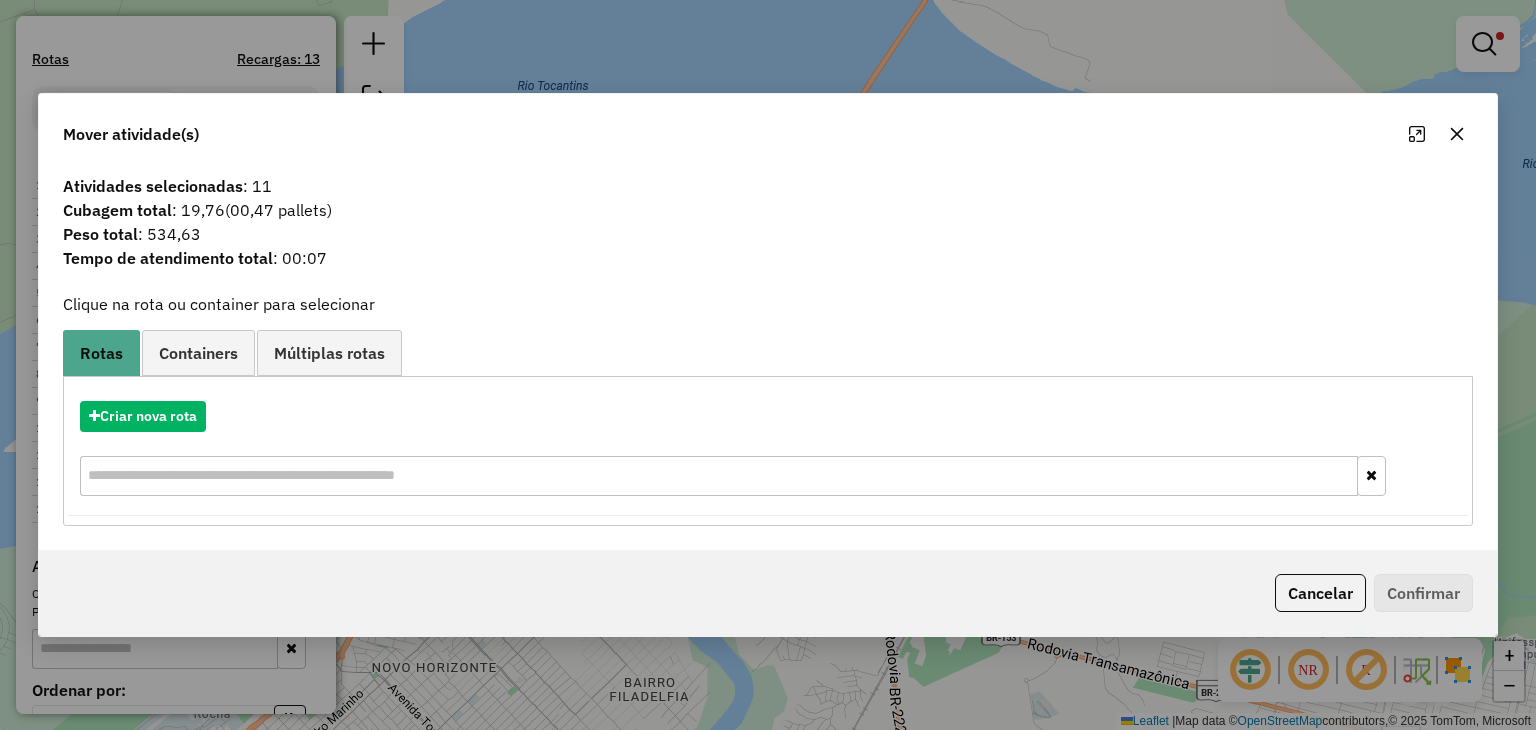click 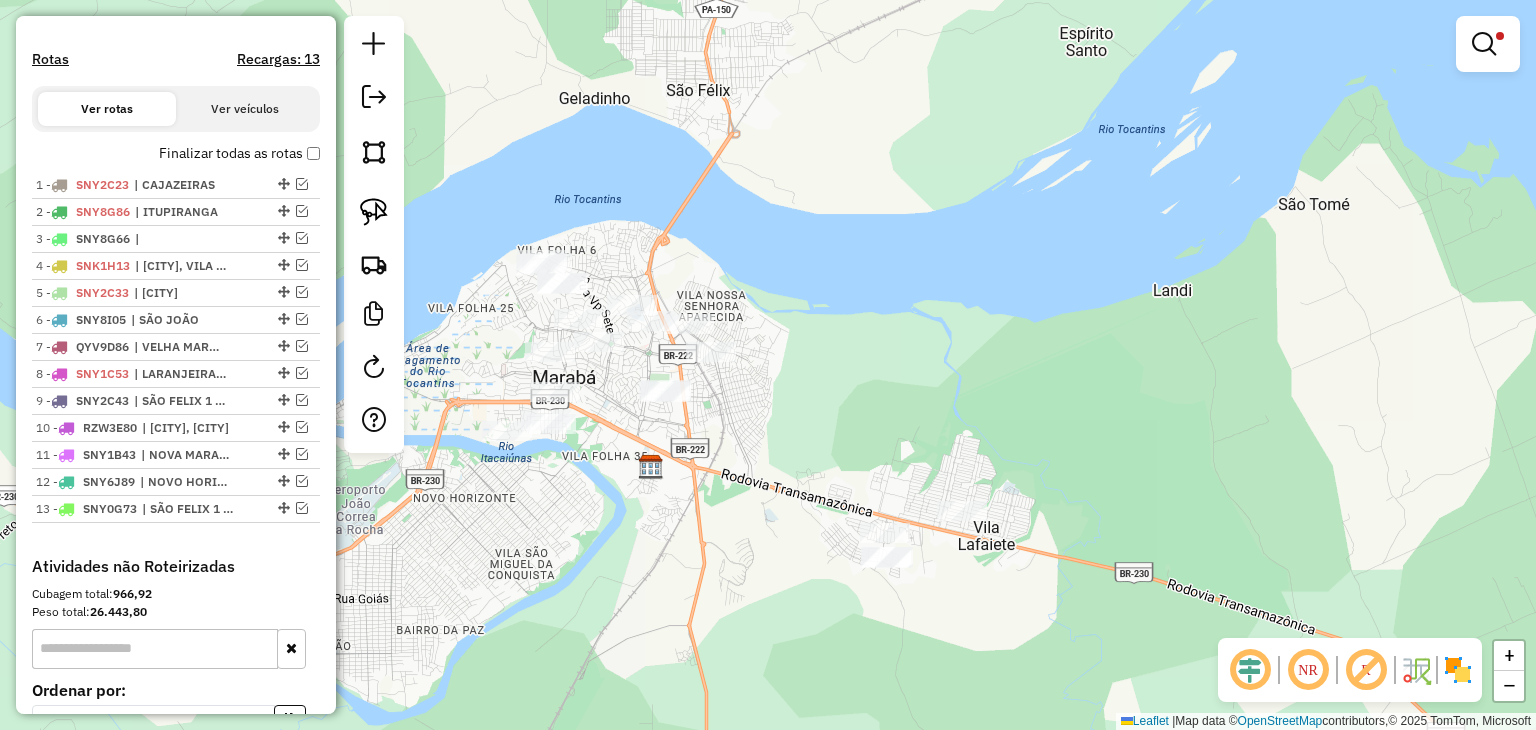 drag, startPoint x: 485, startPoint y: 317, endPoint x: 505, endPoint y: 337, distance: 28.284271 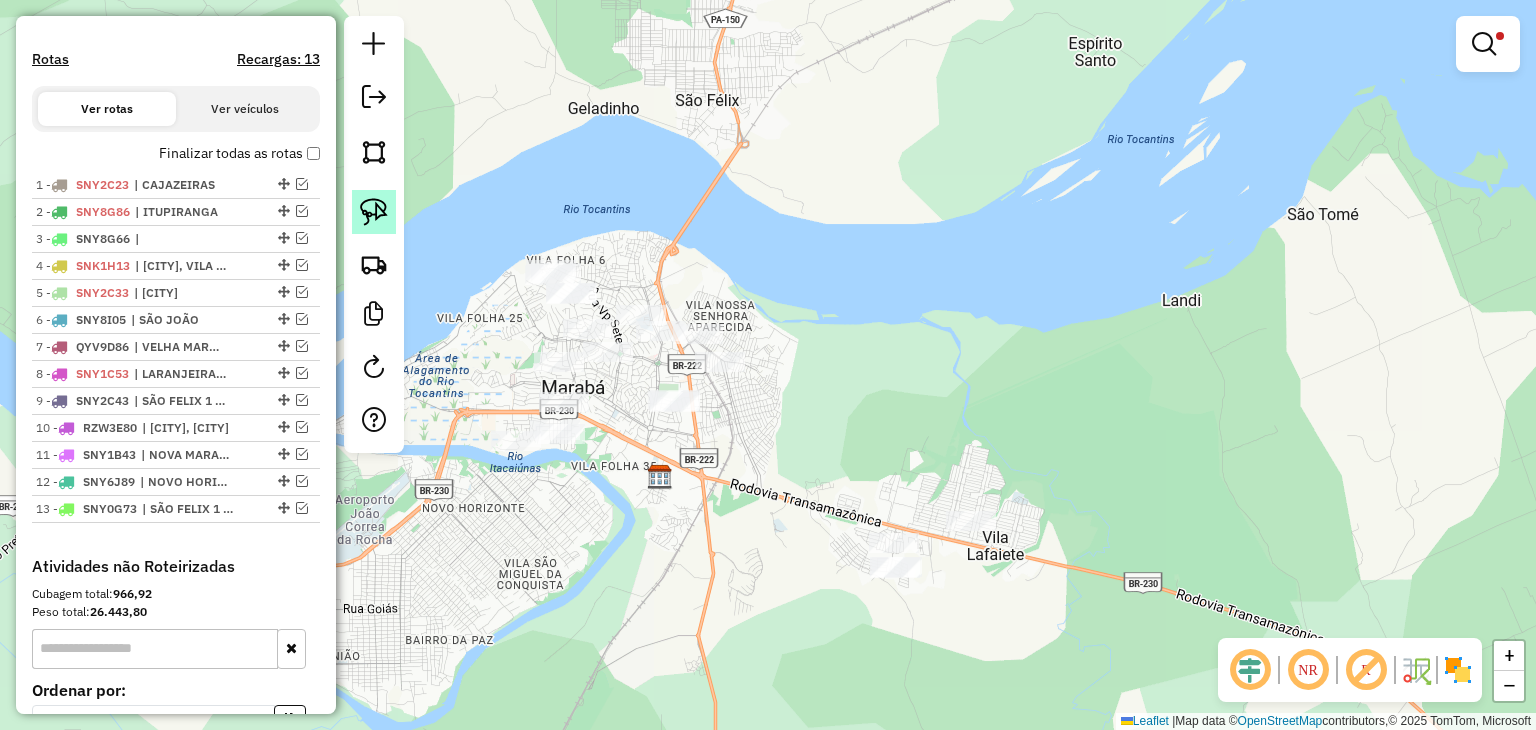 click 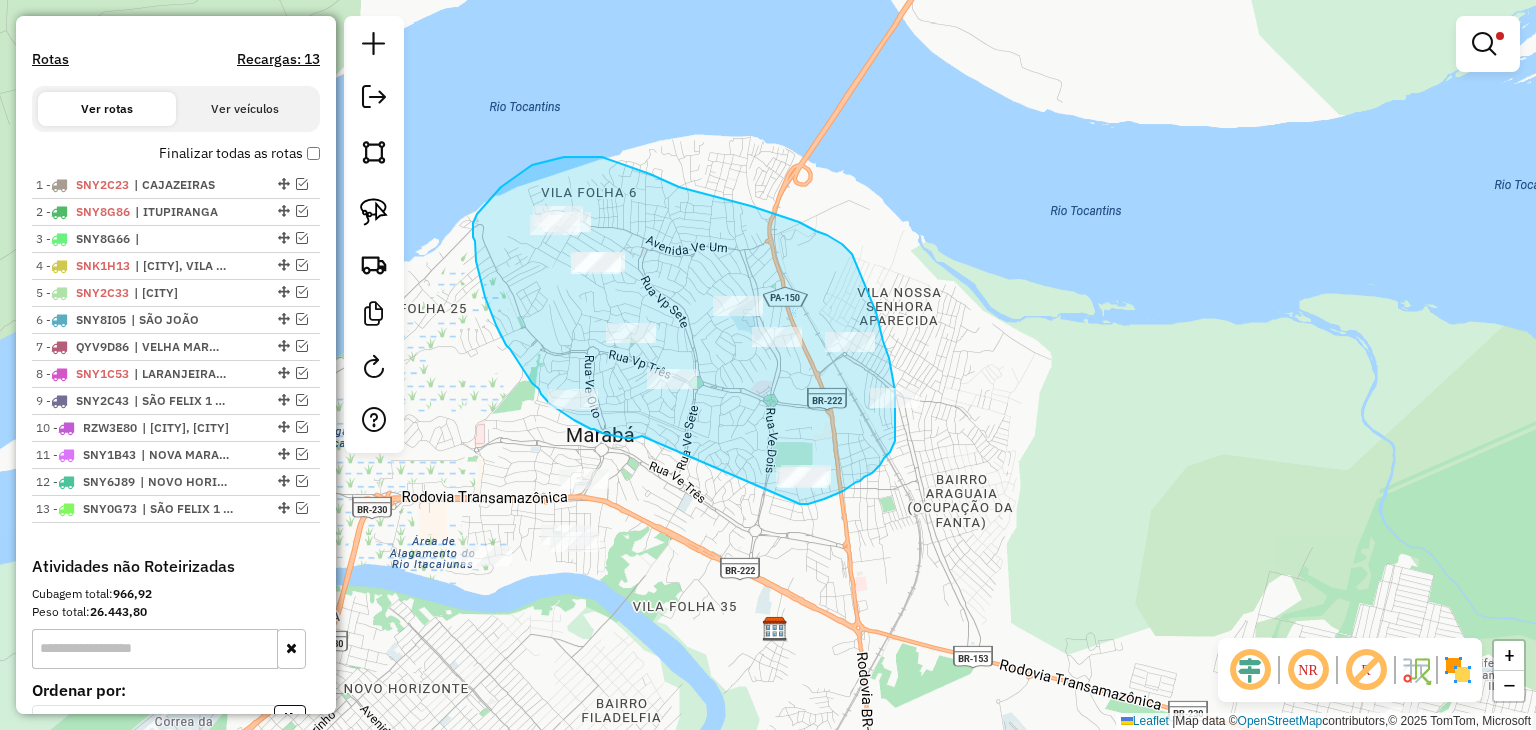 drag, startPoint x: 640, startPoint y: 436, endPoint x: 787, endPoint y: 506, distance: 162.81584 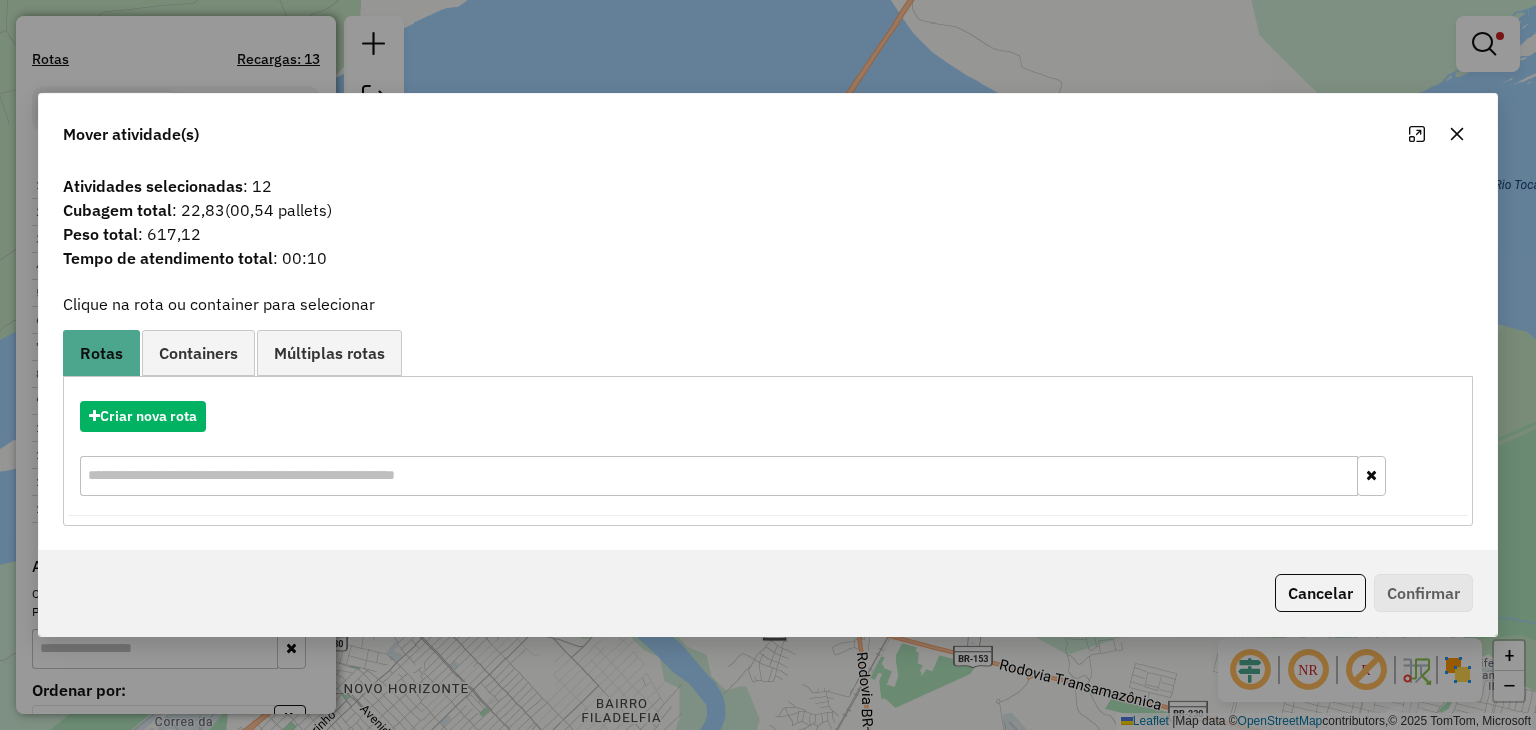 click 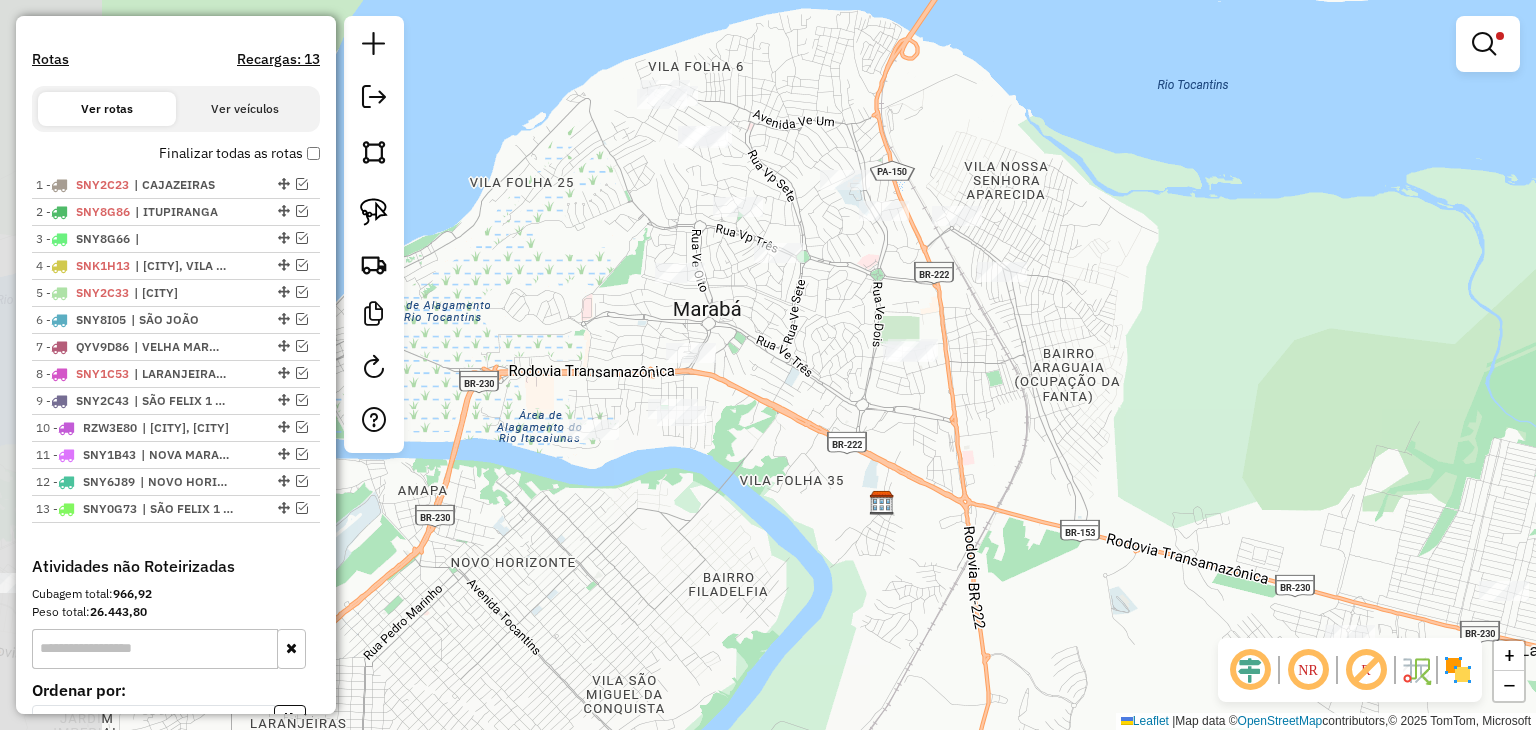 drag, startPoint x: 980, startPoint y: 460, endPoint x: 1129, endPoint y: 295, distance: 222.3196 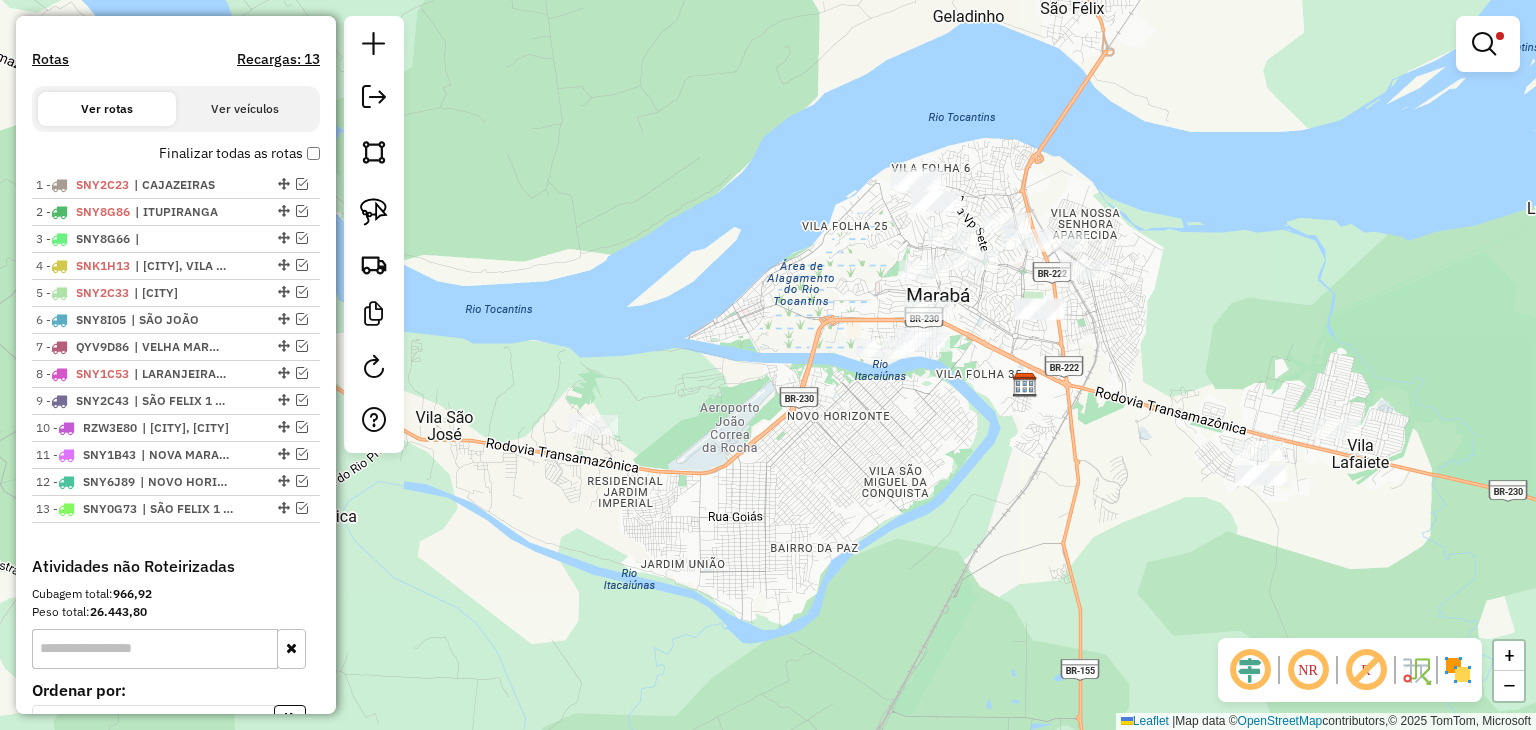 drag, startPoint x: 1110, startPoint y: 369, endPoint x: 1046, endPoint y: 402, distance: 72.00694 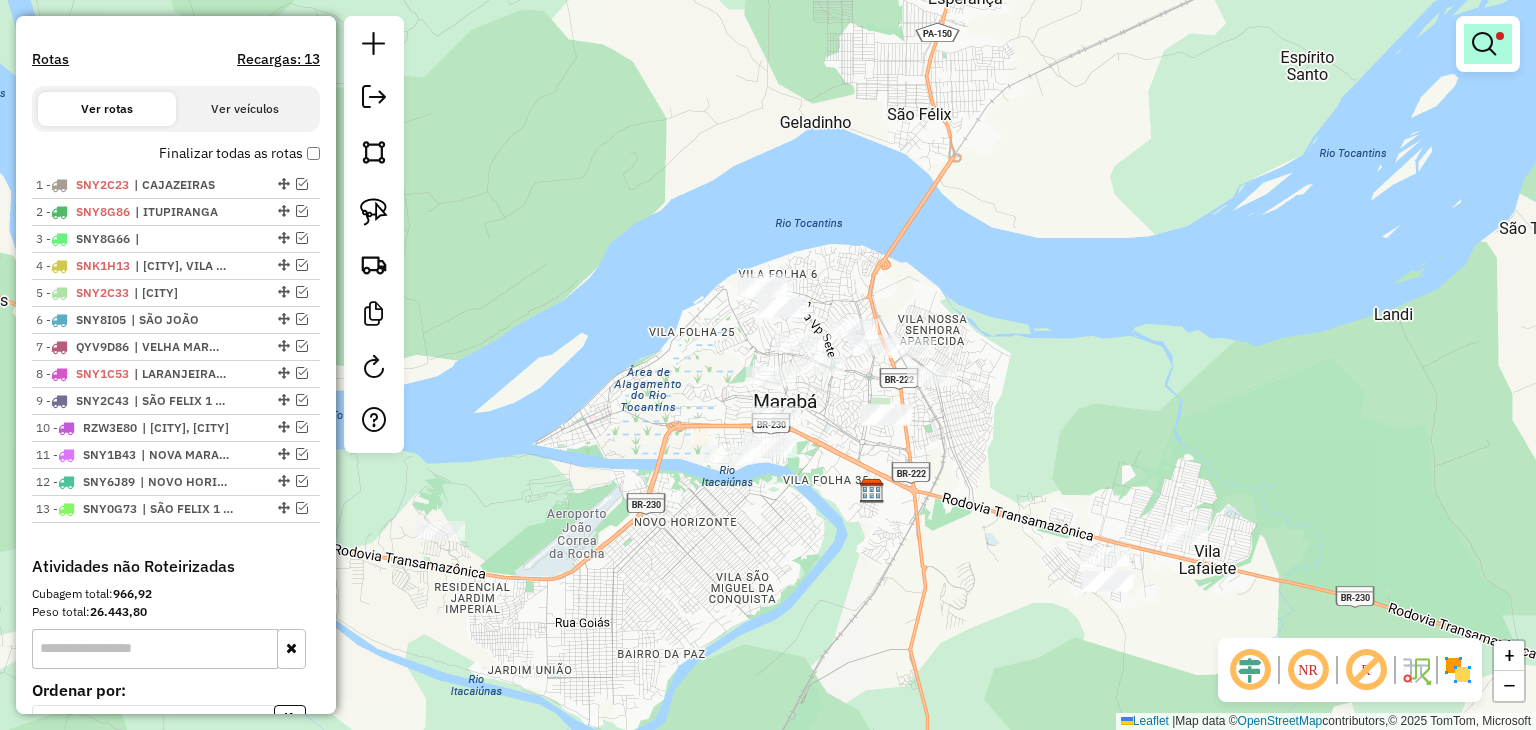 click at bounding box center [1500, 36] 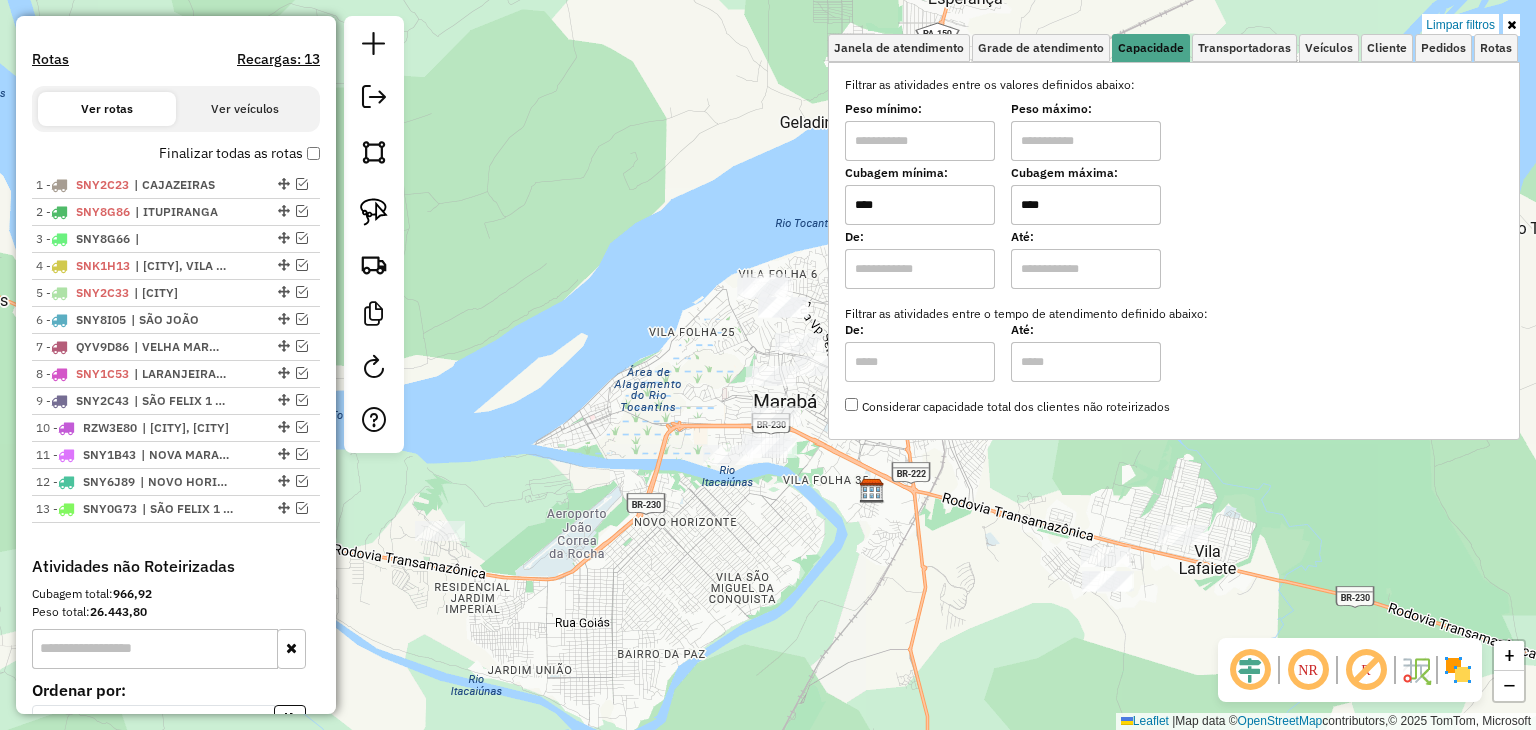 drag, startPoint x: 1086, startPoint y: 207, endPoint x: 975, endPoint y: 189, distance: 112.44999 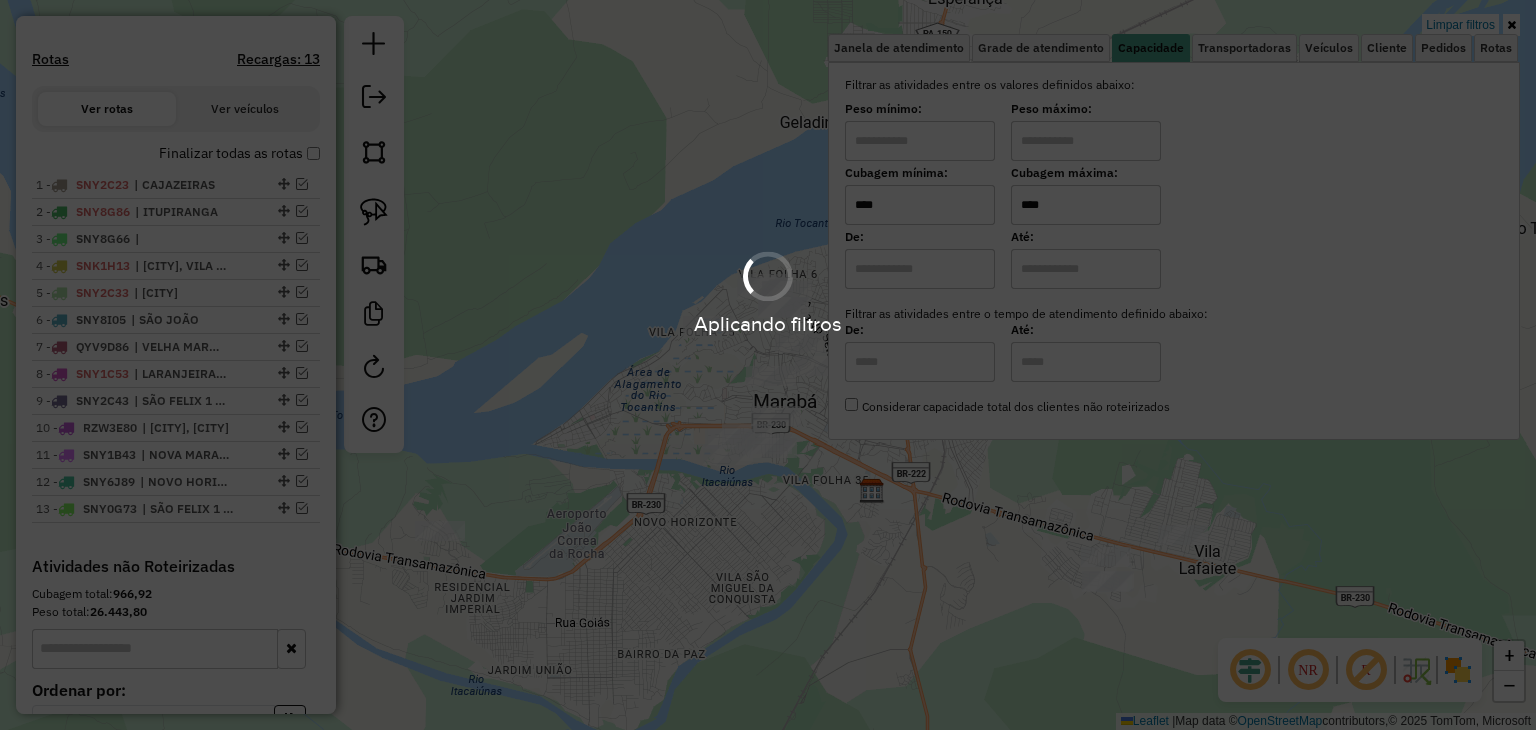 type on "****" 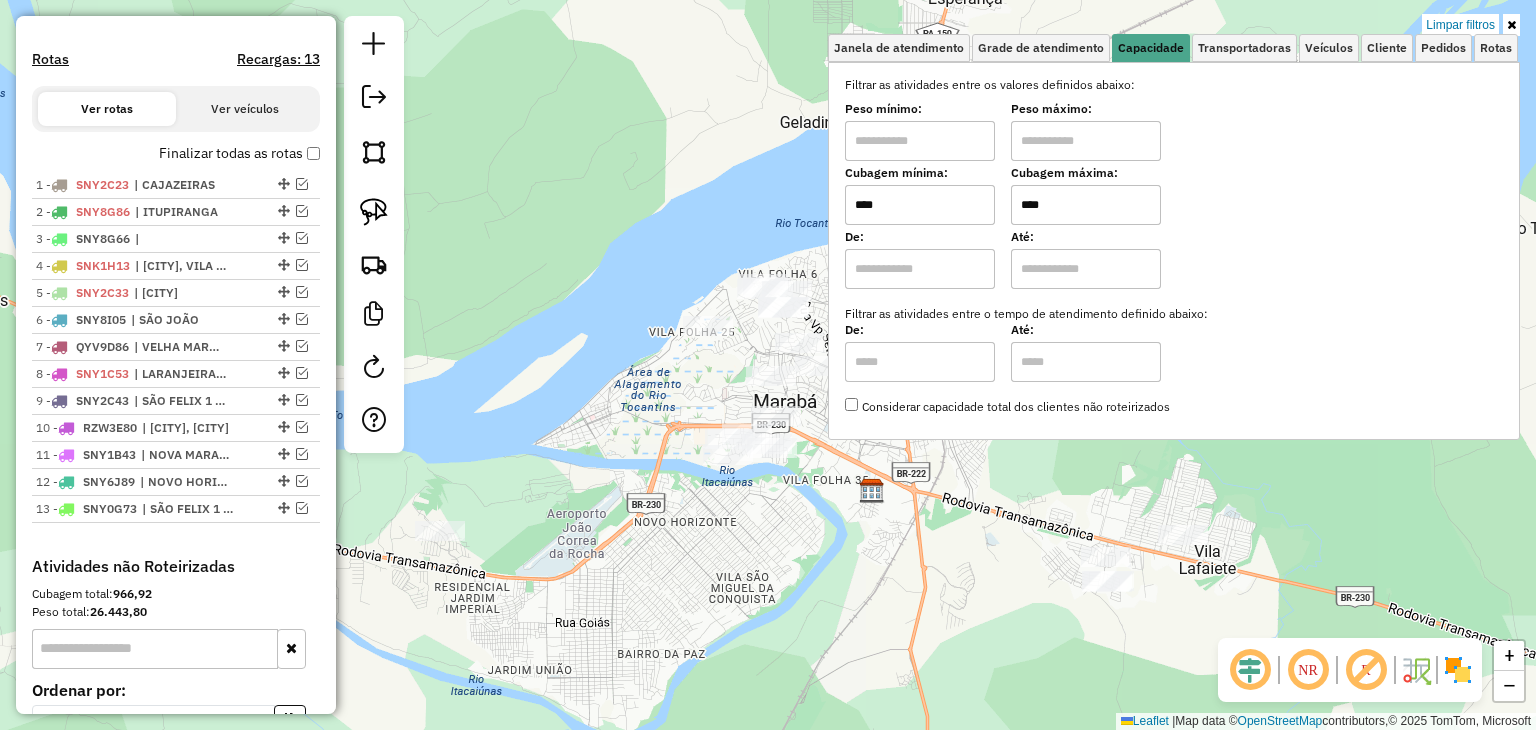 click on "Limpar filtros Janela de atendimento Grade de atendimento Capacidade Transportadoras Veículos Cliente Pedidos  Rotas Selecione os dias de semana para filtrar as janelas de atendimento  Seg   Ter   Qua   Qui   Sex   Sáb   Dom  Informe o período da janela de atendimento: De: Até:  Filtrar exatamente a janela do cliente  Considerar janela de atendimento padrão  Selecione os dias de semana para filtrar as grades de atendimento  Seg   Ter   Qua   Qui   Sex   Sáb   Dom   Considerar clientes sem dia de atendimento cadastrado  Clientes fora do dia de atendimento selecionado Filtrar as atividades entre os valores definidos abaixo:  Peso mínimo:   Peso máximo:   Cubagem mínima:  ****  Cubagem máxima:  ****  De:   Até:  Filtrar as atividades entre o tempo de atendimento definido abaixo:  De:   Até:   Considerar capacidade total dos clientes não roteirizados Transportadora: Selecione um ou mais itens Tipo de veículo: Selecione um ou mais itens Veículo: Selecione um ou mais itens Motorista: Nome: Rótulo: +" 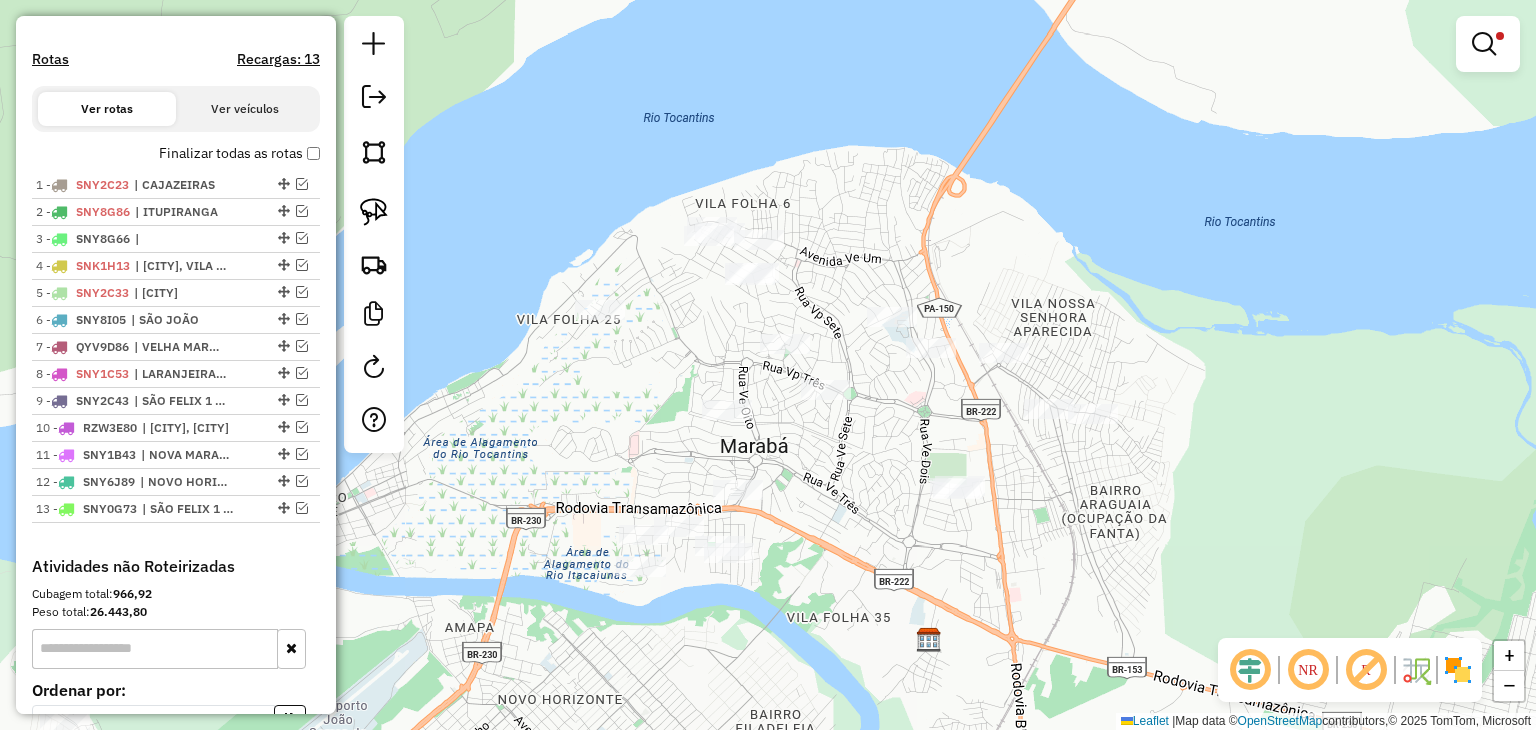 drag, startPoint x: 740, startPoint y: 374, endPoint x: 684, endPoint y: 325, distance: 74.41102 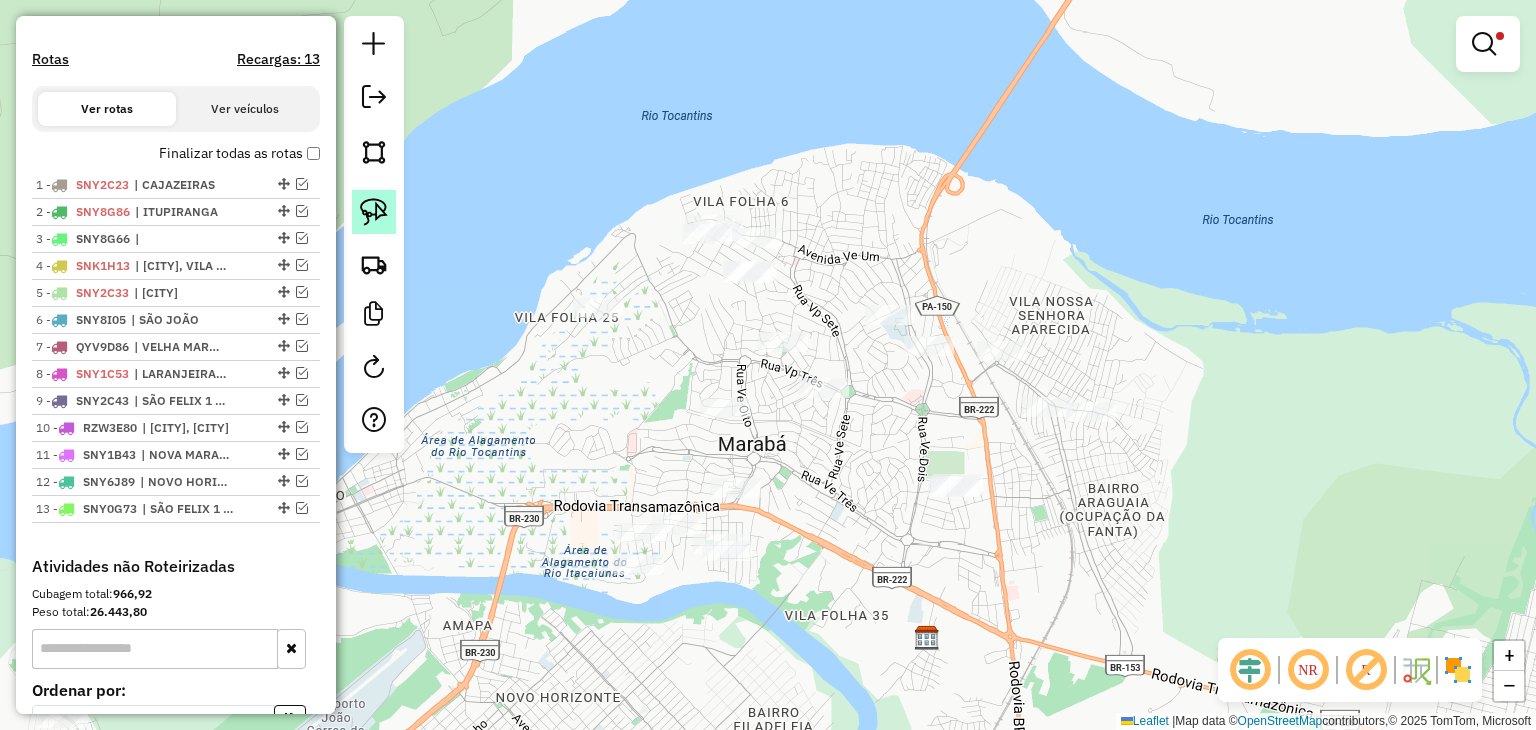 click 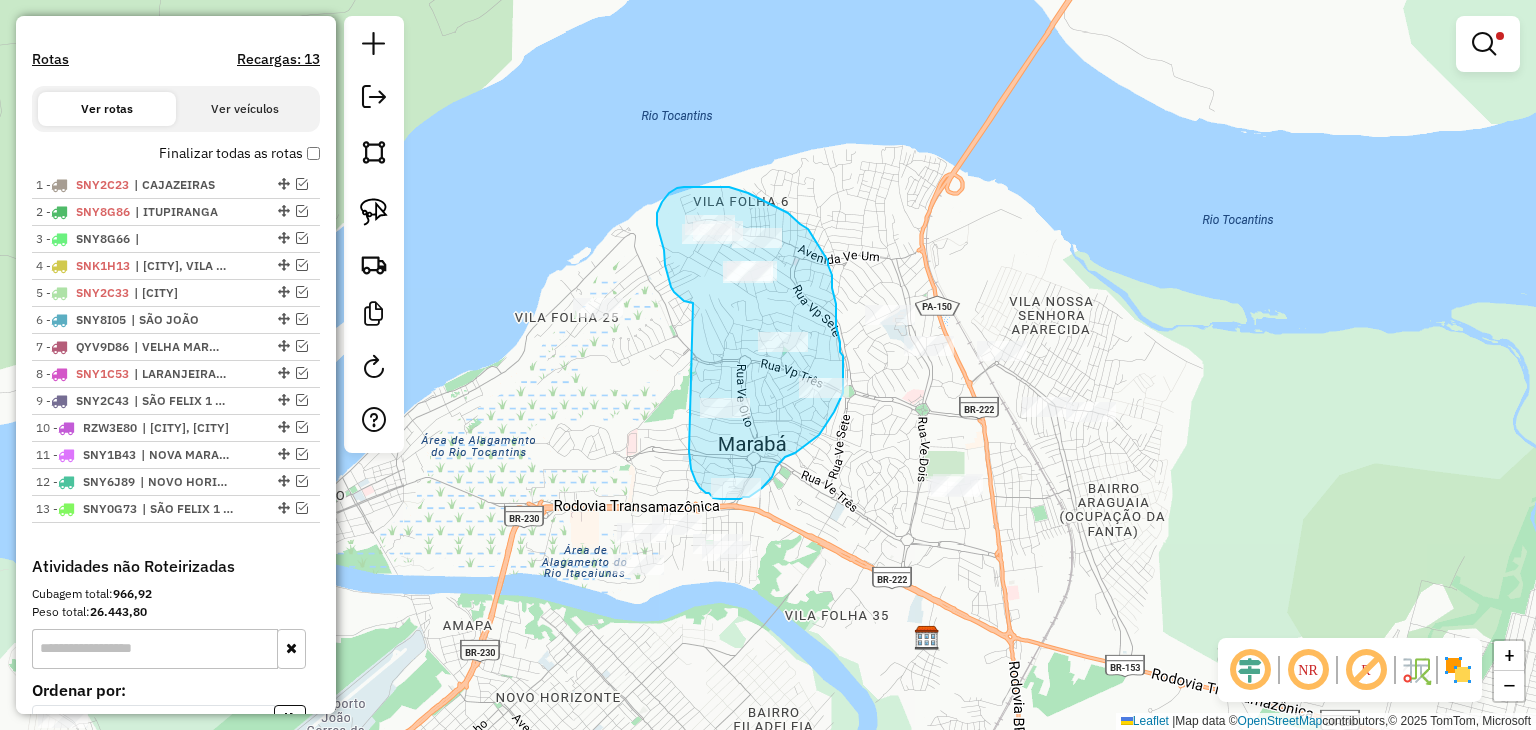 drag, startPoint x: 693, startPoint y: 303, endPoint x: 689, endPoint y: 448, distance: 145.05516 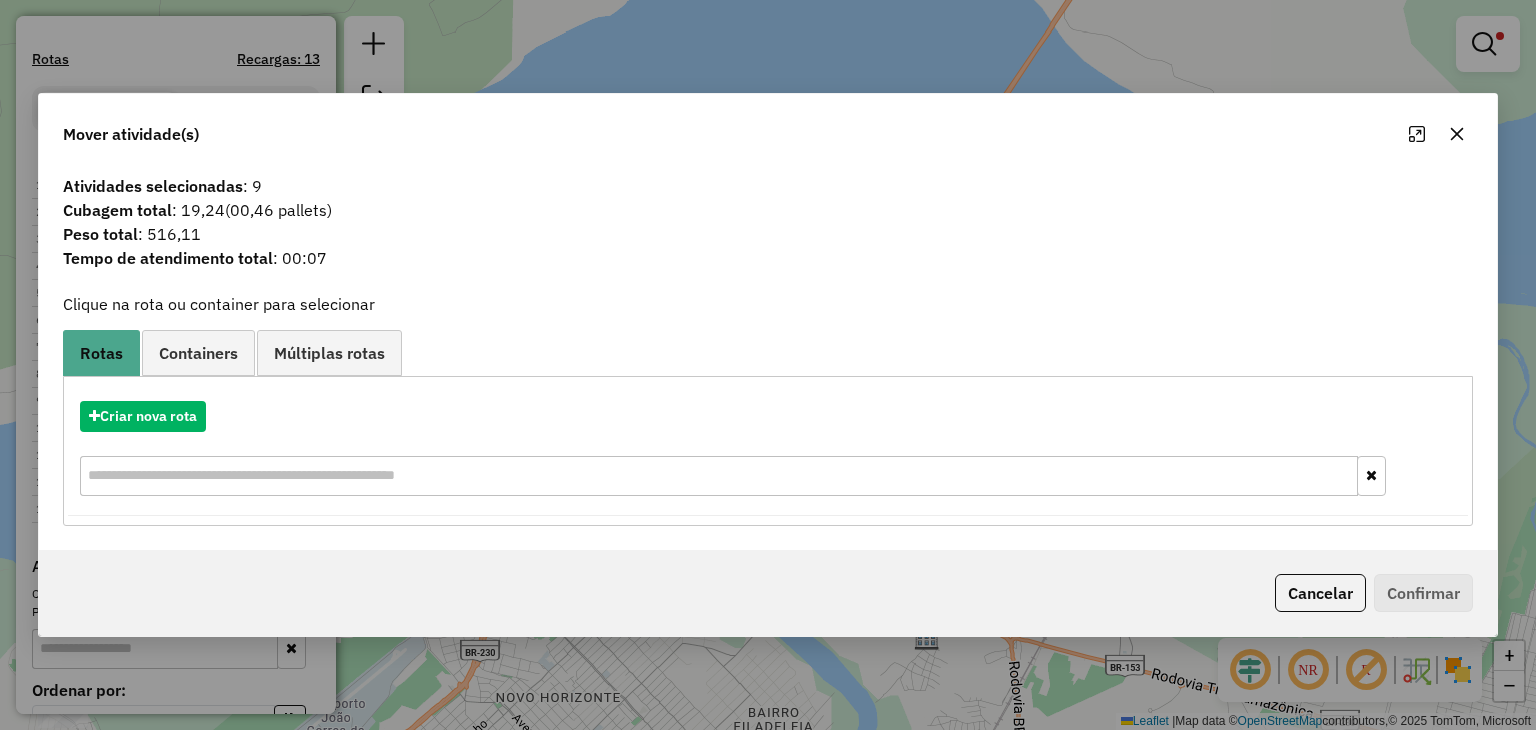 click 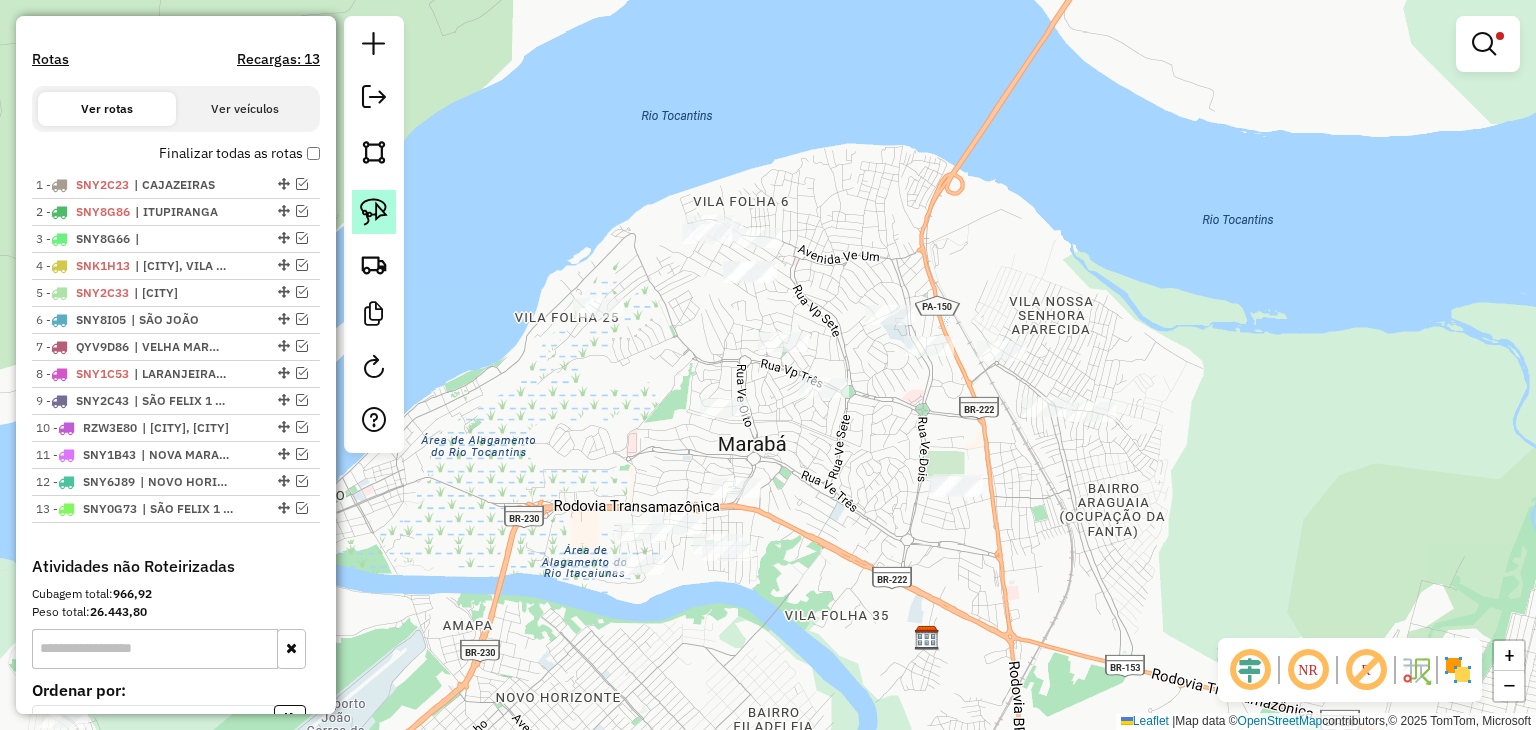 click 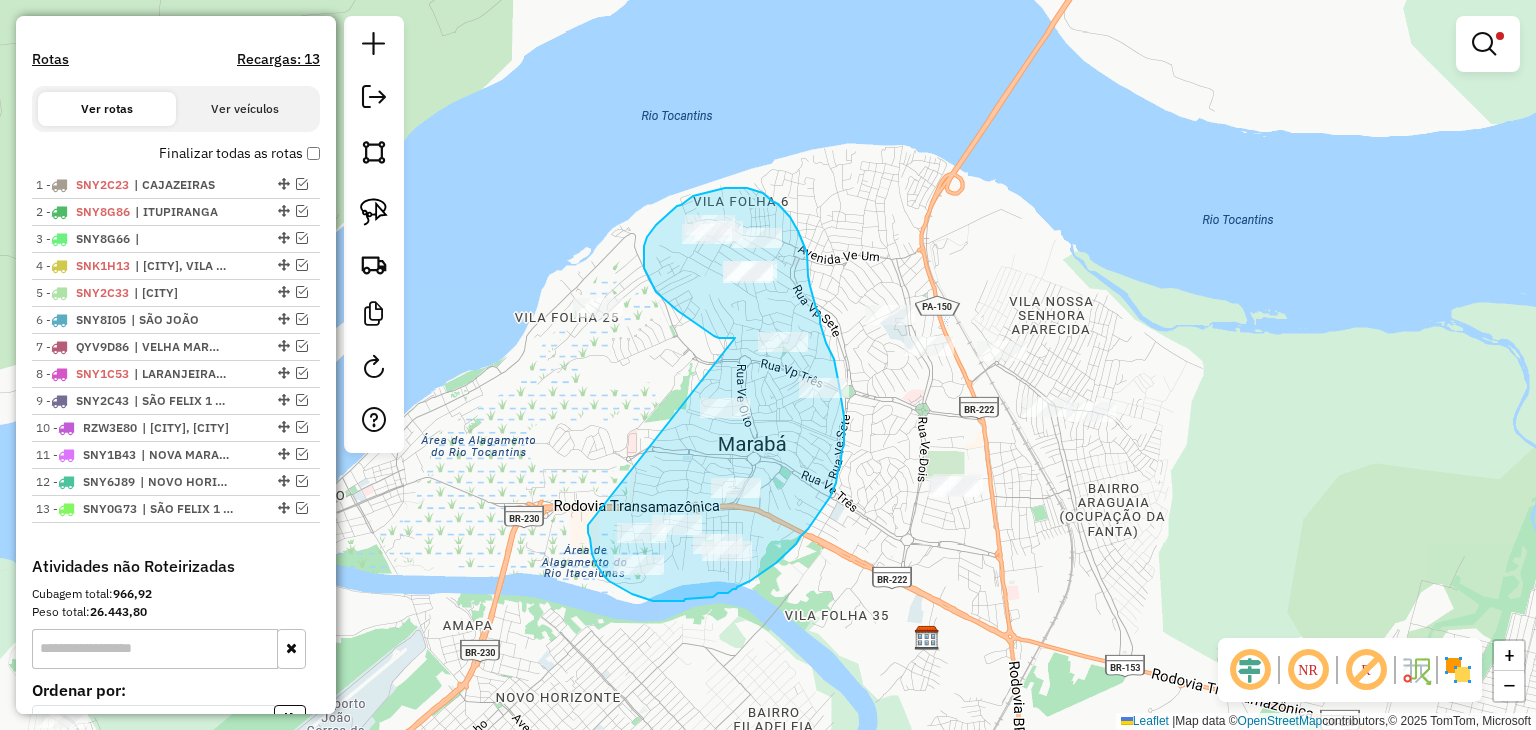 drag, startPoint x: 735, startPoint y: 338, endPoint x: 588, endPoint y: 525, distance: 237.8613 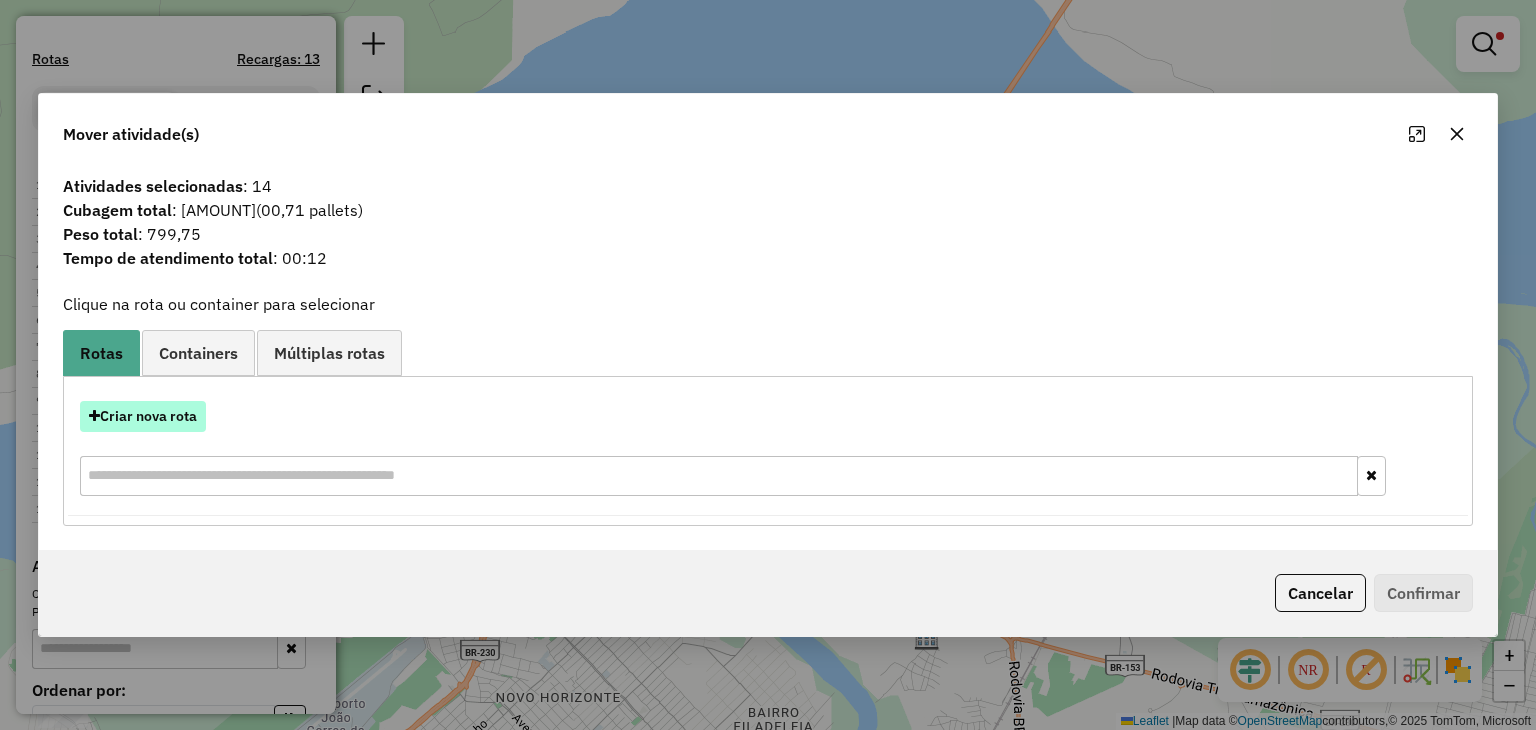 click on "Criar nova rota" at bounding box center (143, 416) 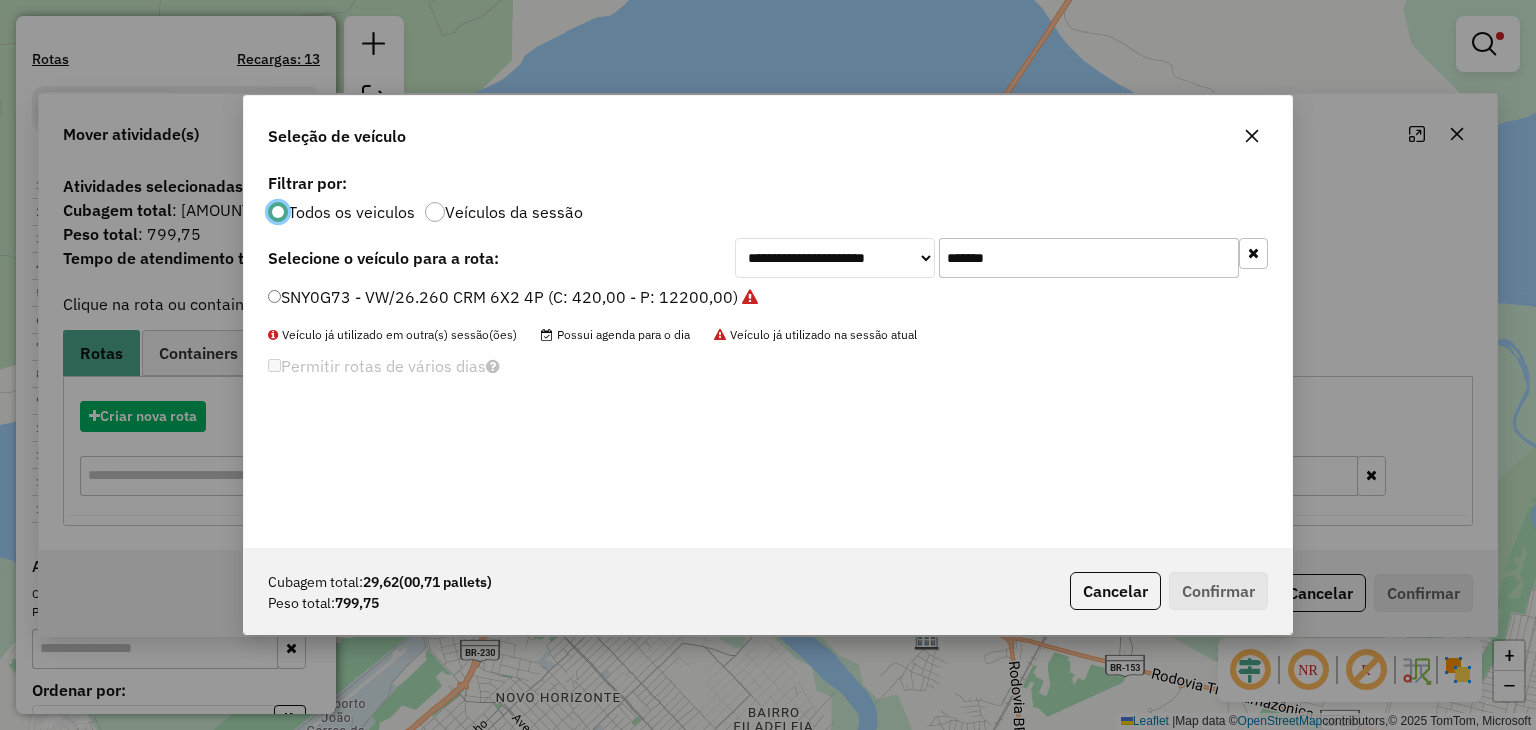 scroll, scrollTop: 10, scrollLeft: 6, axis: both 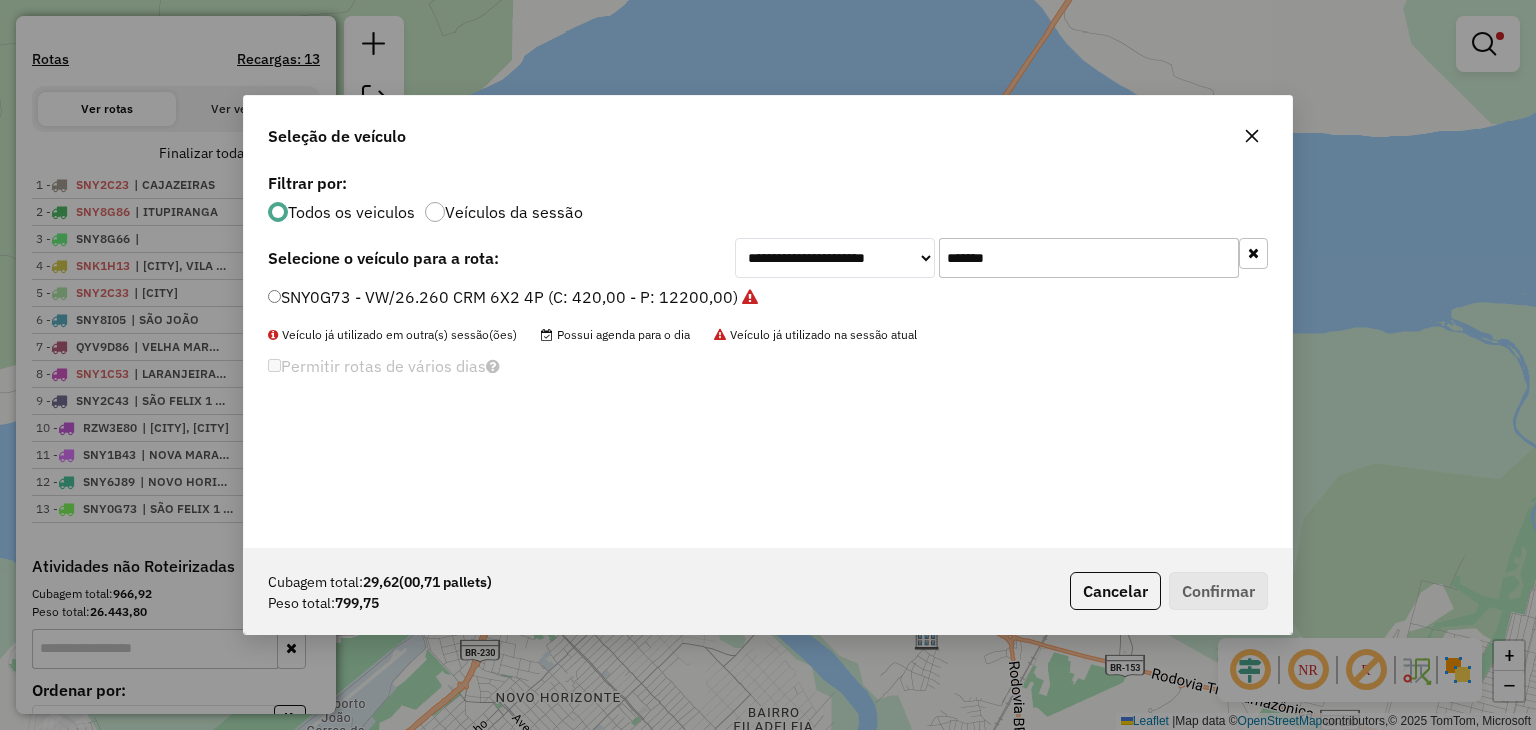 drag, startPoint x: 1064, startPoint y: 258, endPoint x: 903, endPoint y: 202, distance: 170.46114 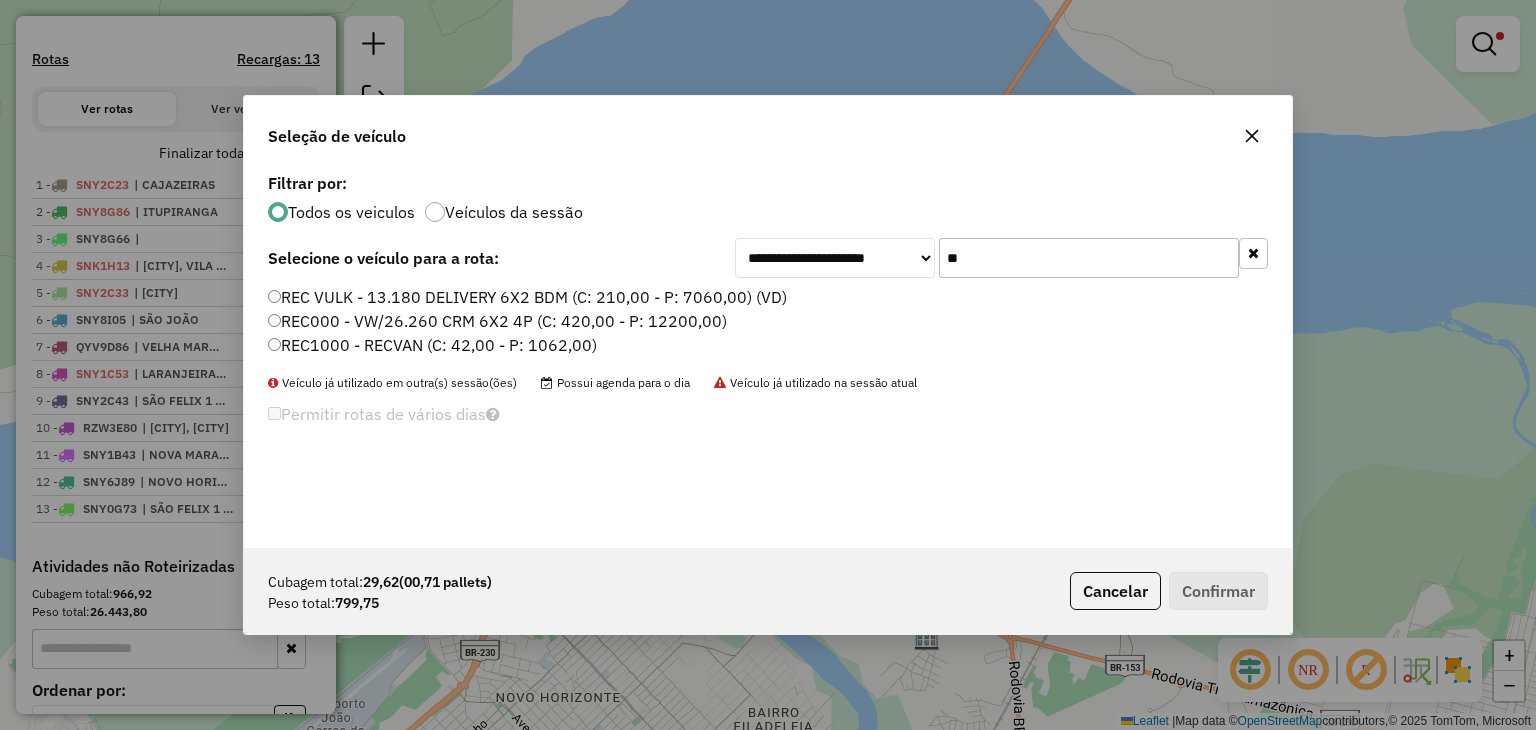 type on "**" 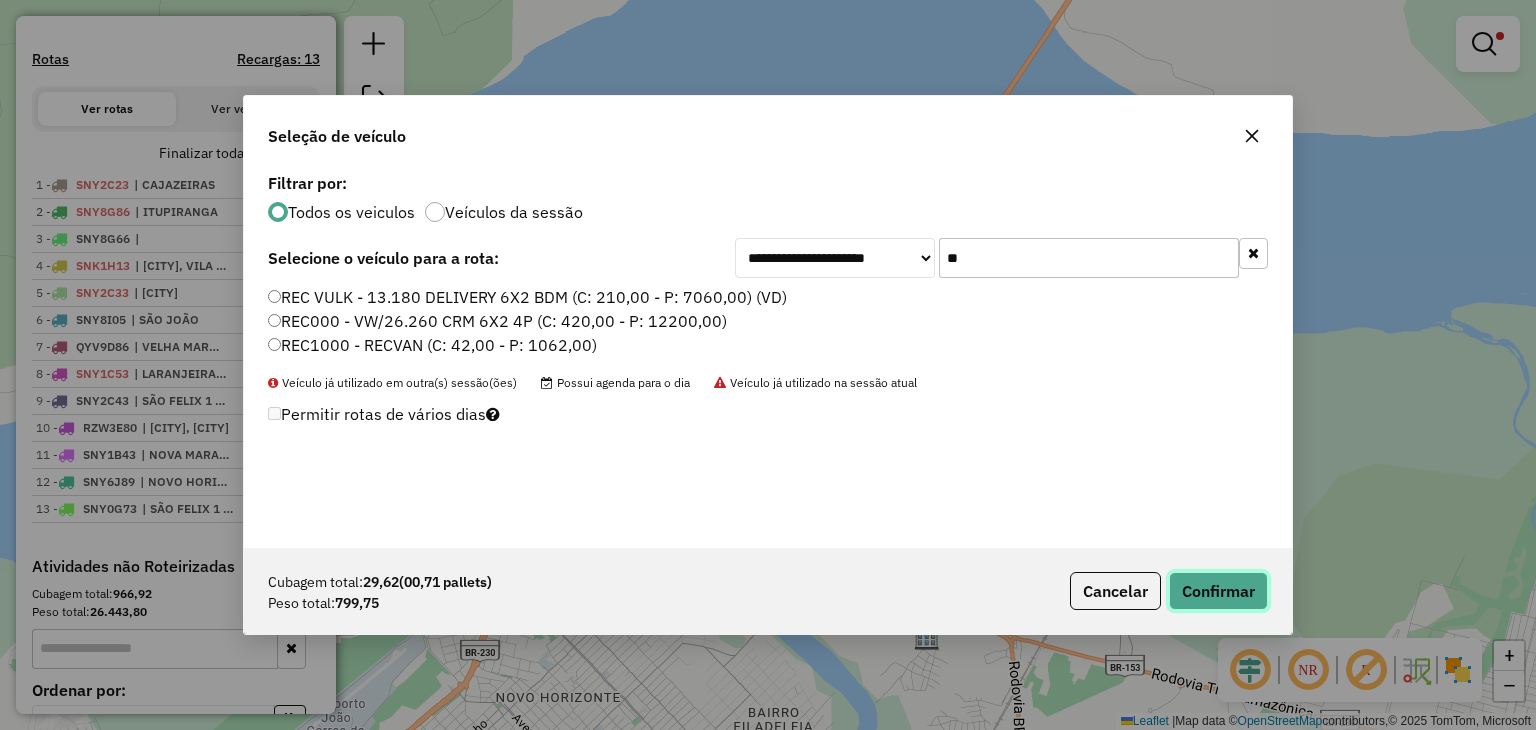 click on "Confirmar" 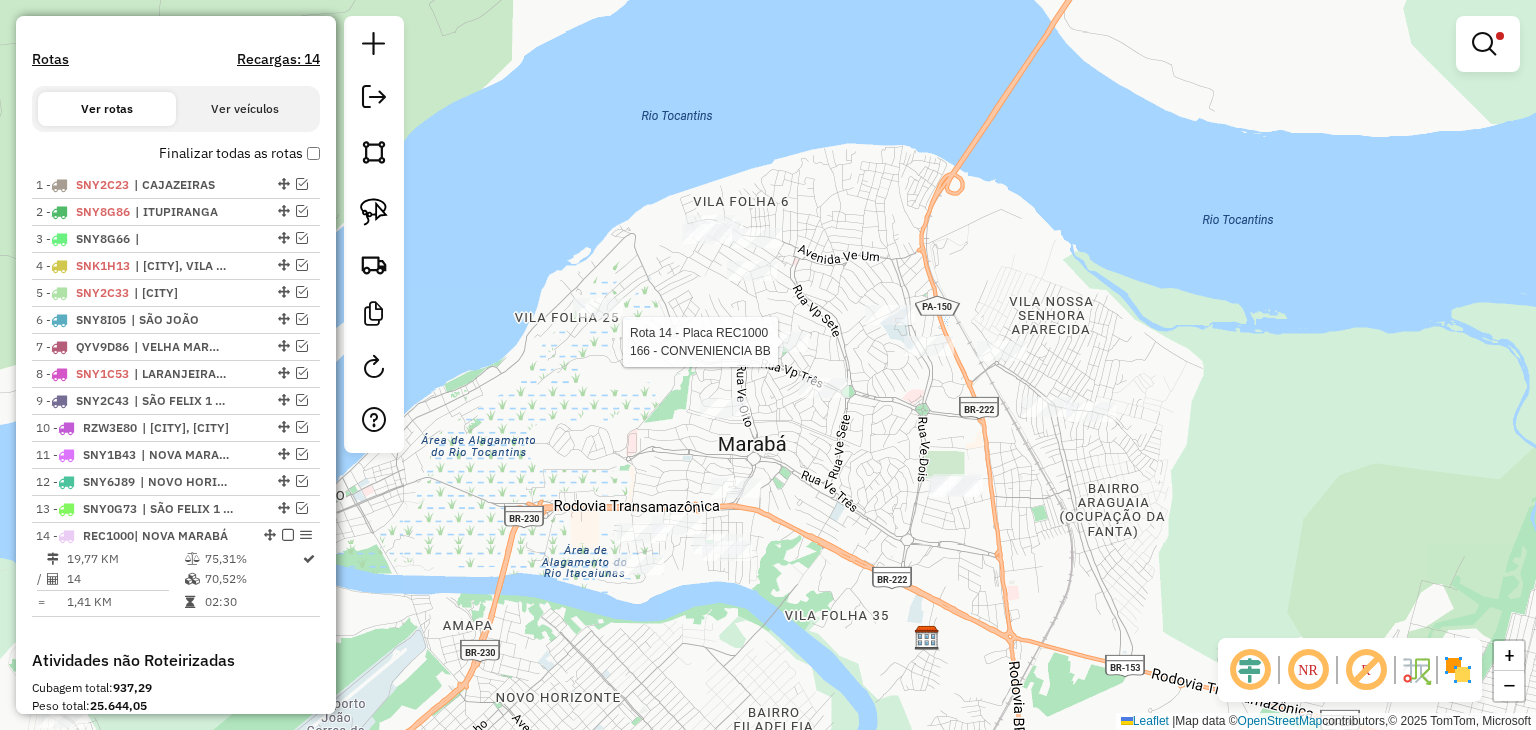 click 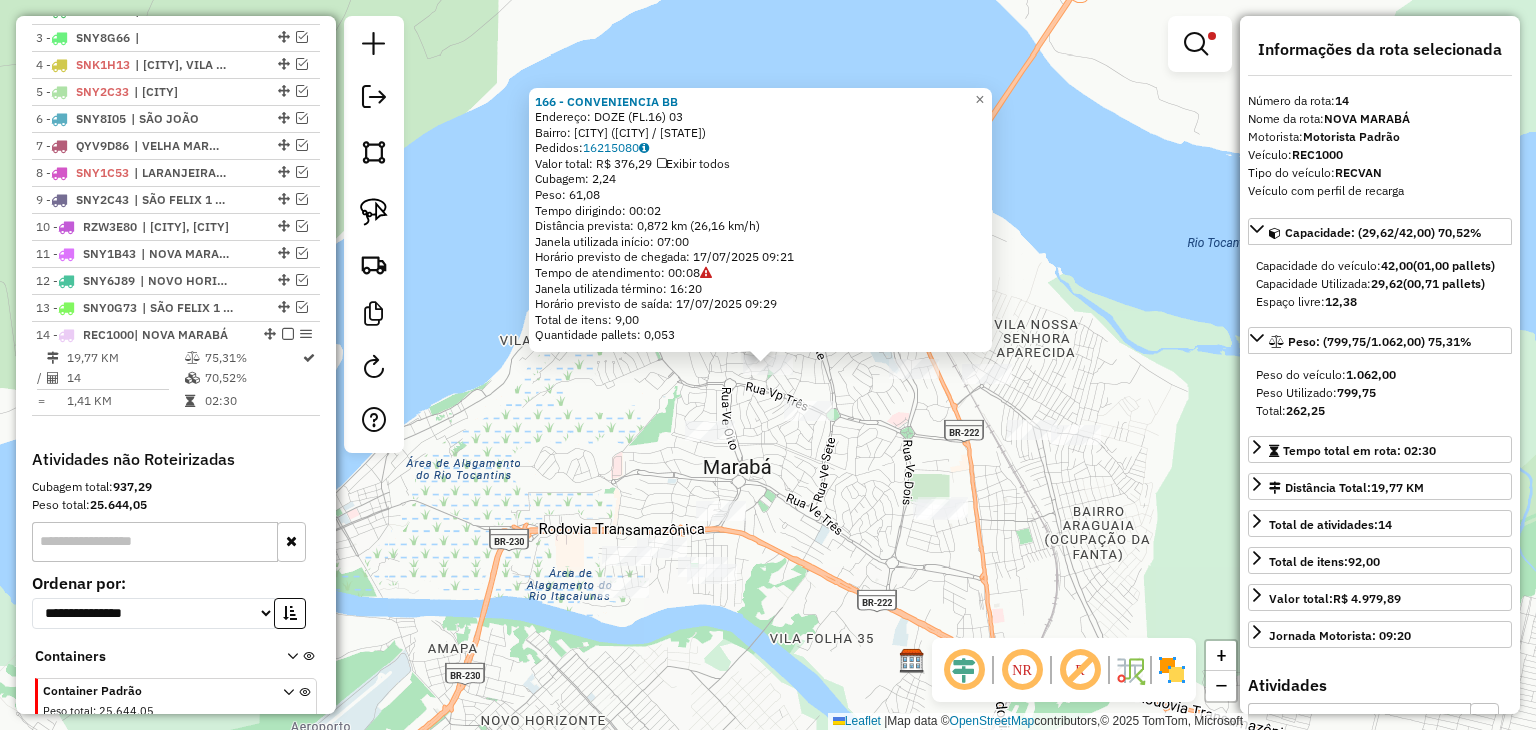 scroll, scrollTop: 929, scrollLeft: 0, axis: vertical 